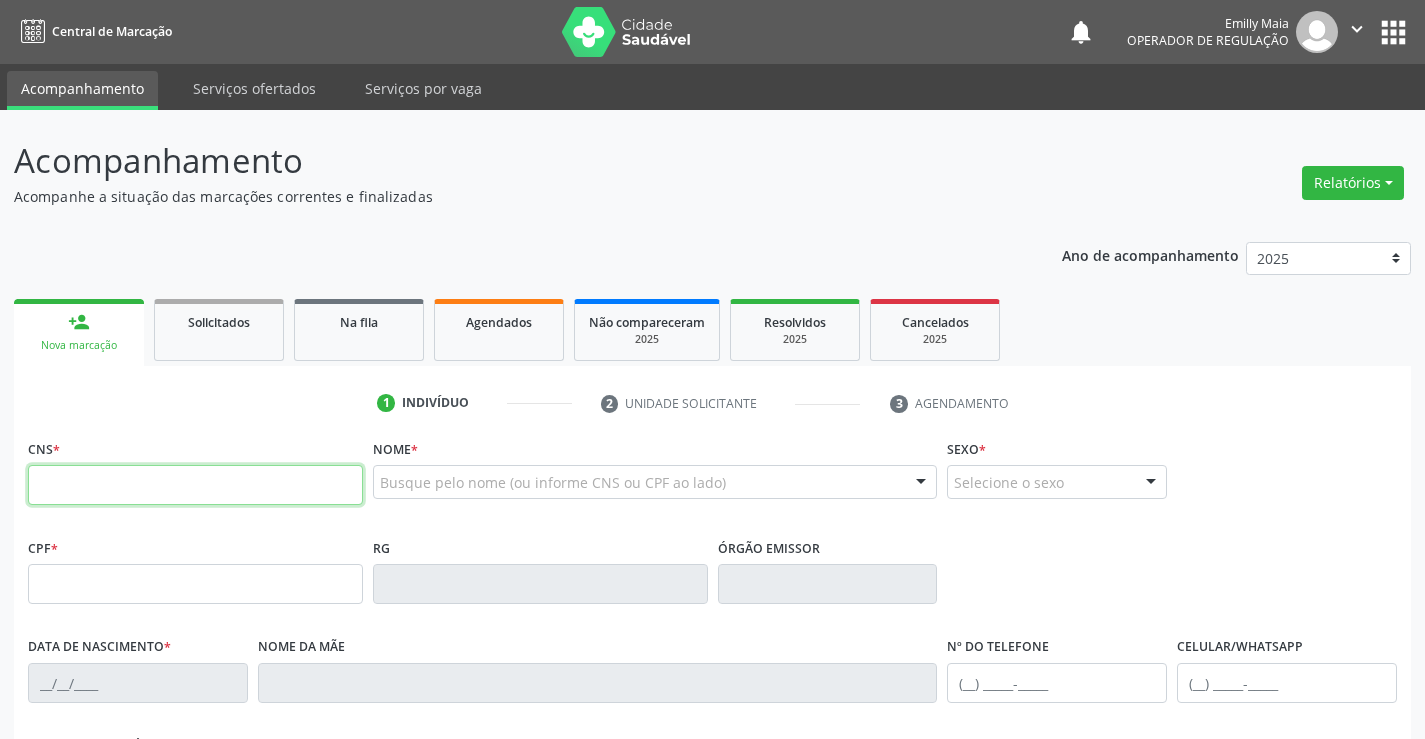 scroll, scrollTop: 0, scrollLeft: 0, axis: both 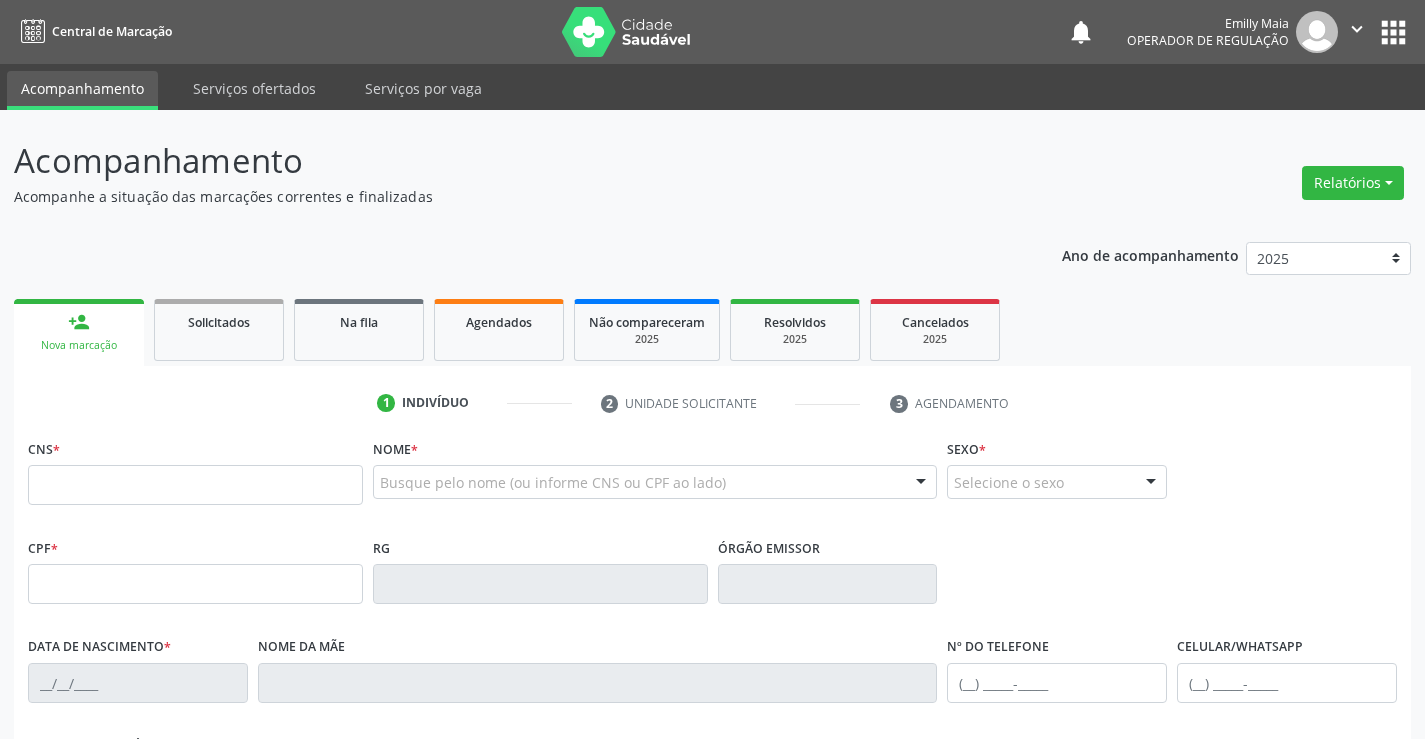 click on "CNS
*" at bounding box center (195, 476) 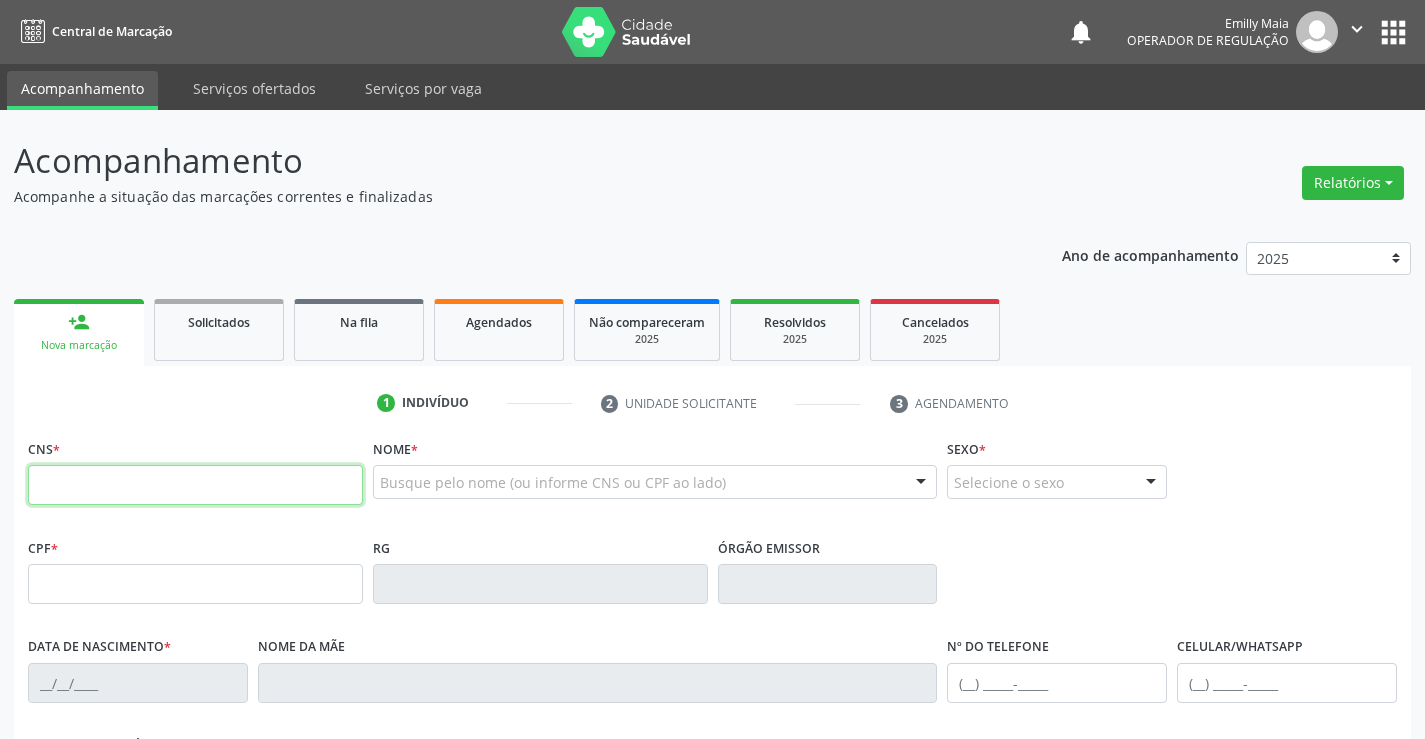 click at bounding box center [195, 485] 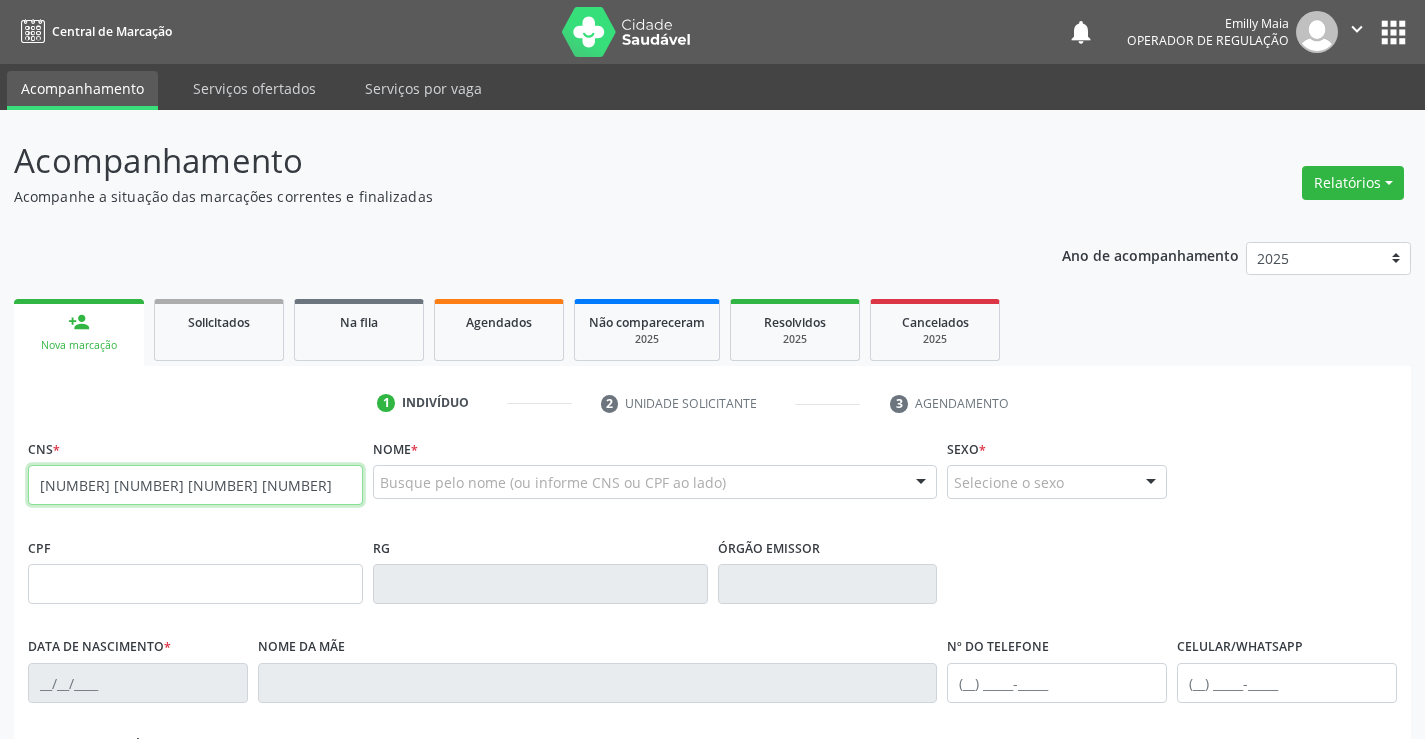 type on "708 1088 2864 5910" 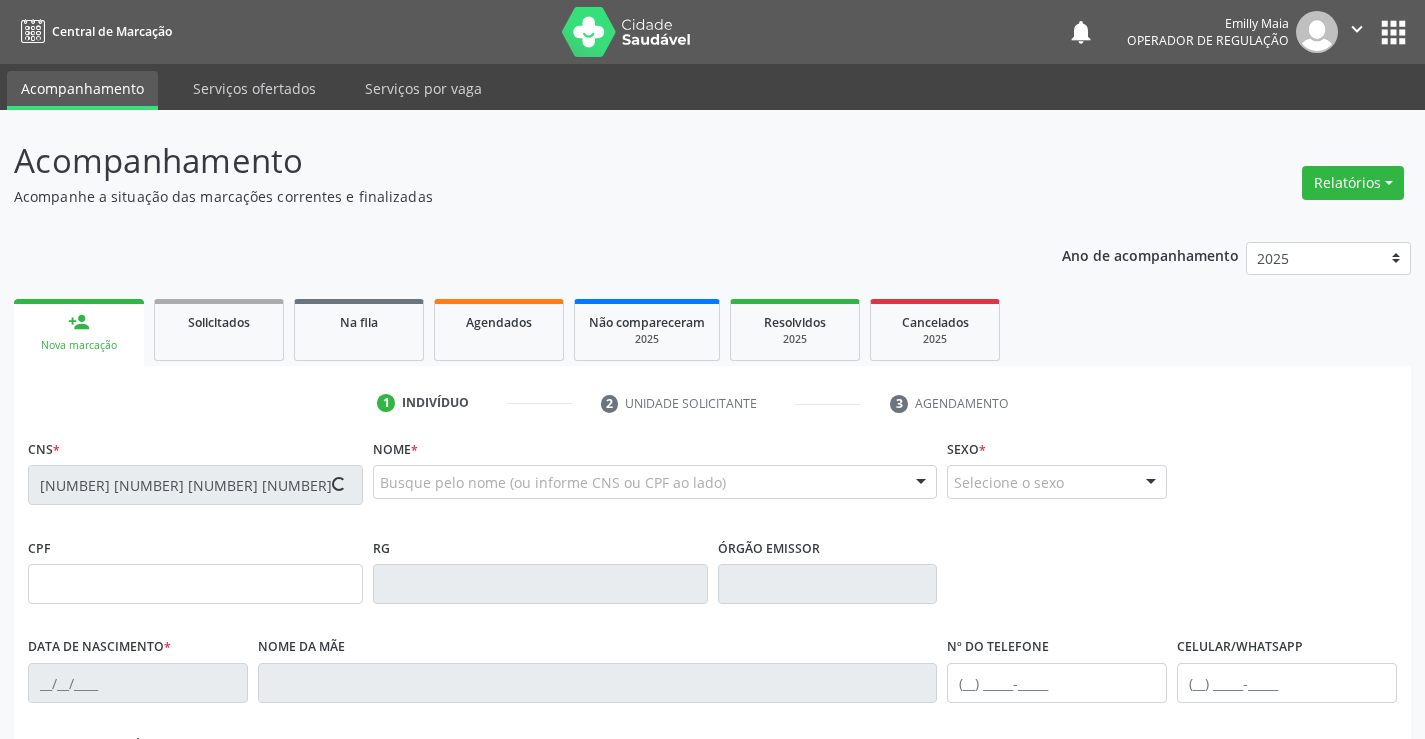 type on "1418740667" 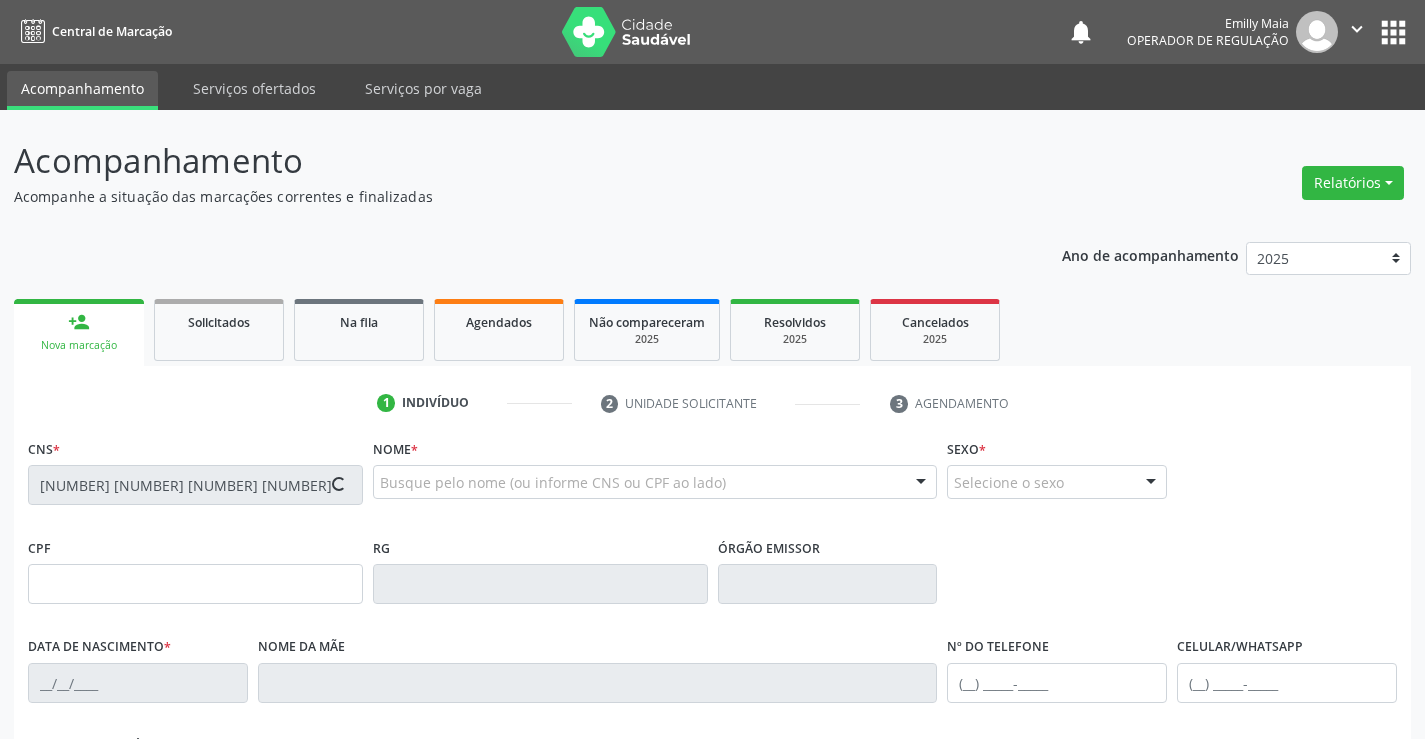 type on "10/09/1985" 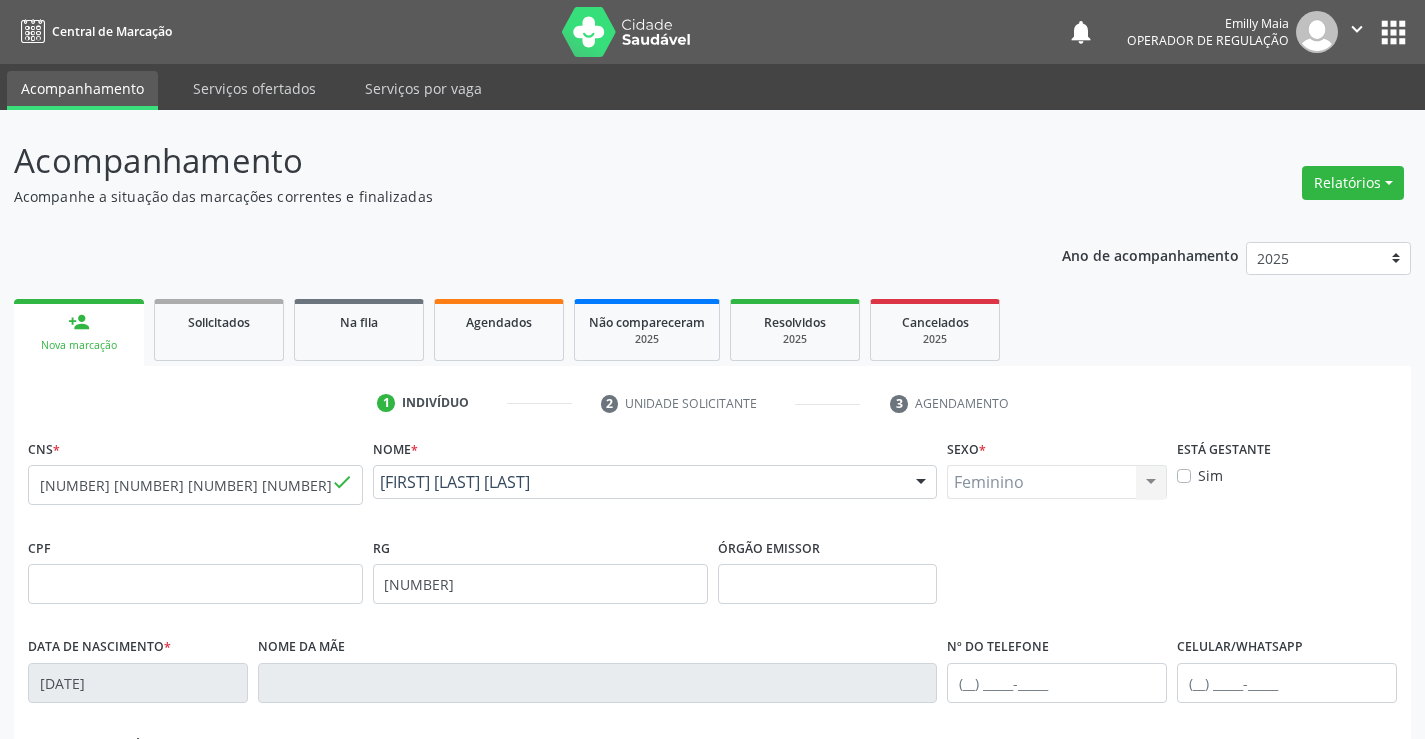 scroll, scrollTop: 345, scrollLeft: 0, axis: vertical 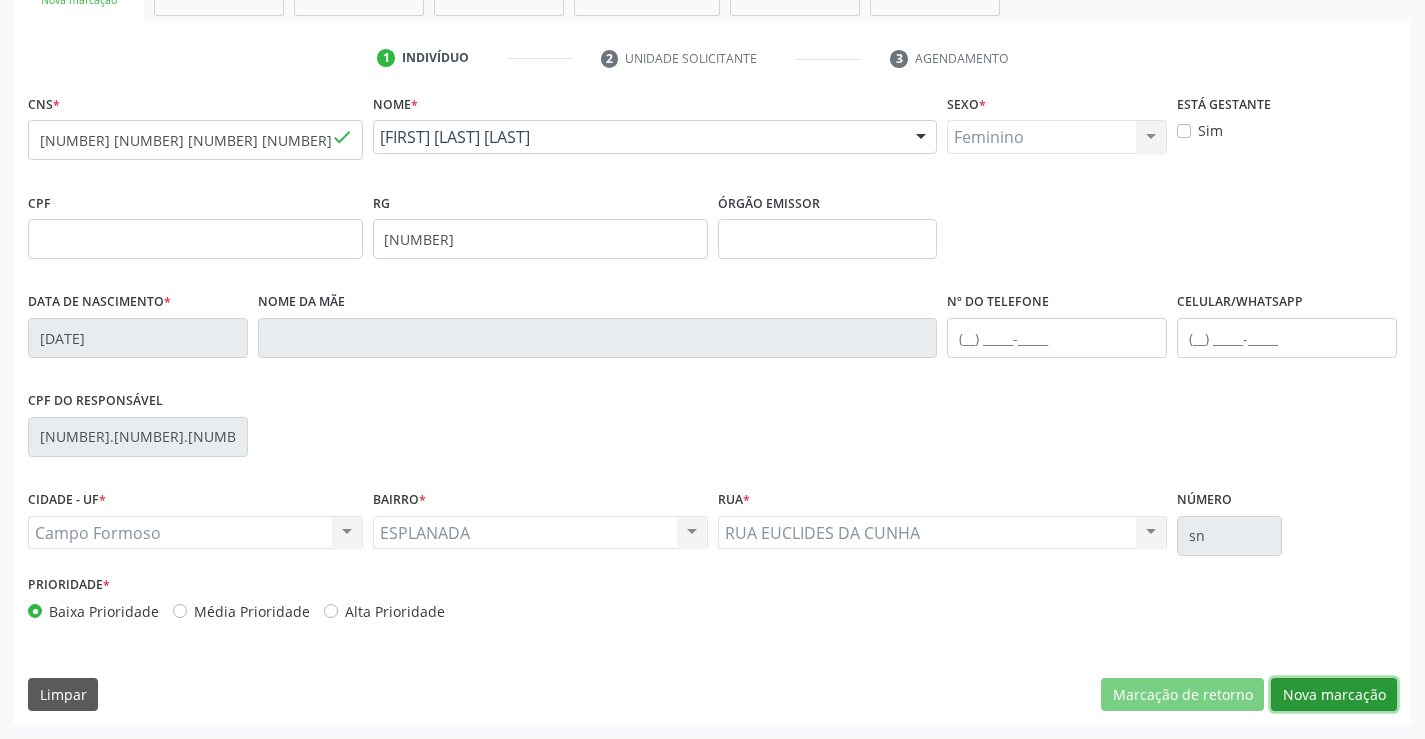 click on "Nova marcação" at bounding box center [1334, 695] 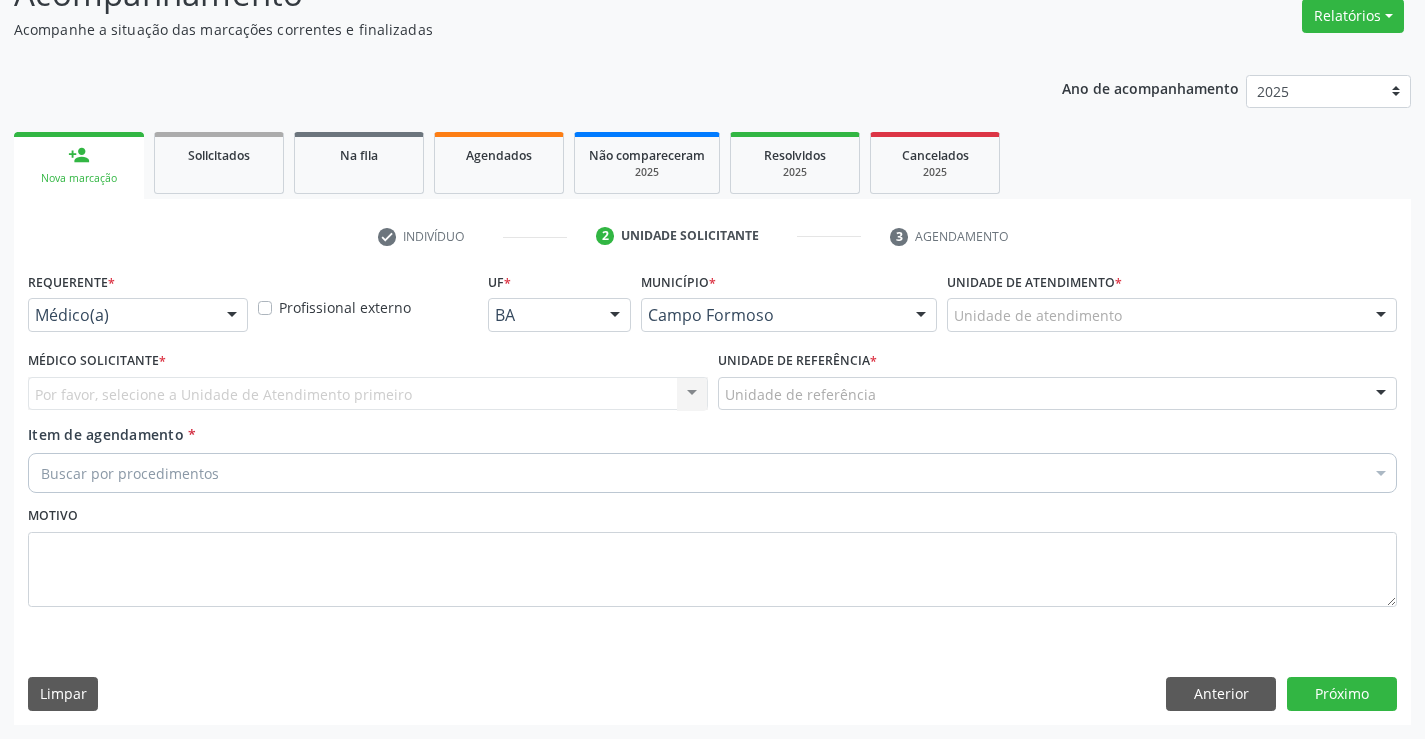 scroll, scrollTop: 167, scrollLeft: 0, axis: vertical 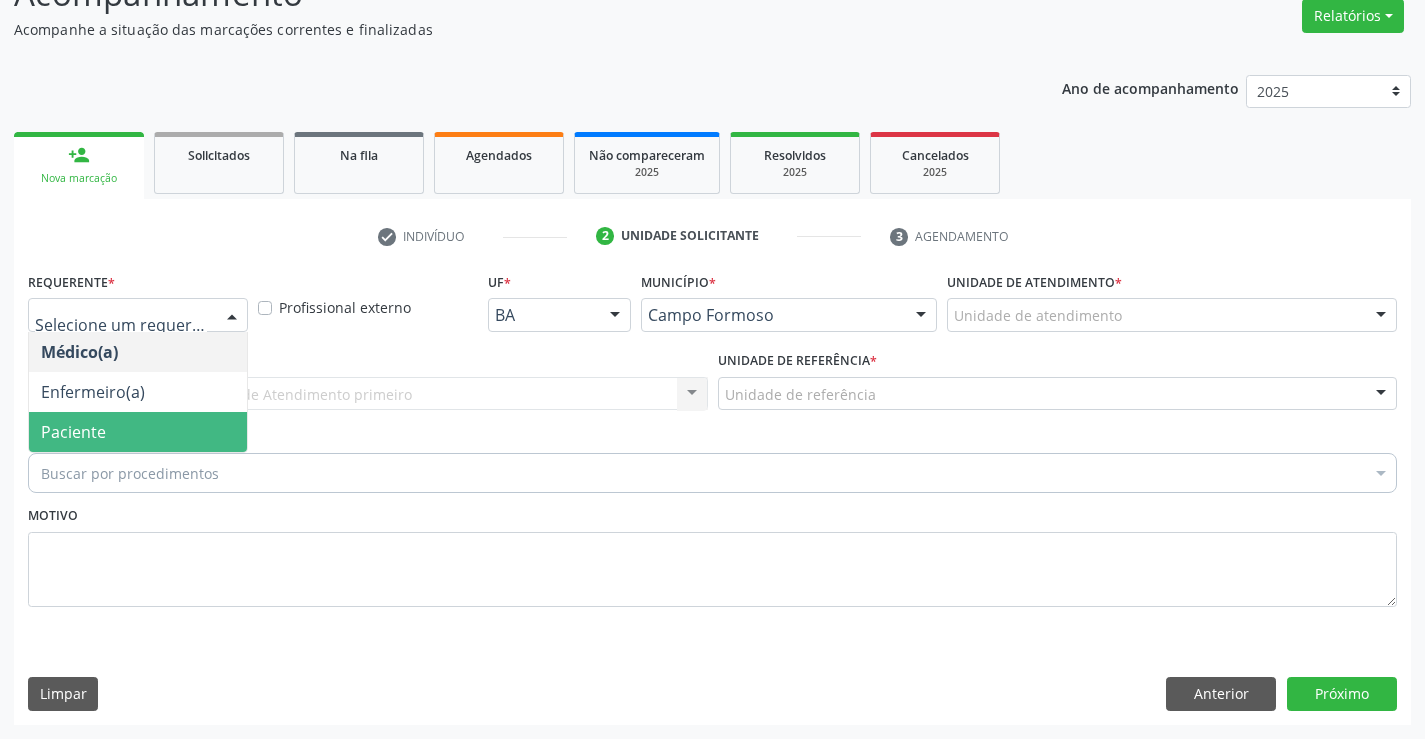 click on "Paciente" at bounding box center (138, 432) 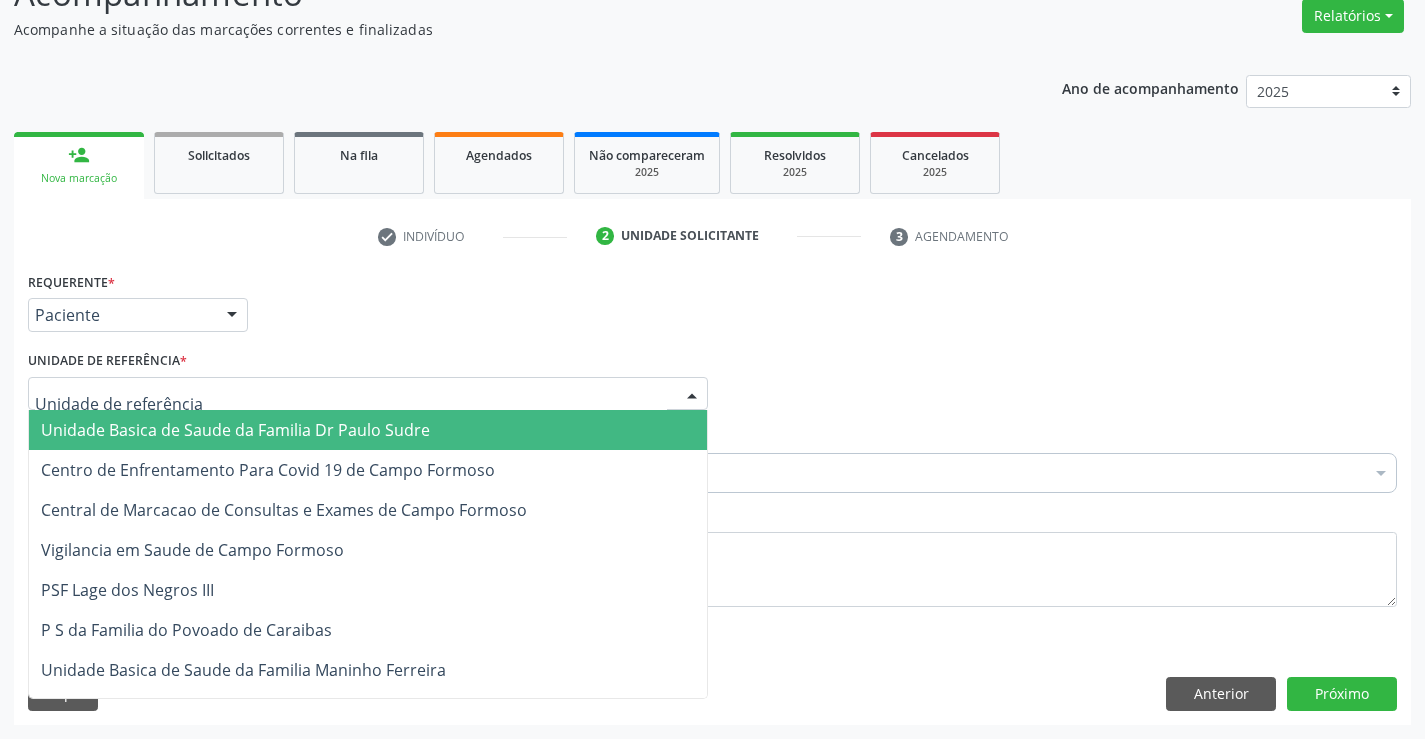 click at bounding box center [368, 394] 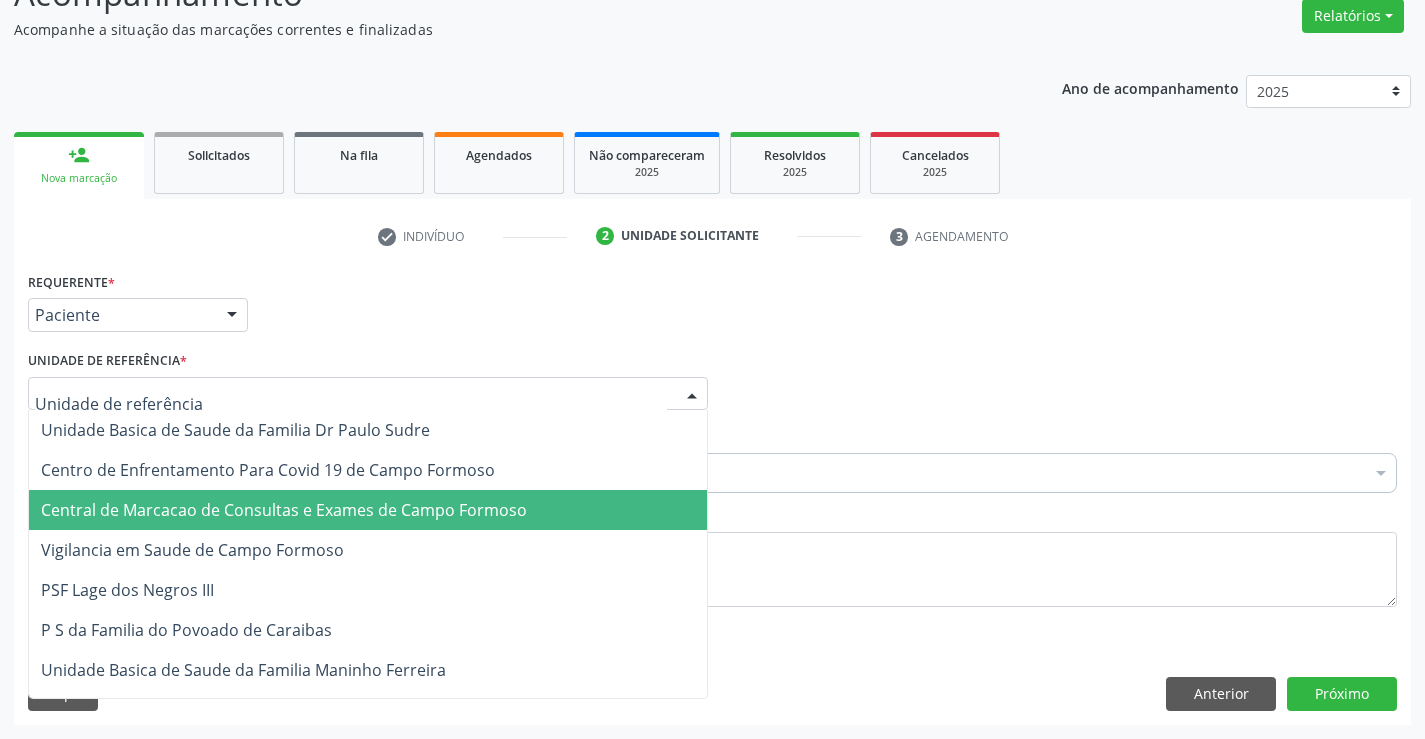click on "Central de Marcacao de Consultas e Exames de Campo Formoso" at bounding box center (368, 510) 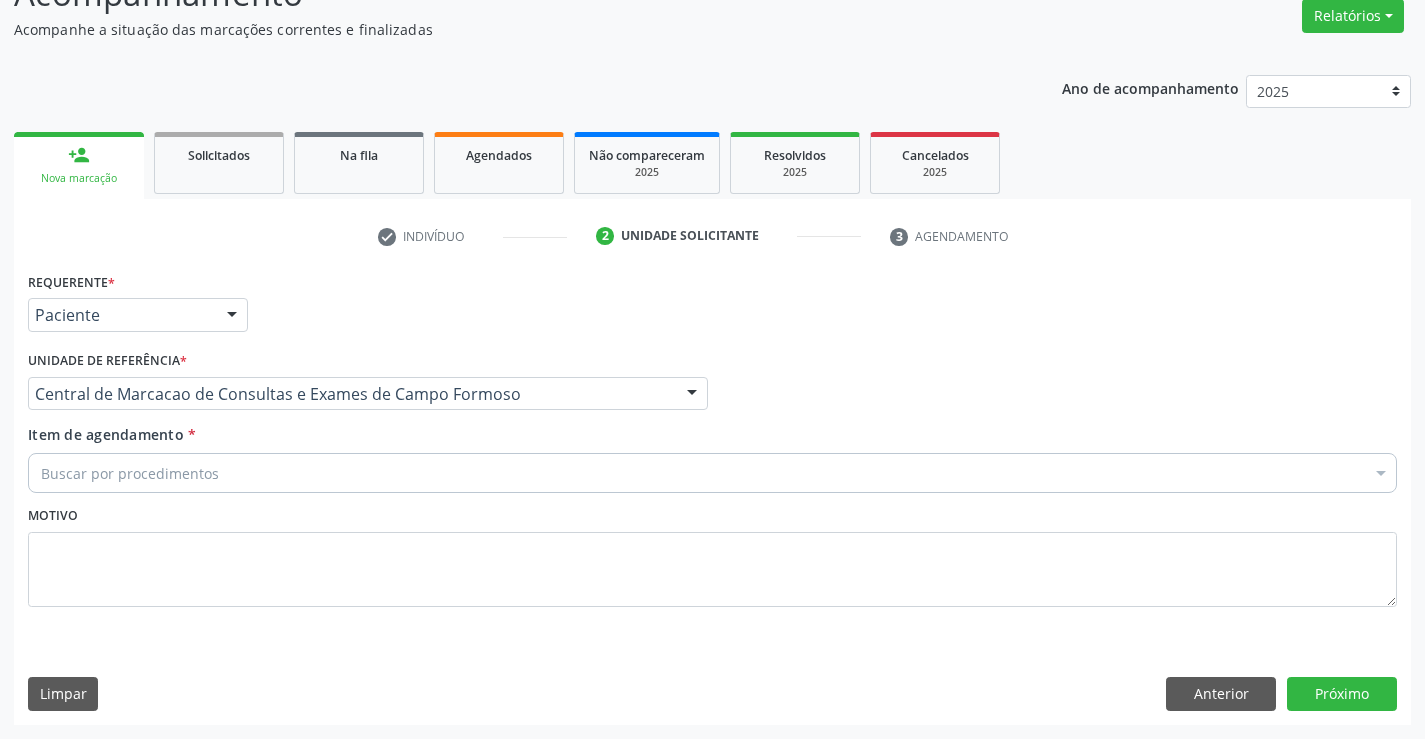 click on "Buscar por procedimentos" at bounding box center (712, 473) 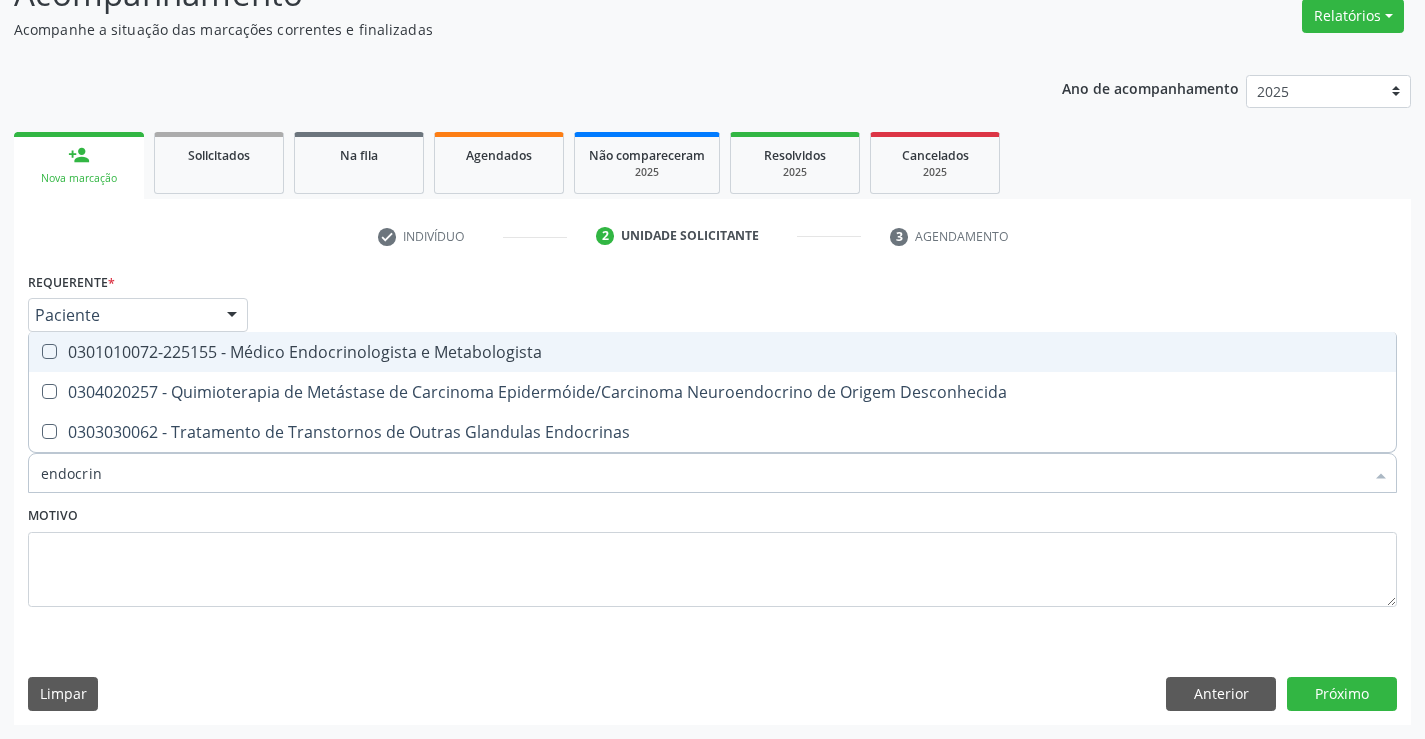 type on "endocrino" 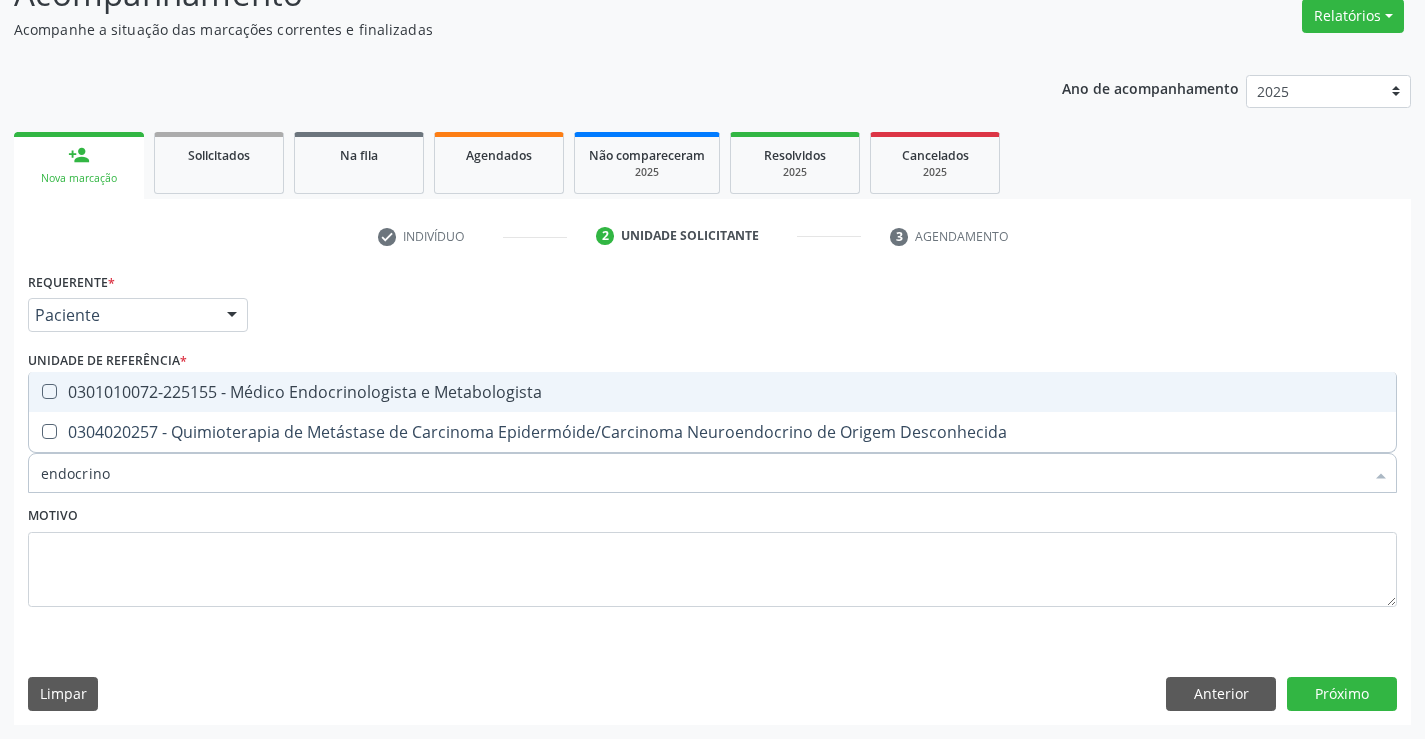 click on "0301010072-225155 - Médico Endocrinologista e Metabologista" at bounding box center [712, 392] 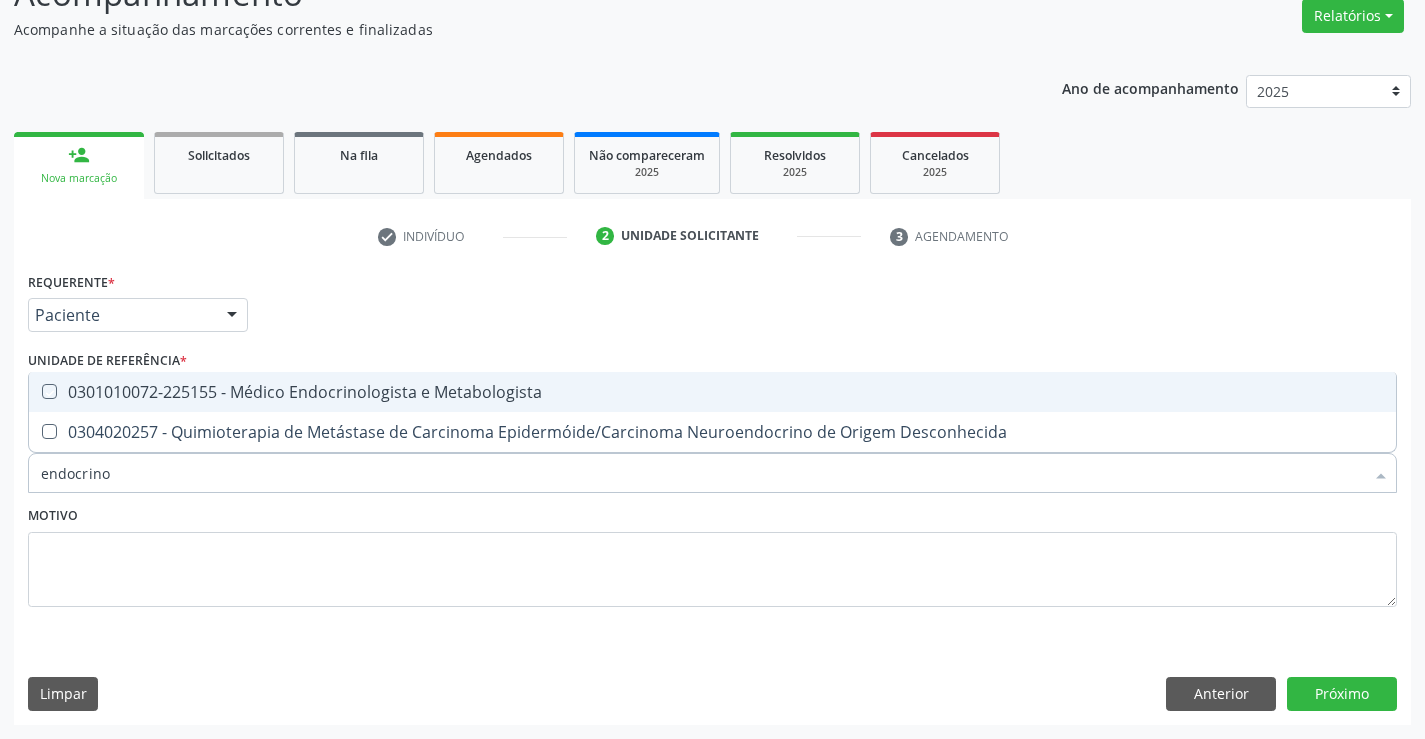 checkbox on "true" 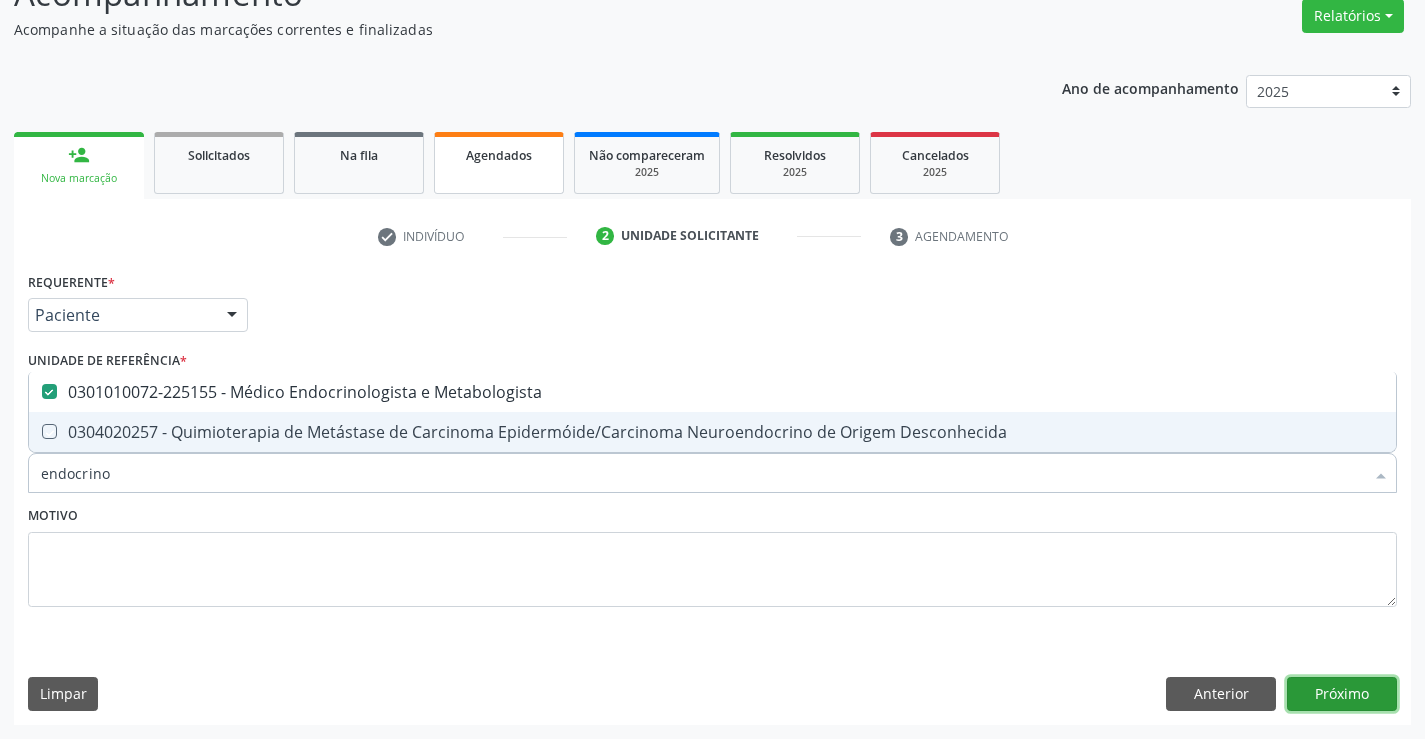 click on "Próximo" at bounding box center (1342, 694) 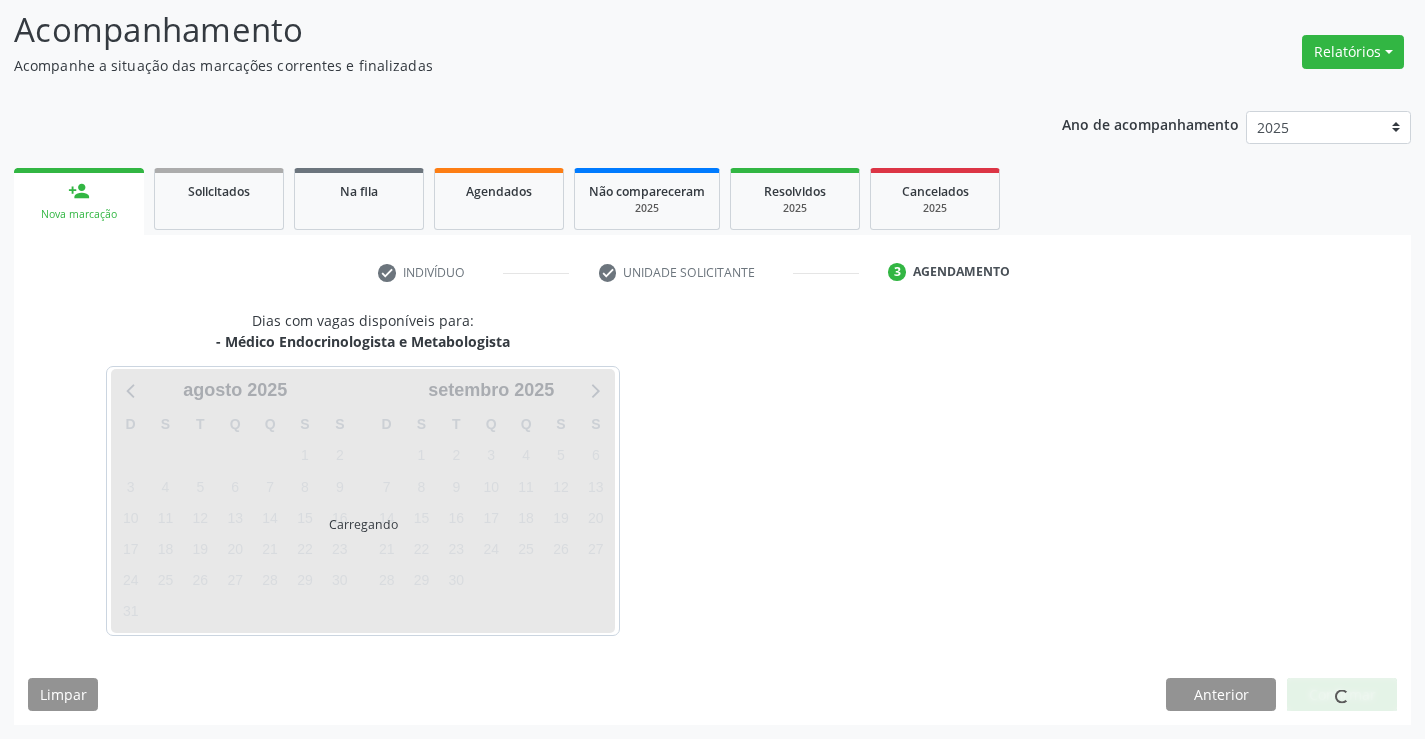 scroll, scrollTop: 131, scrollLeft: 0, axis: vertical 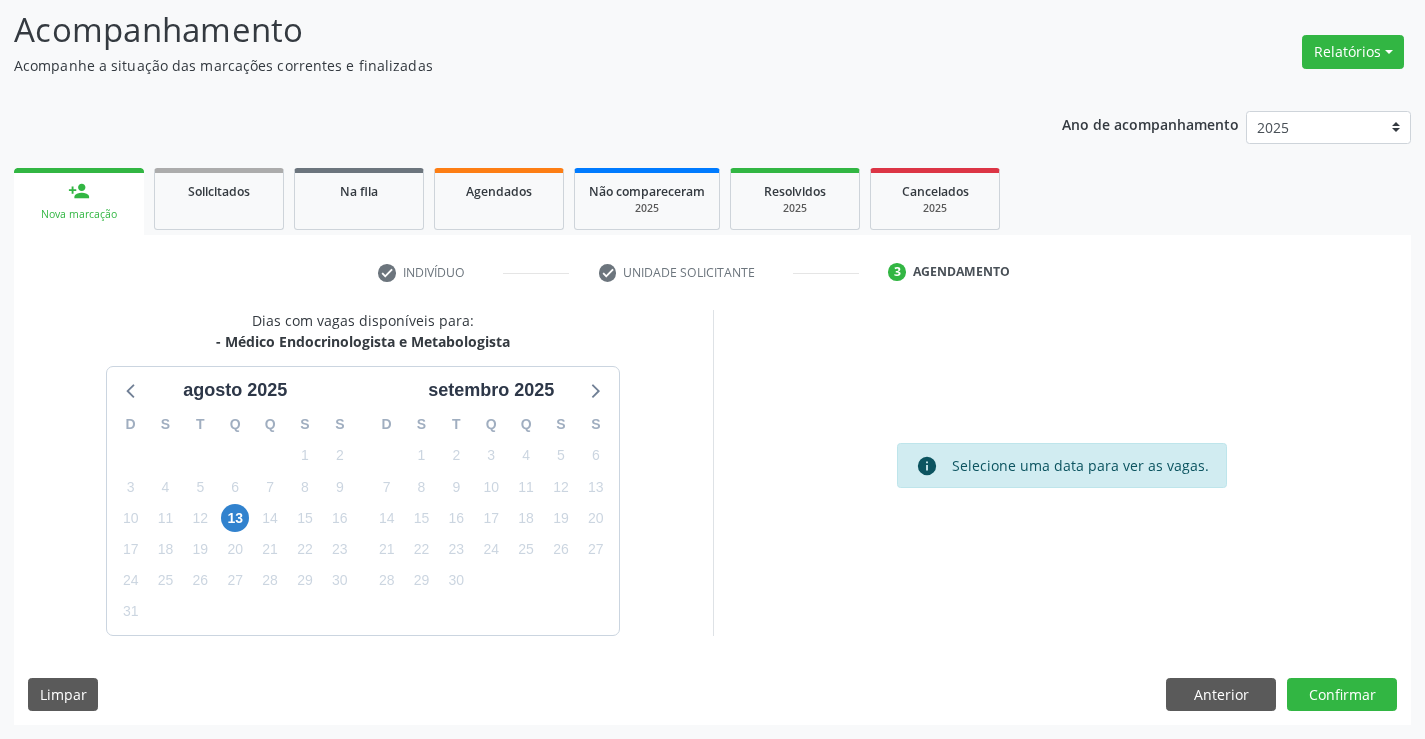 click on "13" at bounding box center (235, 518) 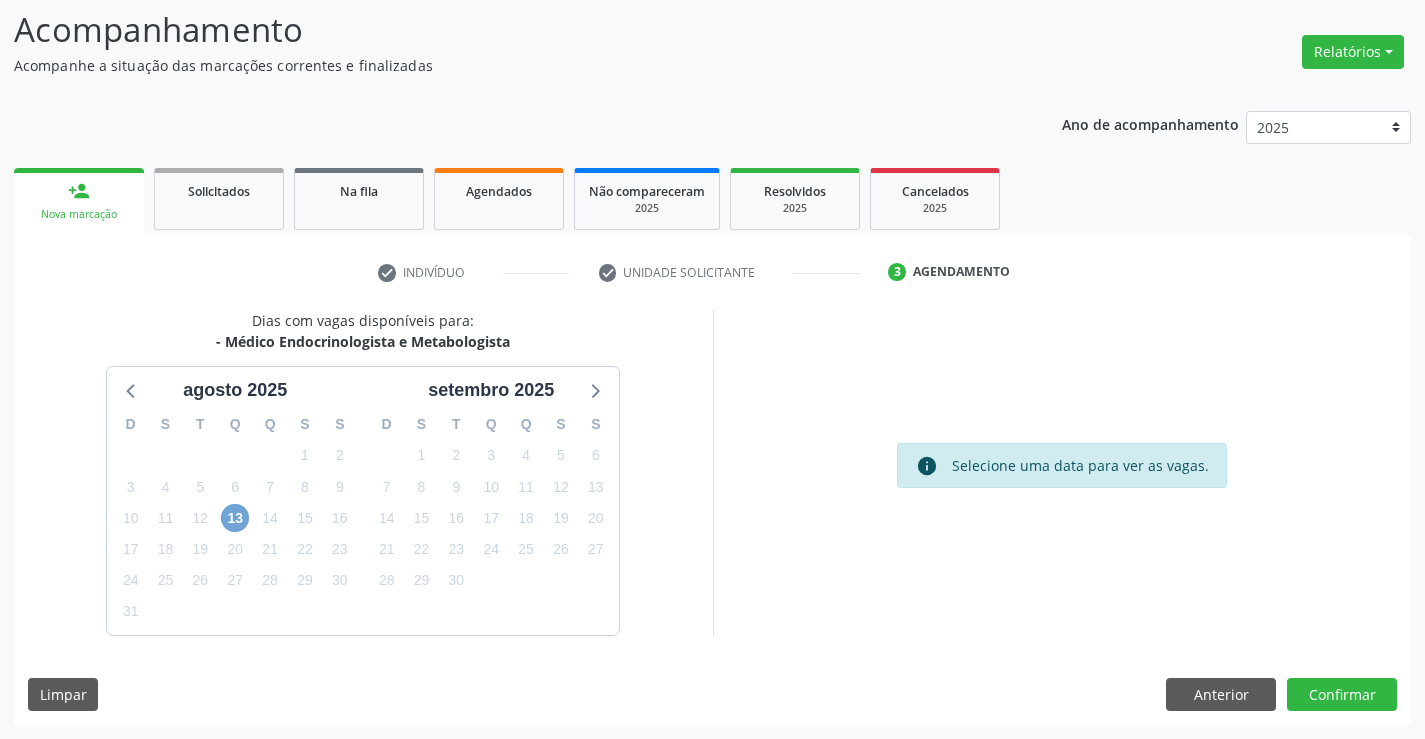 click on "13" at bounding box center [235, 518] 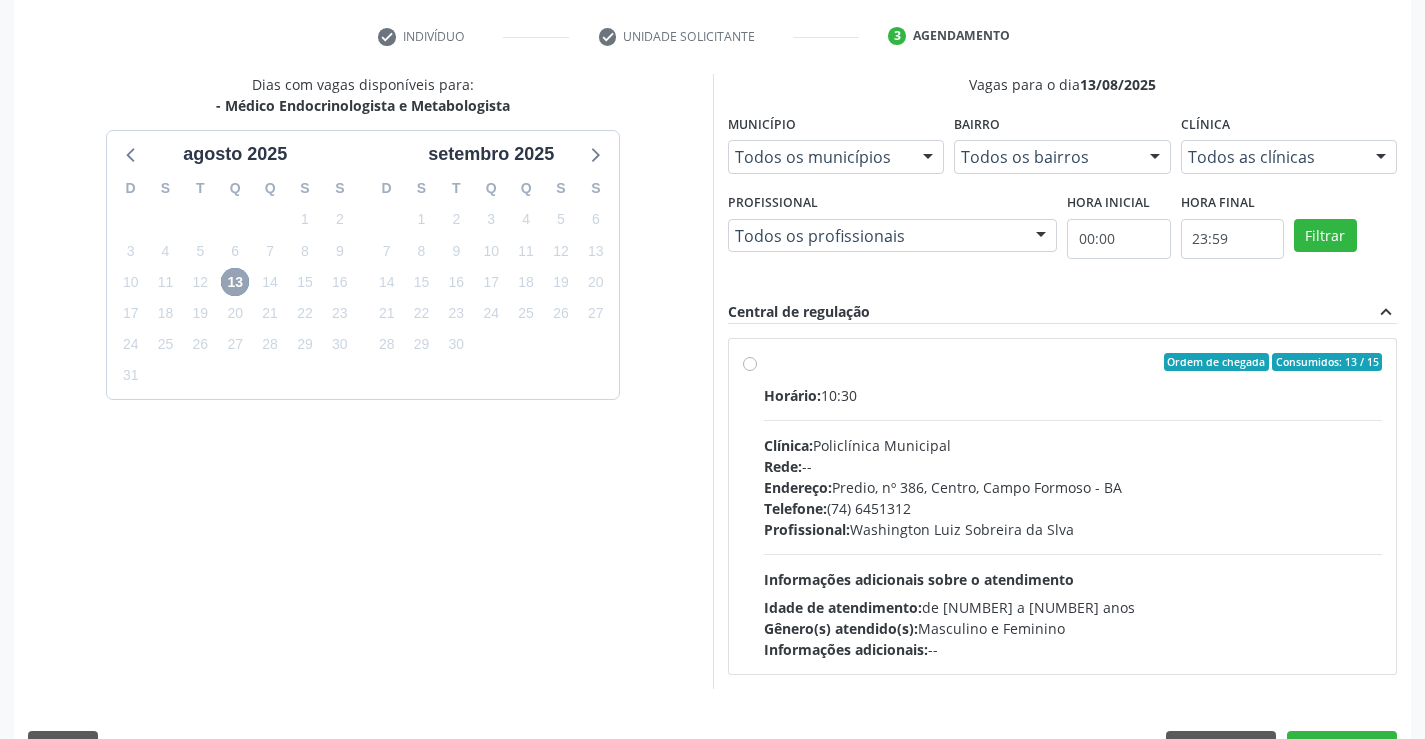scroll, scrollTop: 420, scrollLeft: 0, axis: vertical 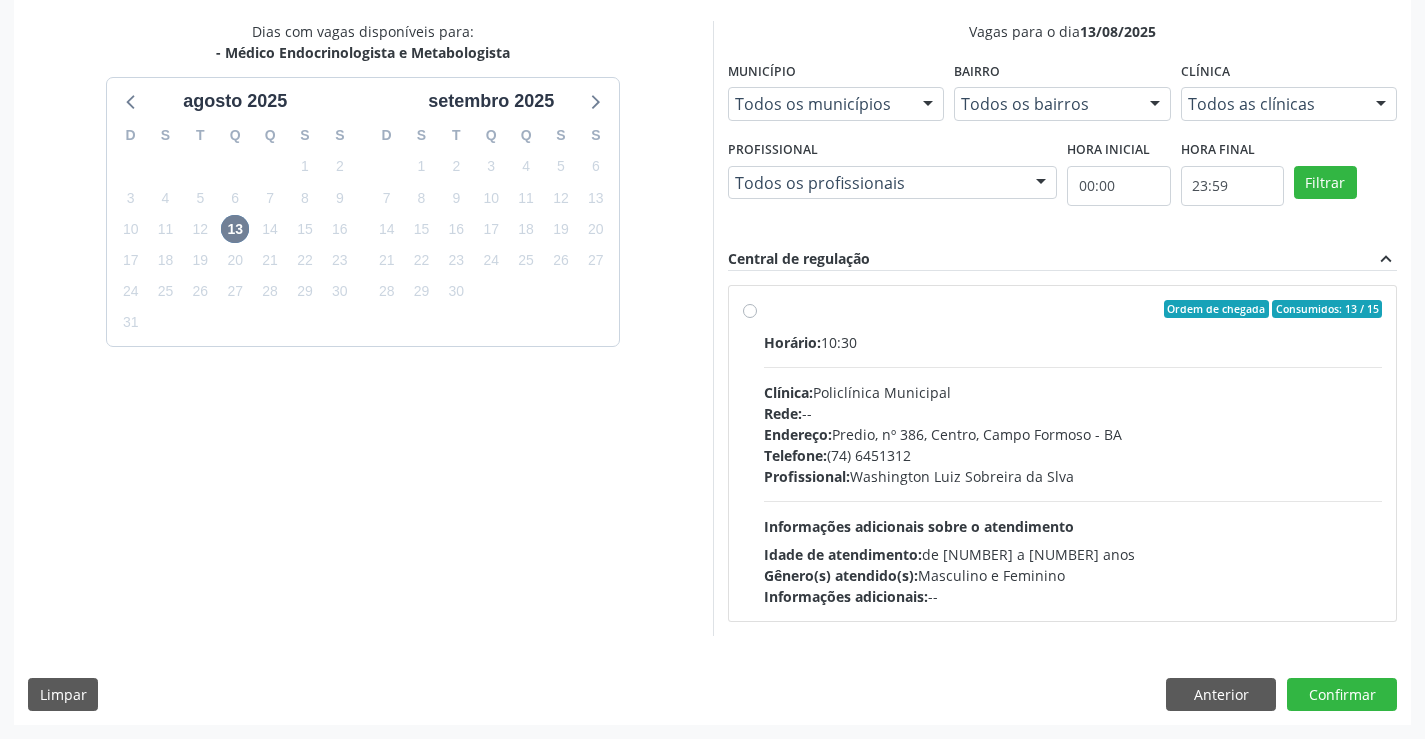 click on "Informações adicionais sobre o atendimento" at bounding box center [919, 526] 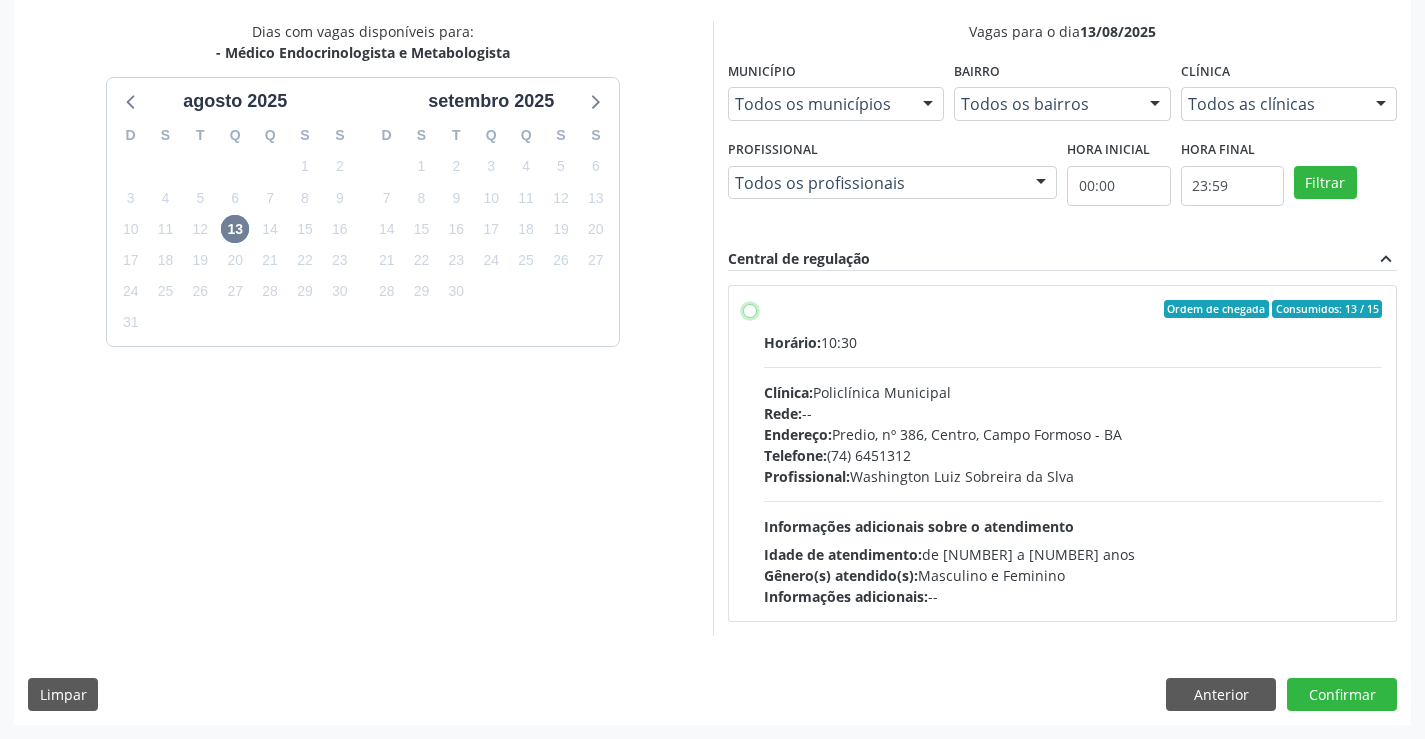 click on "Ordem de chegada
Consumidos: 13 / 15
Horário:   10:30
Clínica:  Policlínica Municipal
Rede:
--
Endereço:   Predio, nº 386, Centro, Campo Formoso - BA
Telefone:   (74) 6451312
Profissional:
Washington Luiz Sobreira da Slva
Informações adicionais sobre o atendimento
Idade de atendimento:
de 16 a 100 anos
Gênero(s) atendido(s):
Masculino e Feminino
Informações adicionais:
--" at bounding box center [750, 309] 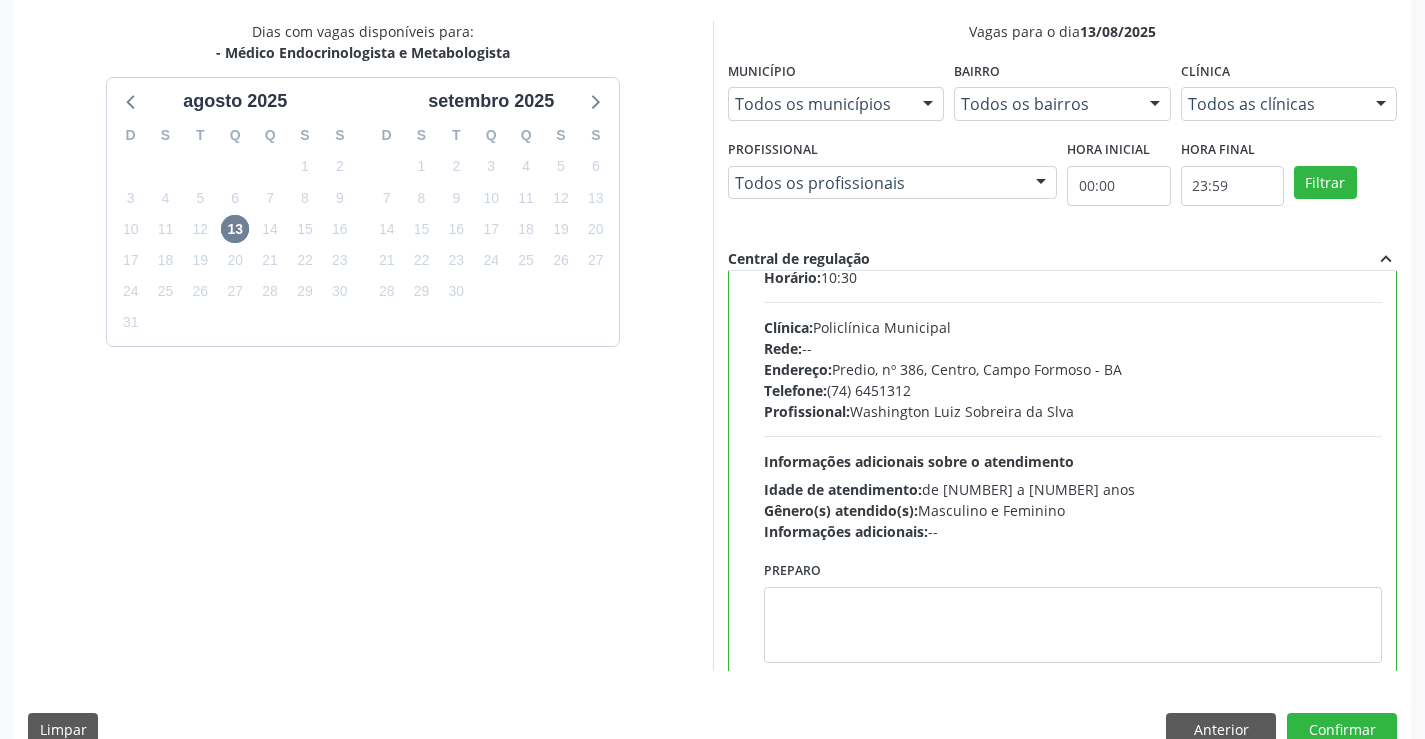 scroll, scrollTop: 99, scrollLeft: 0, axis: vertical 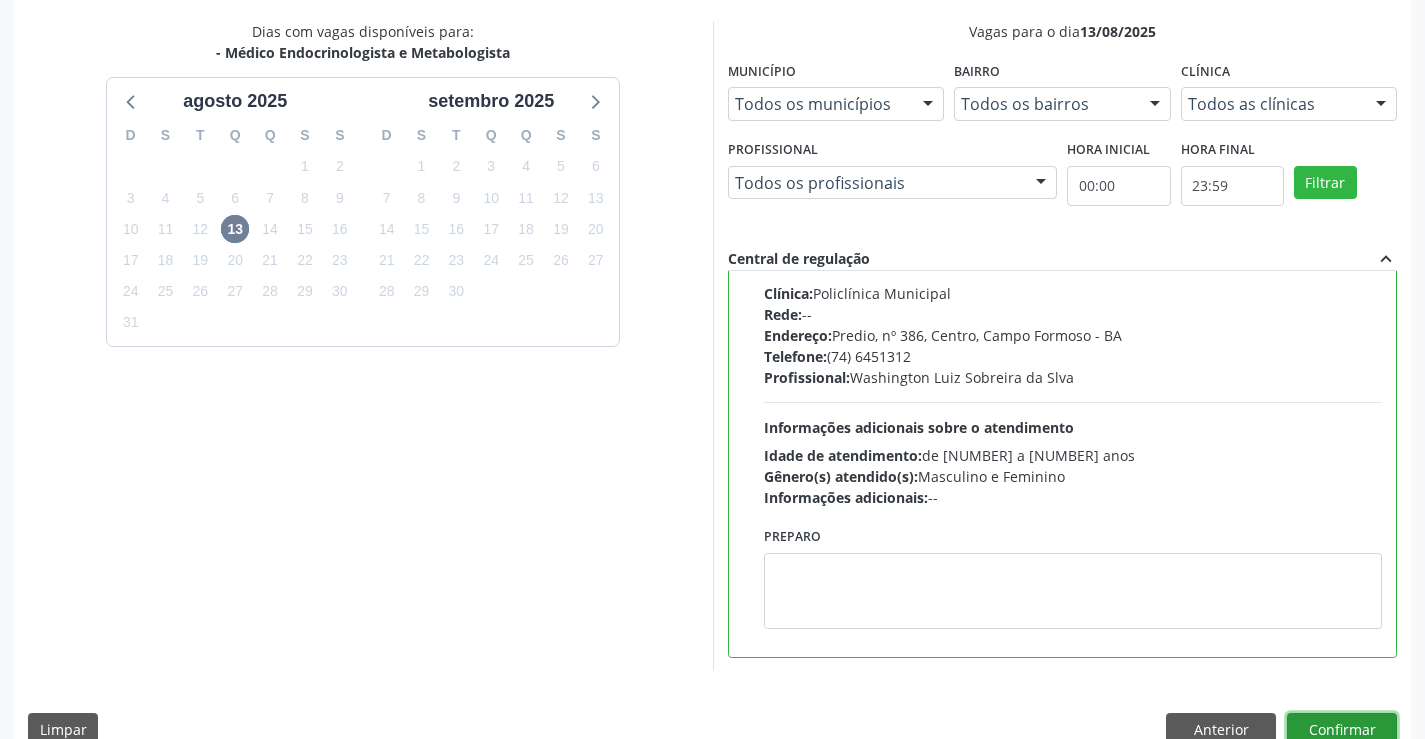 click on "Confirmar" at bounding box center [1342, 730] 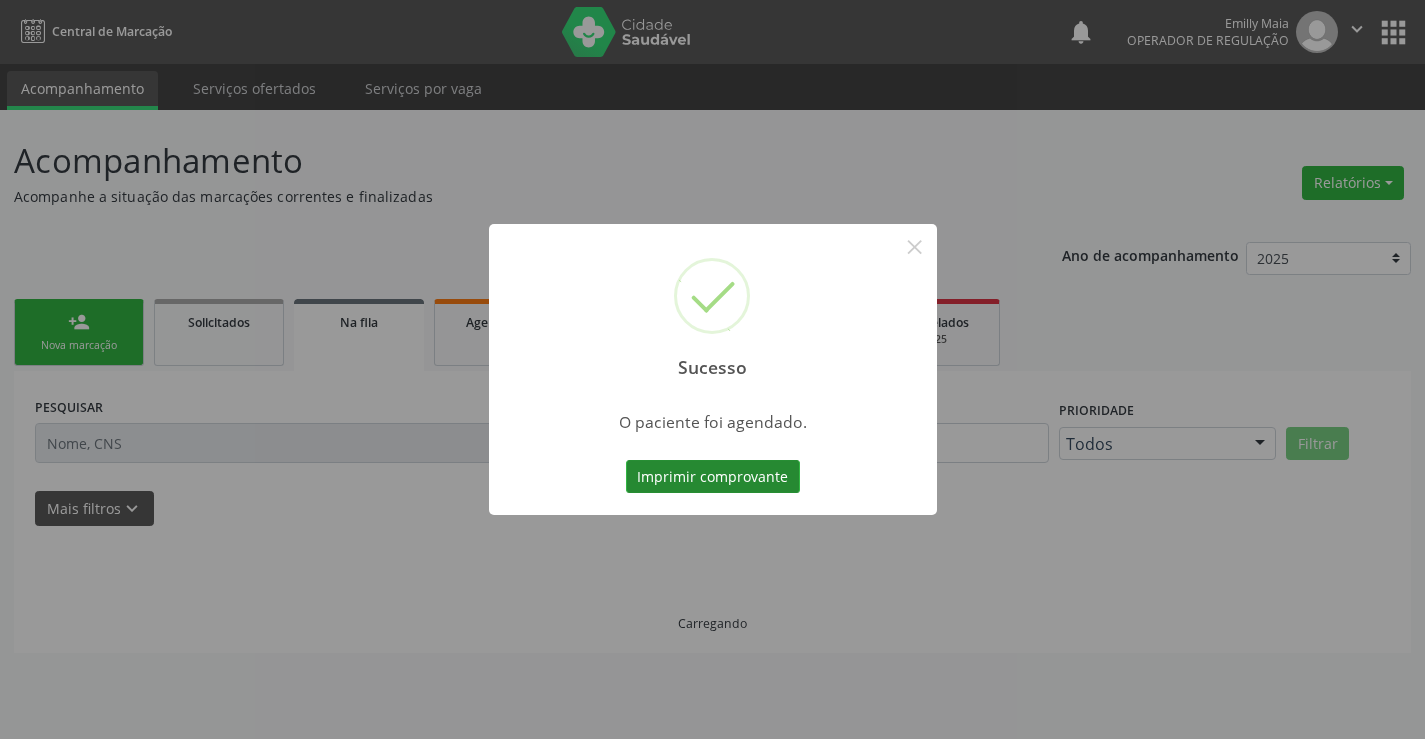 scroll, scrollTop: 0, scrollLeft: 0, axis: both 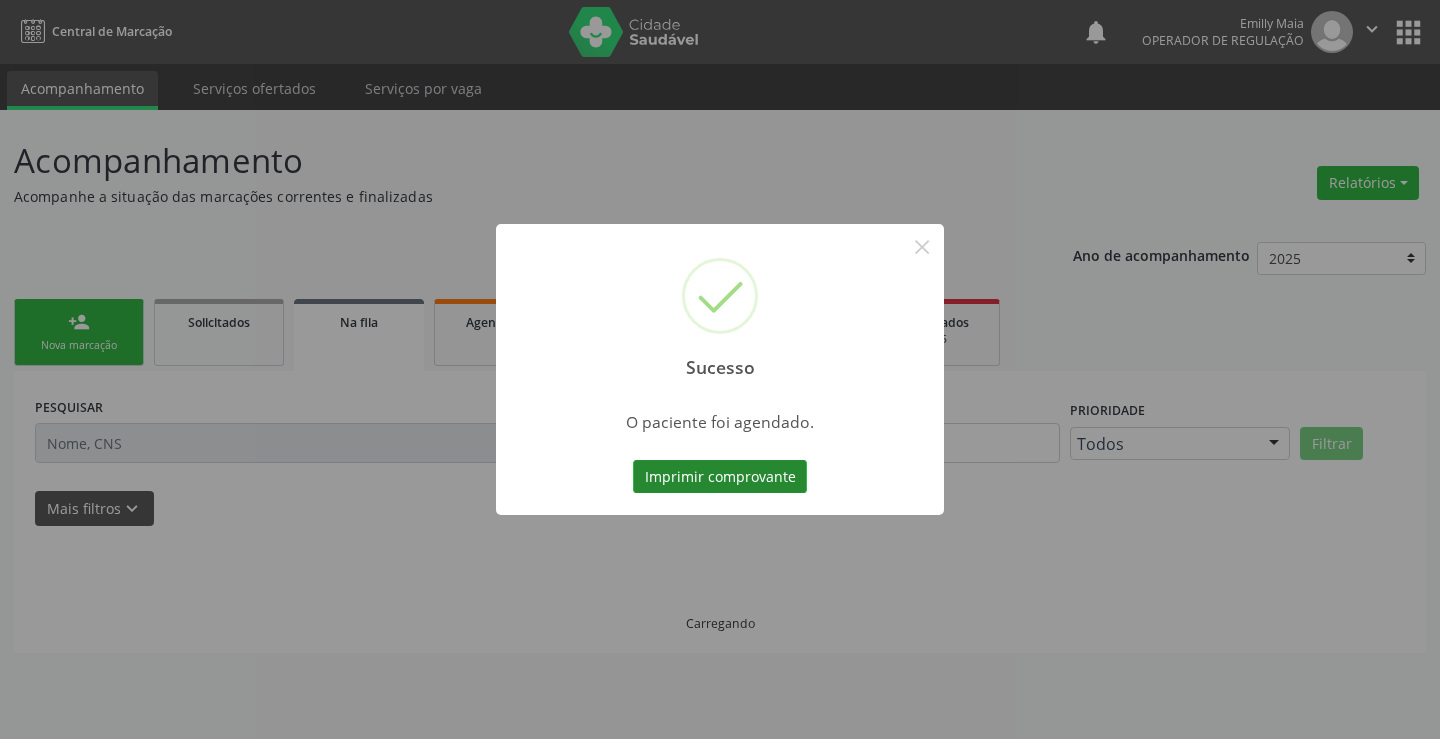 click on "Imprimir comprovante" at bounding box center (720, 477) 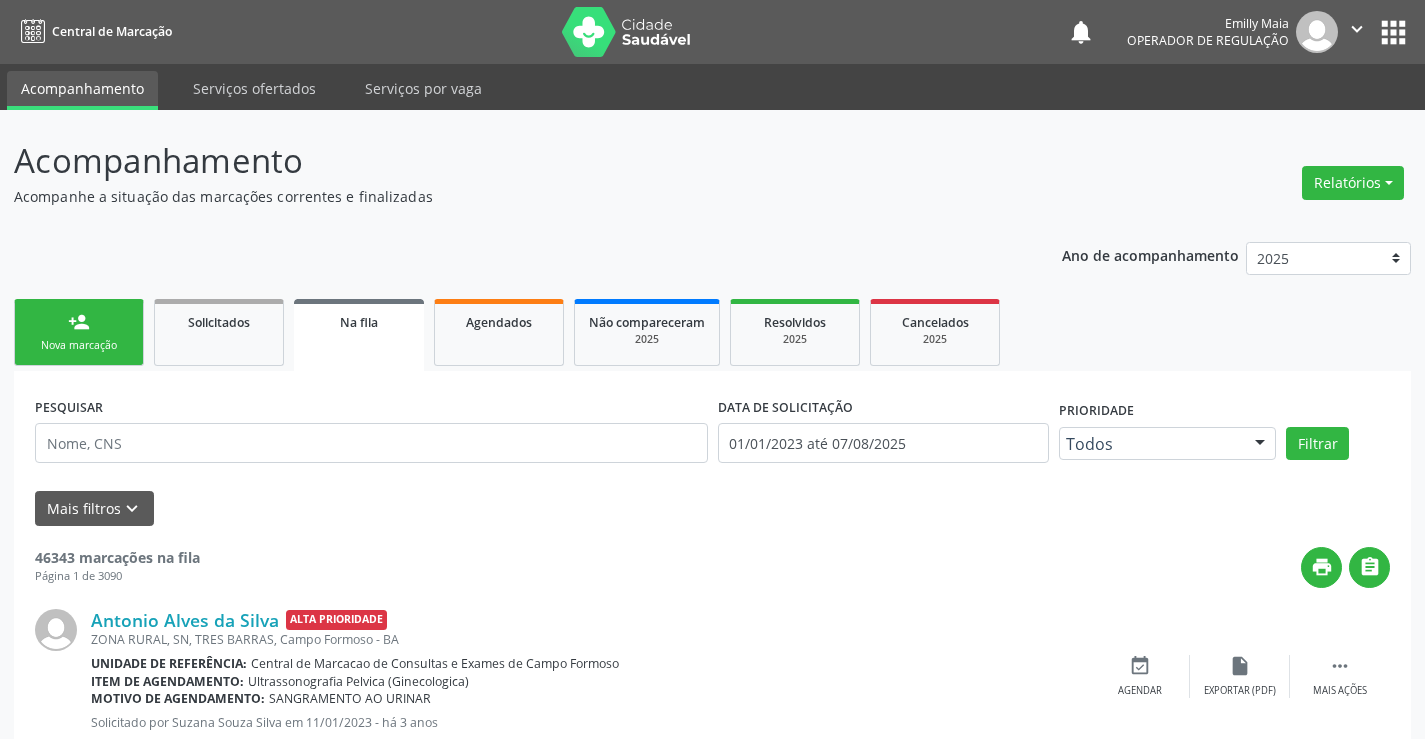click on "person_add" at bounding box center [79, 322] 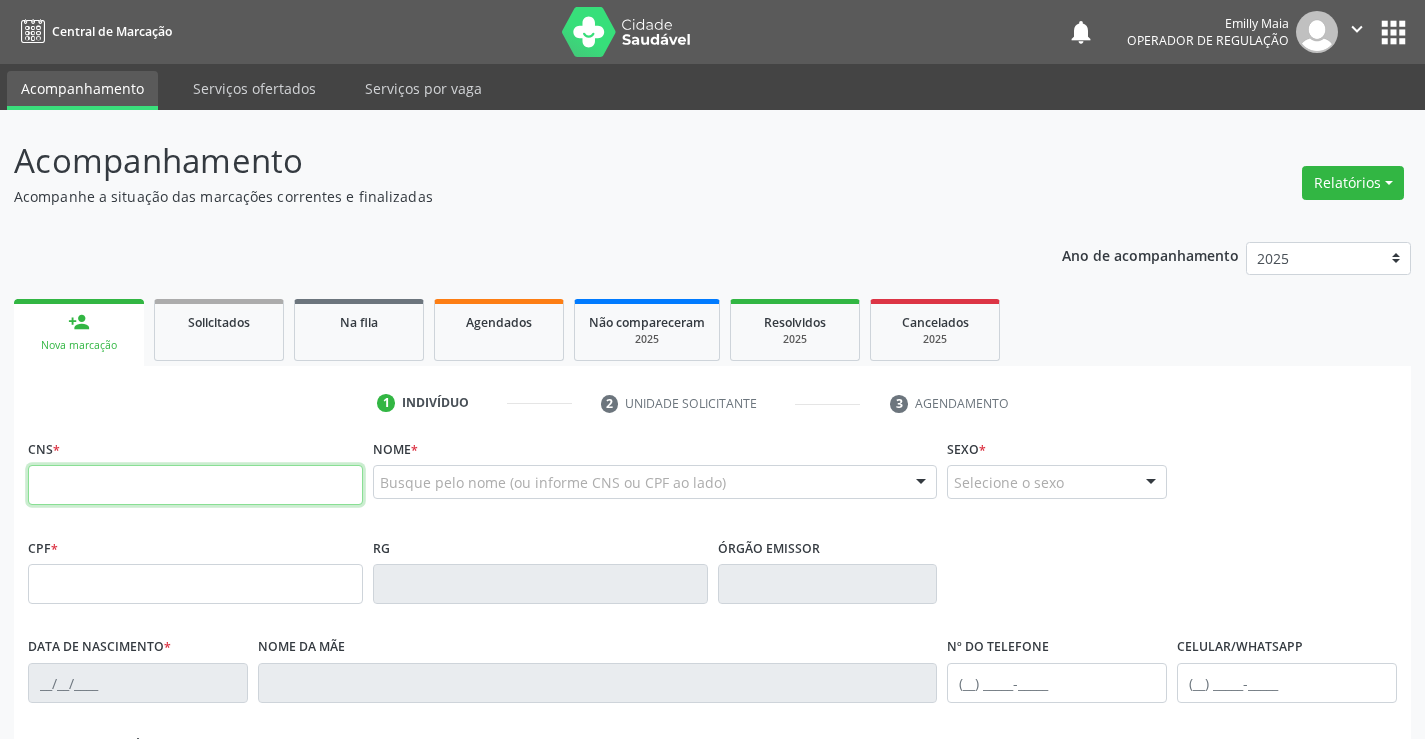 click at bounding box center (195, 485) 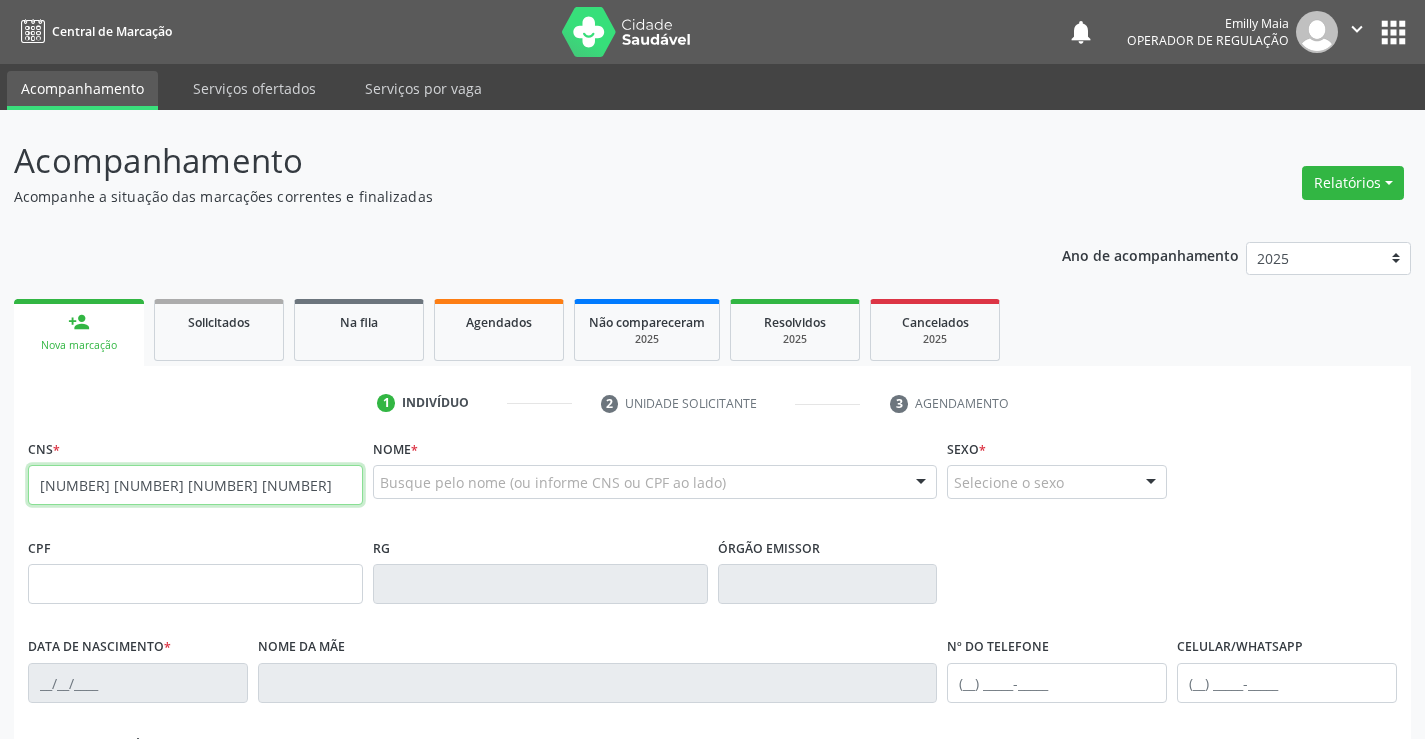 type on "708 1088 2864 5910" 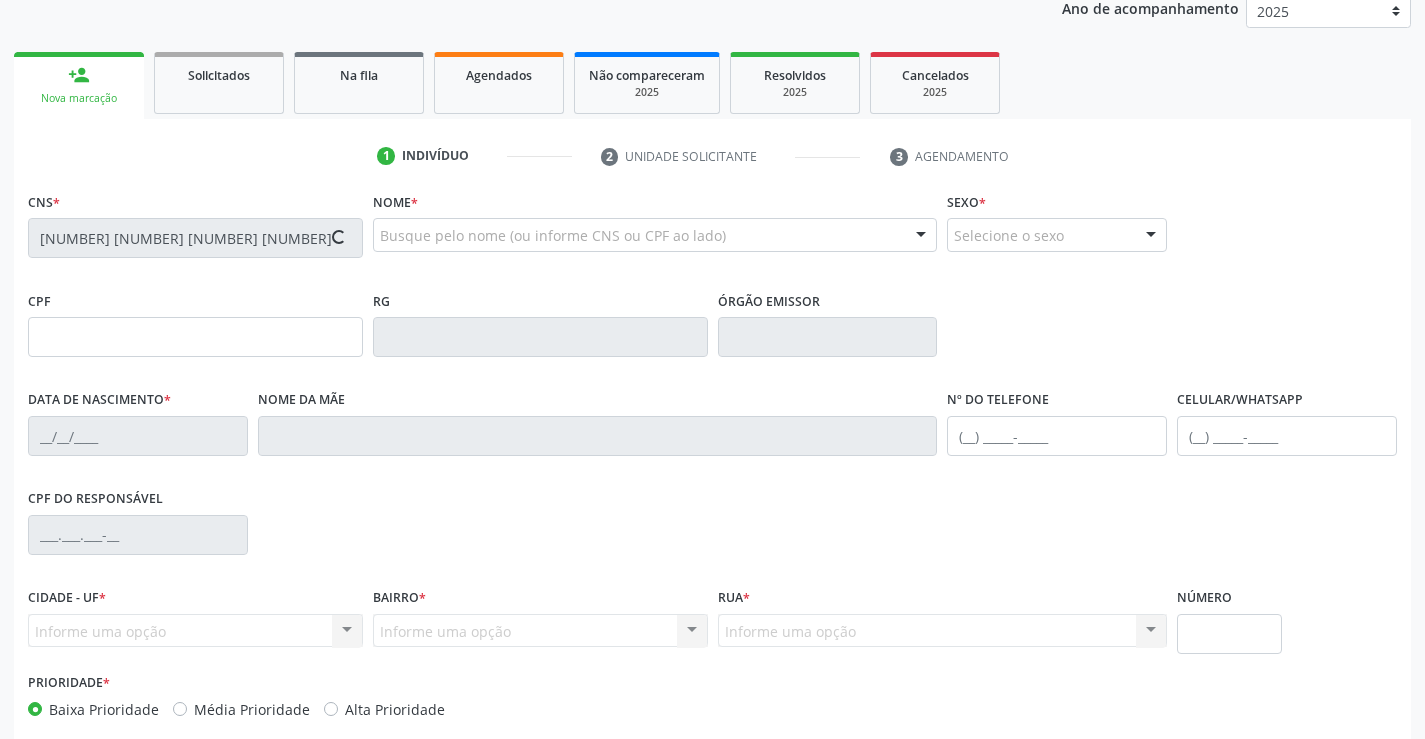 scroll, scrollTop: 345, scrollLeft: 0, axis: vertical 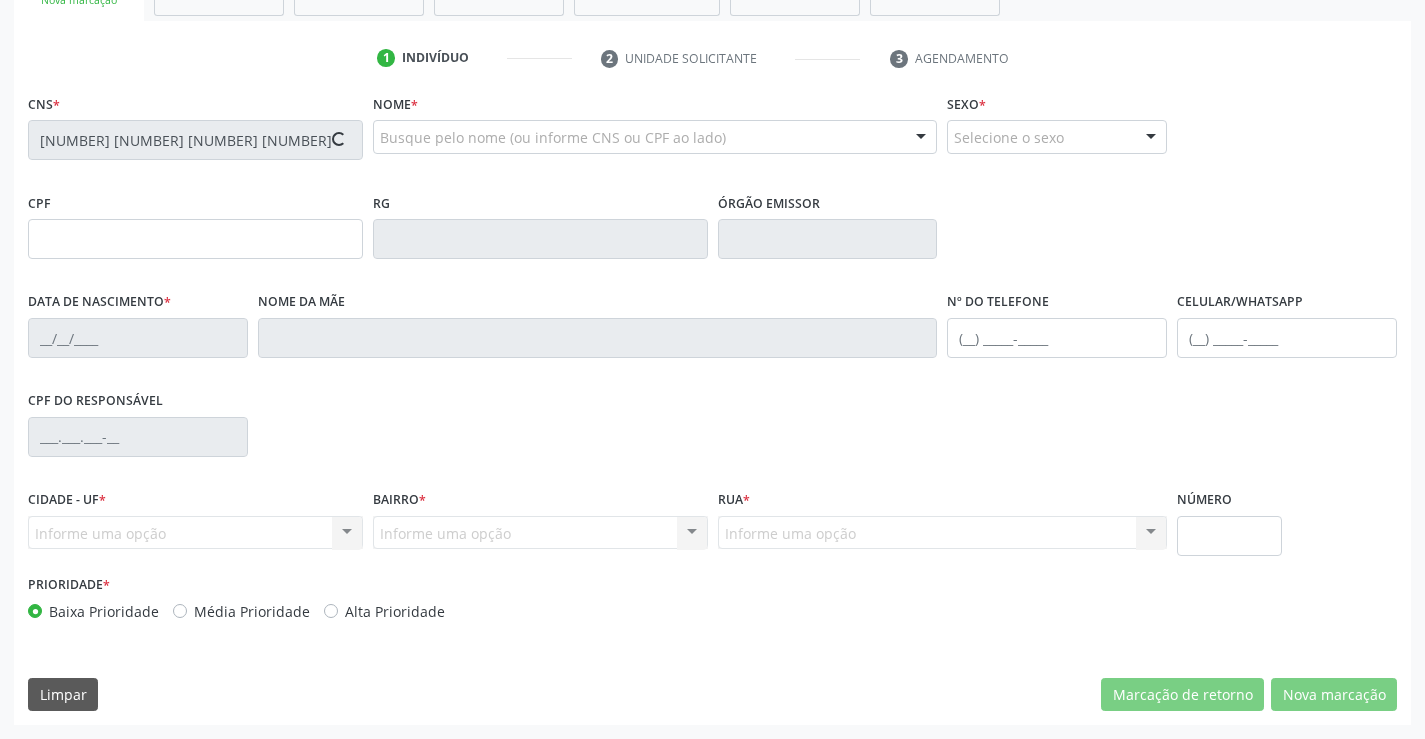 type on "1418740667" 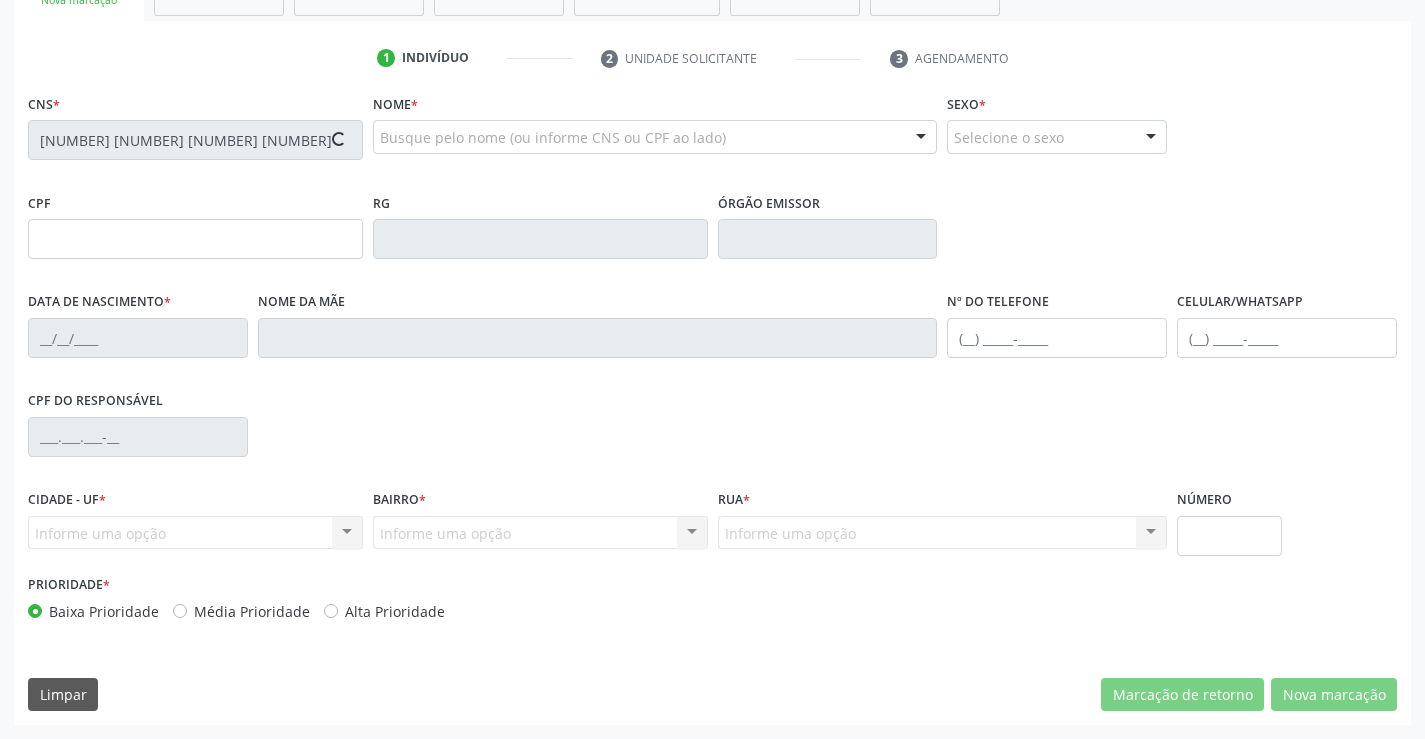 type on "sn" 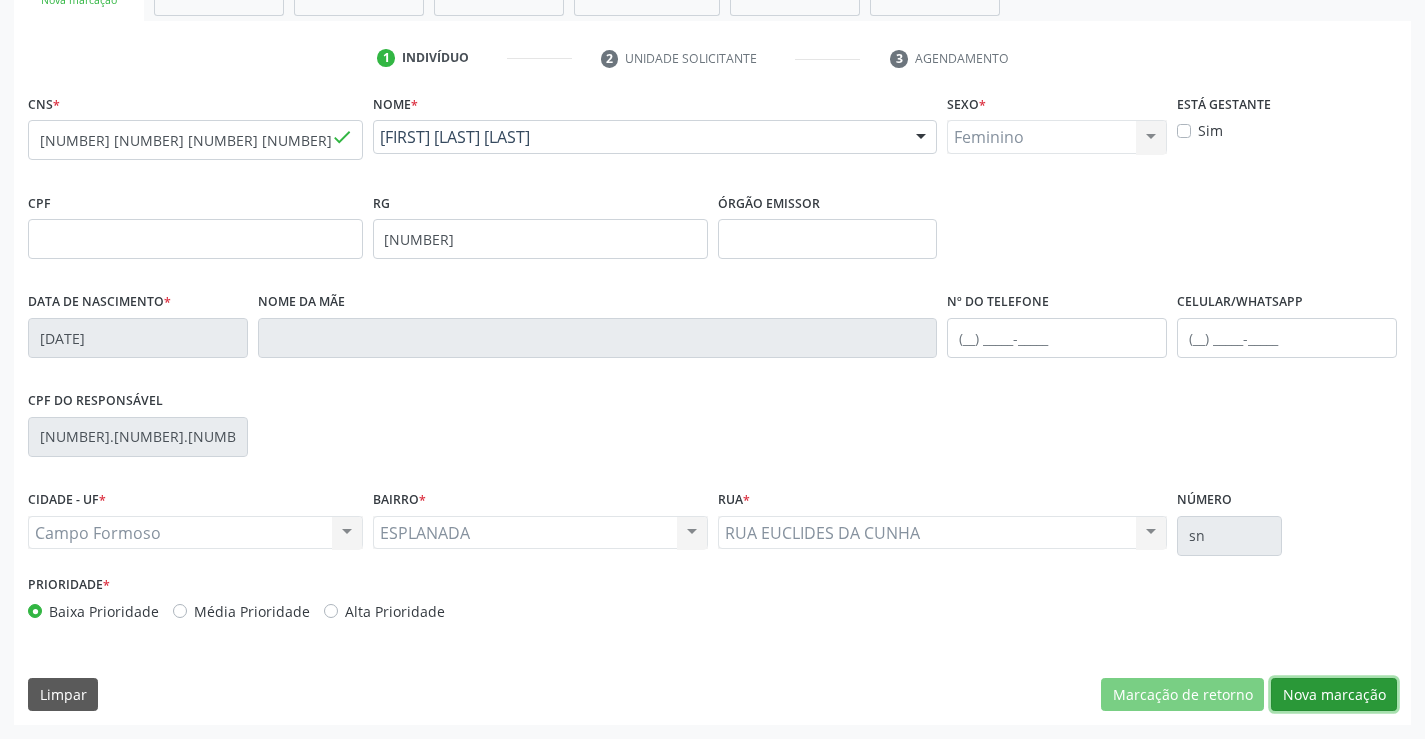 click on "Nova marcação" at bounding box center [1334, 695] 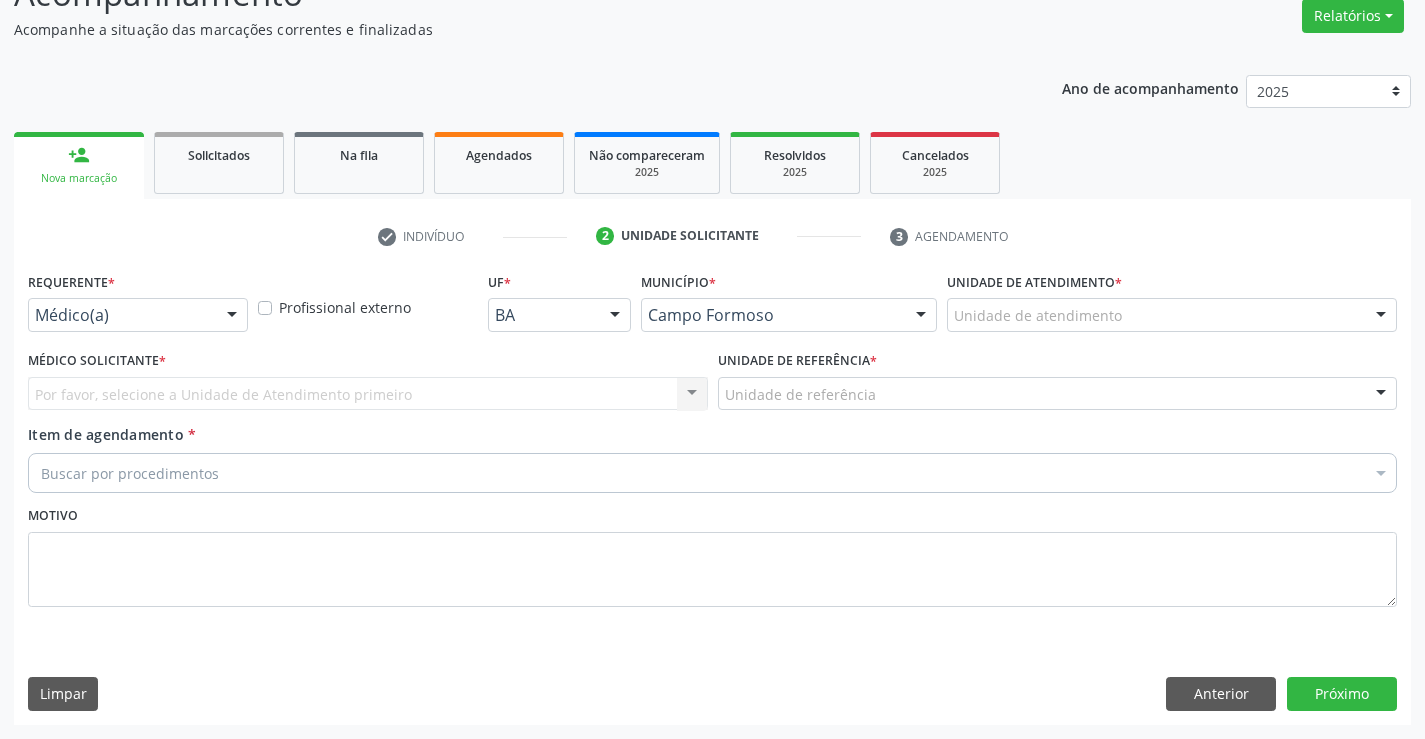 scroll, scrollTop: 167, scrollLeft: 0, axis: vertical 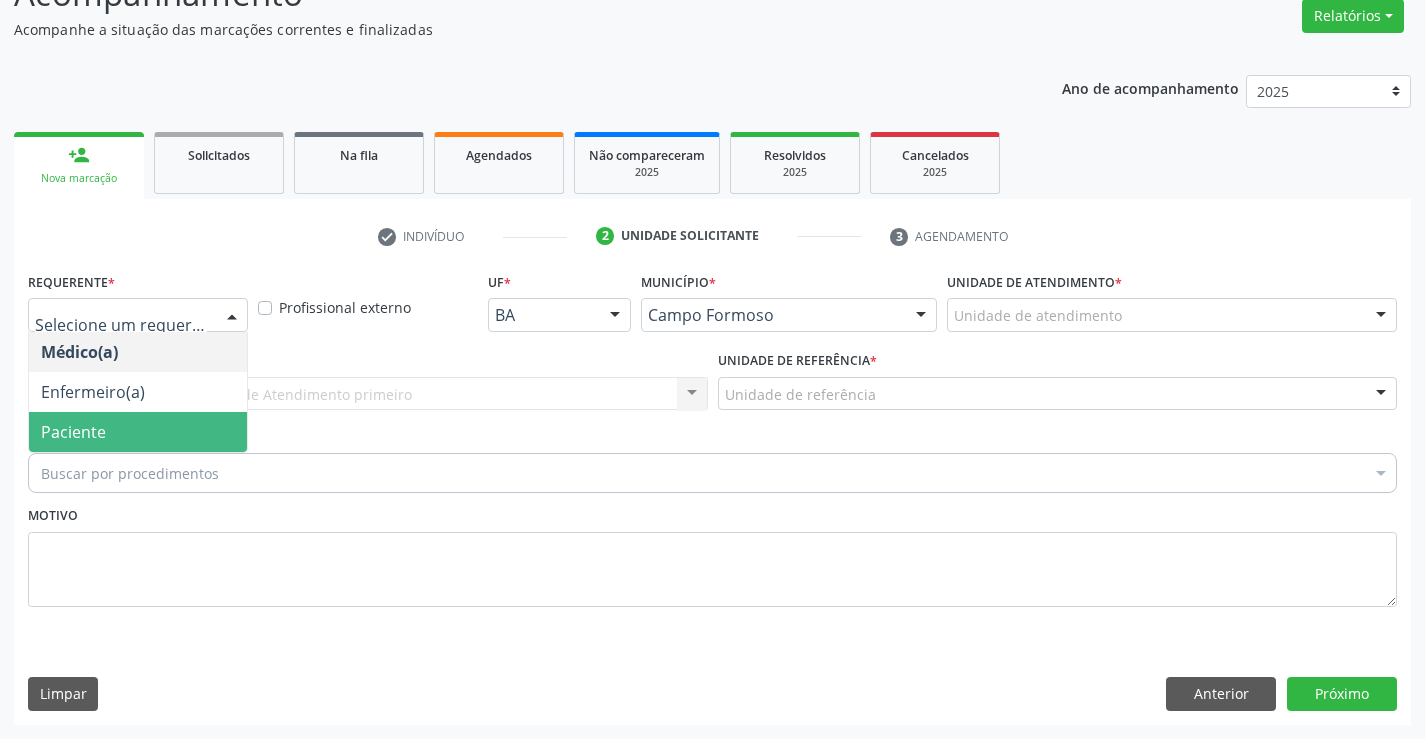 click on "Paciente" at bounding box center [138, 432] 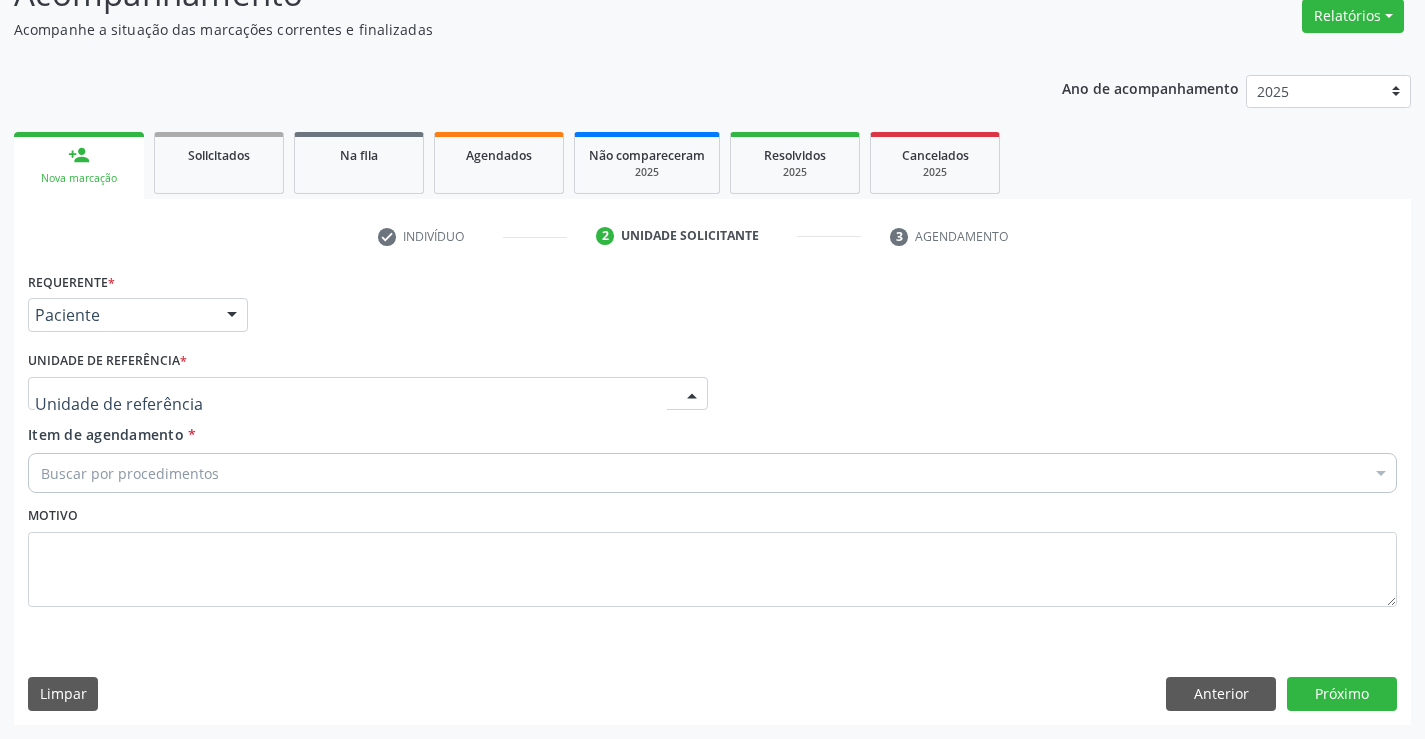 click at bounding box center [368, 394] 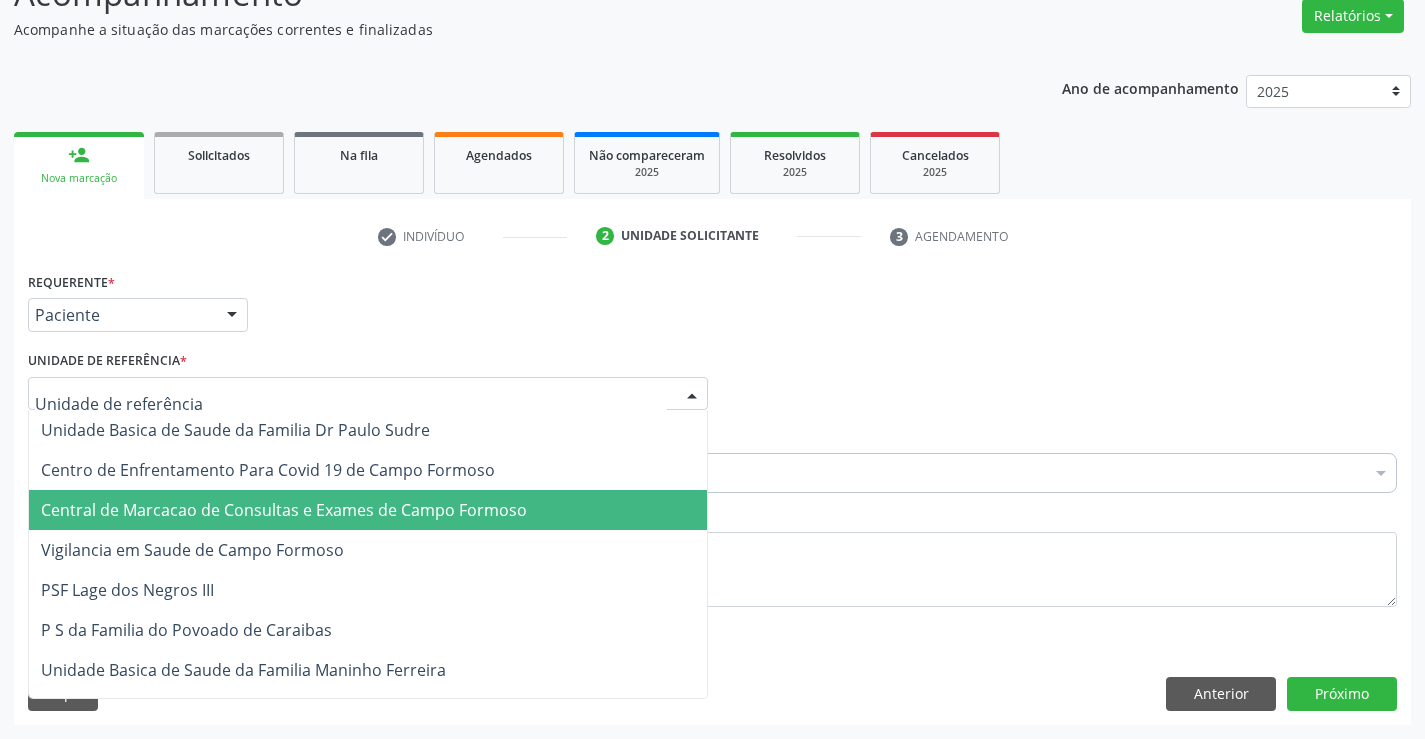 click on "Central de Marcacao de Consultas e Exames de Campo Formoso" at bounding box center [284, 510] 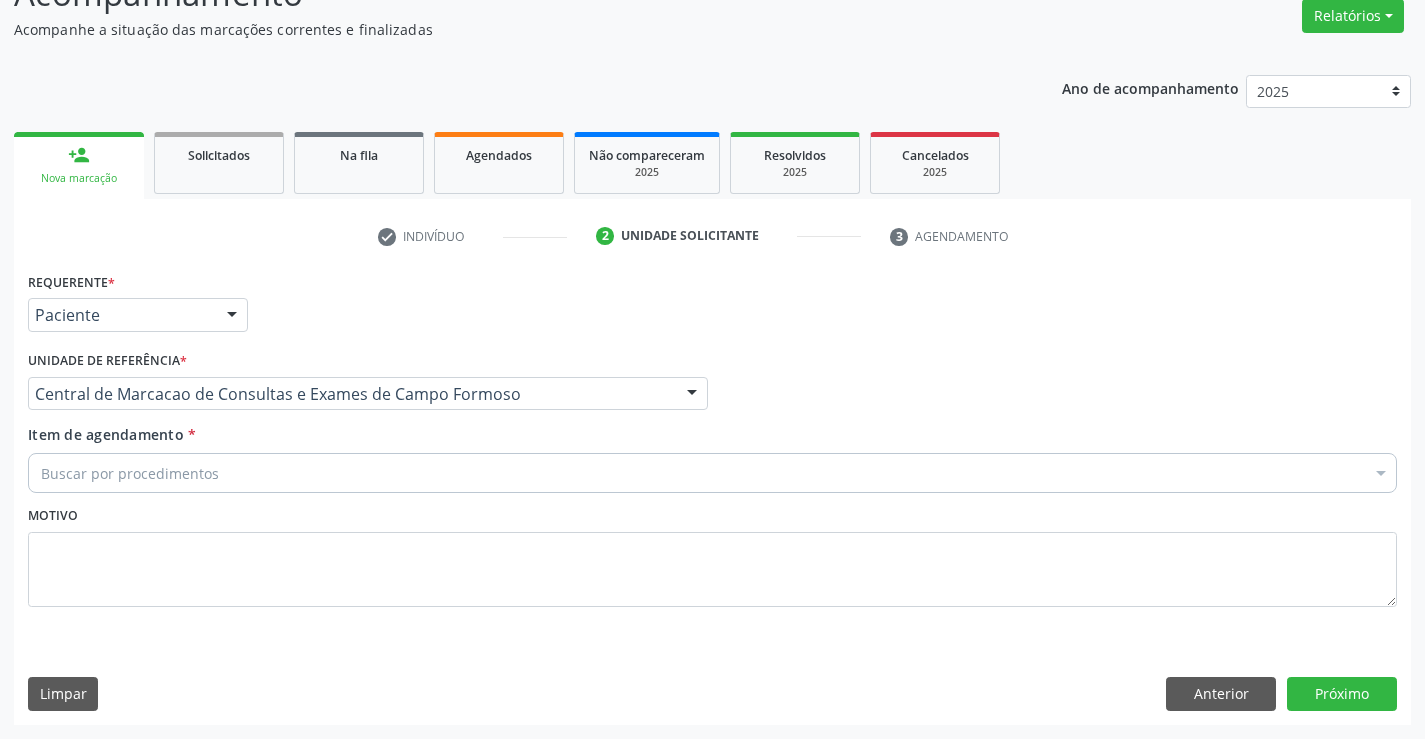 click on "Buscar por procedimentos" at bounding box center [712, 473] 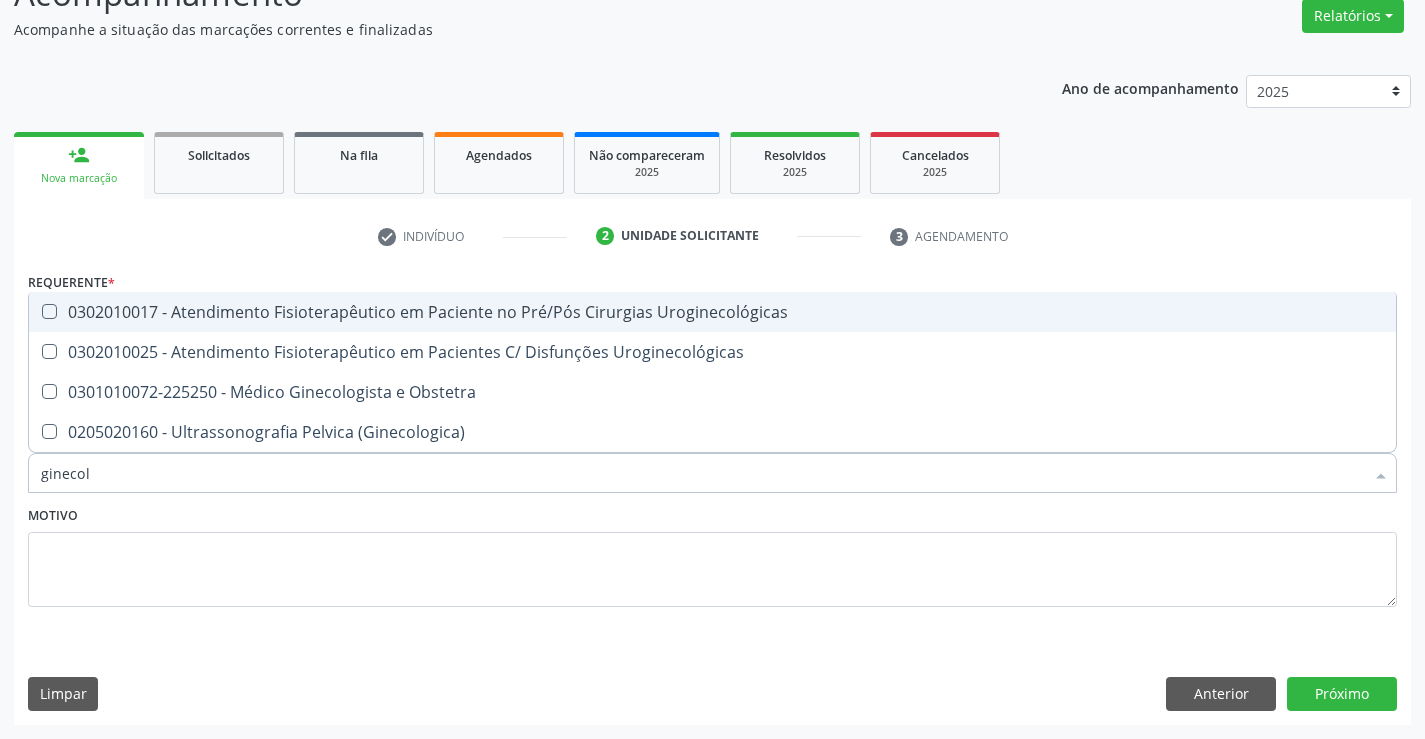 type on "ginecolo" 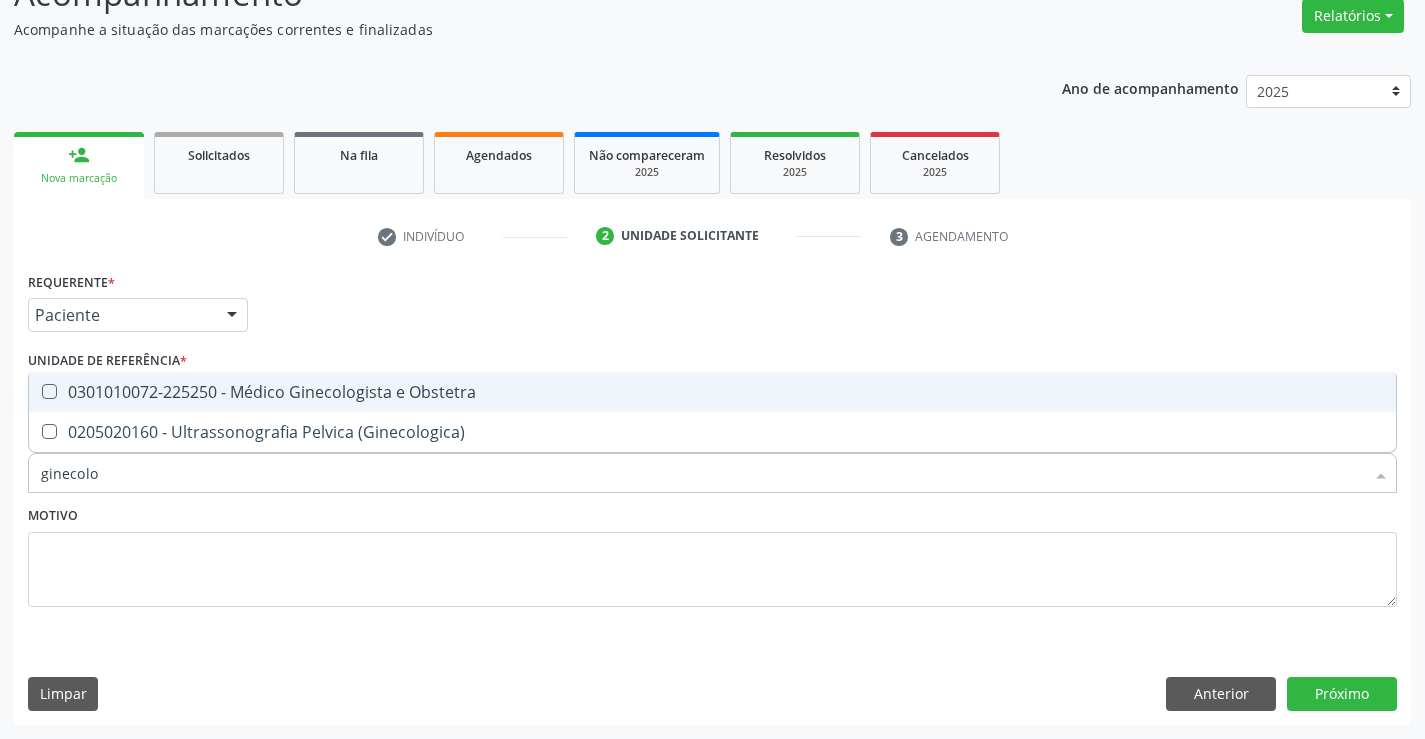 click on "0301010072-225250 - Médico Ginecologista e Obstetra" at bounding box center [712, 392] 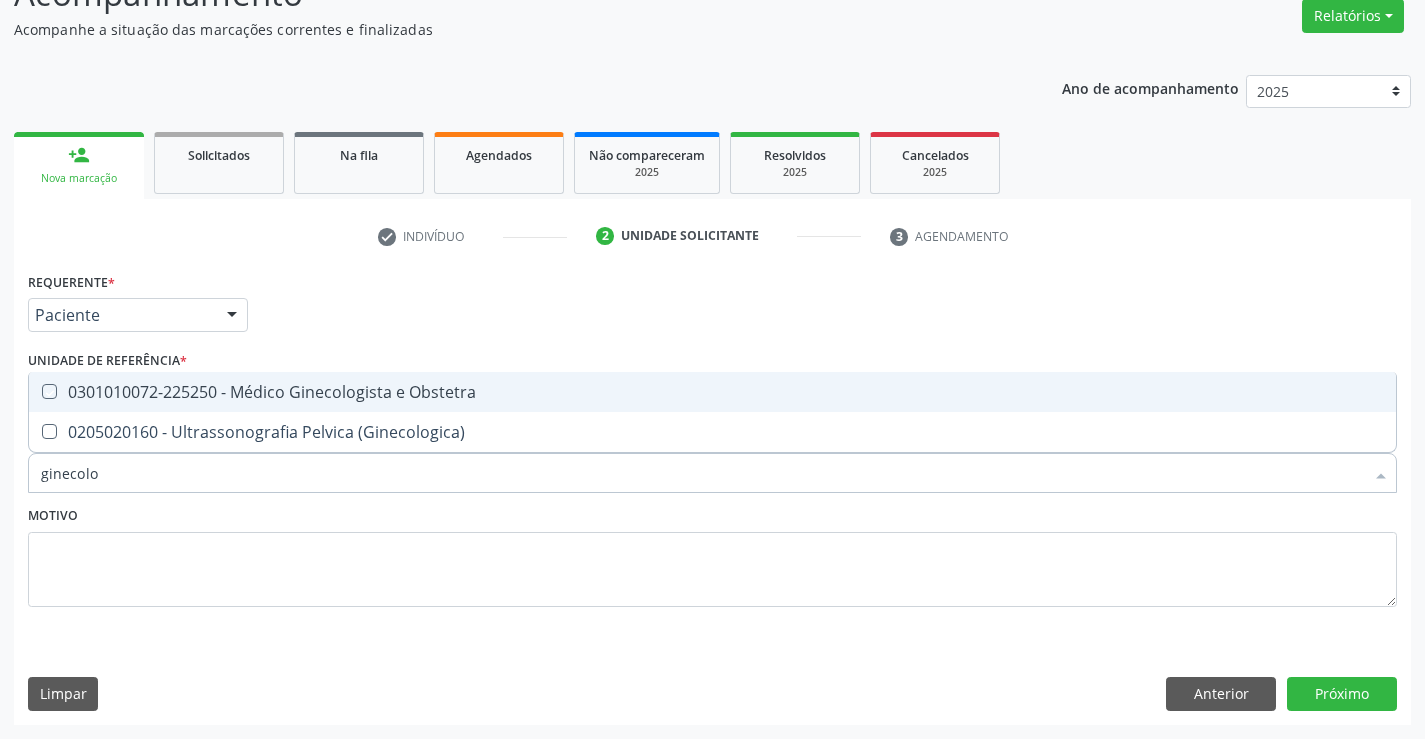 checkbox on "true" 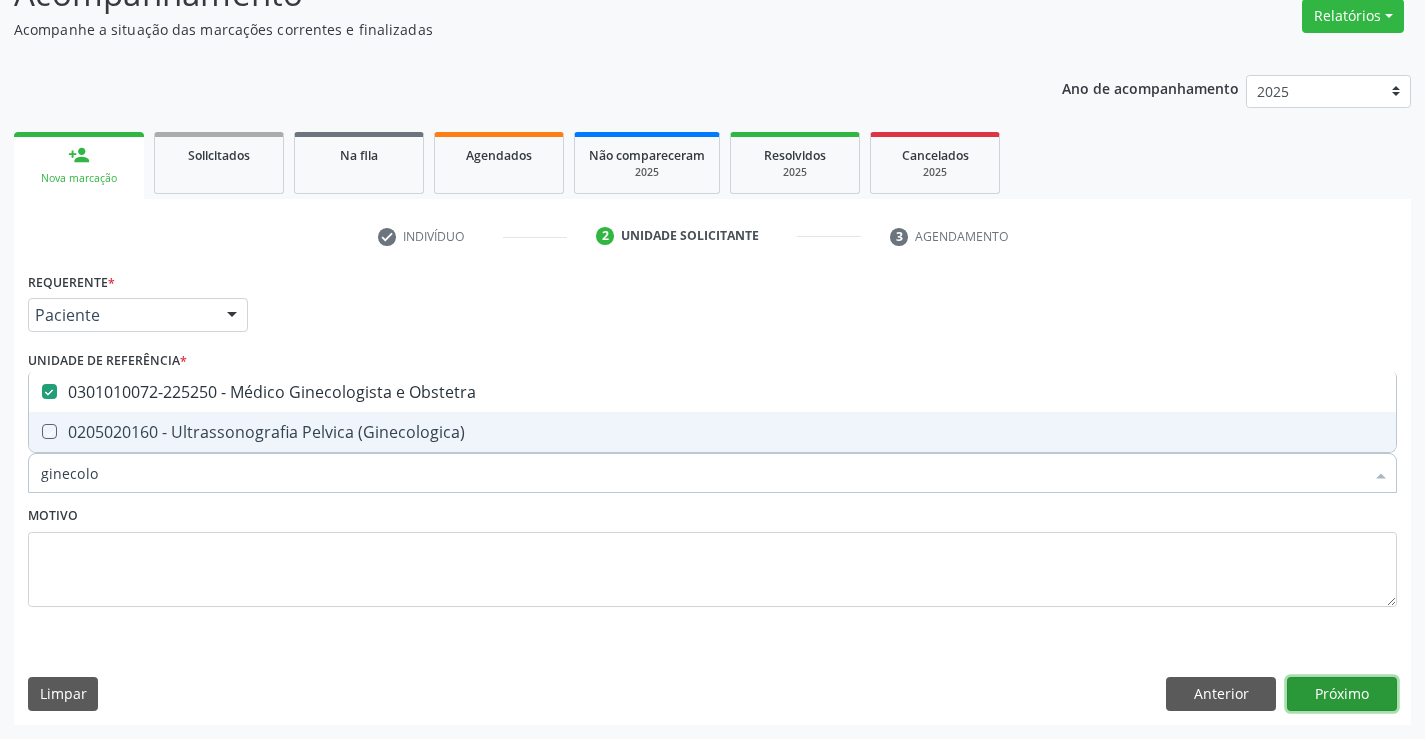 click on "Próximo" at bounding box center [1342, 694] 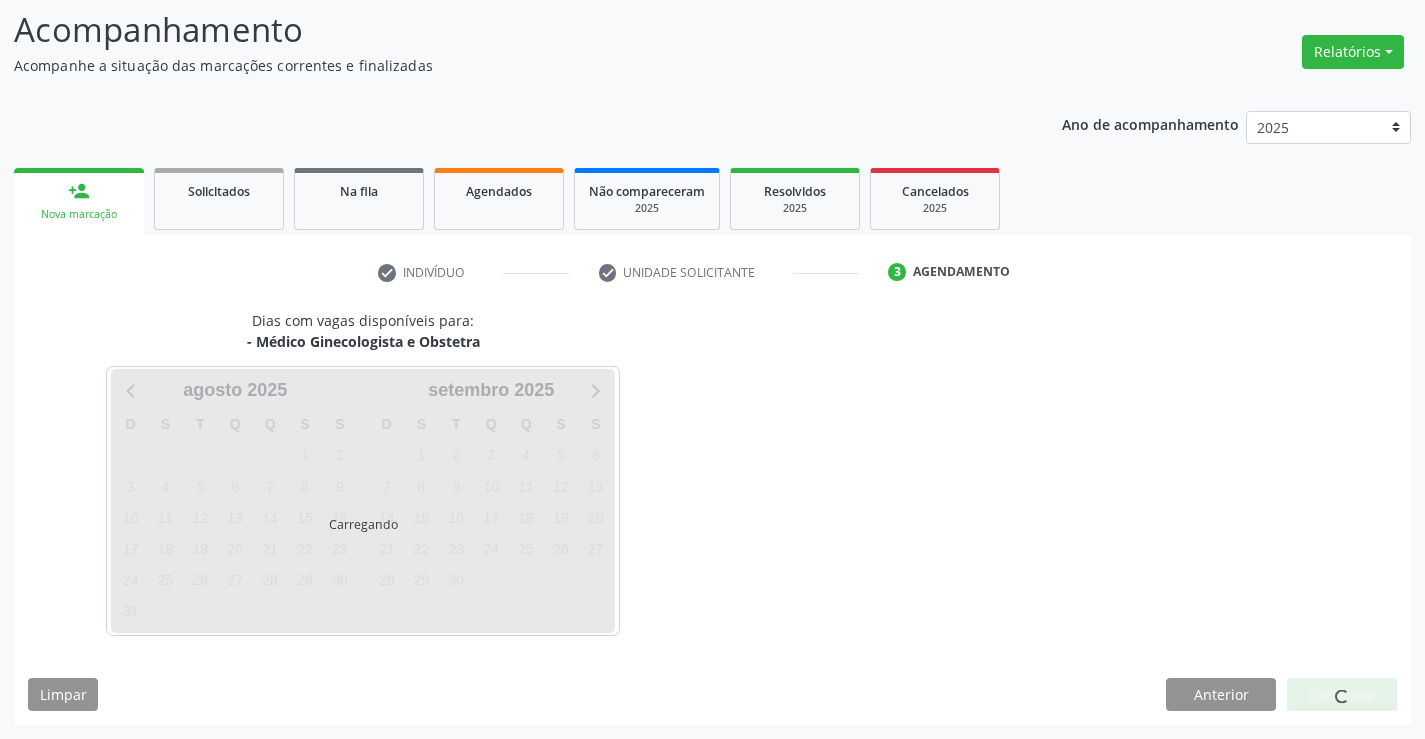 scroll, scrollTop: 131, scrollLeft: 0, axis: vertical 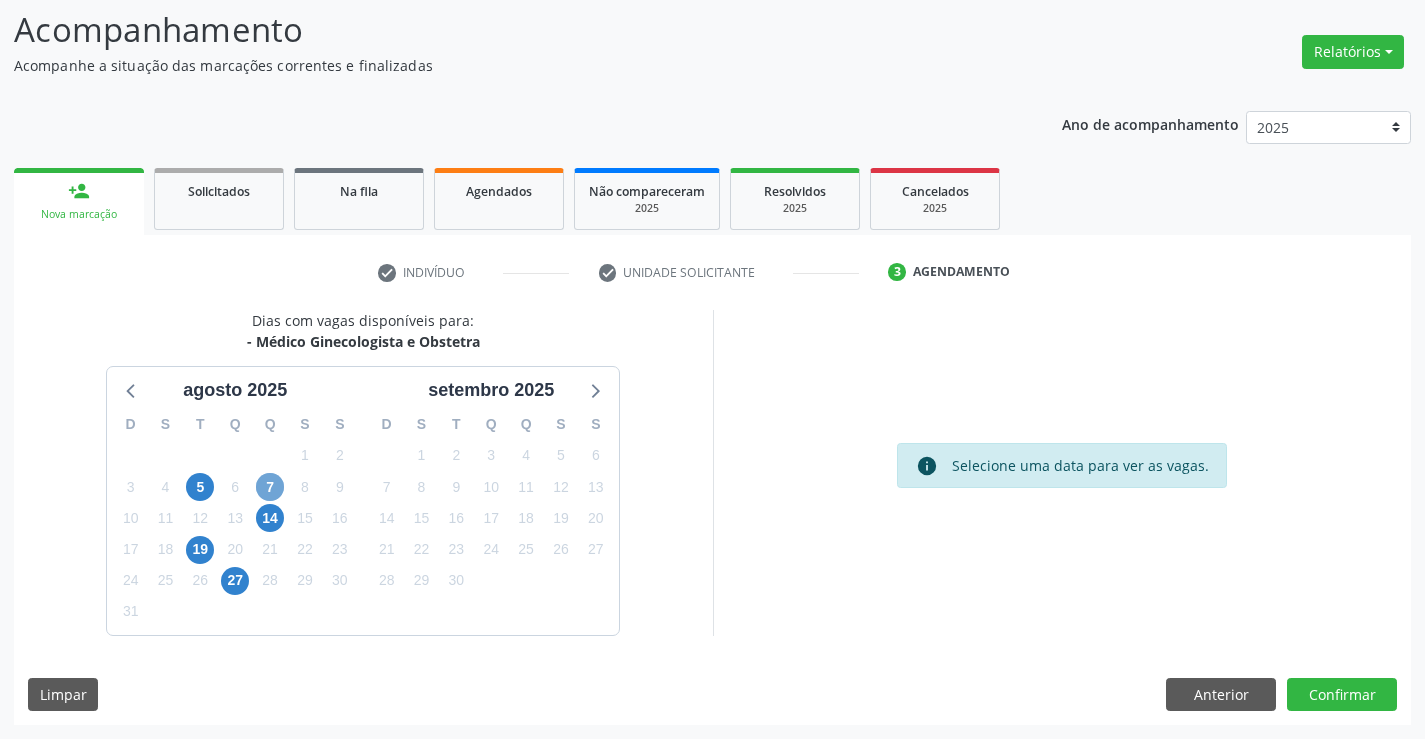 click on "7" at bounding box center [270, 487] 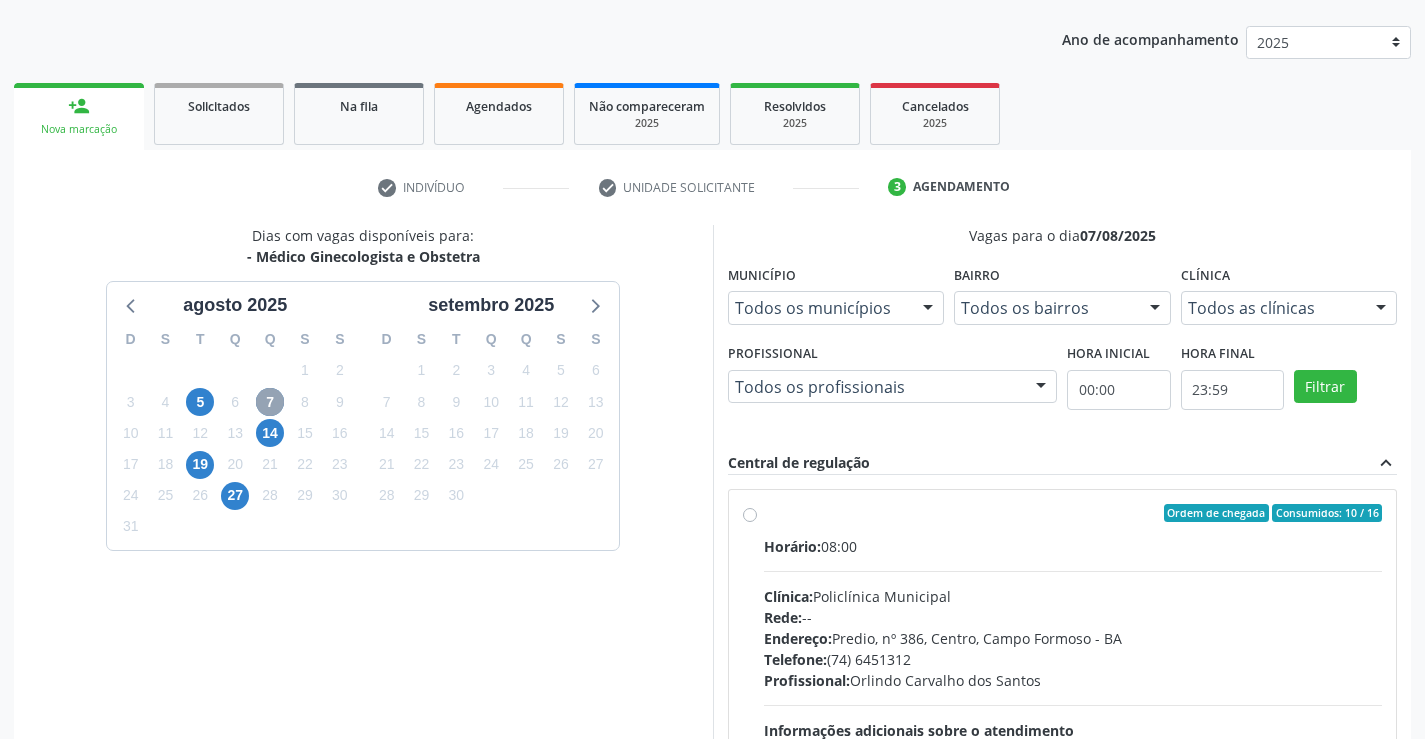 scroll, scrollTop: 420, scrollLeft: 0, axis: vertical 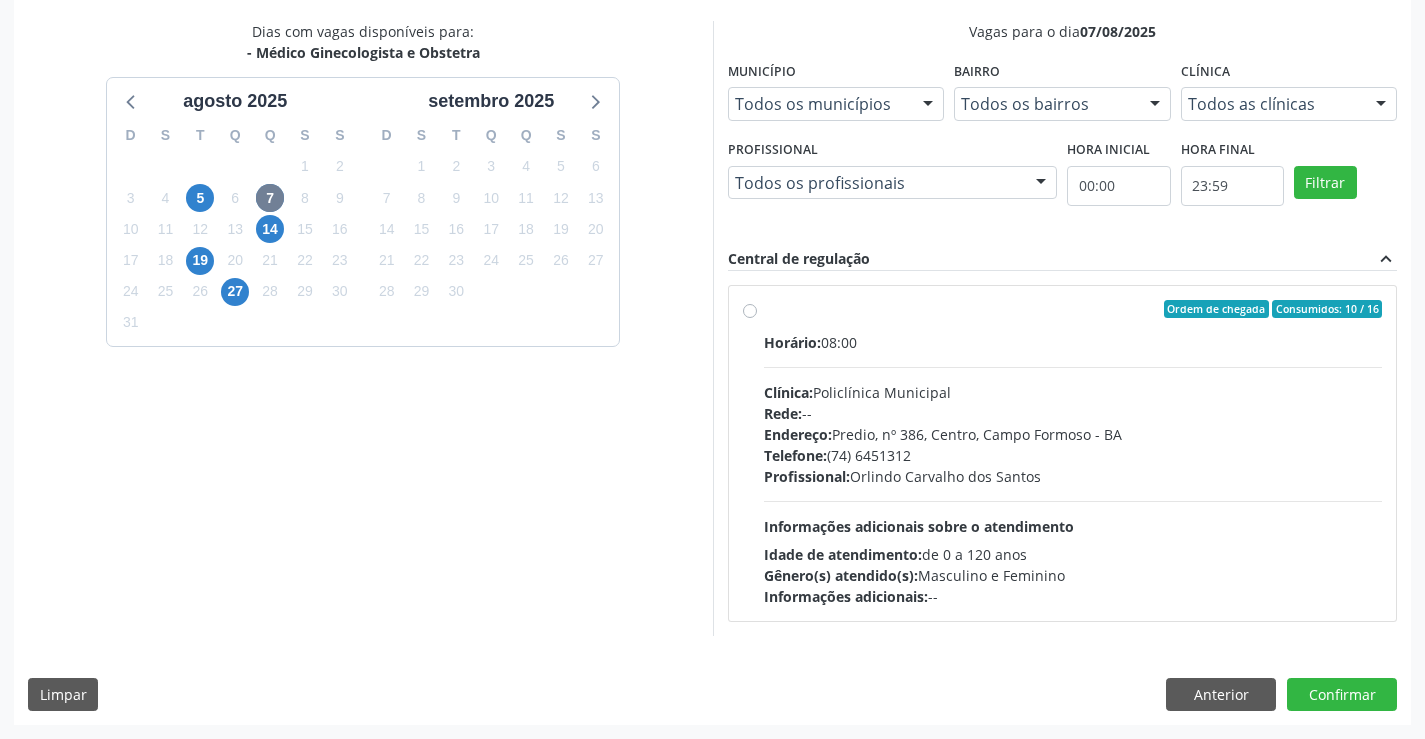 click on "14" at bounding box center [270, 229] 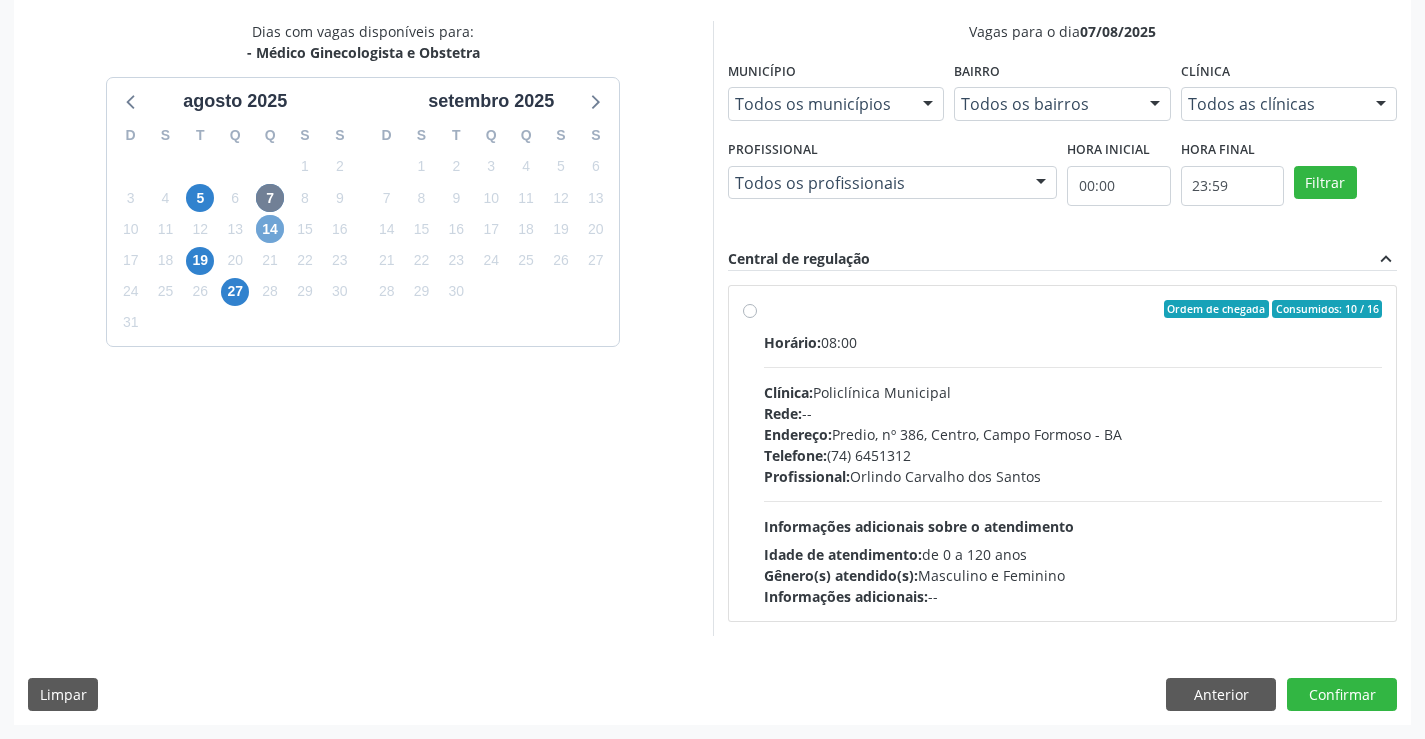 click on "14" at bounding box center [270, 229] 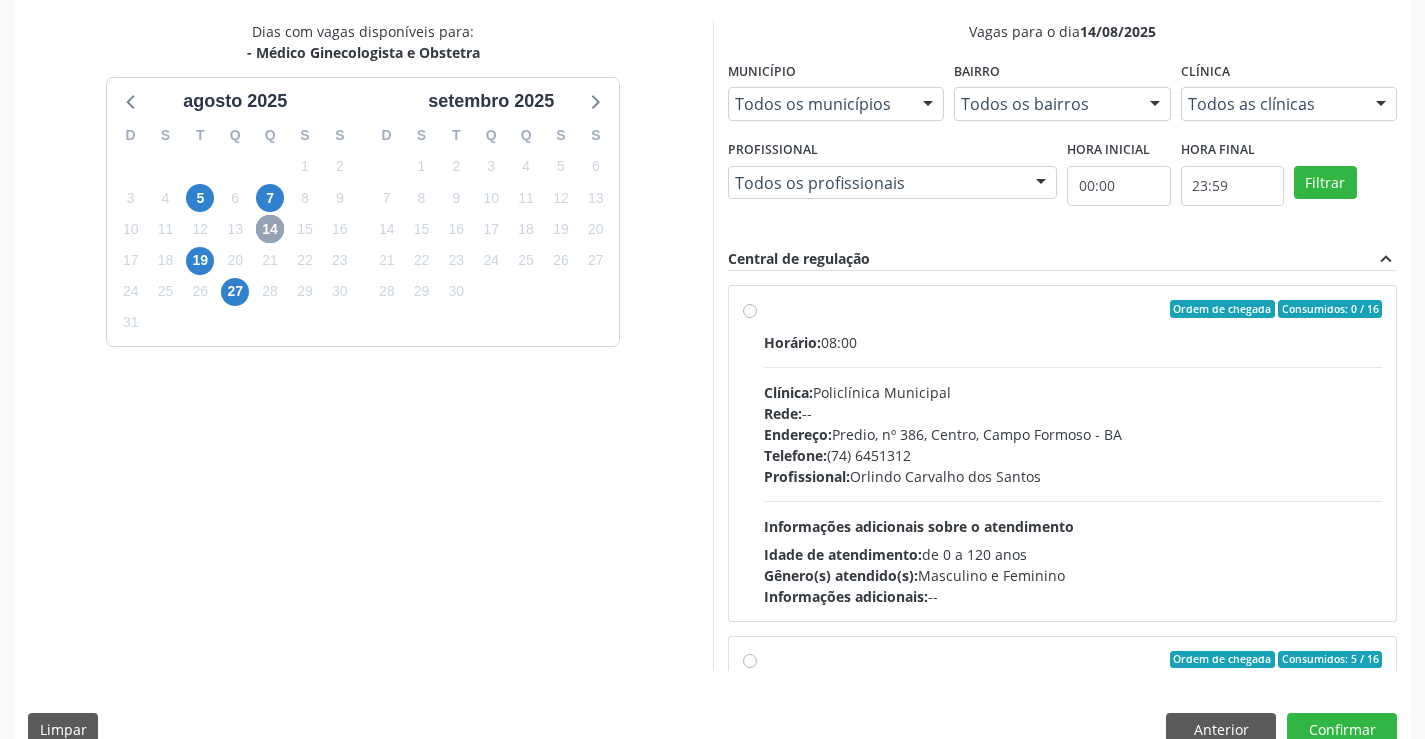 scroll, scrollTop: 456, scrollLeft: 0, axis: vertical 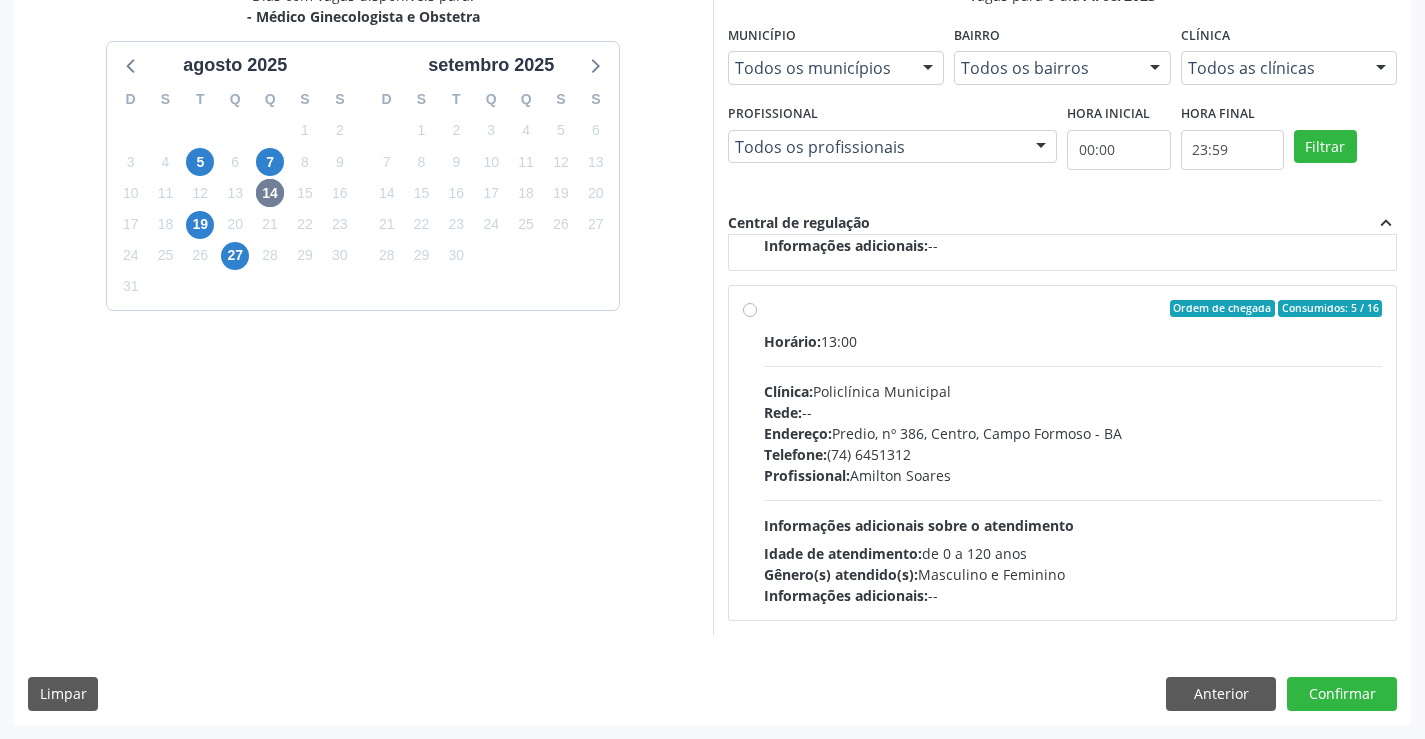 click on "Endereço:   Predio, nº 386, Centro, Campo Formoso - BA" at bounding box center [1073, 433] 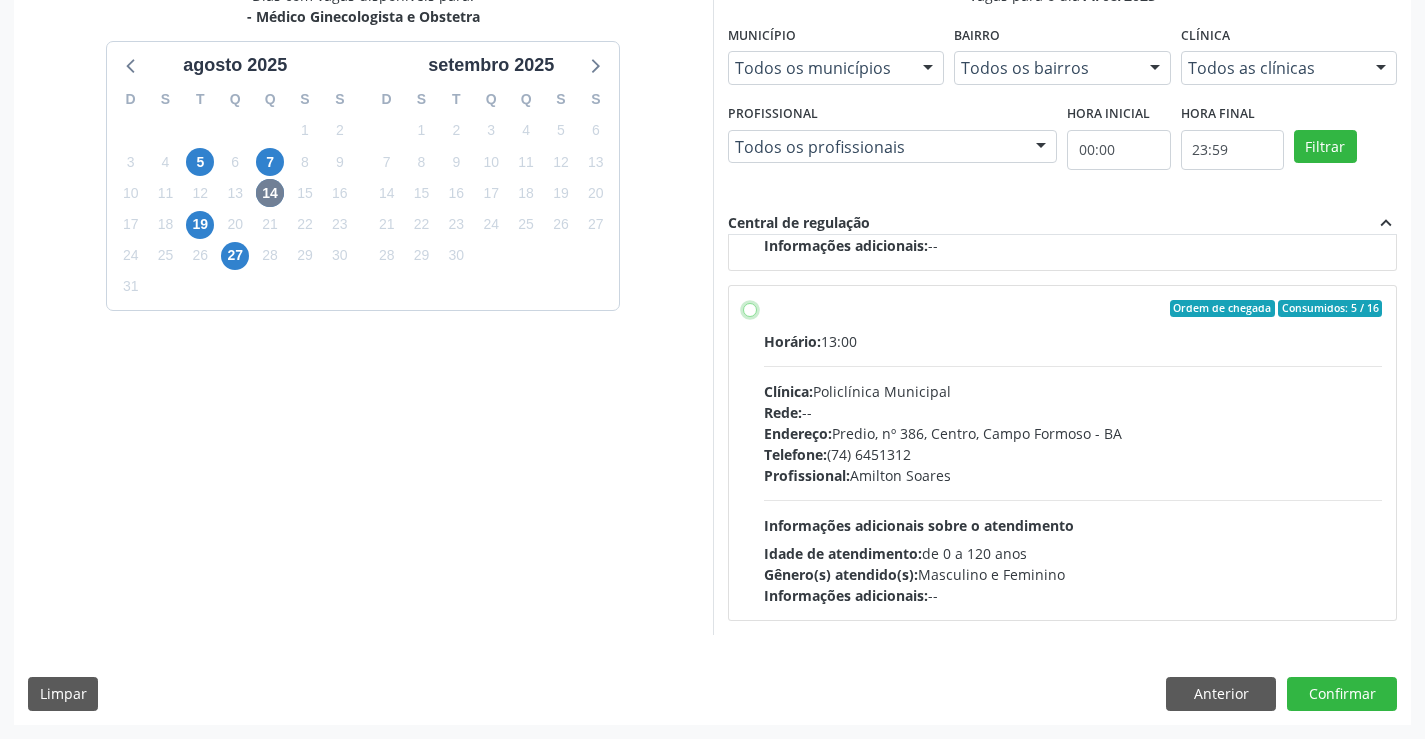 click on "Ordem de chegada
Consumidos: 5 / 16
Horário:   13:00
Clínica:  Policlínica Municipal
Rede:
--
Endereço:   Predio, nº 386, Centro, Campo Formoso - BA
Telefone:   (74) 6451312
Profissional:
Amilton Soares
Informações adicionais sobre o atendimento
Idade de atendimento:
de 0 a 120 anos
Gênero(s) atendido(s):
Masculino e Feminino
Informações adicionais:
--" at bounding box center [750, 309] 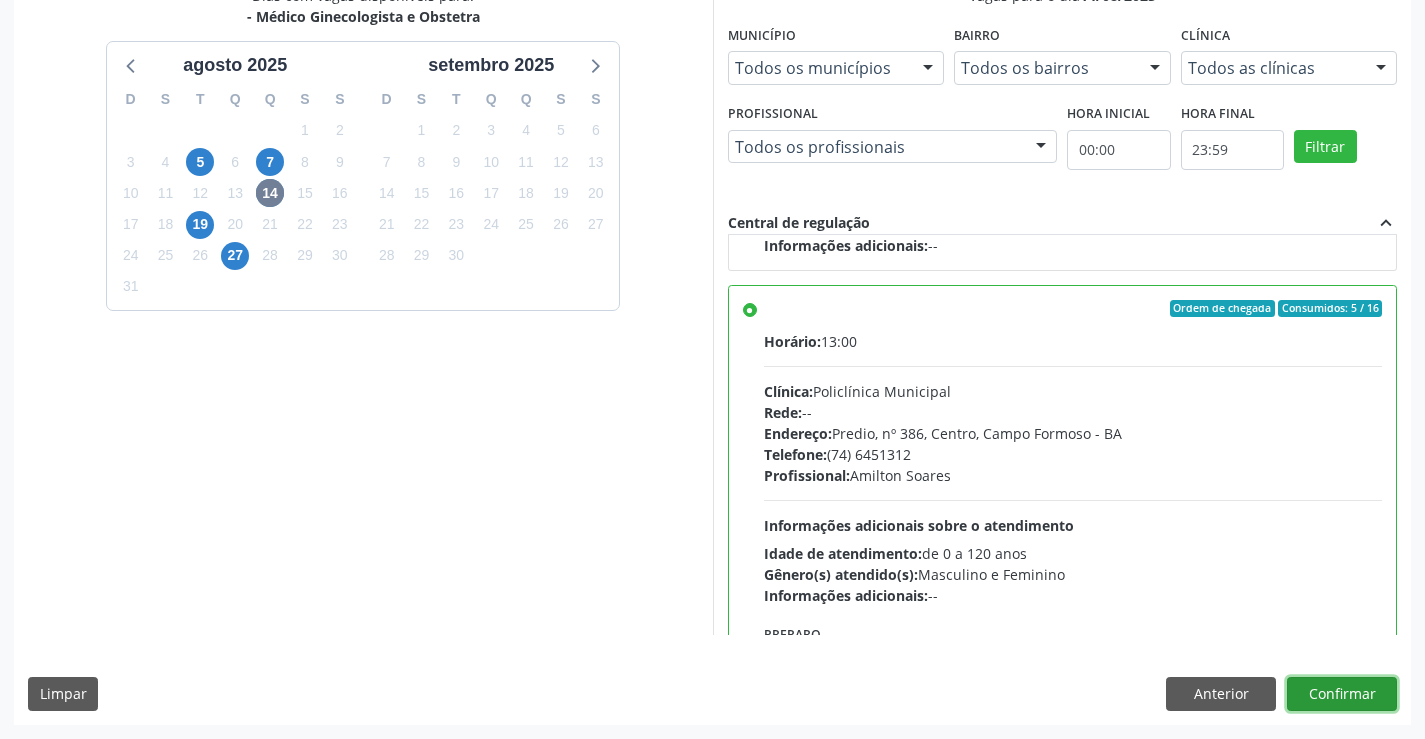 click on "Confirmar" at bounding box center [1342, 694] 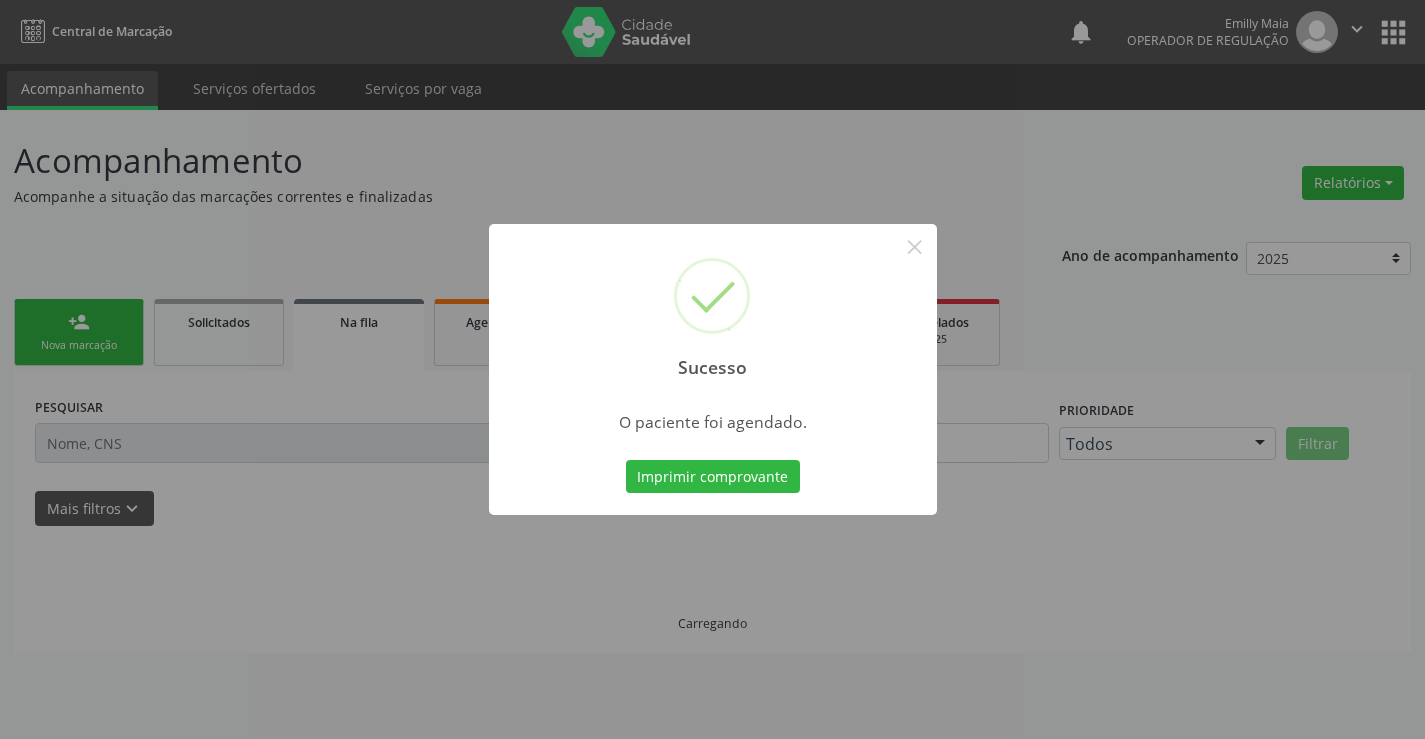 scroll, scrollTop: 0, scrollLeft: 0, axis: both 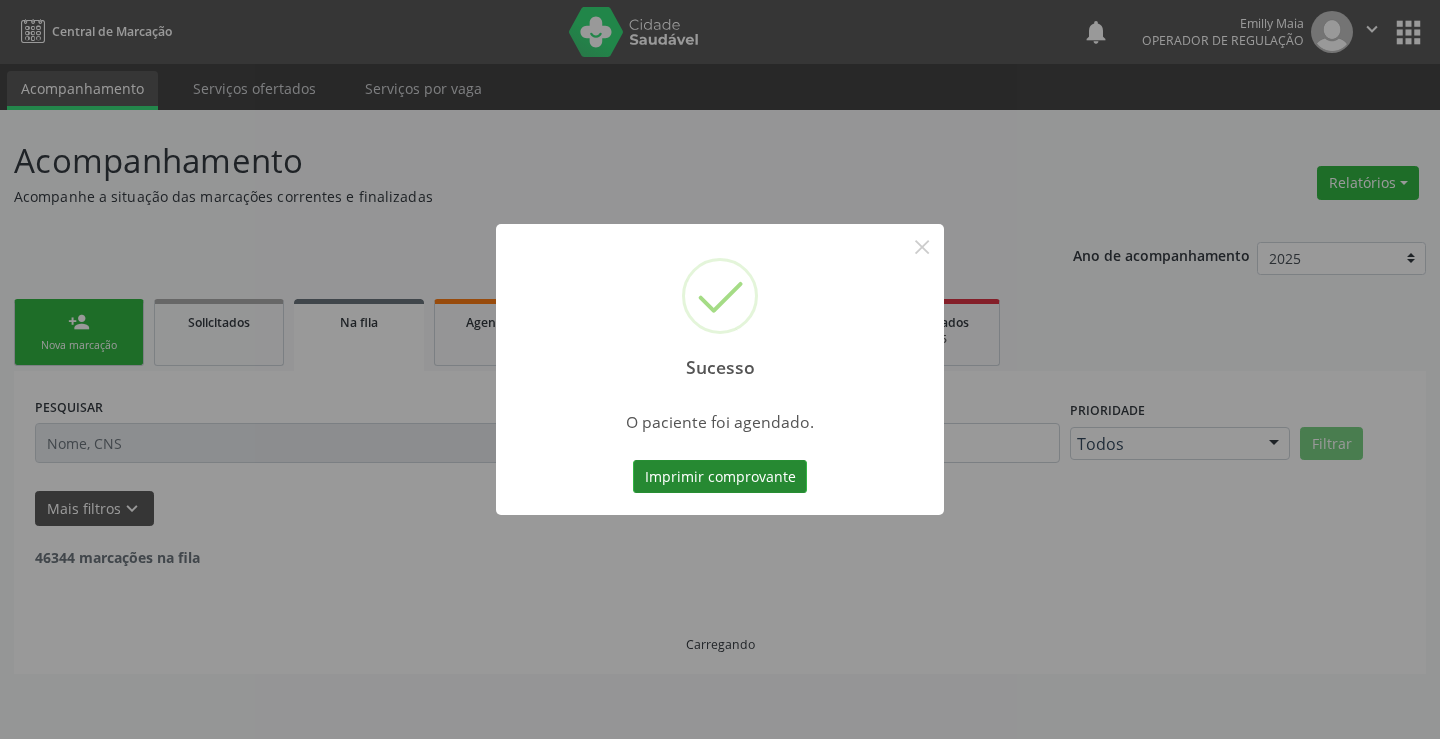 click on "Imprimir comprovante" at bounding box center (720, 477) 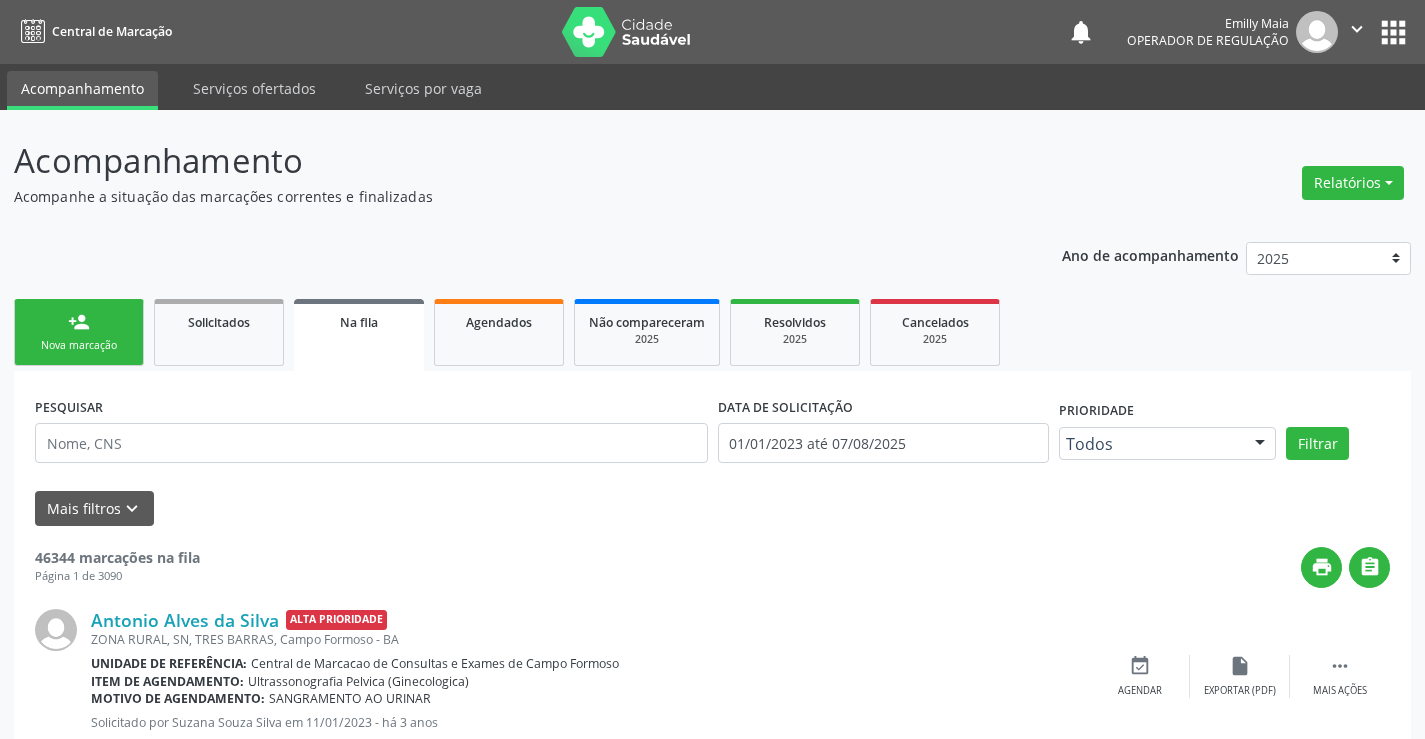 click on "person_add" at bounding box center (79, 322) 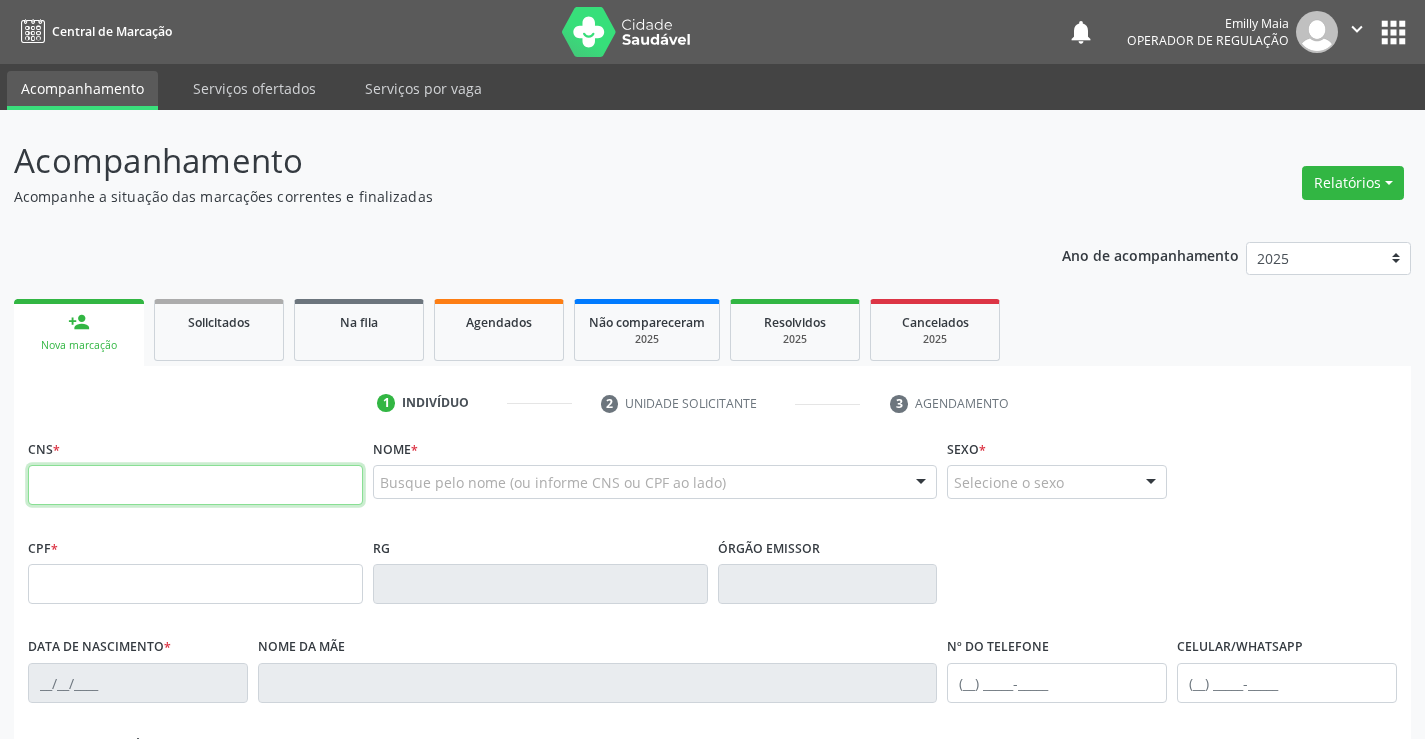 click at bounding box center (195, 485) 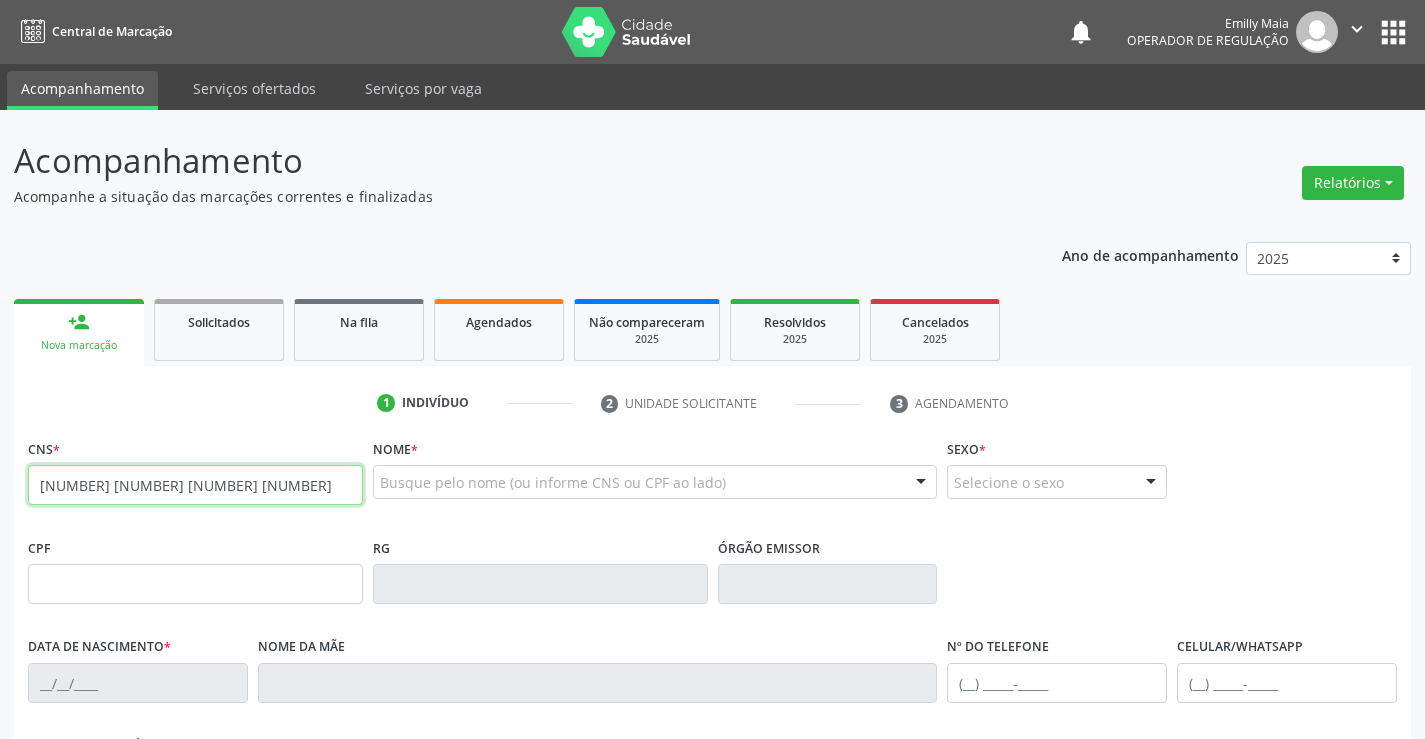 type on "704 0003 6572 1562" 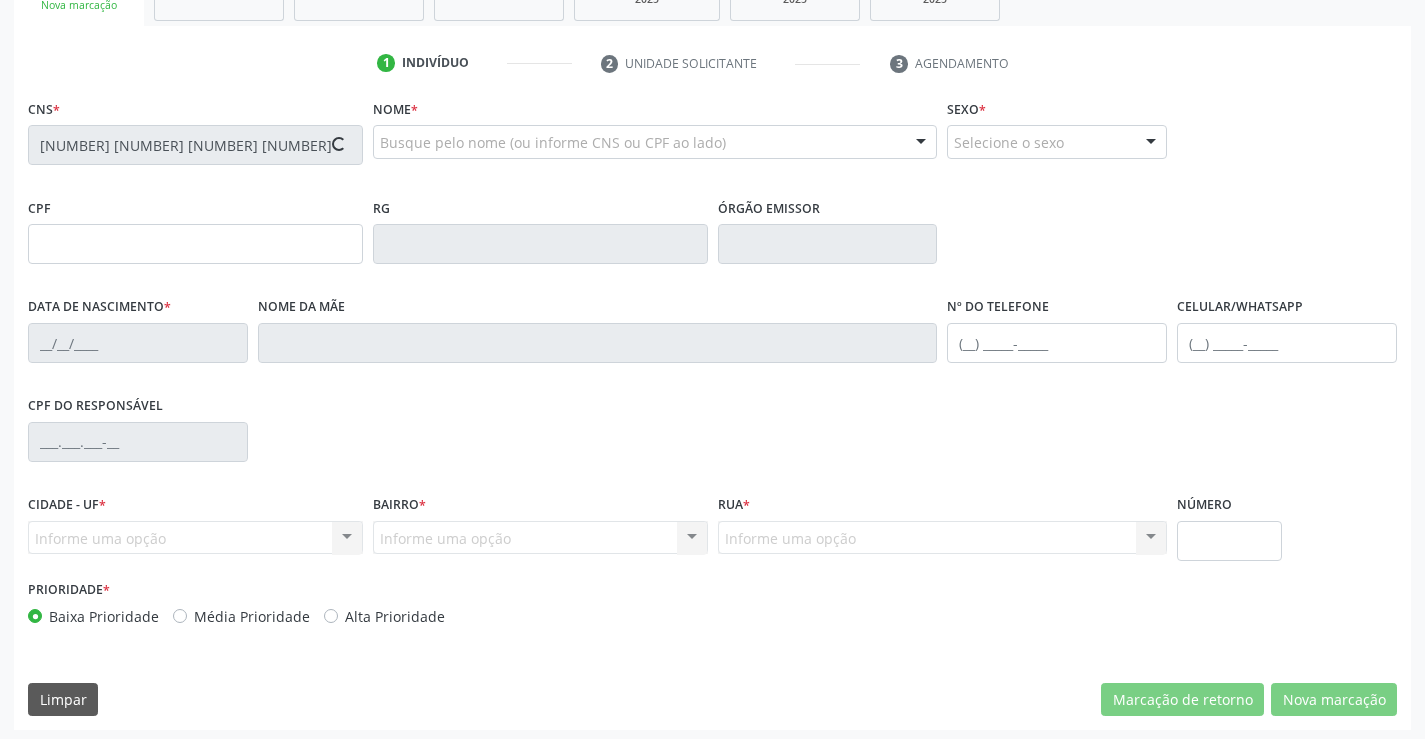 scroll, scrollTop: 345, scrollLeft: 0, axis: vertical 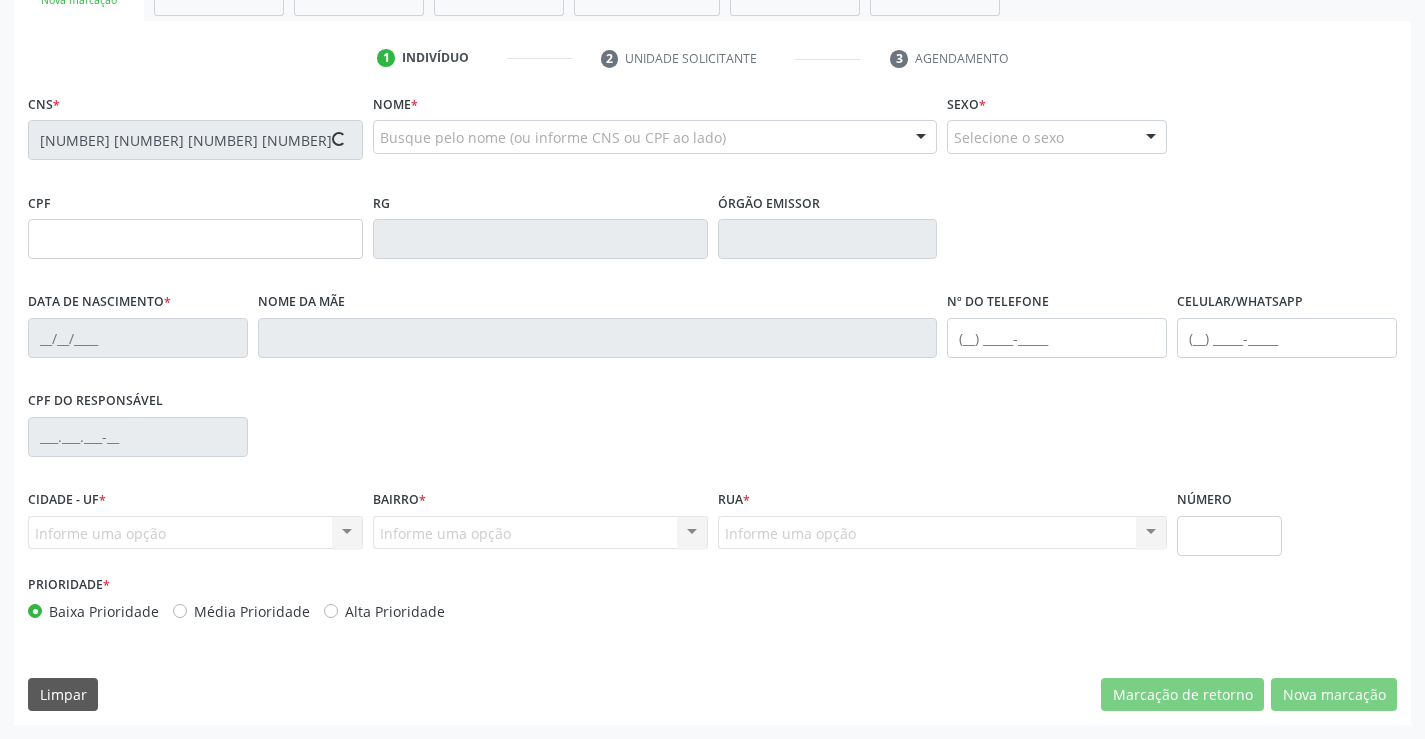 type on "1154311791" 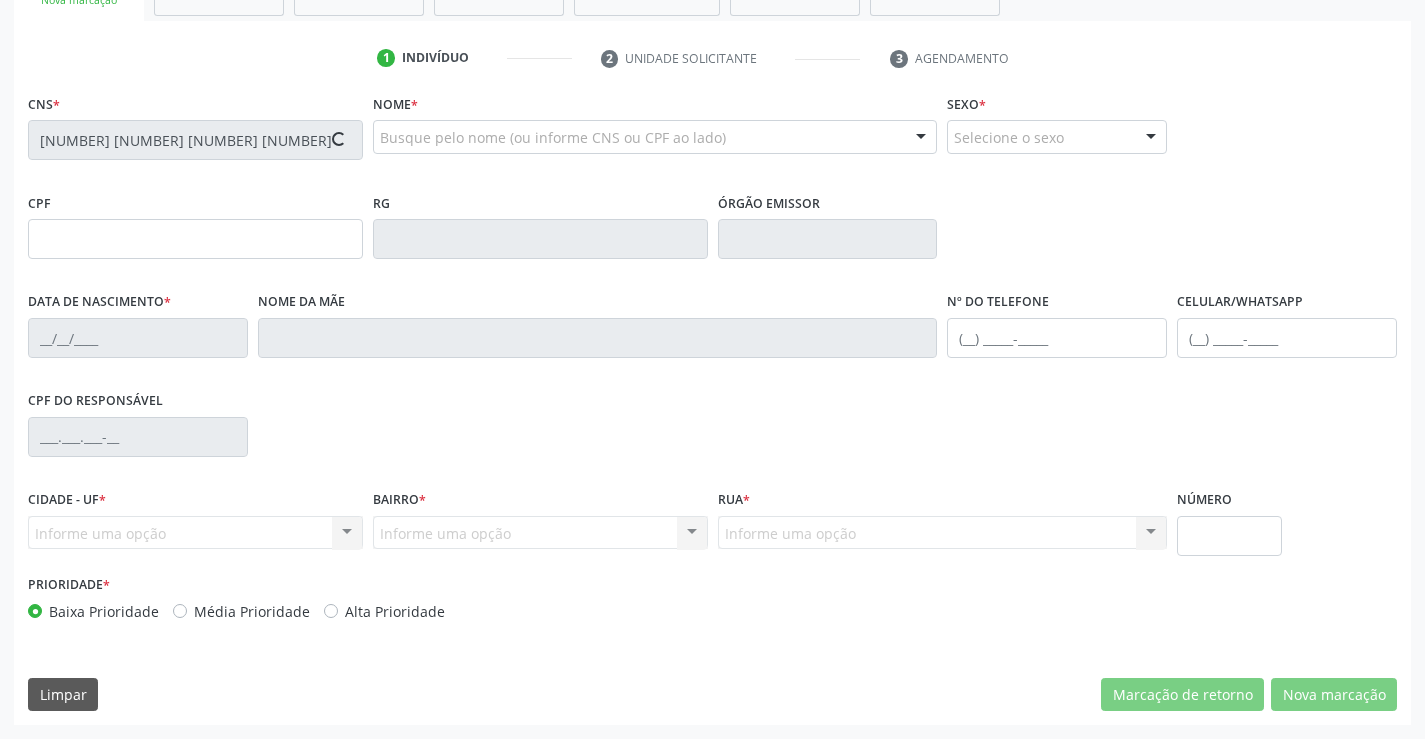 type on "08/03/1986" 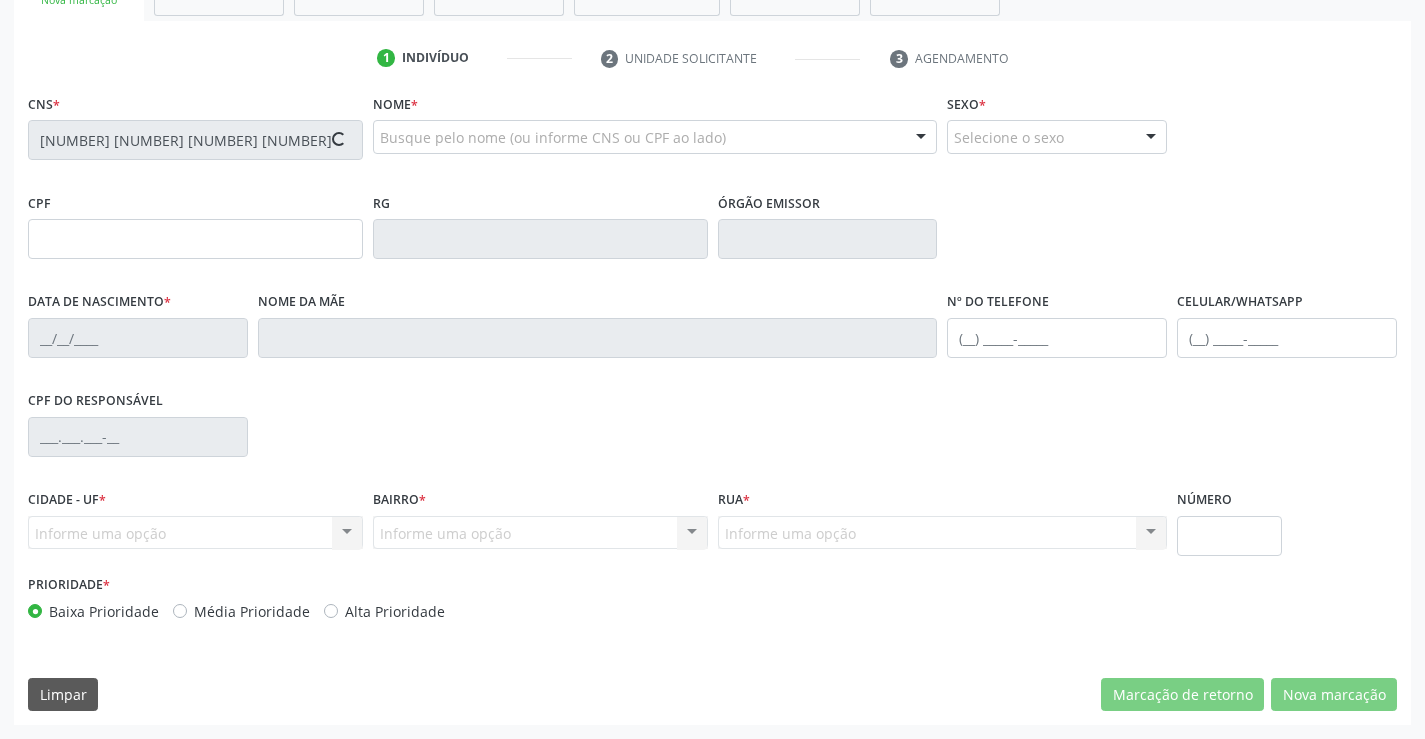 type on "534" 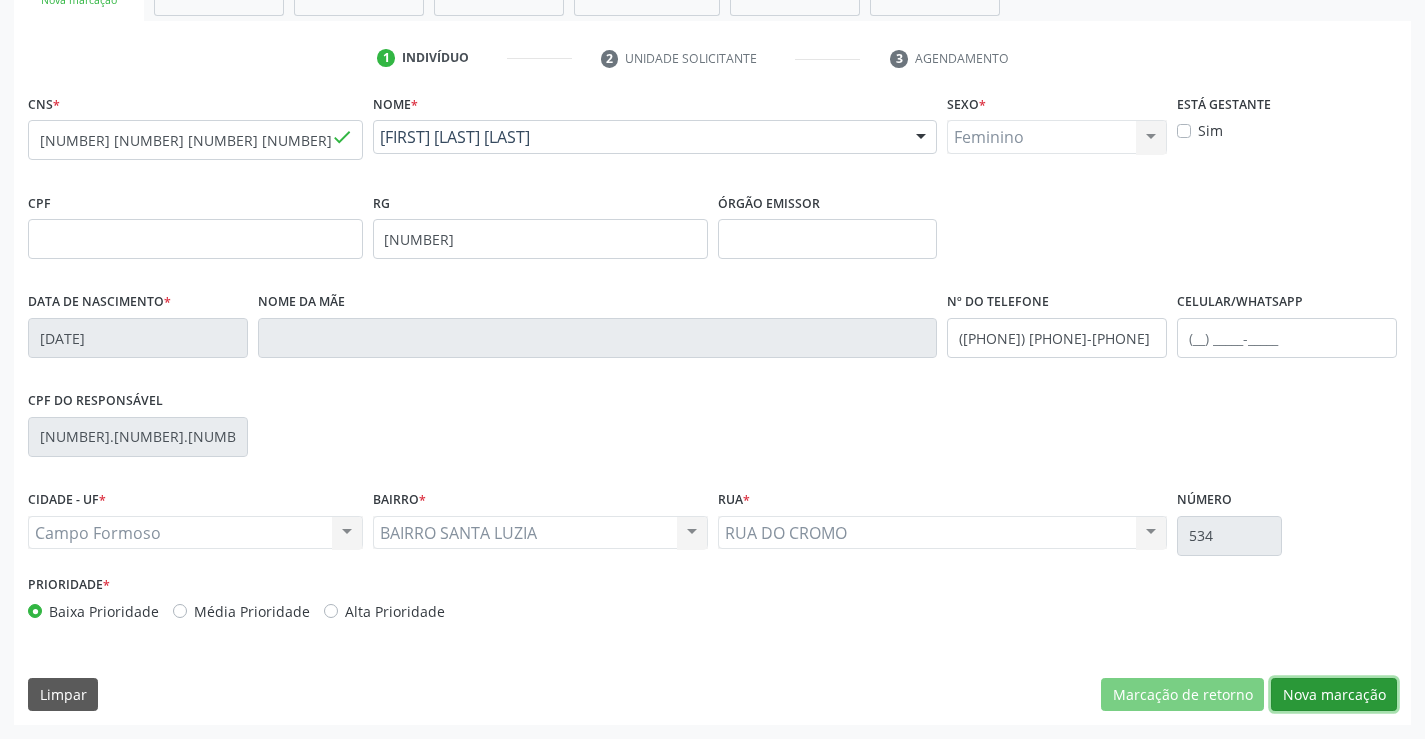 click on "Nova marcação" at bounding box center [1334, 695] 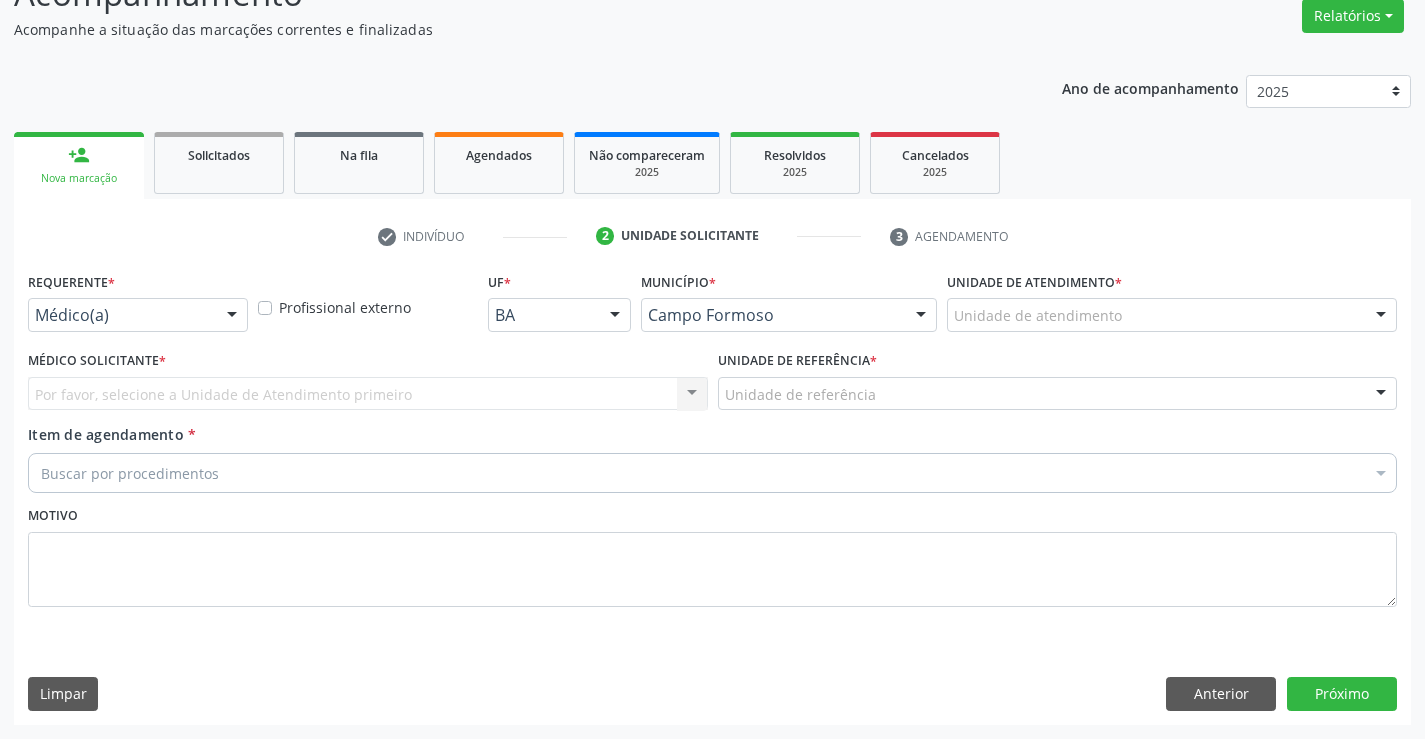 scroll, scrollTop: 167, scrollLeft: 0, axis: vertical 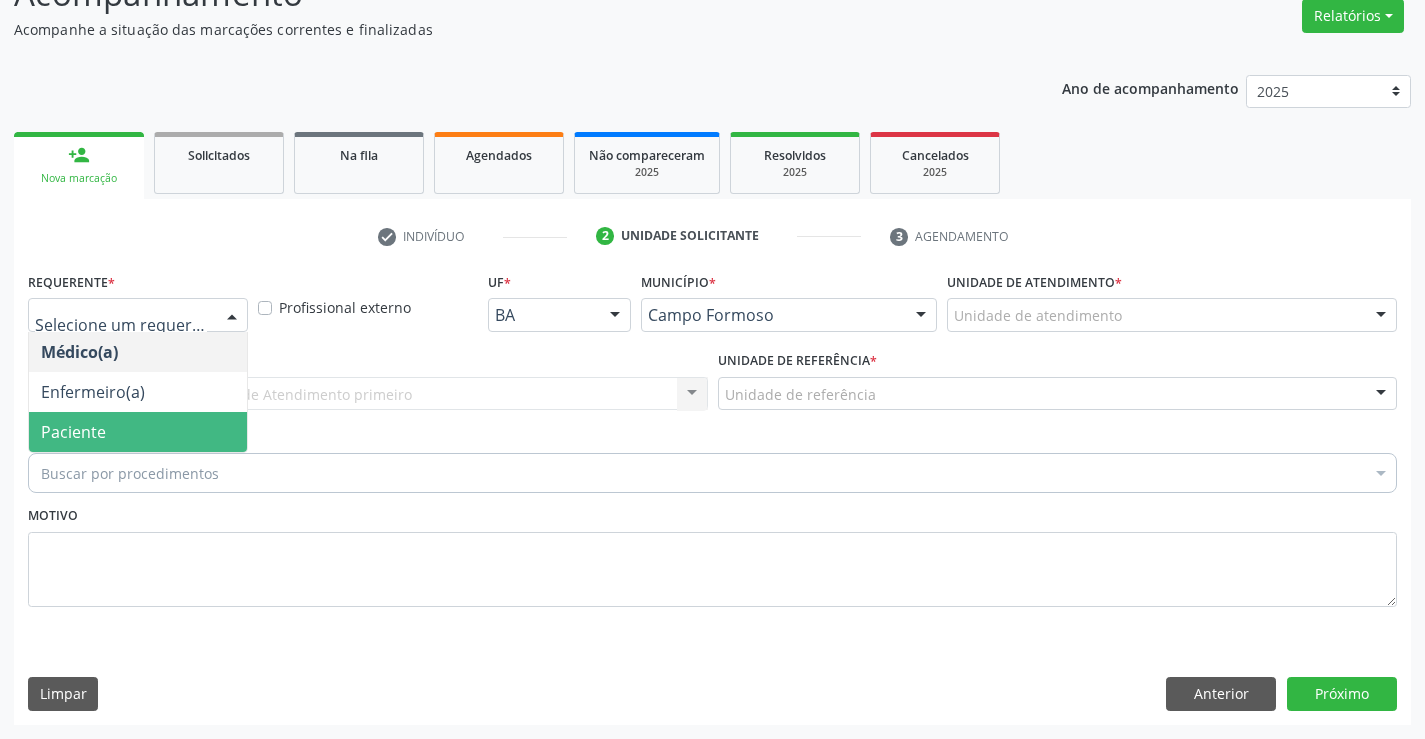 click on "Paciente" at bounding box center (138, 432) 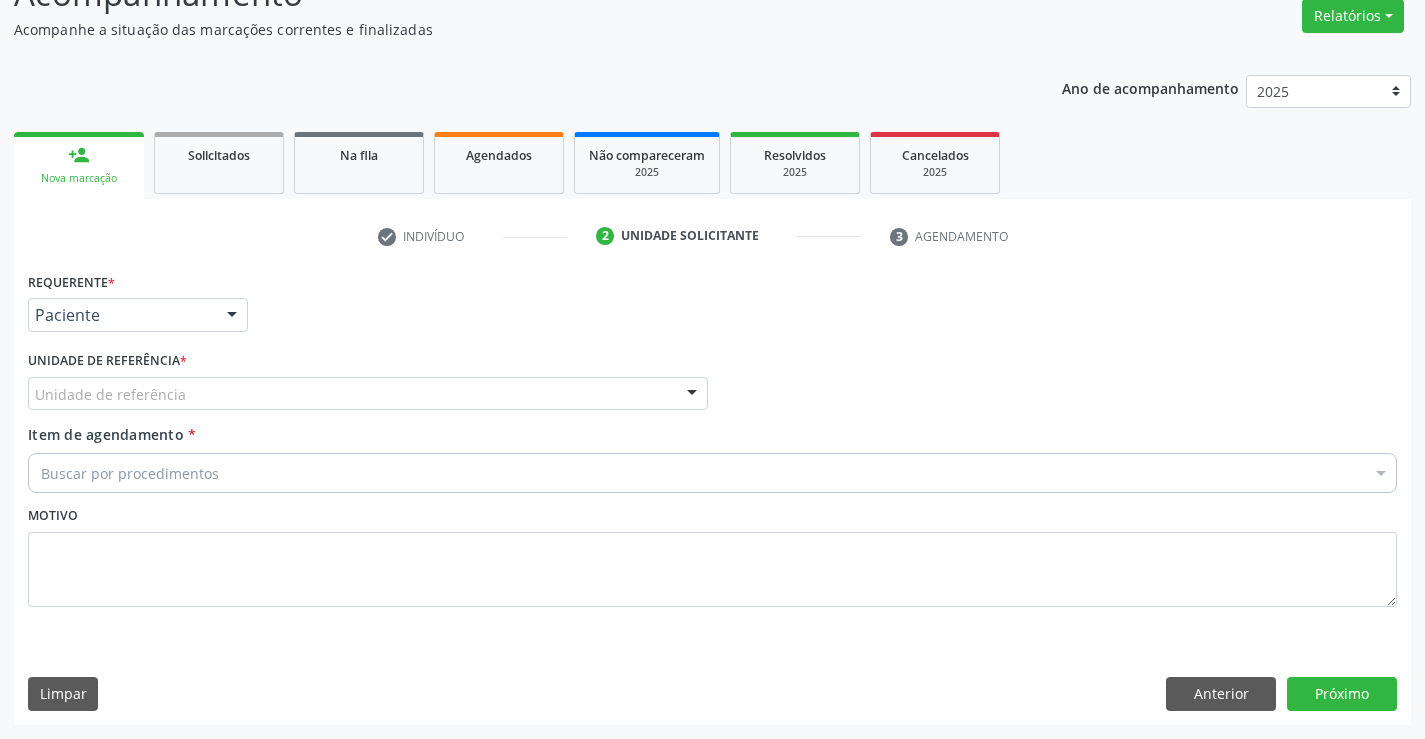 click on "Unidade de referência" at bounding box center (368, 394) 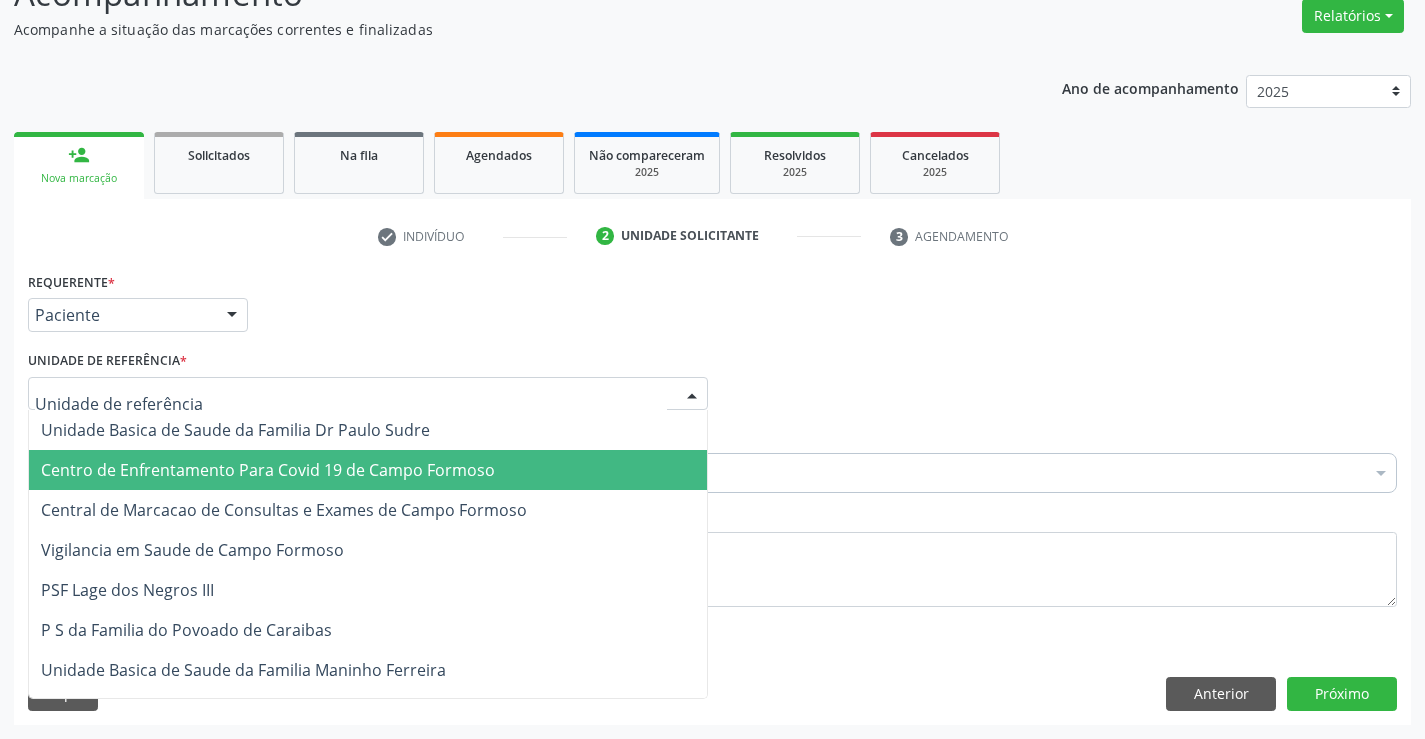 click on "Centro de Enfrentamento Para Covid 19 de Campo Formoso" at bounding box center [368, 470] 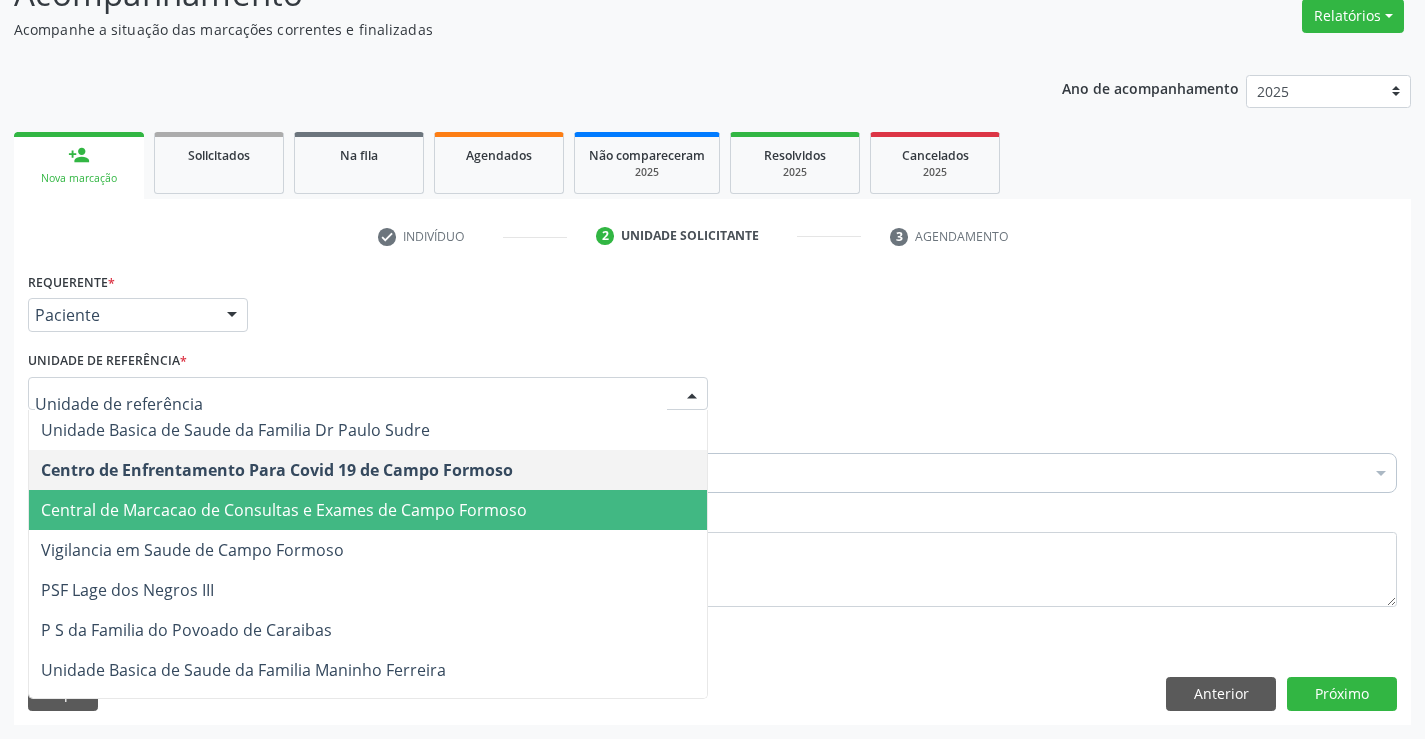 click on "Central de Marcacao de Consultas e Exames de Campo Formoso" at bounding box center [284, 510] 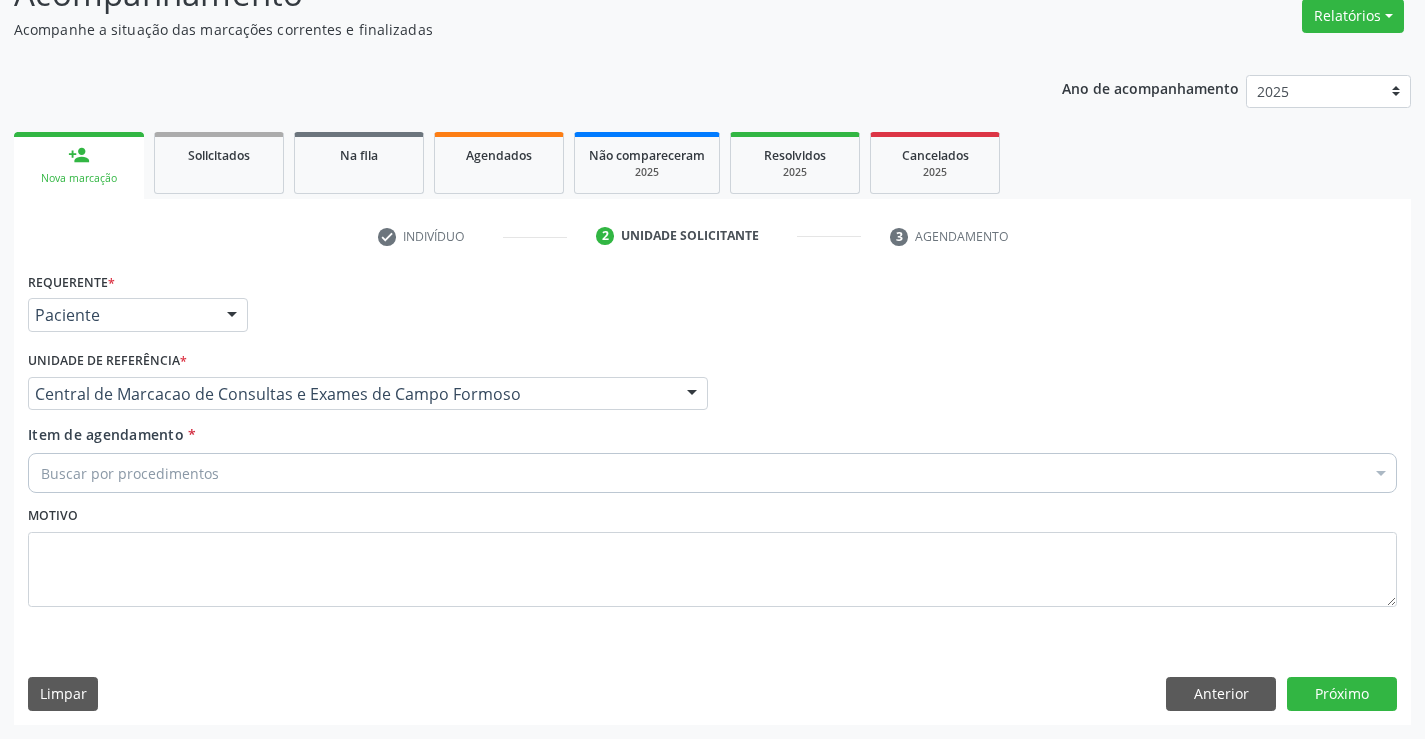 click on "Buscar por procedimentos" at bounding box center (712, 473) 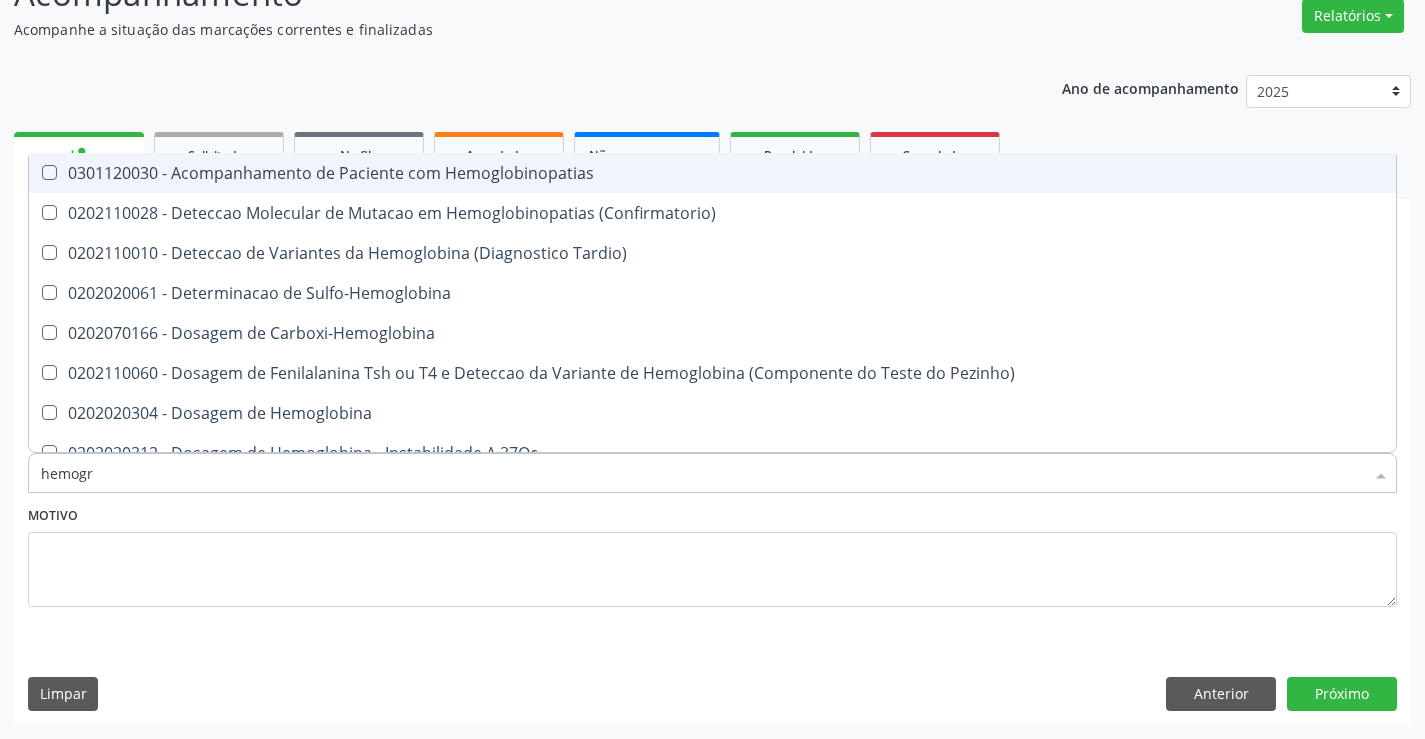 type on "hemogra" 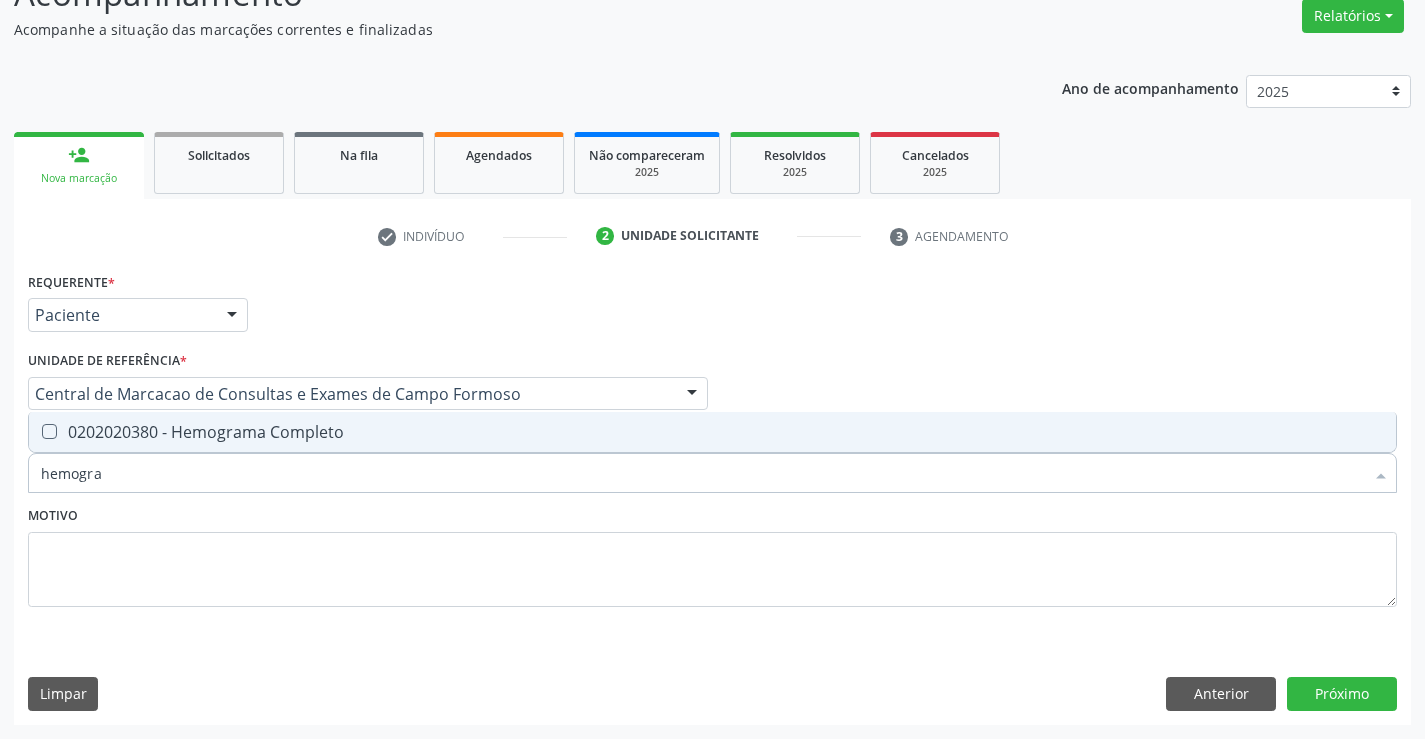 click on "0202020380 - Hemograma Completo" at bounding box center [712, 432] 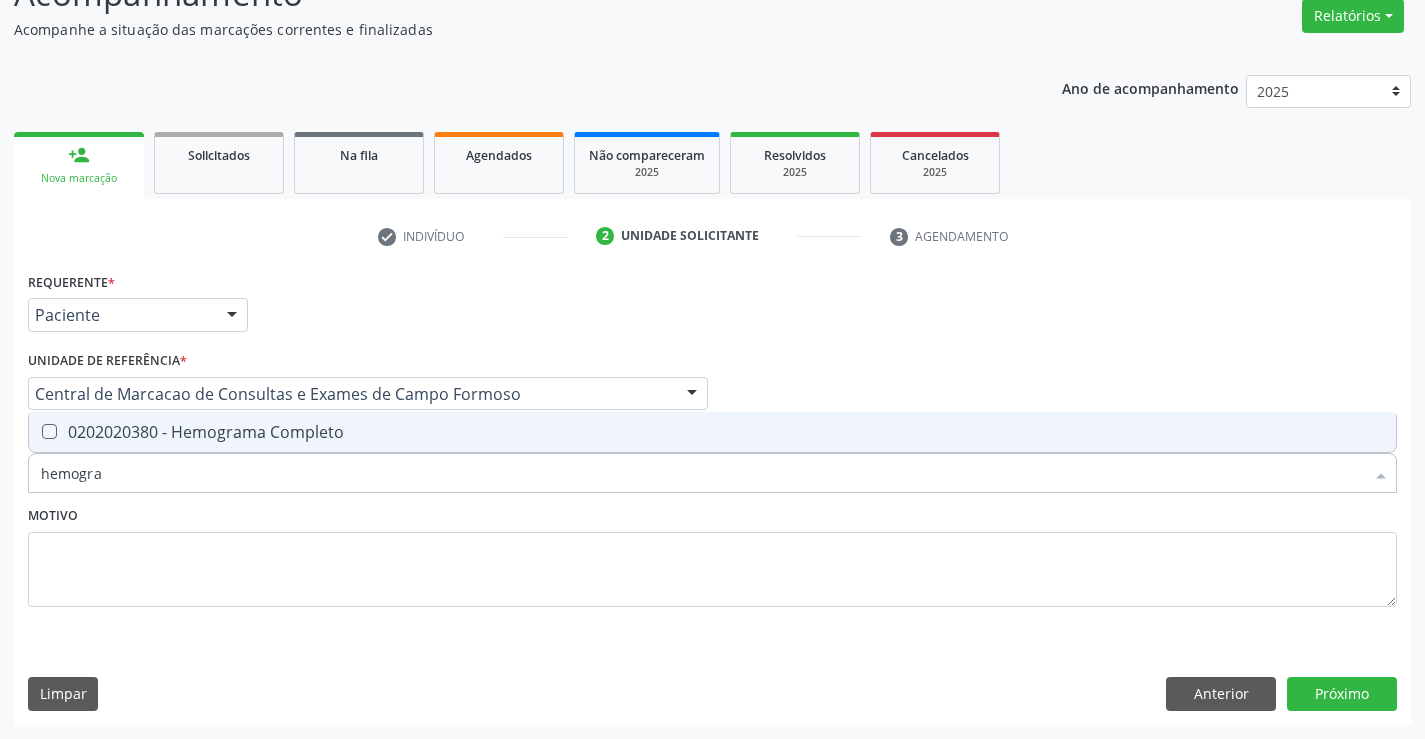 checkbox on "true" 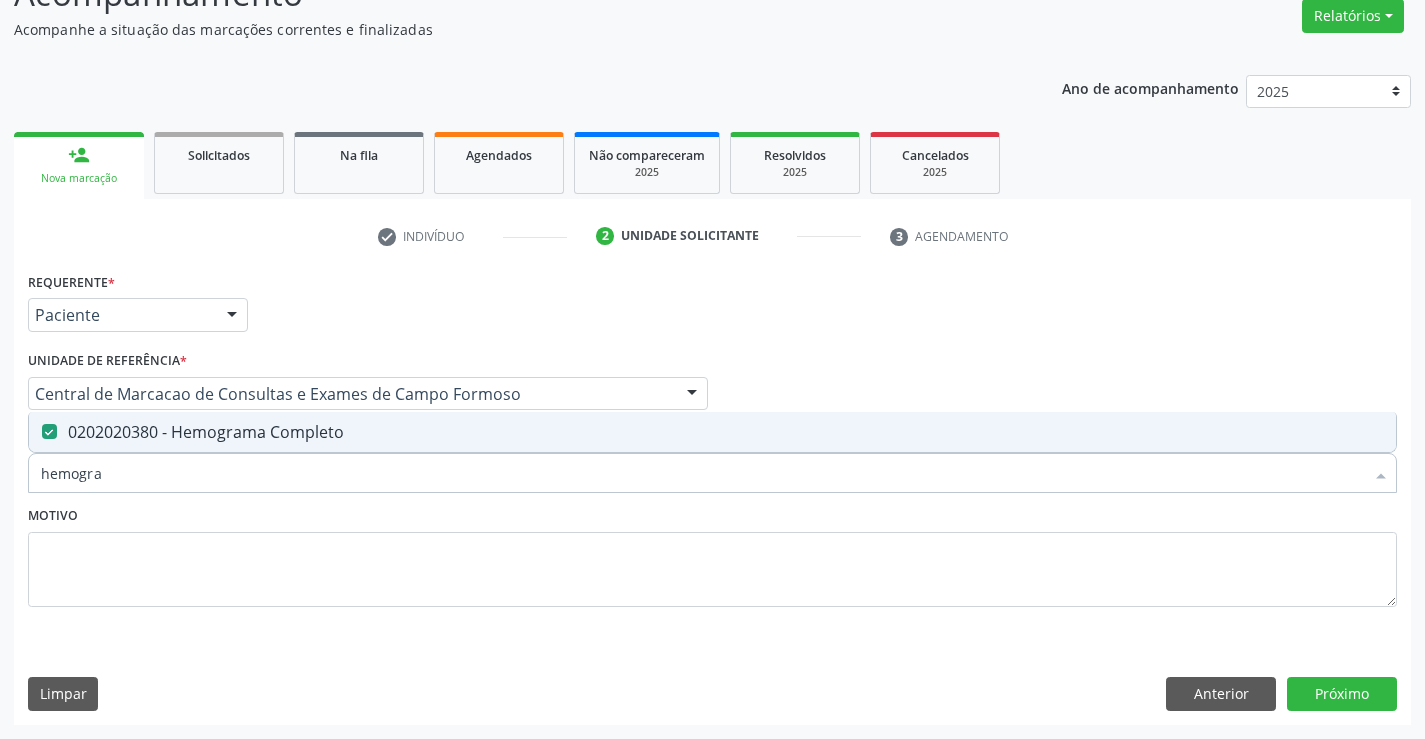 click on "hemogra" at bounding box center (702, 473) 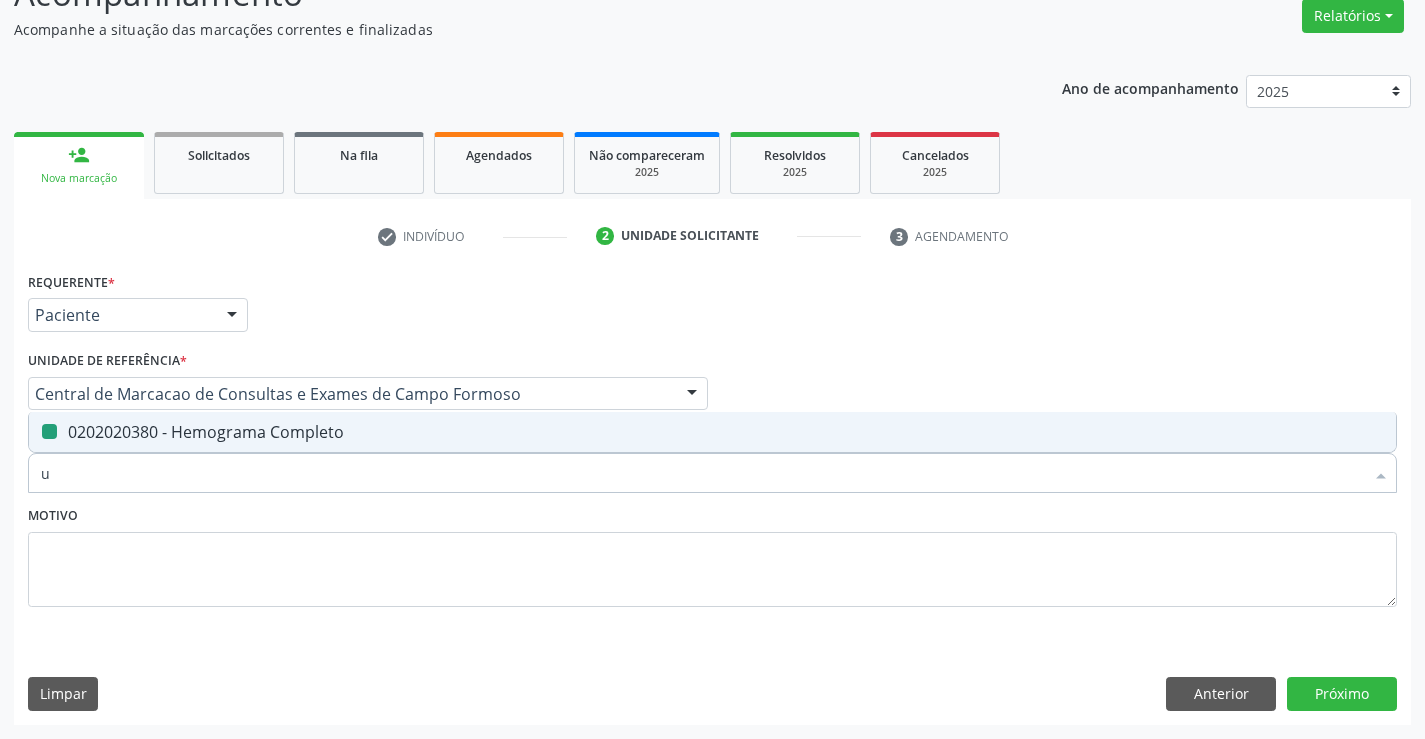 type on "ur" 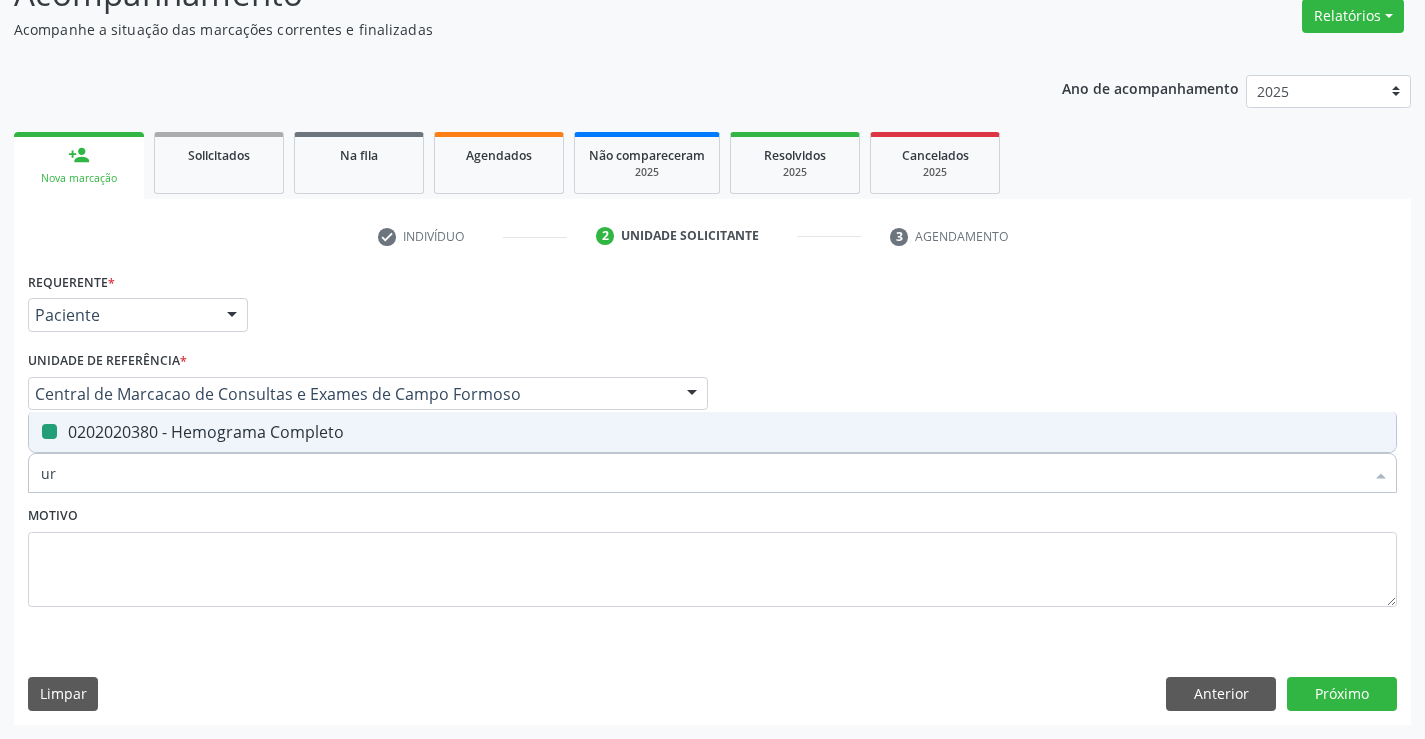 checkbox on "false" 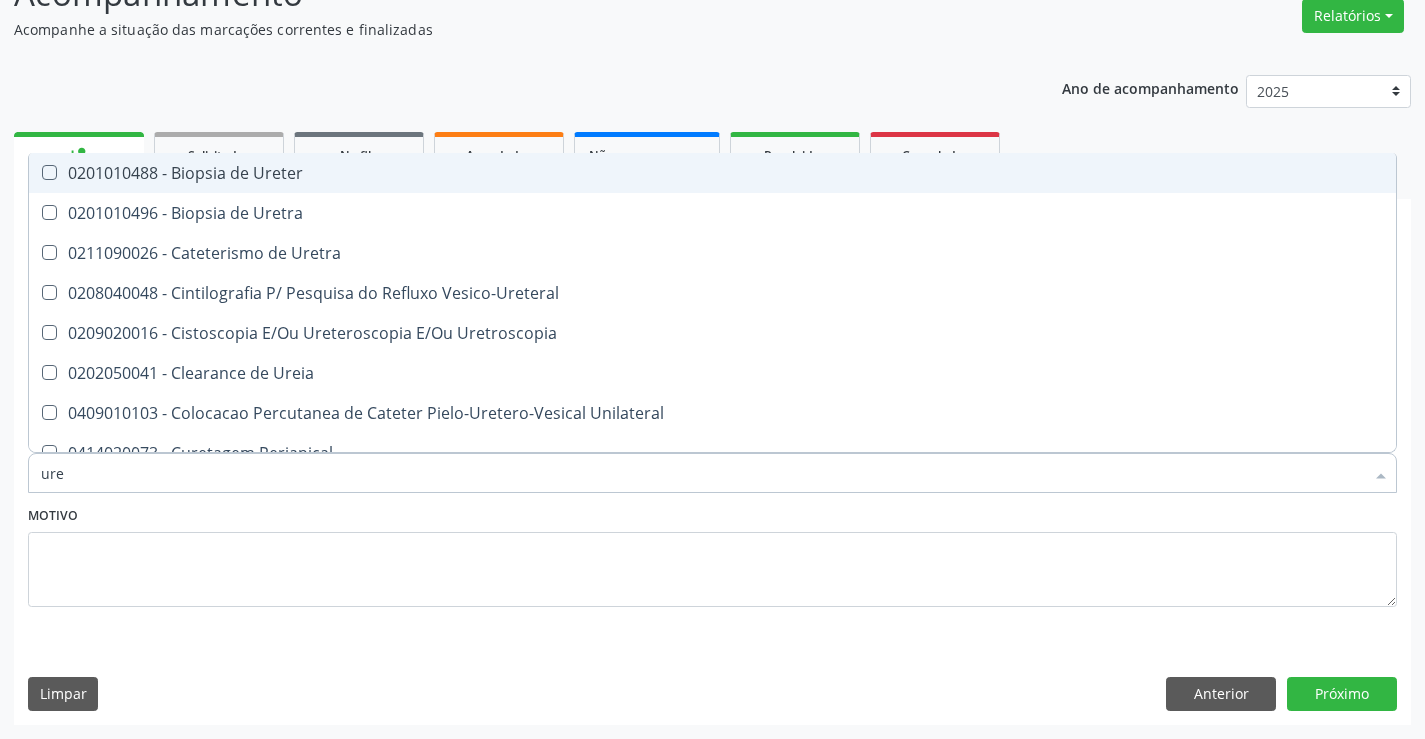 type on "urei" 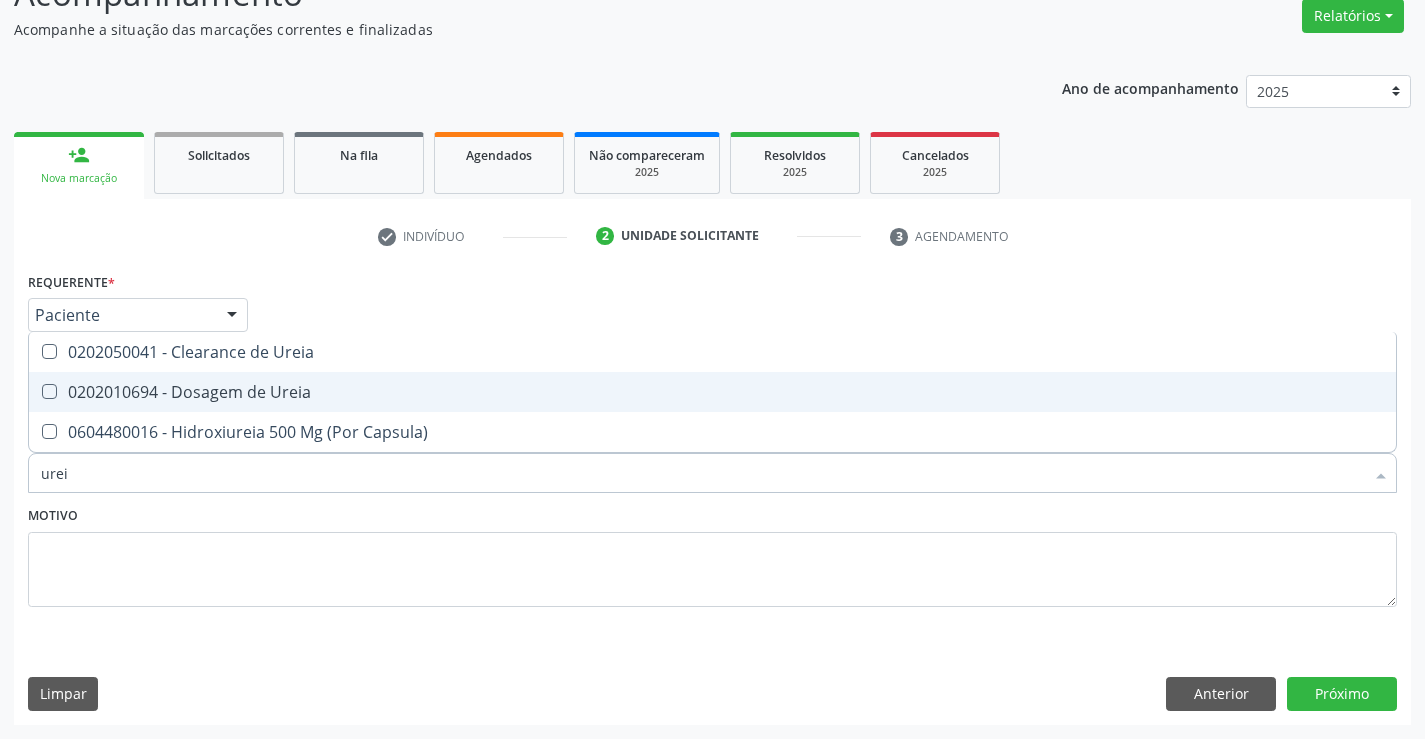 click on "0202010694 - Dosagem de Ureia" at bounding box center [712, 392] 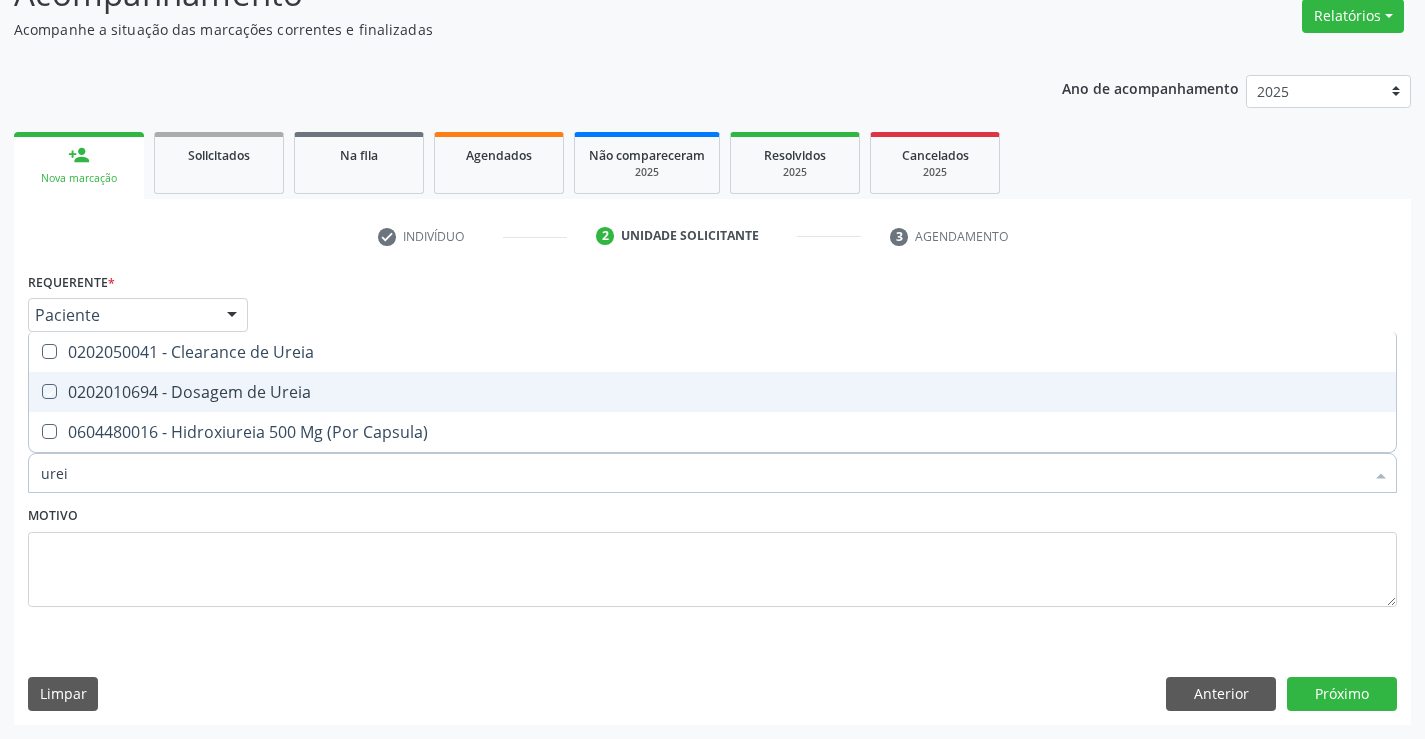 checkbox on "true" 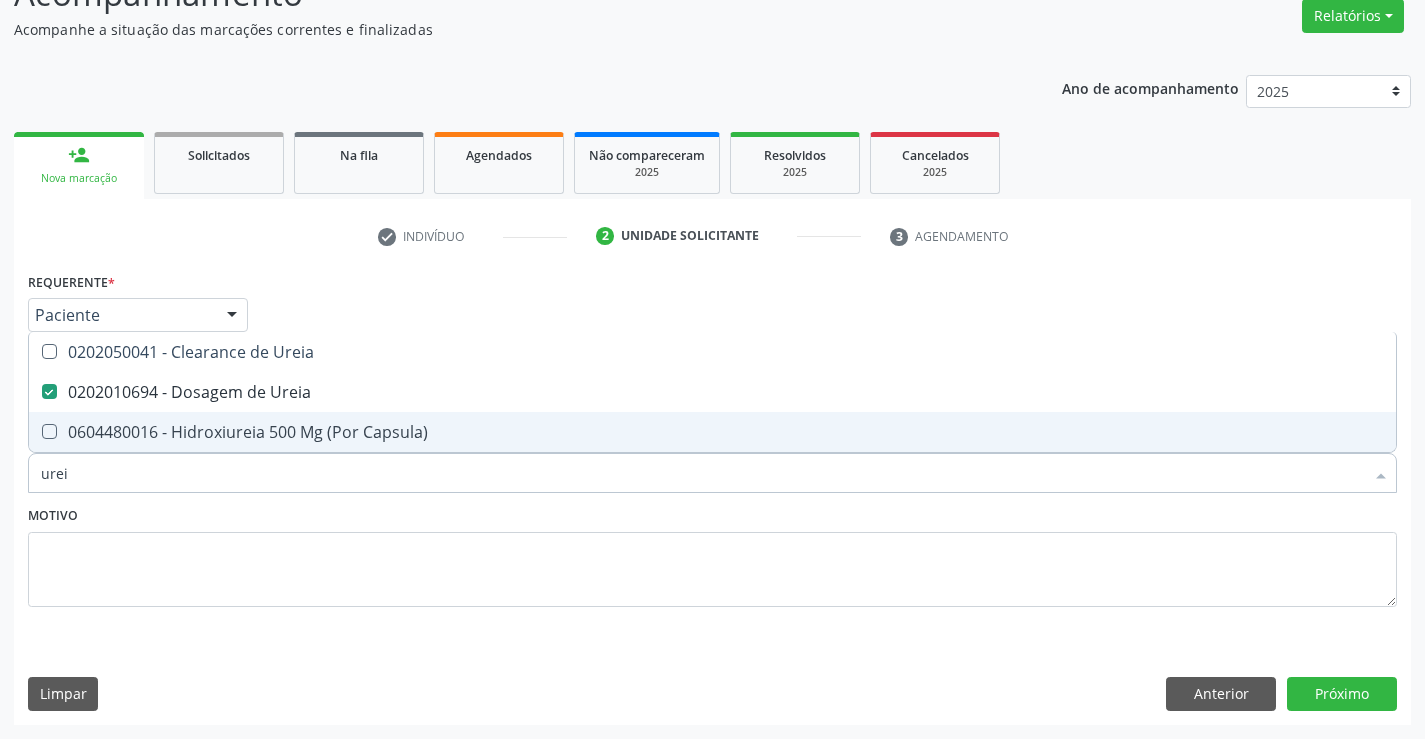 click on "urei" at bounding box center (702, 473) 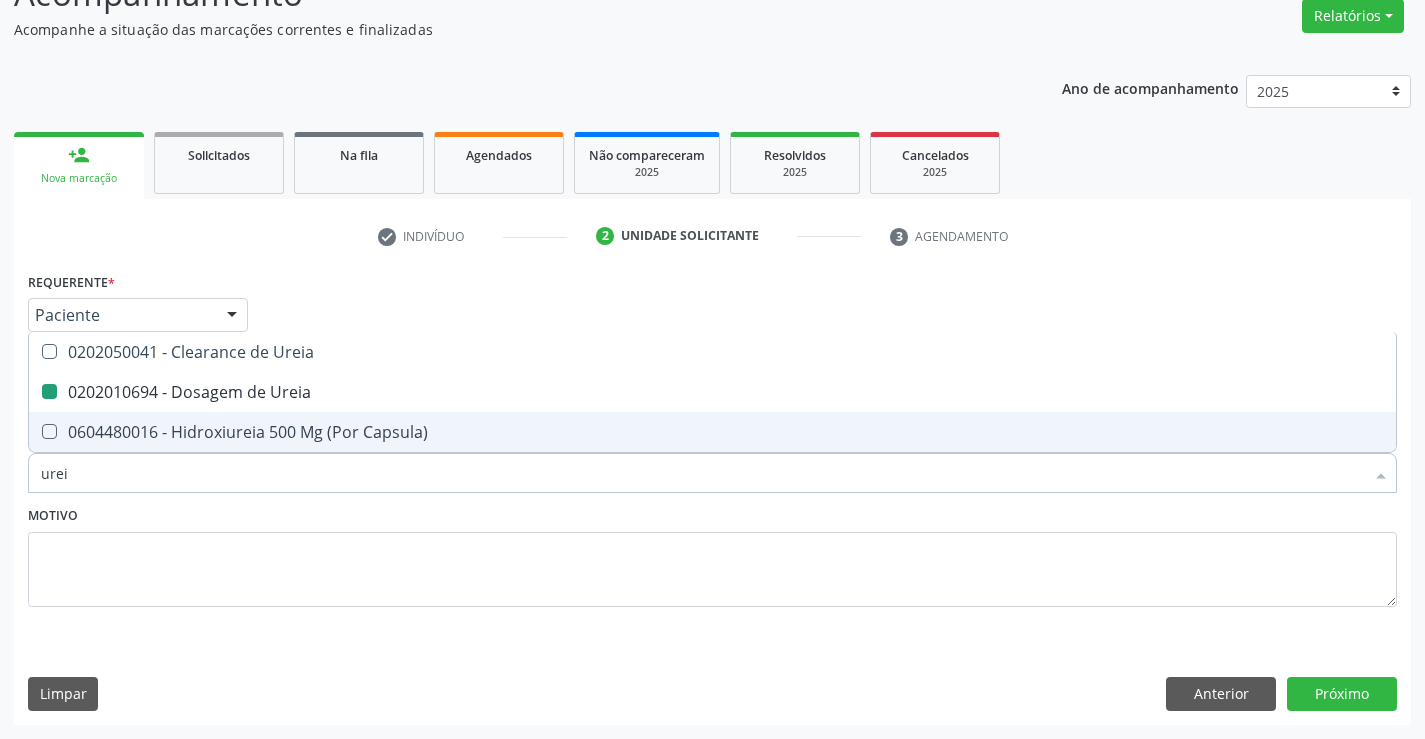 type on "c" 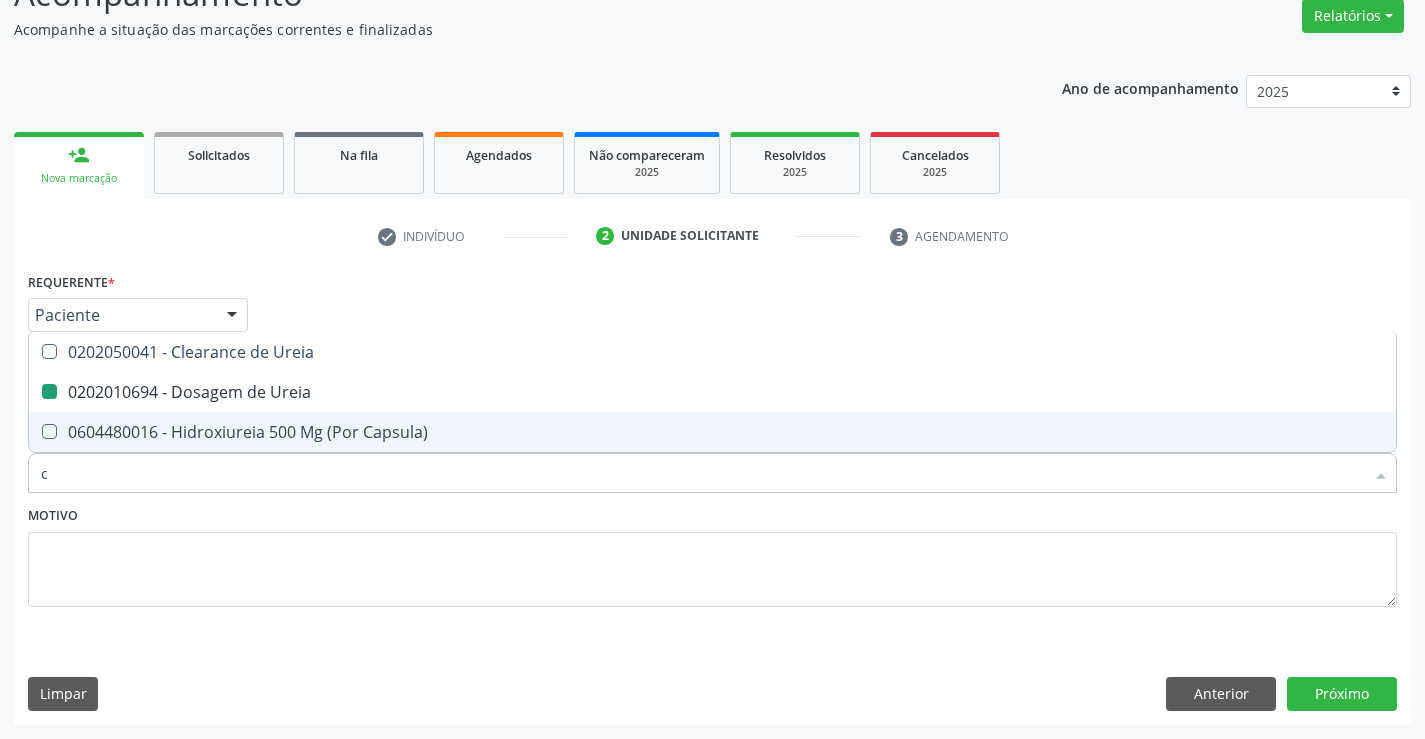 checkbox on "false" 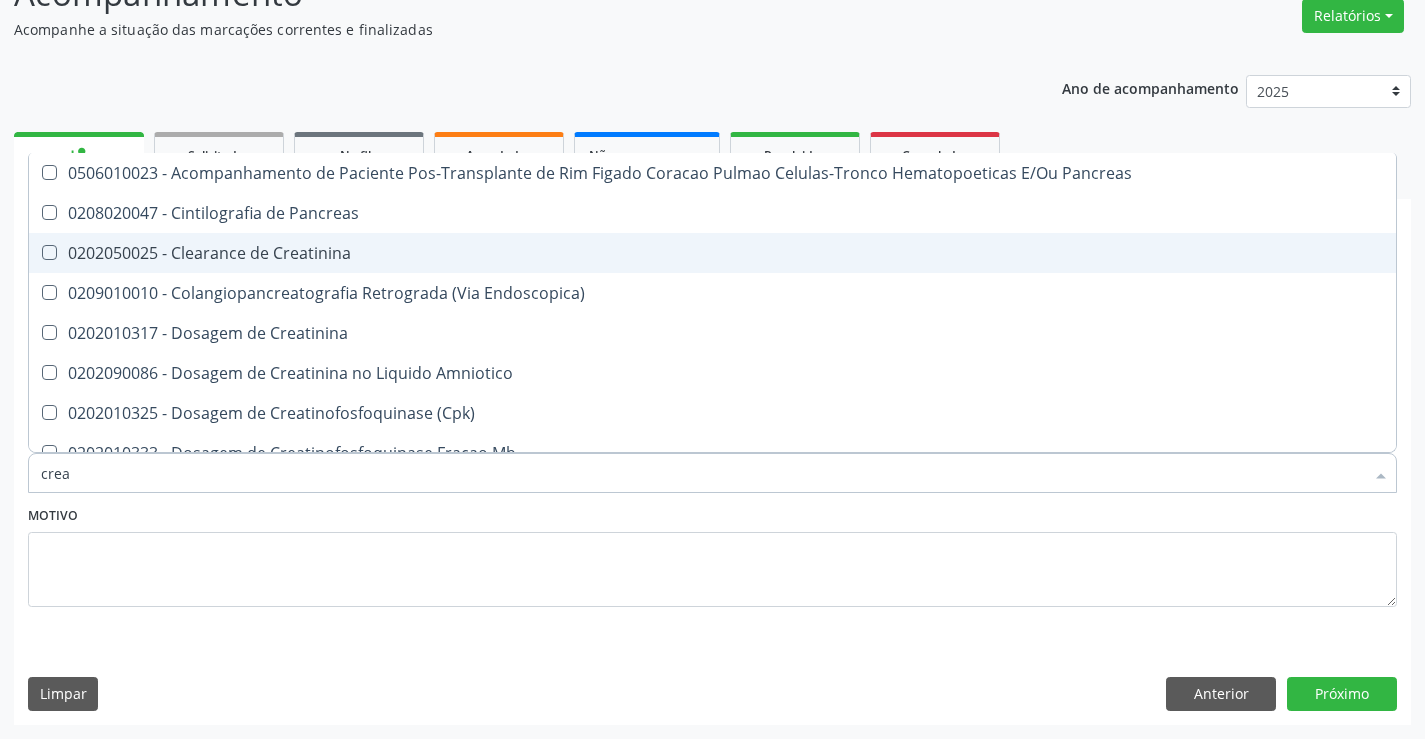 type on "creat" 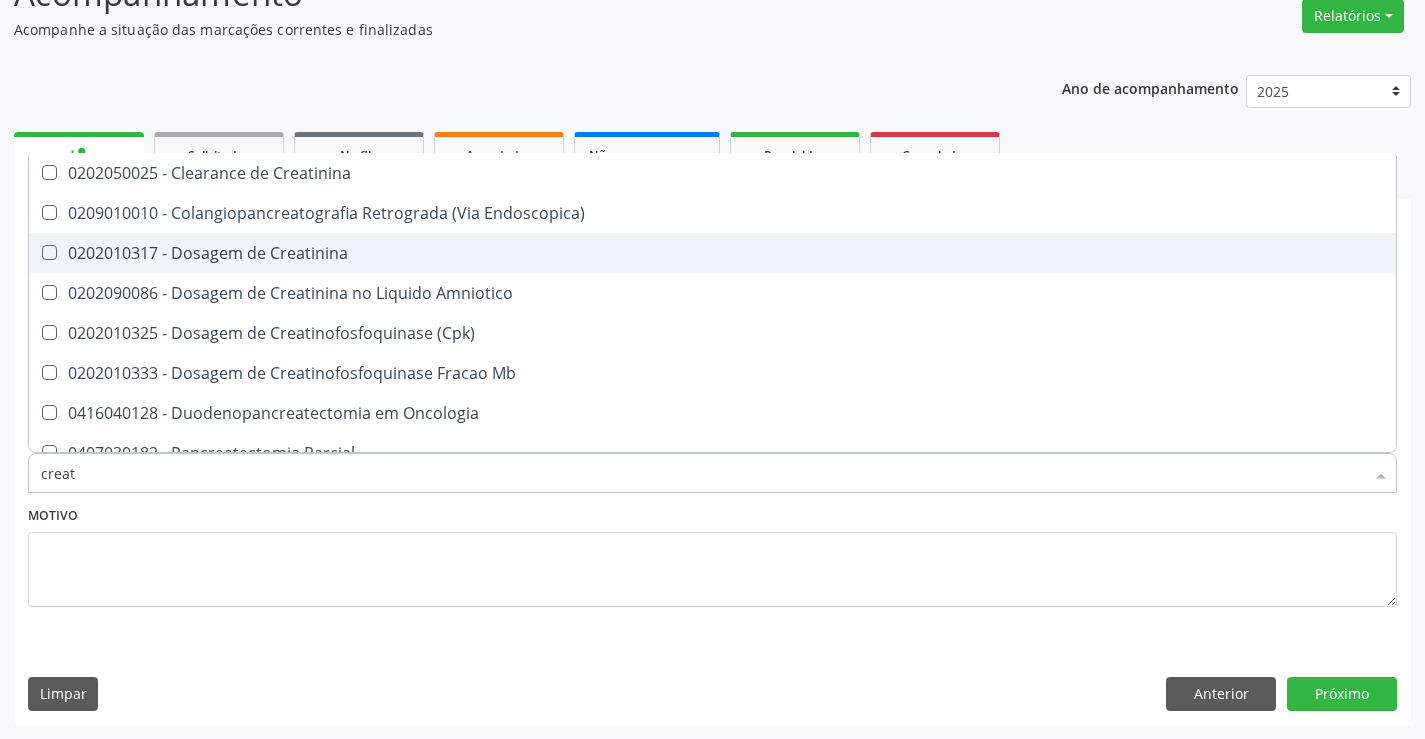 click on "0202010317 - Dosagem de Creatinina" at bounding box center (712, 253) 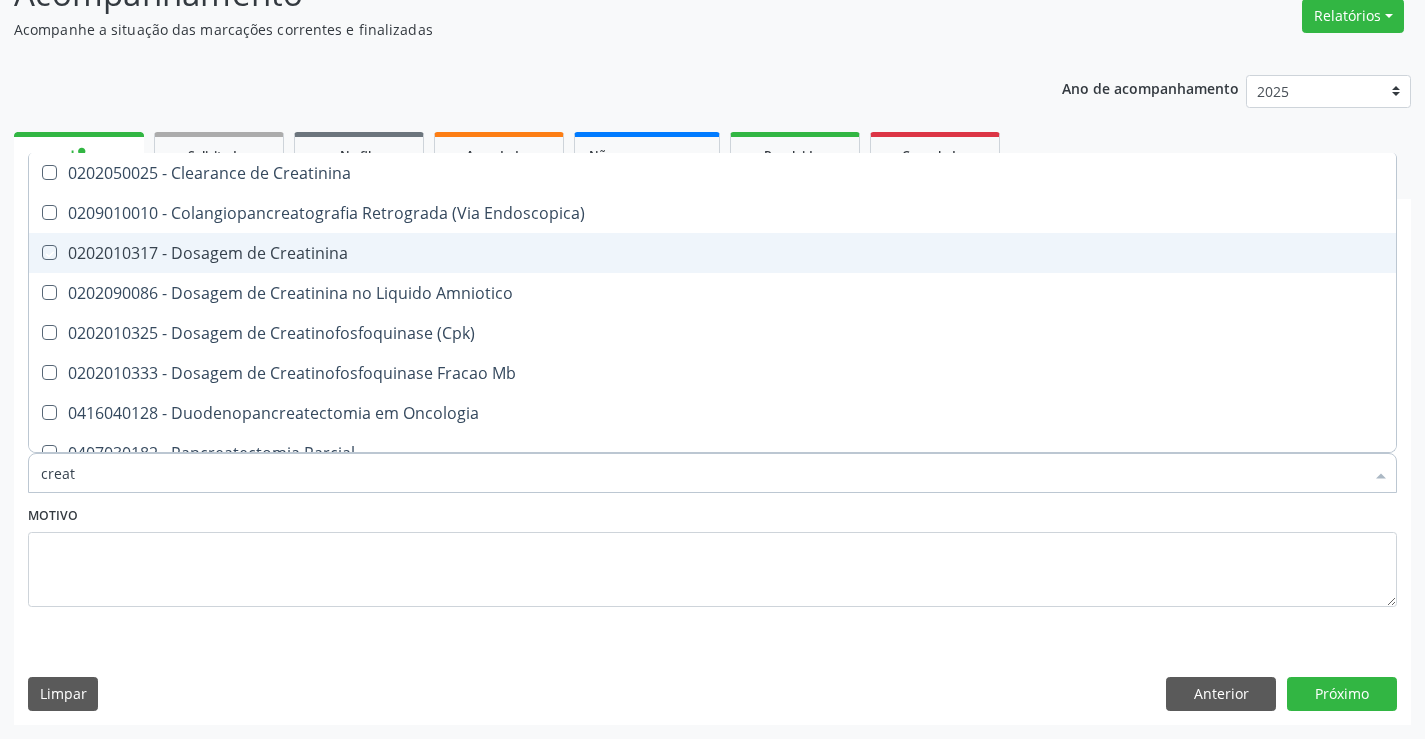 checkbox on "true" 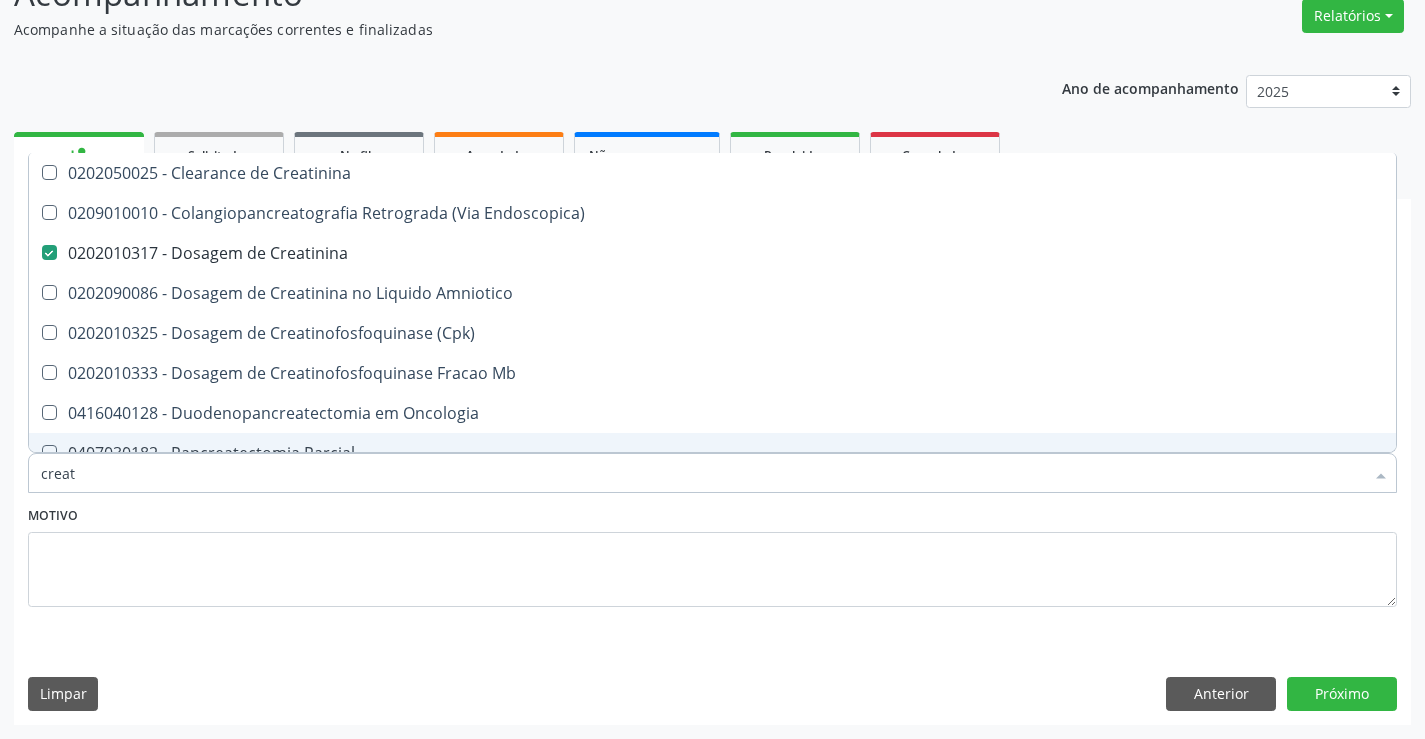 click on "creat" at bounding box center (702, 473) 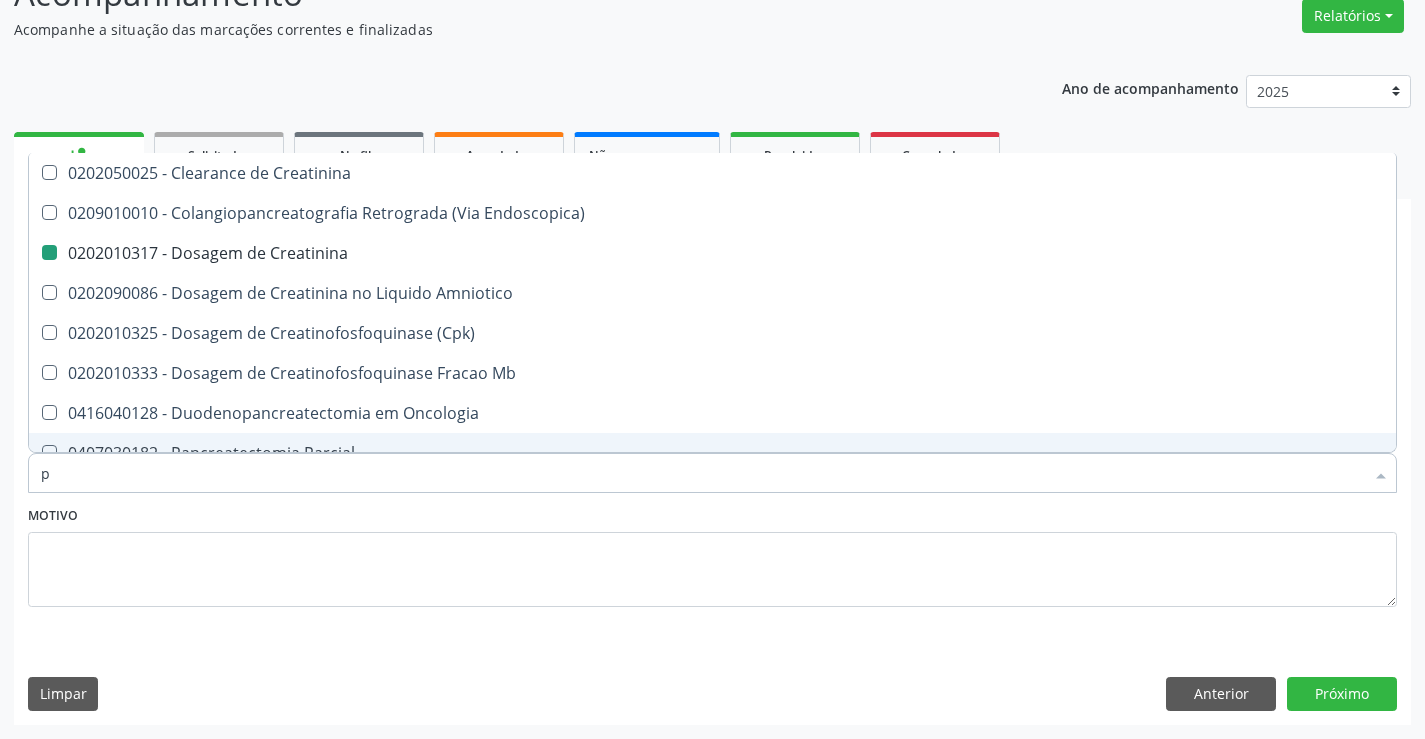 type on "po" 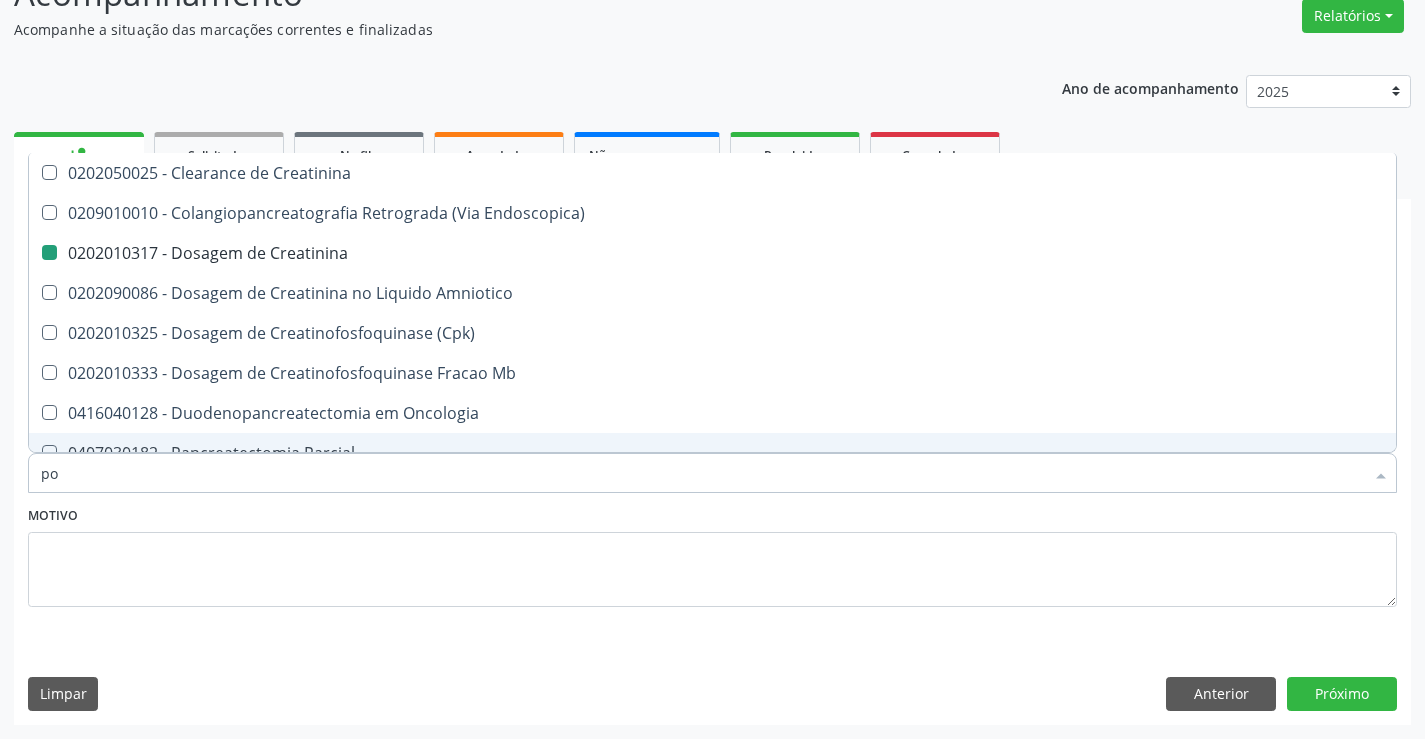 checkbox on "false" 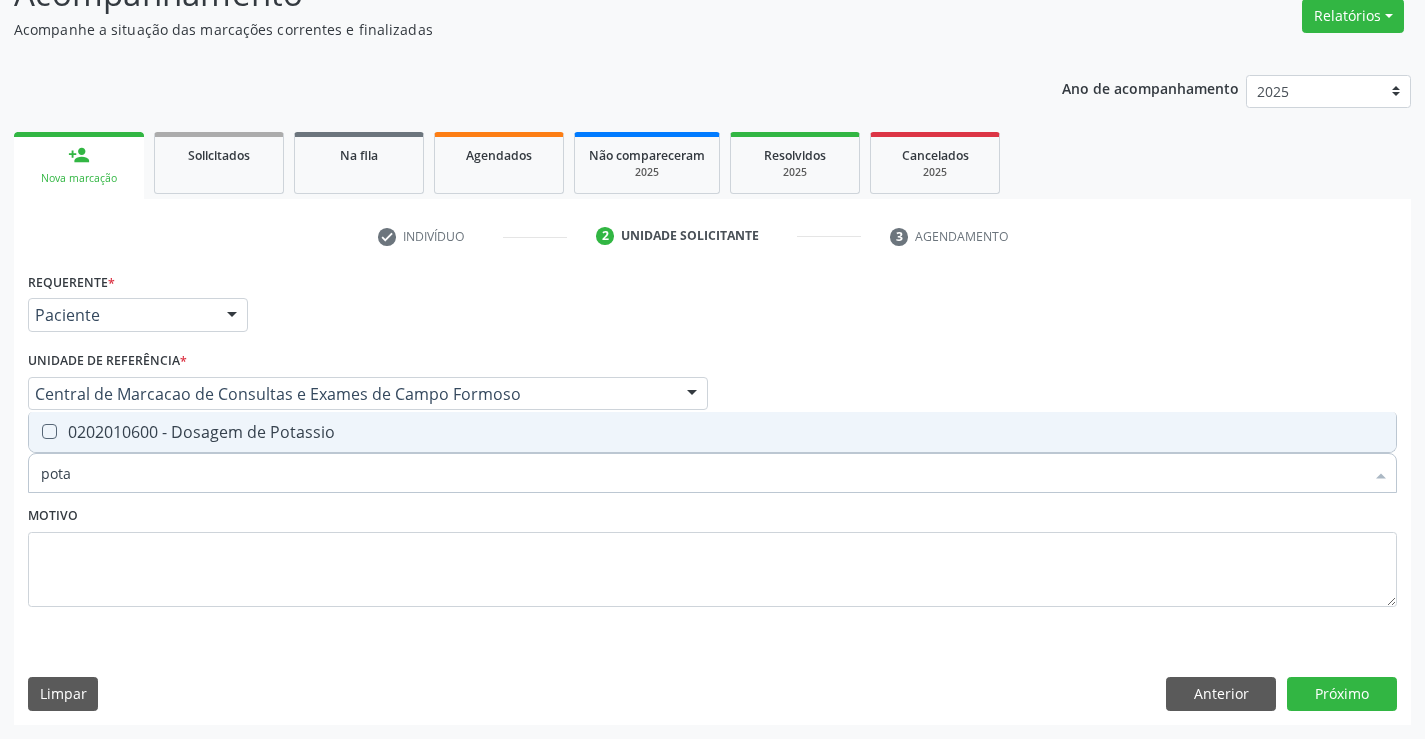type on "potas" 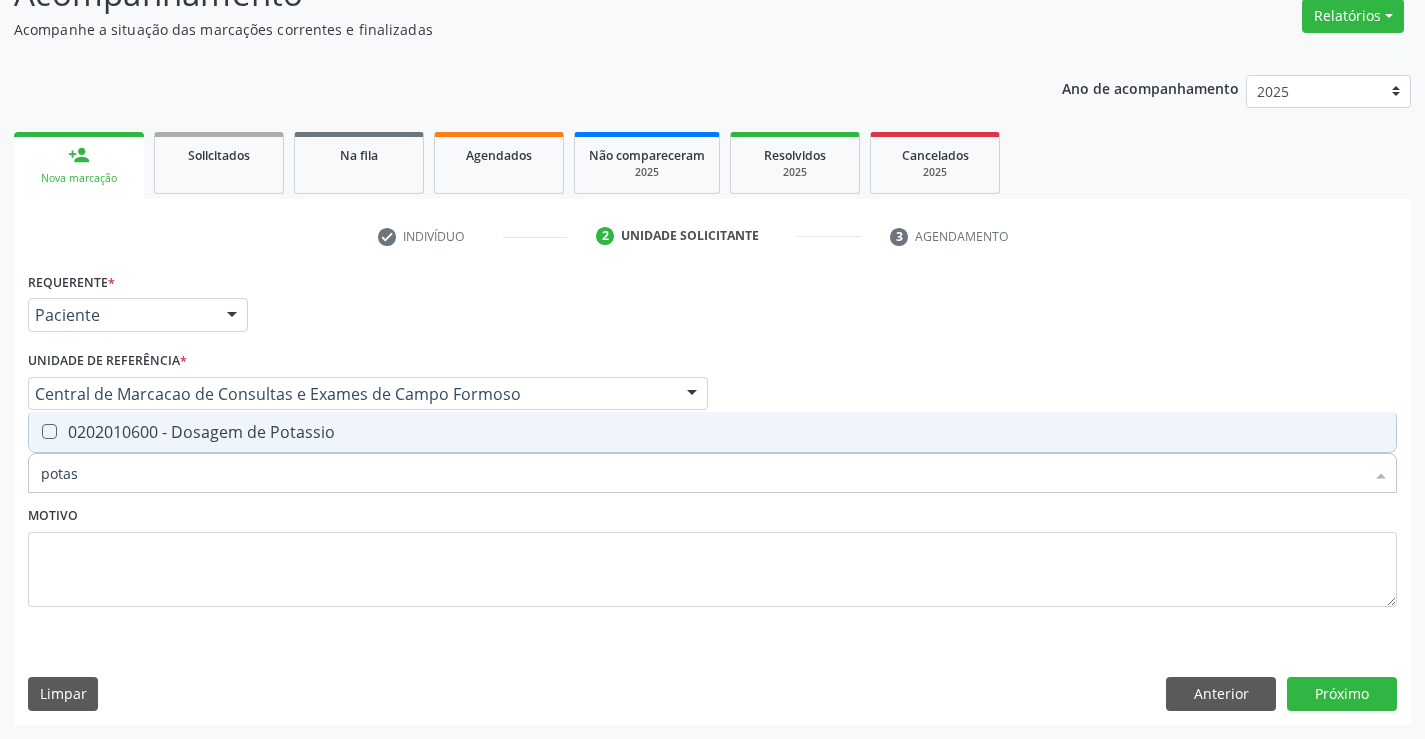 click on "0202010600 - Dosagem de Potassio" at bounding box center [712, 432] 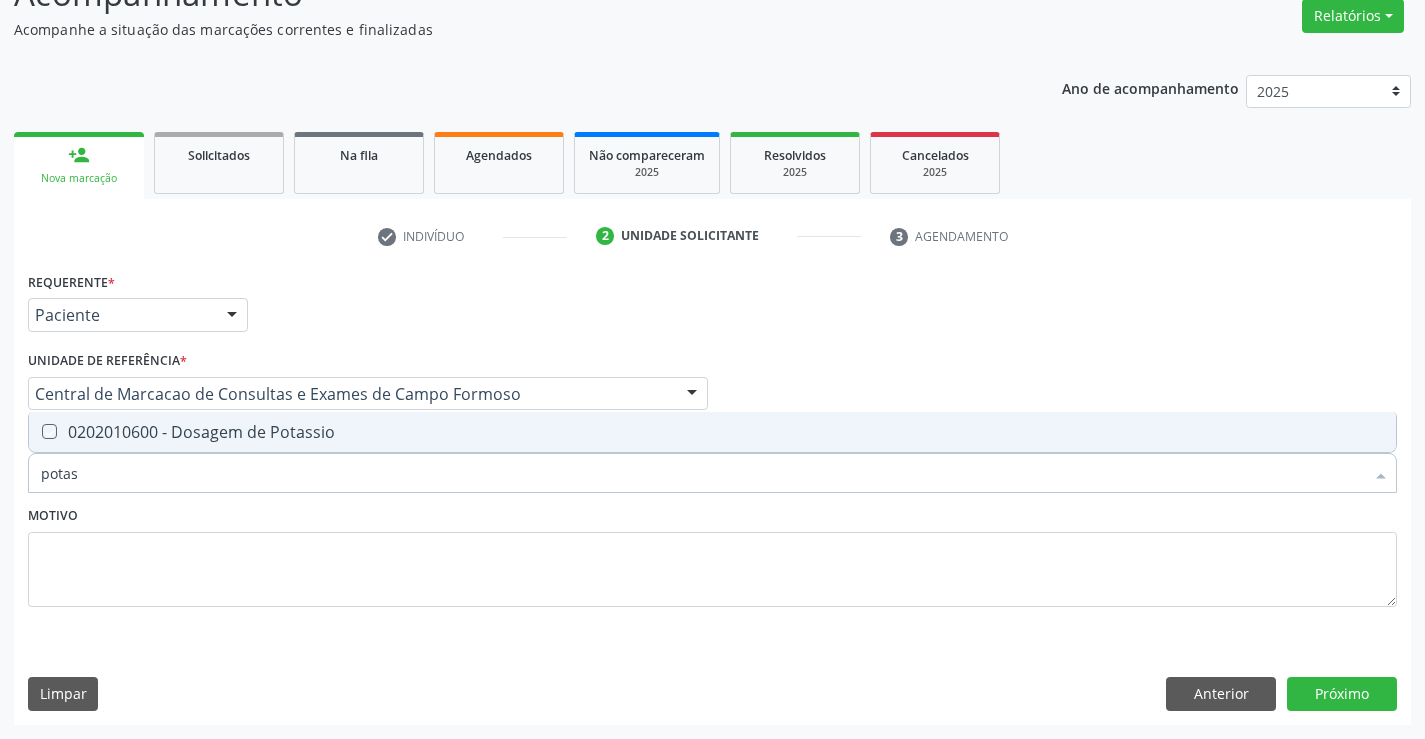 checkbox on "true" 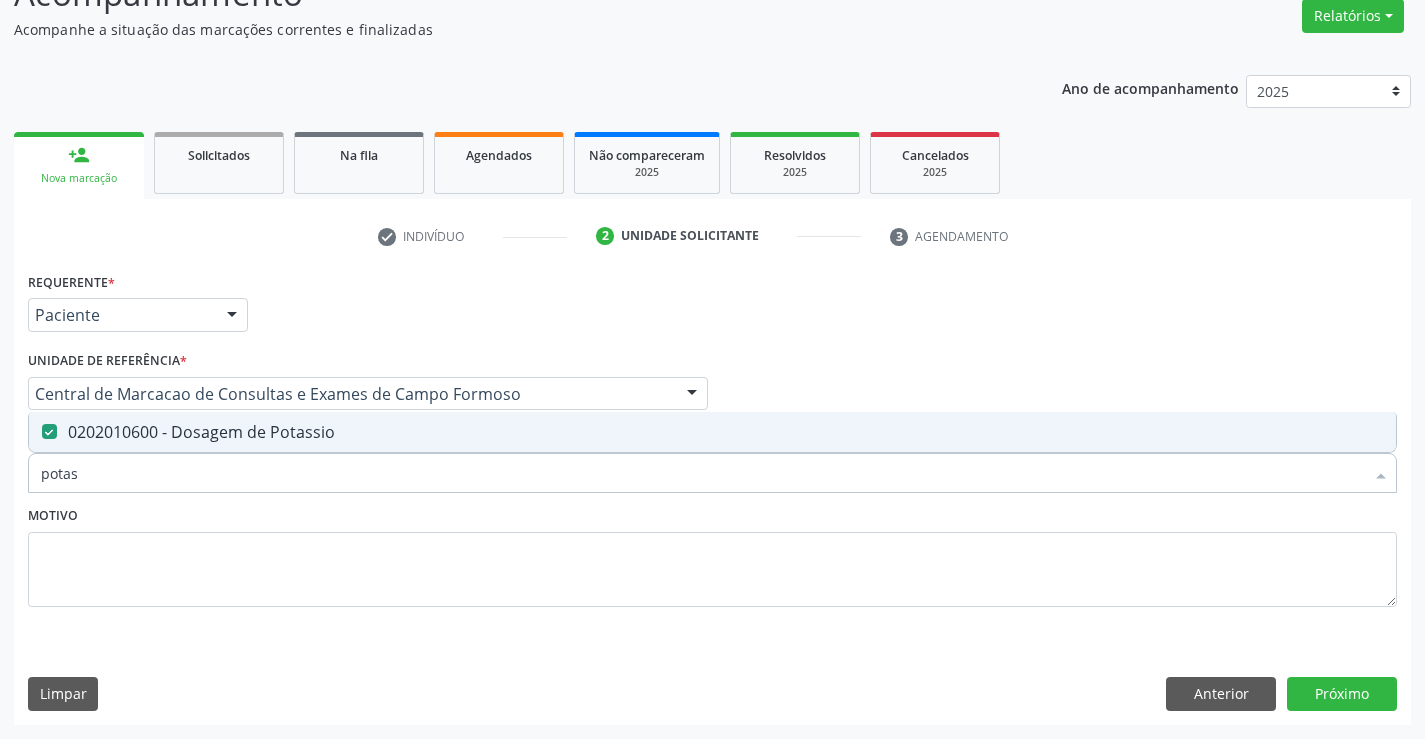 click on "potas" at bounding box center (702, 473) 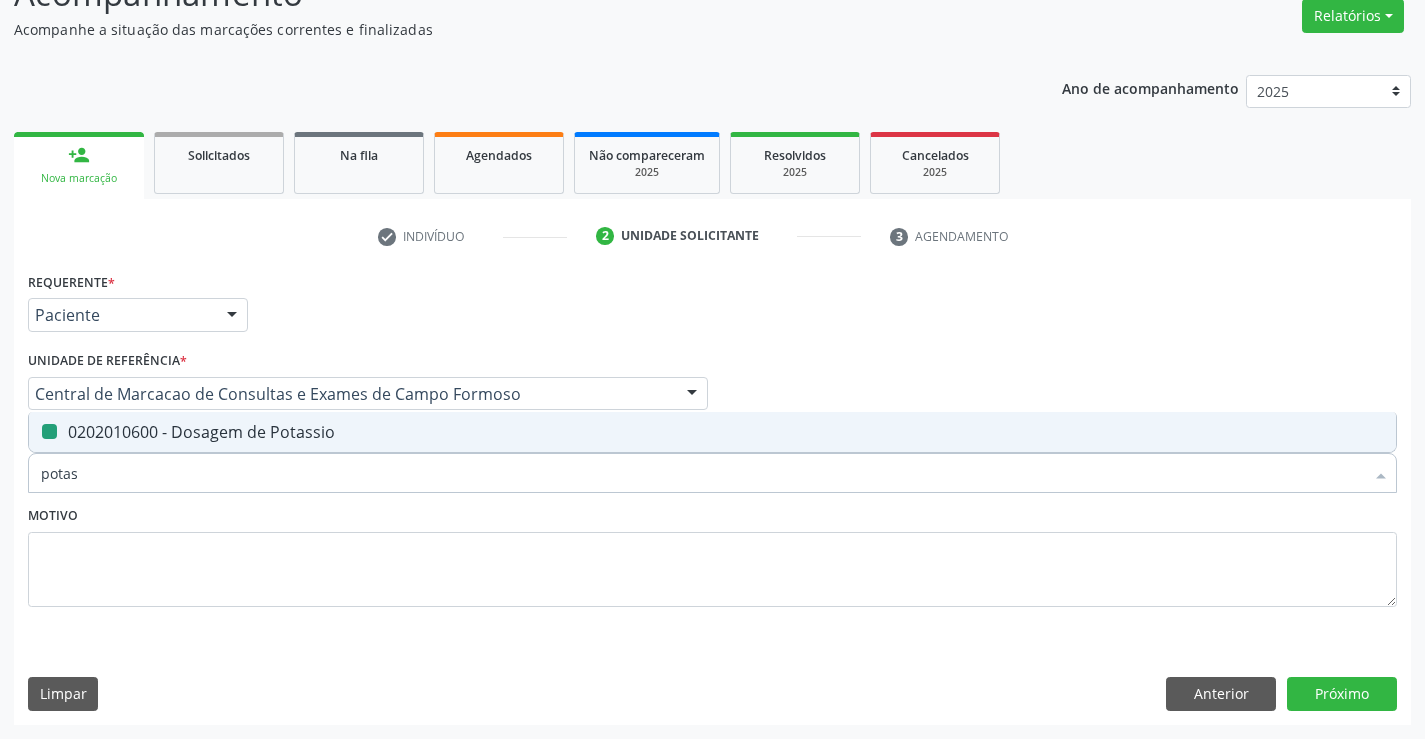 type on "s" 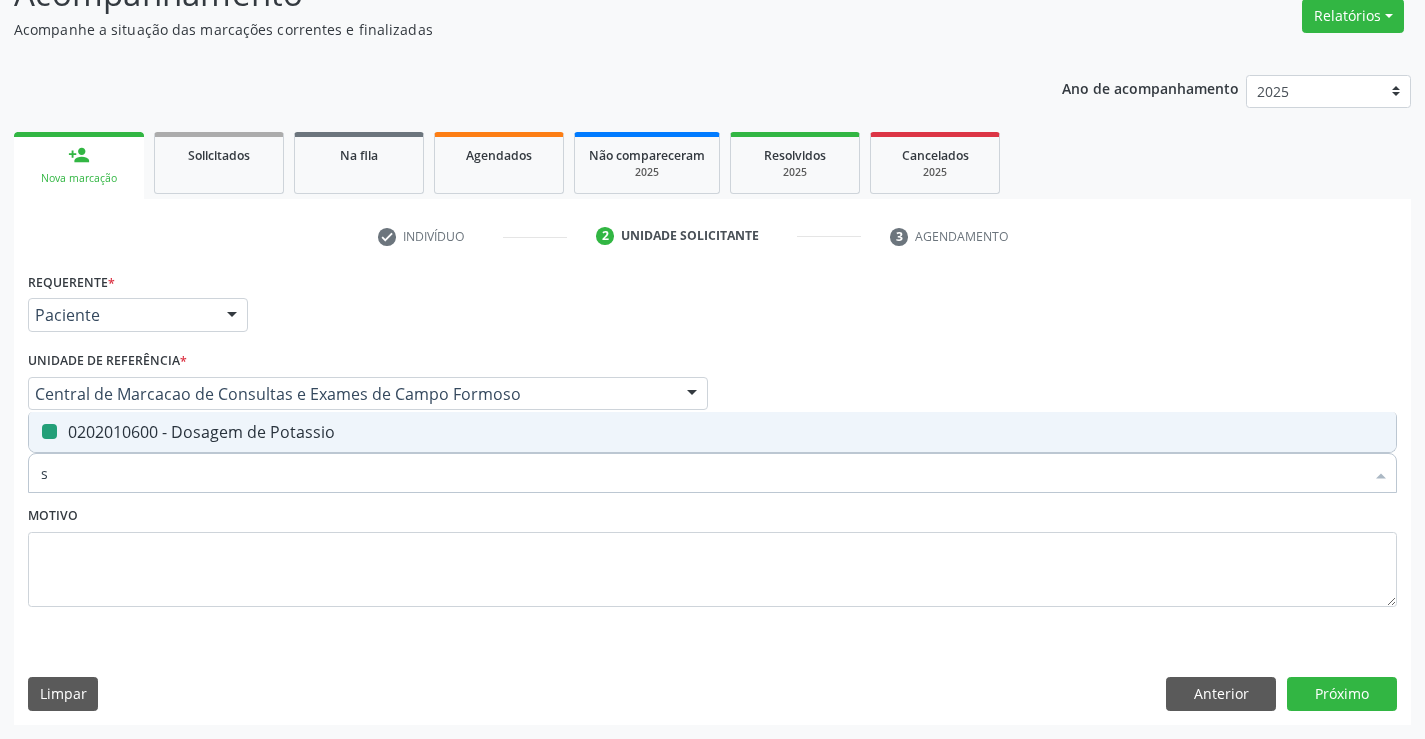 checkbox on "false" 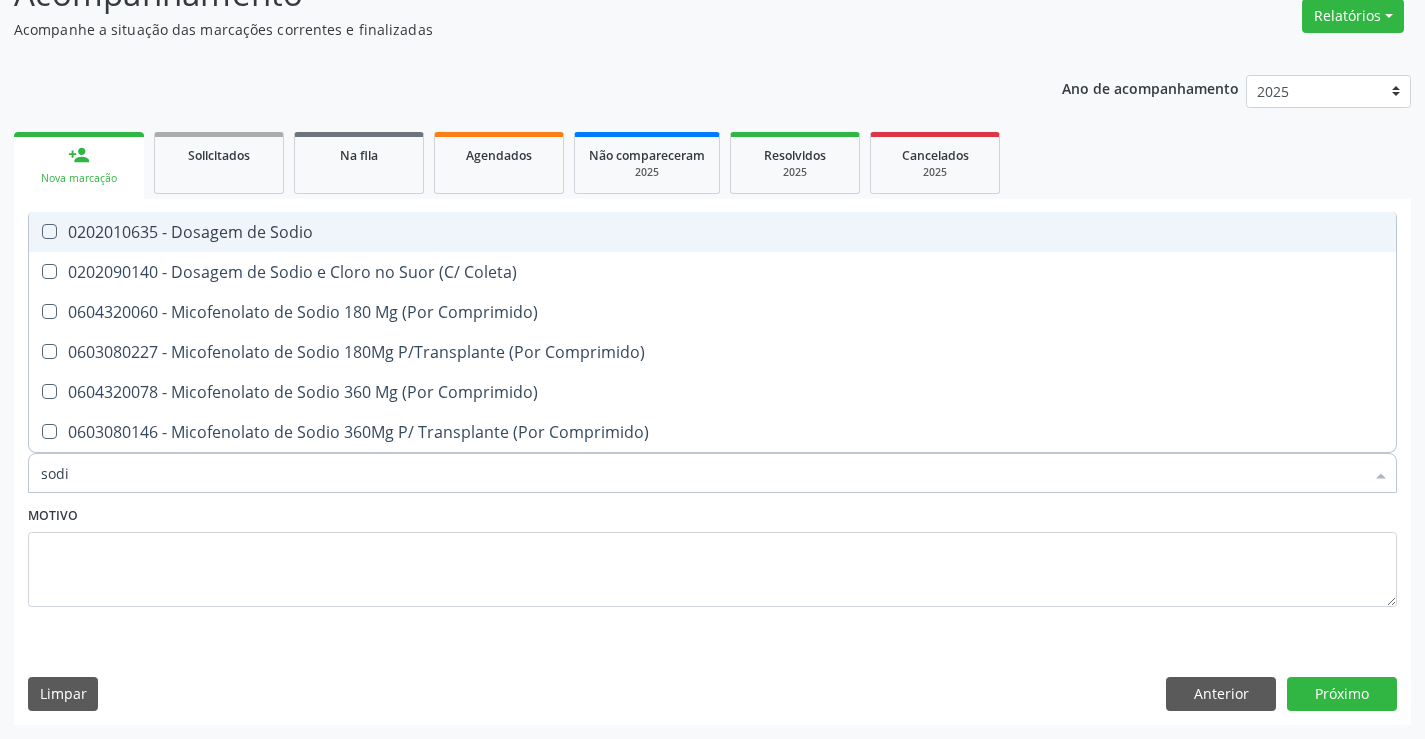 type on "sodio" 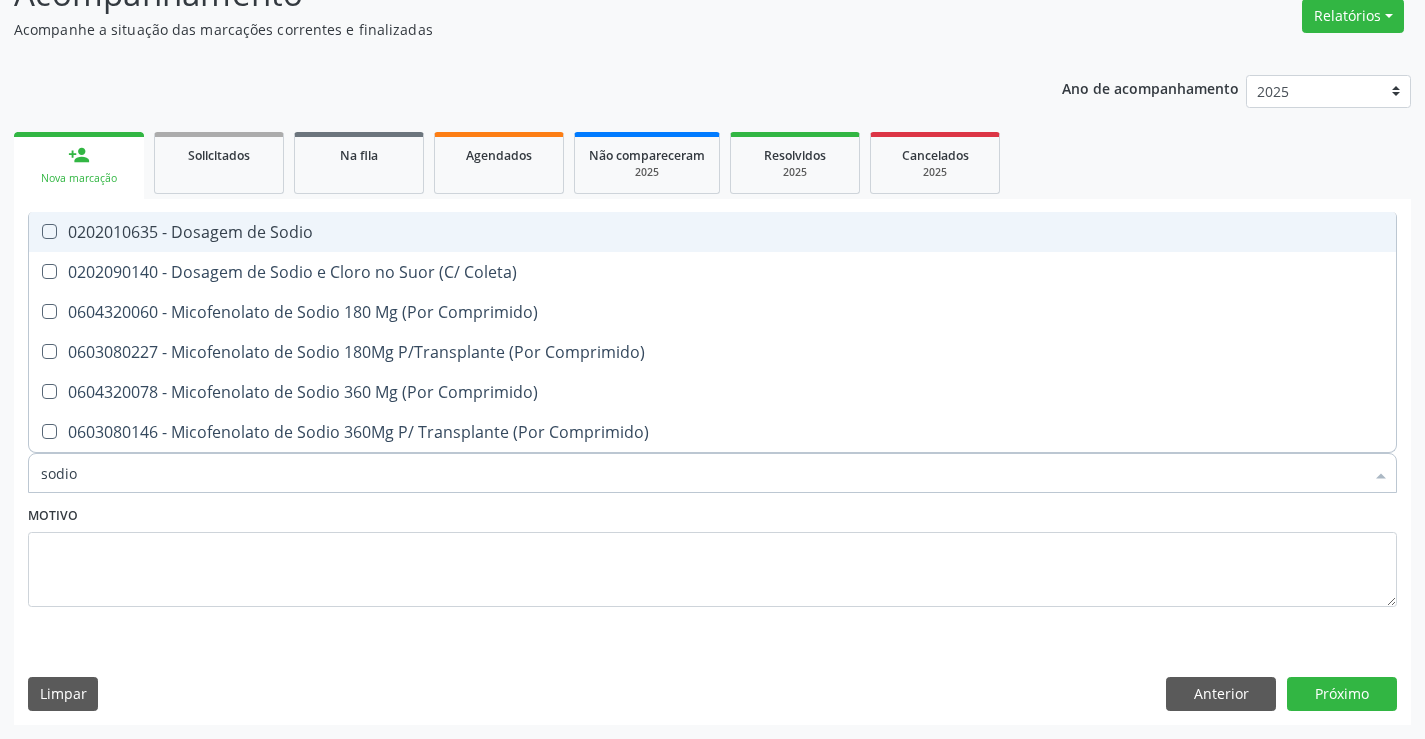 click on "0202010635 - Dosagem de Sodio" at bounding box center [712, 232] 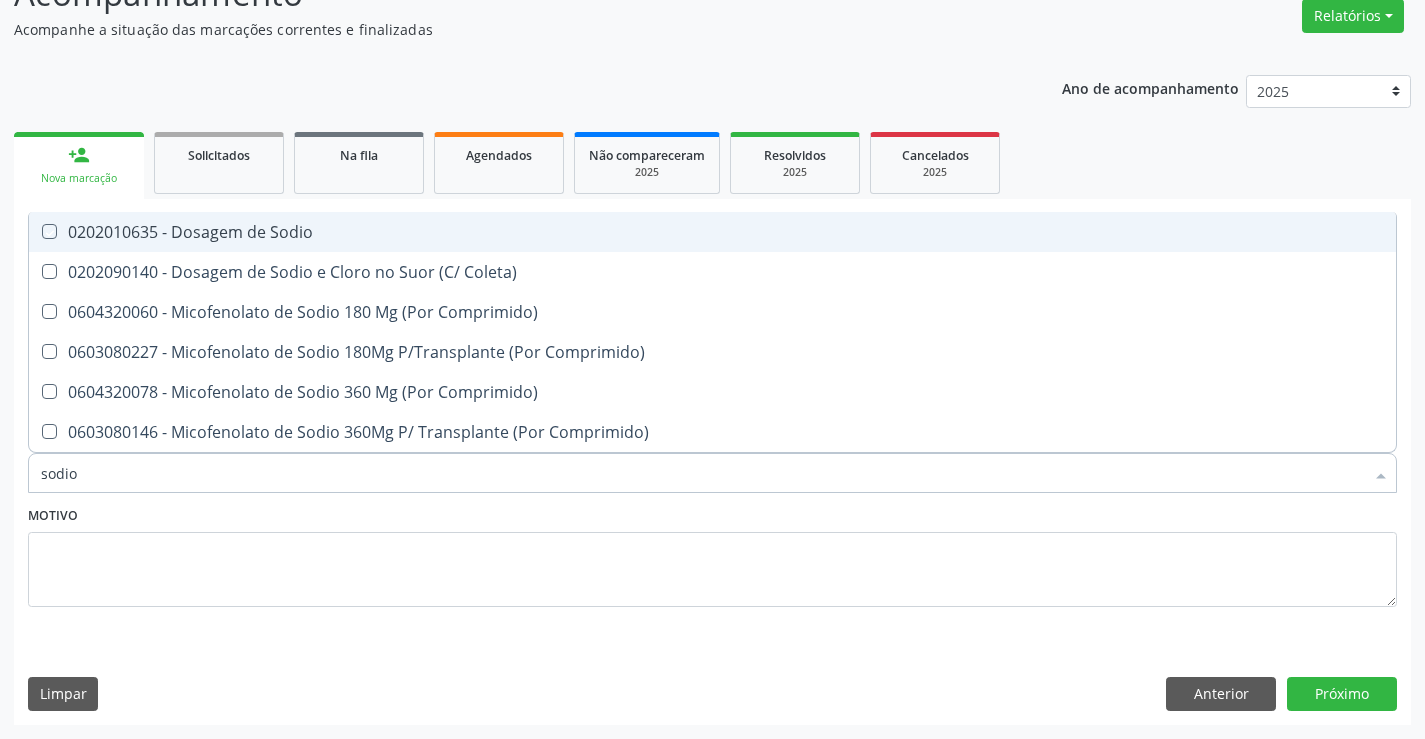 checkbox on "true" 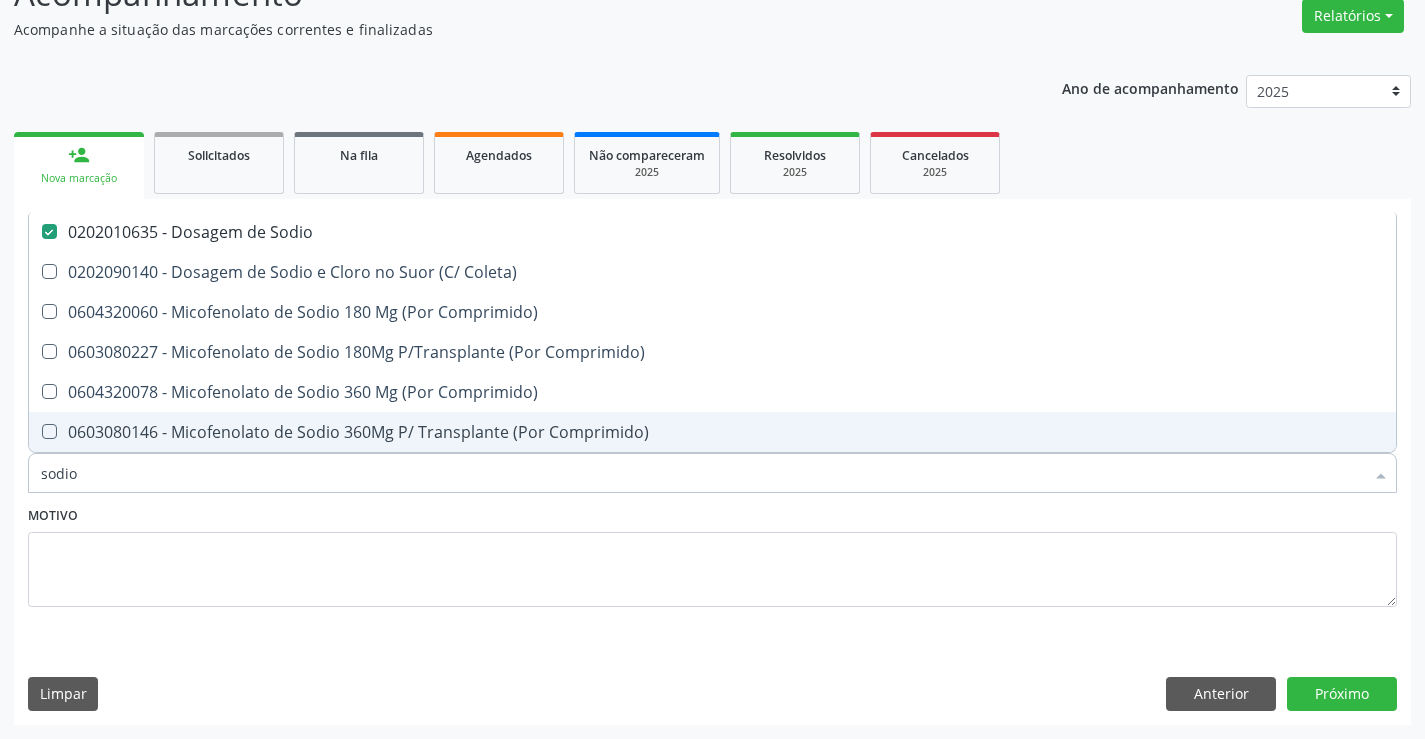 click on "sodio" at bounding box center (702, 473) 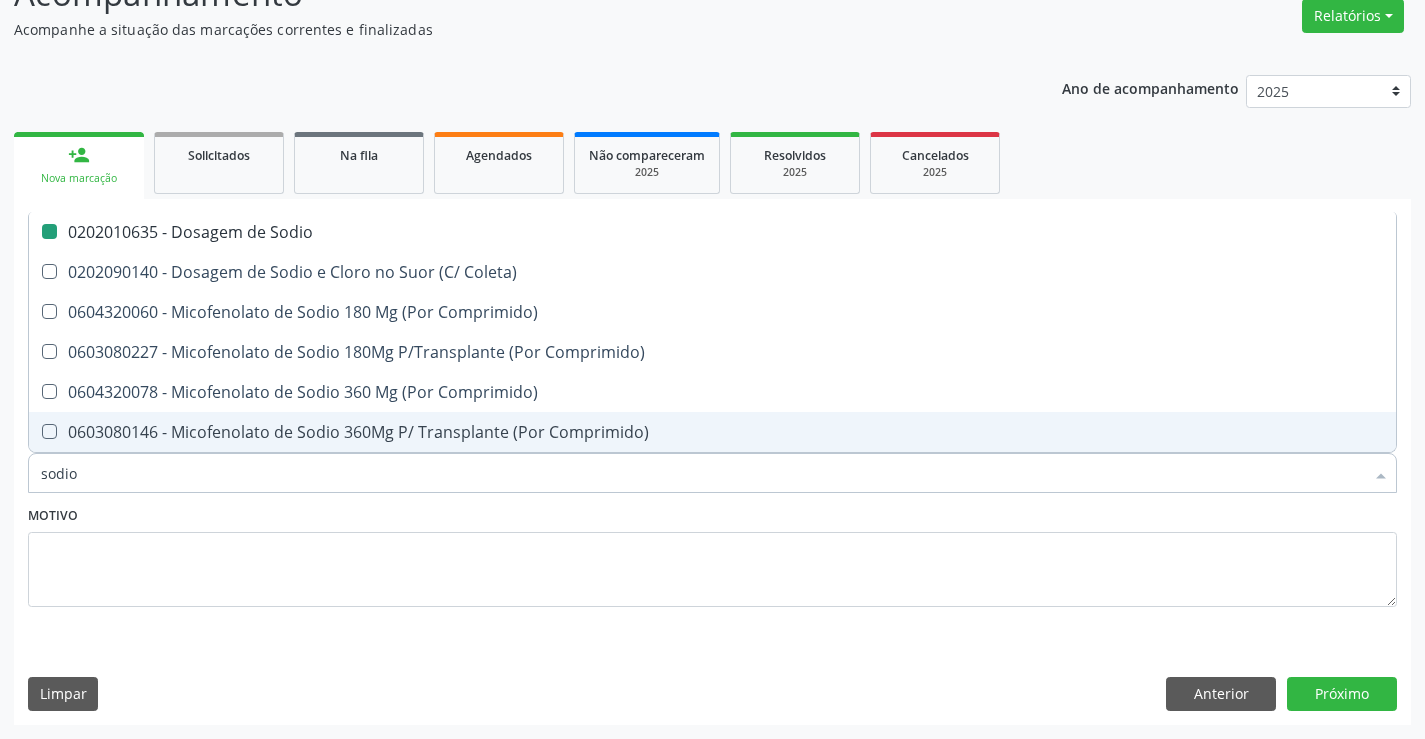 type on "t" 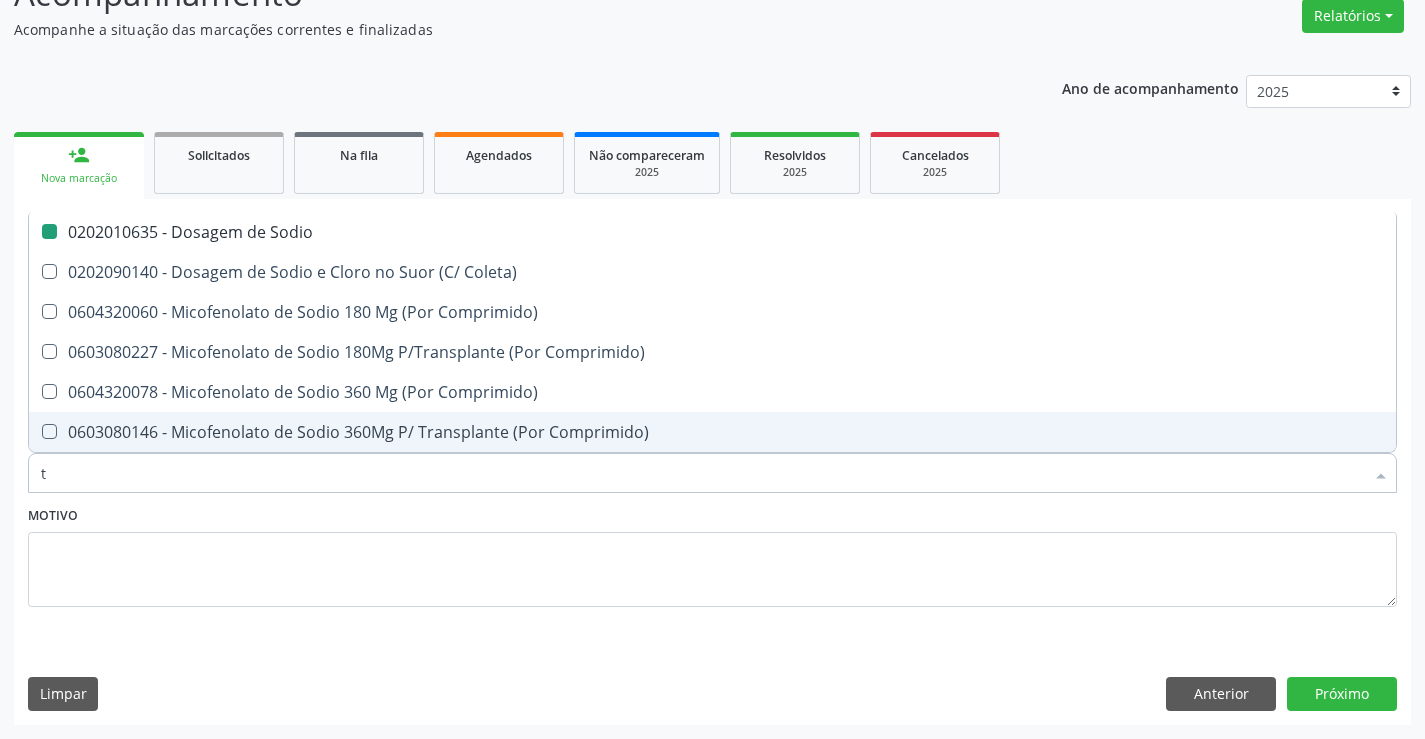 checkbox on "false" 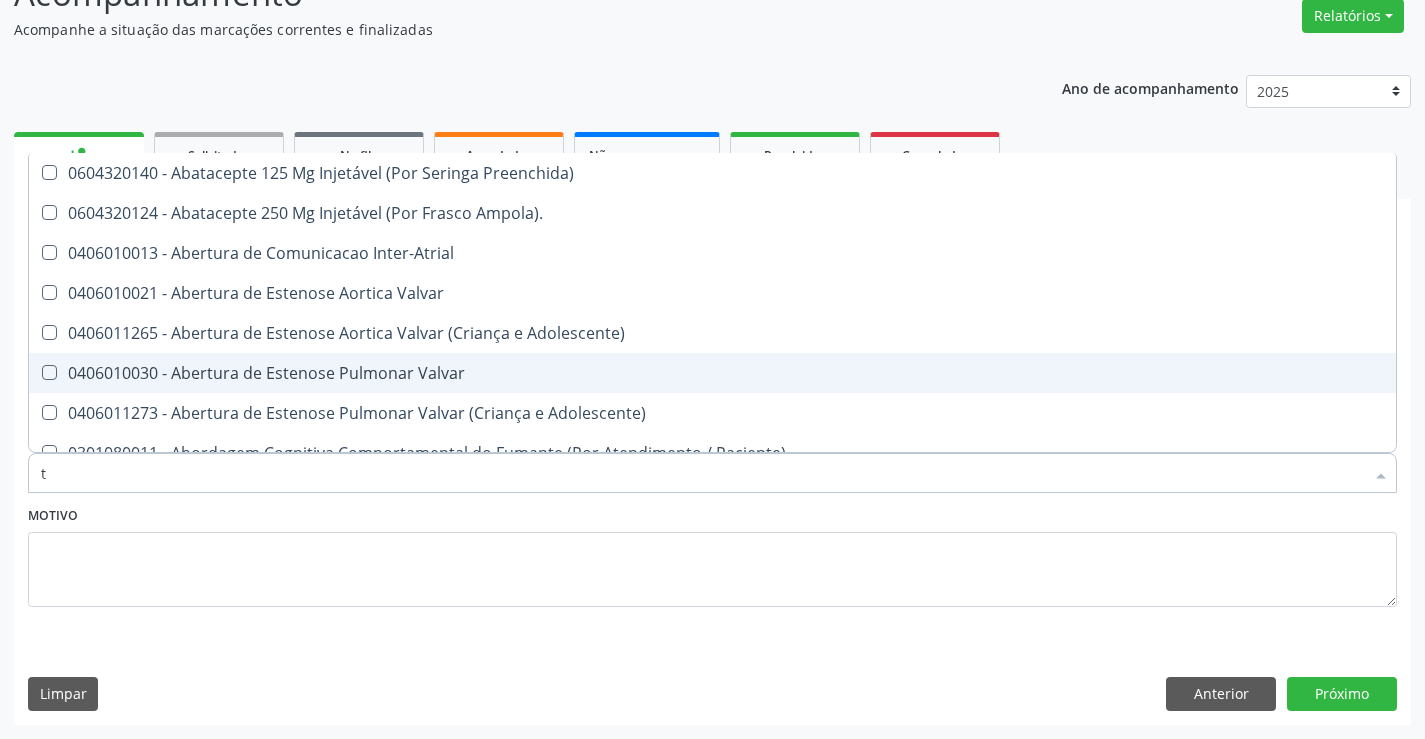 type on "tg" 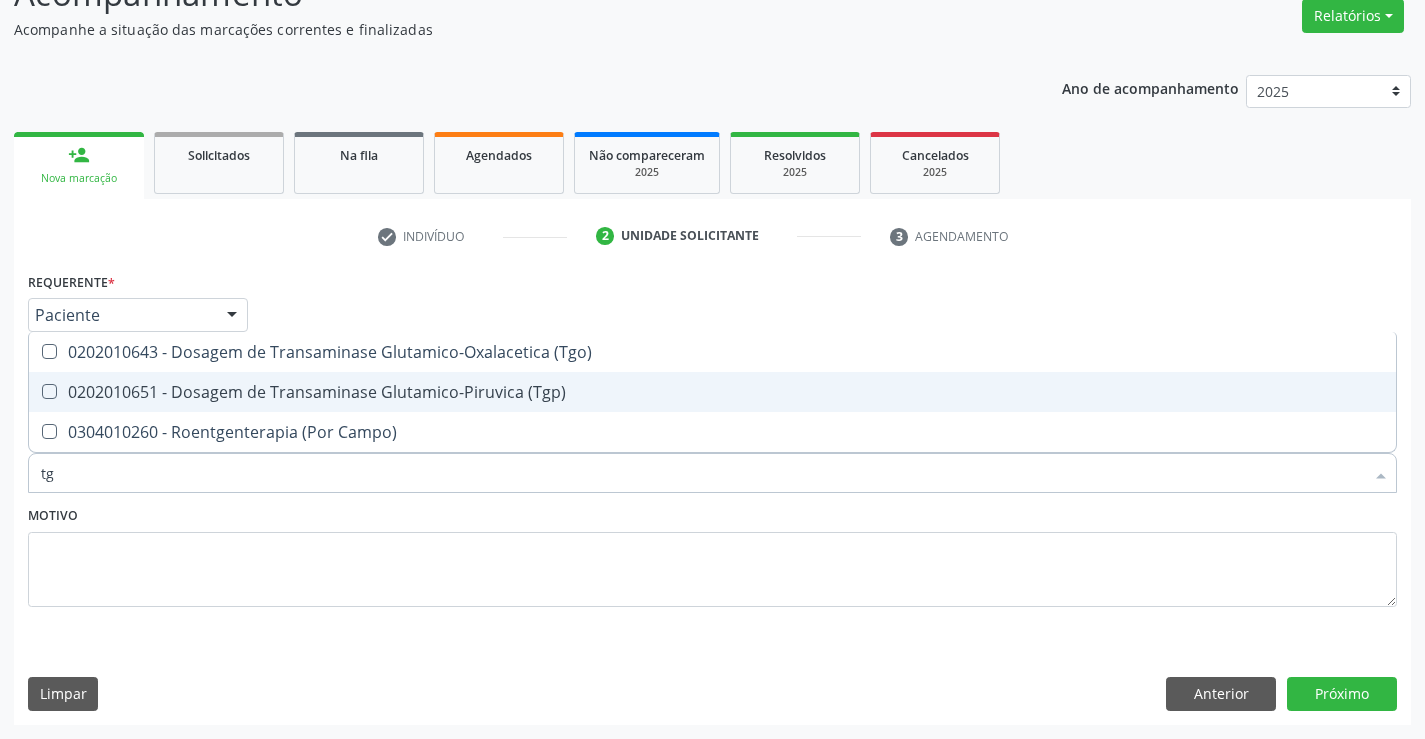 click on "0202010651 - Dosagem de Transaminase Glutamico-Piruvica (Tgp)" at bounding box center [712, 392] 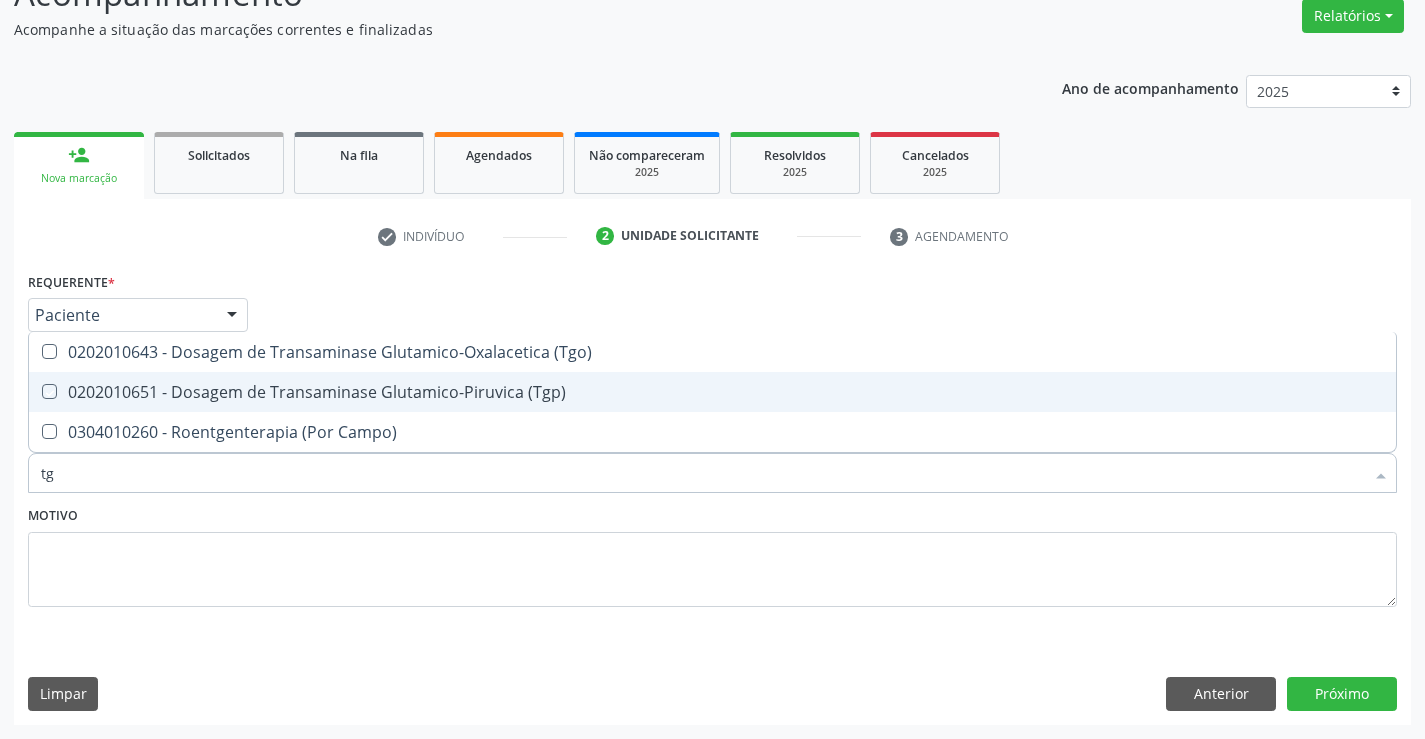 checkbox on "true" 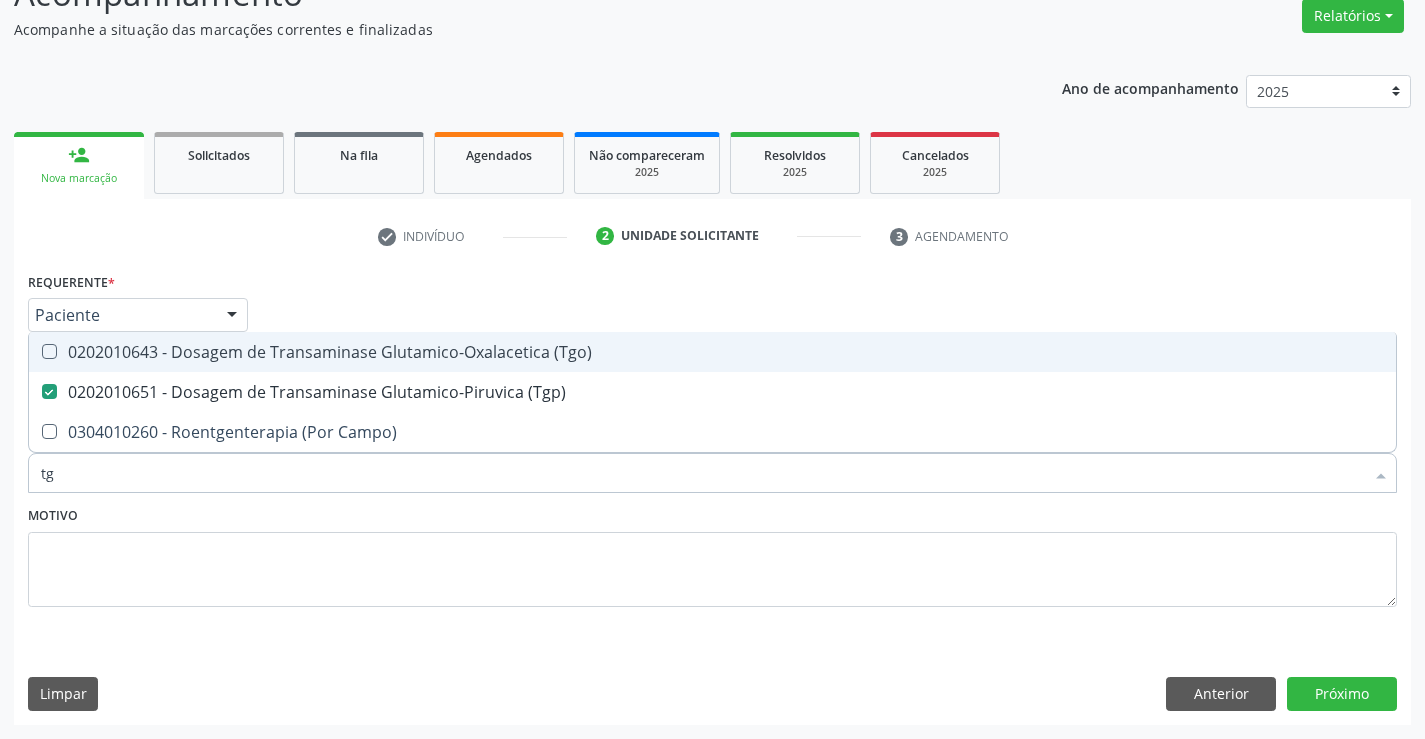 click on "0202010643 - Dosagem de Transaminase Glutamico-Oxalacetica (Tgo)" at bounding box center (712, 352) 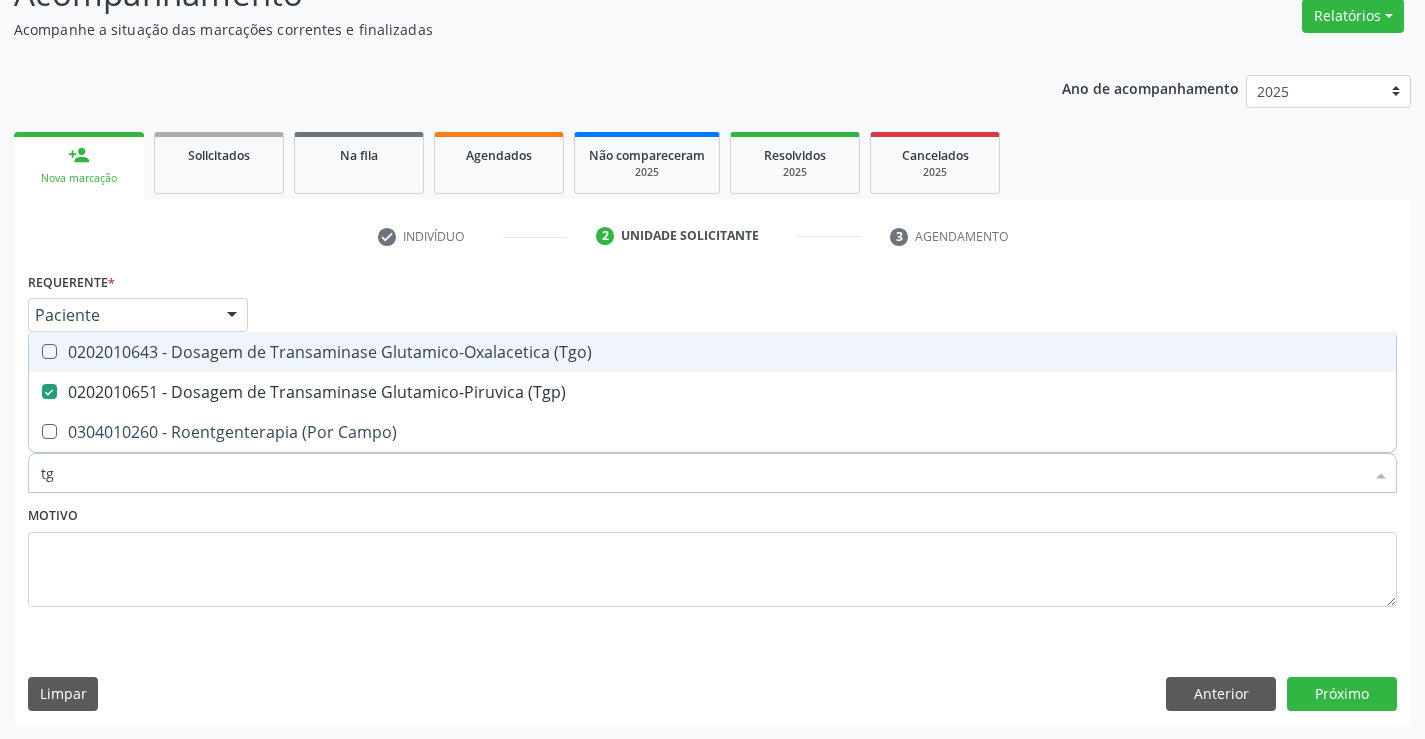 checkbox on "true" 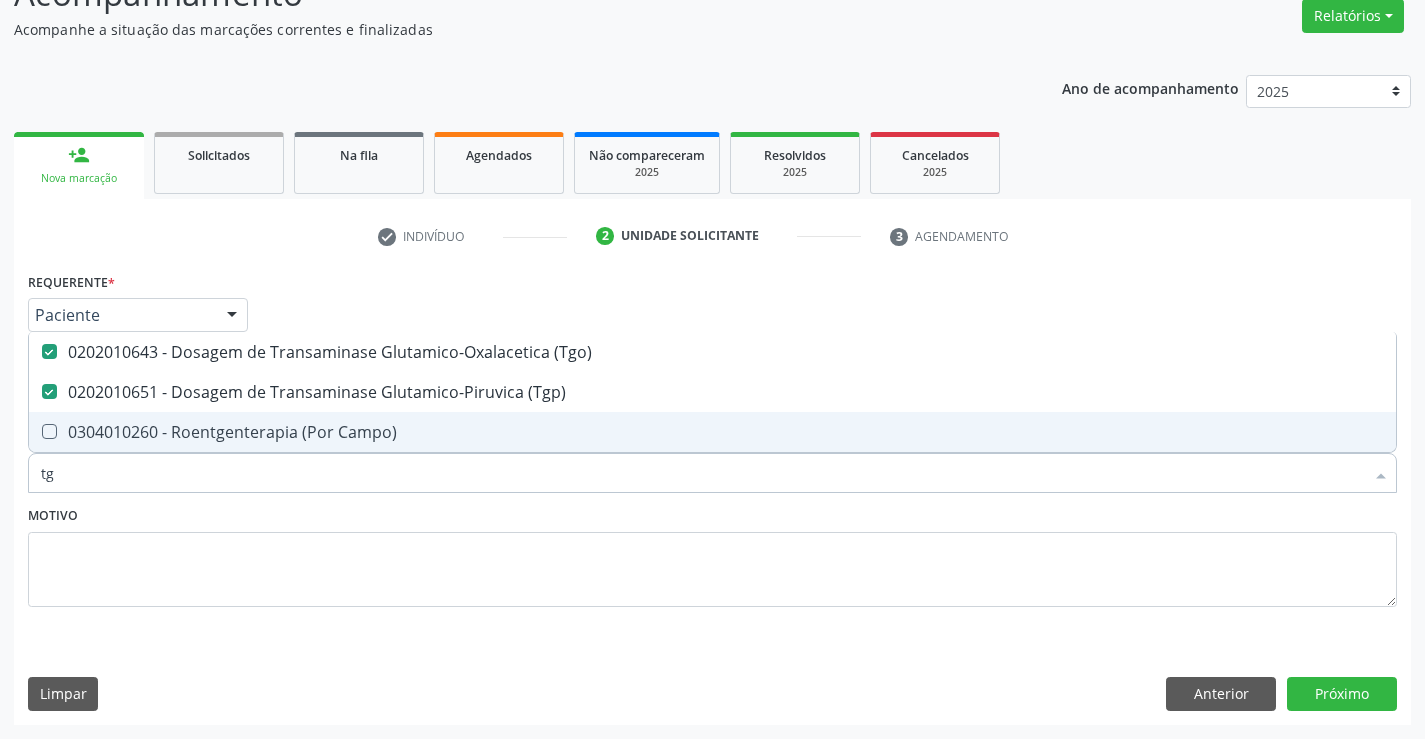 click on "tg" at bounding box center (702, 473) 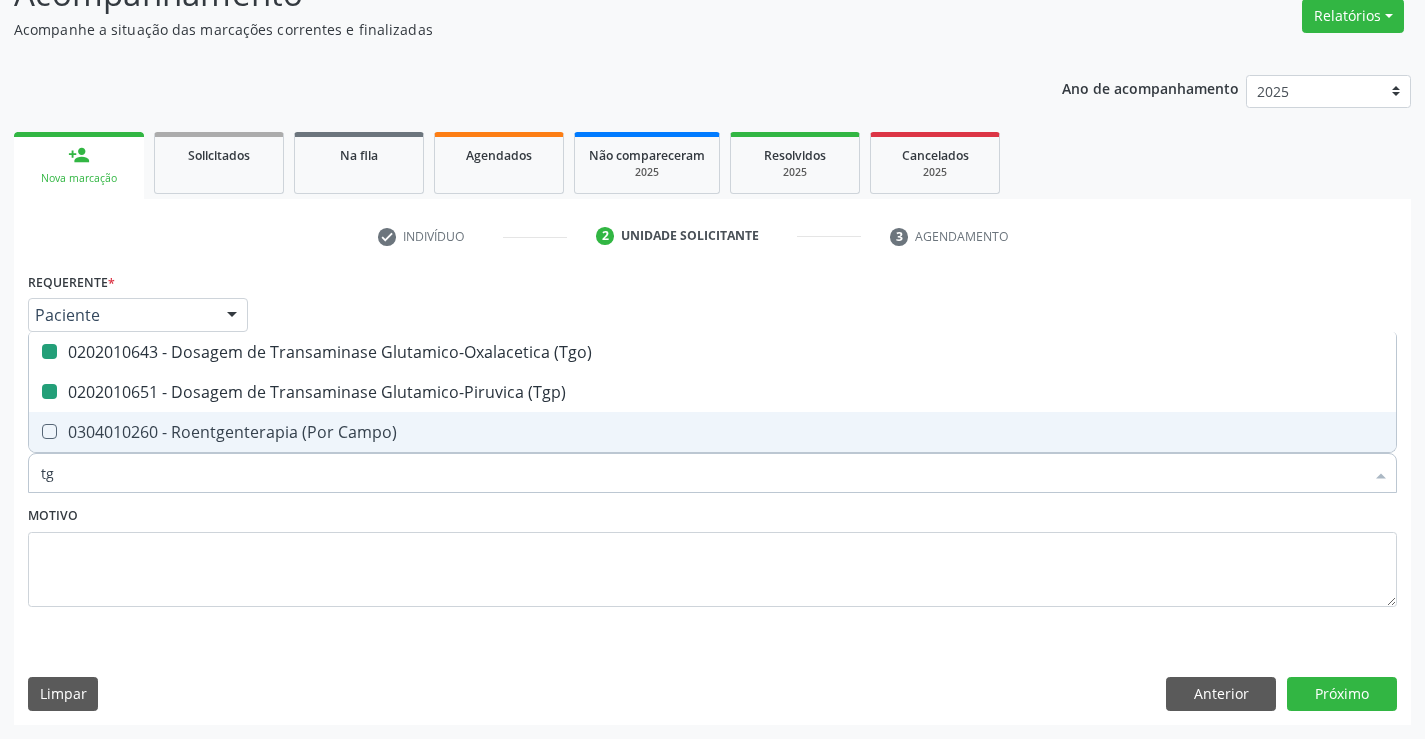 type on "t" 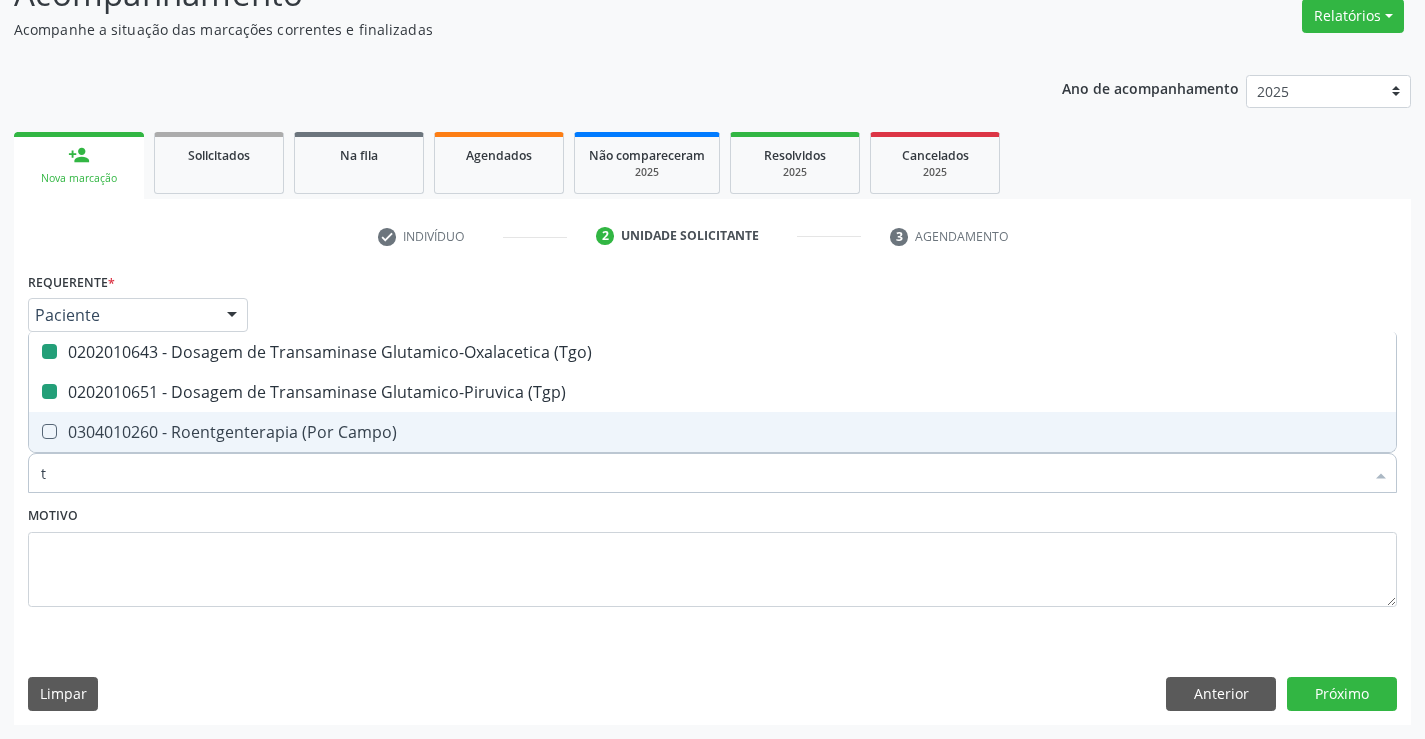 checkbox on "false" 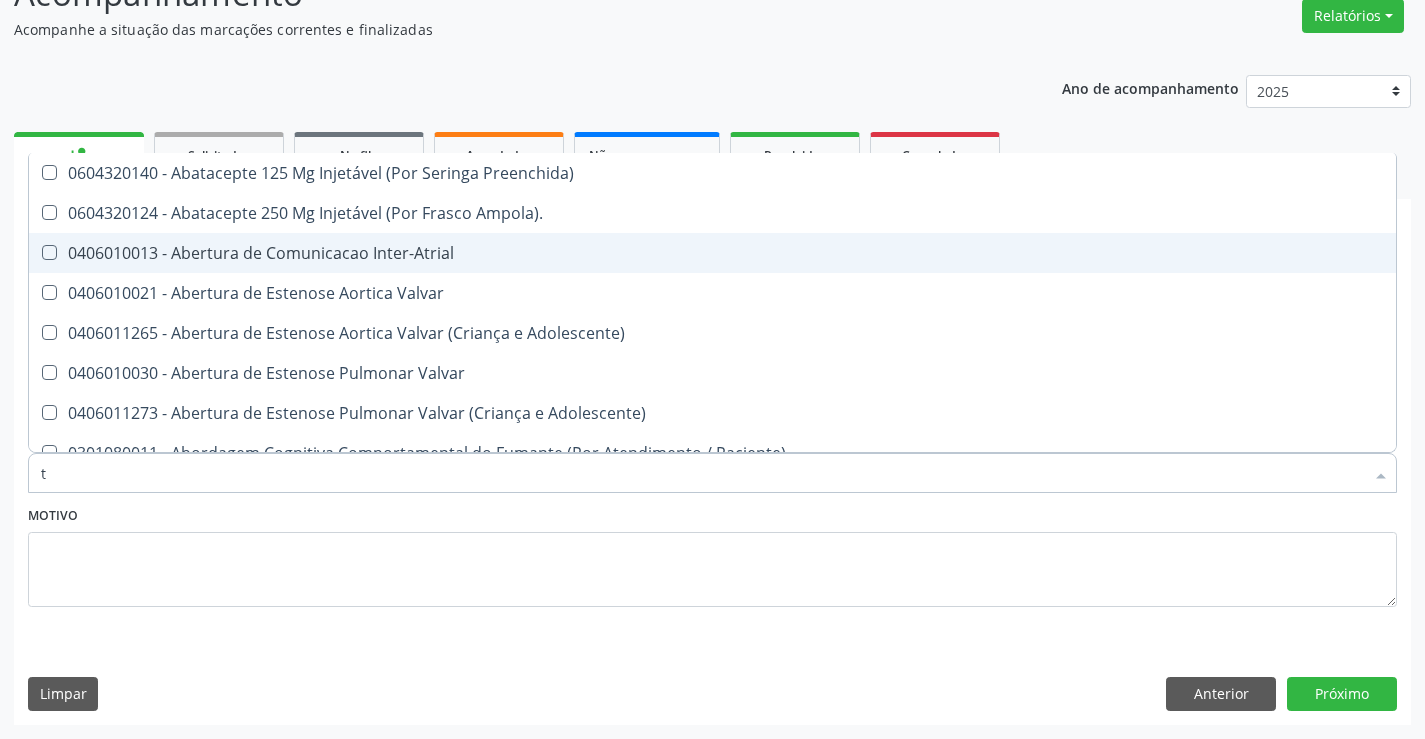 type on "tr" 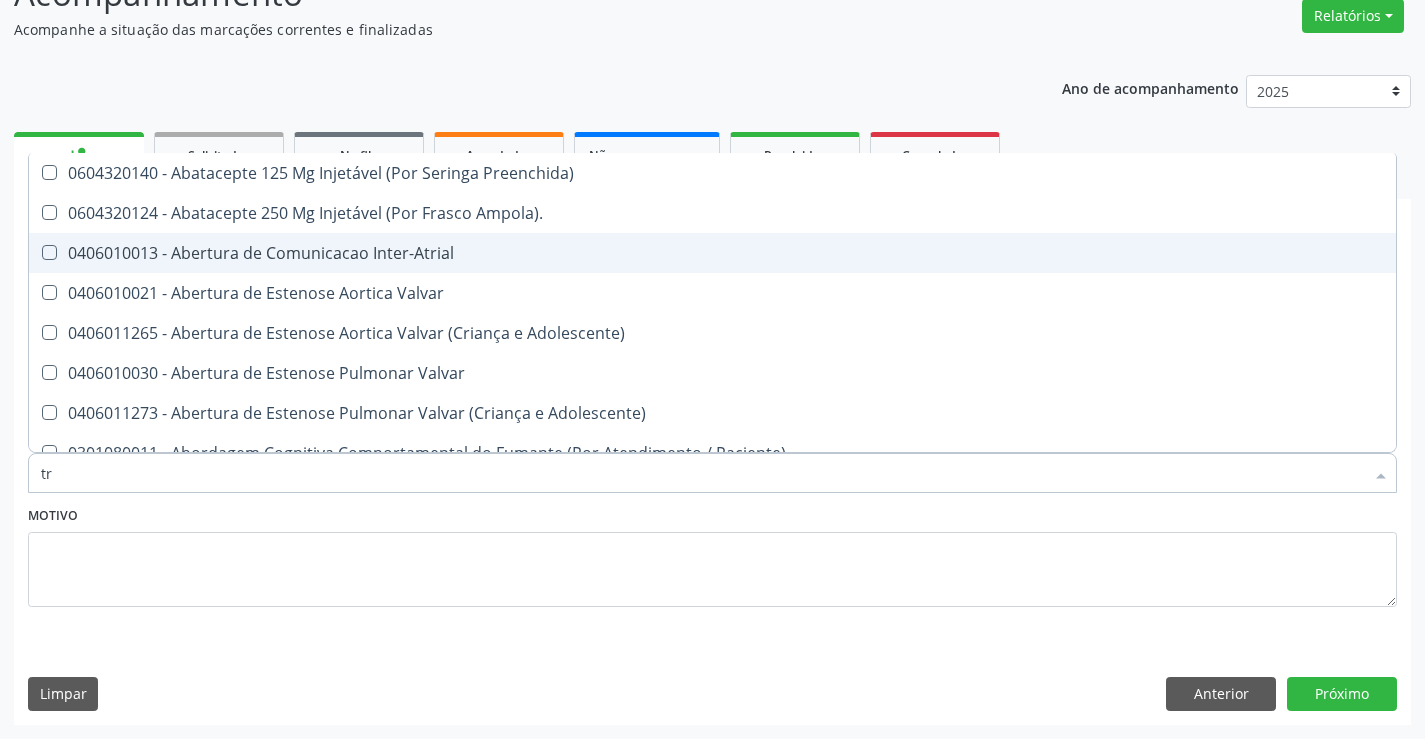 checkbox on "true" 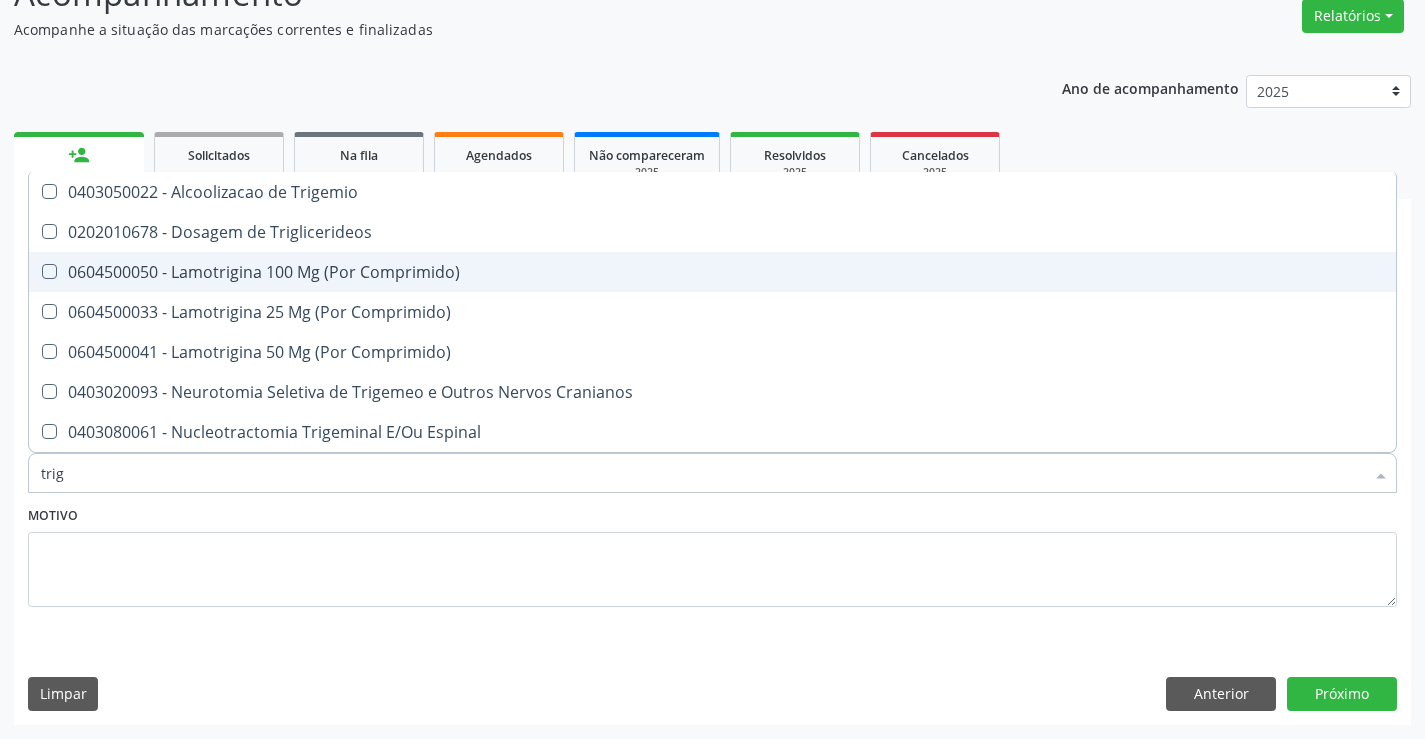 type on "trigl" 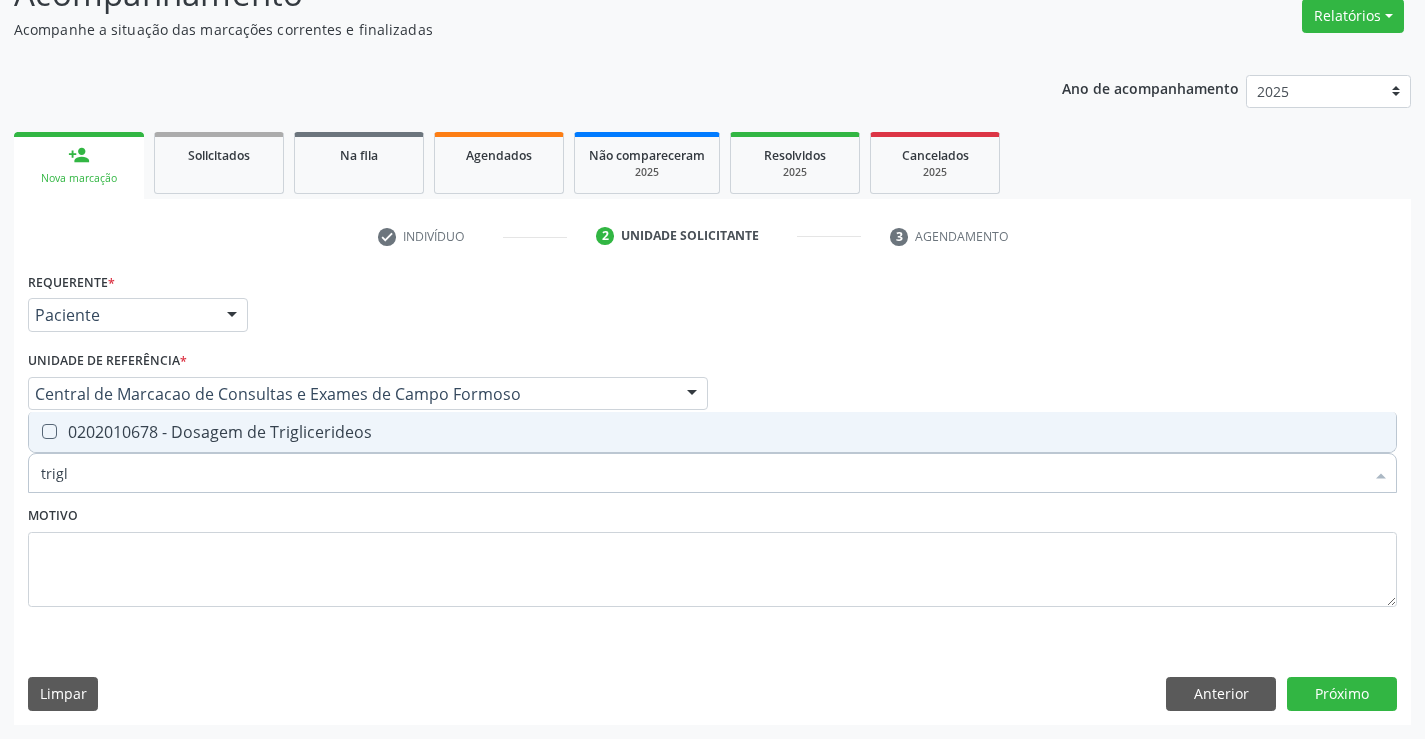 click on "0202010678 - Dosagem de Triglicerideos" at bounding box center (712, 432) 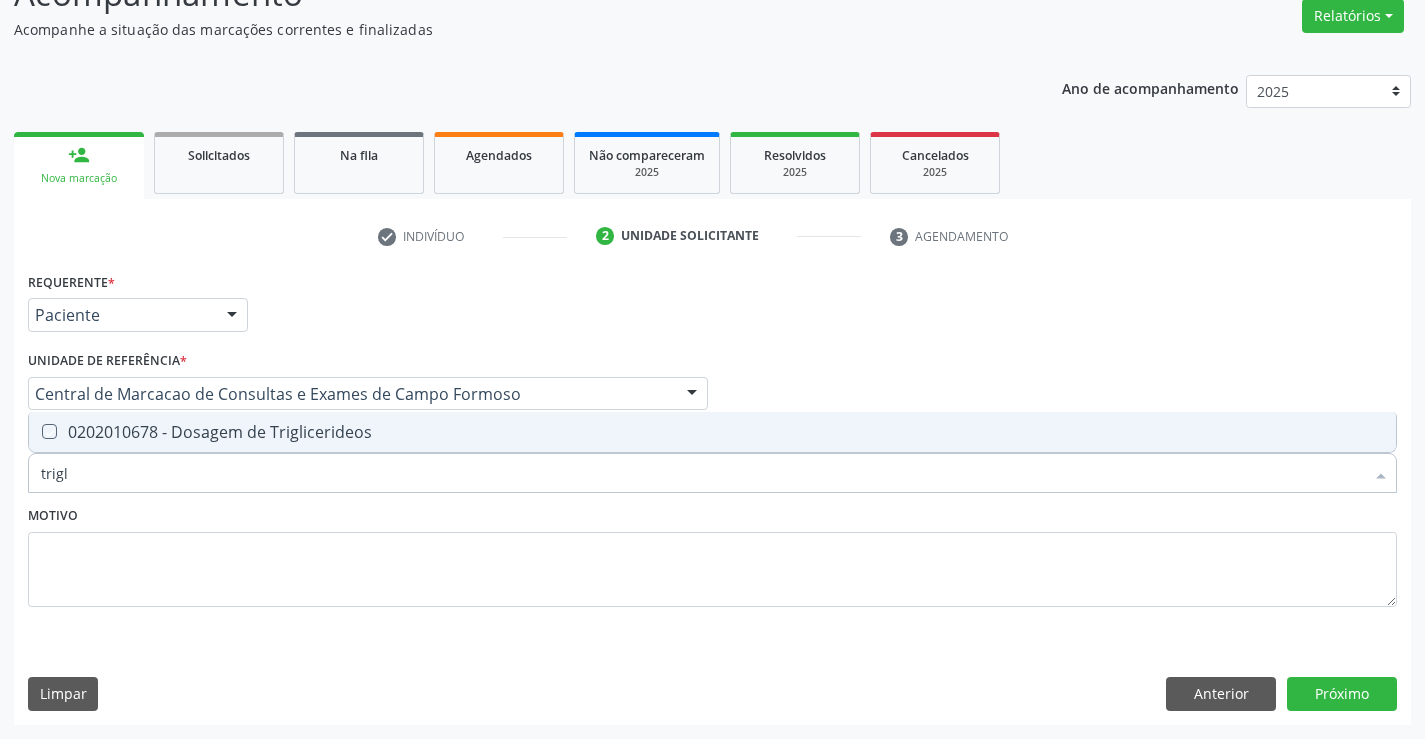 checkbox on "true" 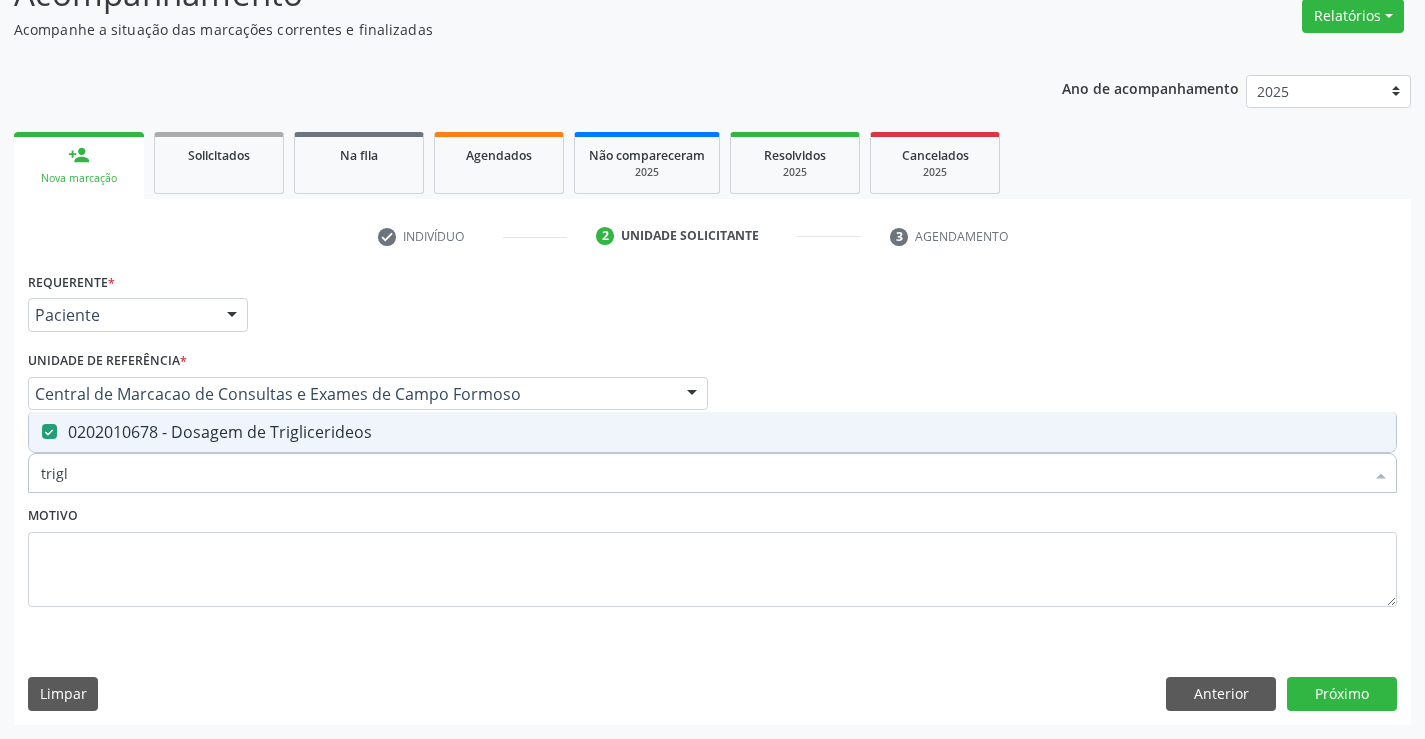 click on "trigl" at bounding box center (702, 473) 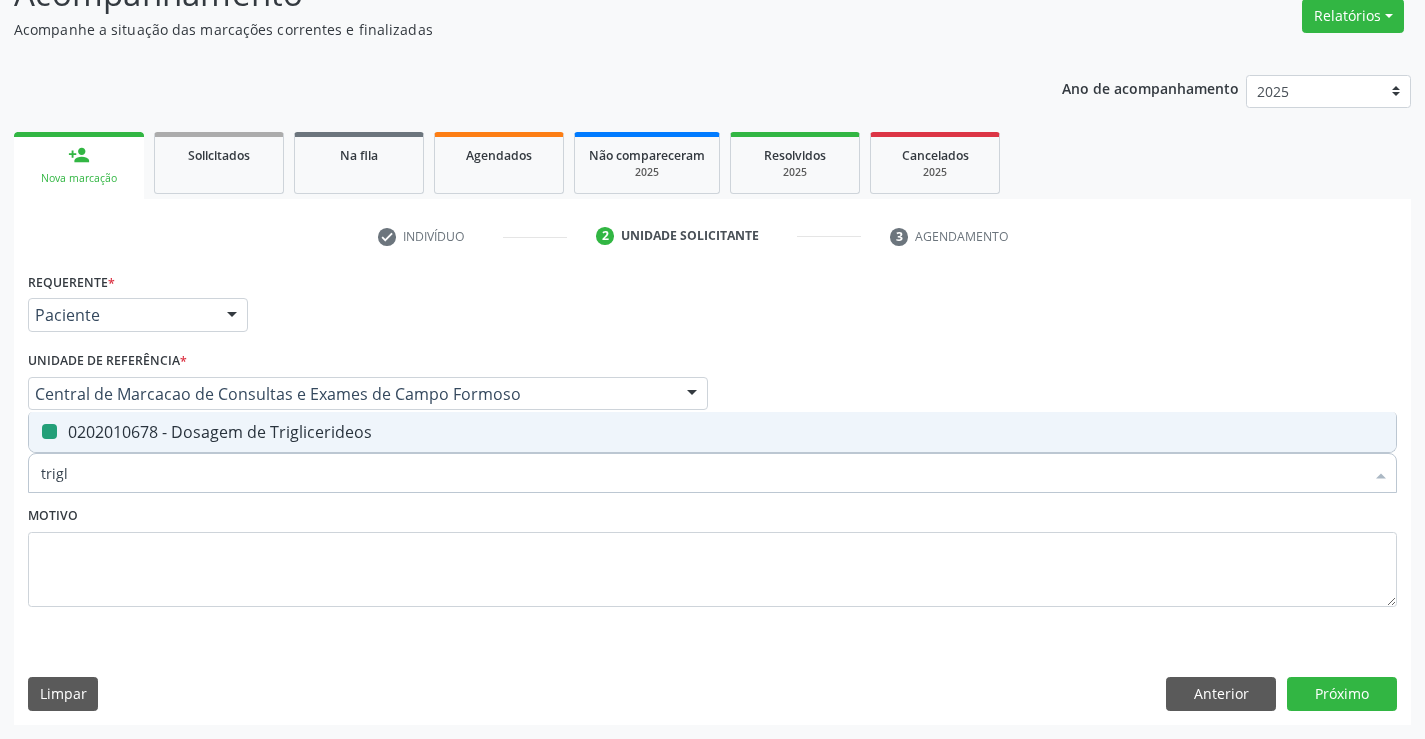 type on "c" 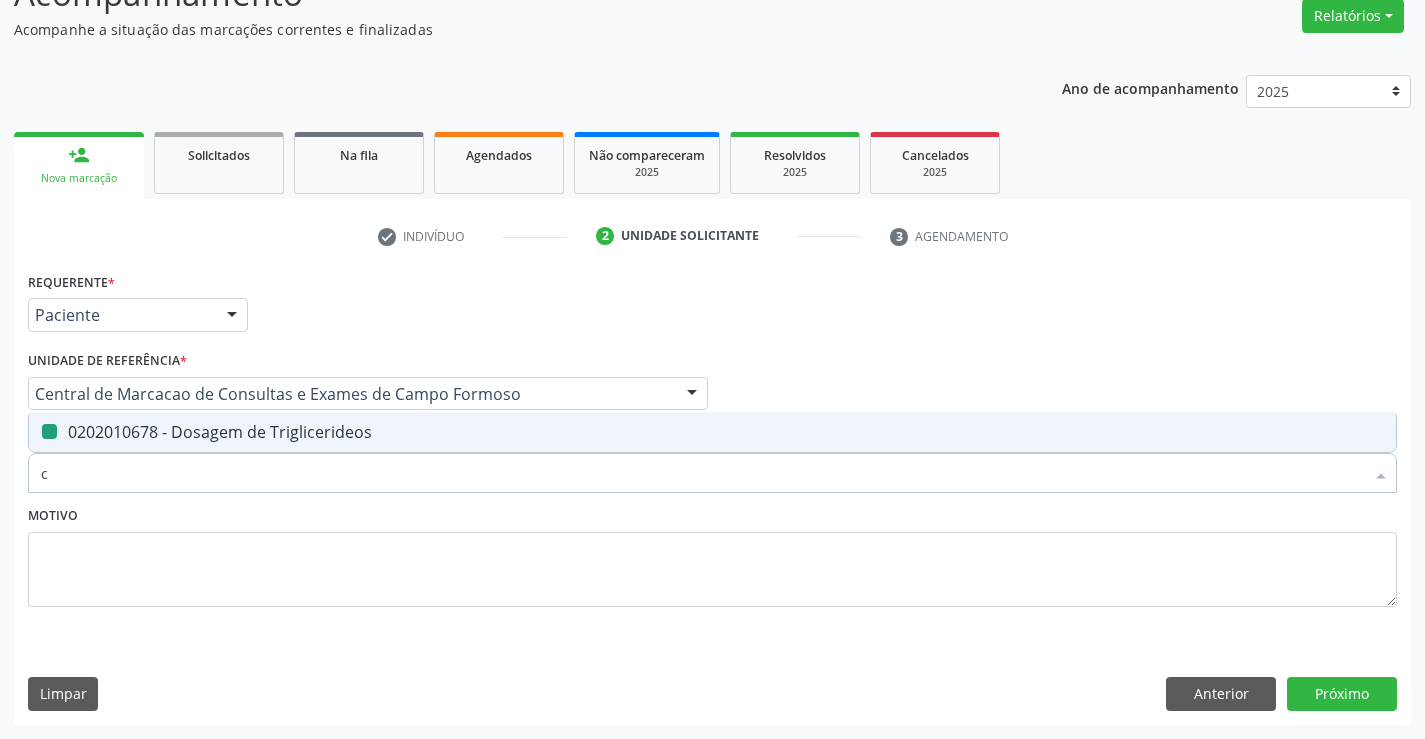 checkbox on "false" 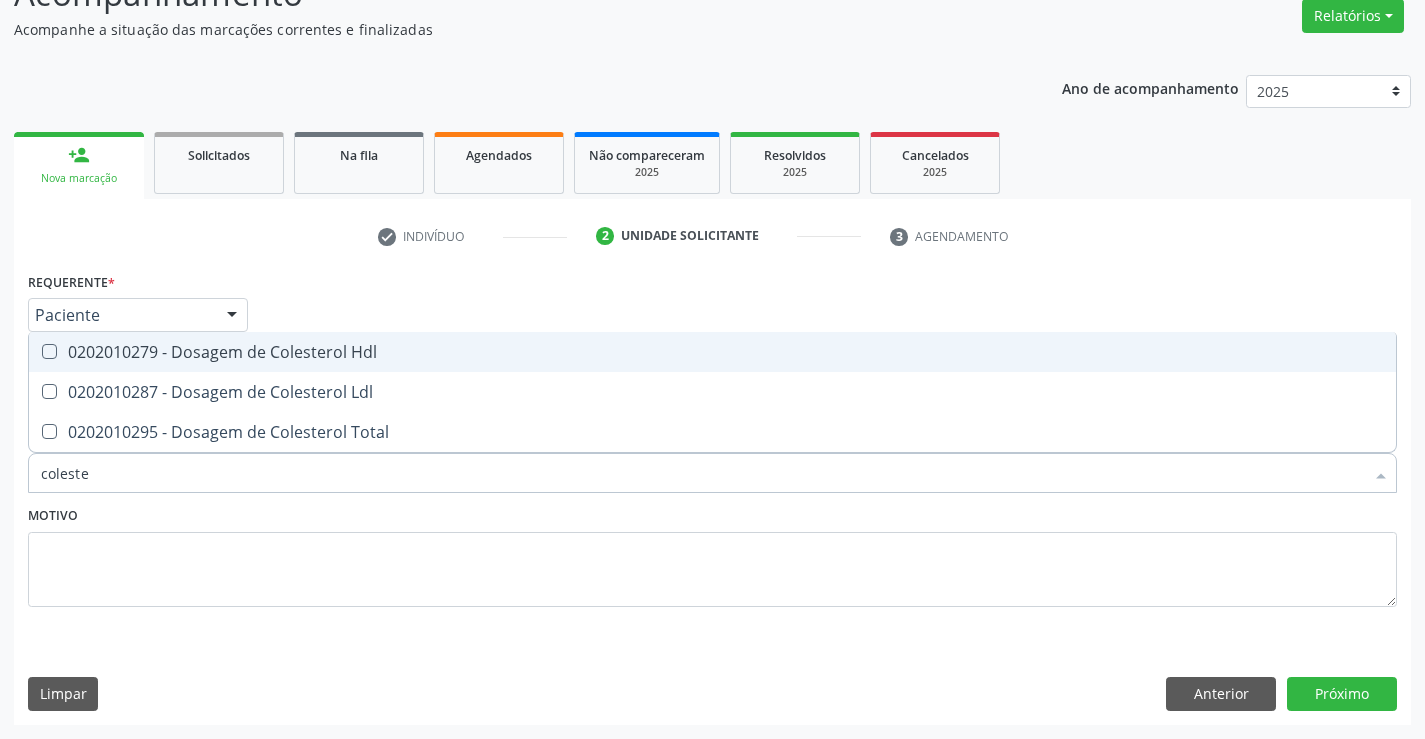 type on "colester" 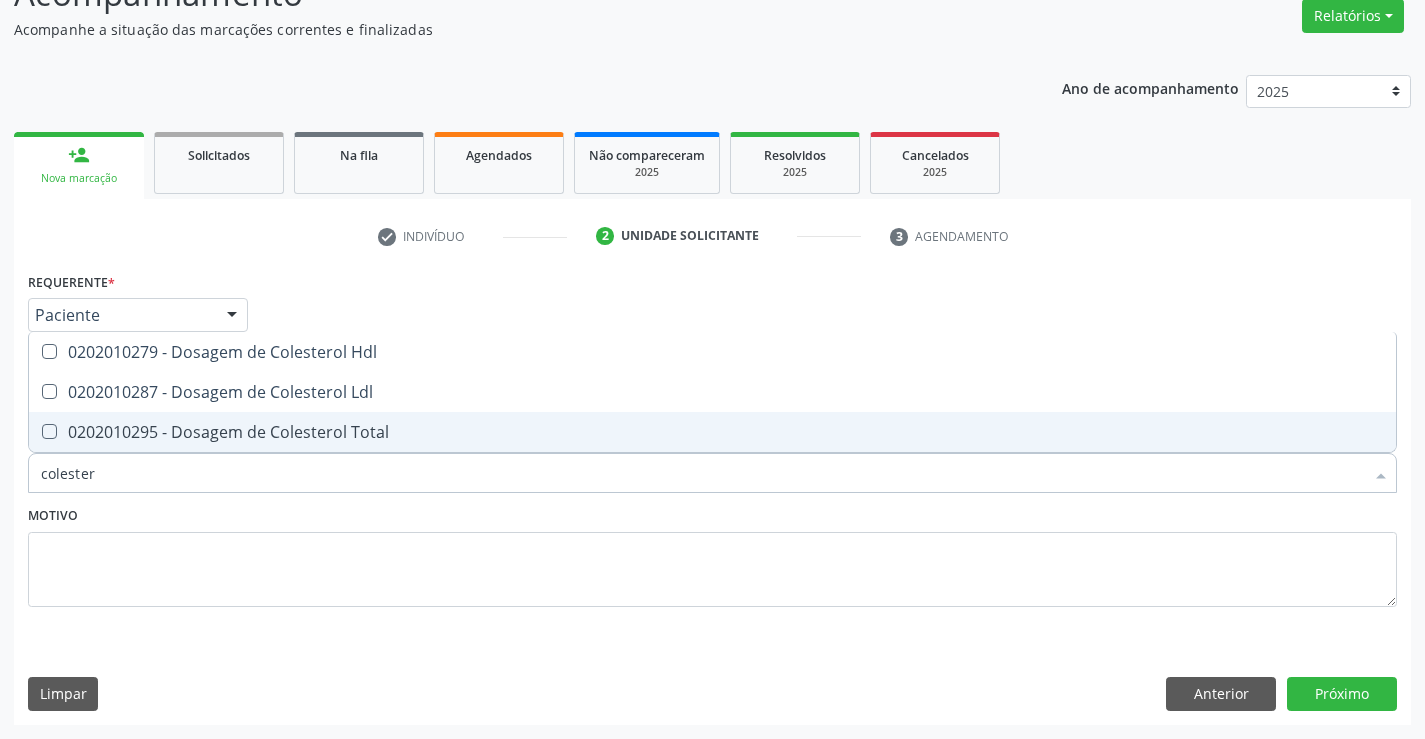 click on "0202010295 - Dosagem de Colesterol Total" at bounding box center [712, 432] 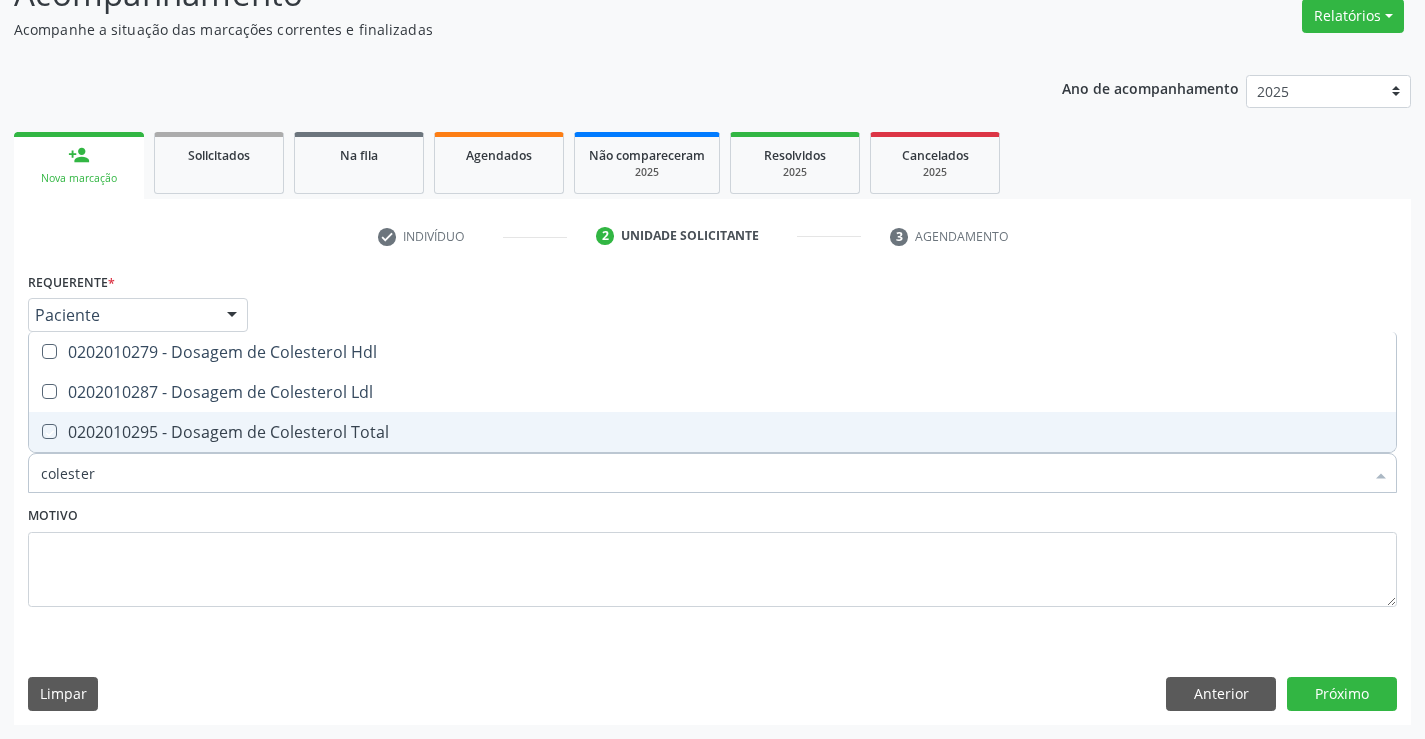 checkbox on "true" 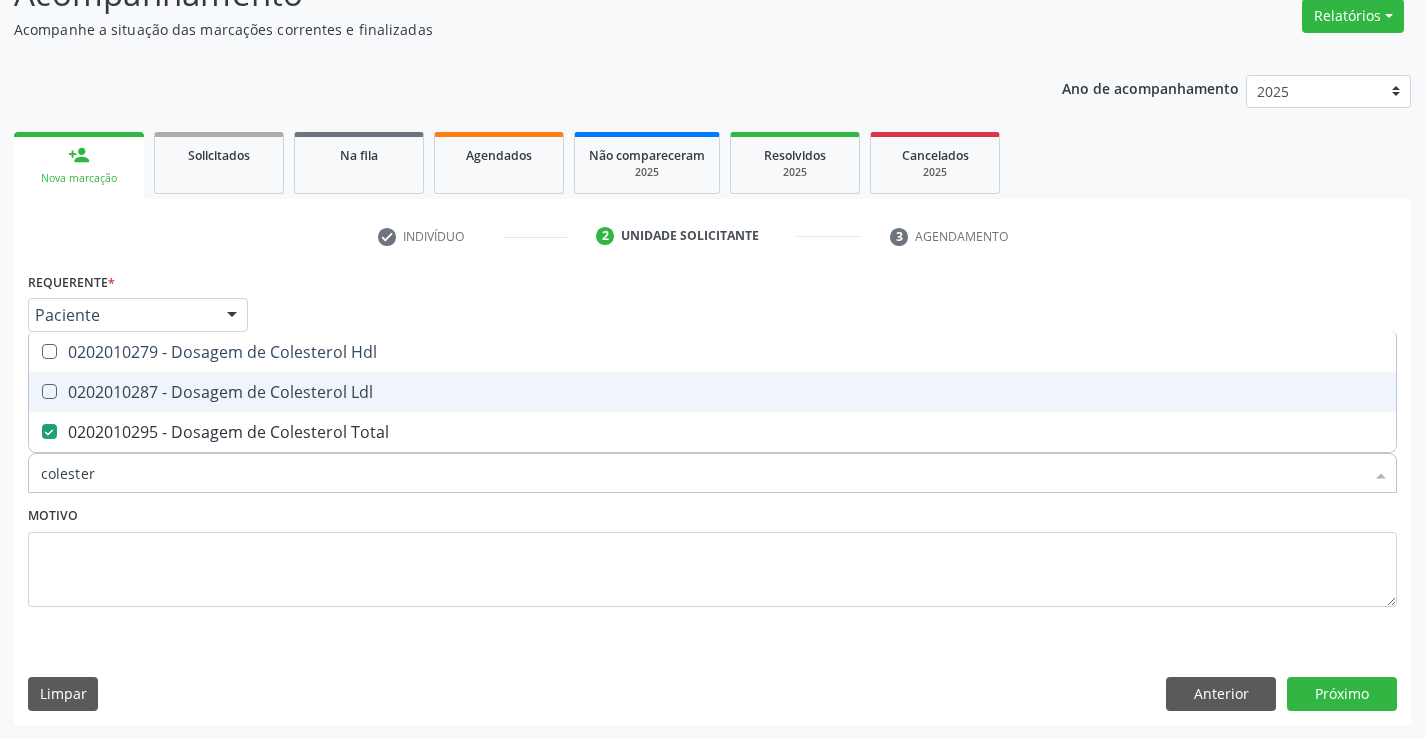 click on "0202010287 - Dosagem de Colesterol Ldl" at bounding box center (712, 392) 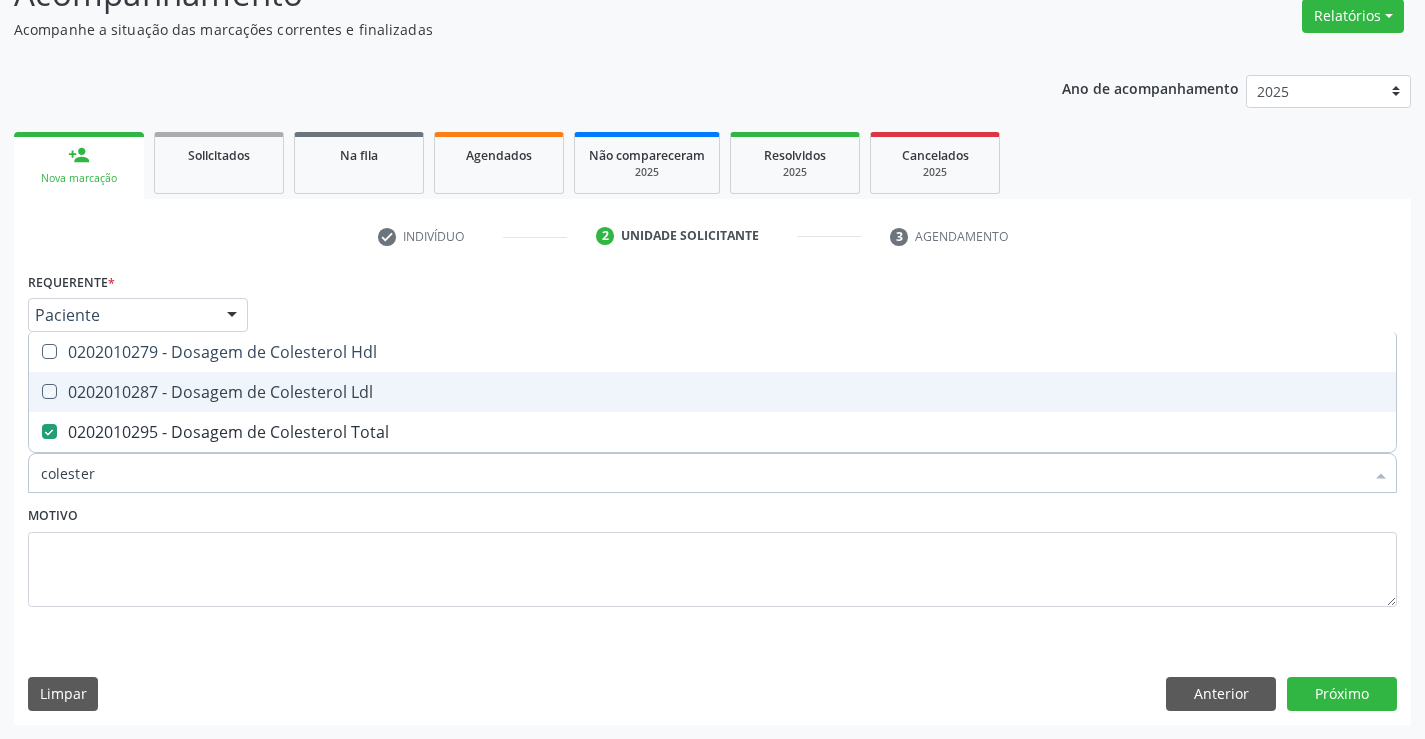 checkbox on "true" 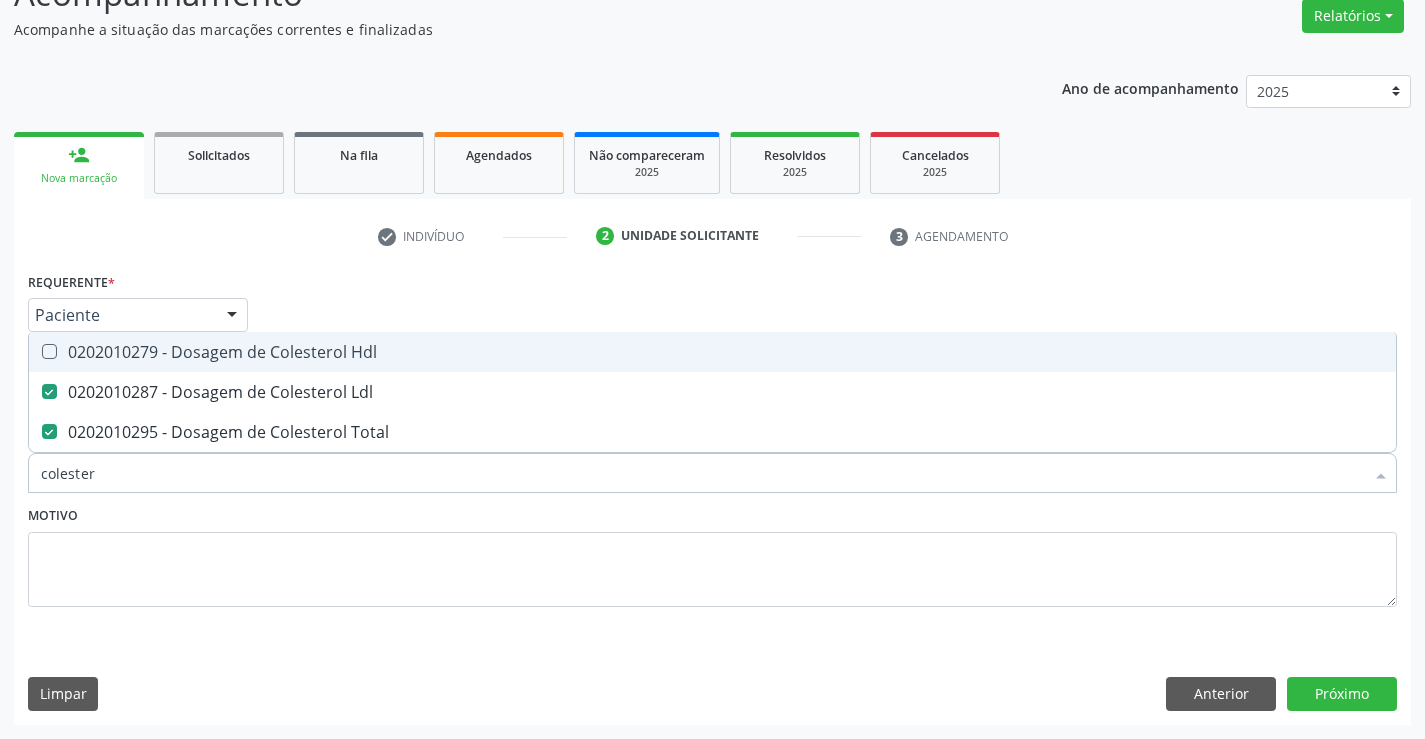 click on "0202010279 - Dosagem de Colesterol Hdl" at bounding box center [712, 352] 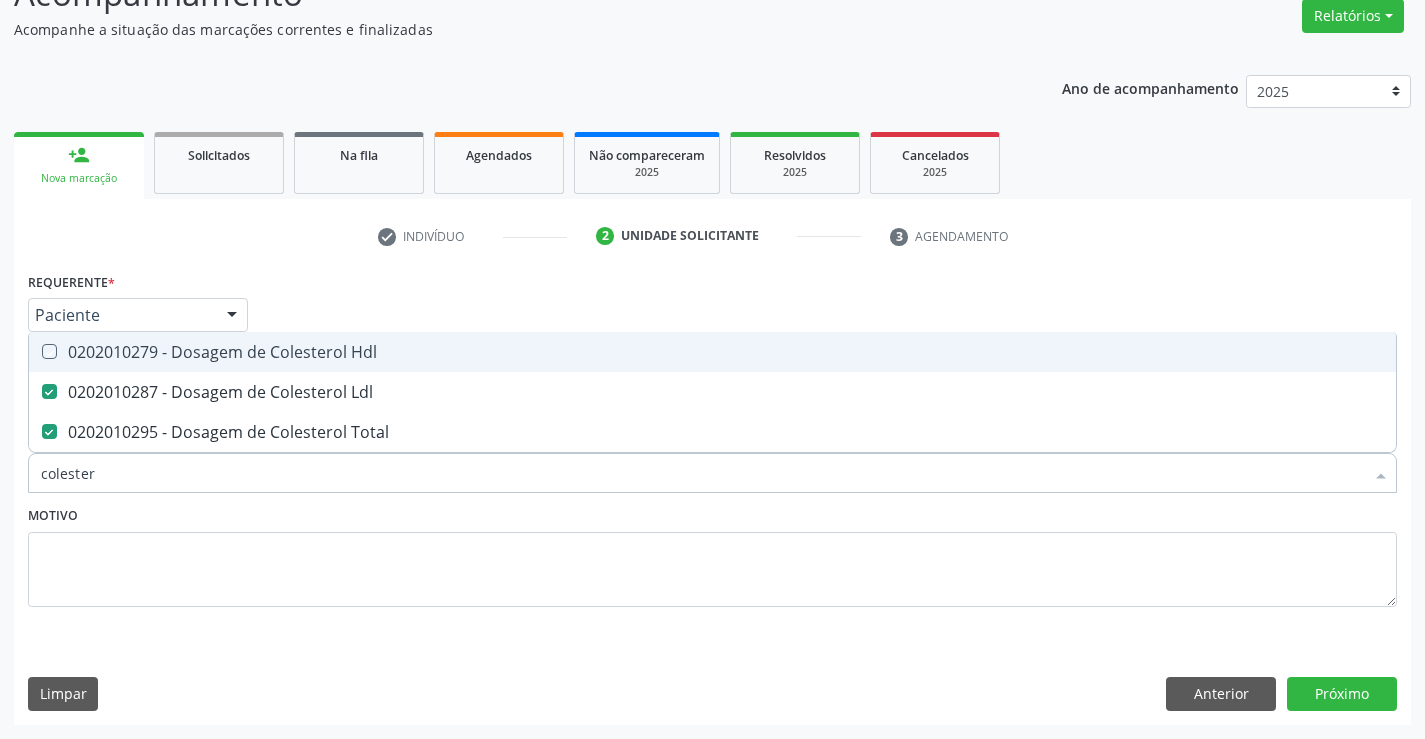 checkbox on "true" 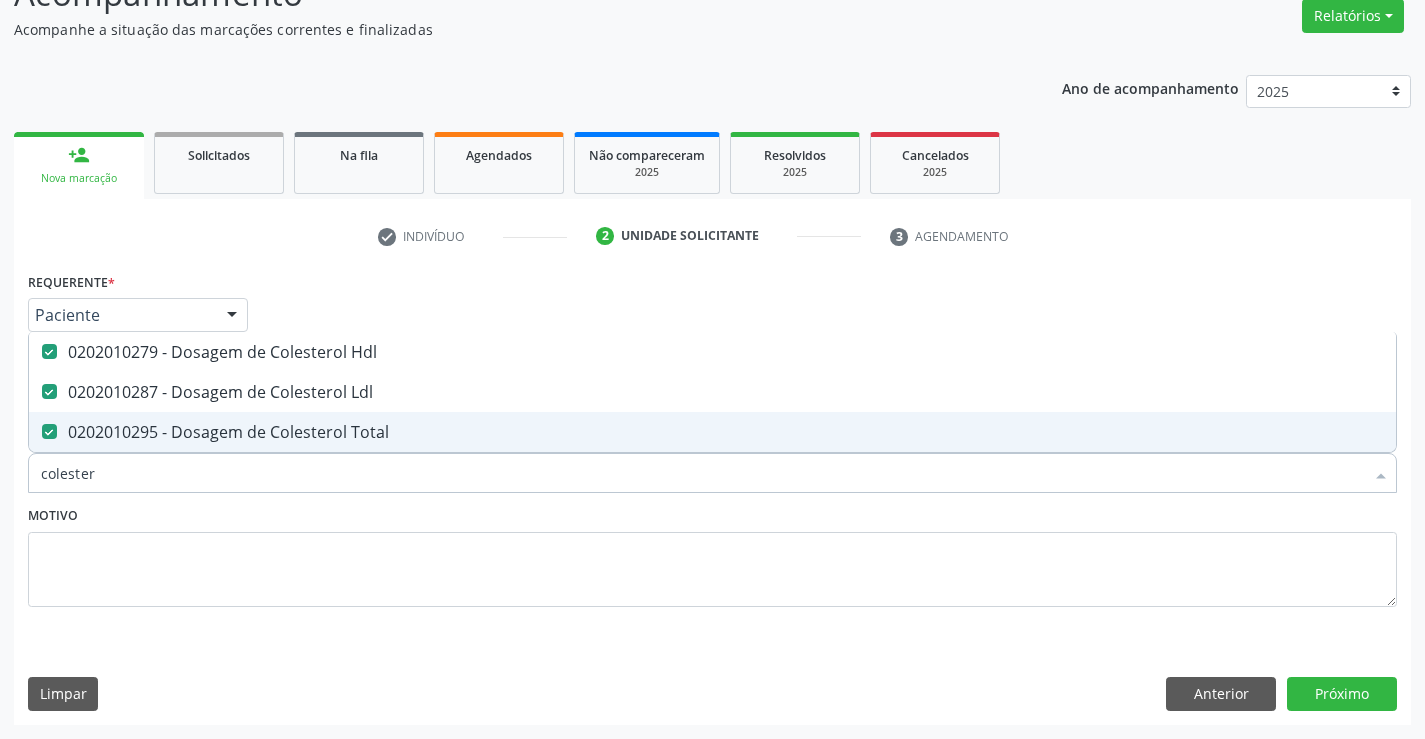 click on "colester" at bounding box center [702, 473] 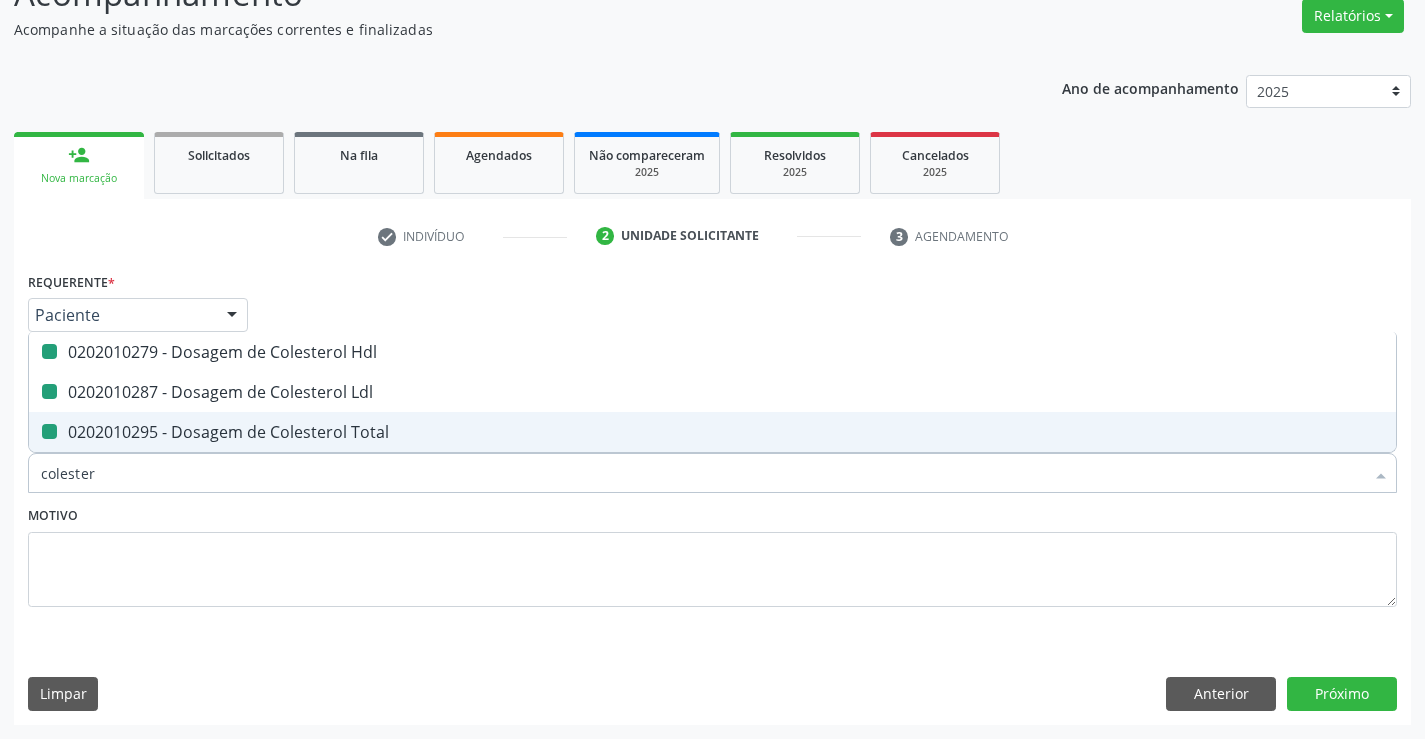 type on "a" 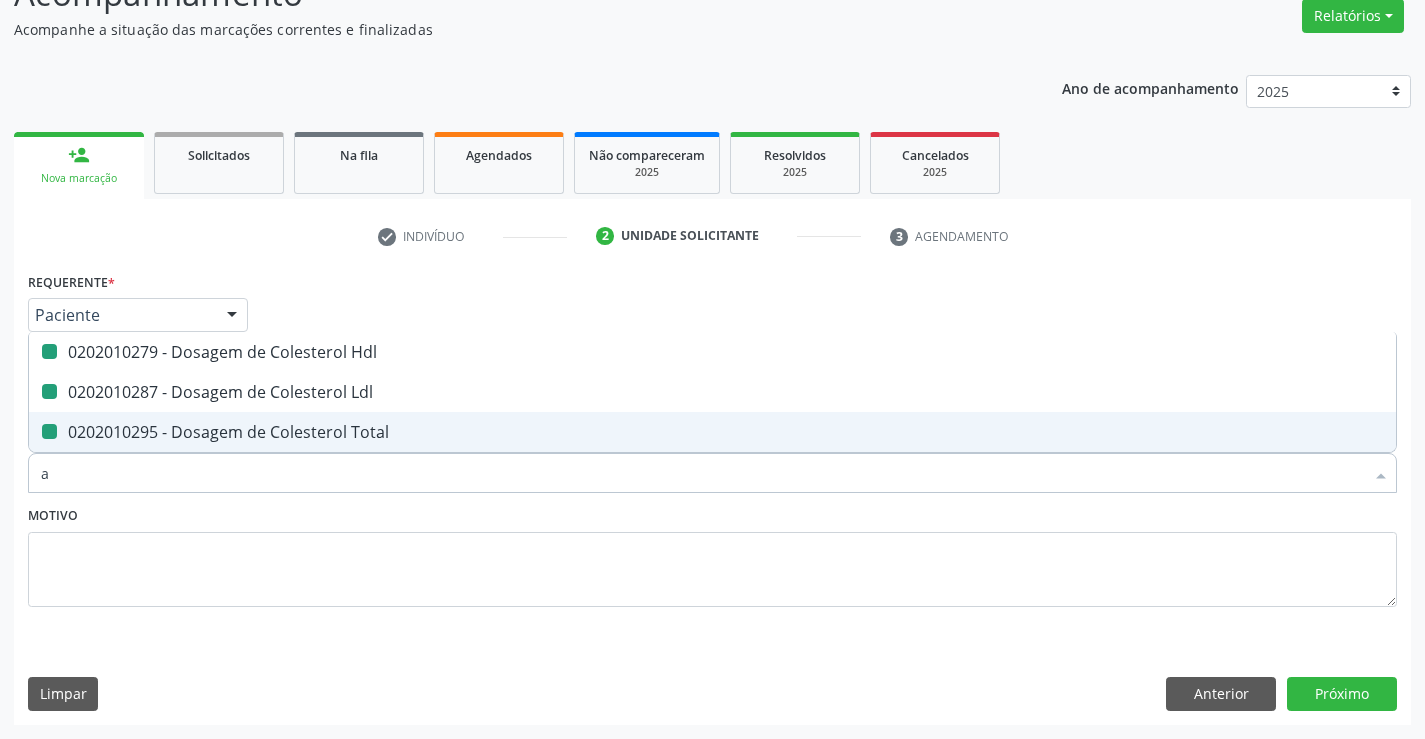 checkbox on "false" 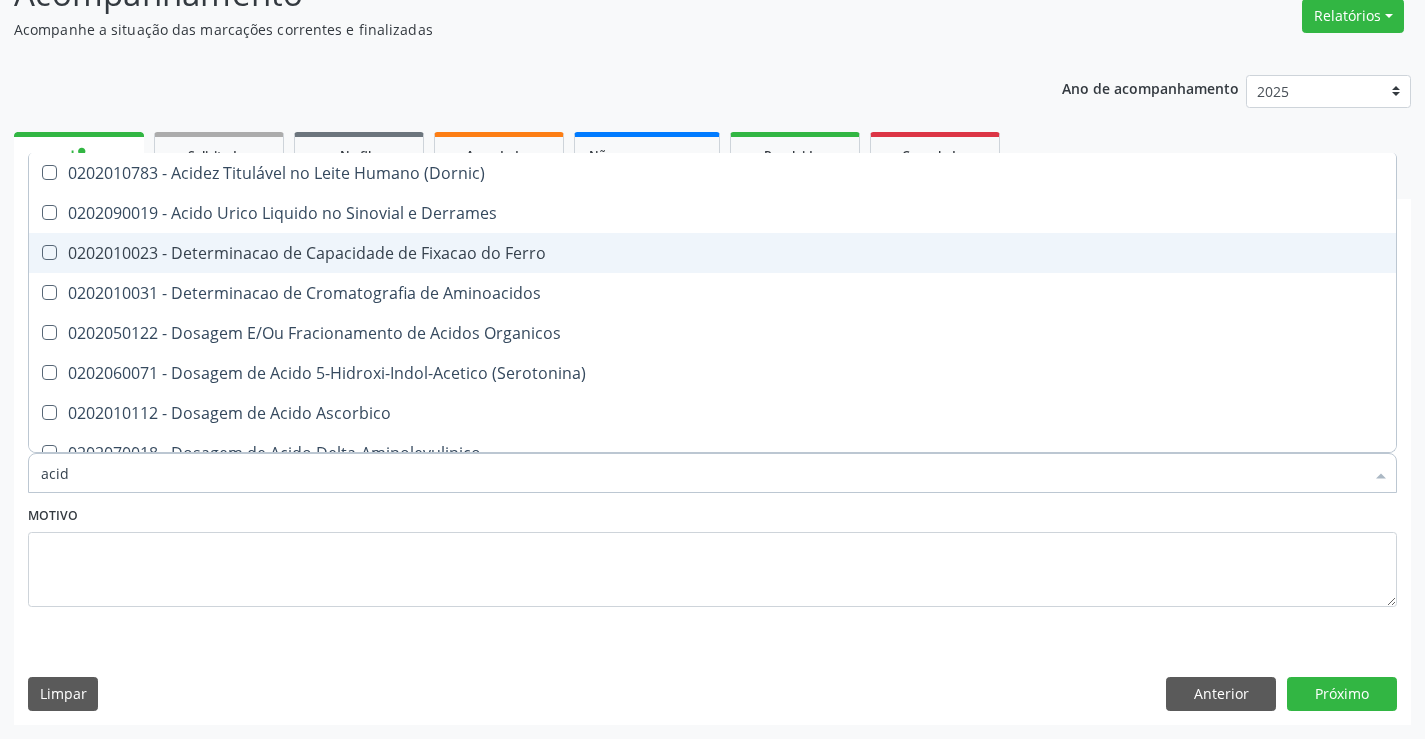 type on "acido" 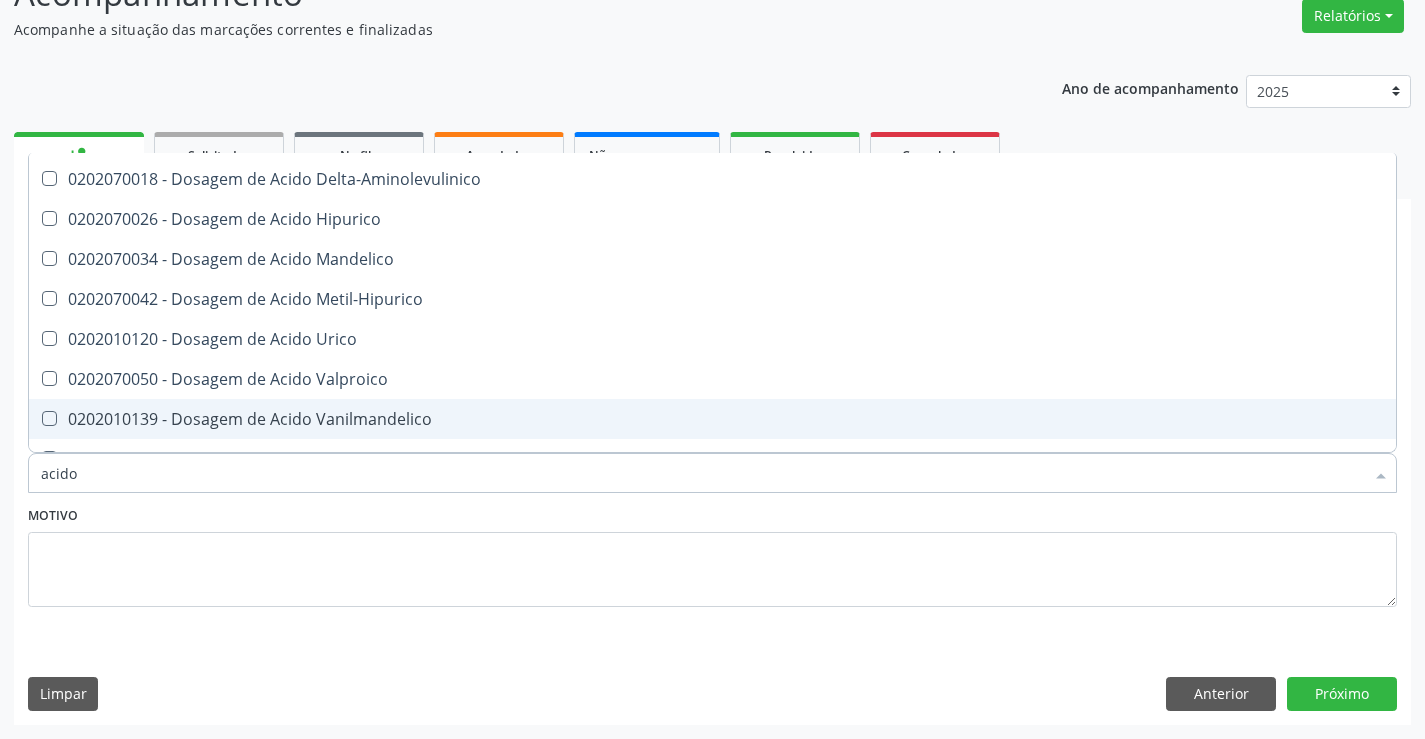 scroll, scrollTop: 200, scrollLeft: 0, axis: vertical 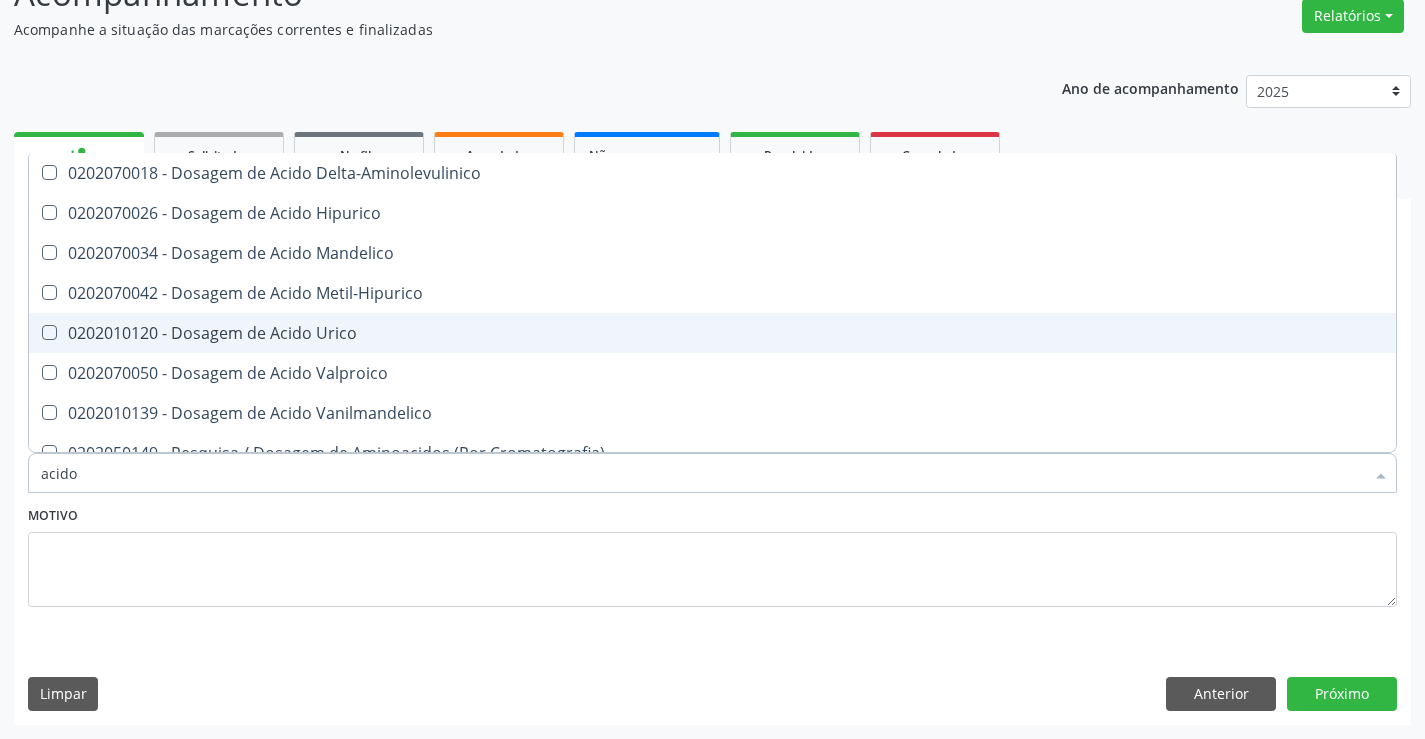 click on "0202010120 - Dosagem de Acido Urico" at bounding box center (712, 333) 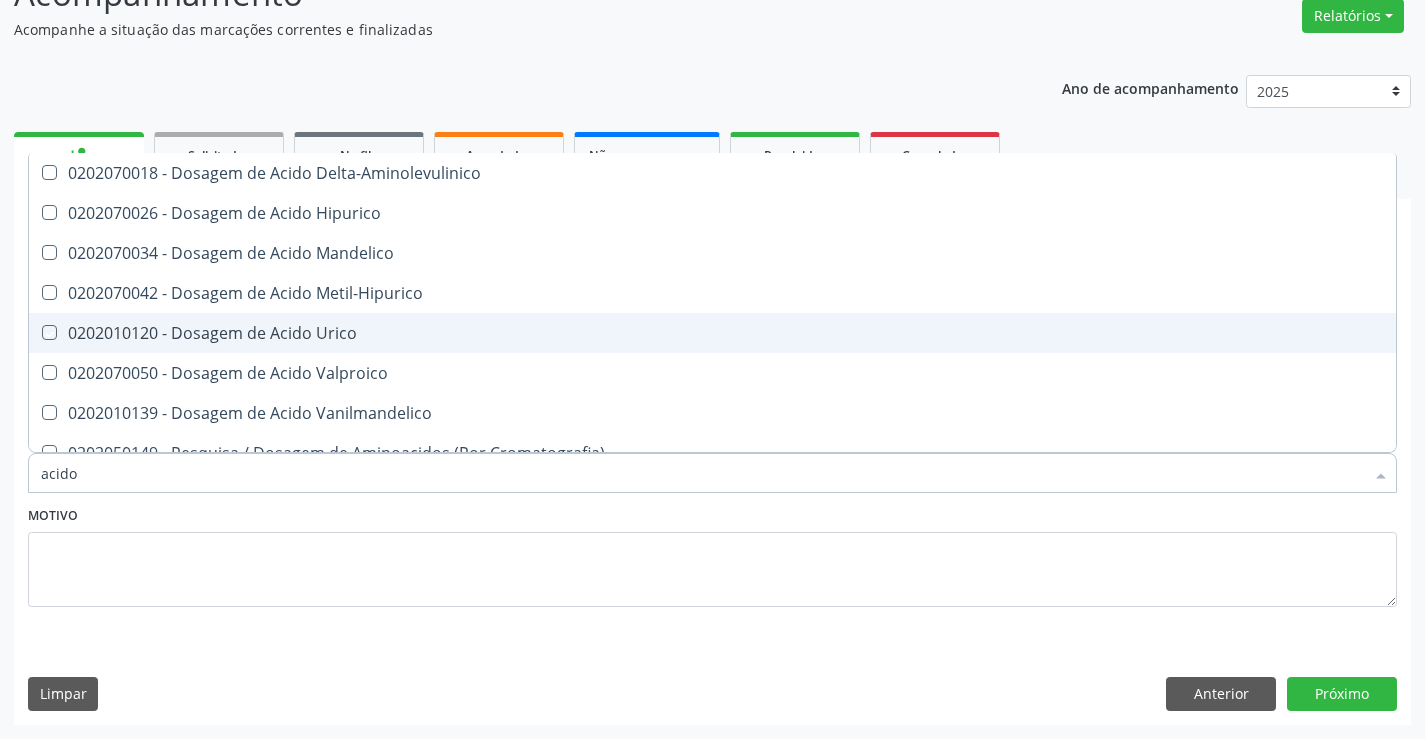 checkbox on "true" 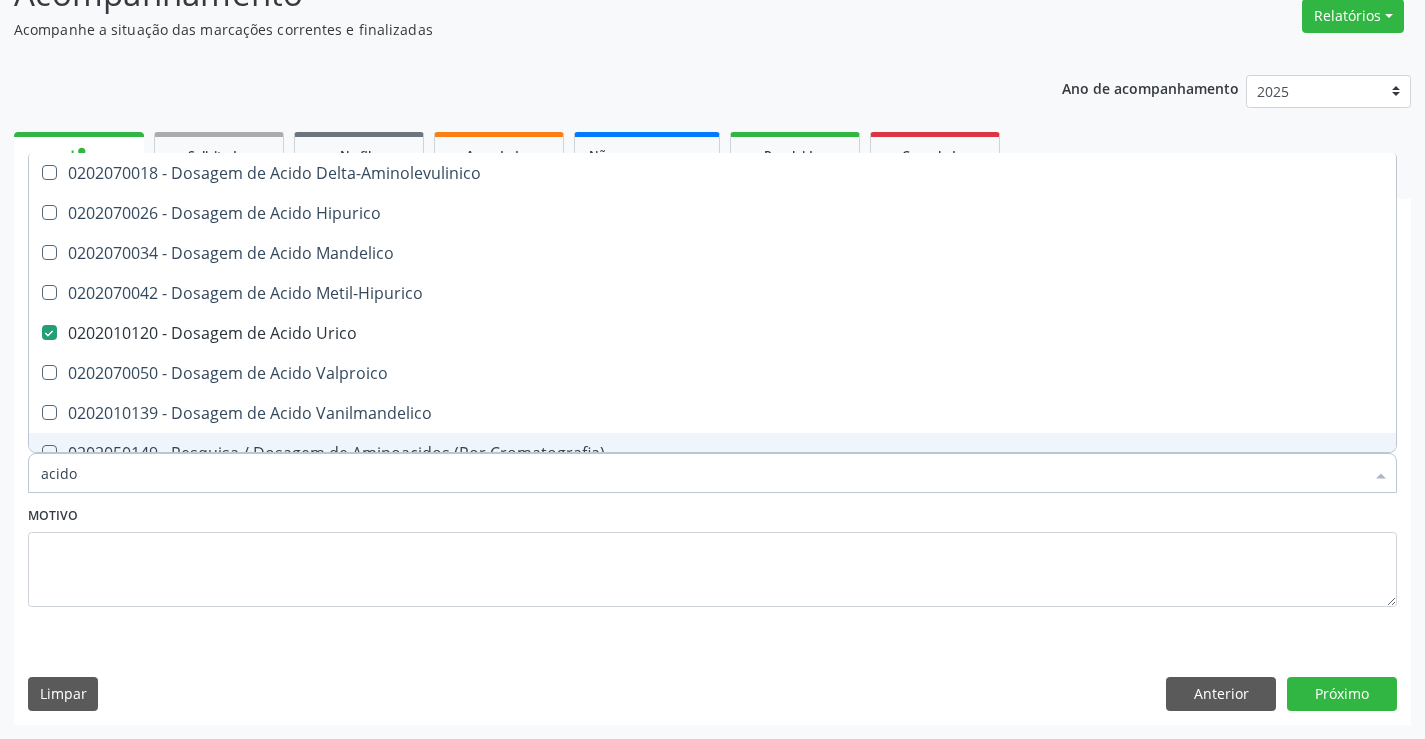 click on "acido" at bounding box center (702, 473) 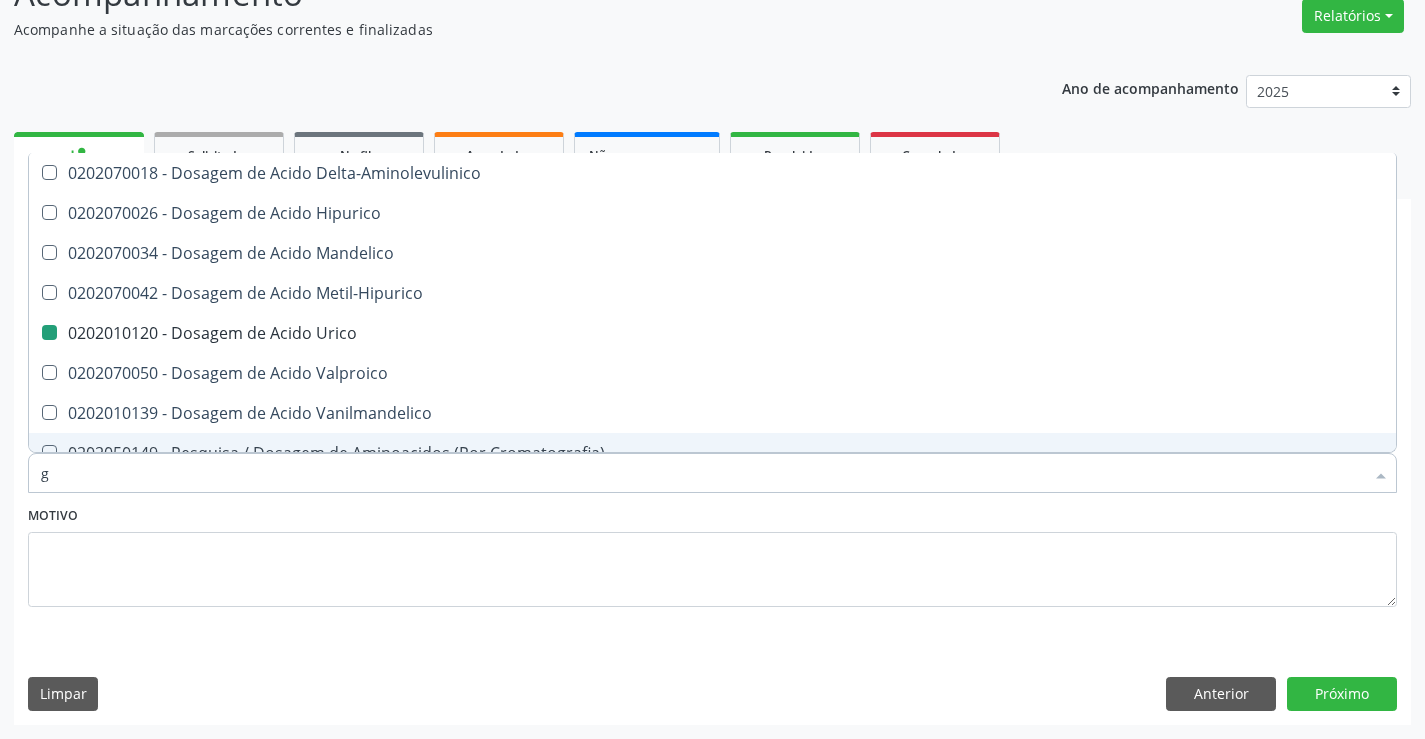 type on "gl" 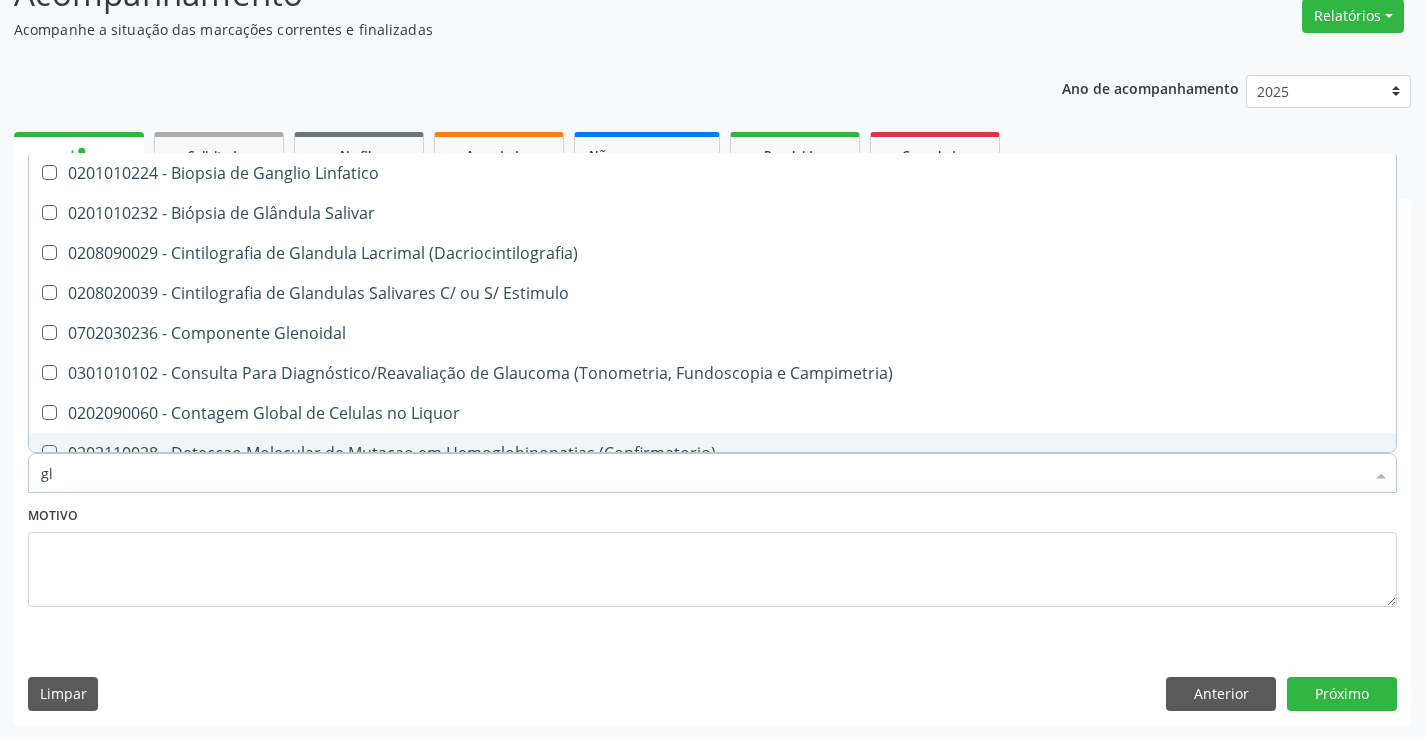 type on "gli" 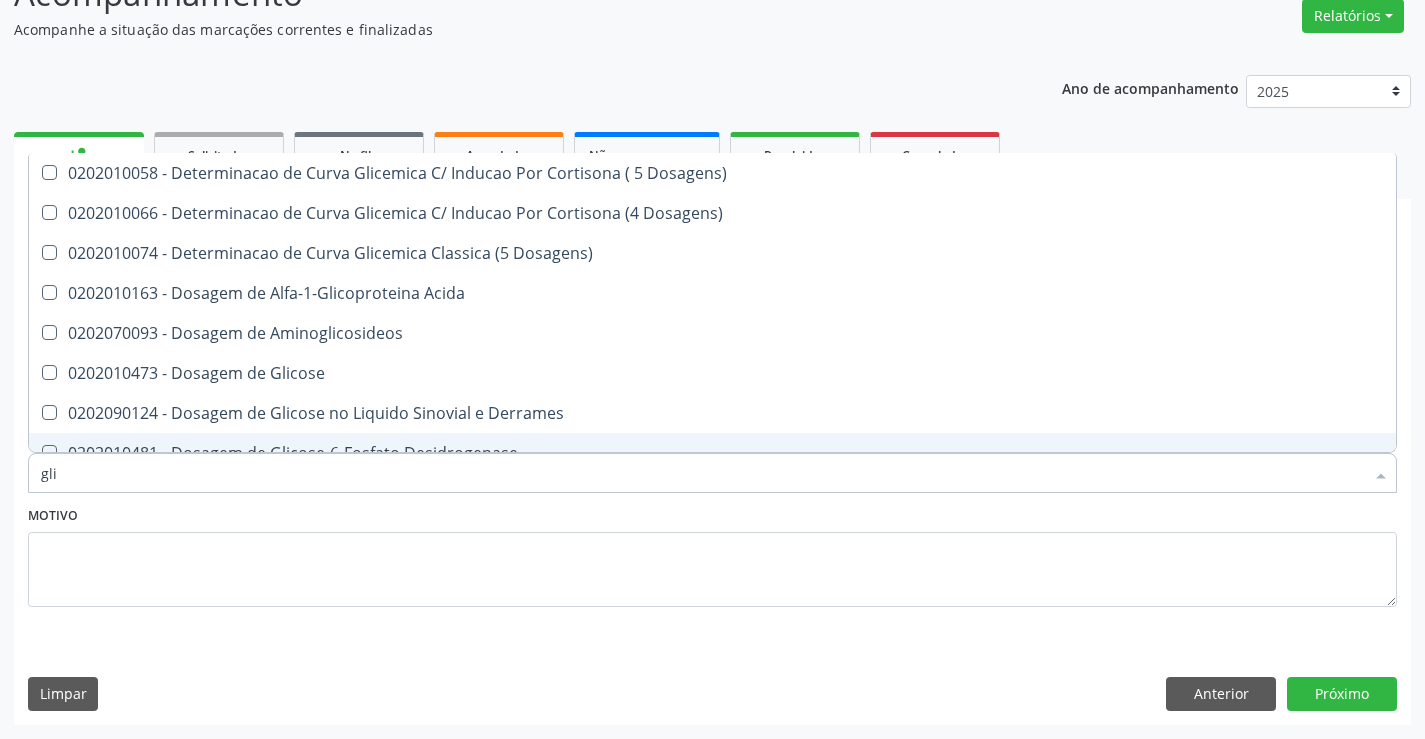 type on "glic" 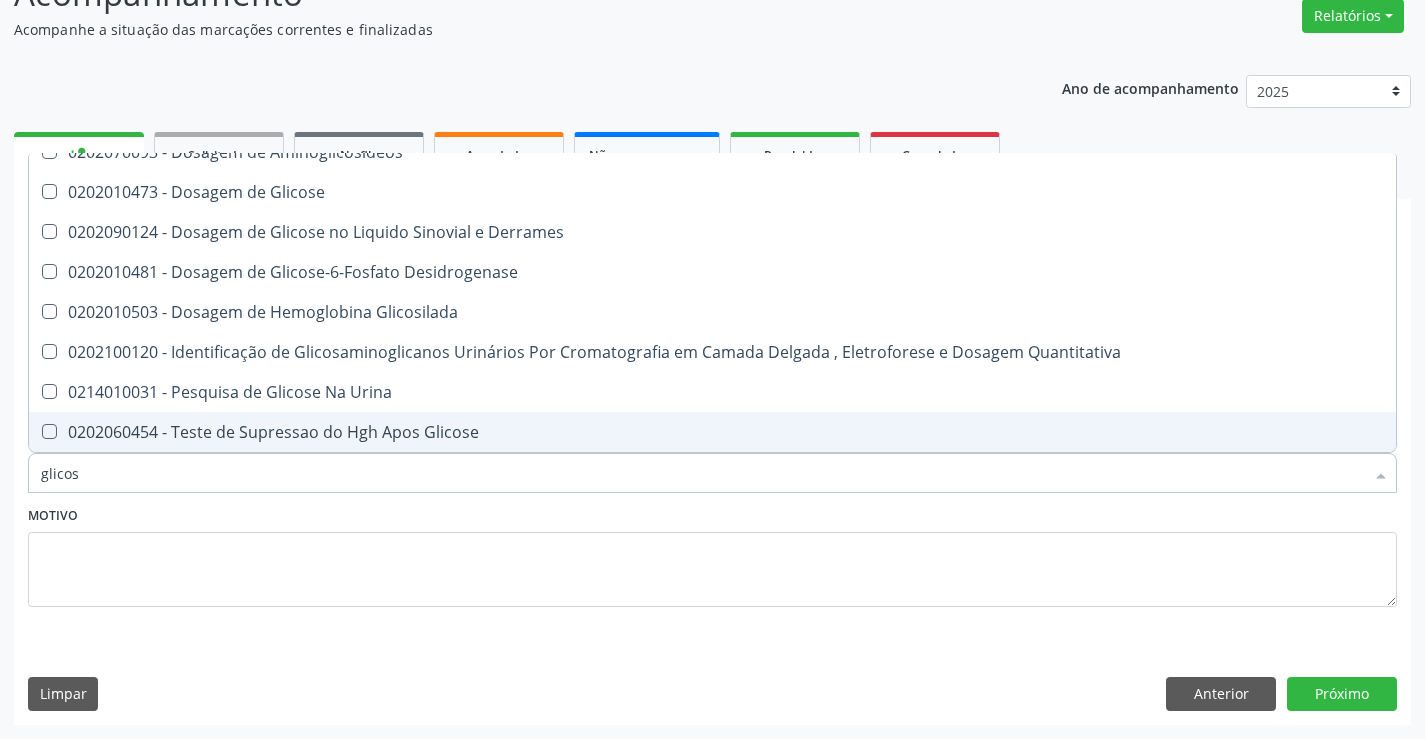 scroll, scrollTop: 21, scrollLeft: 0, axis: vertical 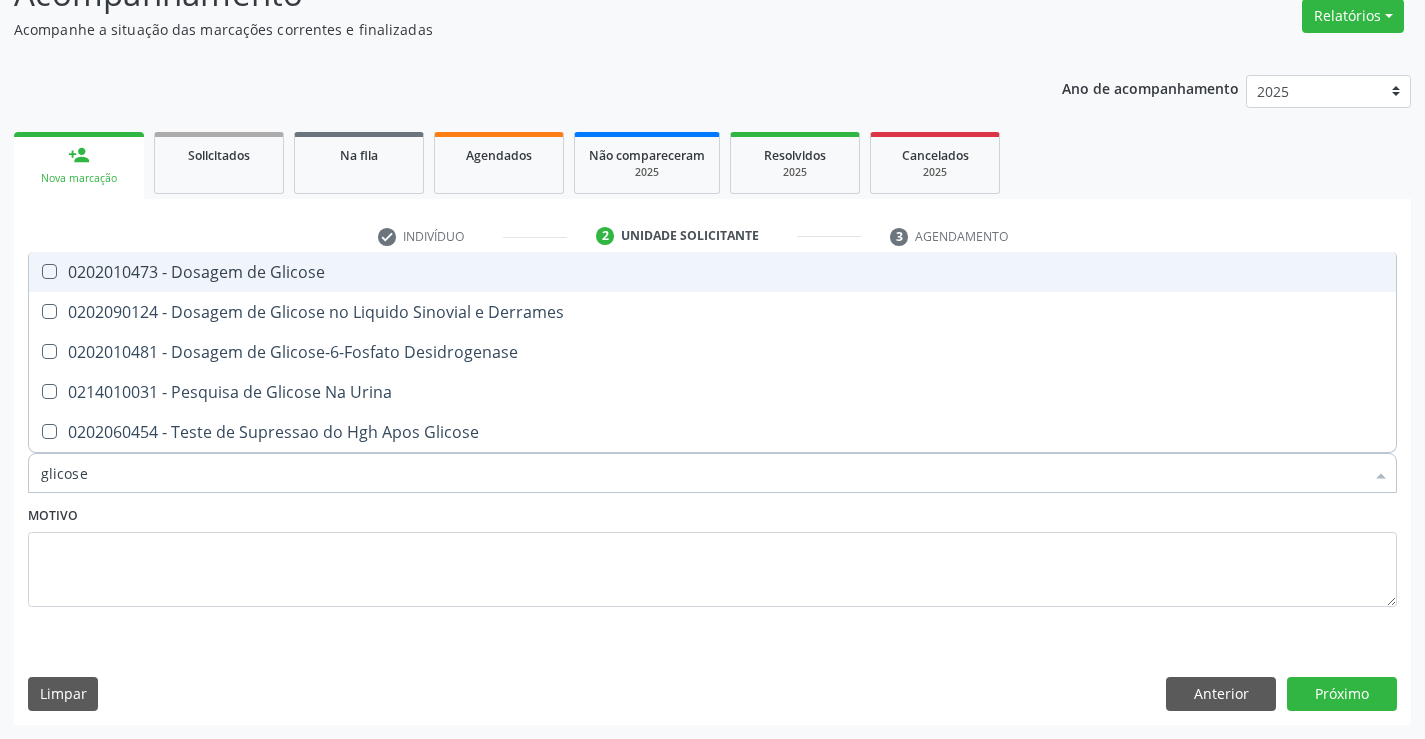 click on "0202010473 - Dosagem de Glicose" at bounding box center (712, 272) 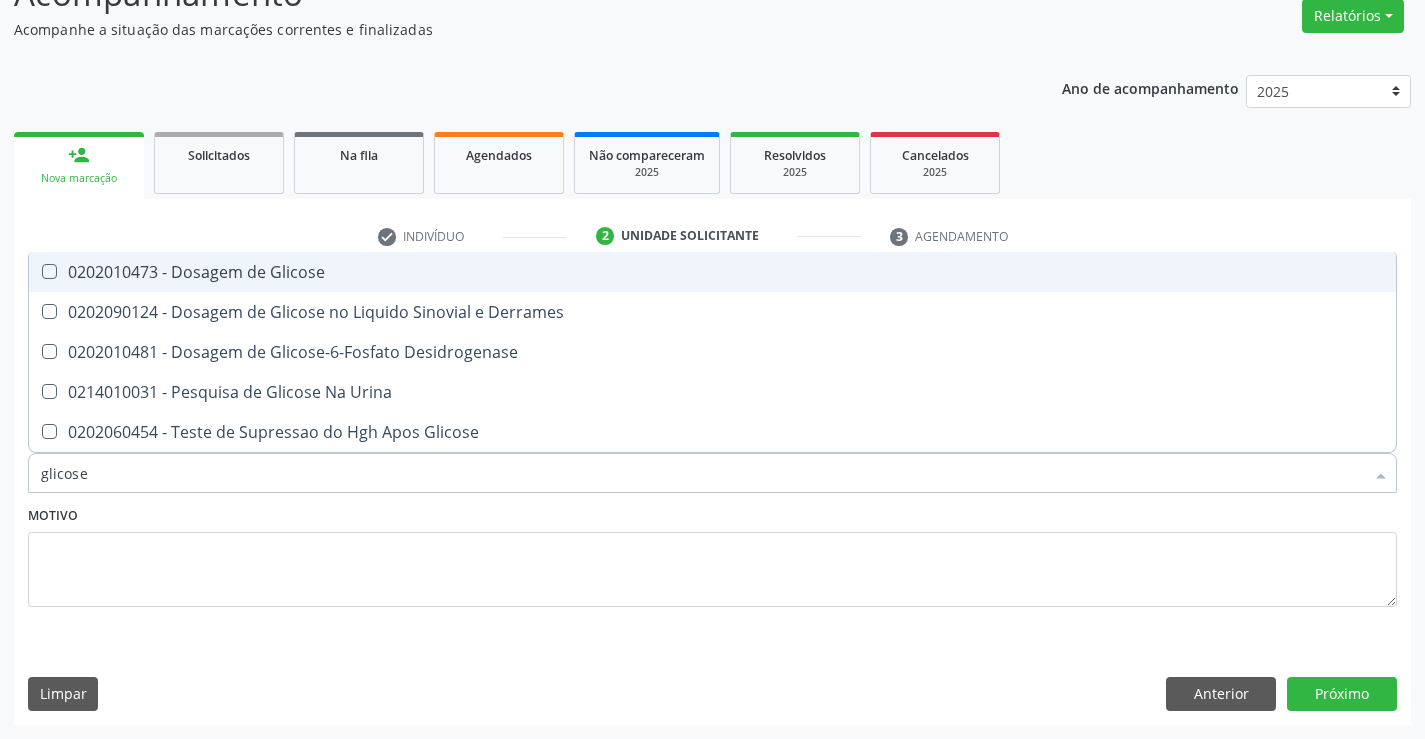 checkbox on "true" 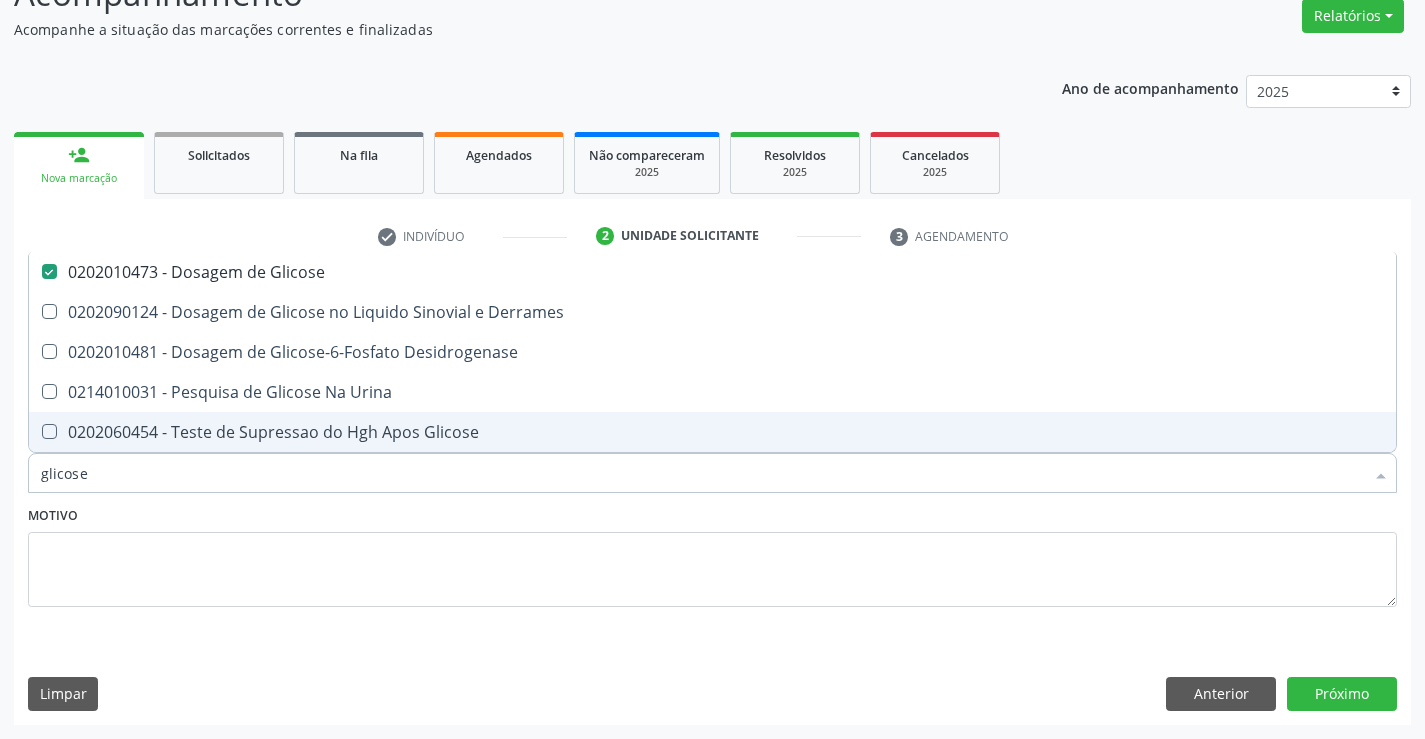 click on "glicose" at bounding box center (702, 473) 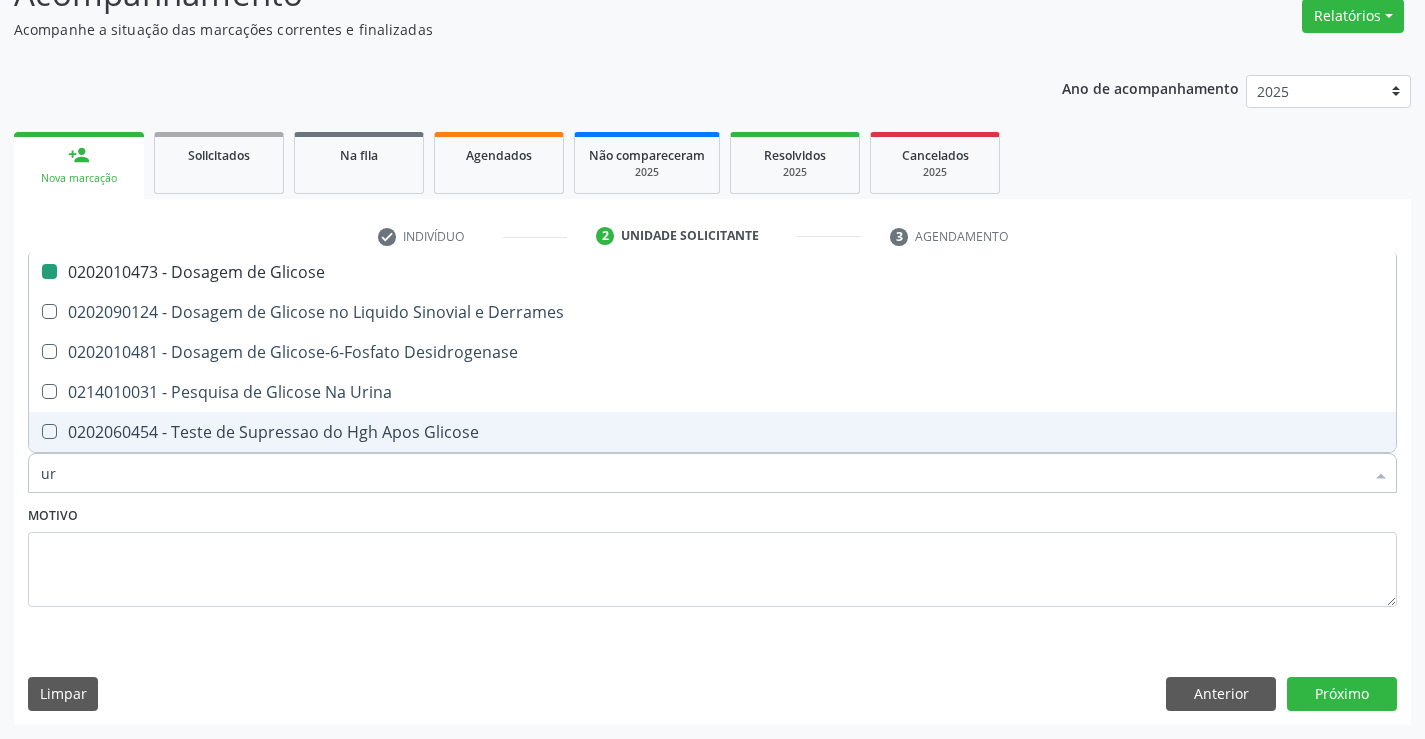 type on "uri" 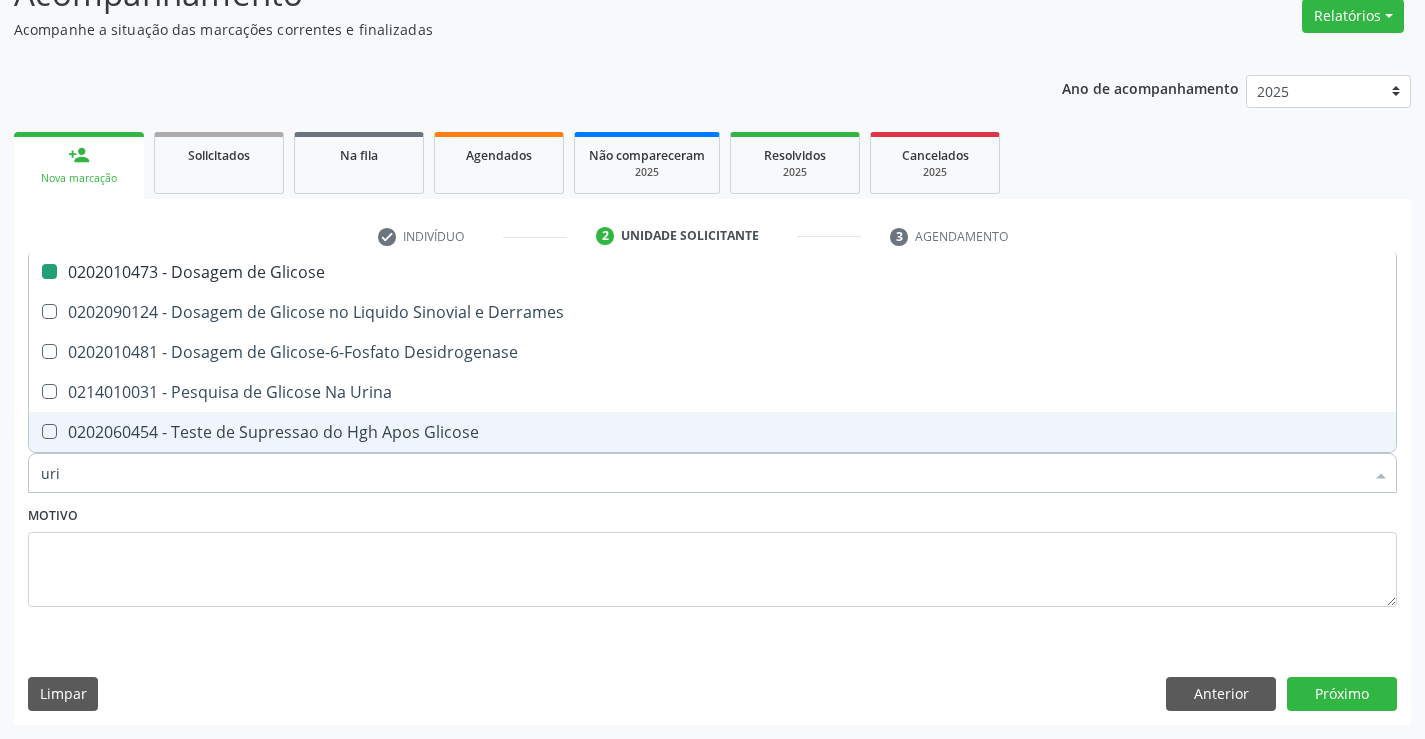 checkbox on "false" 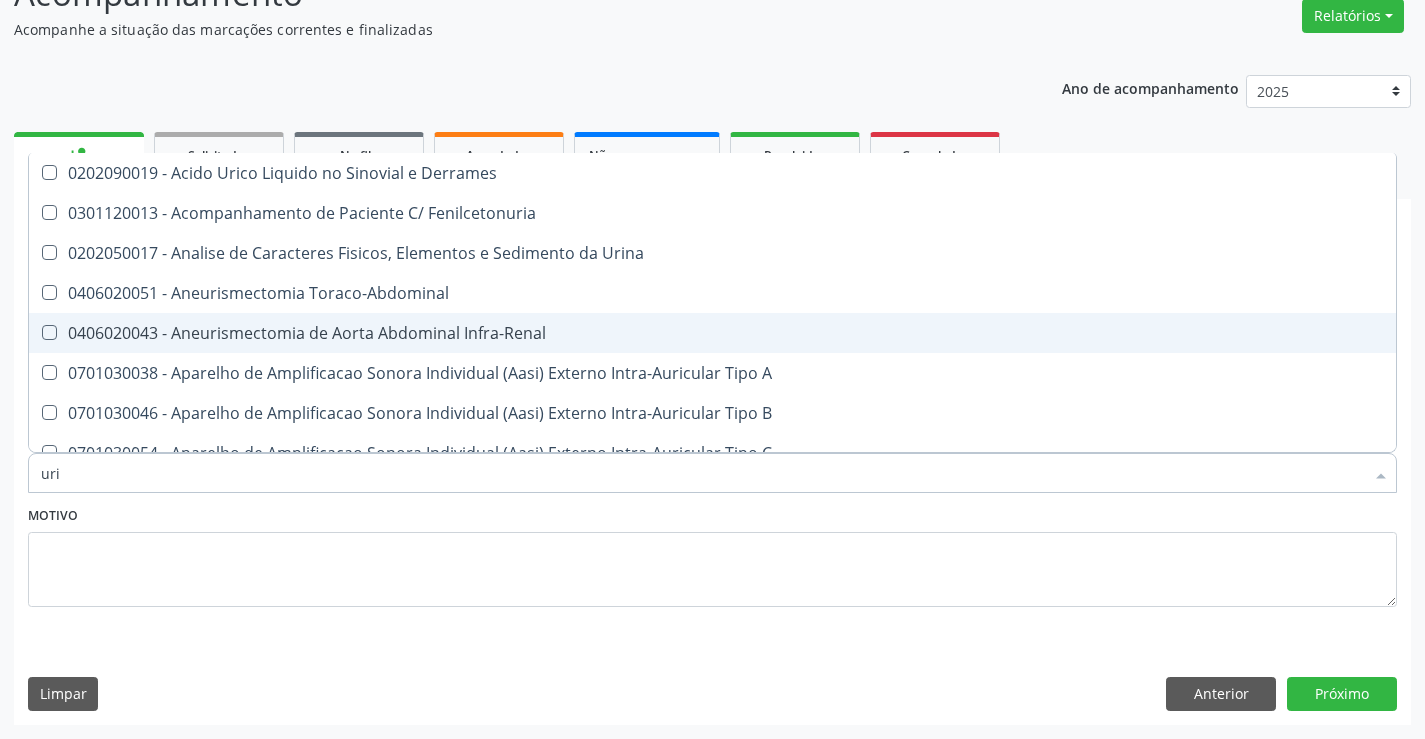 type on "urin" 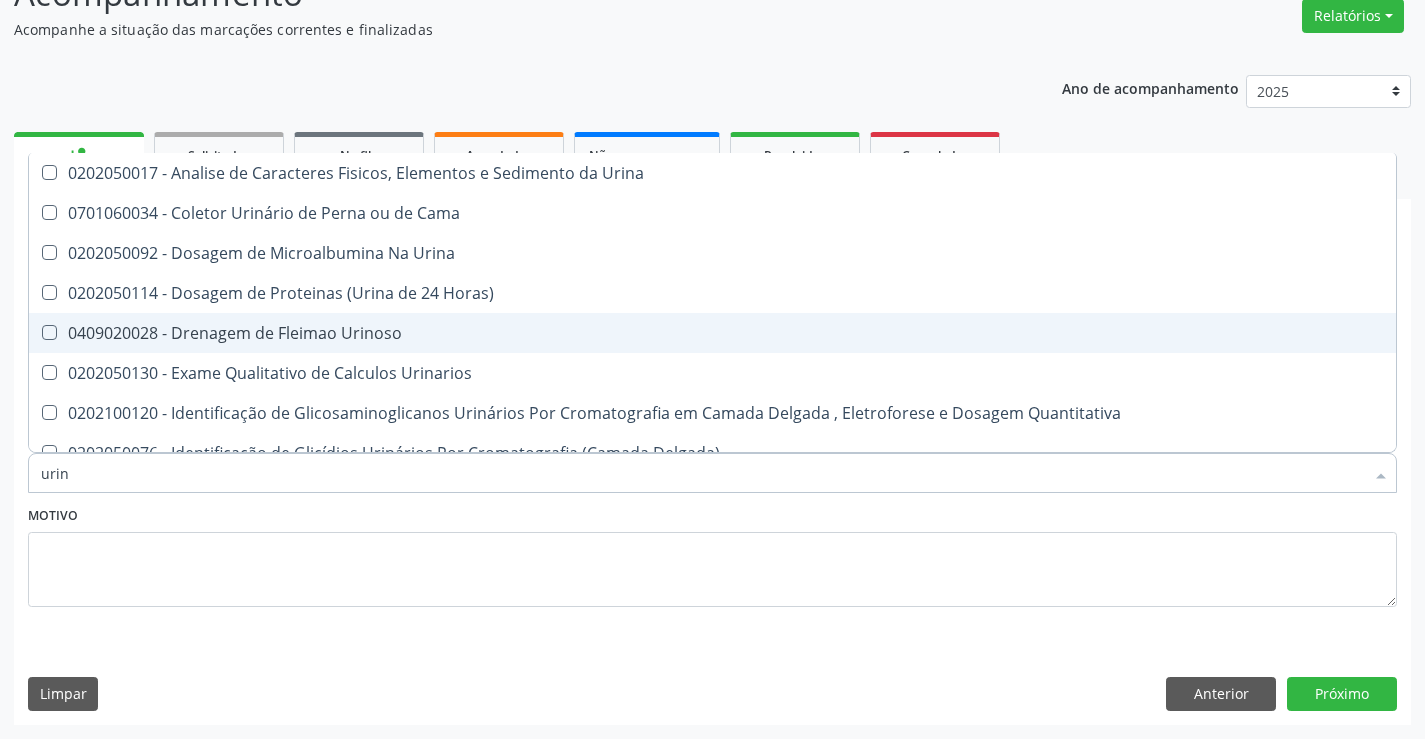 type on "urina" 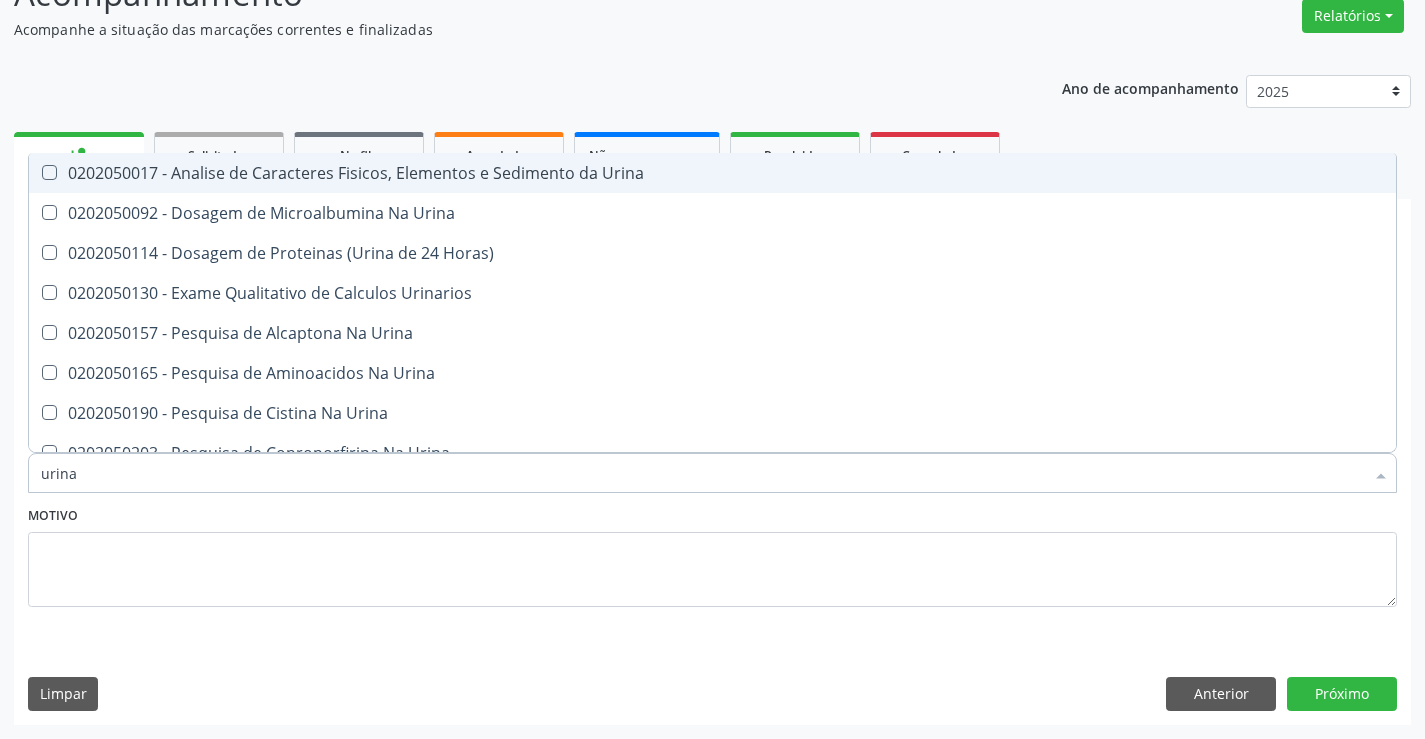 click on "0202050017 - Analise de Caracteres Fisicos, Elementos e Sedimento da Urina" at bounding box center [712, 173] 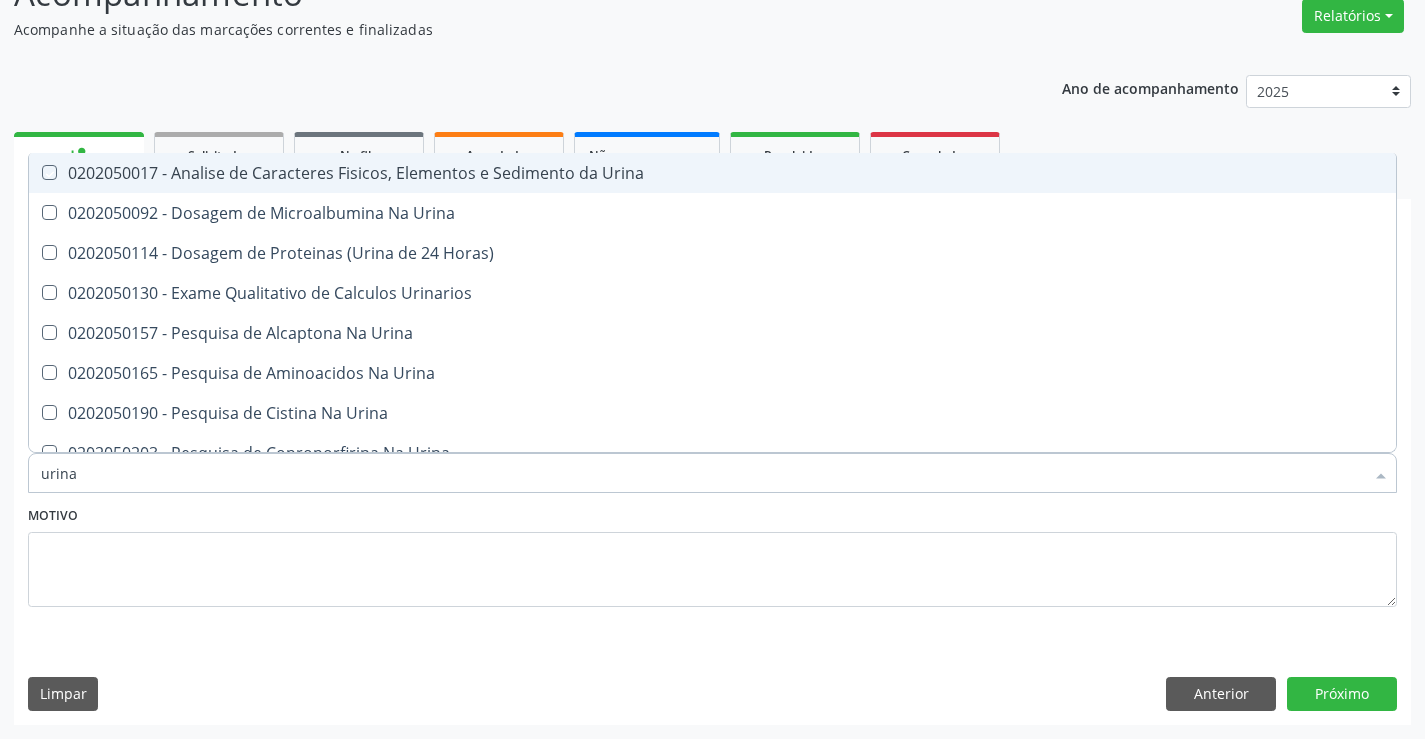 checkbox on "true" 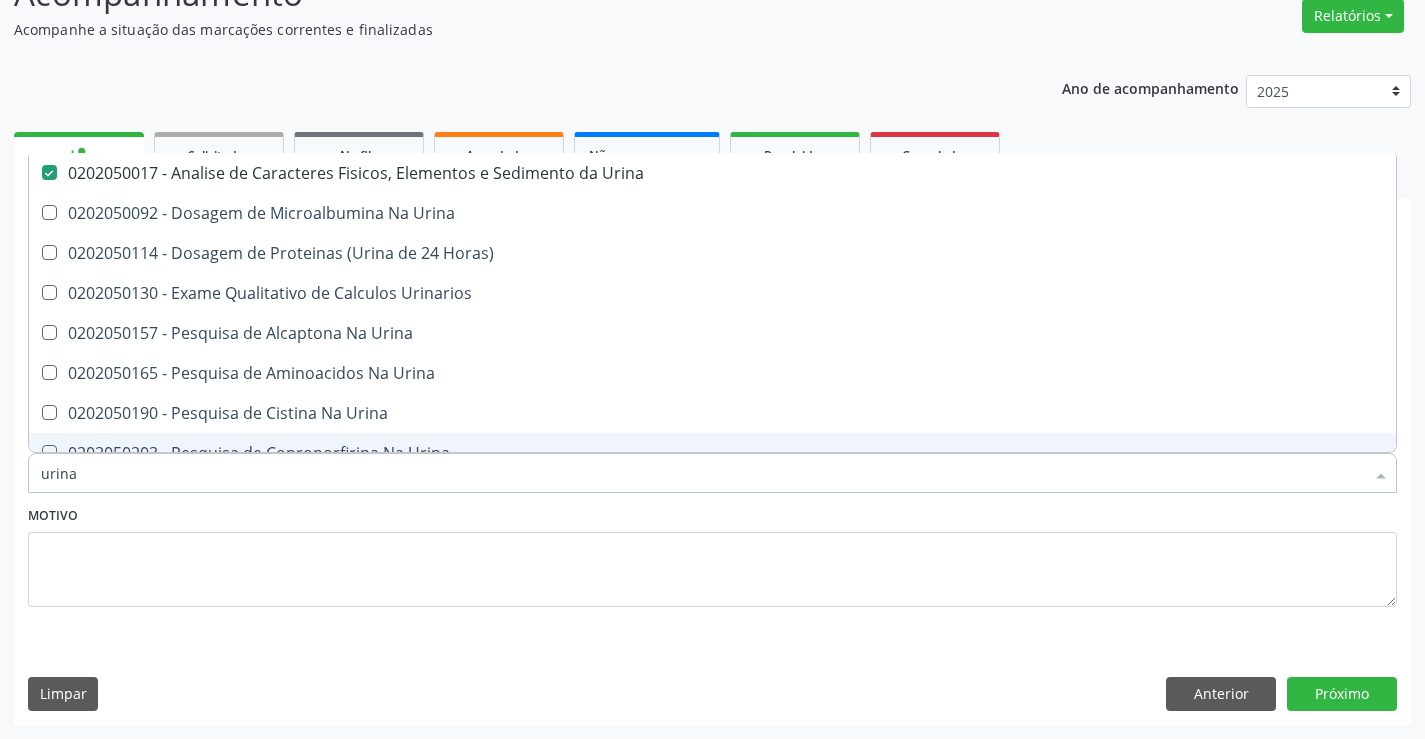 click on "urina" at bounding box center (702, 473) 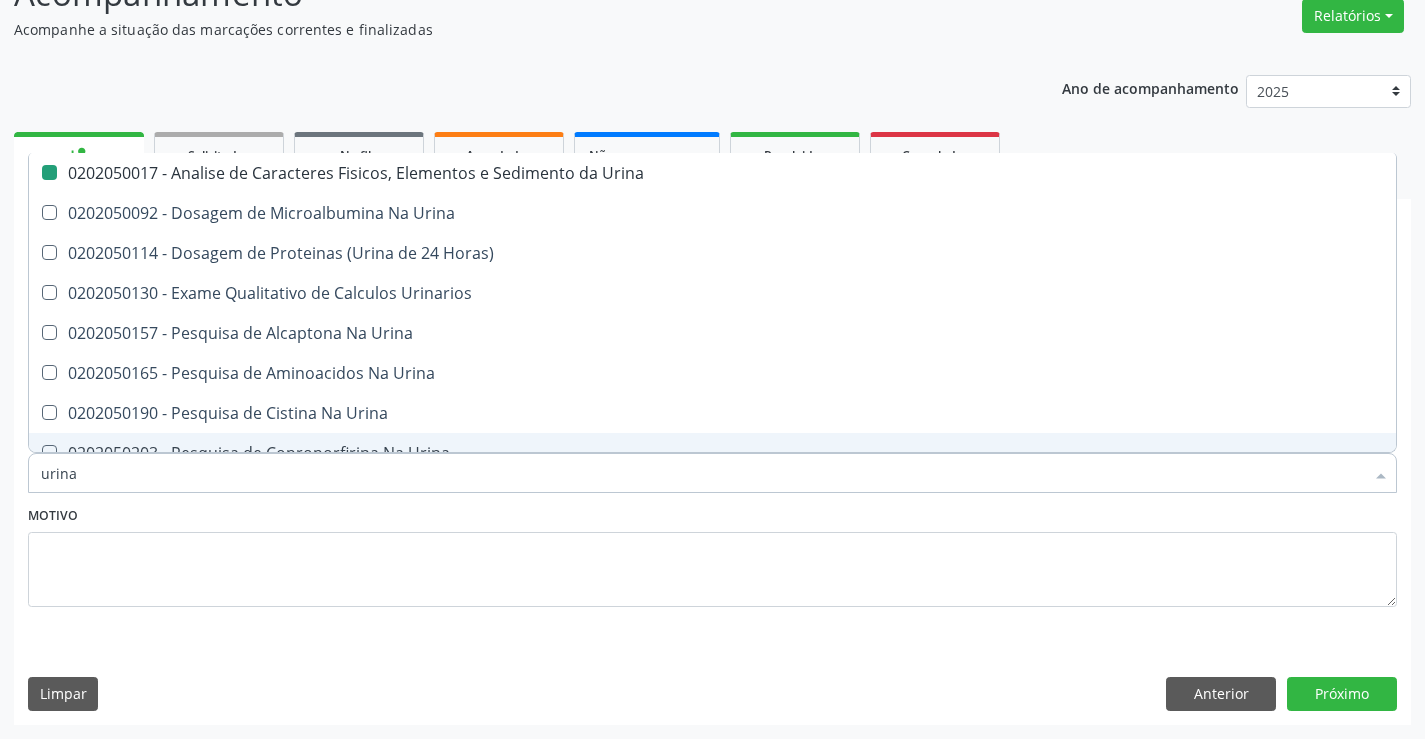 type on "f" 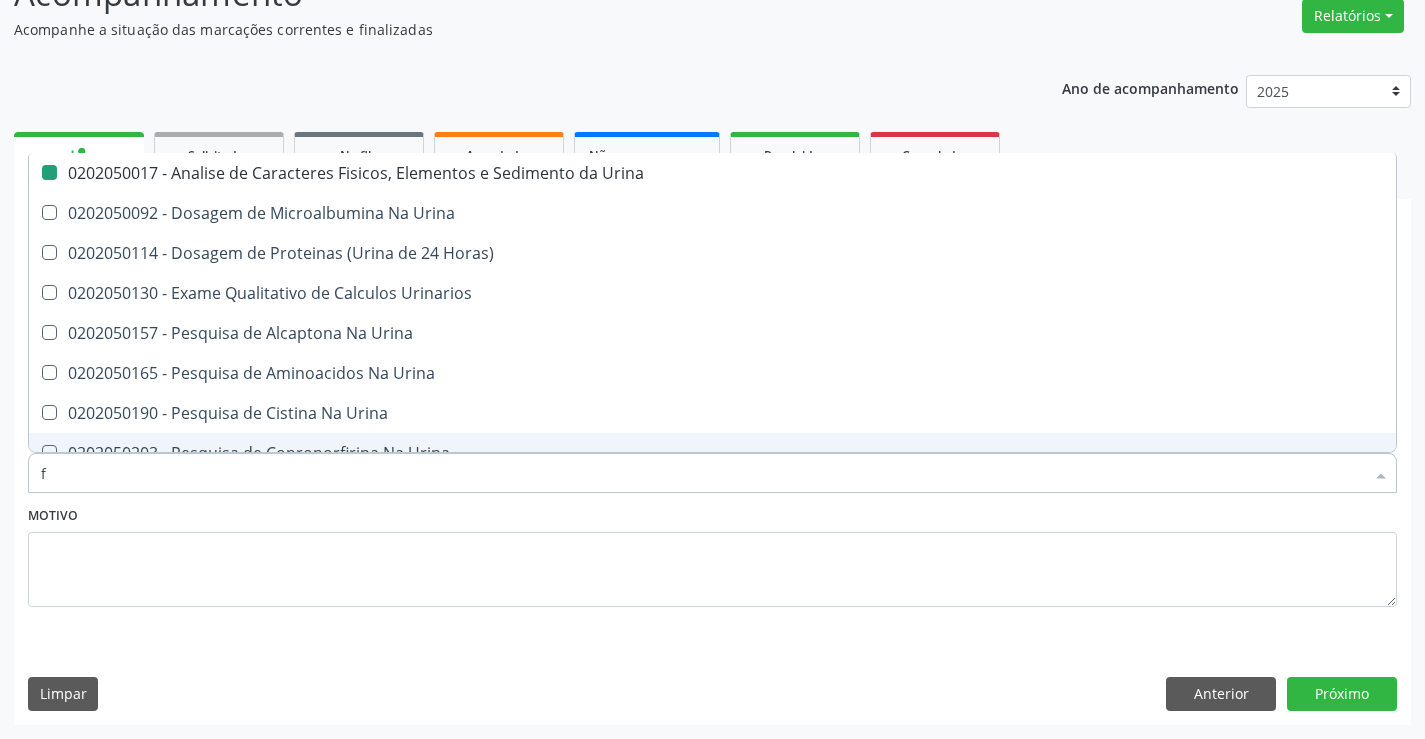 checkbox on "false" 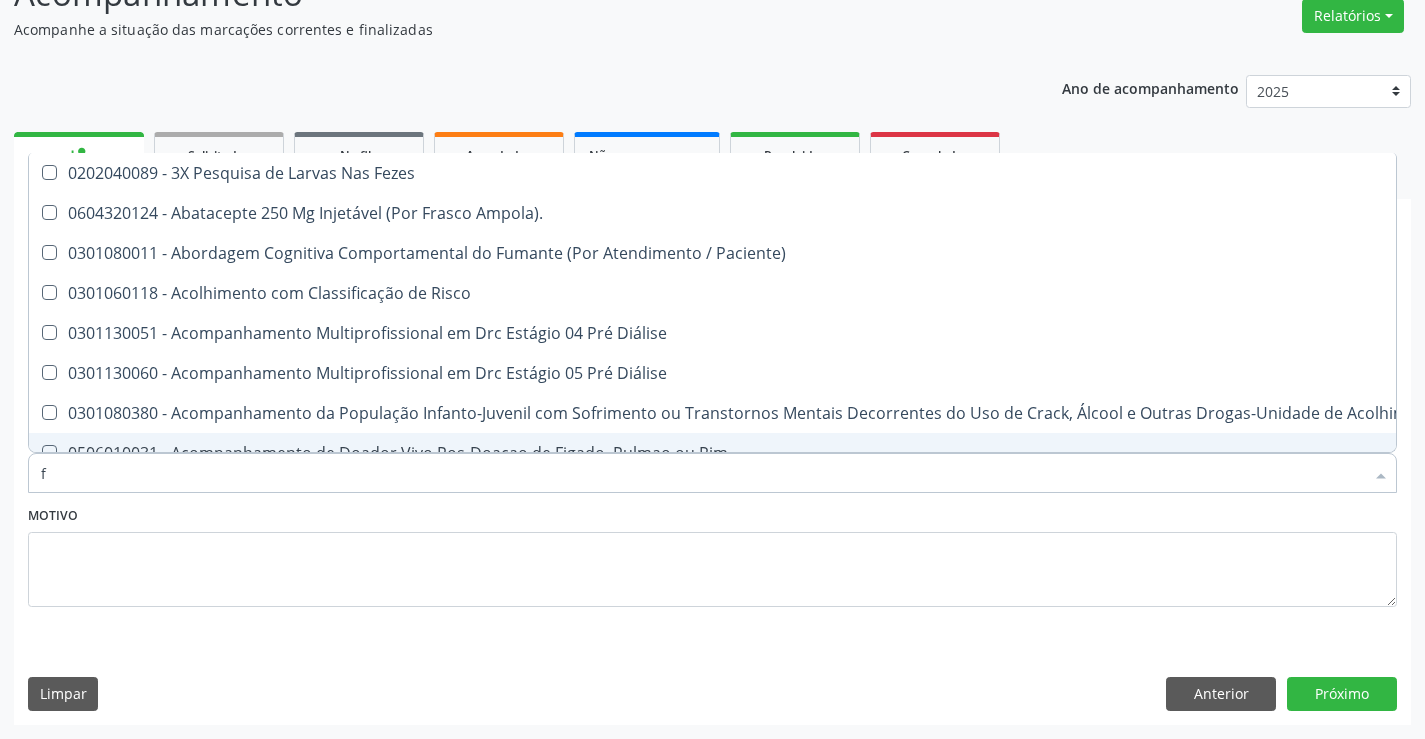 type on "fe" 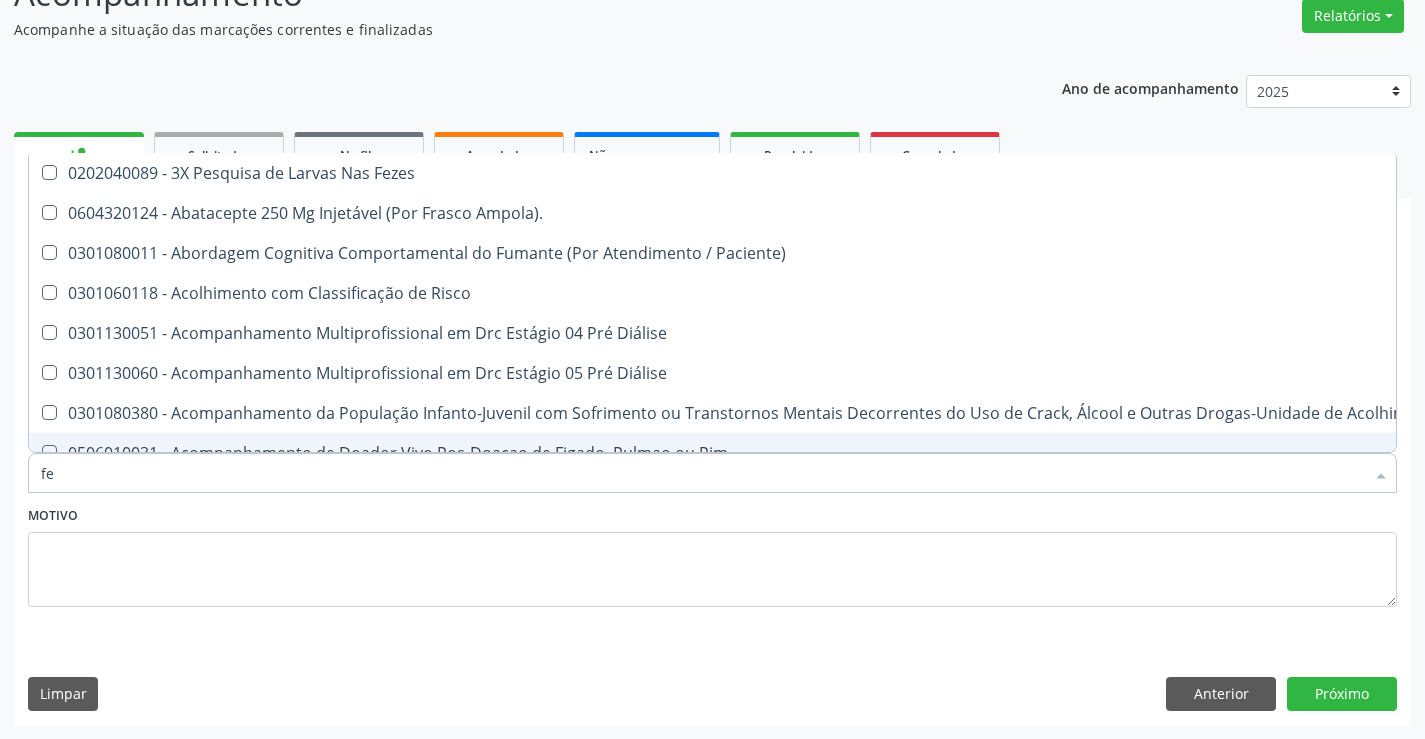 checkbox on "false" 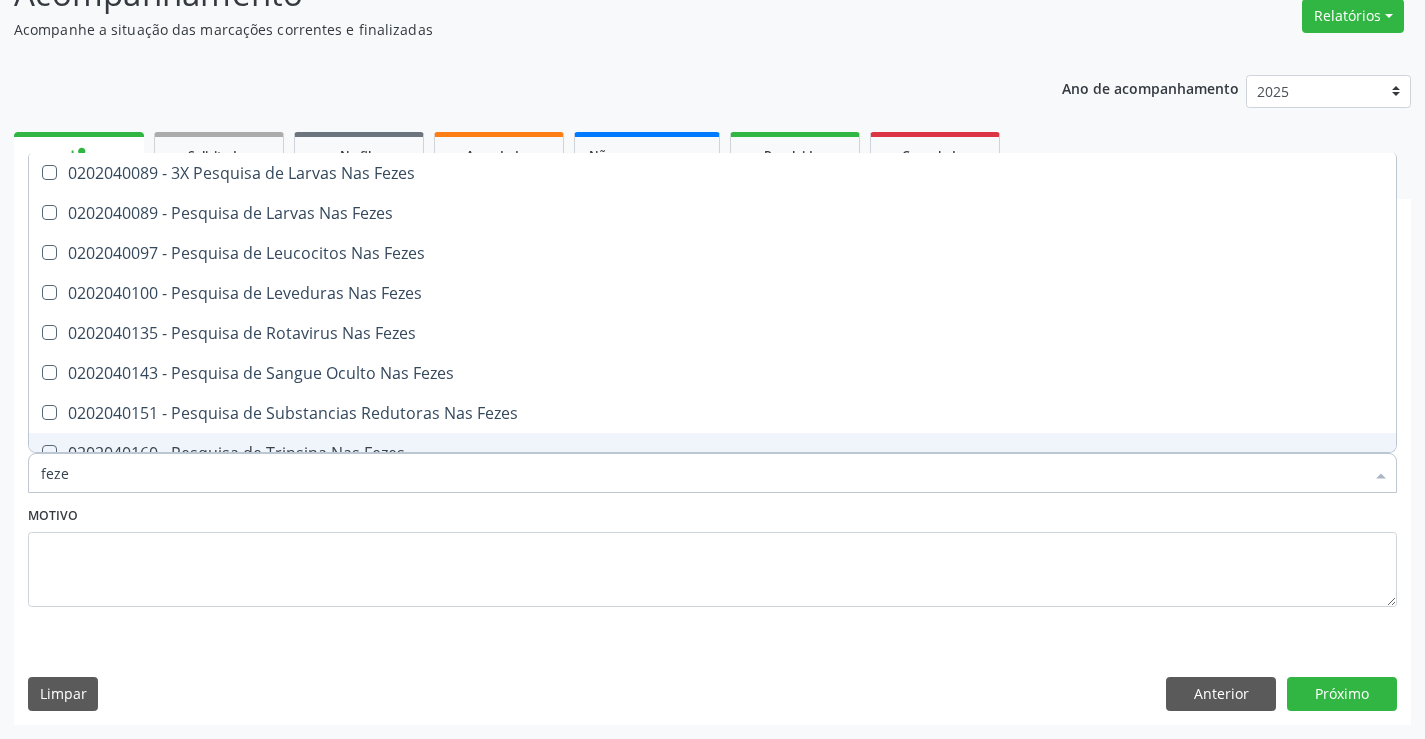 type on "fezes" 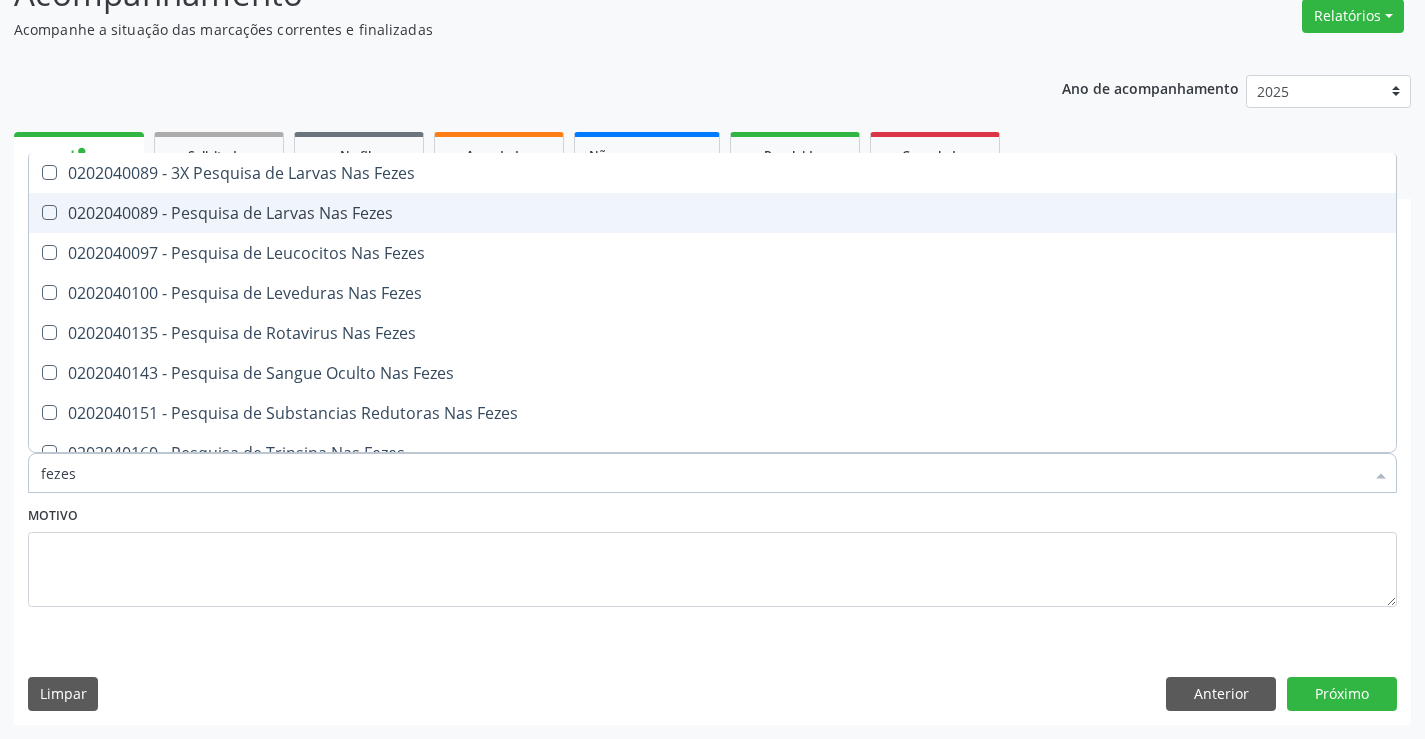 click on "0202040089 - Pesquisa de Larvas Nas Fezes" at bounding box center [712, 213] 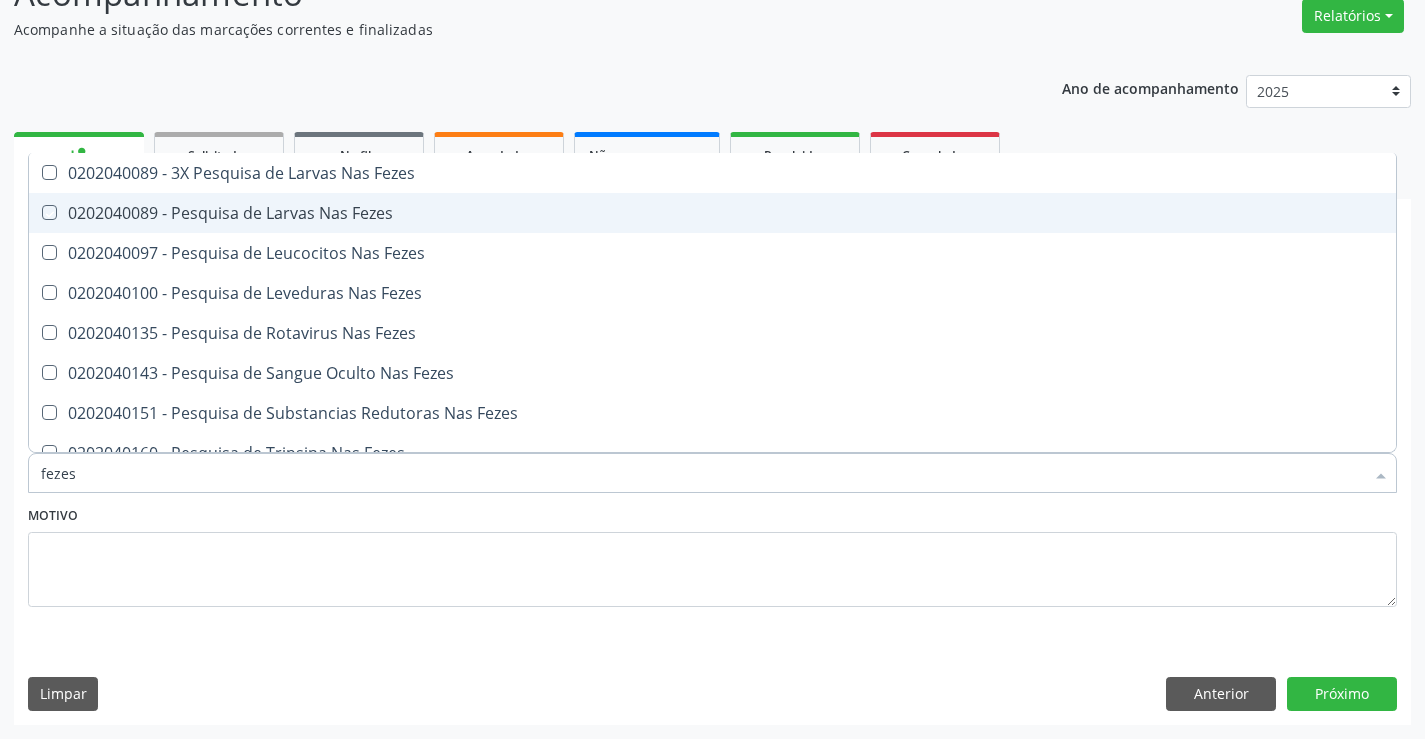 checkbox on "true" 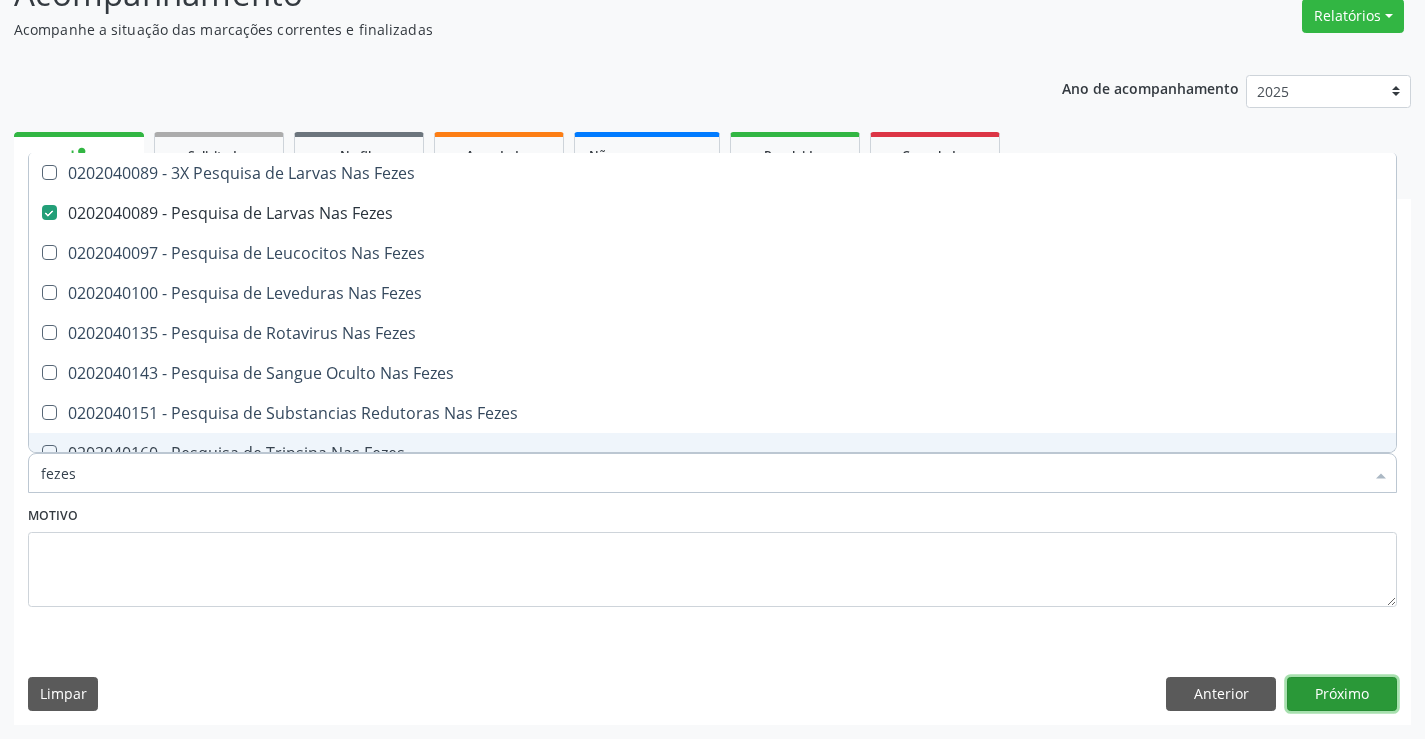 click on "Próximo" at bounding box center [1342, 694] 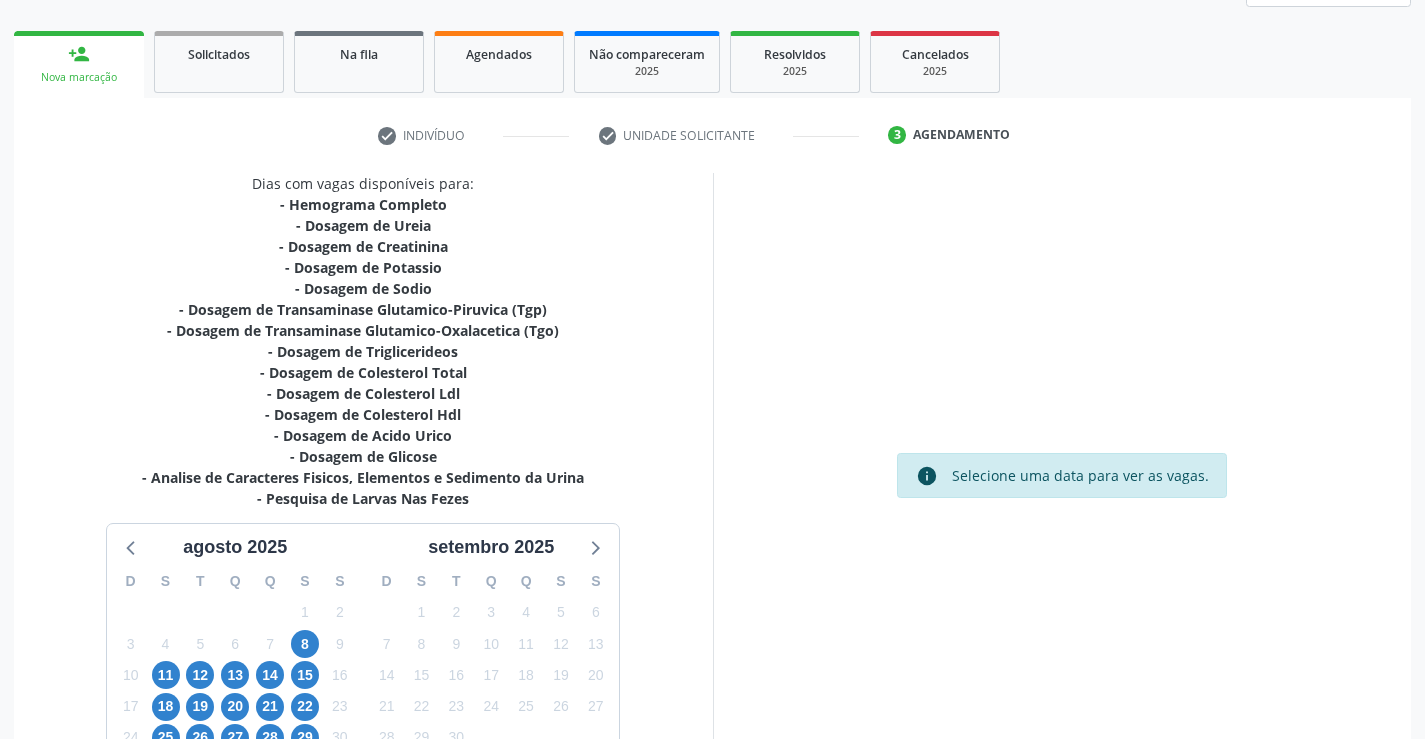 scroll, scrollTop: 425, scrollLeft: 0, axis: vertical 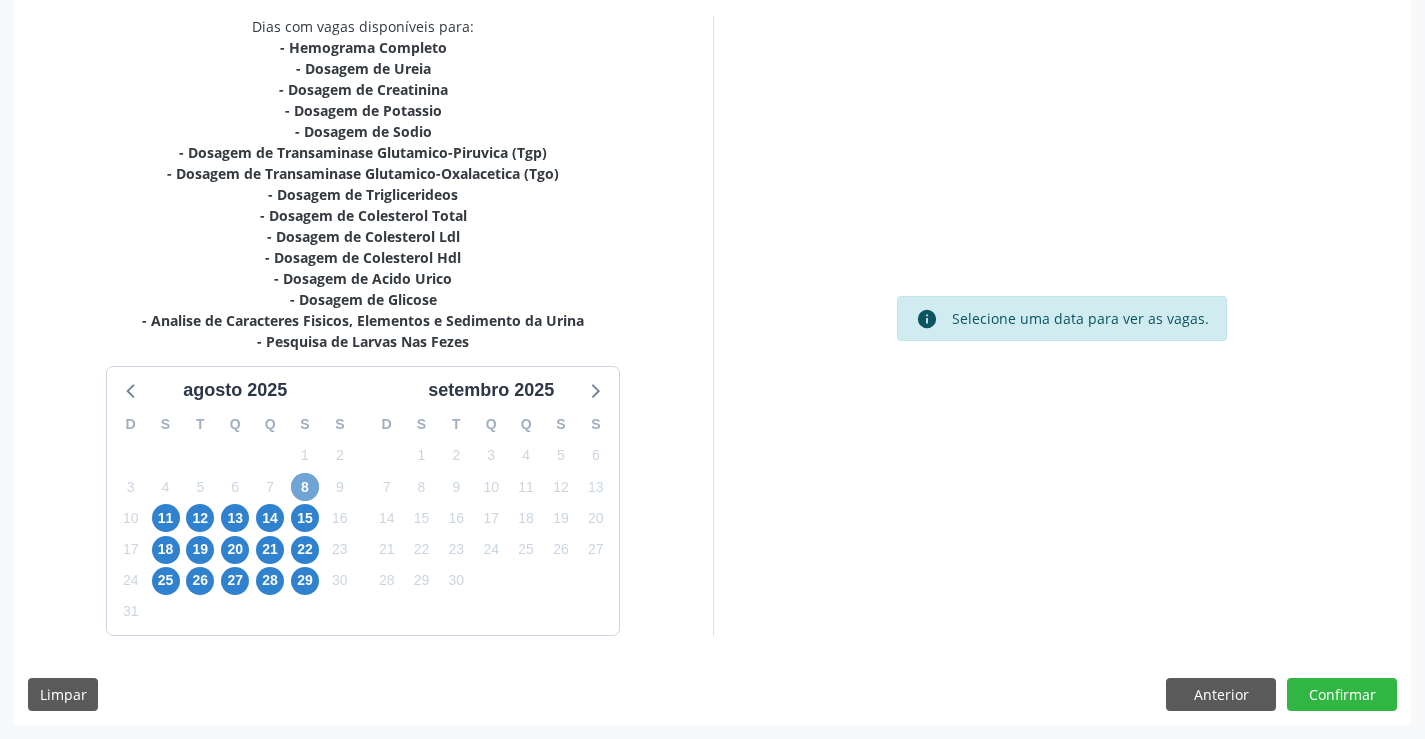 click on "8" at bounding box center [305, 487] 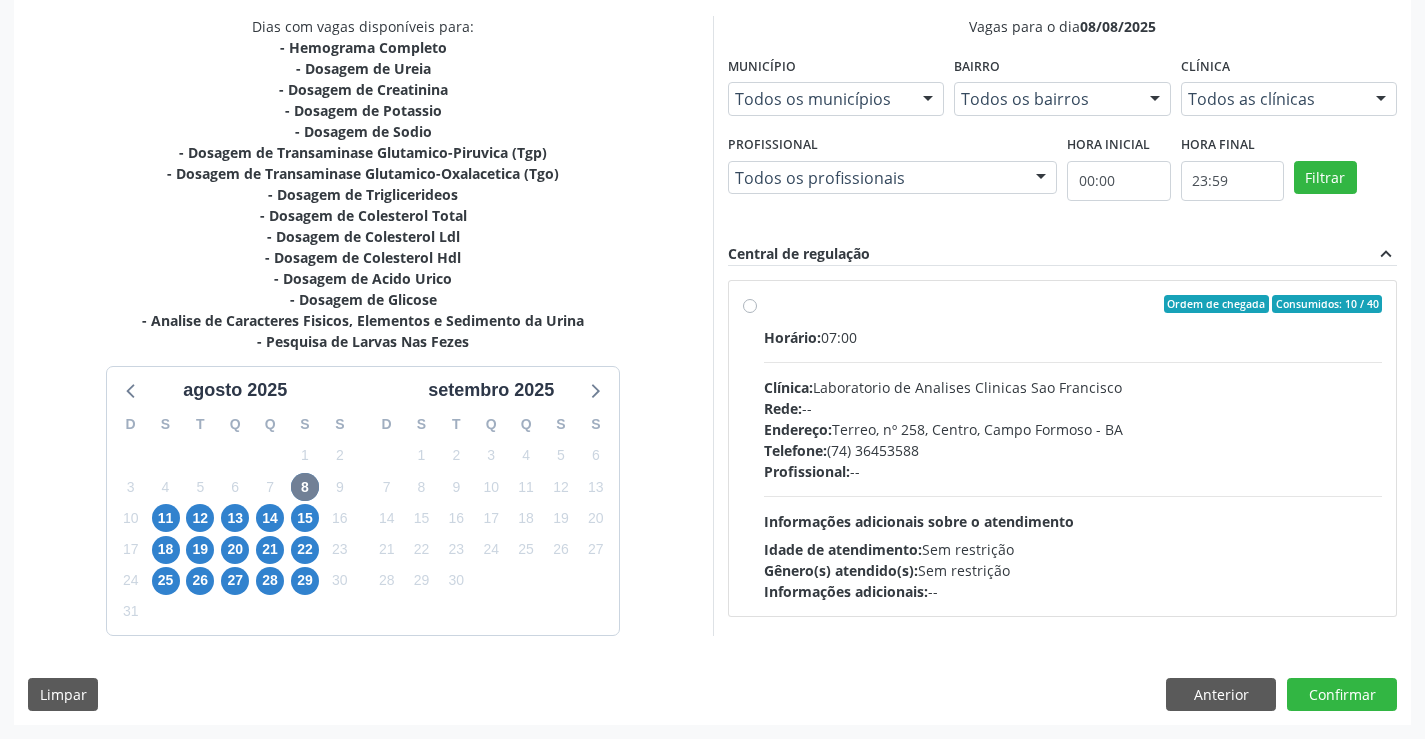 click on "Telefone:" at bounding box center (795, 450) 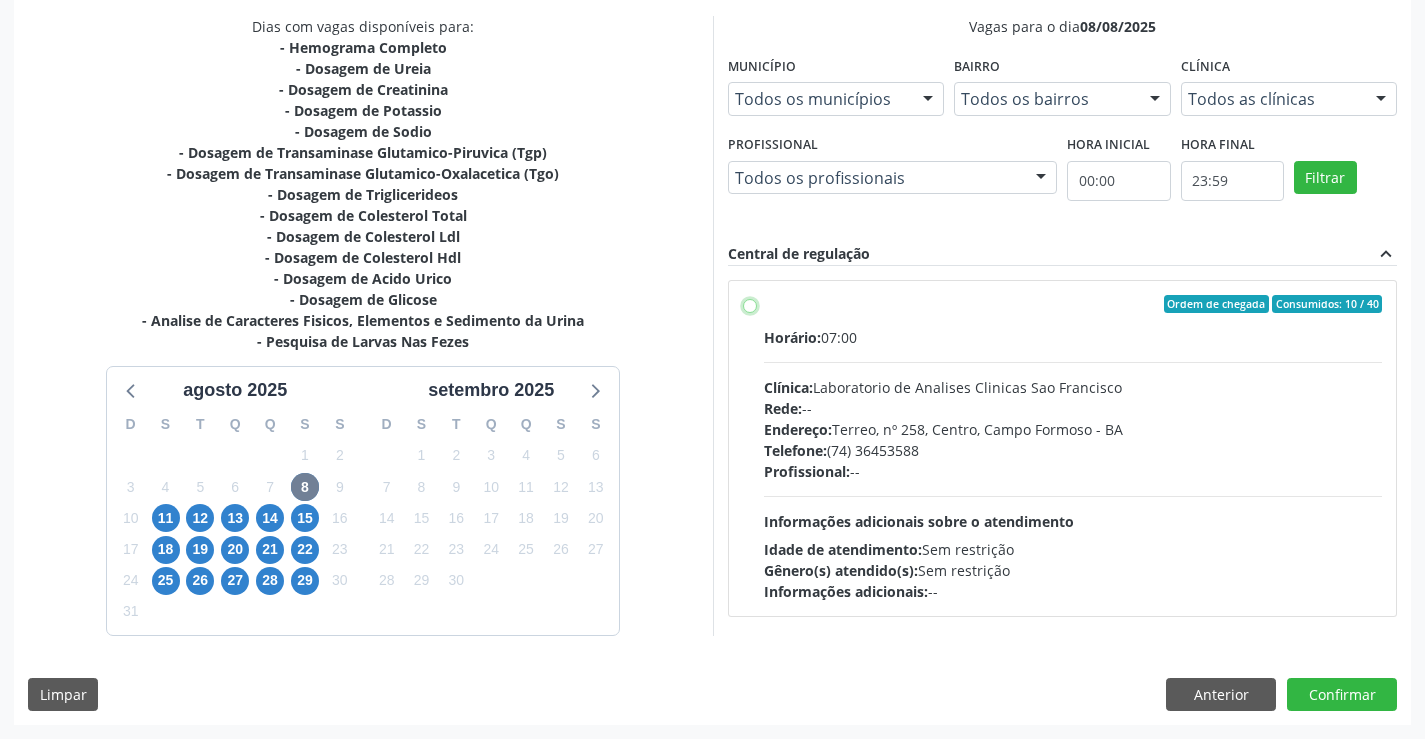 click on "Ordem de chegada
Consumidos: 10 / 40
Horário:   07:00
Clínica:  Laboratorio de Analises Clinicas Sao Francisco
Rede:
--
Endereço:   Terreo, nº 258, Centro, Campo Formoso - BA
Telefone:   (74) 36453588
Profissional:
--
Informações adicionais sobre o atendimento
Idade de atendimento:
Sem restrição
Gênero(s) atendido(s):
Sem restrição
Informações adicionais:
--" at bounding box center [750, 304] 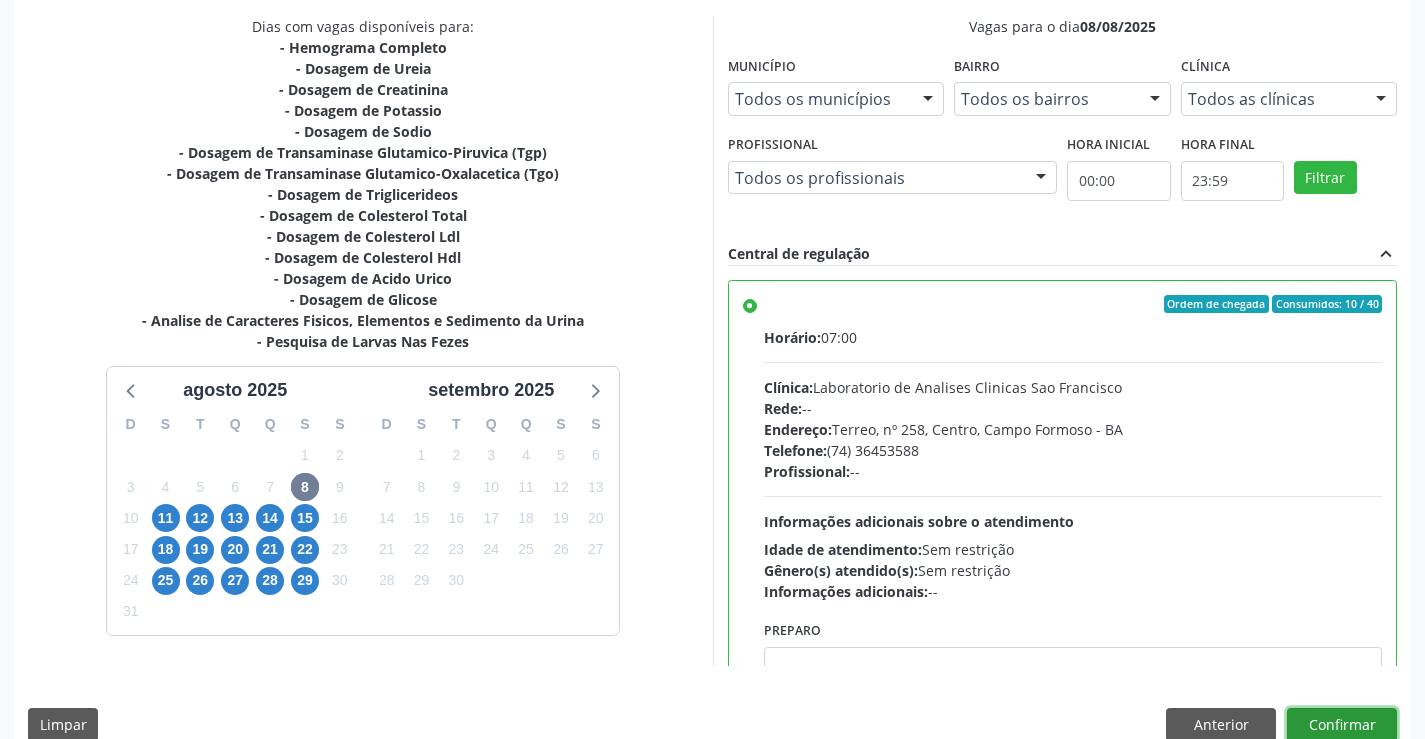 click on "Confirmar" at bounding box center (1342, 725) 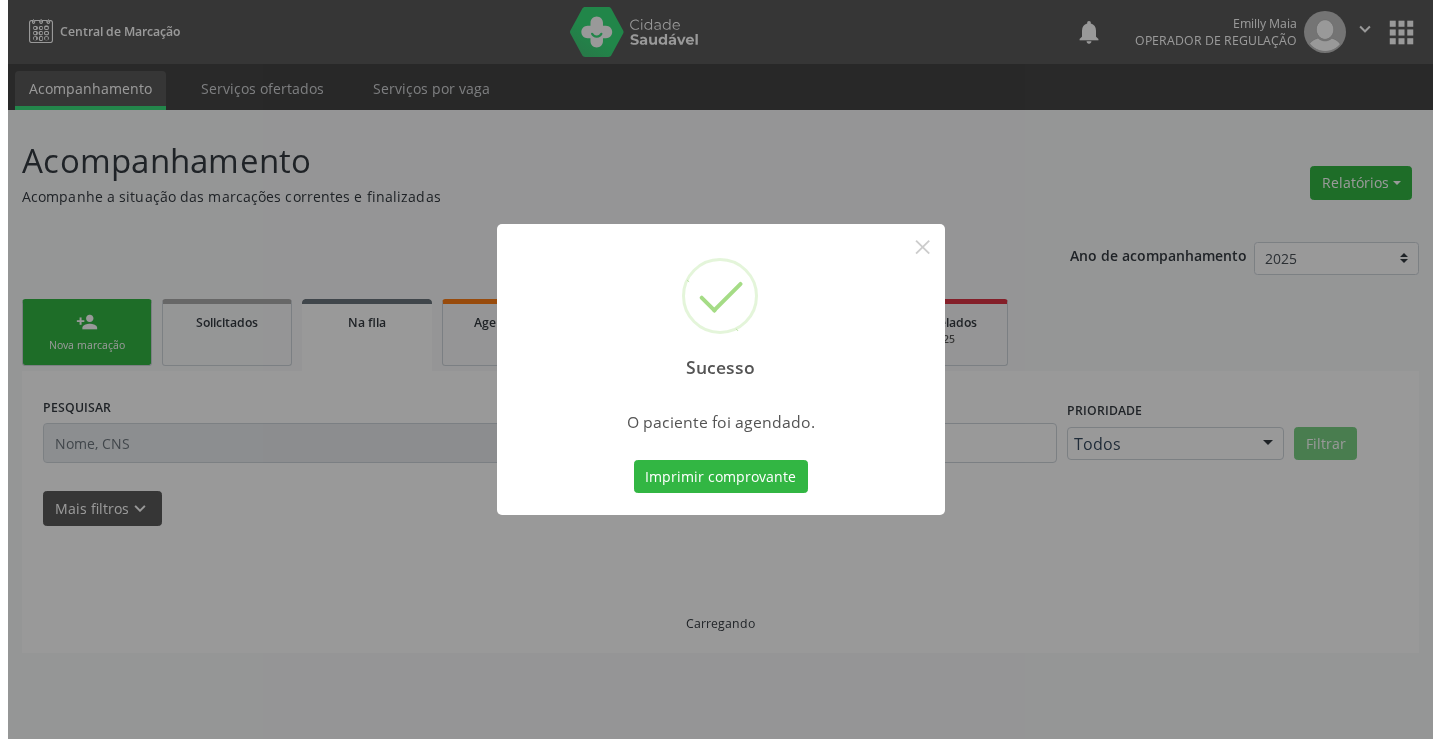 scroll, scrollTop: 0, scrollLeft: 0, axis: both 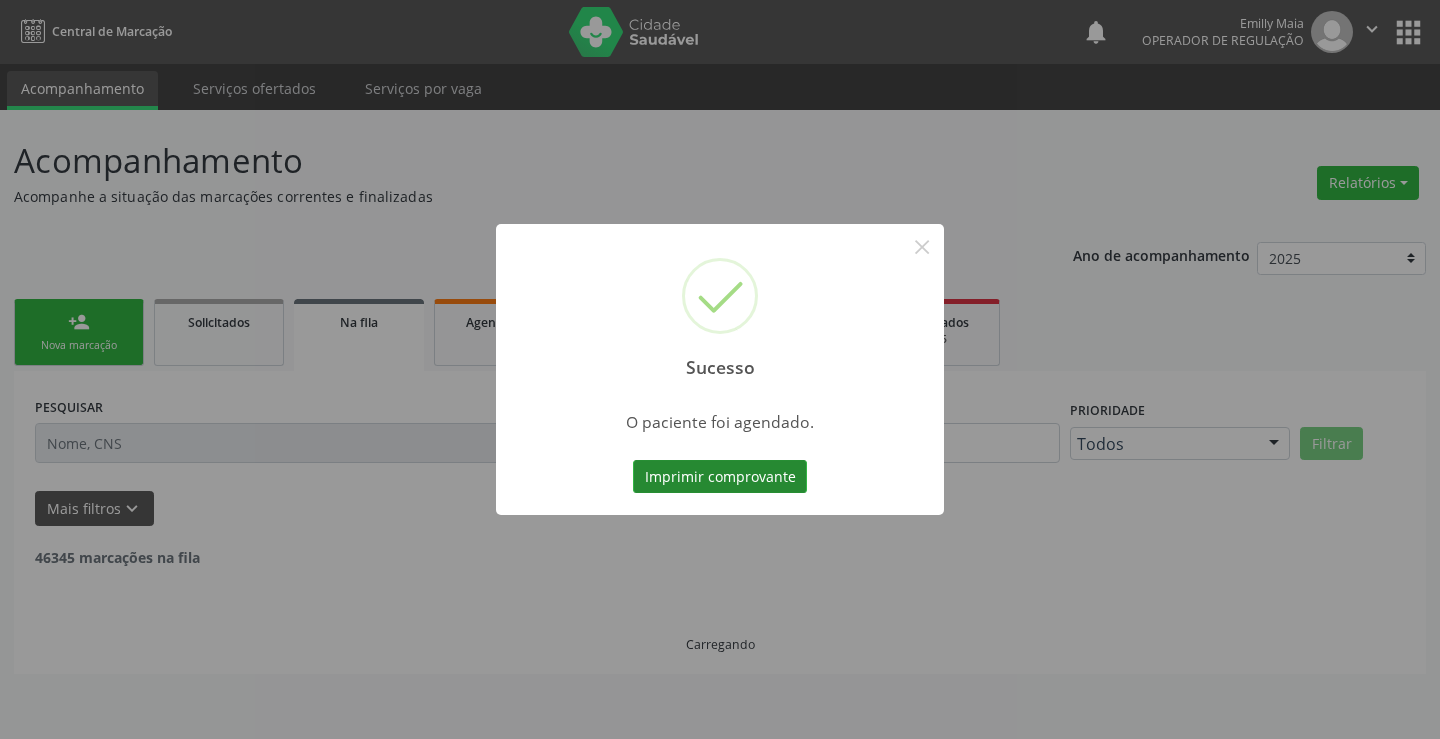 click on "Imprimir comprovante" at bounding box center [720, 477] 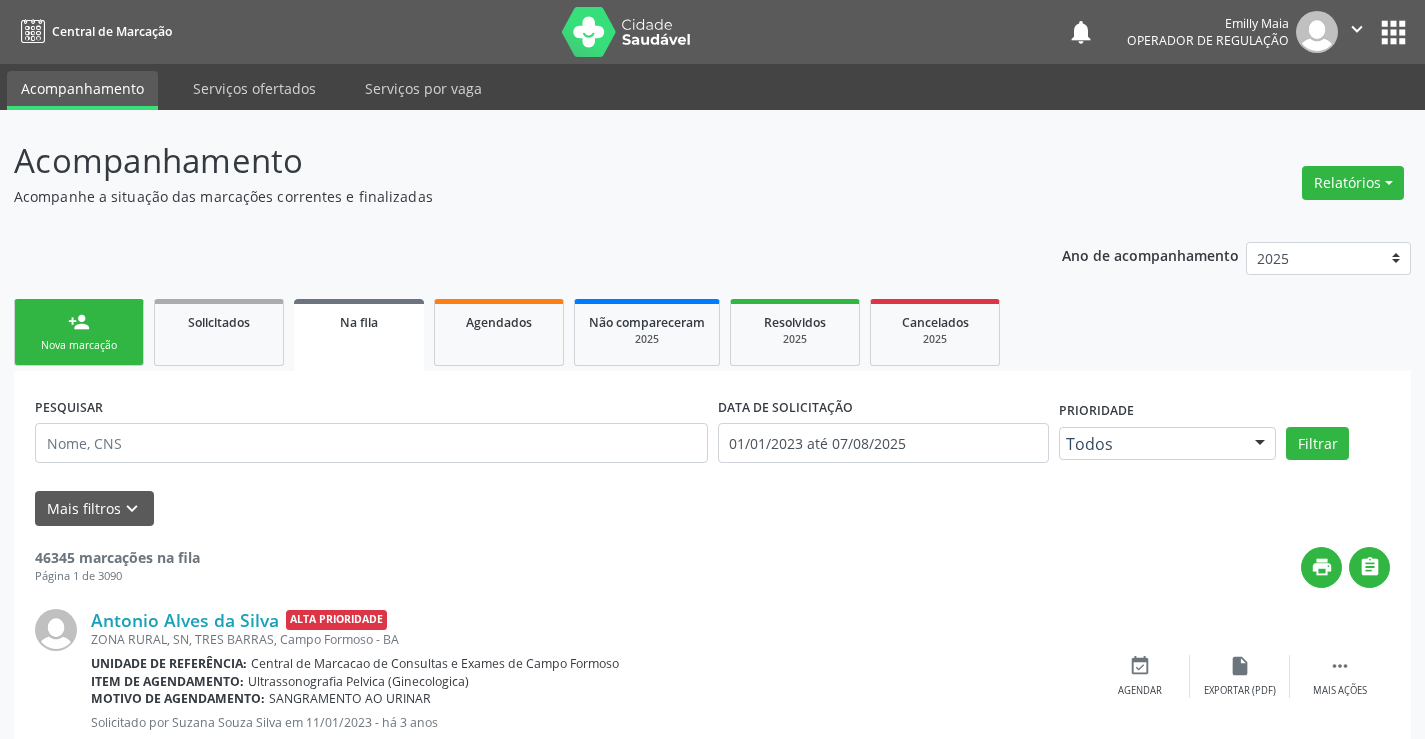 scroll, scrollTop: 0, scrollLeft: 0, axis: both 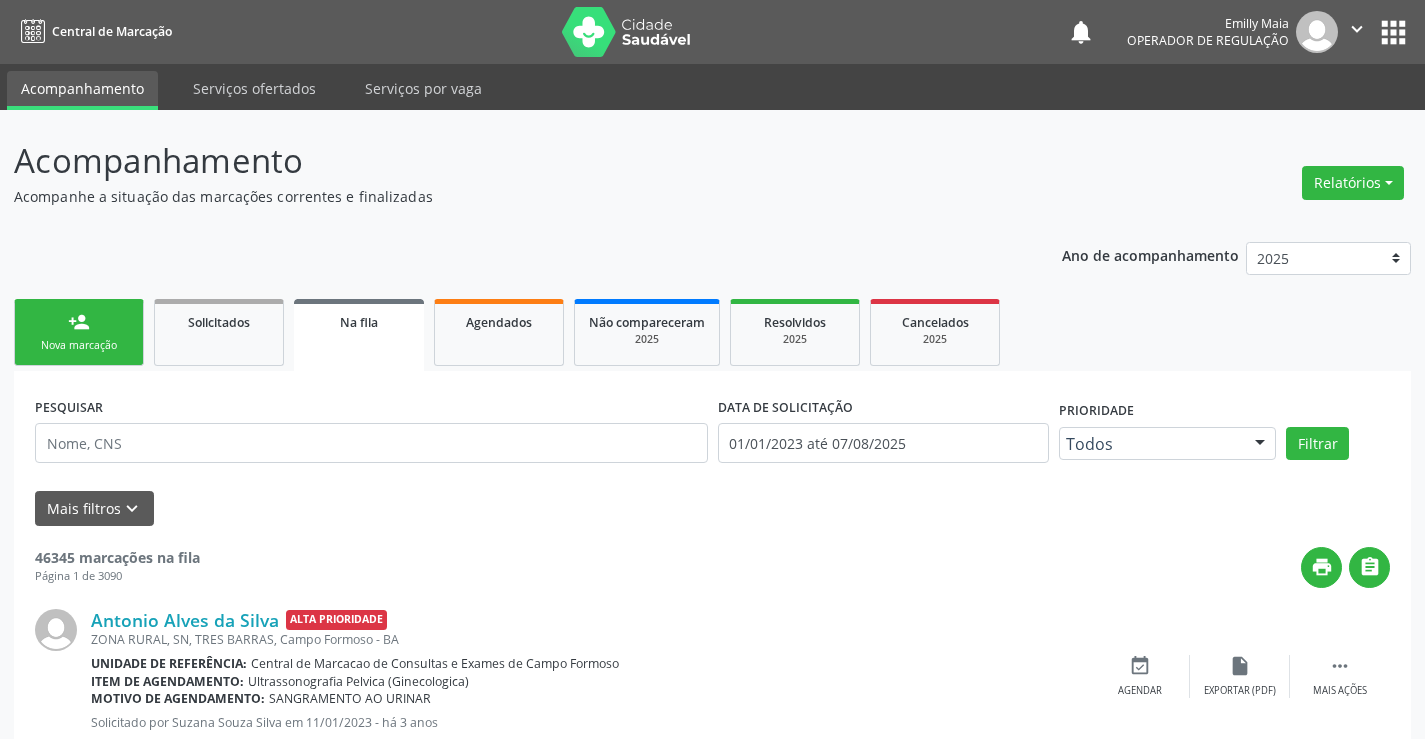 click on "person_add
Nova marcação" at bounding box center (79, 332) 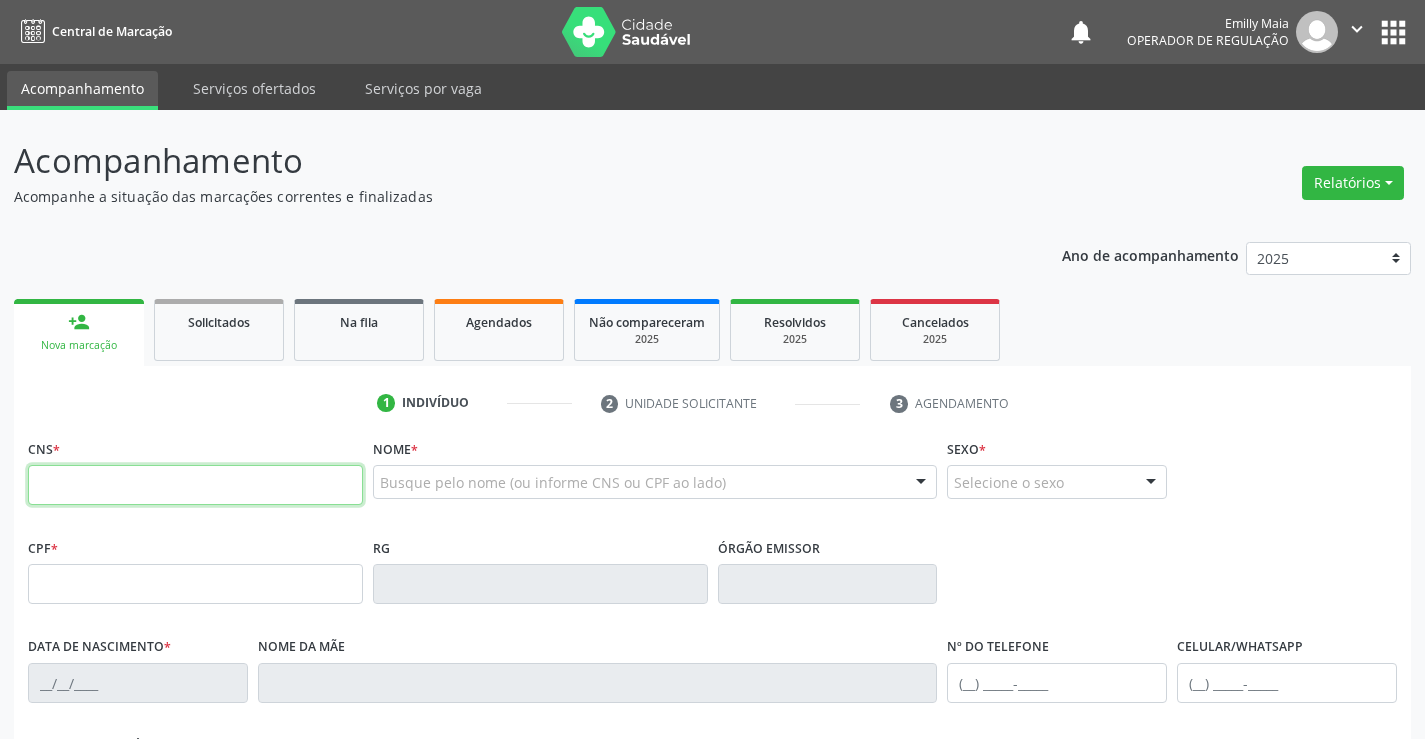 click at bounding box center [195, 485] 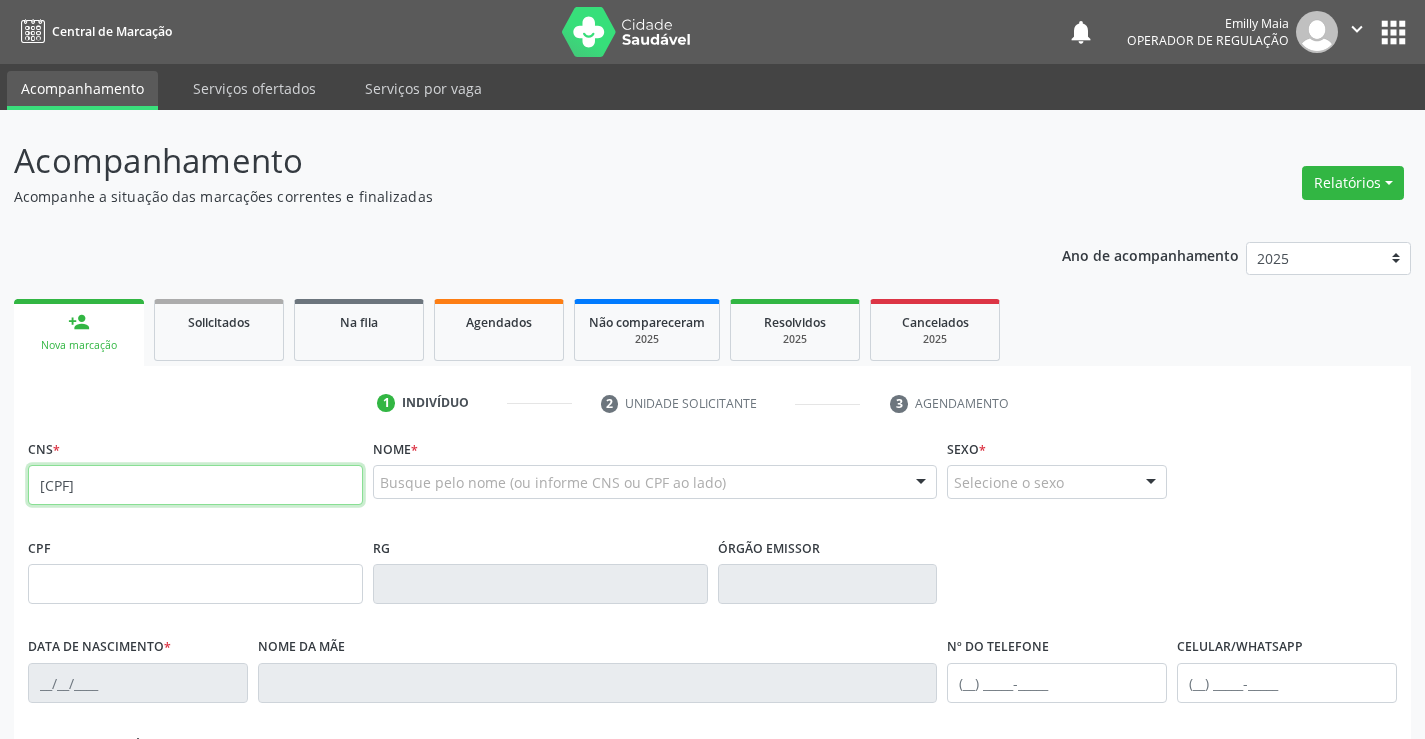 type on "704 0003 6572 1562" 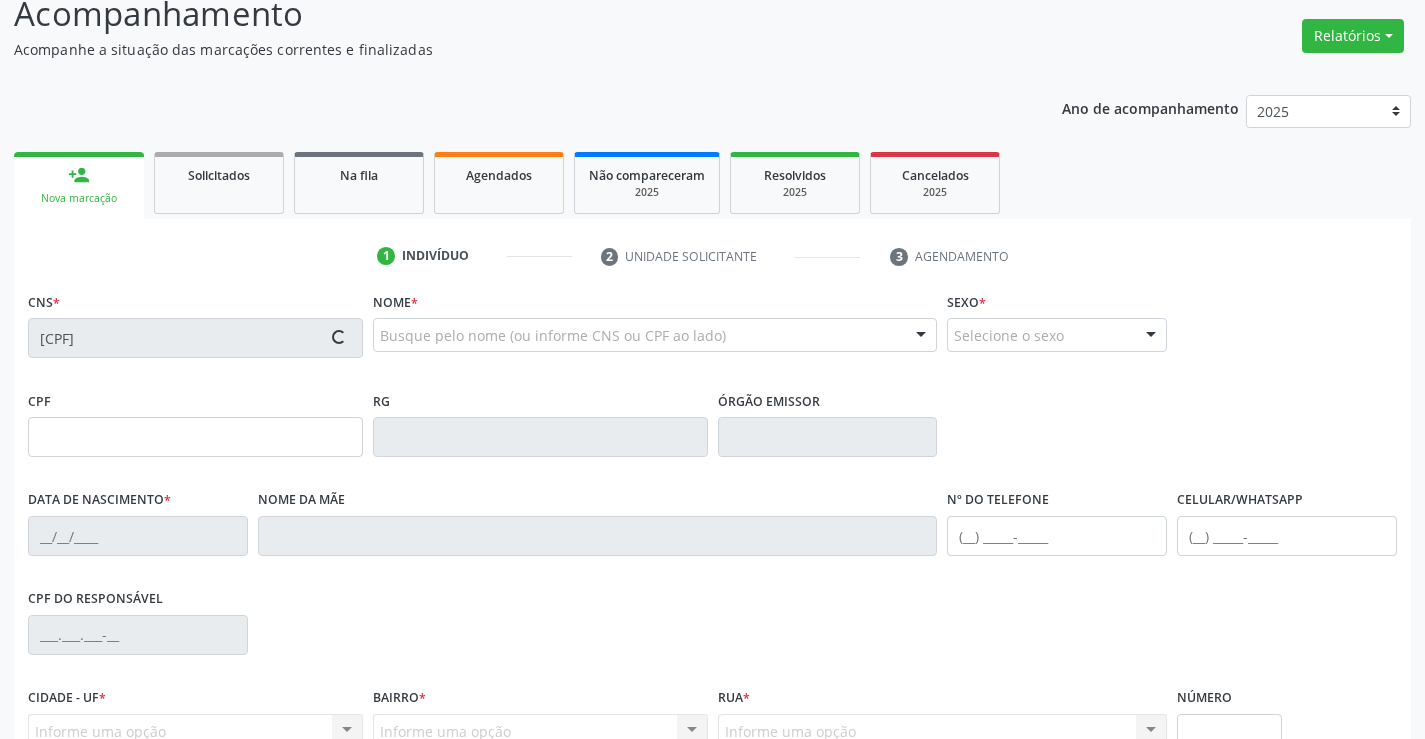 scroll, scrollTop: 345, scrollLeft: 0, axis: vertical 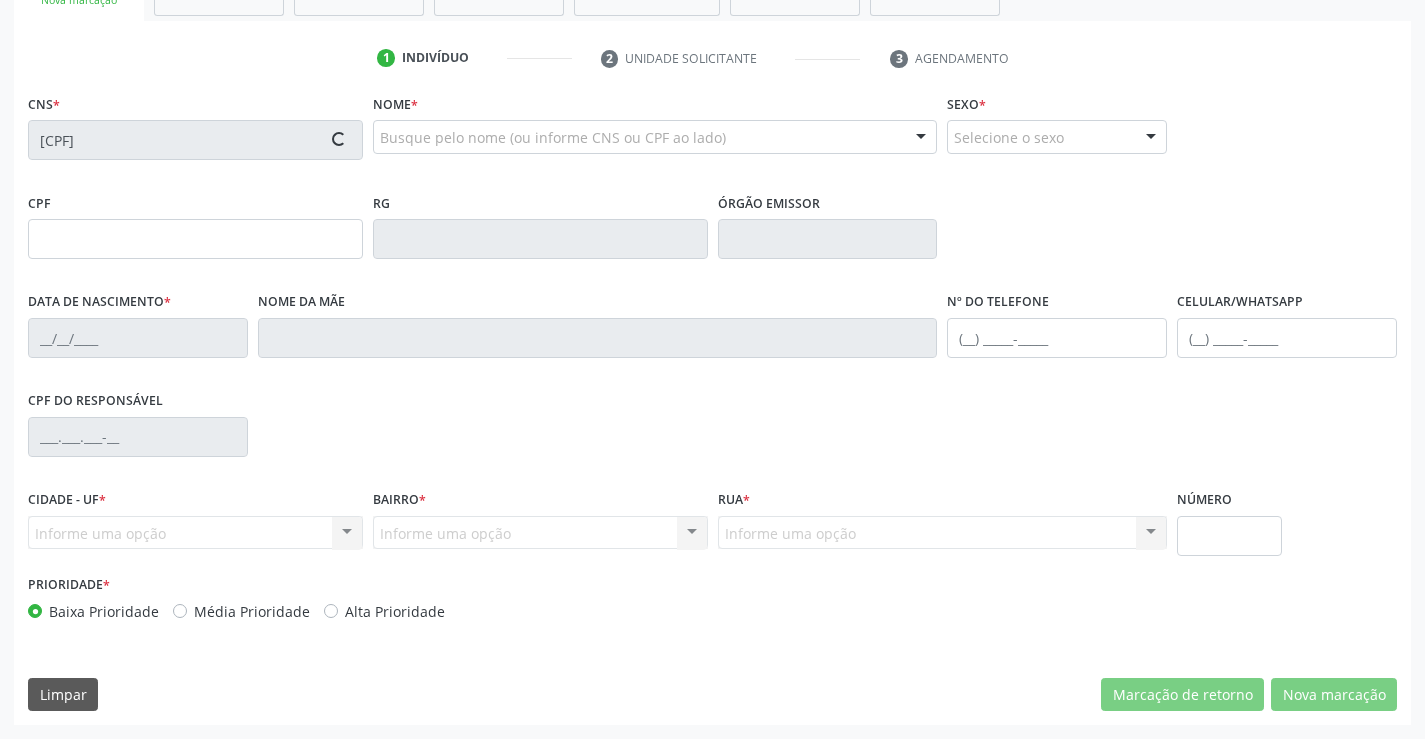 type on "1154311791" 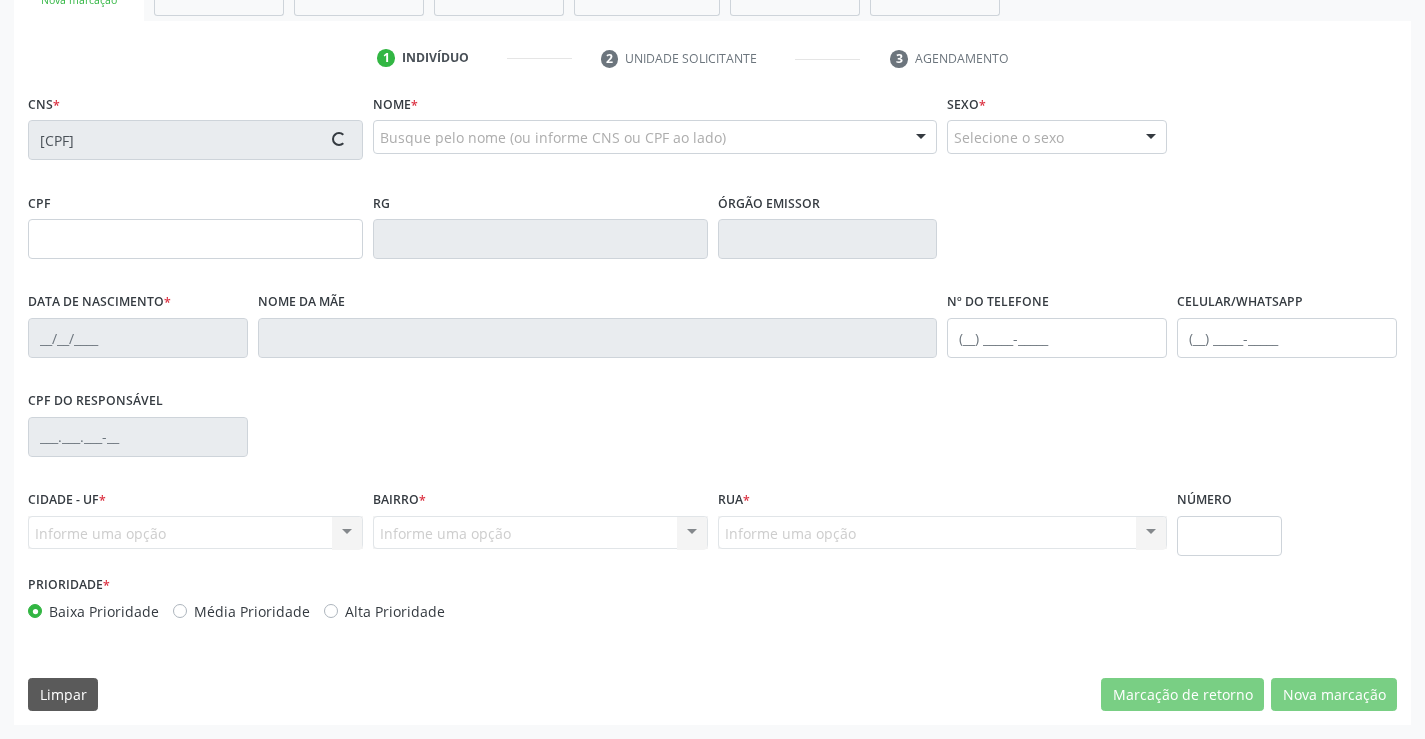 type on "(74) 99138-4719" 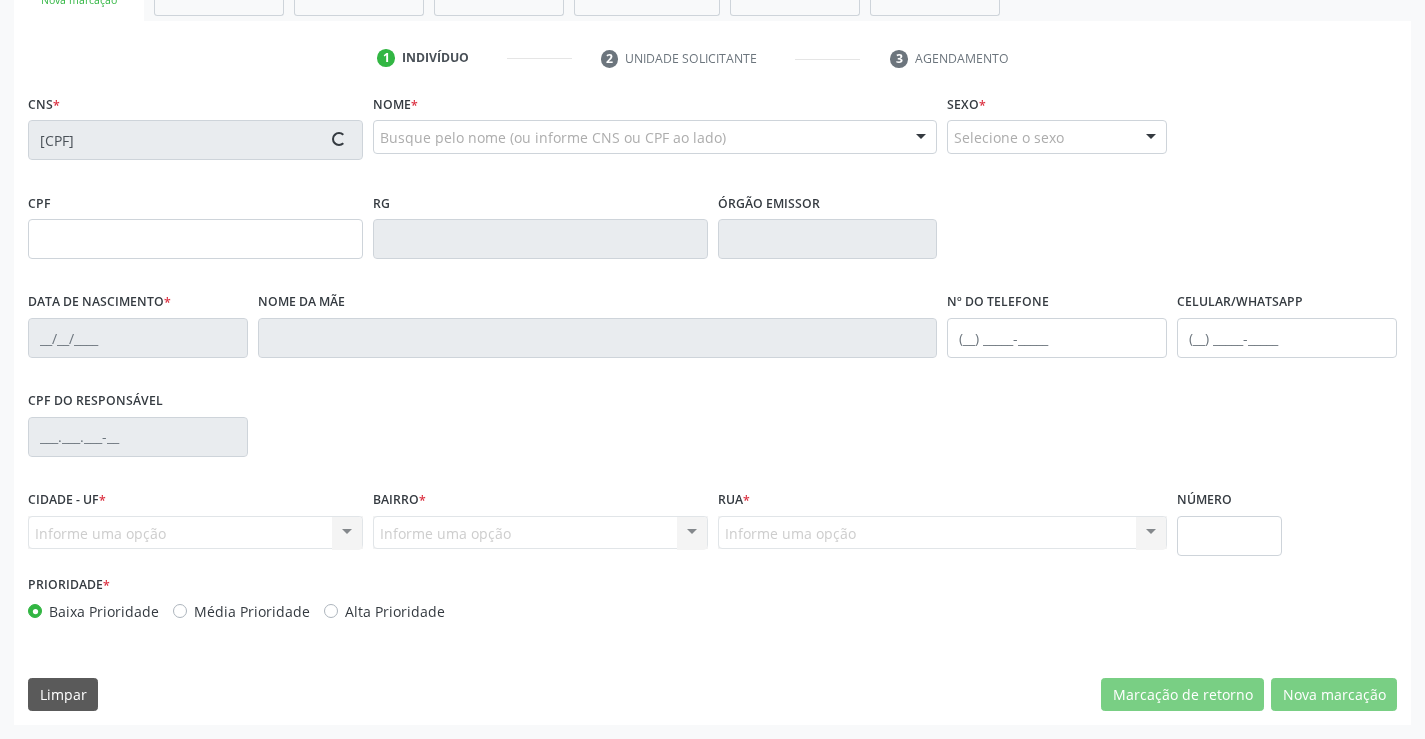 type on "132.240.797-54" 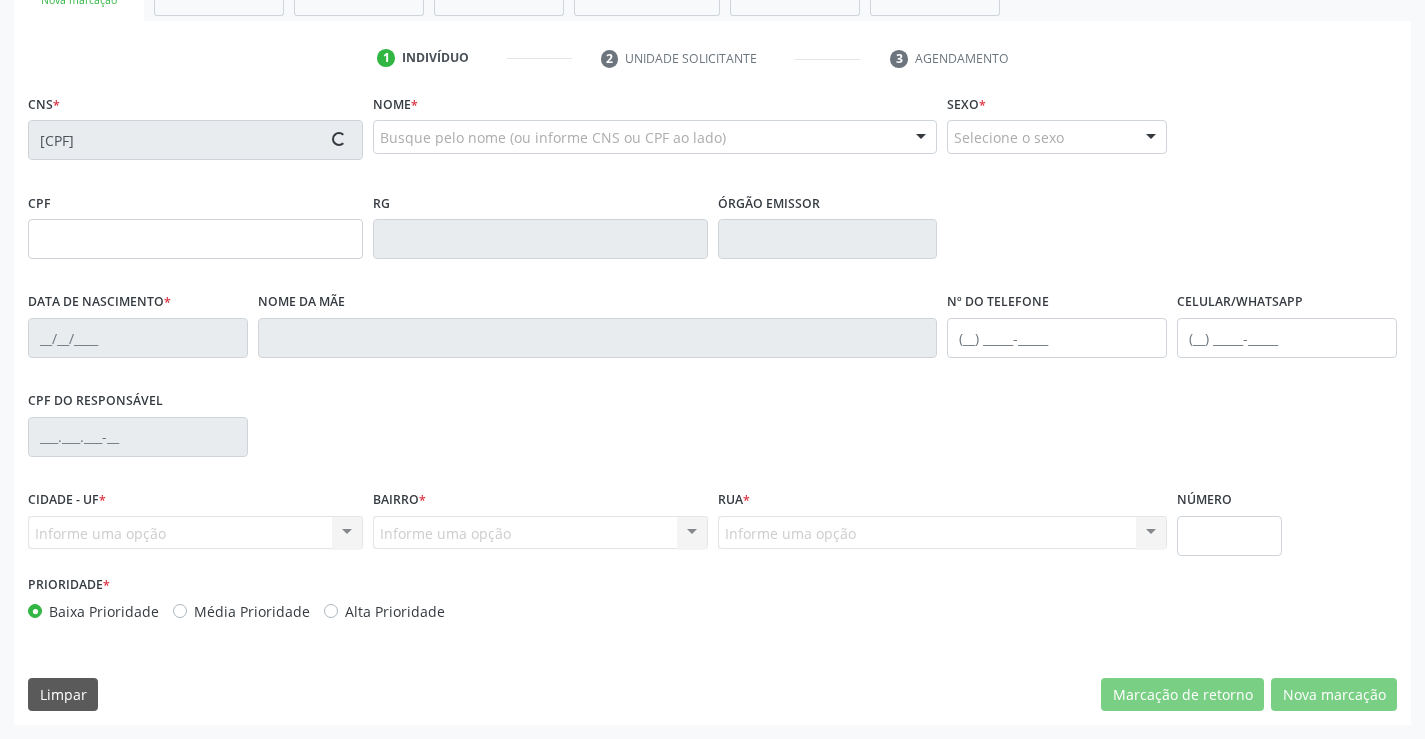 type on "534" 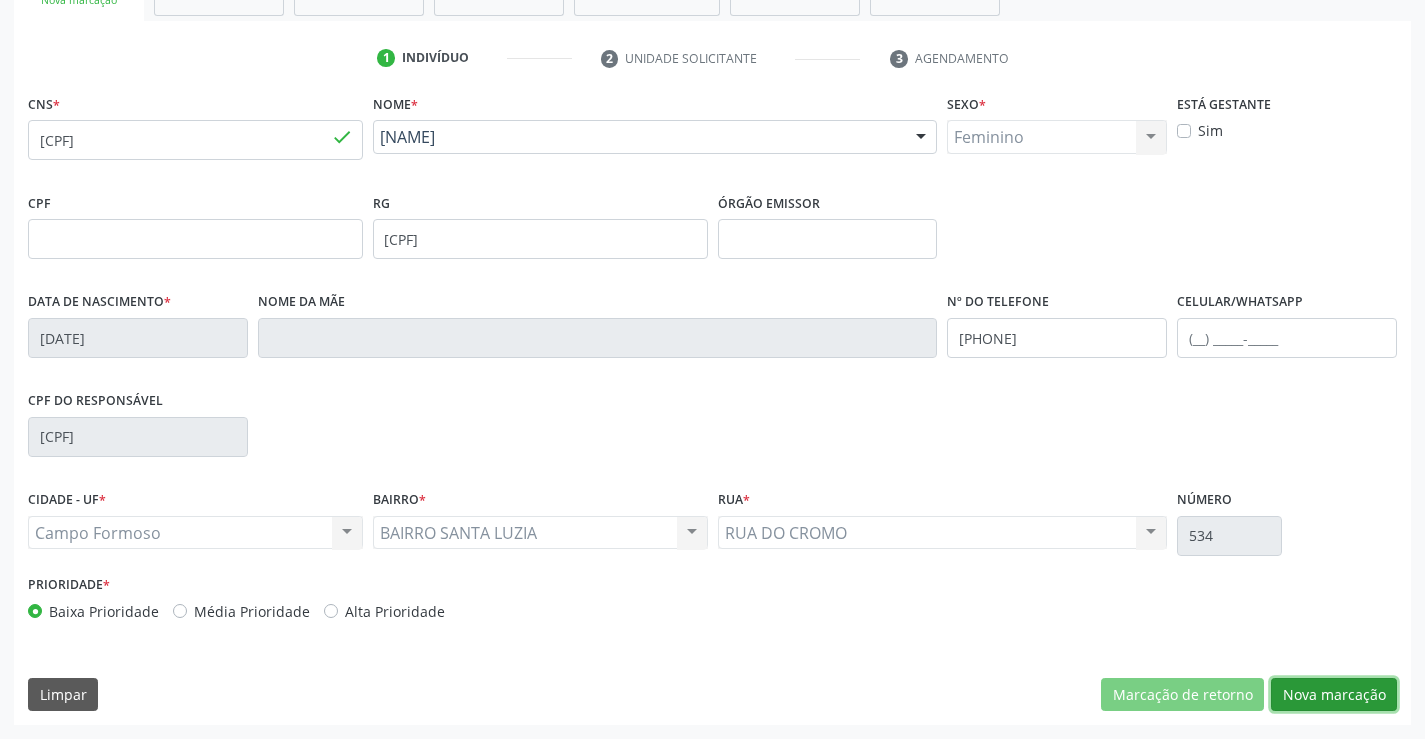 click on "Nova marcação" at bounding box center [1334, 695] 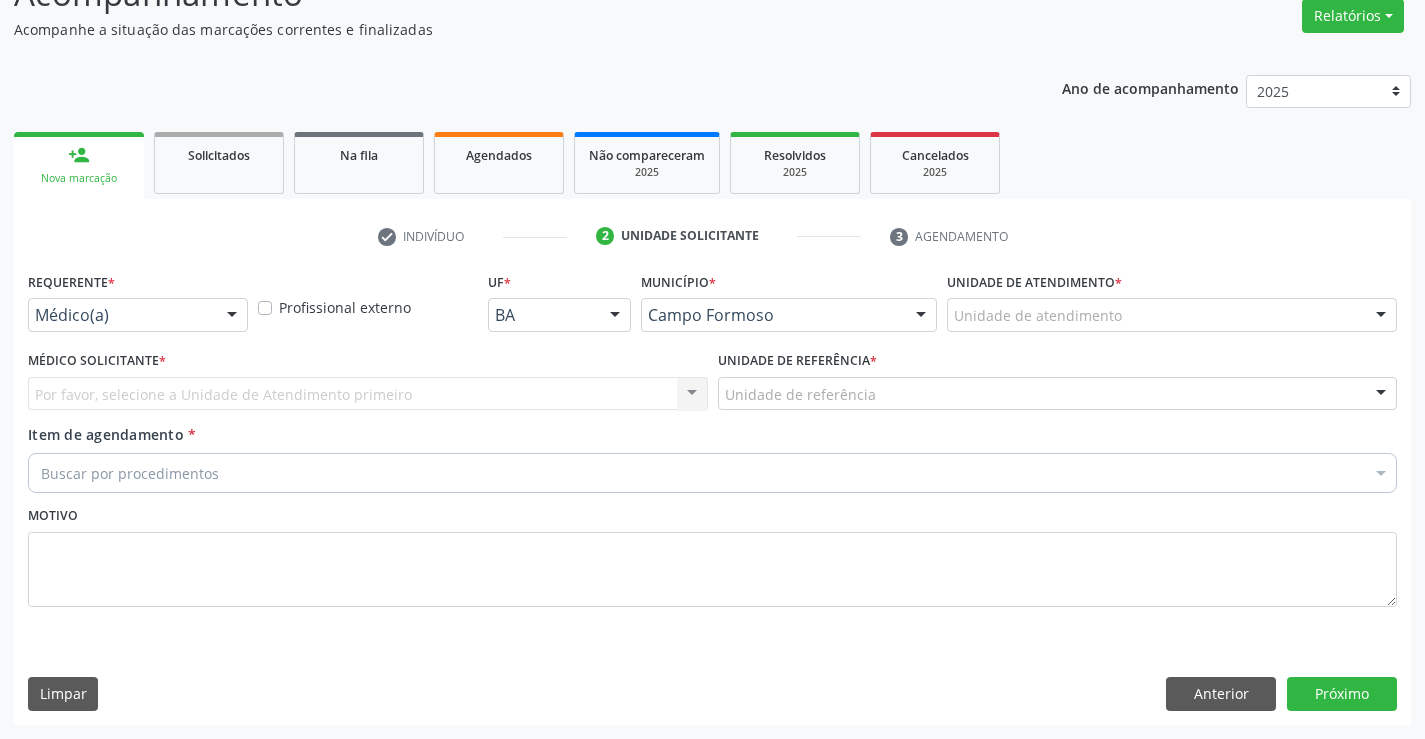 scroll, scrollTop: 167, scrollLeft: 0, axis: vertical 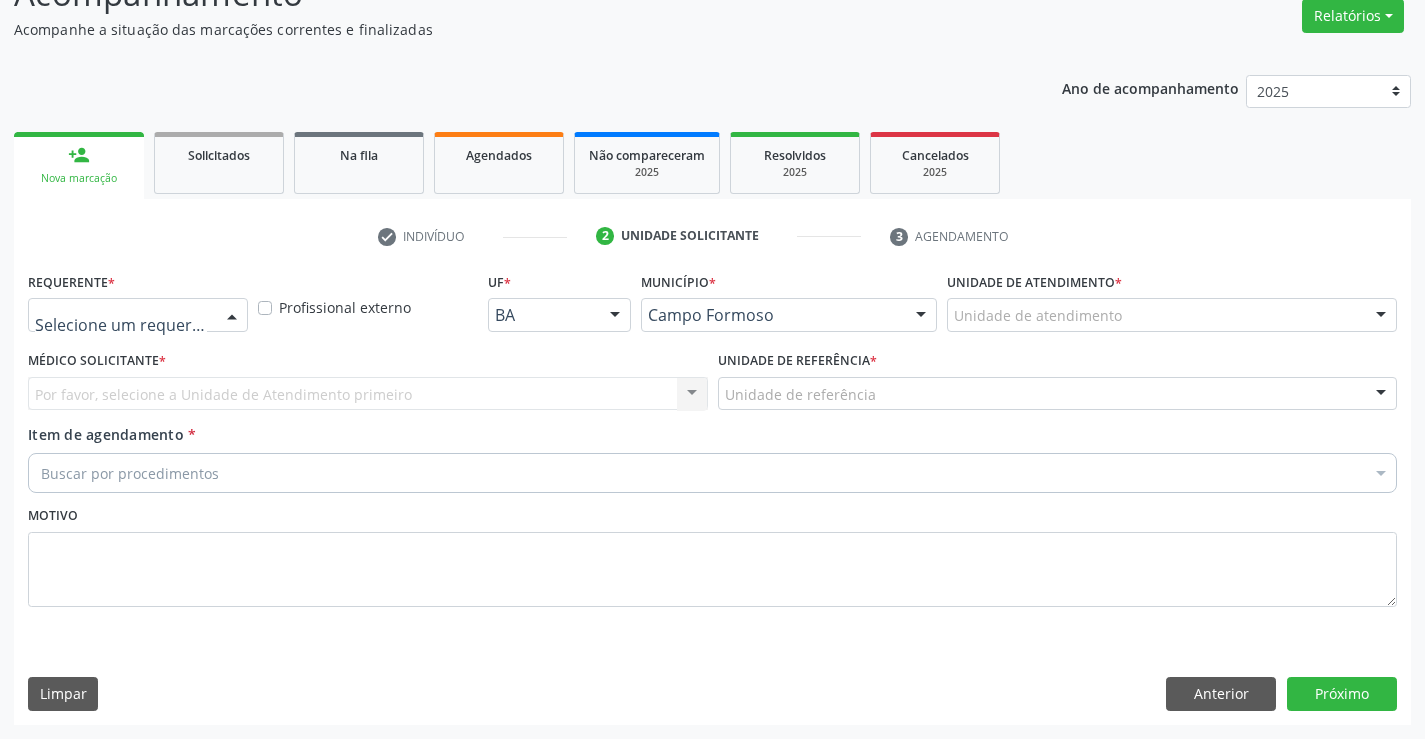 click at bounding box center (232, 316) 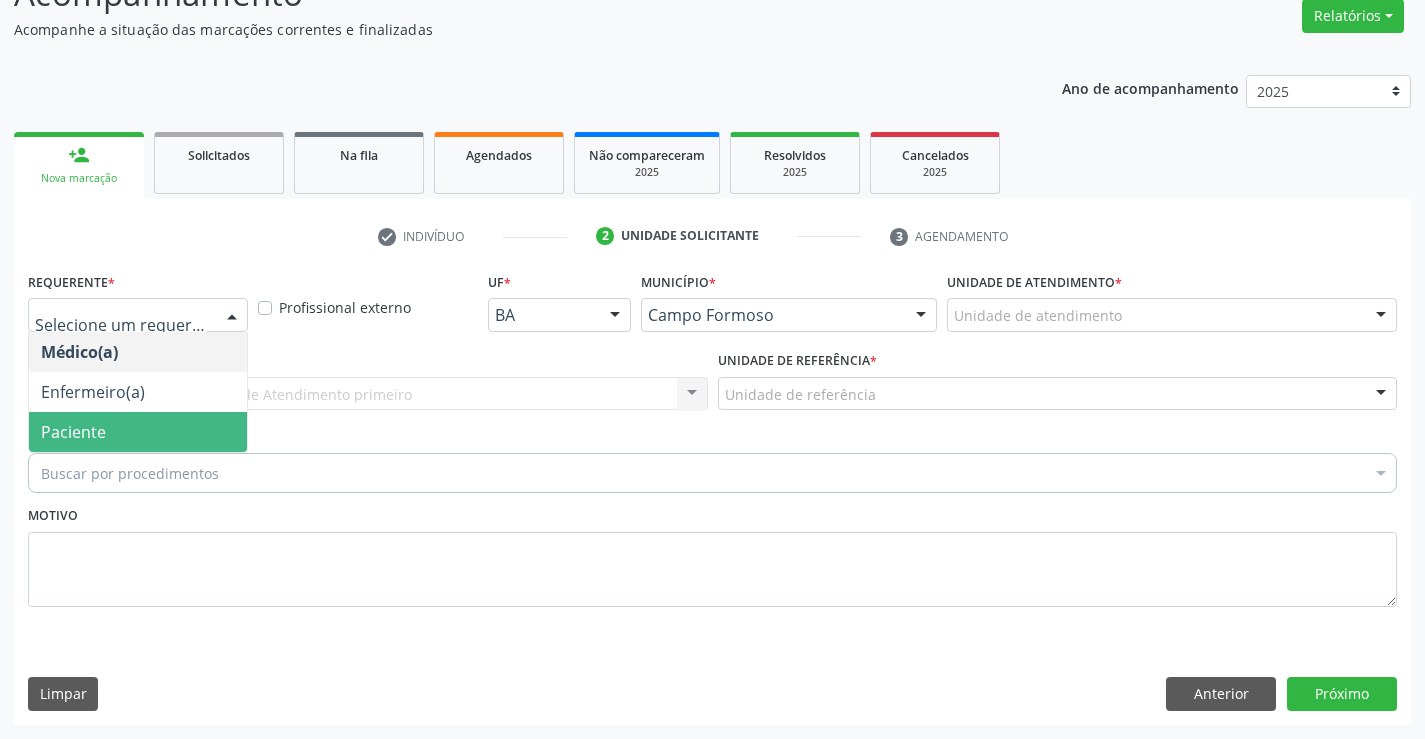 click on "Paciente" at bounding box center [138, 432] 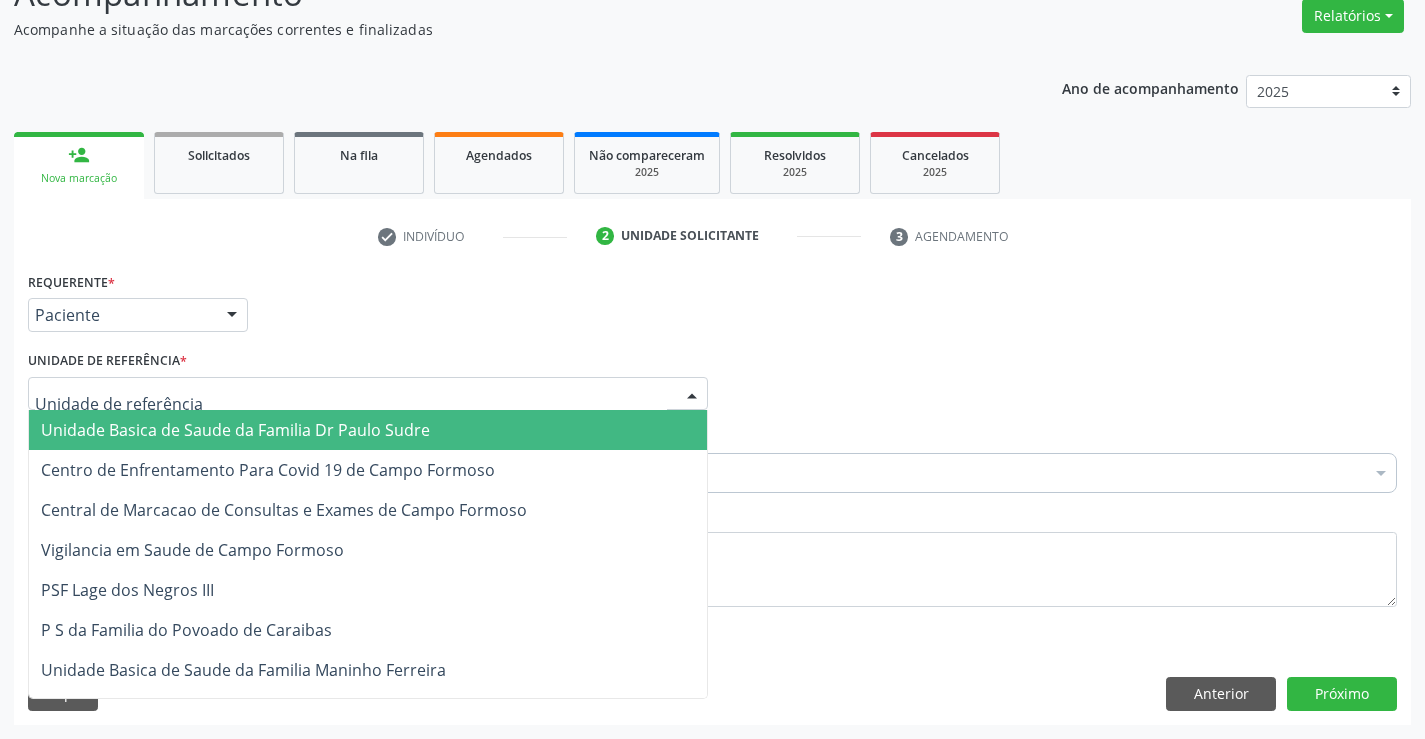 click at bounding box center [368, 394] 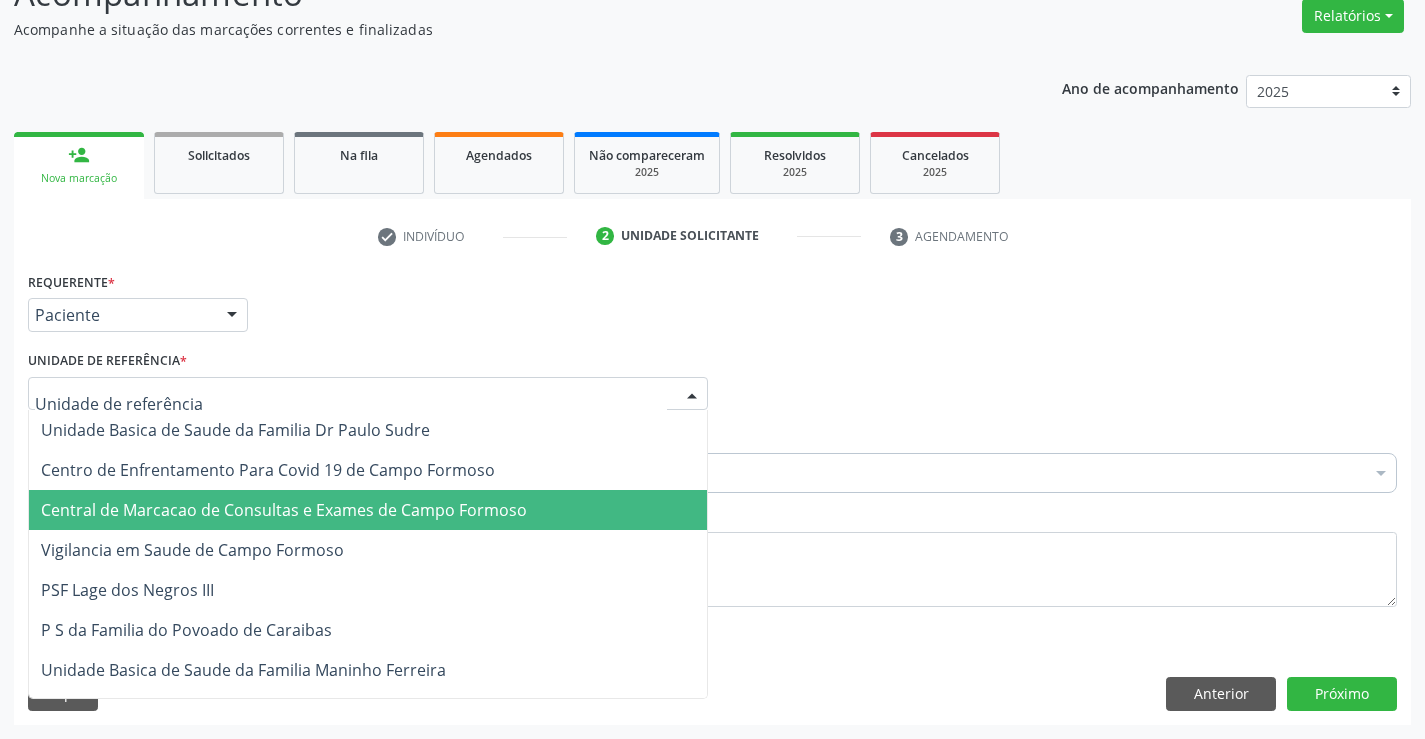 click on "Central de Marcacao de Consultas e Exames de Campo Formoso" at bounding box center (368, 510) 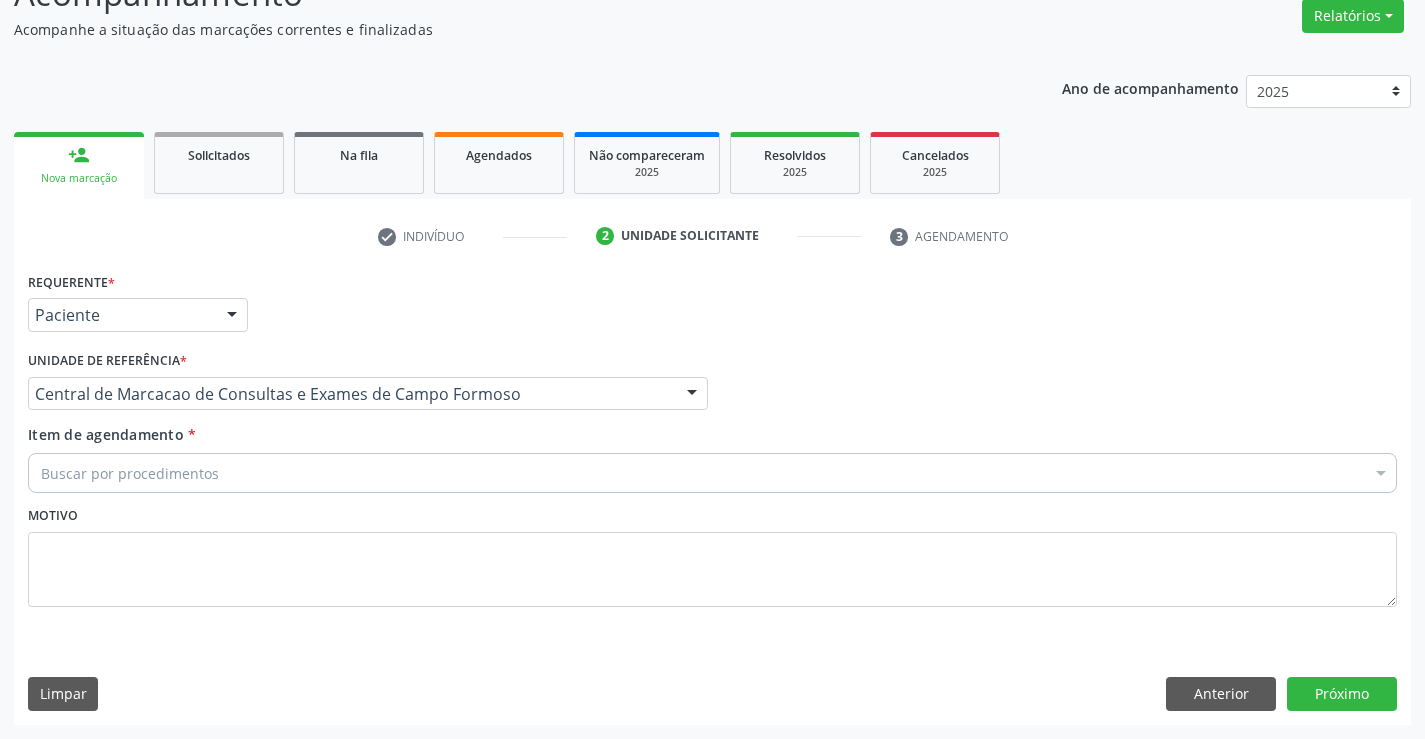 click on "Buscar por procedimentos" at bounding box center [712, 473] 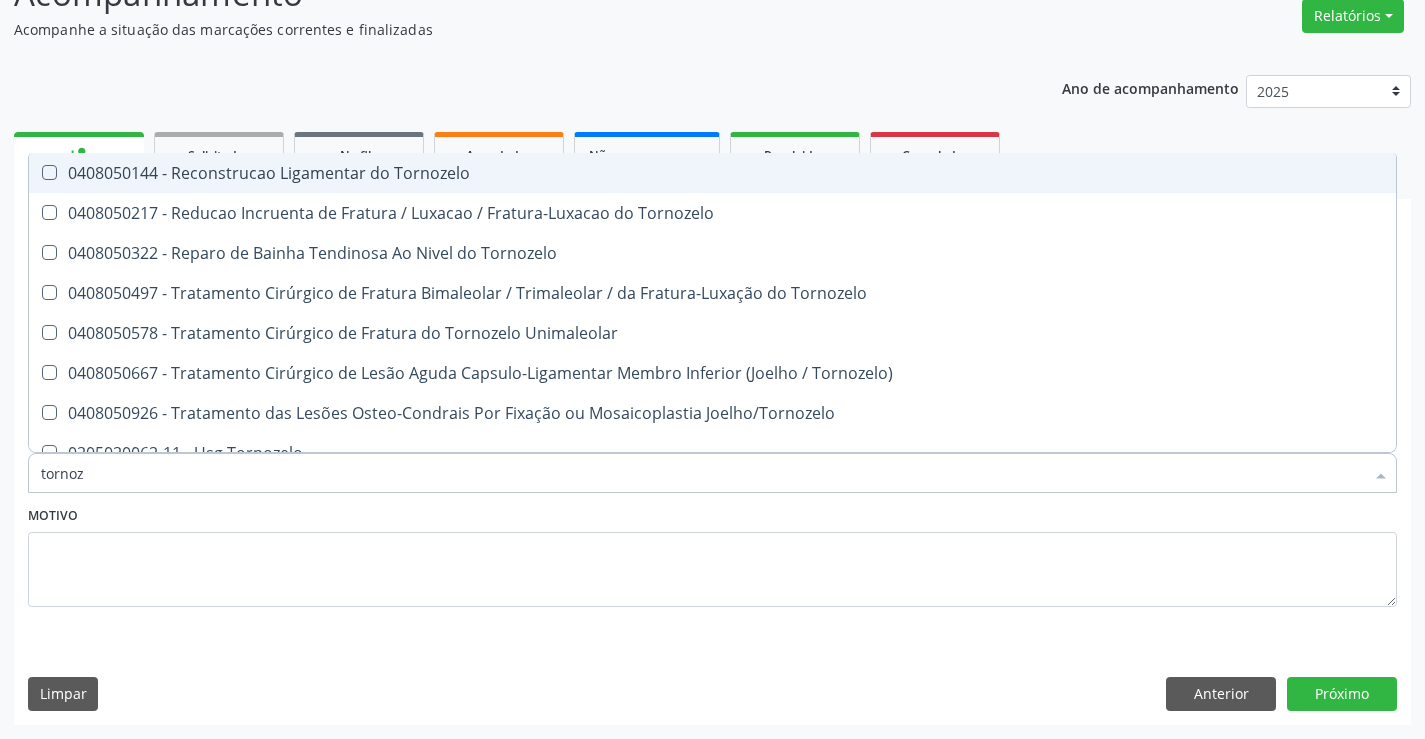 type on "tornoze" 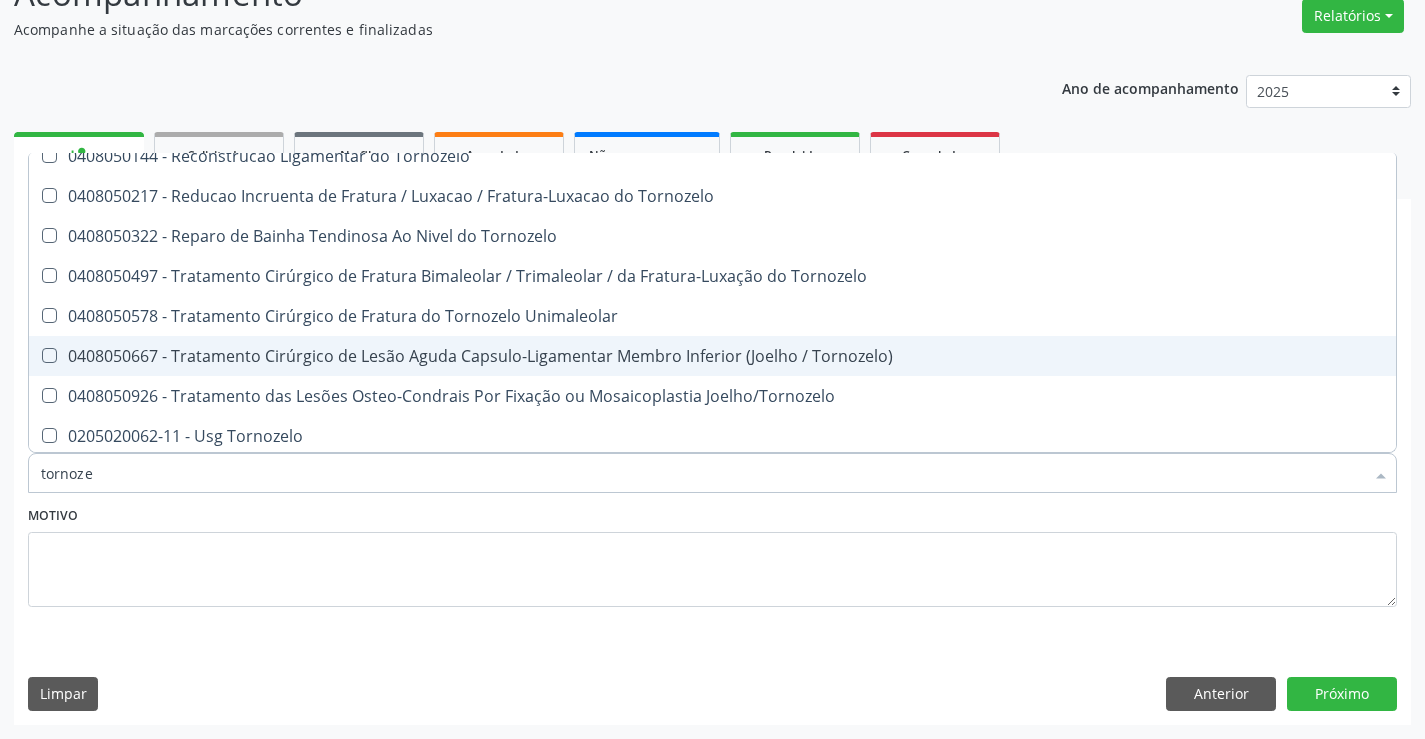 scroll, scrollTop: 21, scrollLeft: 0, axis: vertical 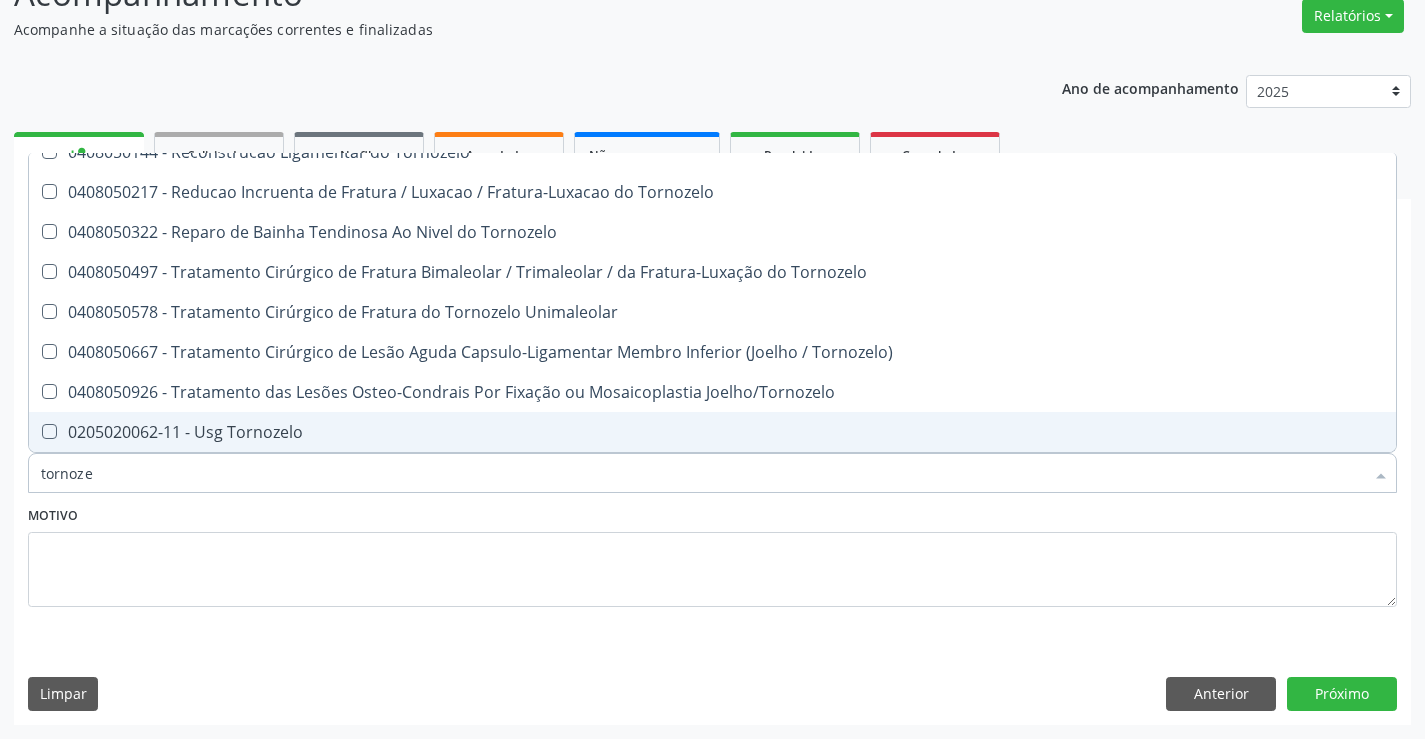click on "tornoze" at bounding box center [702, 473] 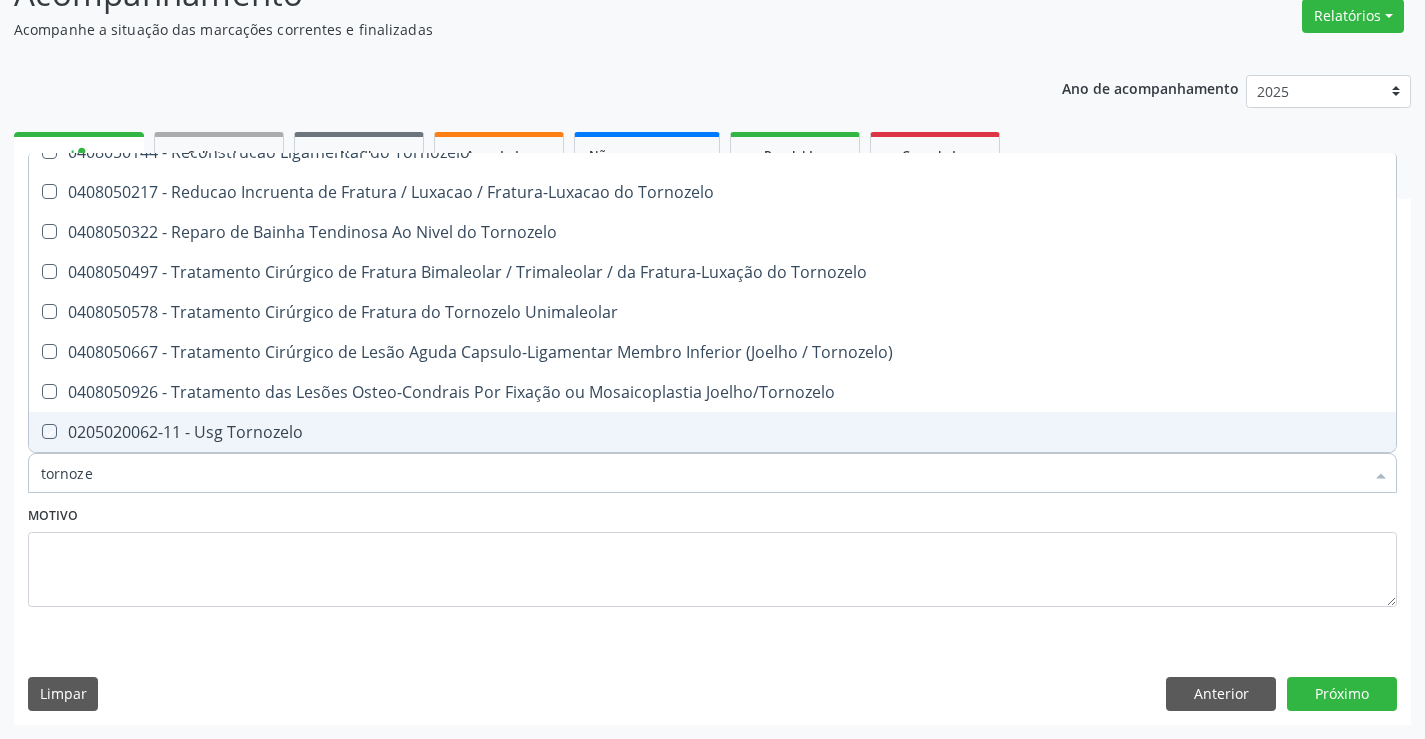 checkbox on "true" 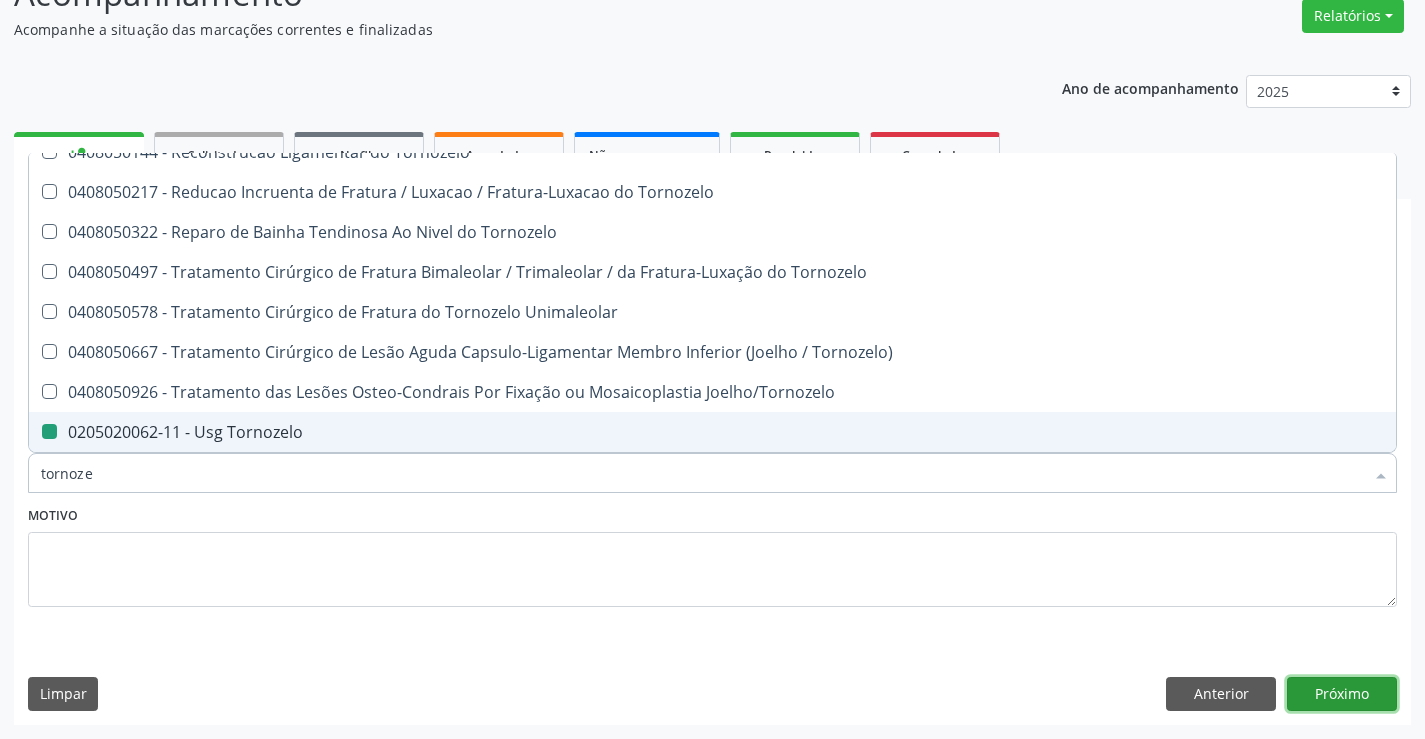 click on "Próximo" at bounding box center [1342, 694] 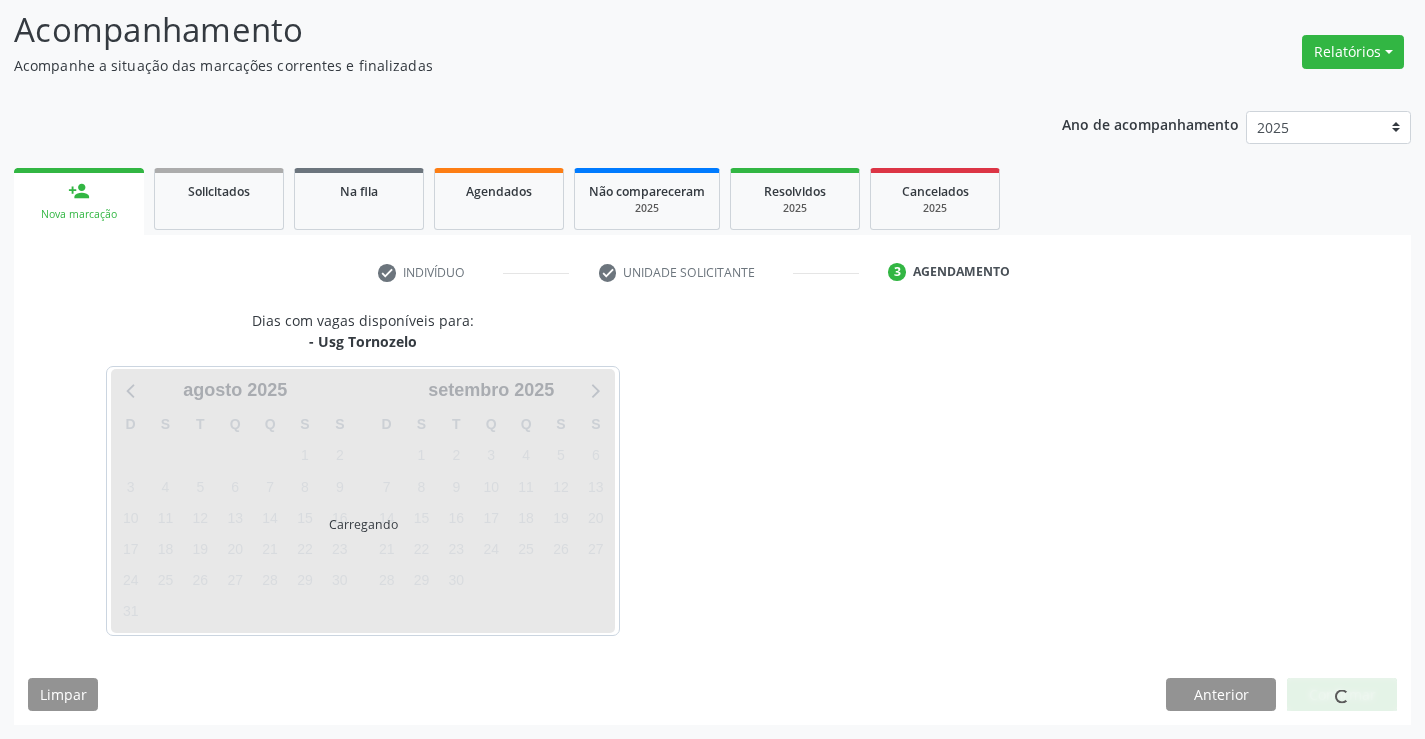 scroll, scrollTop: 131, scrollLeft: 0, axis: vertical 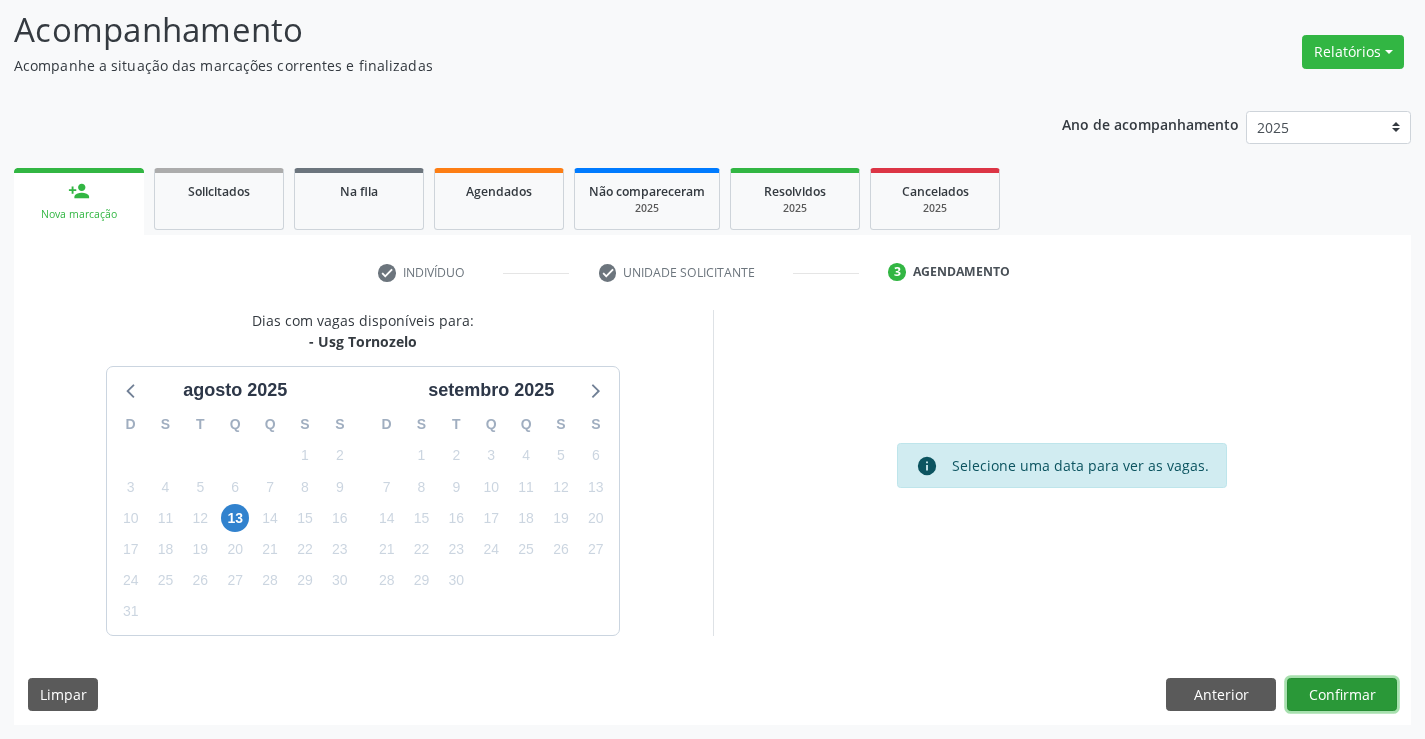 click on "Confirmar" at bounding box center (1342, 695) 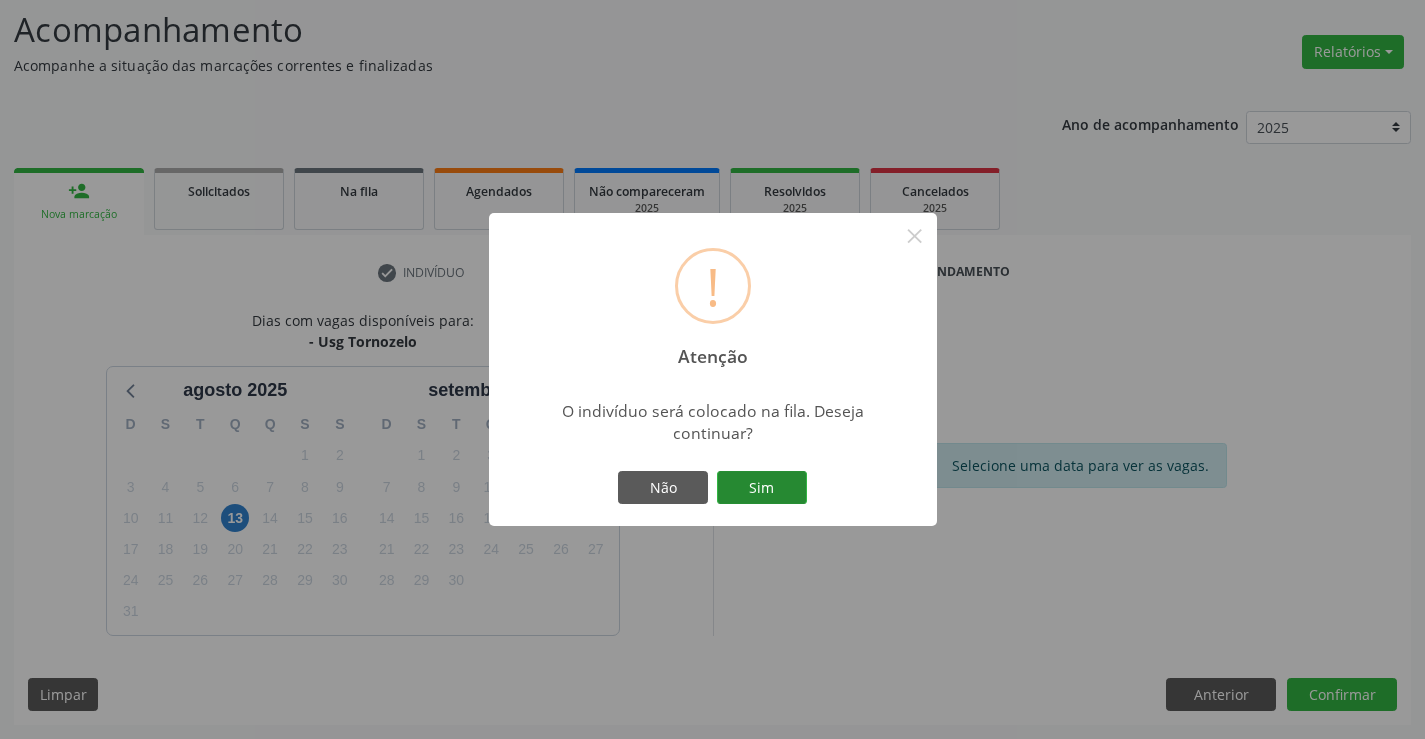 click on "Sim" at bounding box center (762, 488) 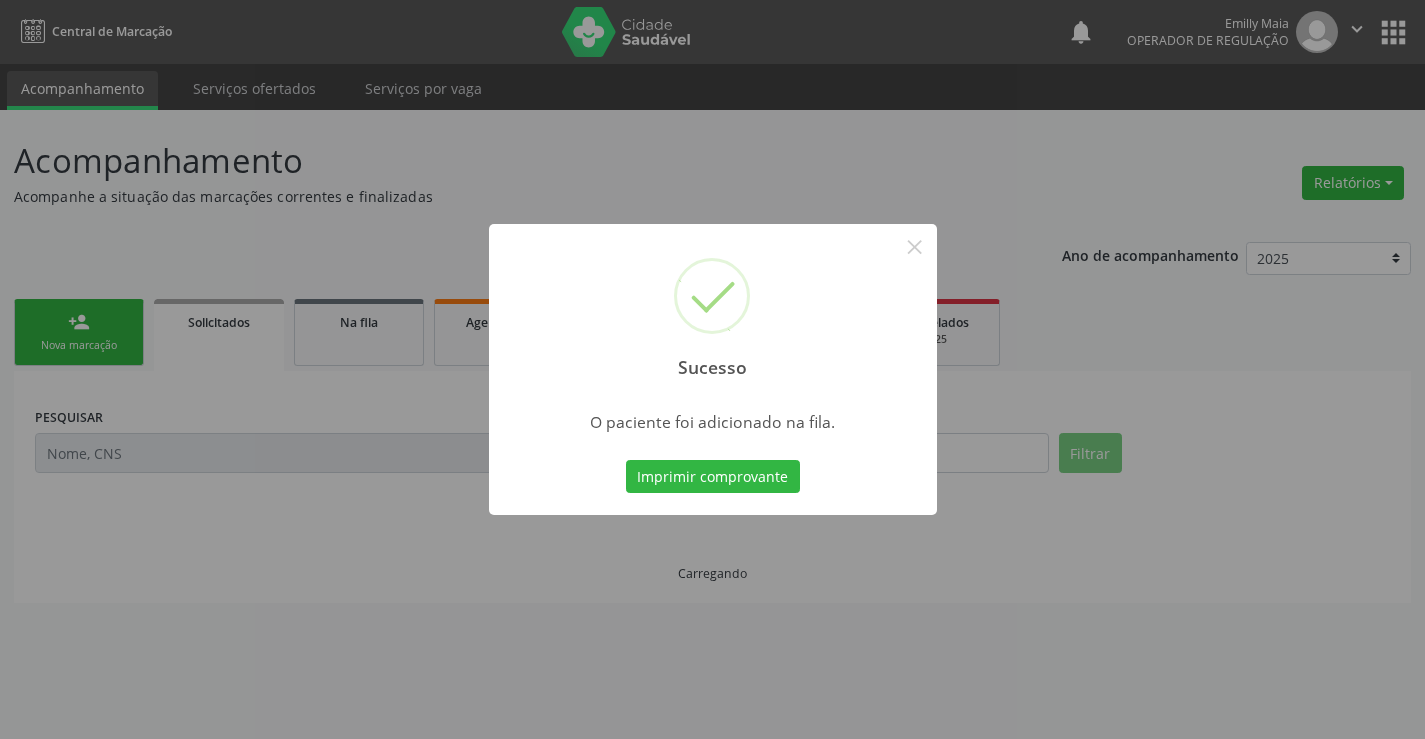 scroll, scrollTop: 0, scrollLeft: 0, axis: both 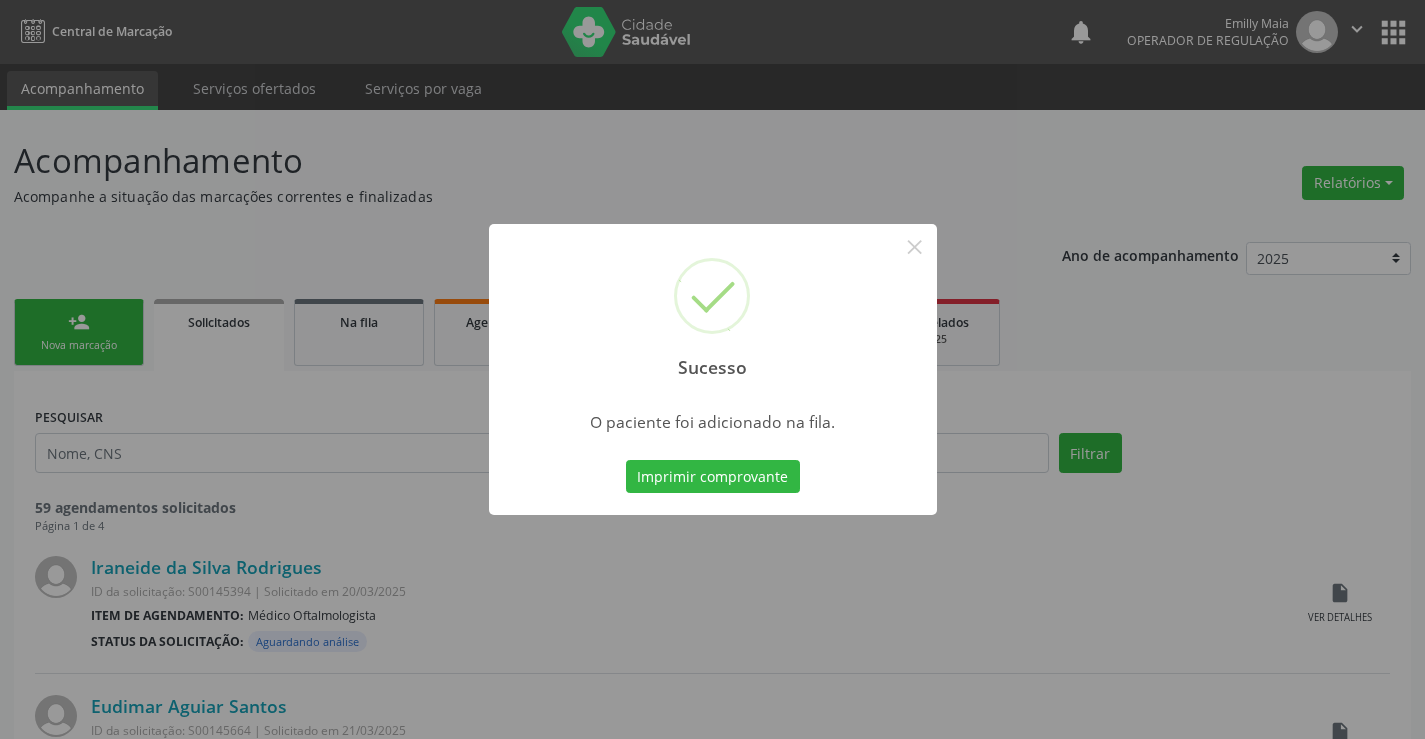 type 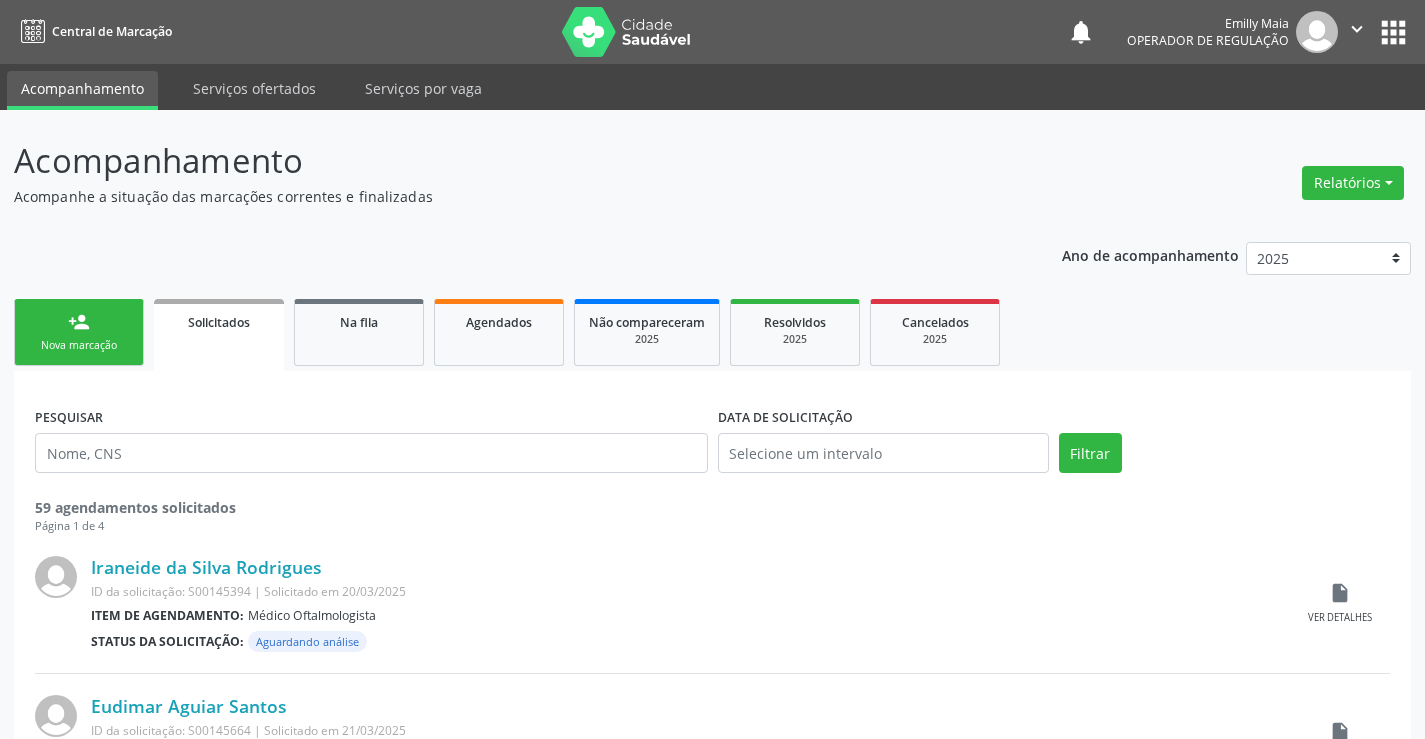 click on "person_add
Nova marcação" at bounding box center (79, 332) 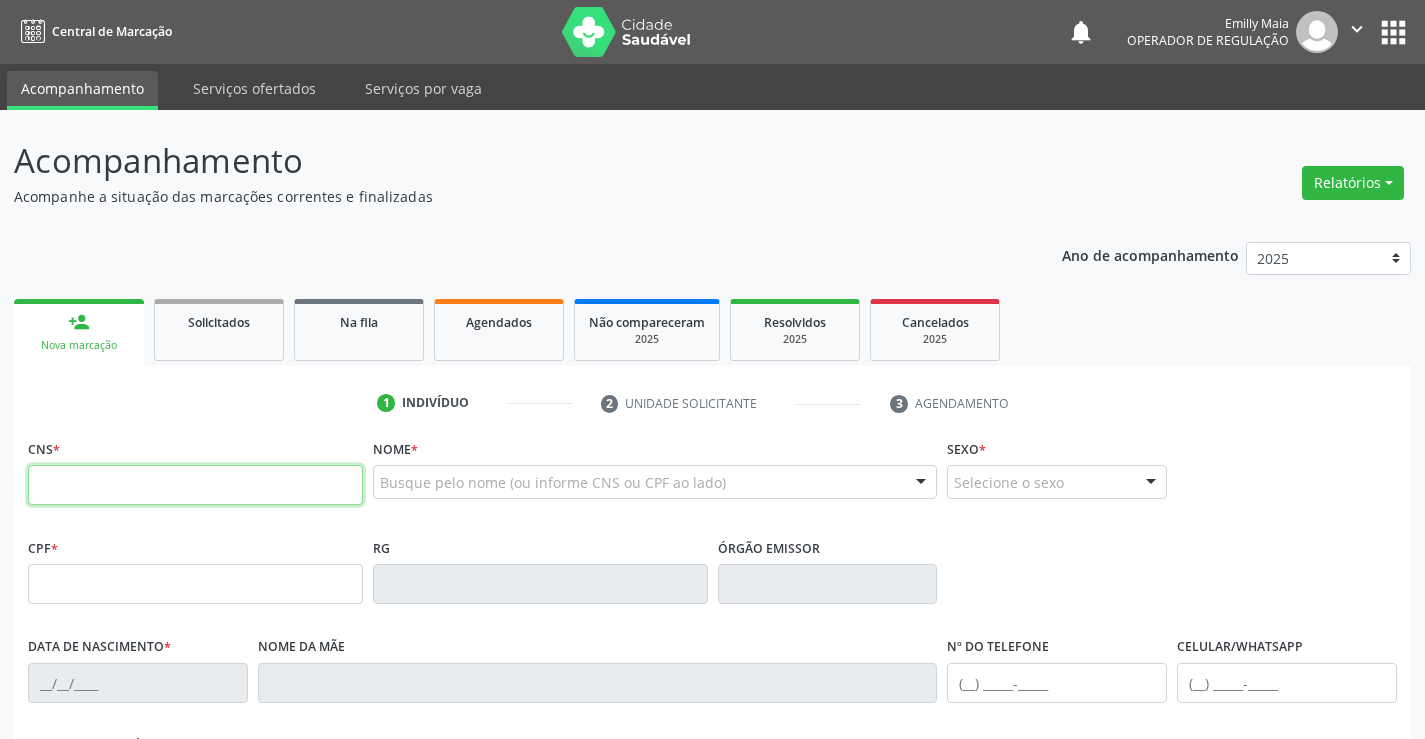 click at bounding box center [195, 485] 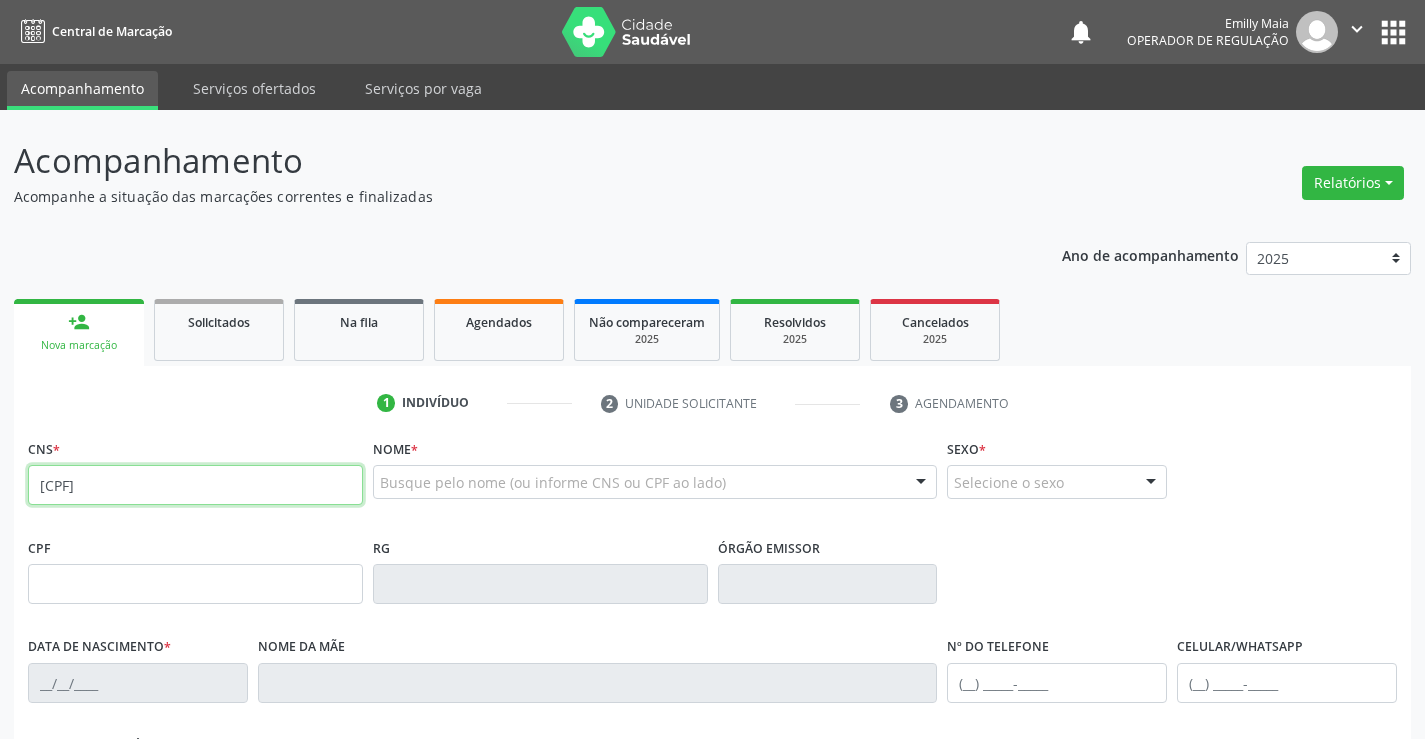 type on "708 2001 3865 4849" 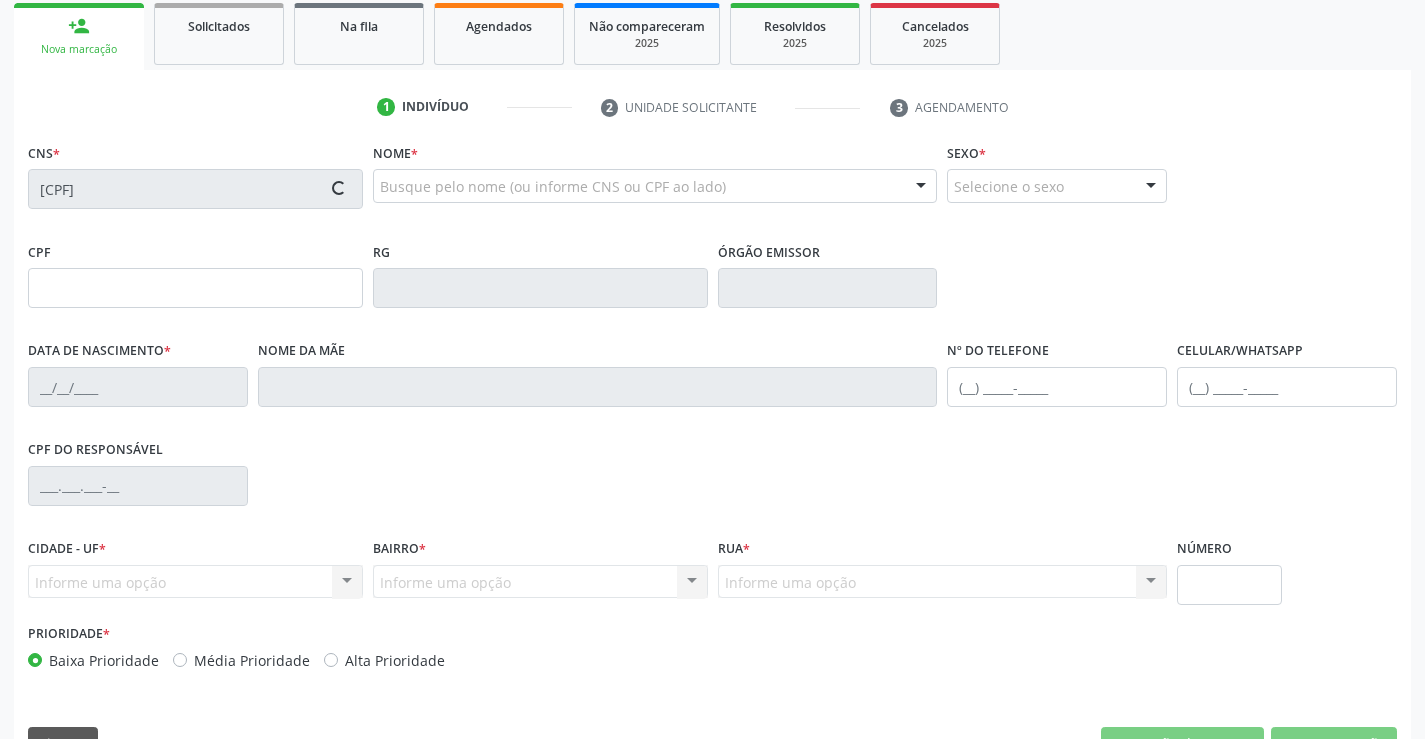 scroll, scrollTop: 300, scrollLeft: 0, axis: vertical 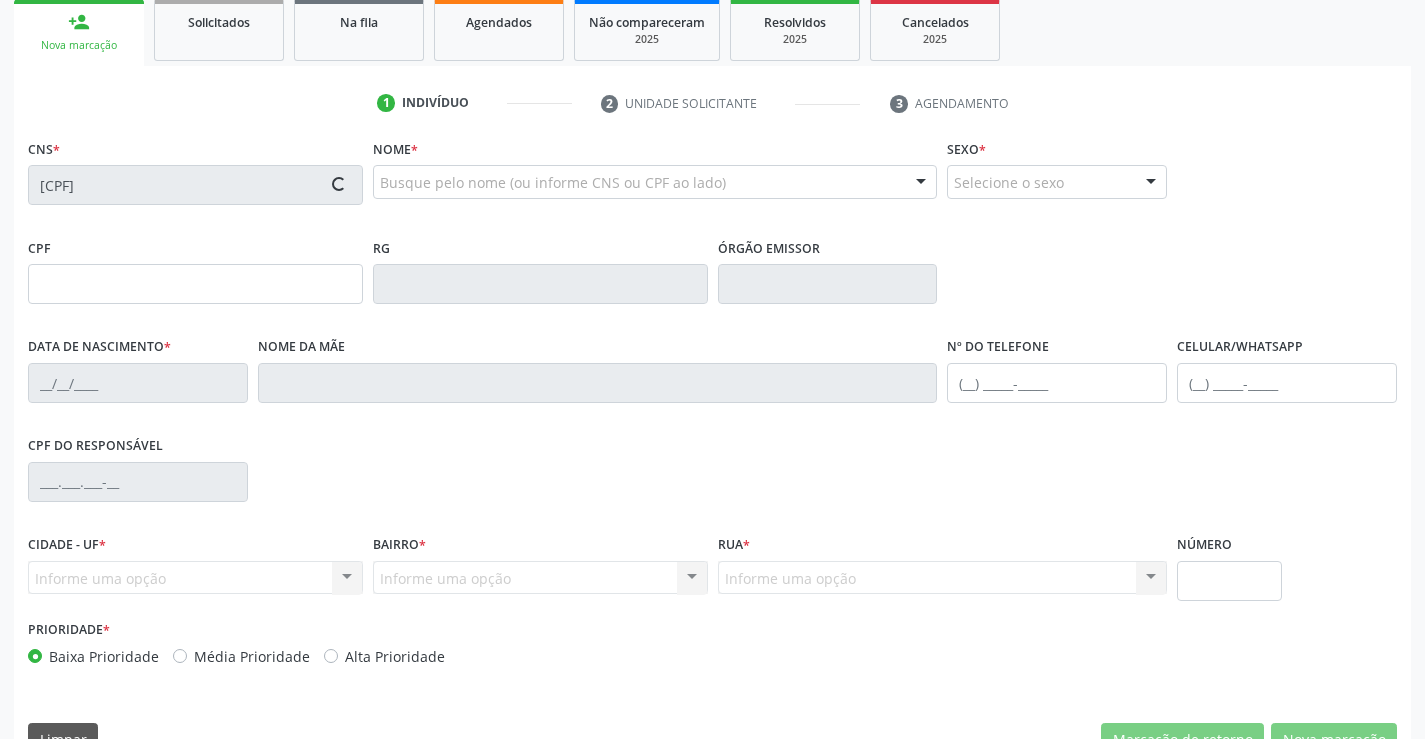 type on "1352097222" 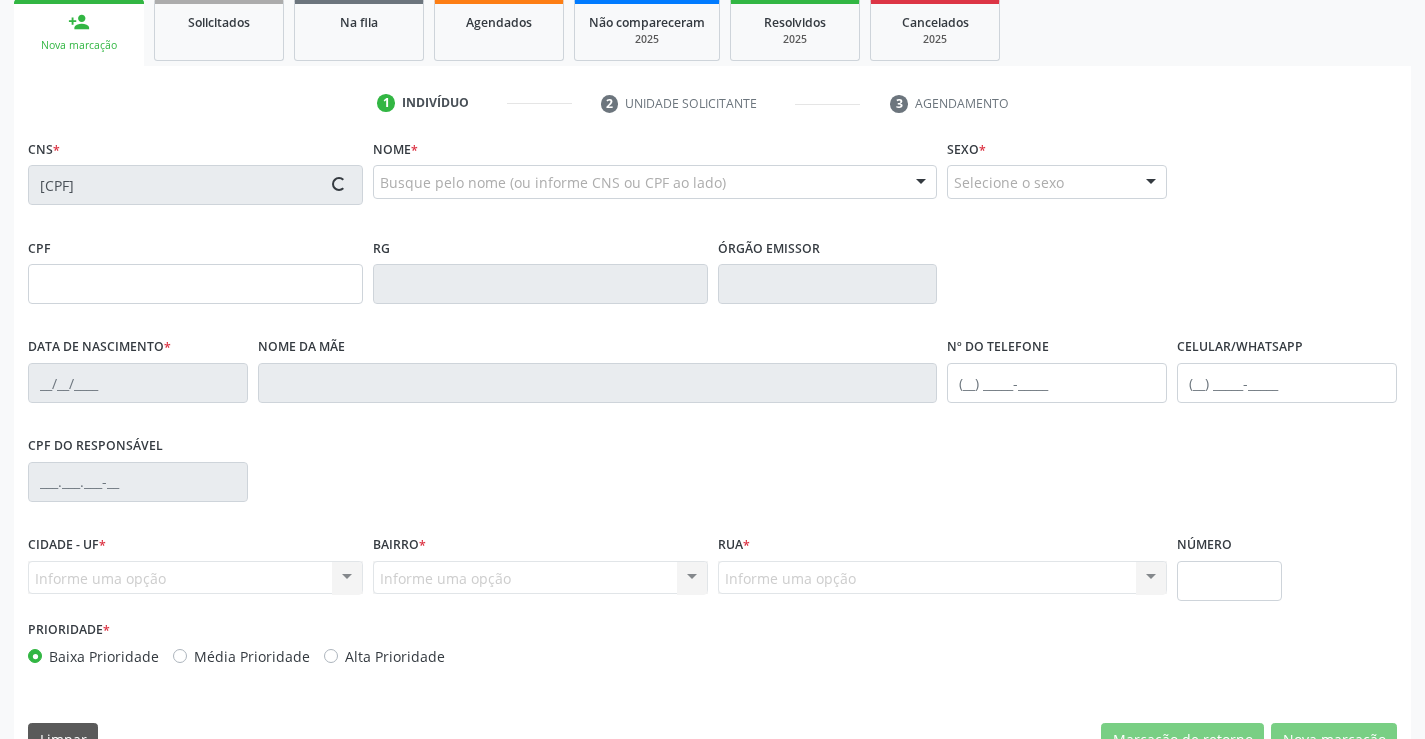 type on "310" 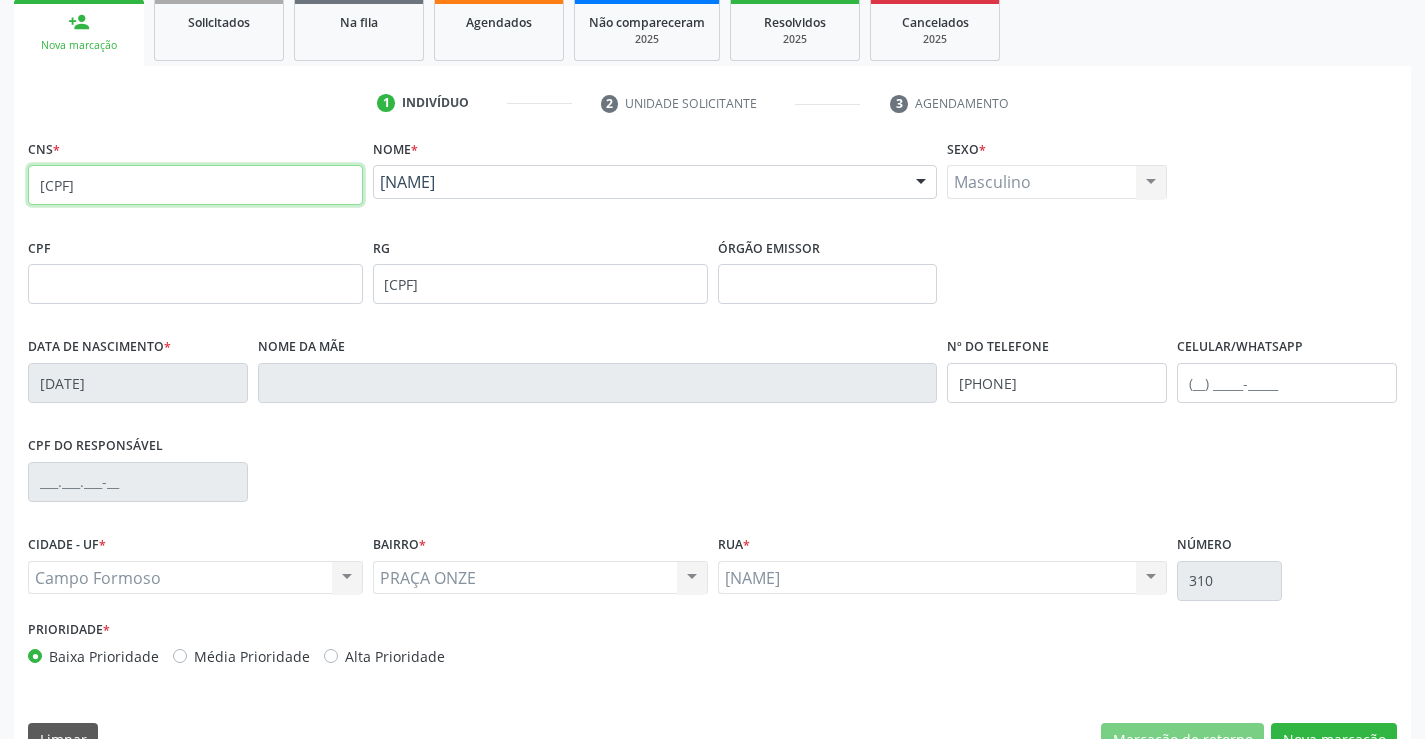 click on "708 2001 3865 4849" at bounding box center [195, 185] 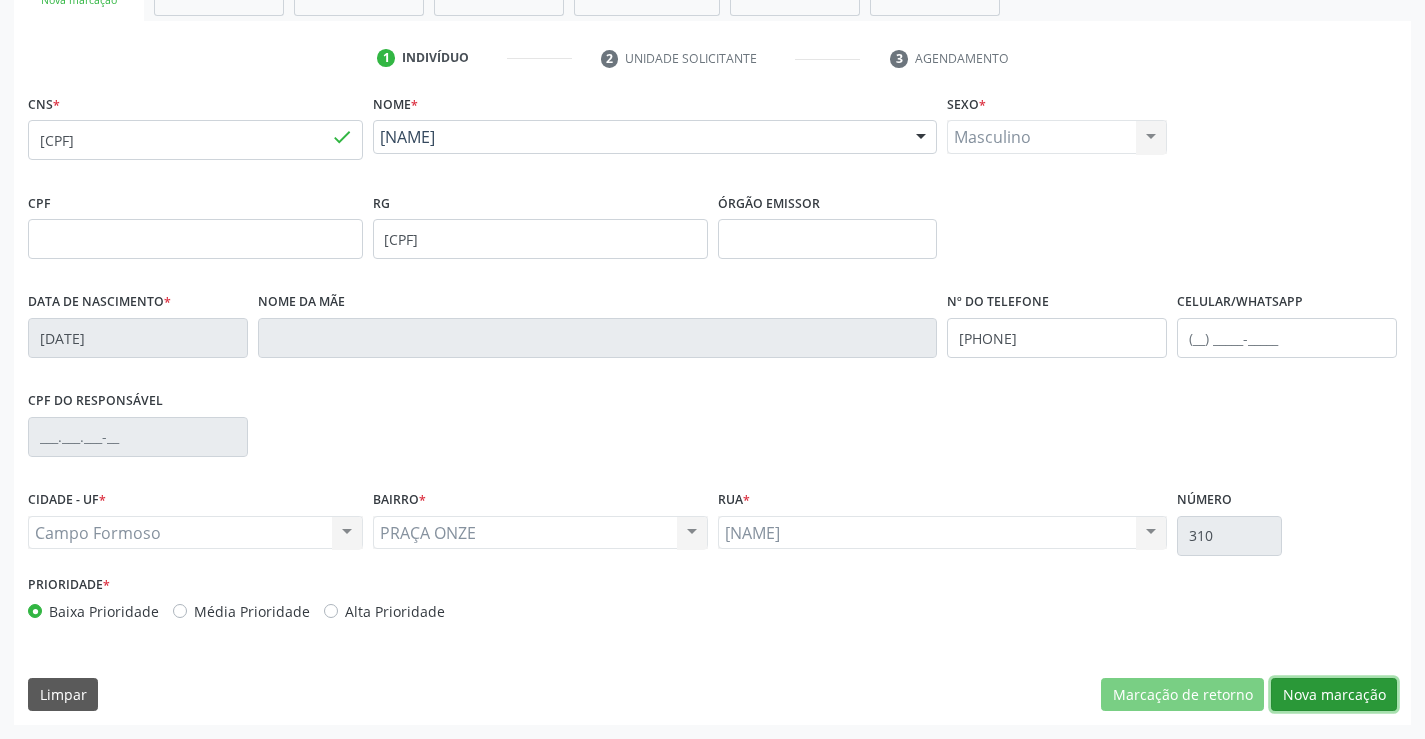 click on "Nova marcação" at bounding box center (1334, 695) 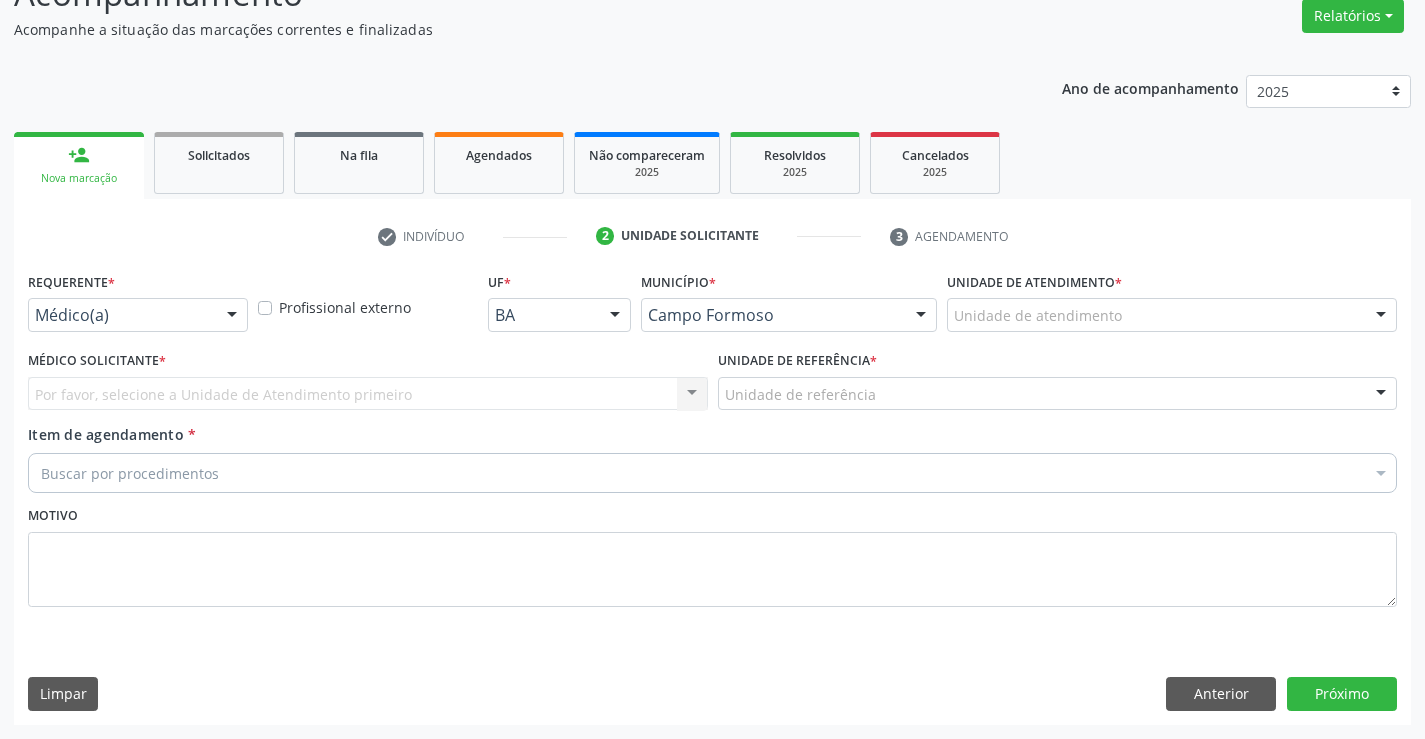 scroll, scrollTop: 167, scrollLeft: 0, axis: vertical 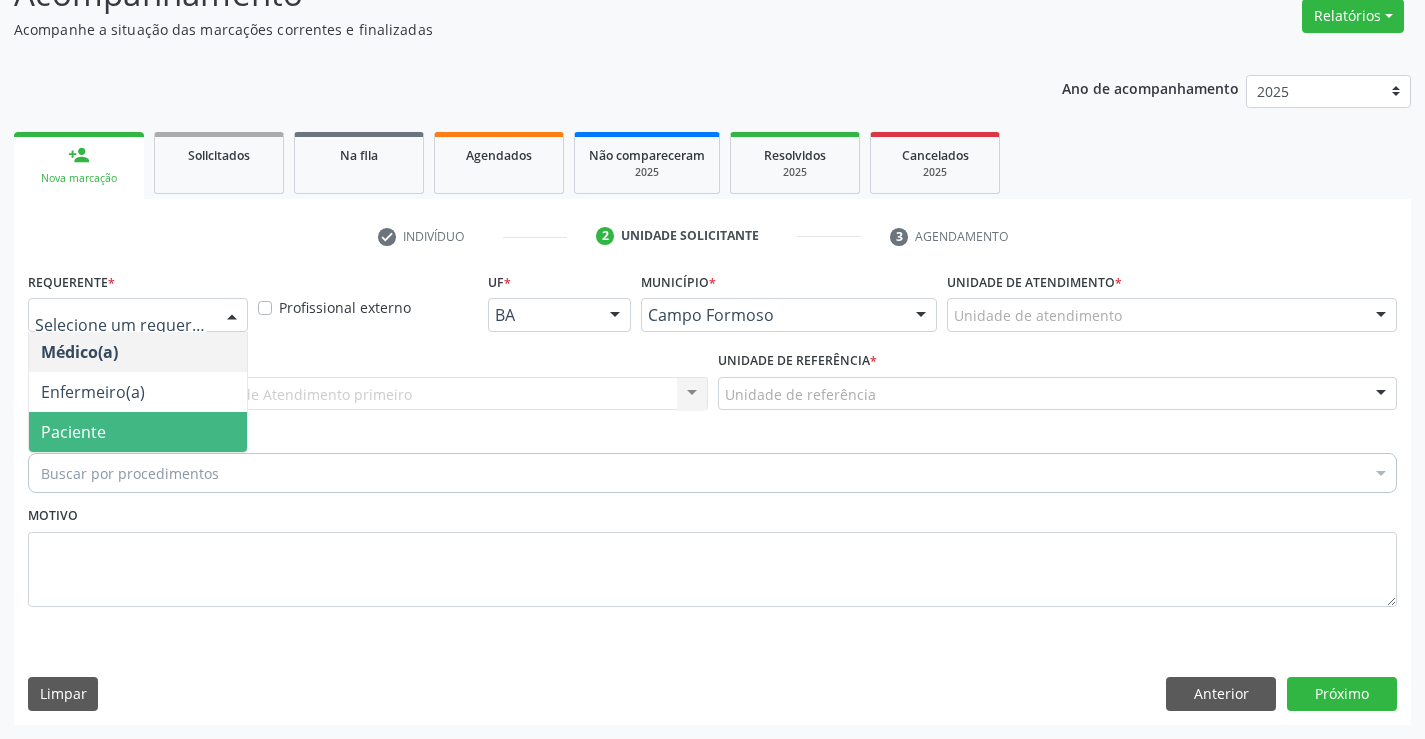 click on "Paciente" at bounding box center (138, 432) 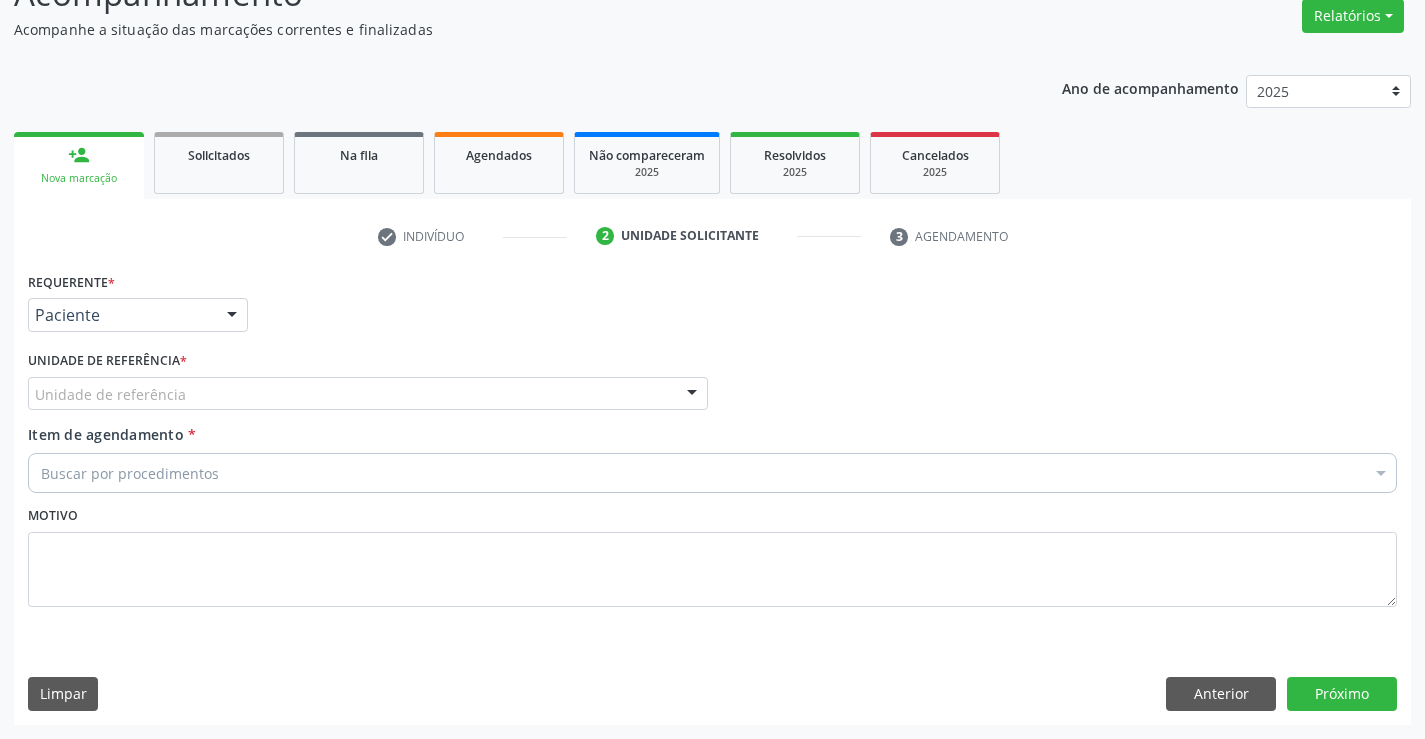 click on "Unidade de referência" at bounding box center (368, 394) 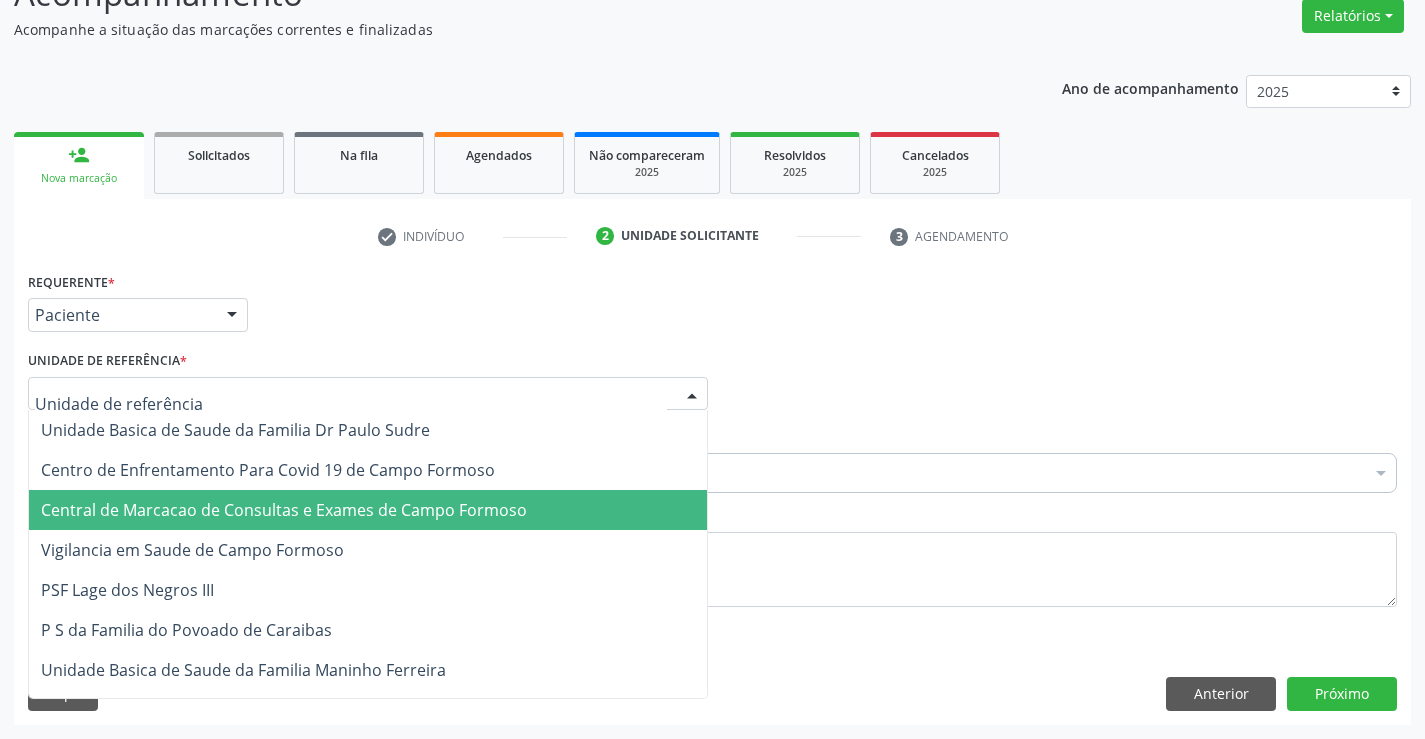 click on "Central de Marcacao de Consultas e Exames de Campo Formoso" at bounding box center (284, 510) 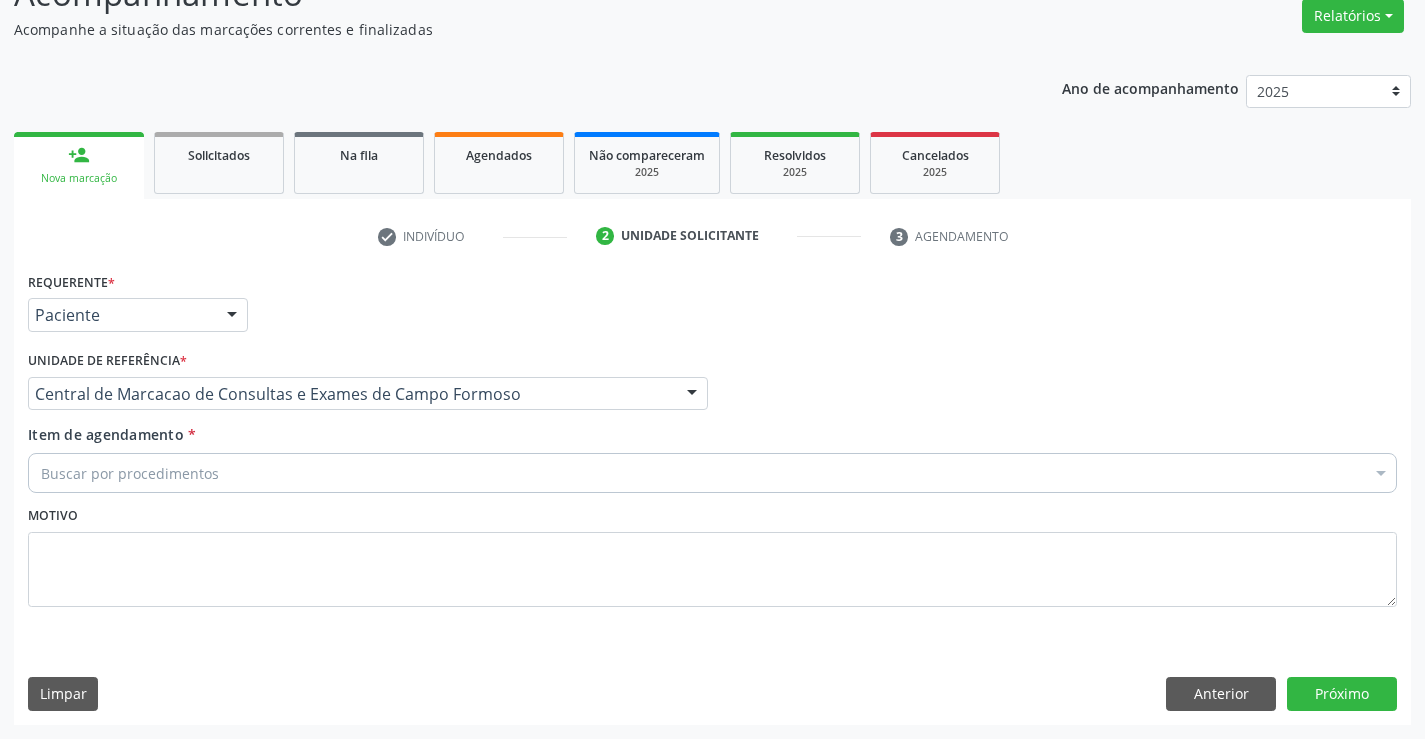click on "Buscar por procedimentos" at bounding box center [712, 473] 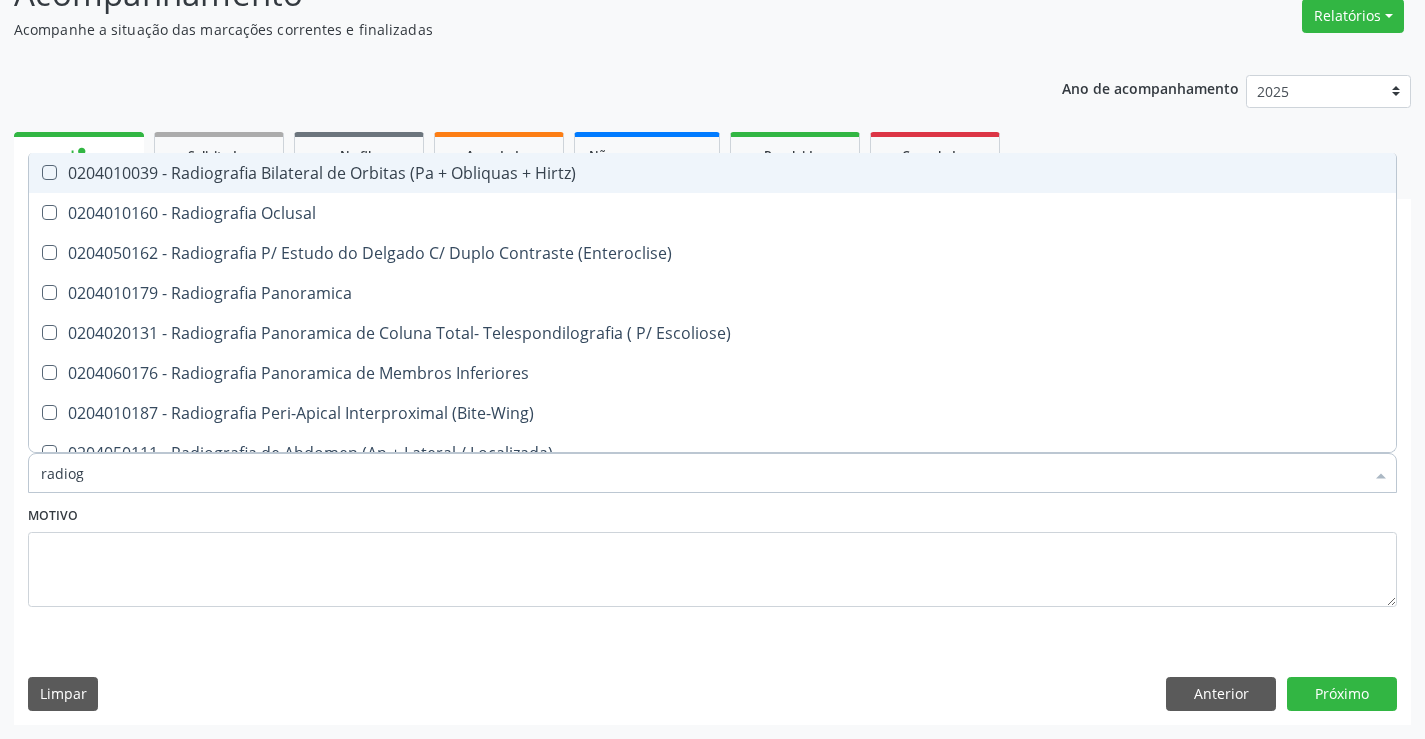 type on "radiogr" 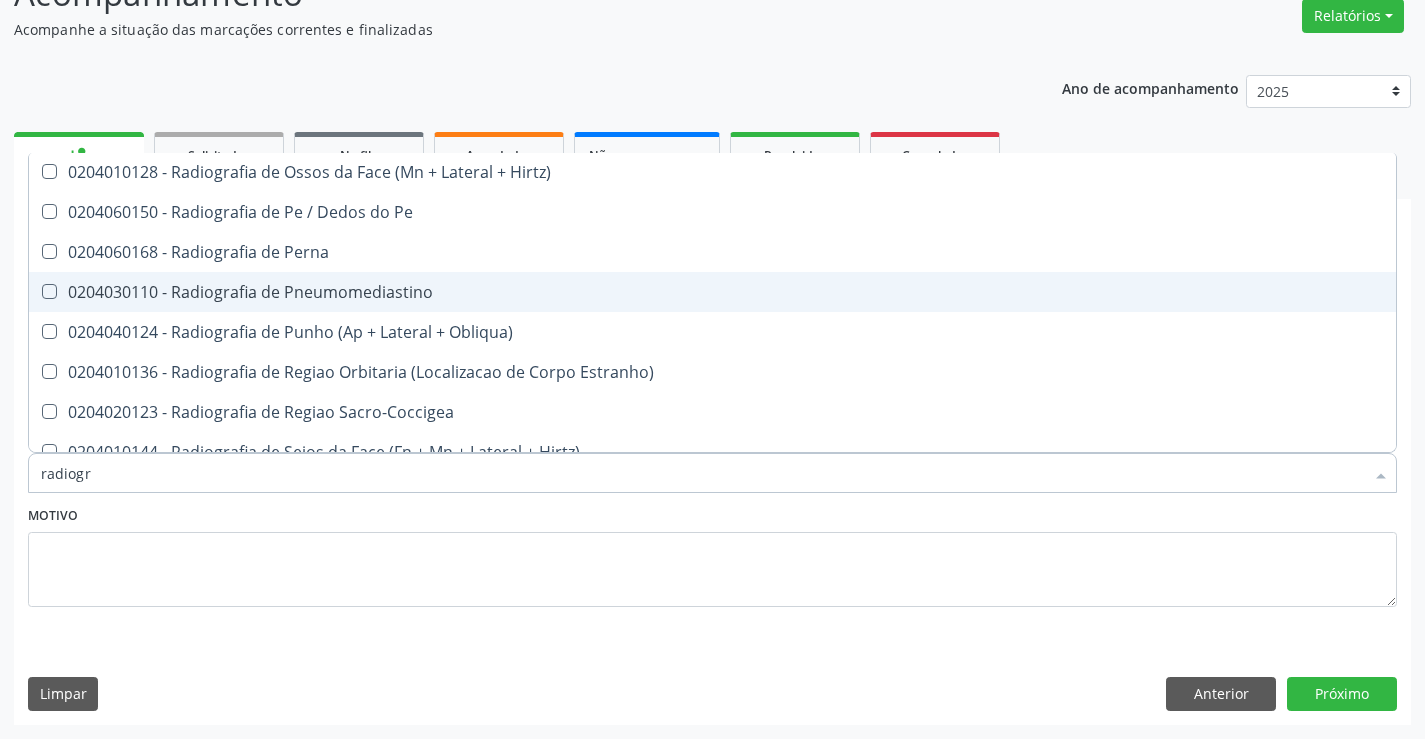 scroll, scrollTop: 2200, scrollLeft: 0, axis: vertical 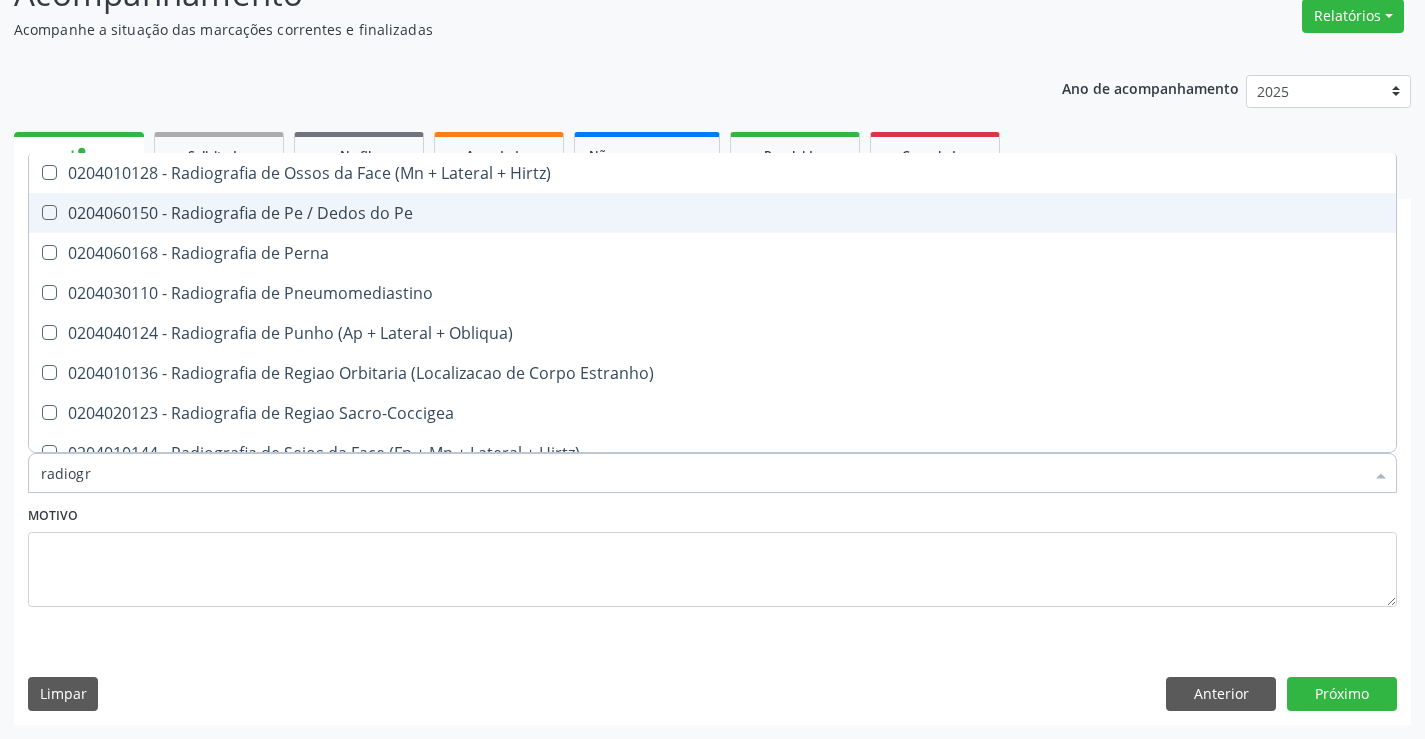 click on "0204060150 - Radiografia de Pe / Dedos do Pe" at bounding box center (712, 213) 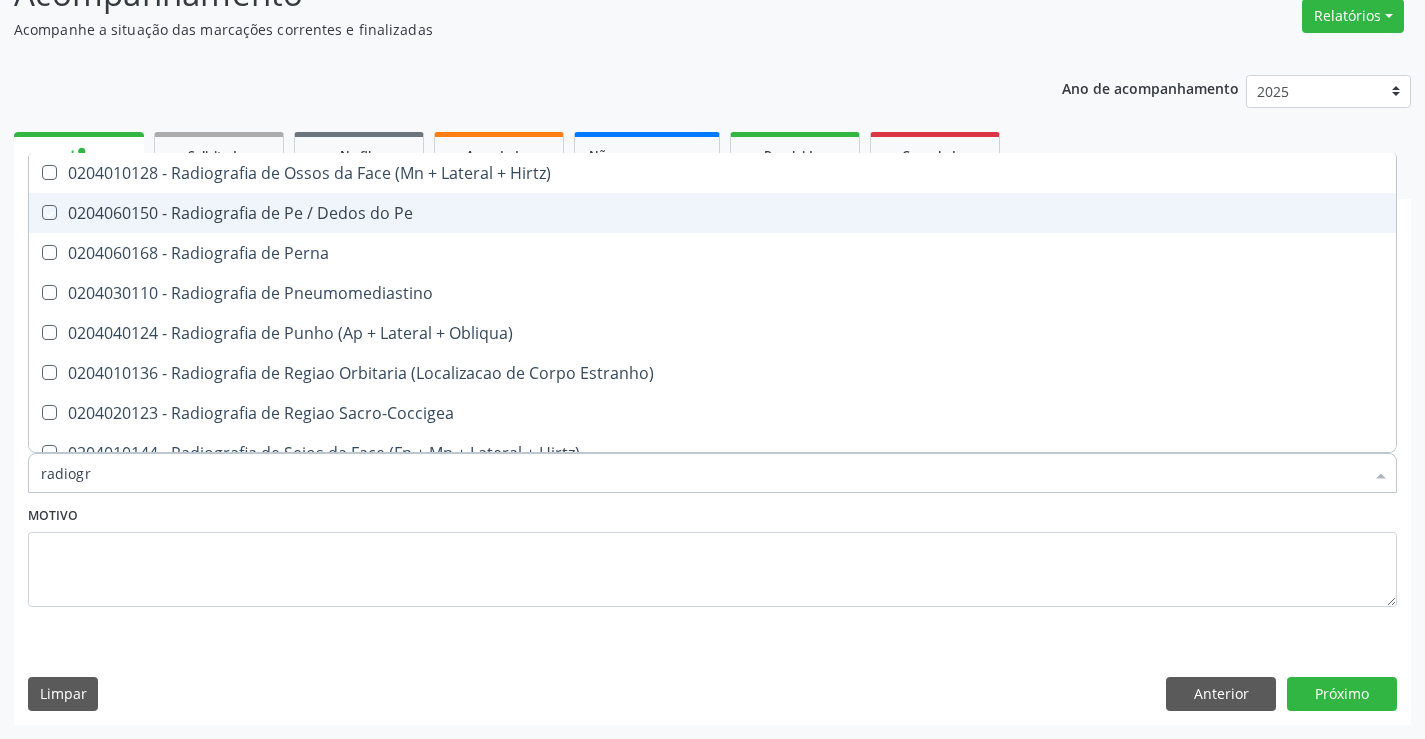 checkbox on "true" 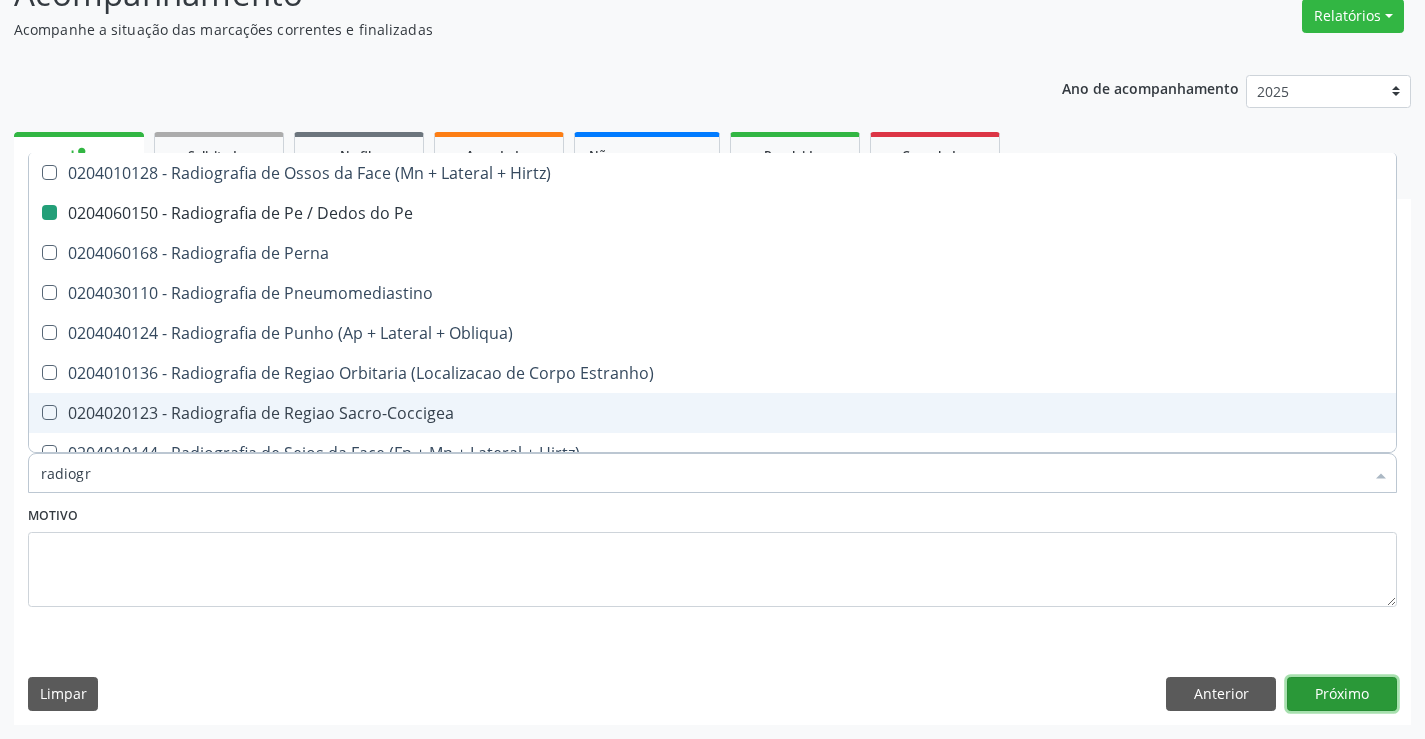 click on "Próximo" at bounding box center [1342, 694] 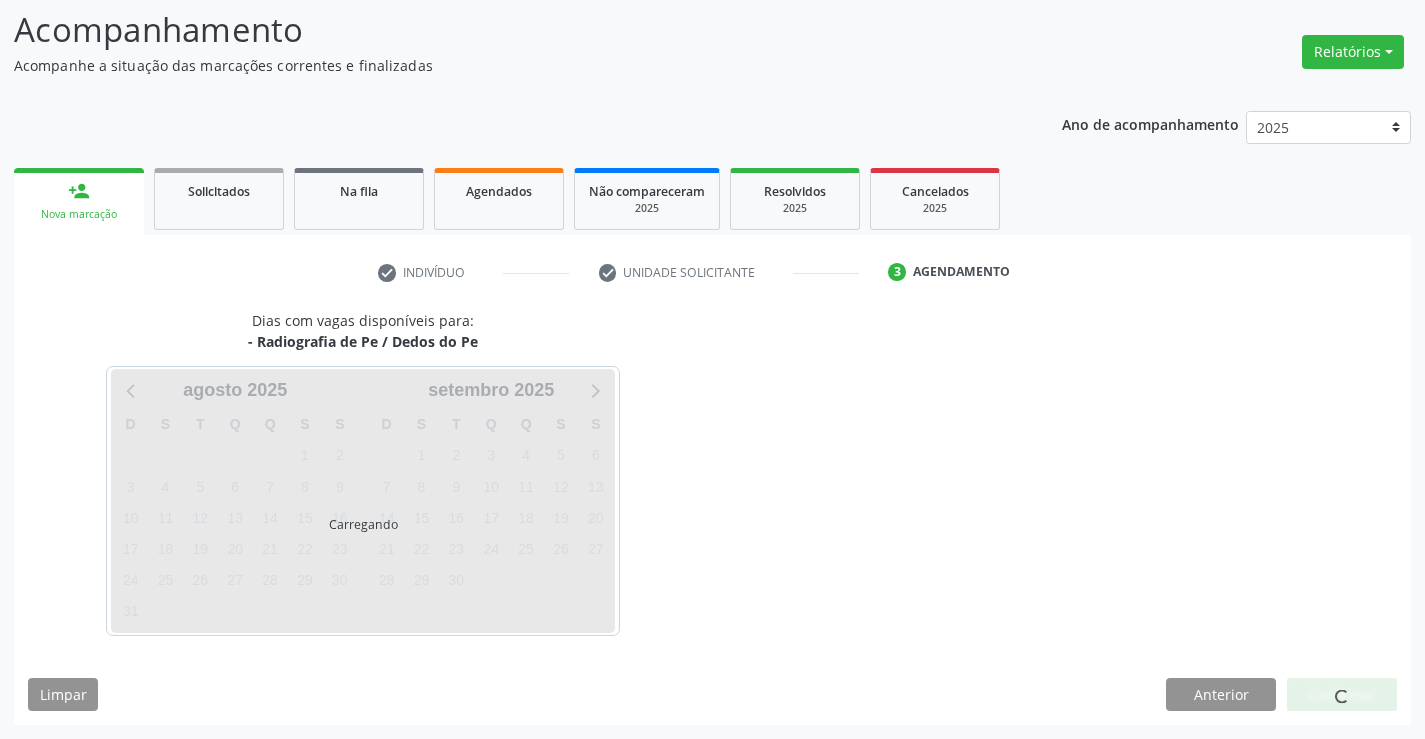 scroll, scrollTop: 131, scrollLeft: 0, axis: vertical 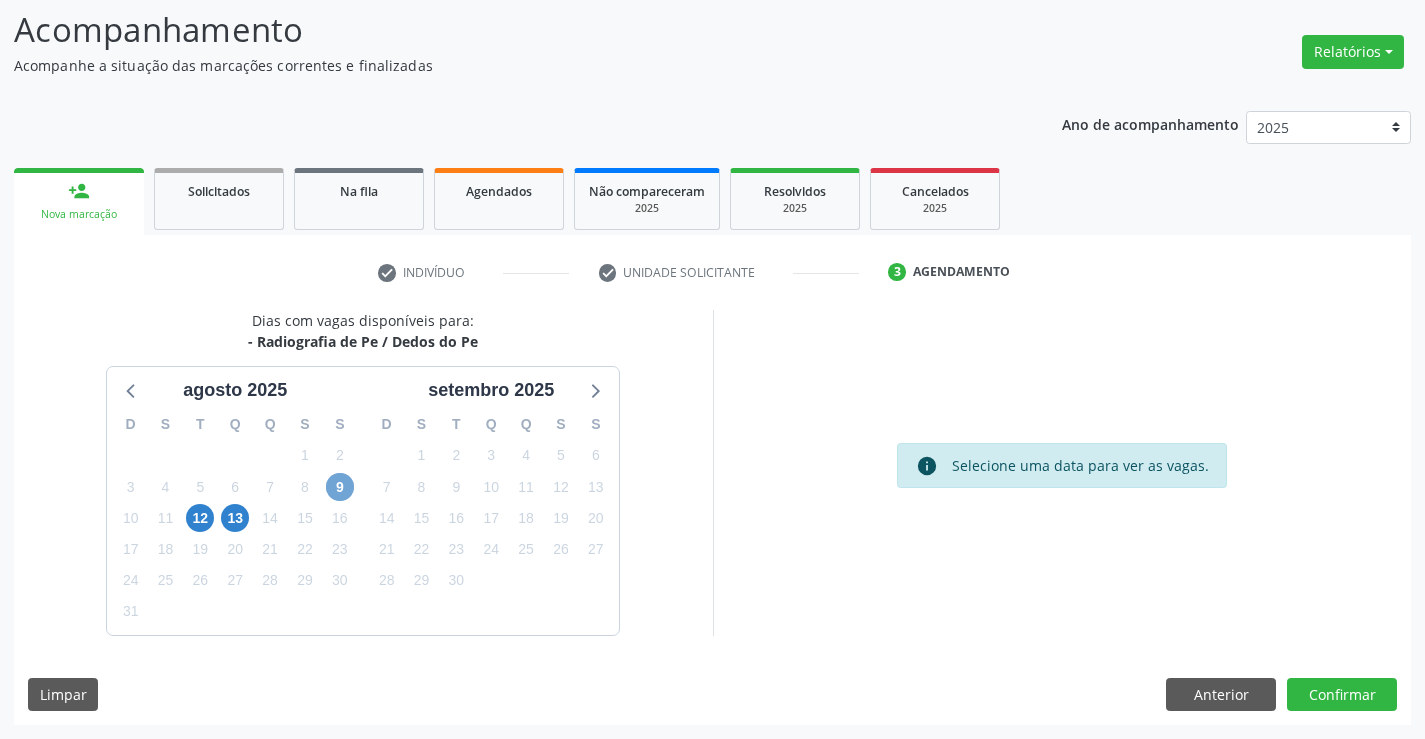click on "9" at bounding box center [340, 487] 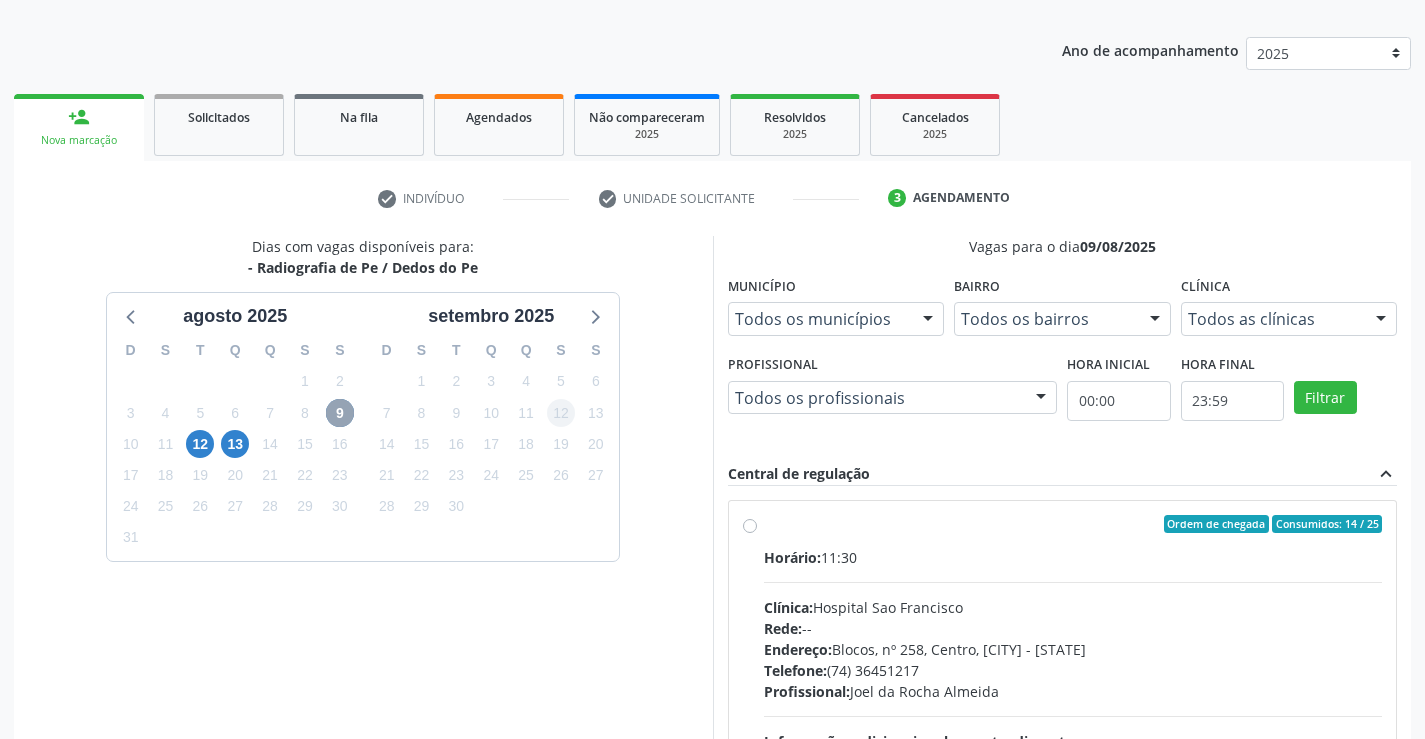 scroll, scrollTop: 420, scrollLeft: 0, axis: vertical 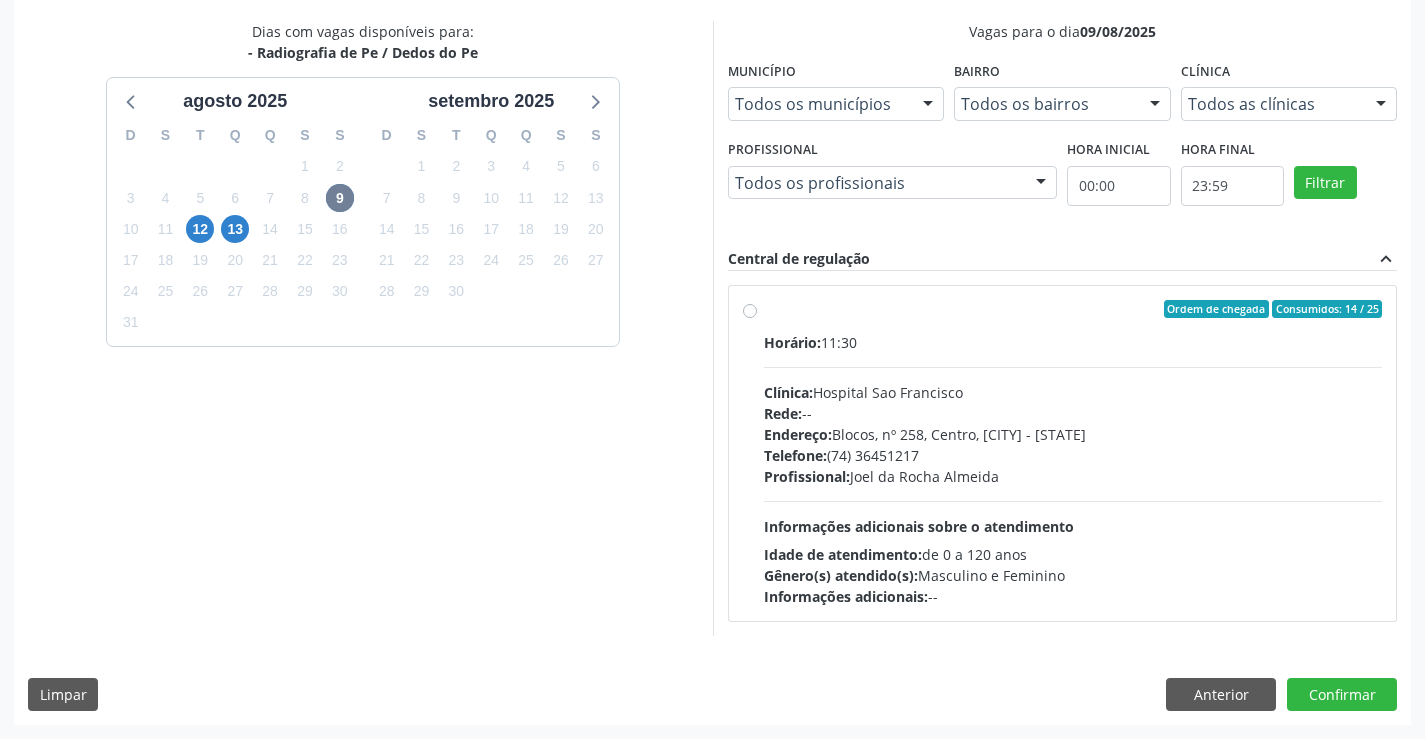 click on "Horário:   11:30" at bounding box center [1073, 342] 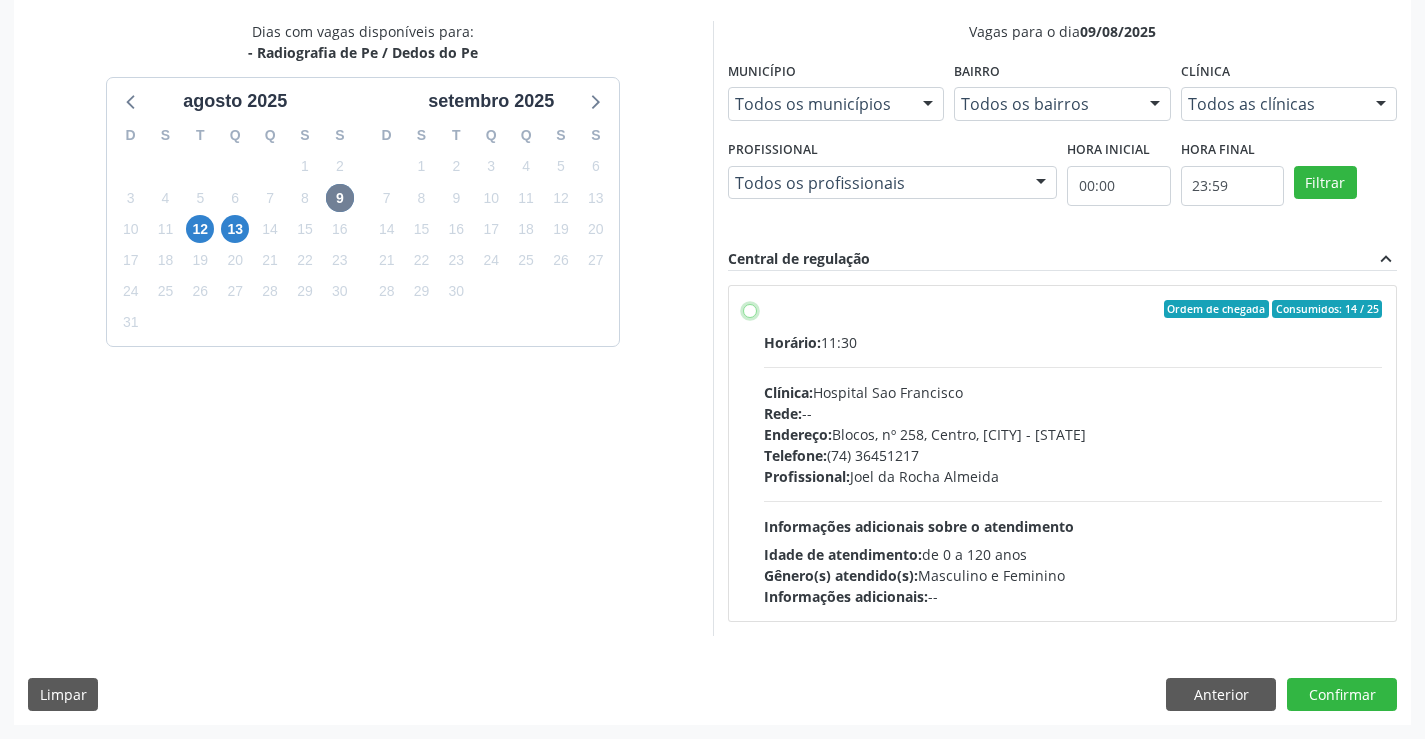 click on "Ordem de chegada
Consumidos: 14 / 25
Horário:   11:30
Clínica:  Hospital Sao Francisco
Rede:
--
Endereço:   Blocos, nº 258, Centro, Campo Formoso - BA
Telefone:   (74) 36451217
Profissional:
Joel da Rocha Almeida
Informações adicionais sobre o atendimento
Idade de atendimento:
de 0 a 120 anos
Gênero(s) atendido(s):
Masculino e Feminino
Informações adicionais:
--" at bounding box center [750, 309] 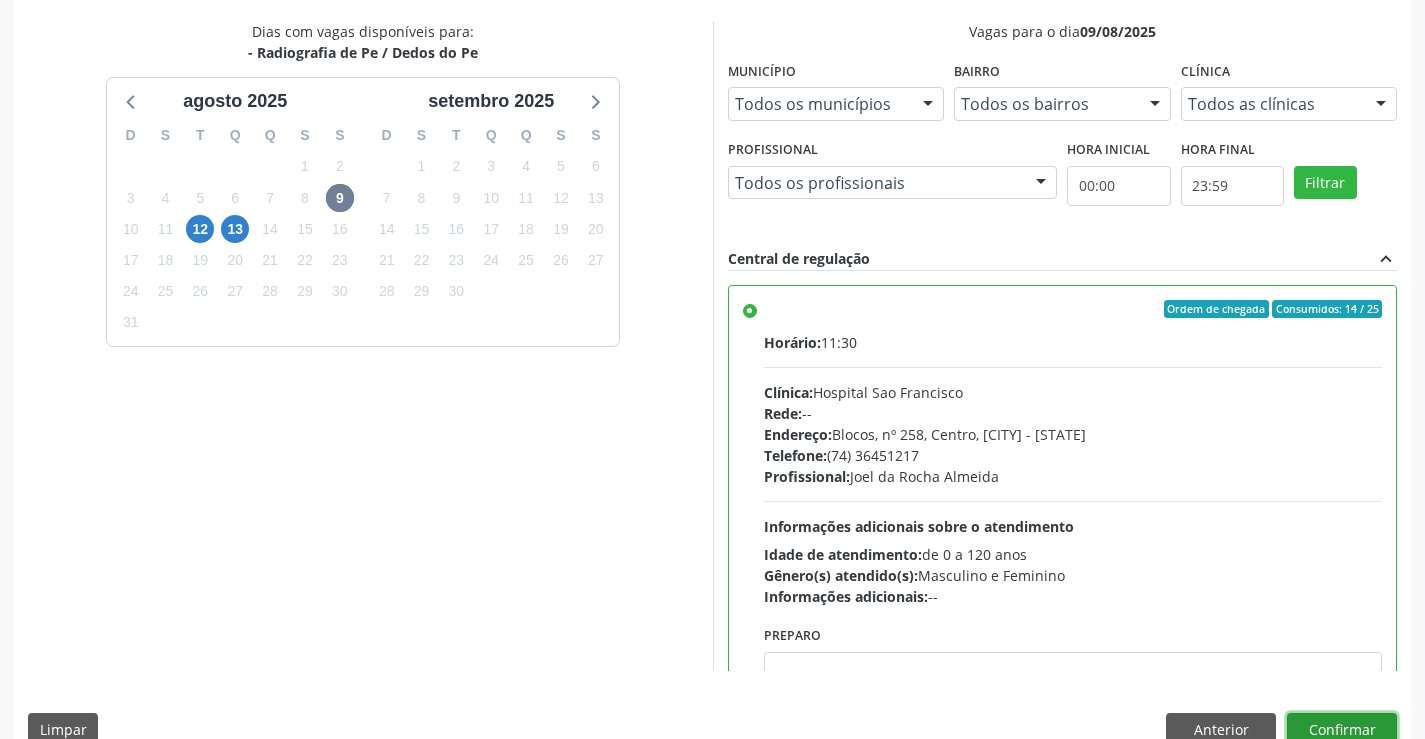 click on "Confirmar" at bounding box center (1342, 730) 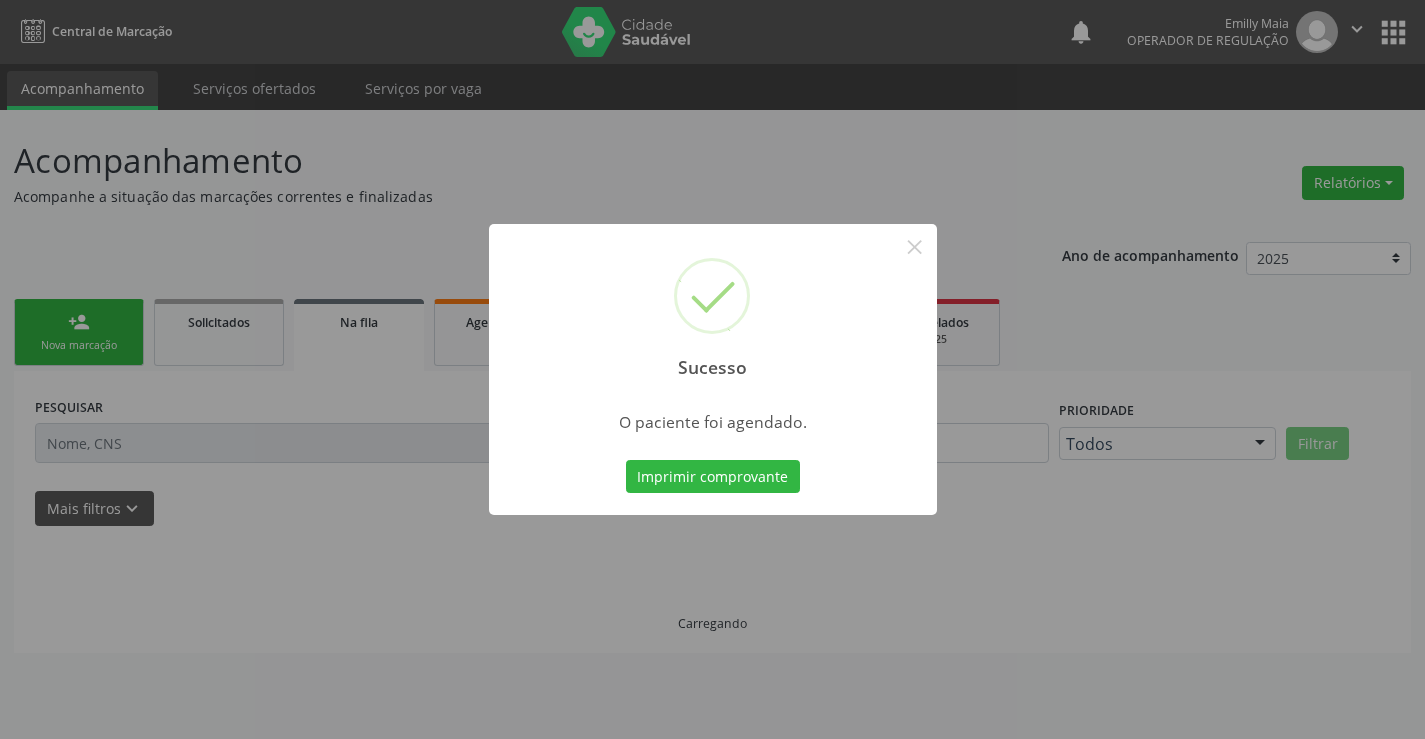 scroll, scrollTop: 0, scrollLeft: 0, axis: both 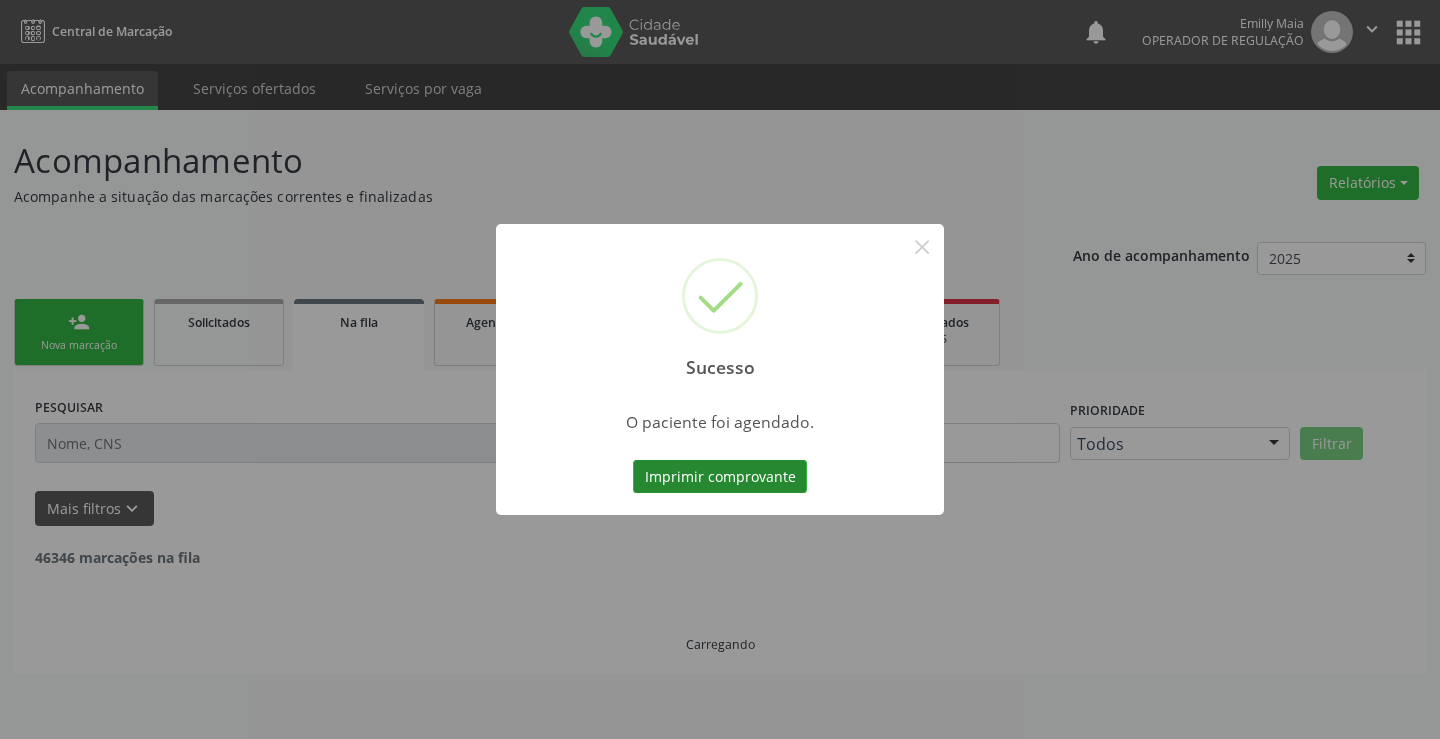 click on "Imprimir comprovante" at bounding box center (720, 477) 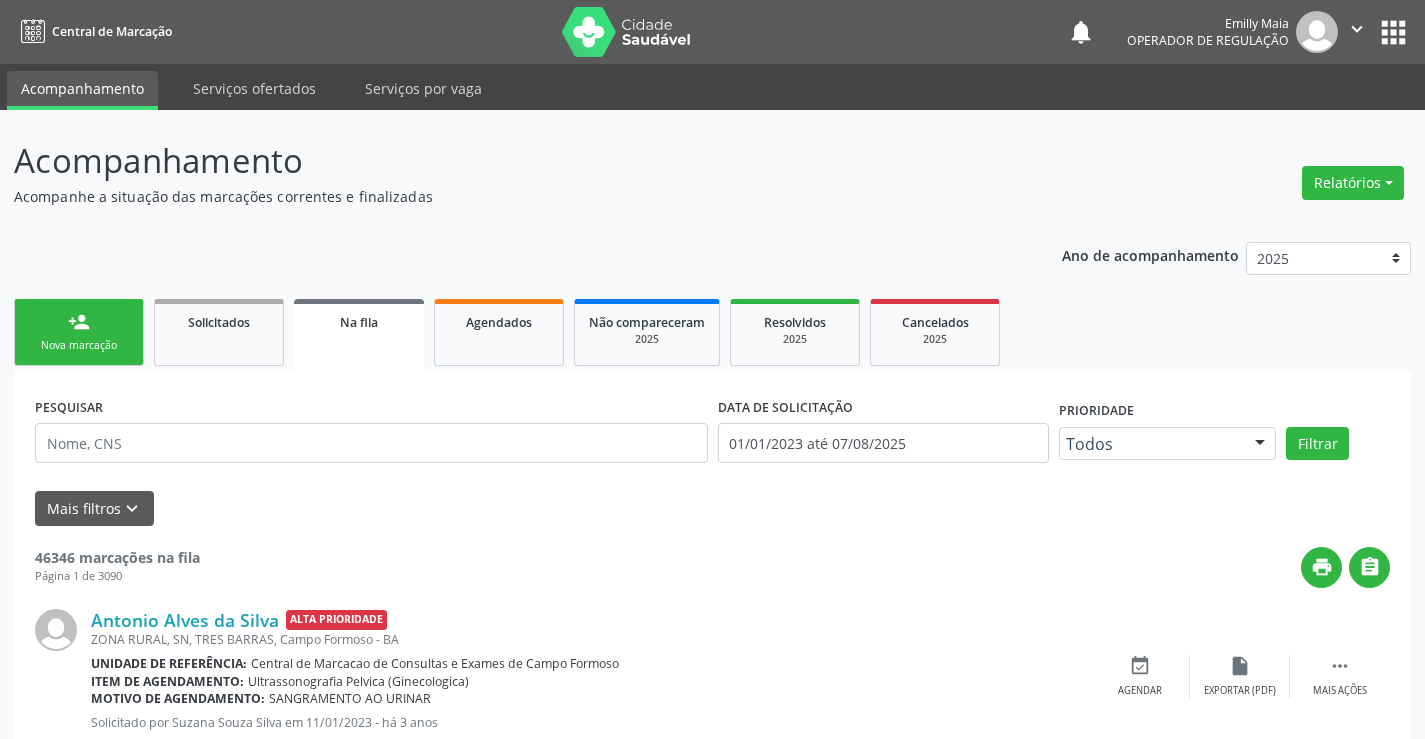 click on "Ano de acompanhamento
2025 2024 2023
person_add
Nova marcação
Solicitados   Na fila   Agendados   Não compareceram
2025
Resolvidos
2025
Cancelados
2025
PESQUISAR
DATA DE SOLICITAÇÃO
01/01/2023 até 07/08/2025
Prioridade
Todos         Todos   Baixa Prioridade   Média Prioridade   Alta Prioridade
Nenhum resultado encontrado para: "   "
Não há nenhuma opção para ser exibida.
Filtrar
UNIDADE DE REFERÊNCIA
Selecione uma UBS
Todas as UBS   Unidade Basica de Saude da Familia Dr Paulo Sudre   Centro de Enfrentamento Para Covid 19 de Campo Formoso   Central de Marcacao de Consultas e Exames de Campo Formoso   Vigilancia em Saude de Campo Formoso   PSF Lage dos Negros III   P S da Familia do Povoado de Caraibas   Unidade Basica de Saude da Familia Maninho Ferreira" at bounding box center (712, 1808) 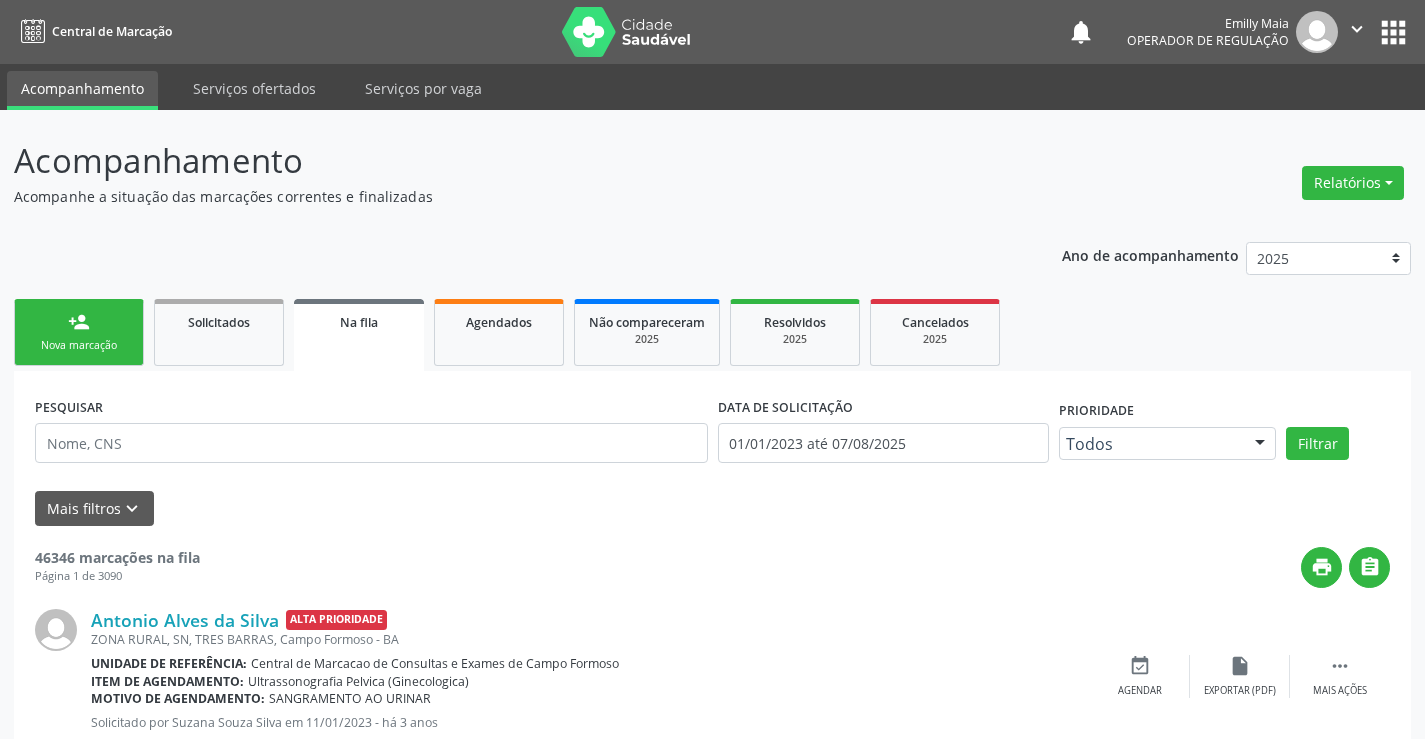 click on "person_add
Nova marcação" at bounding box center [79, 332] 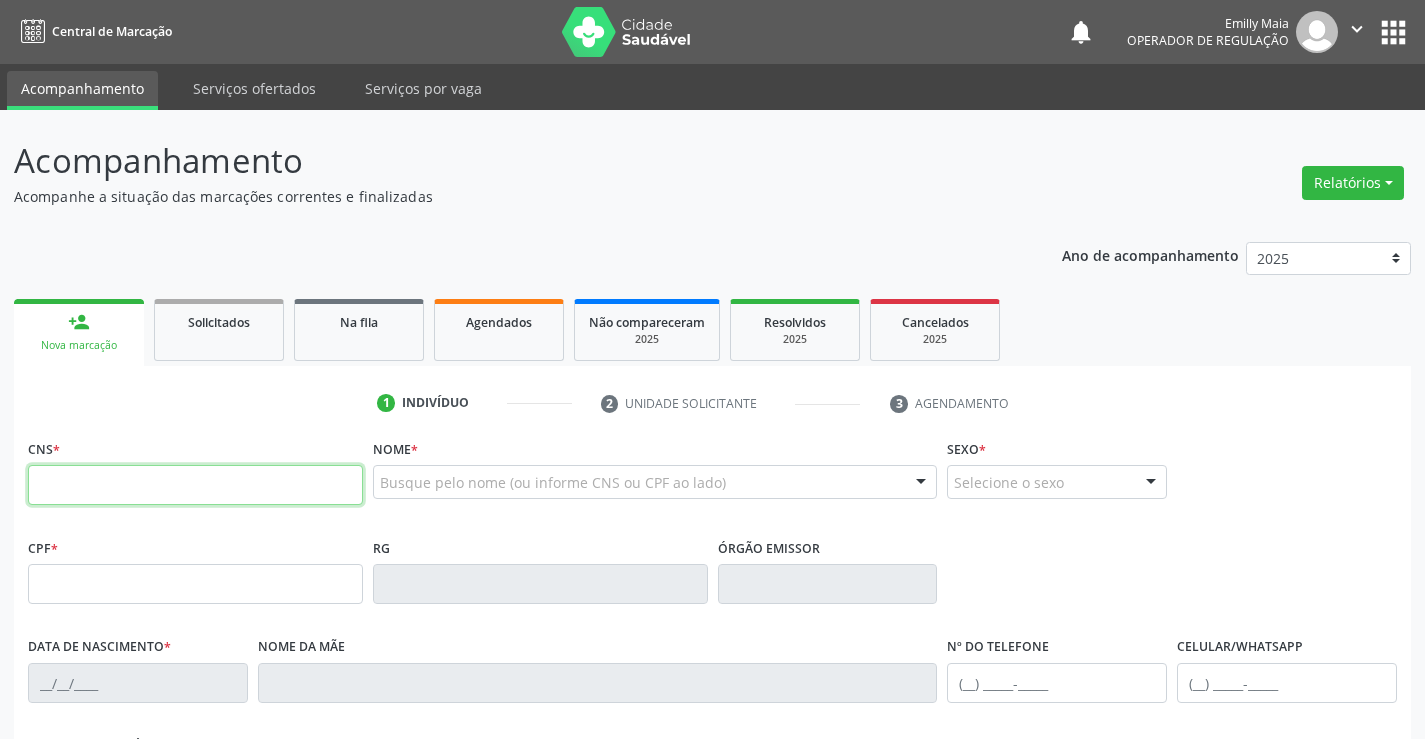 click at bounding box center [195, 485] 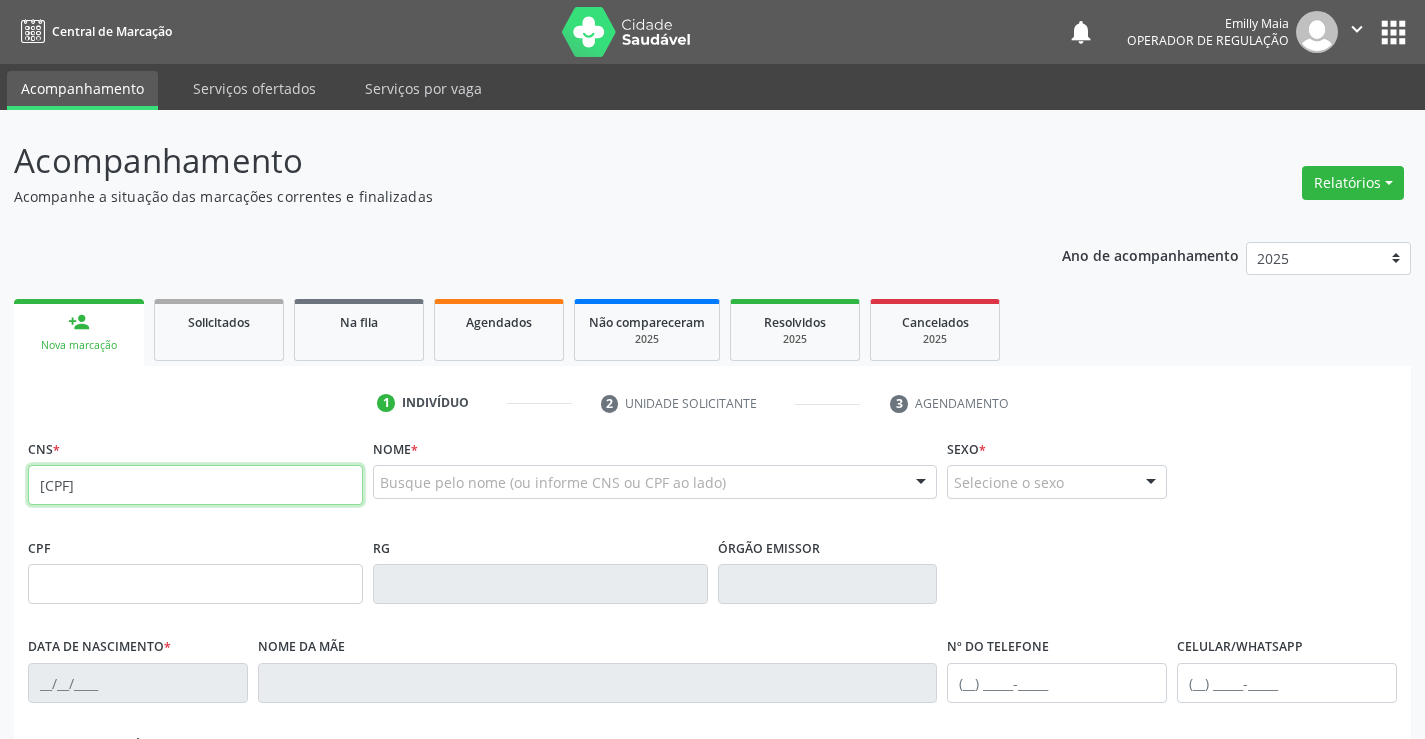 type on "708 2001 3865 4849" 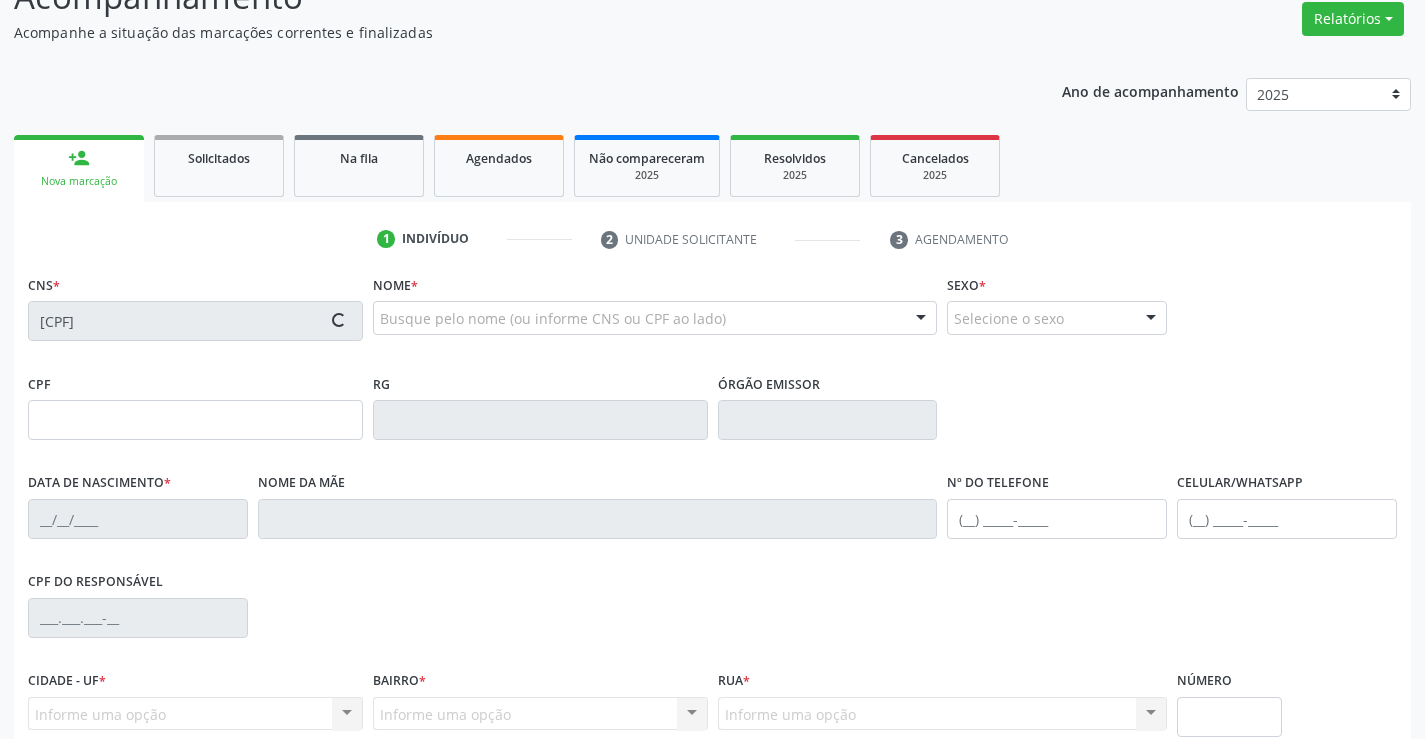 scroll, scrollTop: 345, scrollLeft: 0, axis: vertical 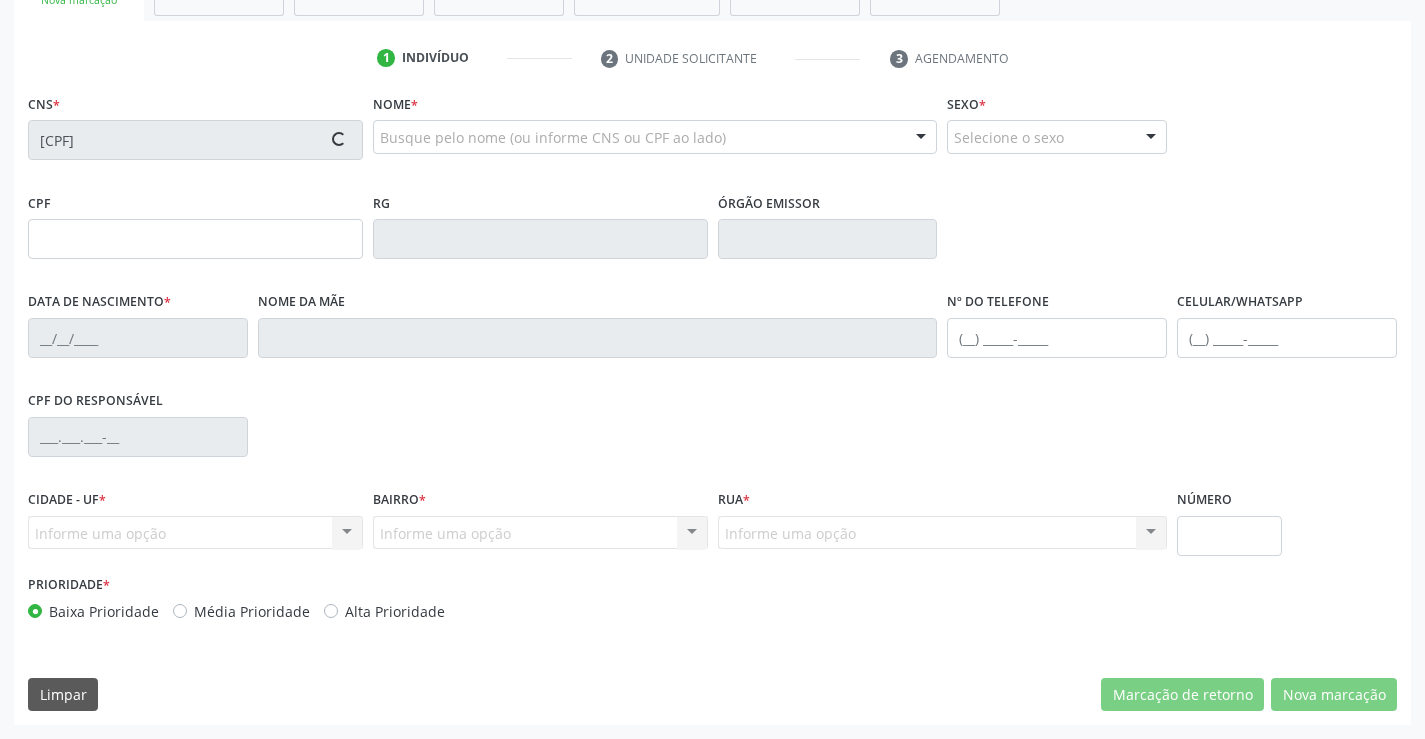 type on "1352097222" 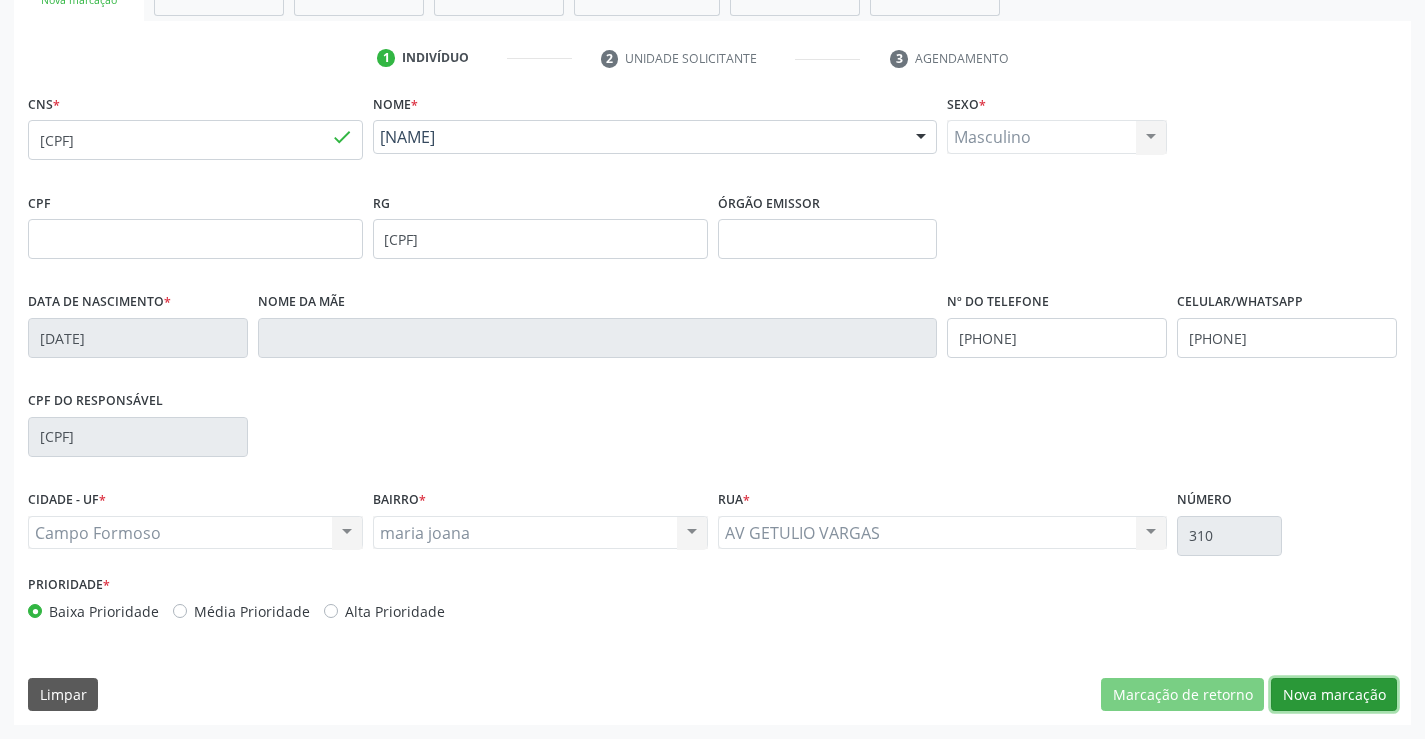 click on "Nova marcação" at bounding box center [1334, 695] 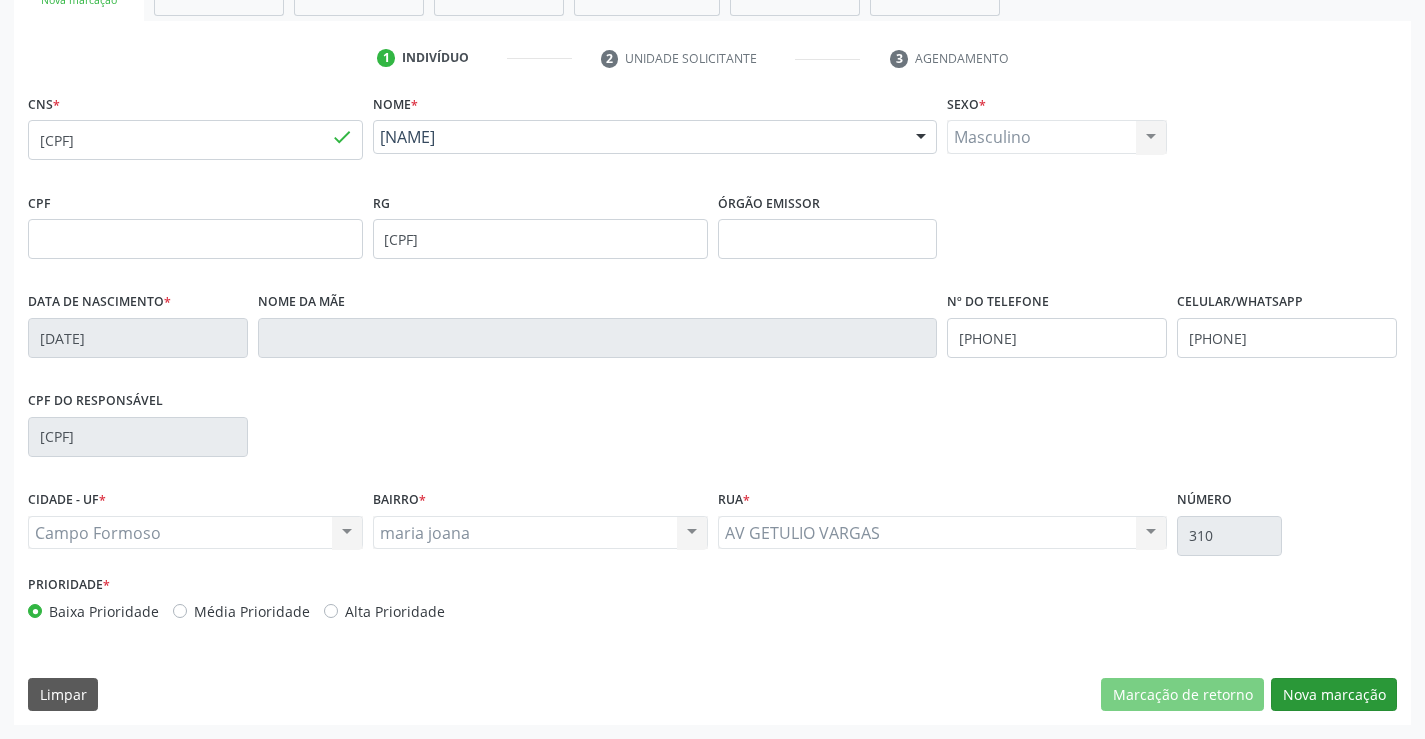 scroll, scrollTop: 167, scrollLeft: 0, axis: vertical 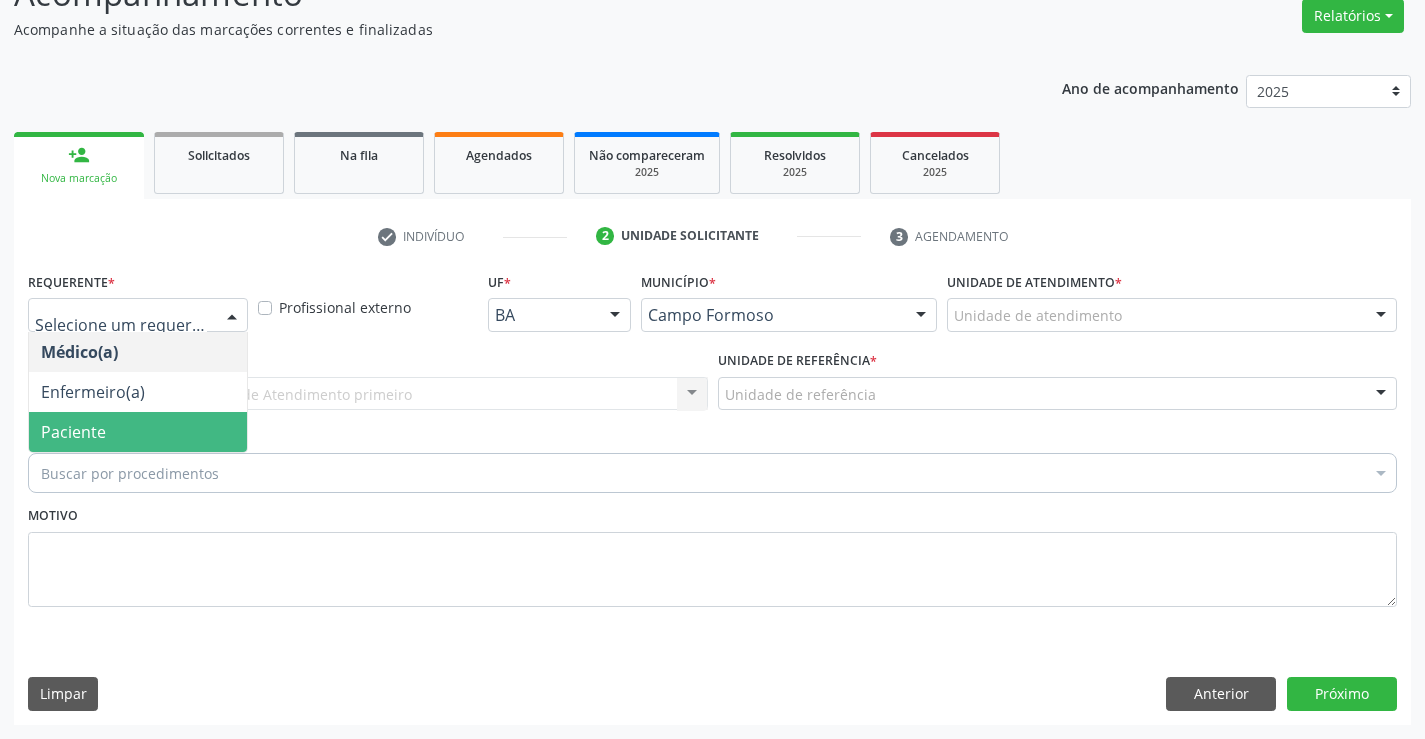 click on "Paciente" at bounding box center (138, 432) 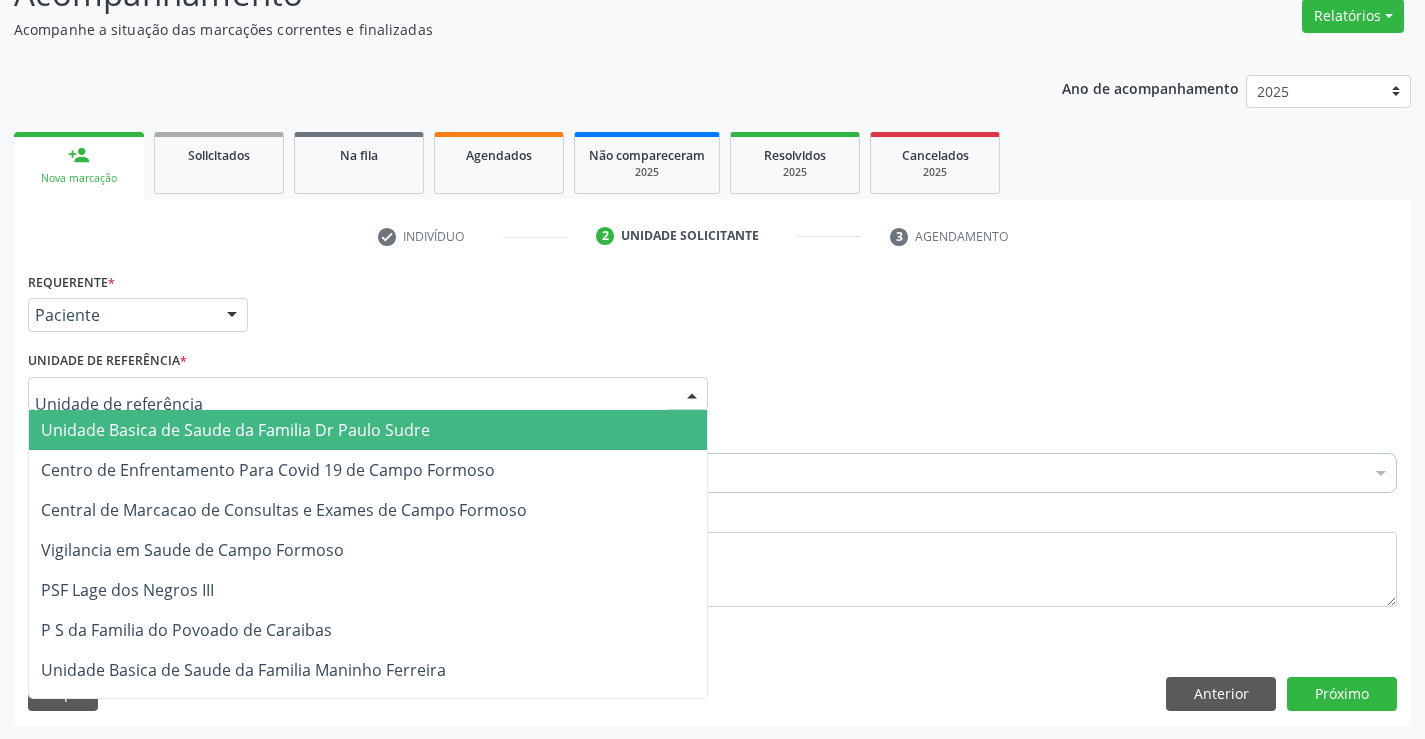 click at bounding box center [368, 394] 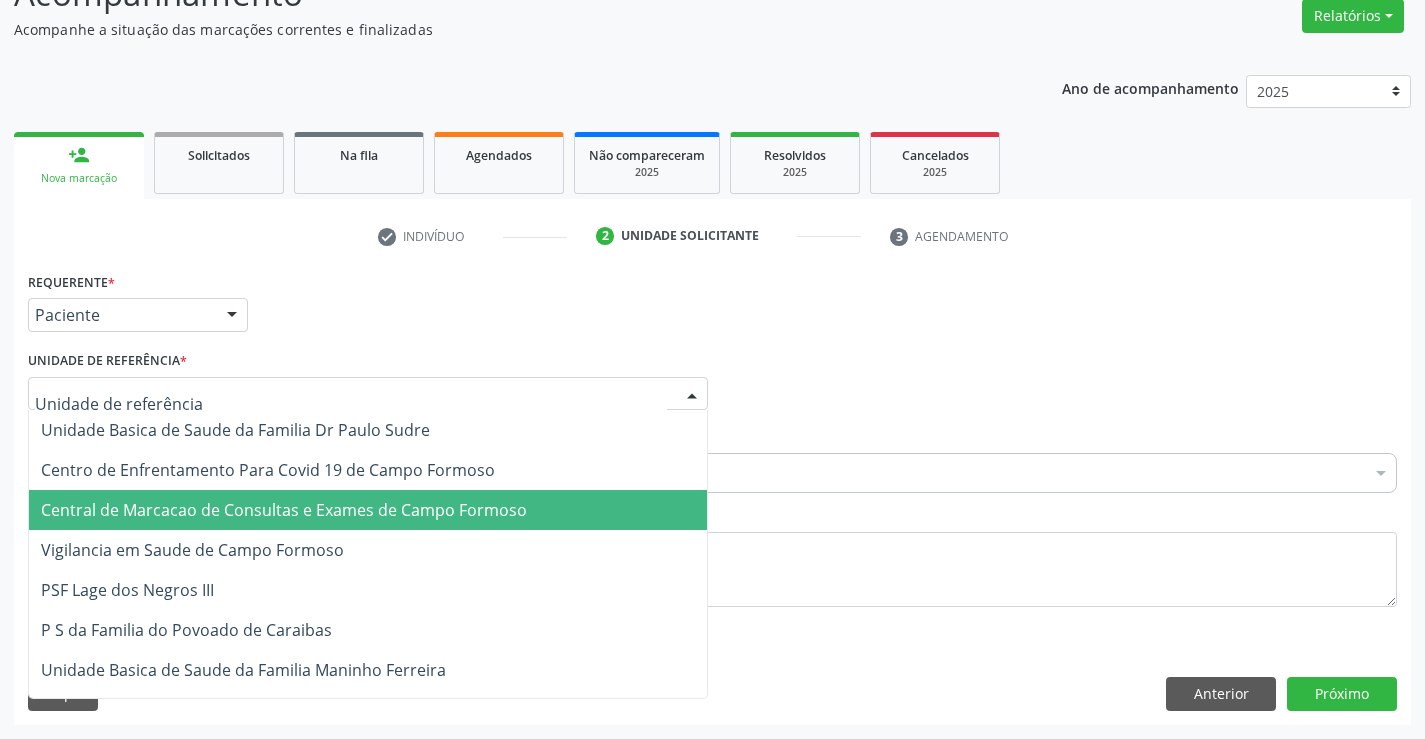 click on "Central de Marcacao de Consultas e Exames de Campo Formoso" at bounding box center [284, 510] 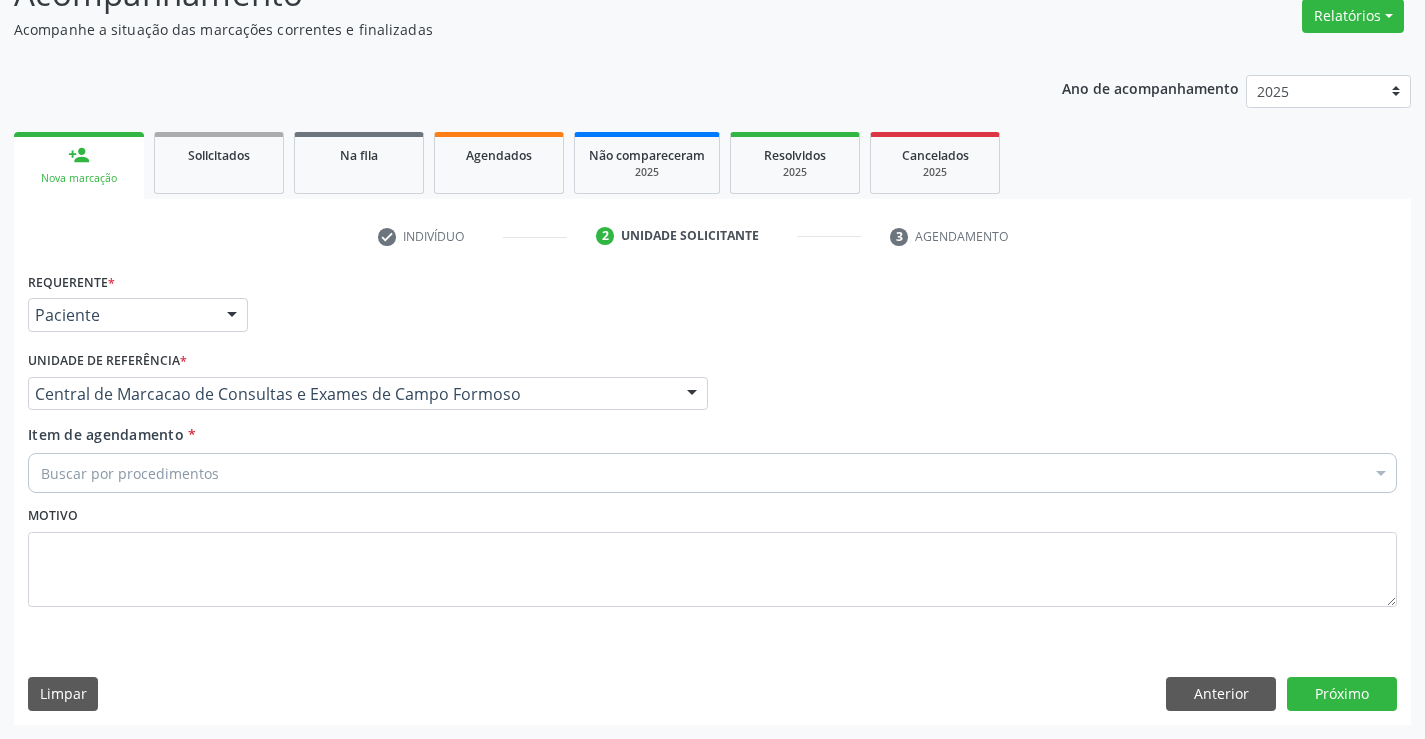 click on "Buscar por procedimentos" at bounding box center (712, 473) 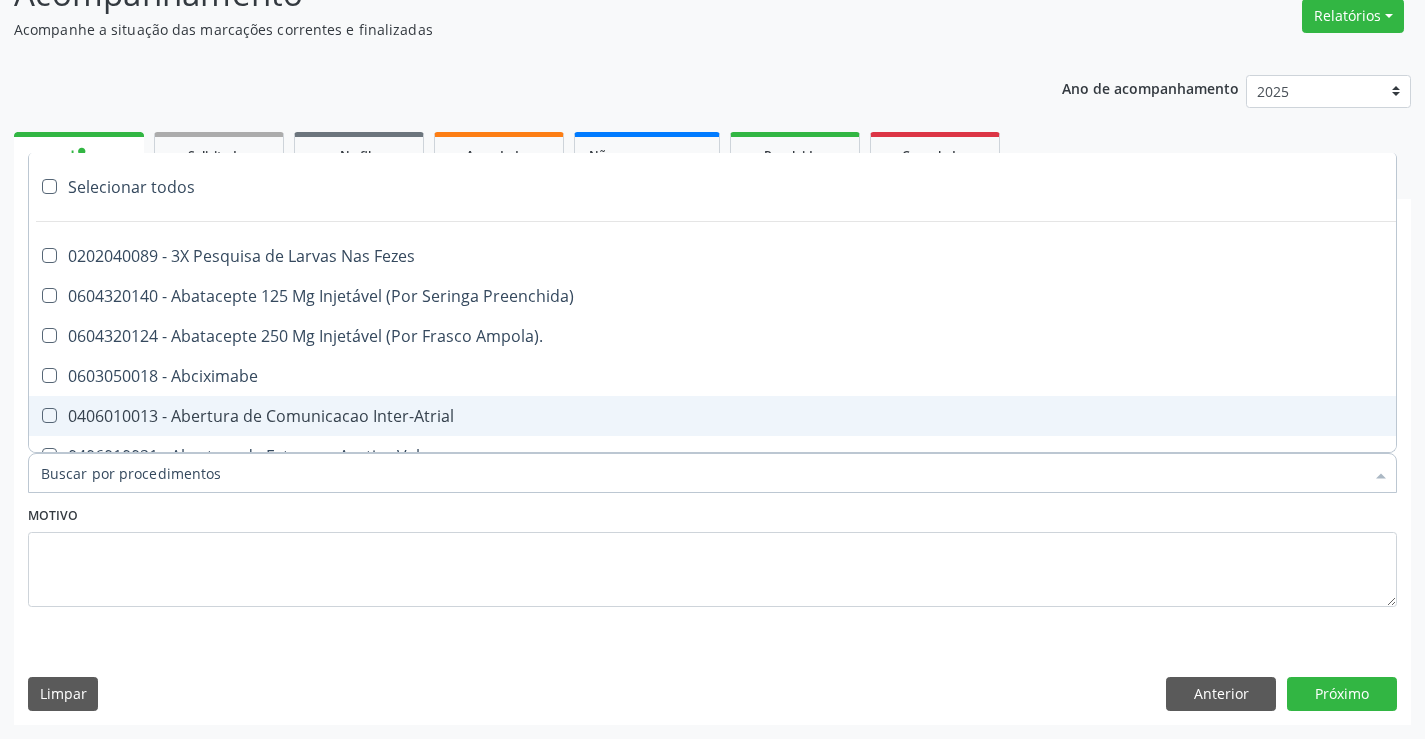 click on "Item de agendamento
*" at bounding box center (702, 473) 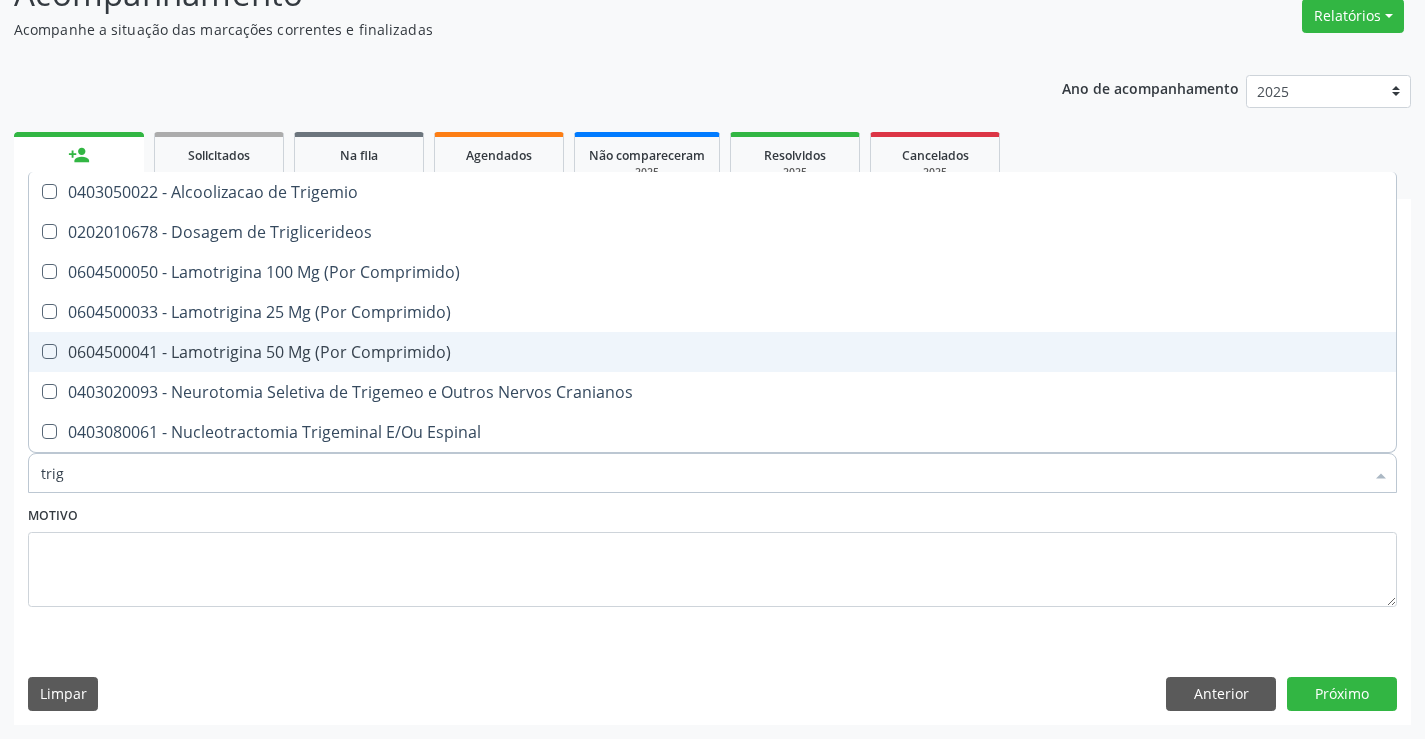 type on "trigl" 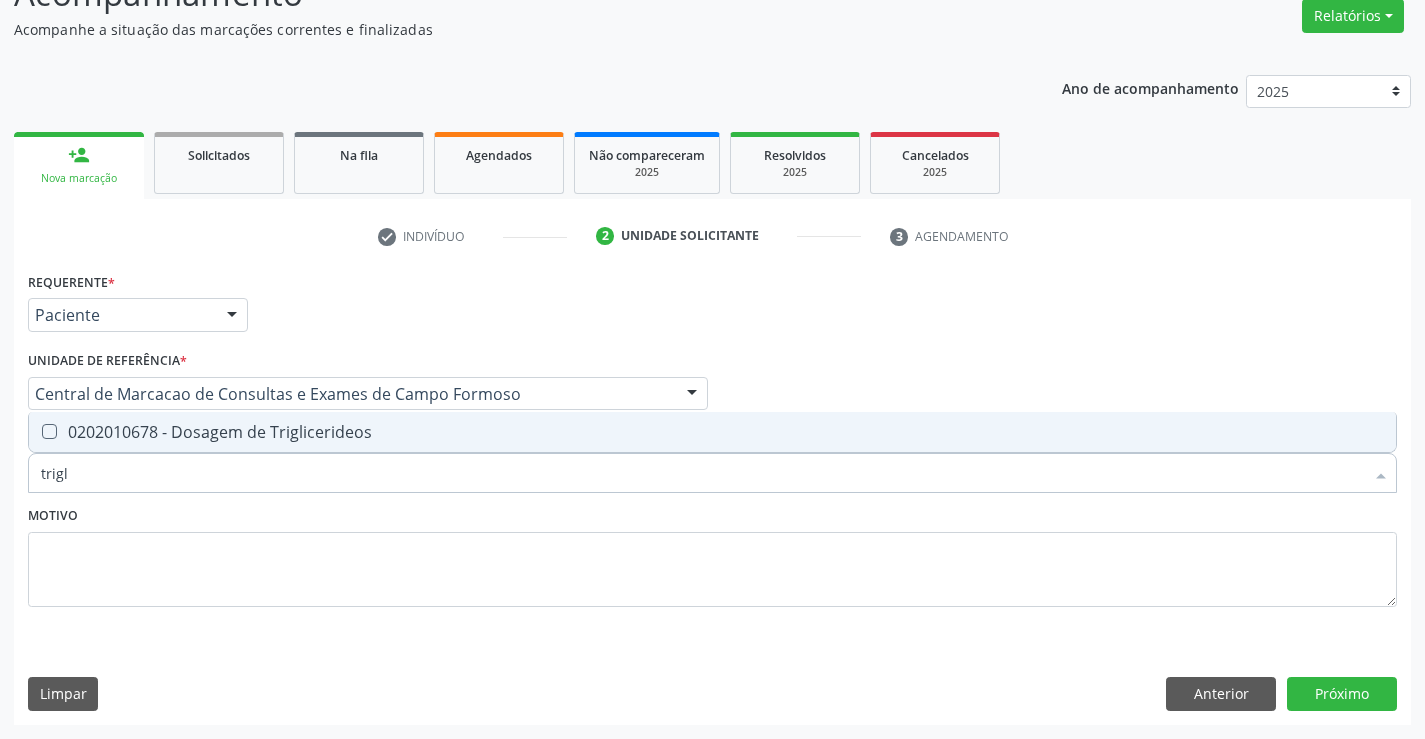 click on "0202010678 - Dosagem de Triglicerideos" at bounding box center (712, 432) 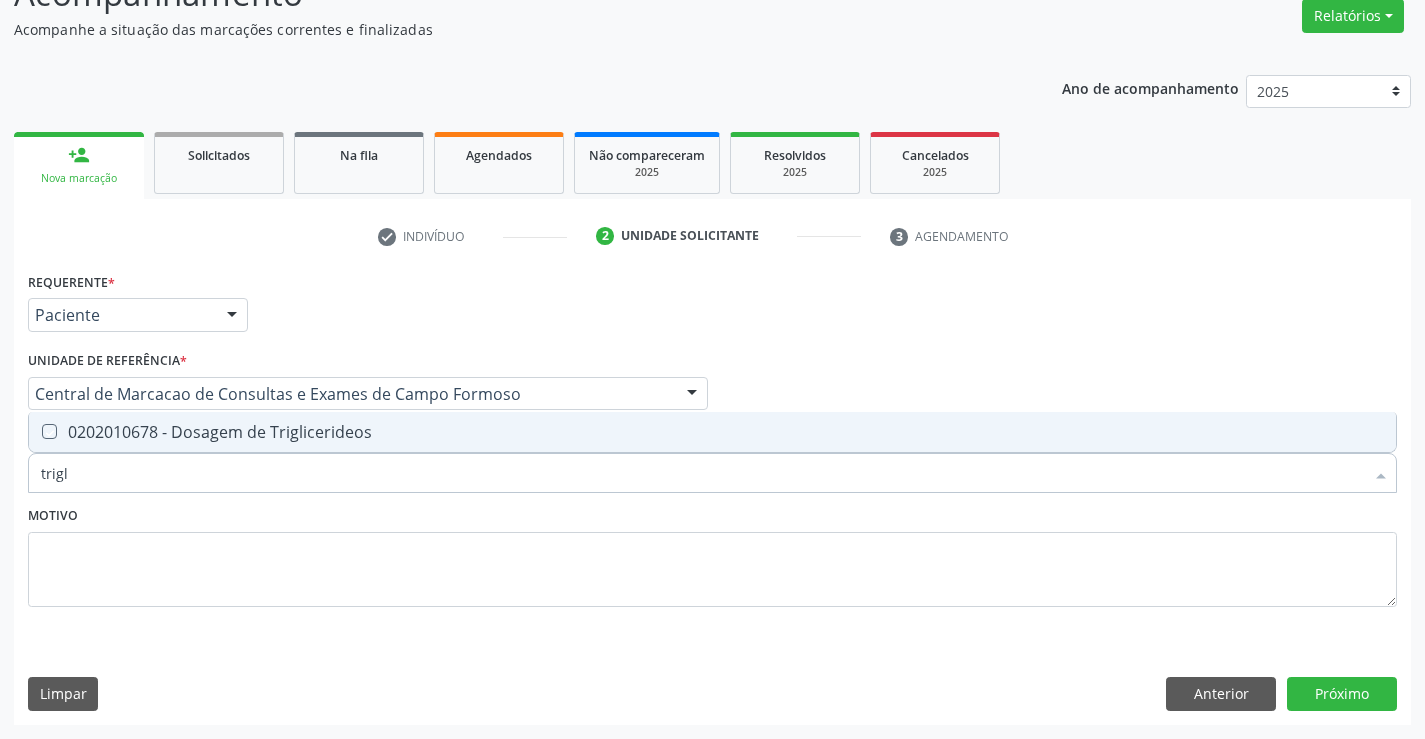 checkbox on "true" 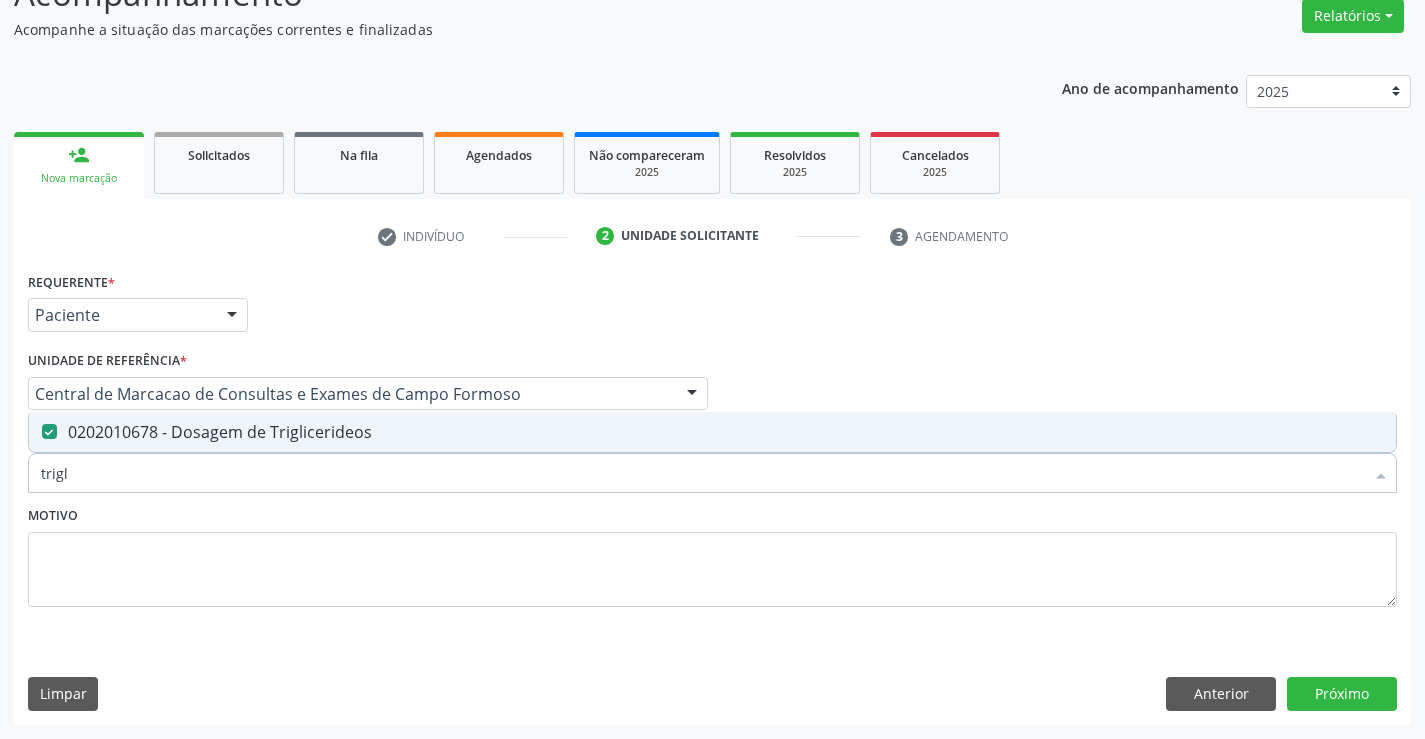click on "trigl" at bounding box center (702, 473) 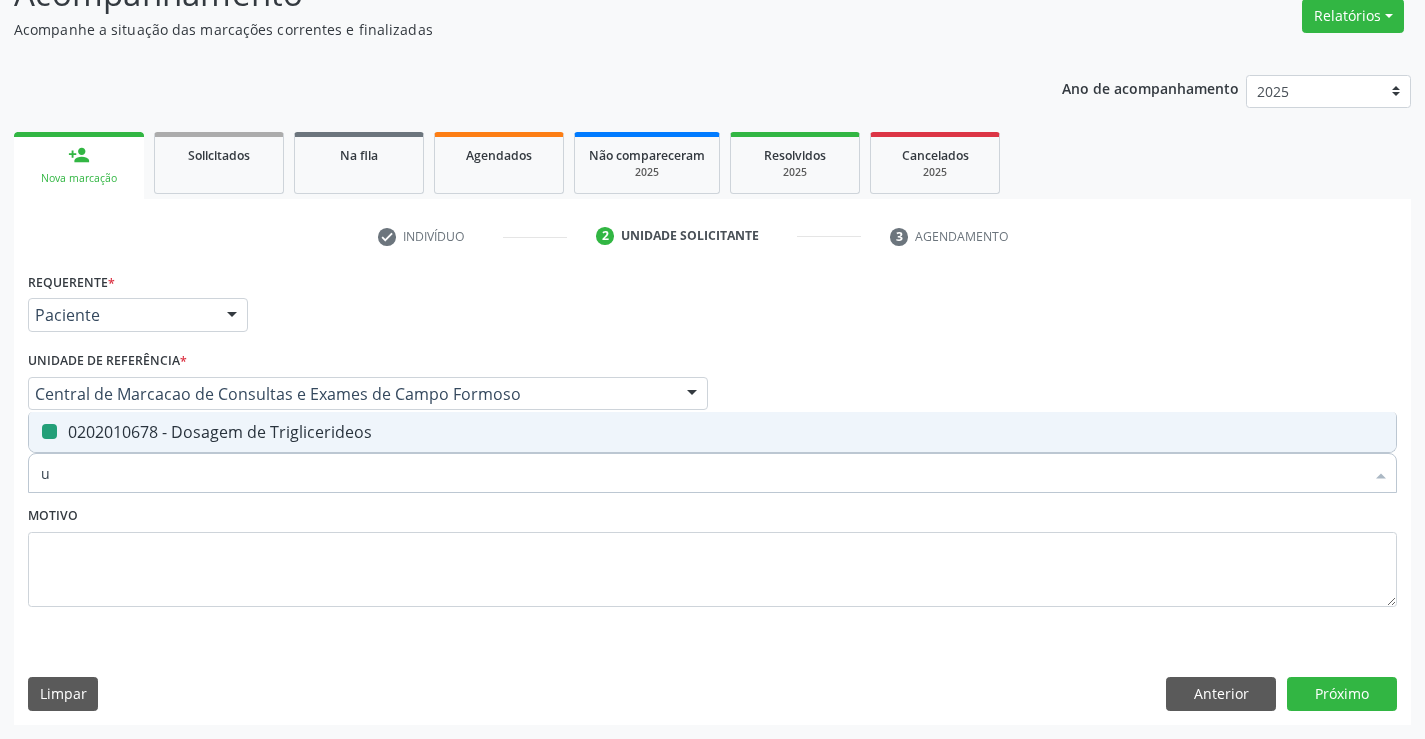 type on "ur" 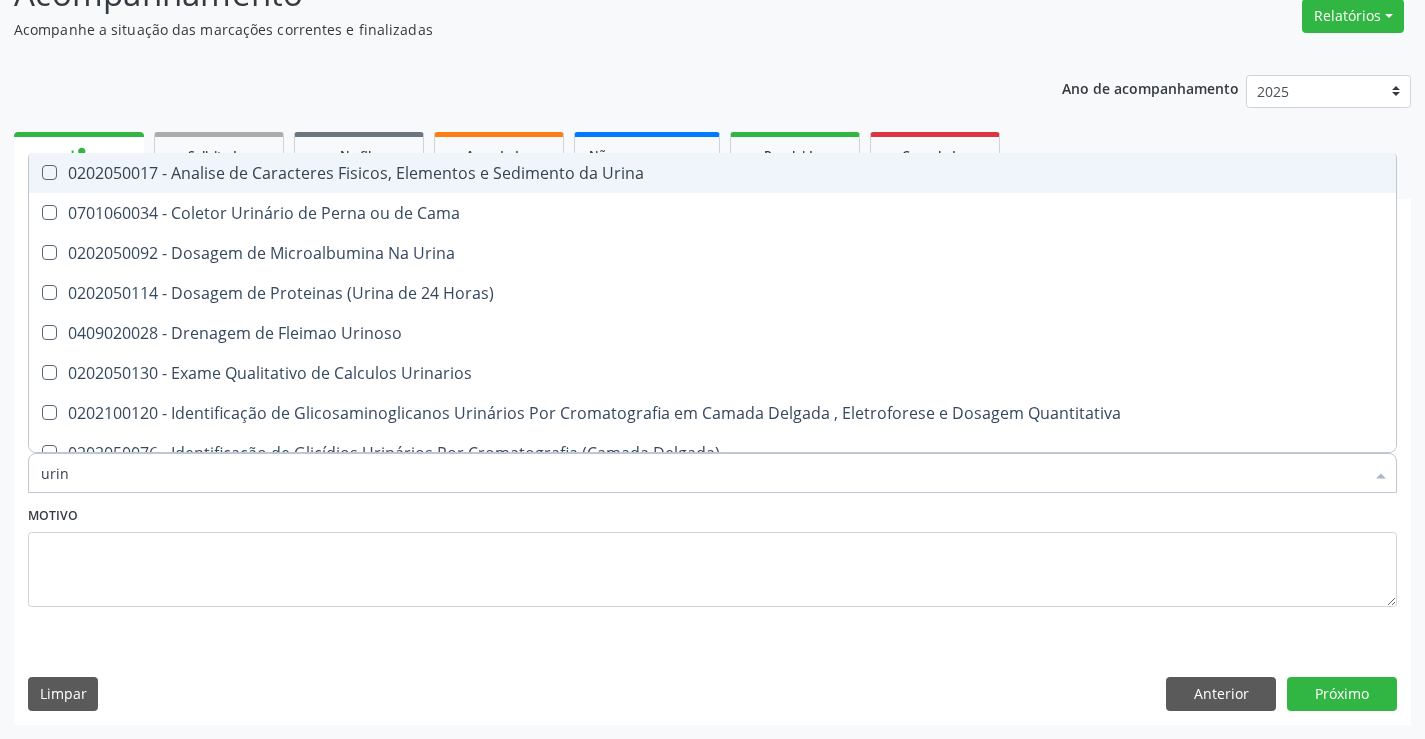 type on "urina" 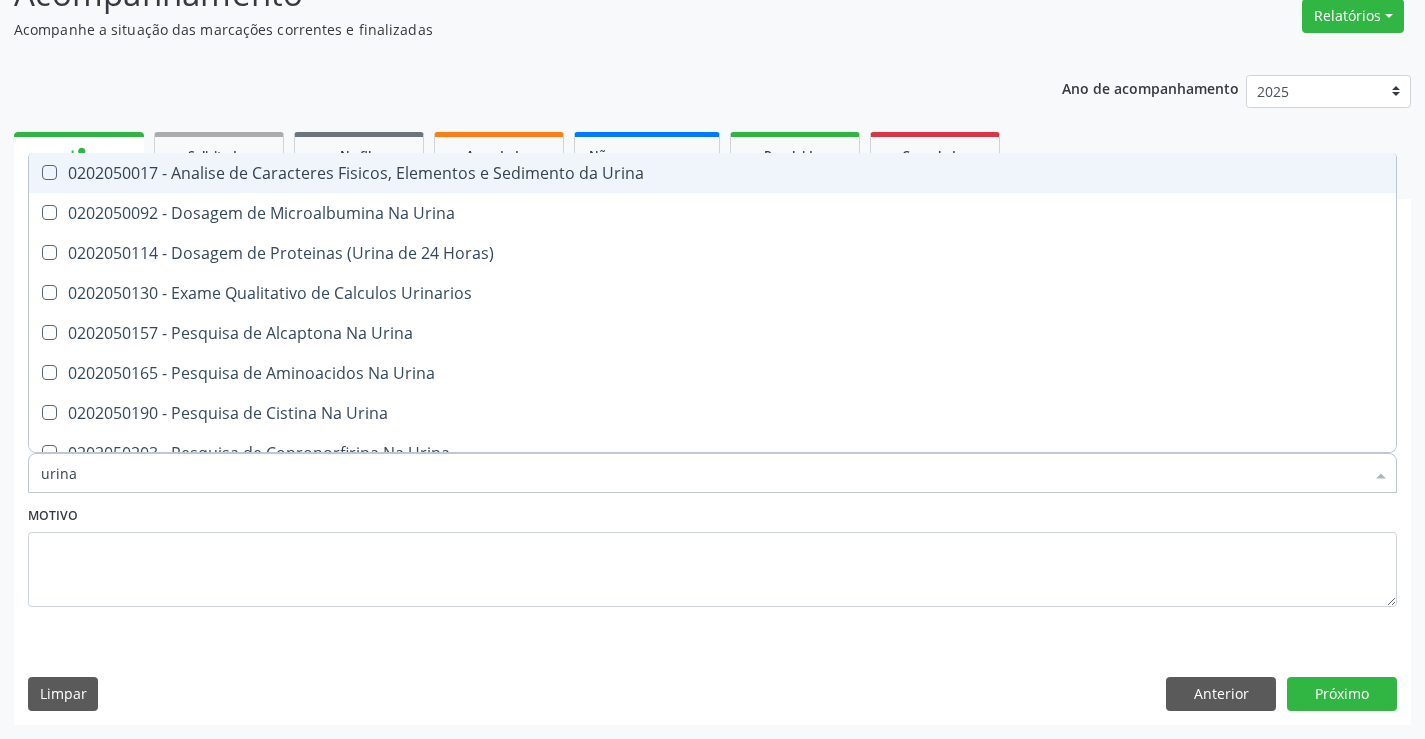 click on "0202050017 - Analise de Caracteres Fisicos, Elementos e Sedimento da Urina" at bounding box center (712, 173) 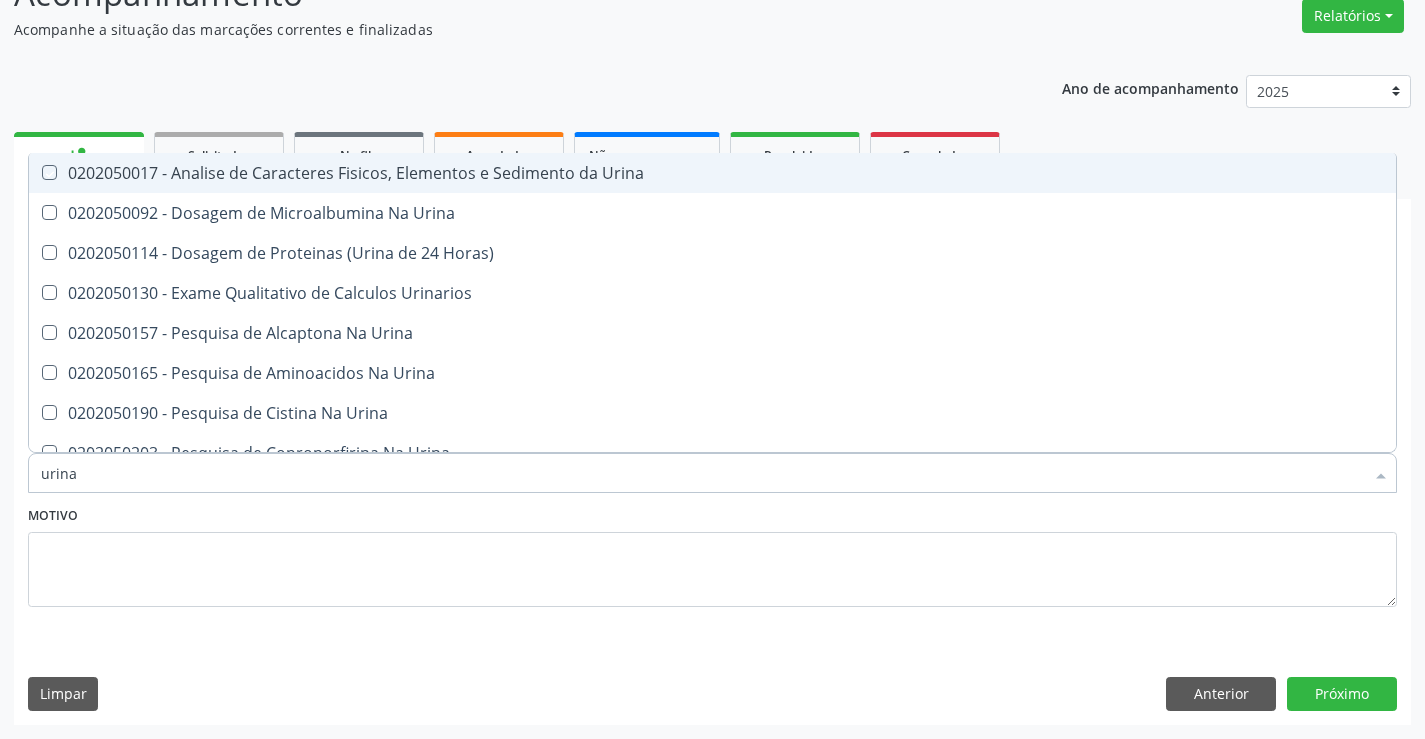 checkbox on "true" 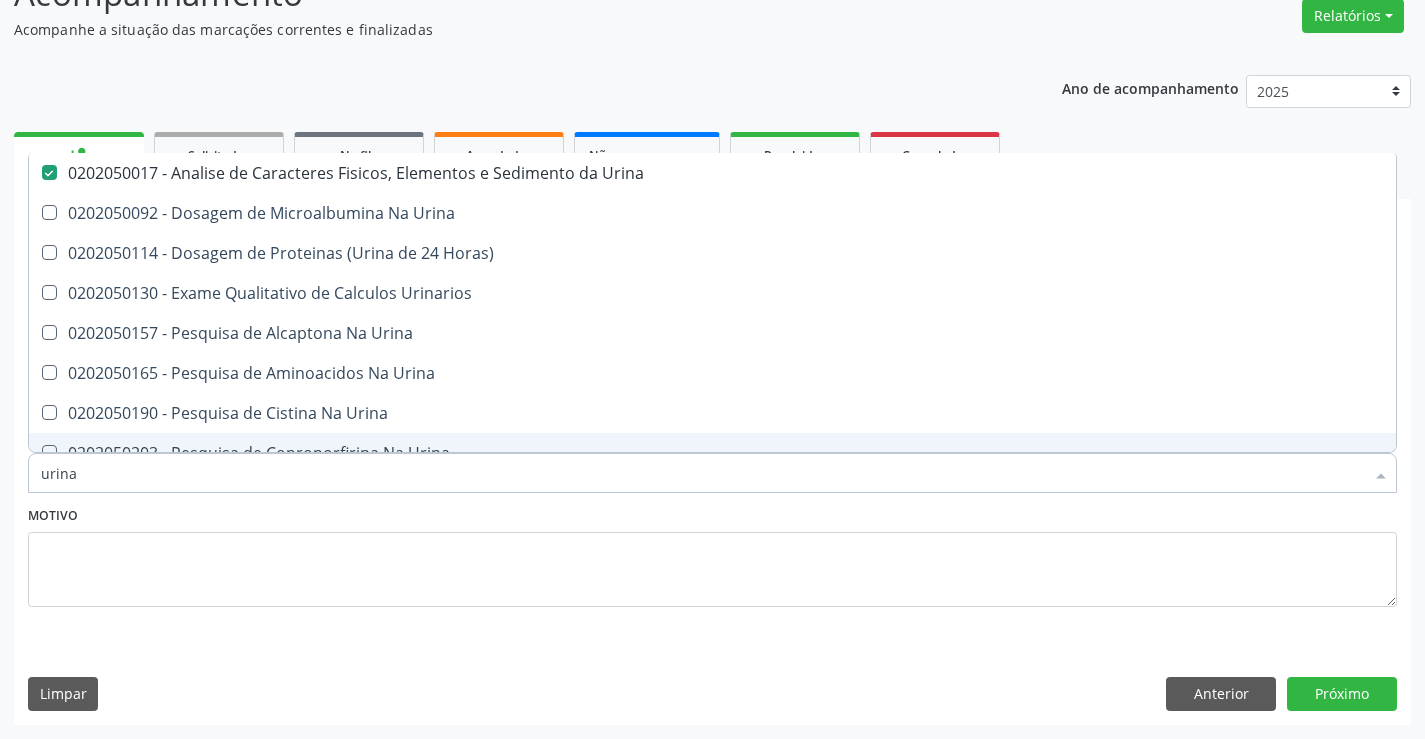 click on "urina" at bounding box center [702, 473] 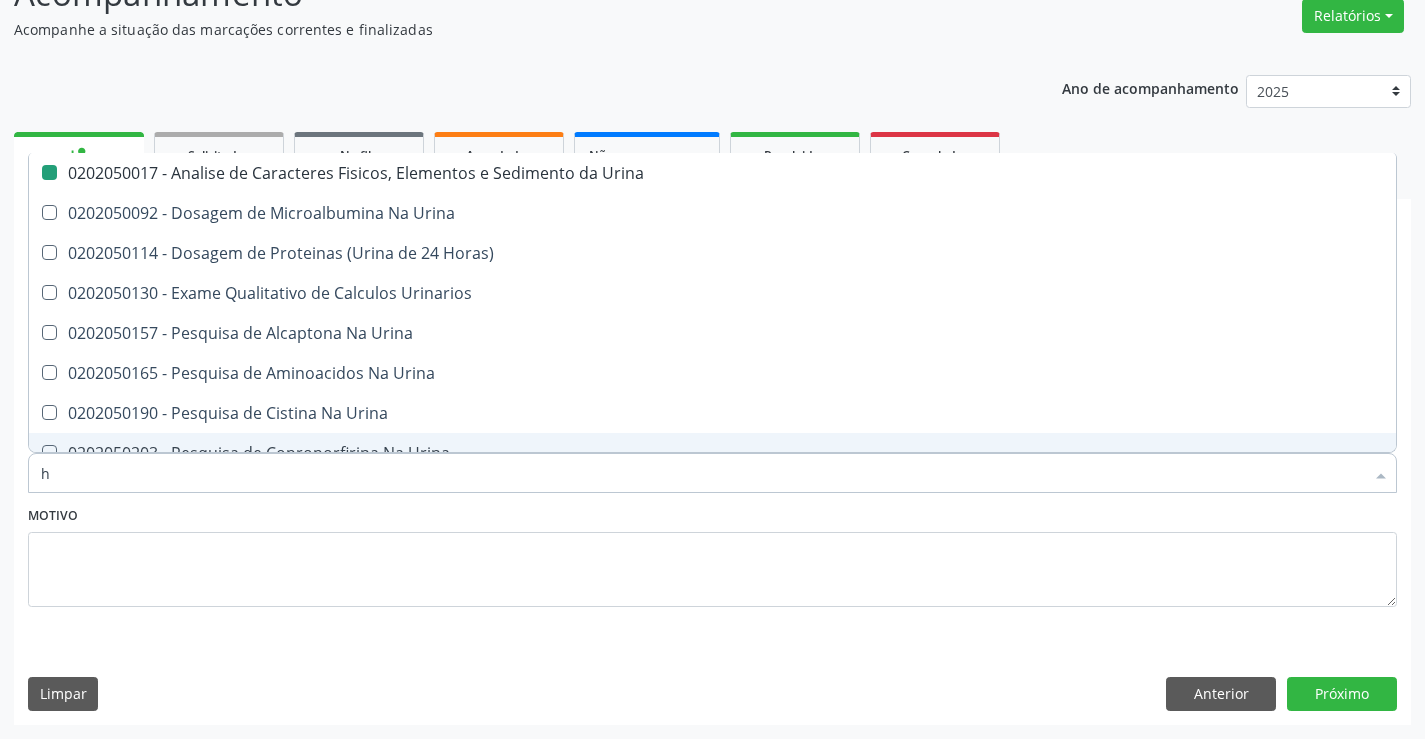 type on "he" 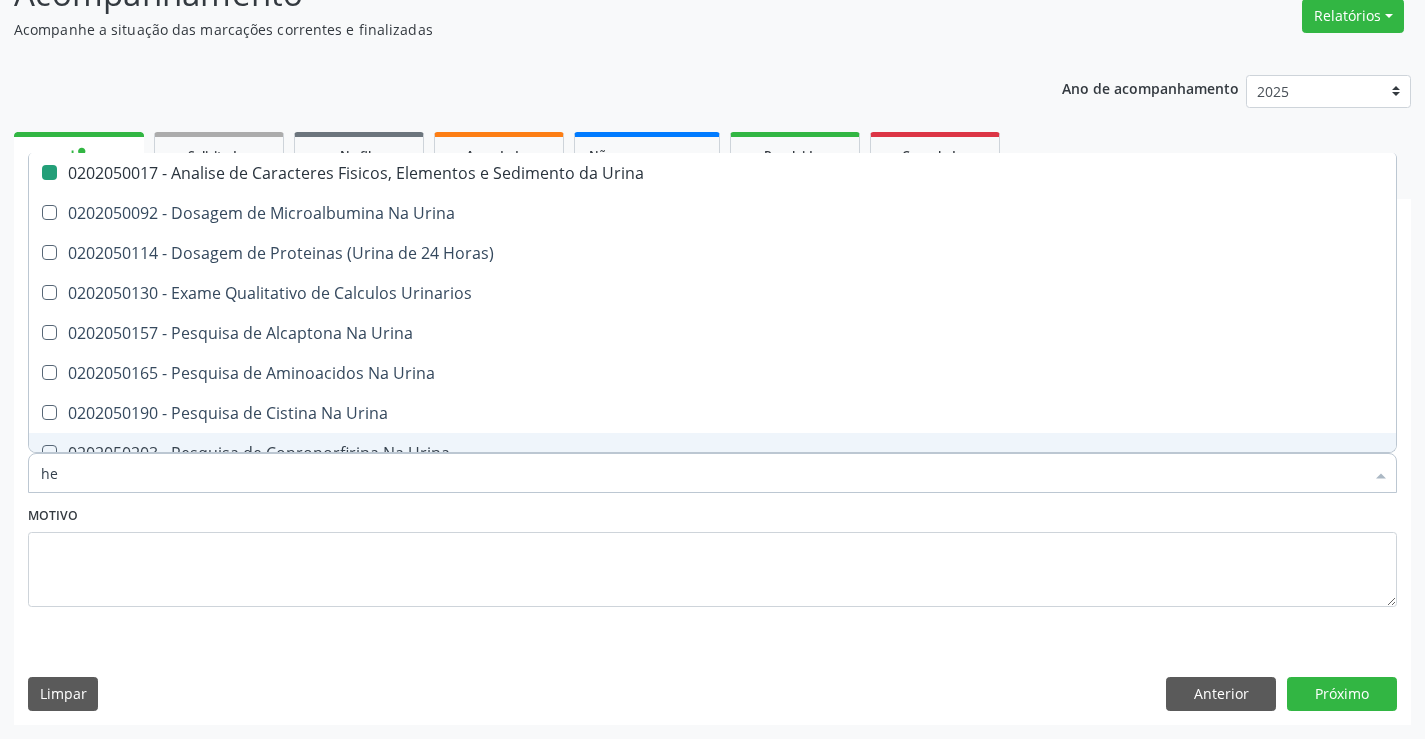 checkbox on "false" 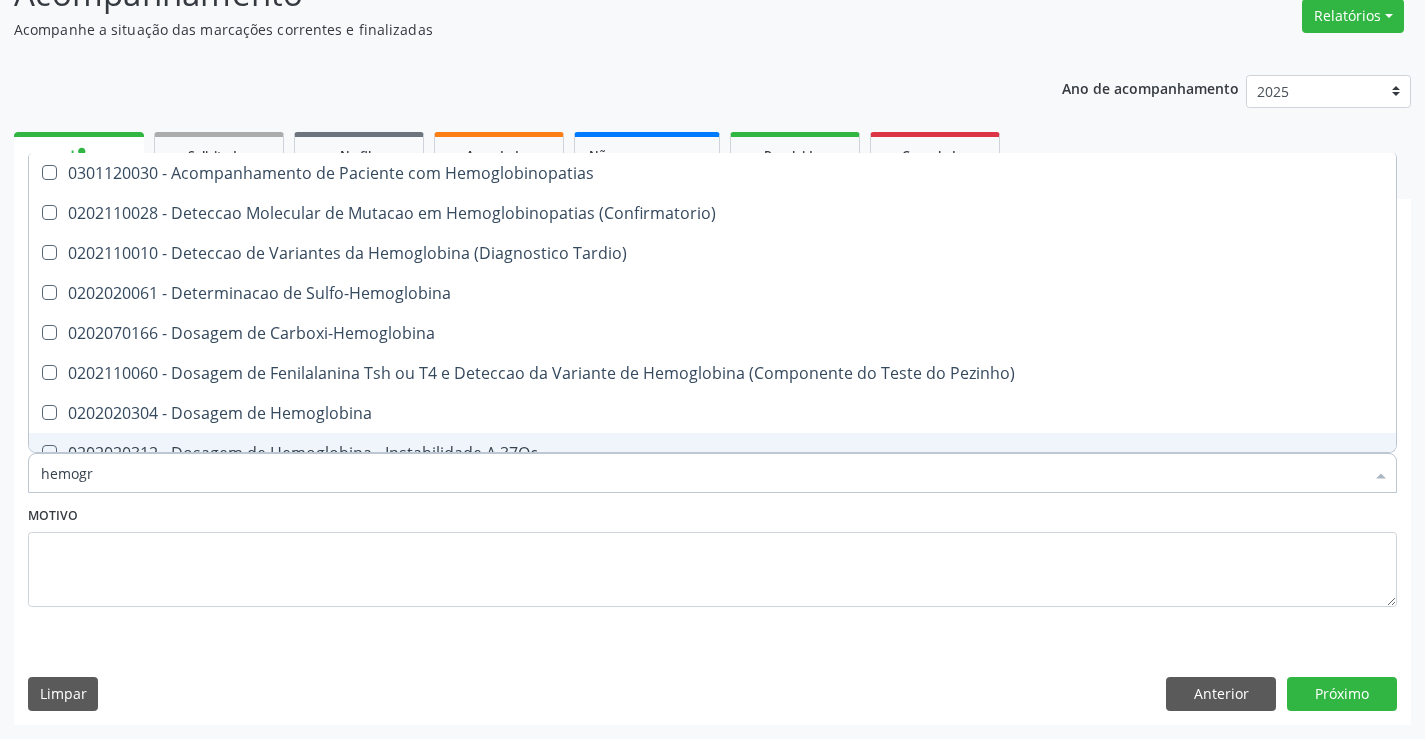 type on "hemogra" 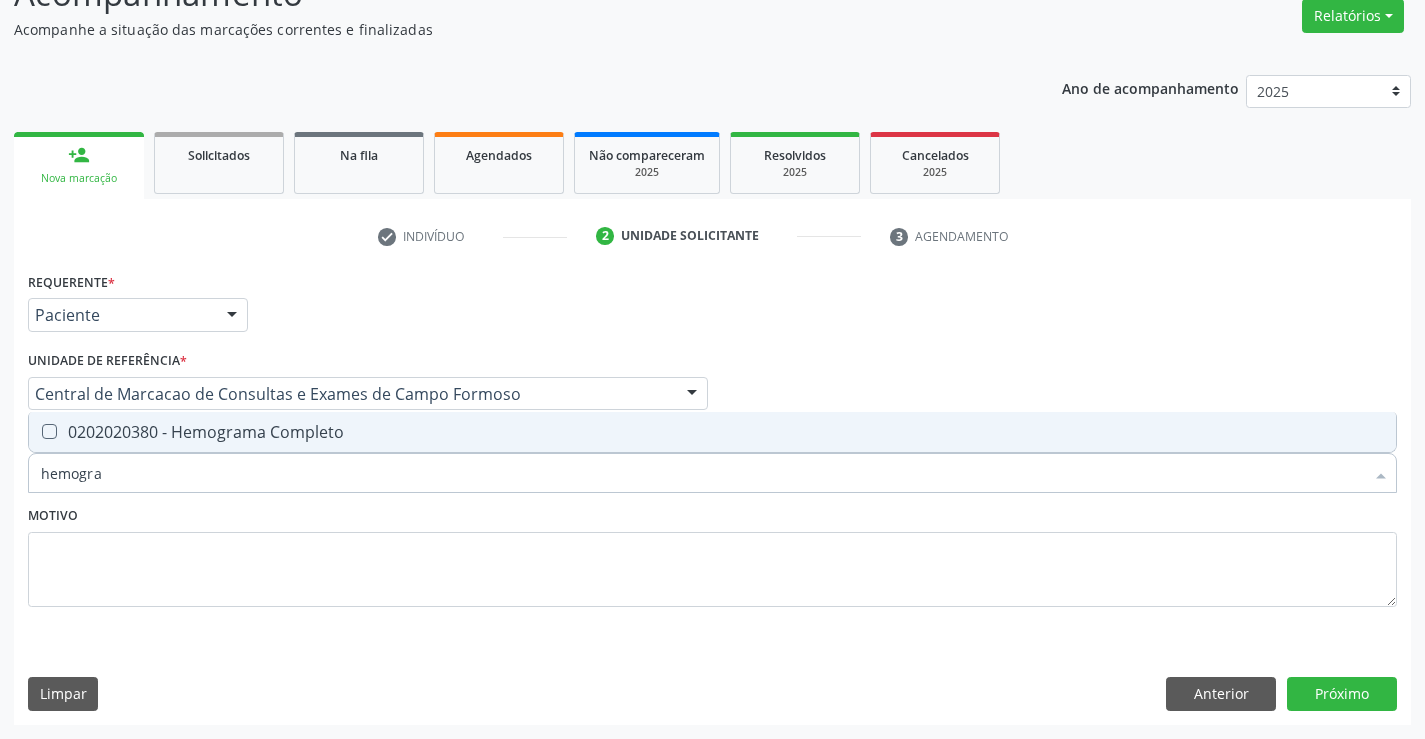click on "0202020380 - Hemograma Completo" at bounding box center (712, 432) 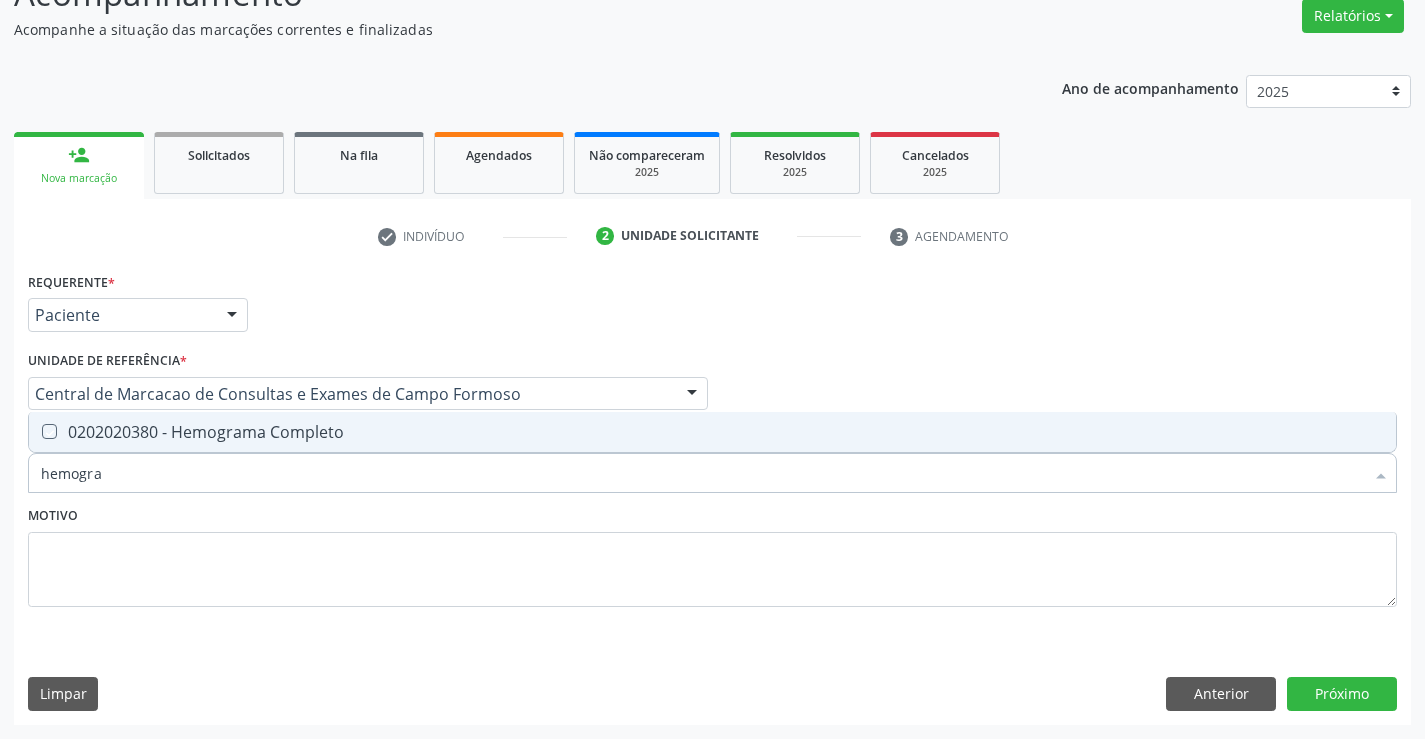 checkbox on "true" 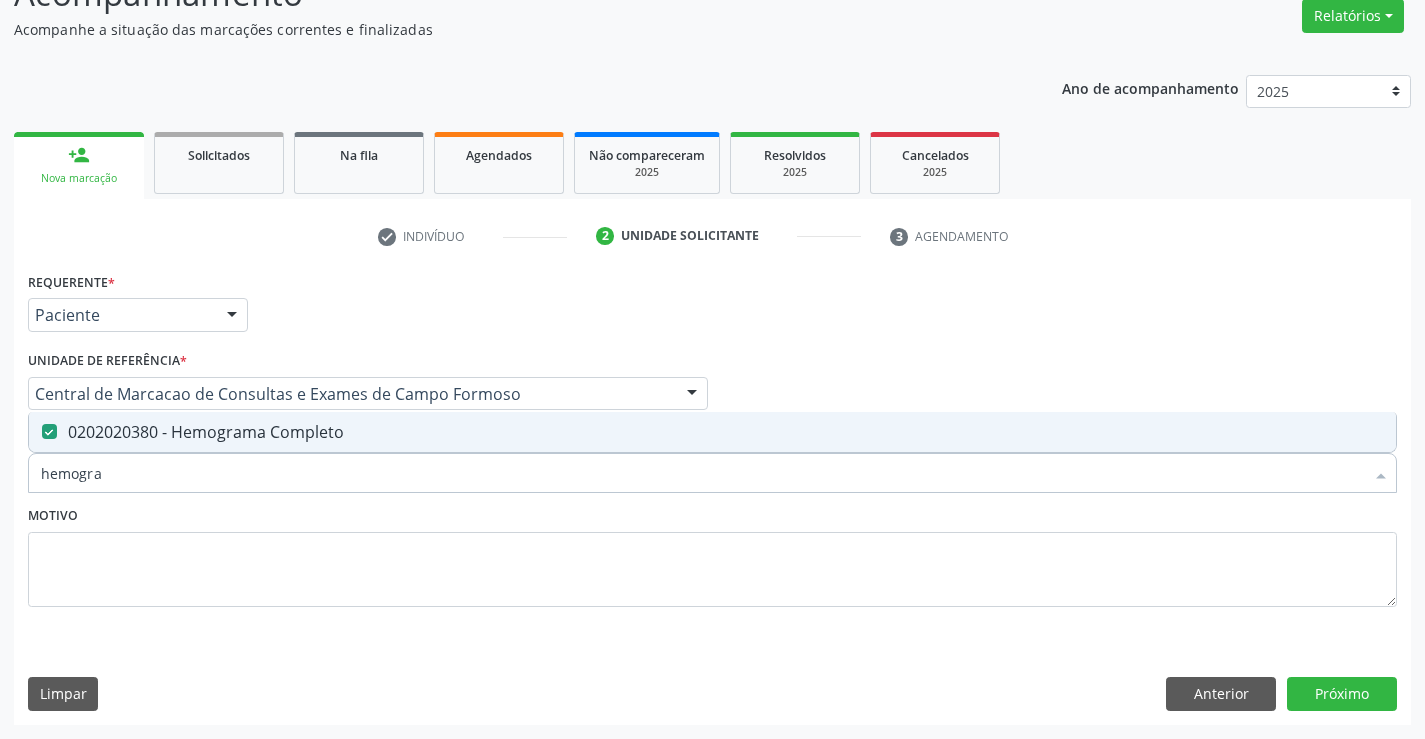 click on "hemogra" at bounding box center [702, 473] 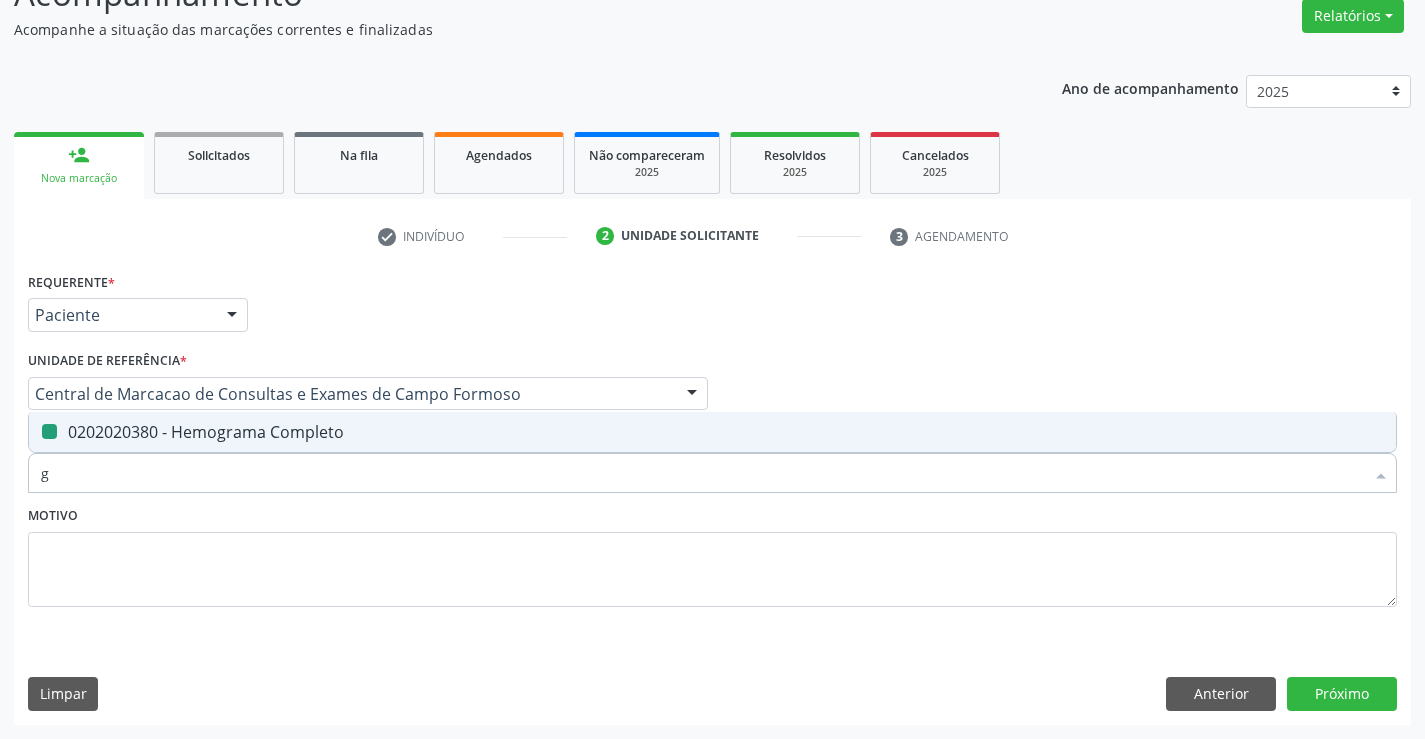 type on "gl" 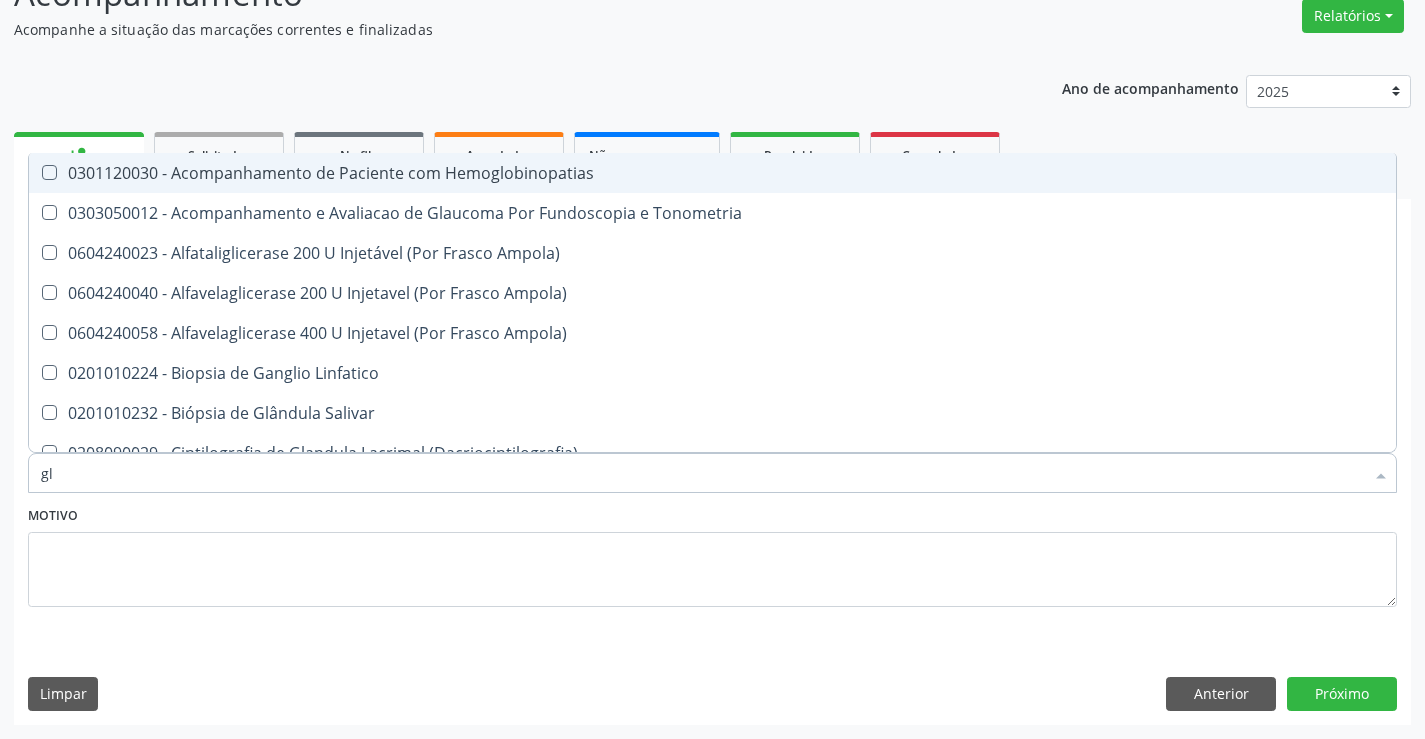 type on "gli" 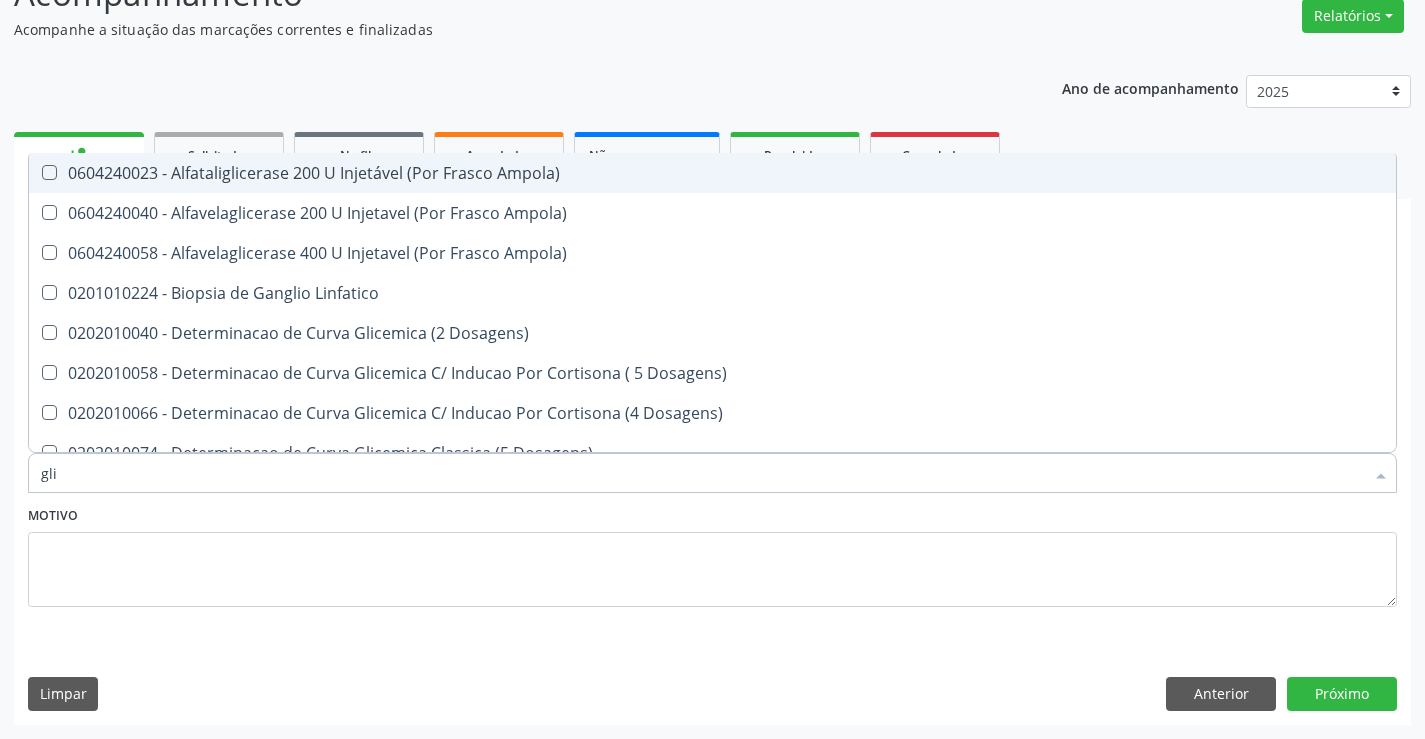 type on "glic" 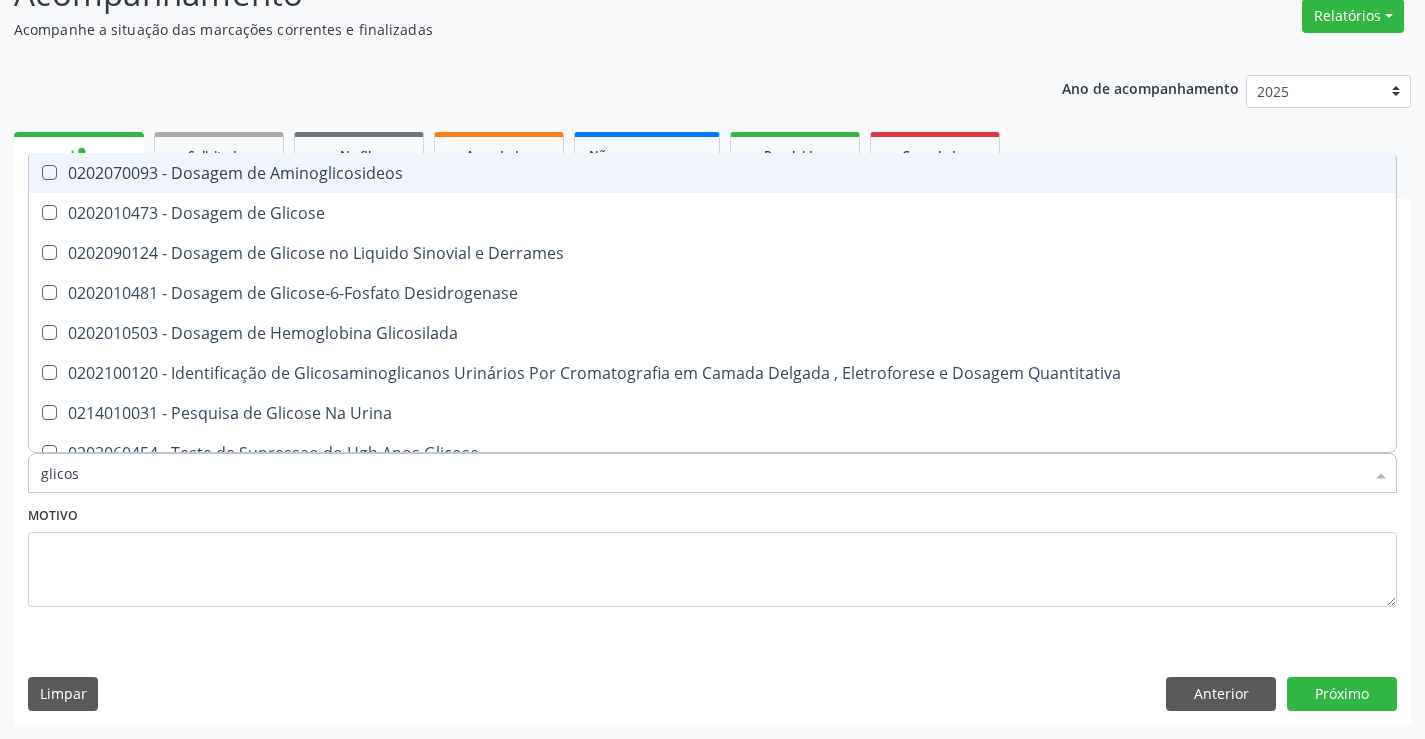 type on "glicose" 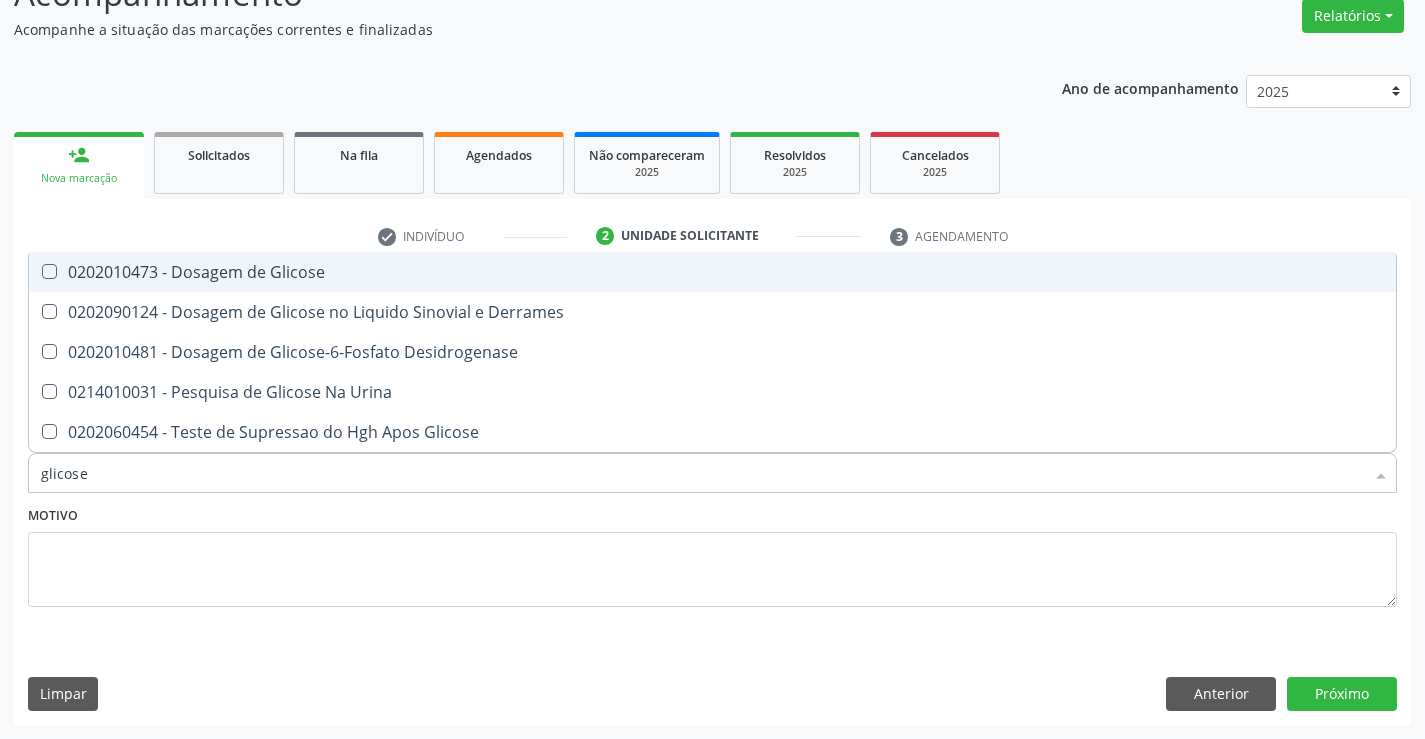 click on "0202010473 - Dosagem de Glicose" at bounding box center [712, 272] 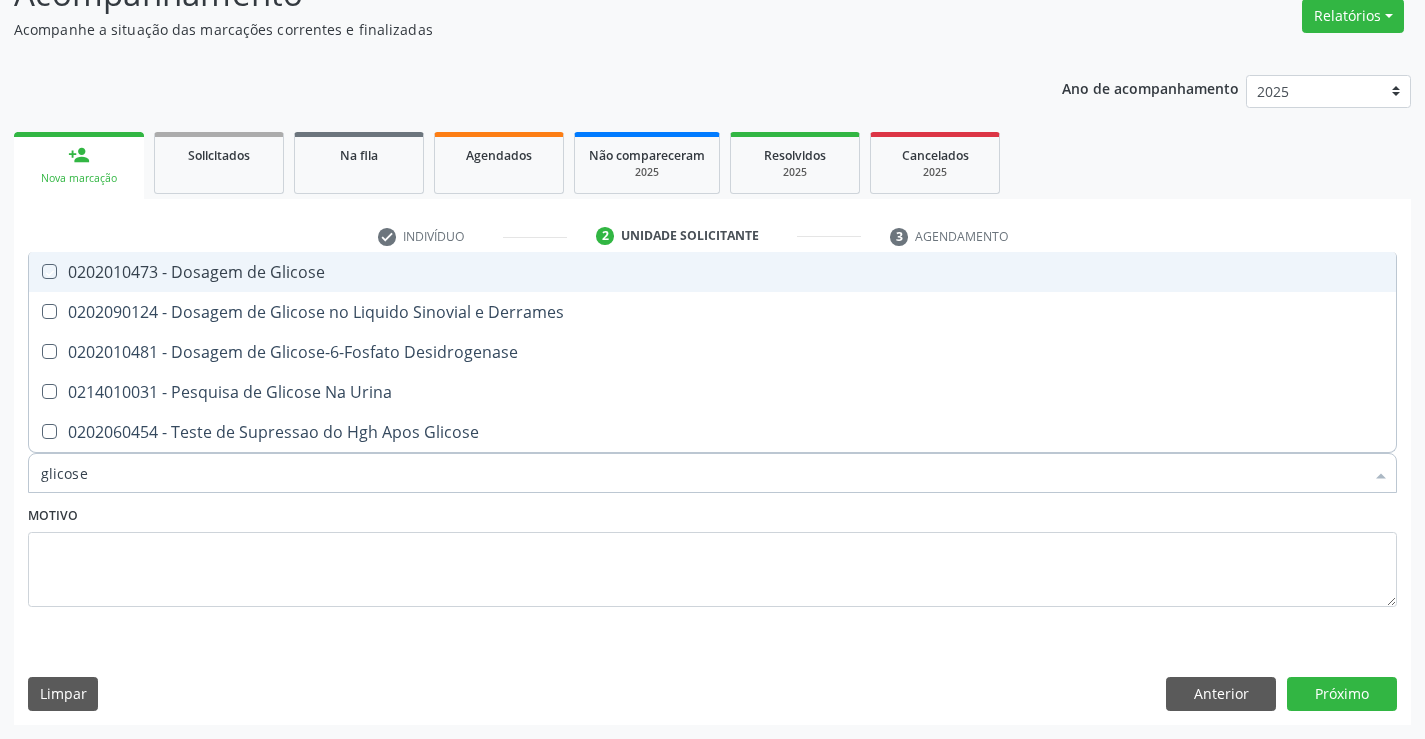 checkbox on "true" 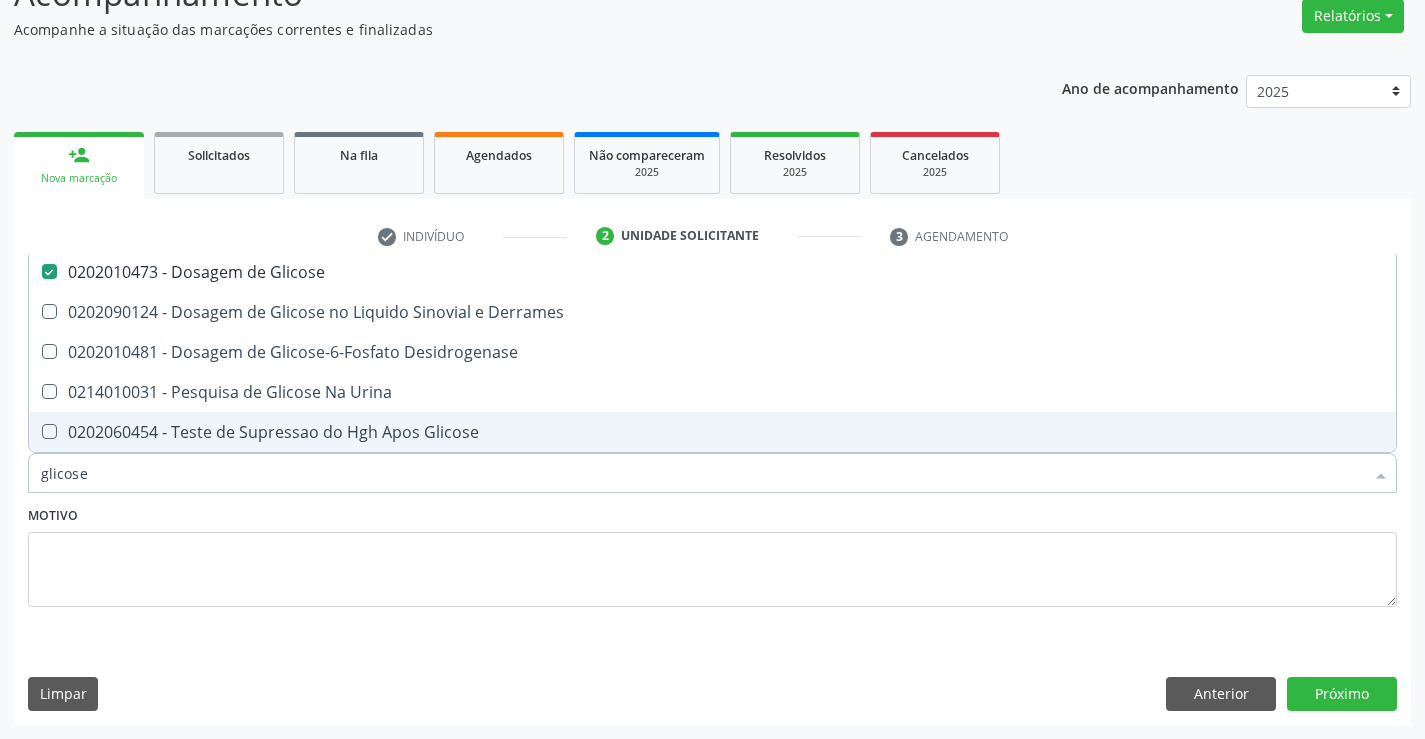 click on "glicose" at bounding box center (702, 473) 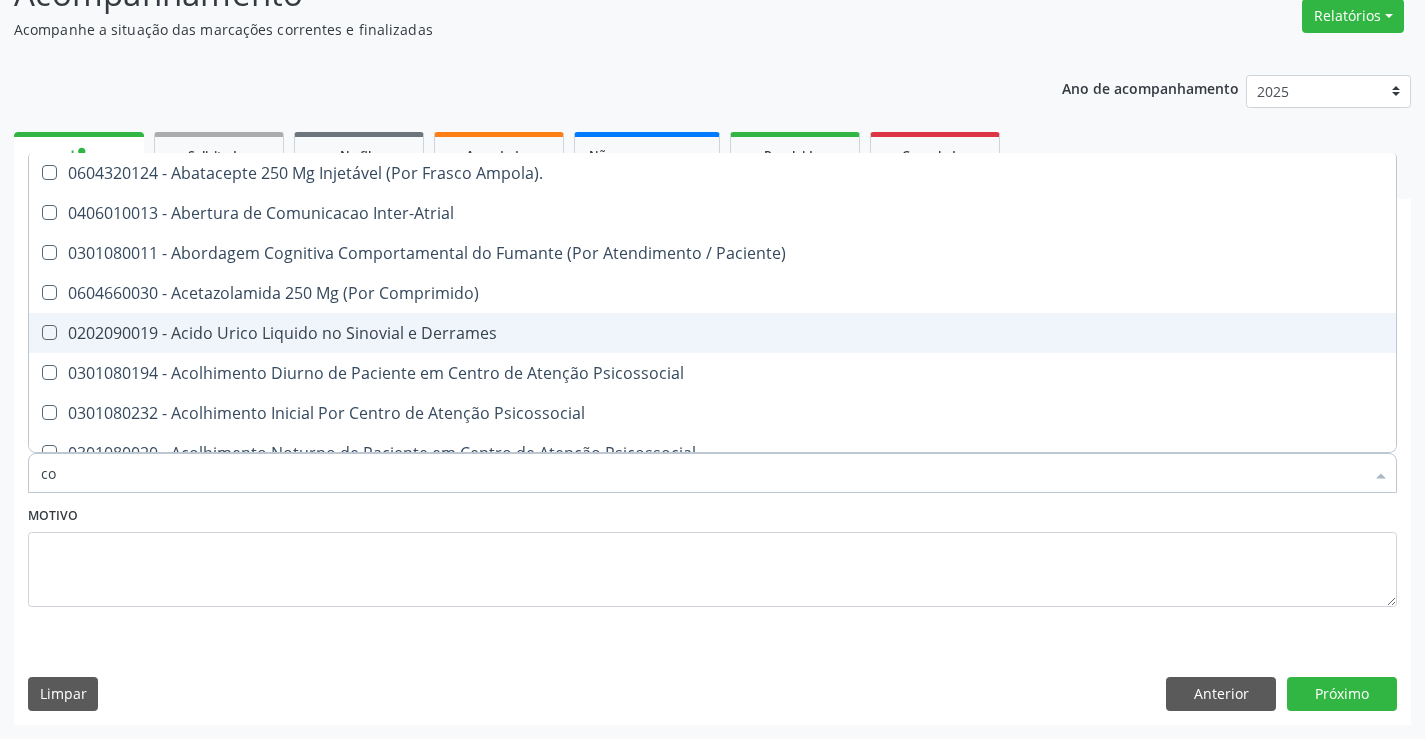 type on "col" 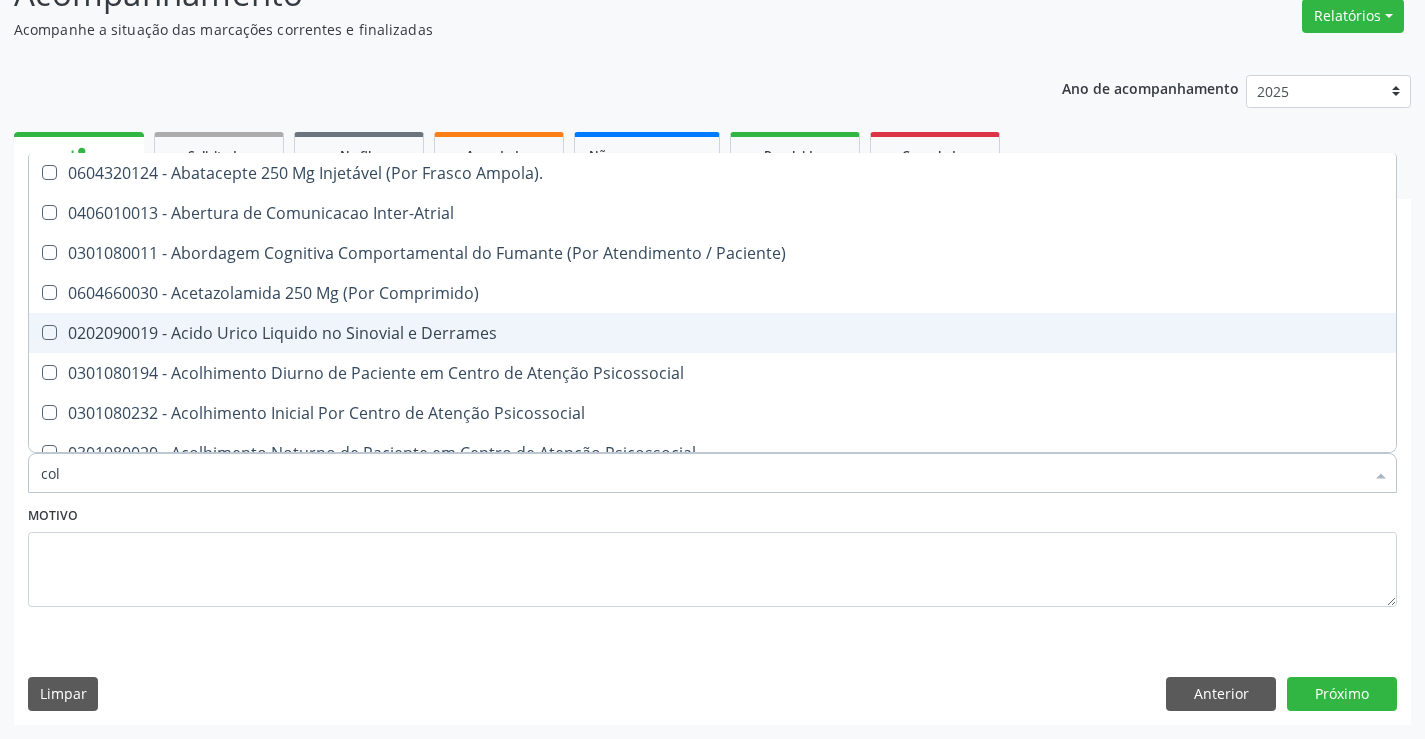 checkbox on "false" 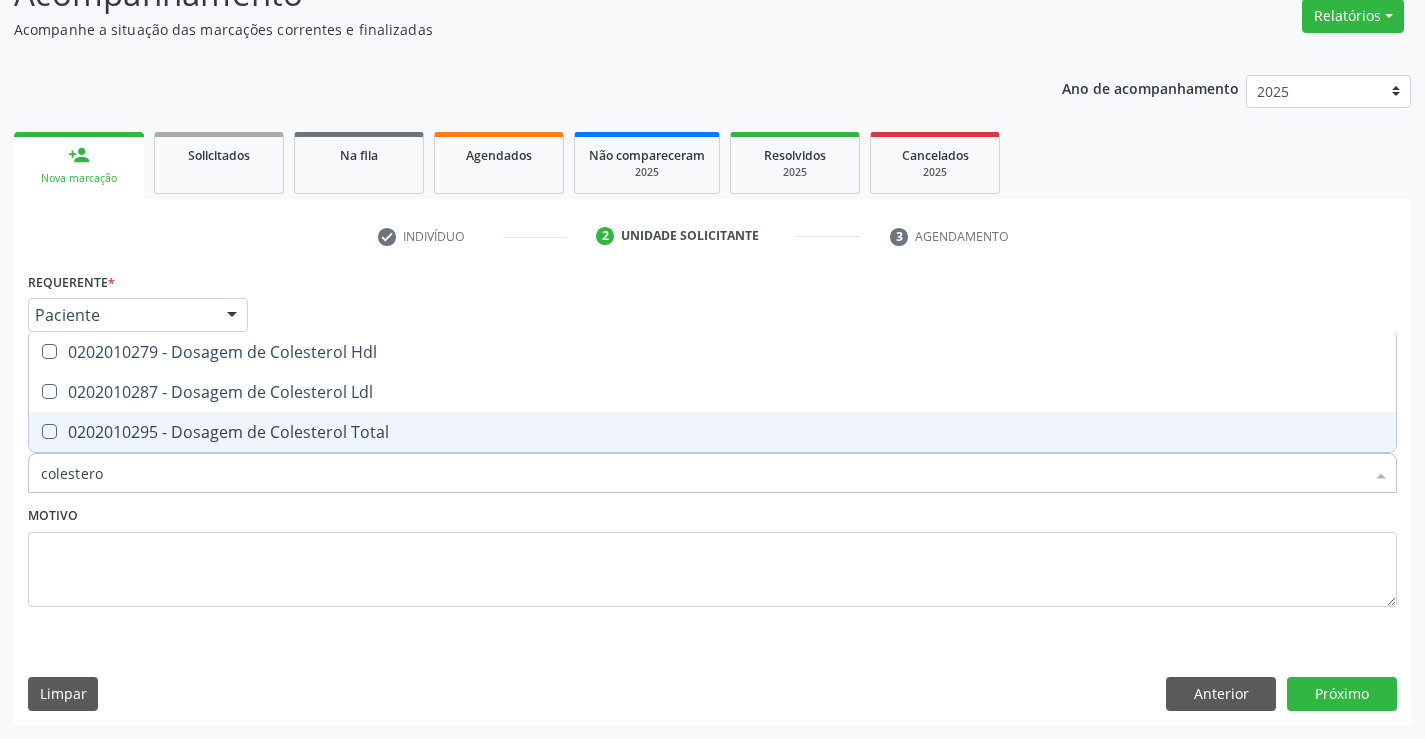 type on "colesterol" 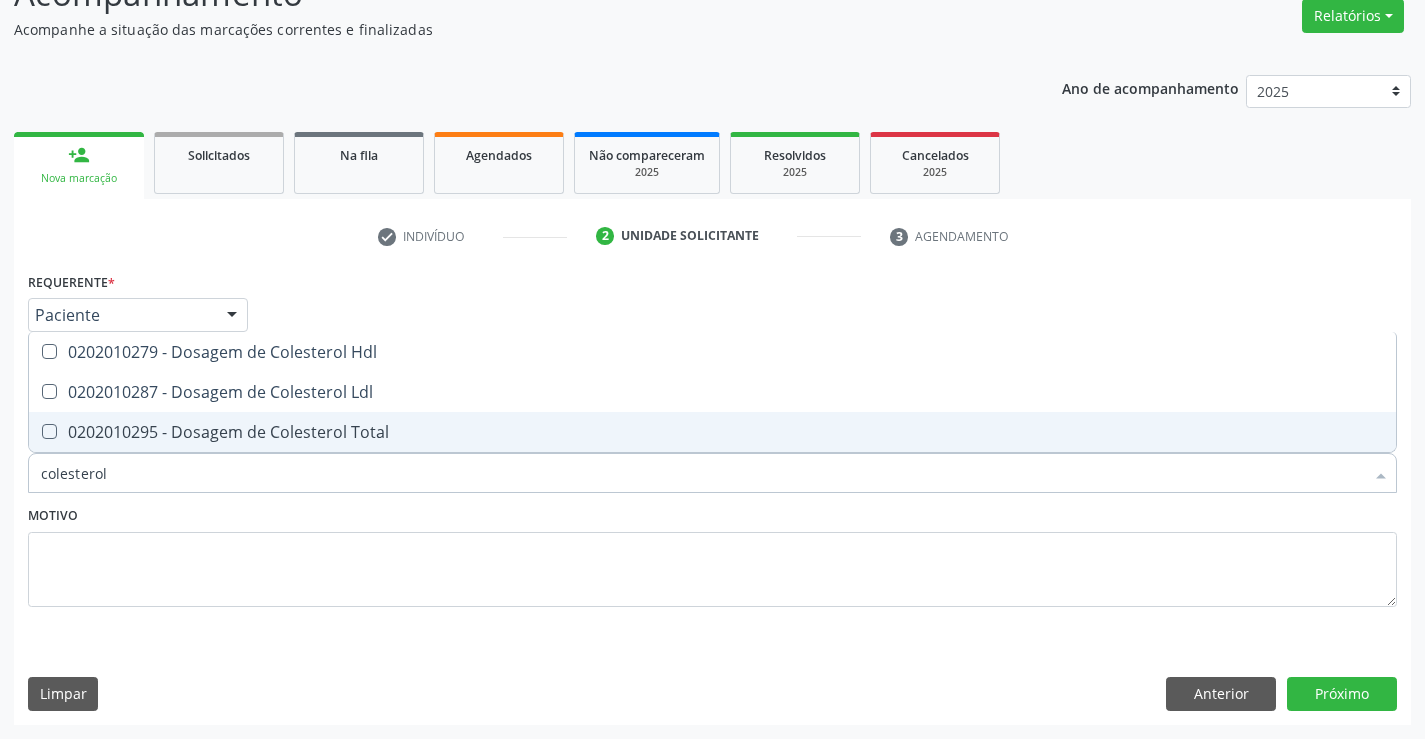 click on "0202010295 - Dosagem de Colesterol Total" at bounding box center (712, 432) 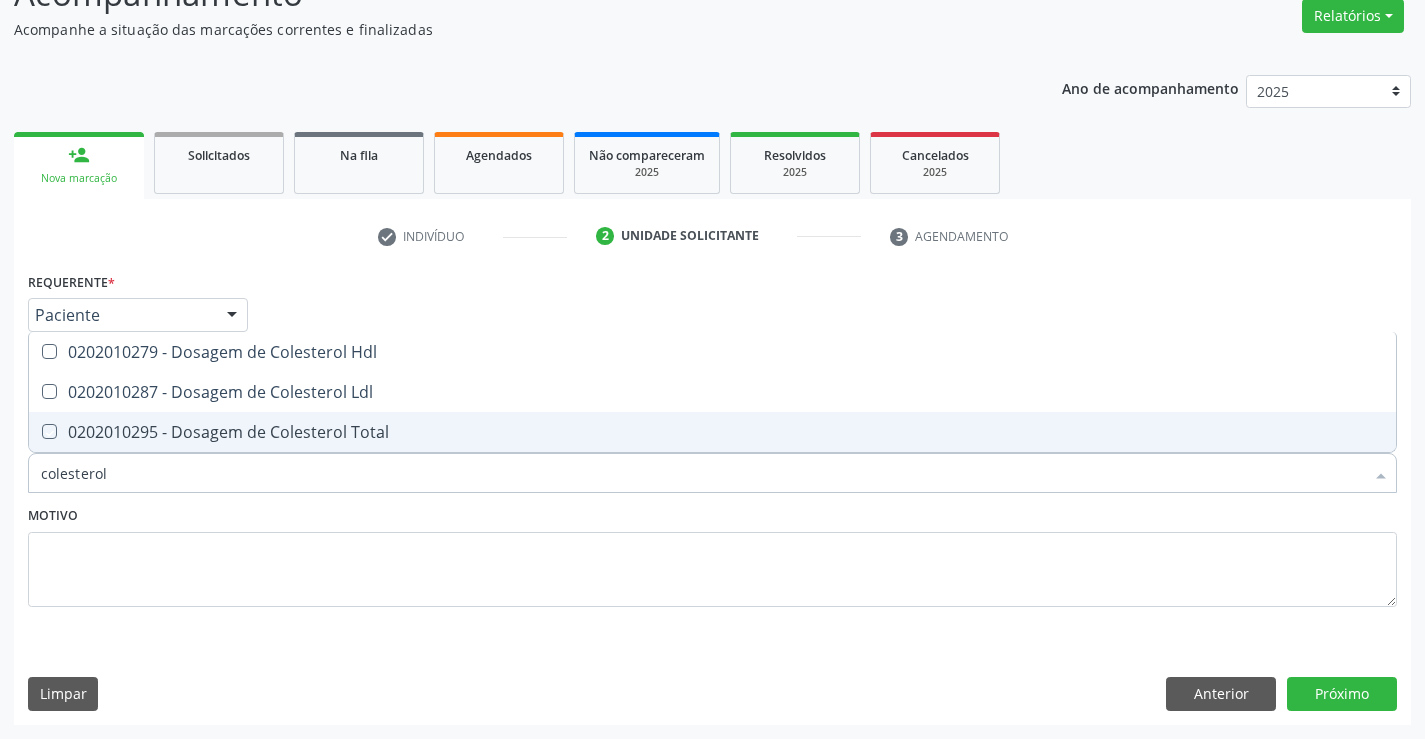 checkbox on "true" 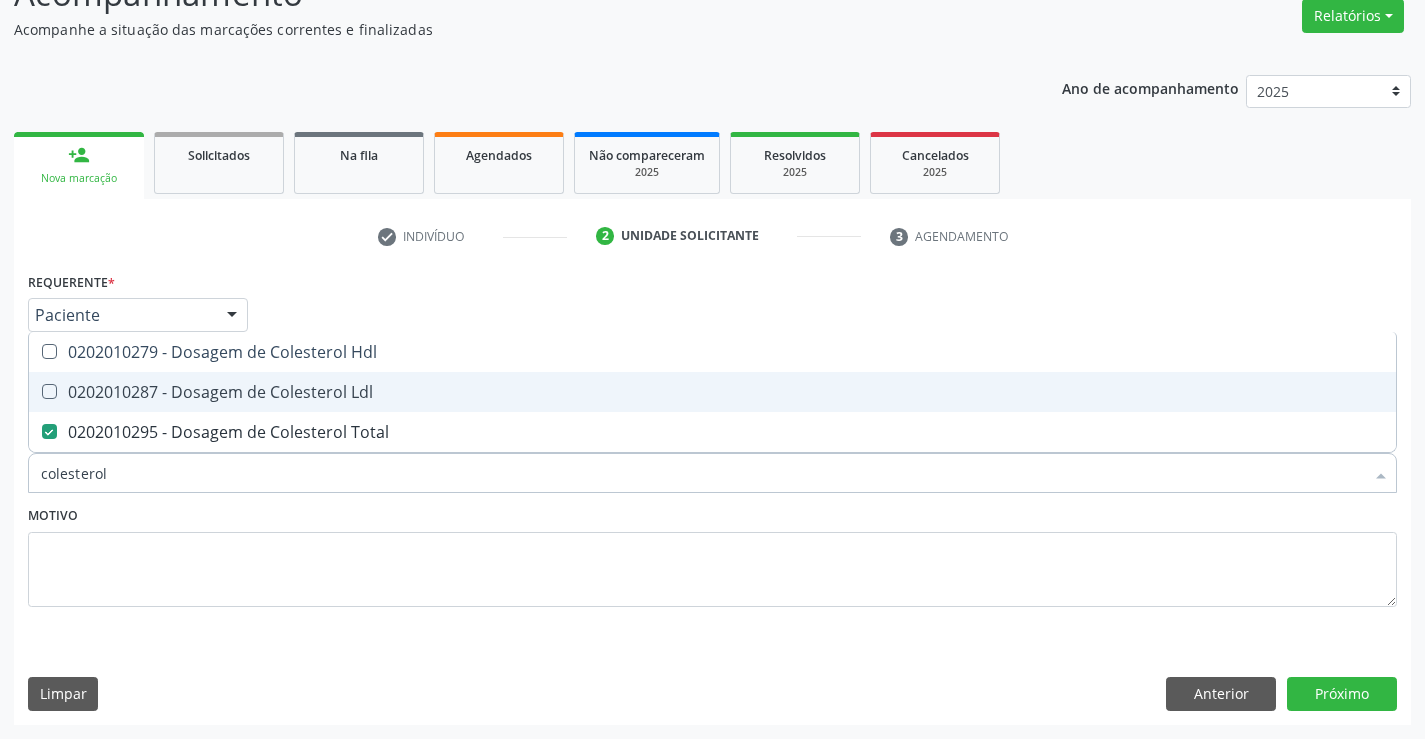 click on "0202010287 - Dosagem de Colesterol Ldl" at bounding box center (712, 392) 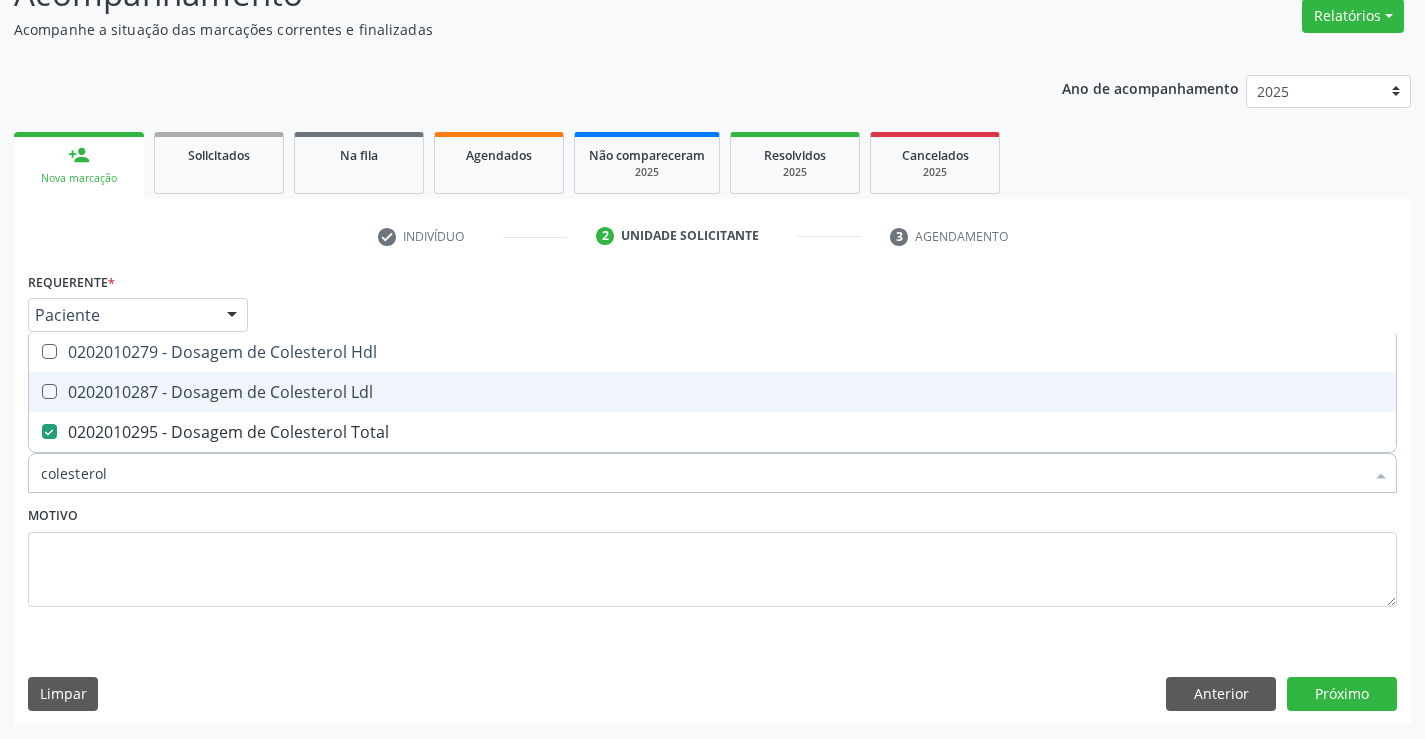 checkbox on "true" 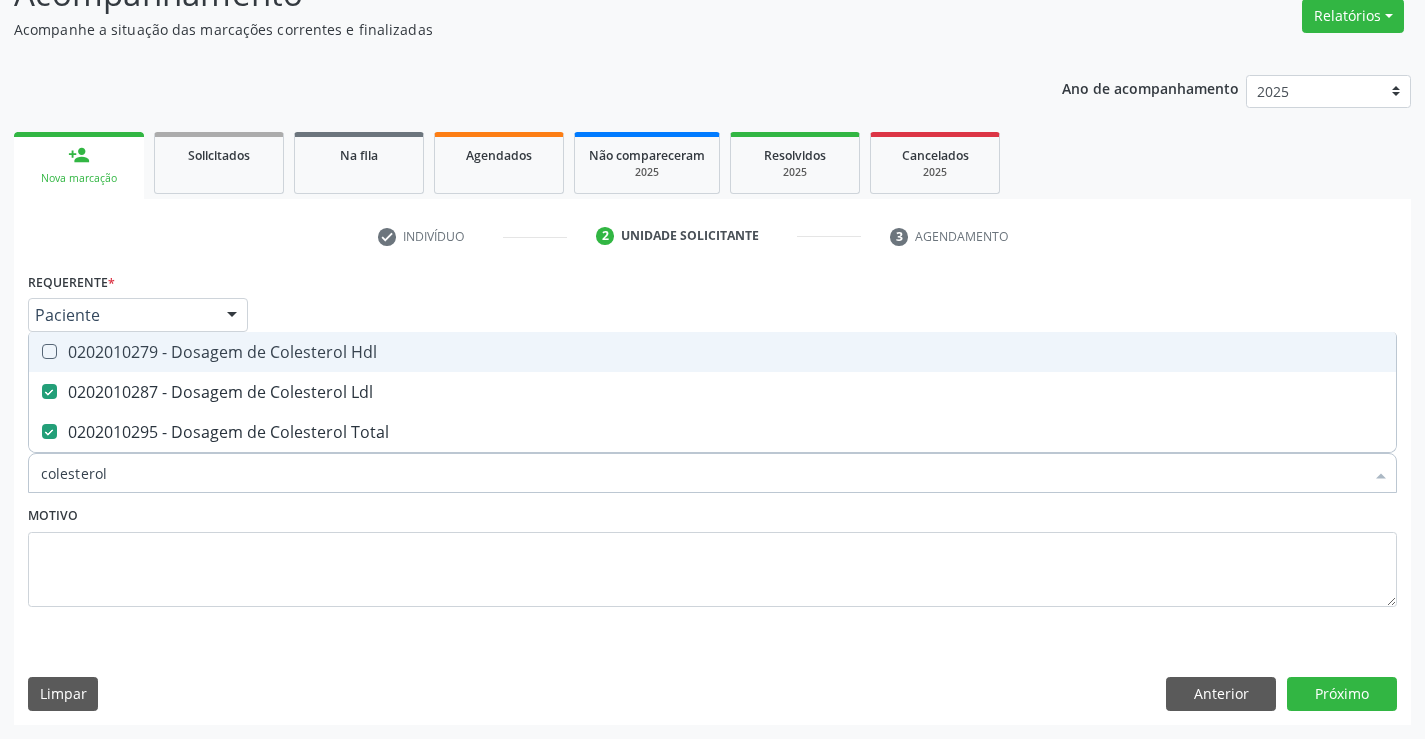click on "0202010279 - Dosagem de Colesterol Hdl" at bounding box center (712, 352) 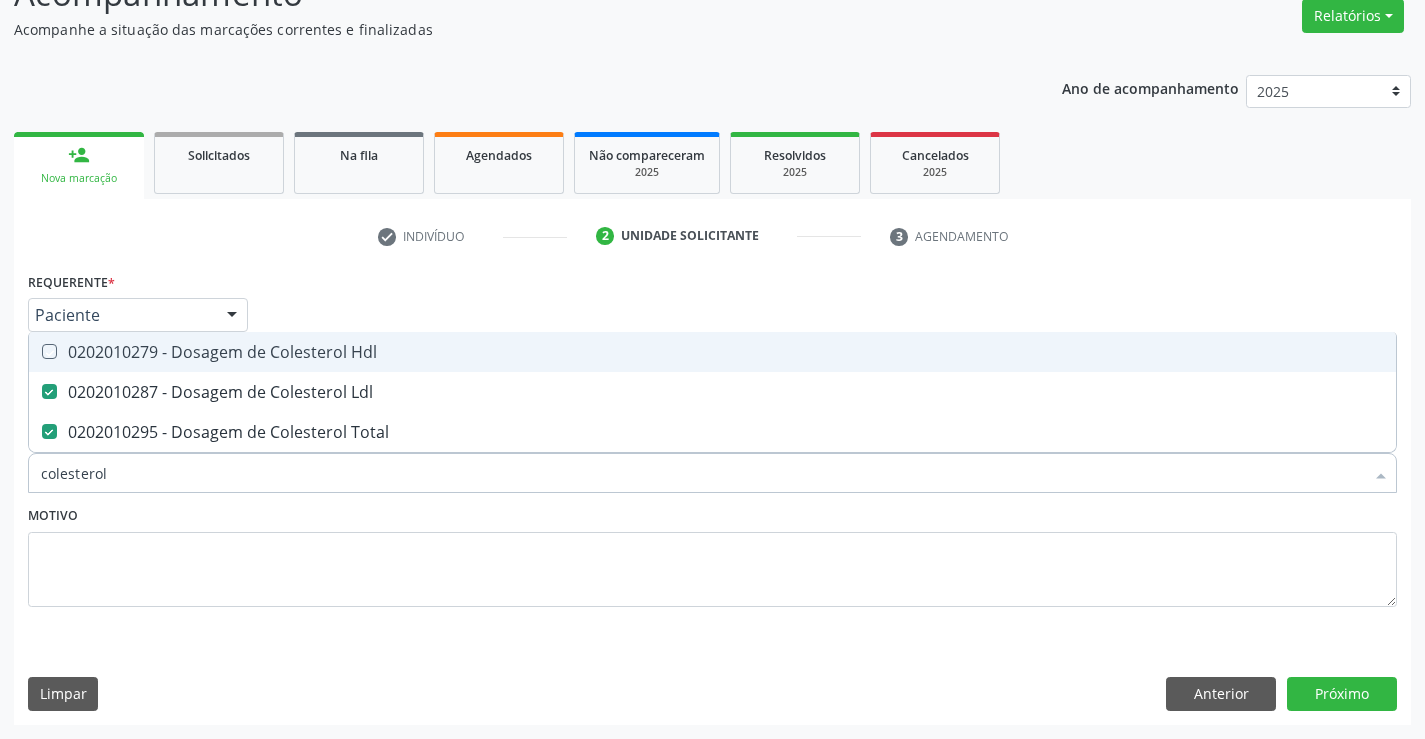 checkbox on "true" 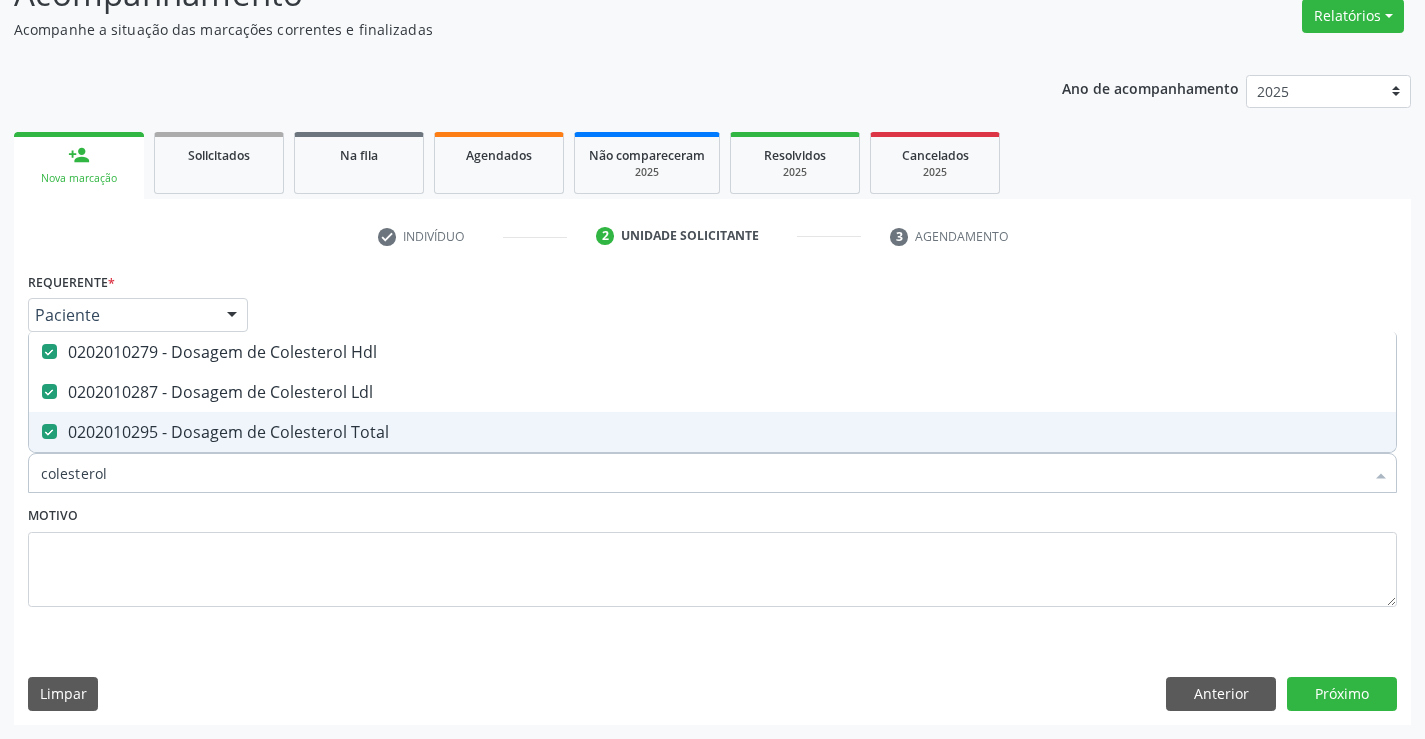 click on "colesterol" at bounding box center [702, 473] 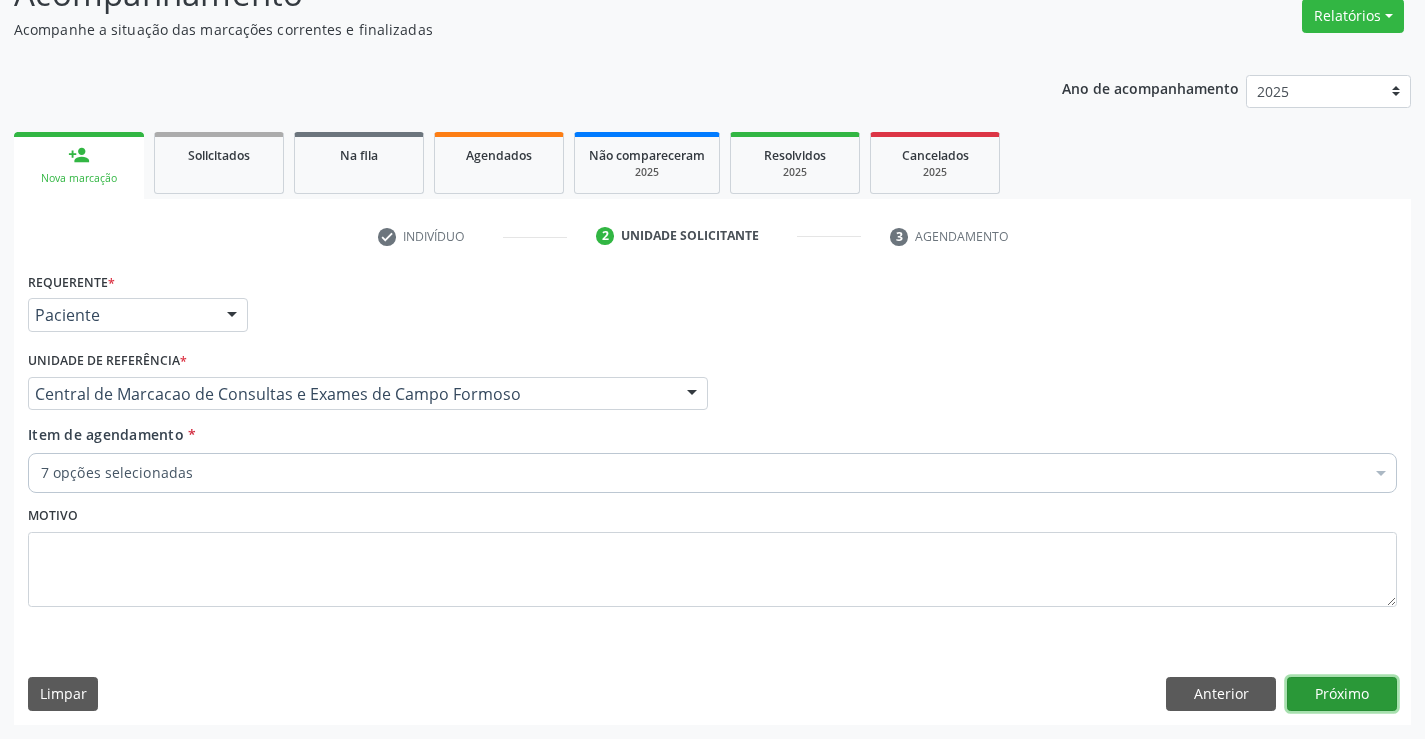 click on "Próximo" at bounding box center (1342, 694) 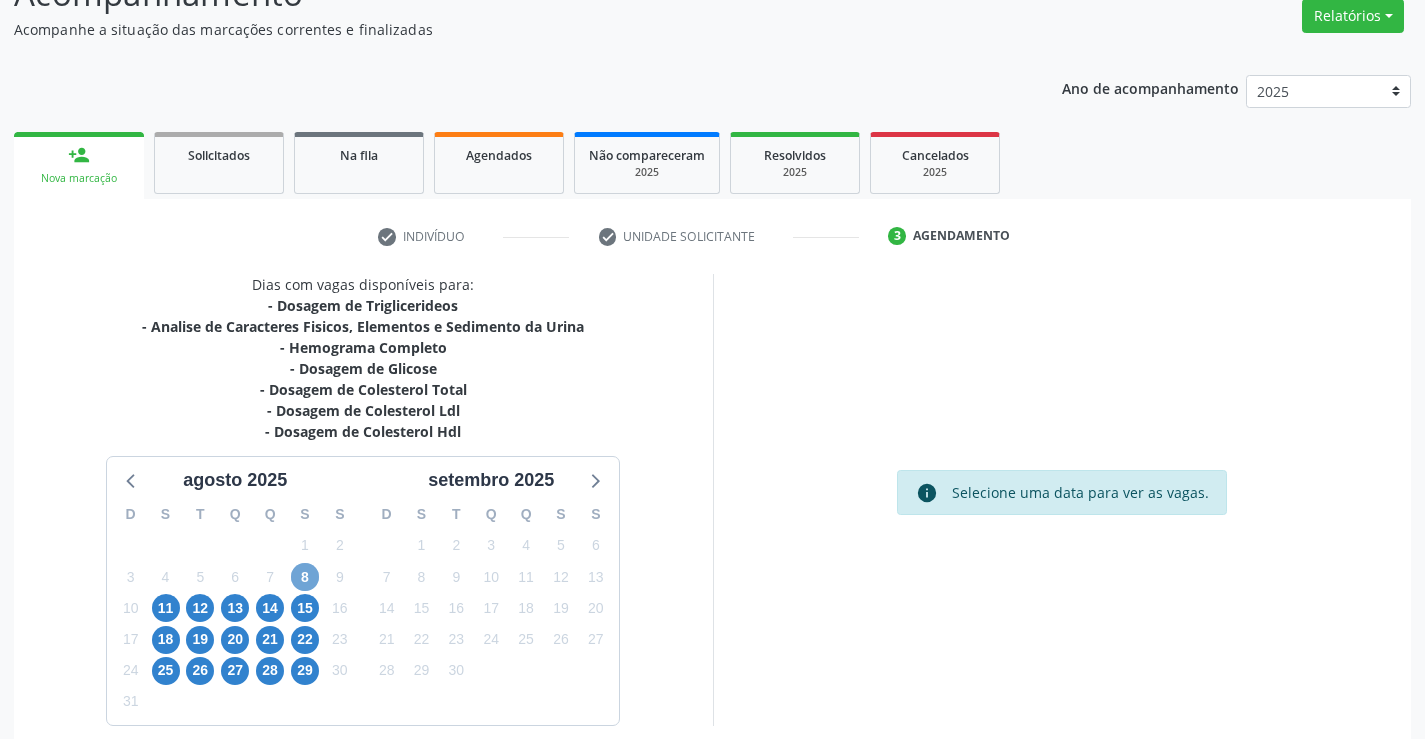 click on "8" at bounding box center [305, 577] 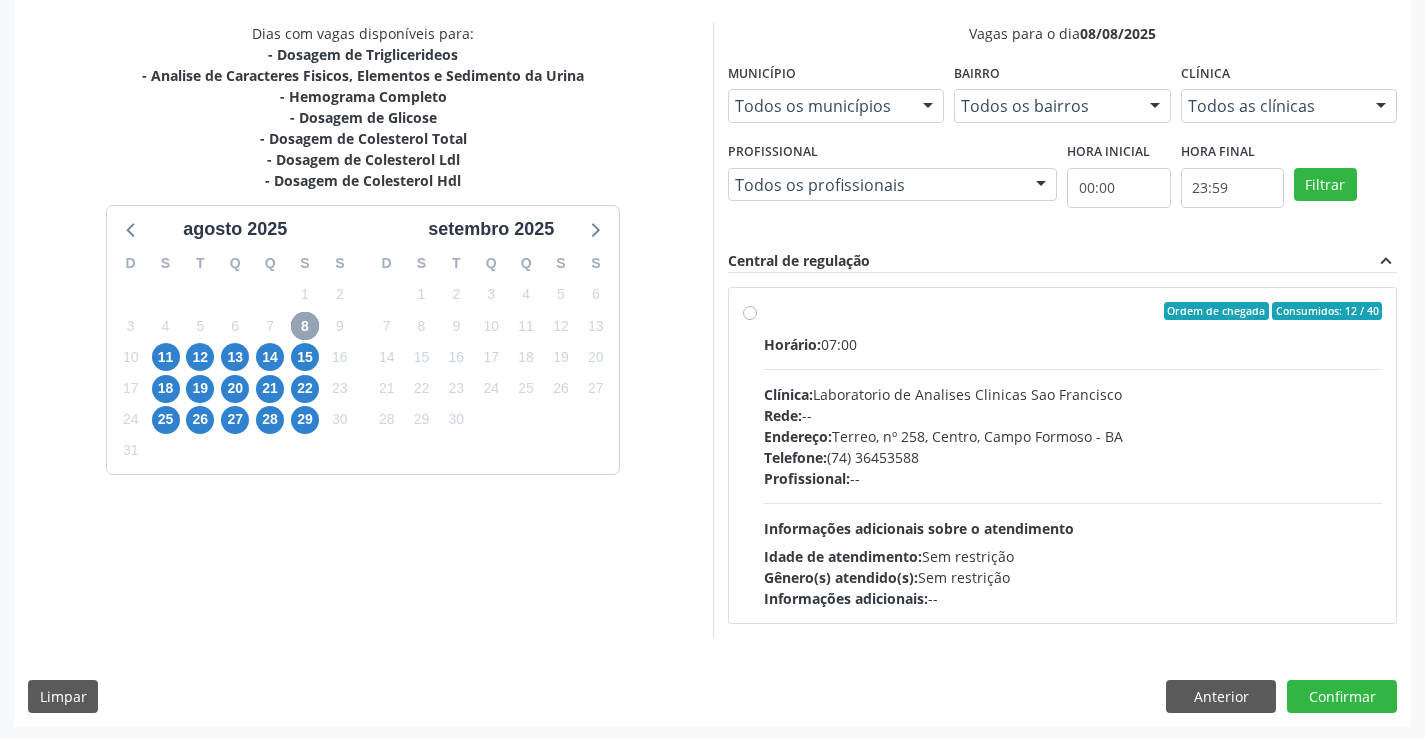 scroll, scrollTop: 420, scrollLeft: 0, axis: vertical 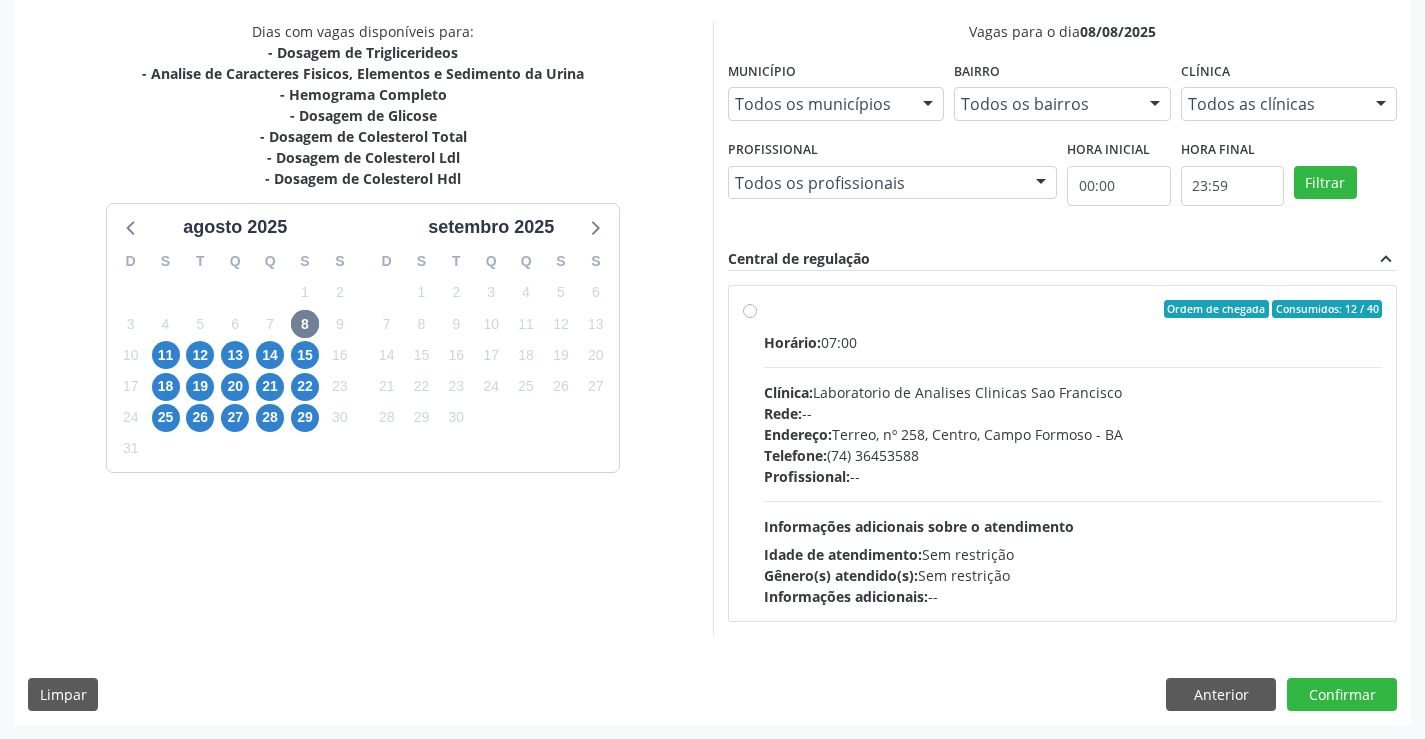 click on "Telefone:   (74) 36453588" at bounding box center (1073, 455) 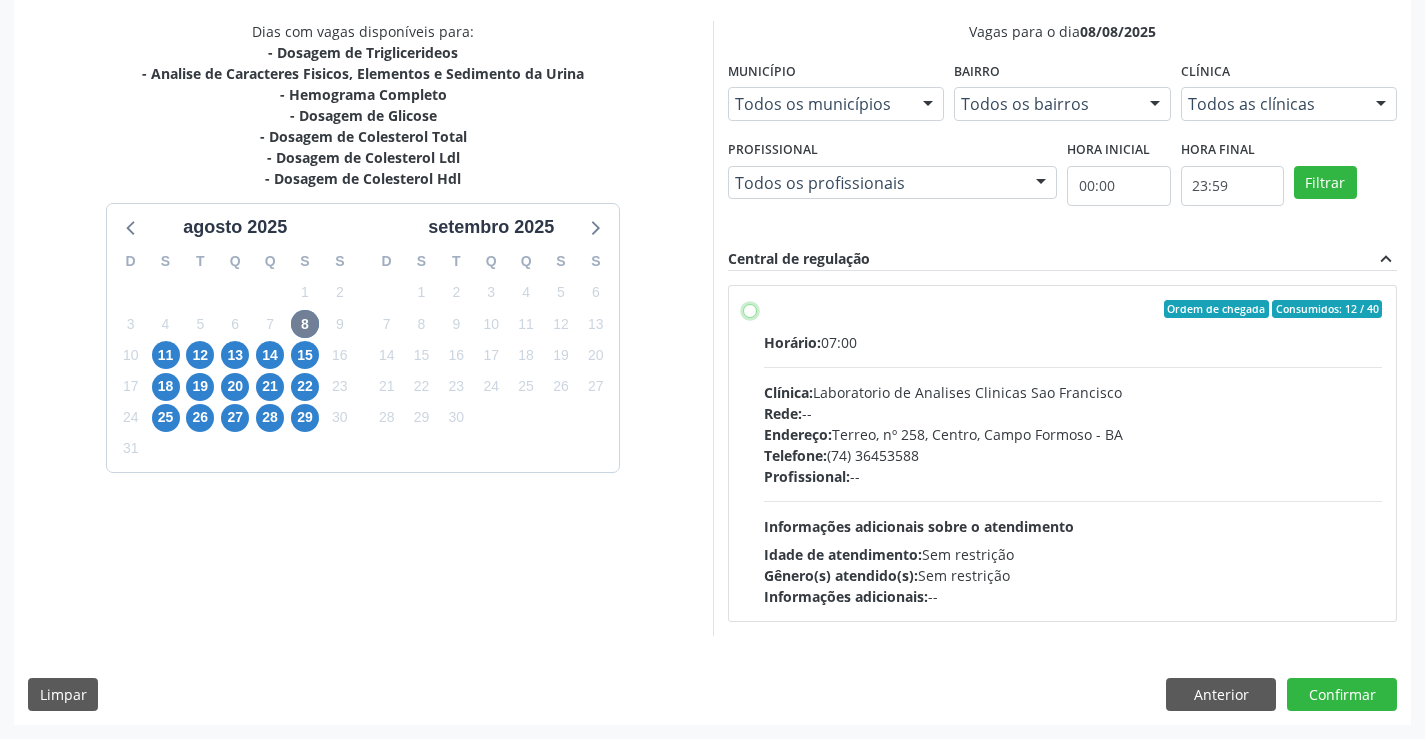 radio on "true" 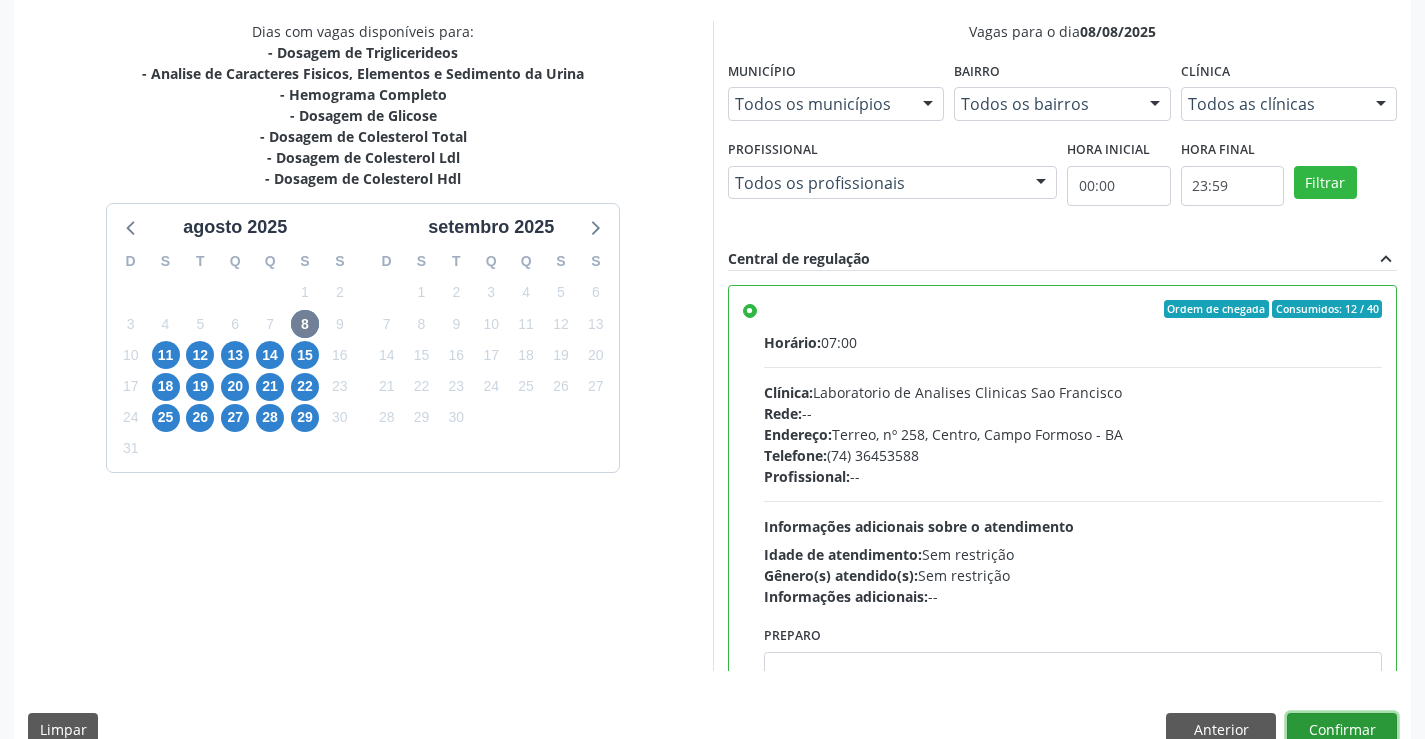 click on "Confirmar" at bounding box center (1342, 730) 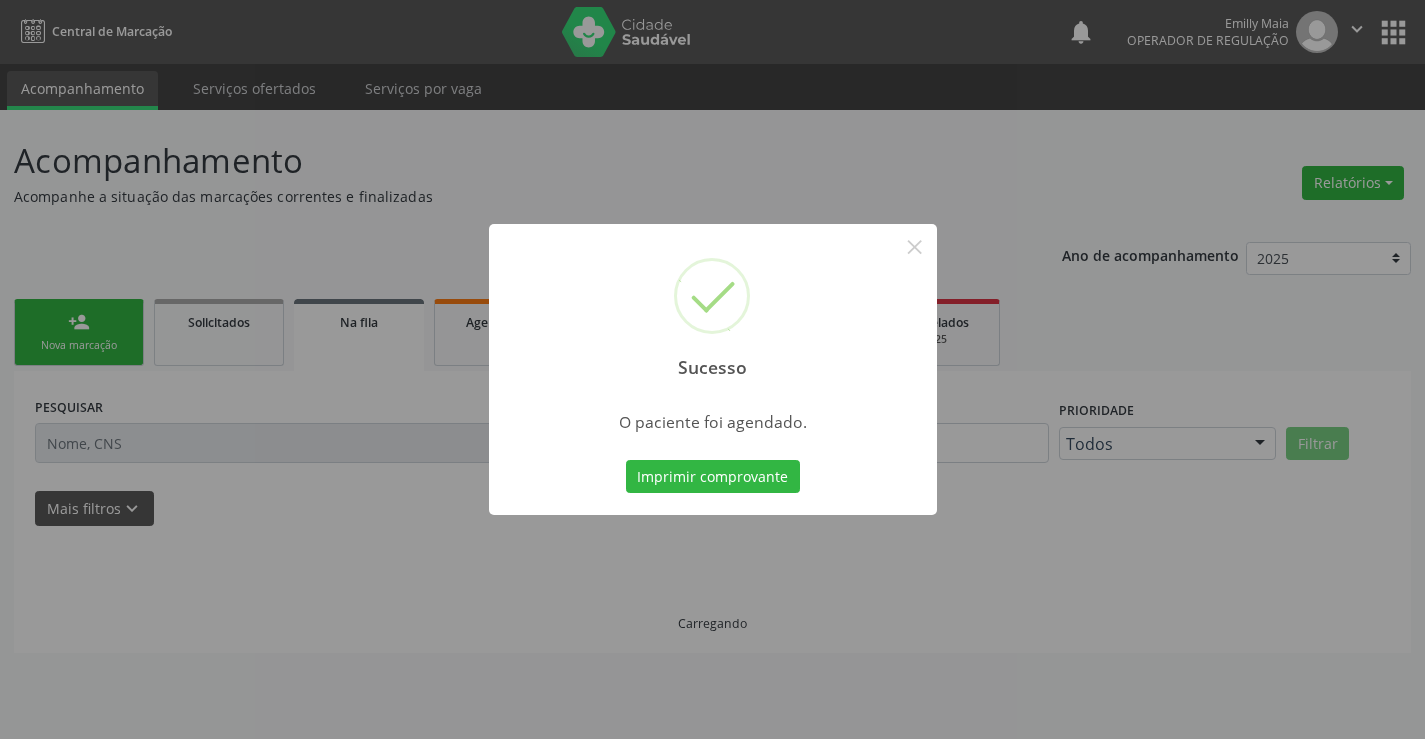 scroll, scrollTop: 0, scrollLeft: 0, axis: both 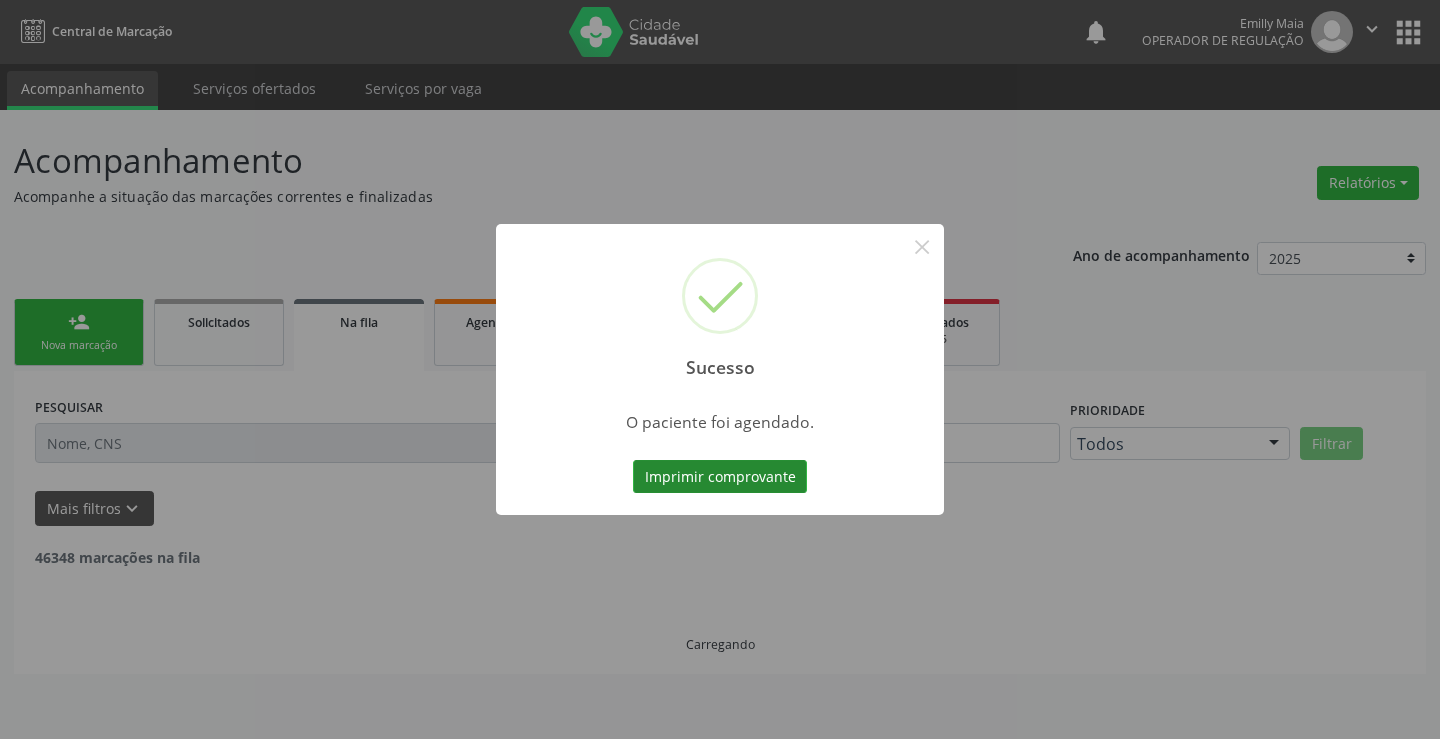 click on "Imprimir comprovante" at bounding box center [720, 477] 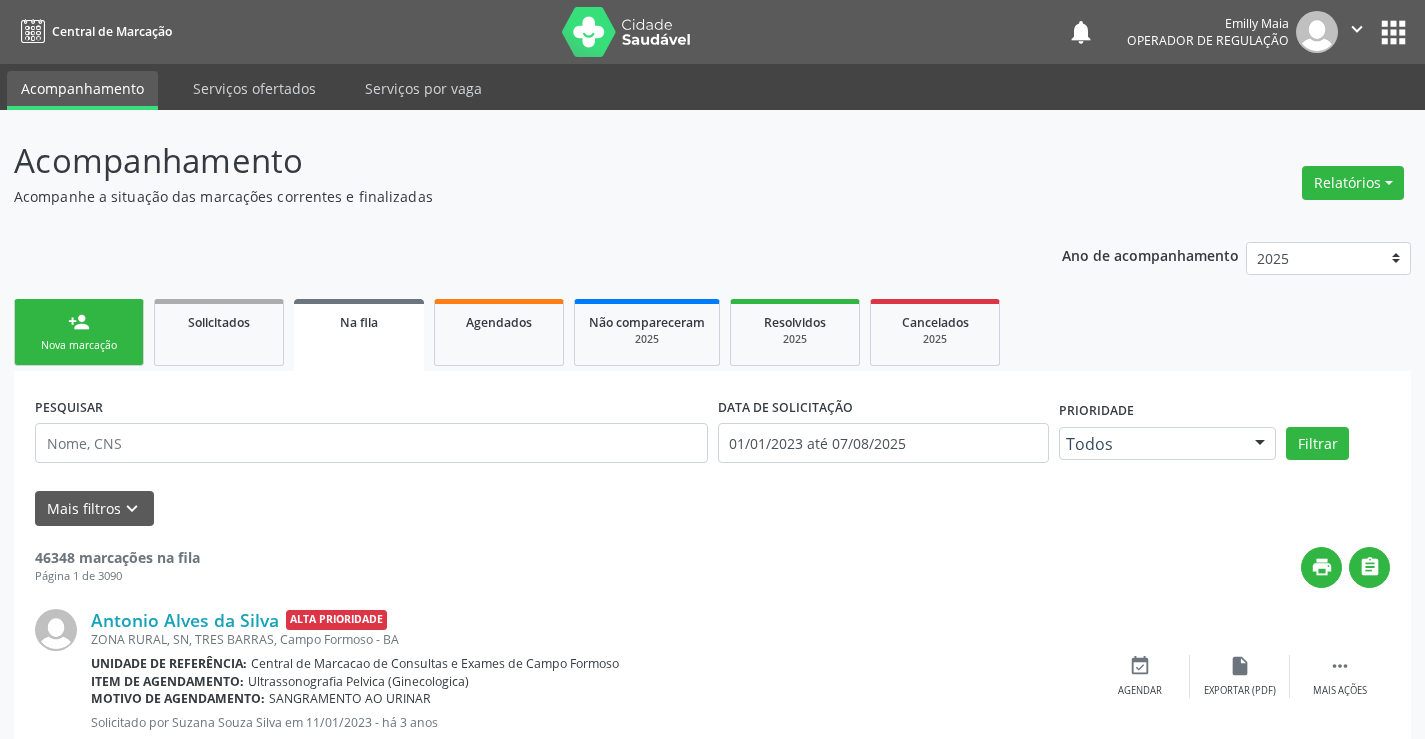 click on "Nova marcação" at bounding box center (79, 345) 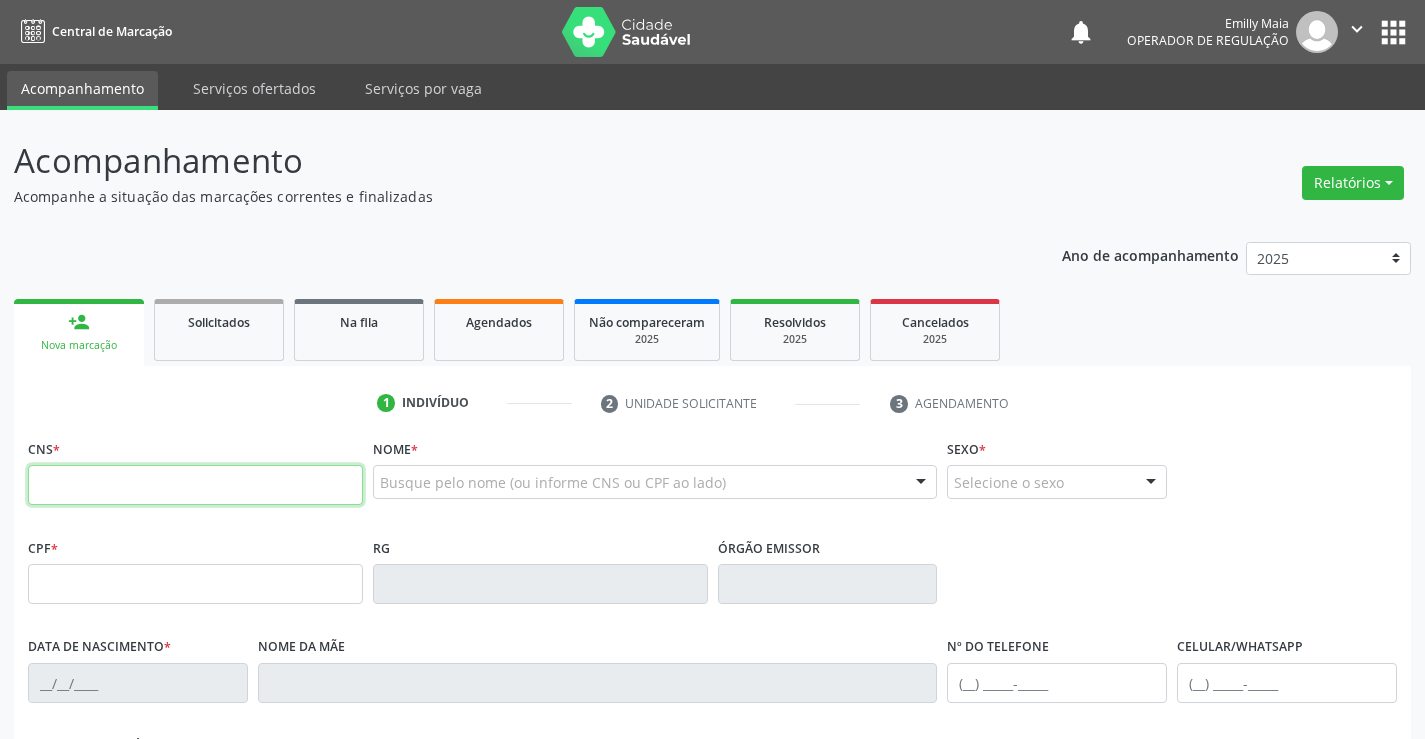 click at bounding box center (195, 485) 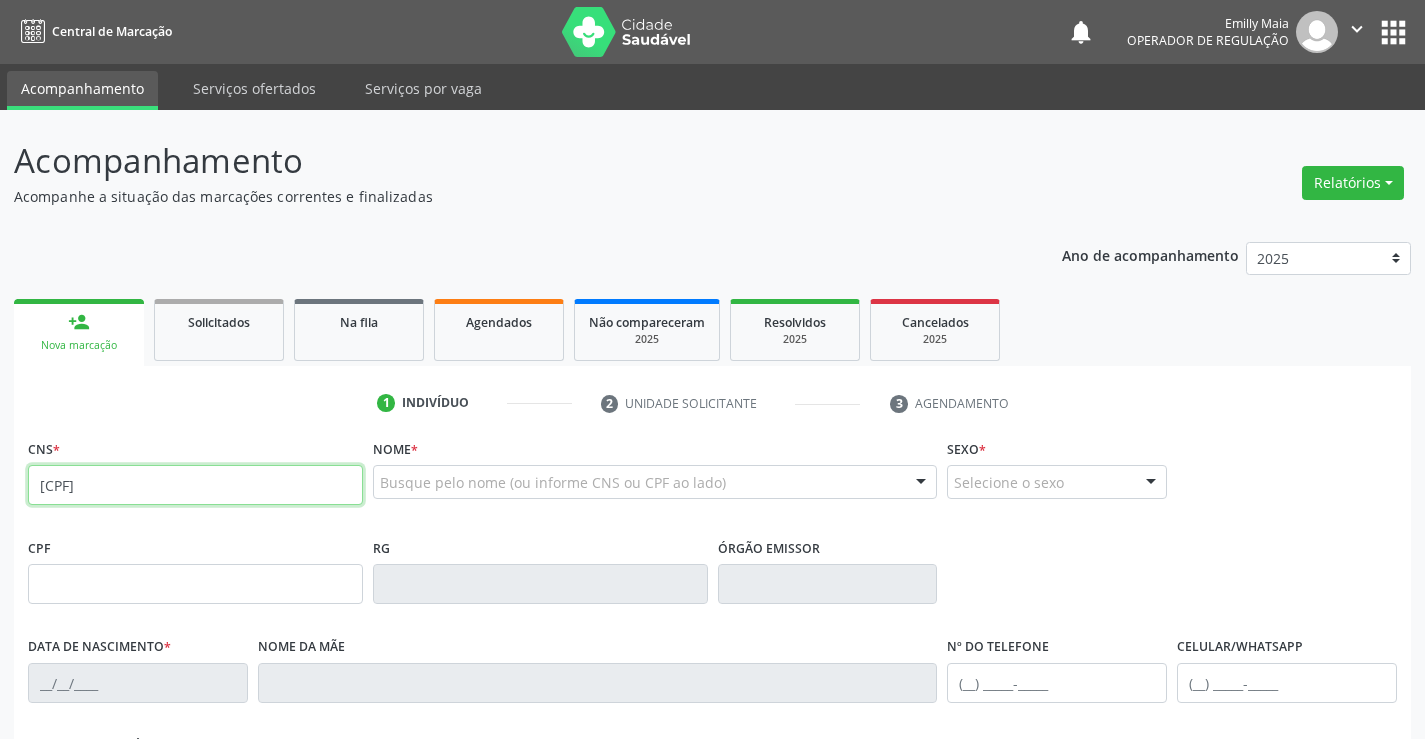 type on "704 0058 7783 7262" 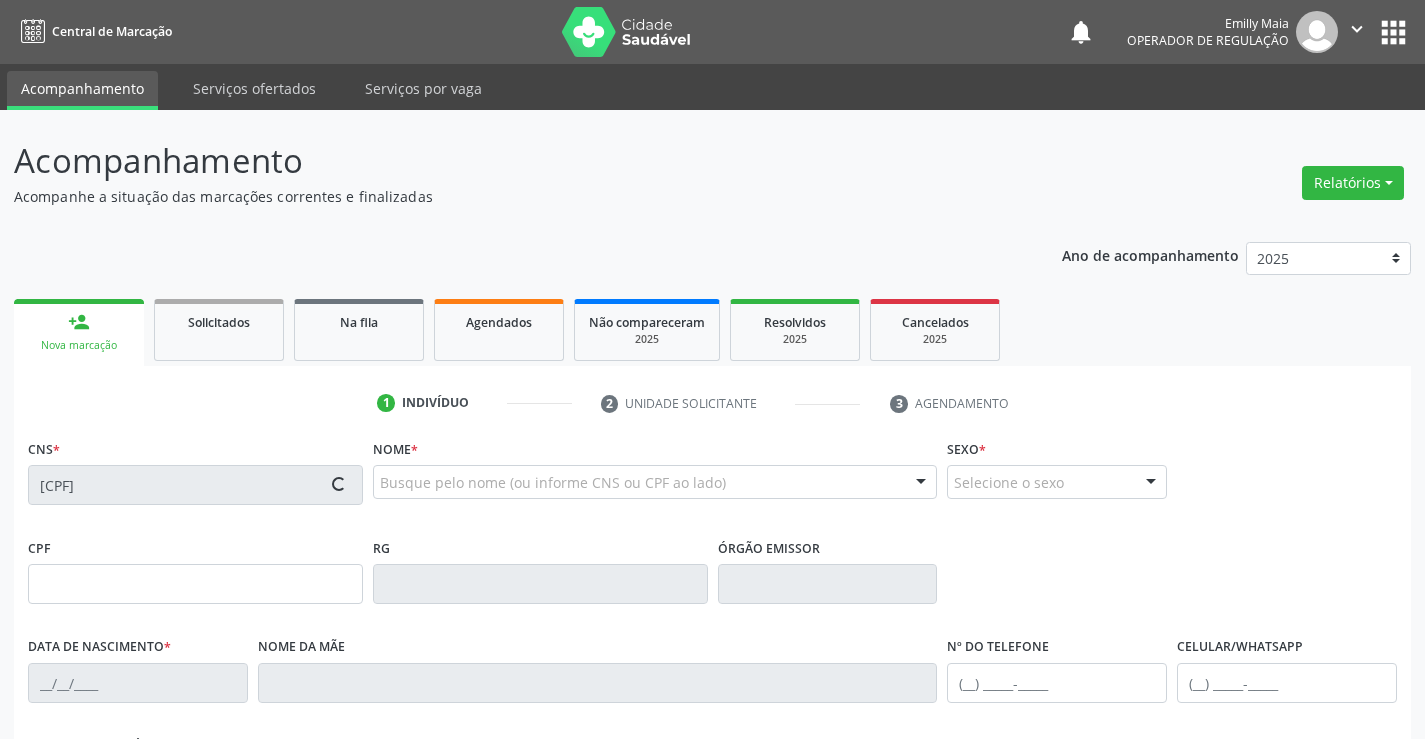 type on "0399491171" 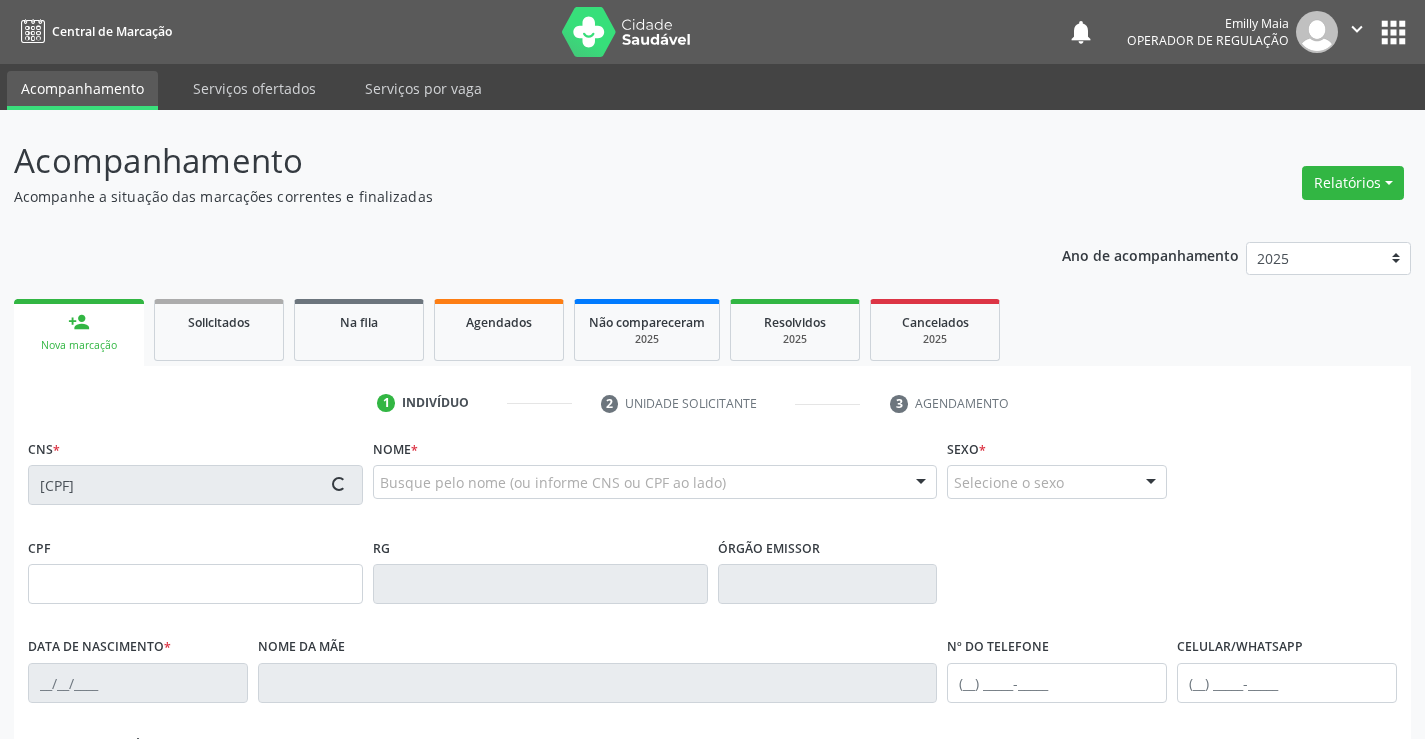 type on "03/10/1944" 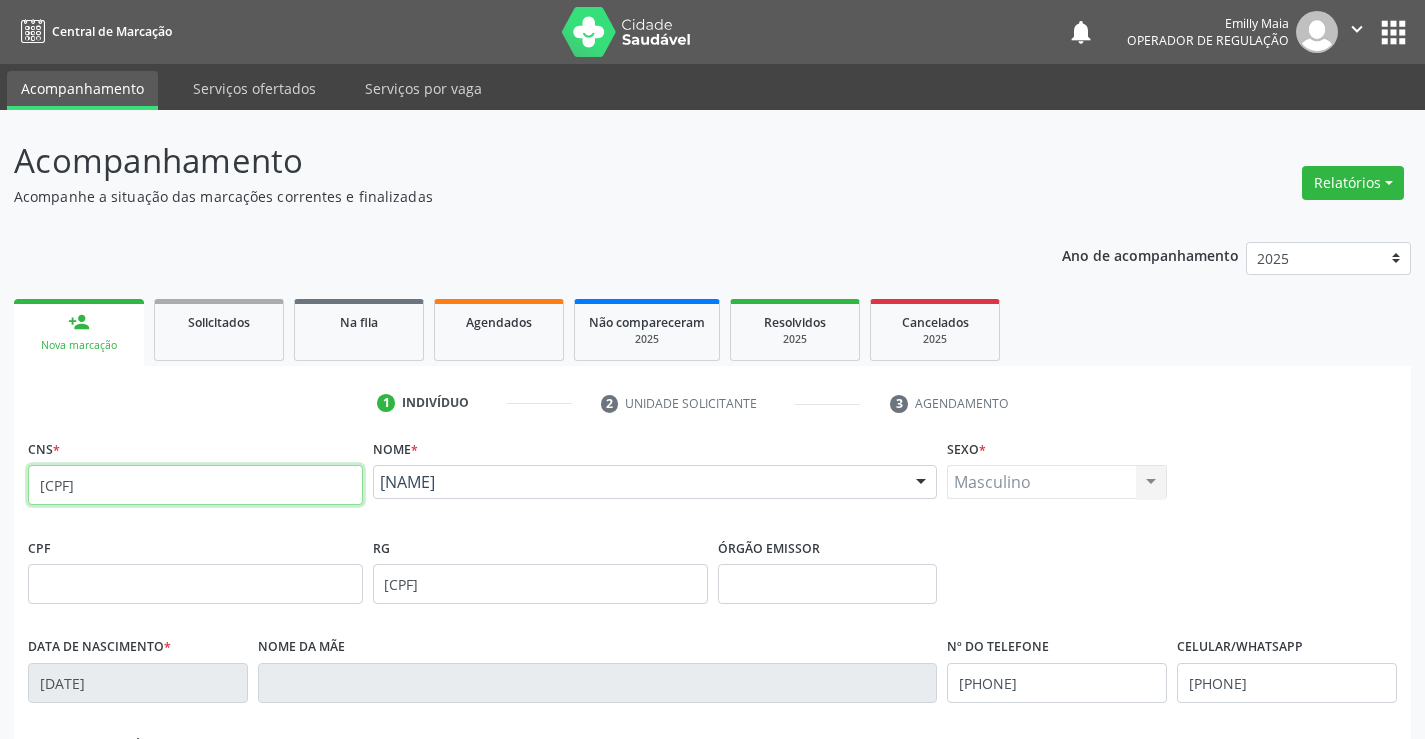 click on "704 0058 7783 7262" at bounding box center (195, 485) 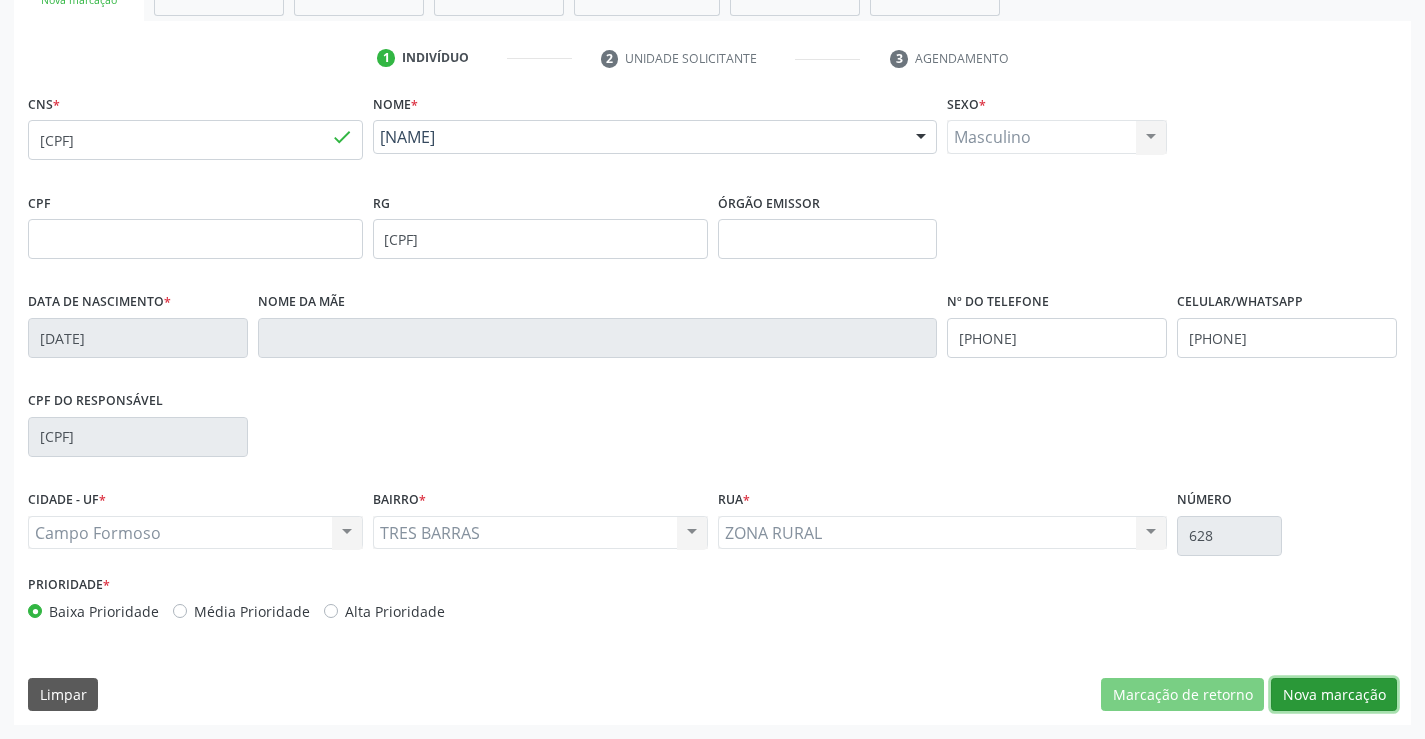 click on "Nova marcação" at bounding box center [1334, 695] 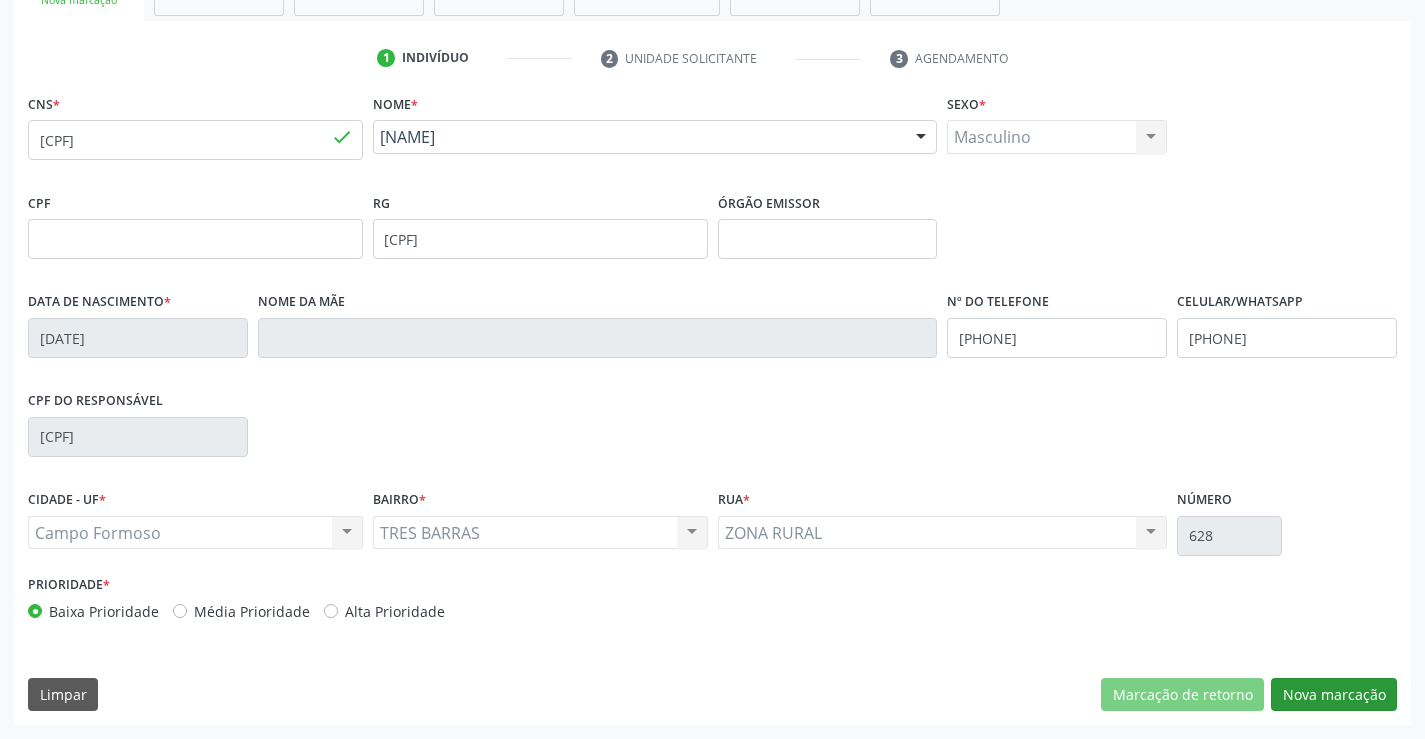 scroll, scrollTop: 167, scrollLeft: 0, axis: vertical 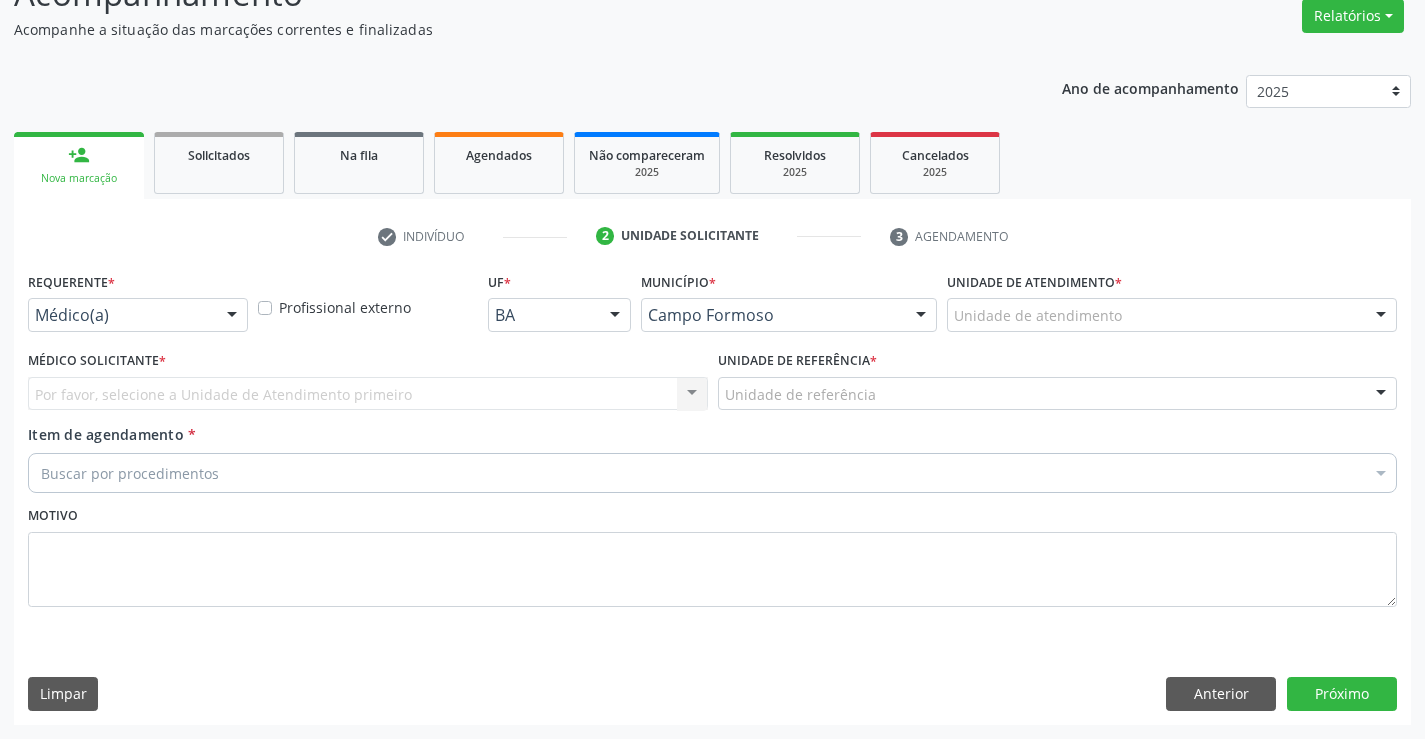 click on "Médico(a)" at bounding box center (138, 315) 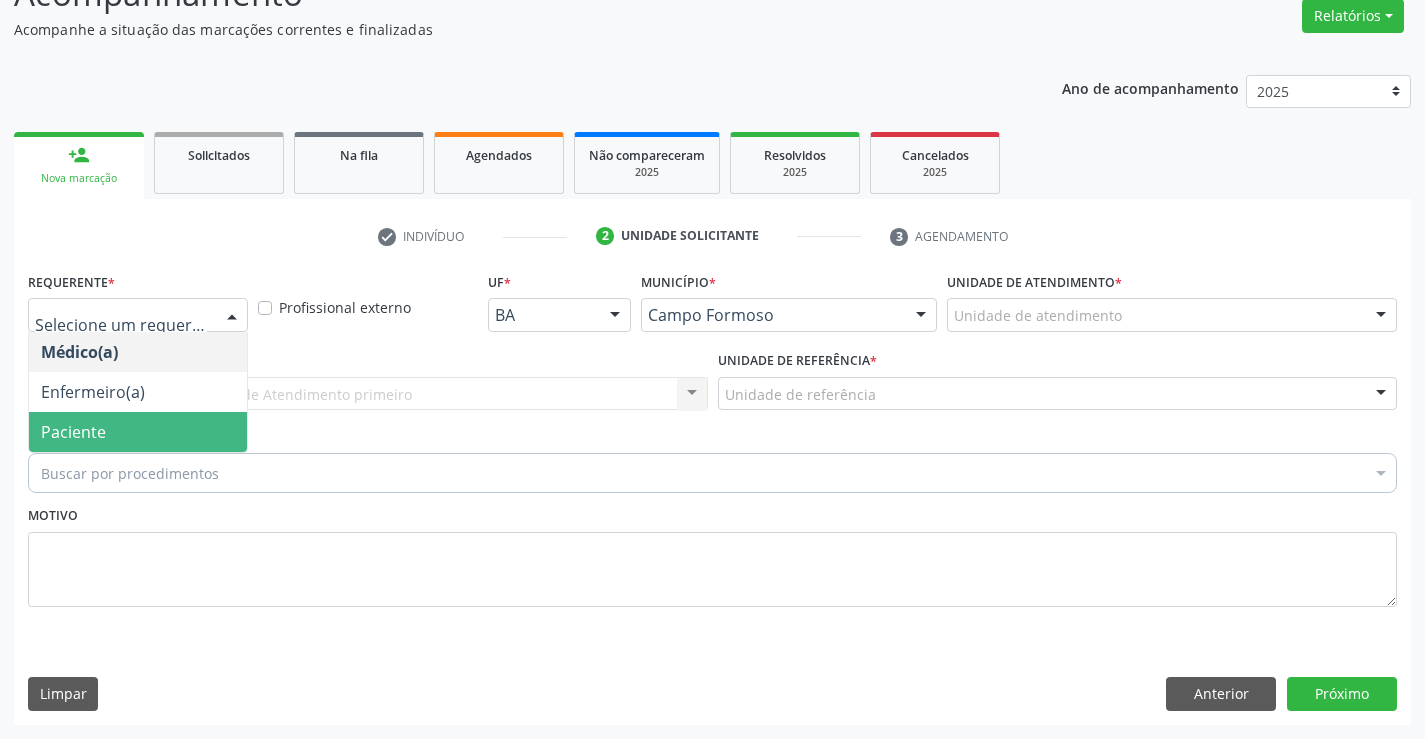 click on "Paciente" at bounding box center [138, 432] 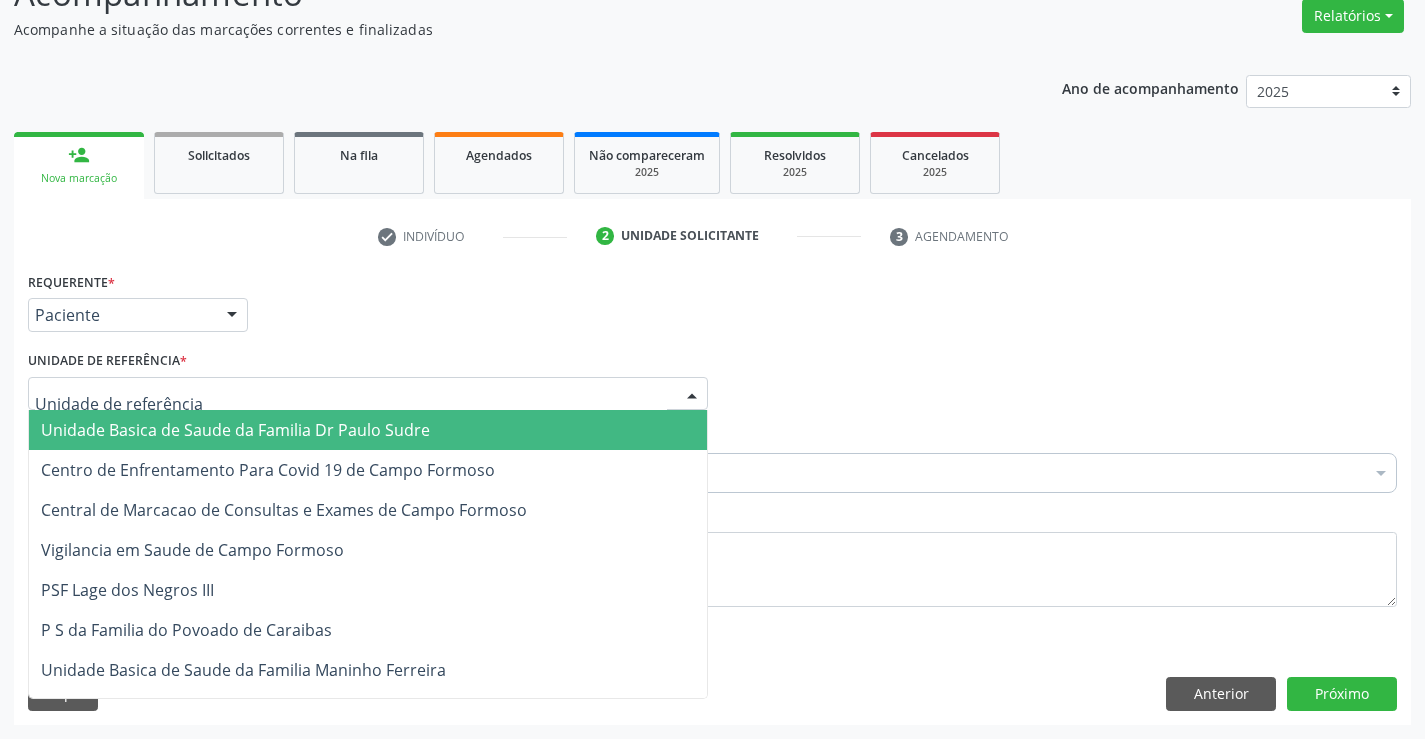 click at bounding box center [368, 394] 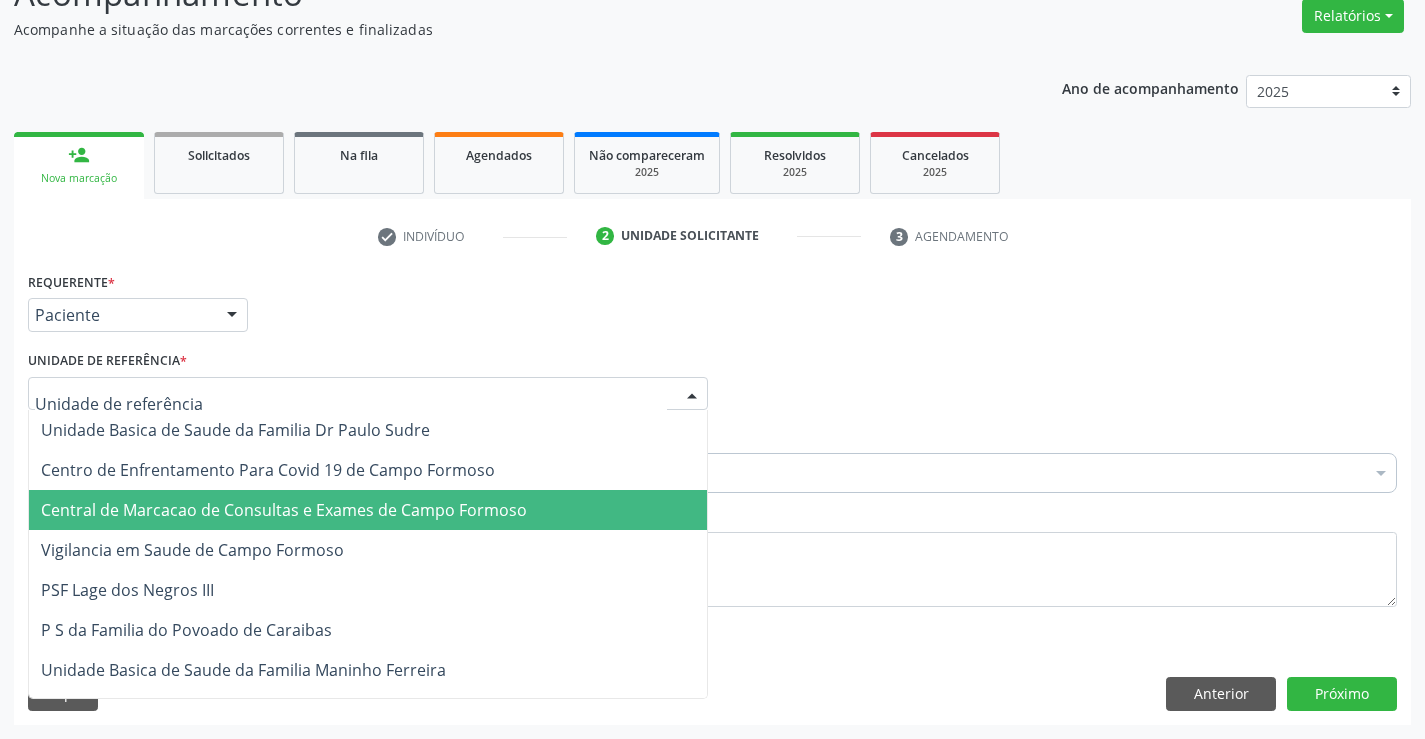 click on "Central de Marcacao de Consultas e Exames de Campo Formoso" at bounding box center [368, 510] 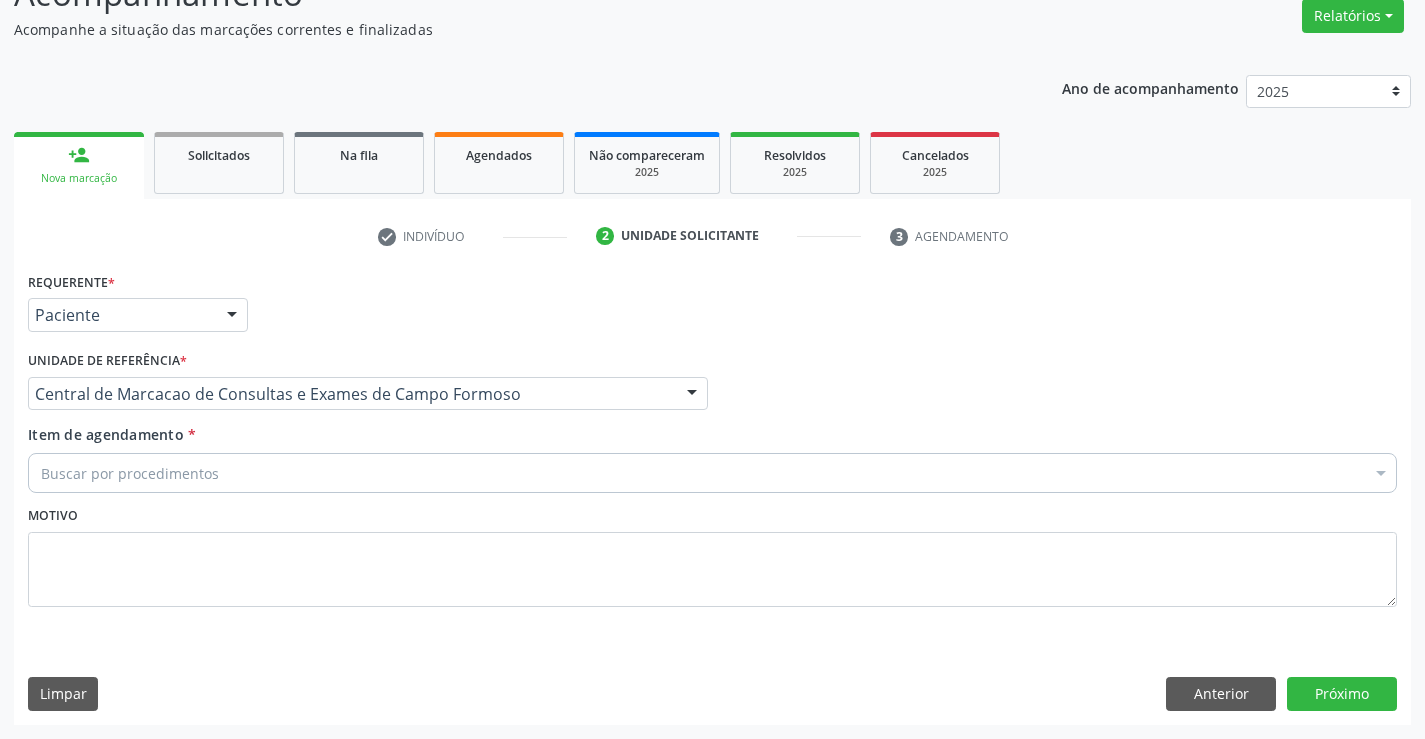 click on "Buscar por procedimentos" at bounding box center [712, 473] 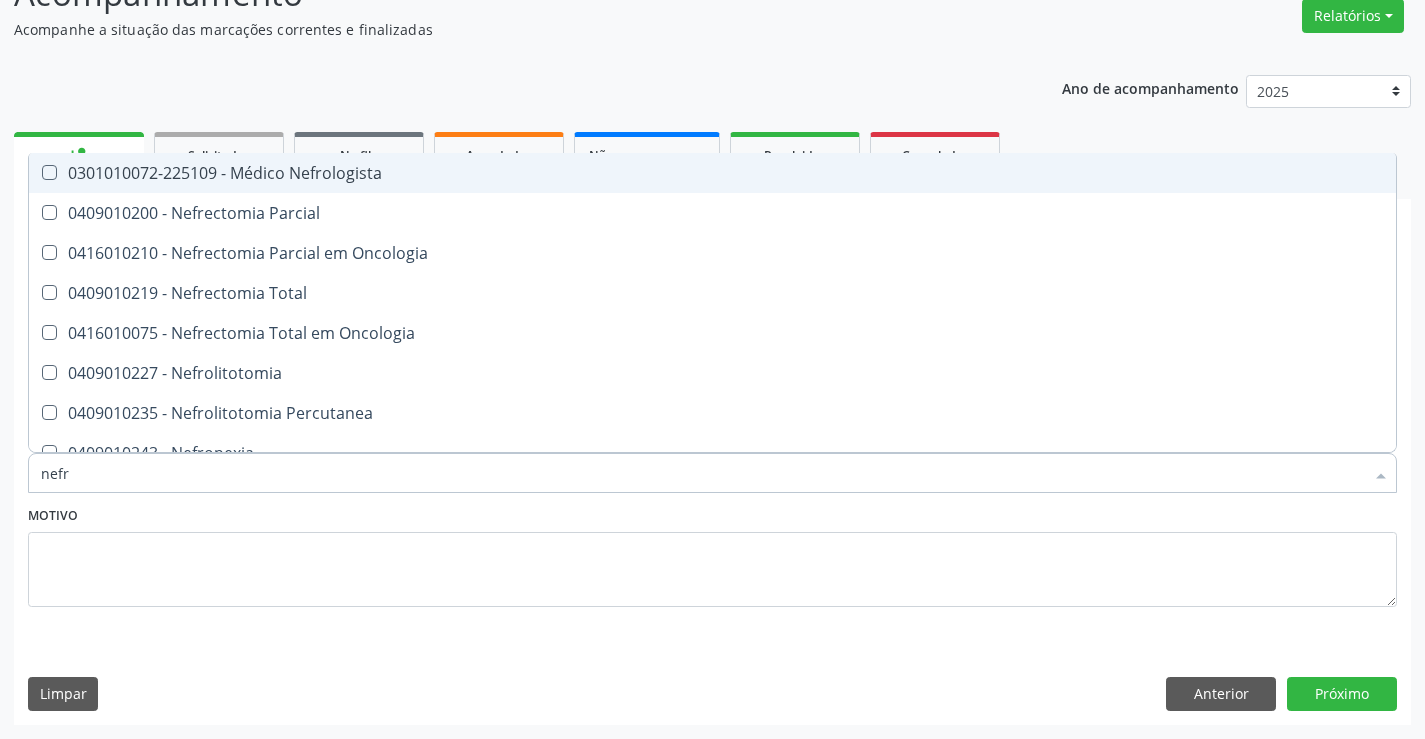 type on "nefro" 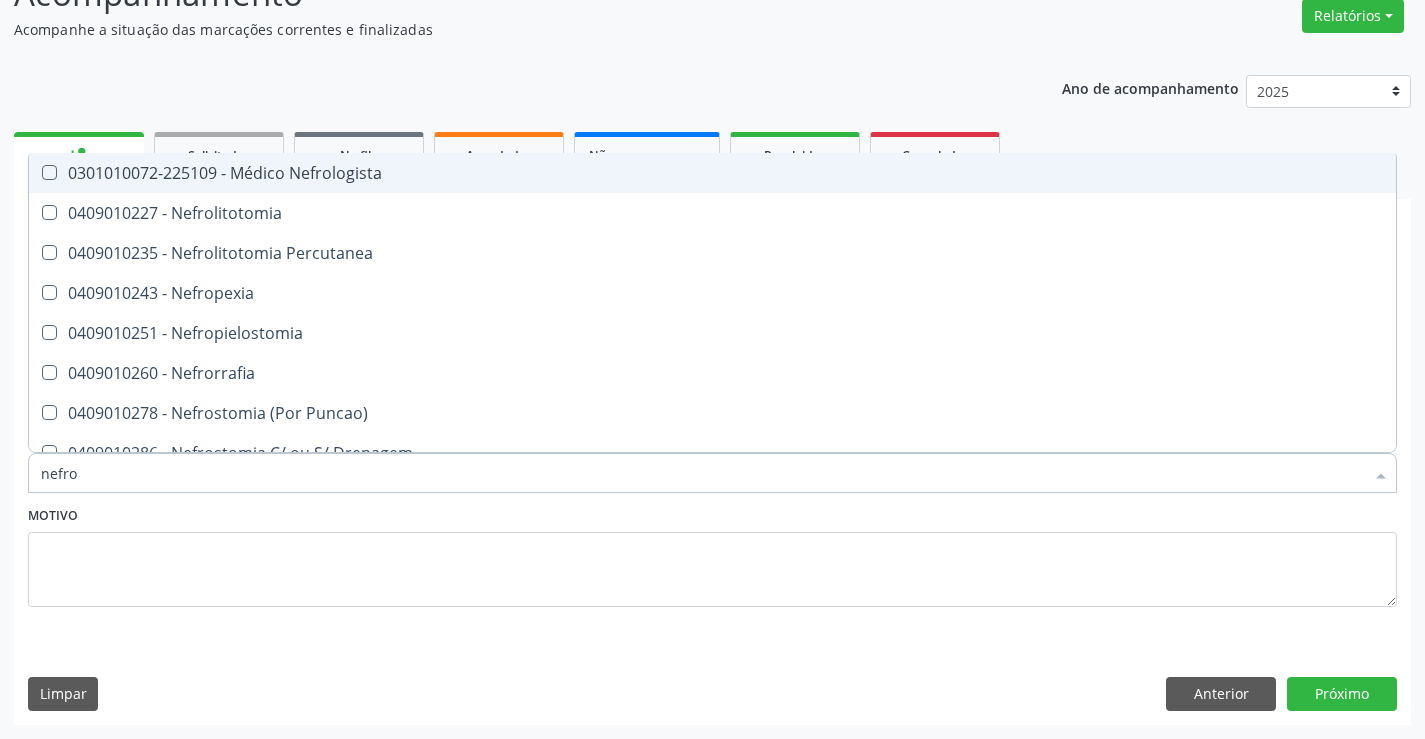 click on "0301010072-225109 - Médico Nefrologista" at bounding box center [712, 173] 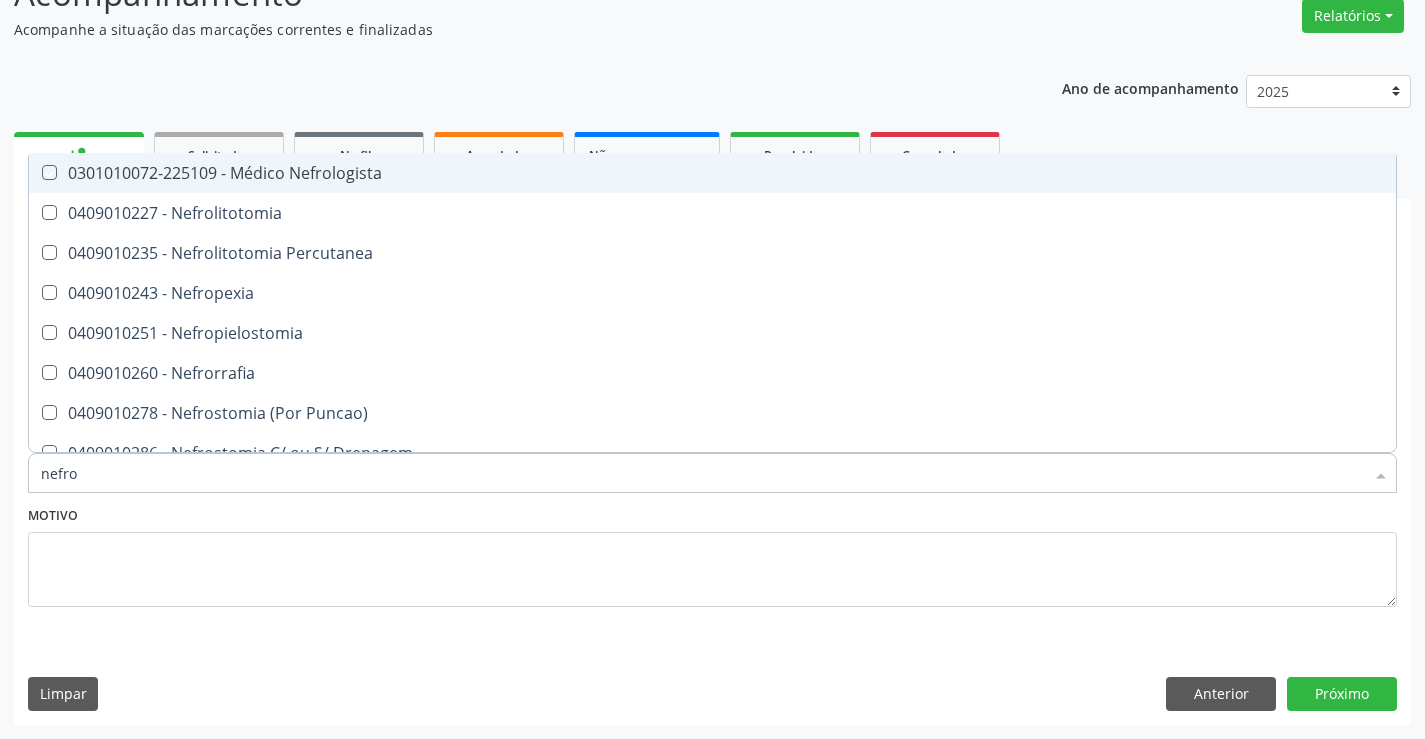 checkbox on "true" 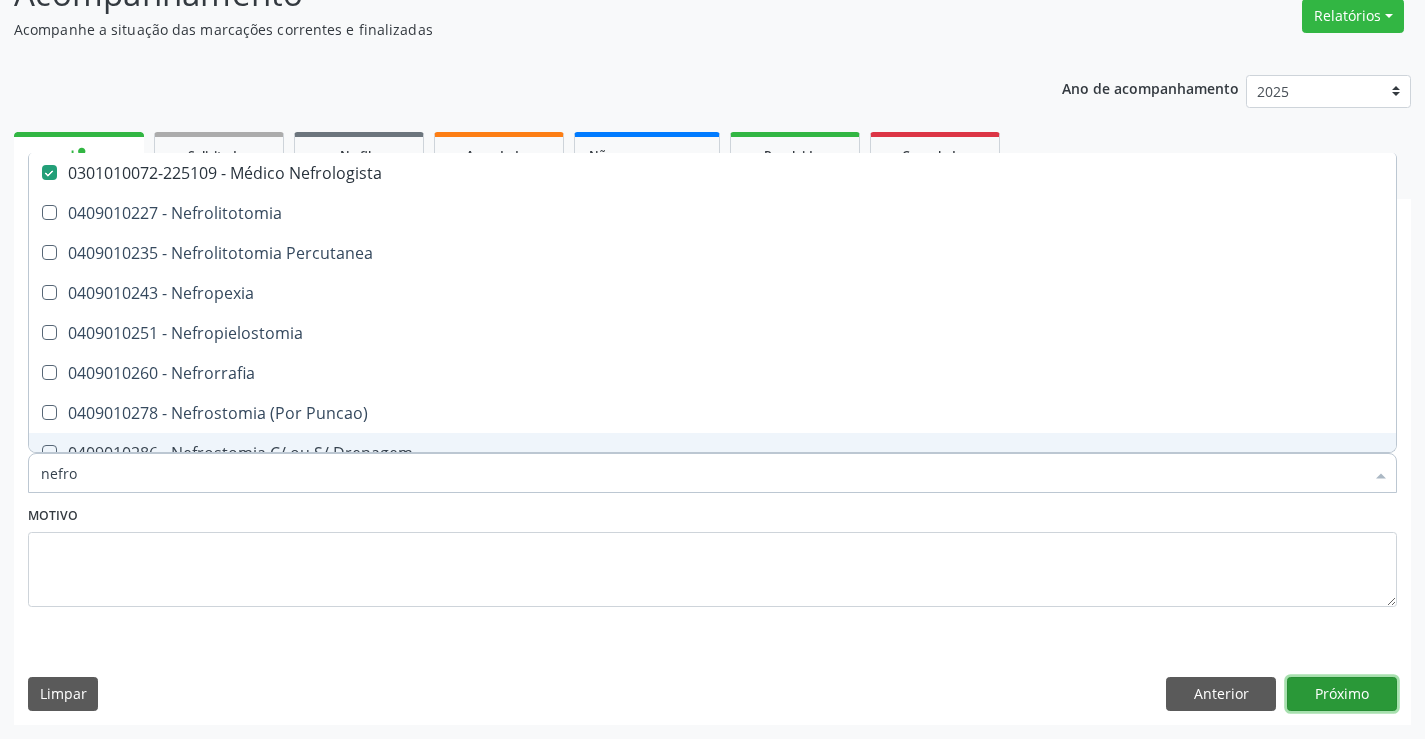 click on "Próximo" at bounding box center (1342, 694) 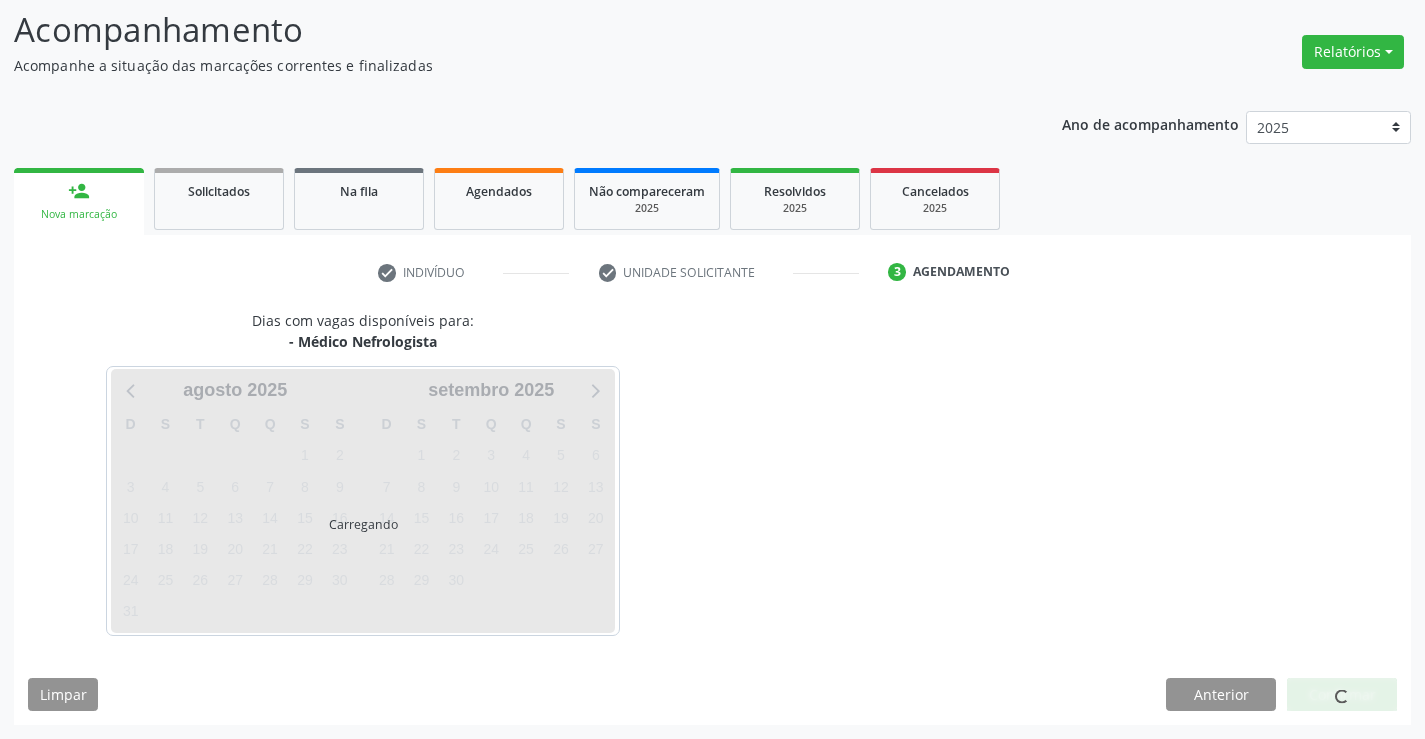 scroll, scrollTop: 131, scrollLeft: 0, axis: vertical 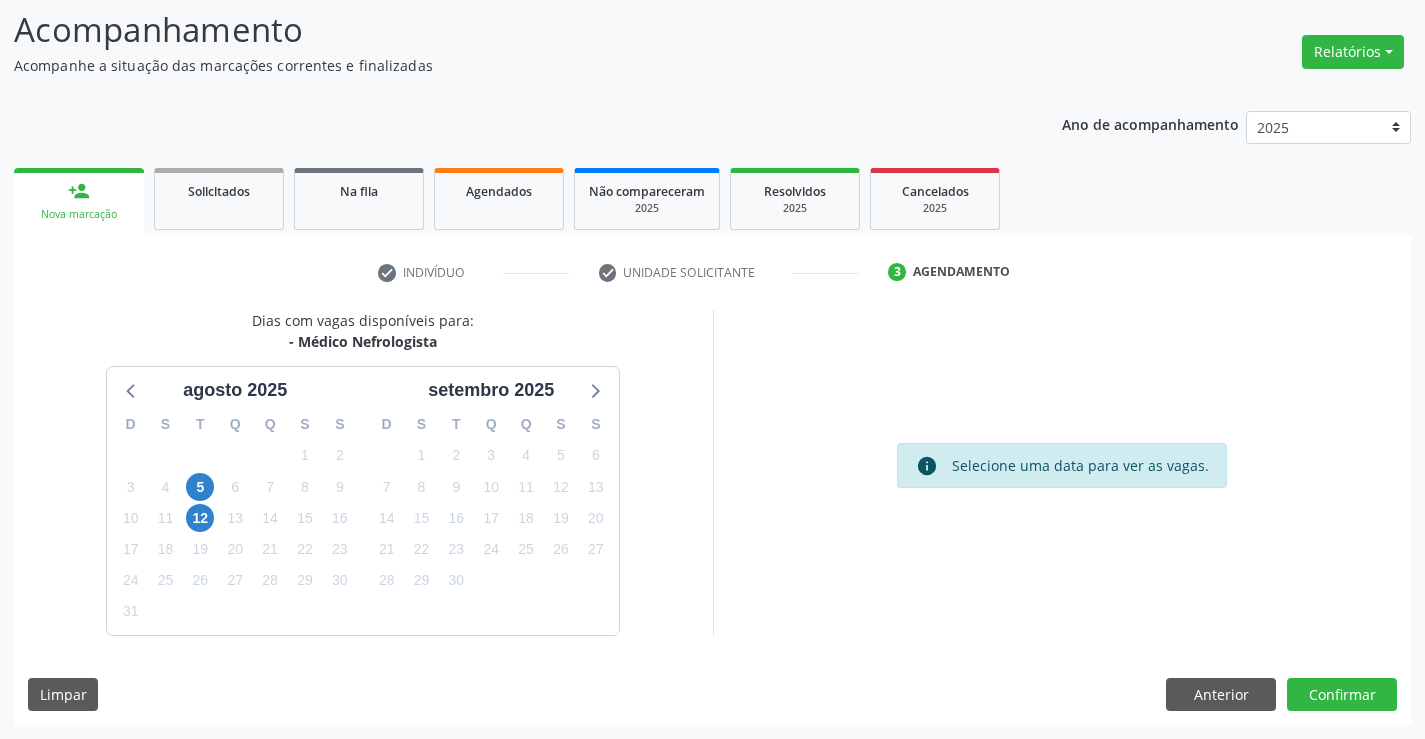 click on "19" at bounding box center [200, 549] 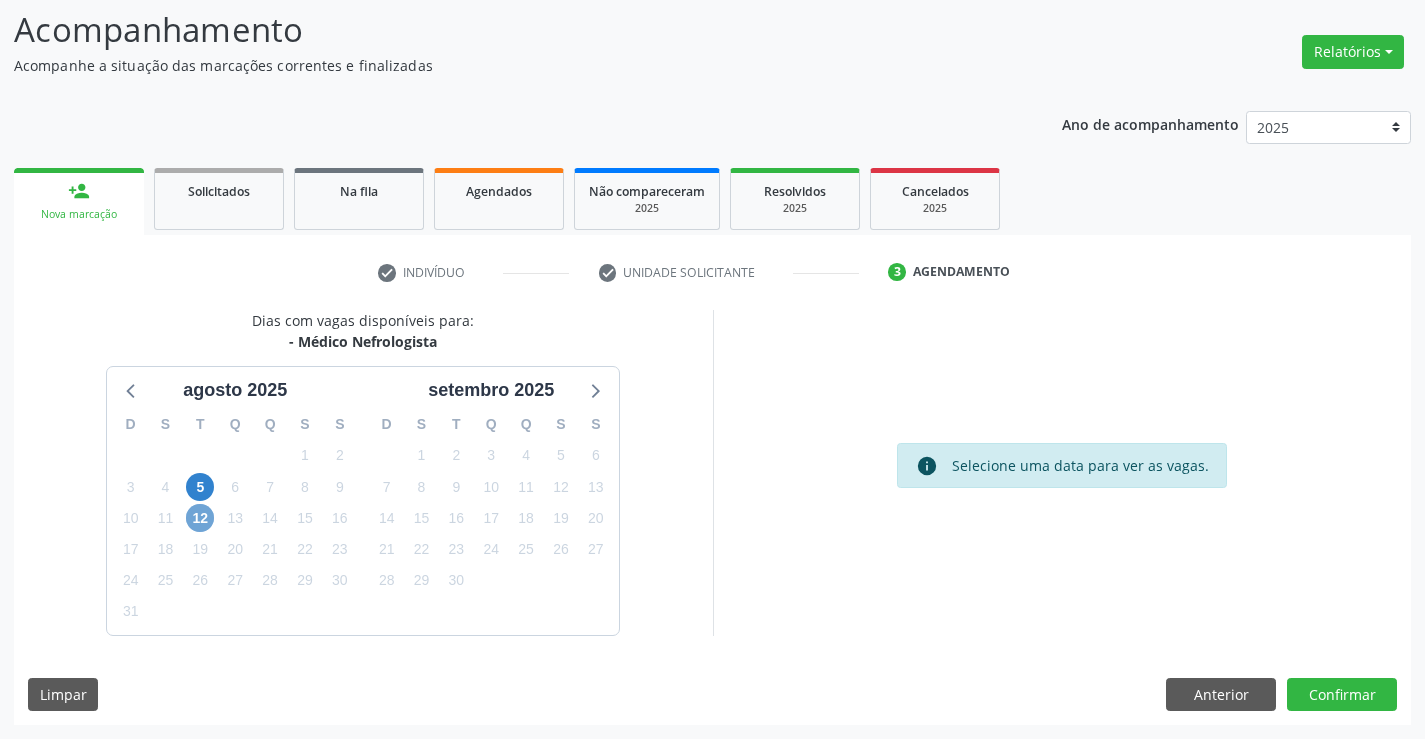click on "12" at bounding box center (200, 518) 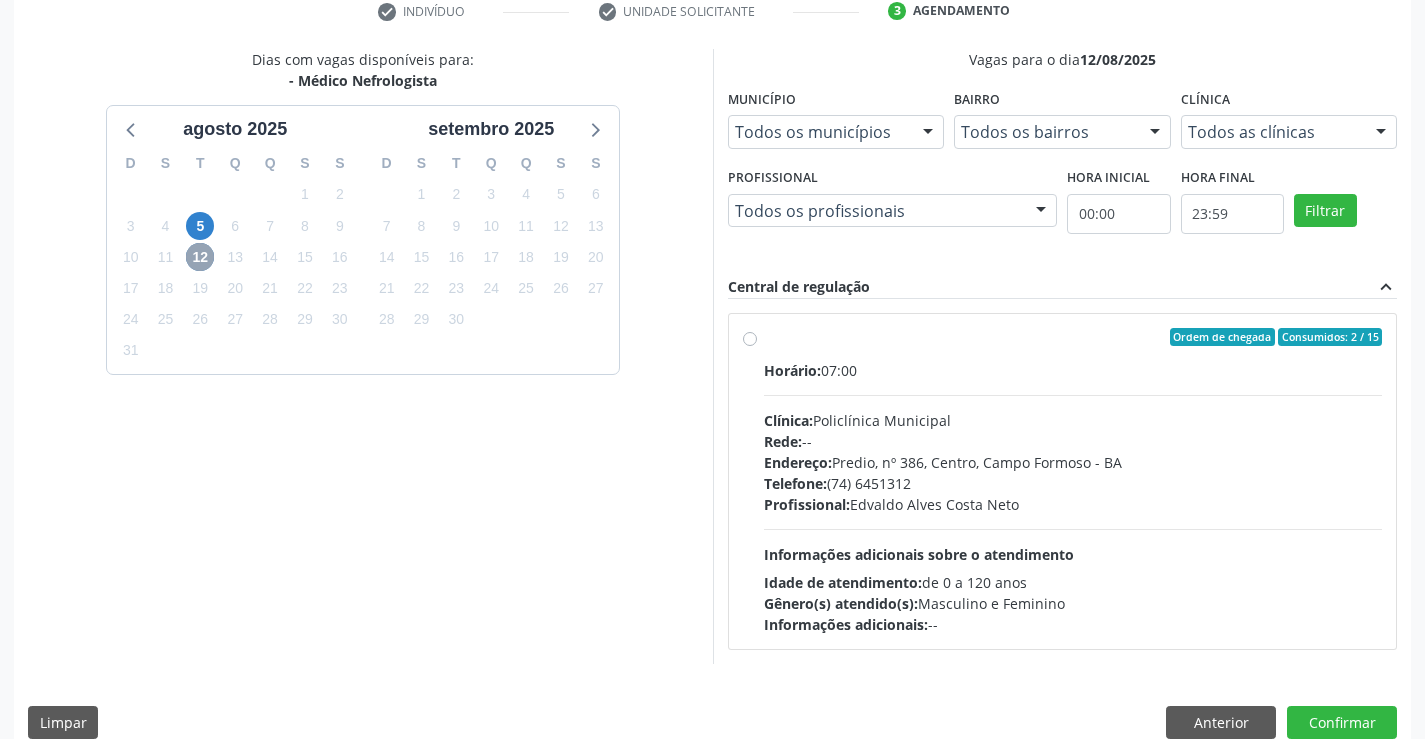 scroll, scrollTop: 420, scrollLeft: 0, axis: vertical 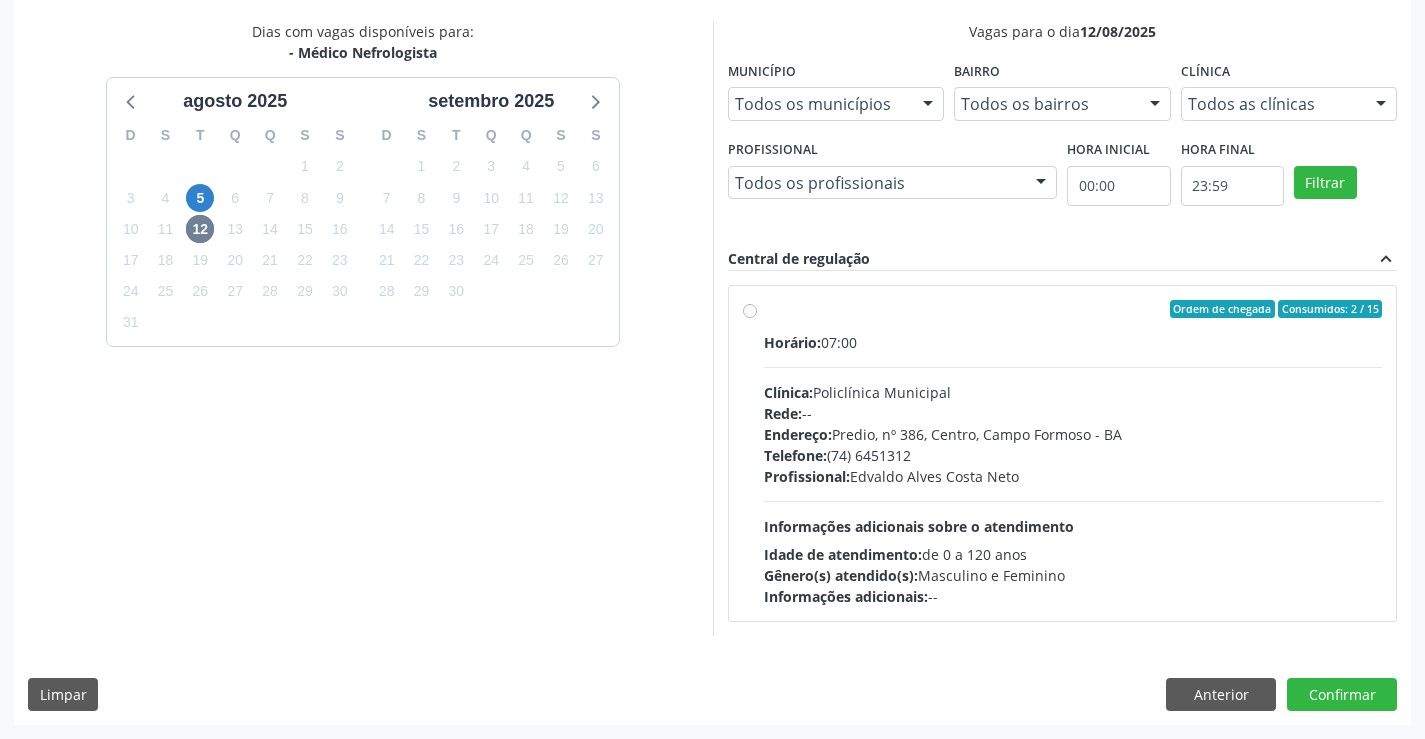 click on "Telefone:   (74) 6451312" at bounding box center [1073, 455] 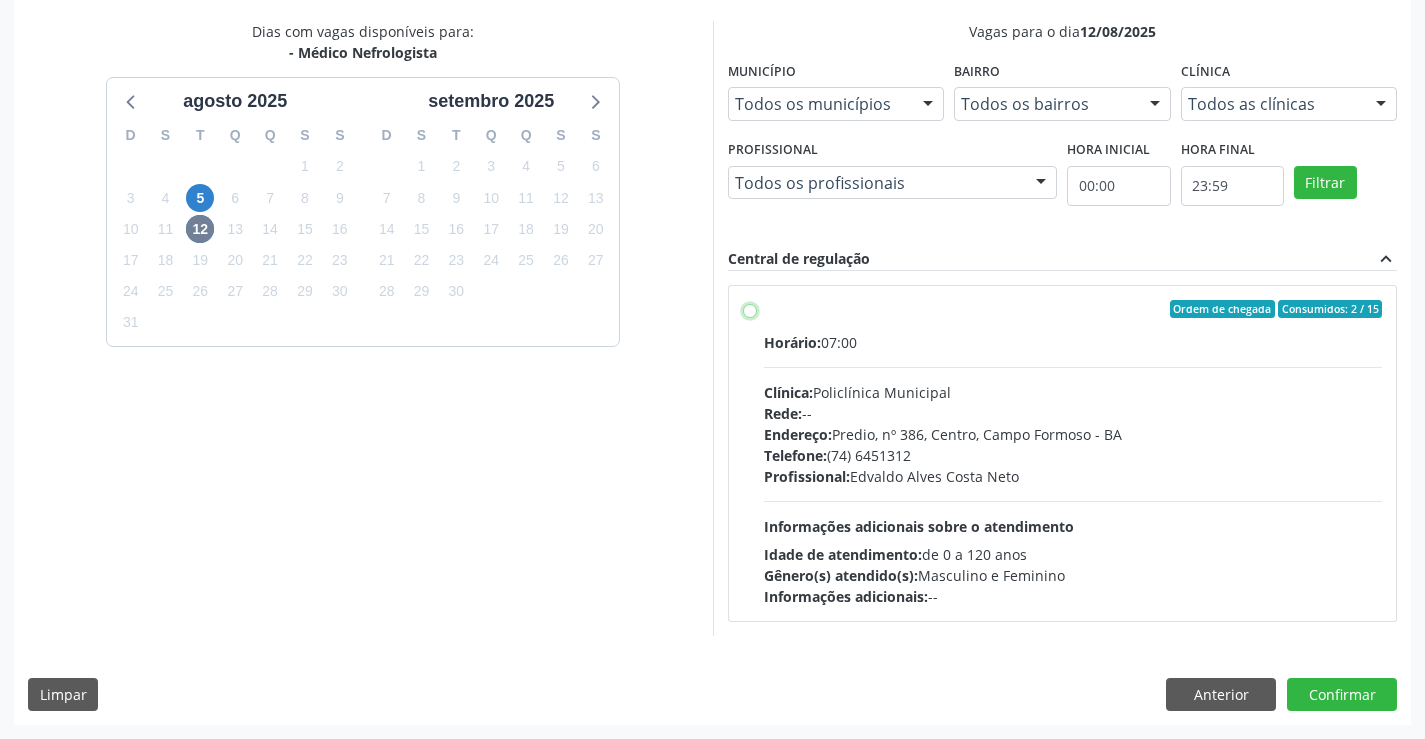 click on "Ordem de chegada
Consumidos: 2 / 15
Horário:   07:00
Clínica:  Policlínica Municipal
Rede:
--
Endereço:   Predio, nº 386, Centro, Campo Formoso - BA
Telefone:   (74) 6451312
Profissional:
Edvaldo Alves Costa Neto
Informações adicionais sobre o atendimento
Idade de atendimento:
de 0 a 120 anos
Gênero(s) atendido(s):
Masculino e Feminino
Informações adicionais:
--" at bounding box center [750, 309] 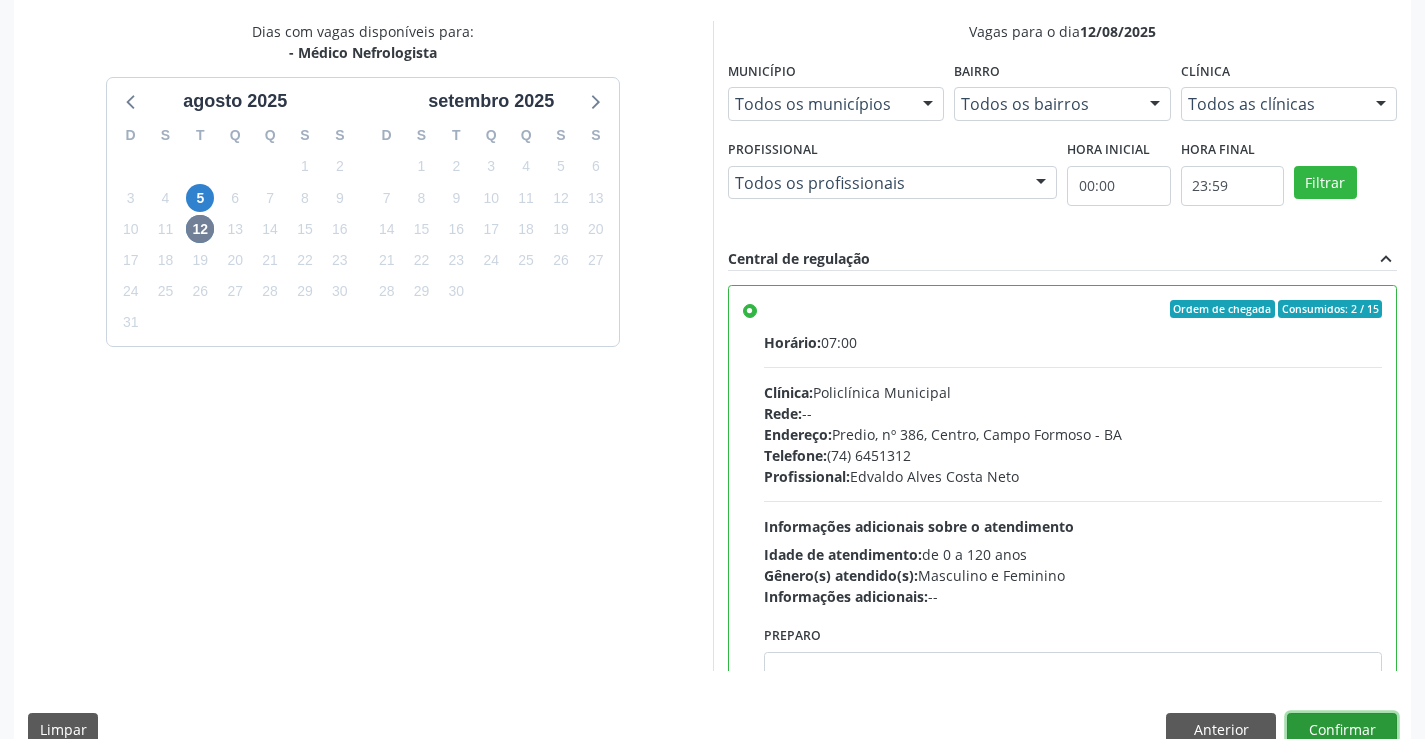 click on "Confirmar" at bounding box center (1342, 730) 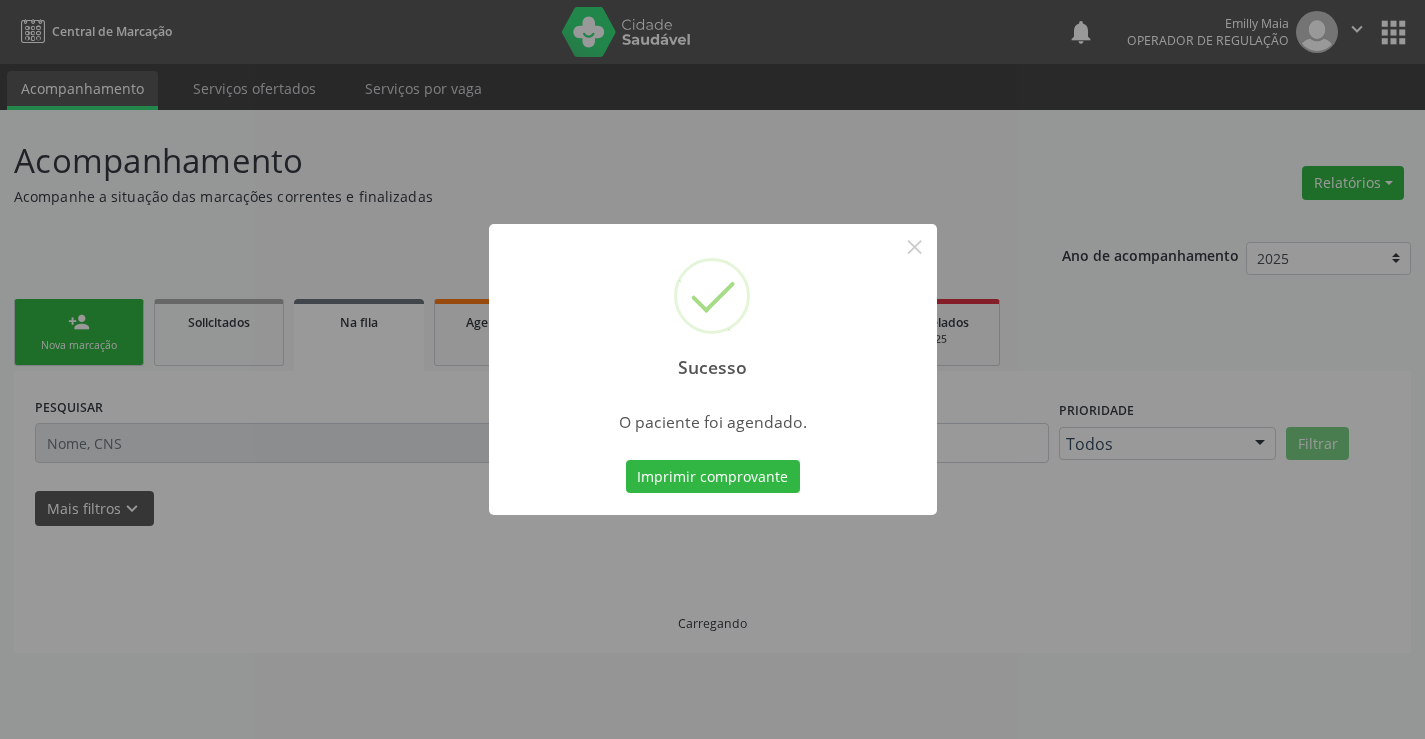 scroll, scrollTop: 0, scrollLeft: 0, axis: both 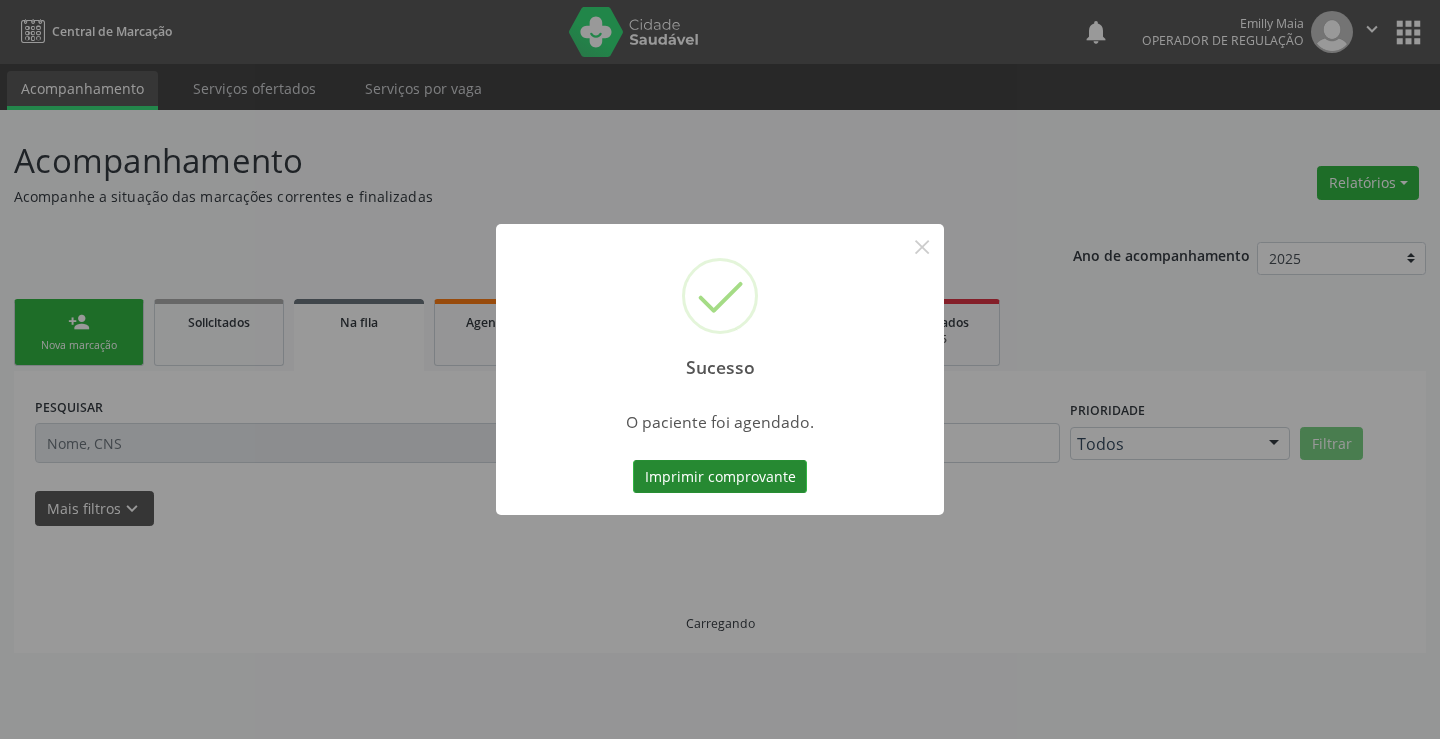click on "Imprimir comprovante" at bounding box center [720, 477] 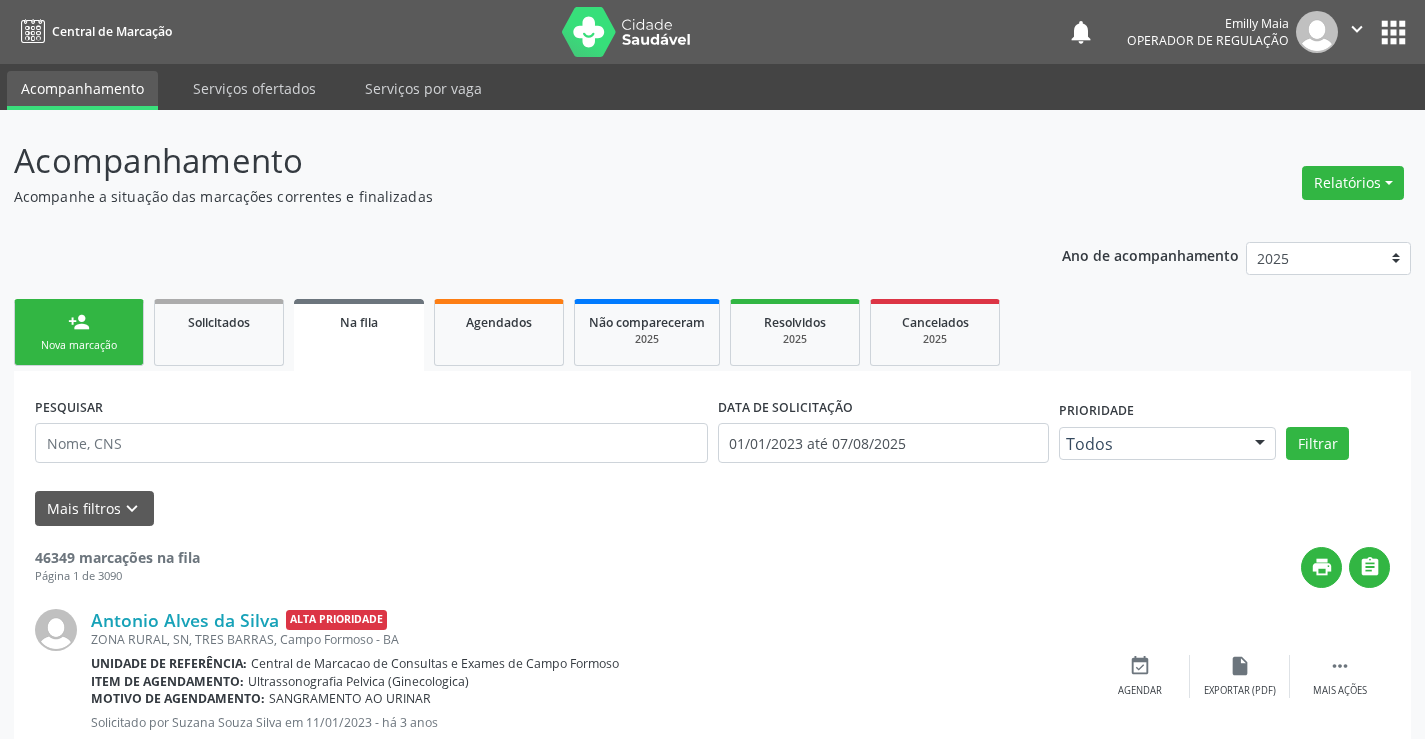 click on "person_add" at bounding box center [79, 322] 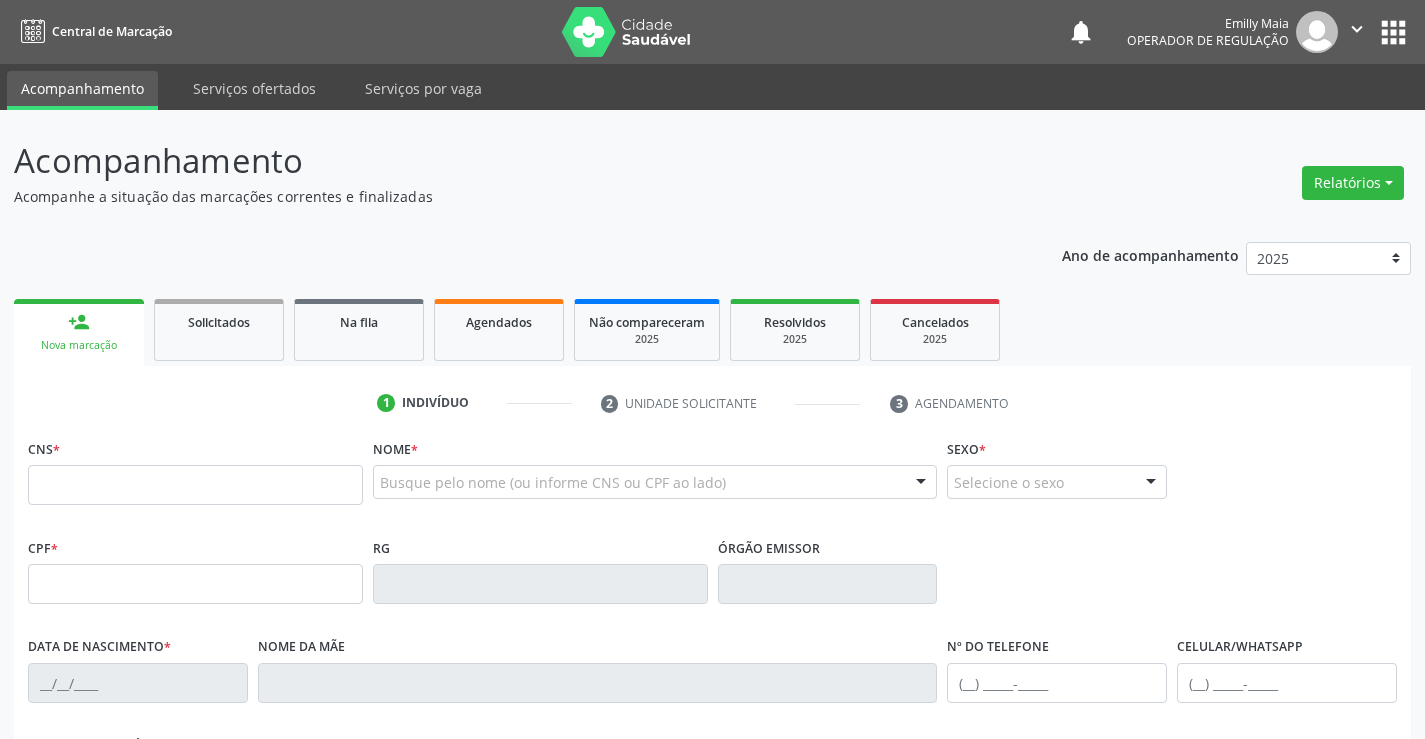 drag, startPoint x: 143, startPoint y: 462, endPoint x: 138, endPoint y: 489, distance: 27.45906 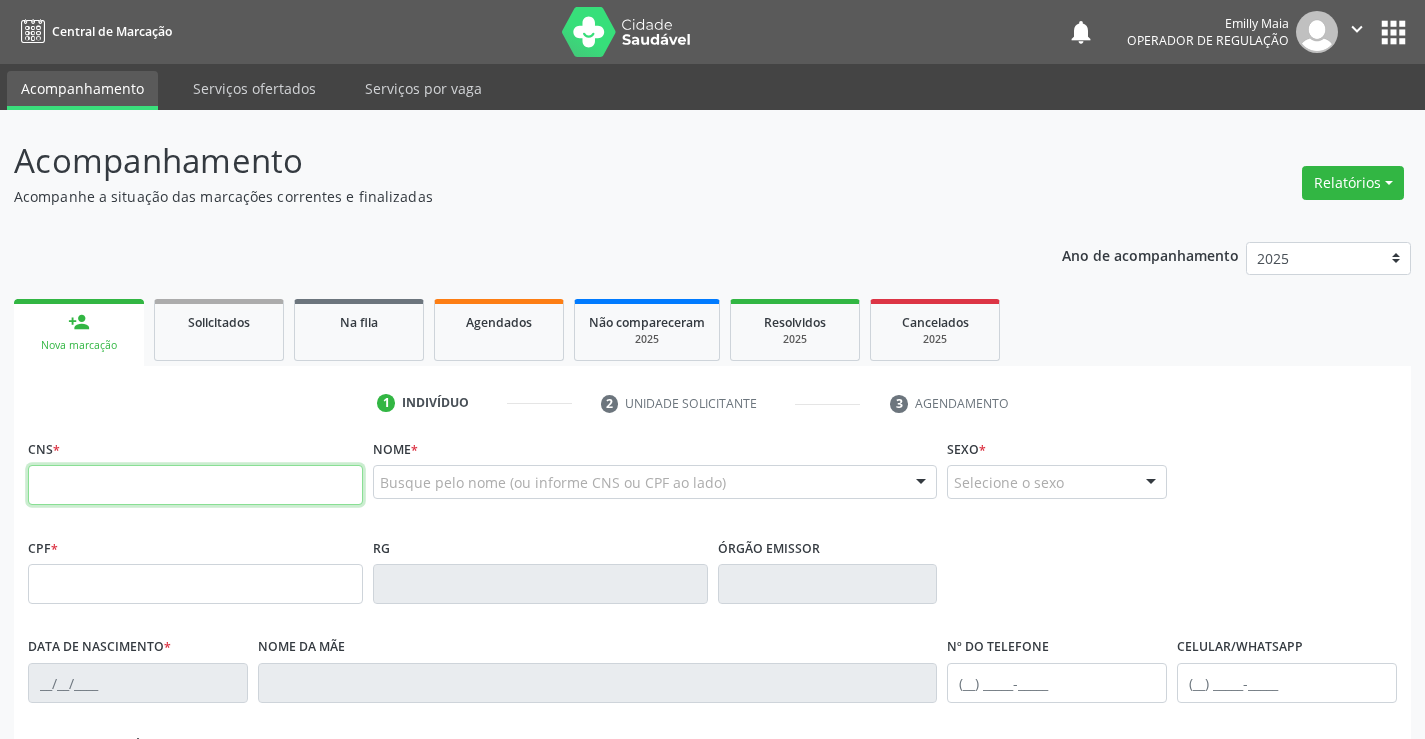 click at bounding box center [195, 485] 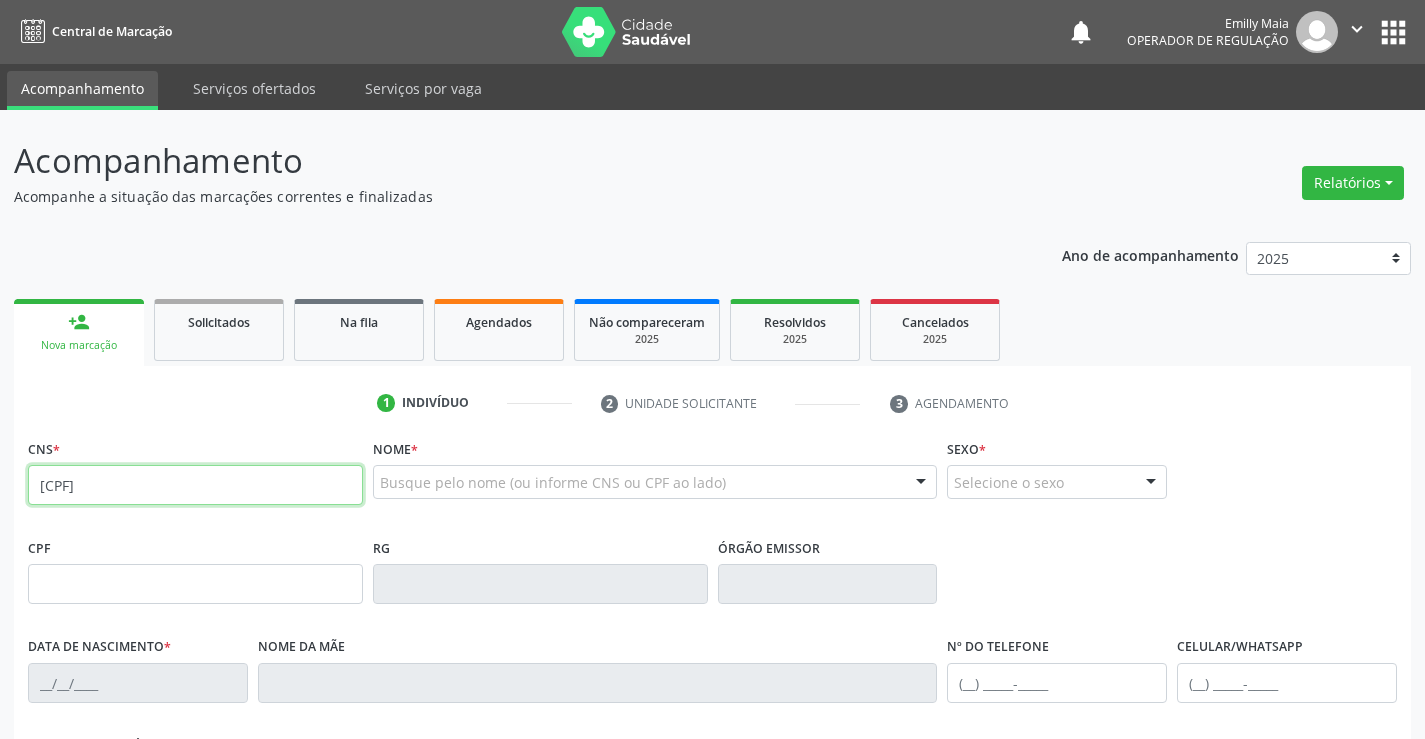 type on "703 6090 8872 9232" 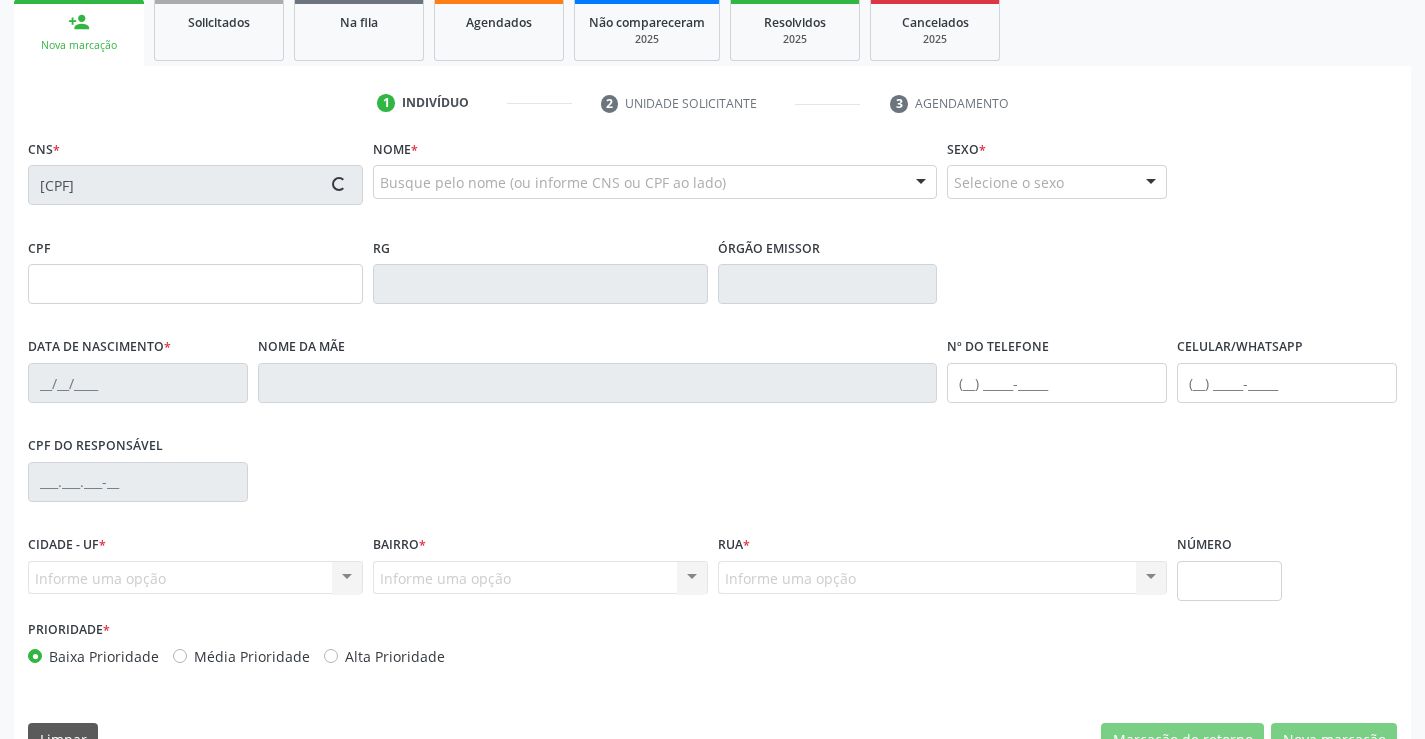 type on "2351152239" 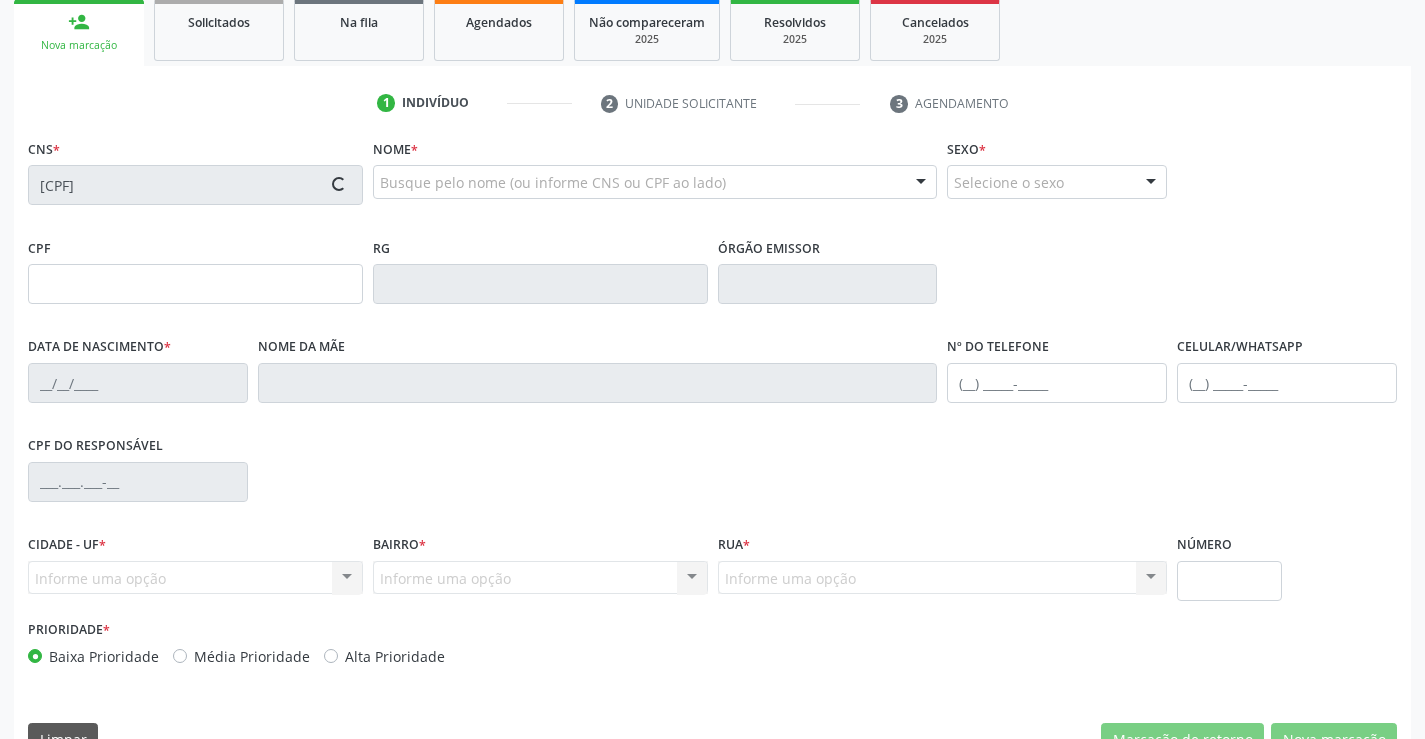 type on "17/07/2016" 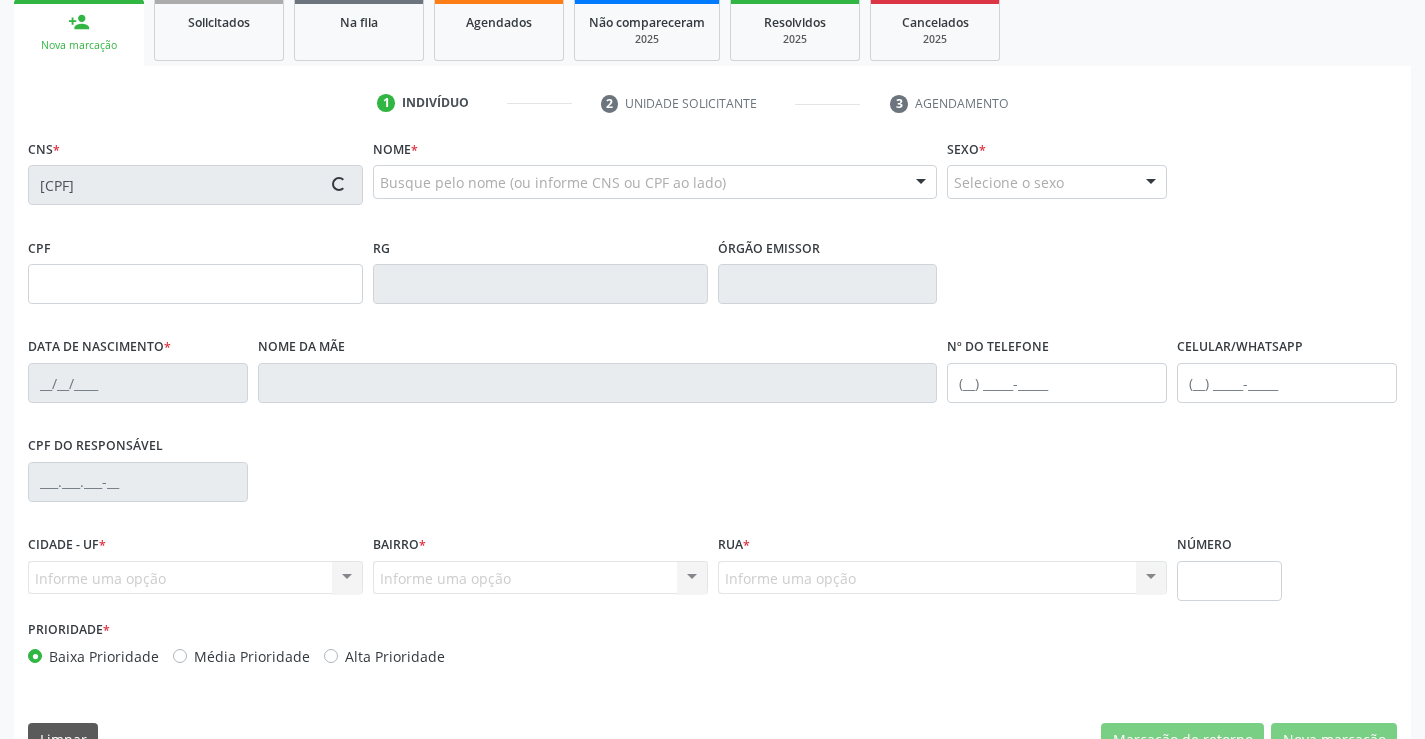 type on "SN" 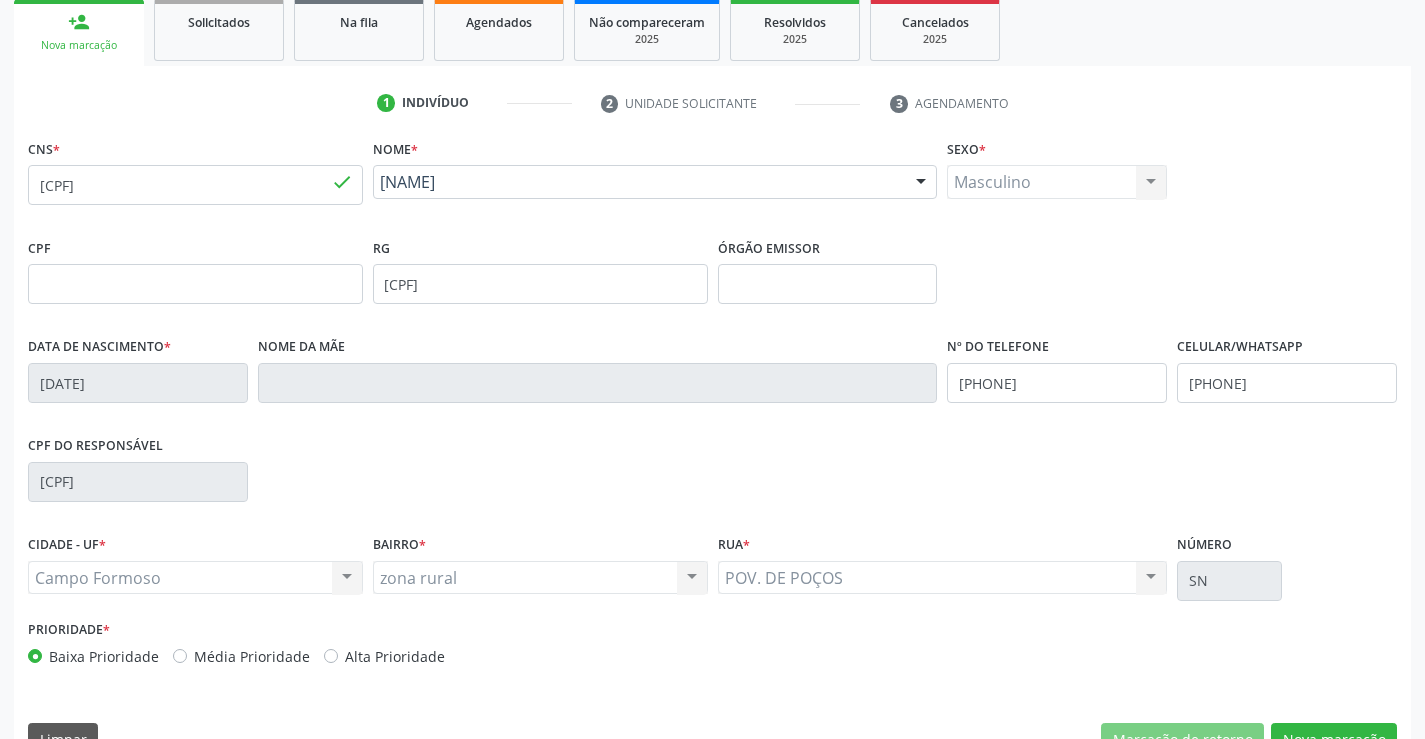 scroll, scrollTop: 345, scrollLeft: 0, axis: vertical 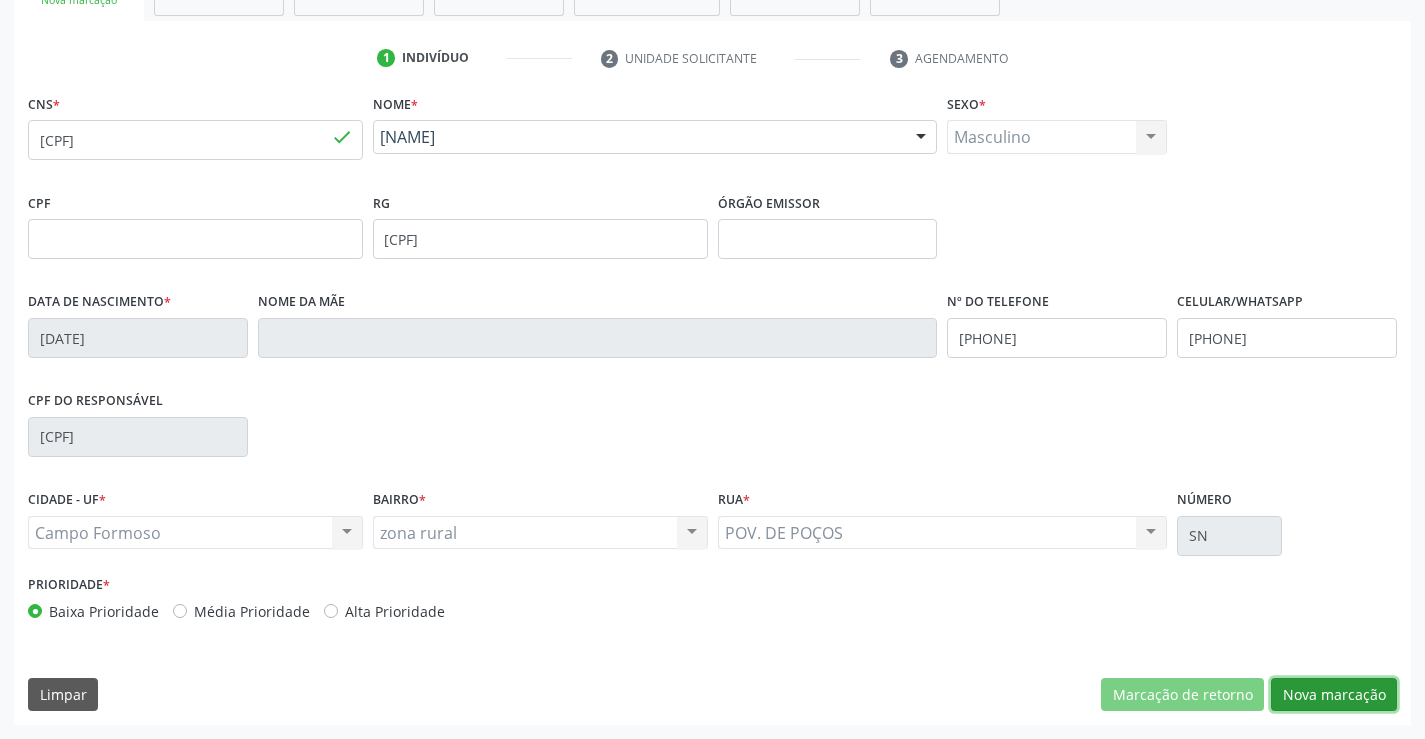 click on "Nova marcação" at bounding box center (1334, 695) 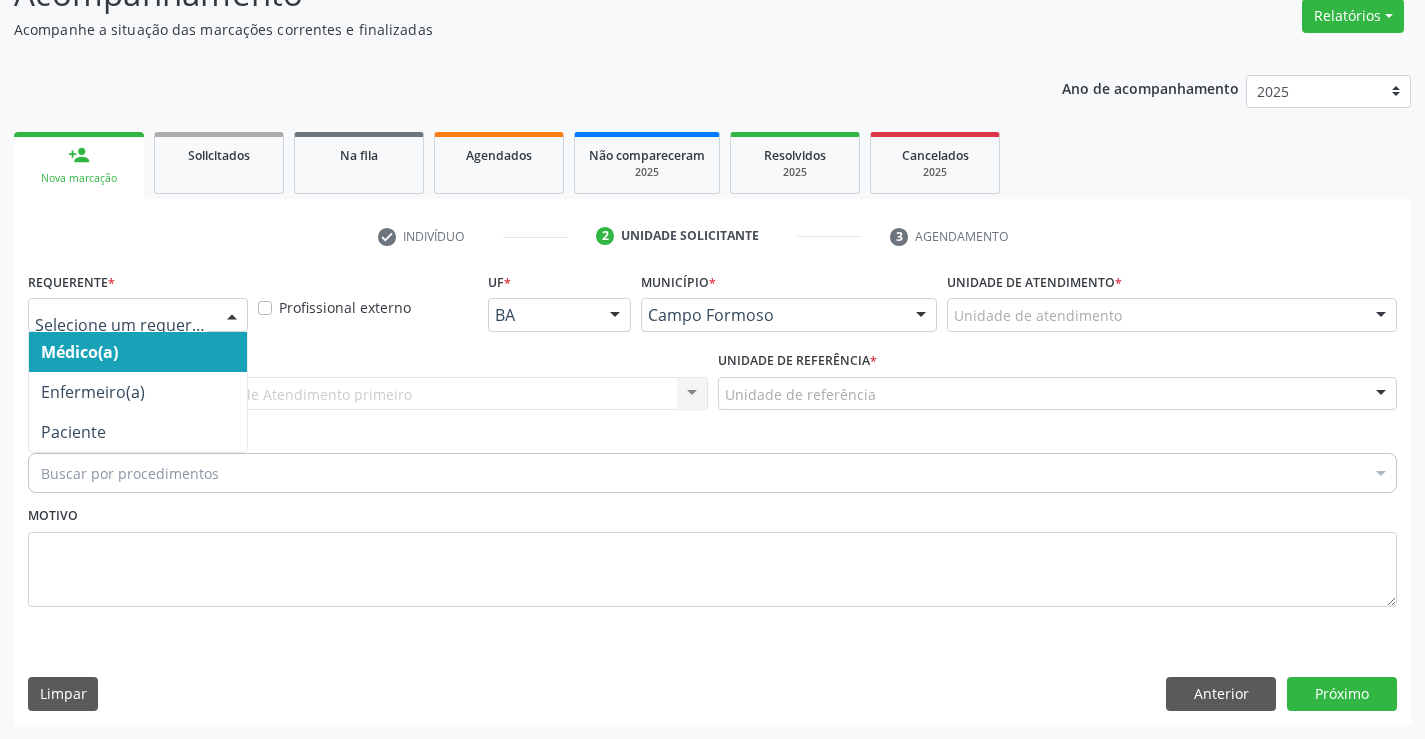 click at bounding box center (232, 316) 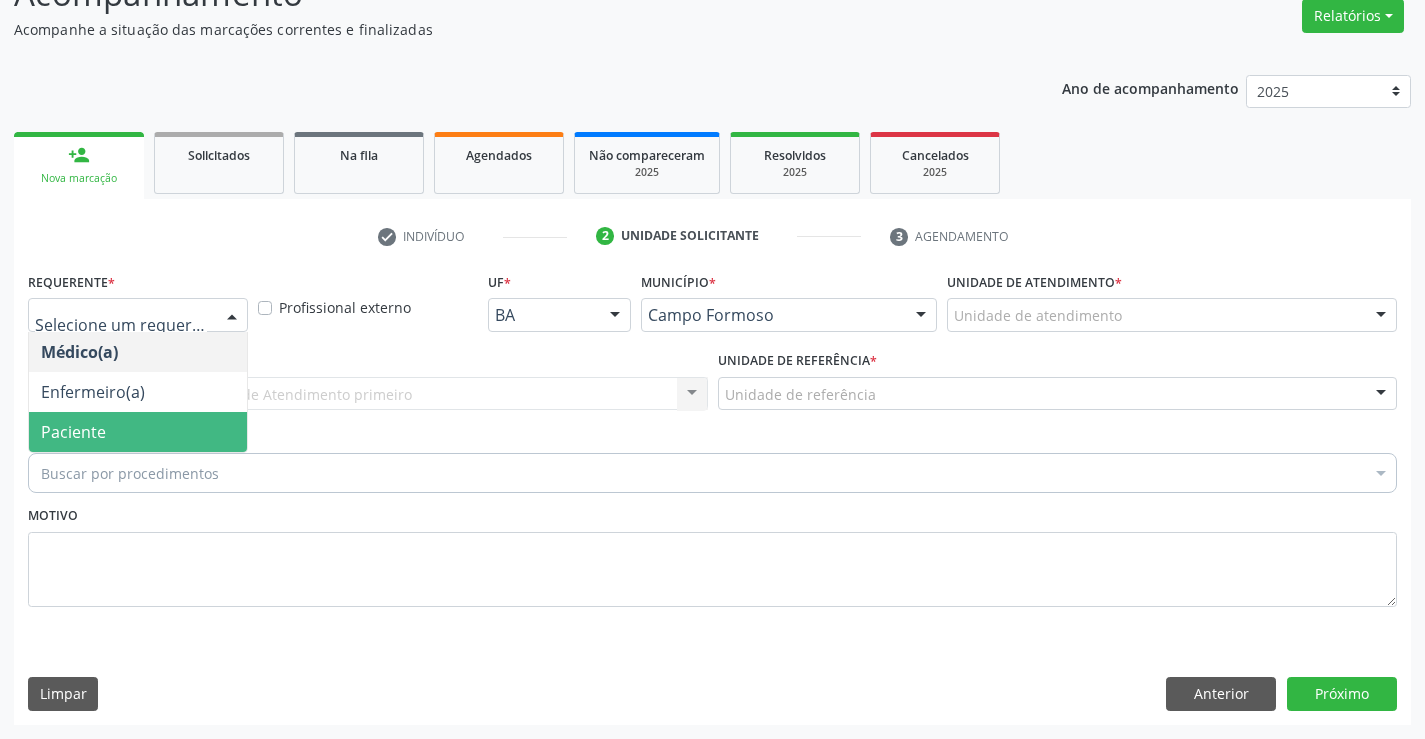 click on "Paciente" at bounding box center (138, 432) 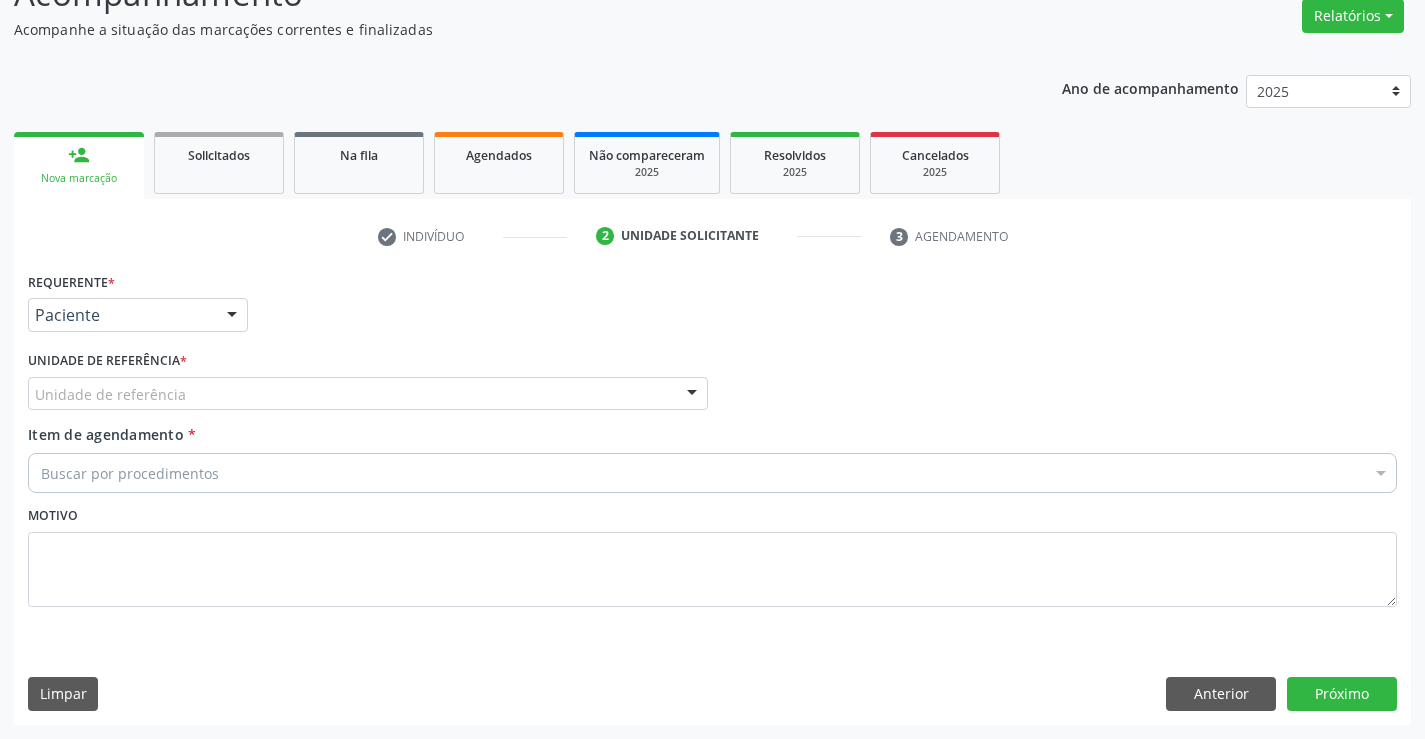 click on "Unidade de referência" at bounding box center (368, 394) 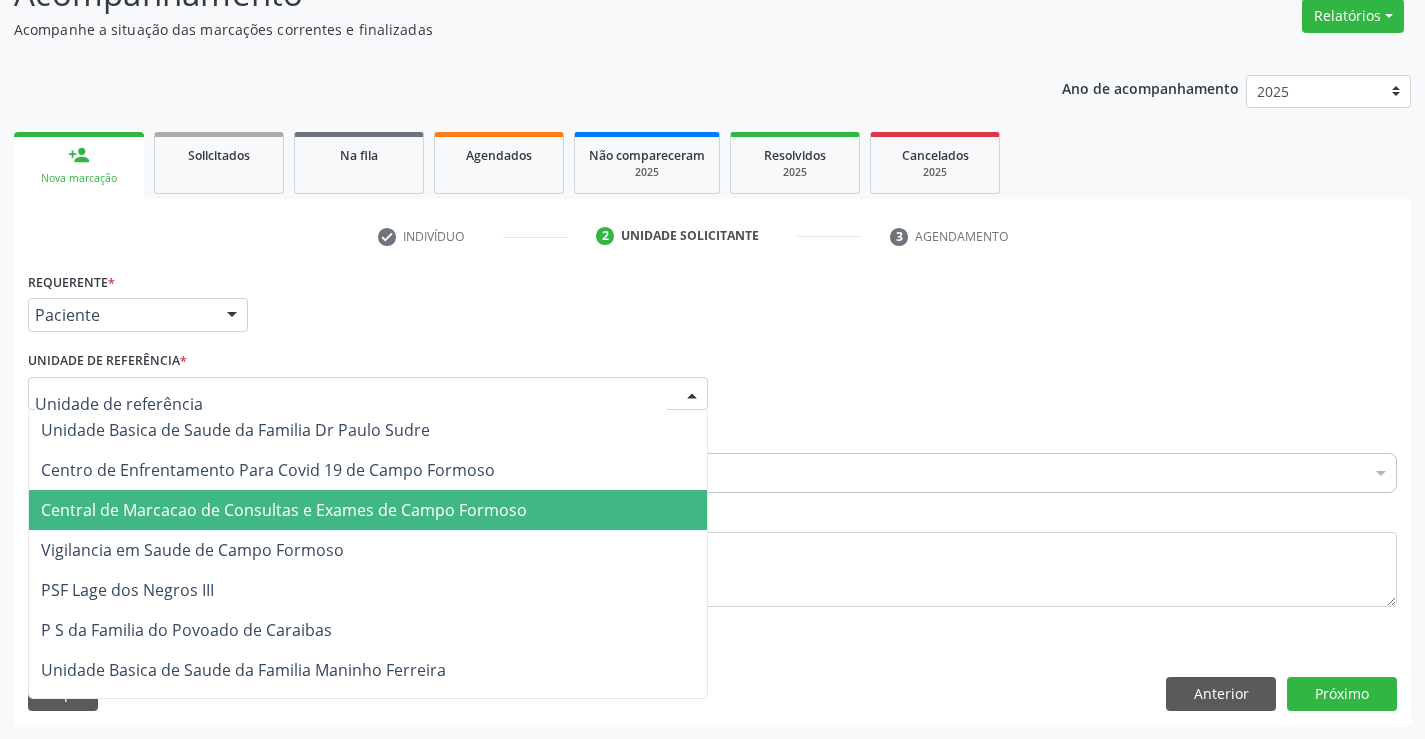 click on "Central de Marcacao de Consultas e Exames de Campo Formoso" at bounding box center (284, 510) 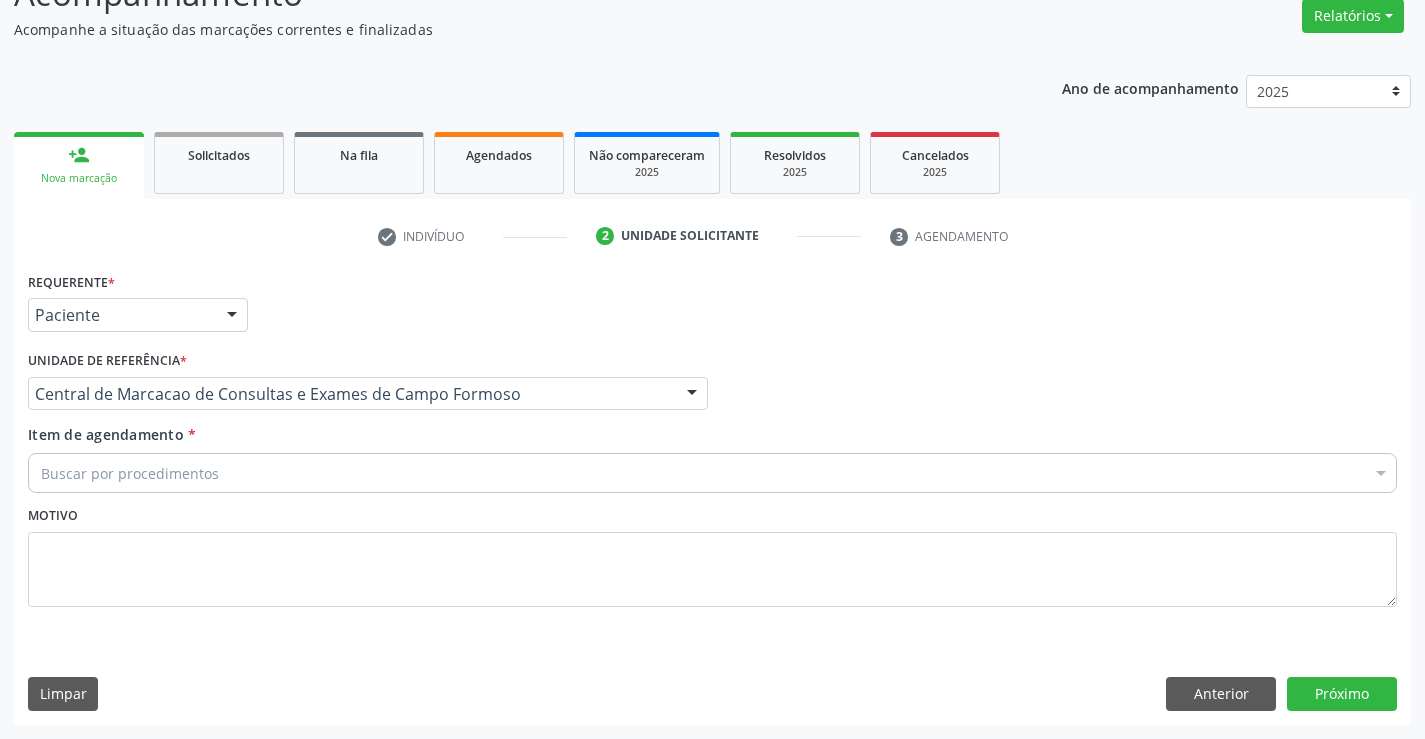 click on "Buscar por procedimentos" at bounding box center (712, 473) 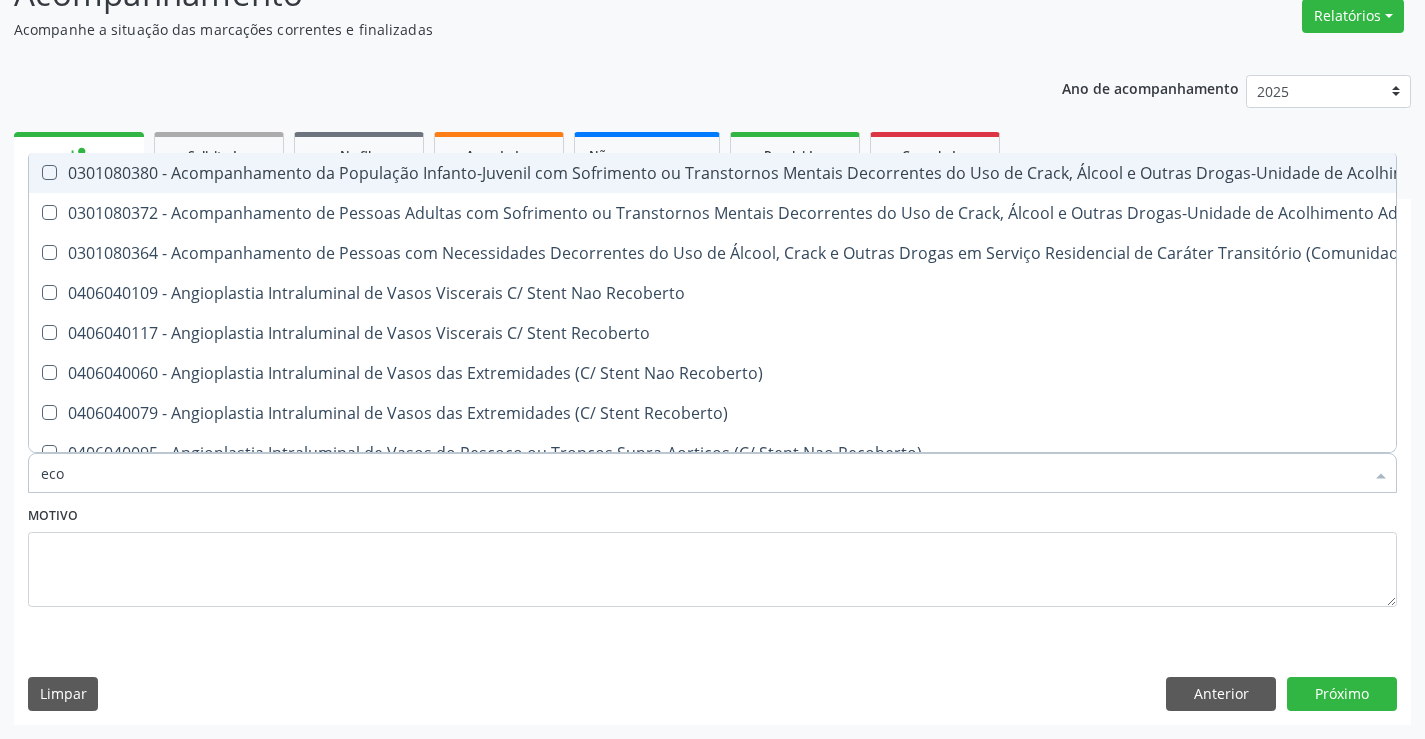 type on "ecoc" 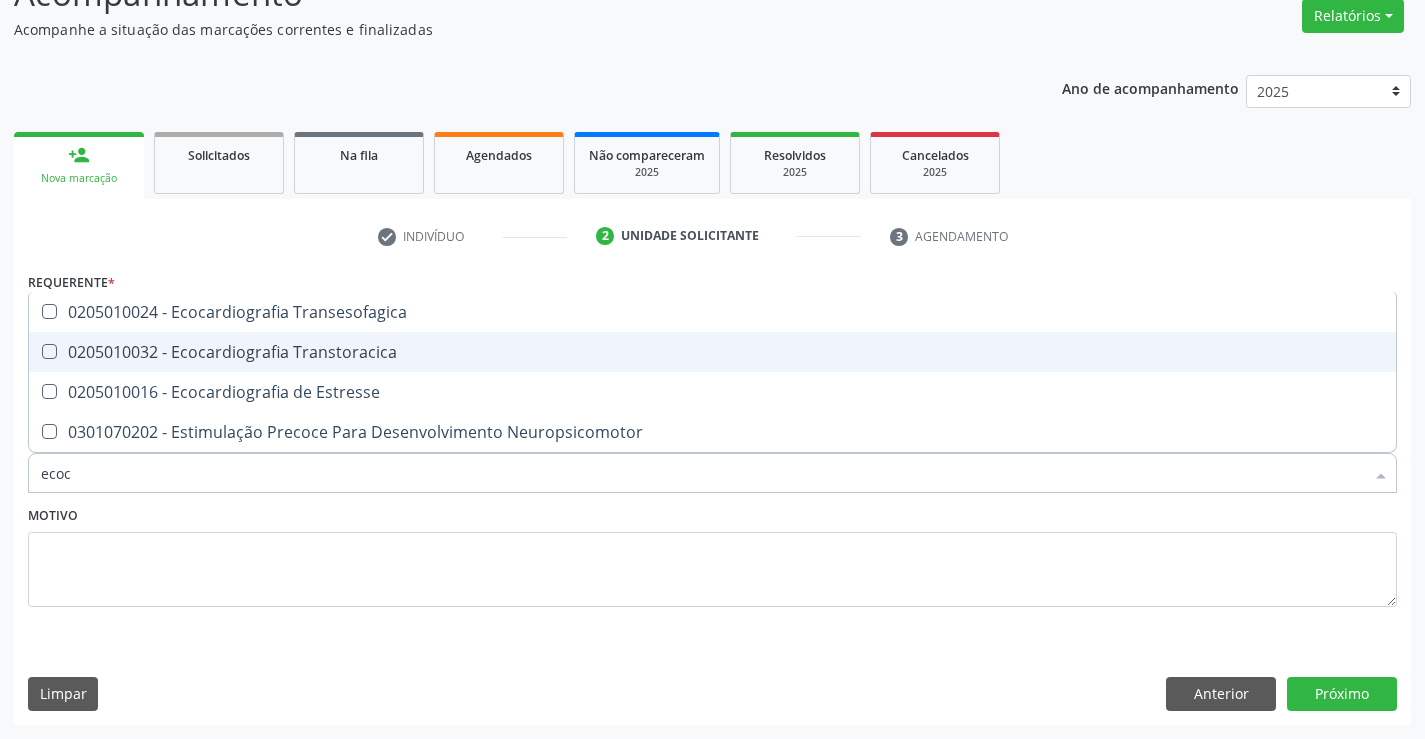 click on "0205010032 - Ecocardiografia Transtoracica" at bounding box center [712, 352] 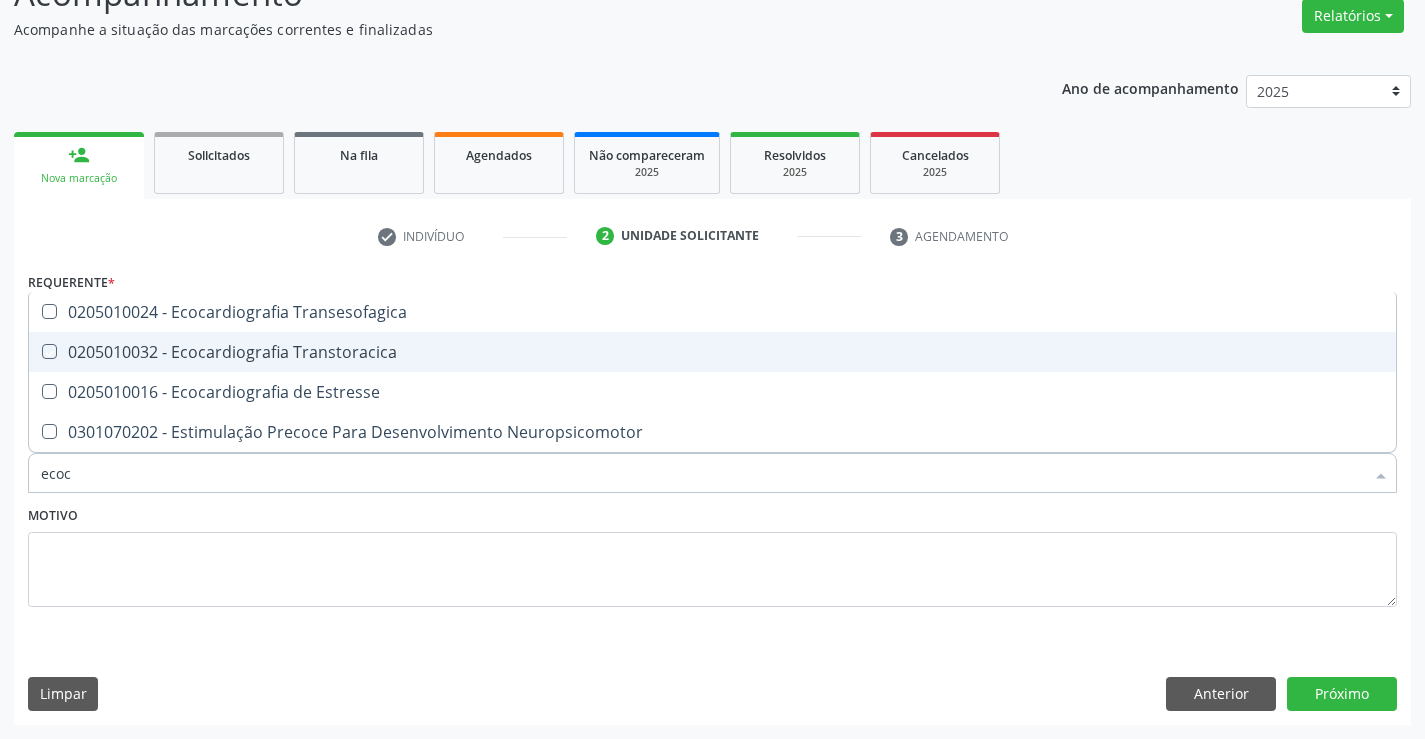 checkbox on "true" 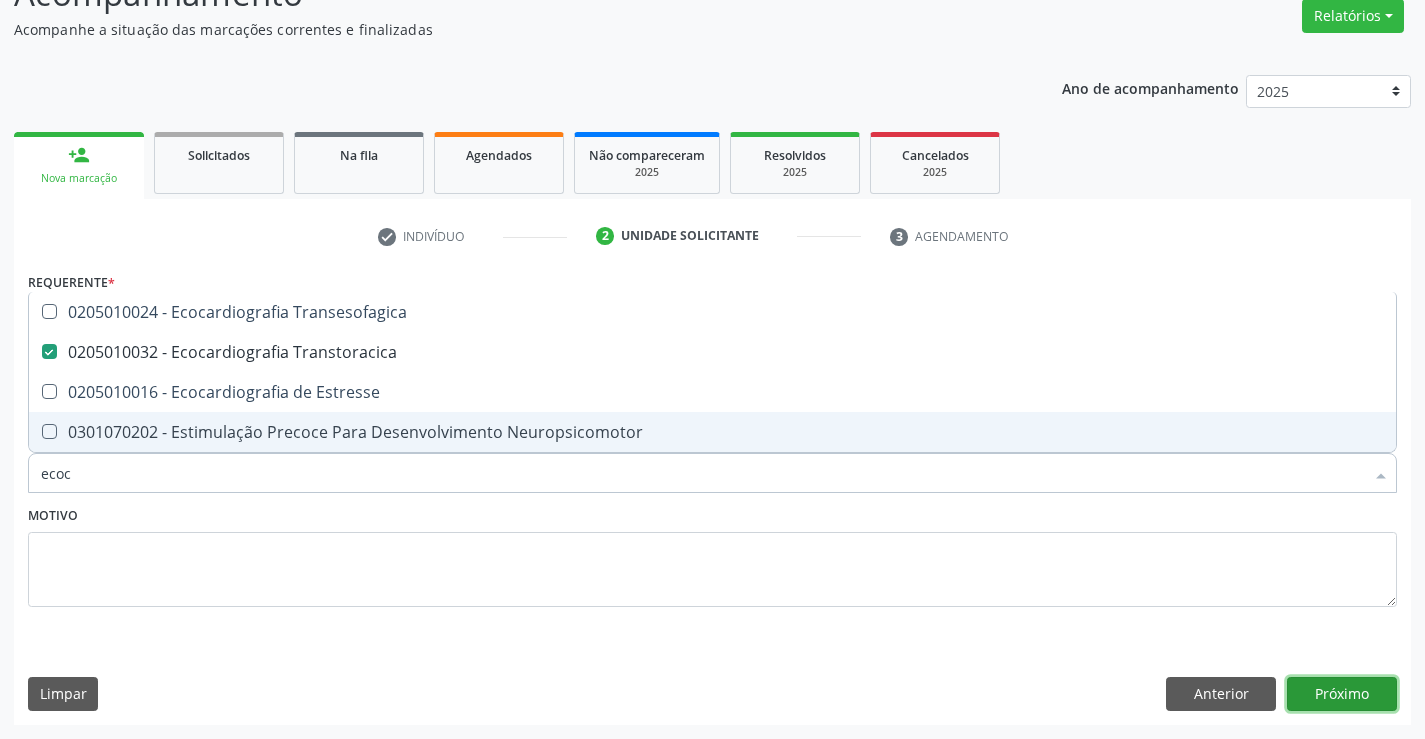 click on "Próximo" at bounding box center [1342, 694] 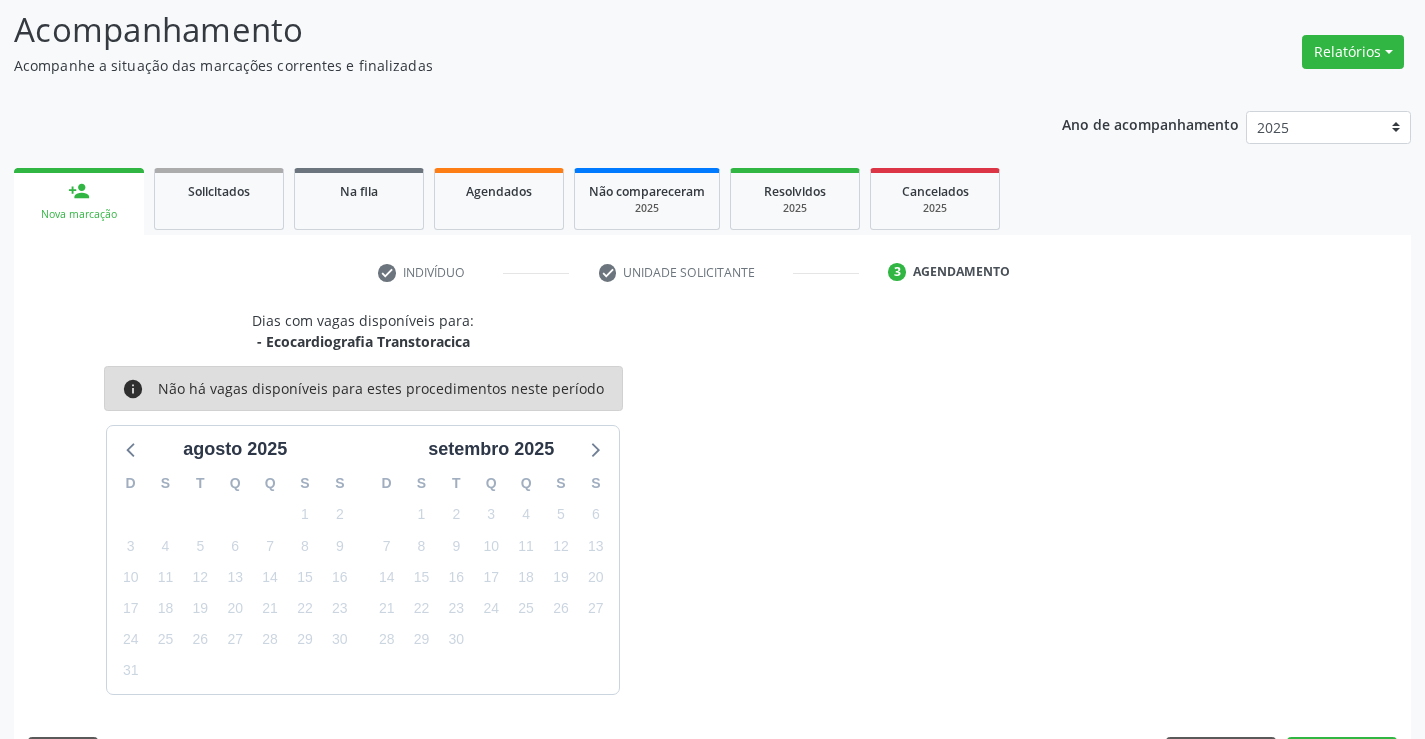 scroll, scrollTop: 167, scrollLeft: 0, axis: vertical 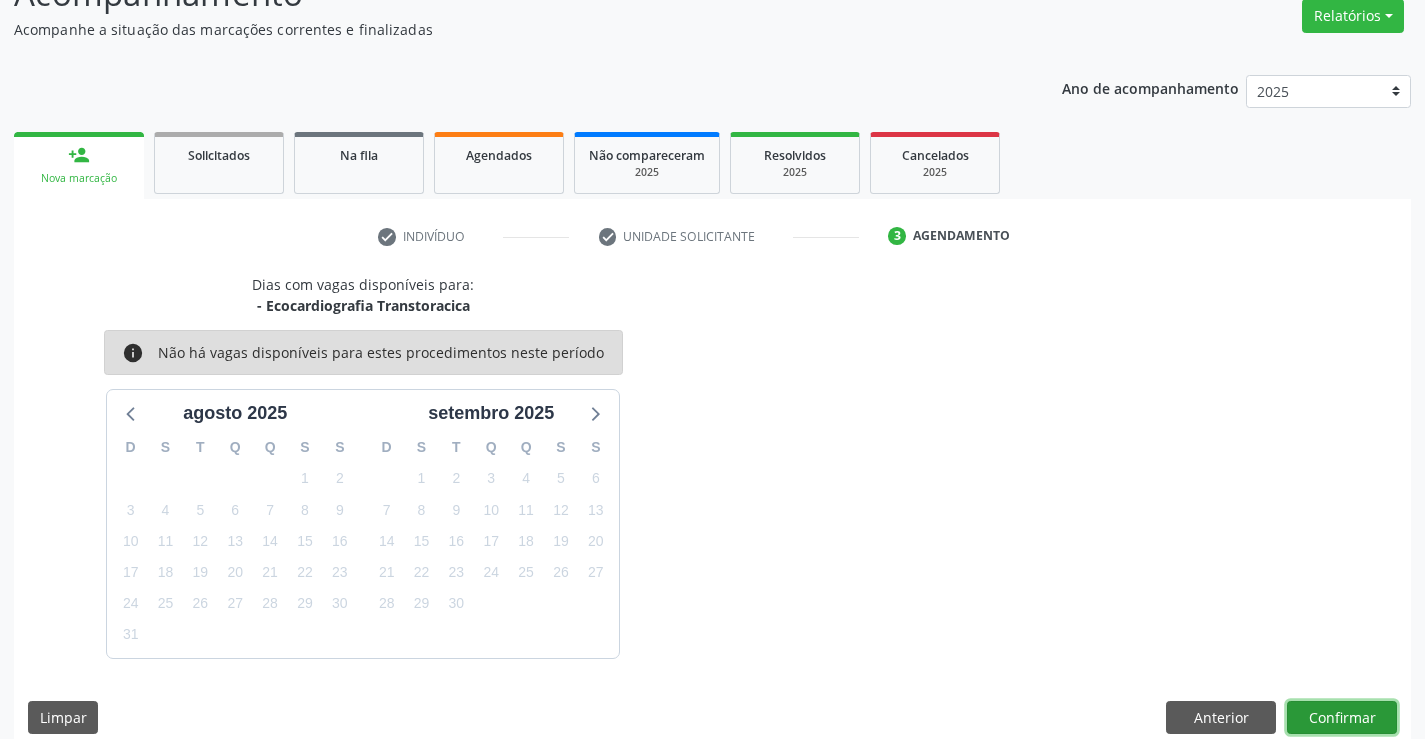 click on "Confirmar" at bounding box center [1342, 718] 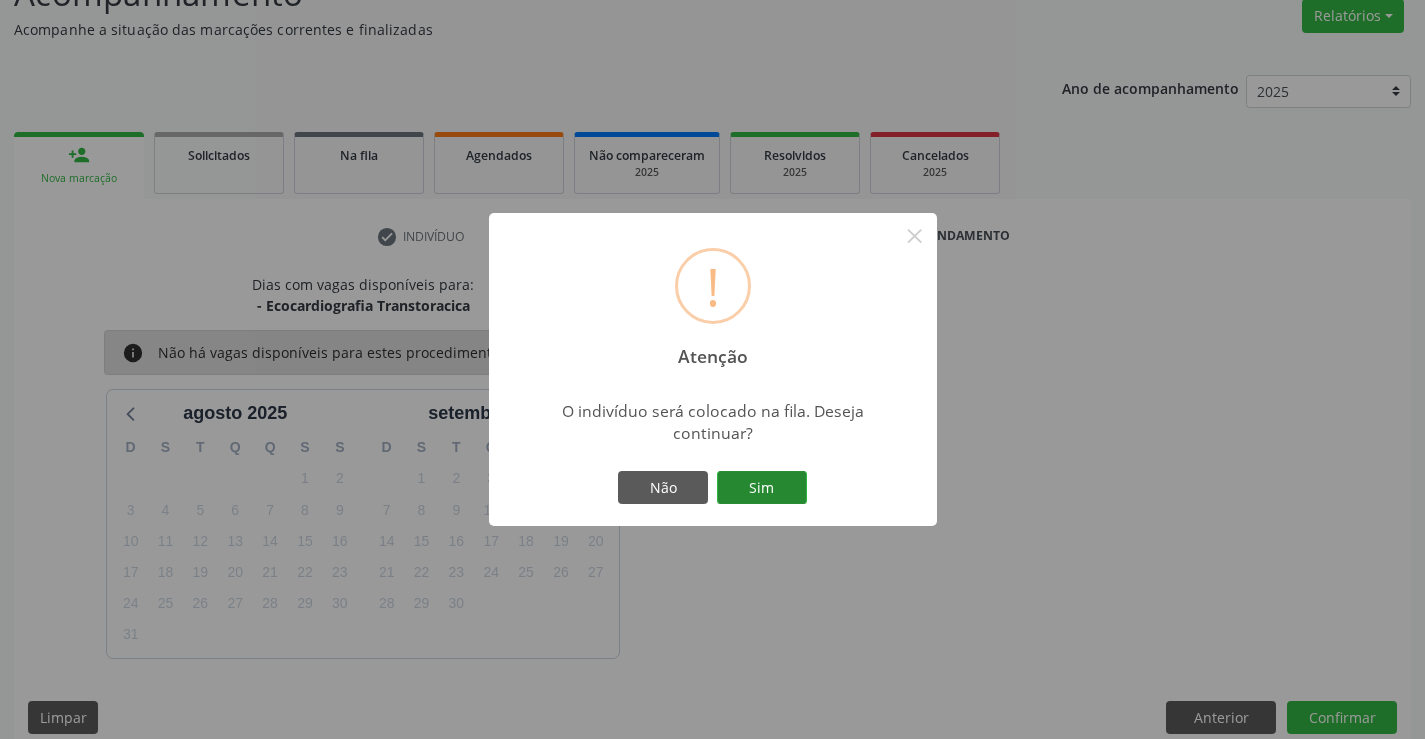 click on "Sim" at bounding box center (762, 488) 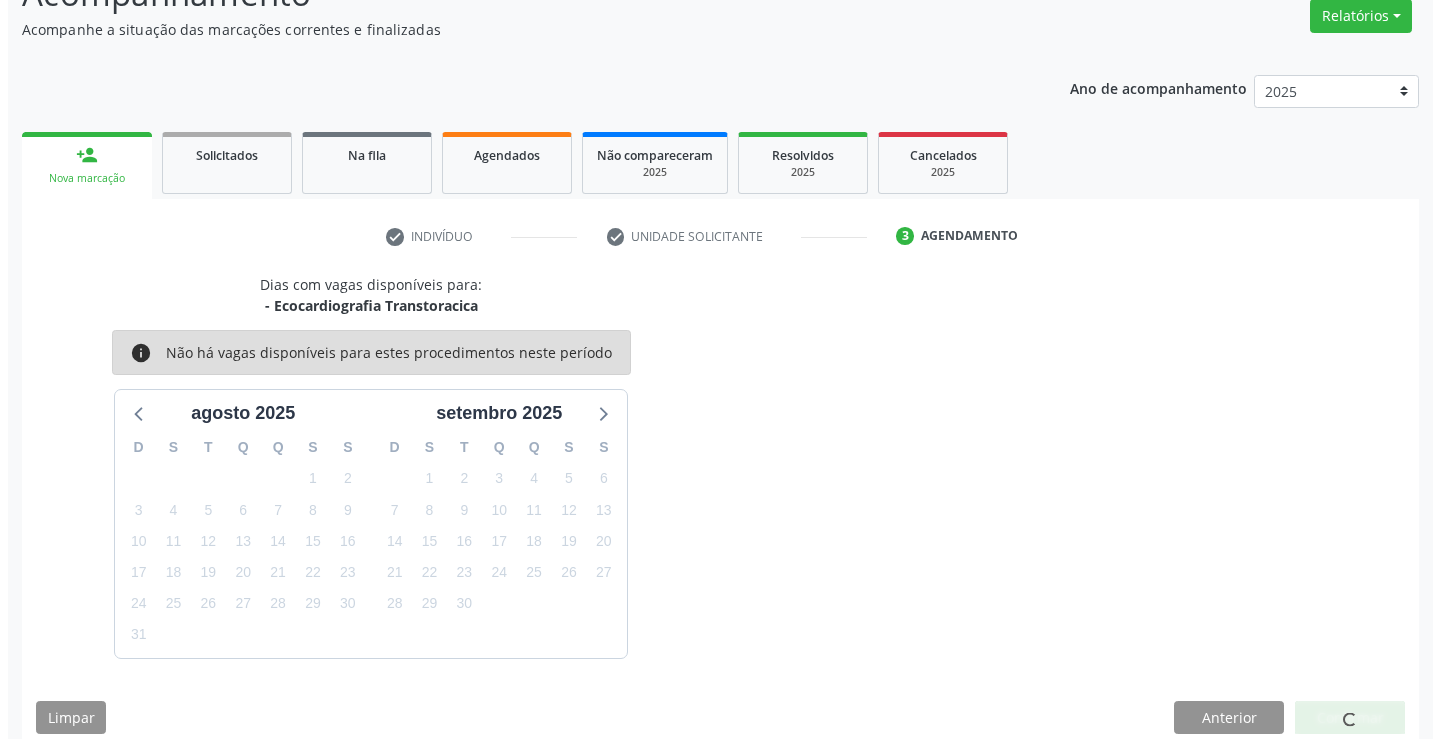 scroll, scrollTop: 0, scrollLeft: 0, axis: both 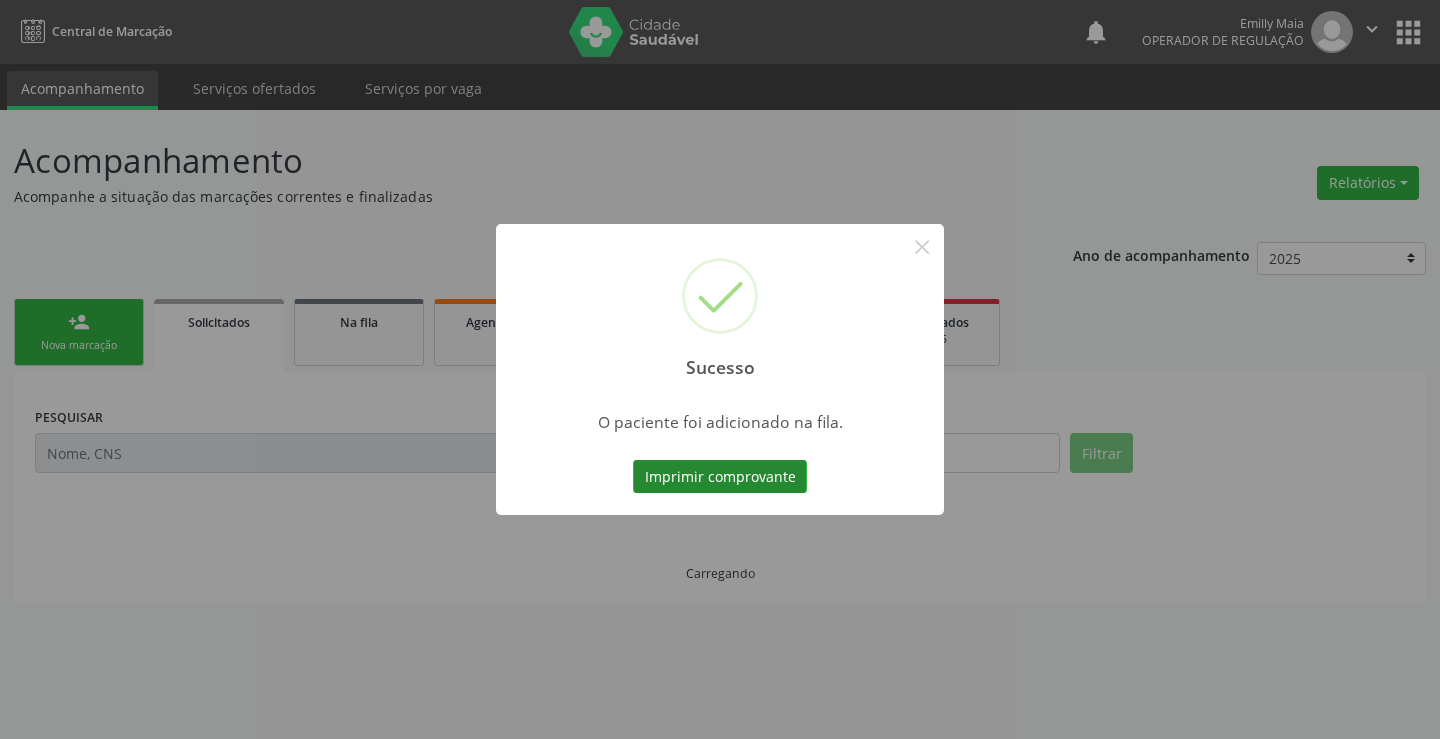 click on "Imprimir comprovante" at bounding box center (720, 477) 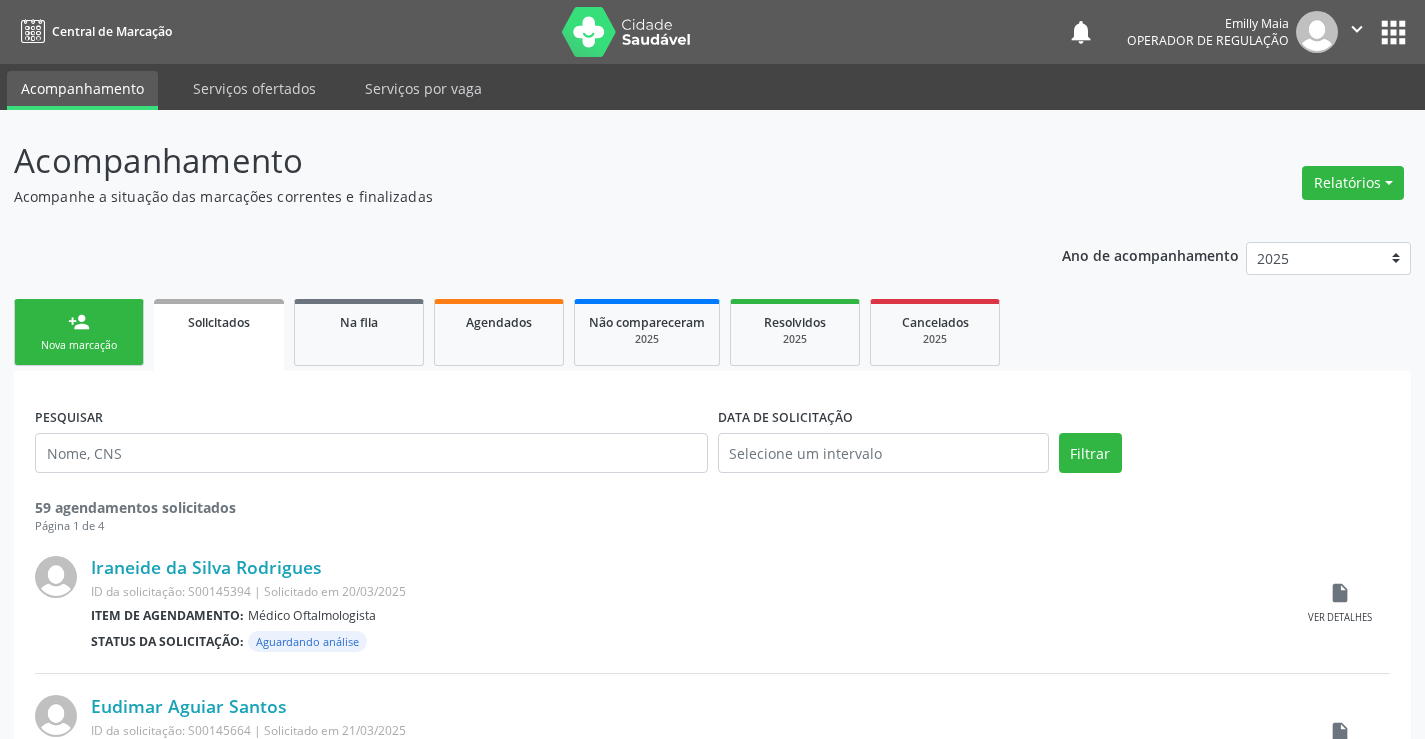 scroll, scrollTop: 0, scrollLeft: 0, axis: both 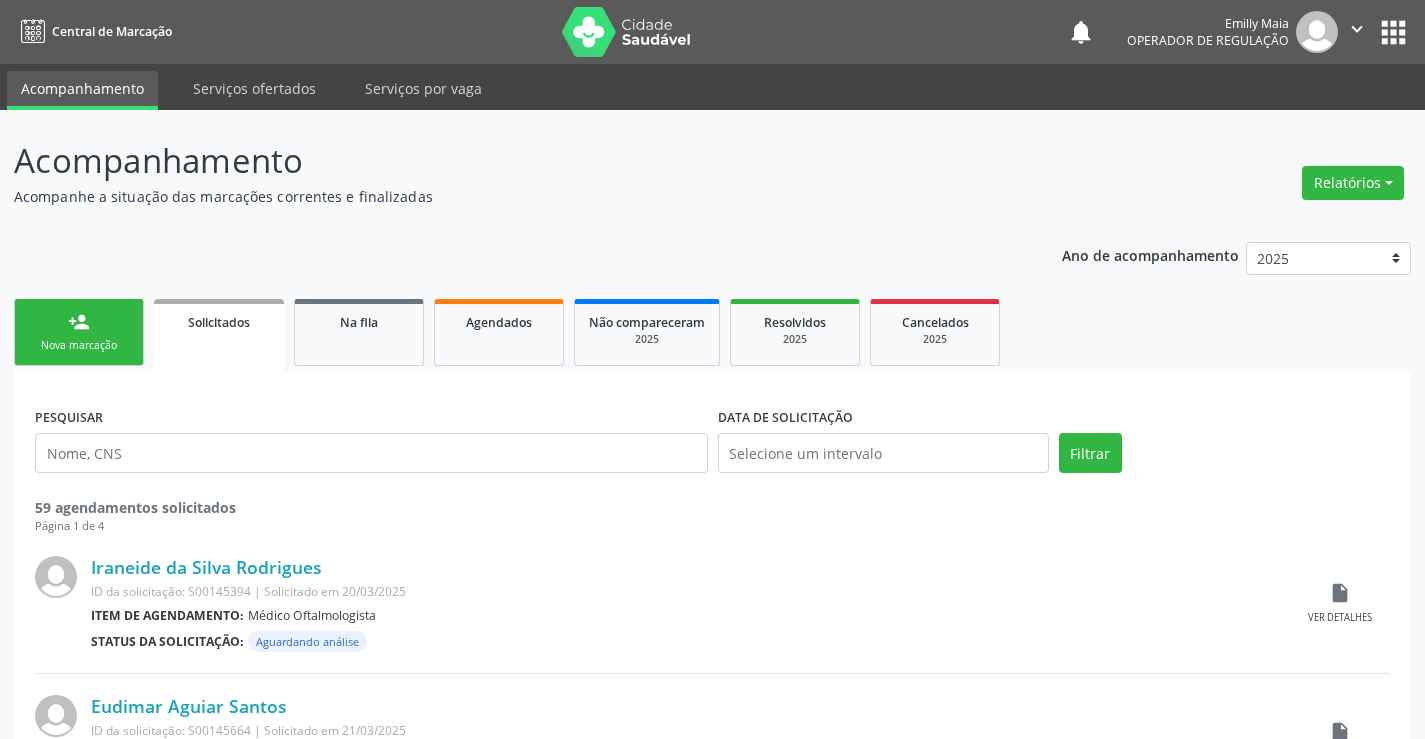 click on "person_add
Nova marcação" at bounding box center (79, 332) 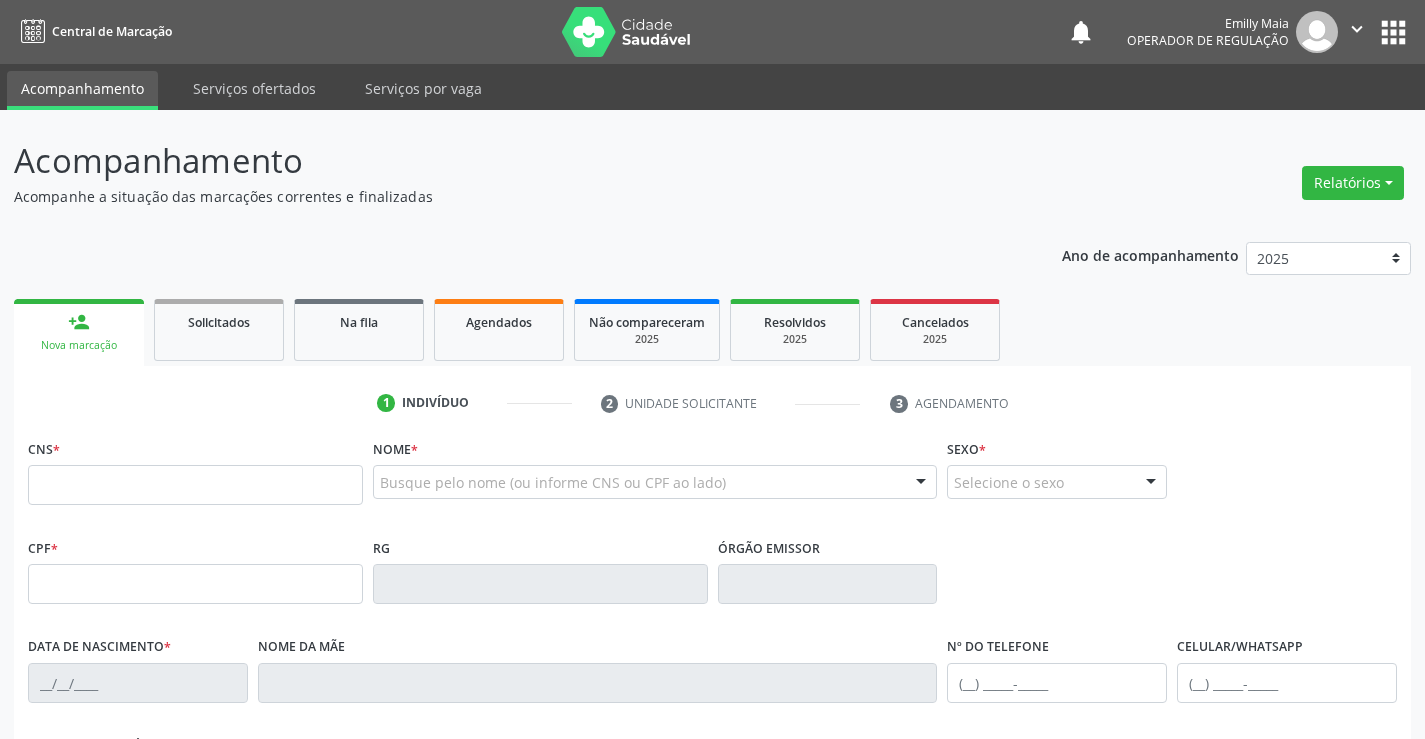 click on "CNS
*" at bounding box center (195, 476) 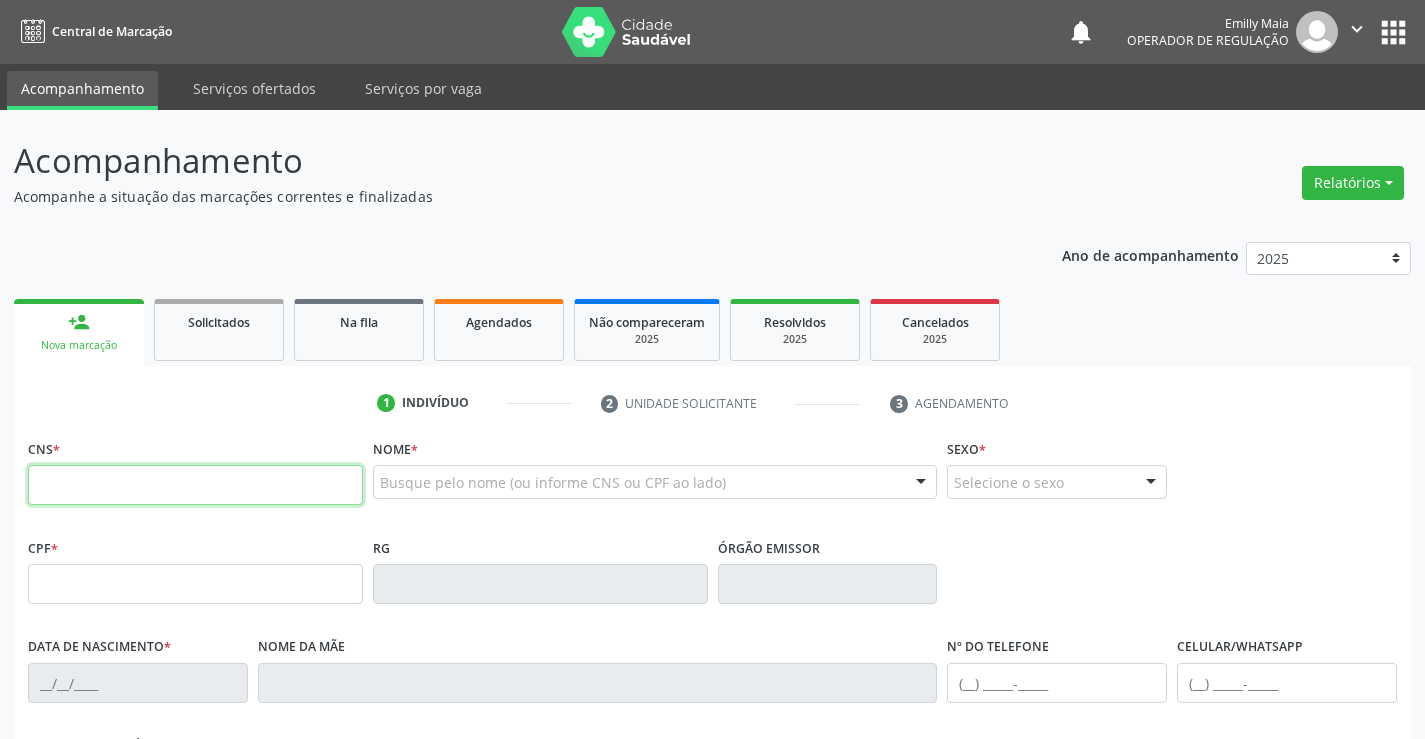 click at bounding box center [195, 485] 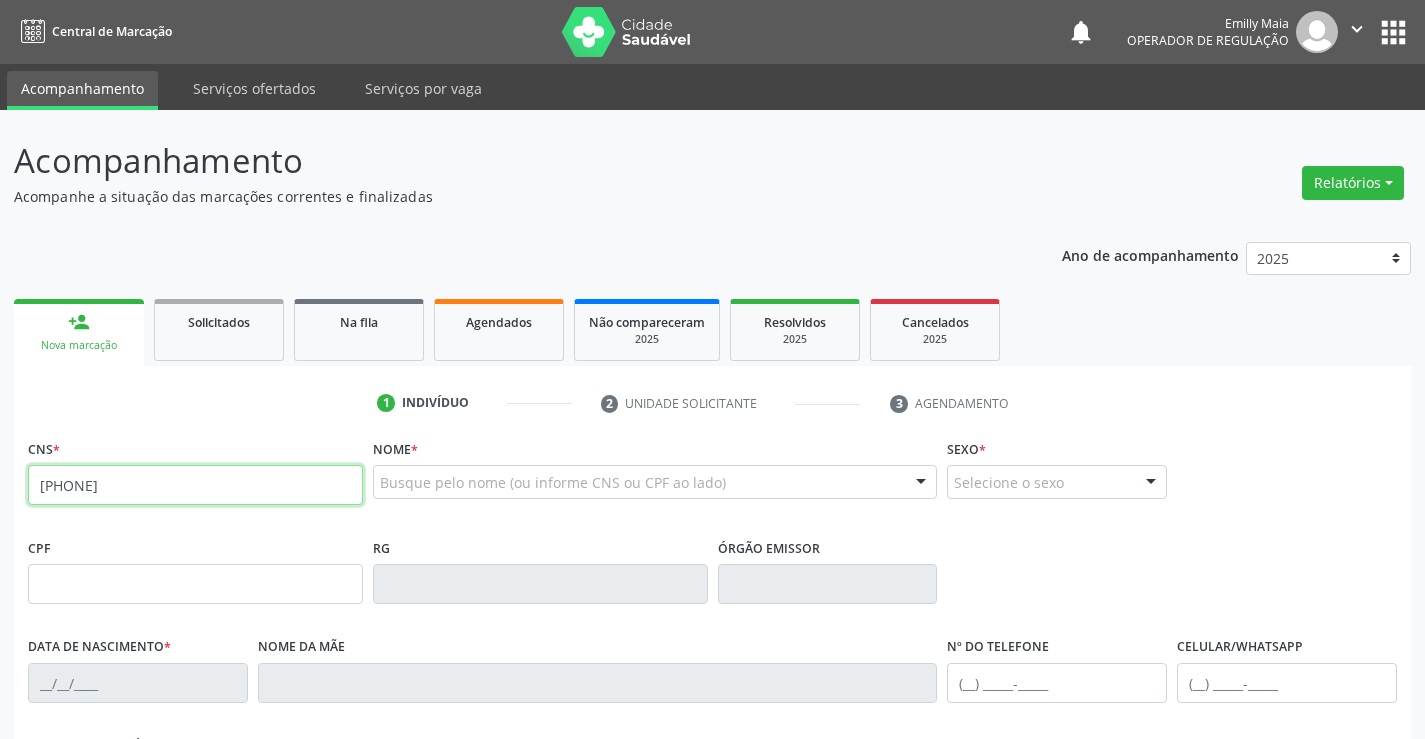 type on "700 0068 2368 5403" 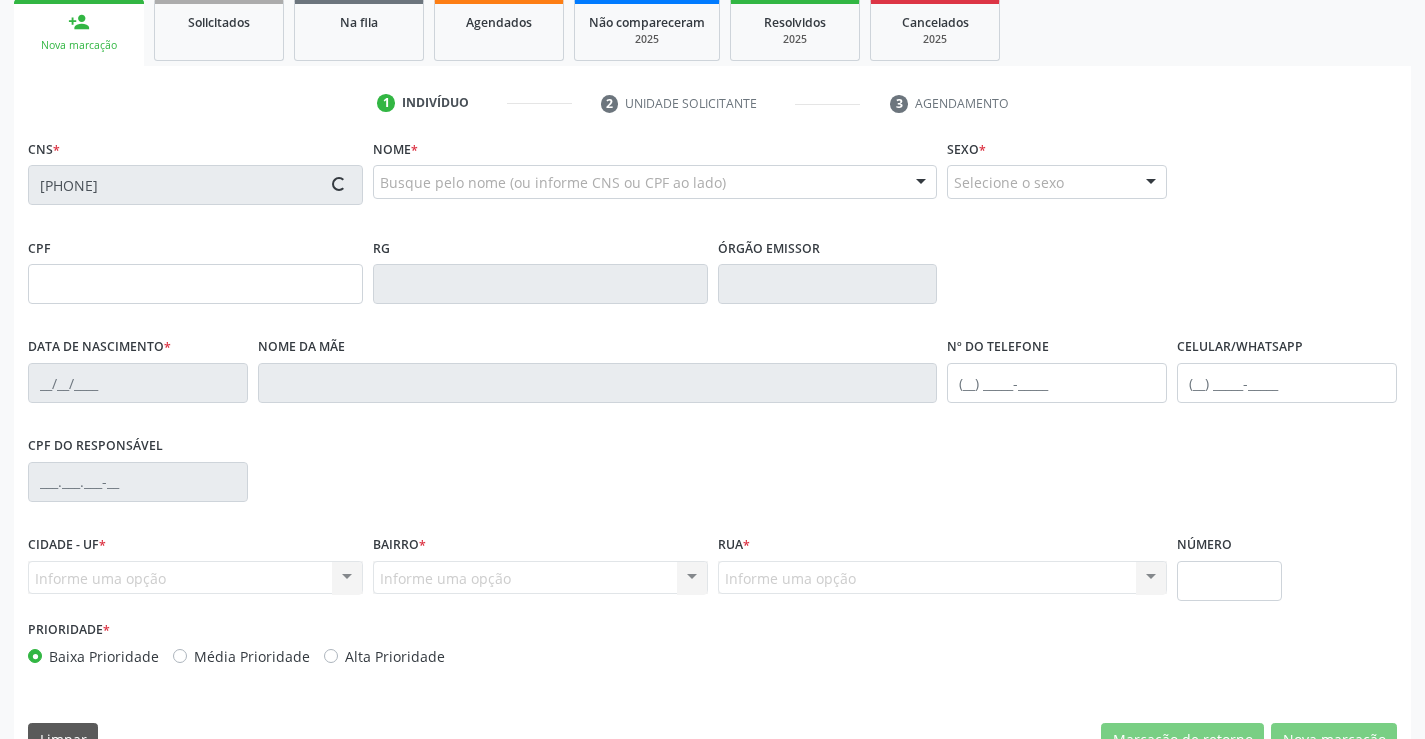 type on "0740191128" 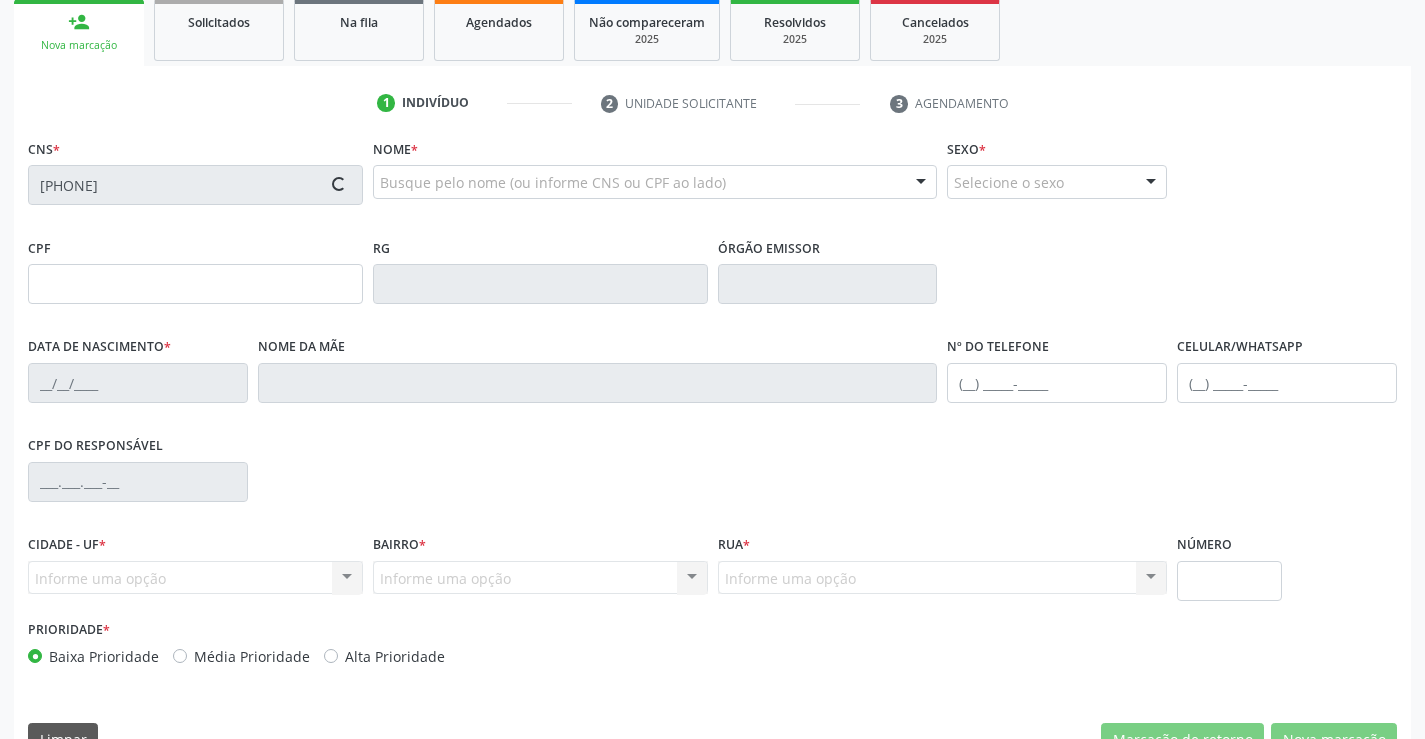 type on "07/09/1969" 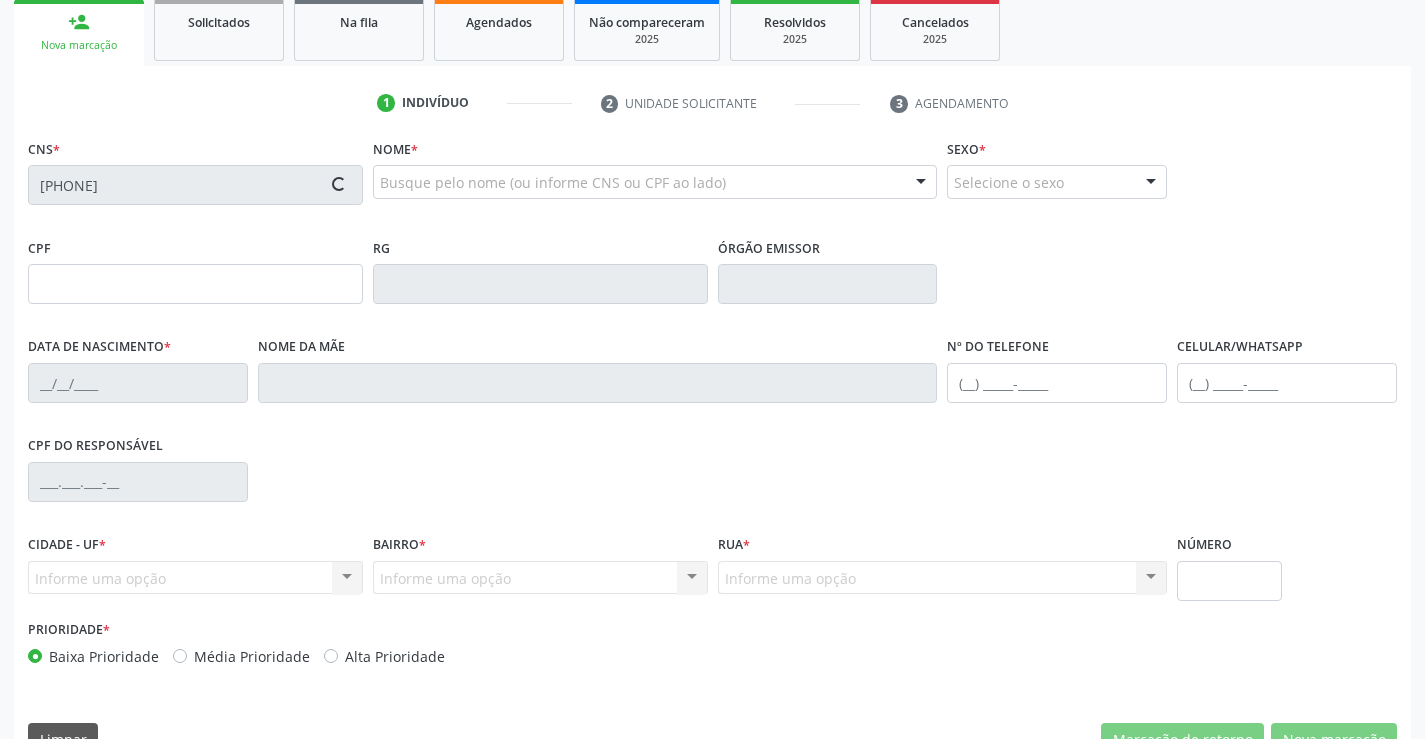type on "(74) 98835-6433" 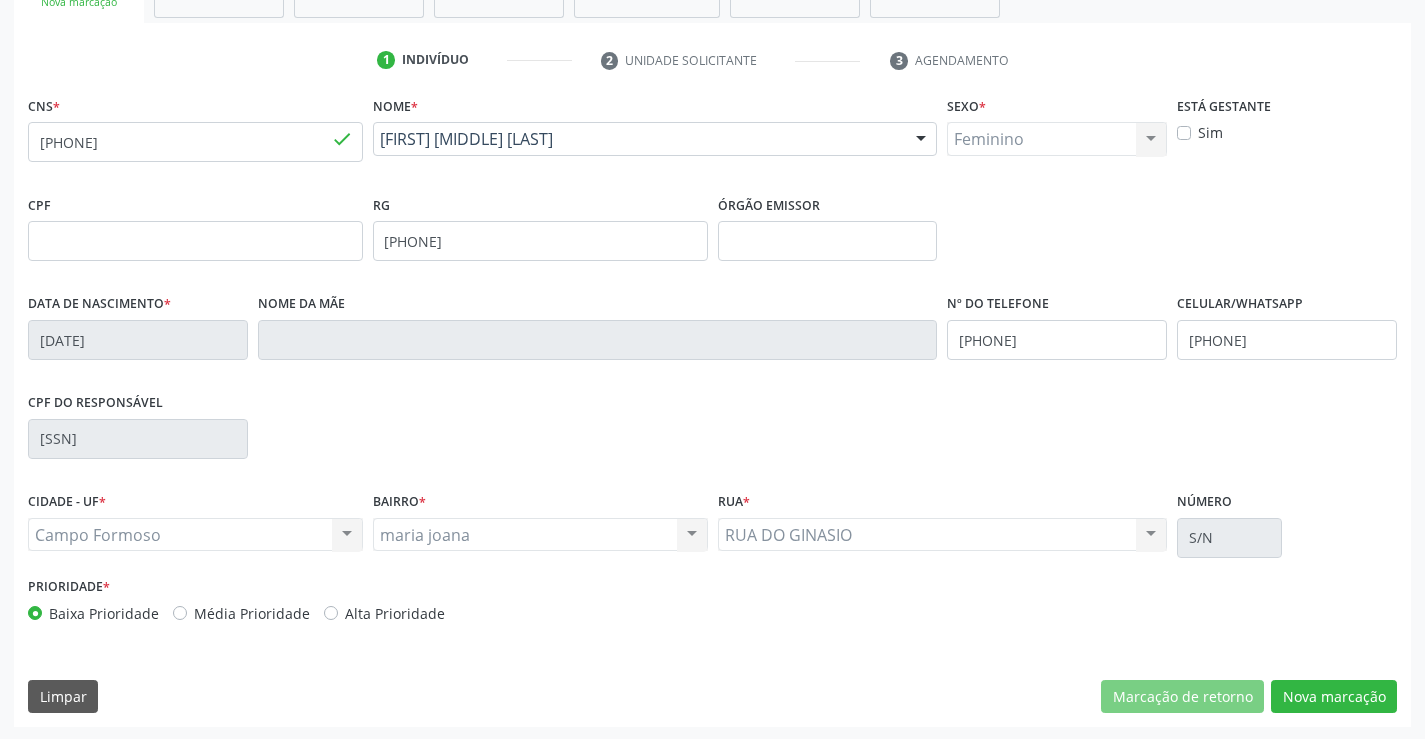 scroll, scrollTop: 345, scrollLeft: 0, axis: vertical 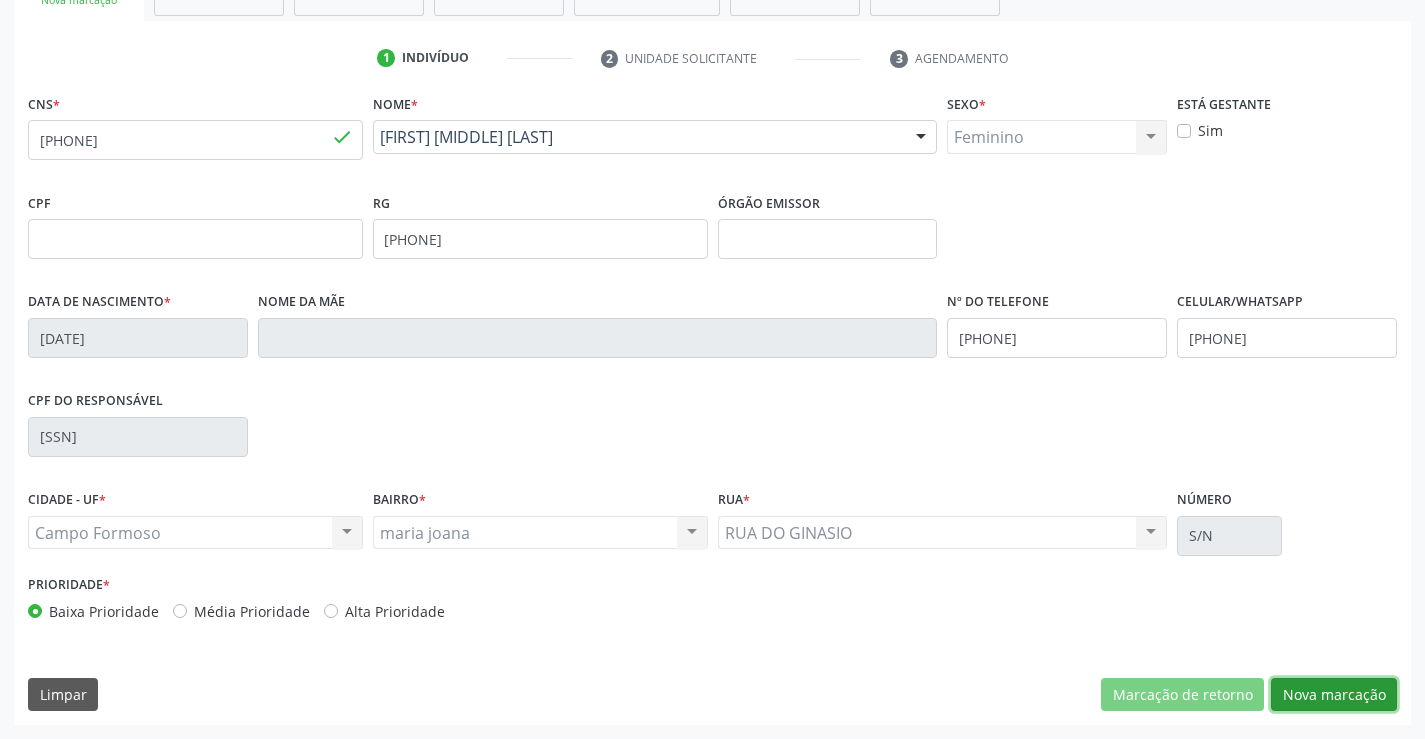 click on "Nova marcação" at bounding box center [1334, 695] 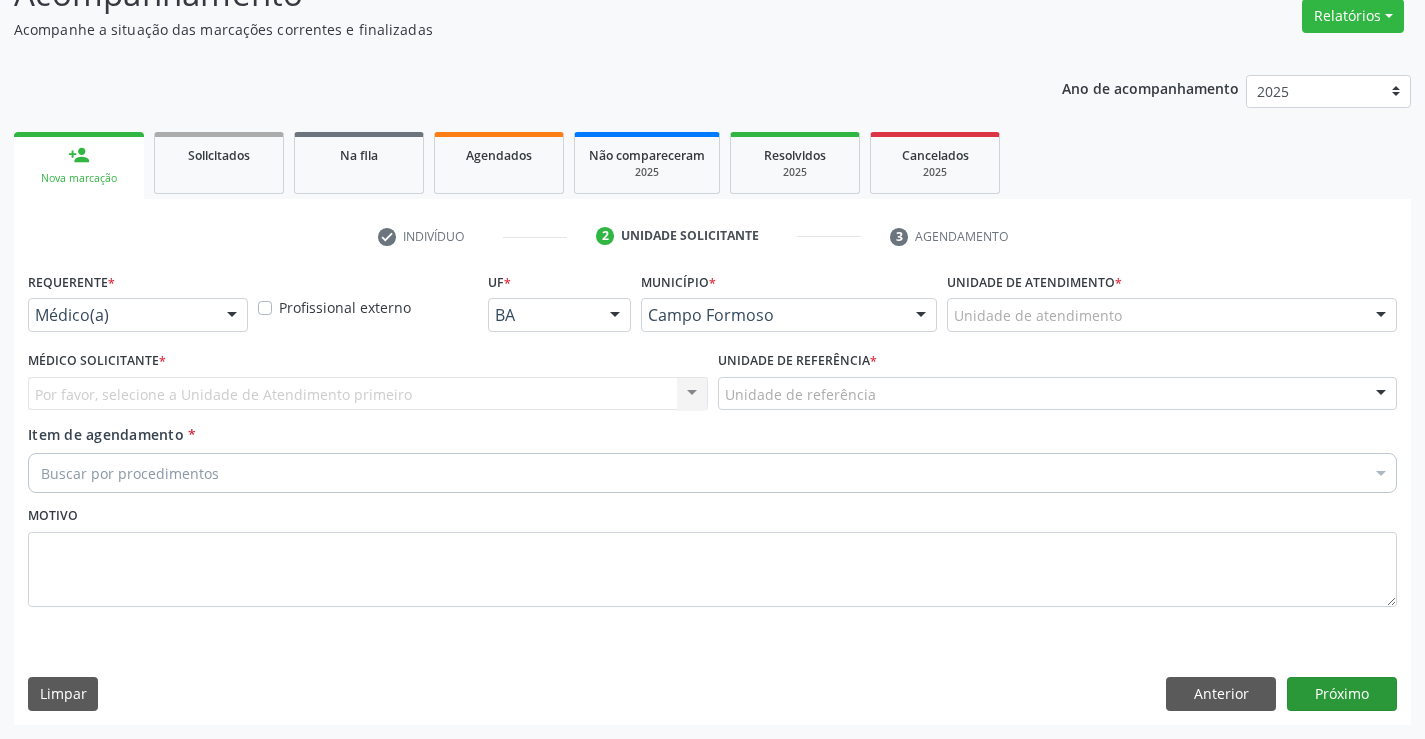 scroll, scrollTop: 167, scrollLeft: 0, axis: vertical 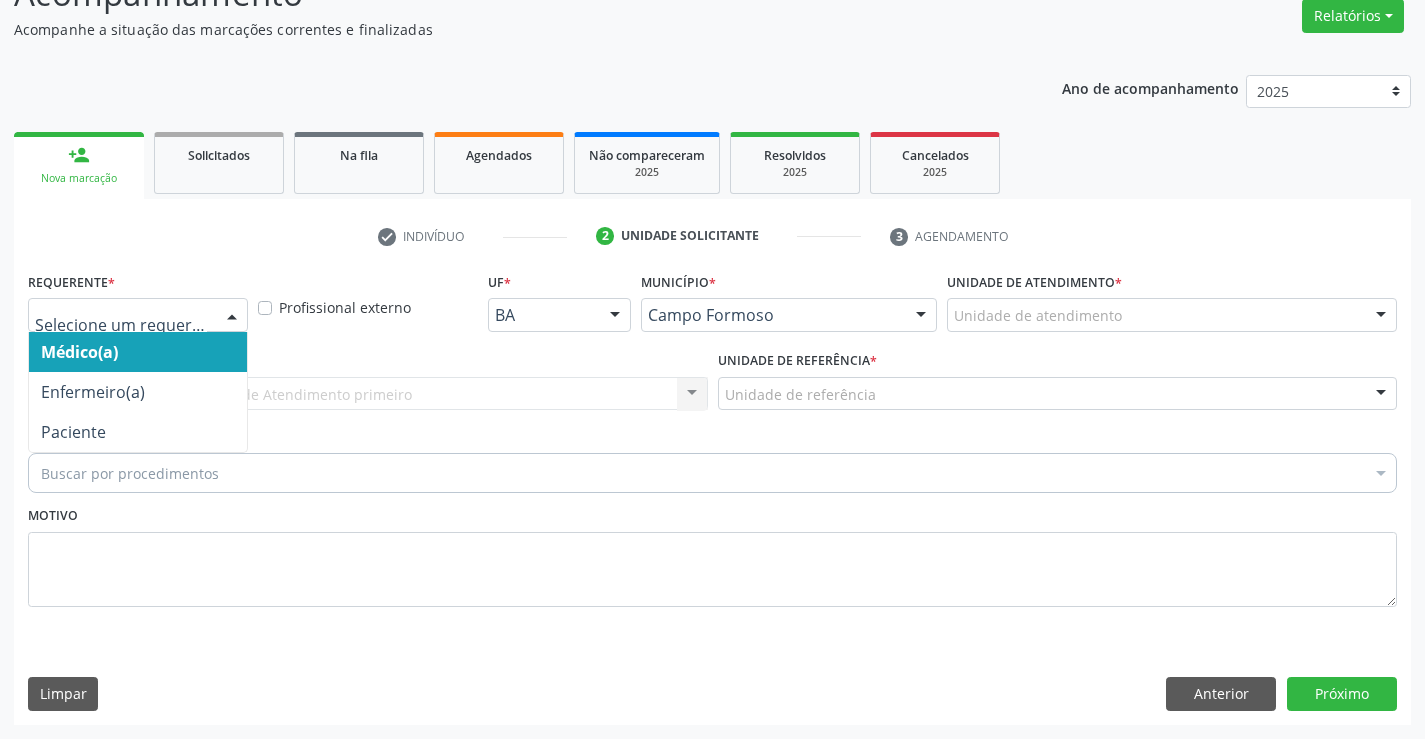 click at bounding box center [232, 316] 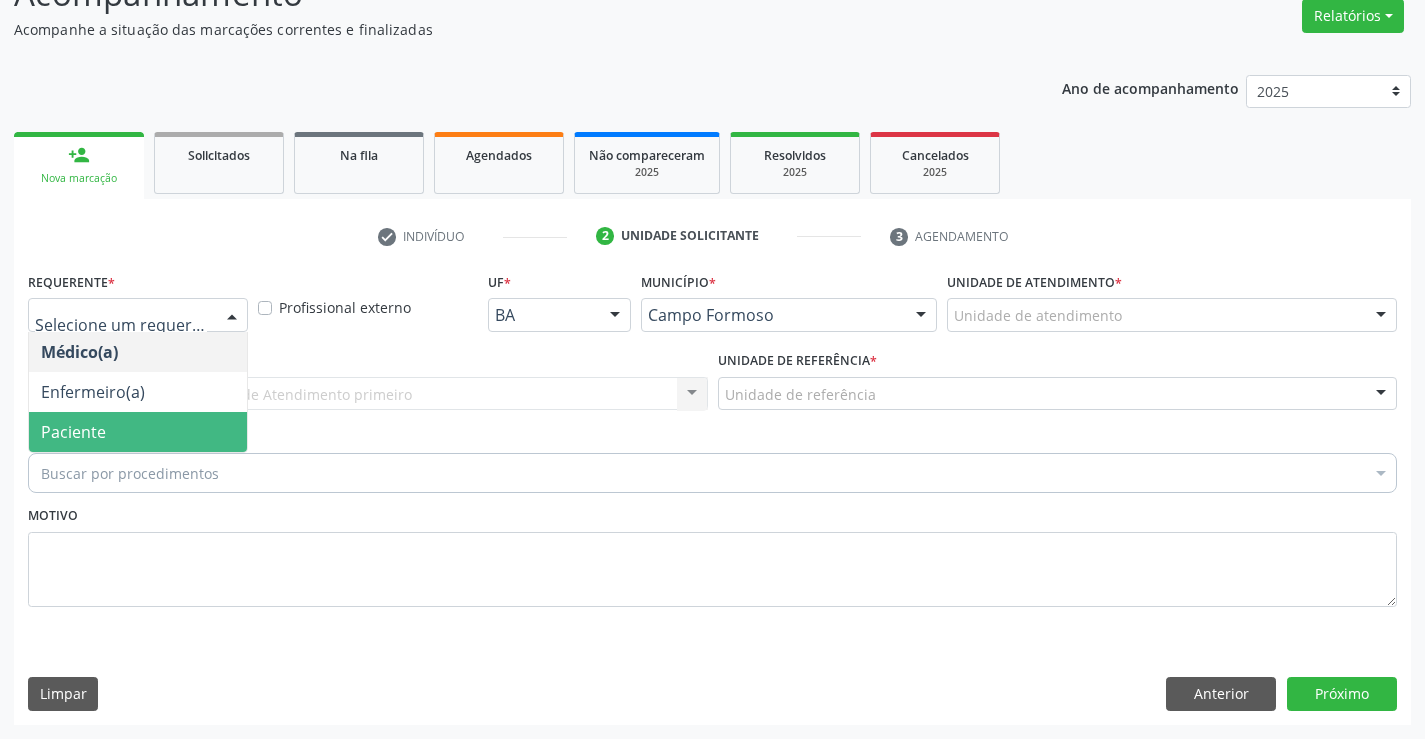 click on "Paciente" at bounding box center [138, 432] 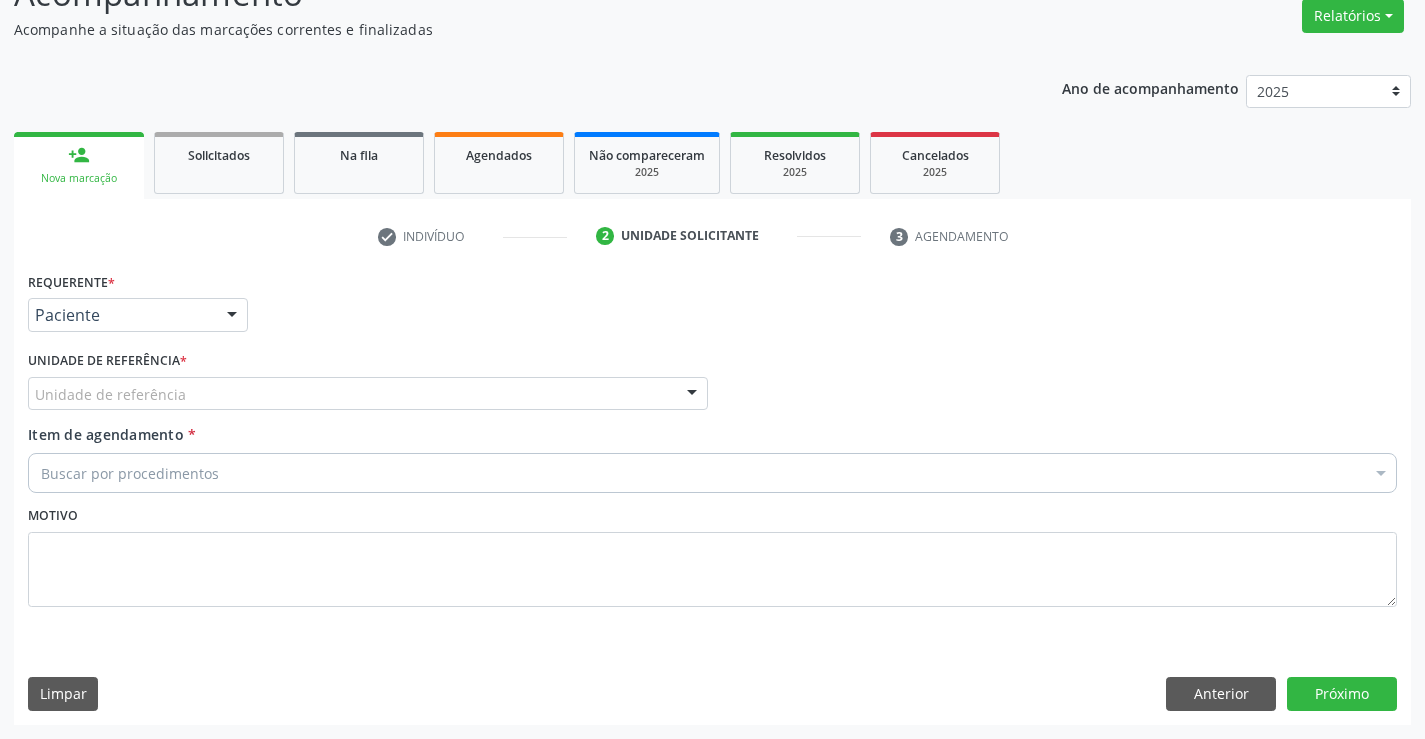 click on "Unidade de referência" at bounding box center (368, 394) 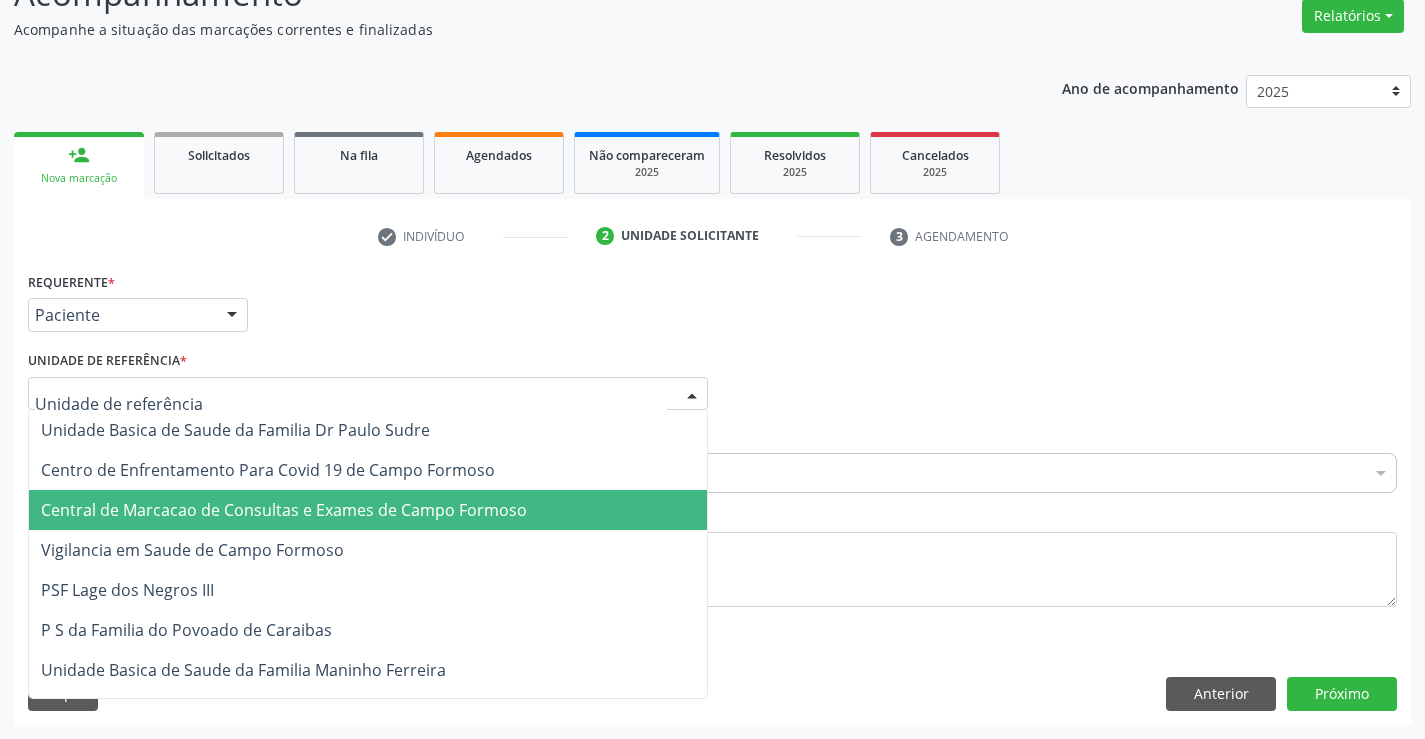 click on "Central de Marcacao de Consultas e Exames de Campo Formoso" at bounding box center (284, 510) 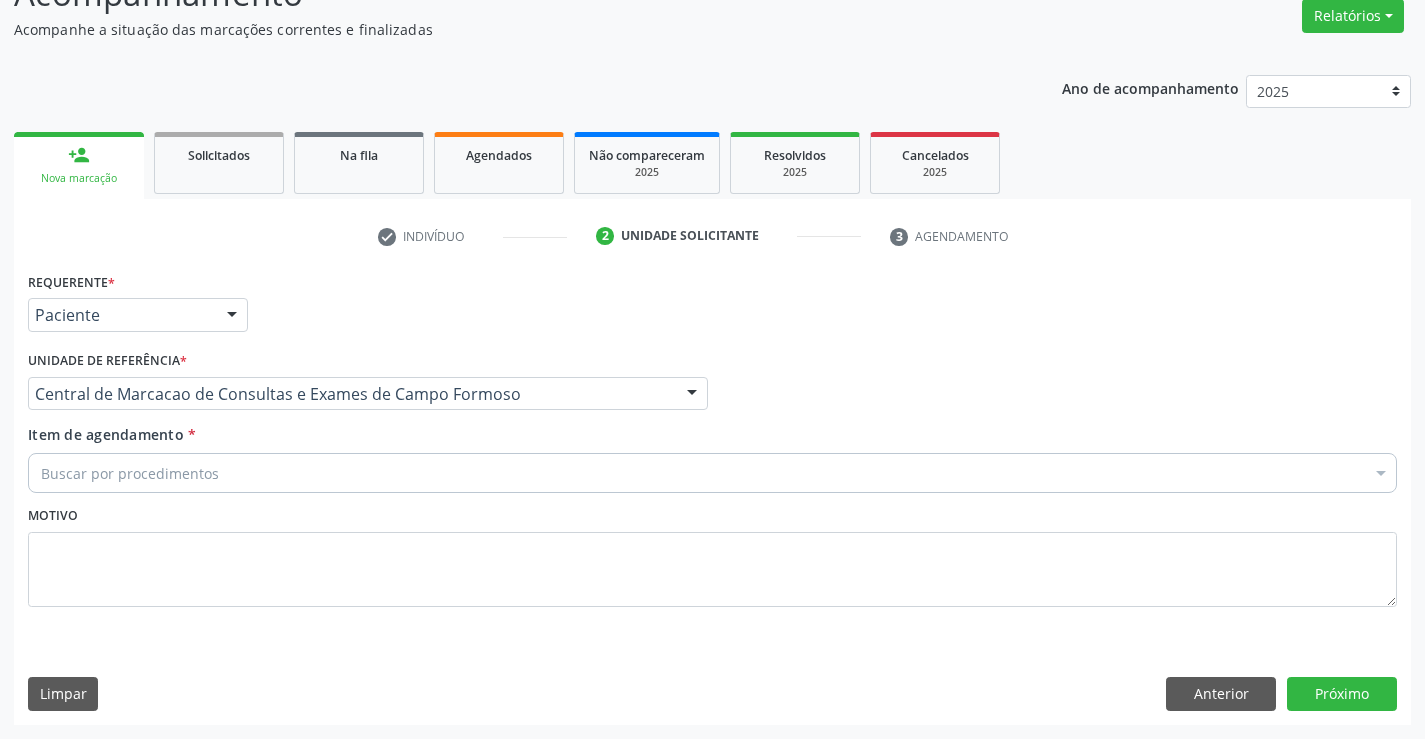 click on "Buscar por procedimentos" at bounding box center [712, 473] 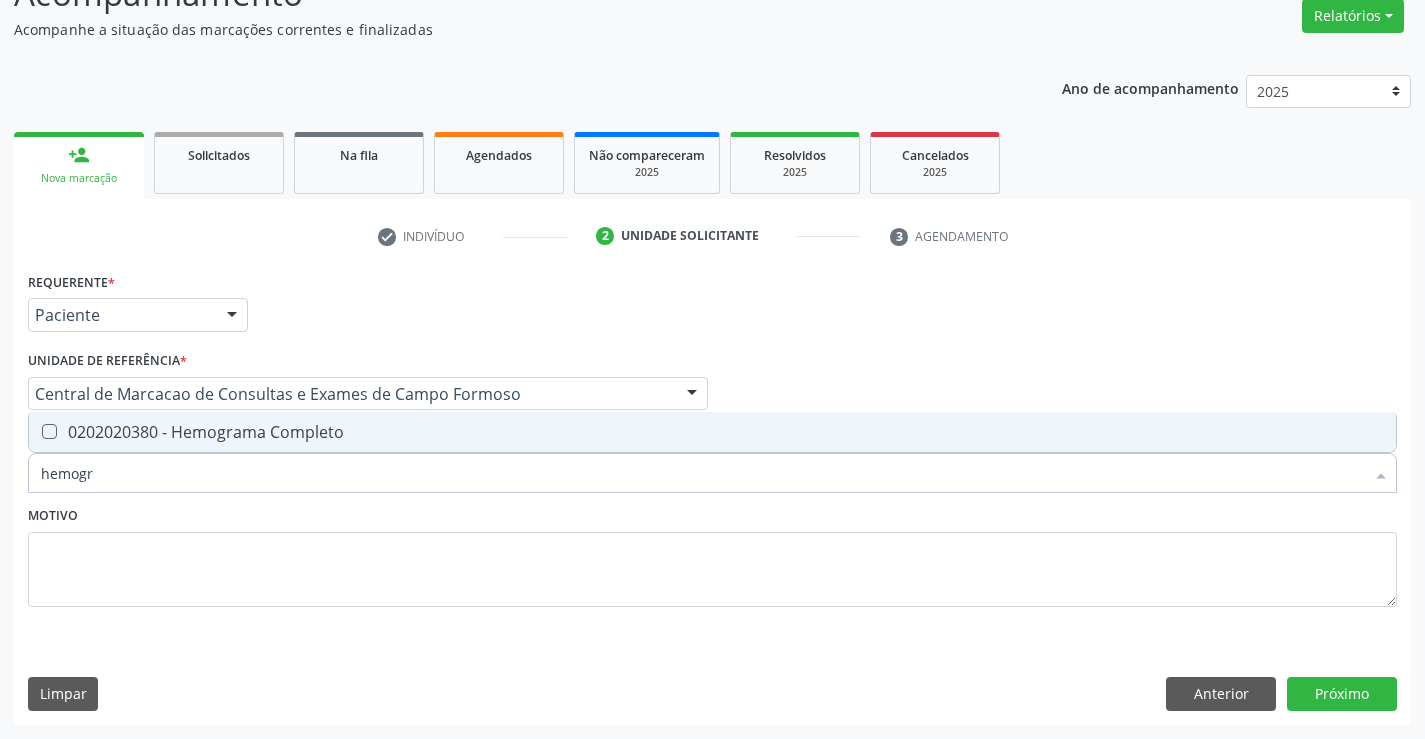 type on "hemogra" 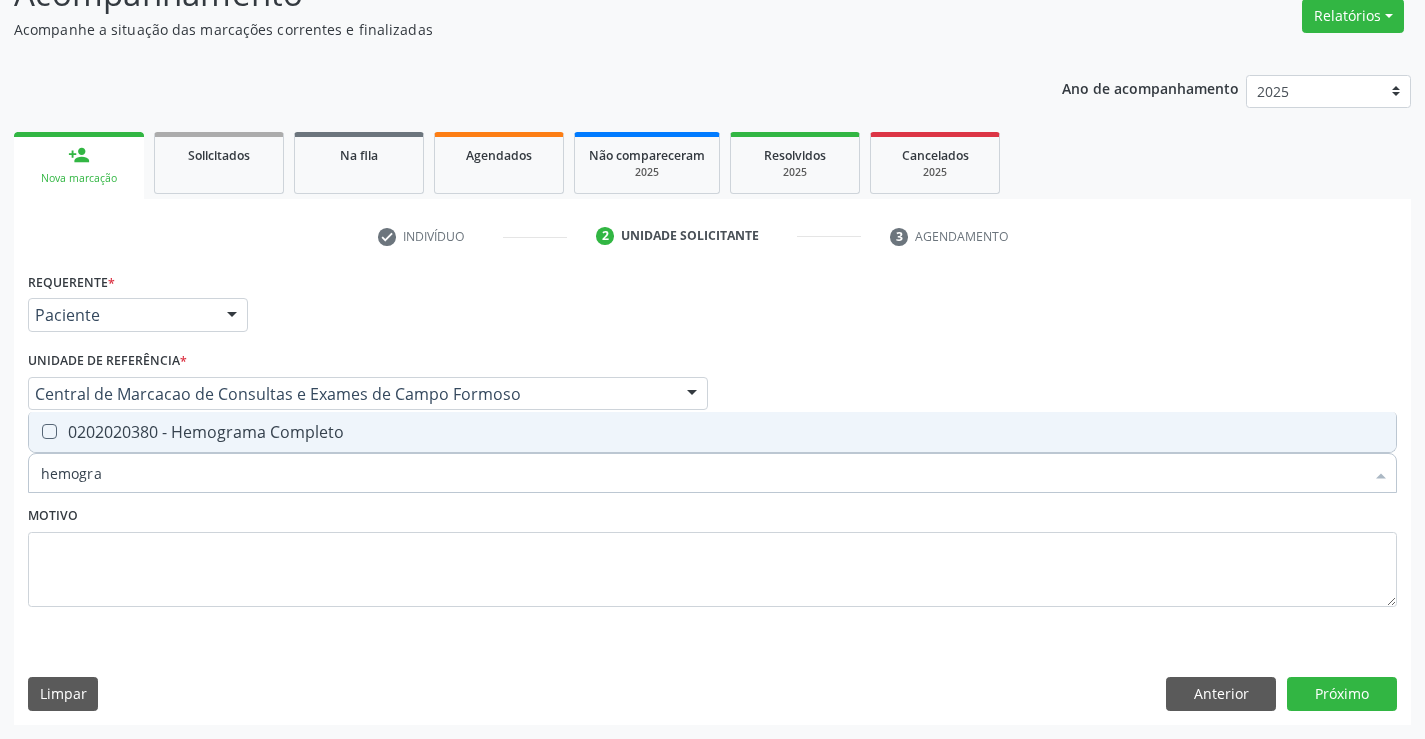 click on "0202020380 - Hemograma Completo" at bounding box center (712, 432) 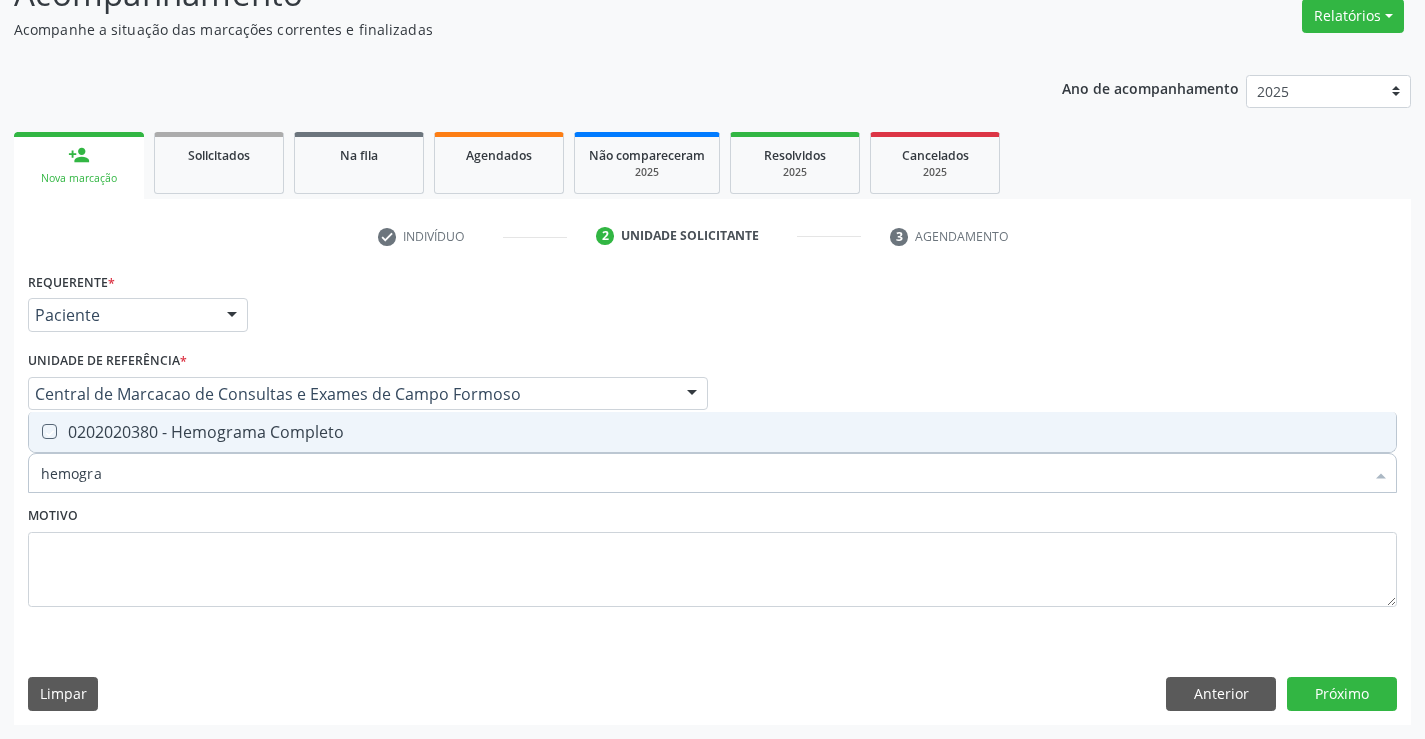 checkbox on "true" 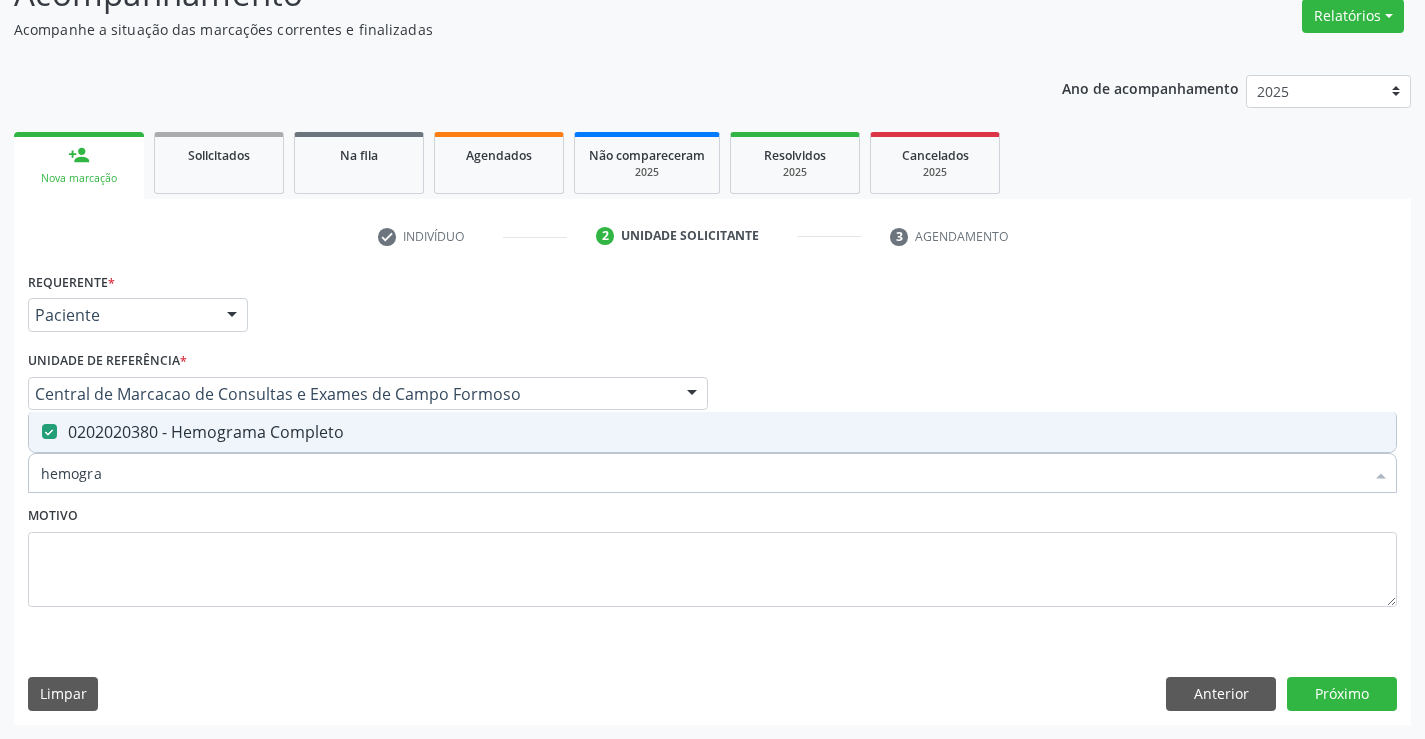 click on "hemogra" at bounding box center (702, 473) 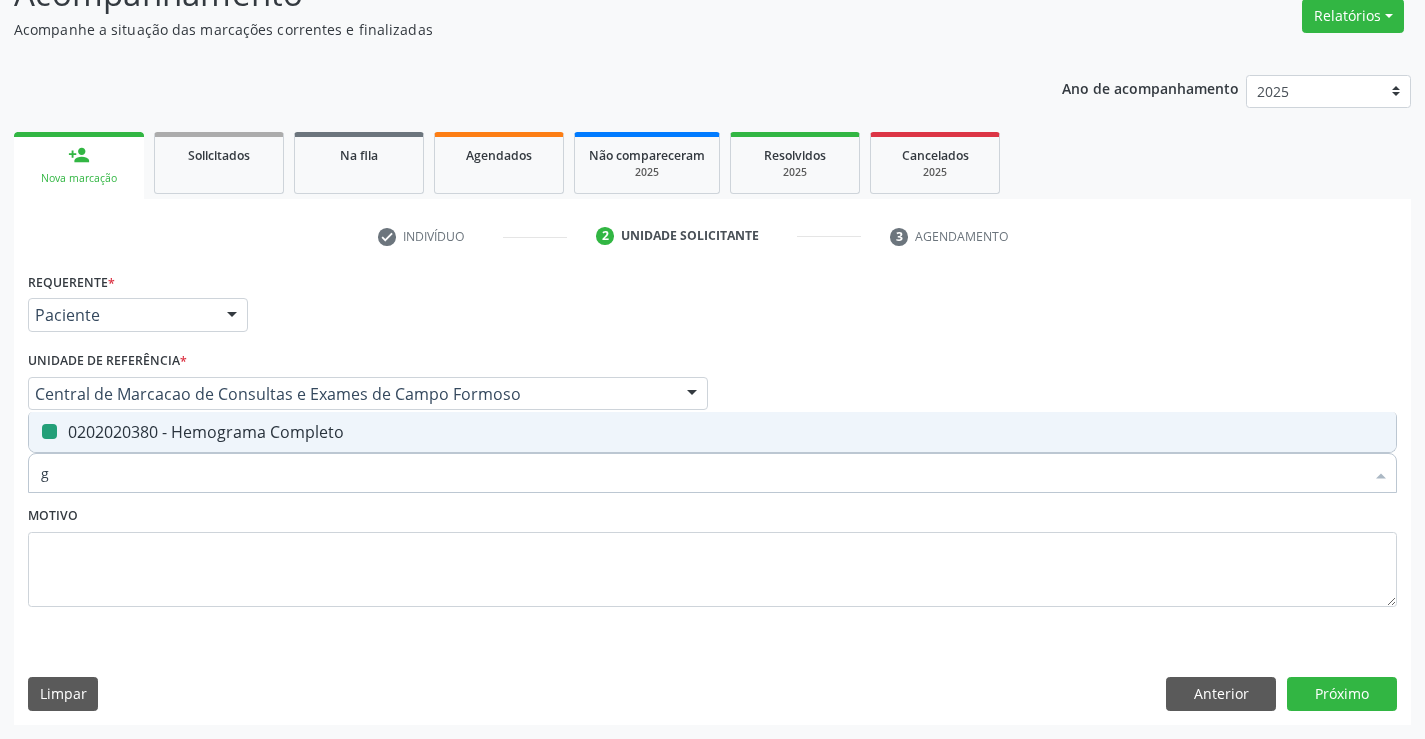 type on "gl" 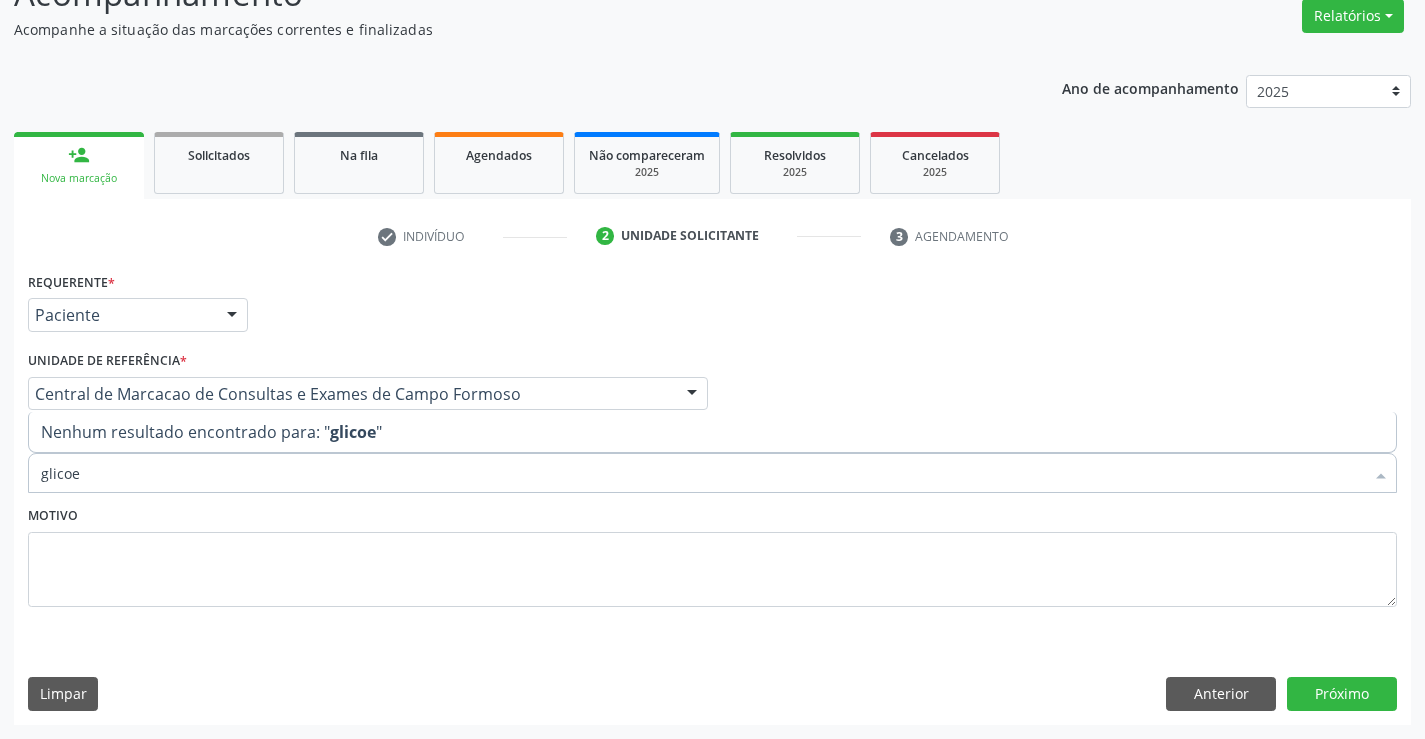 type on "glico" 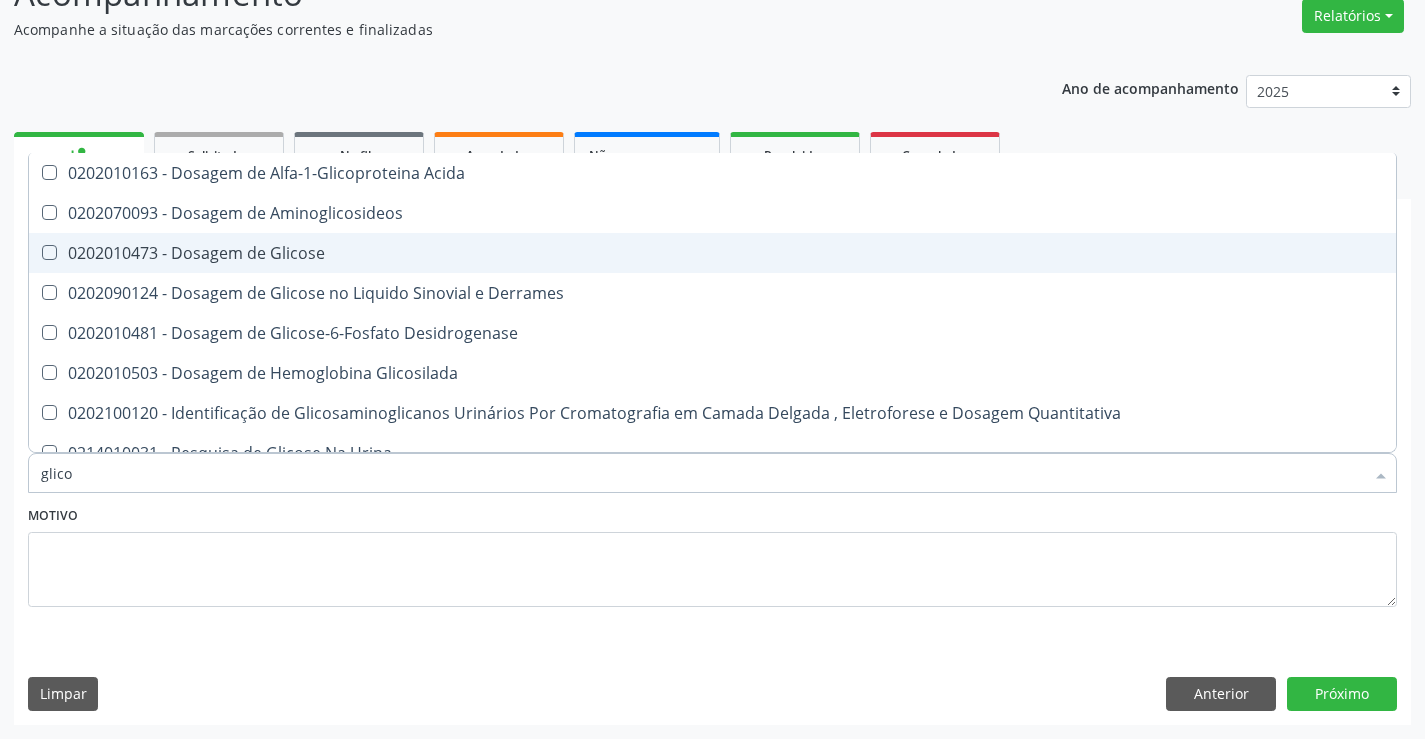 click on "0202010473 - Dosagem de Glicose" at bounding box center [712, 253] 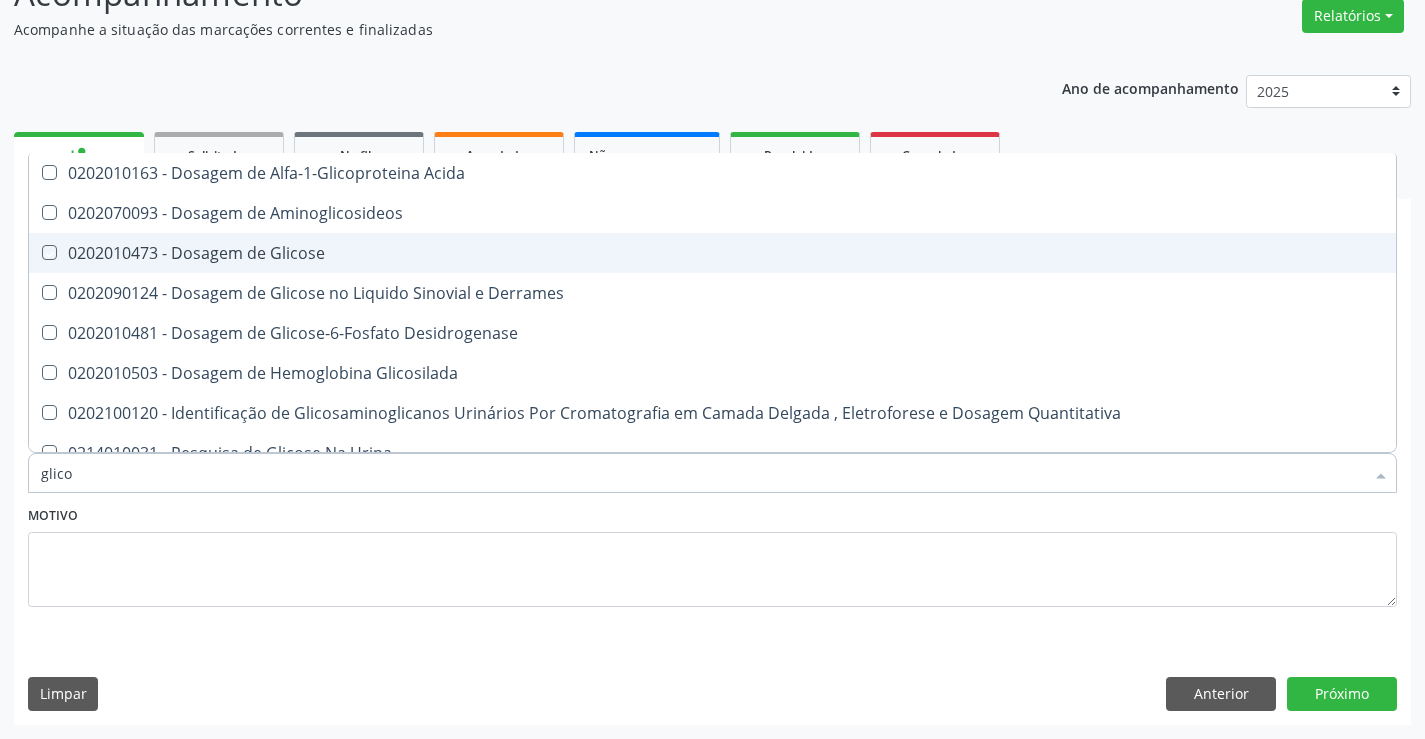 checkbox on "true" 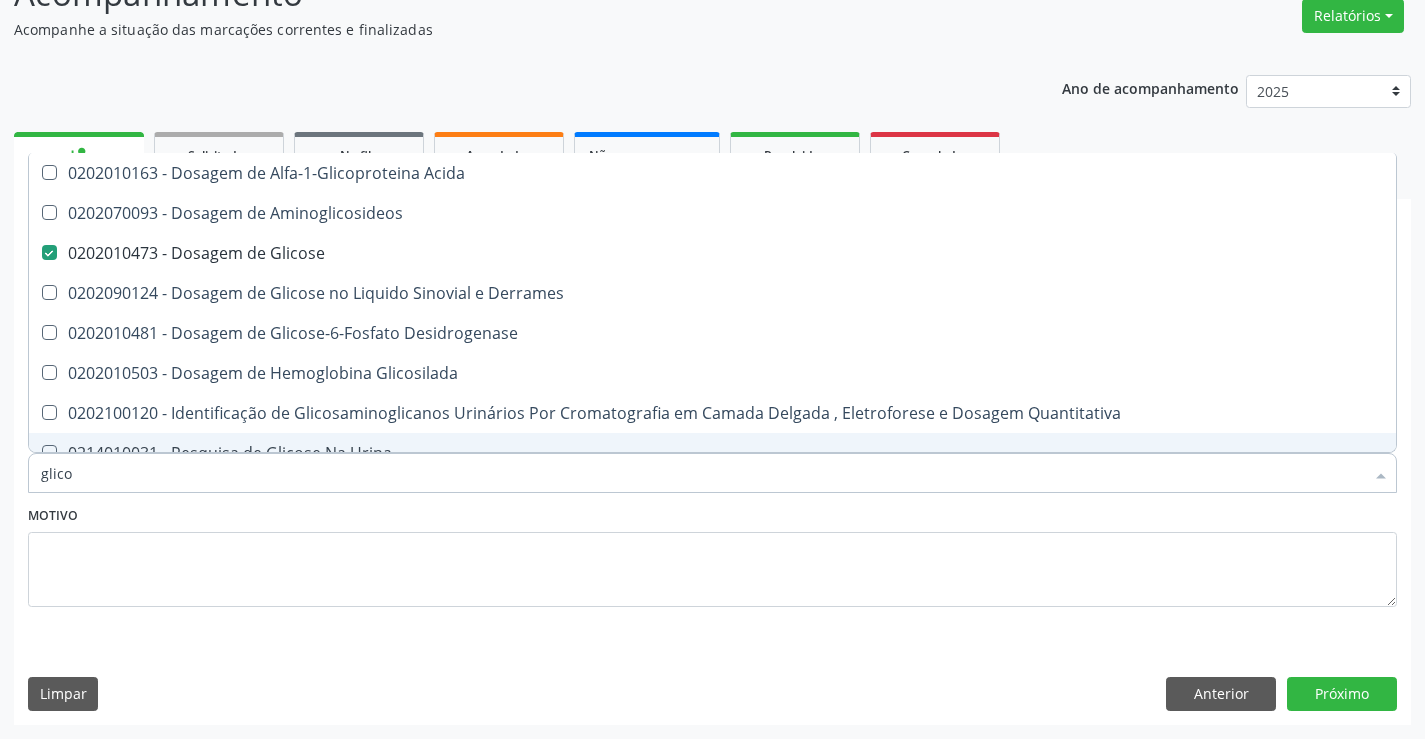 click on "glico" at bounding box center (702, 473) 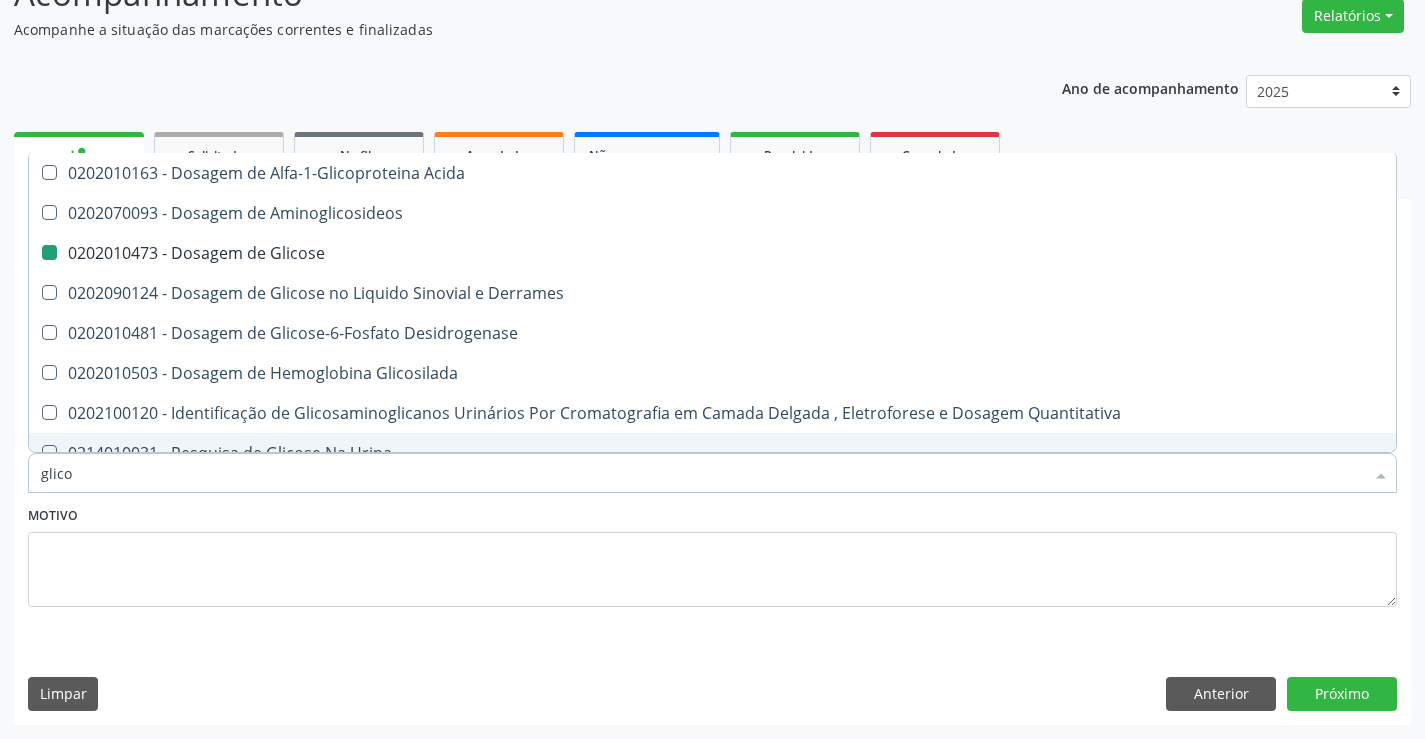 type on "c" 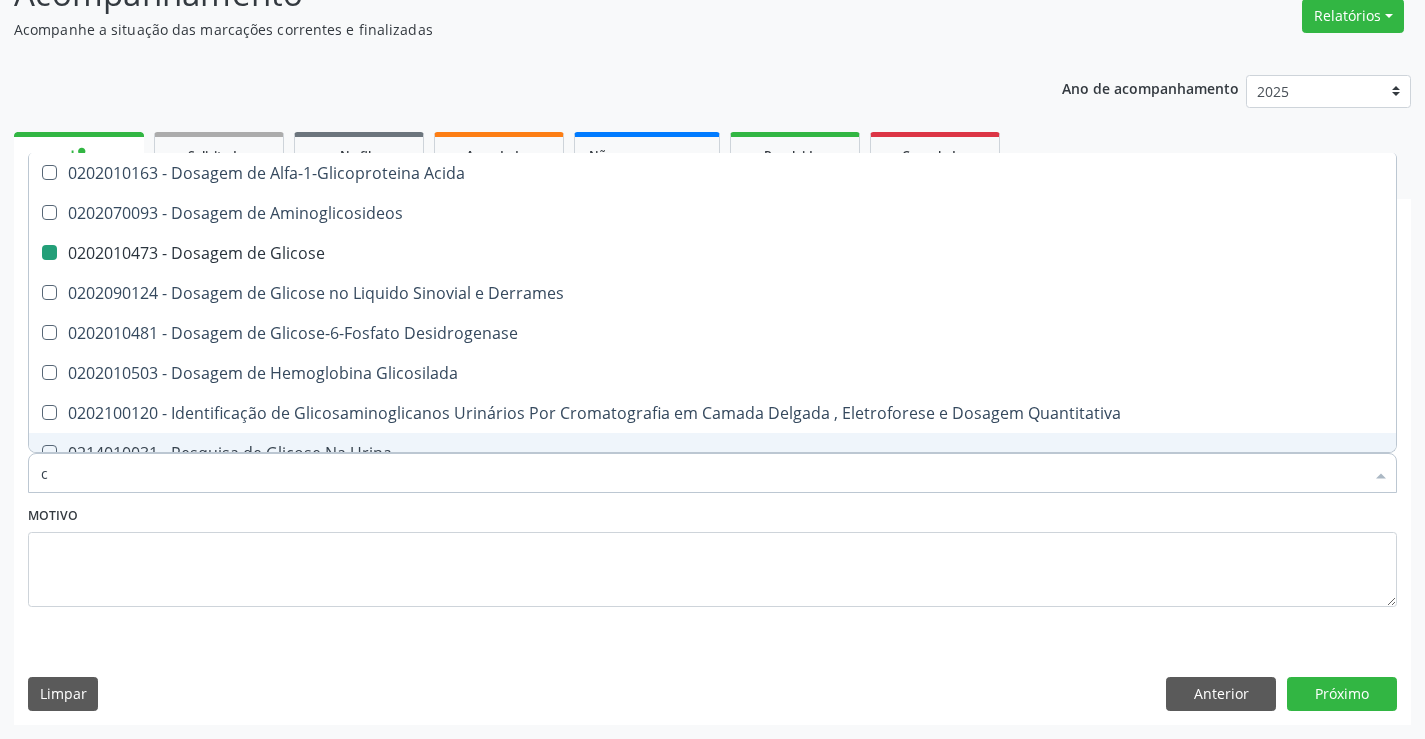 checkbox on "false" 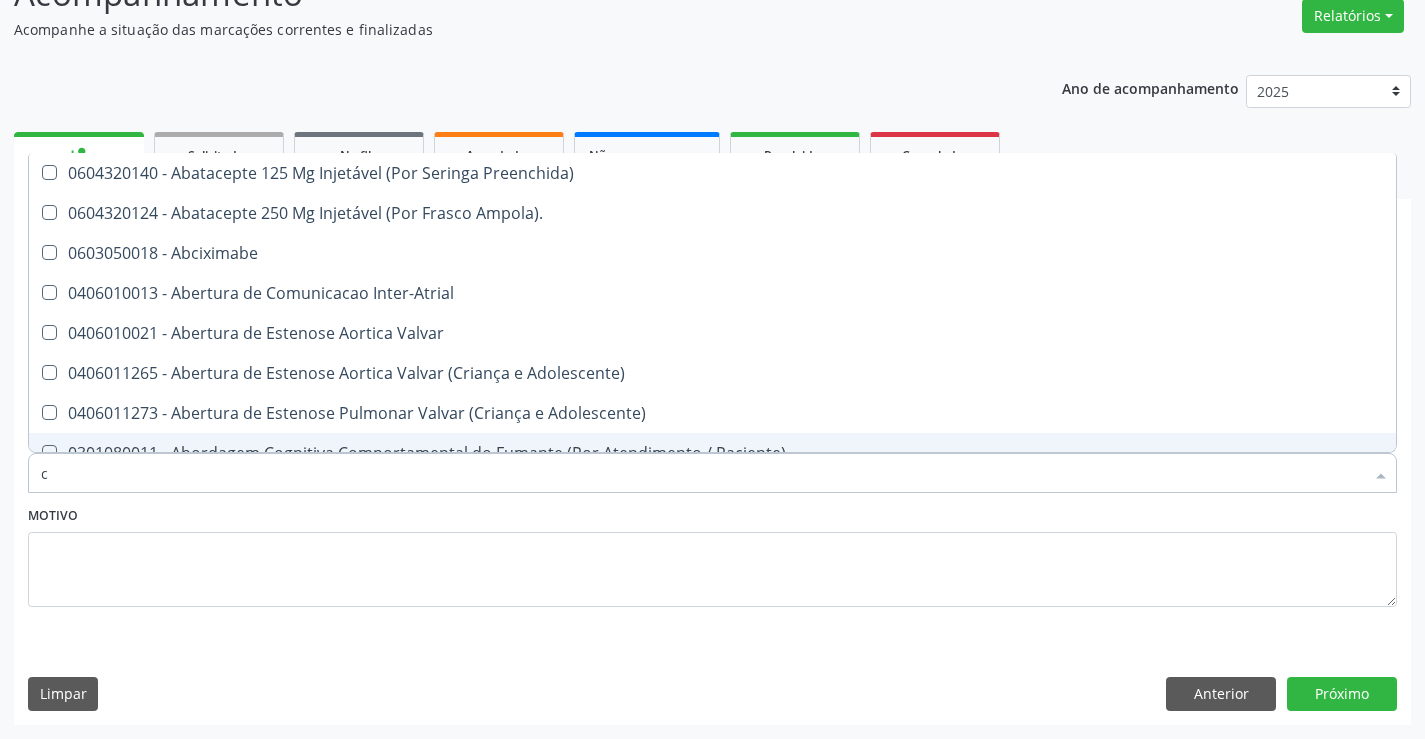 type on "co" 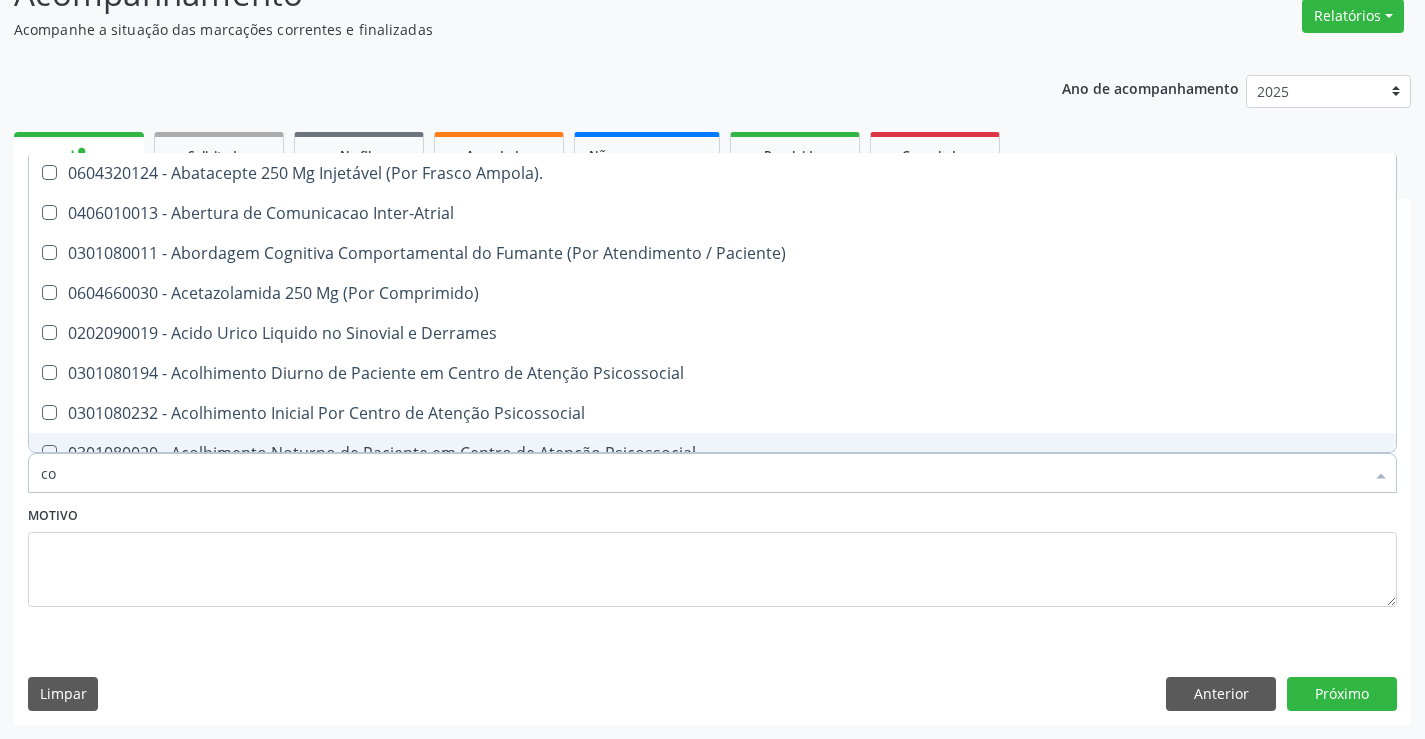 checkbox on "true" 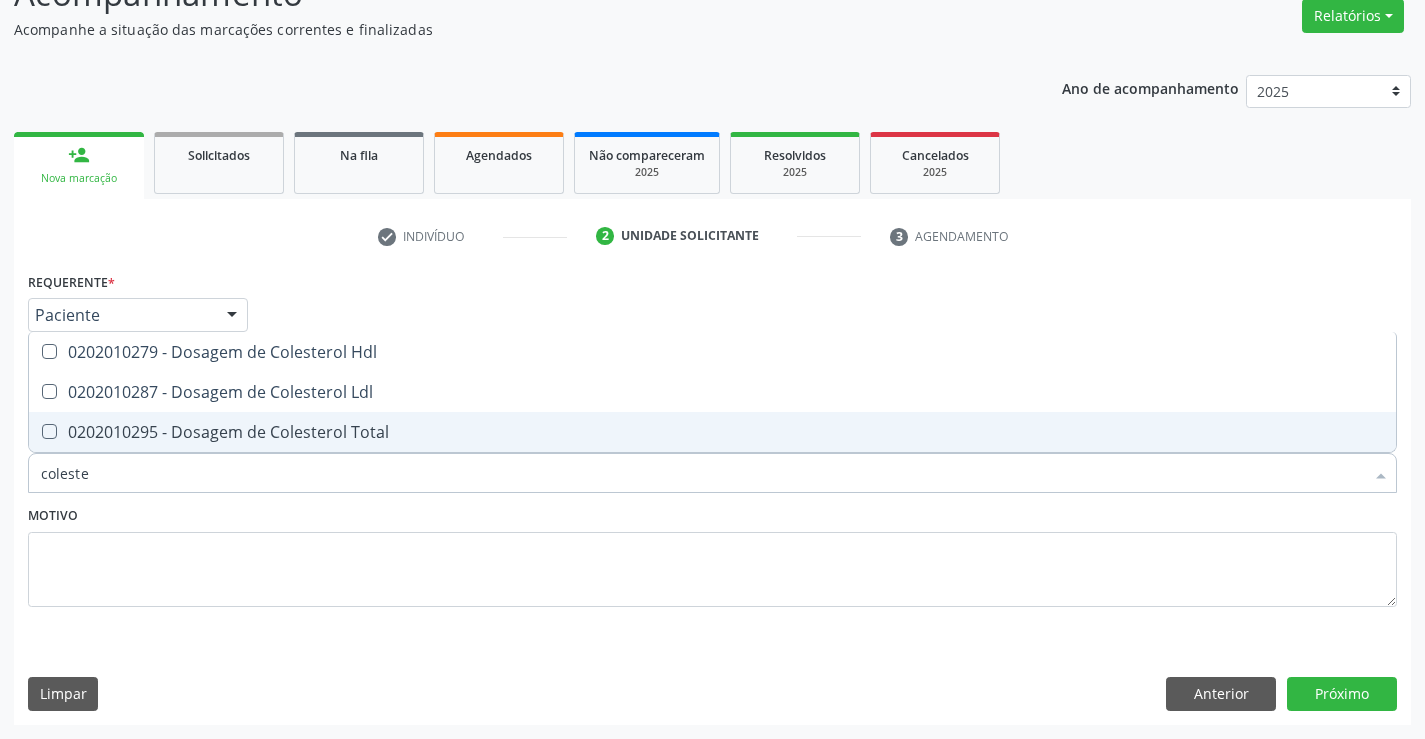 type on "colester" 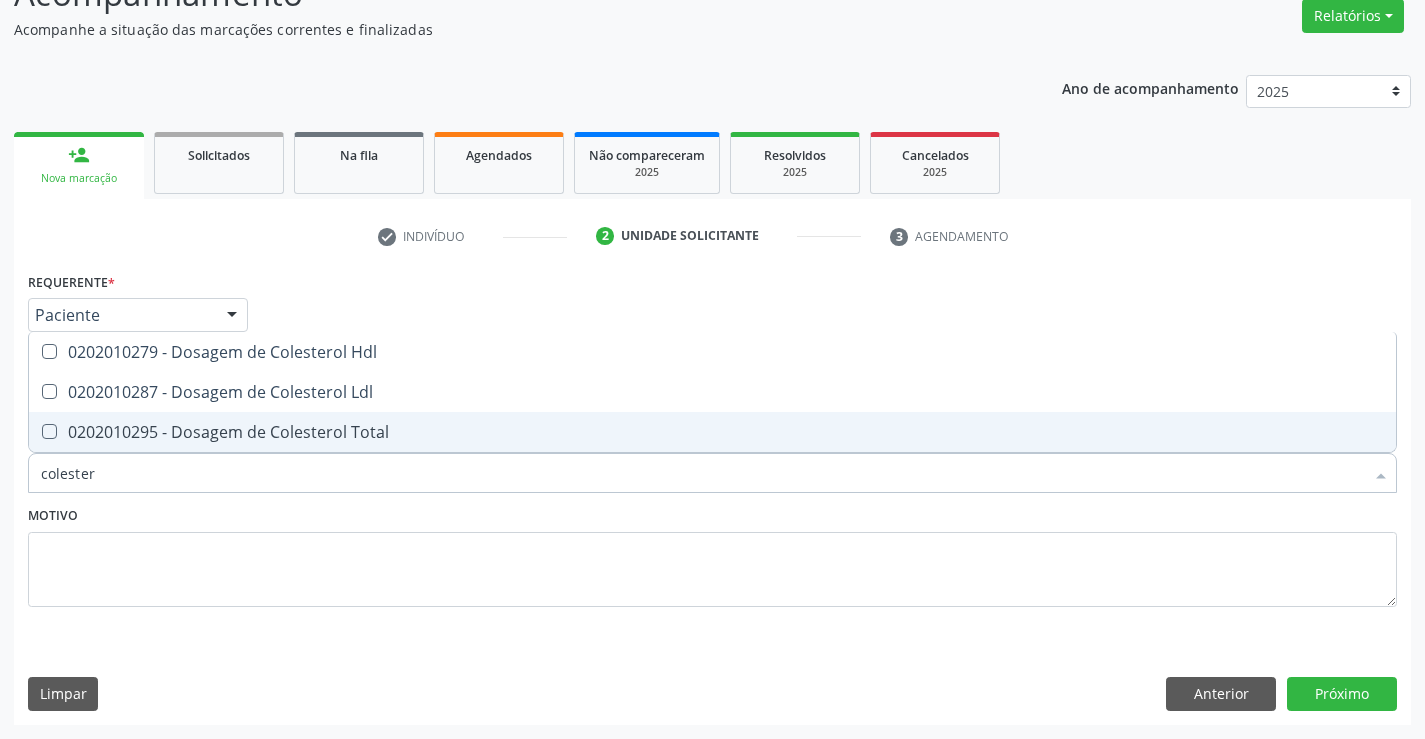click on "0202010295 - Dosagem de Colesterol Total" at bounding box center (712, 432) 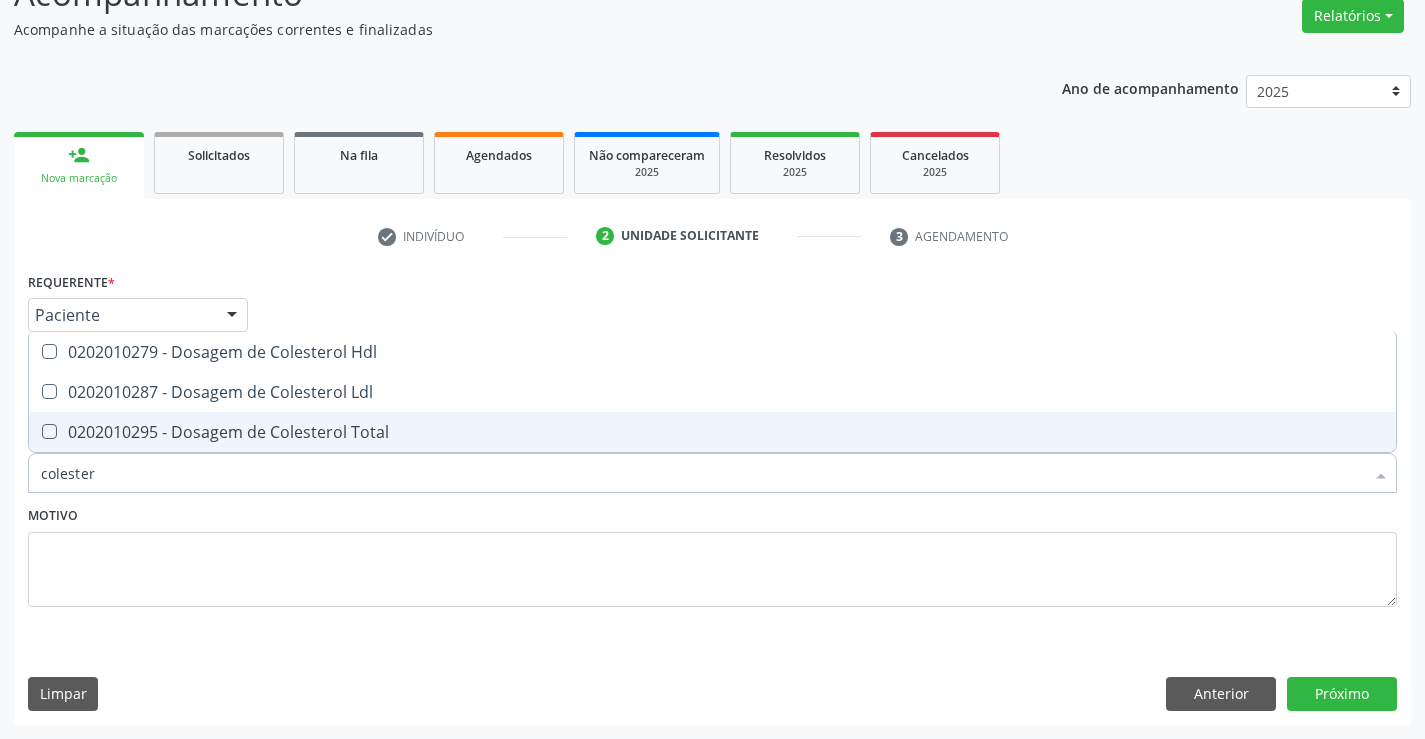 checkbox on "true" 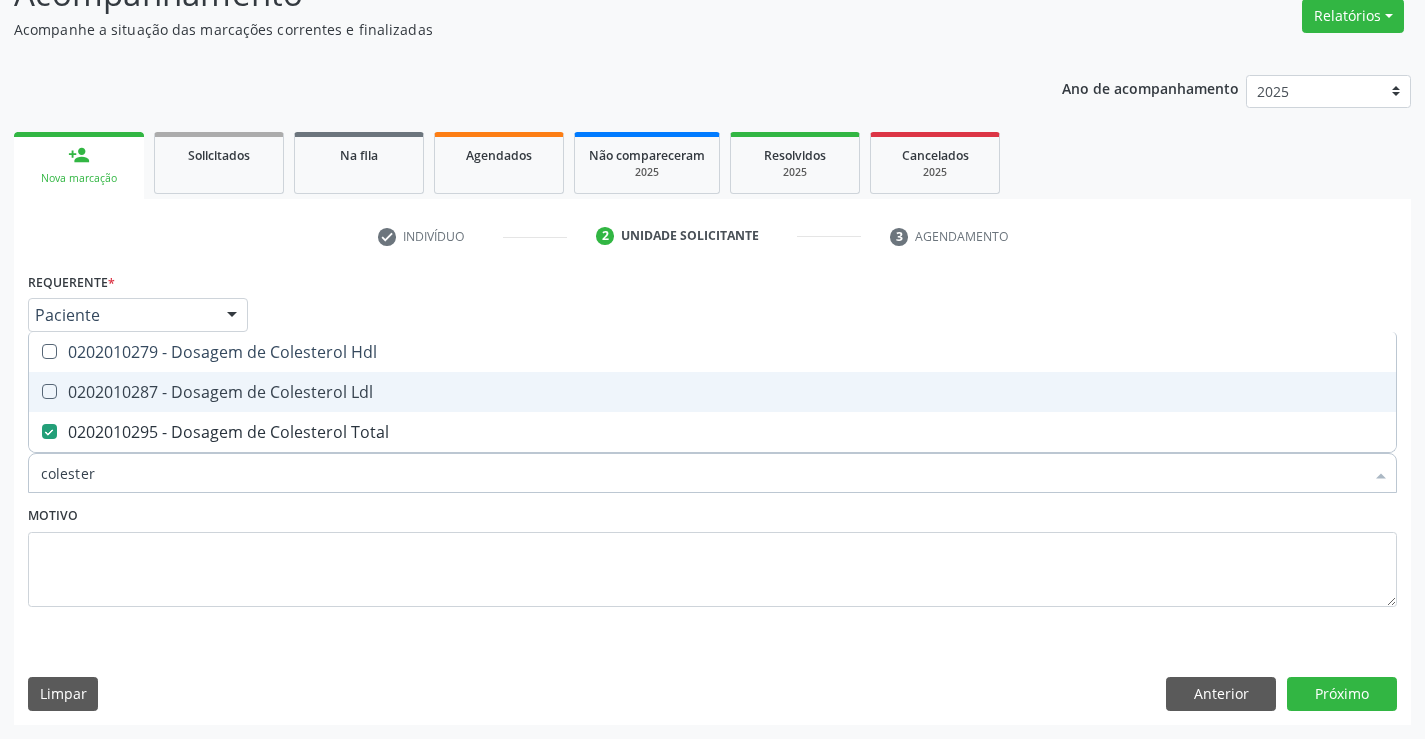 click on "0202010287 - Dosagem de Colesterol Ldl" at bounding box center [712, 392] 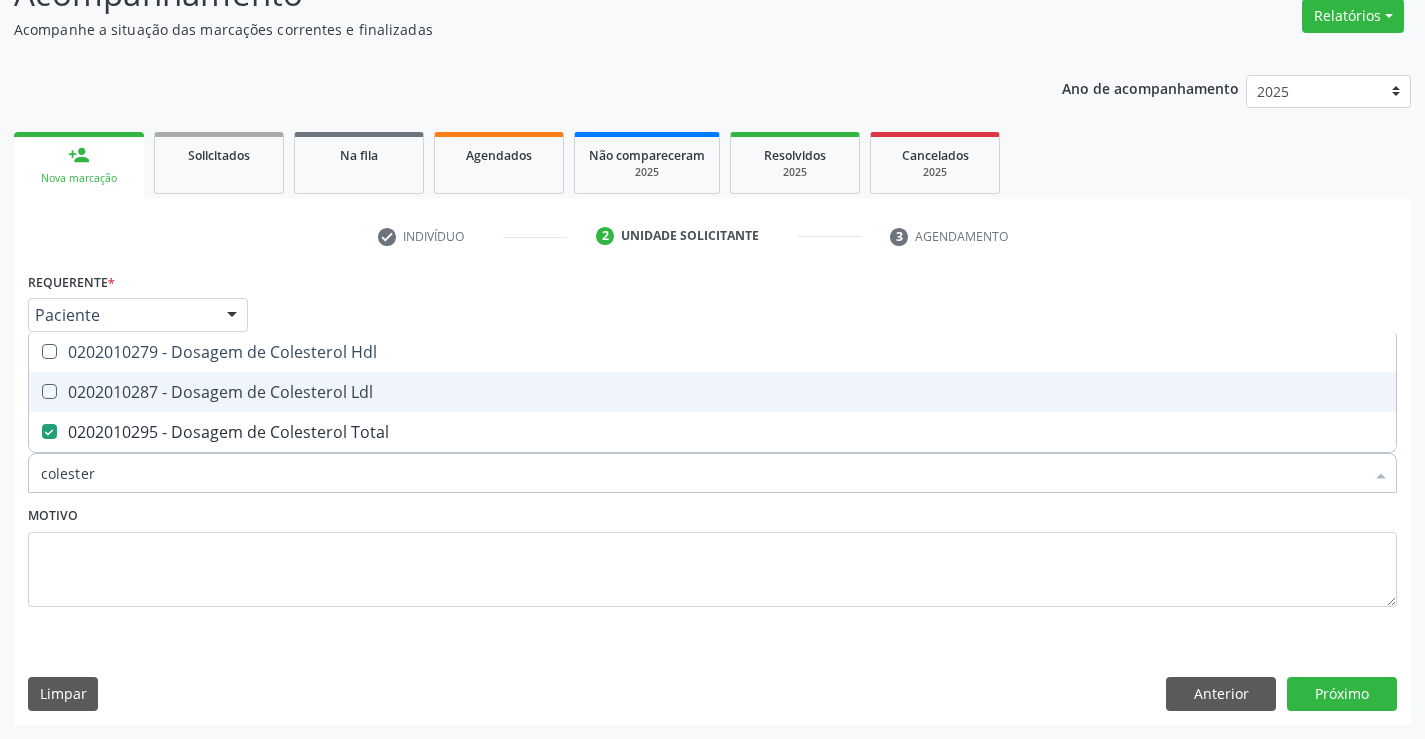 checkbox on "true" 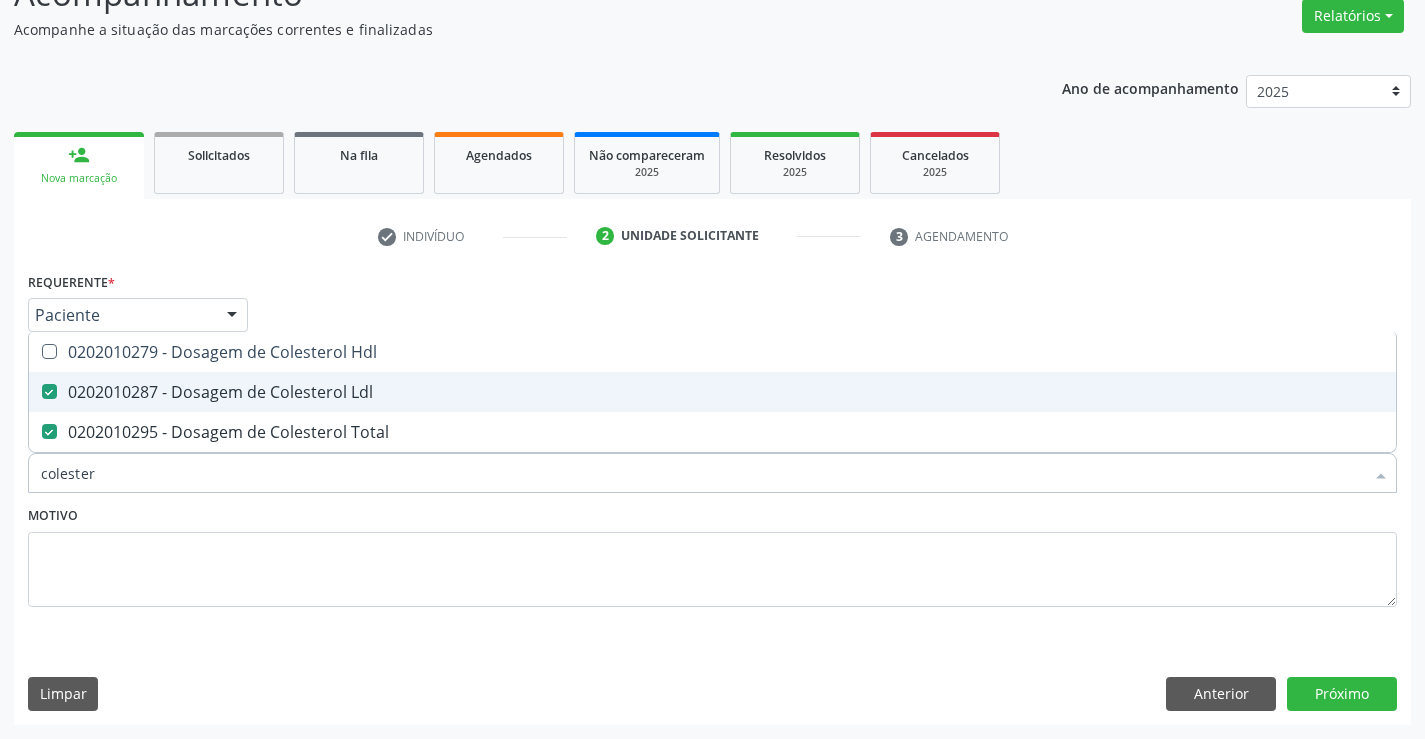click on "0202010279 - Dosagem de Colesterol Hdl" at bounding box center (712, 352) 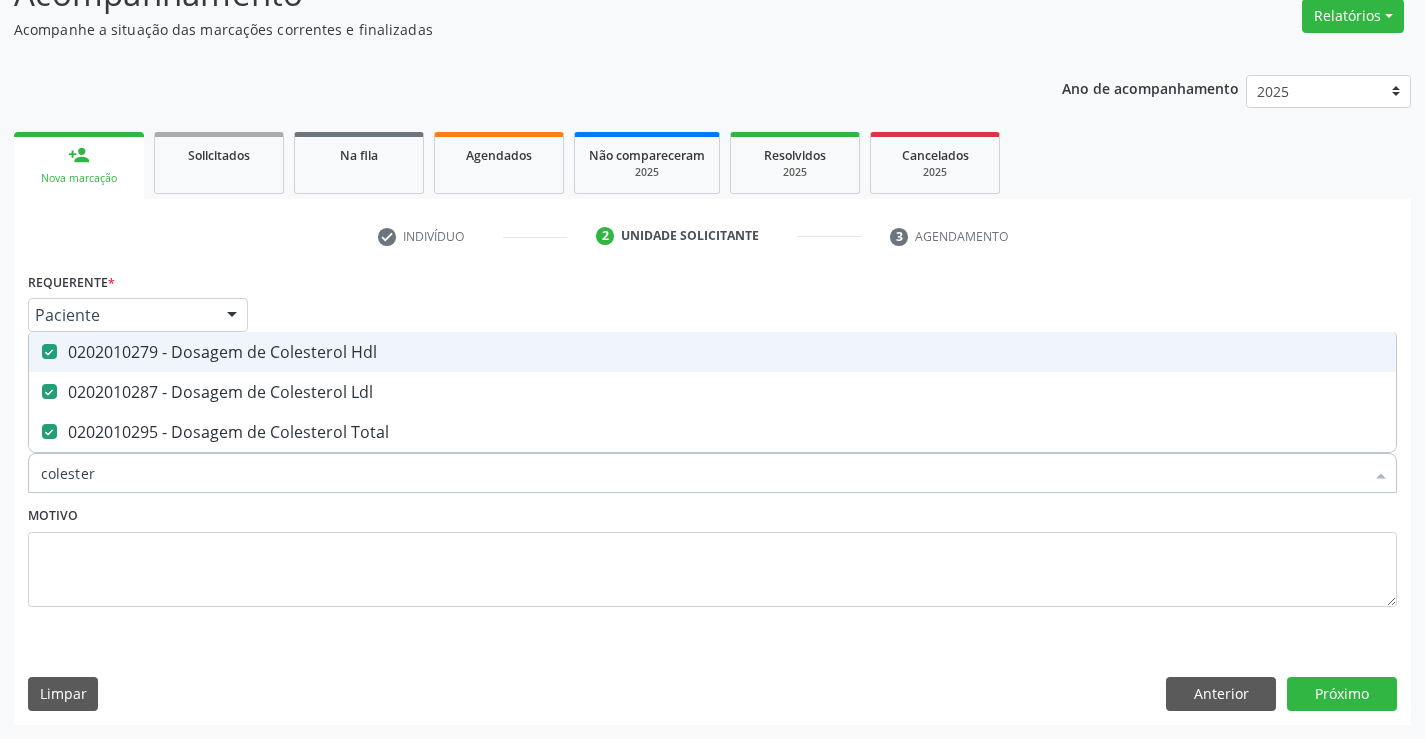 checkbox on "true" 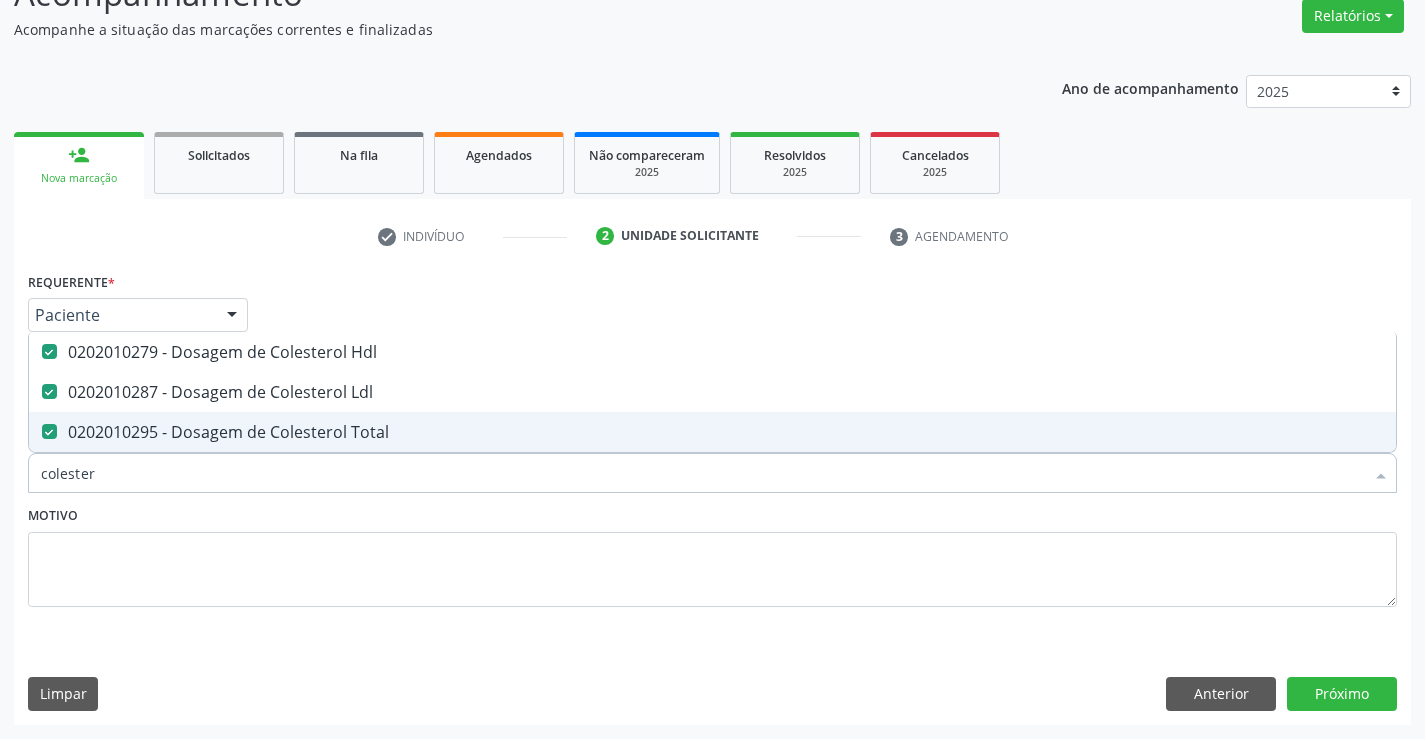 click on "colester" at bounding box center [702, 473] 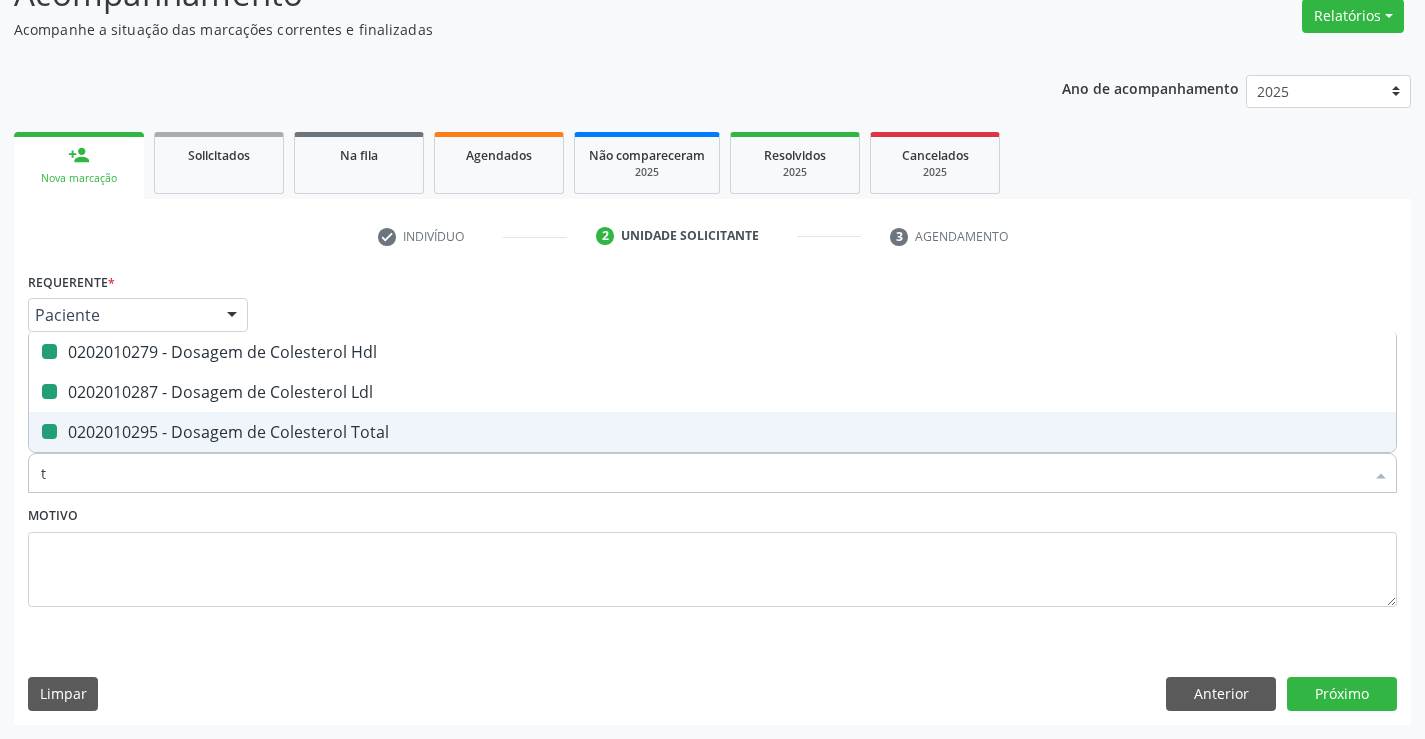 type on "tr" 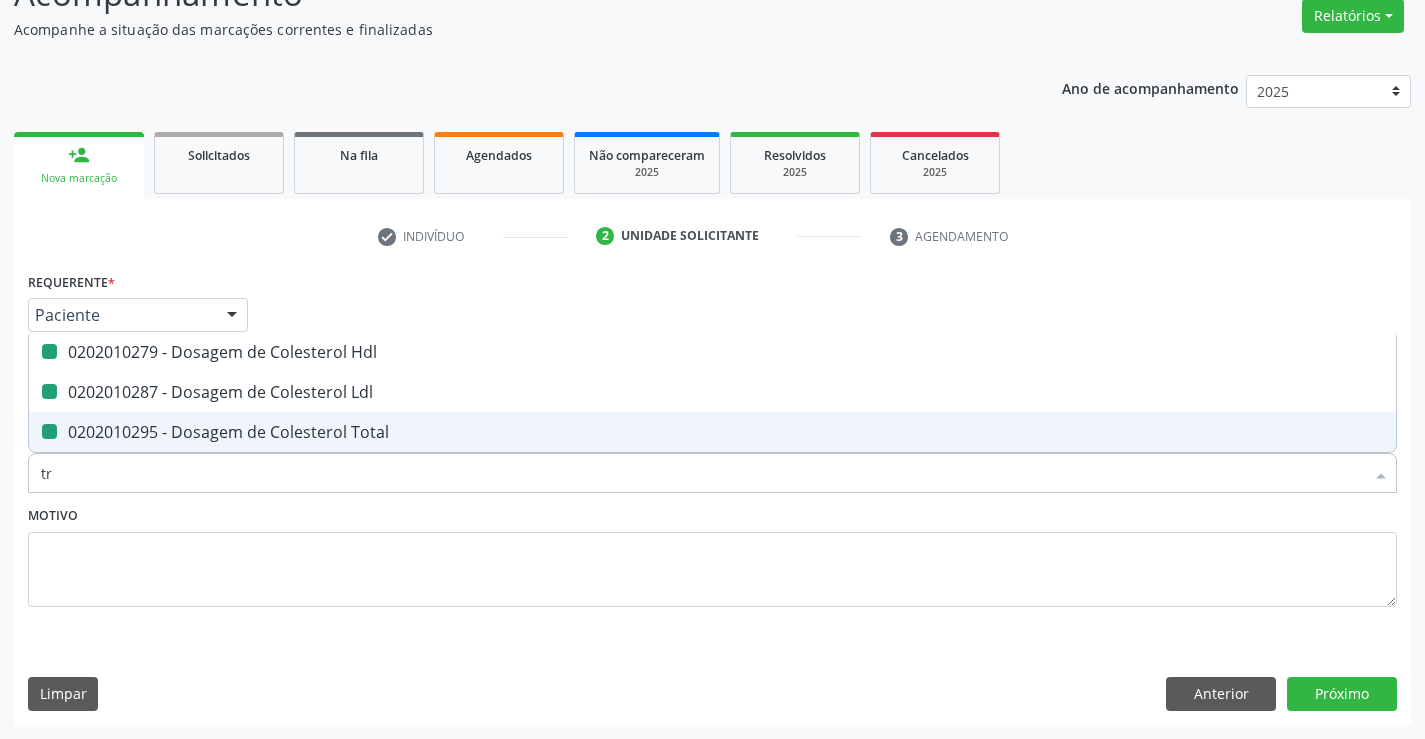 checkbox on "false" 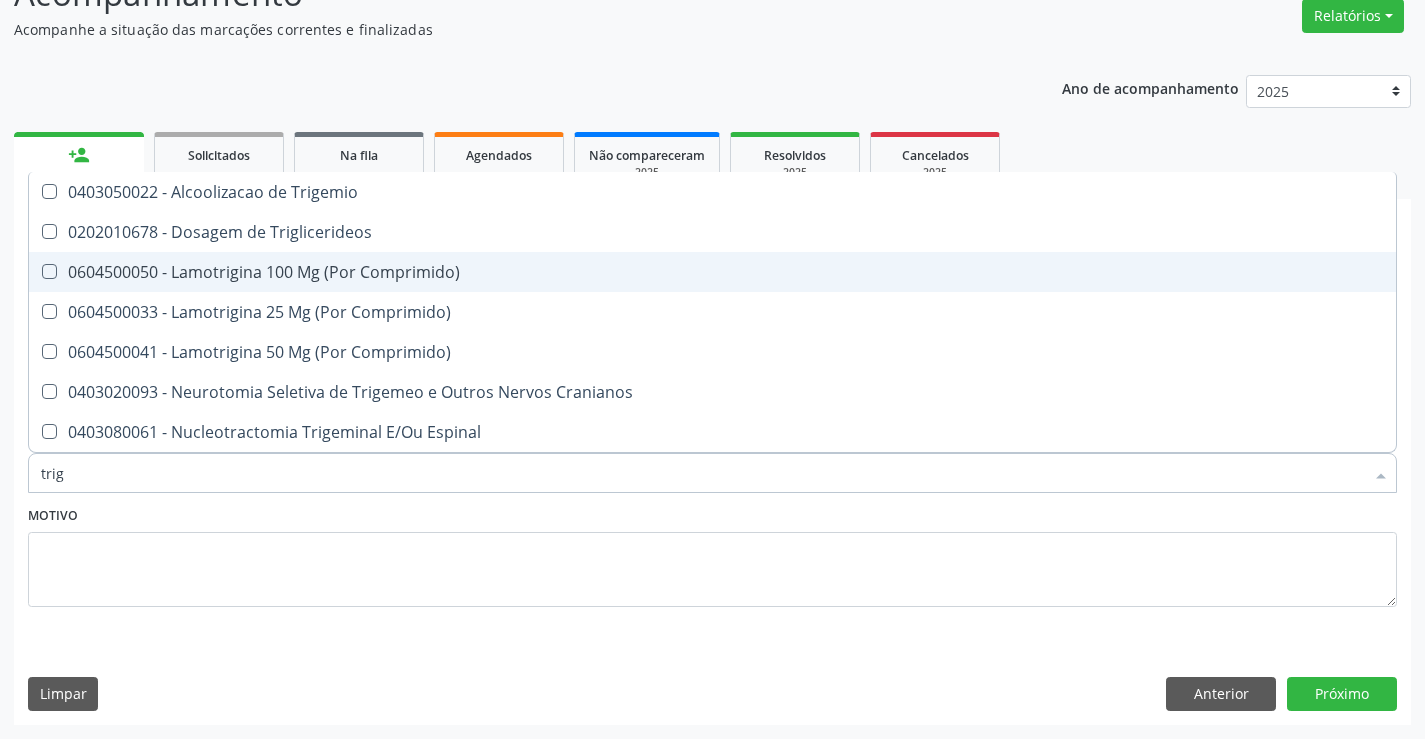 type on "trigl" 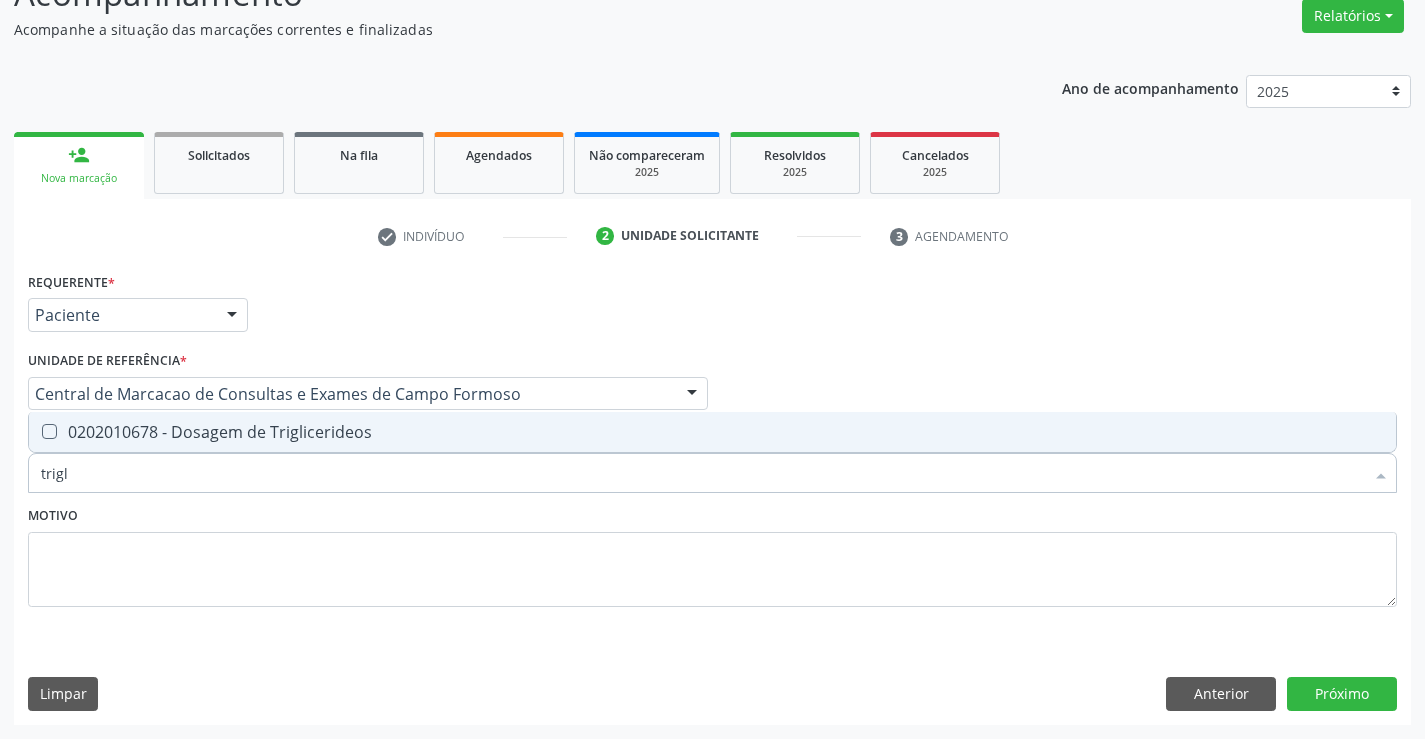 click on "0202010678 - Dosagem de Triglicerideos" at bounding box center [712, 432] 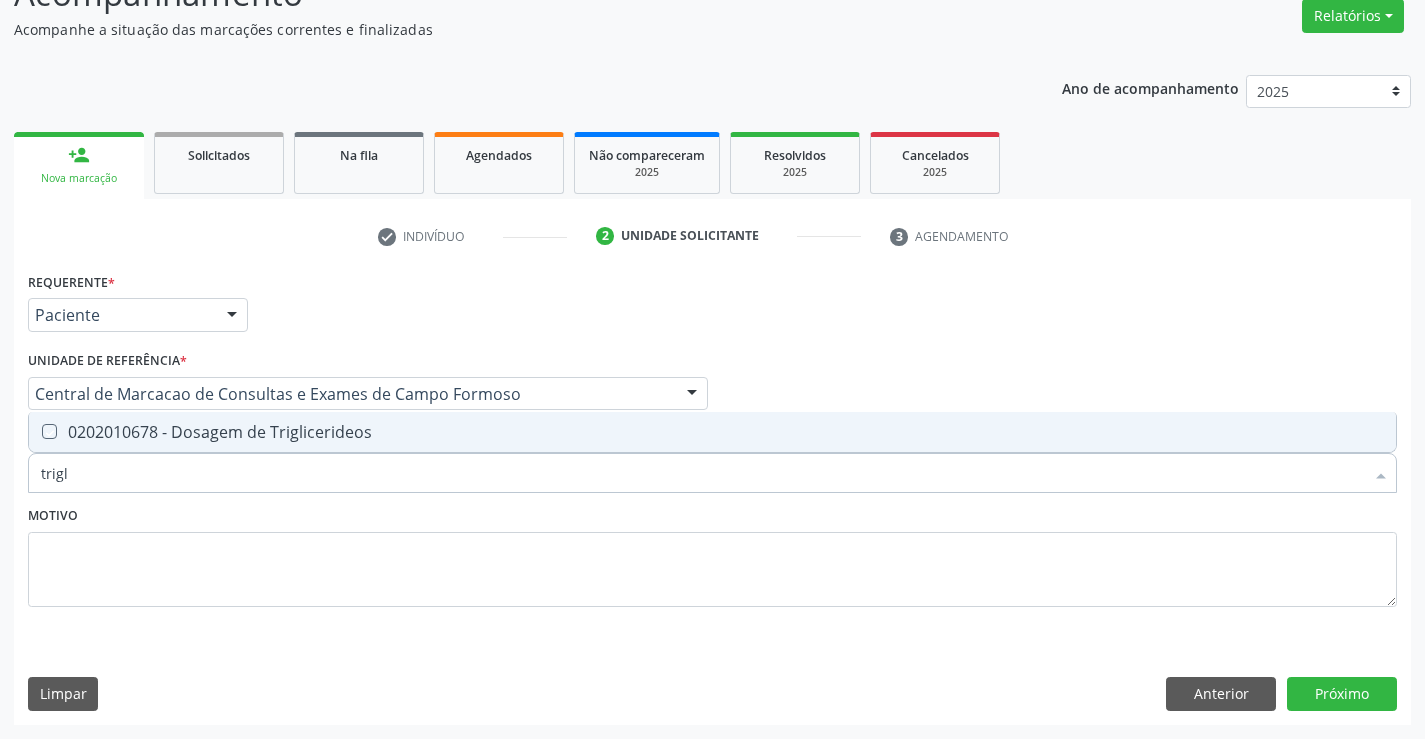 checkbox on "true" 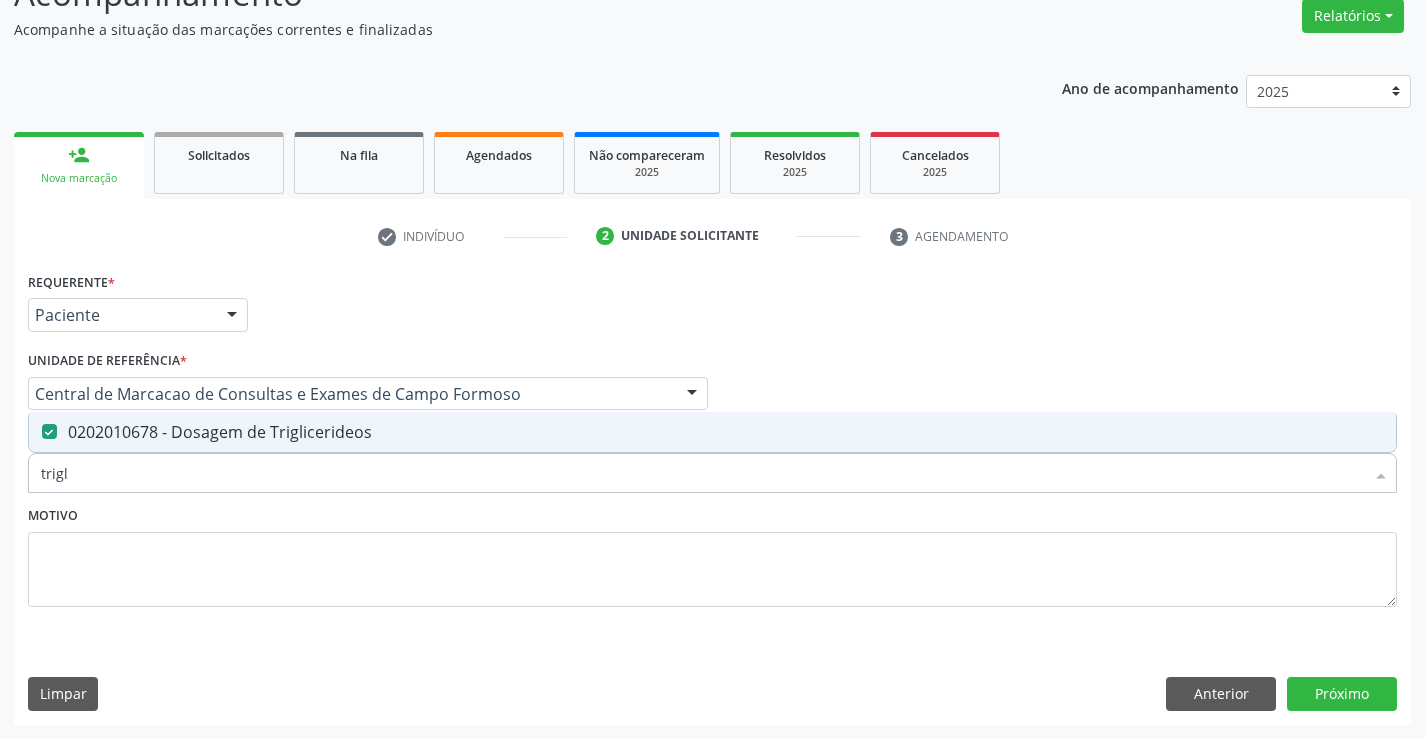 click on "trigl" at bounding box center (702, 473) 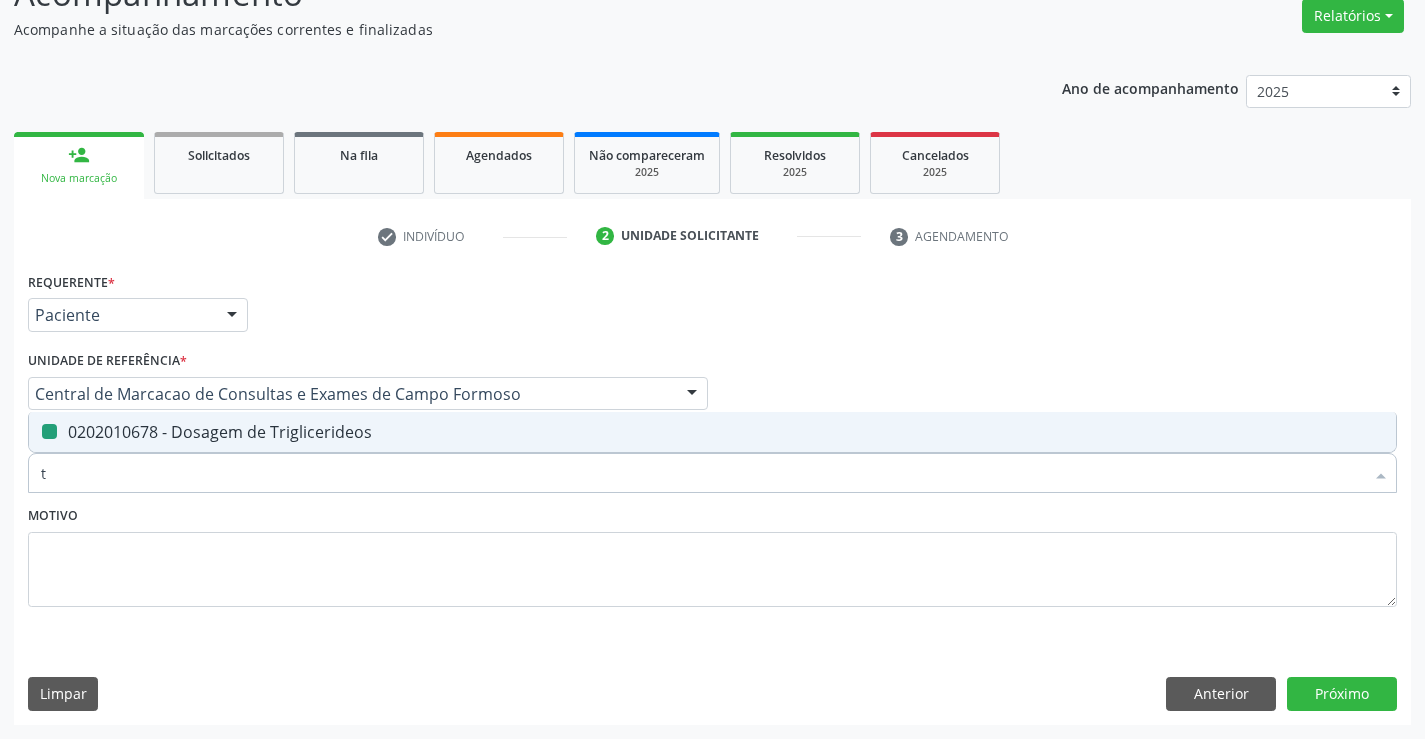 type on "tg" 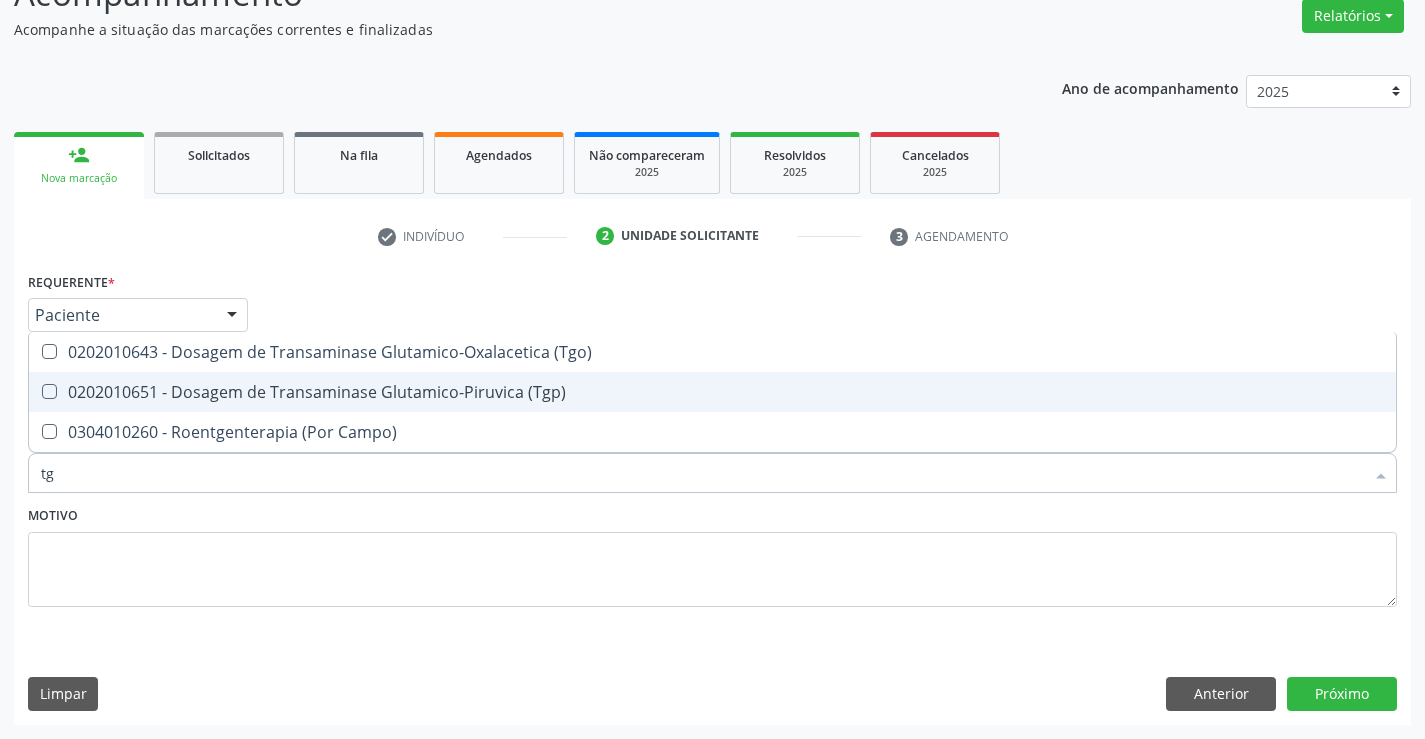 click on "0202010651 - Dosagem de Transaminase Glutamico-Piruvica (Tgp)" at bounding box center [712, 392] 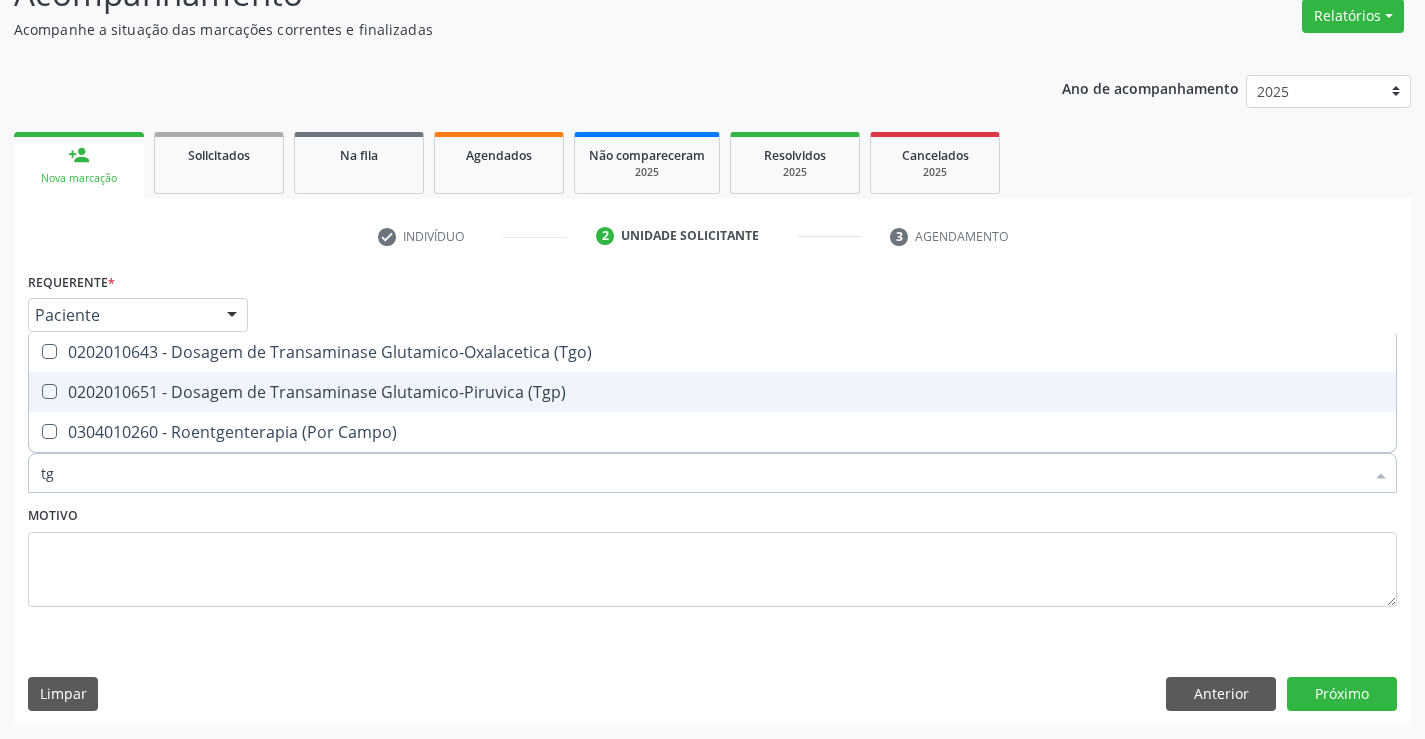 checkbox on "true" 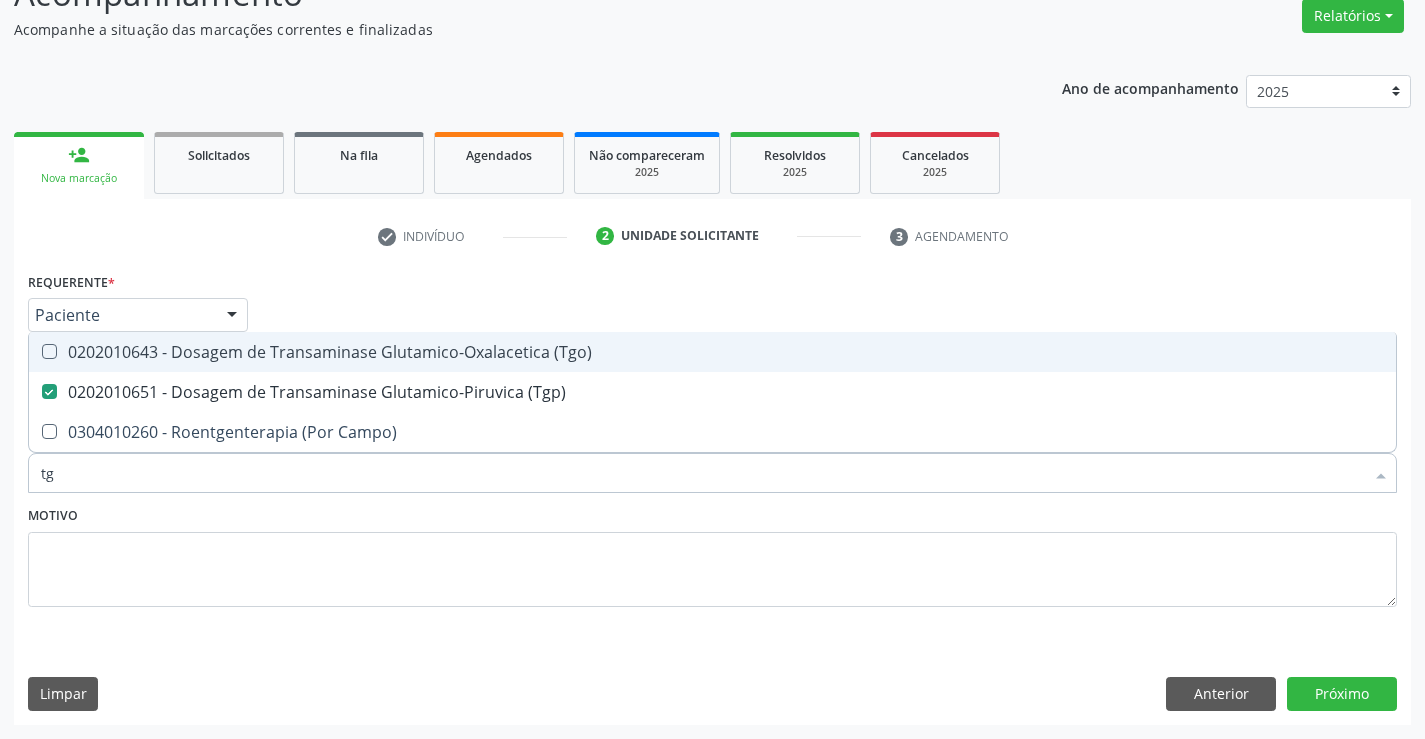 click on "0202010643 - Dosagem de Transaminase Glutamico-Oxalacetica (Tgo)" at bounding box center [712, 352] 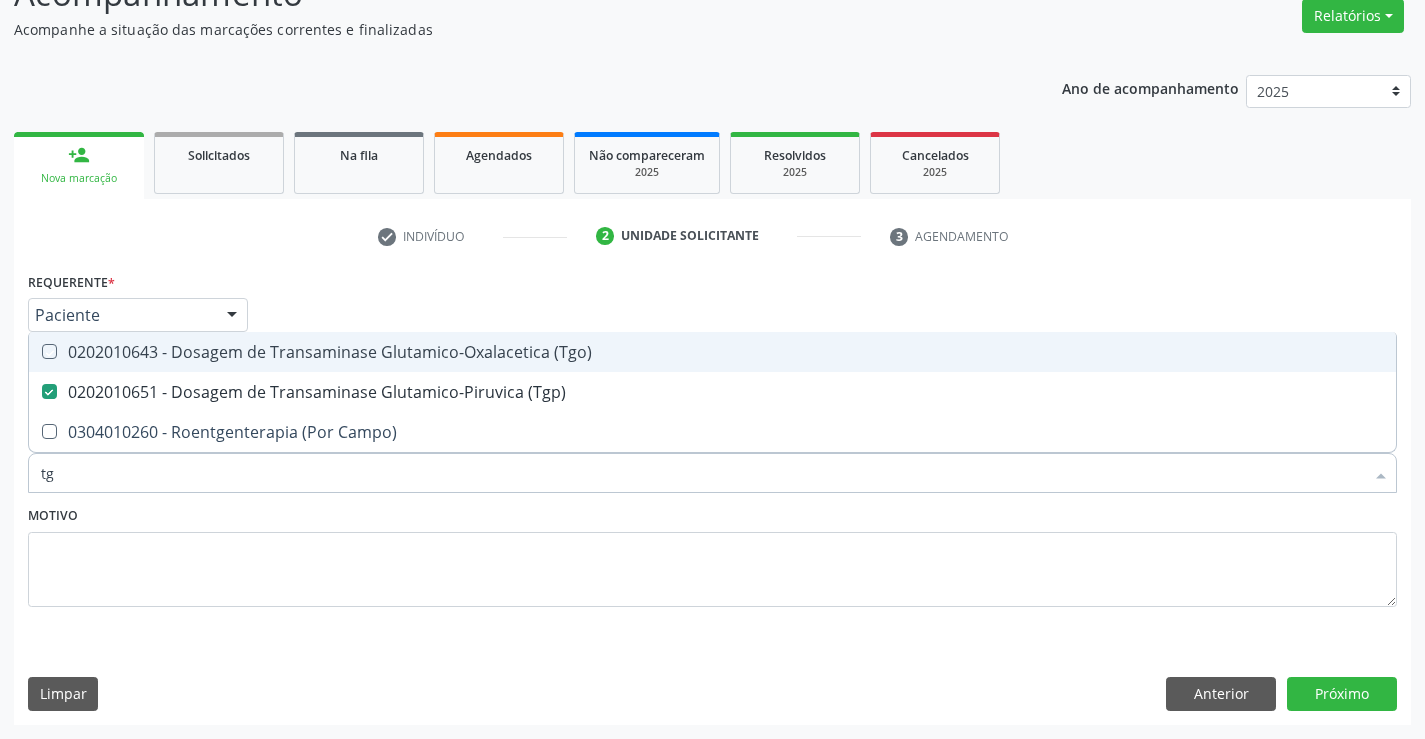 checkbox on "true" 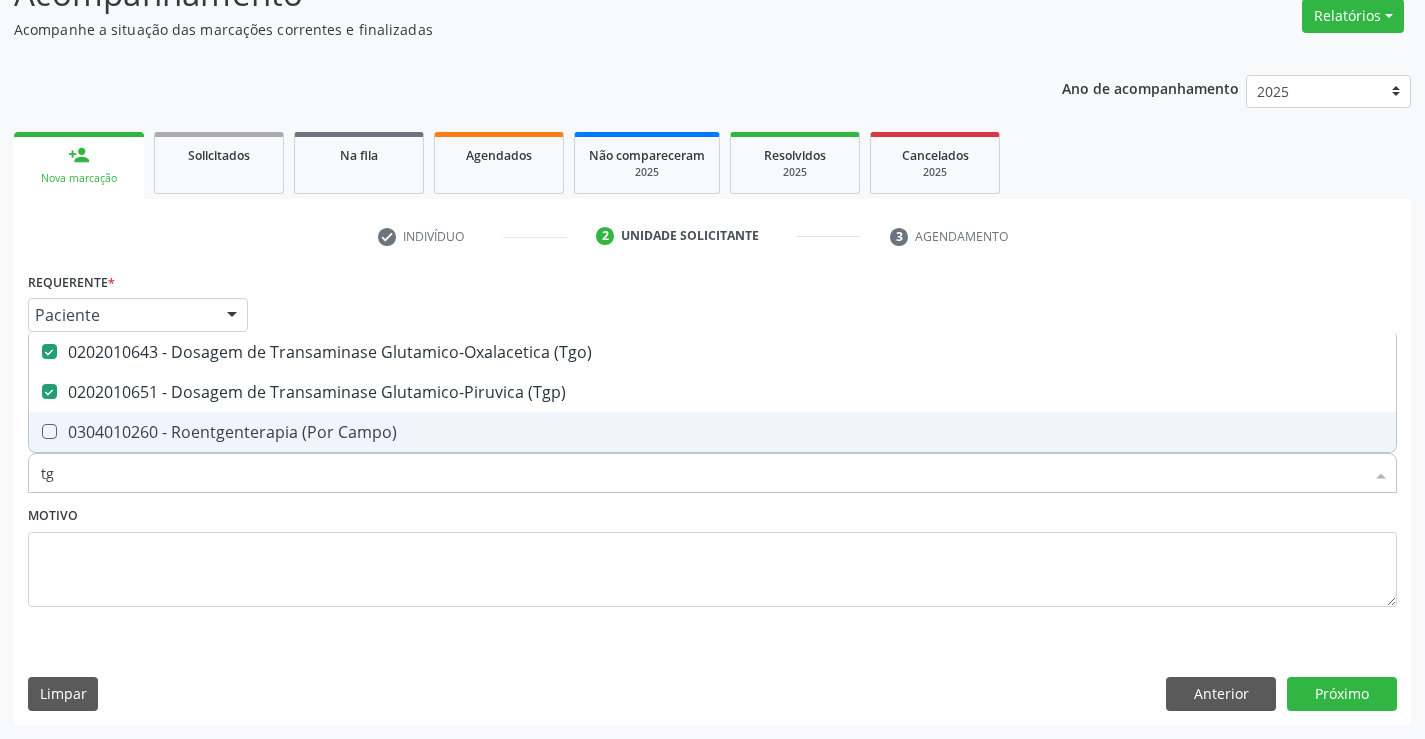 click on "tg" at bounding box center (702, 473) 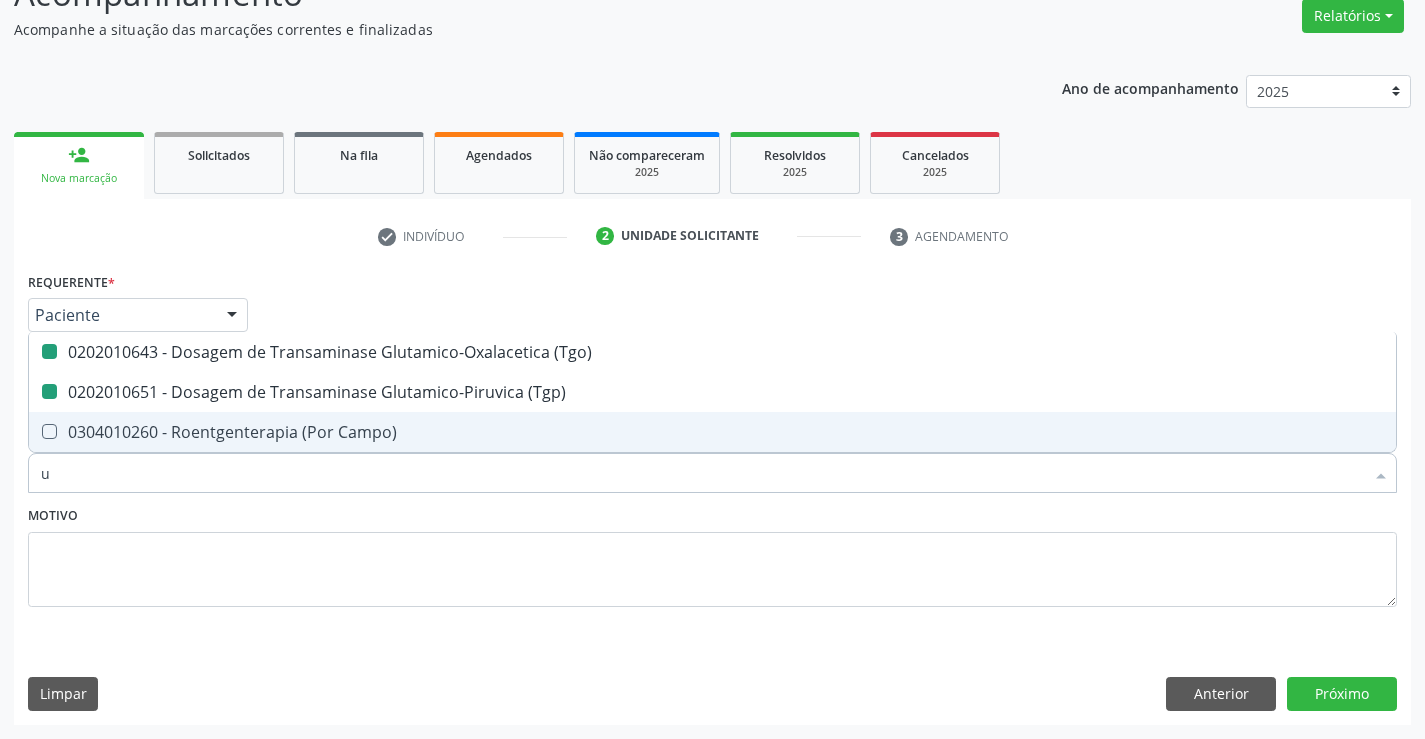 type on "ur" 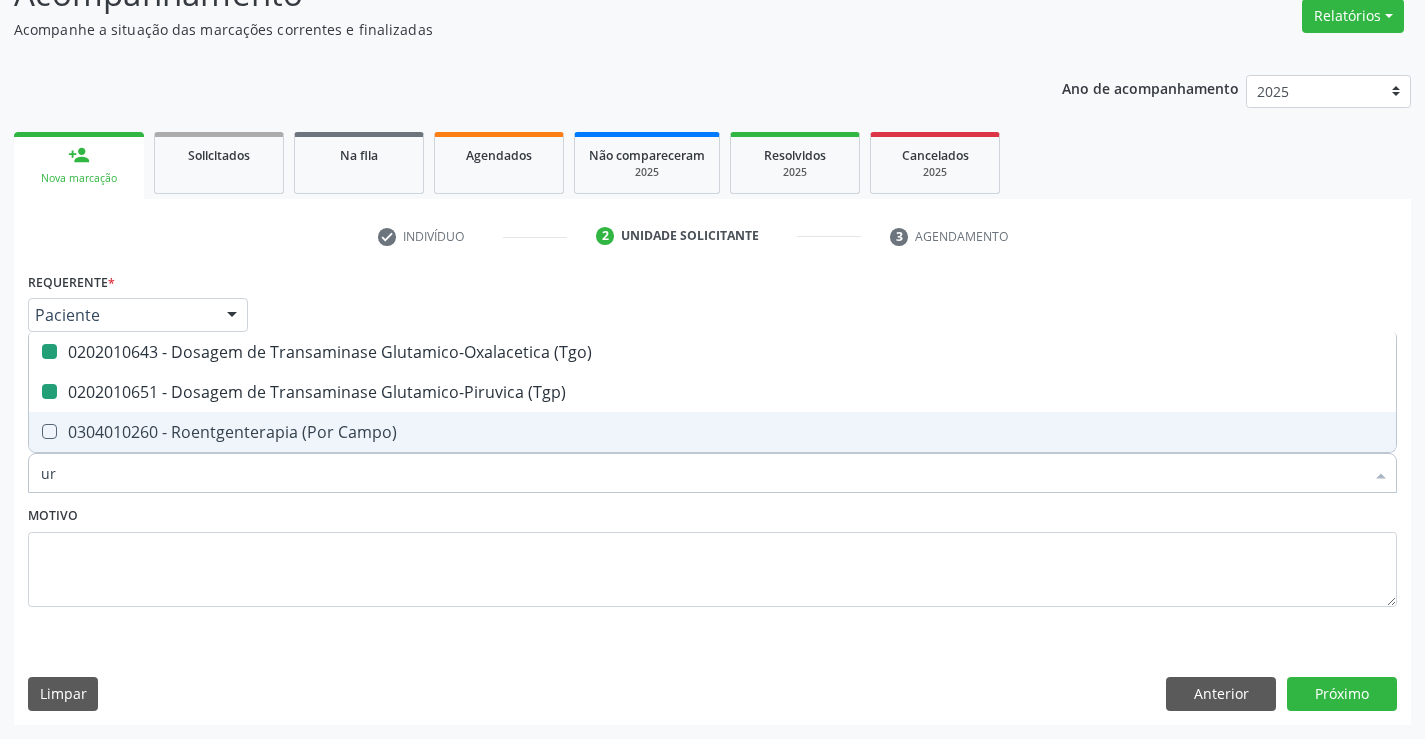 checkbox on "false" 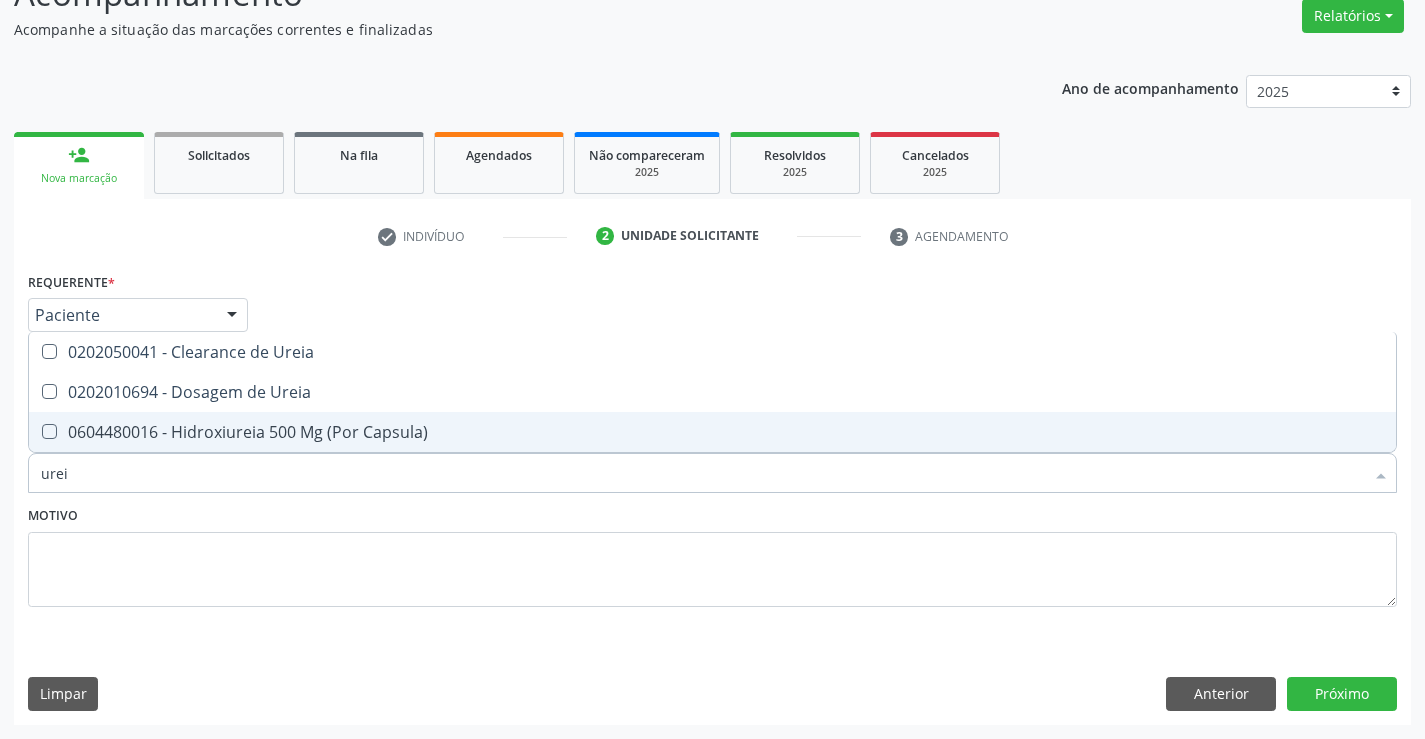 type on "ureia" 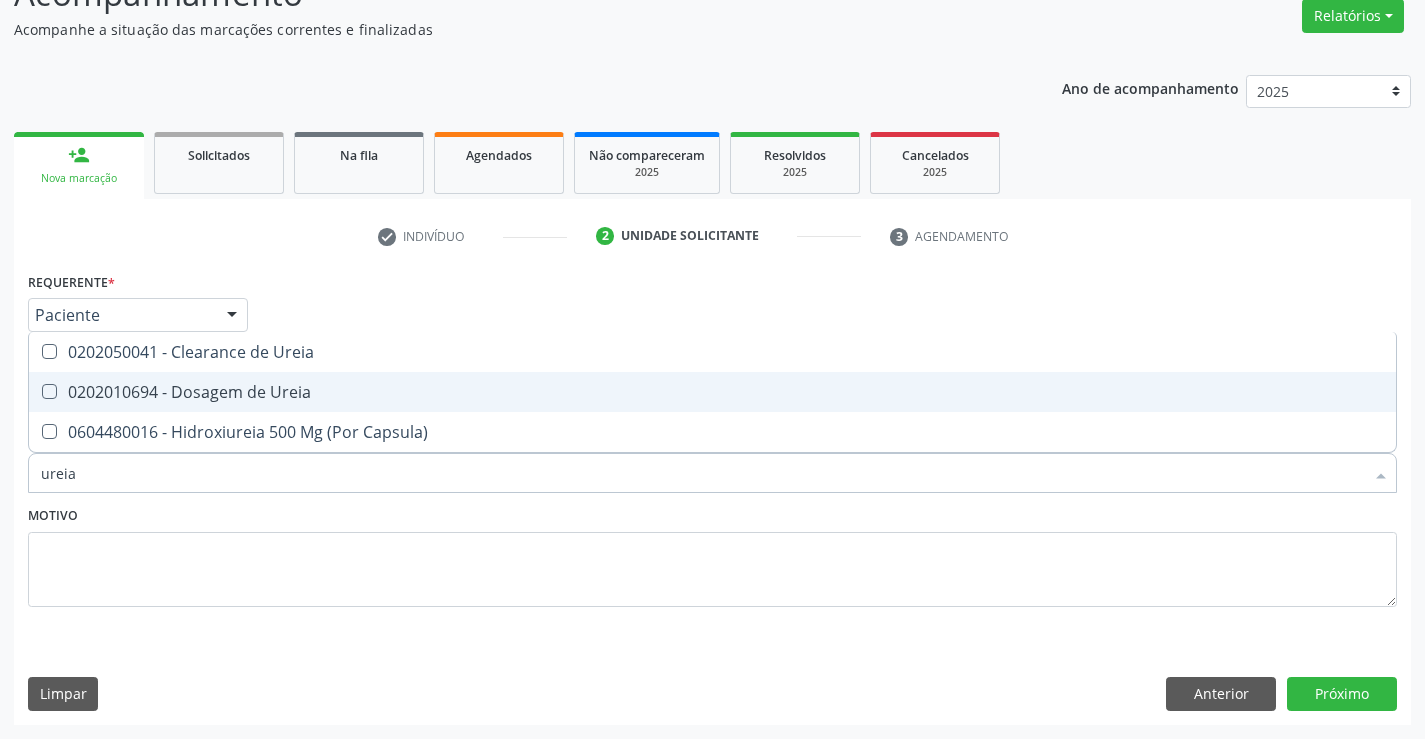click on "0202010694 - Dosagem de Ureia" at bounding box center (712, 392) 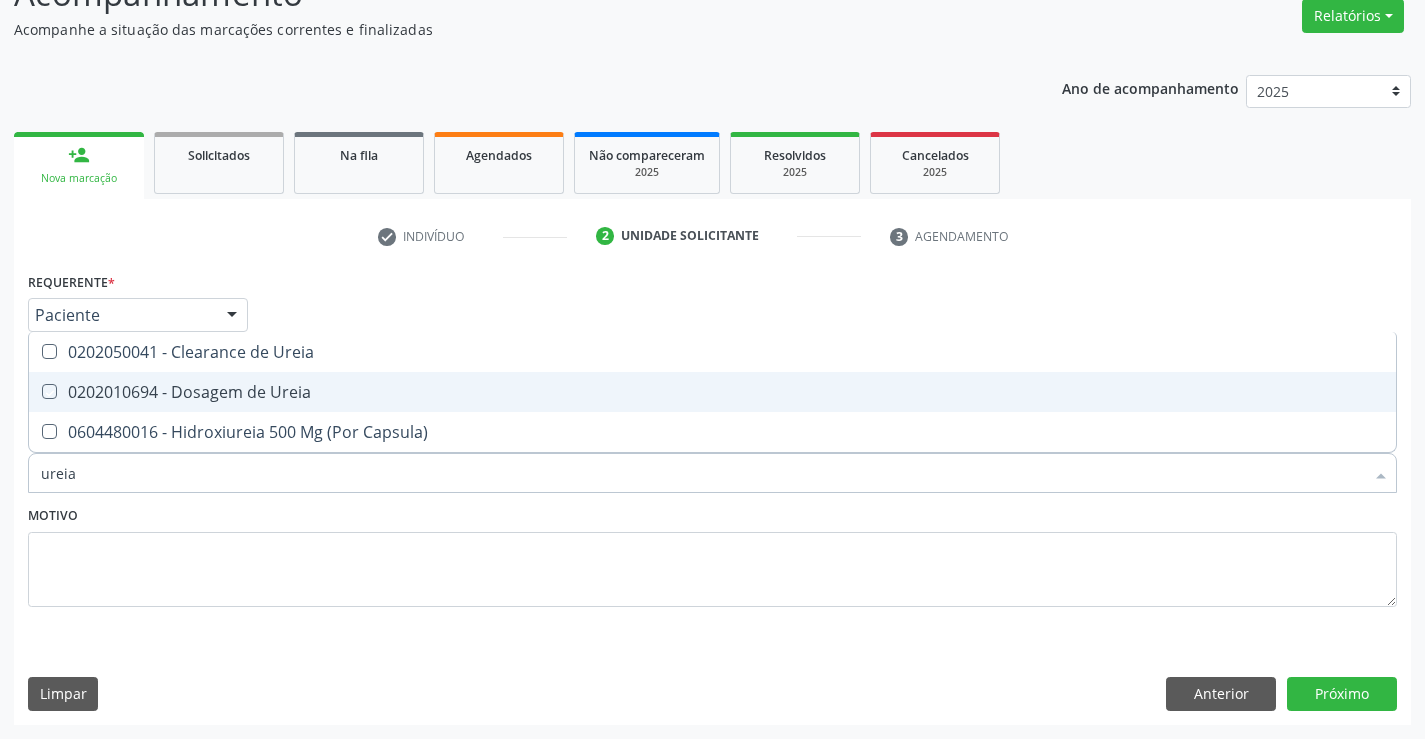 checkbox on "true" 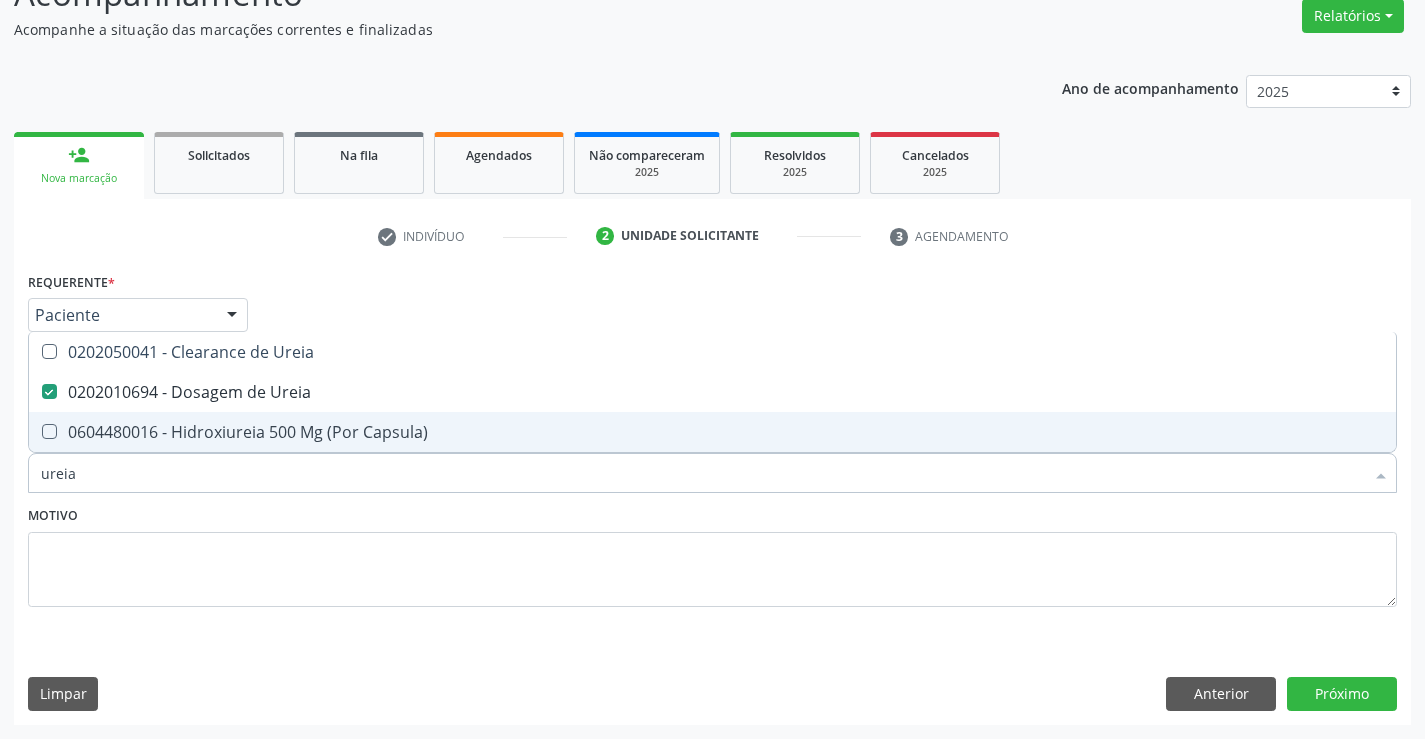 click on "ureia" at bounding box center [702, 473] 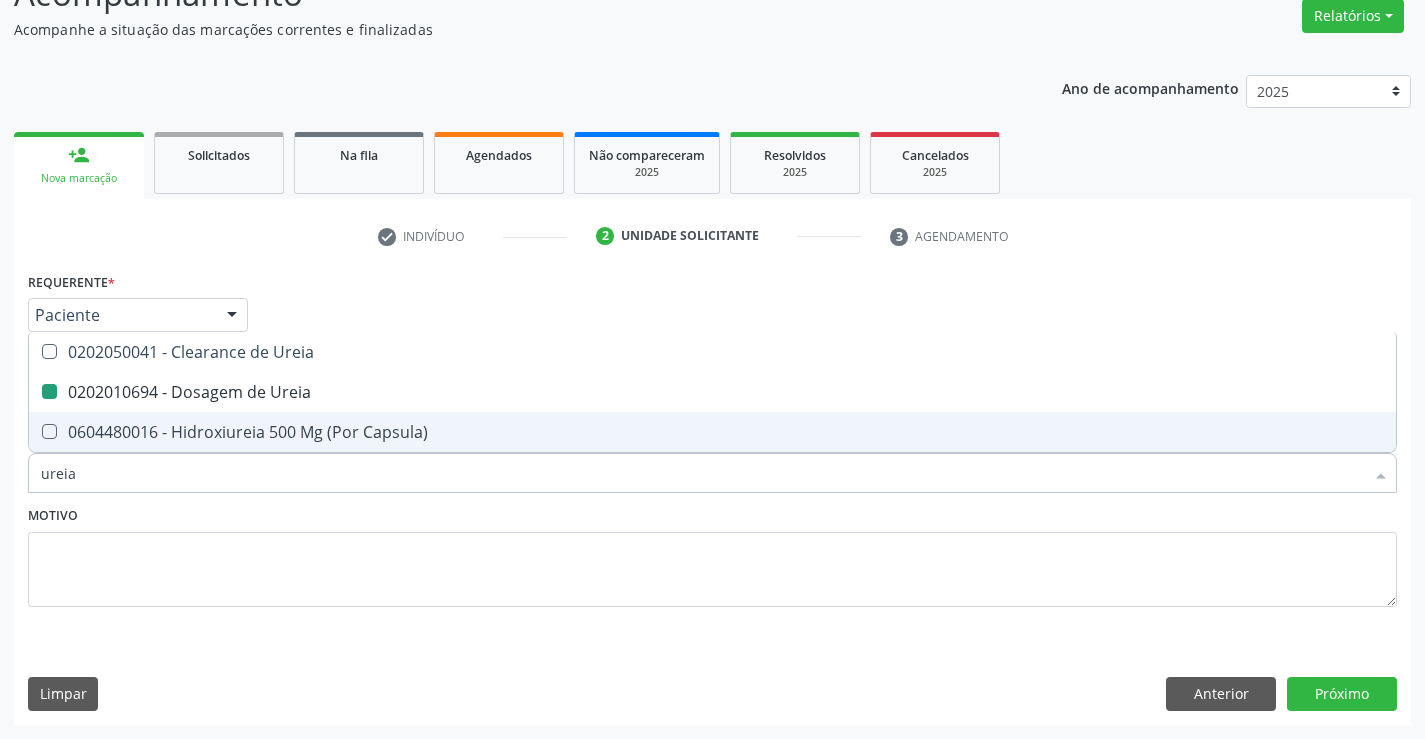 type on "c" 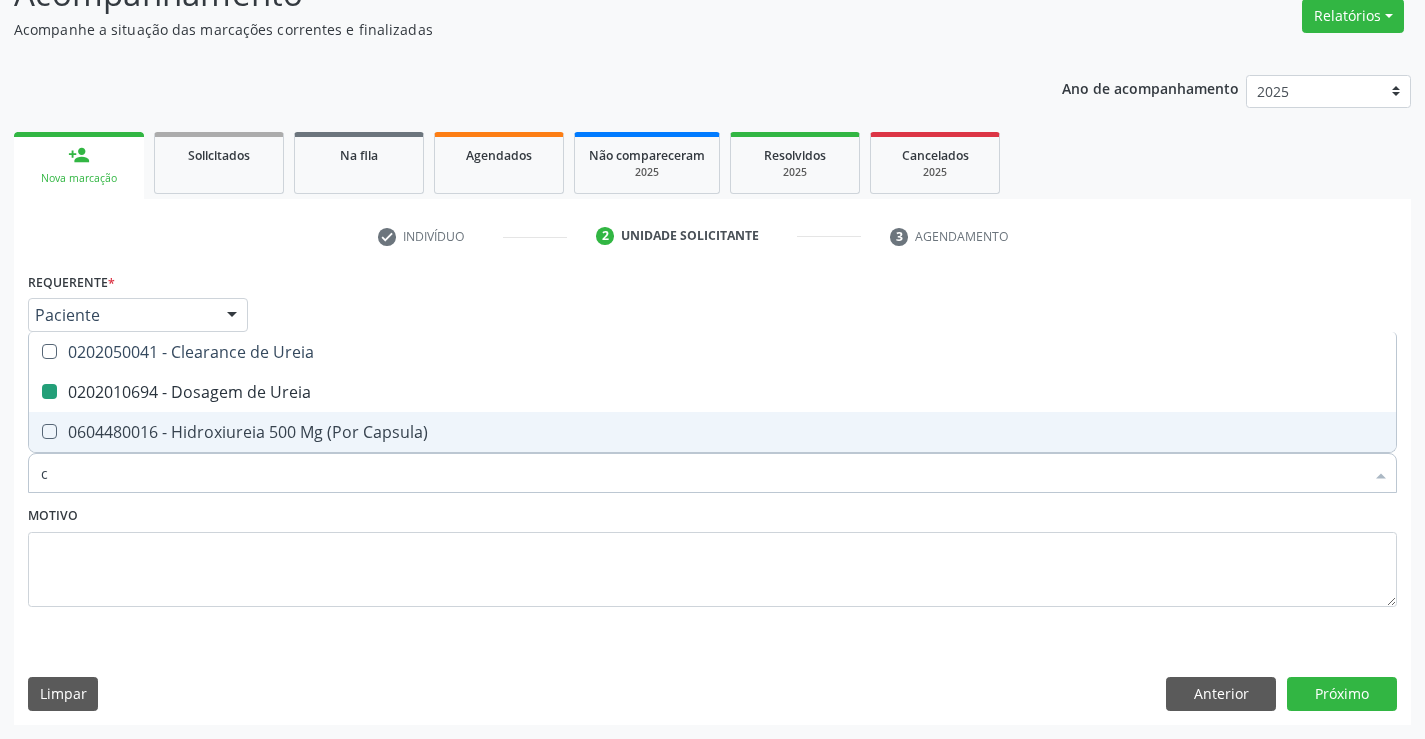 checkbox on "false" 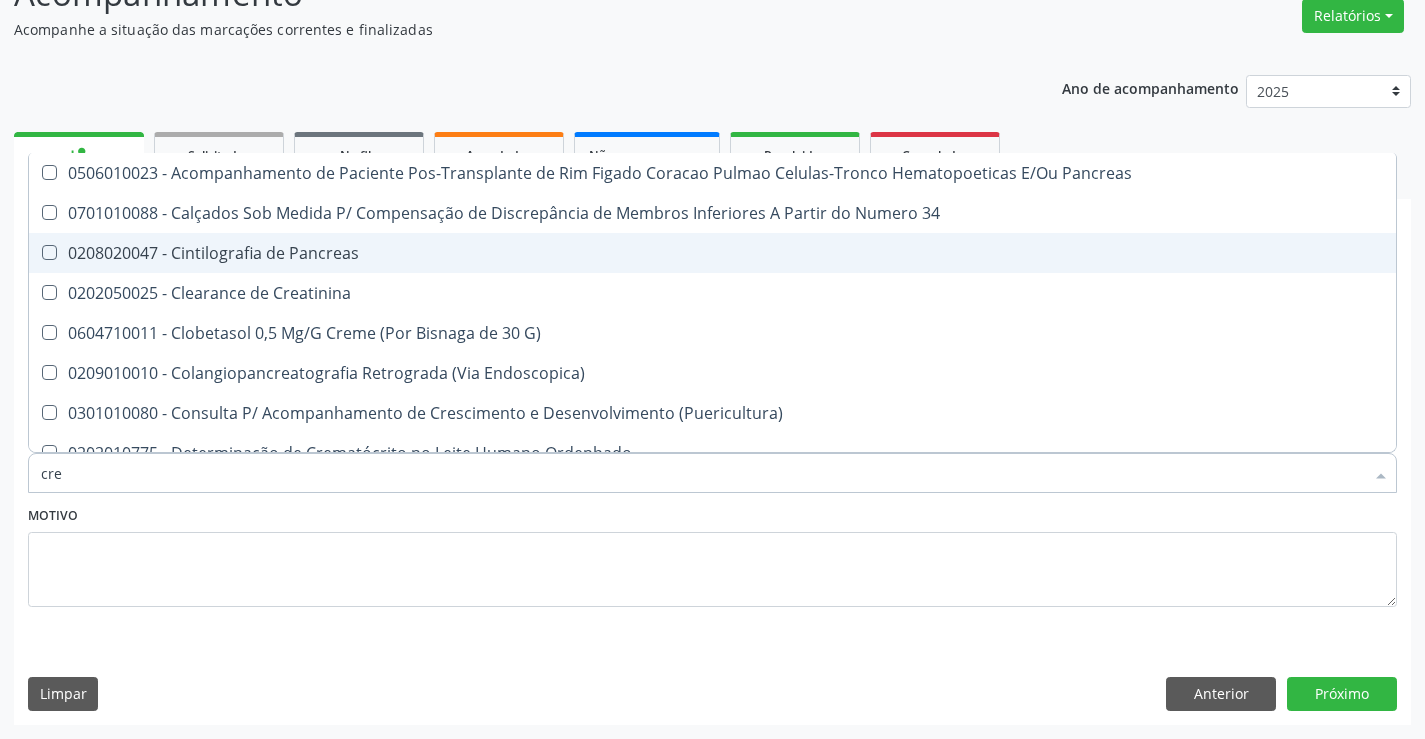 type on "crea" 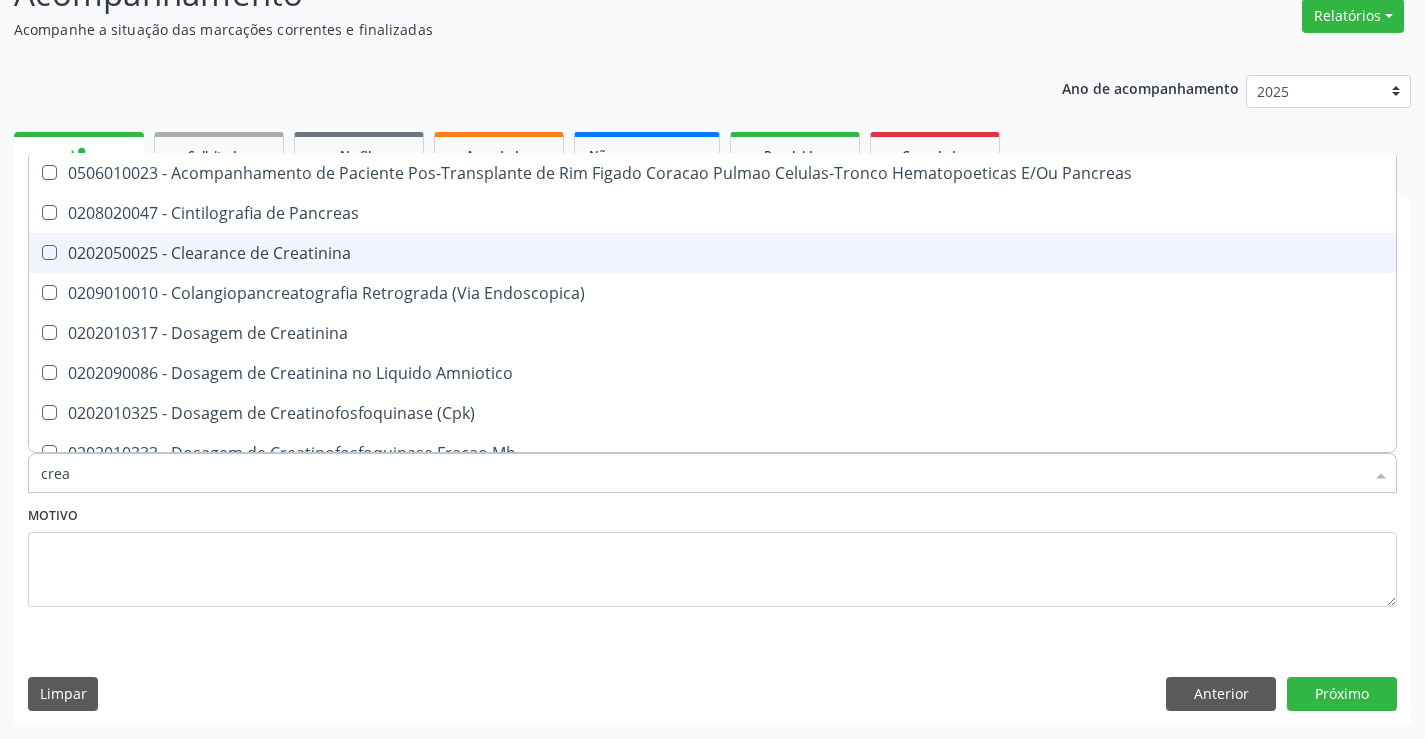 click on "0202050025 - Clearance de Creatinina" at bounding box center (712, 253) 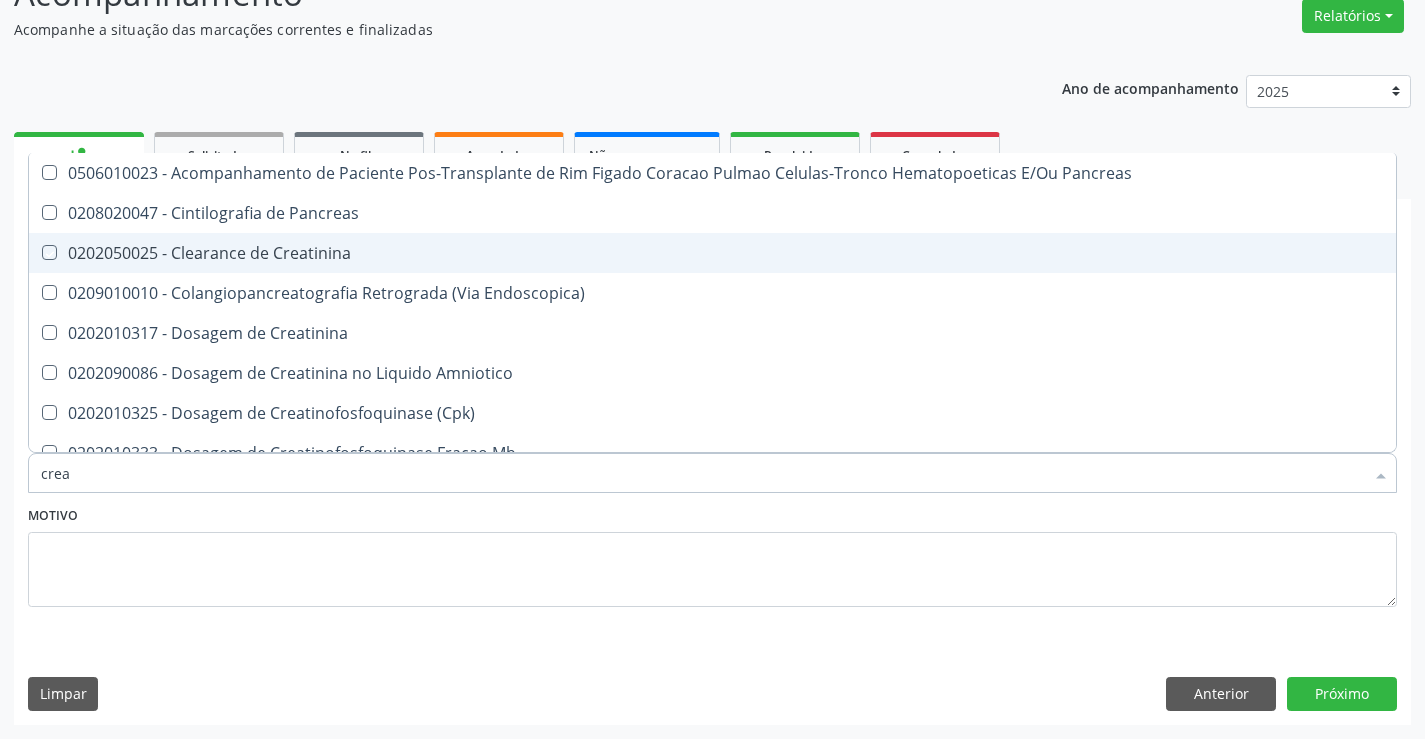 checkbox on "true" 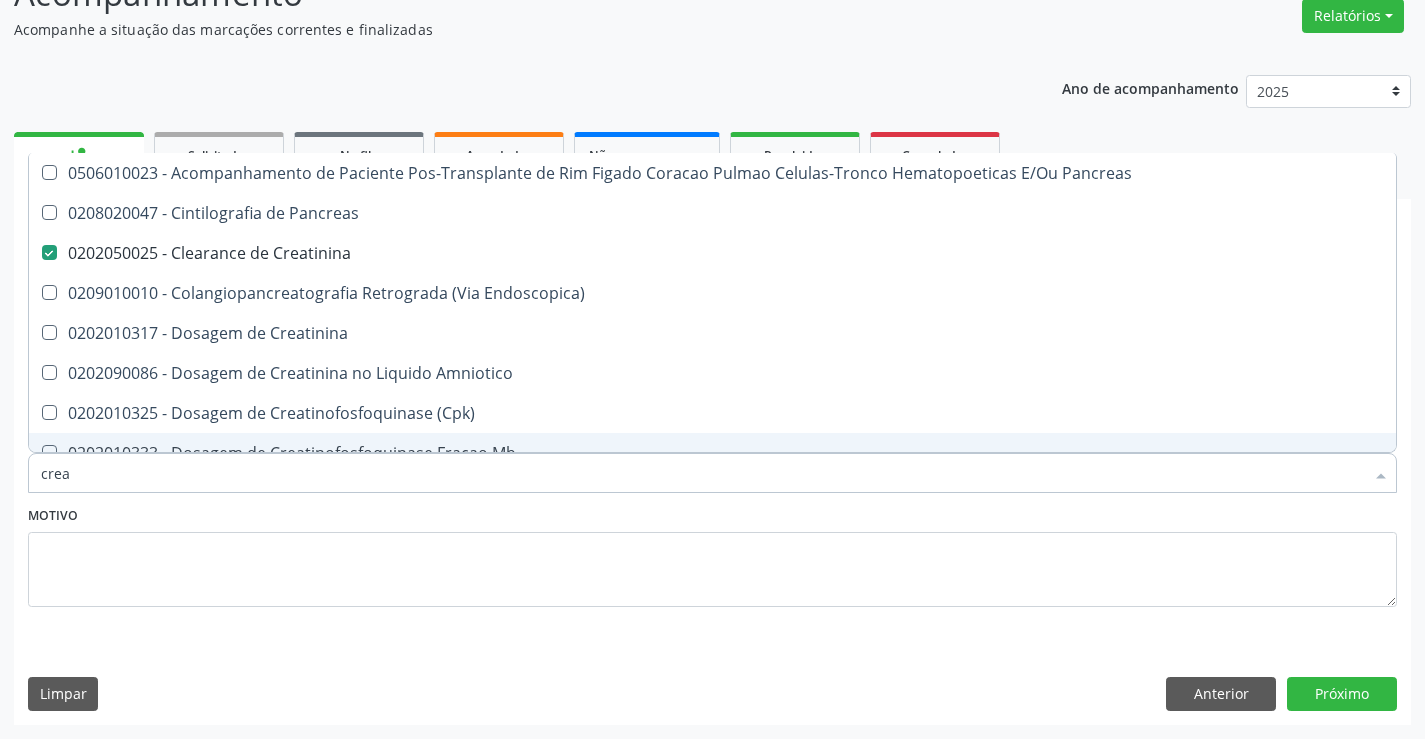 click on "crea" at bounding box center [702, 473] 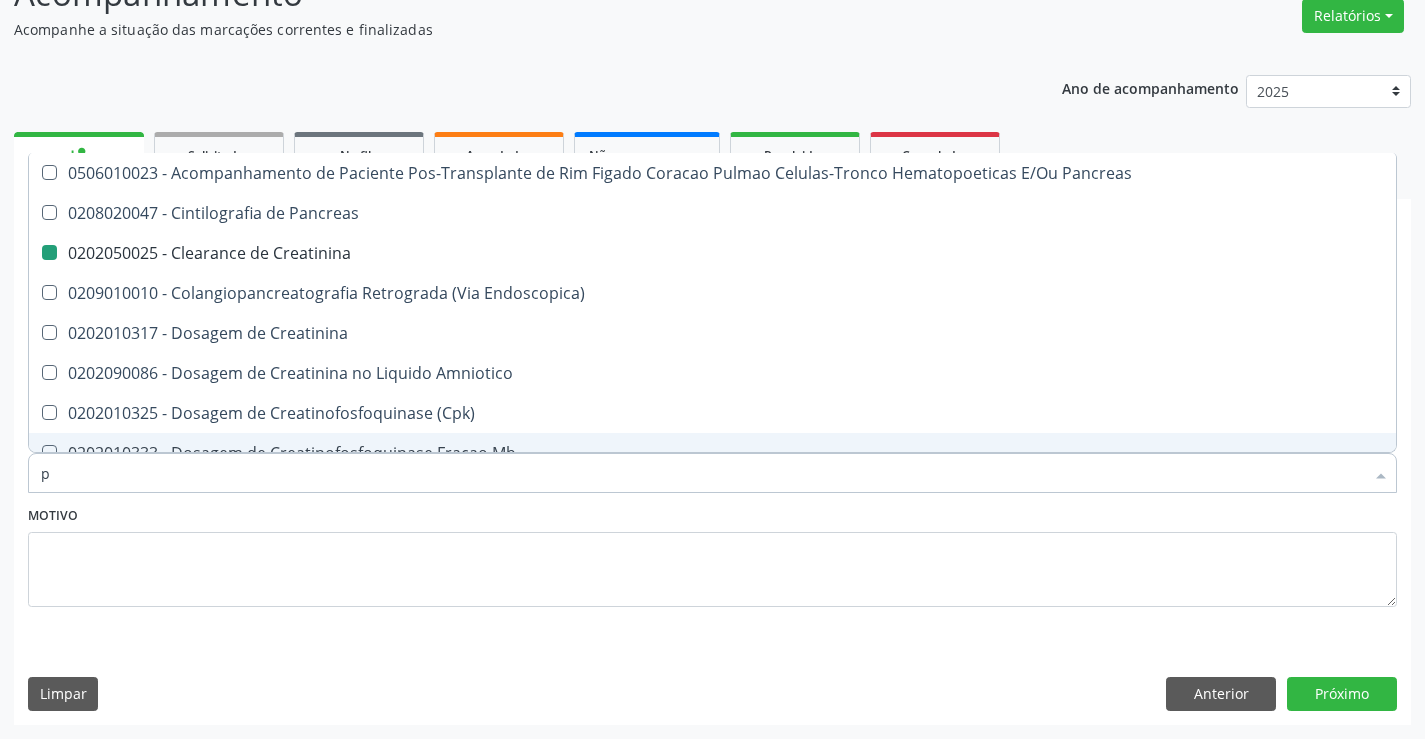 type on "po" 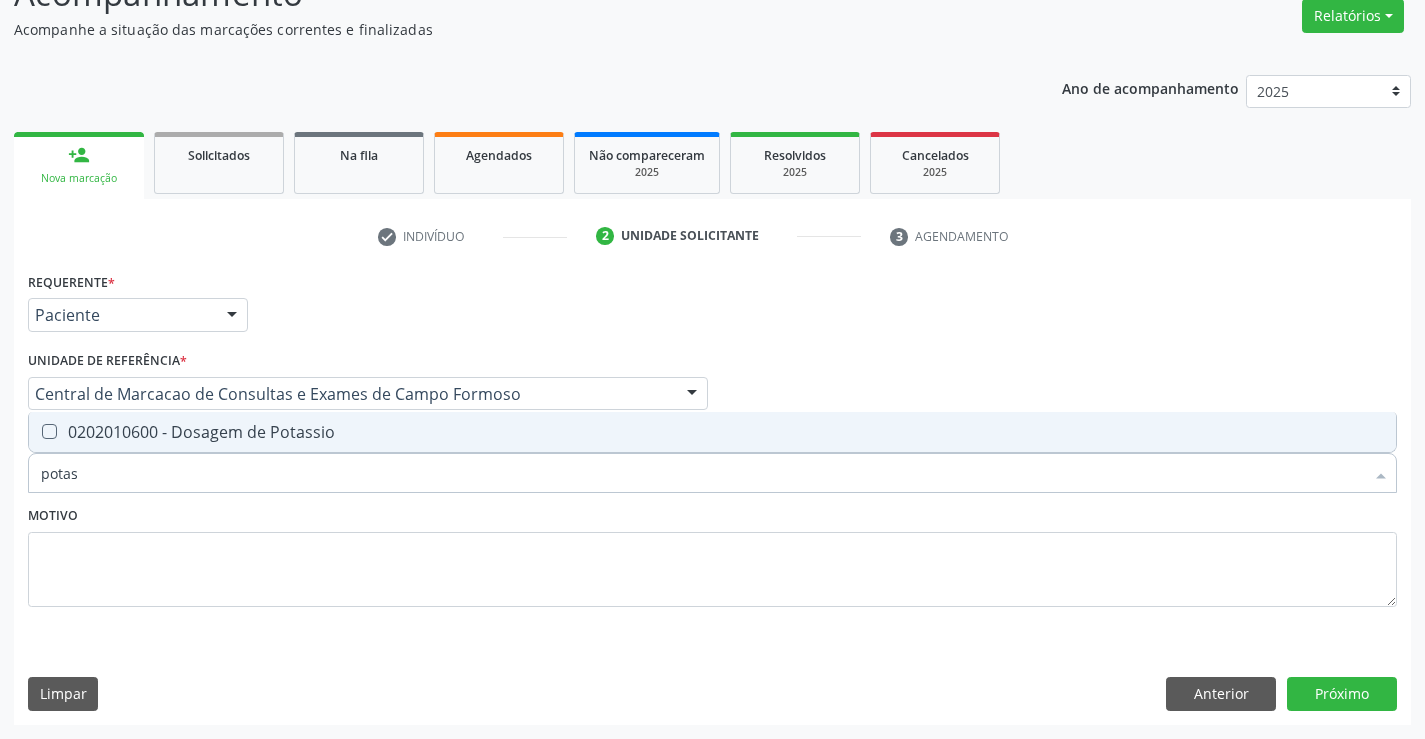 type on "potass" 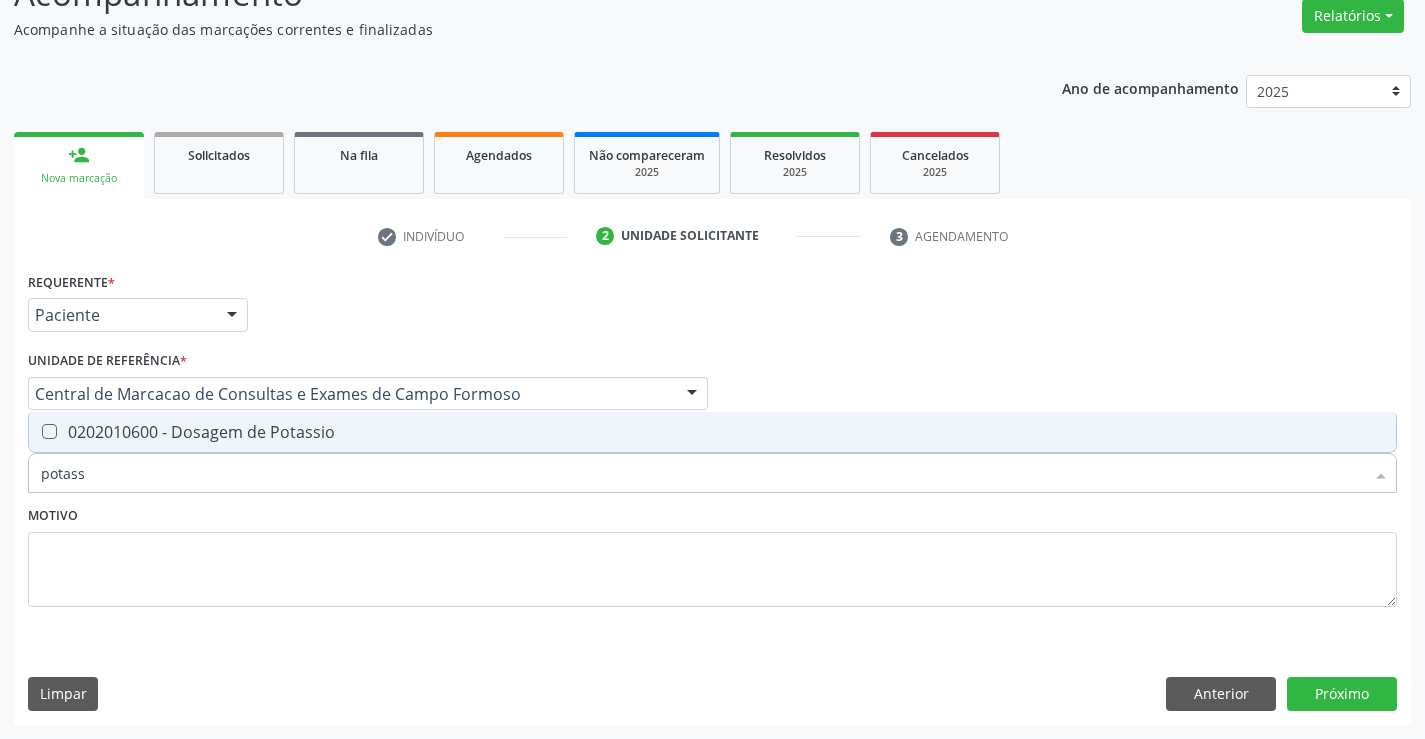 click on "0202010600 - Dosagem de Potassio" at bounding box center [712, 432] 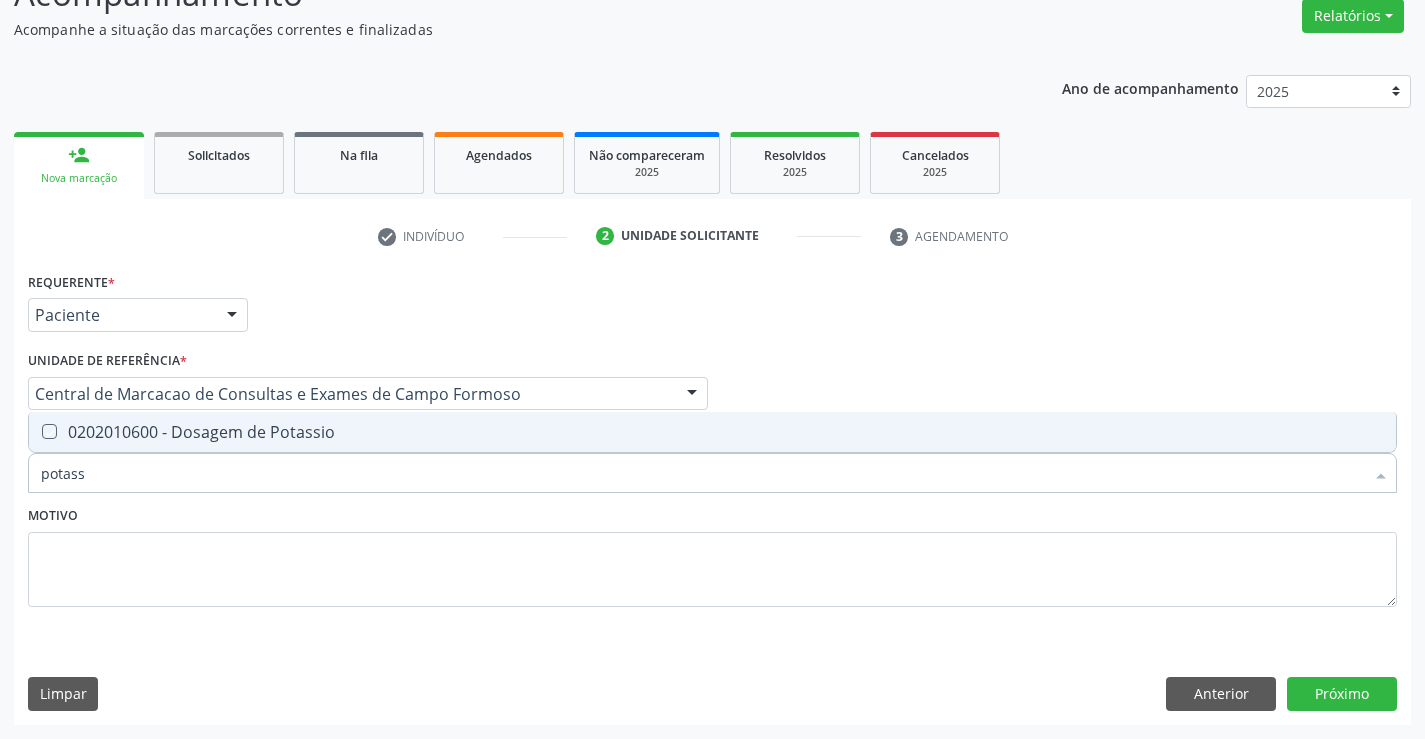 checkbox on "true" 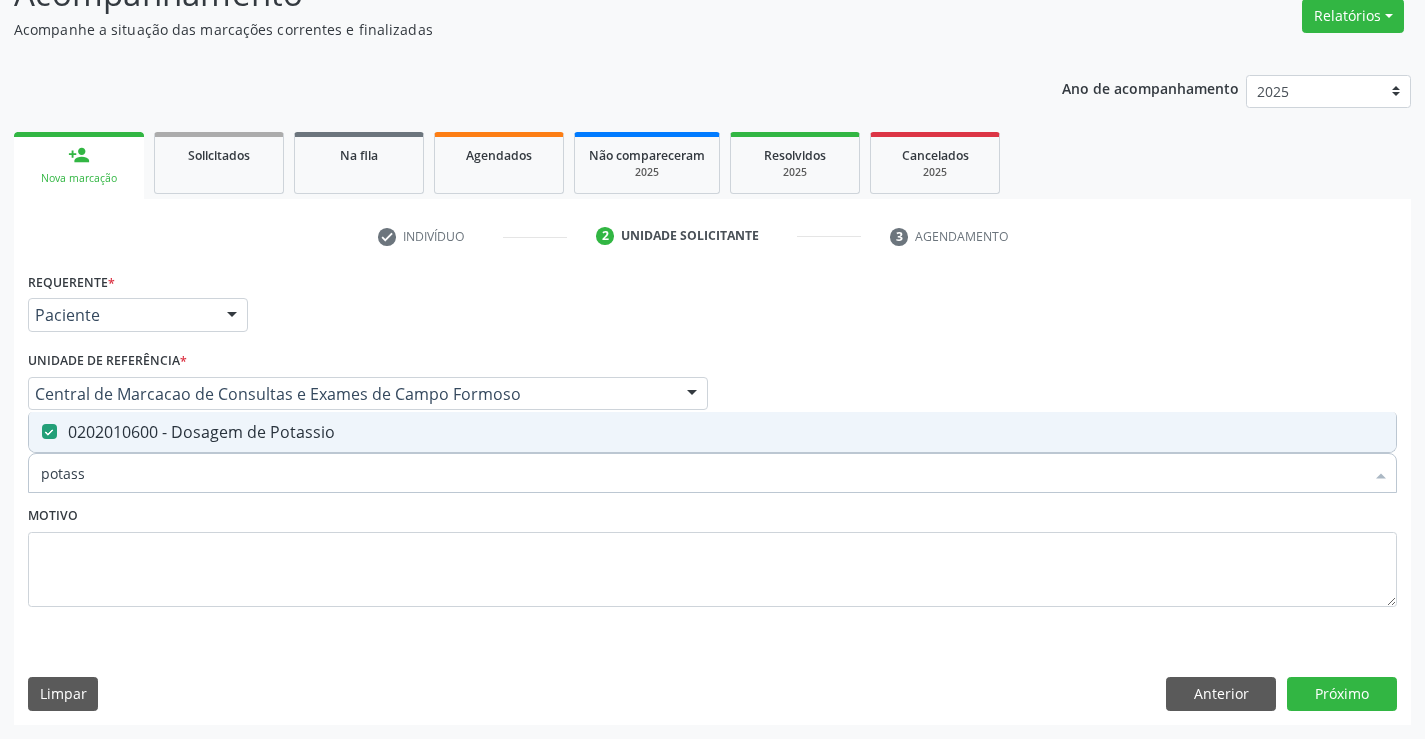 click on "potass" at bounding box center (702, 473) 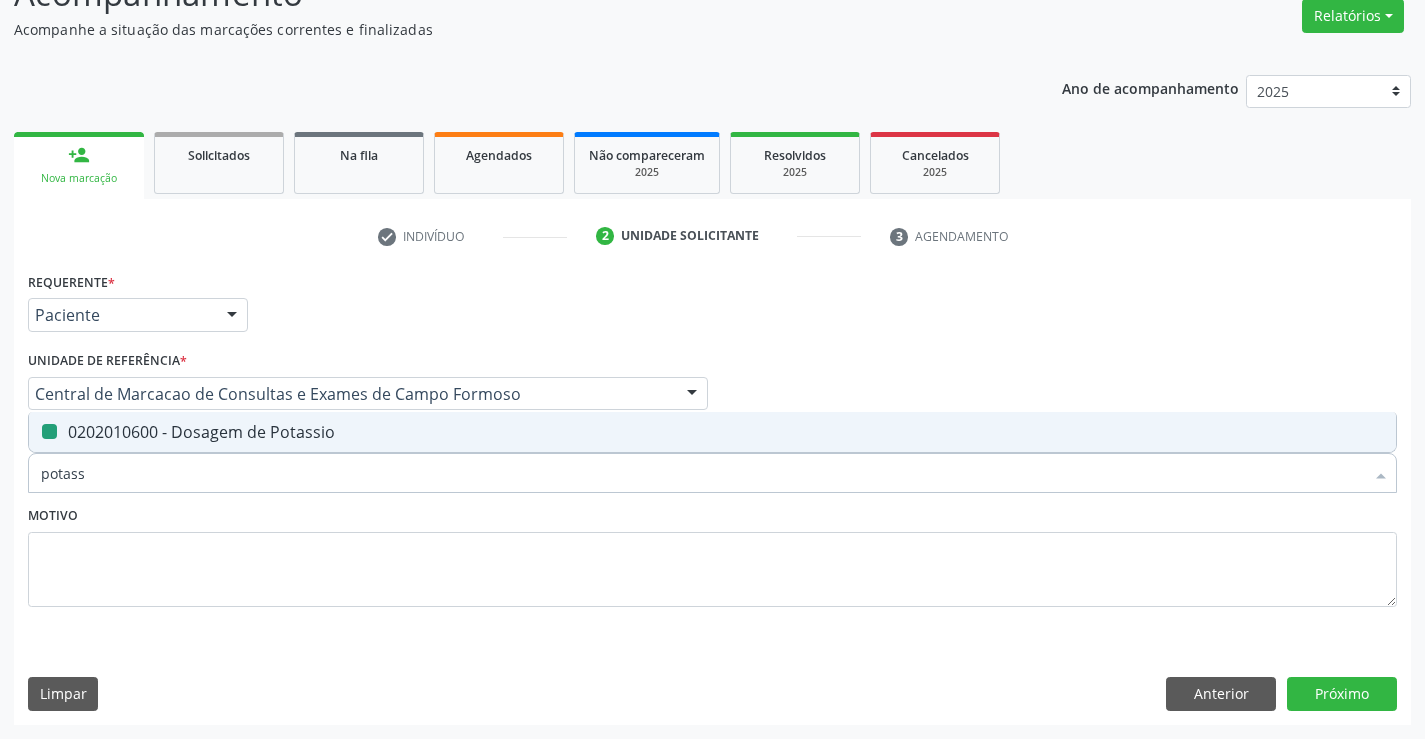 type on "s" 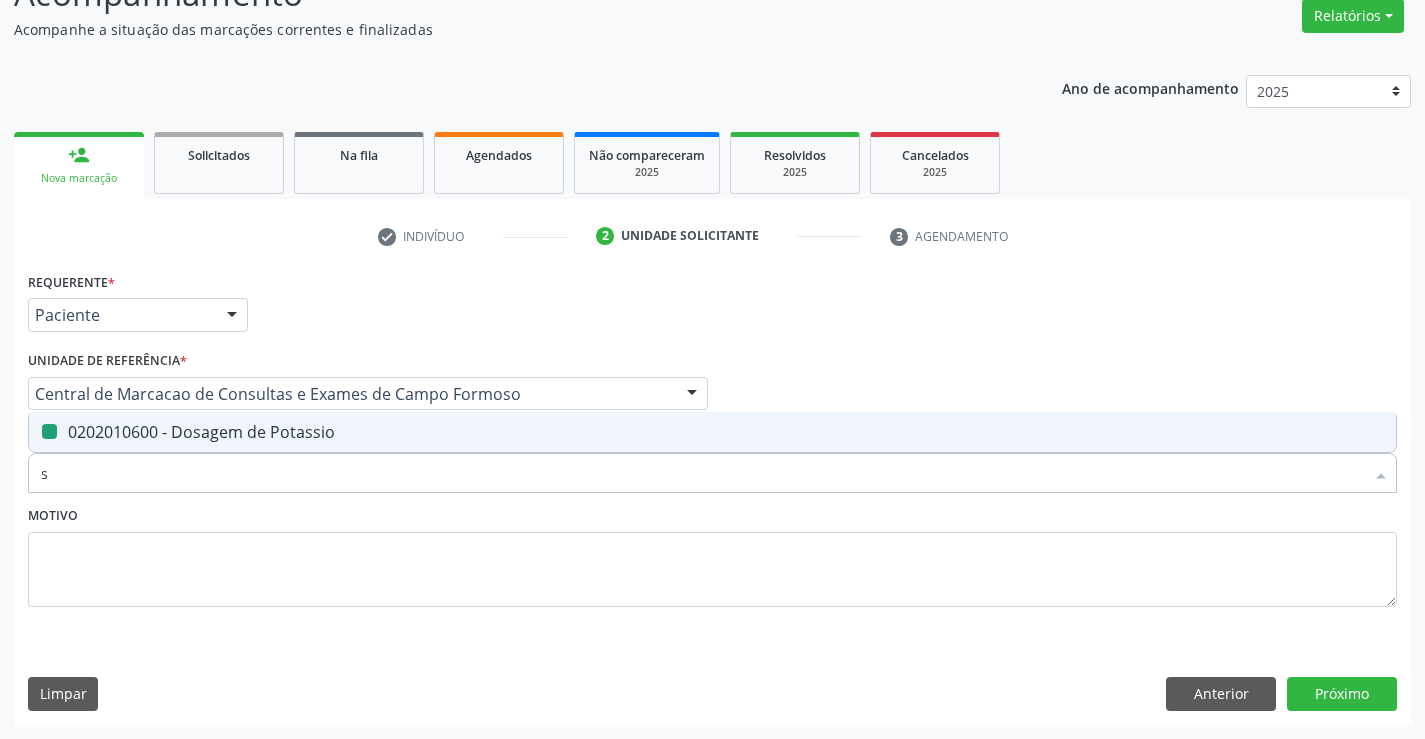 checkbox on "false" 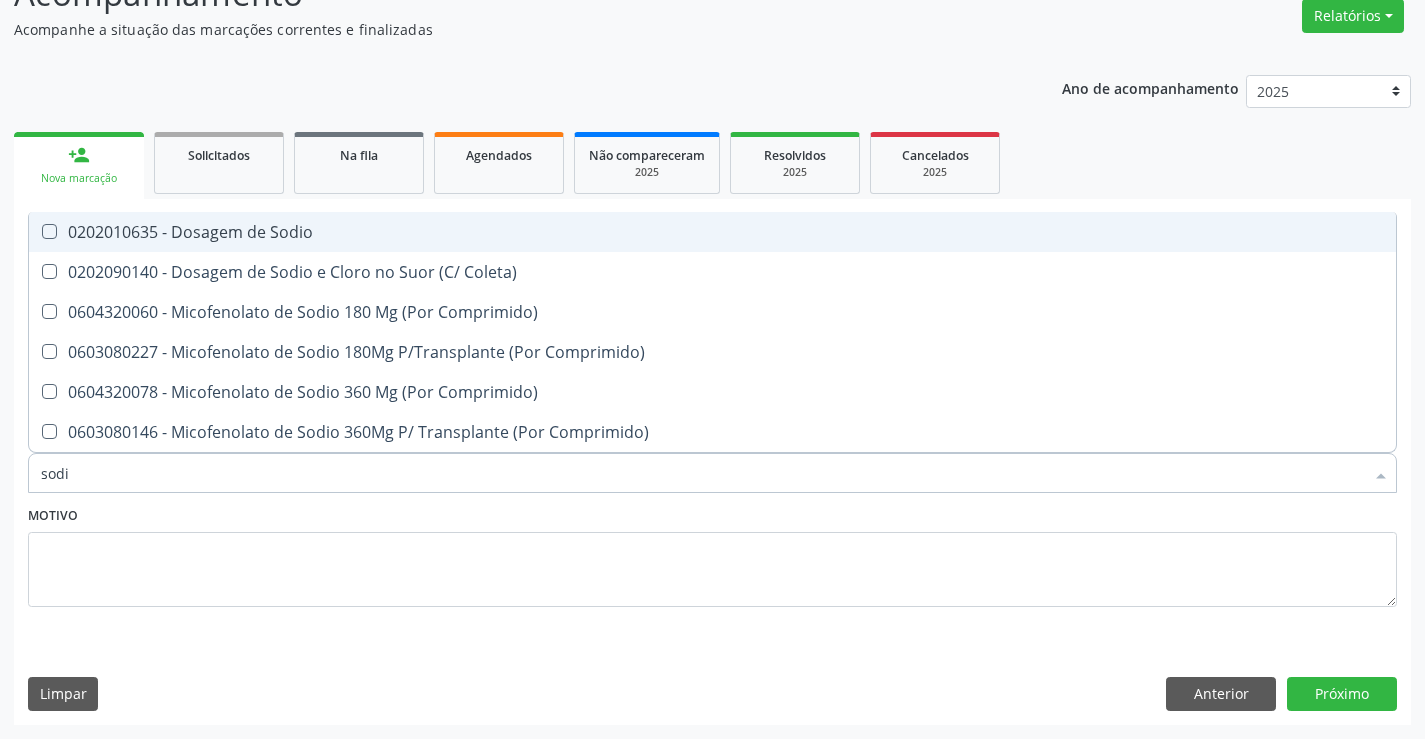 type on "sodio" 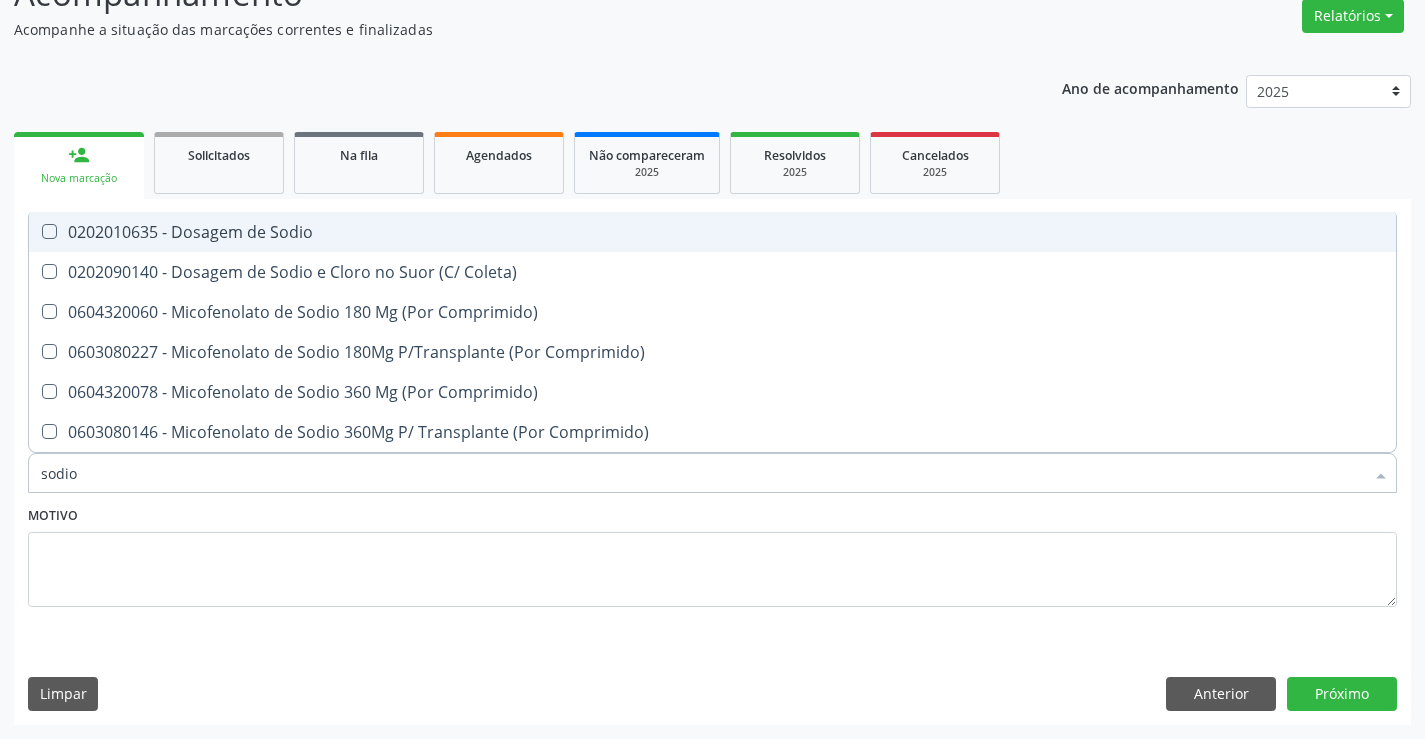 click on "0202010635 - Dosagem de Sodio" at bounding box center (712, 232) 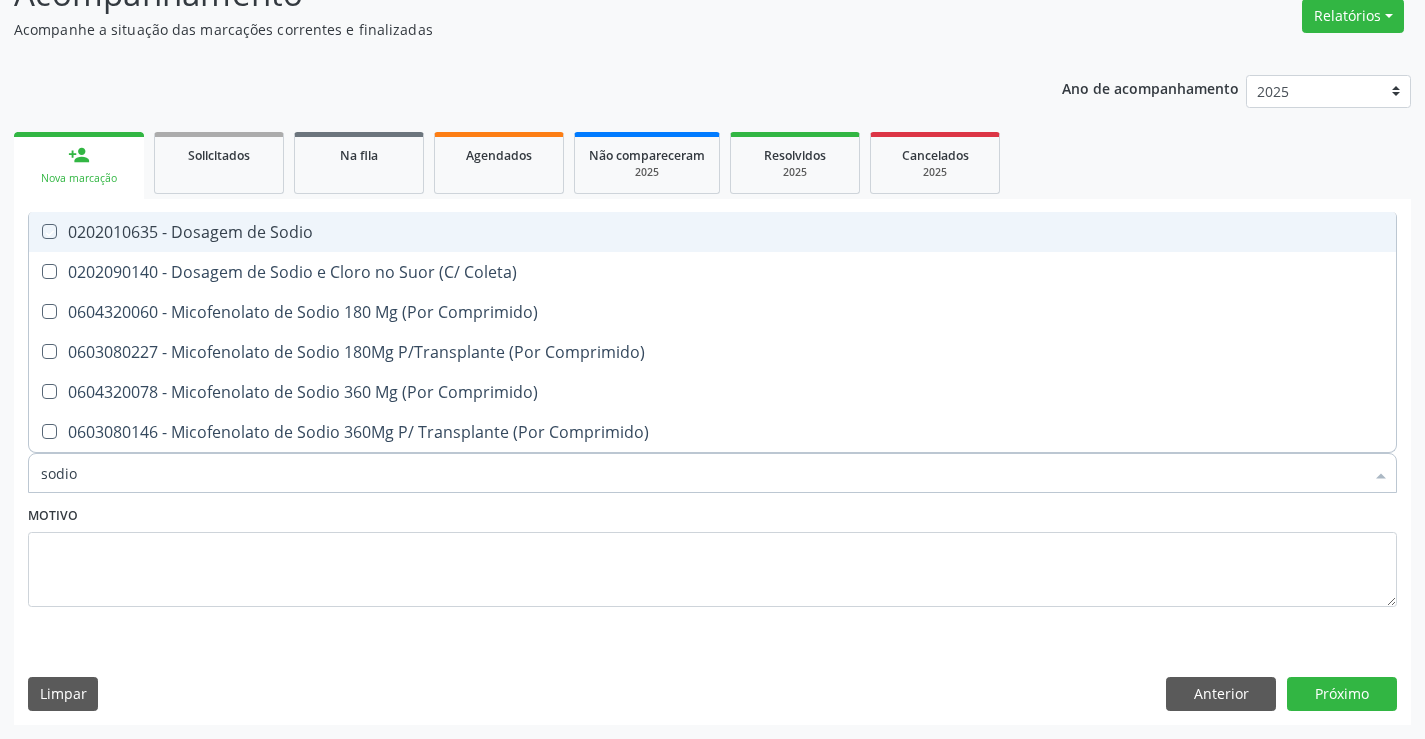 checkbox on "true" 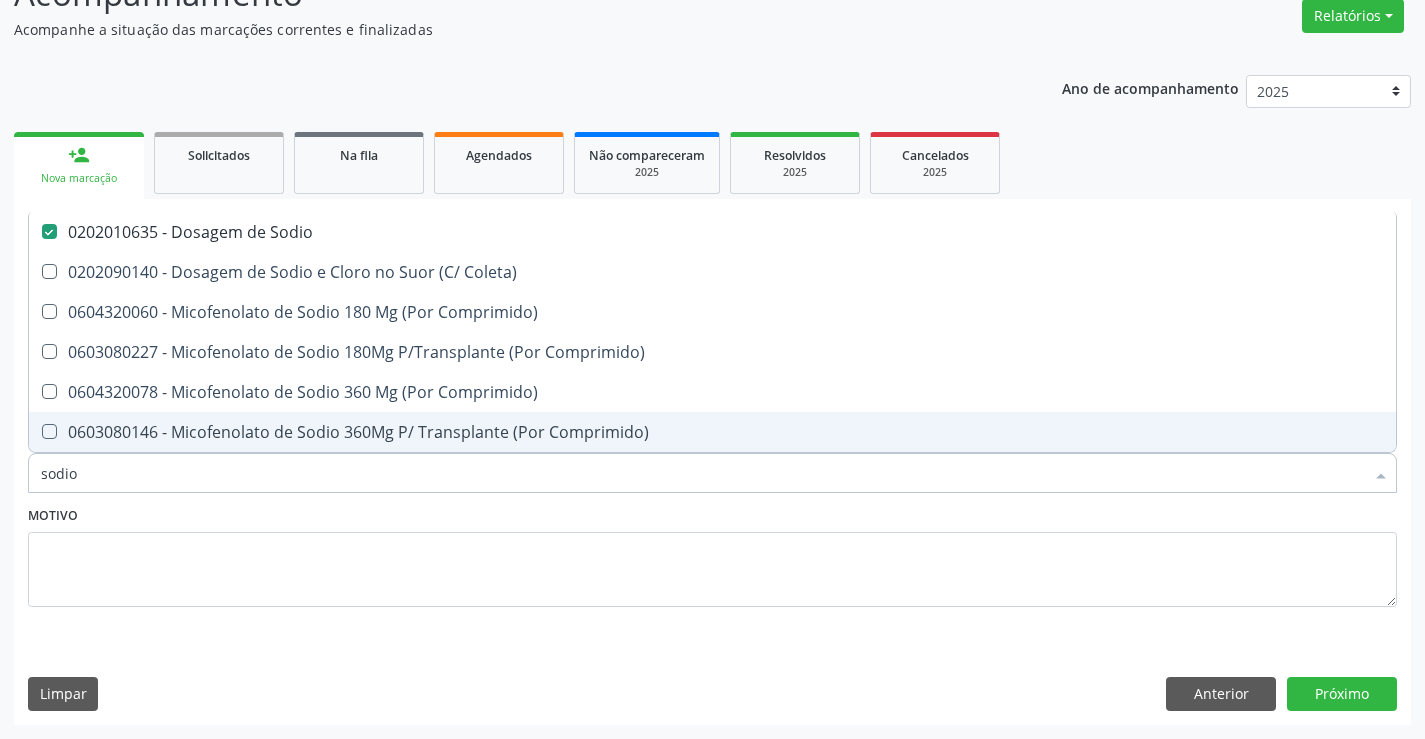 click on "sodio" at bounding box center (702, 473) 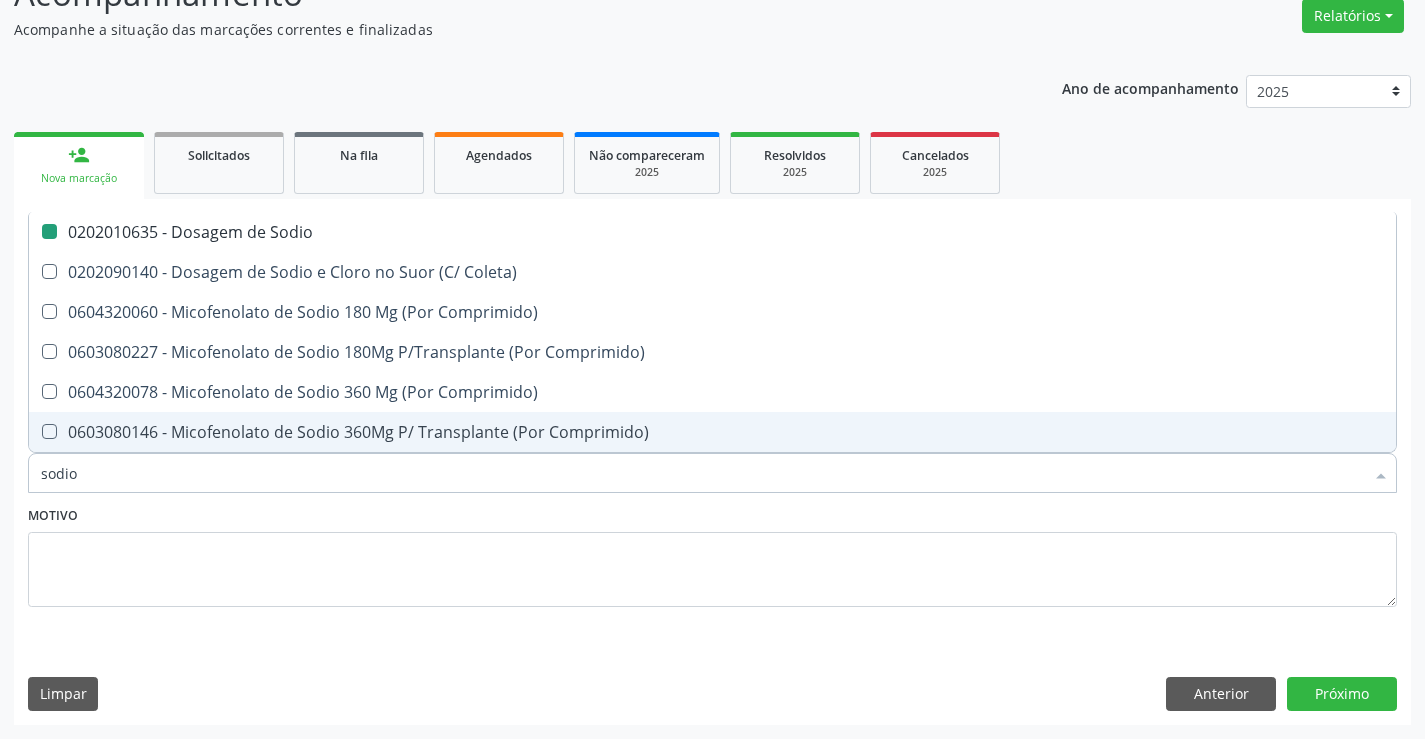 type on "c" 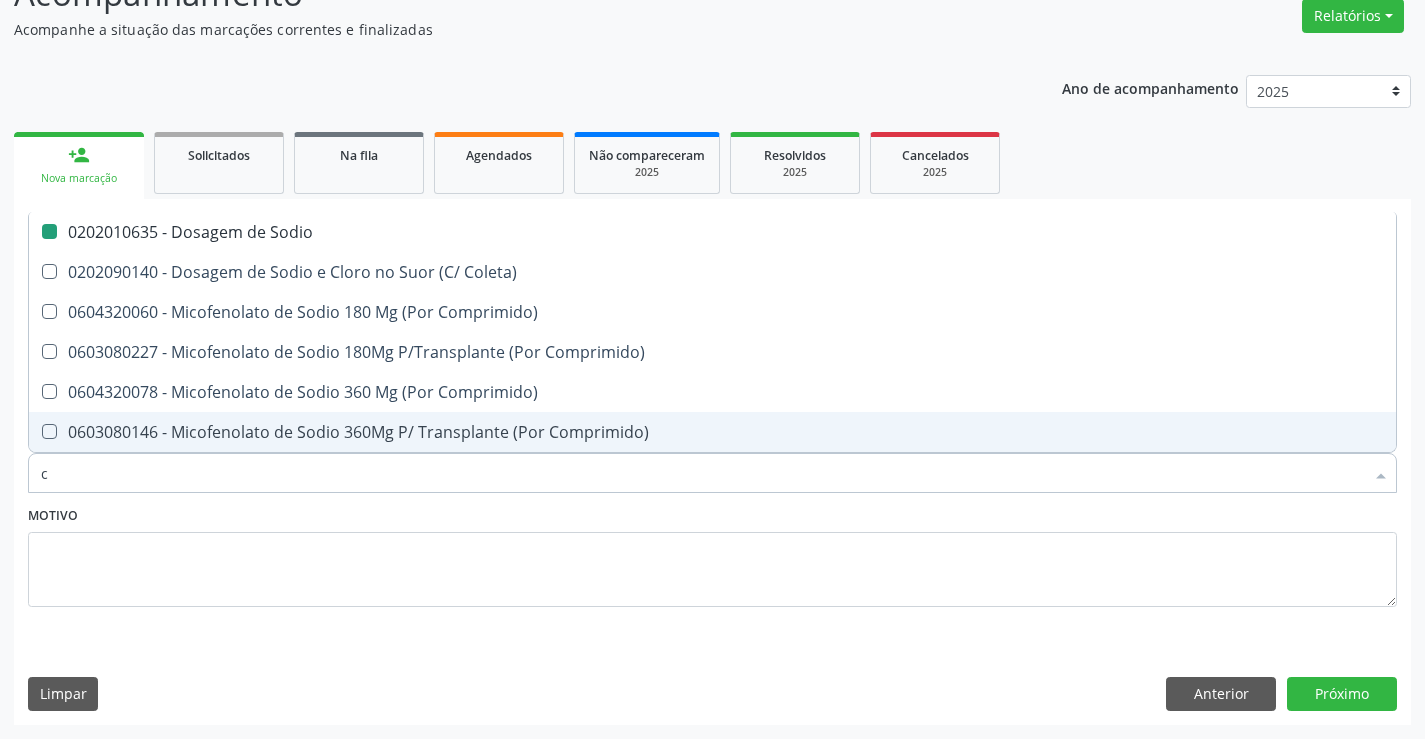 checkbox on "false" 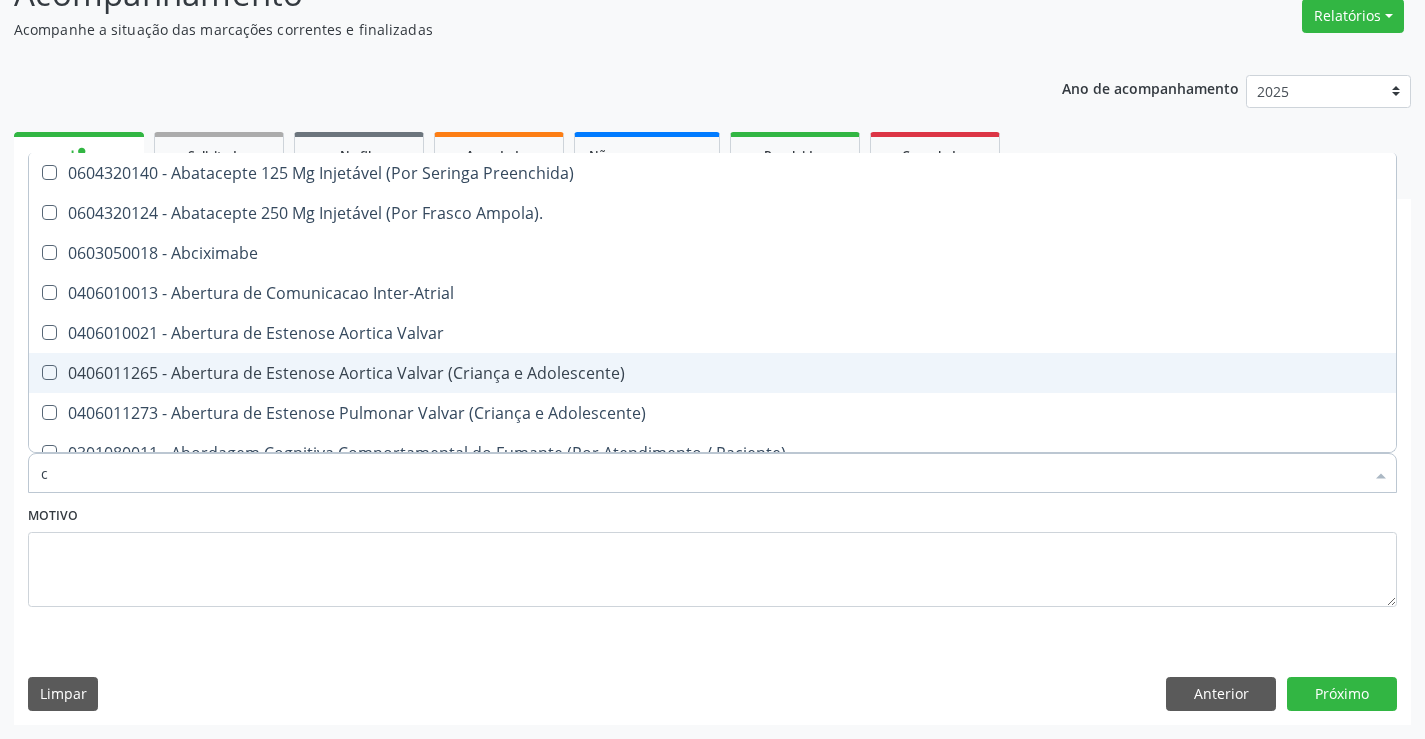 type on "ca" 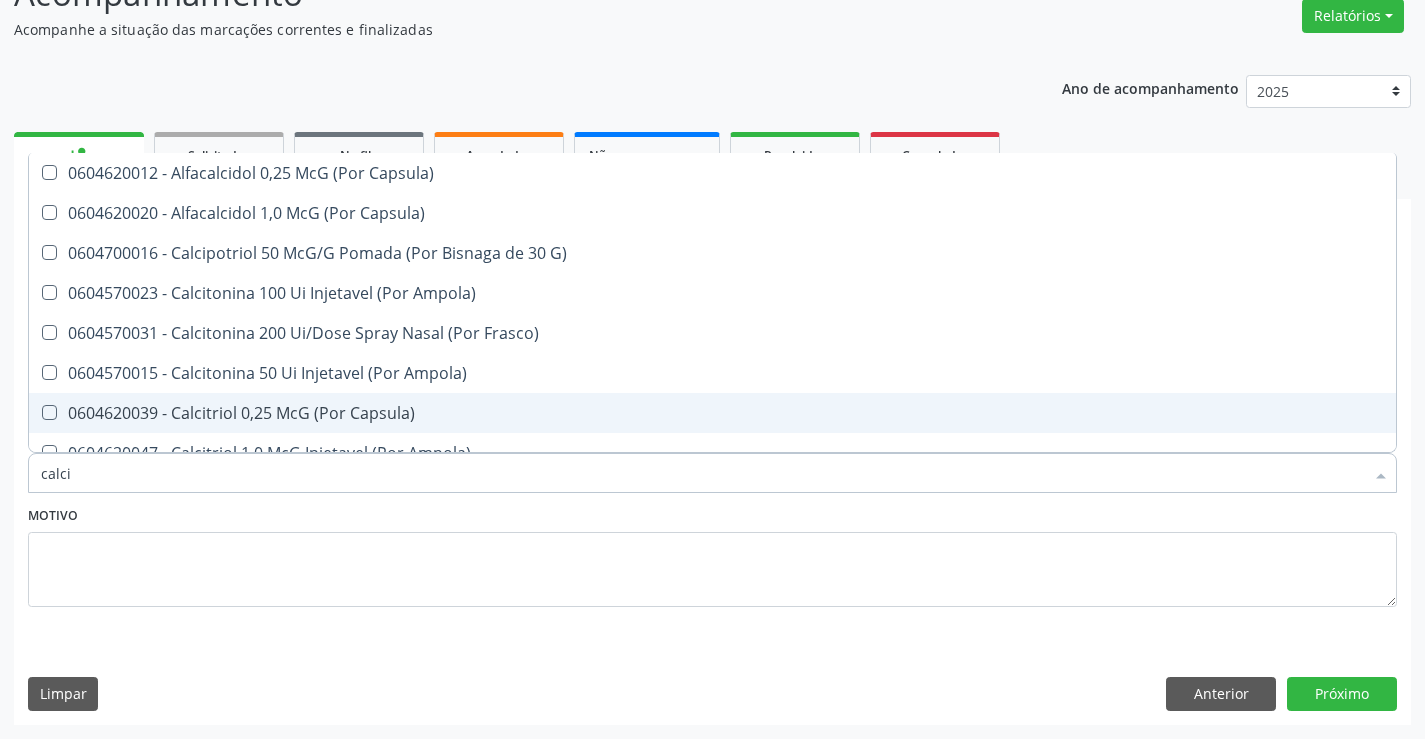type on "calcio" 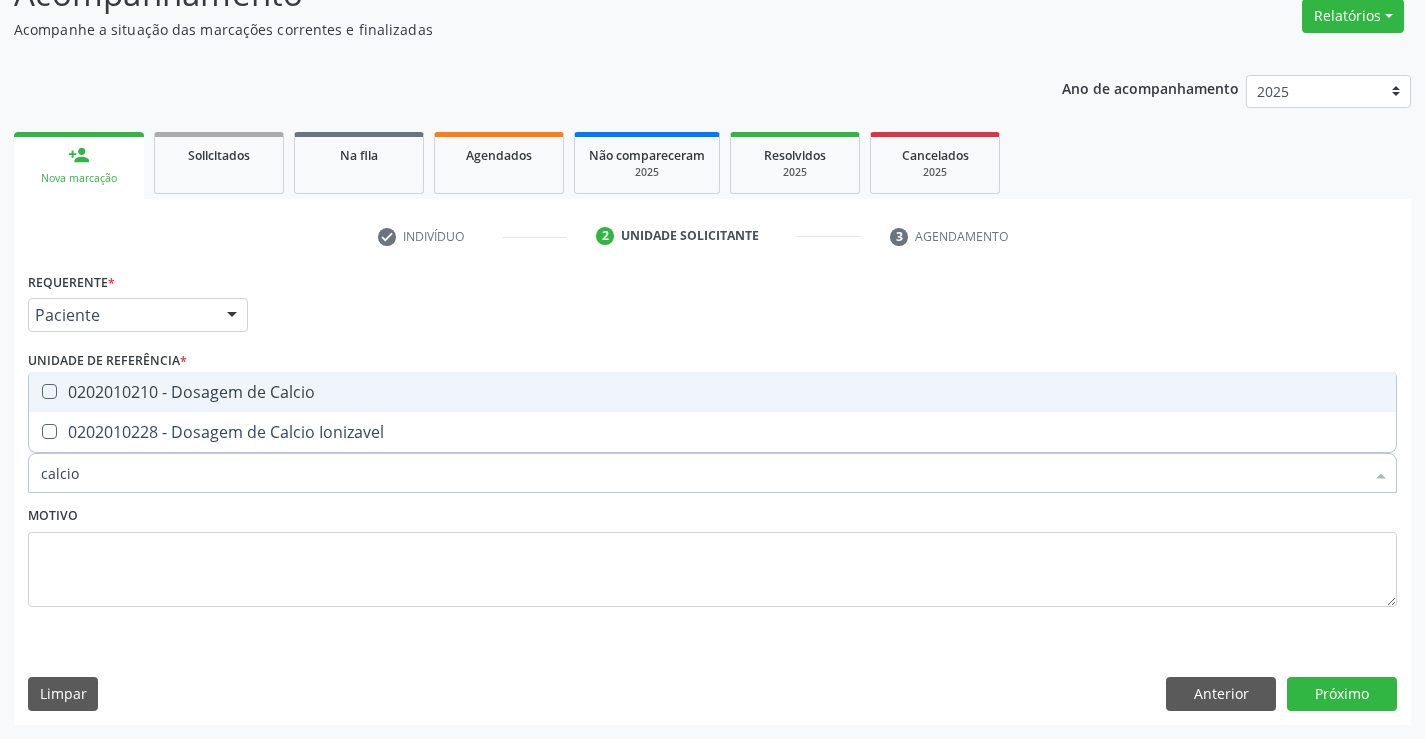 click on "0202010210 - Dosagem de Calcio" at bounding box center [712, 392] 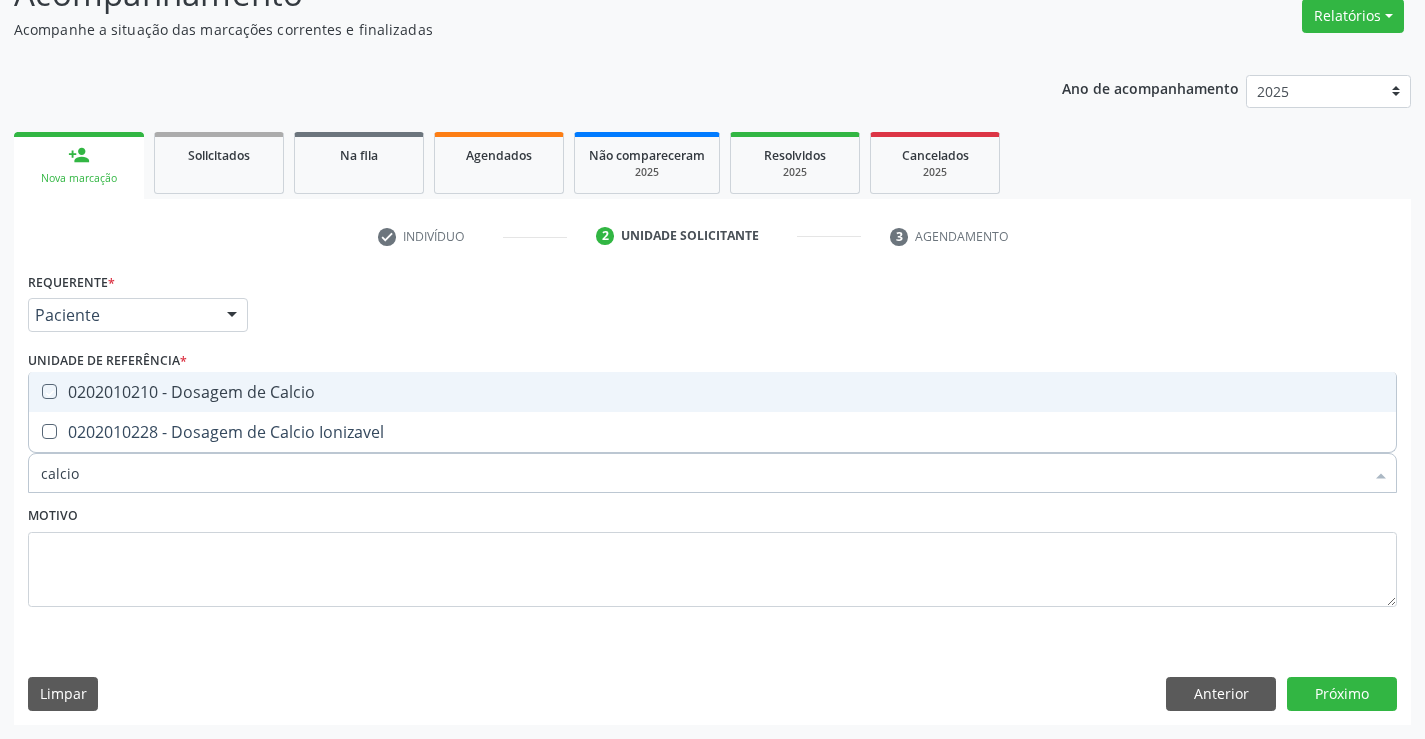 checkbox on "true" 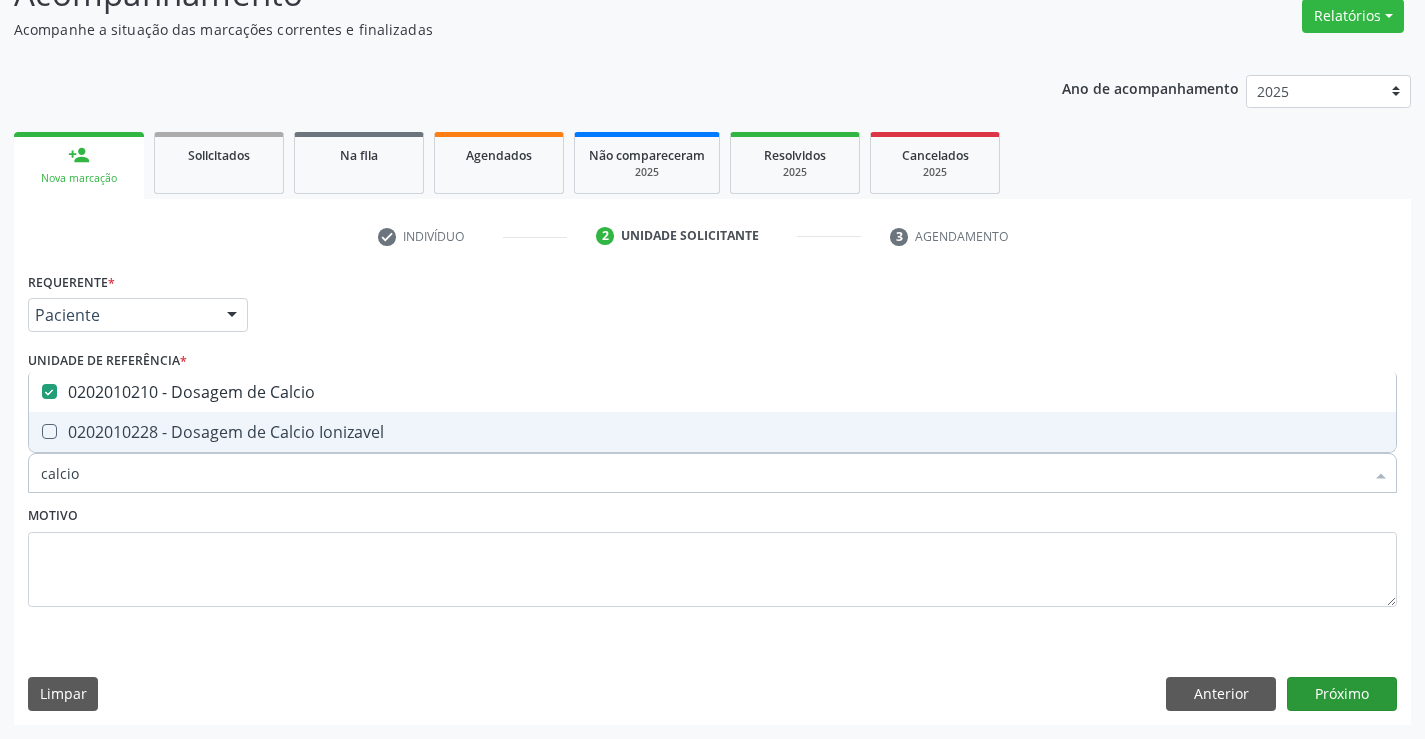 type on "calcio" 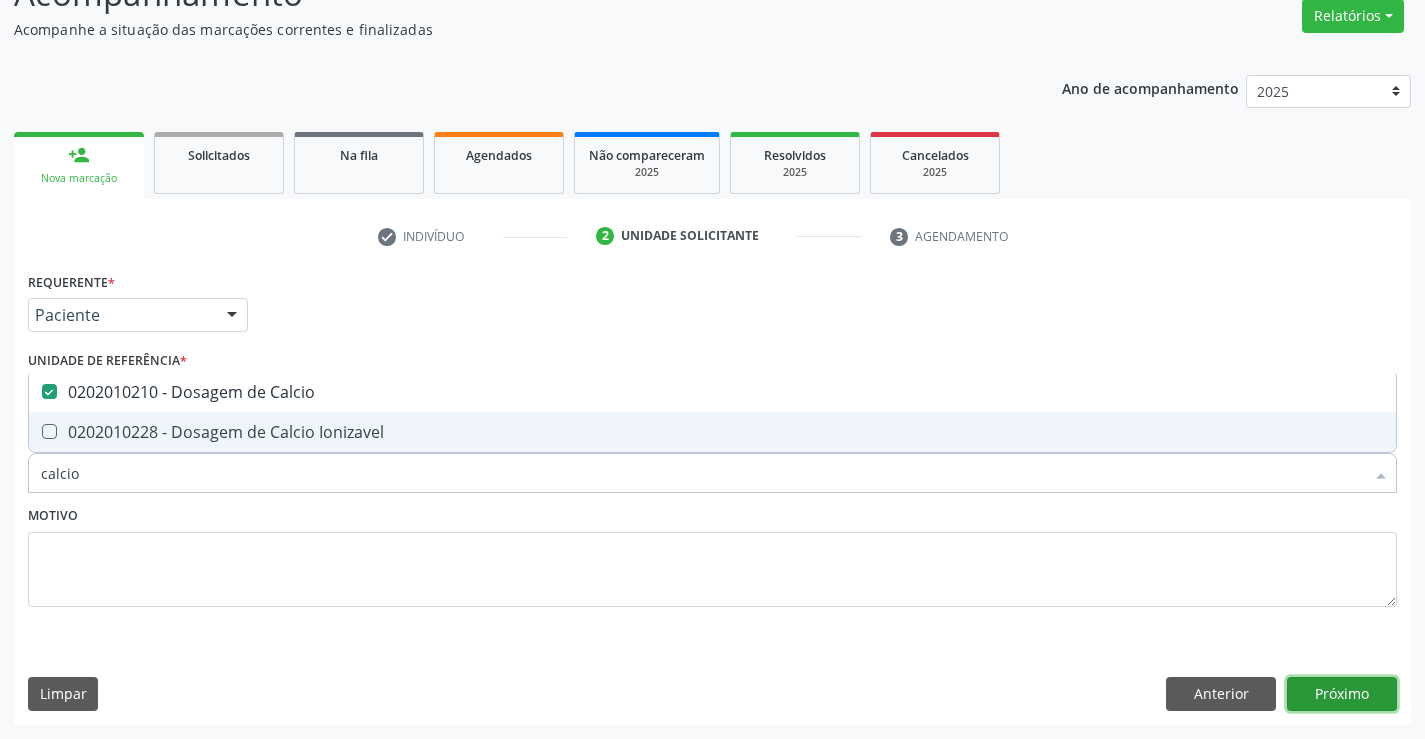 click on "Próximo" at bounding box center [1342, 694] 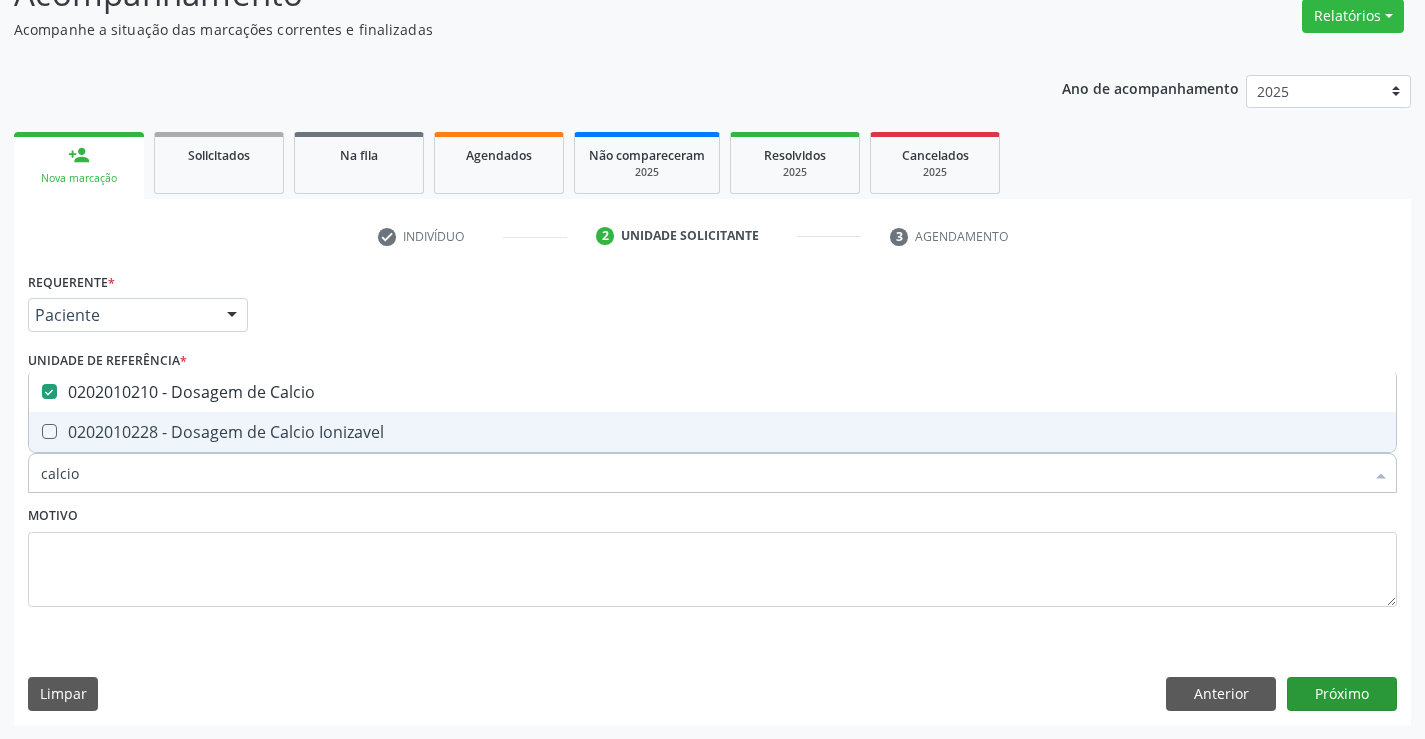 type 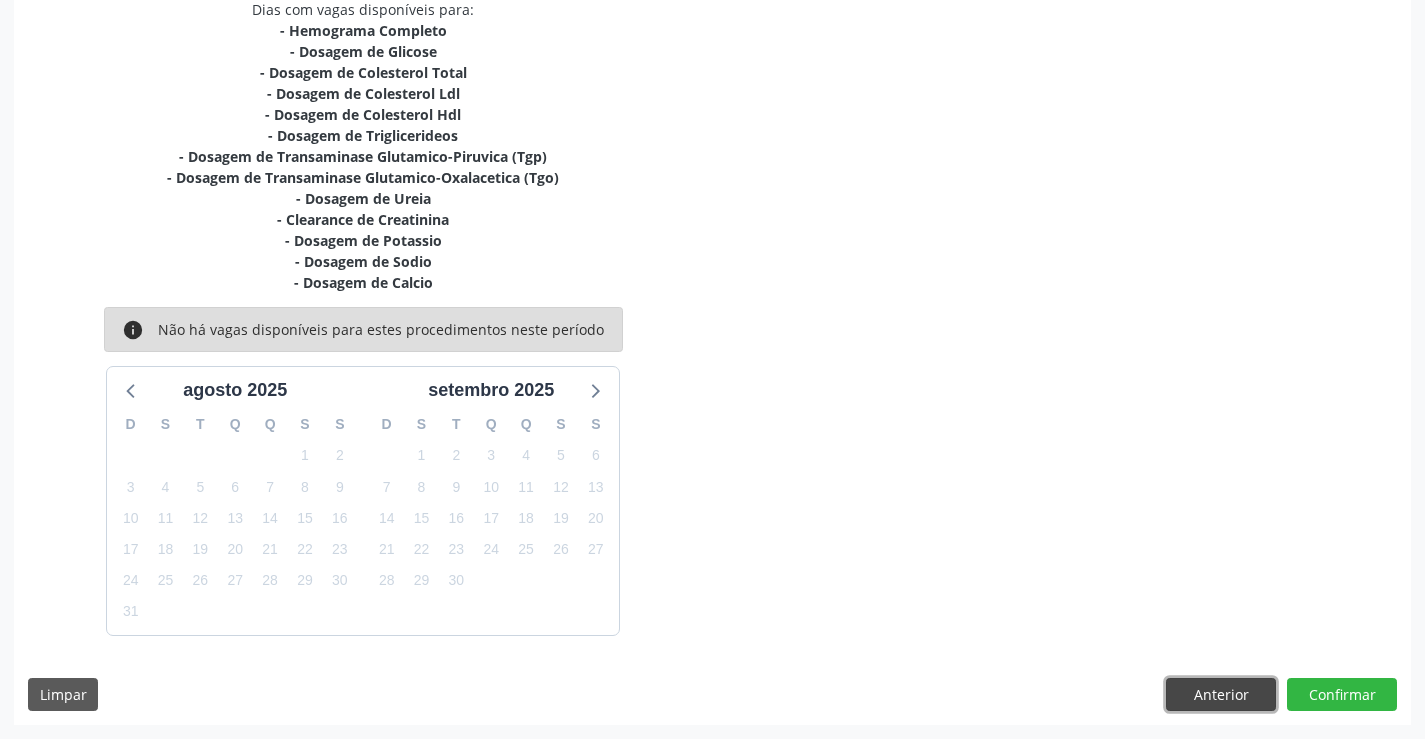 click on "Anterior" at bounding box center [1221, 695] 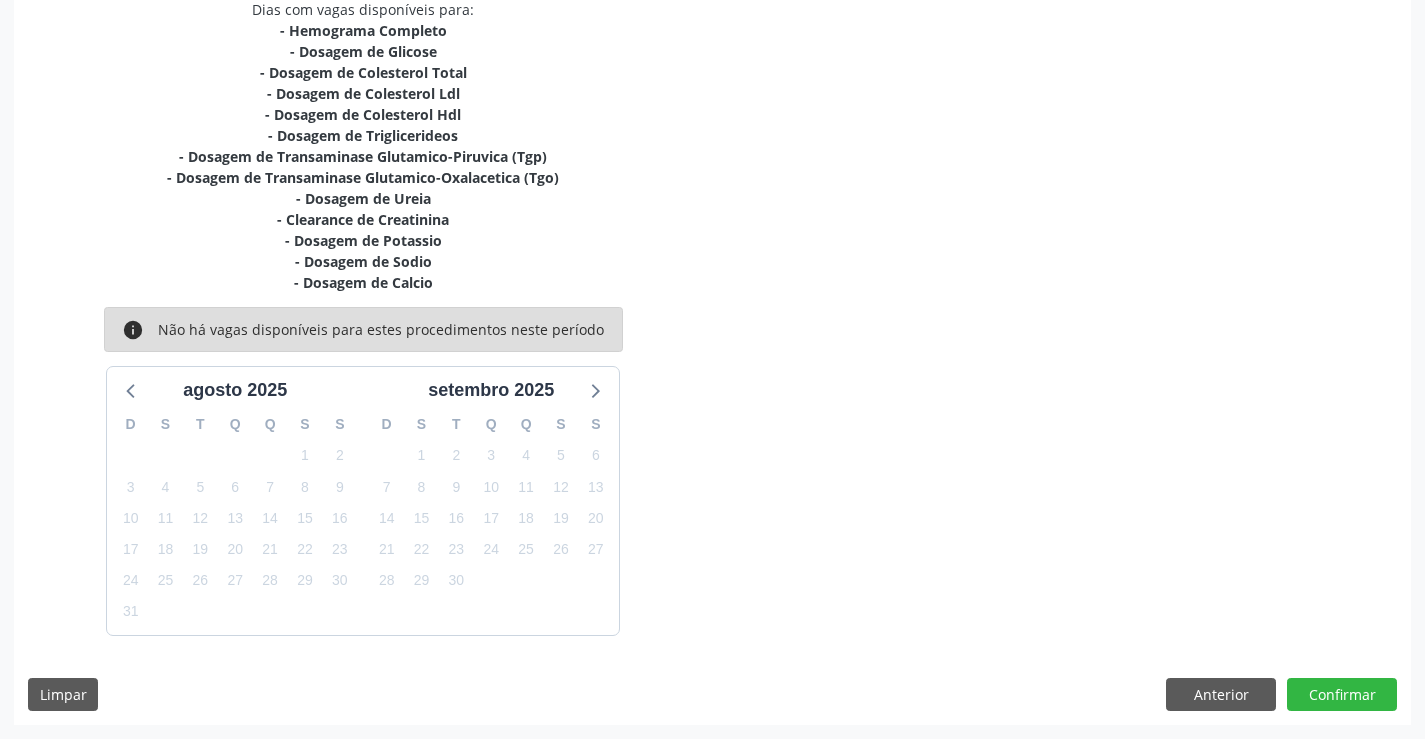 scroll, scrollTop: 167, scrollLeft: 0, axis: vertical 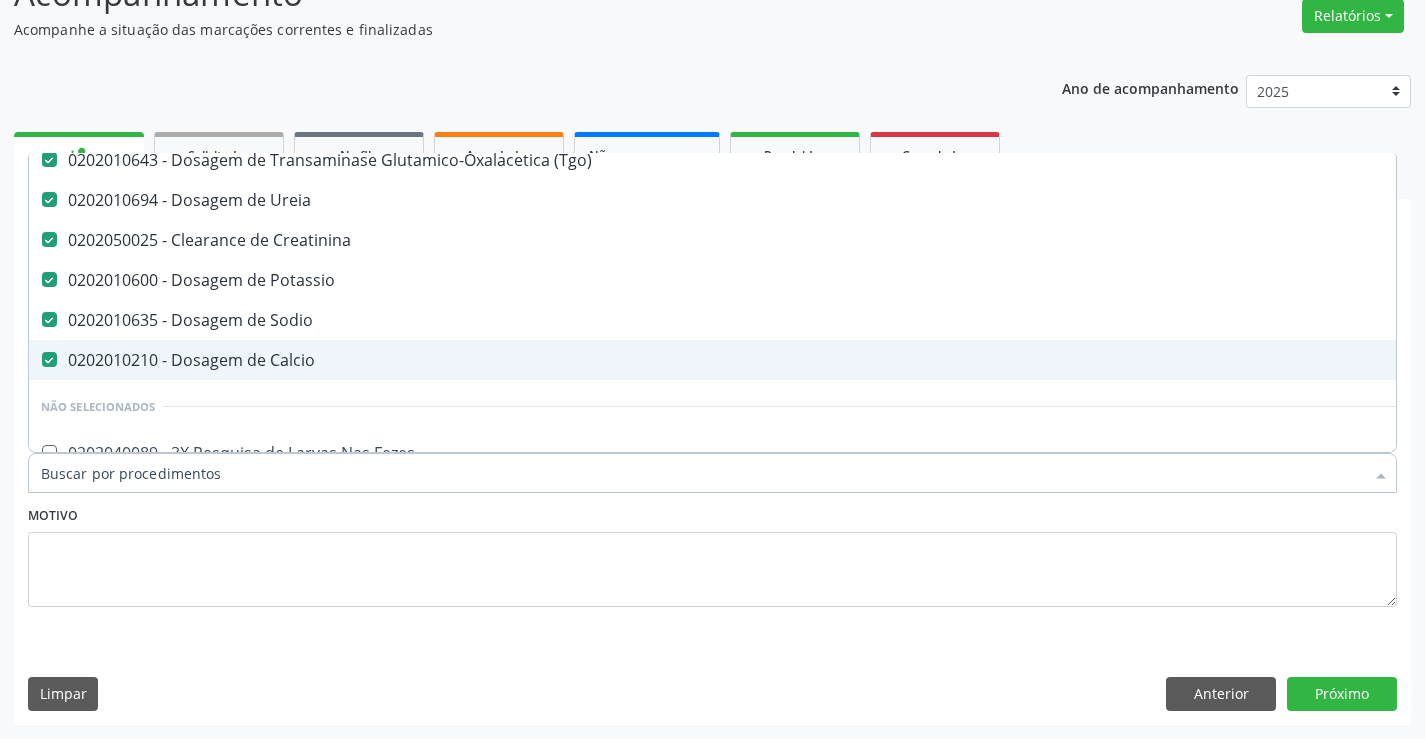 click on "0202010210 - Dosagem de Calcio" at bounding box center [819, 360] 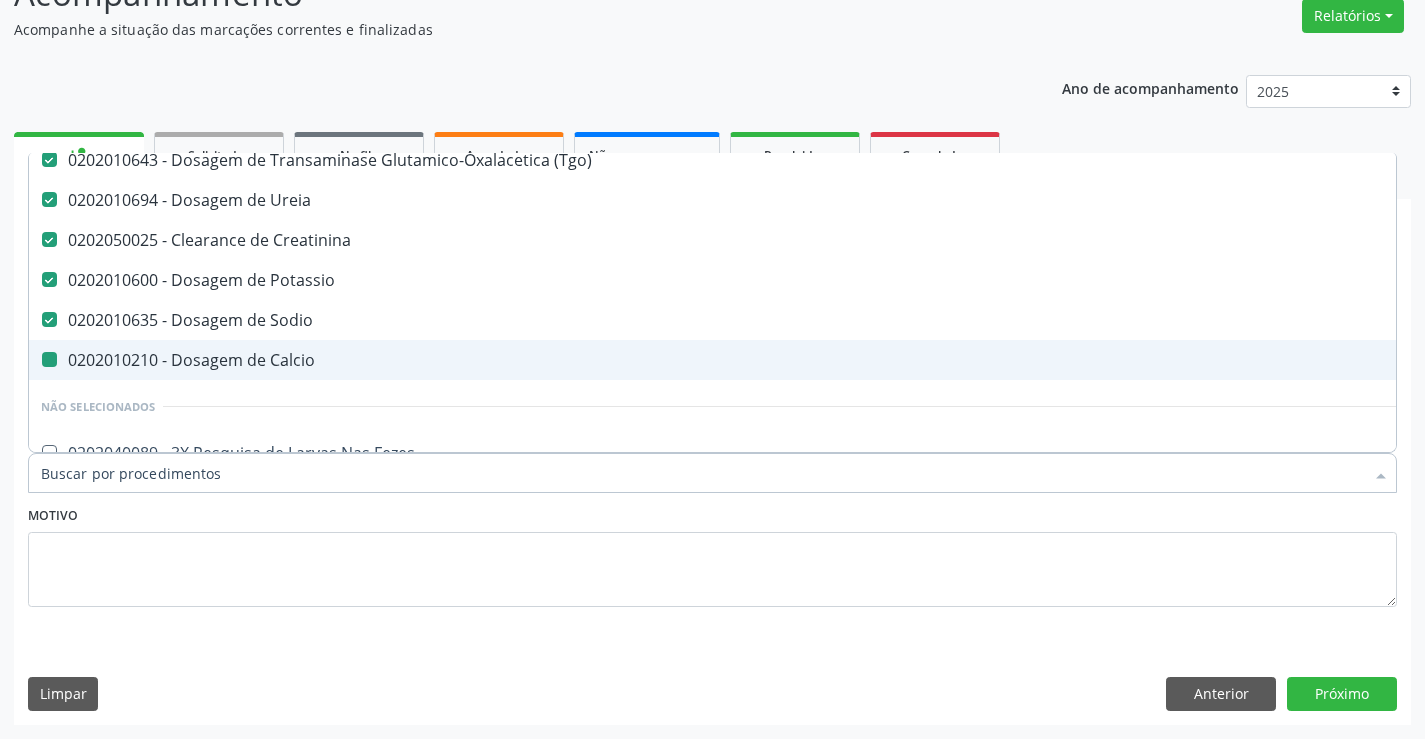checkbox on "false" 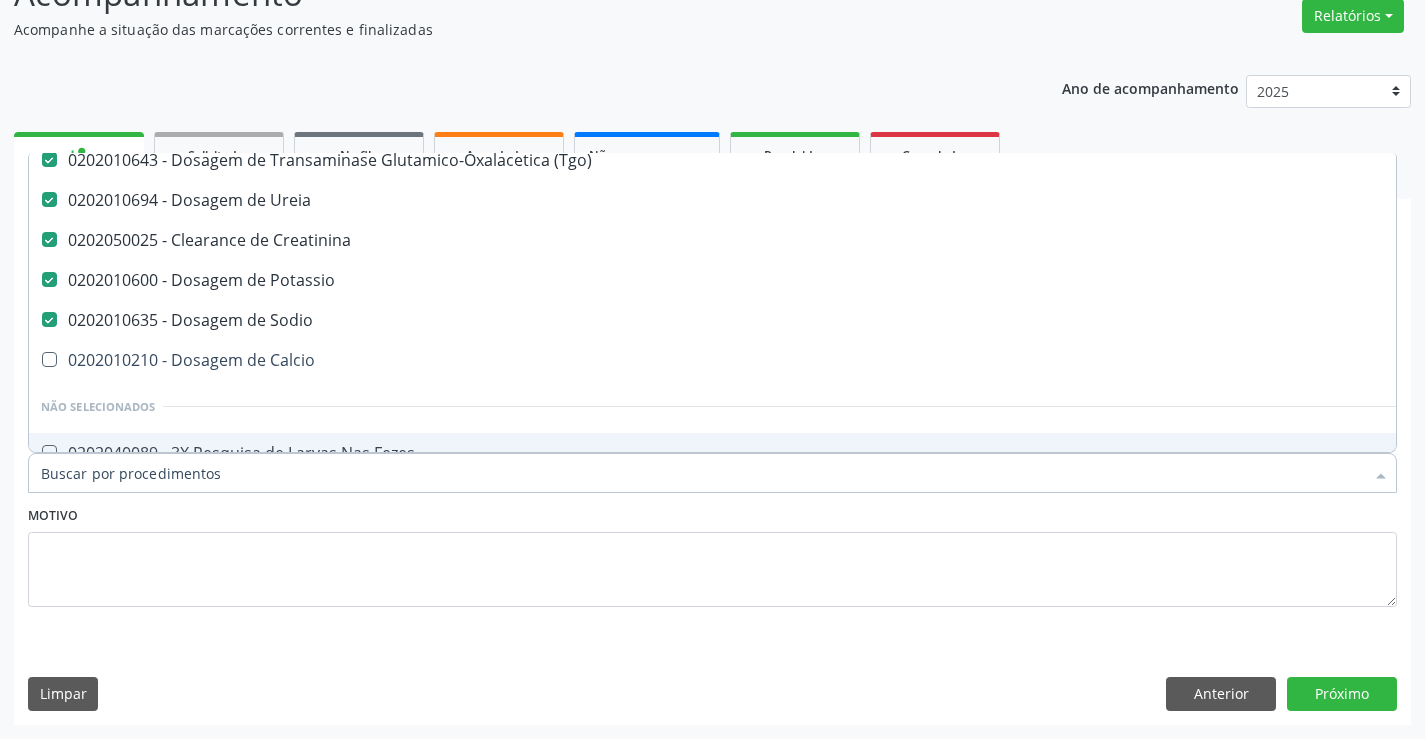 click on "Item de agendamento
*" at bounding box center [702, 473] 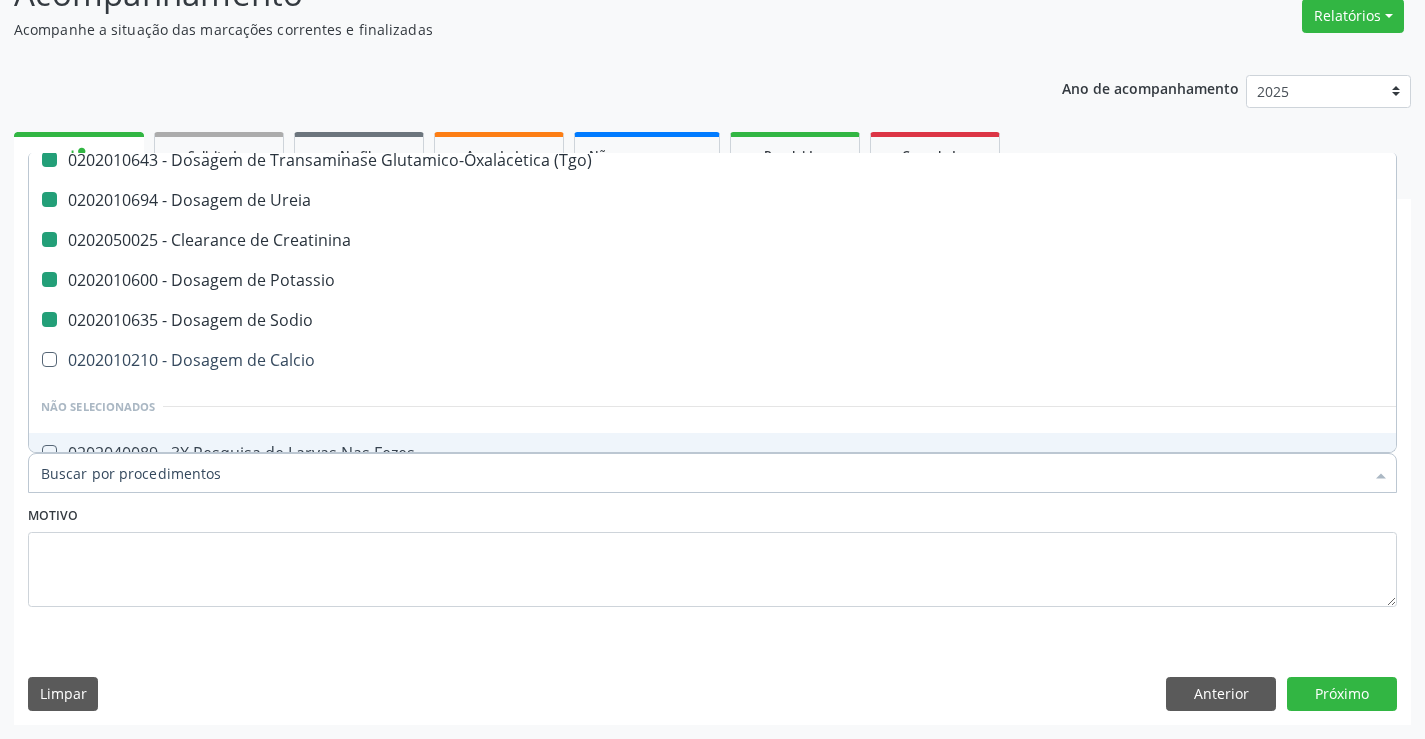 type on "u" 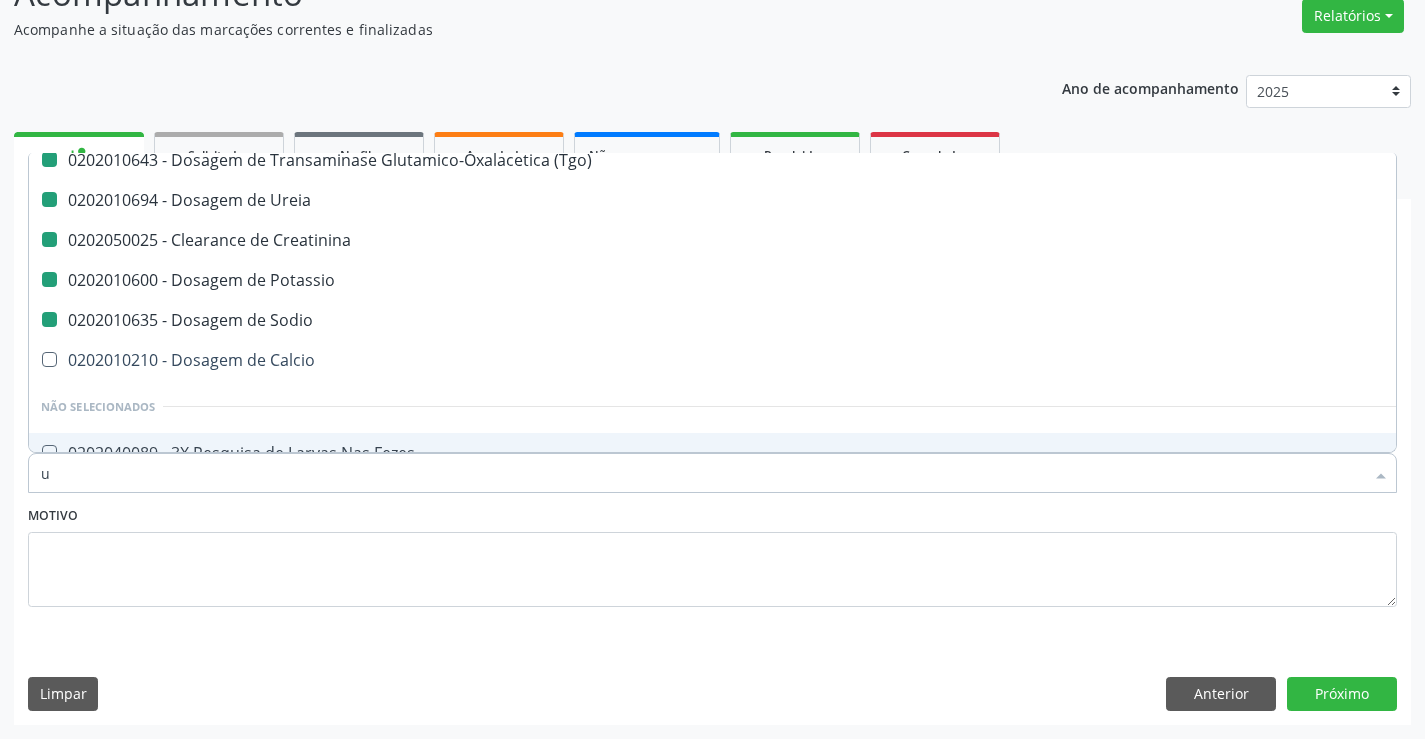 checkbox on "false" 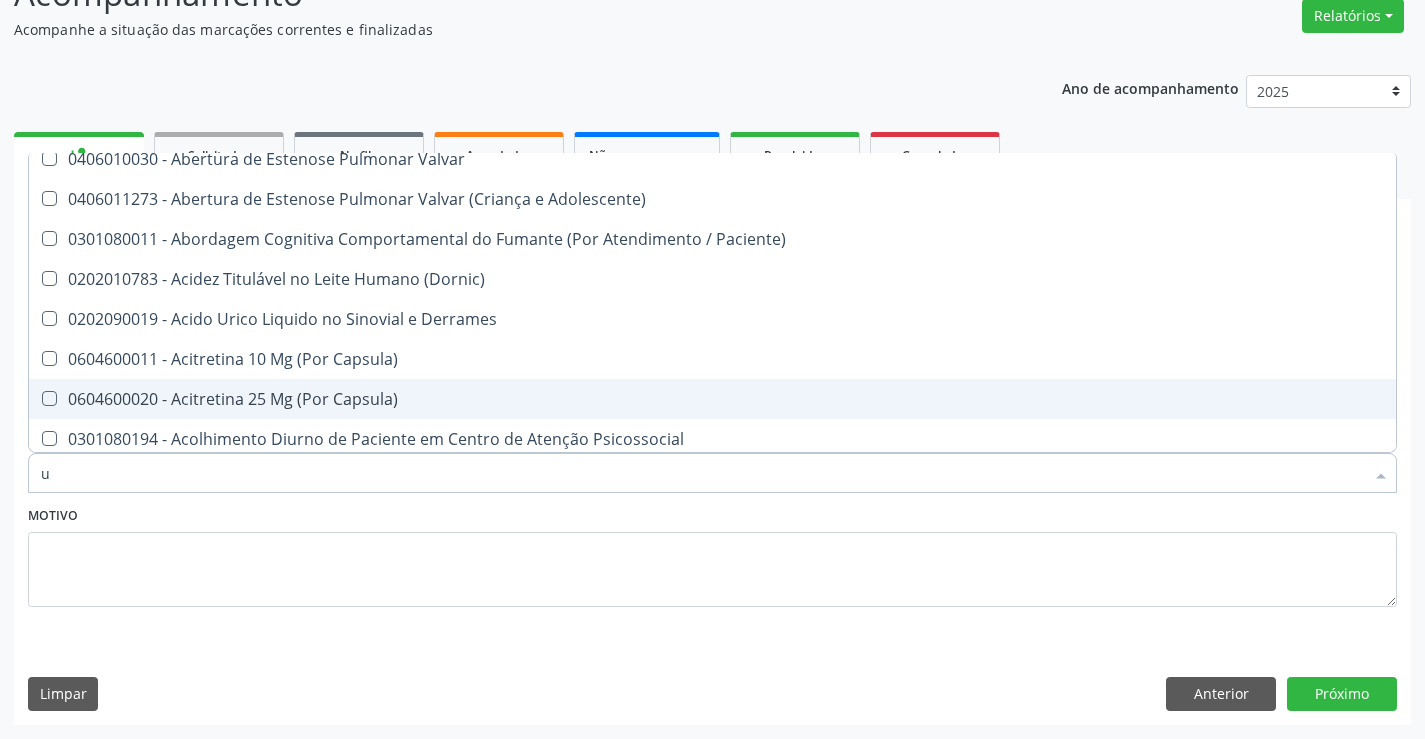 type on "ur" 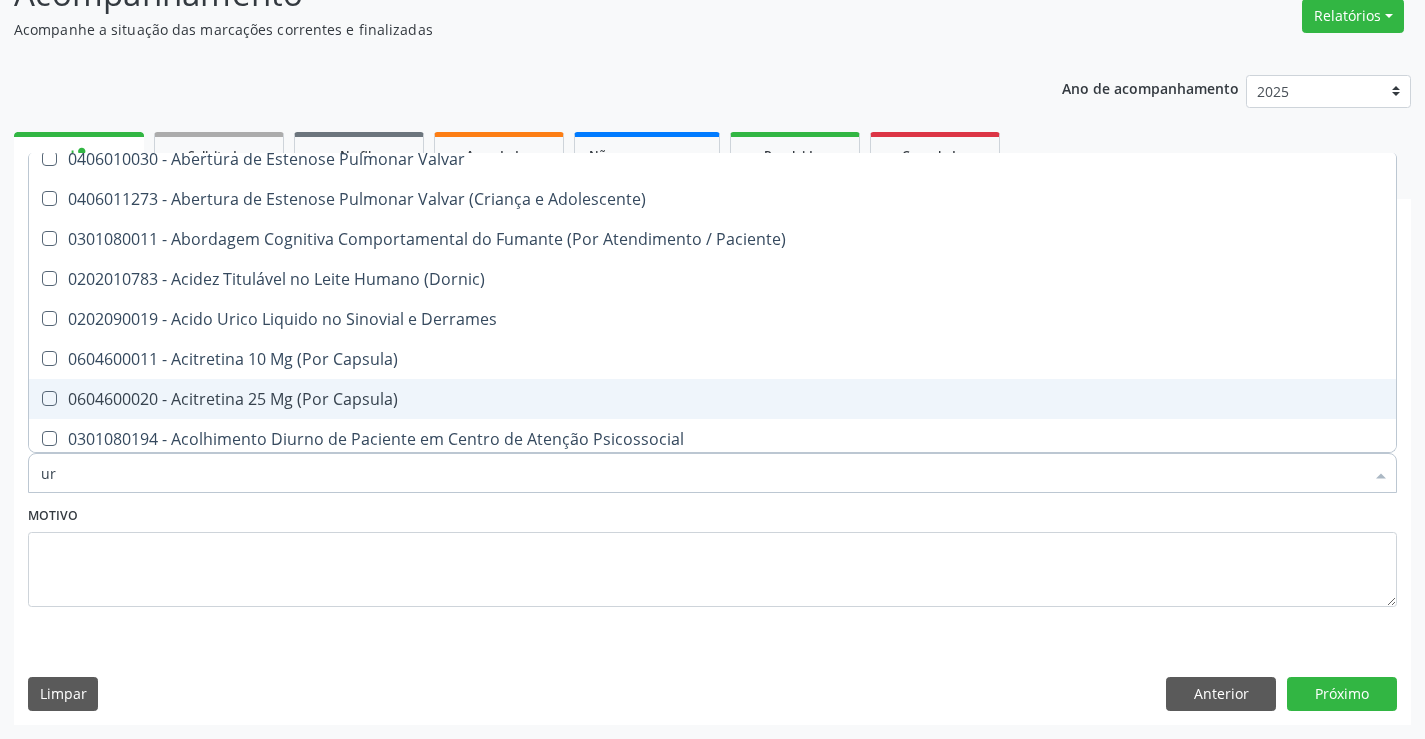 checkbox on "false" 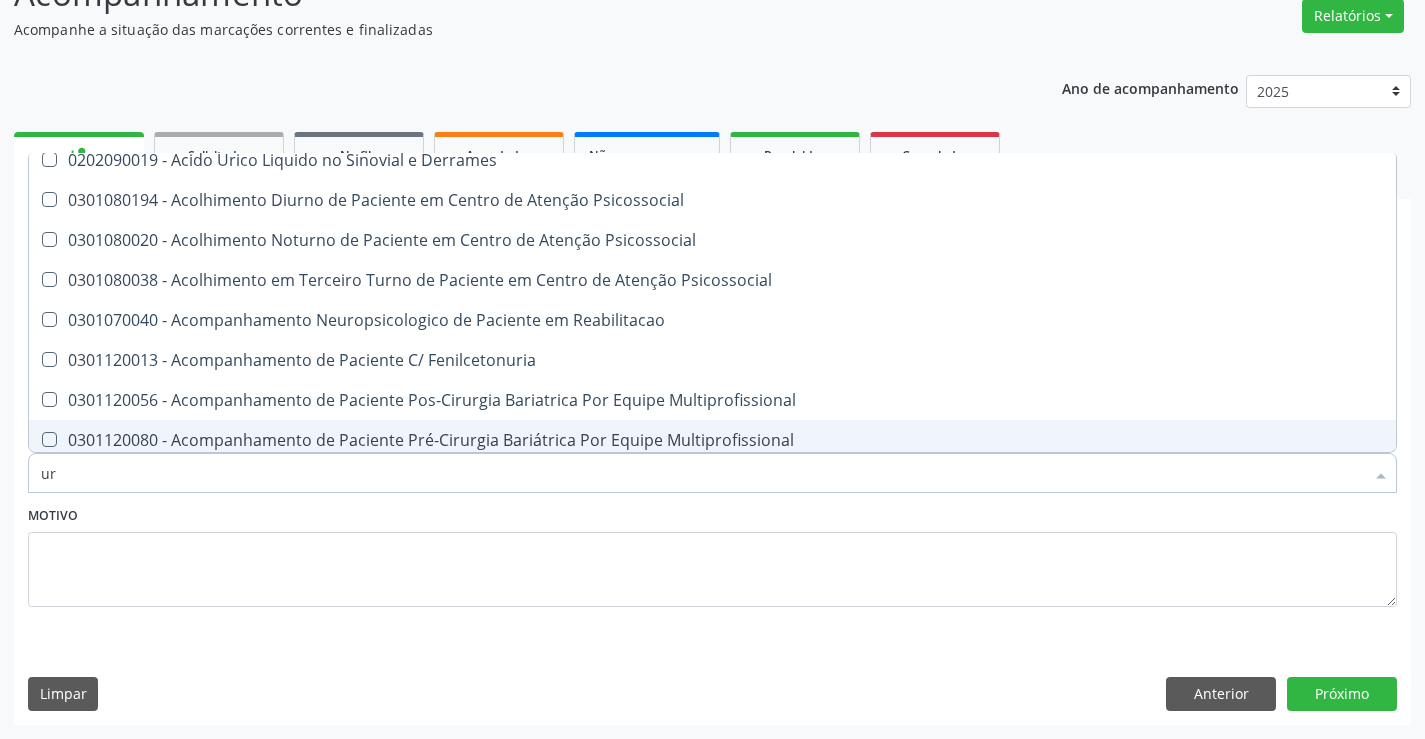 type on "uri" 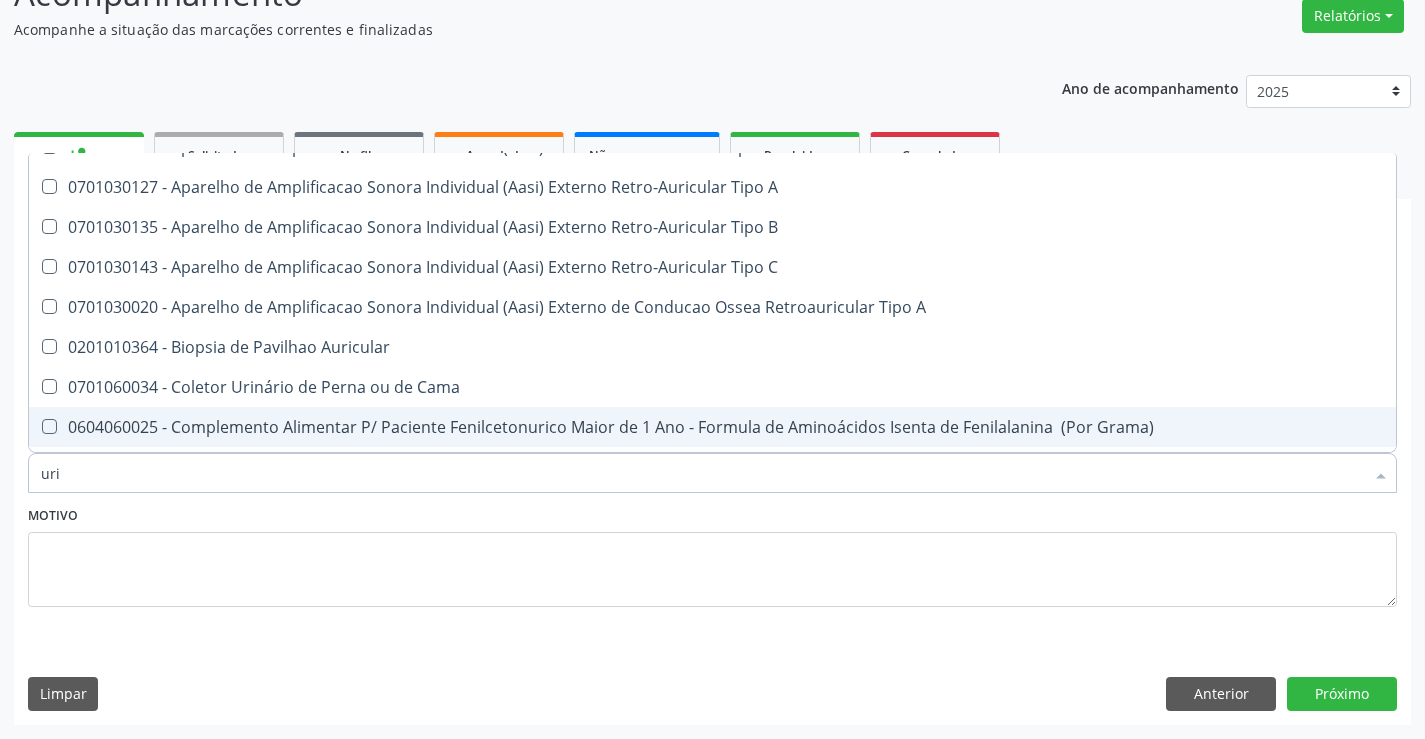 scroll, scrollTop: 346, scrollLeft: 0, axis: vertical 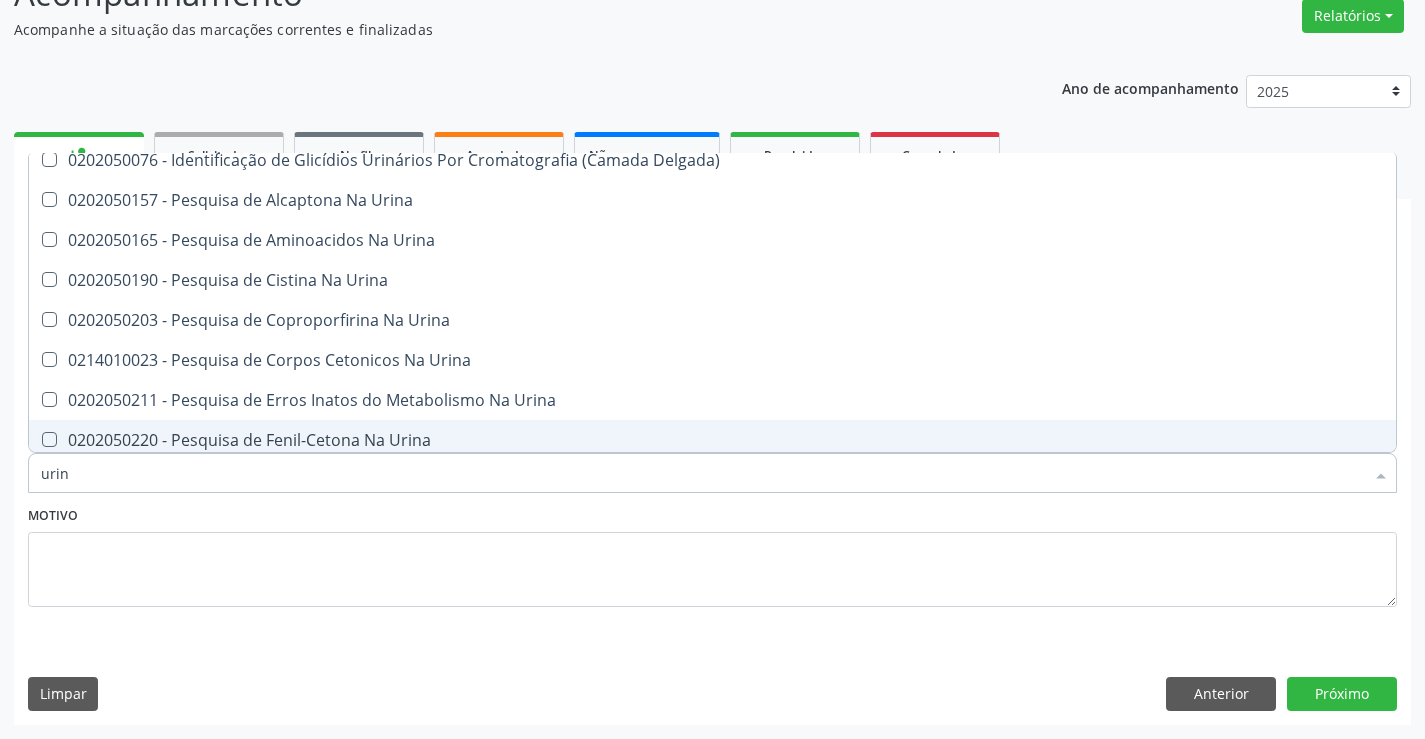 type on "urina" 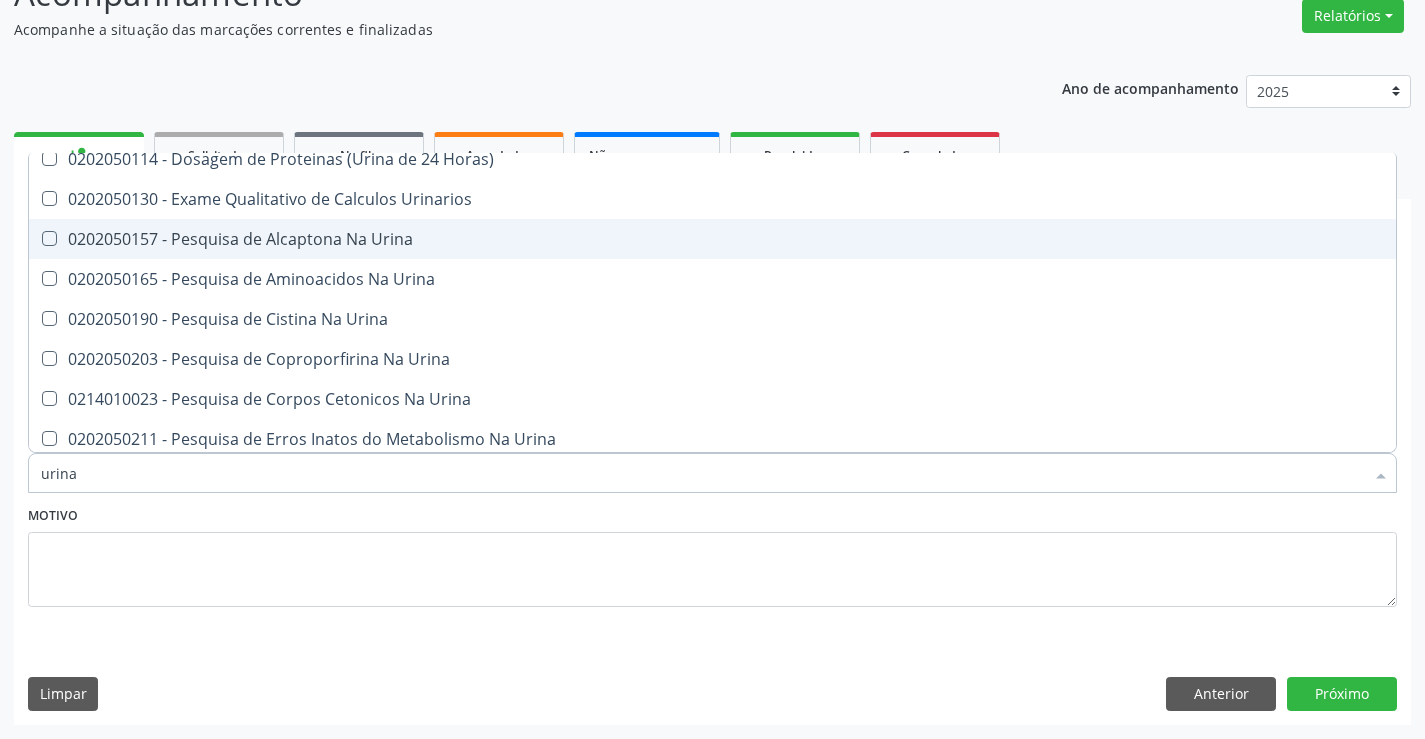 scroll, scrollTop: 0, scrollLeft: 0, axis: both 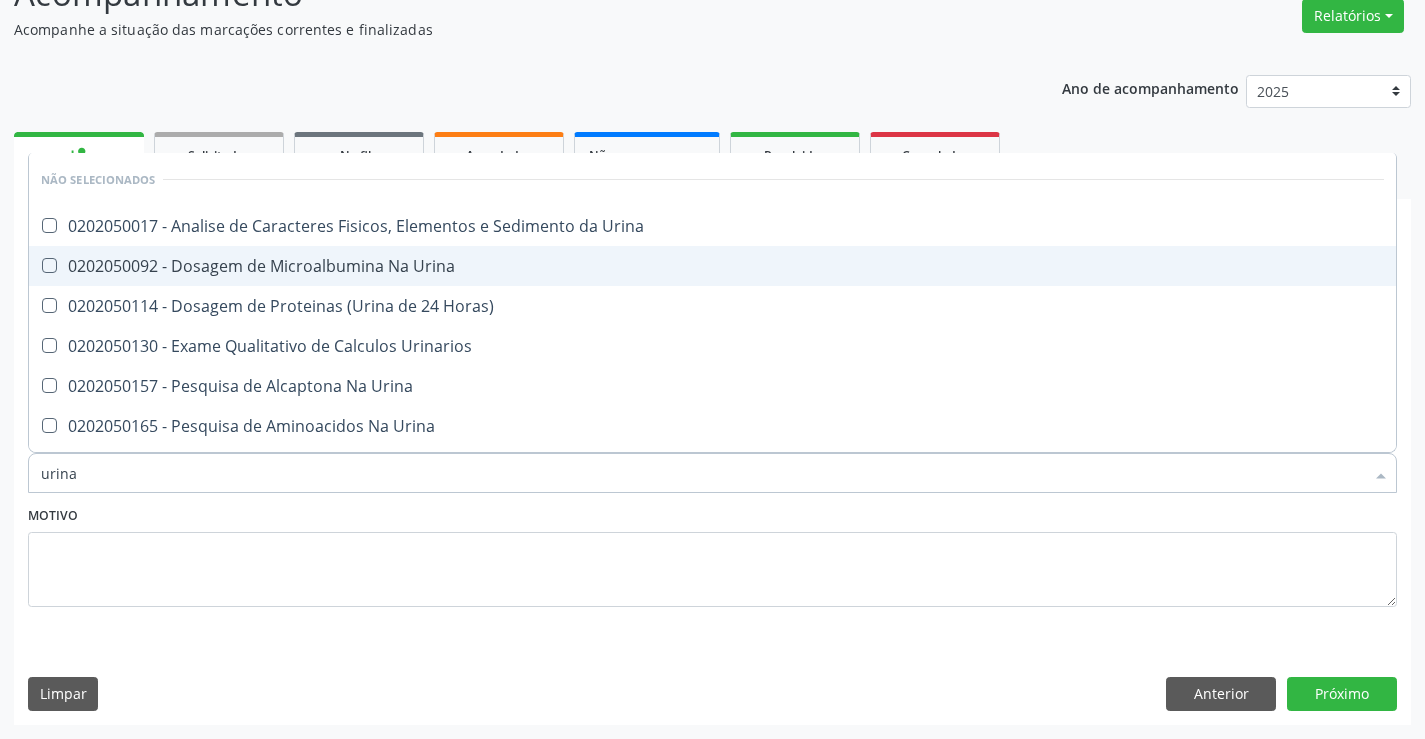 click on "0202050017 - Analise de Caracteres Fisicos, Elementos e Sedimento da Urina" at bounding box center [712, 226] 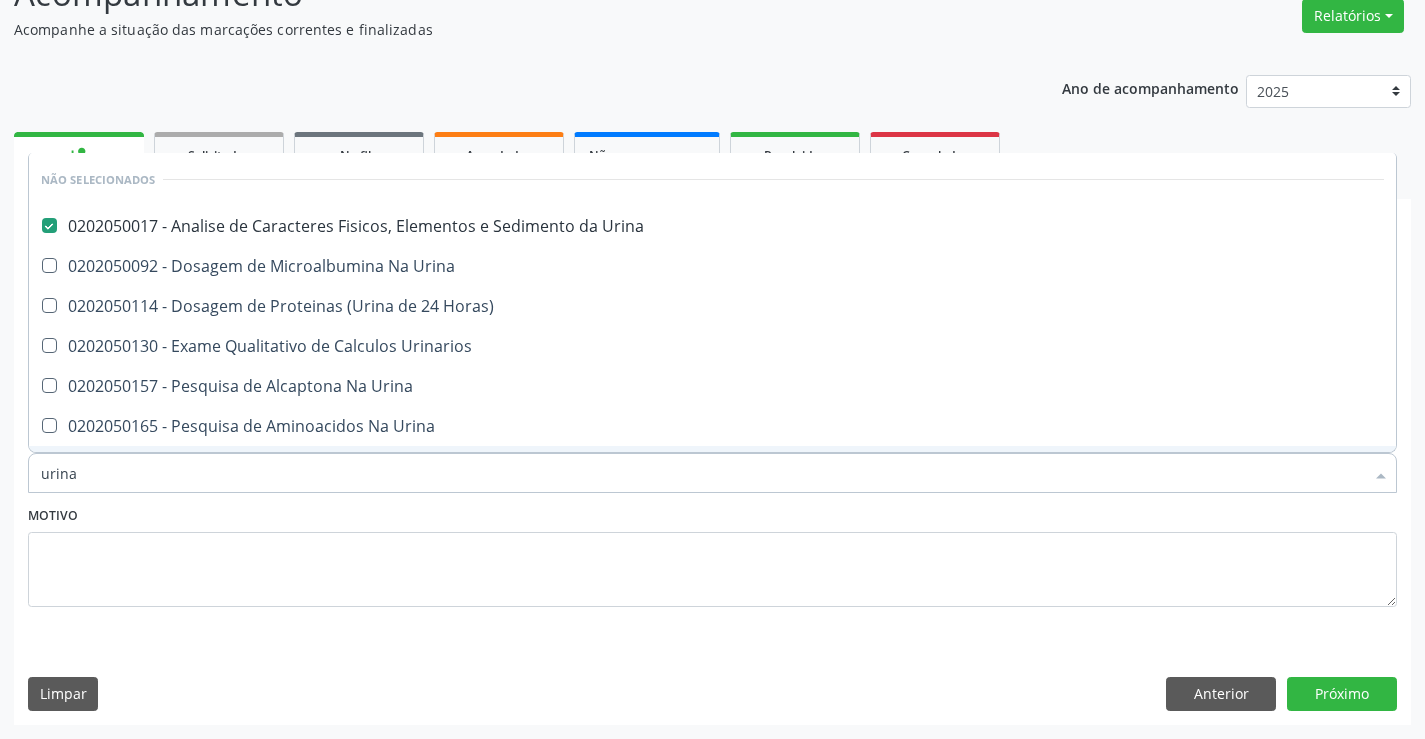 click on "urina" at bounding box center (702, 473) 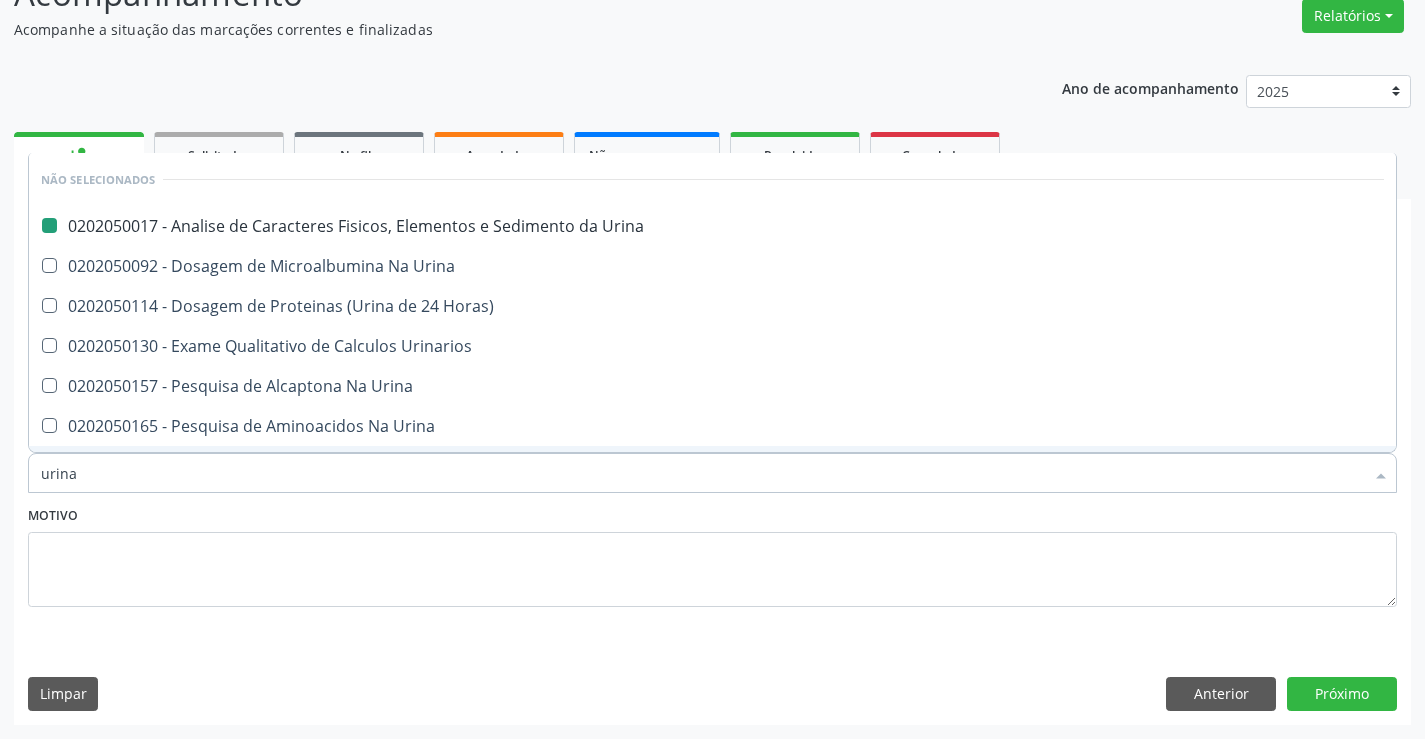 type on "f" 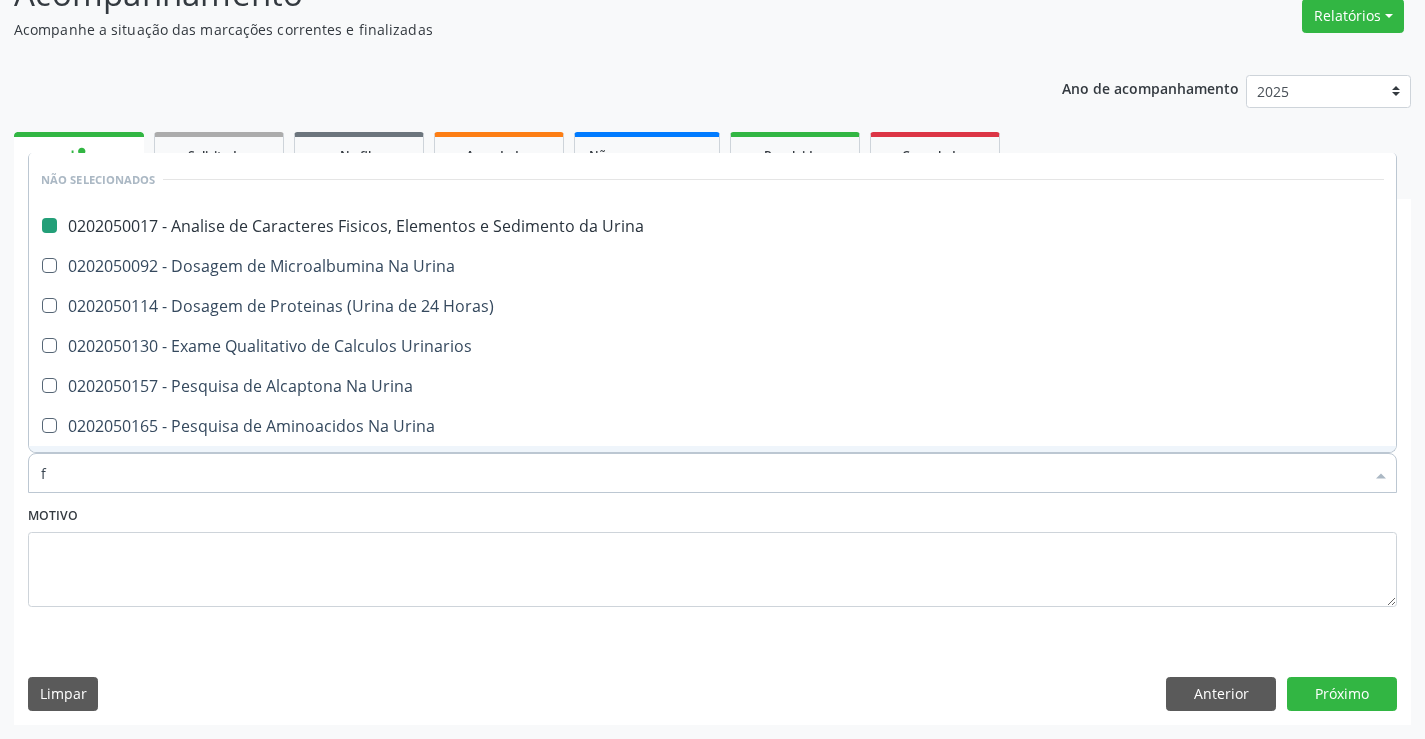 checkbox on "false" 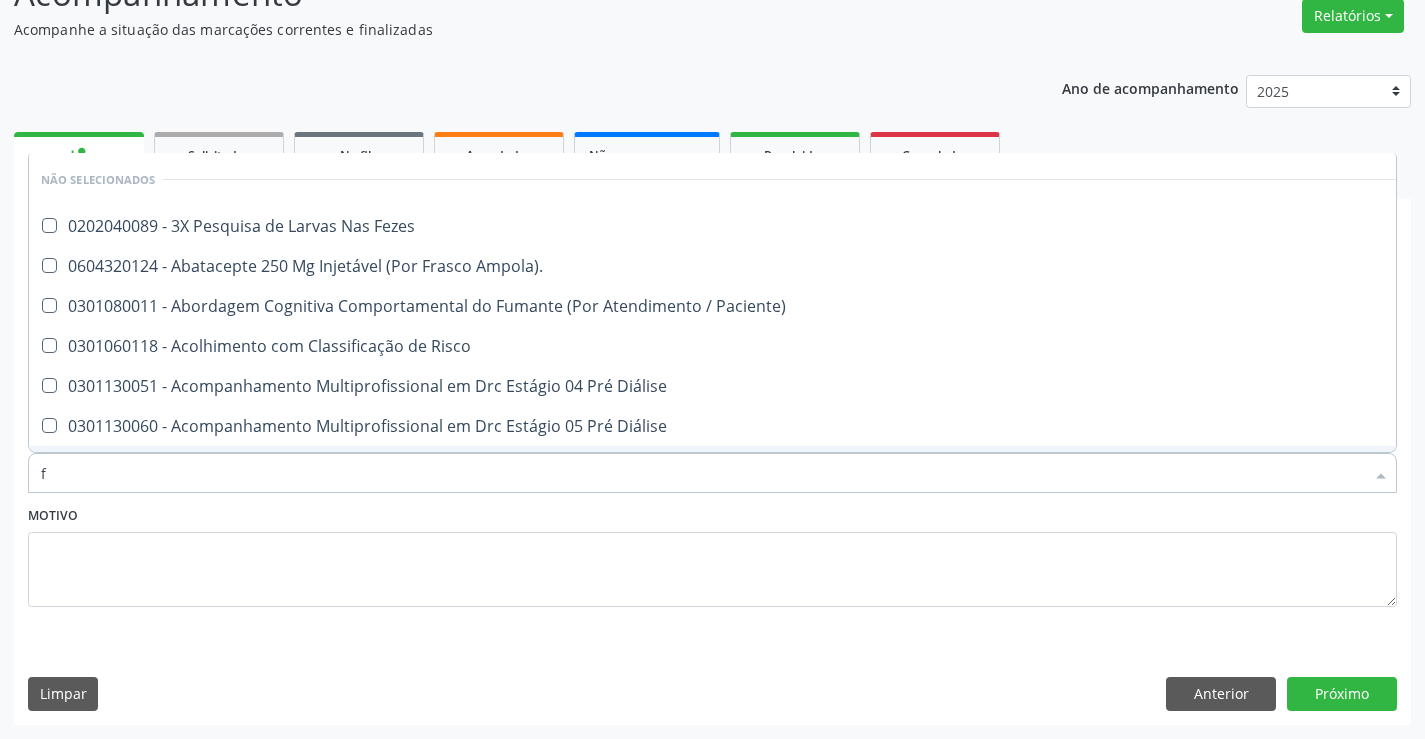type on "fe" 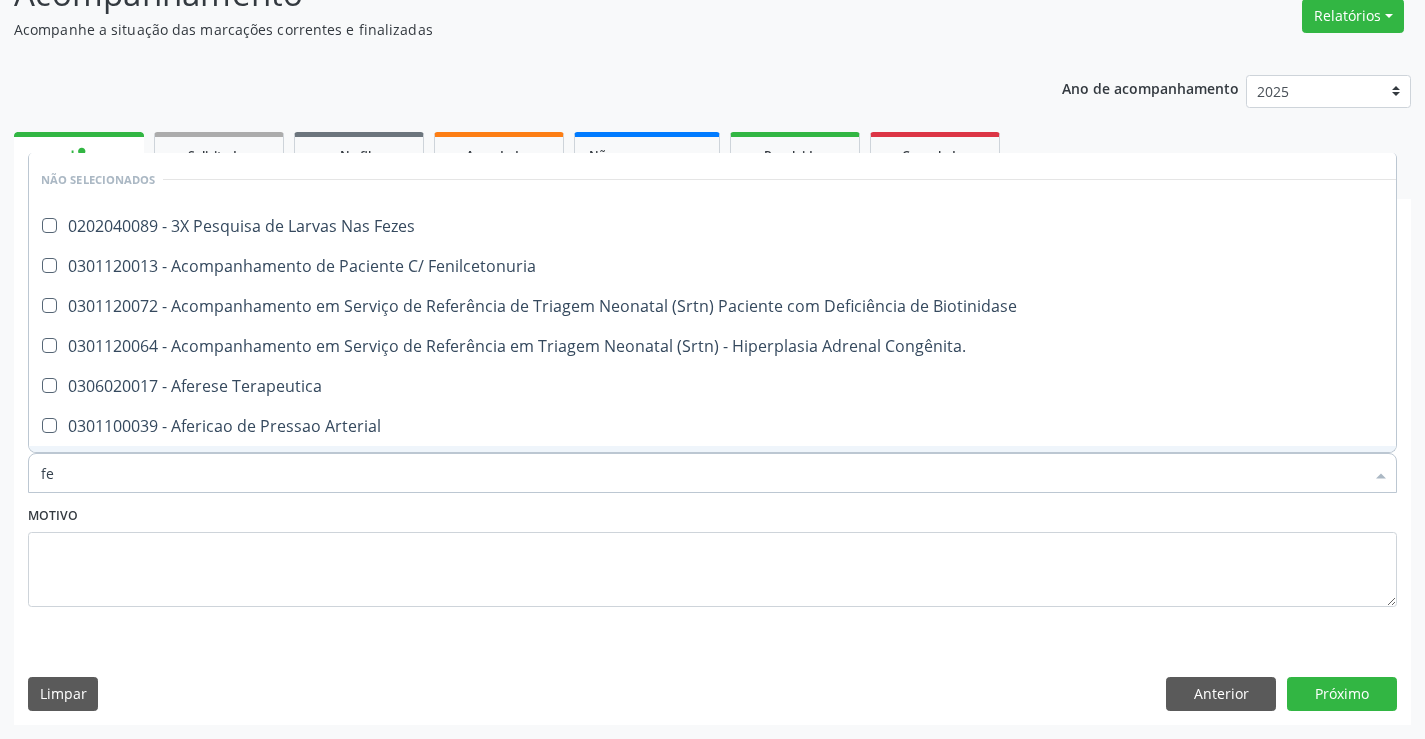 checkbox on "false" 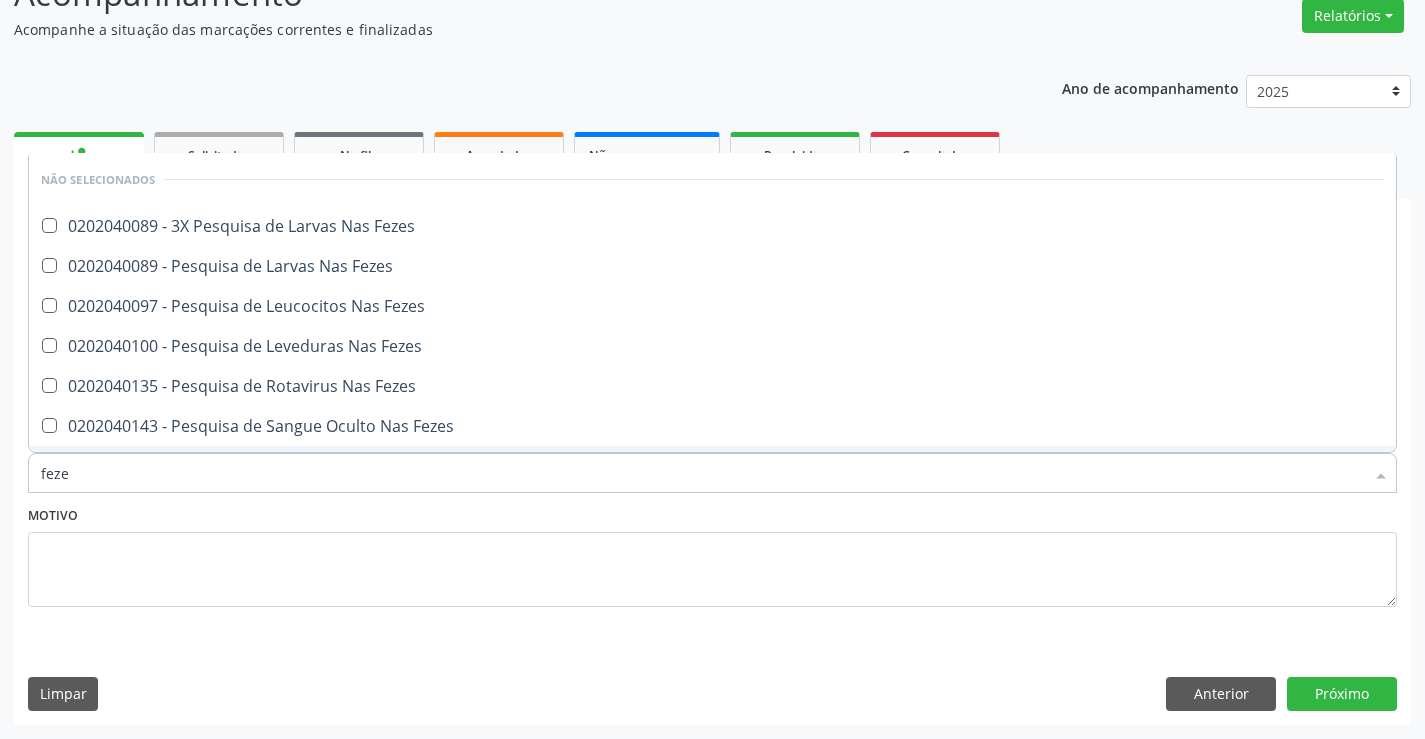type on "fezes" 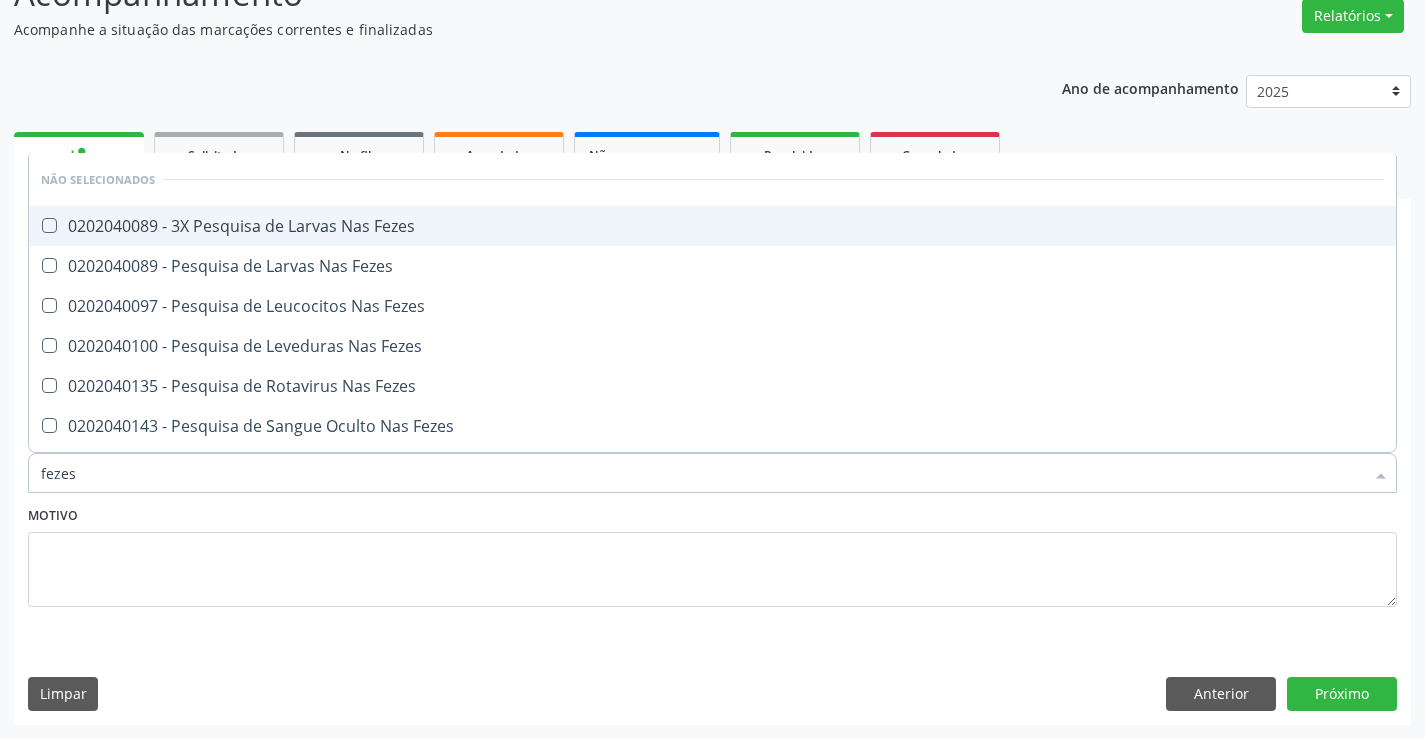 click on "0202040089 - 3X Pesquisa de Larvas Nas Fezes" at bounding box center (712, 226) 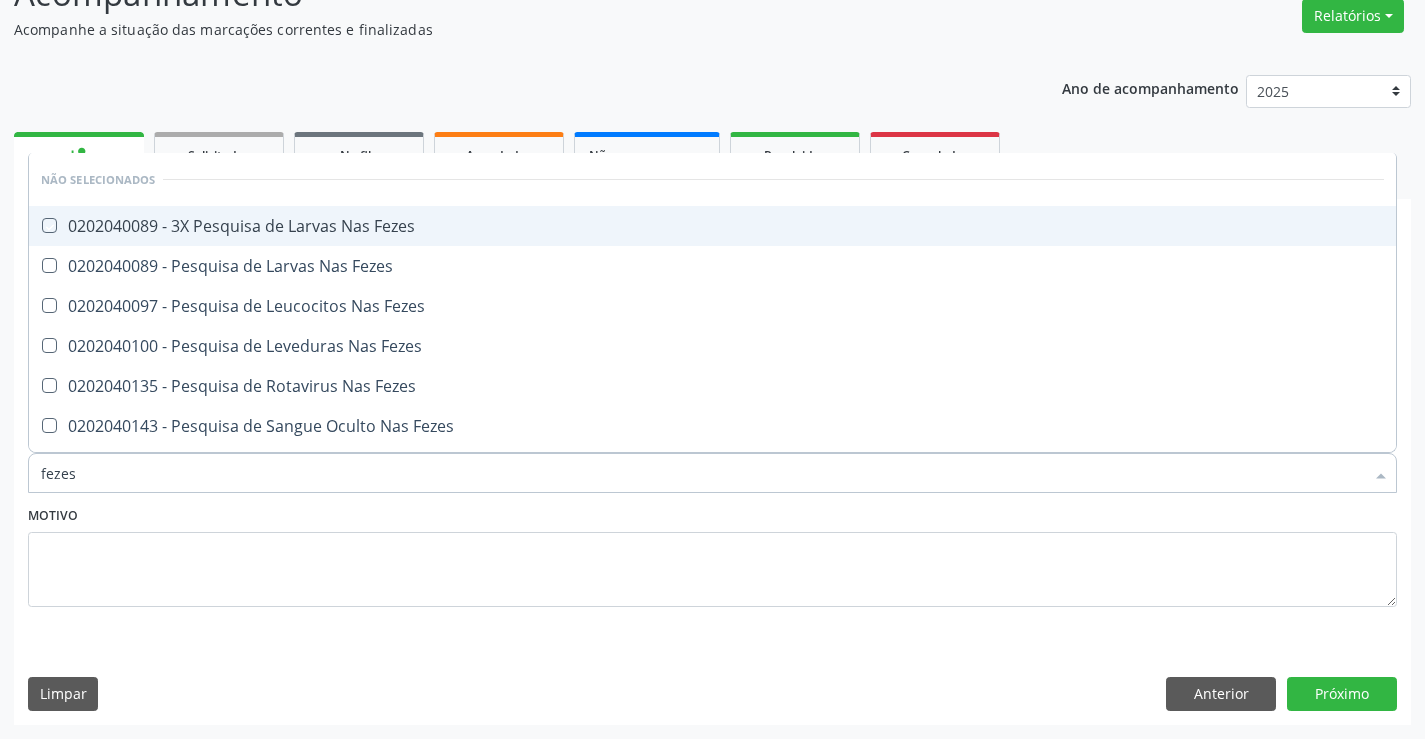 checkbox on "true" 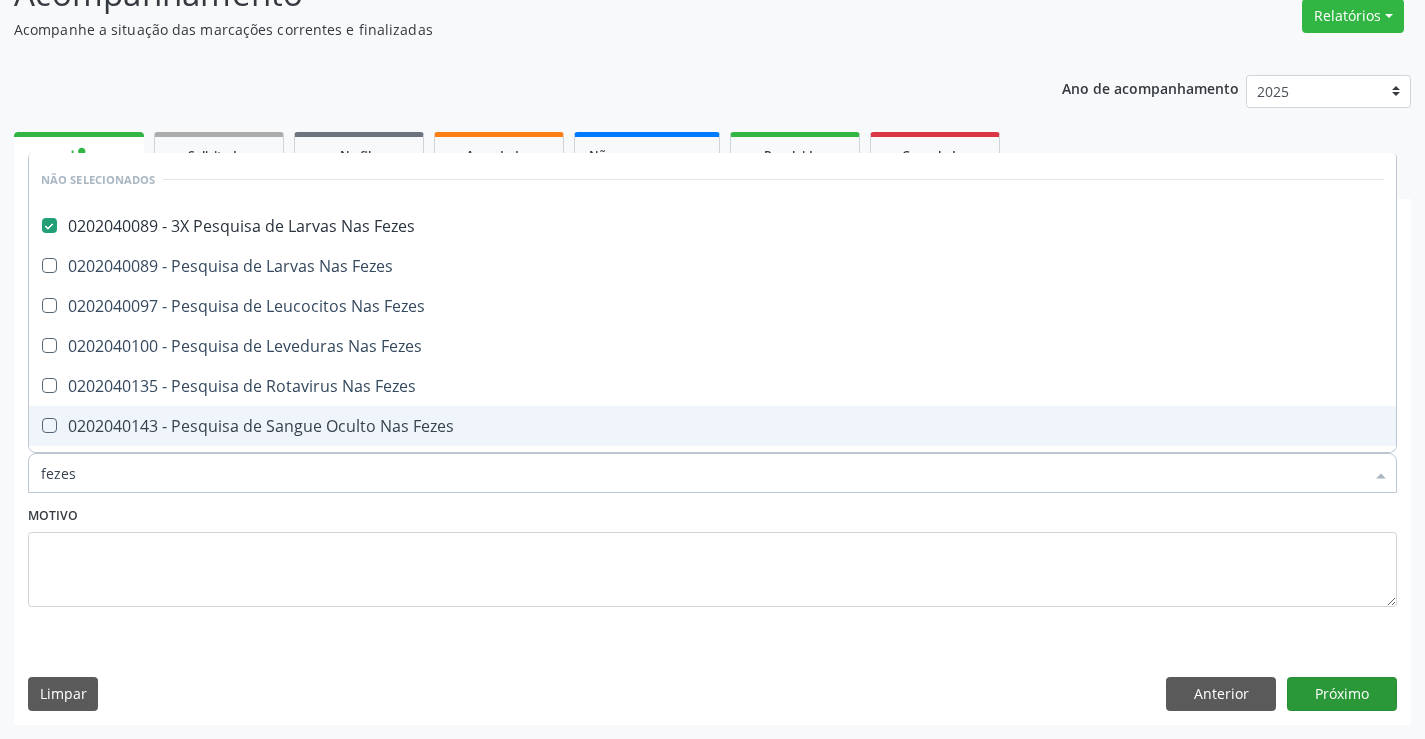type on "fezes" 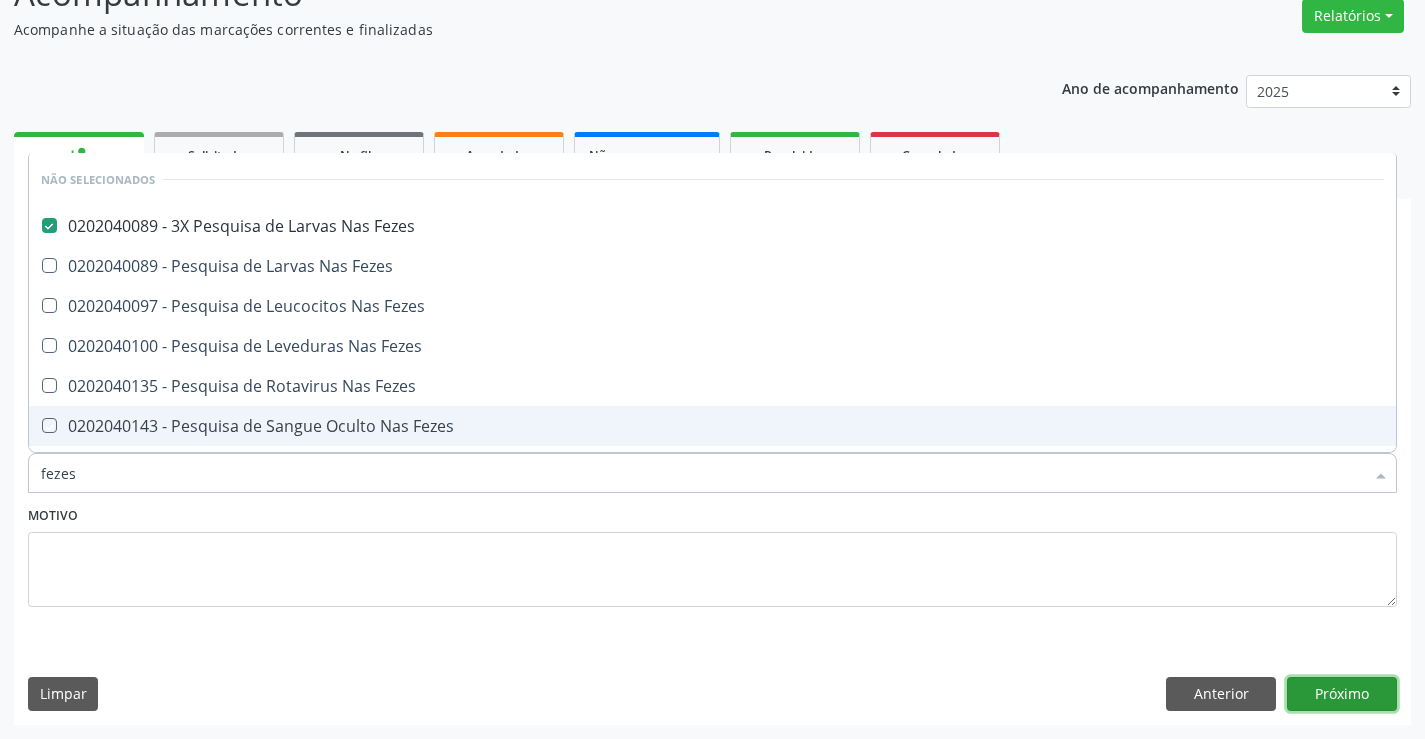 click on "Próximo" at bounding box center [1342, 694] 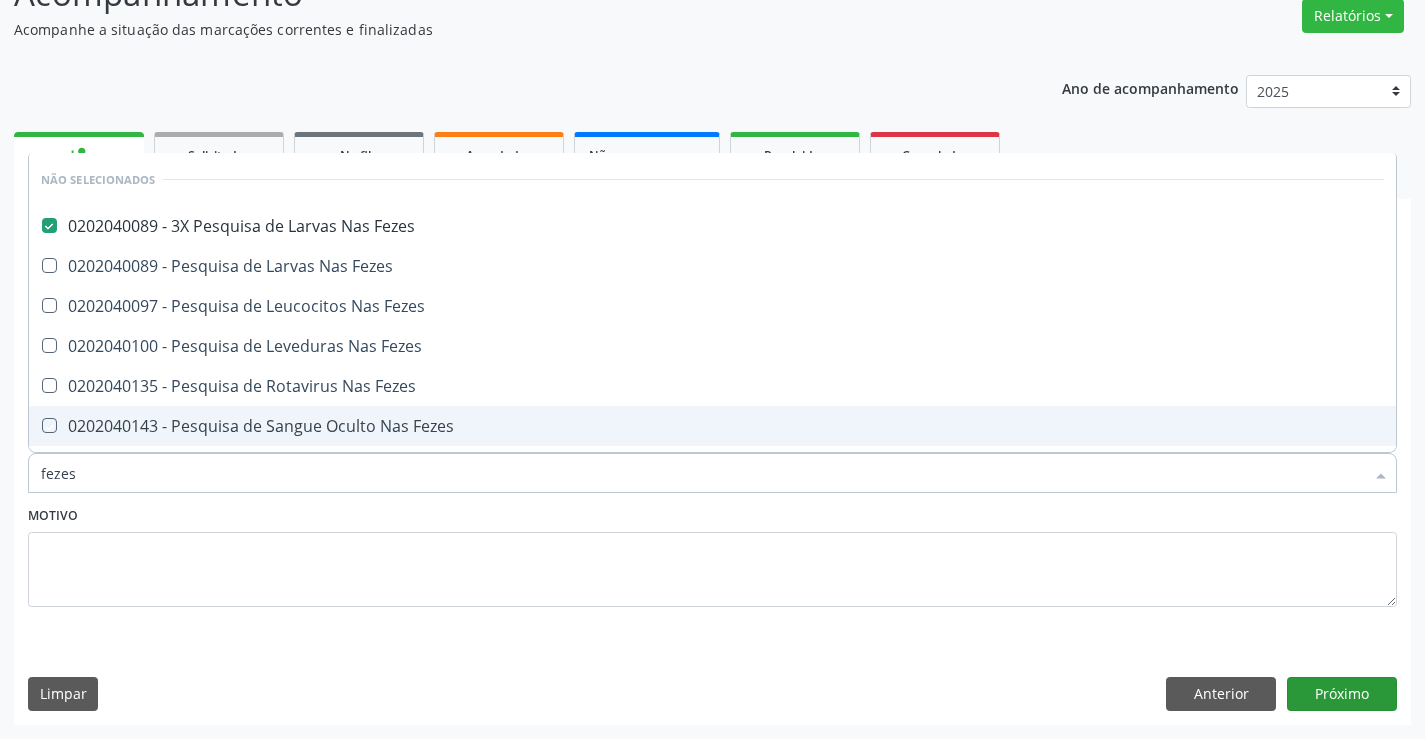 type 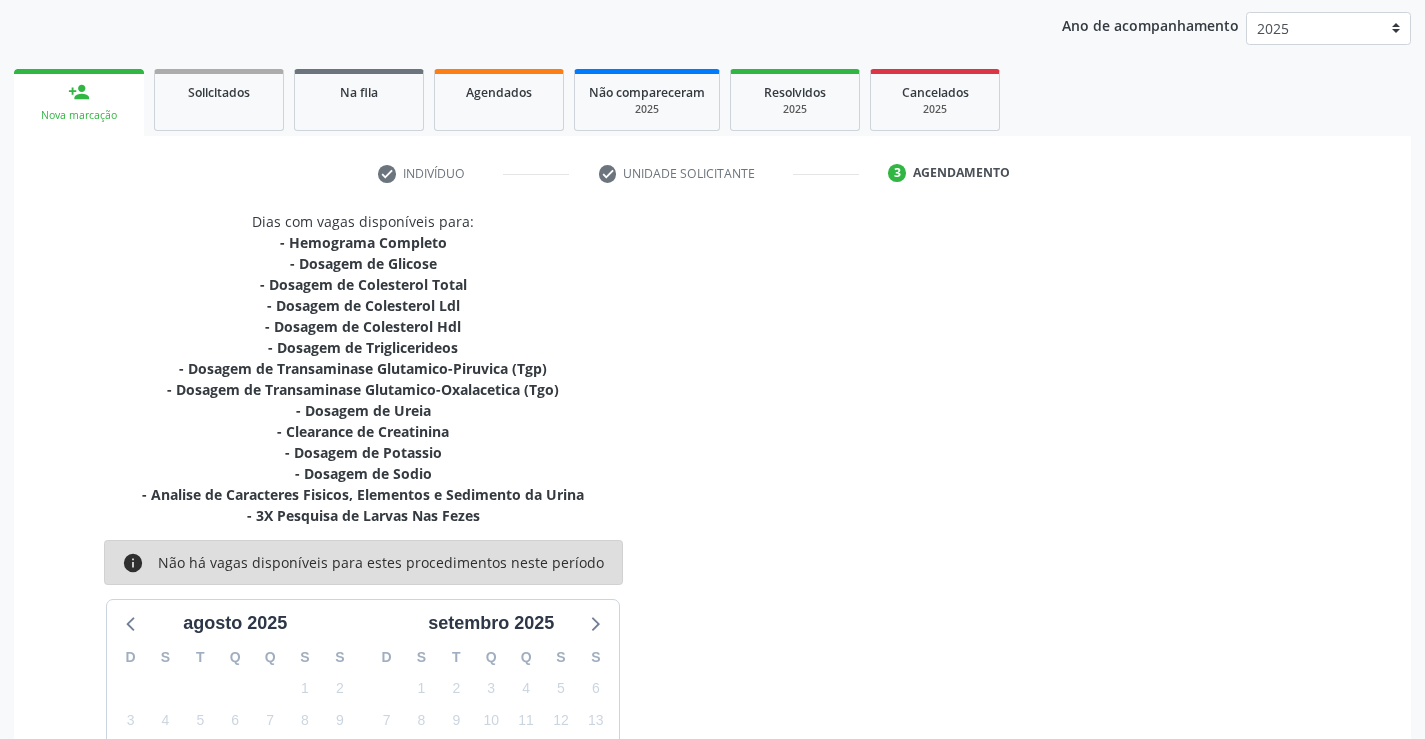 scroll, scrollTop: 263, scrollLeft: 0, axis: vertical 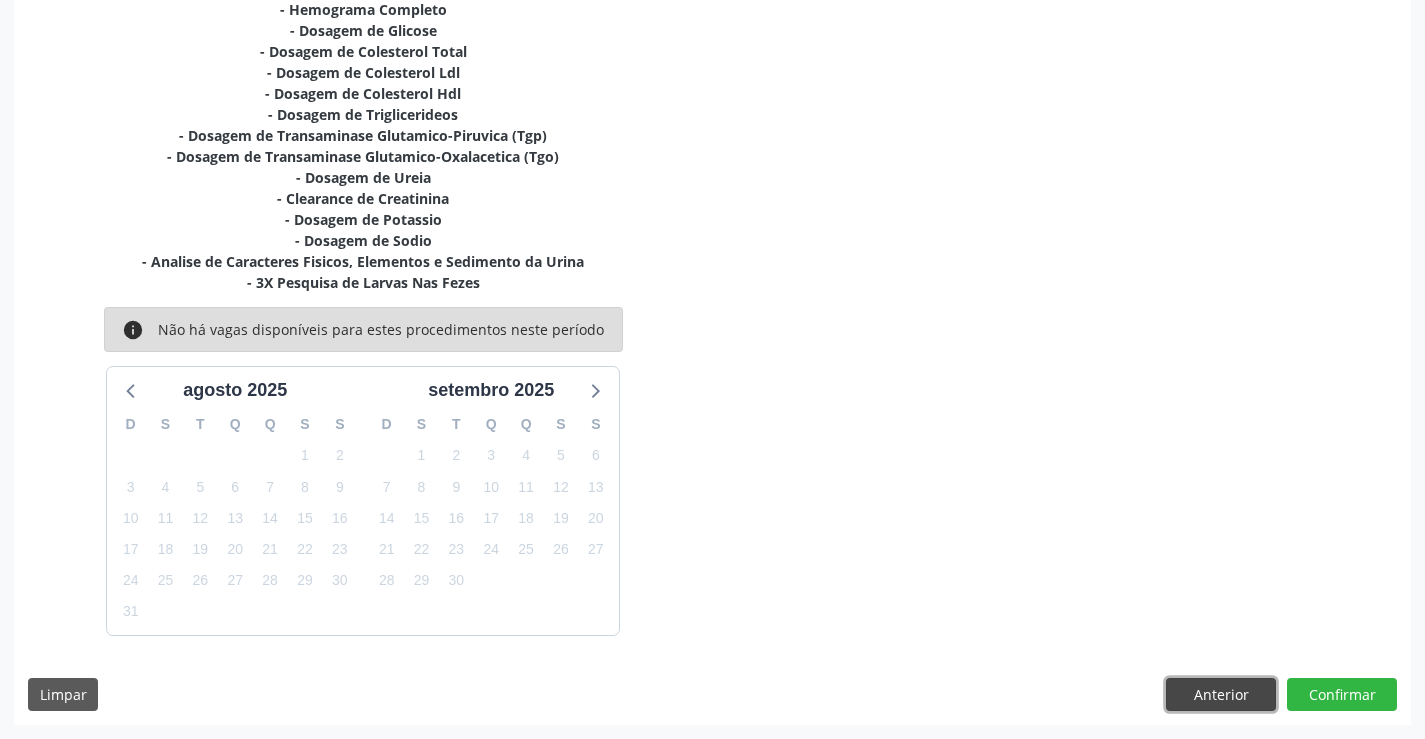 click on "Anterior" at bounding box center [1221, 695] 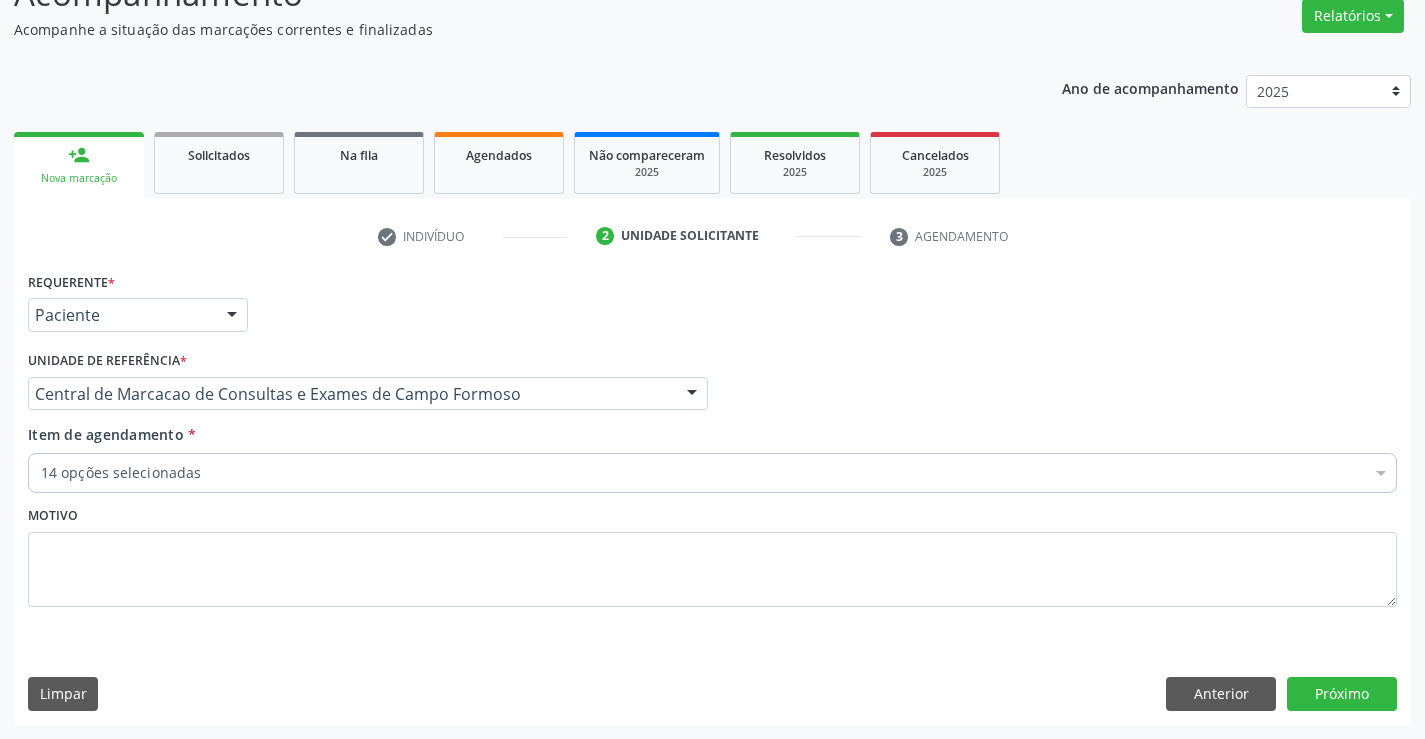 scroll, scrollTop: 167, scrollLeft: 0, axis: vertical 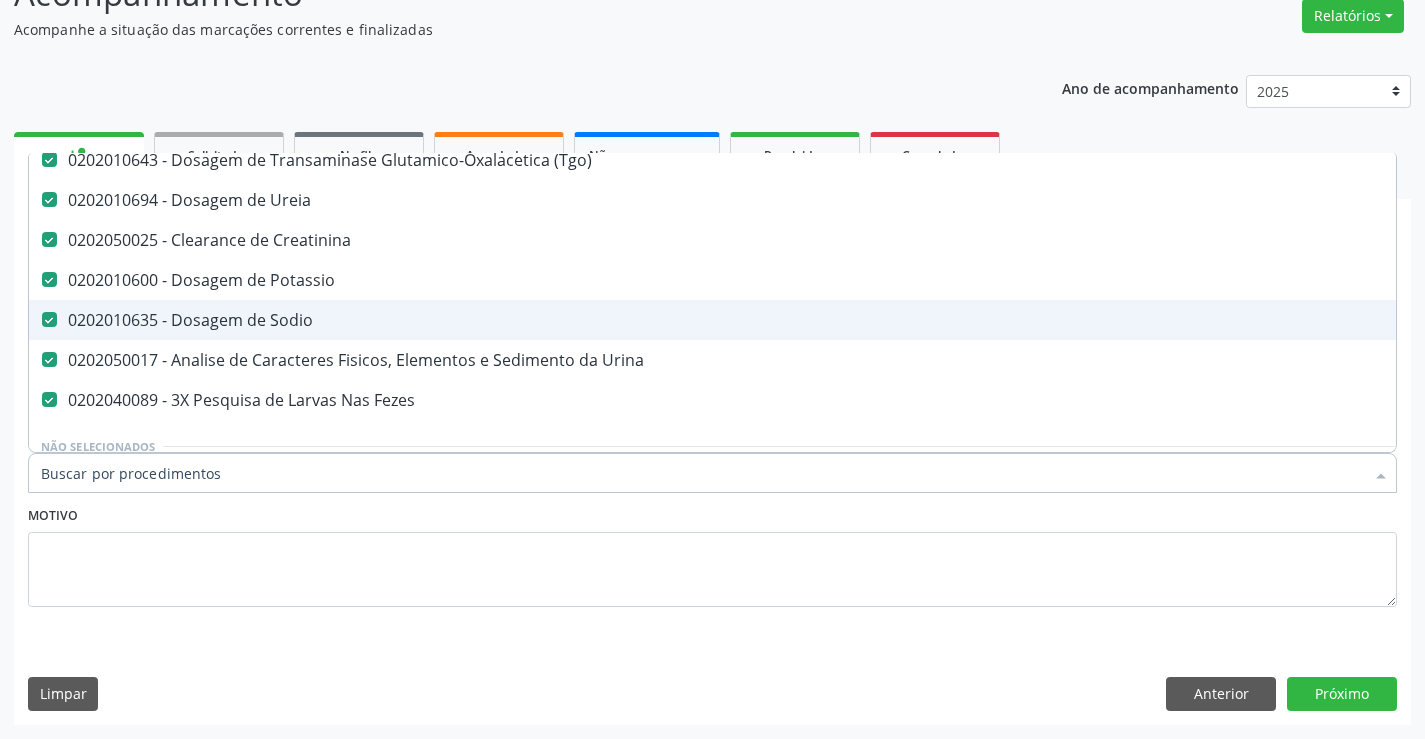 click on "0202010635 - Dosagem de Sodio" at bounding box center [819, 320] 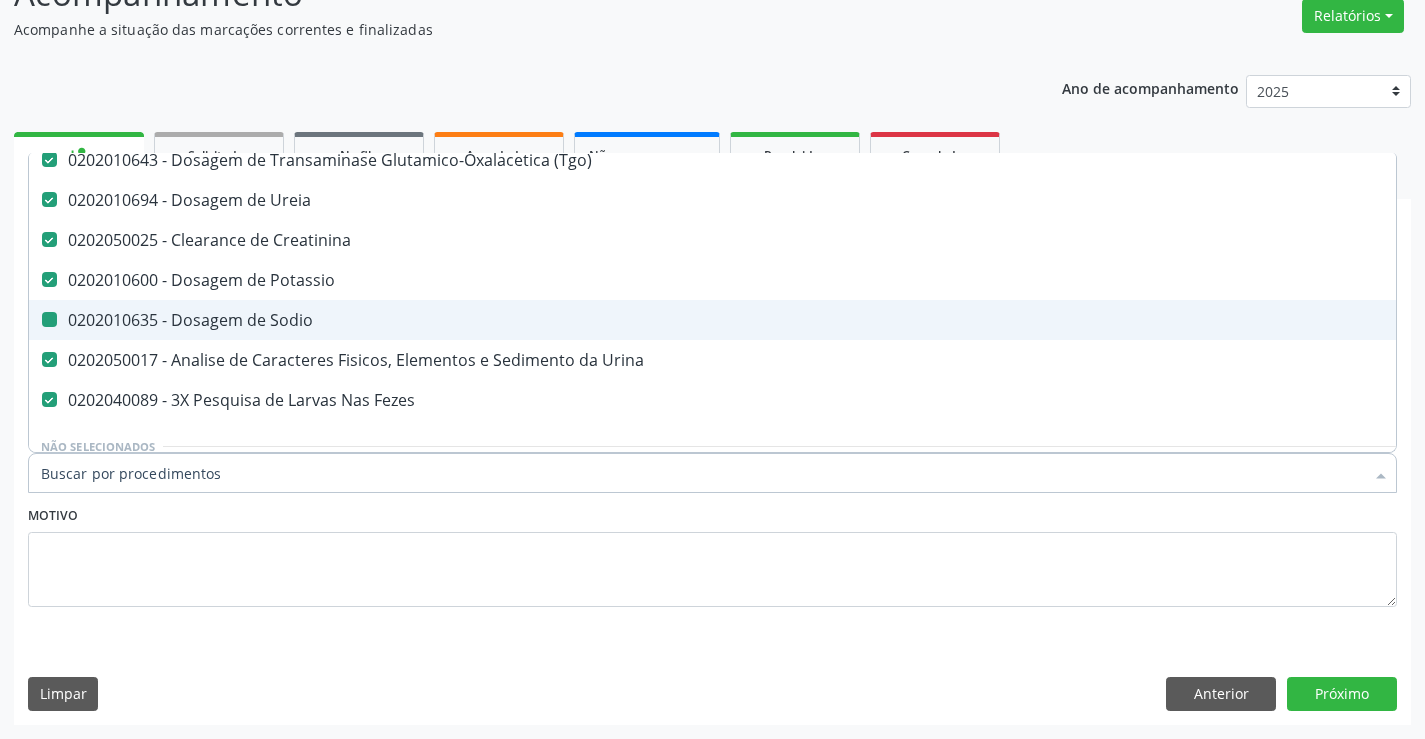 checkbox on "false" 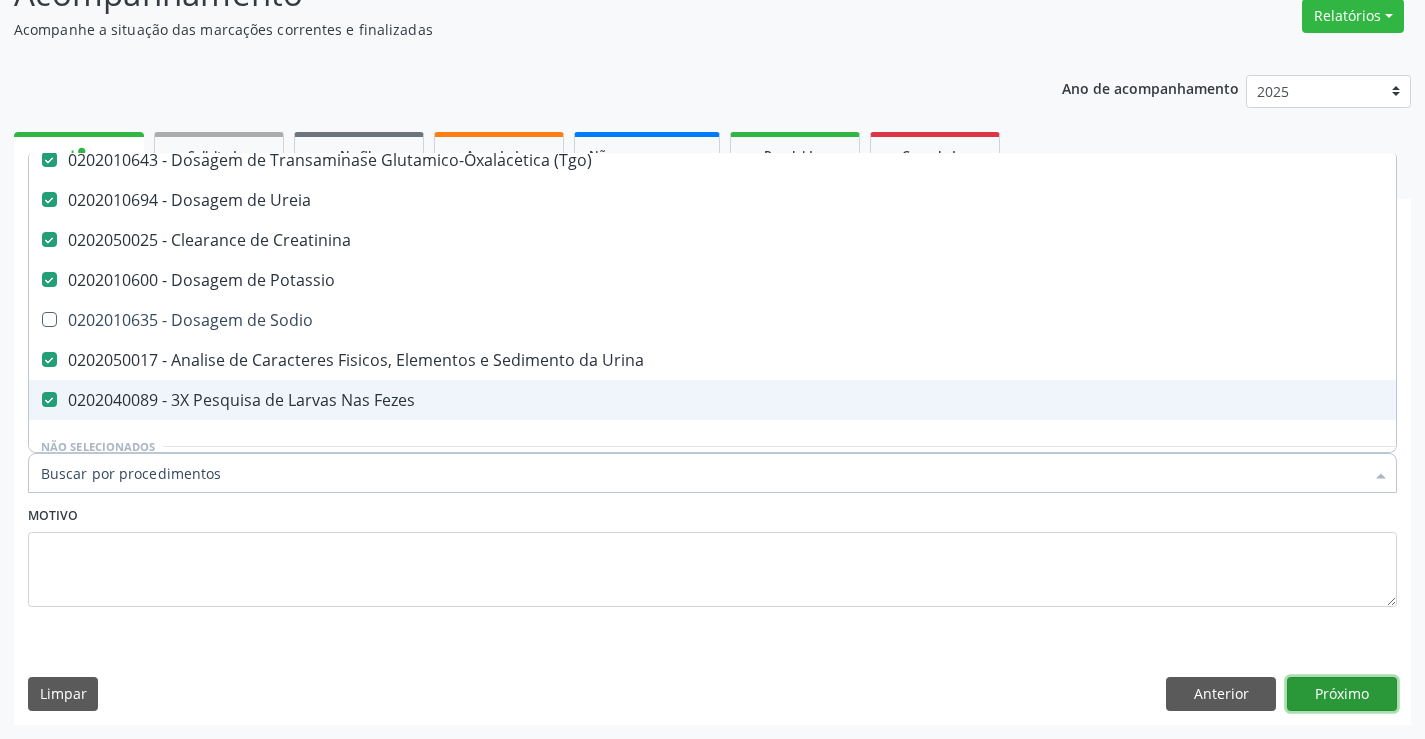 click on "Próximo" at bounding box center [1342, 694] 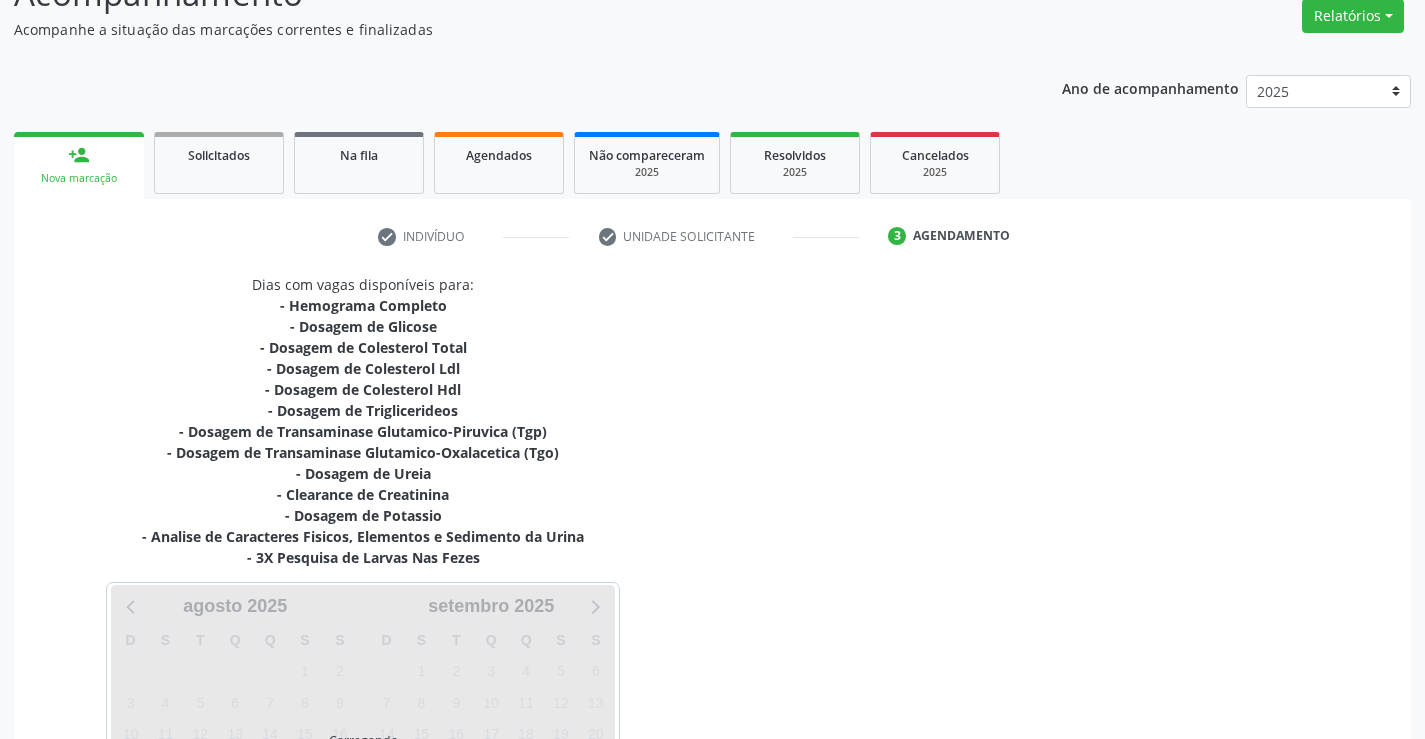 scroll, scrollTop: 0, scrollLeft: 0, axis: both 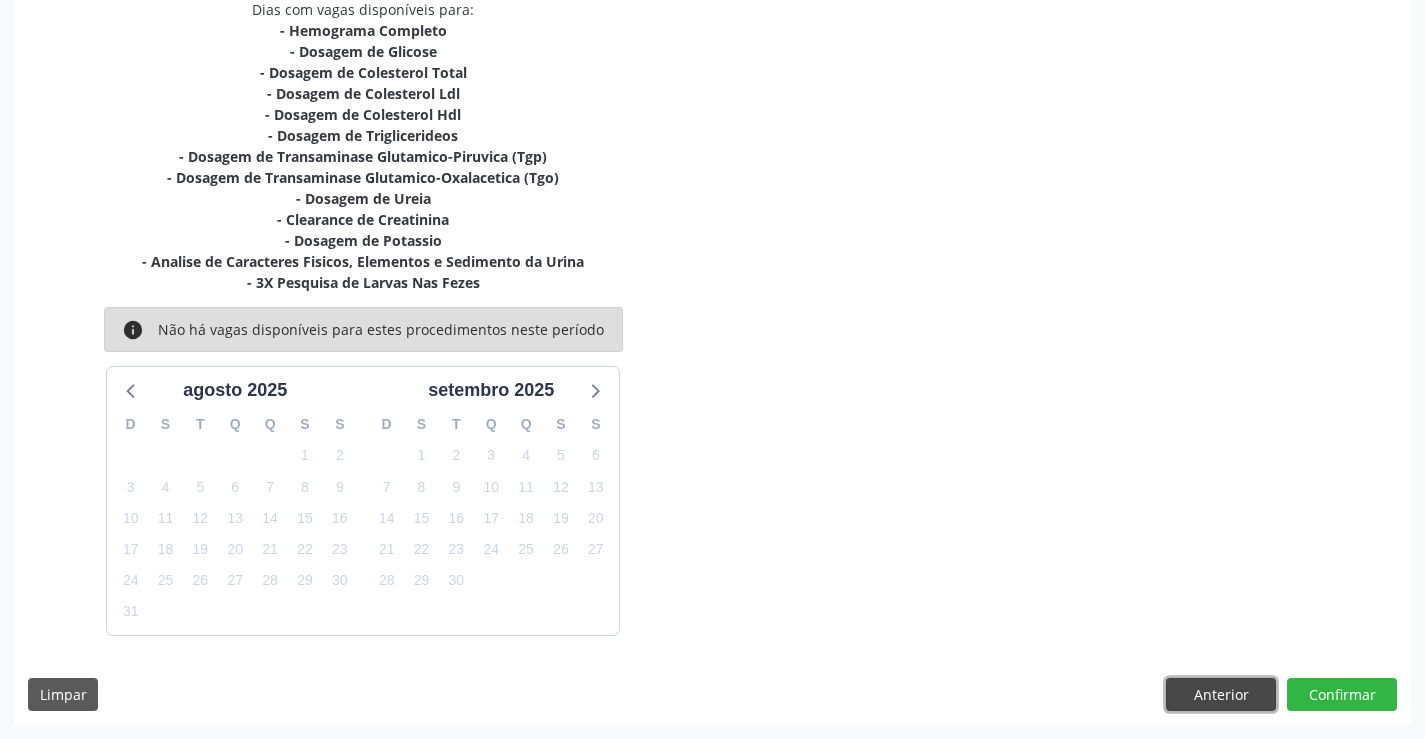 click on "Anterior" at bounding box center (1221, 695) 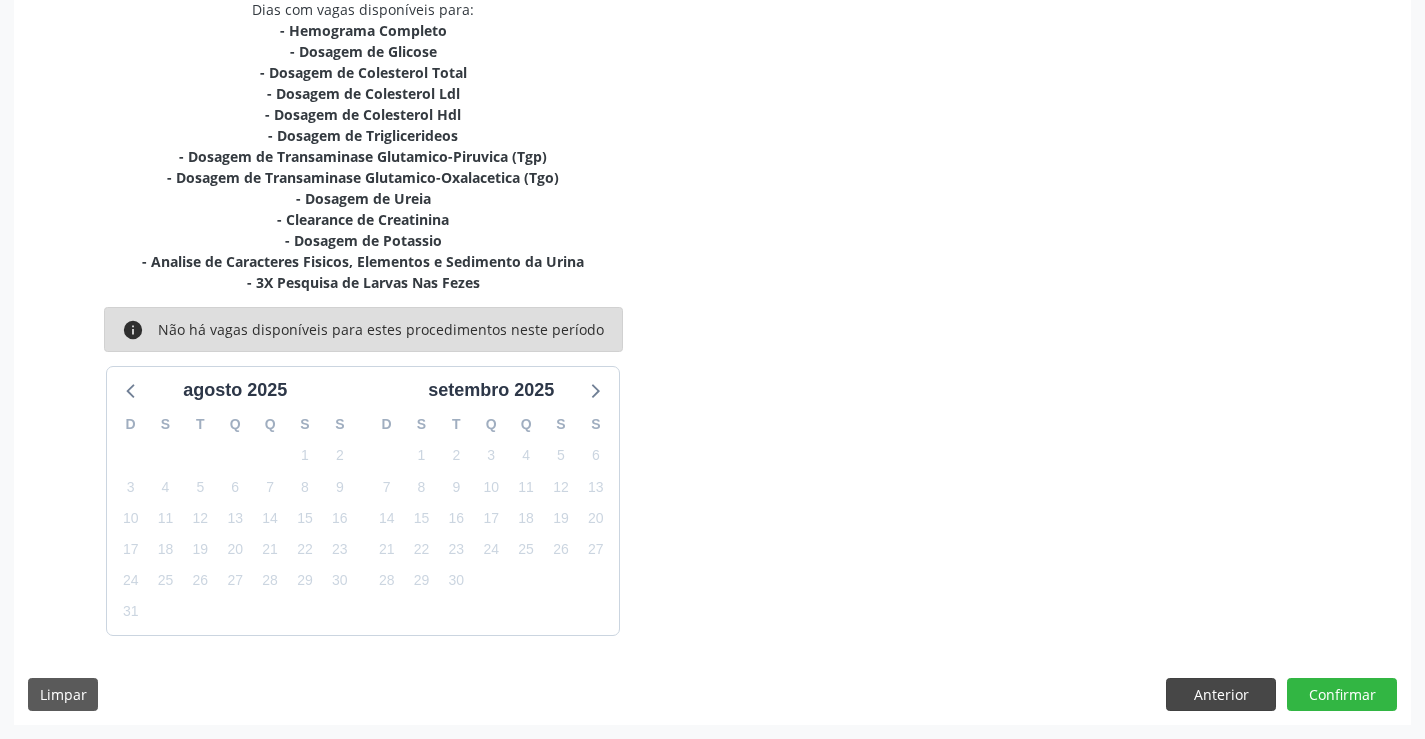 scroll, scrollTop: 167, scrollLeft: 0, axis: vertical 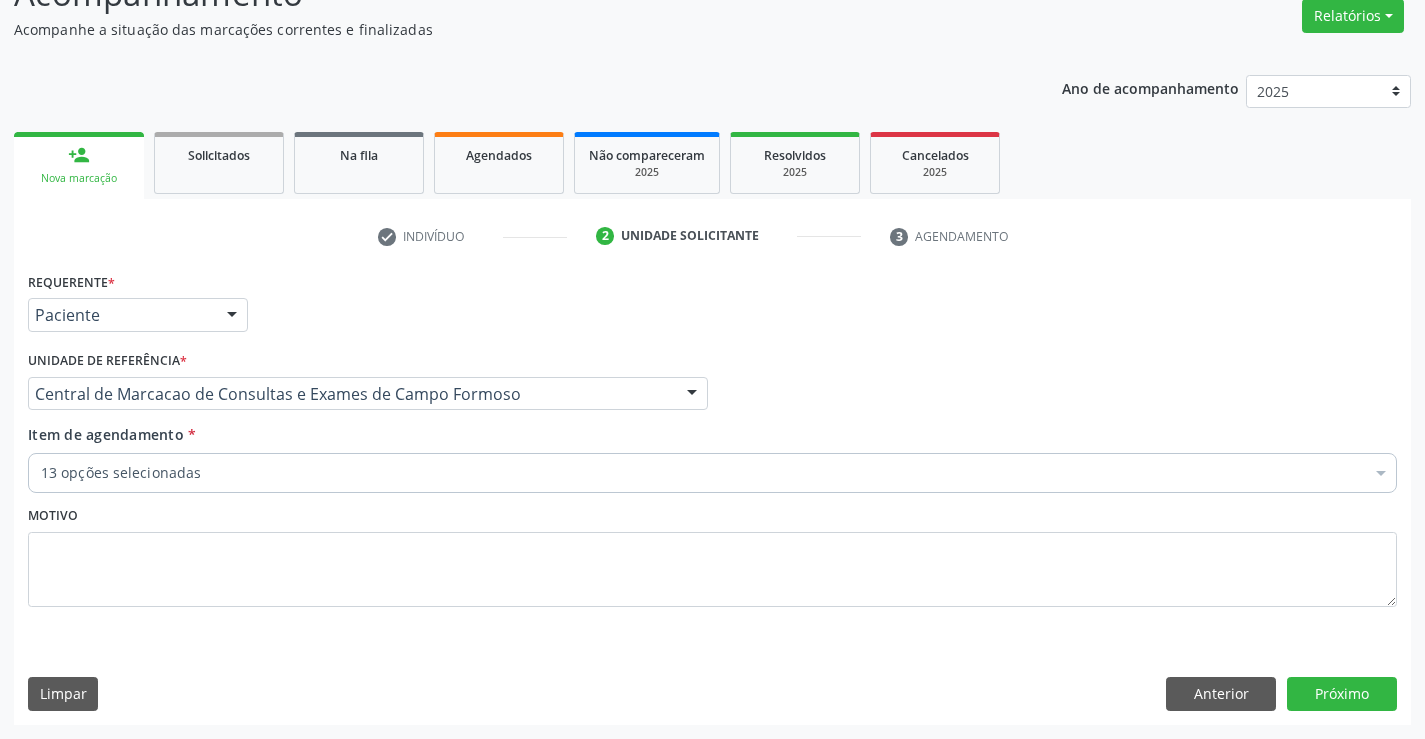 click on "13 opções selecionadas" at bounding box center [712, 473] 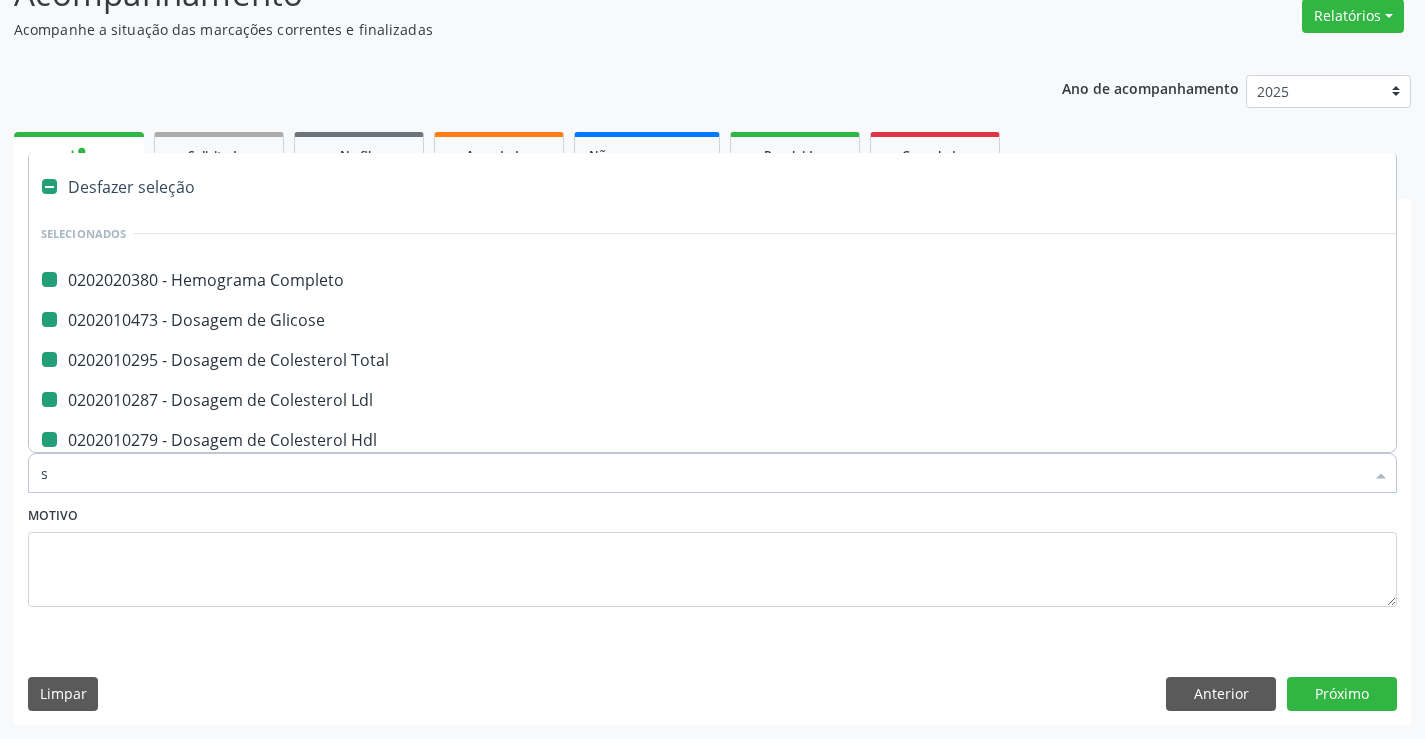 type on "so" 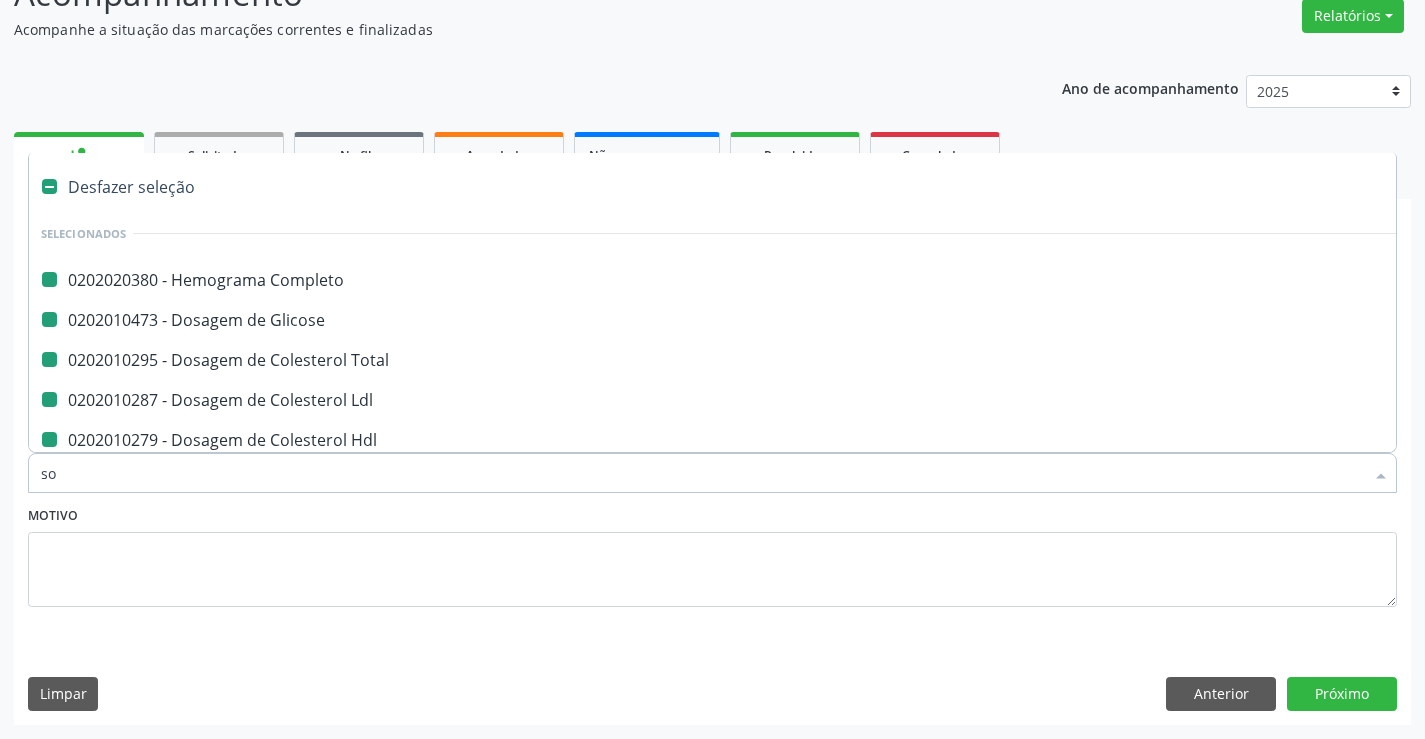 checkbox on "false" 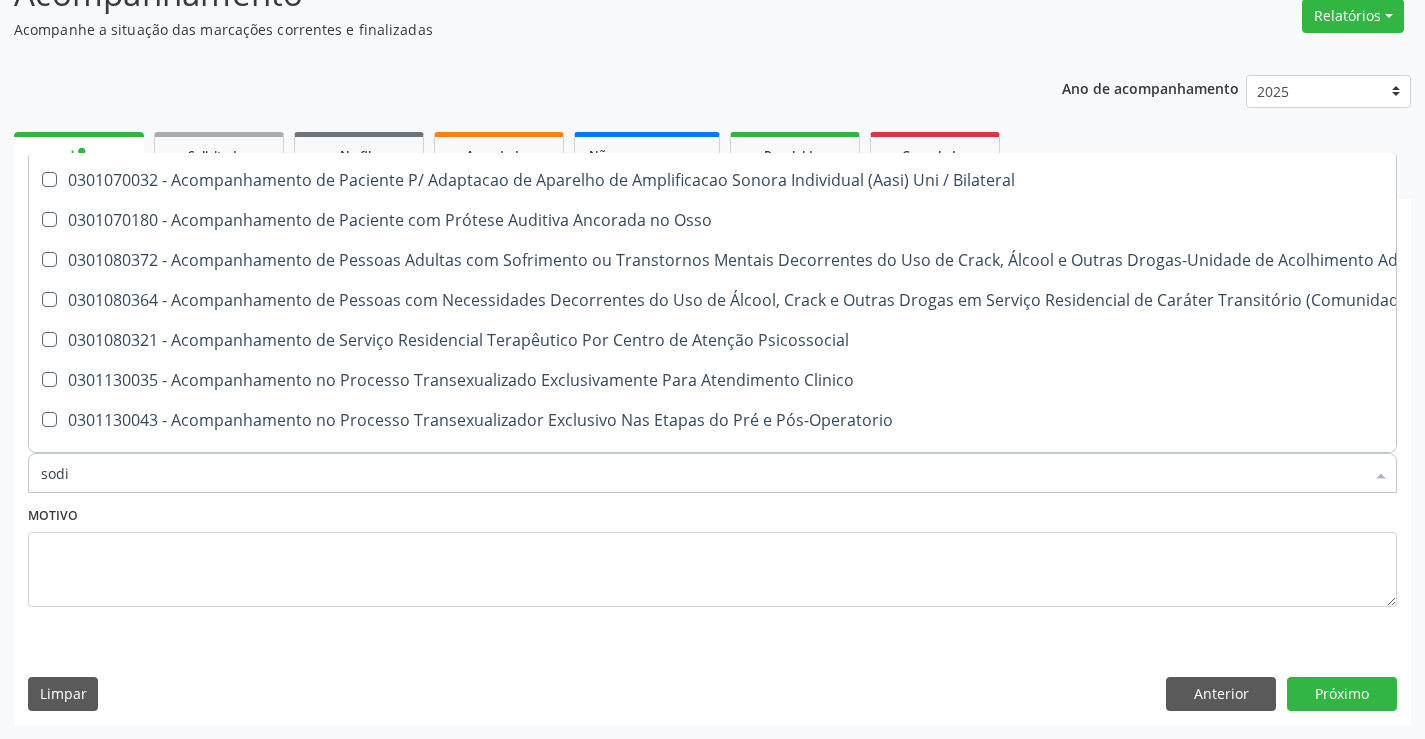 scroll, scrollTop: 0, scrollLeft: 0, axis: both 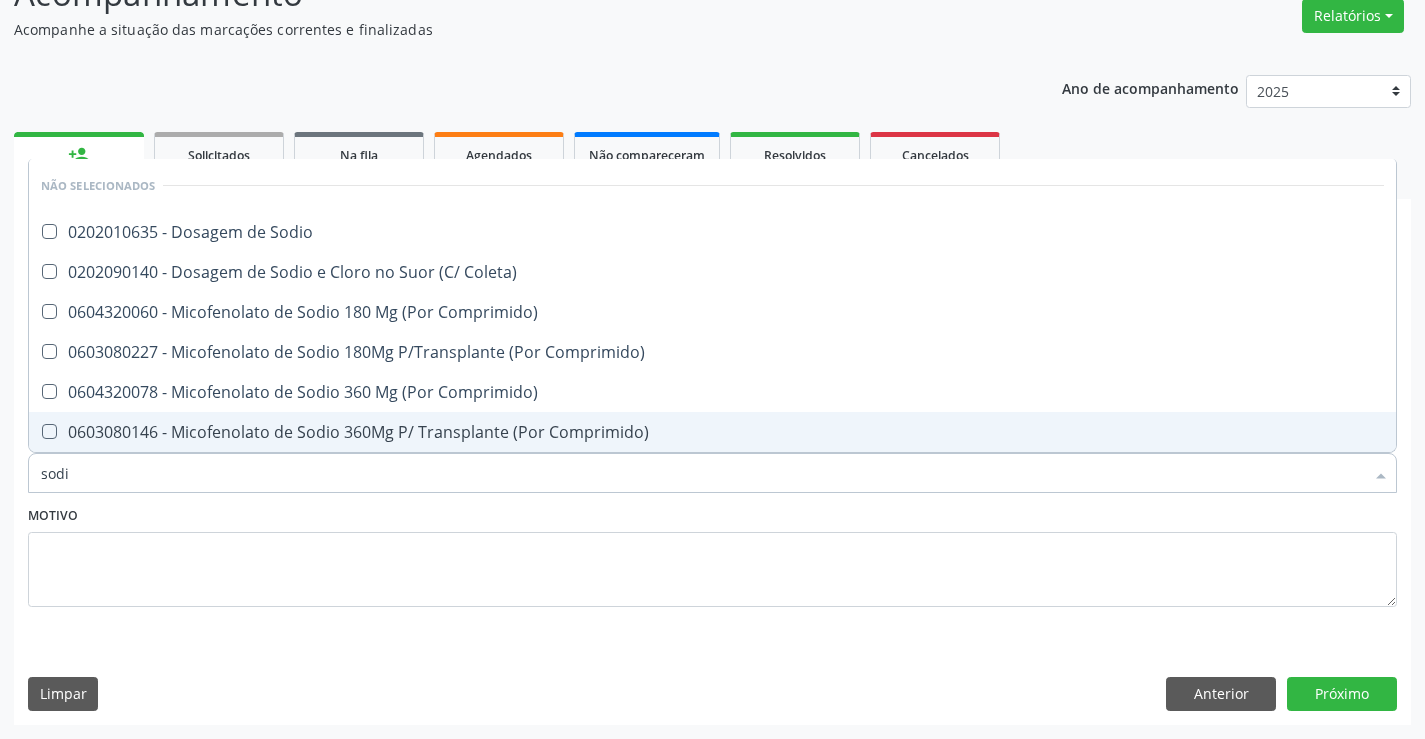 type on "sodio" 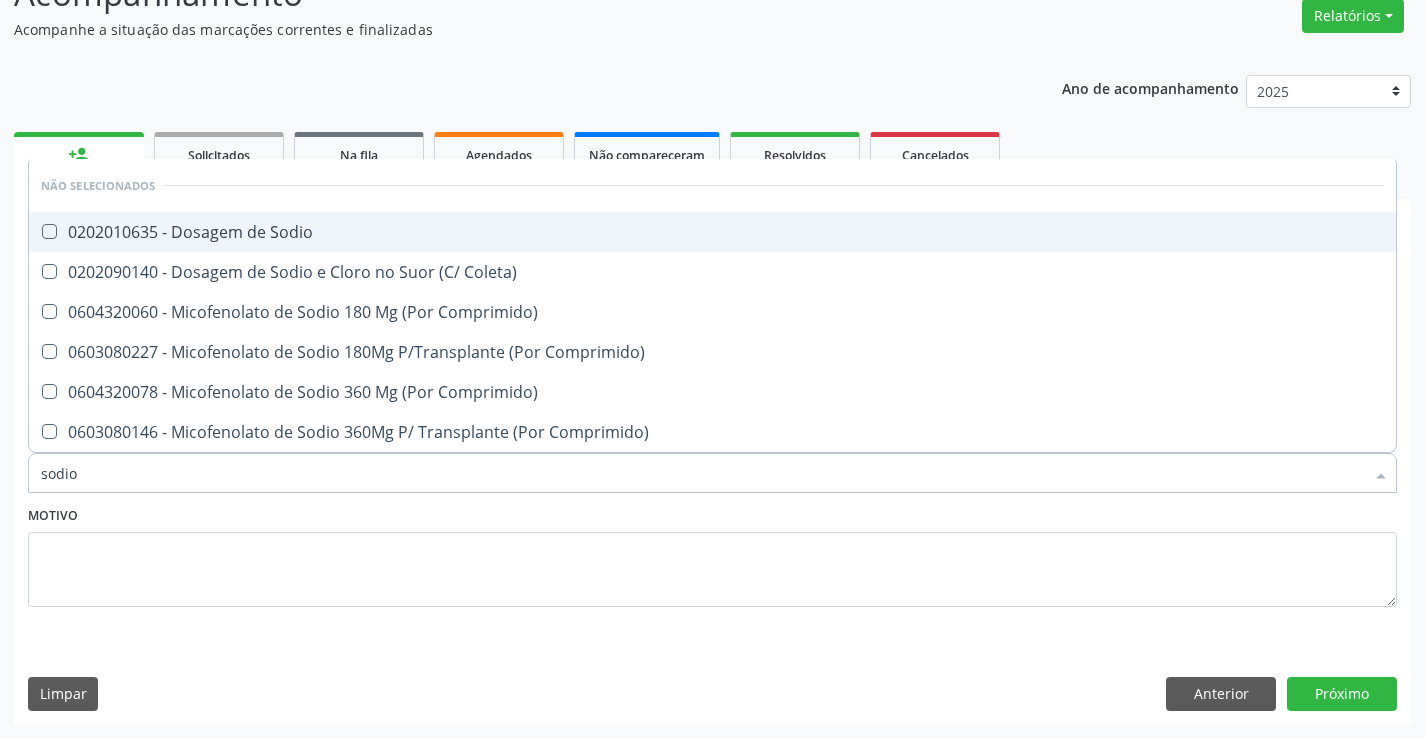 click on "0202010635 - Dosagem de Sodio" at bounding box center [712, 232] 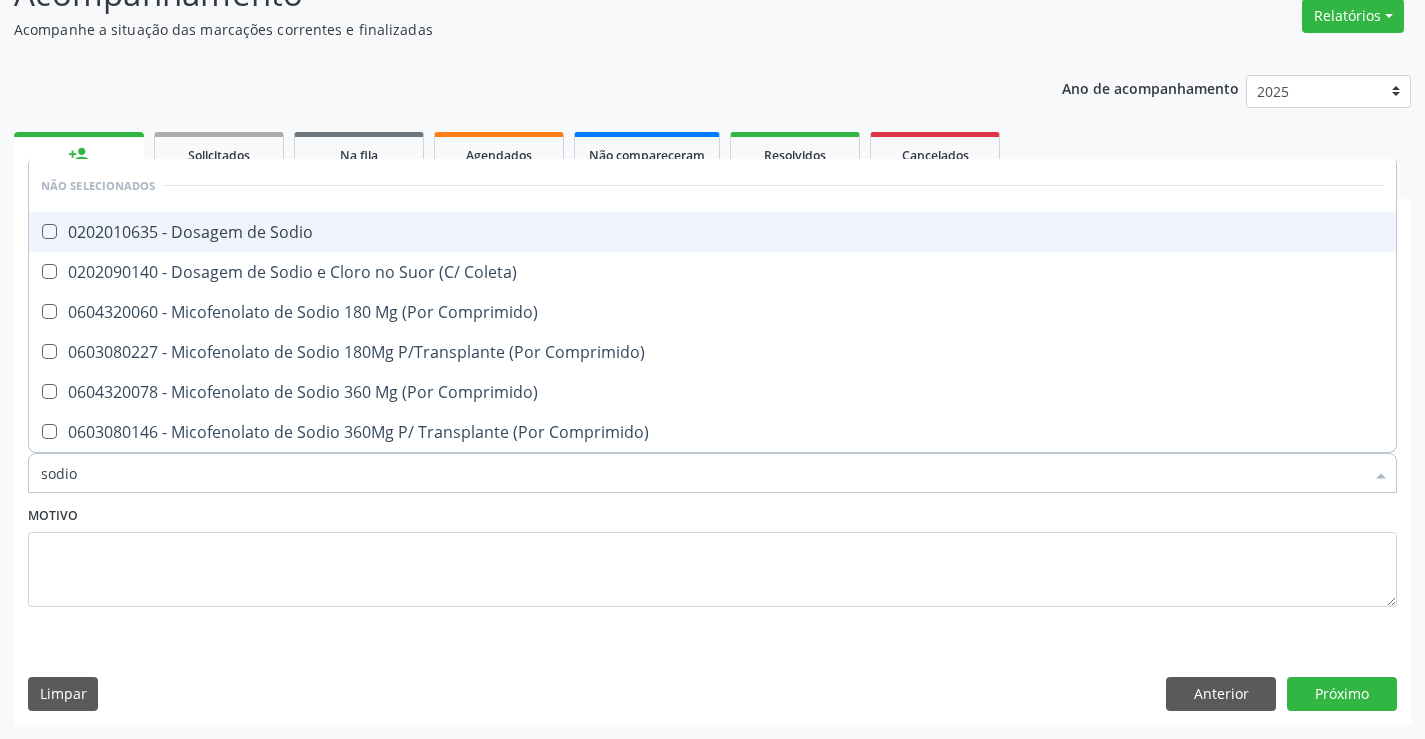 checkbox on "true" 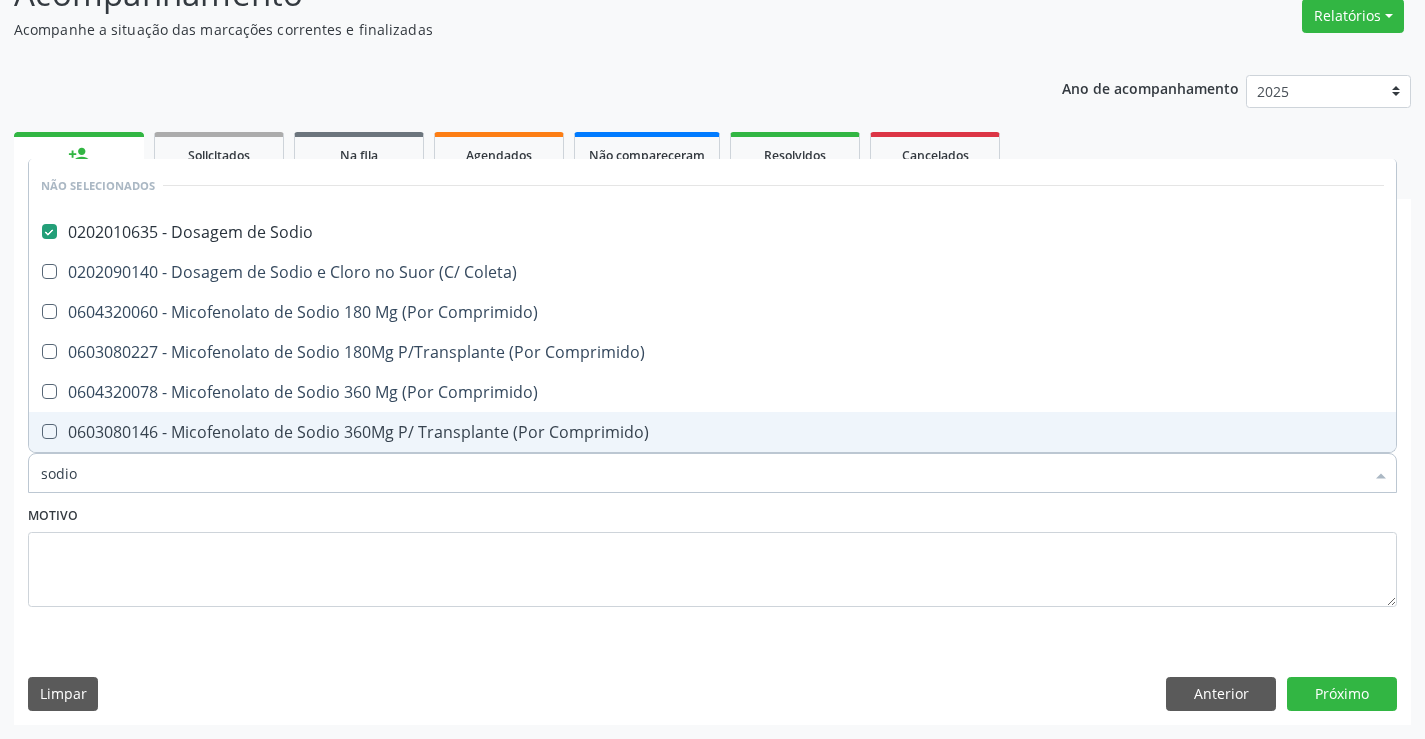 click on "sodio" at bounding box center (702, 473) 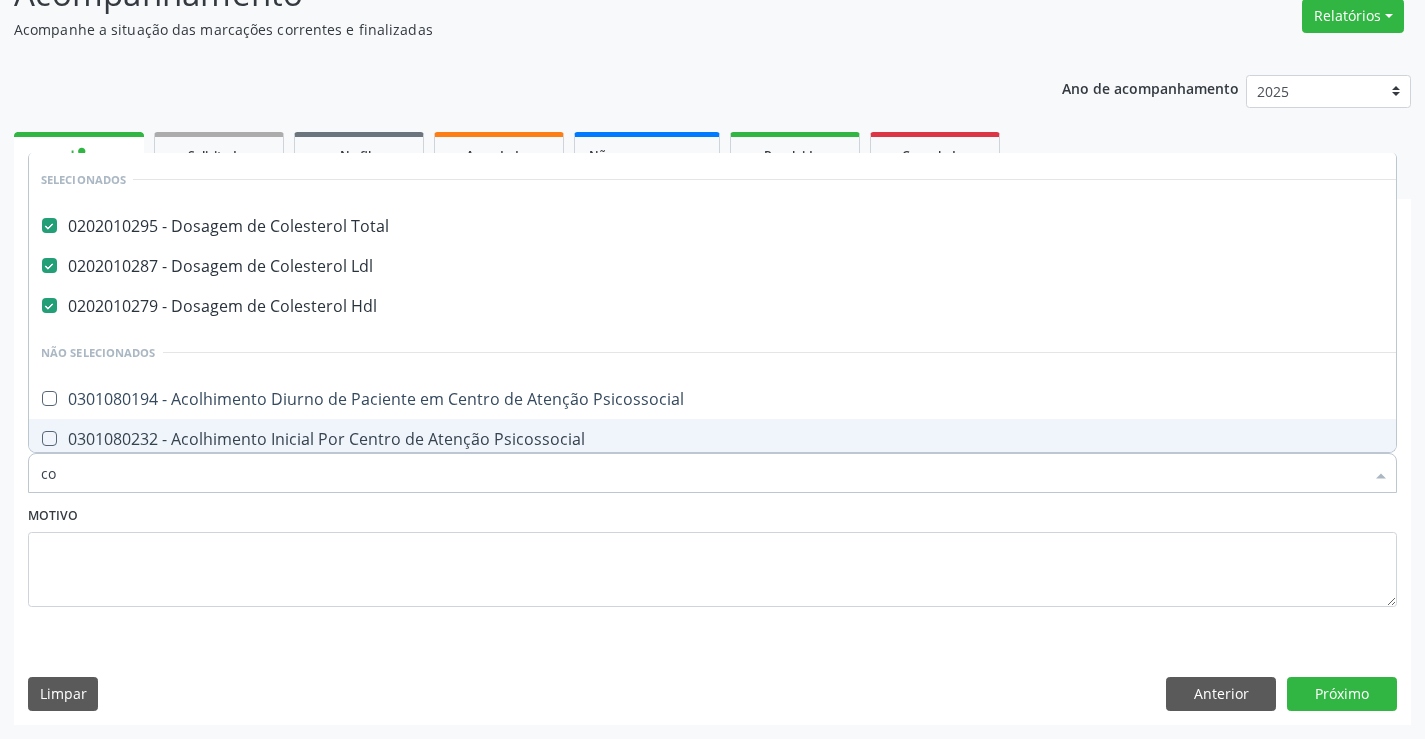 type on "col" 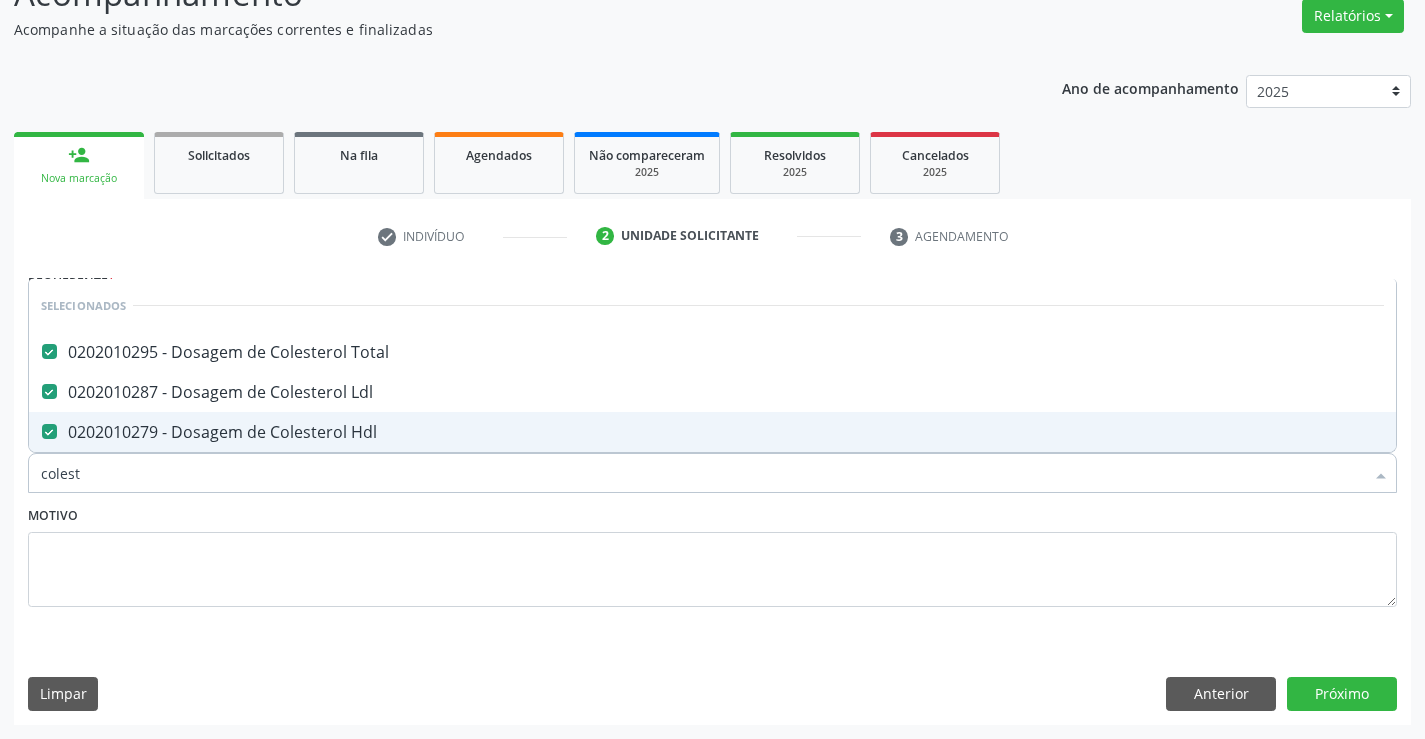 type on "coleste" 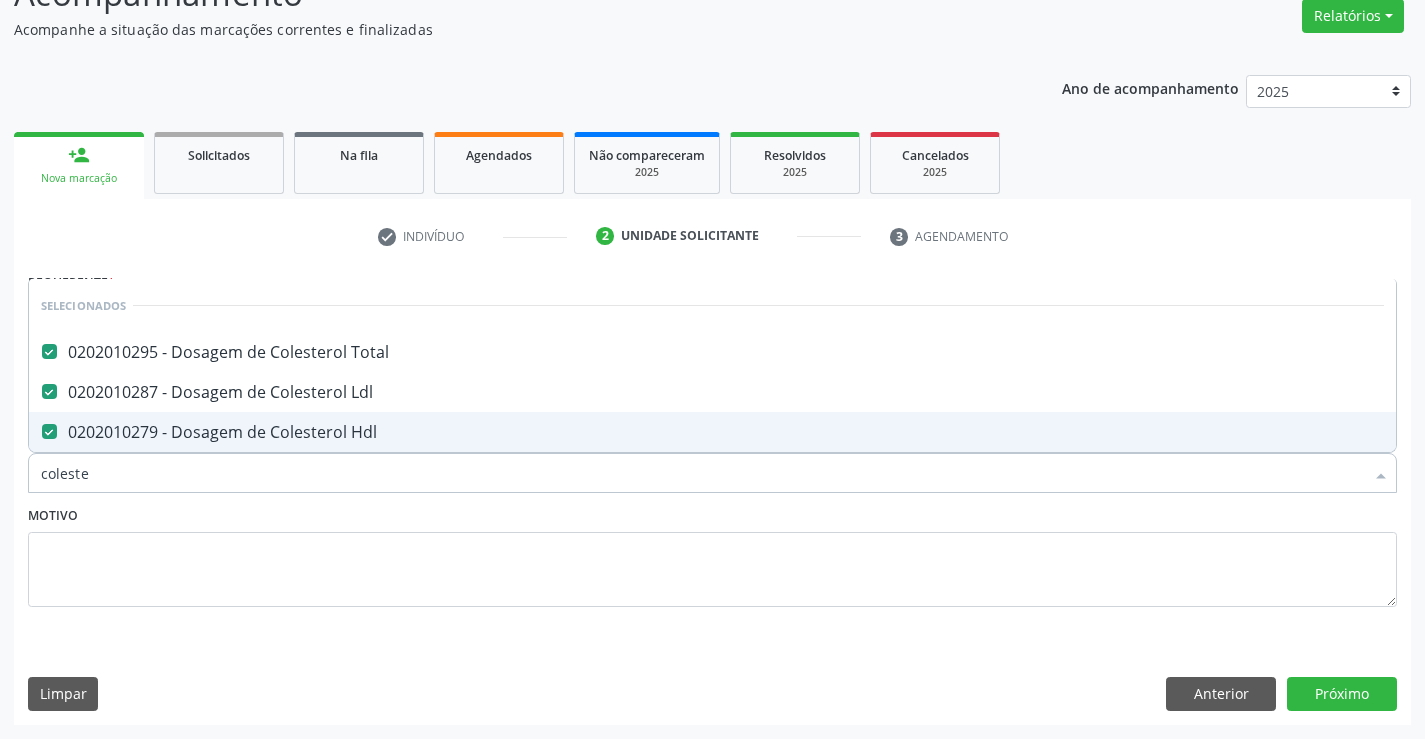 click on "0202010279 - Dosagem de Colesterol Hdl" at bounding box center [712, 432] 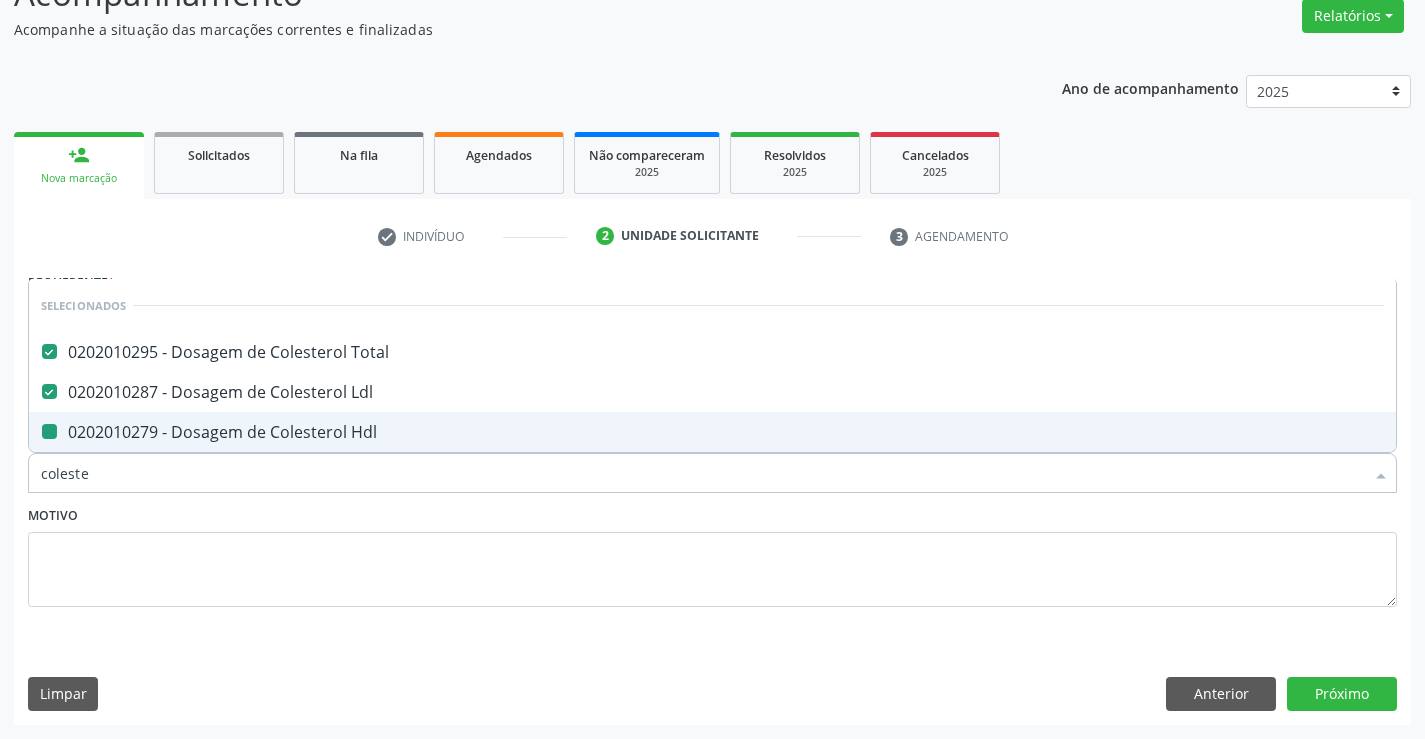 checkbox on "false" 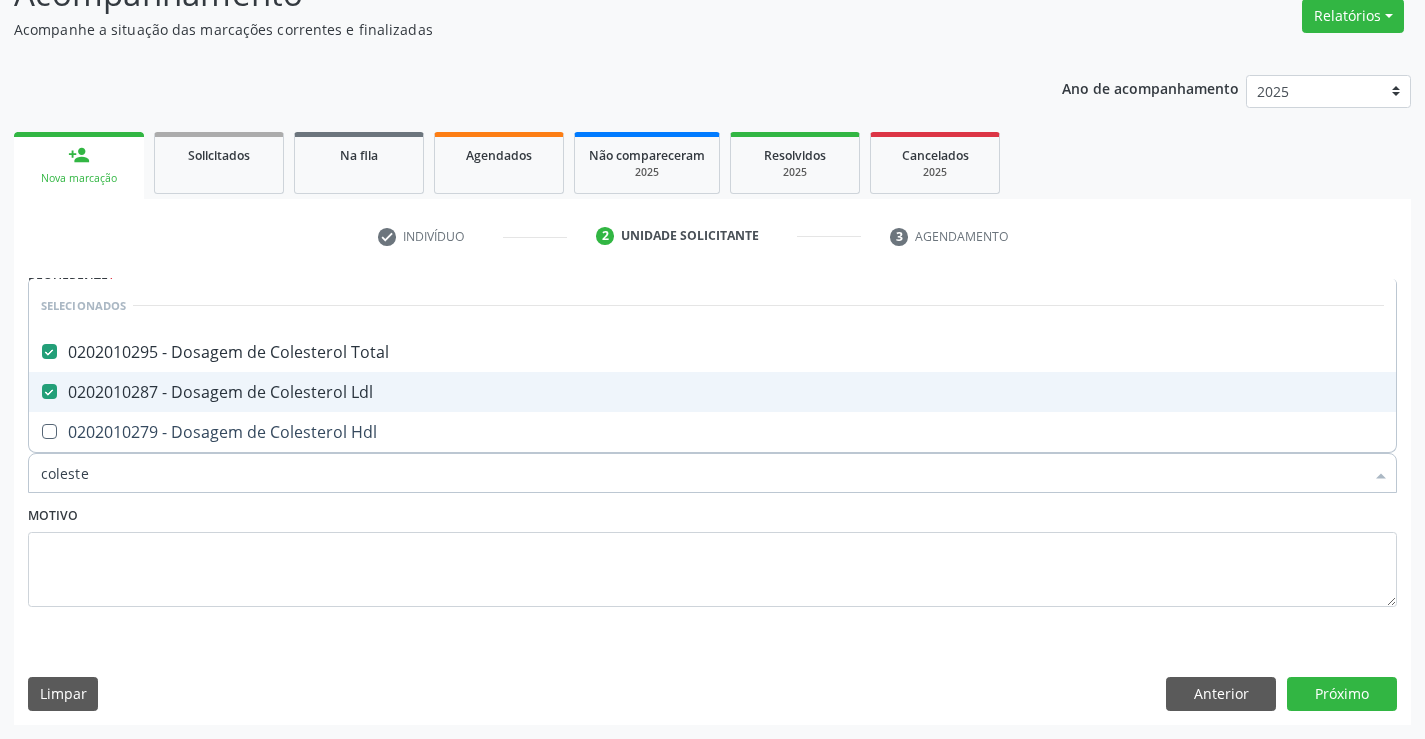 click on "0202010287 - Dosagem de Colesterol Ldl" at bounding box center [712, 392] 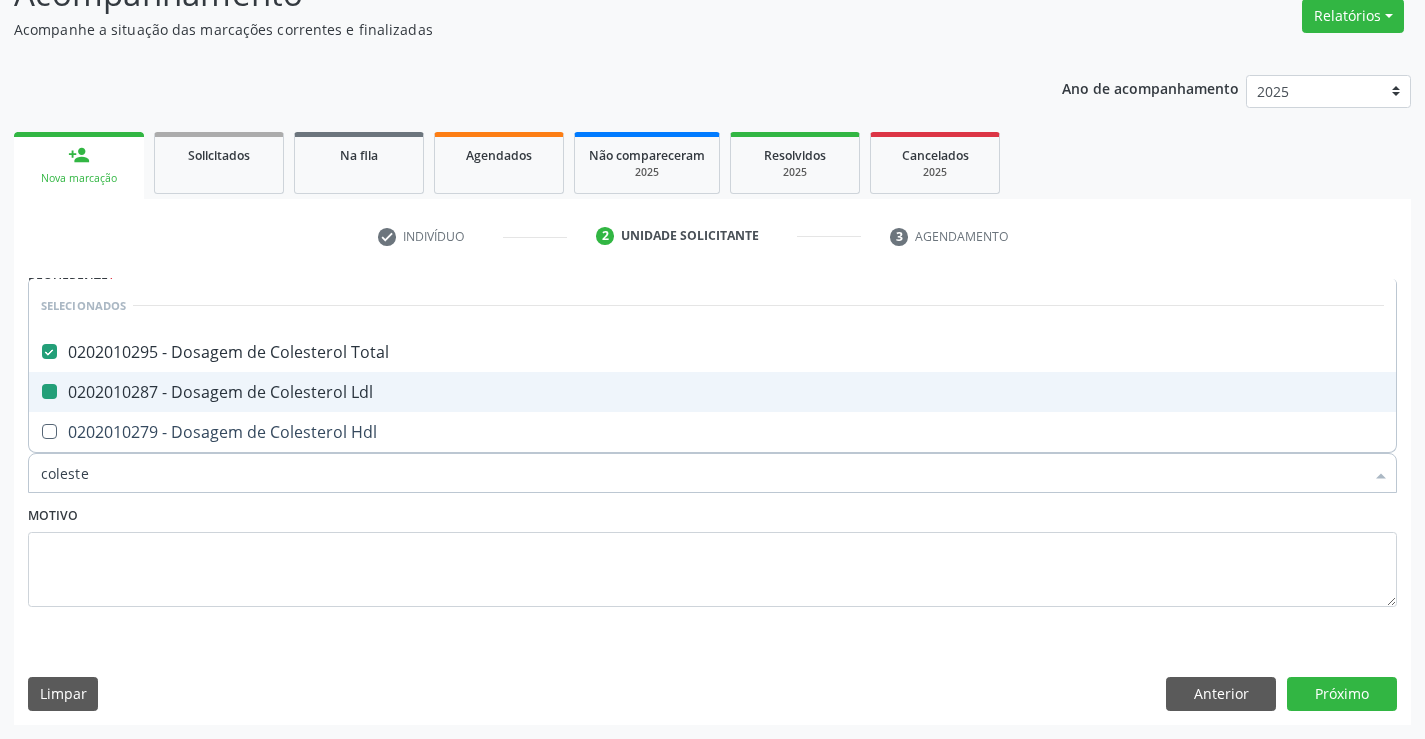 checkbox on "false" 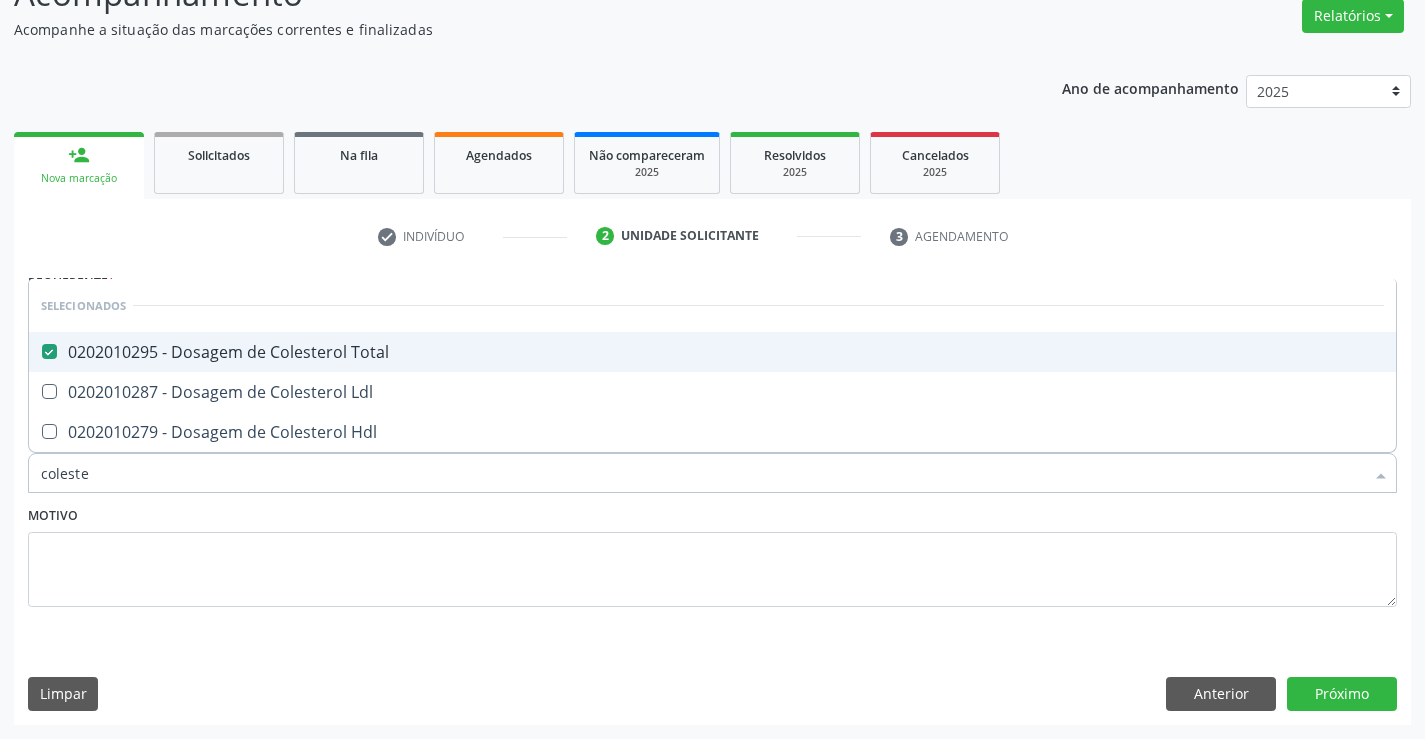 click on "0202010295 - Dosagem de Colesterol Total" at bounding box center (712, 352) 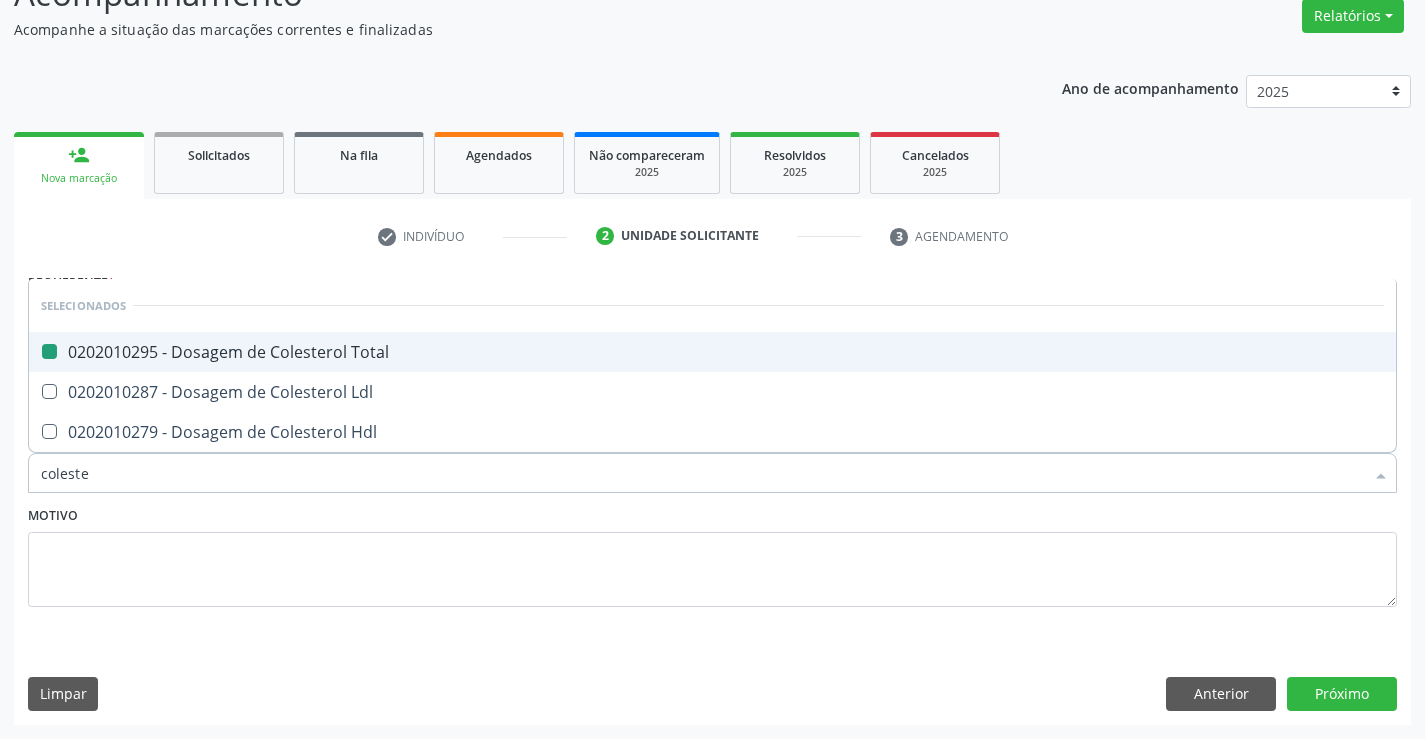 checkbox on "false" 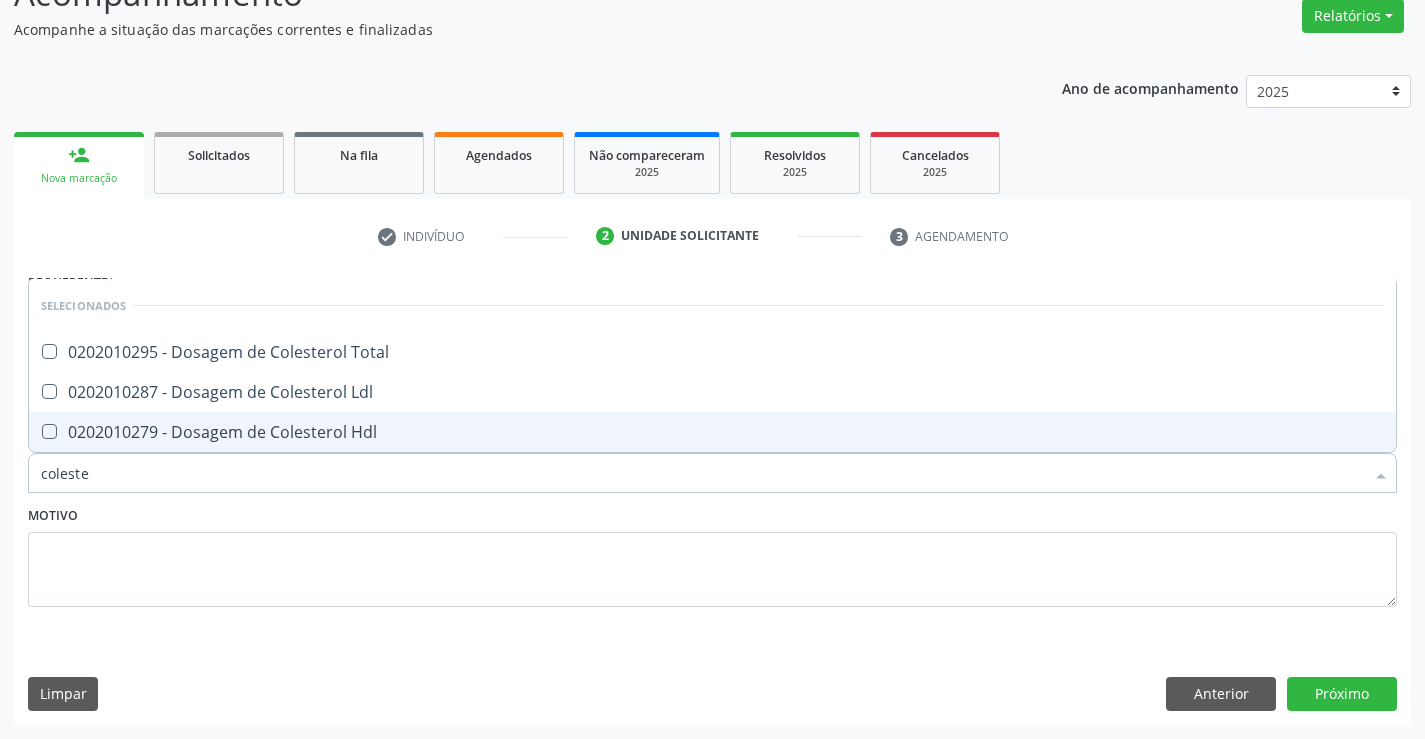 click on "0202010279 - Dosagem de Colesterol Hdl" at bounding box center [712, 432] 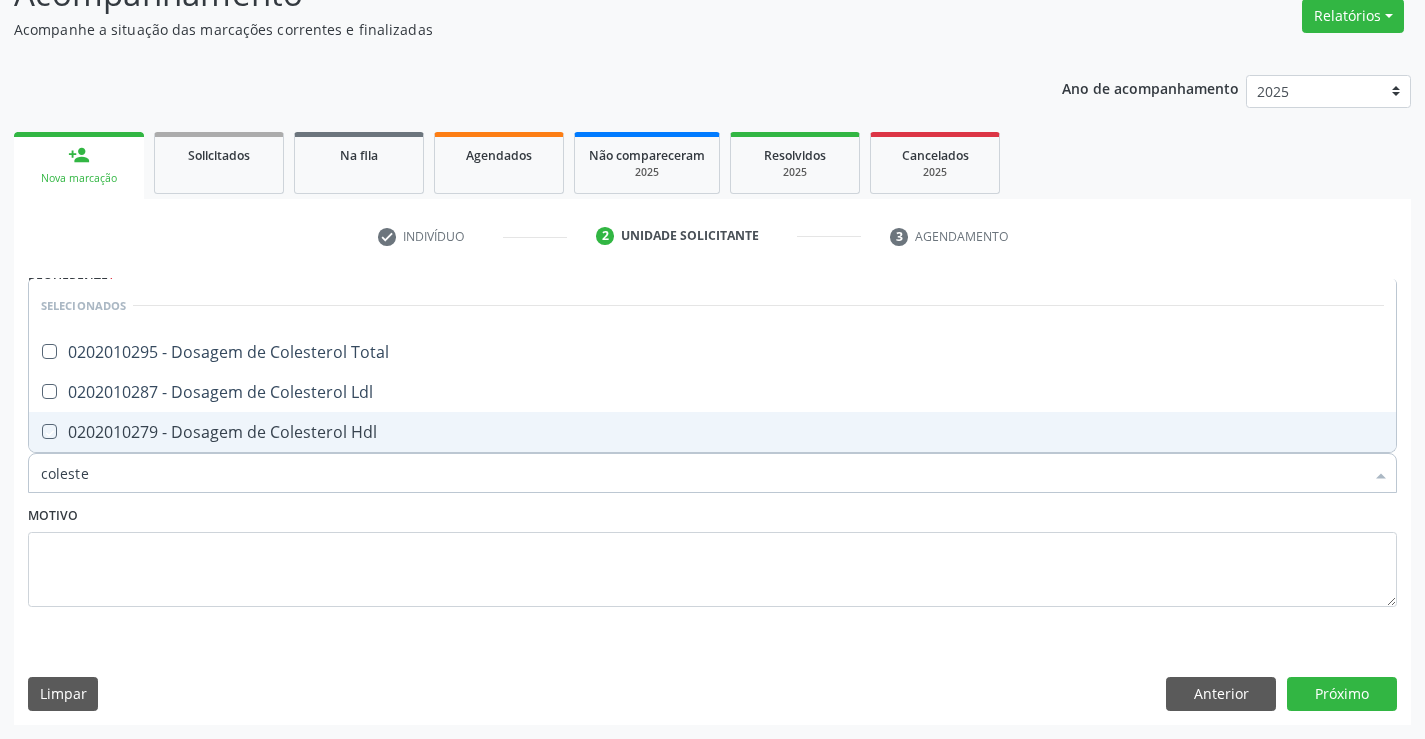 checkbox on "true" 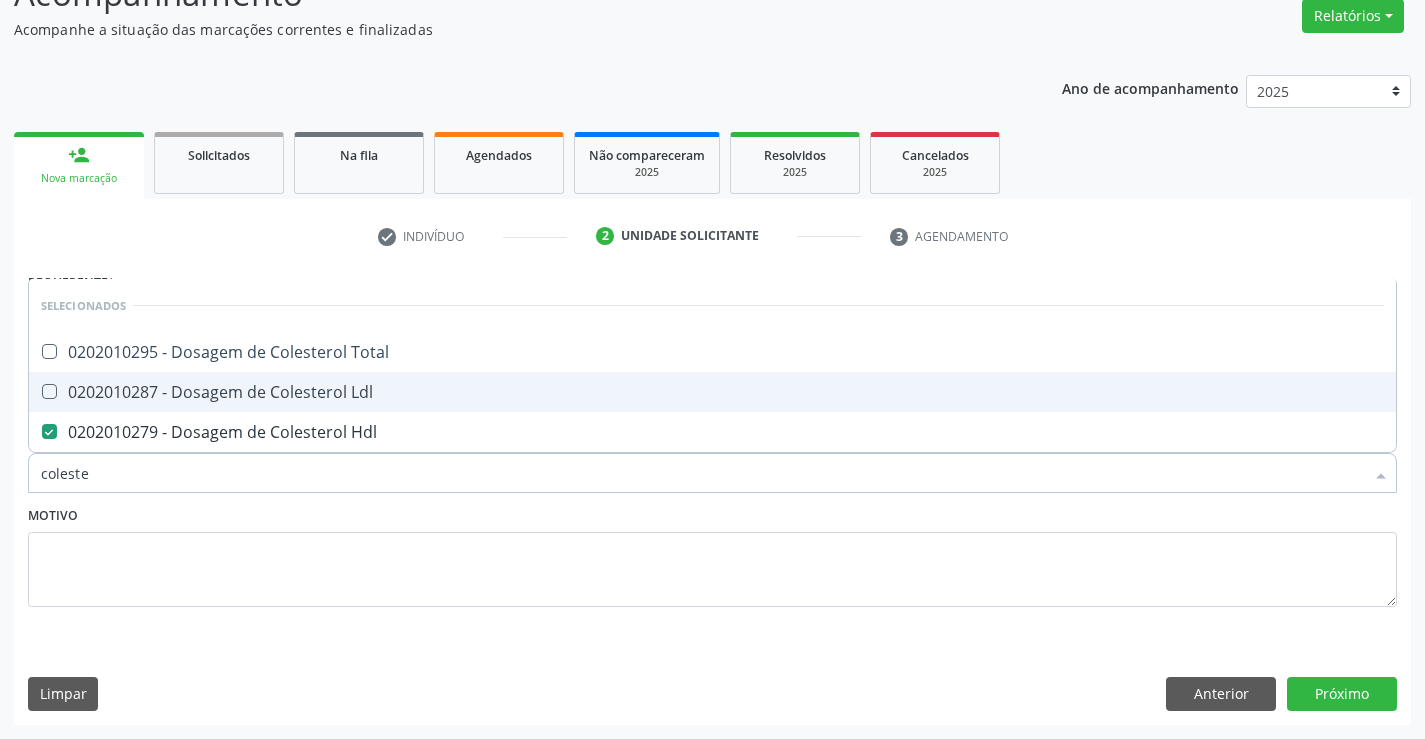 click on "0202010287 - Dosagem de Colesterol Ldl" at bounding box center (712, 392) 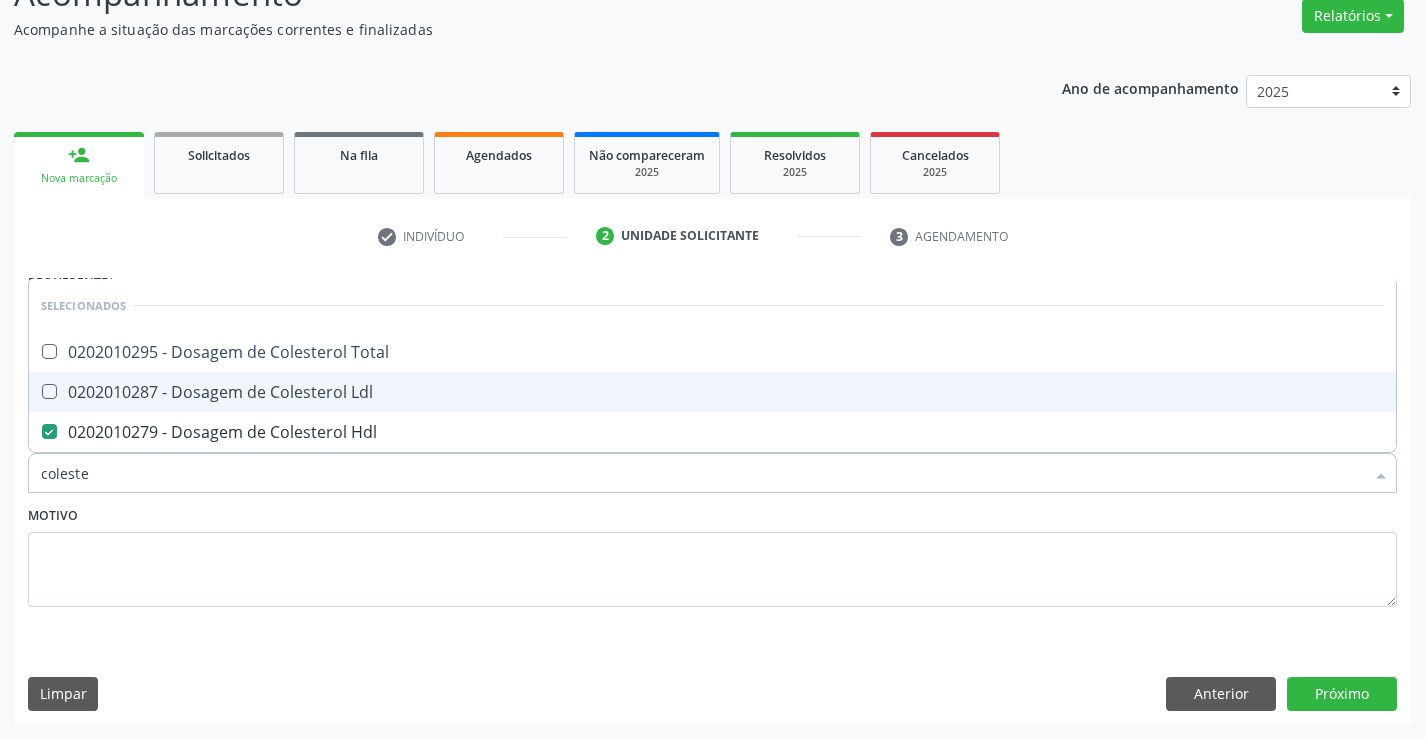 checkbox on "true" 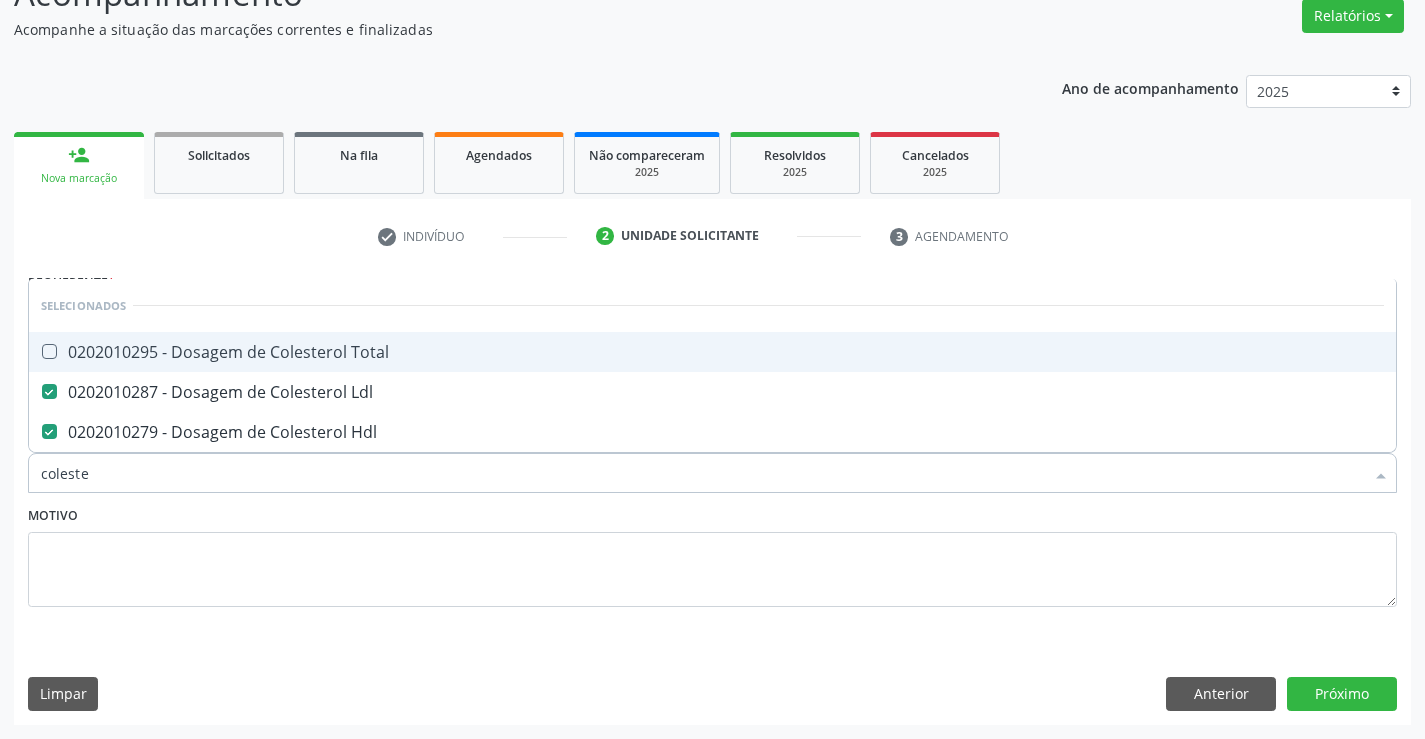 click on "0202010295 - Dosagem de Colesterol Total" at bounding box center (712, 352) 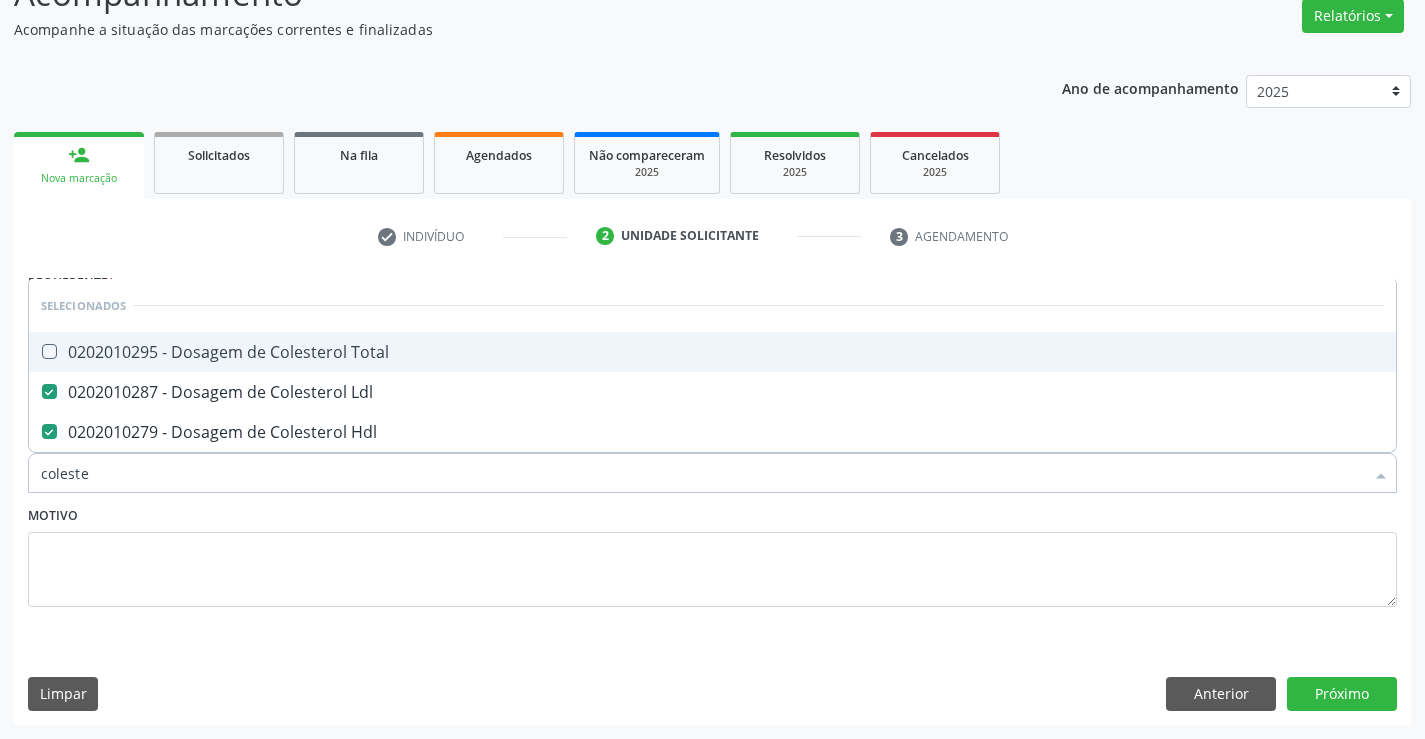 checkbox on "true" 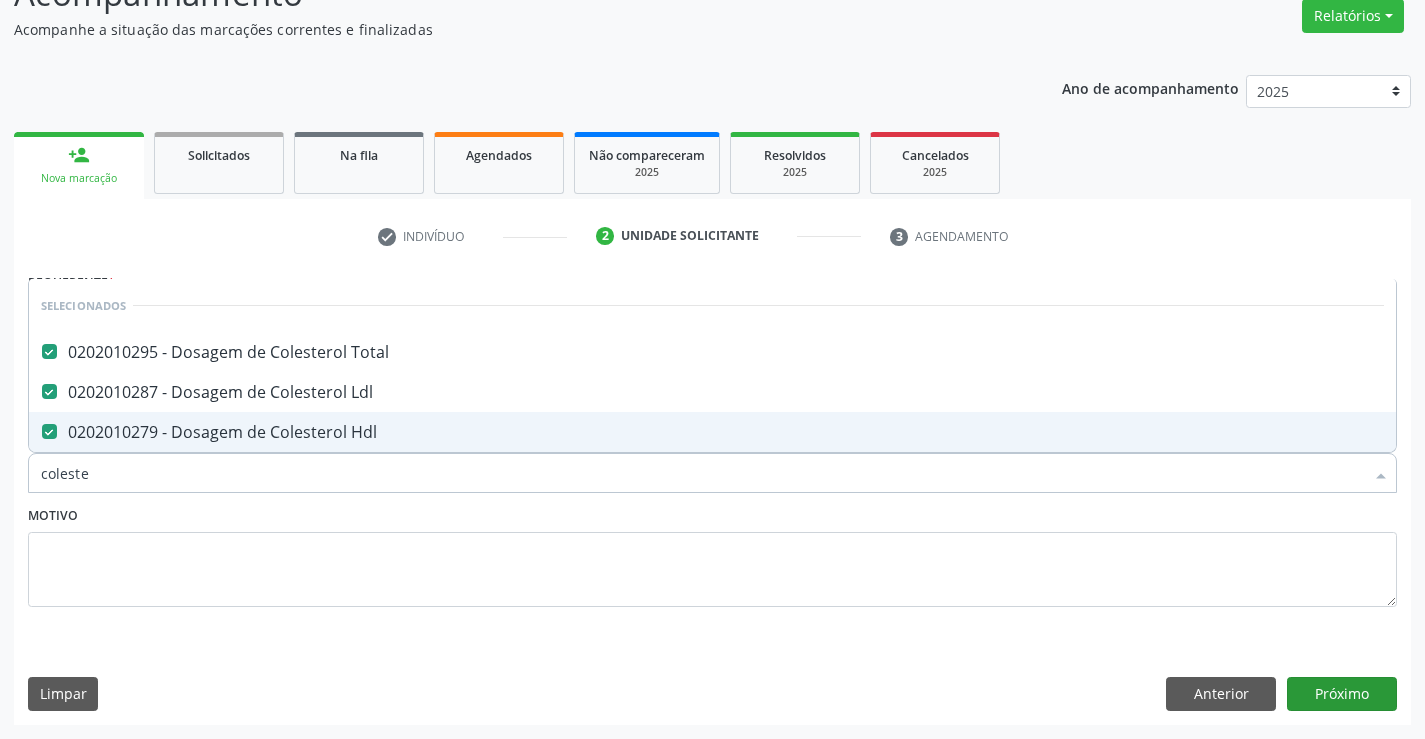 type on "coleste" 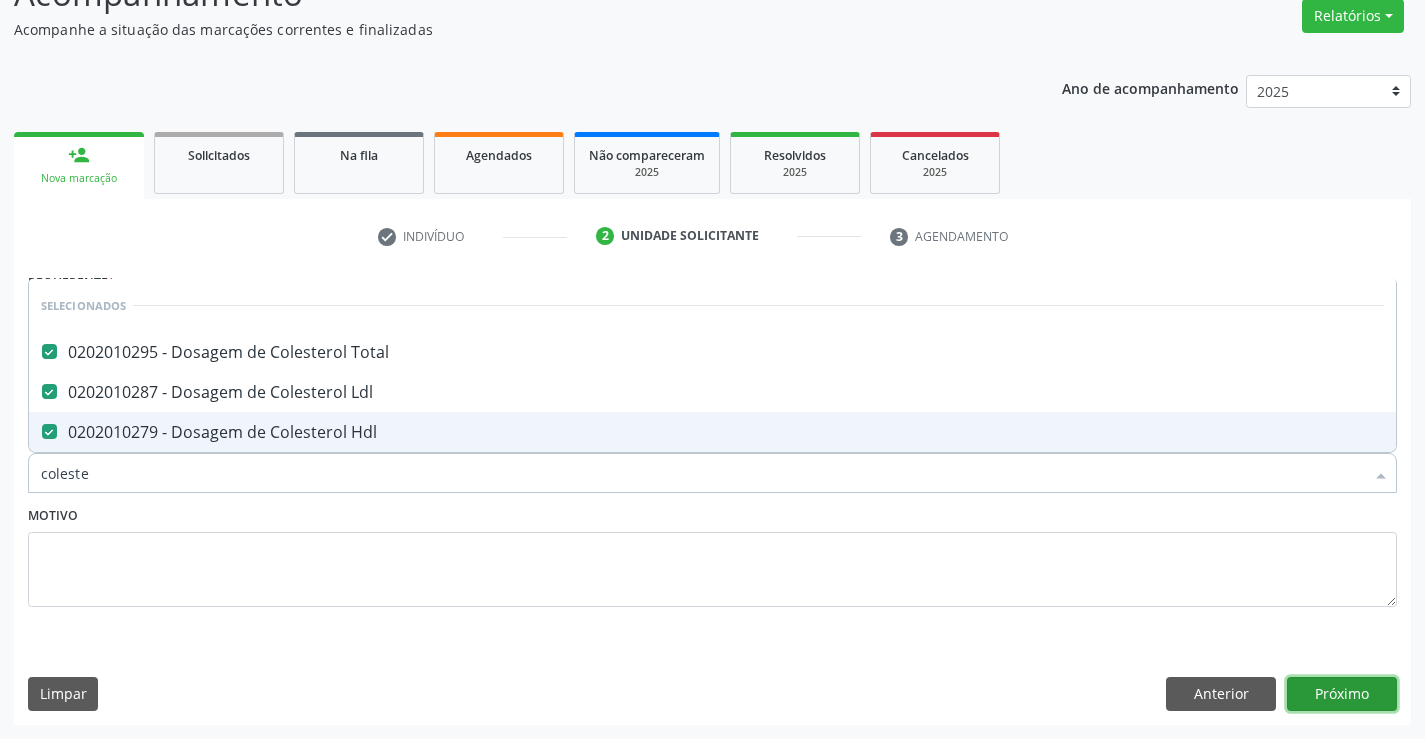 click on "Próximo" at bounding box center (1342, 694) 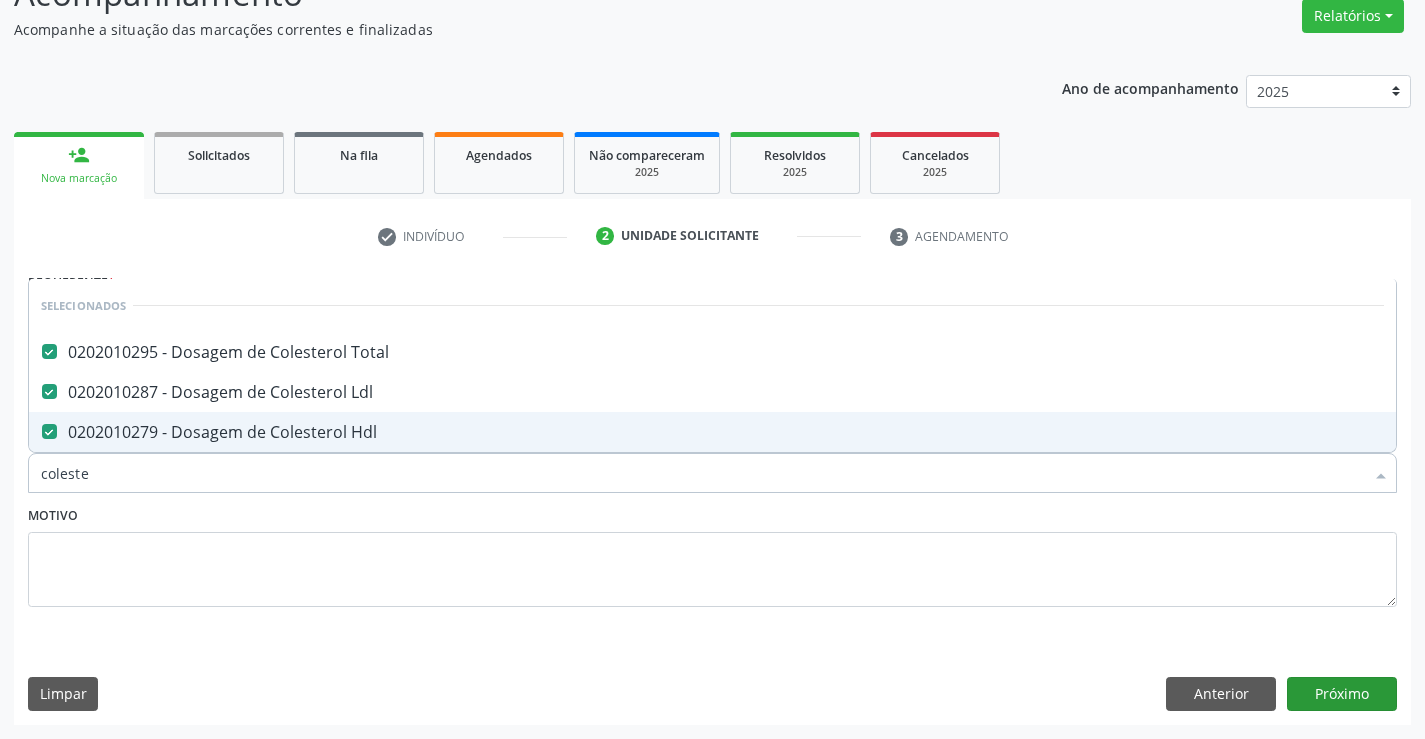 type 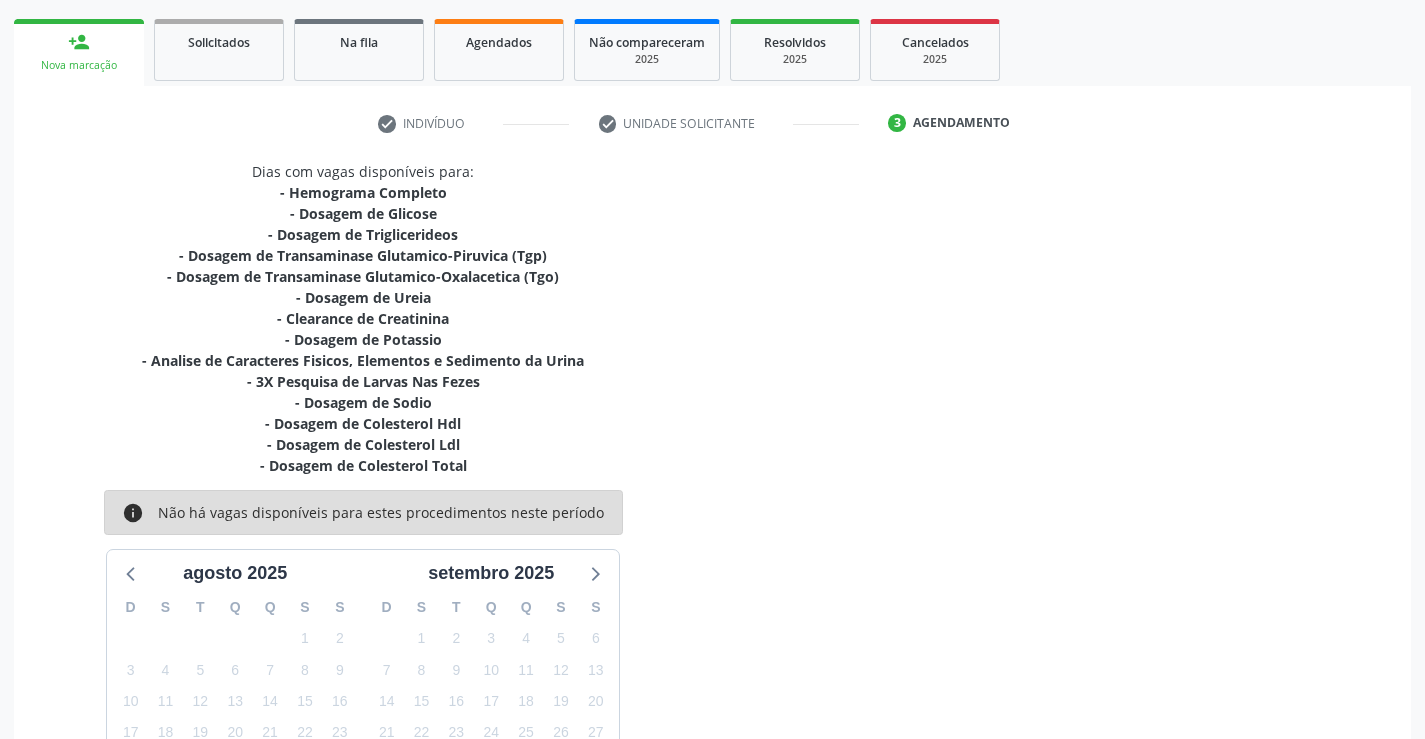 scroll, scrollTop: 263, scrollLeft: 0, axis: vertical 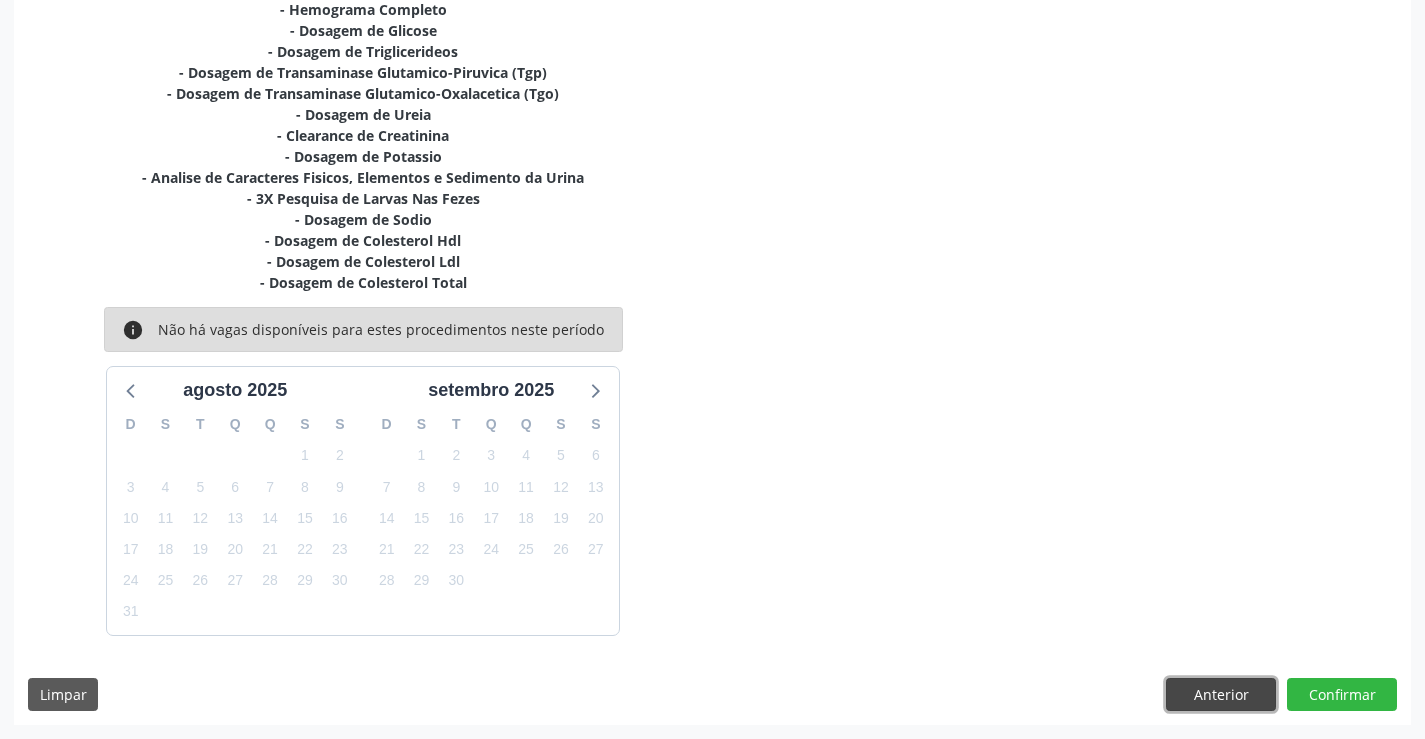 click on "Anterior" at bounding box center (1221, 695) 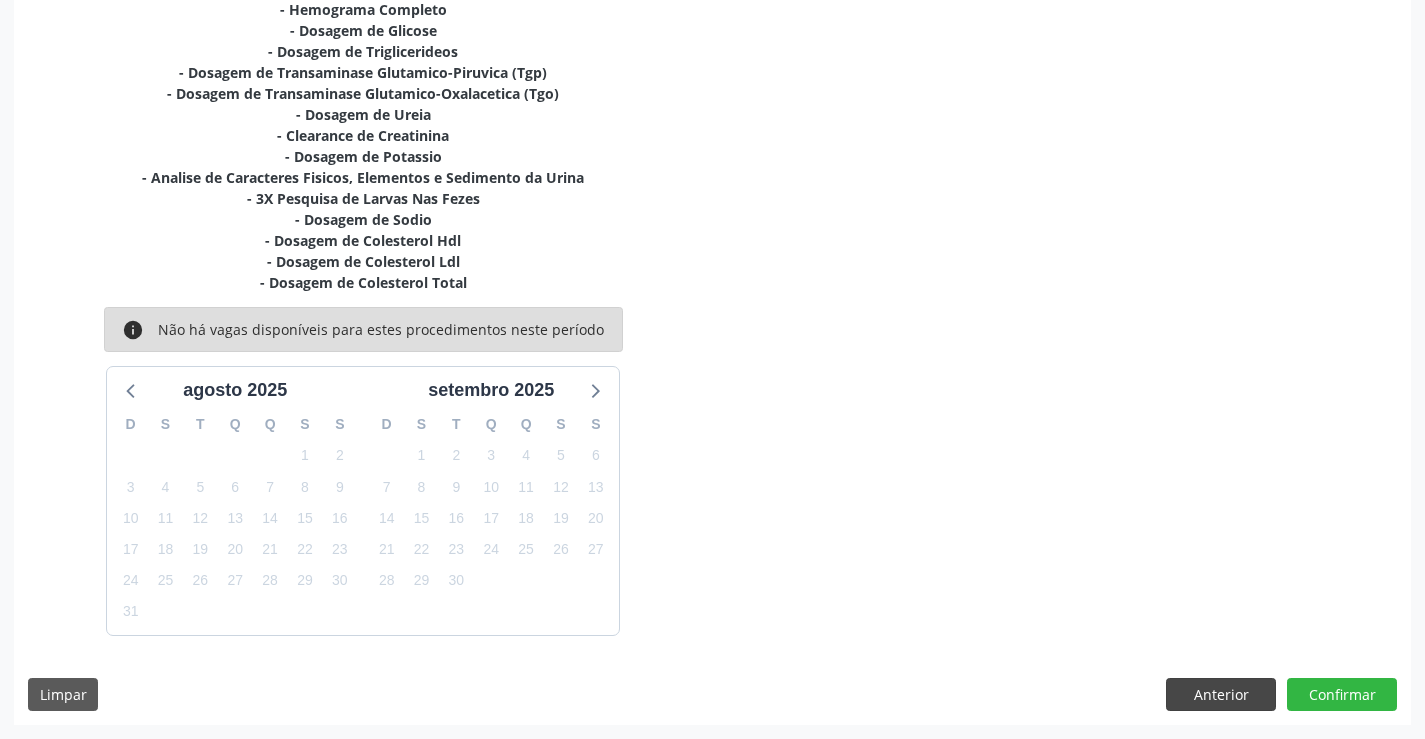 scroll, scrollTop: 167, scrollLeft: 0, axis: vertical 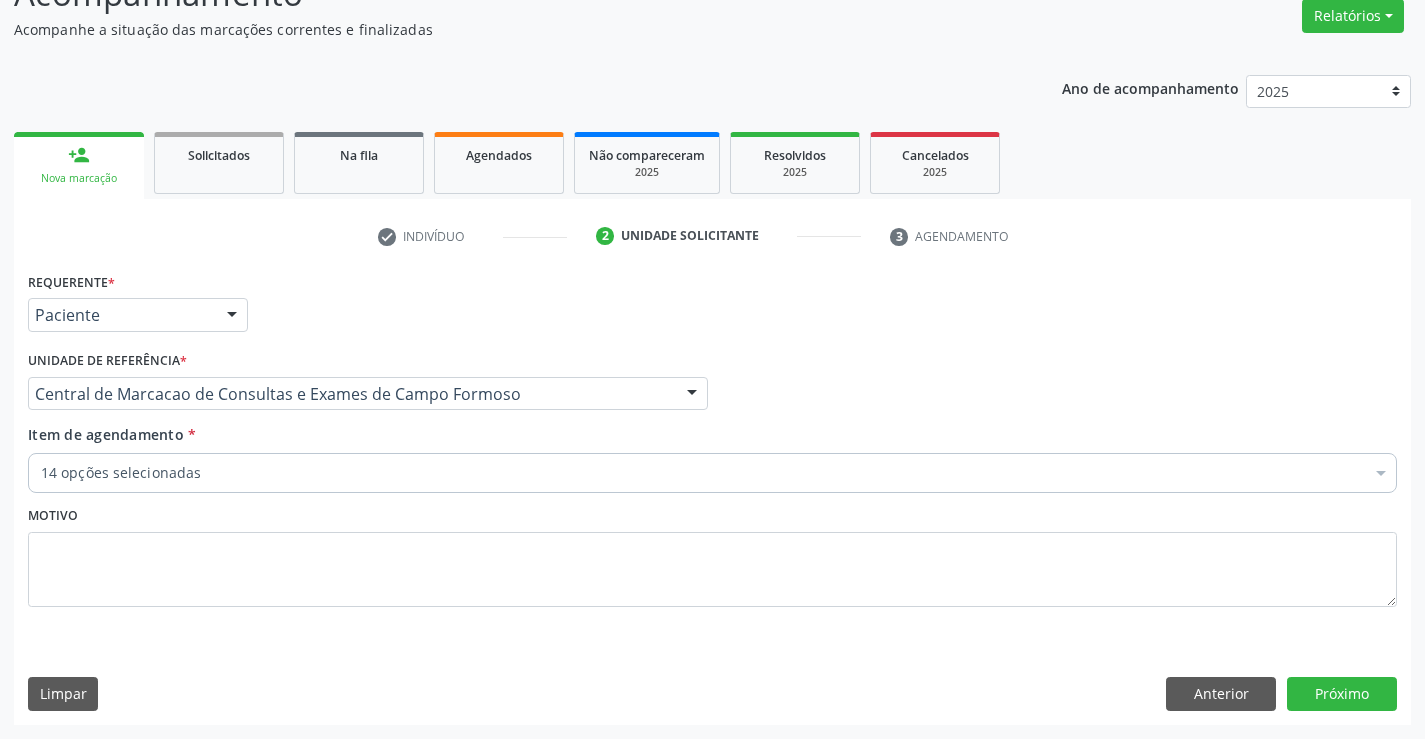click on "14 opções selecionadas" at bounding box center (712, 473) 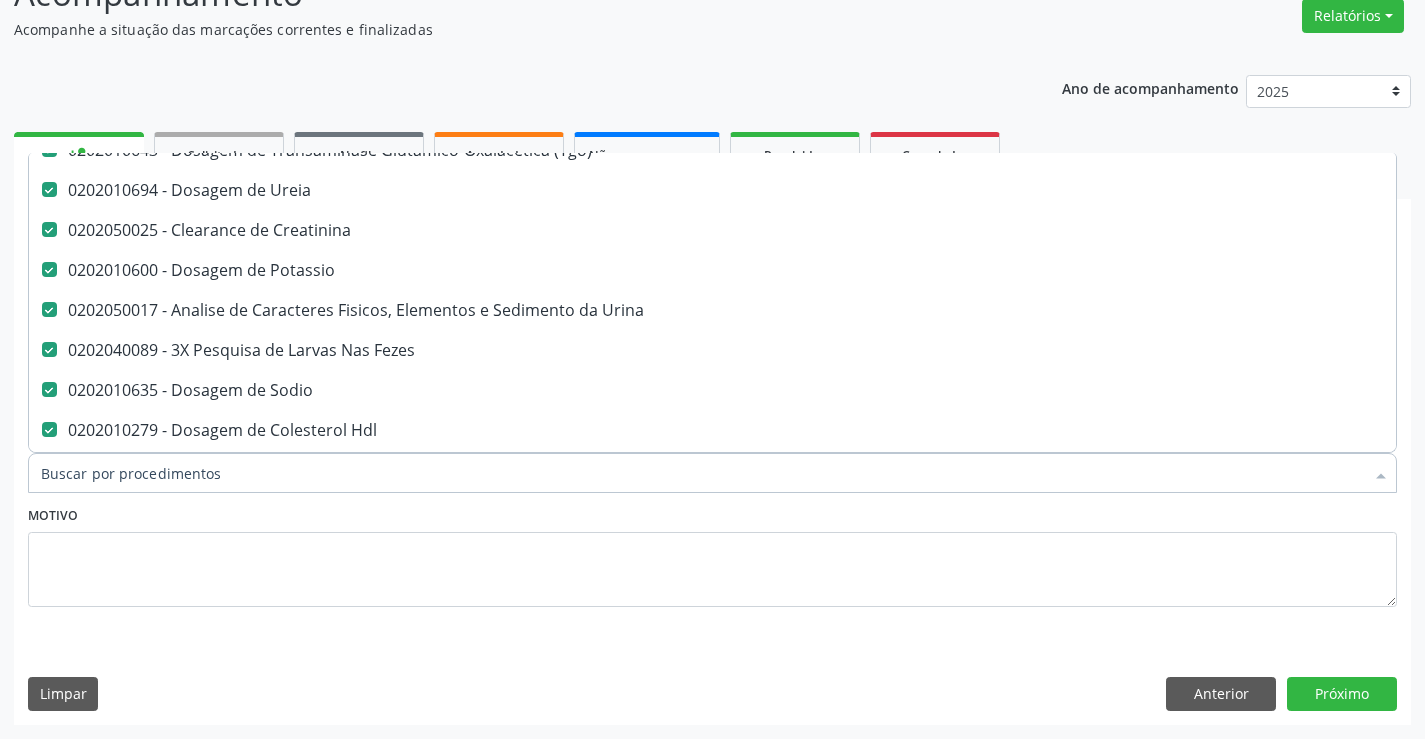 scroll, scrollTop: 300, scrollLeft: 0, axis: vertical 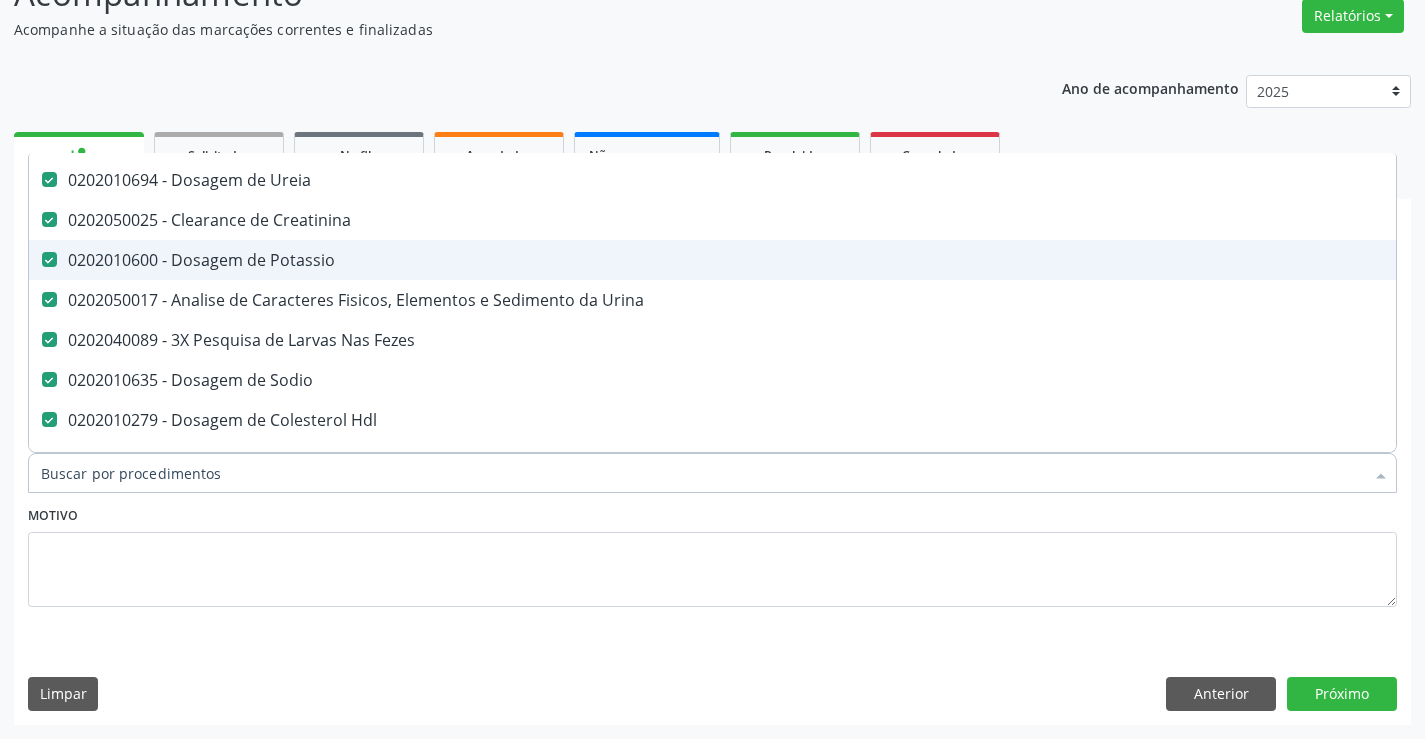 click on "0202010600 - Dosagem de Potassio" at bounding box center (819, 260) 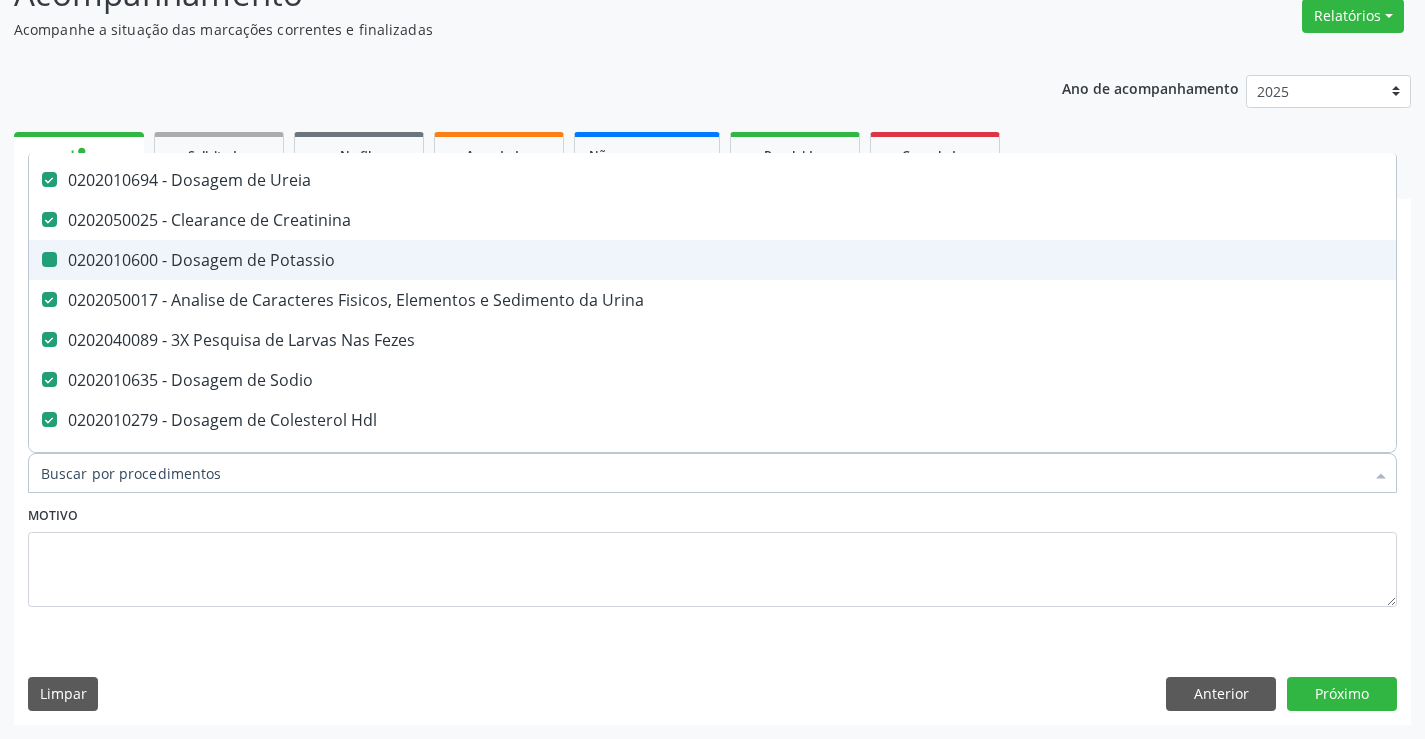 checkbox on "false" 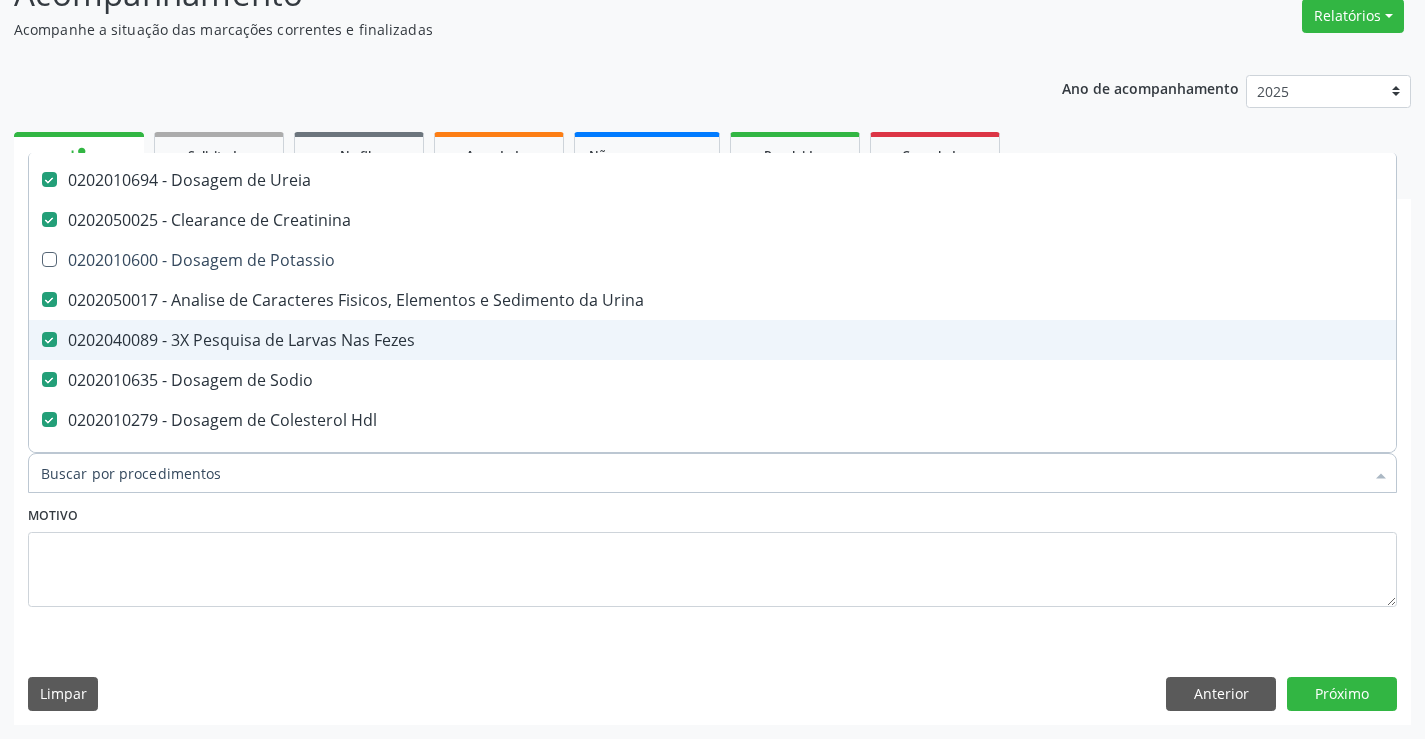 scroll, scrollTop: 400, scrollLeft: 0, axis: vertical 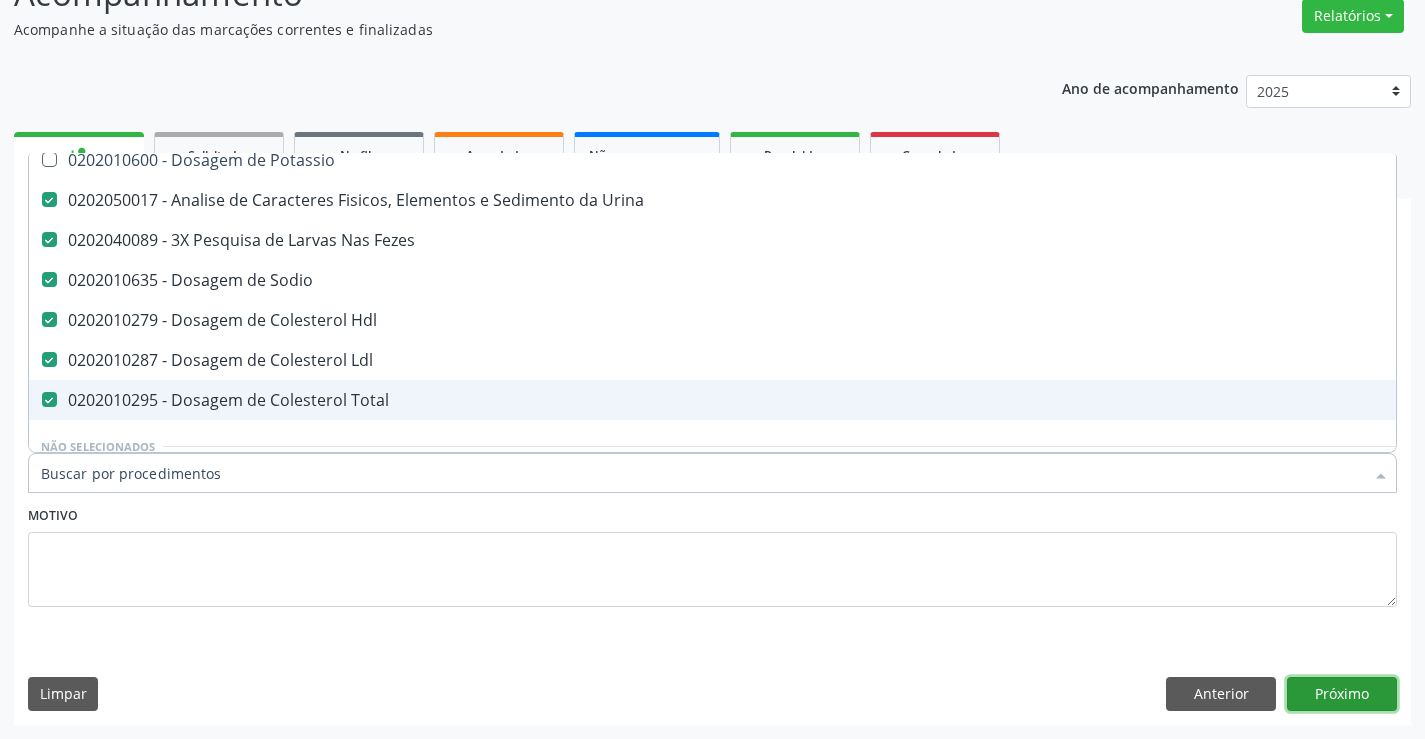 click on "Próximo" at bounding box center (1342, 694) 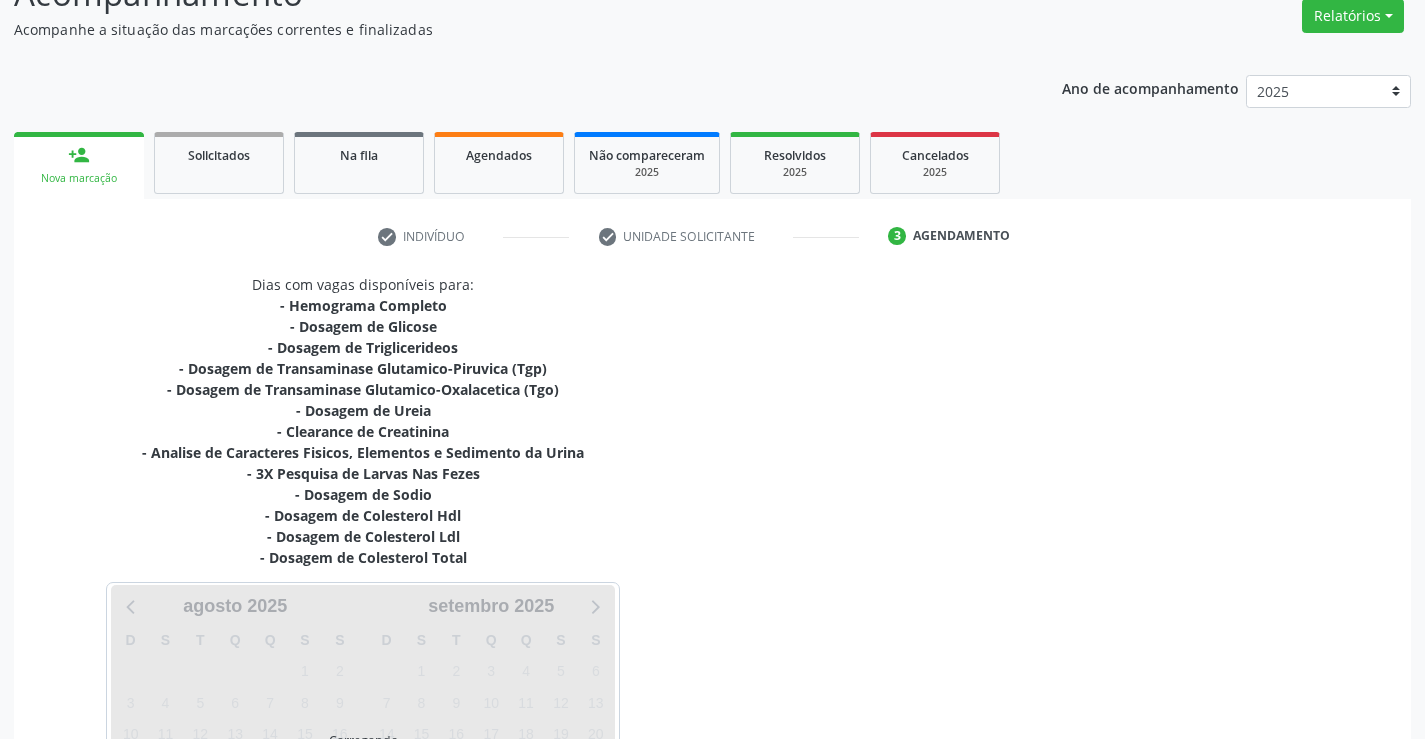 scroll, scrollTop: 0, scrollLeft: 0, axis: both 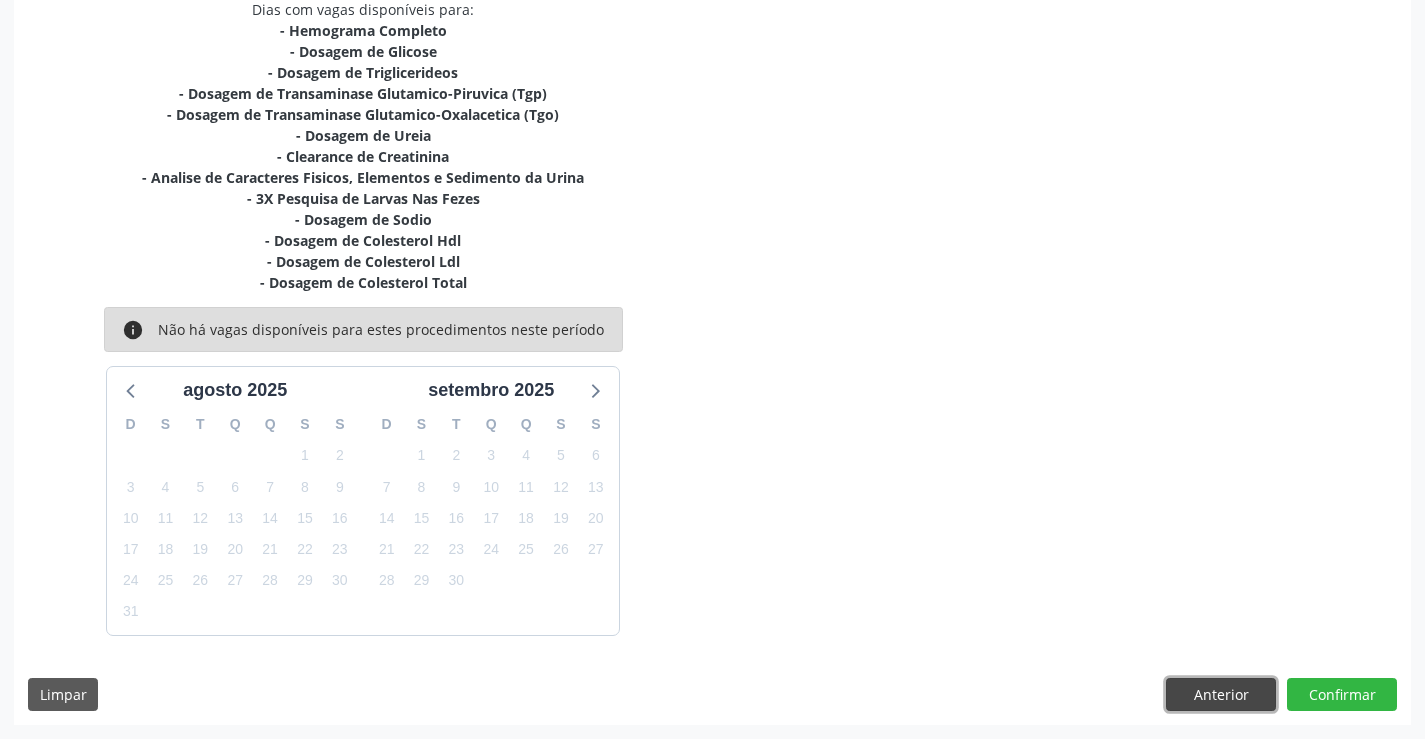 click on "Anterior" at bounding box center (1221, 695) 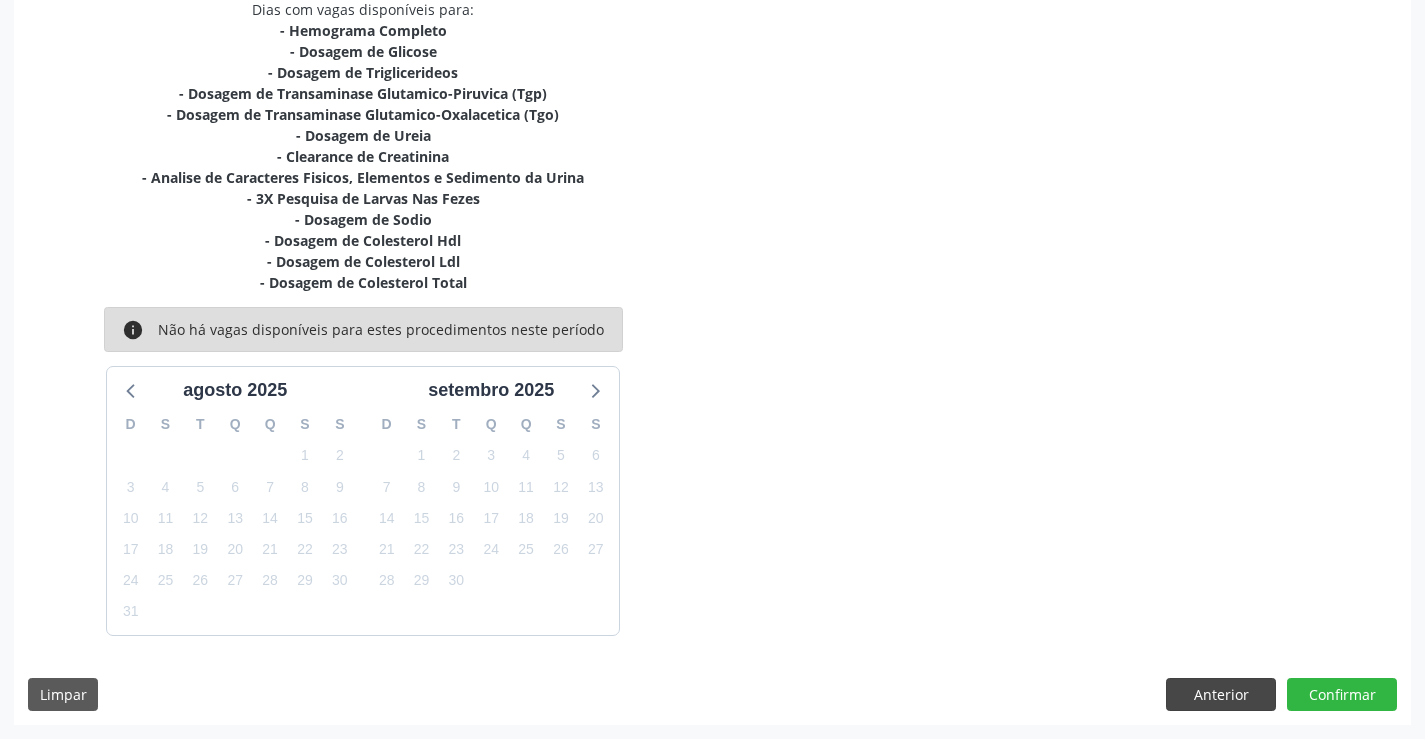 scroll, scrollTop: 167, scrollLeft: 0, axis: vertical 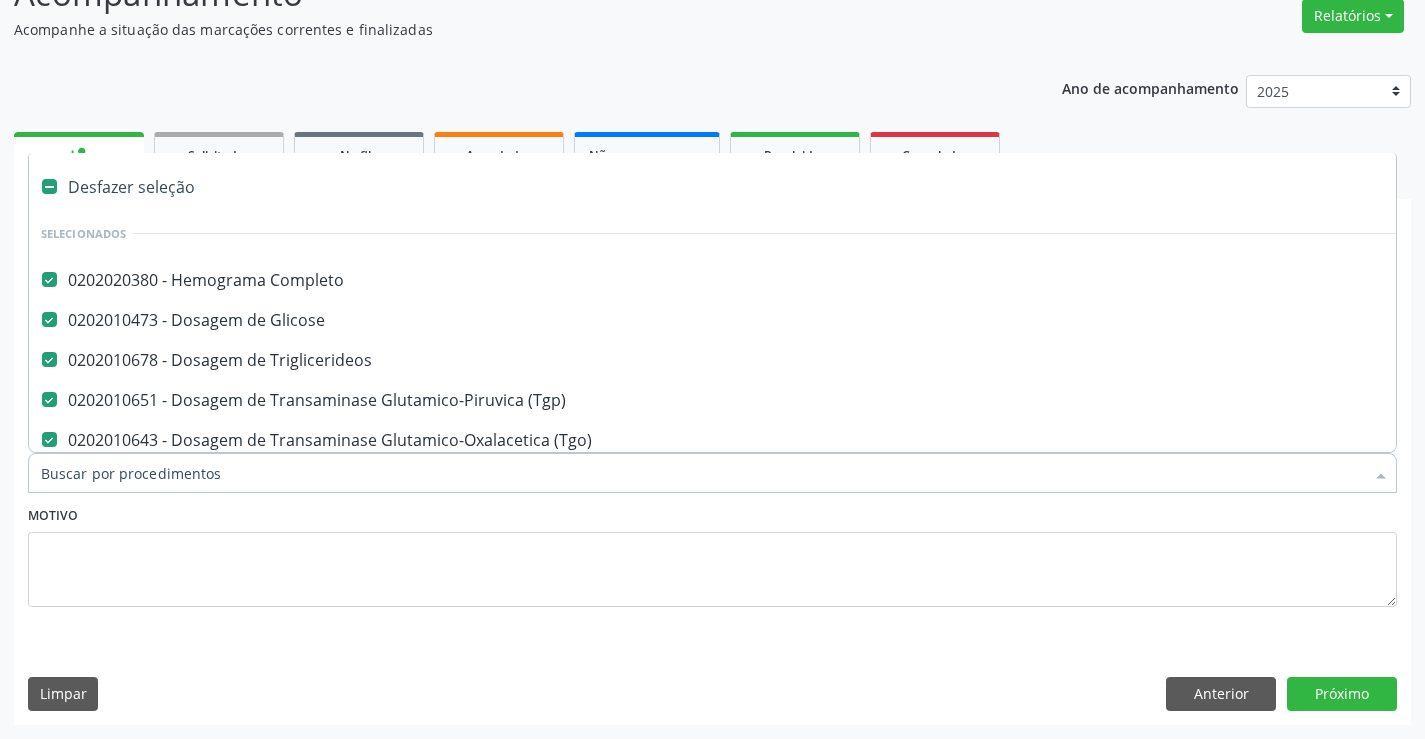 click on "0202050025 - Clearance de Creatinina" at bounding box center [819, 520] 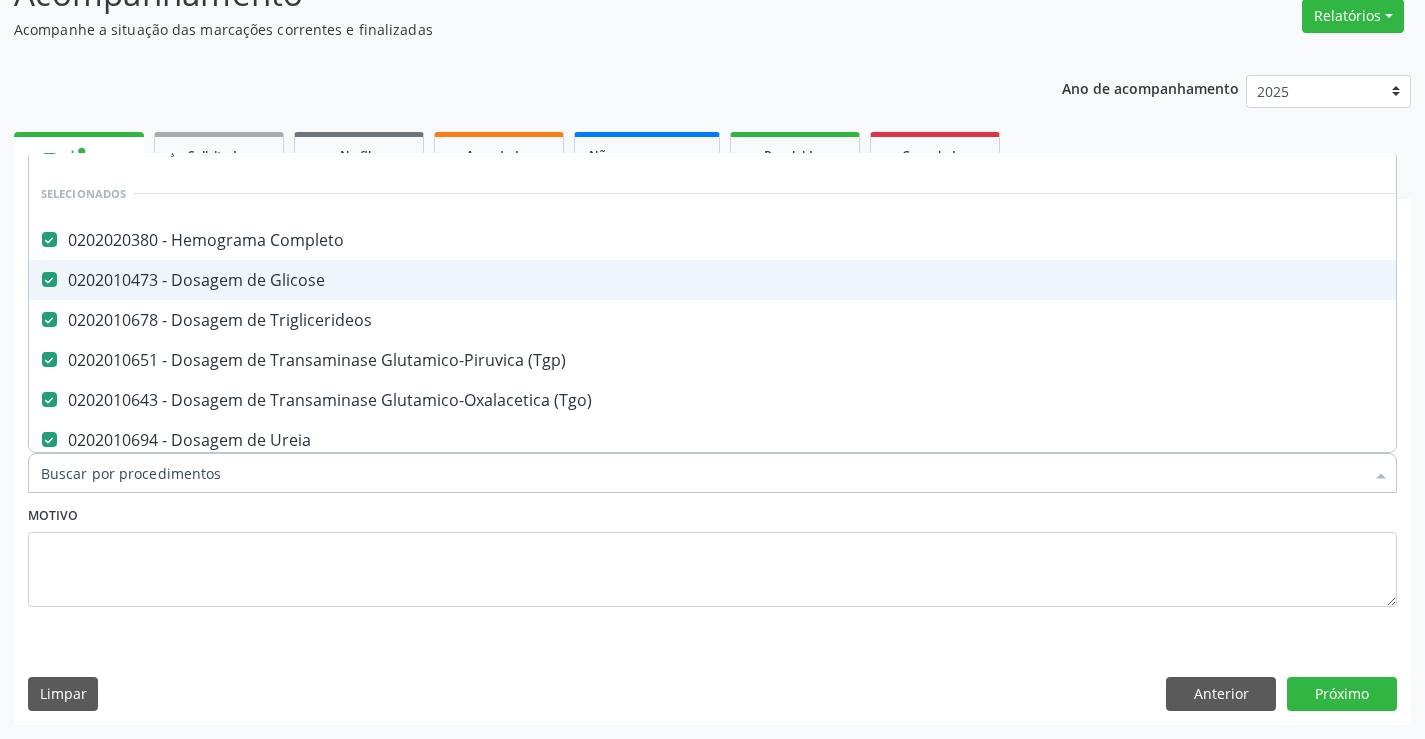 scroll, scrollTop: 0, scrollLeft: 0, axis: both 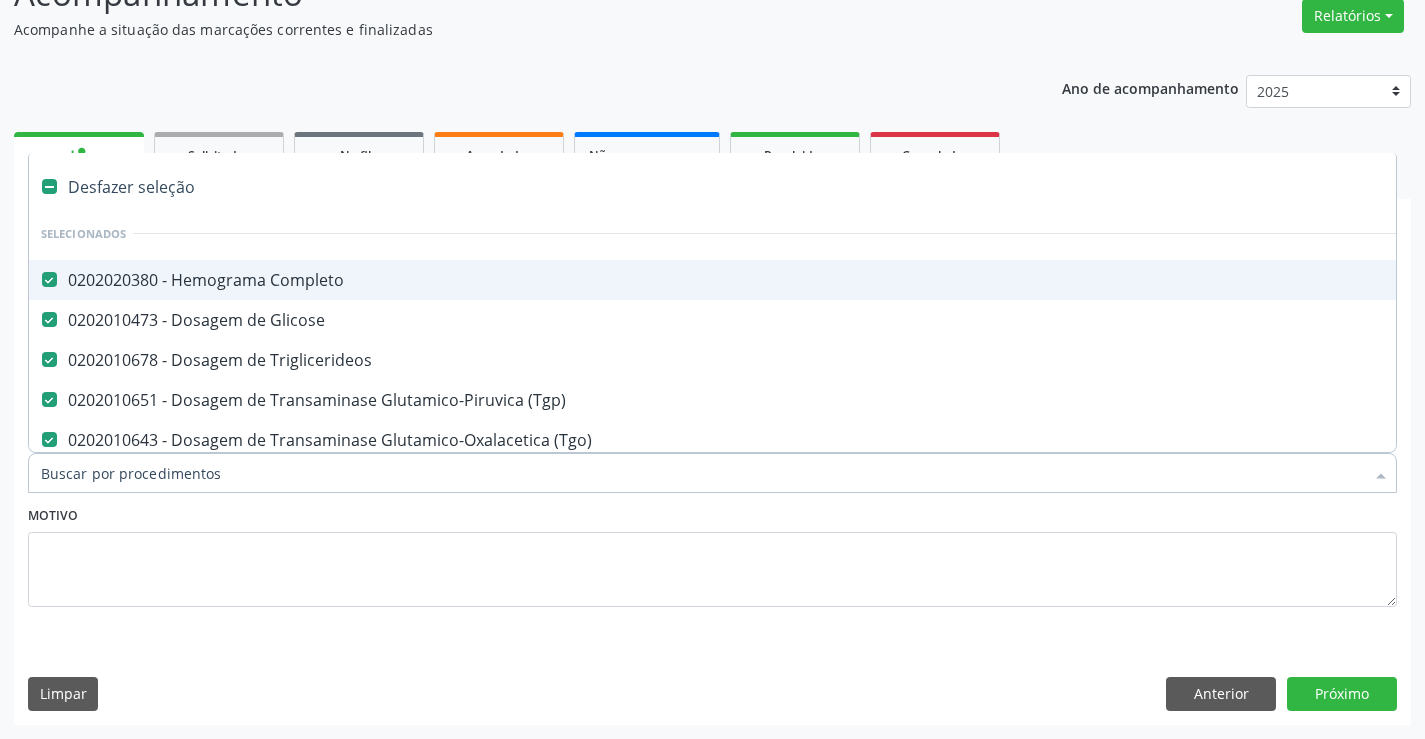 click on "0202020380 - Hemograma Completo" at bounding box center (819, 280) 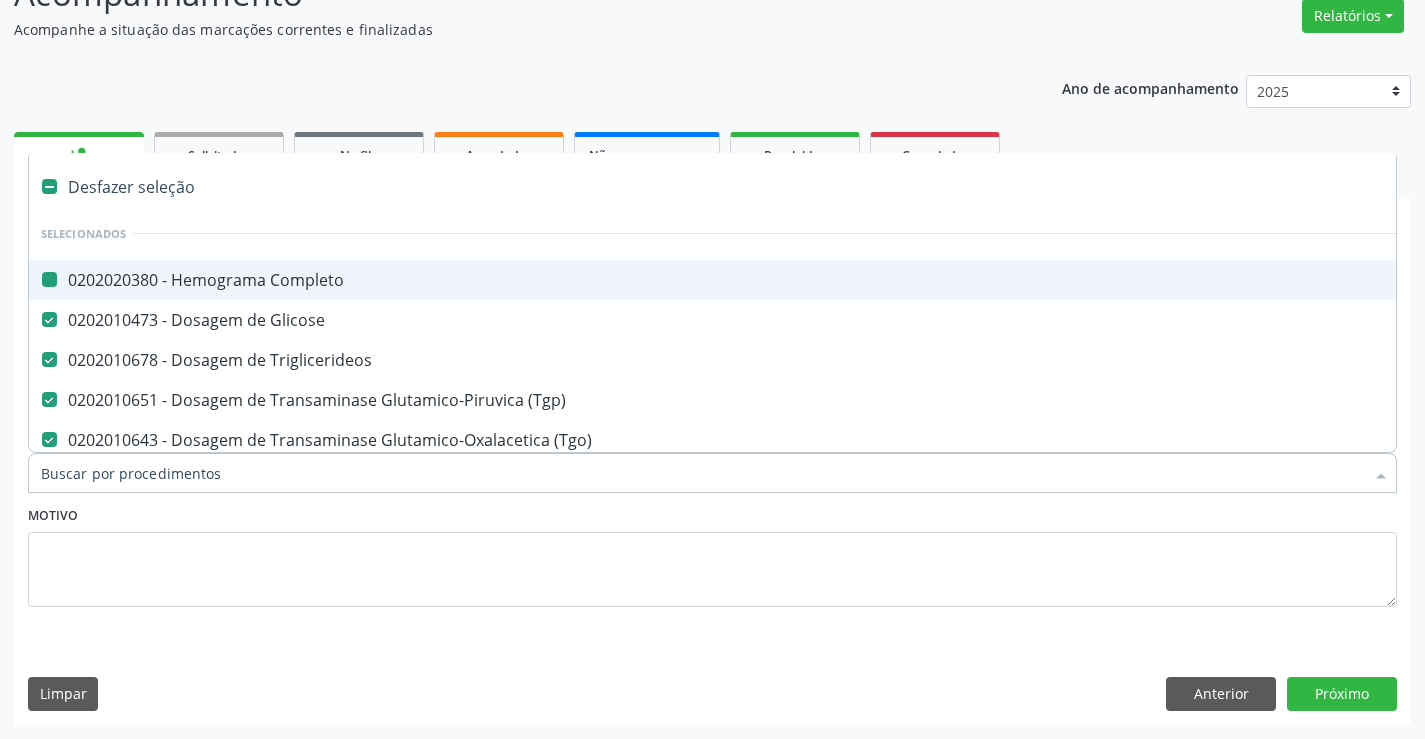 checkbox on "false" 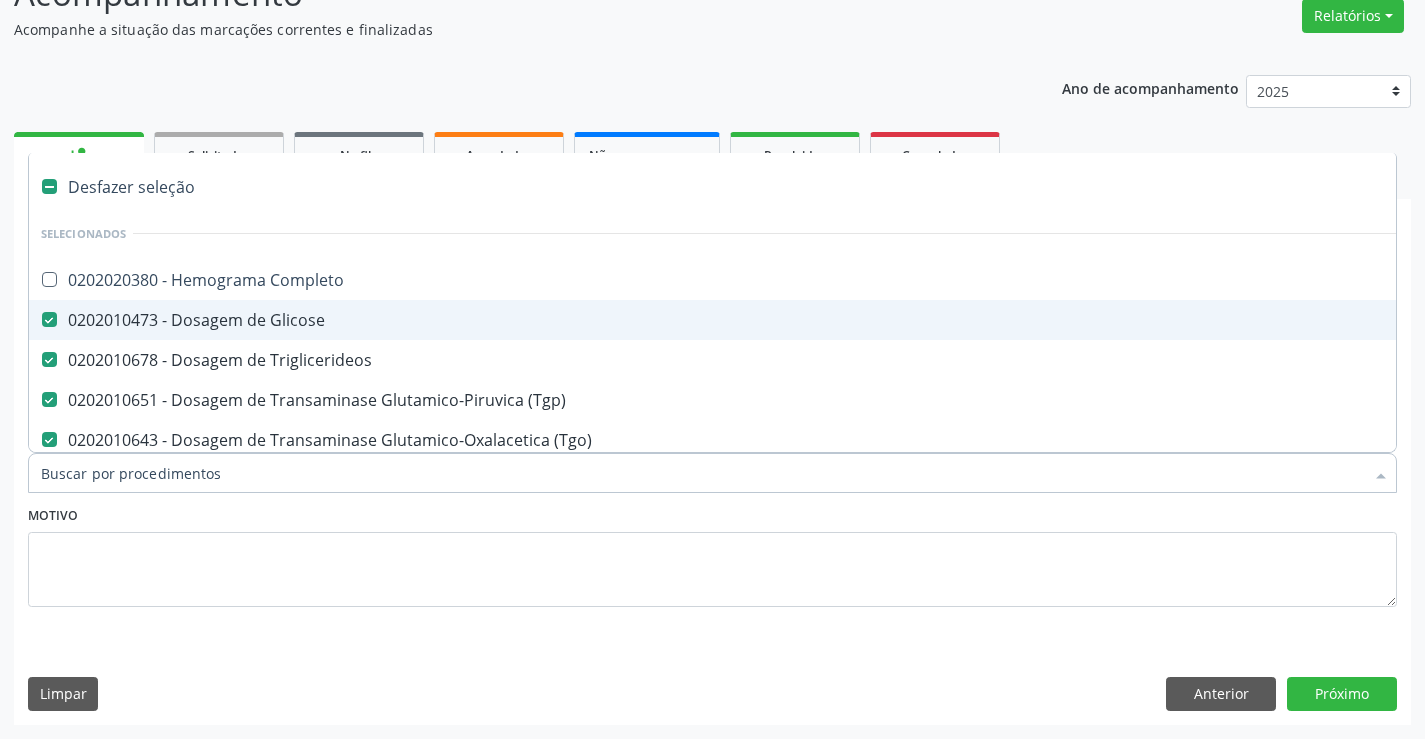 click on "0202010473 - Dosagem de Glicose" at bounding box center (819, 320) 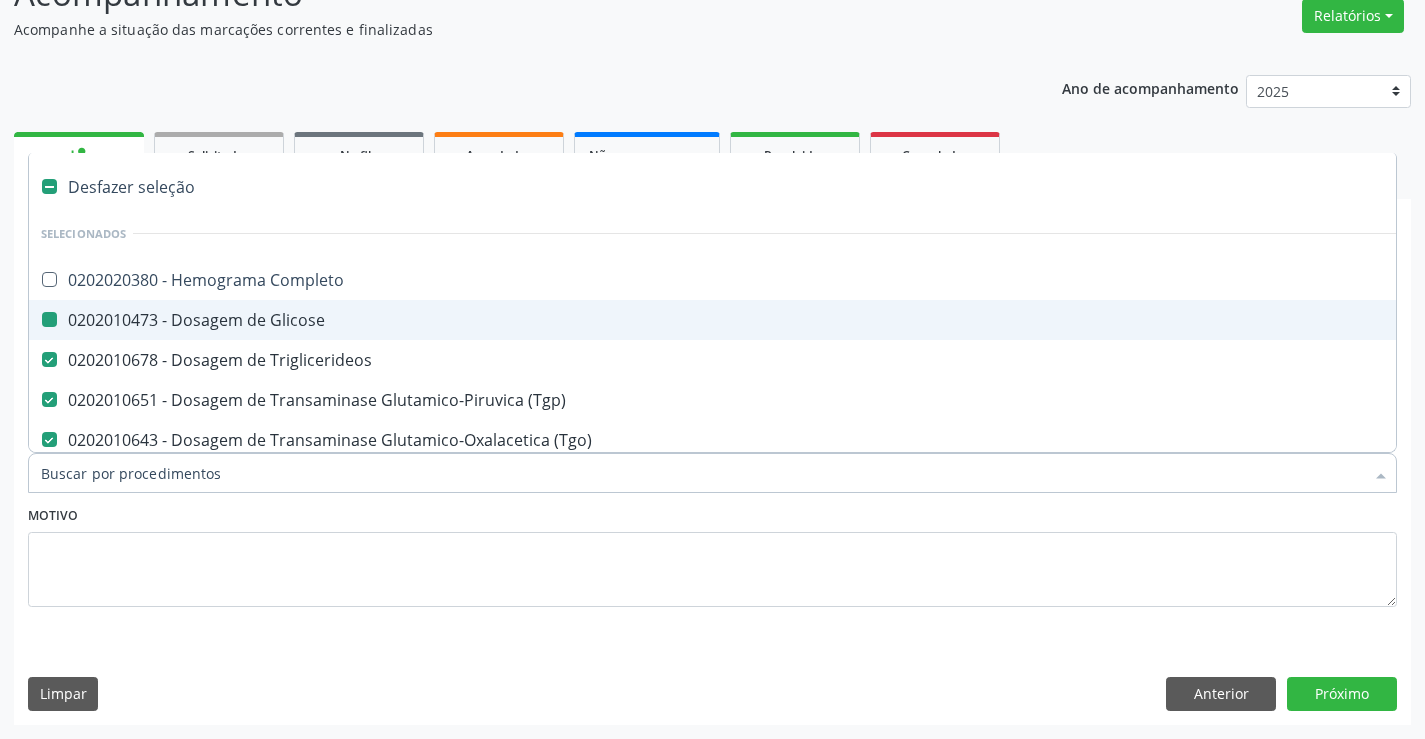 checkbox on "false" 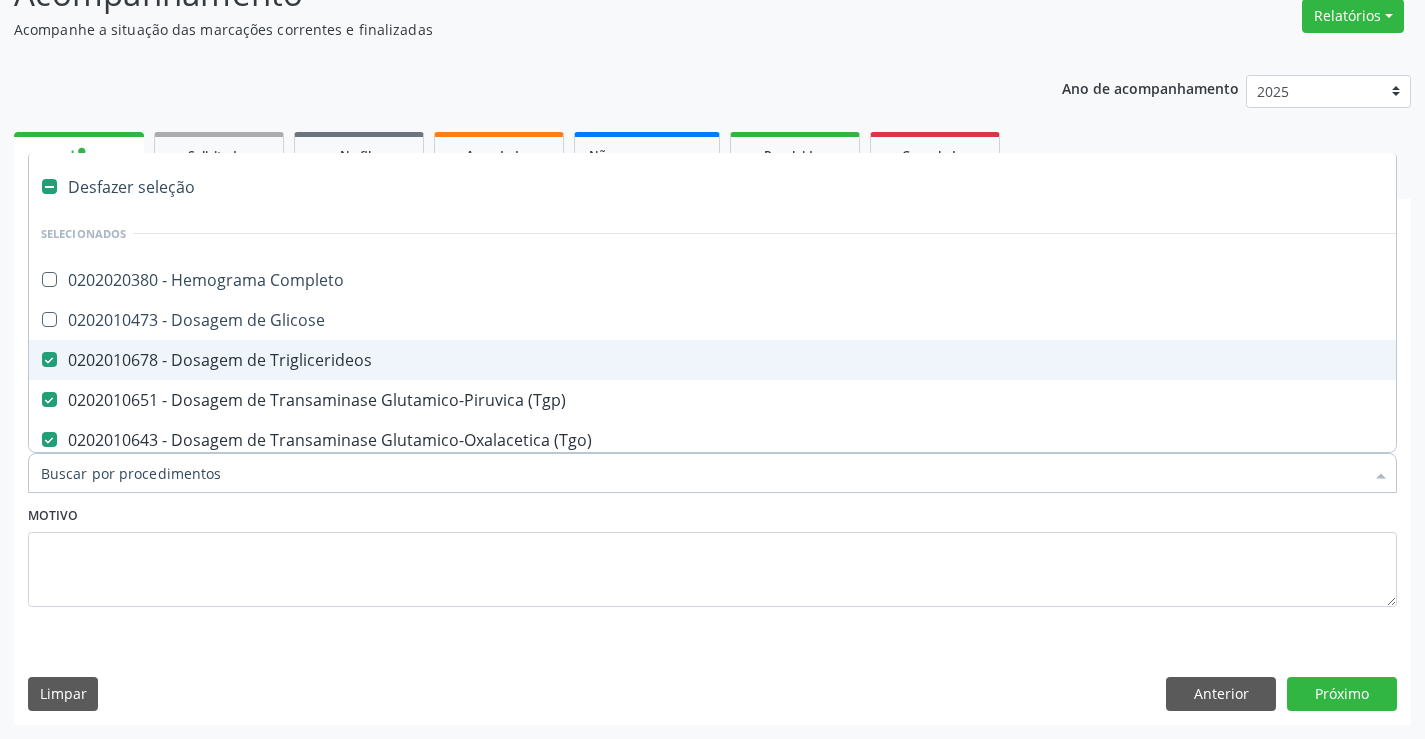 click on "0202010678 - Dosagem de Triglicerideos" at bounding box center [819, 360] 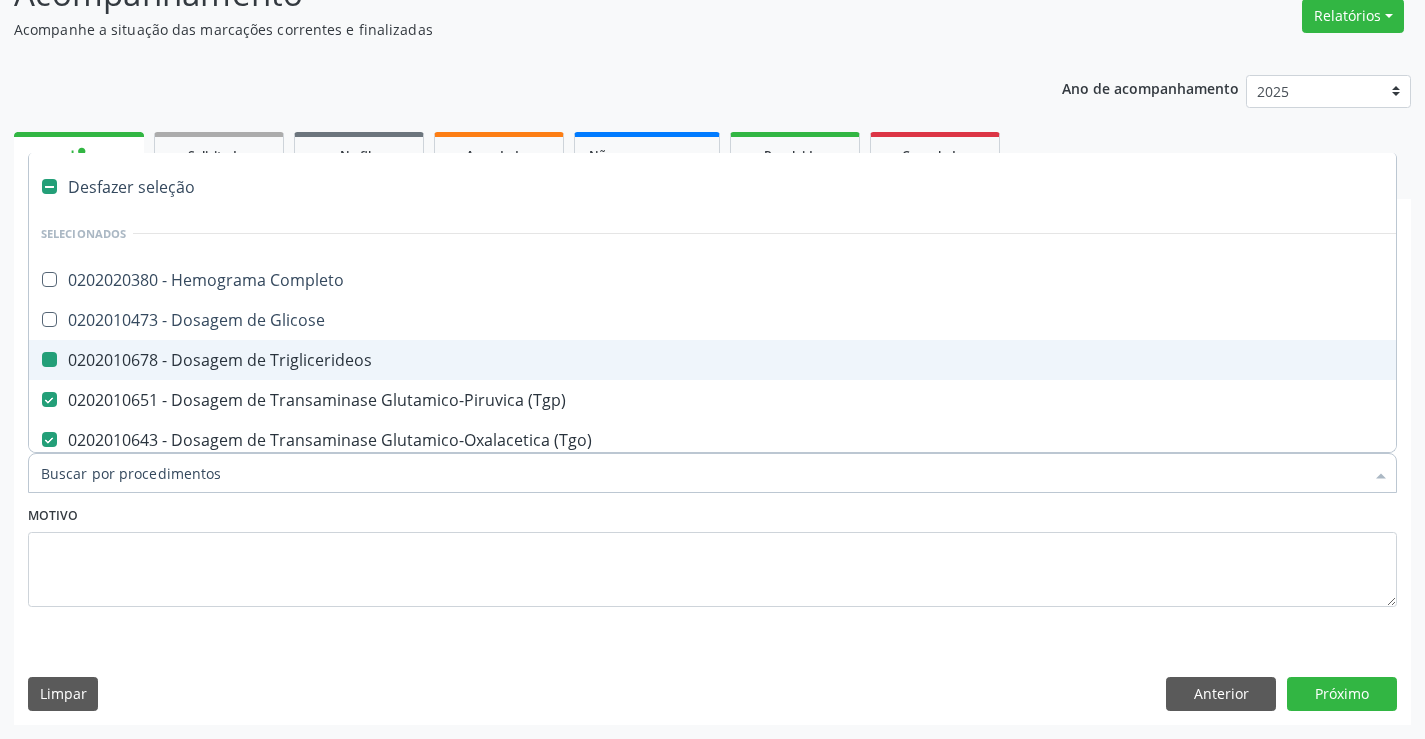 checkbox on "false" 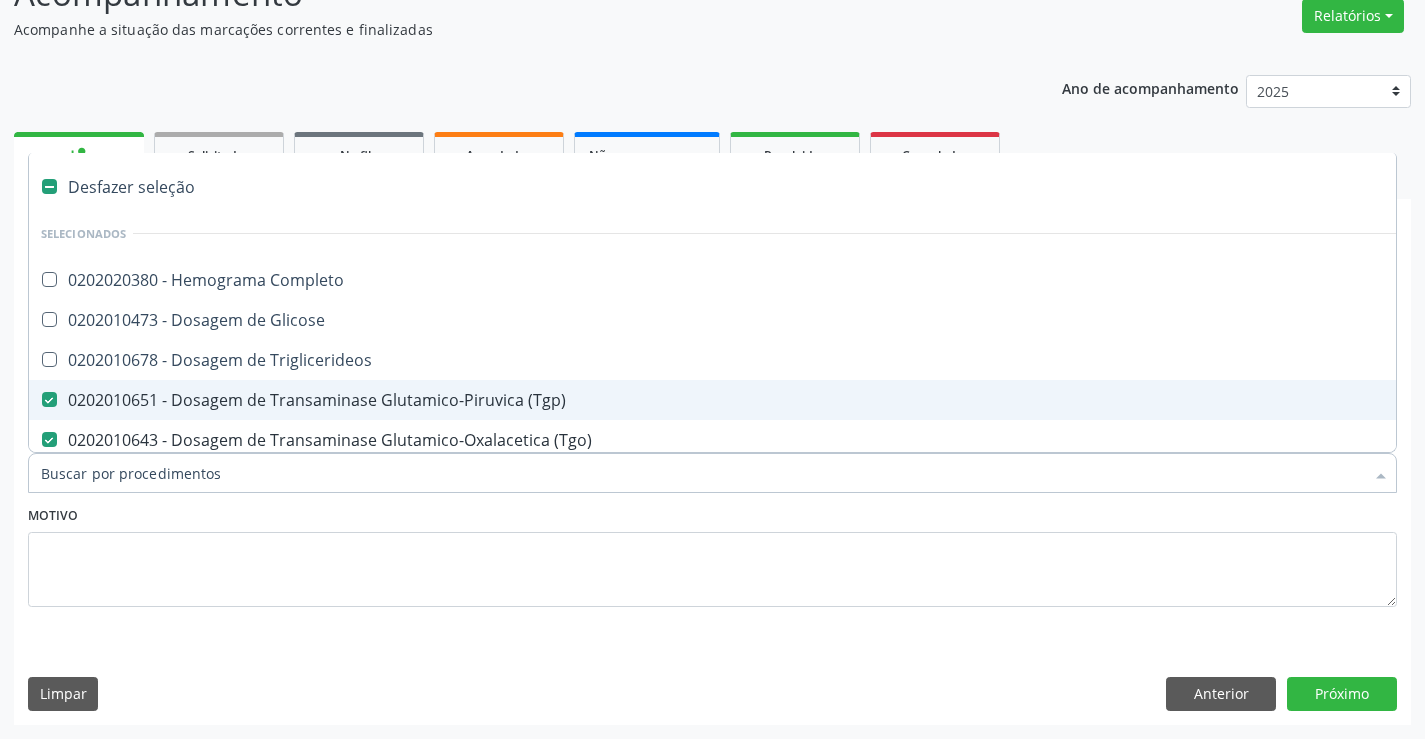 click on "0202010651 - Dosagem de Transaminase Glutamico-Piruvica (Tgp)" at bounding box center [819, 400] 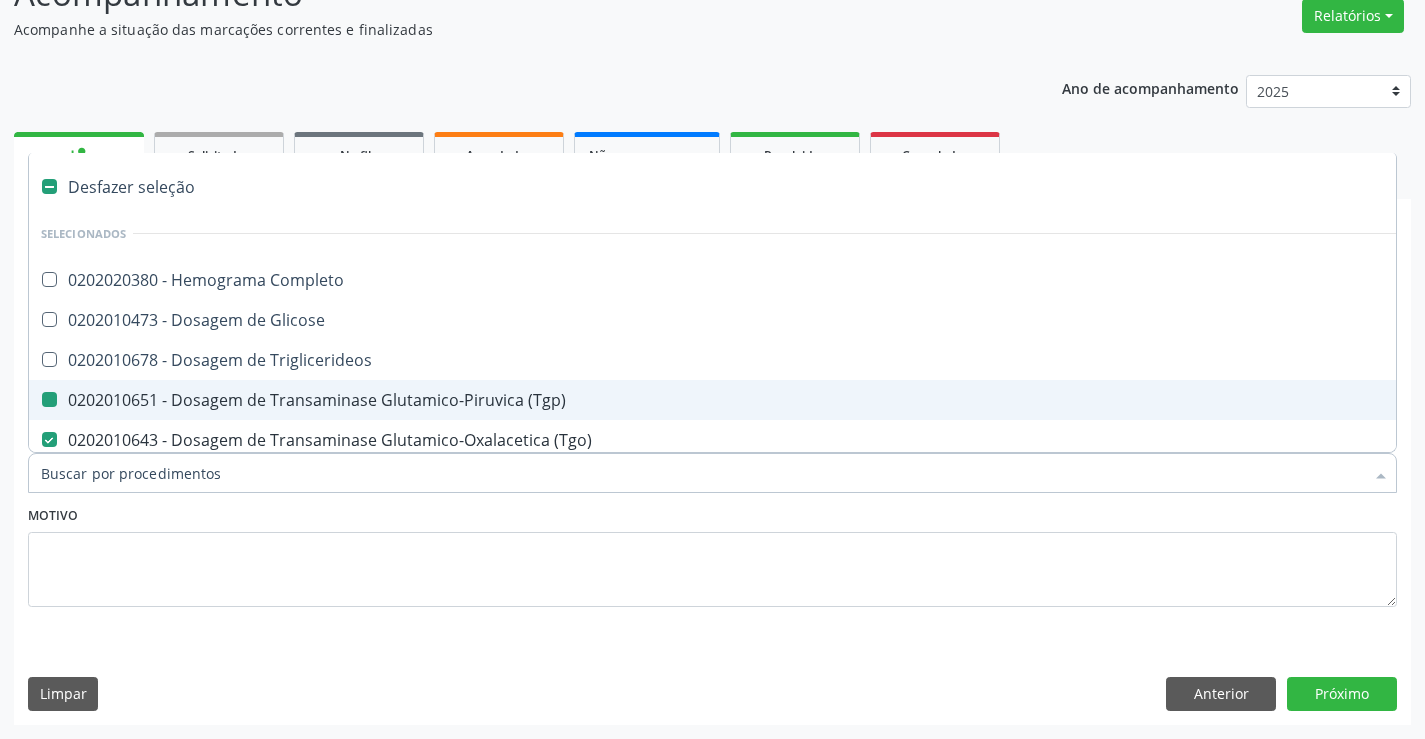 checkbox on "false" 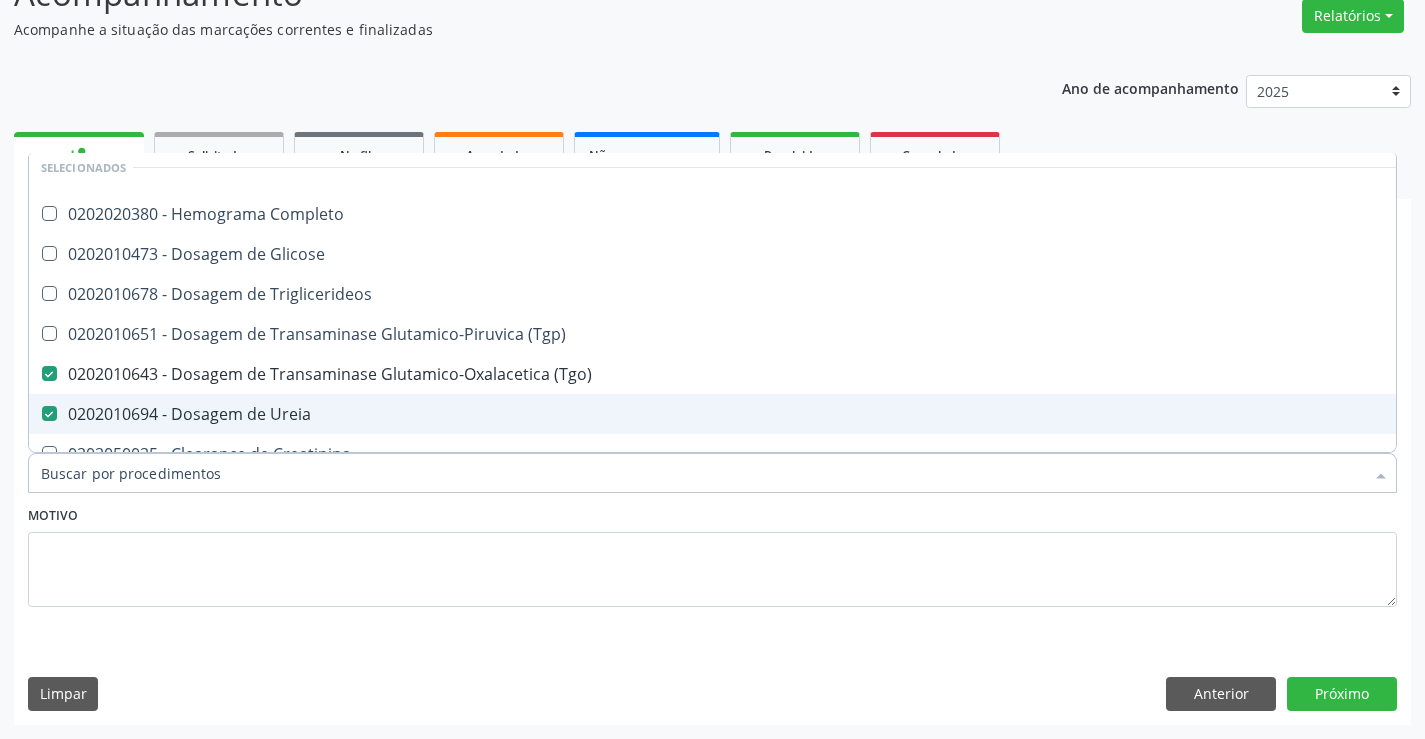 scroll, scrollTop: 100, scrollLeft: 0, axis: vertical 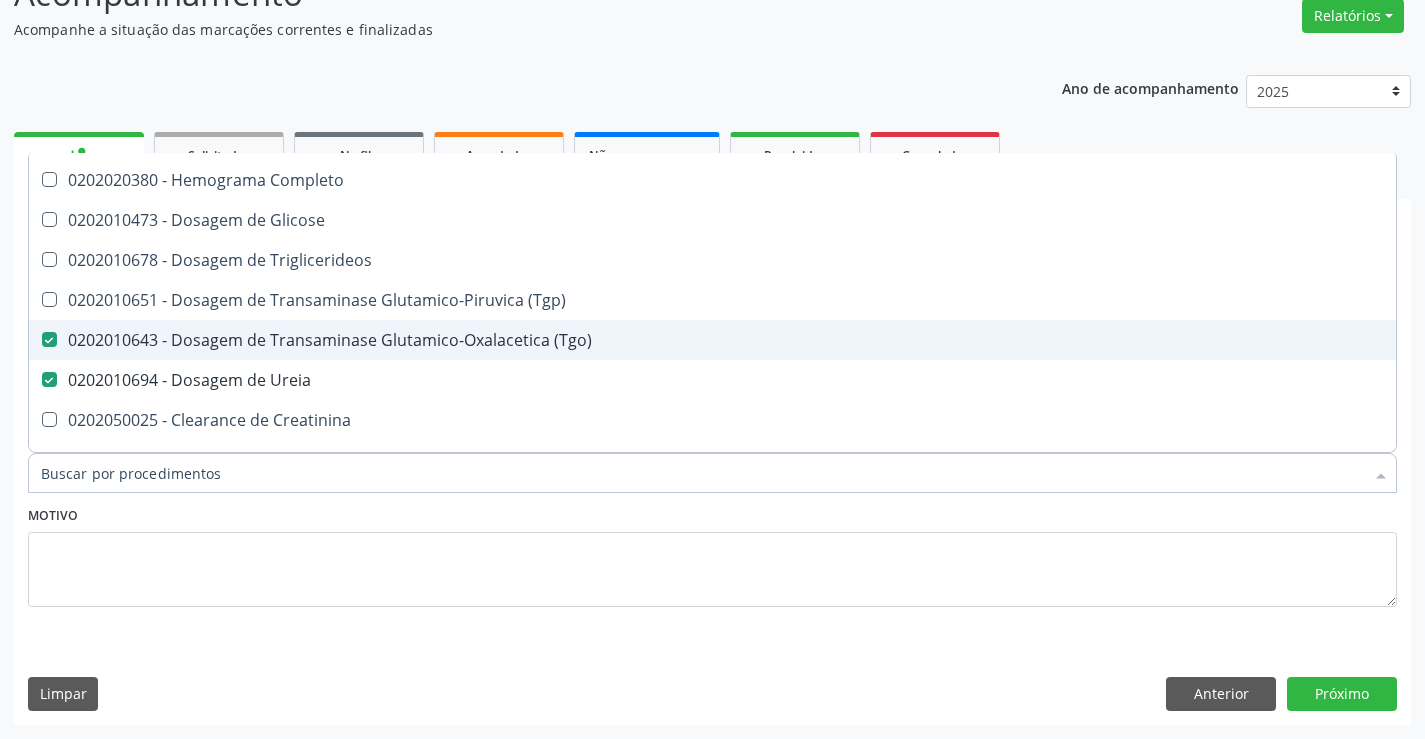 click on "0202010643 - Dosagem de Transaminase Glutamico-Oxalacetica (Tgo)" at bounding box center (819, 340) 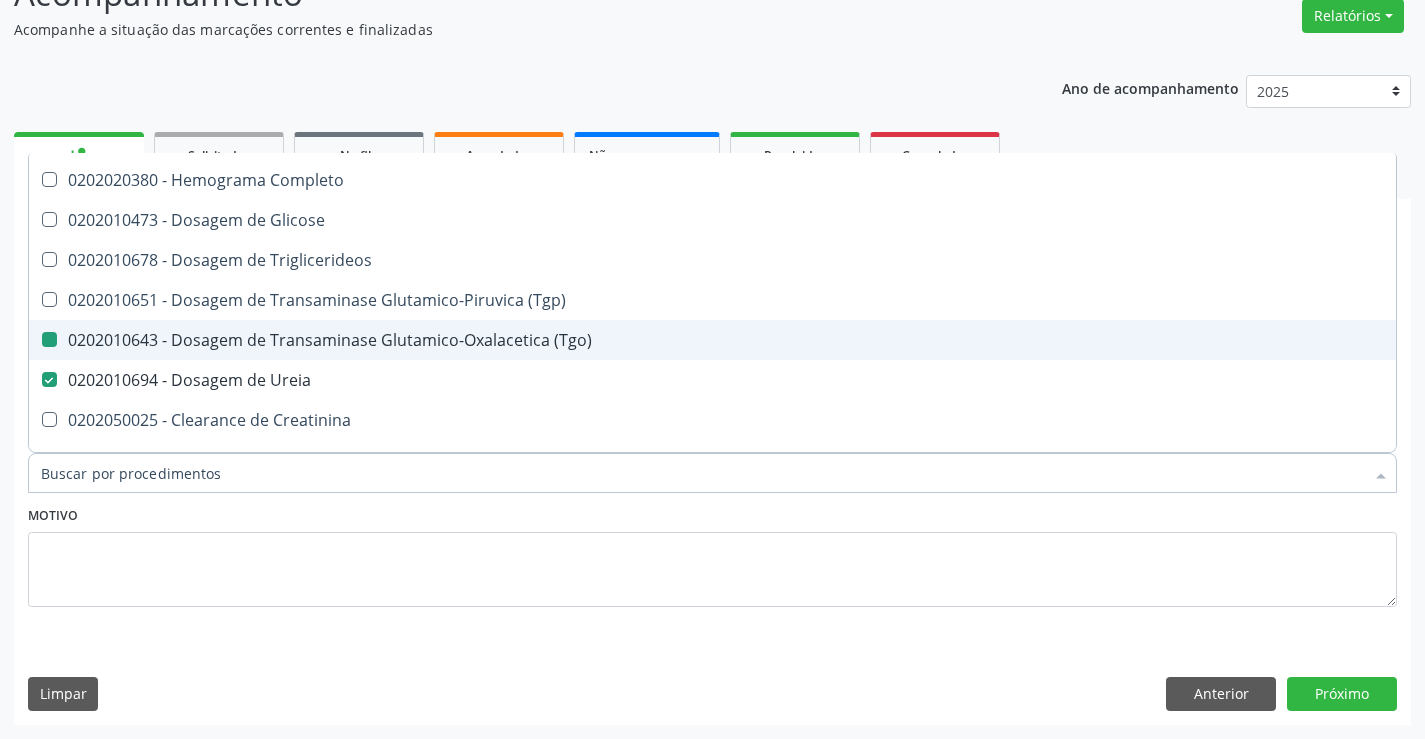 checkbox on "false" 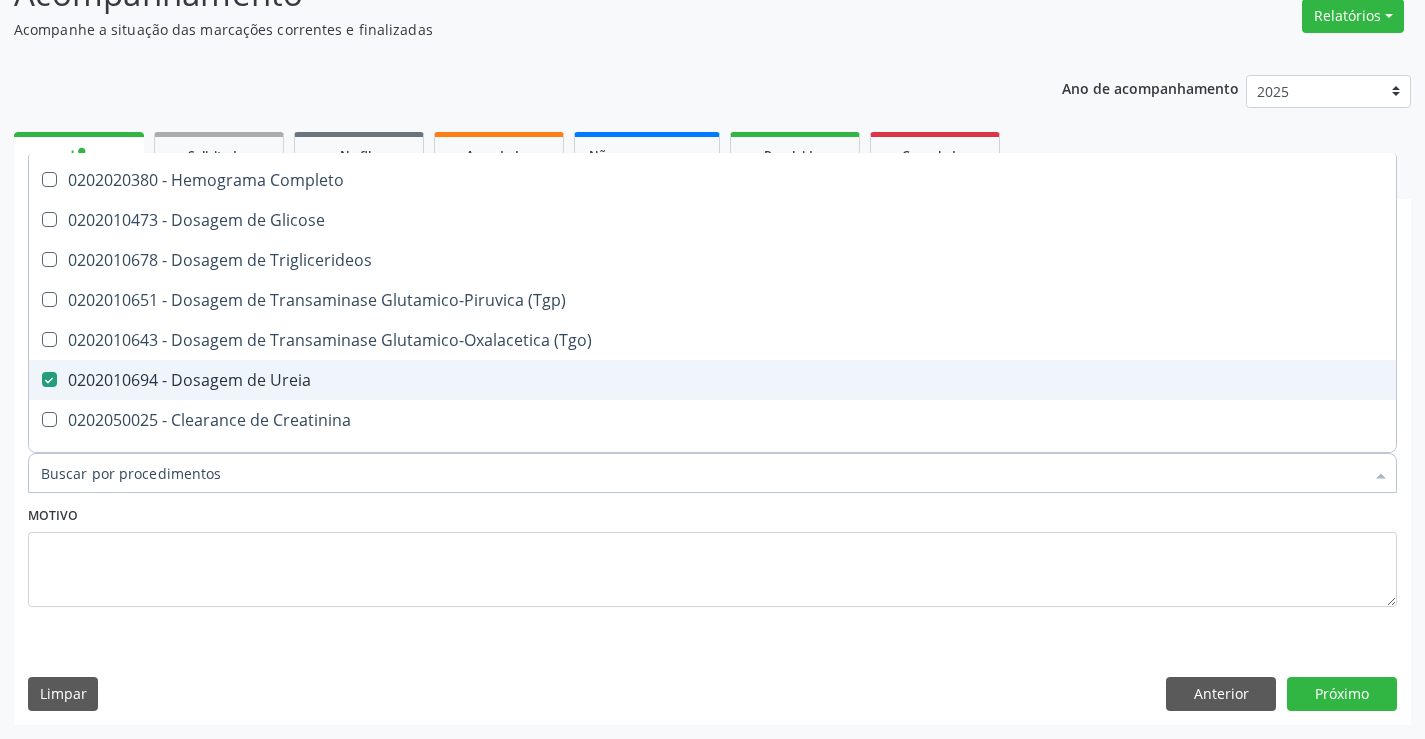 click on "0202010694 - Dosagem de Ureia" at bounding box center [819, 380] 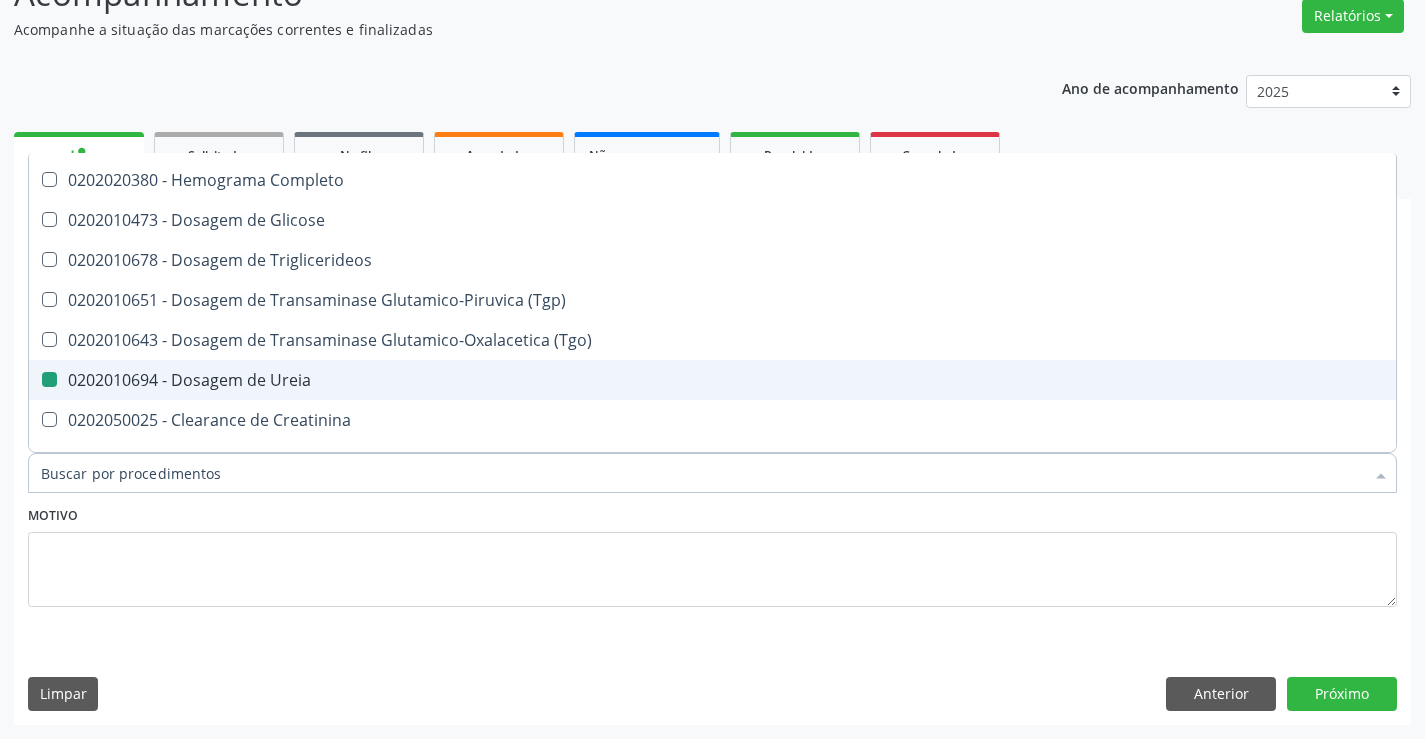checkbox on "false" 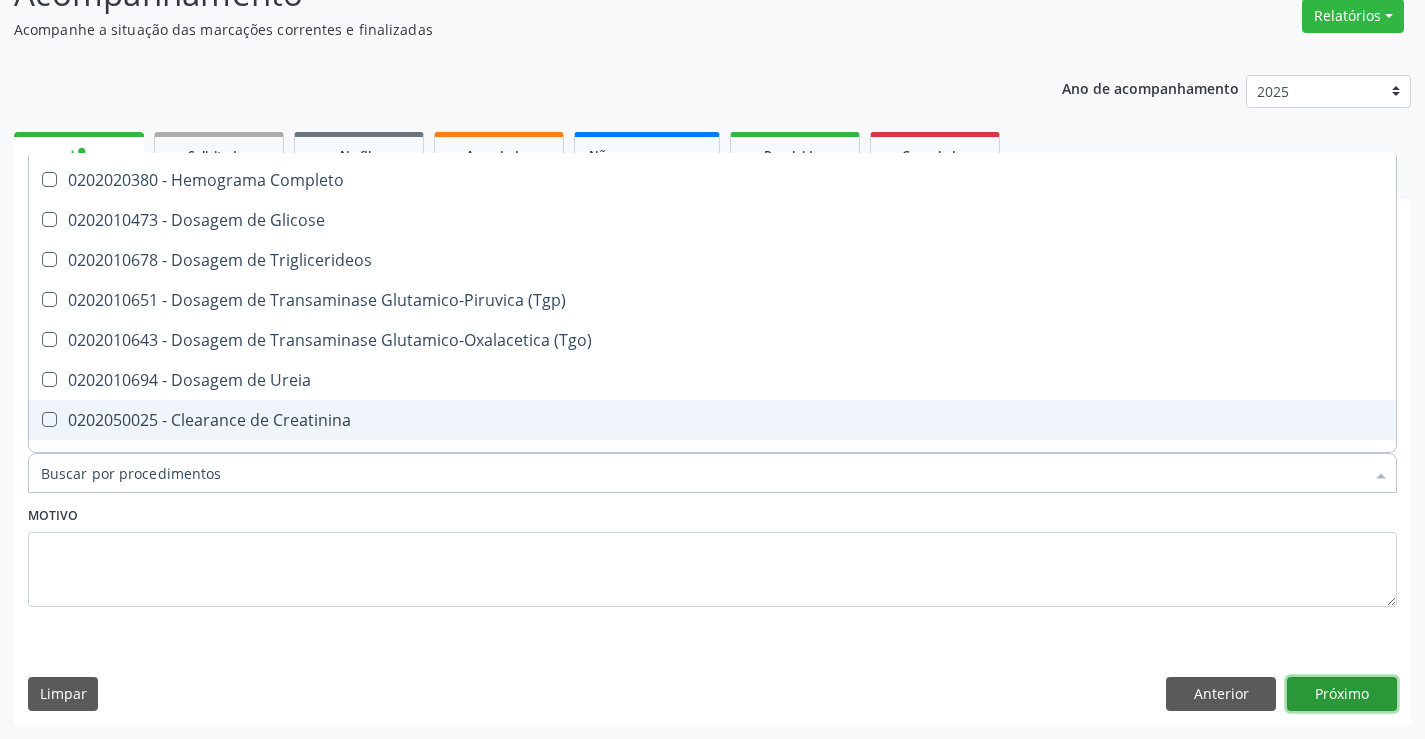 click on "Próximo" at bounding box center (1342, 694) 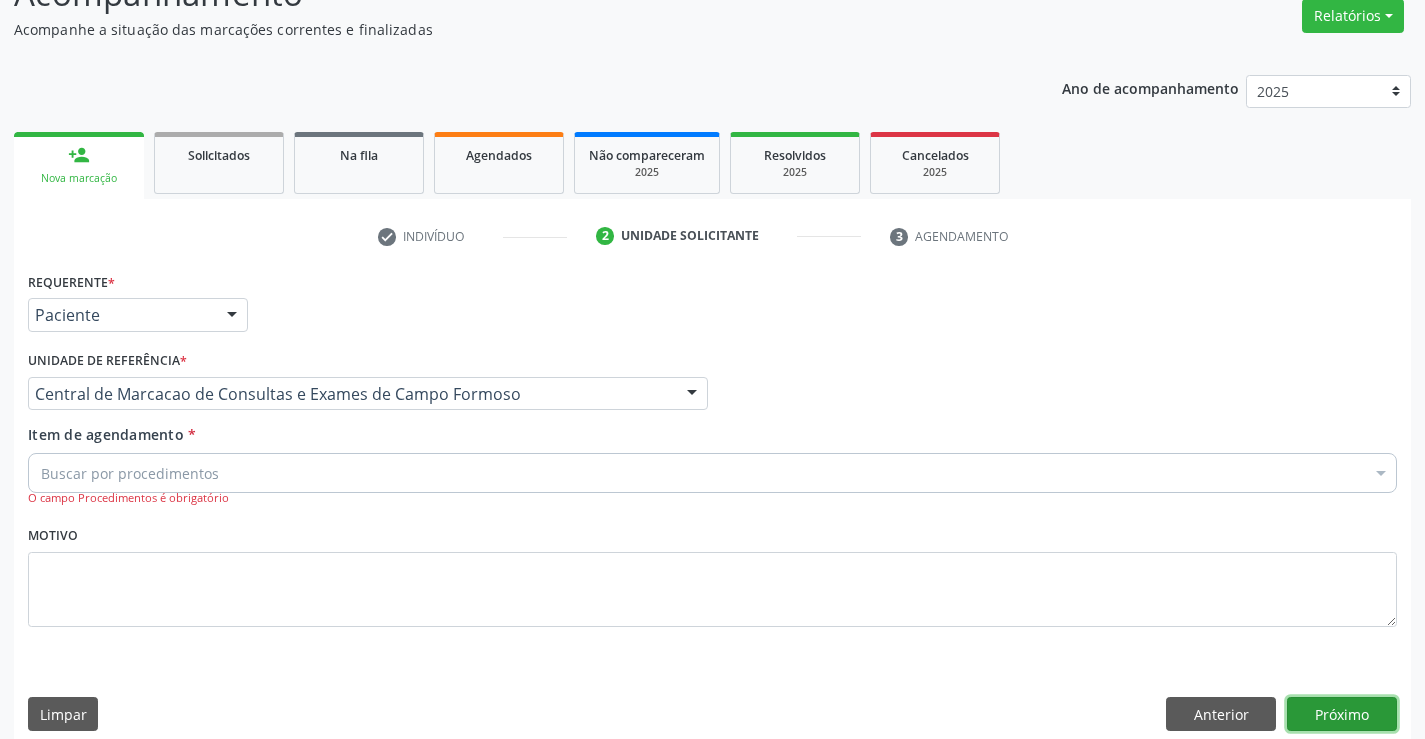 scroll, scrollTop: 0, scrollLeft: 0, axis: both 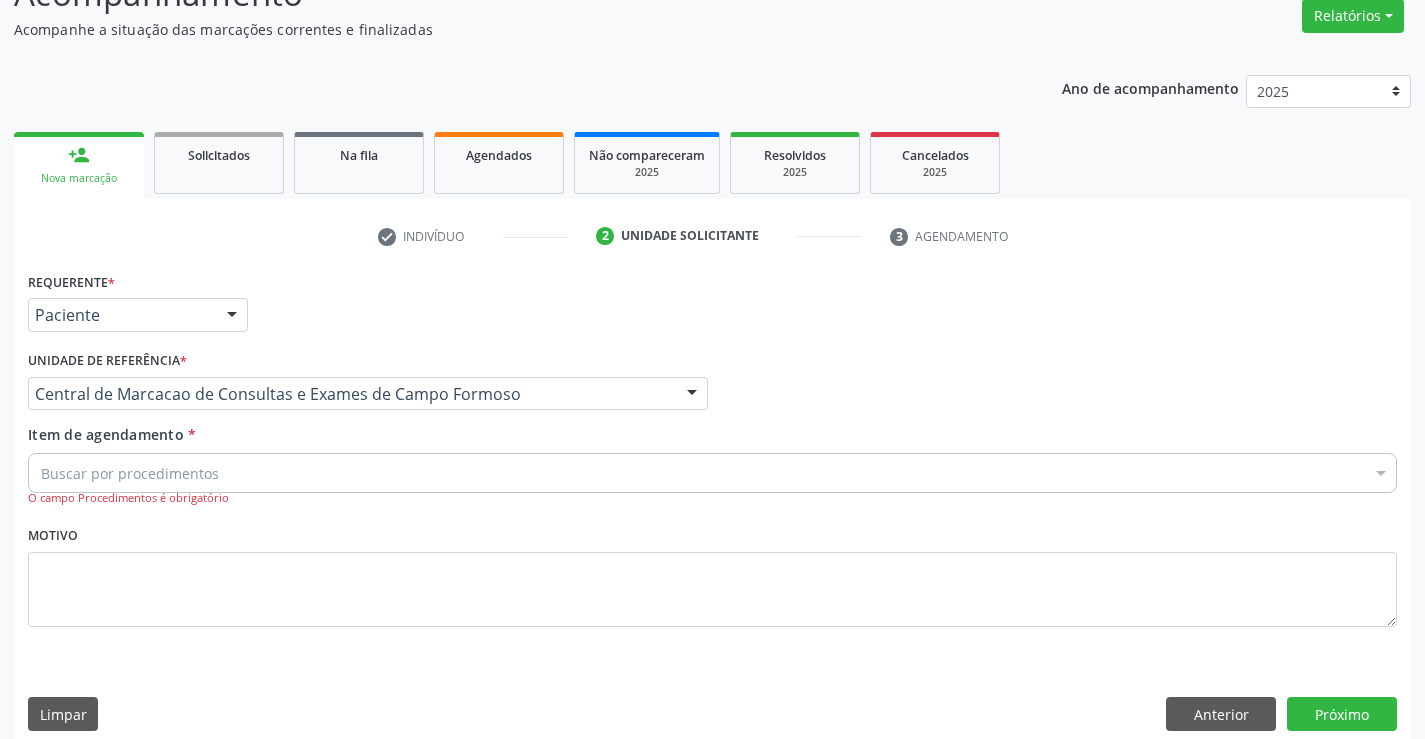 click on "Buscar por procedimentos" at bounding box center (712, 473) 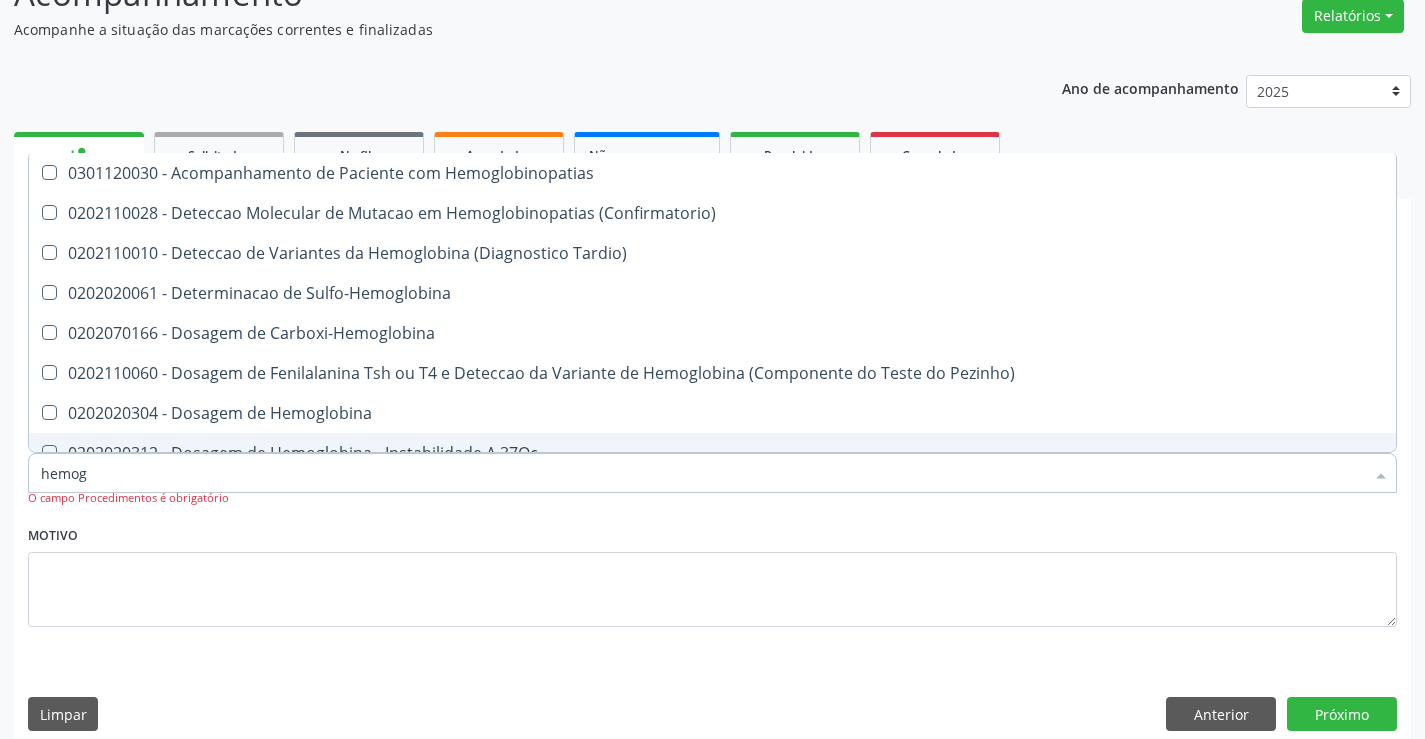 type on "hemogr" 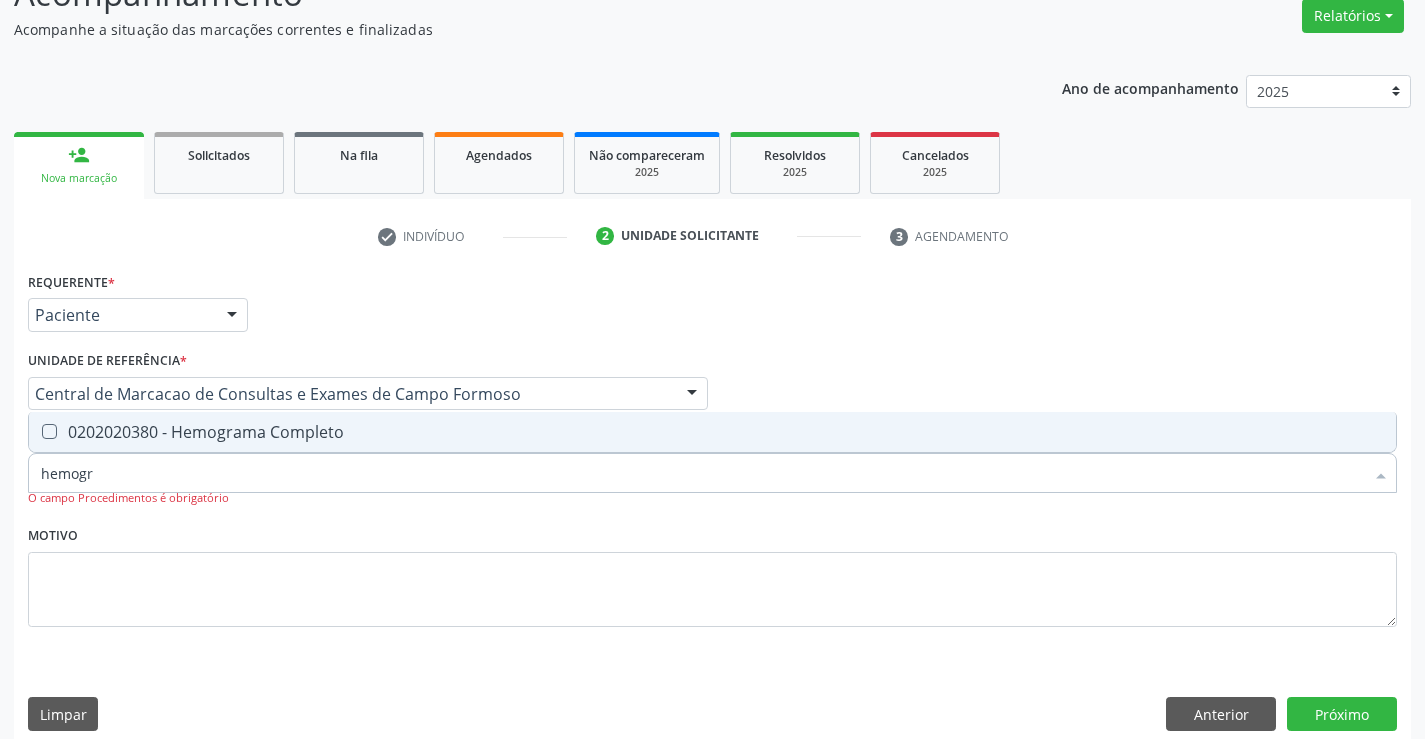 click on "0202020380 - Hemograma Completo" at bounding box center [712, 432] 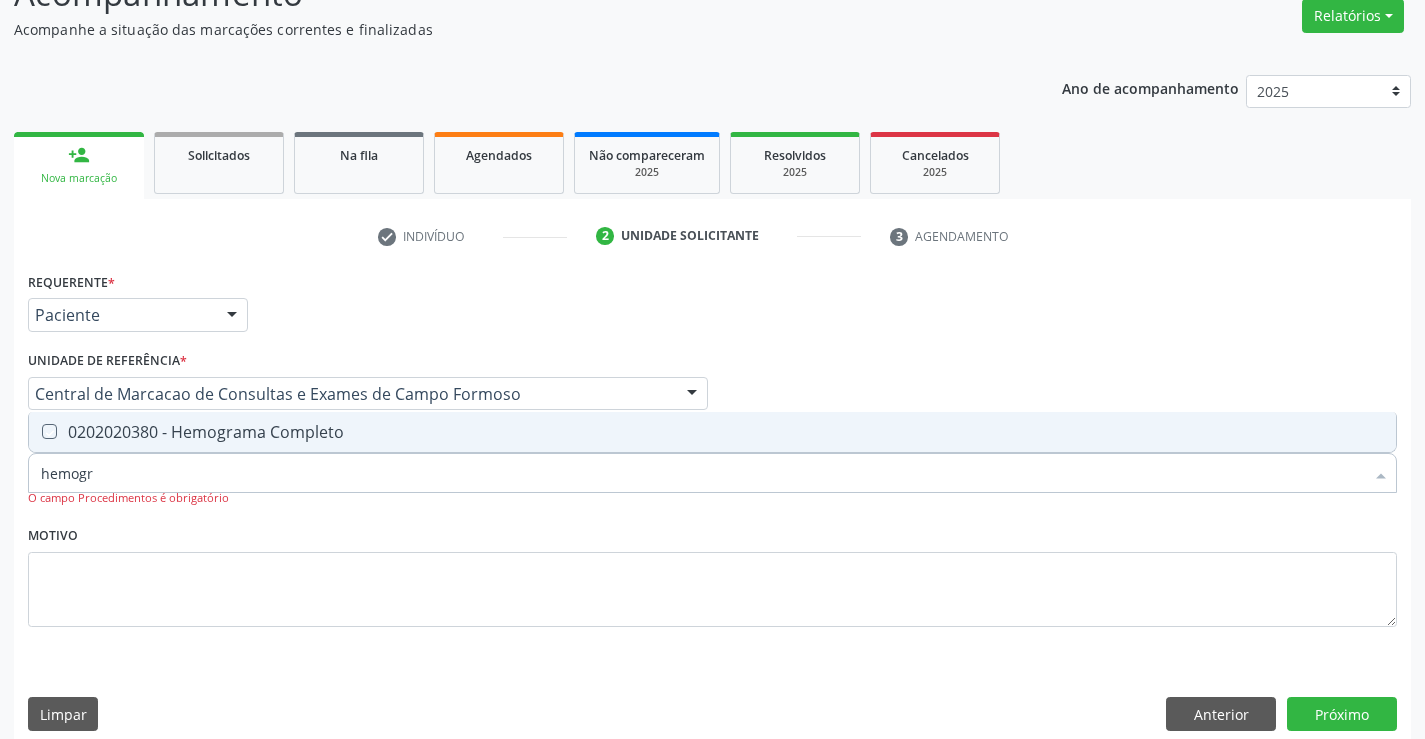 checkbox on "true" 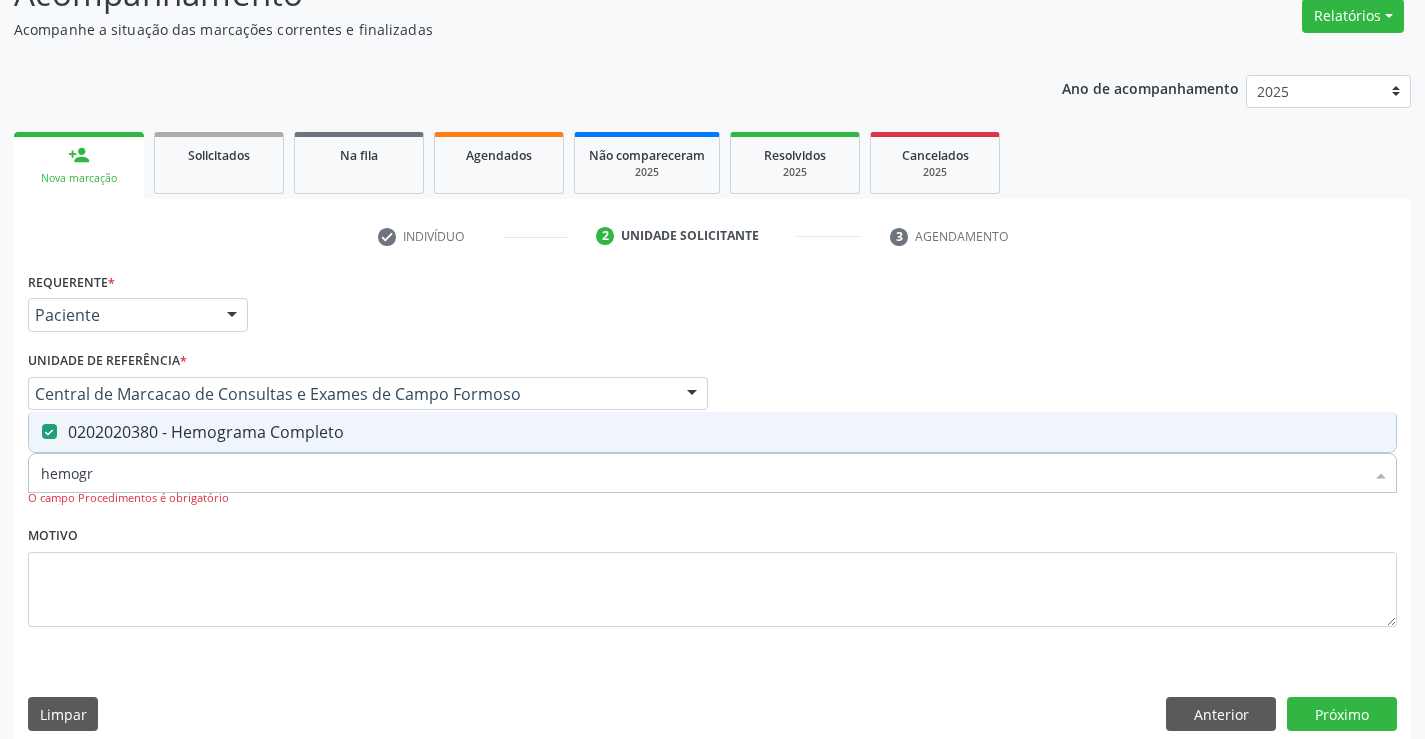 click on "hemogr" at bounding box center [702, 473] 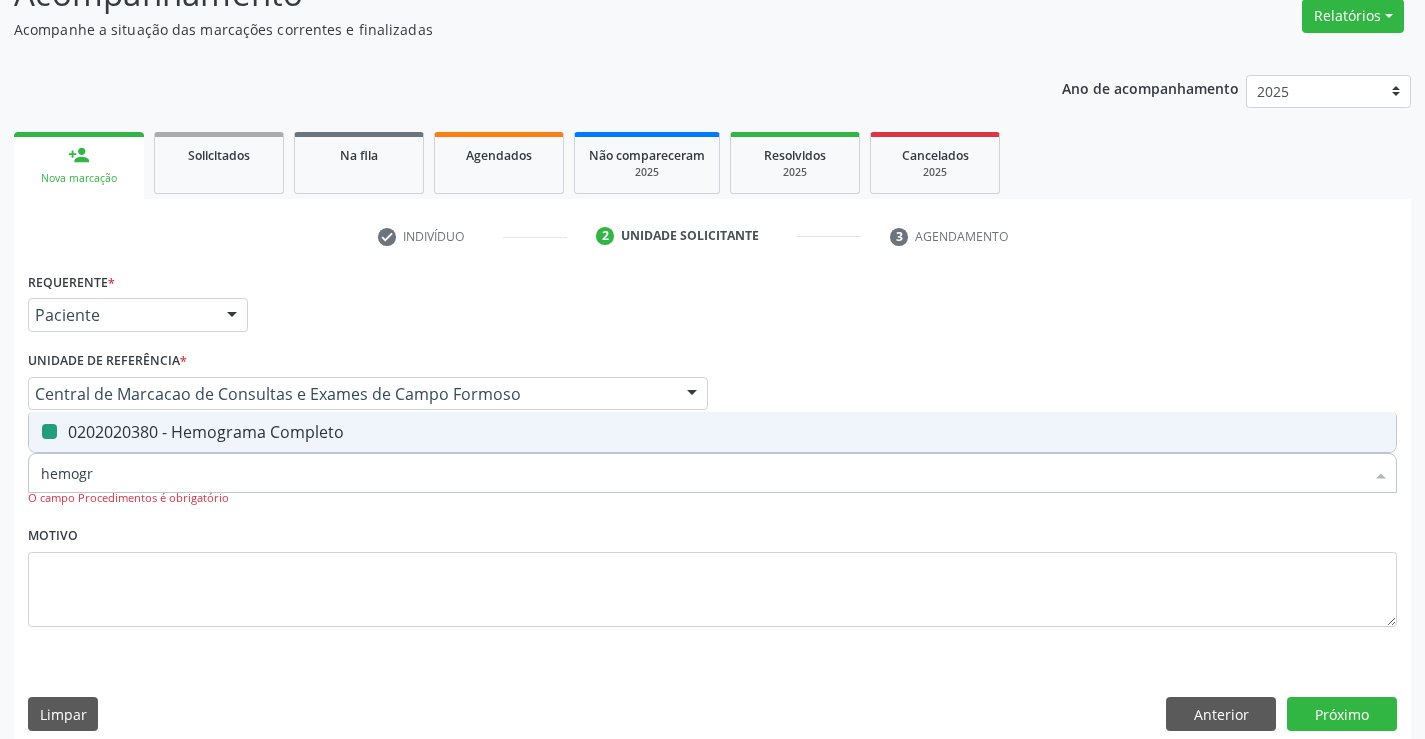type on "f" 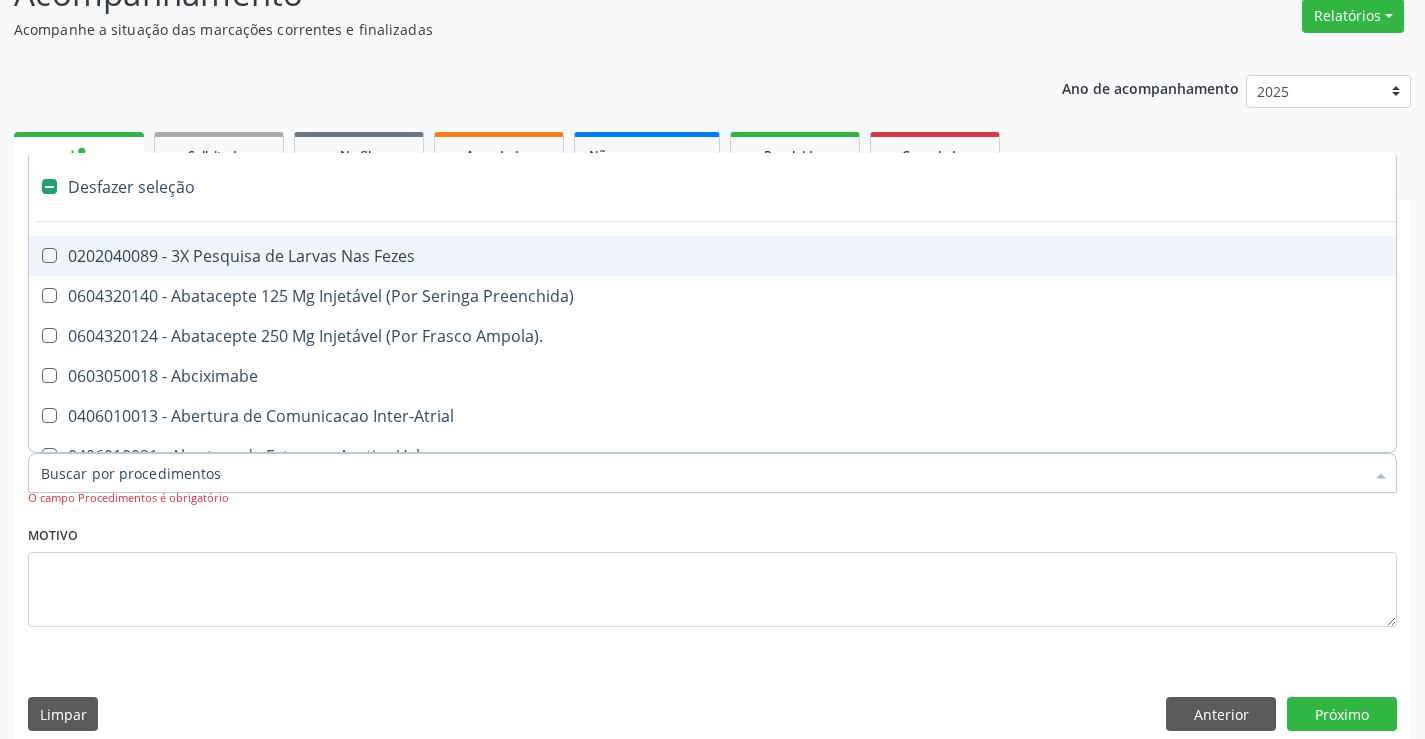 type on "g" 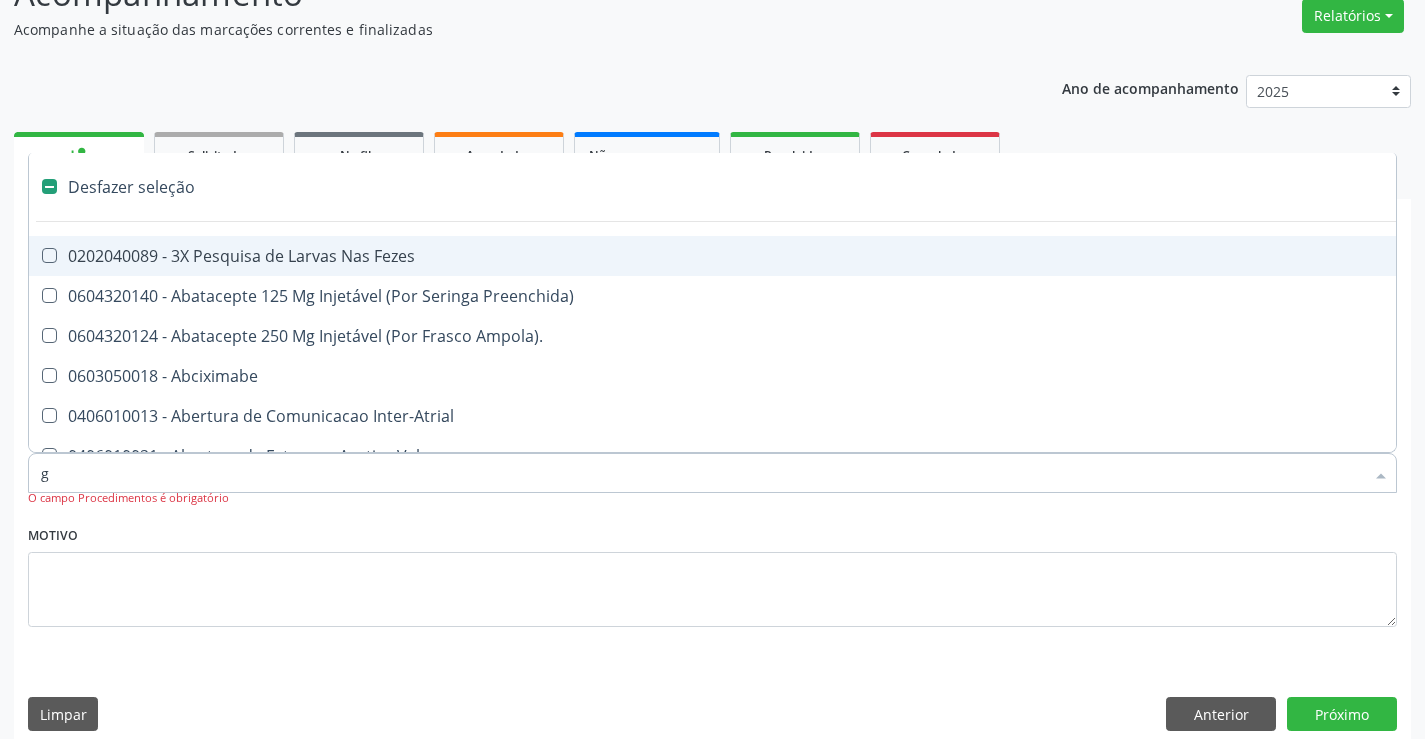 checkbox on "true" 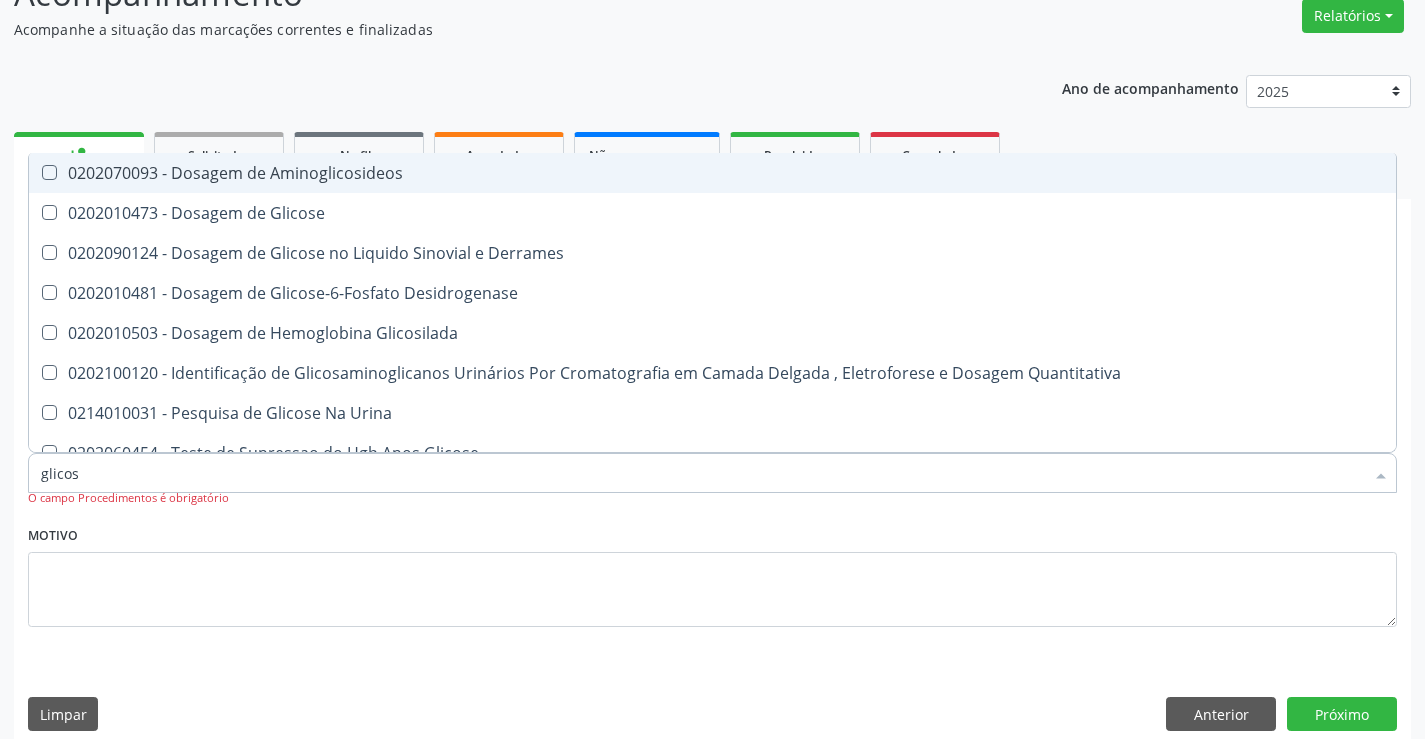 type on "glicose" 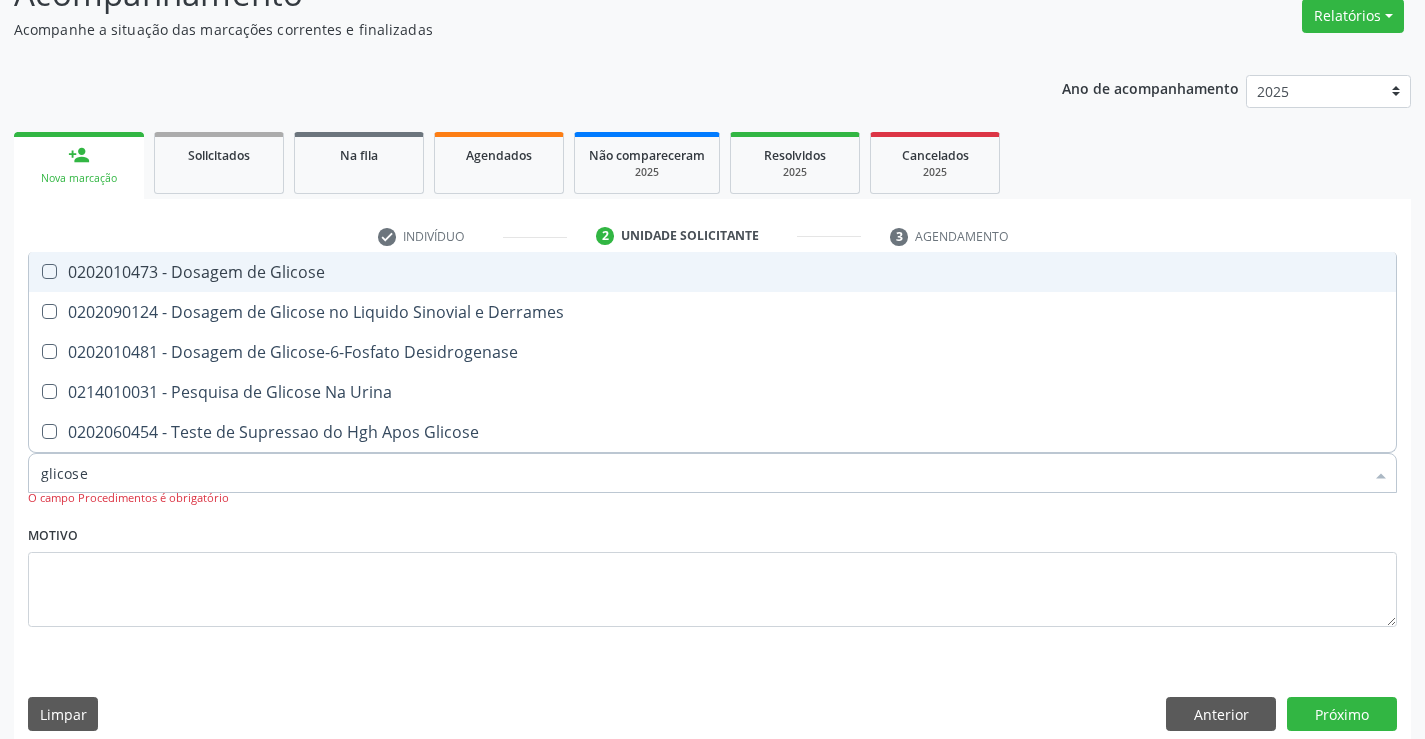 click on "0202010473 - Dosagem de Glicose" at bounding box center (712, 272) 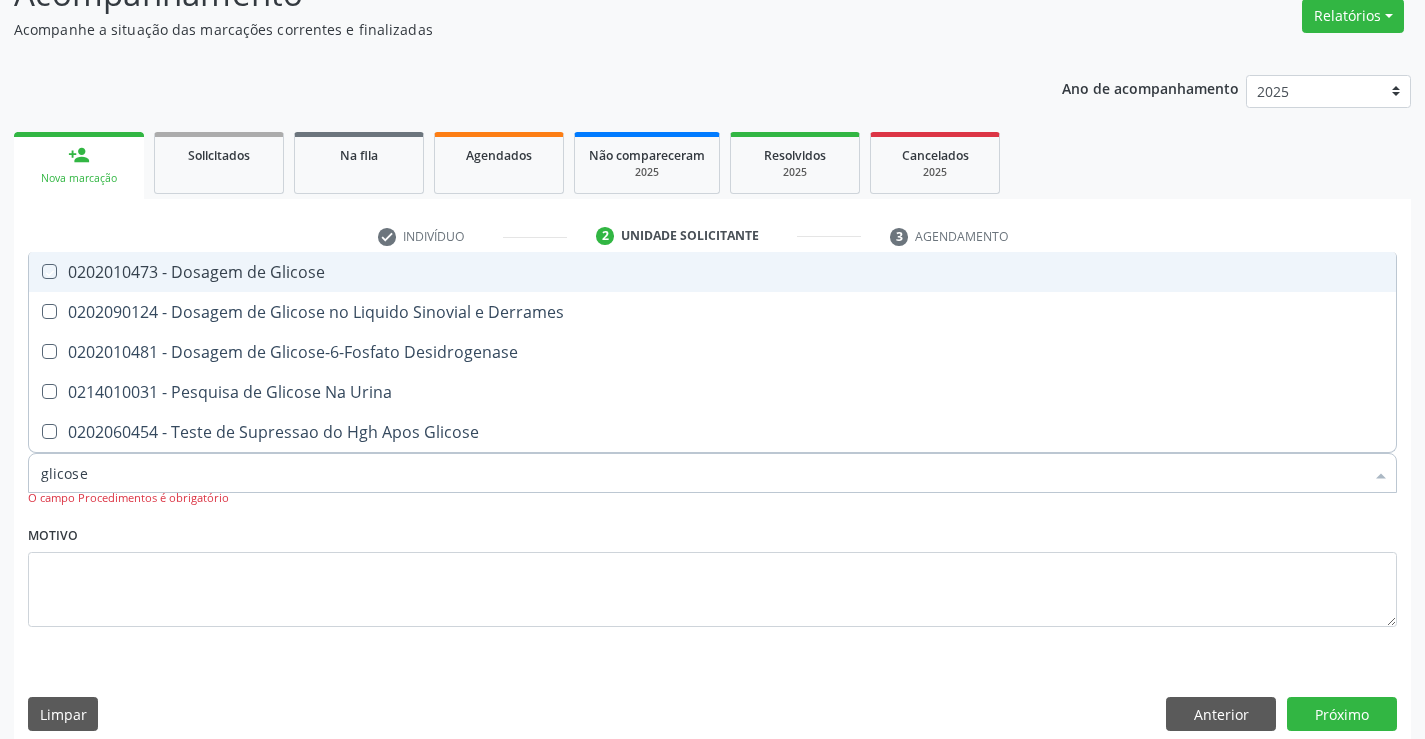 checkbox on "true" 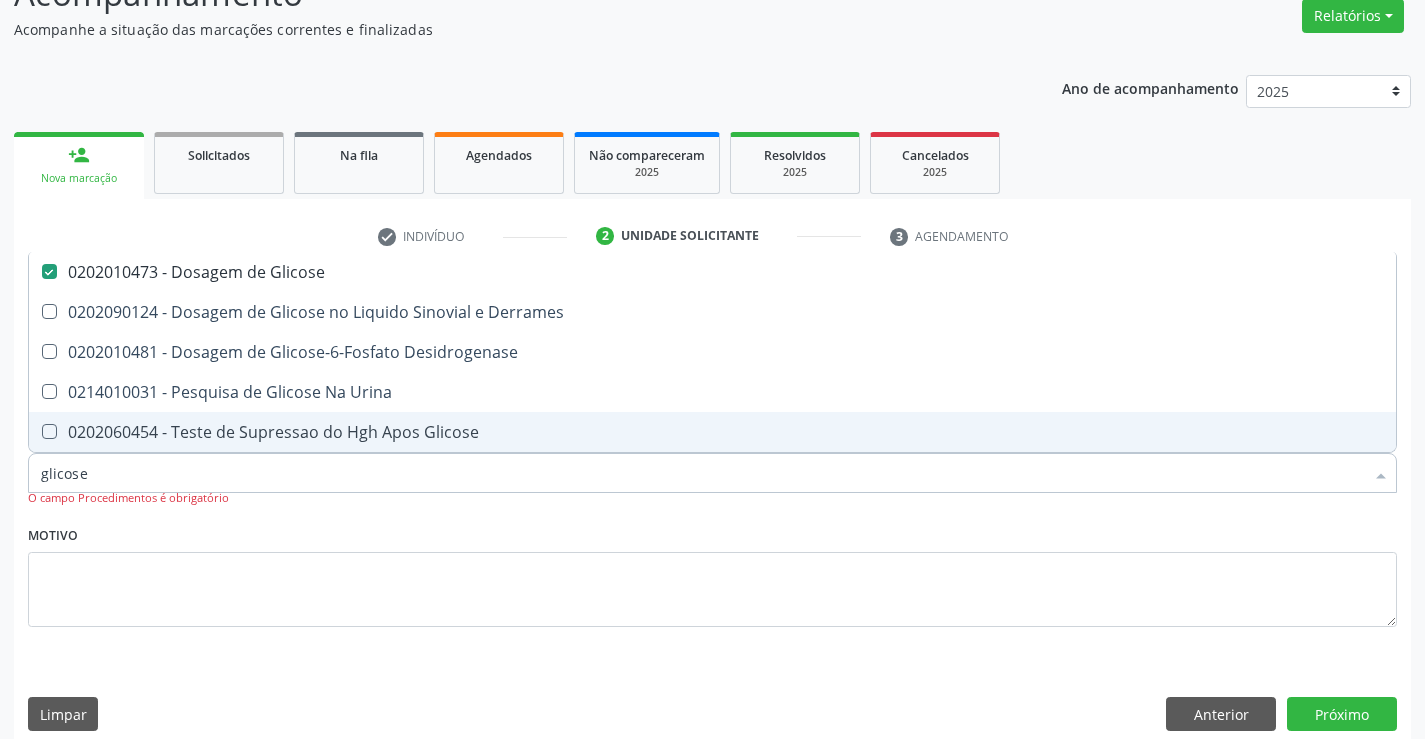 click on "glicose" at bounding box center [702, 473] 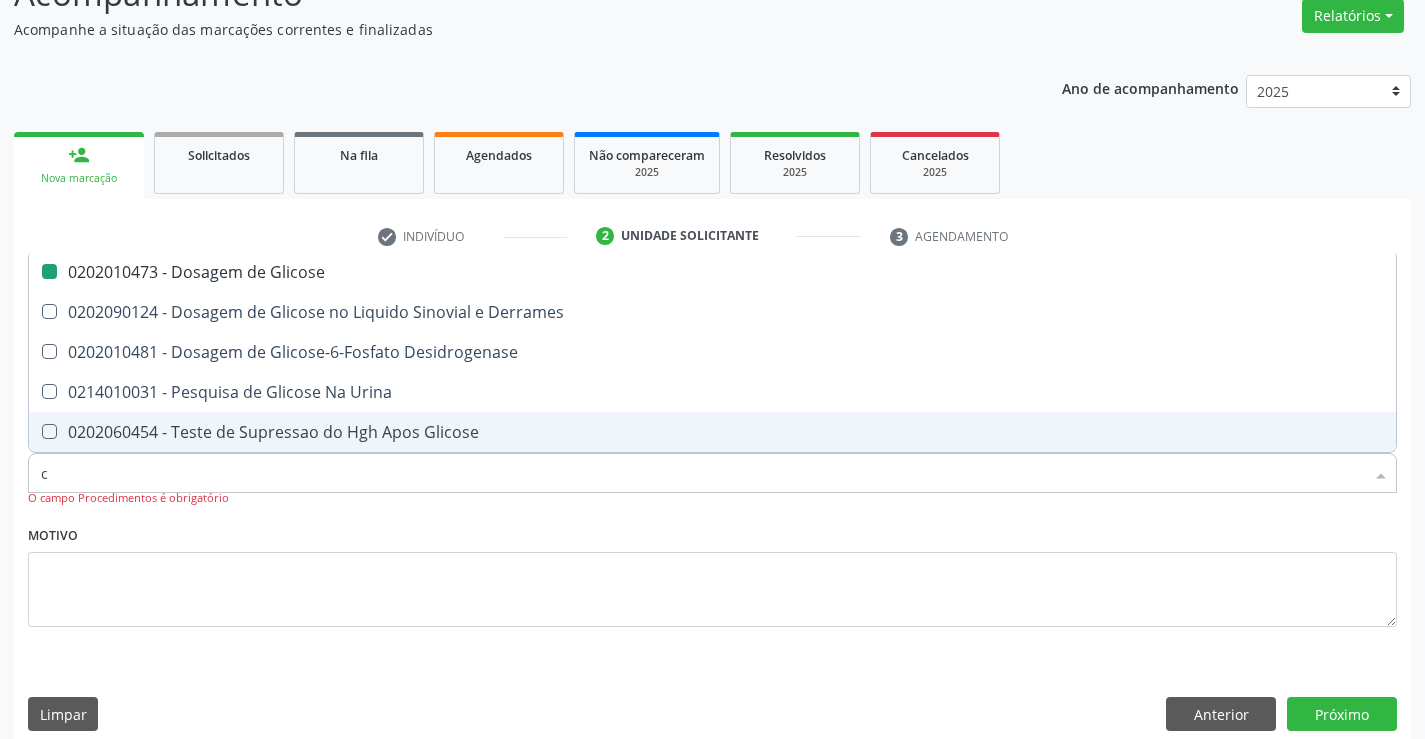 type on "co" 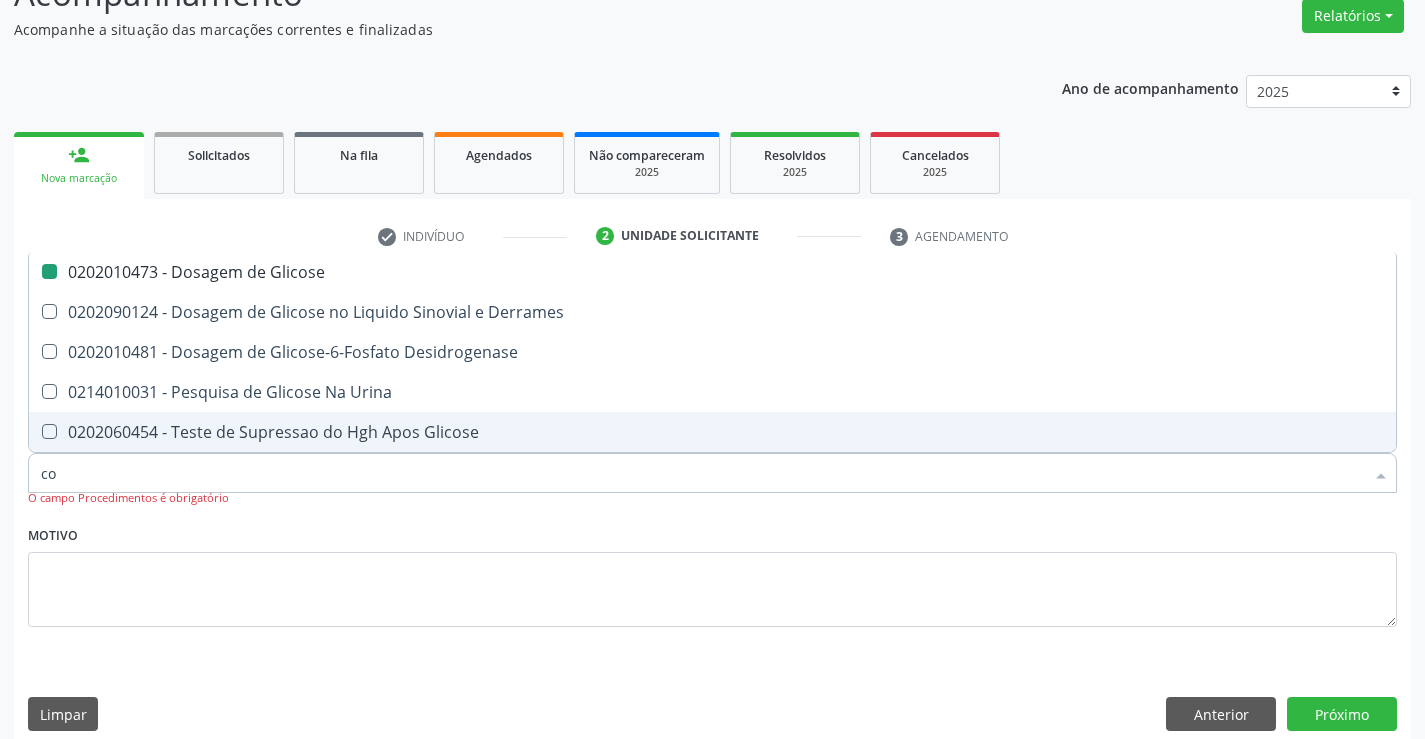 checkbox on "false" 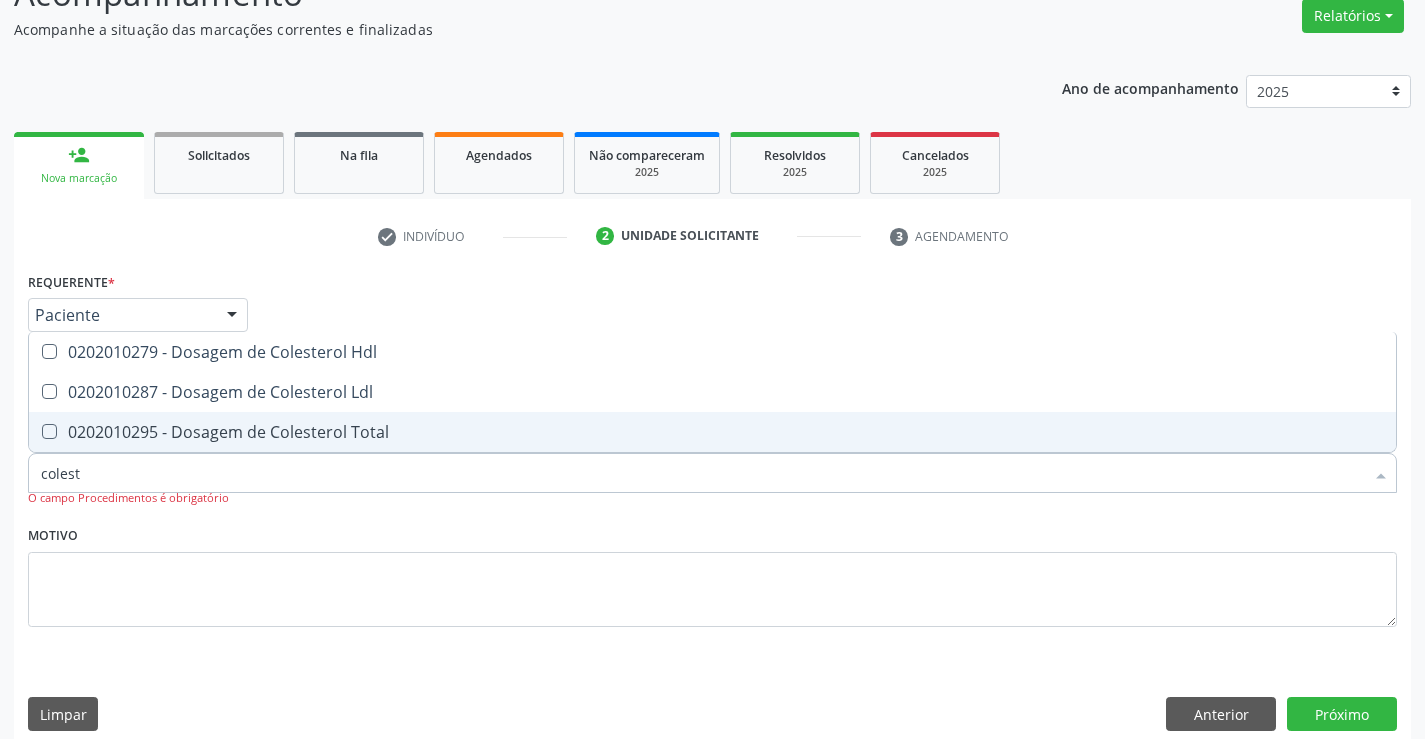 type on "coleste" 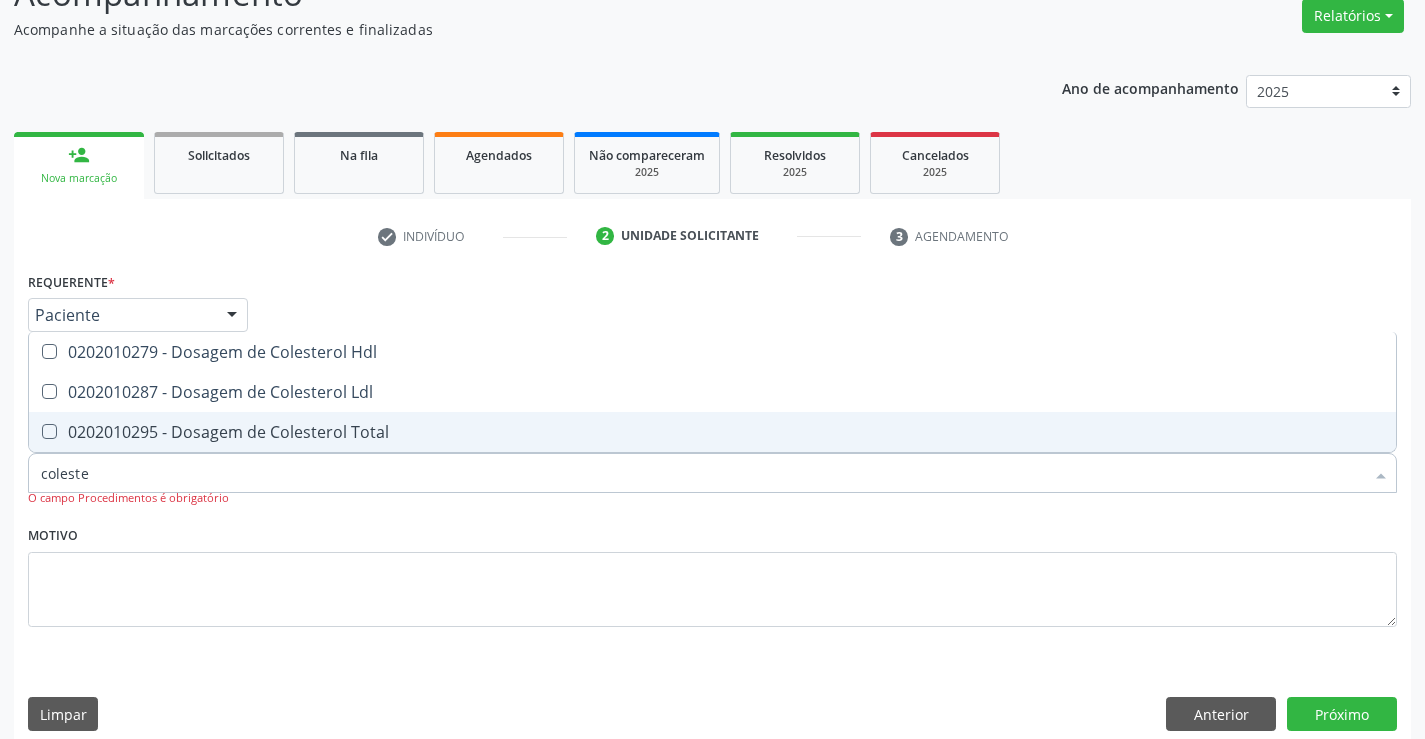 click on "0202010295 - Dosagem de Colesterol Total" at bounding box center (712, 432) 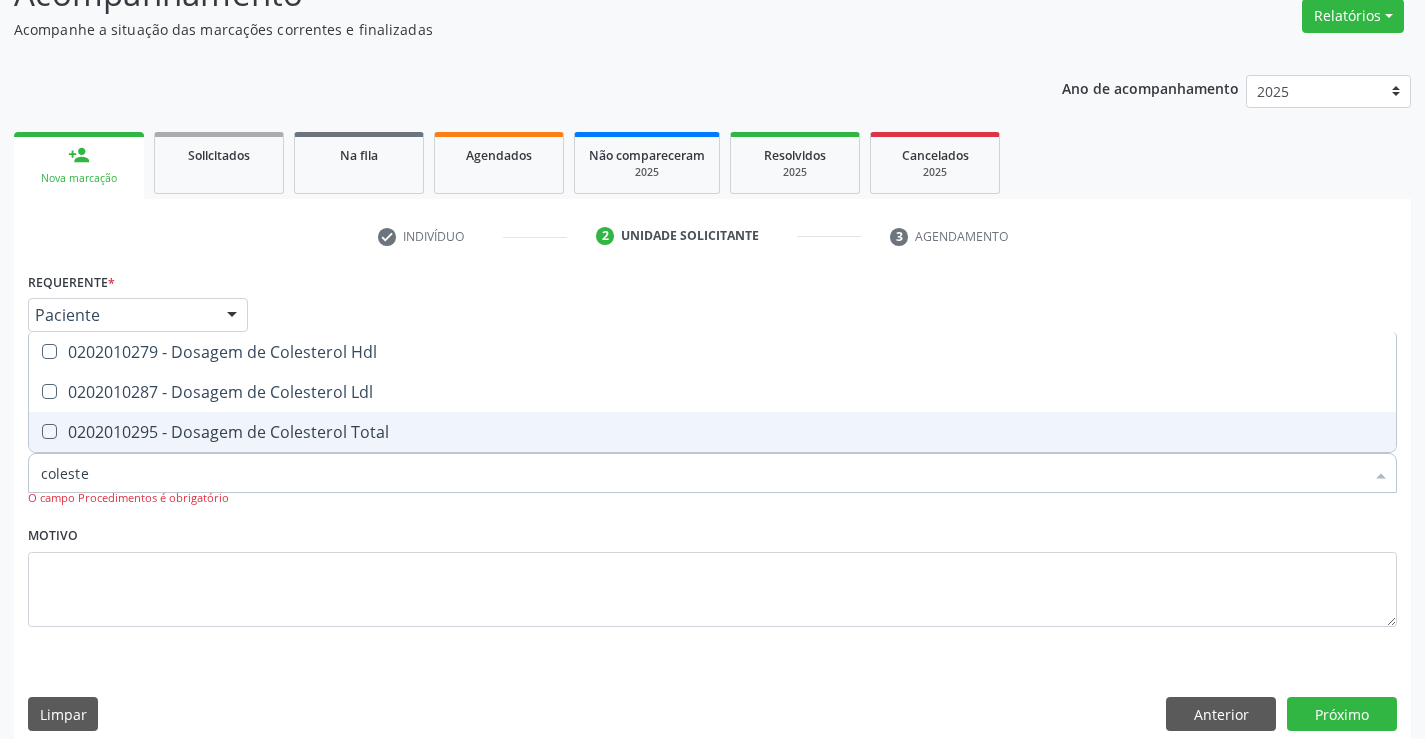 checkbox on "true" 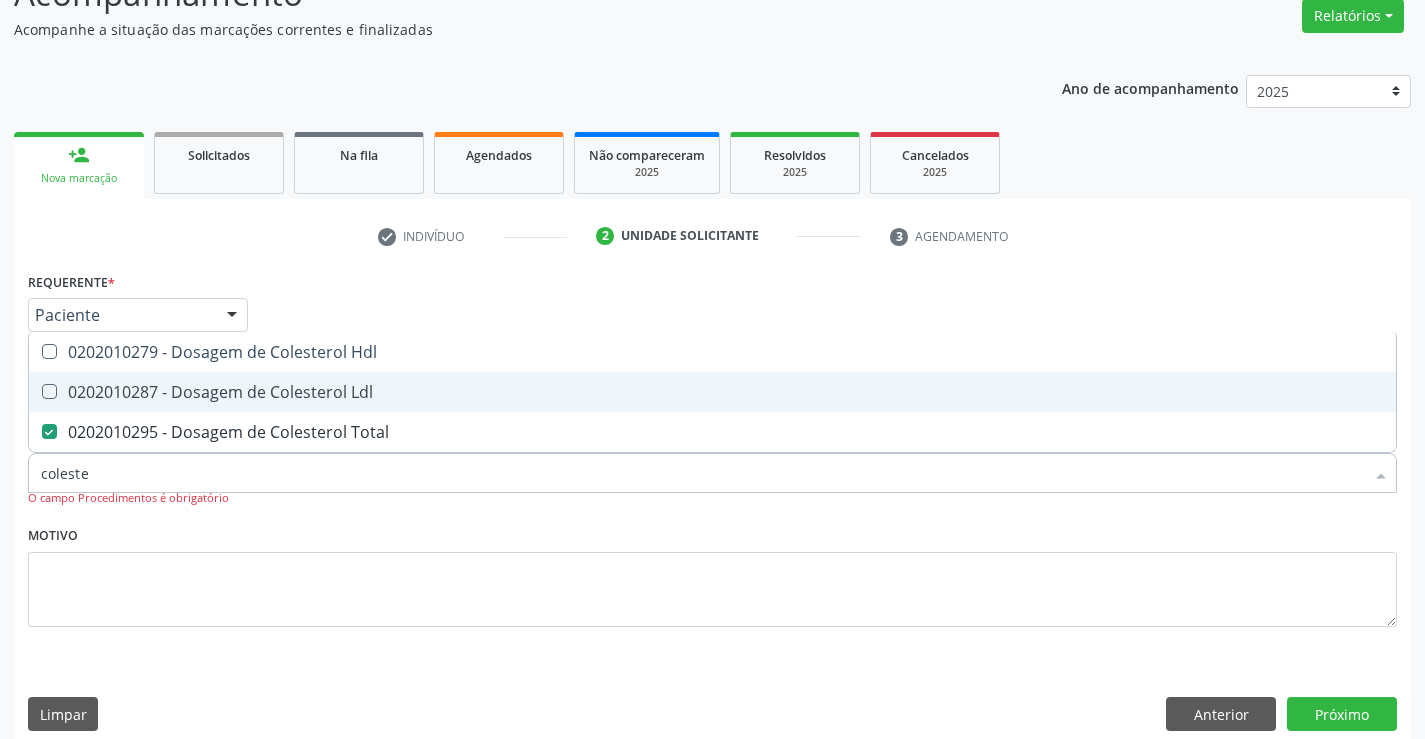 click on "0202010287 - Dosagem de Colesterol Ldl" at bounding box center (712, 392) 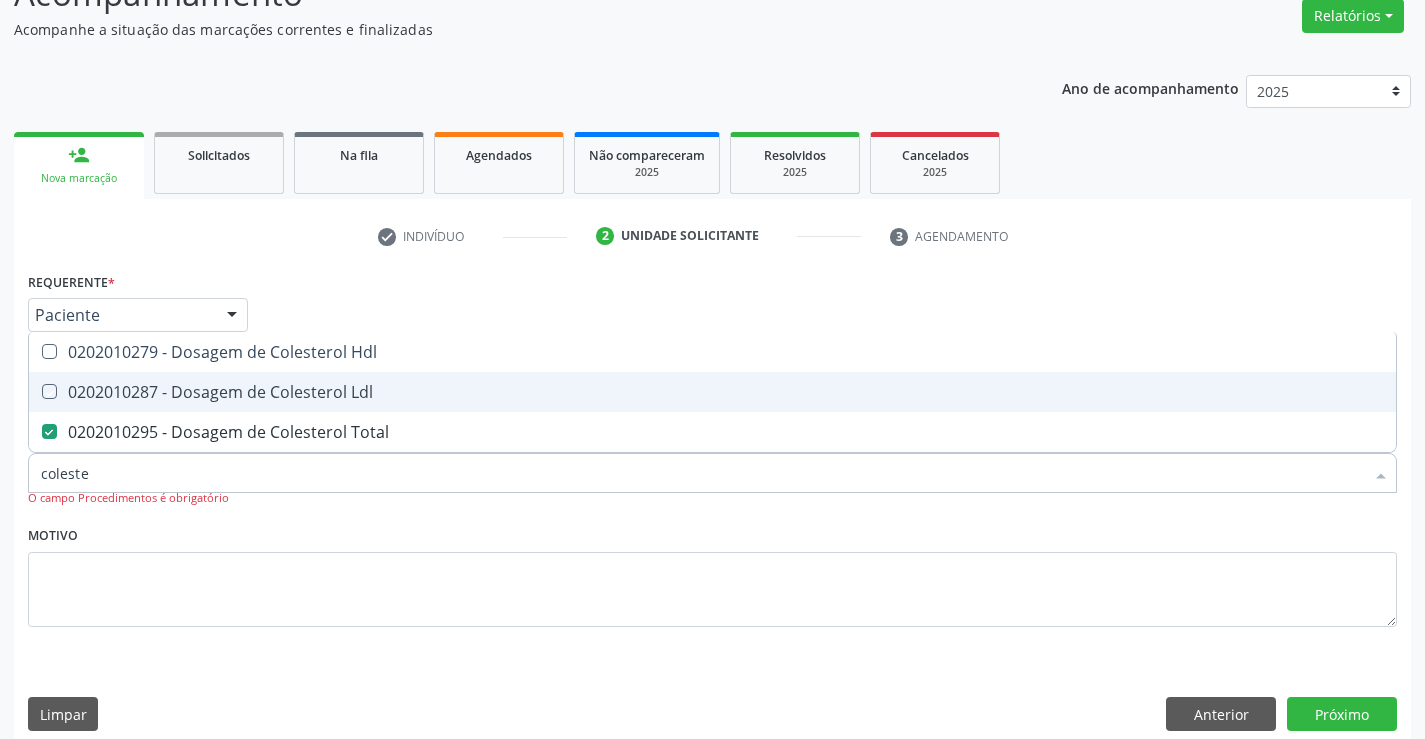 checkbox on "true" 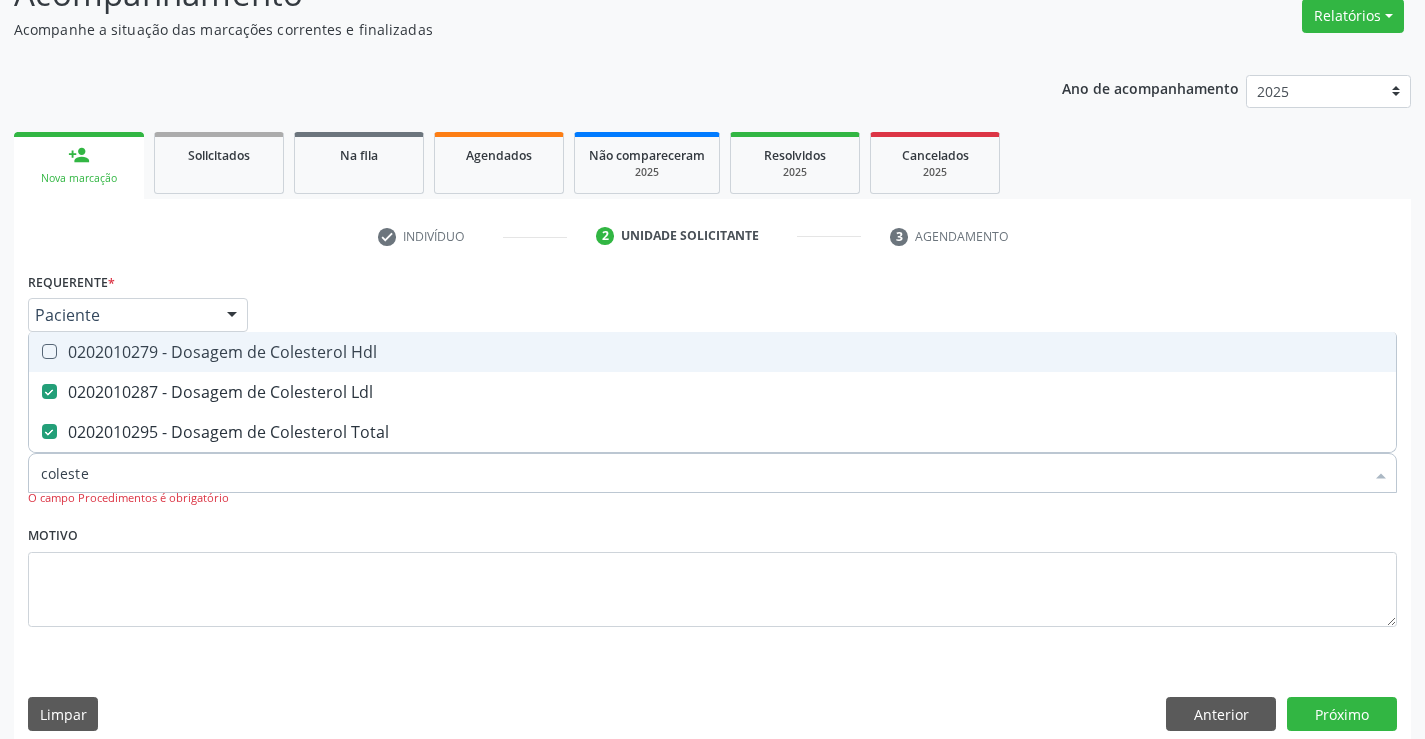 click on "0202010279 - Dosagem de Colesterol Hdl" at bounding box center [712, 352] 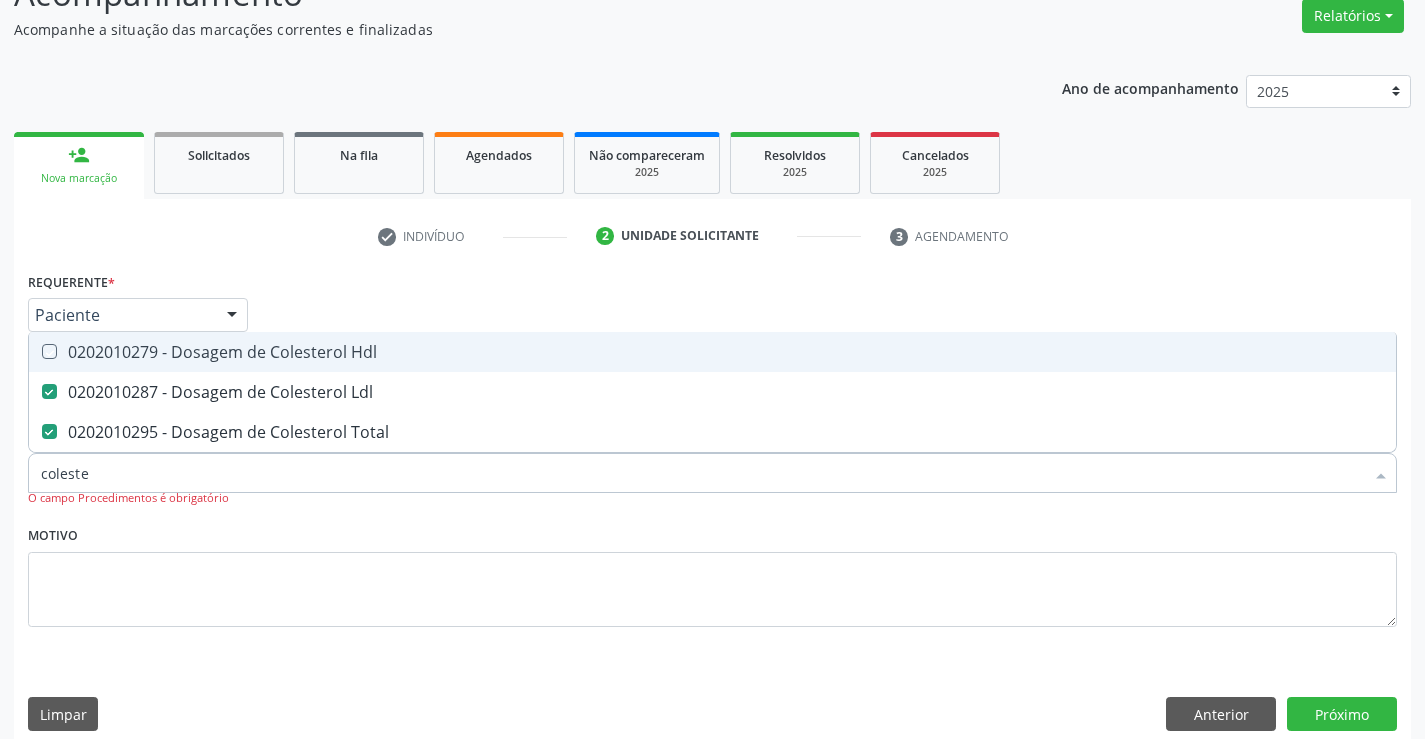 checkbox on "true" 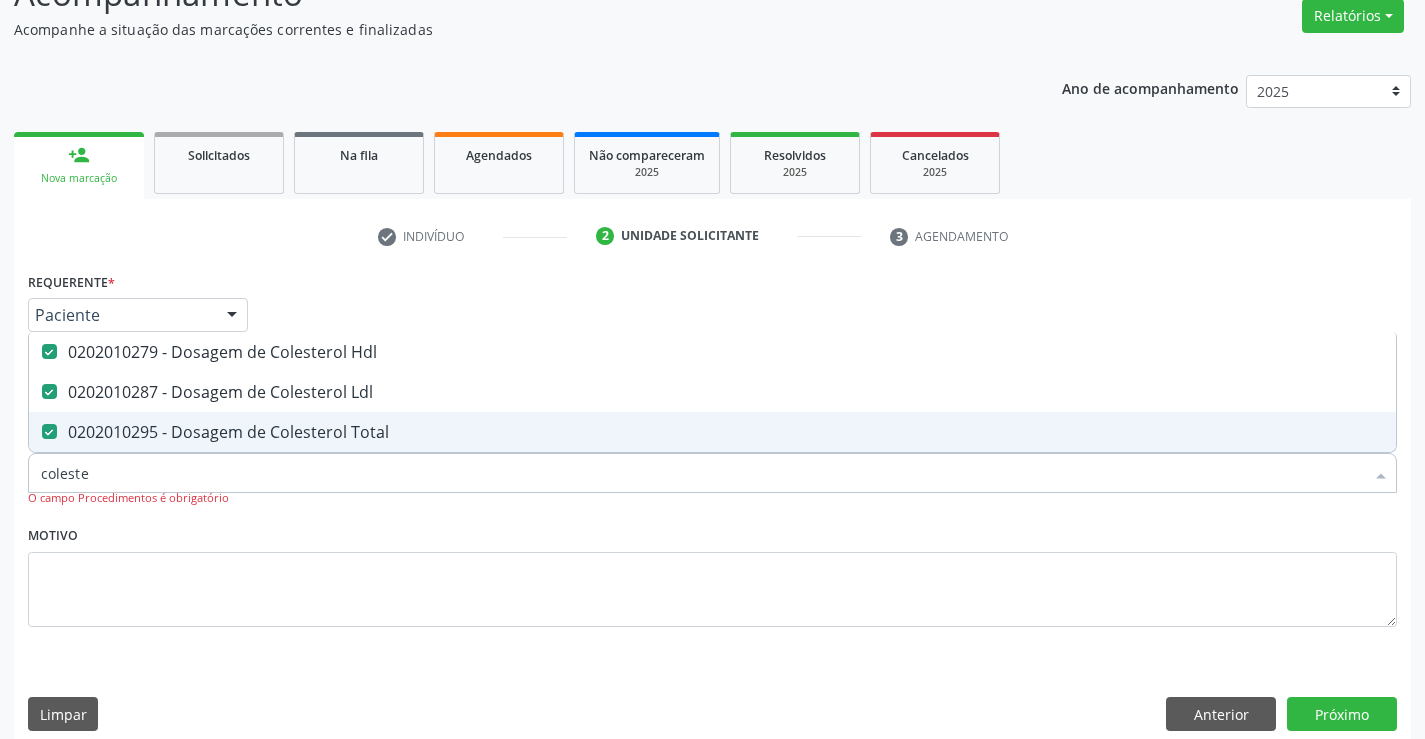 click on "coleste" at bounding box center [702, 473] 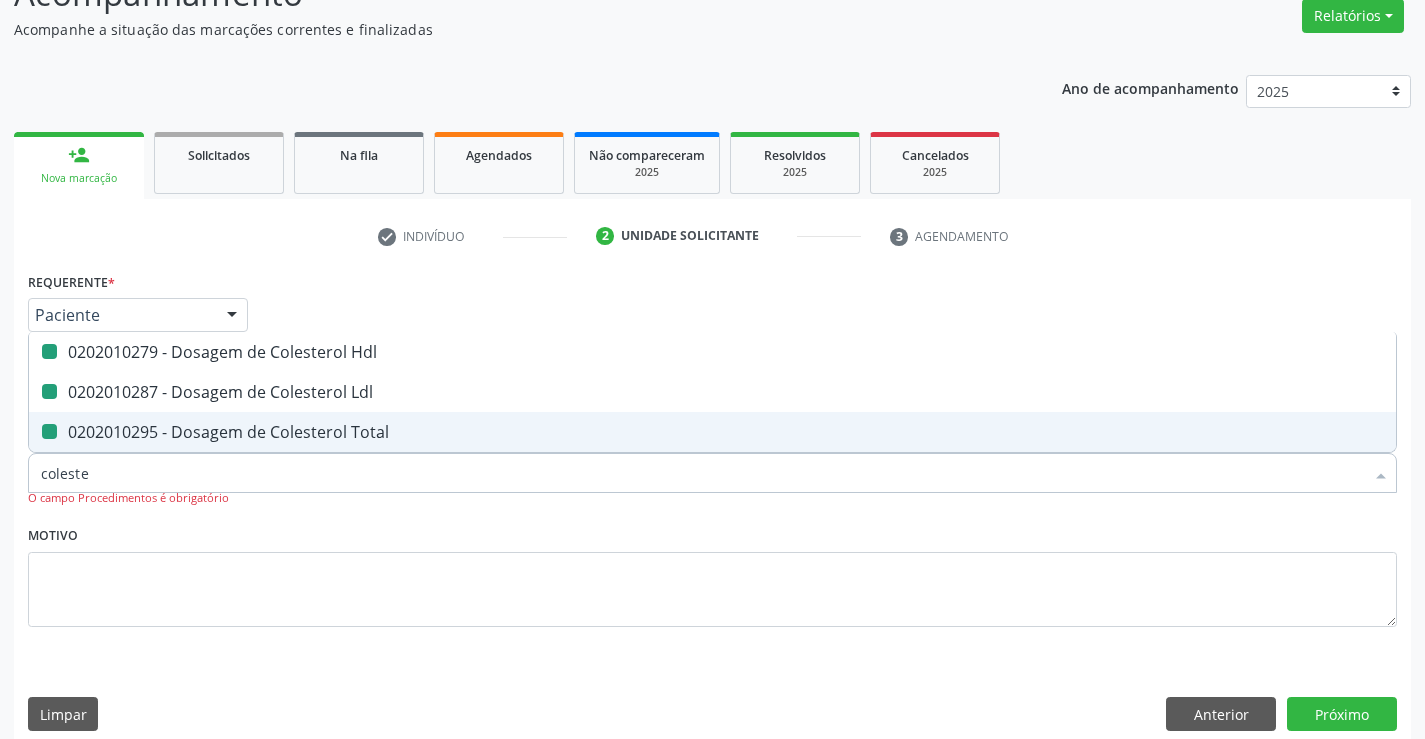 type on "t" 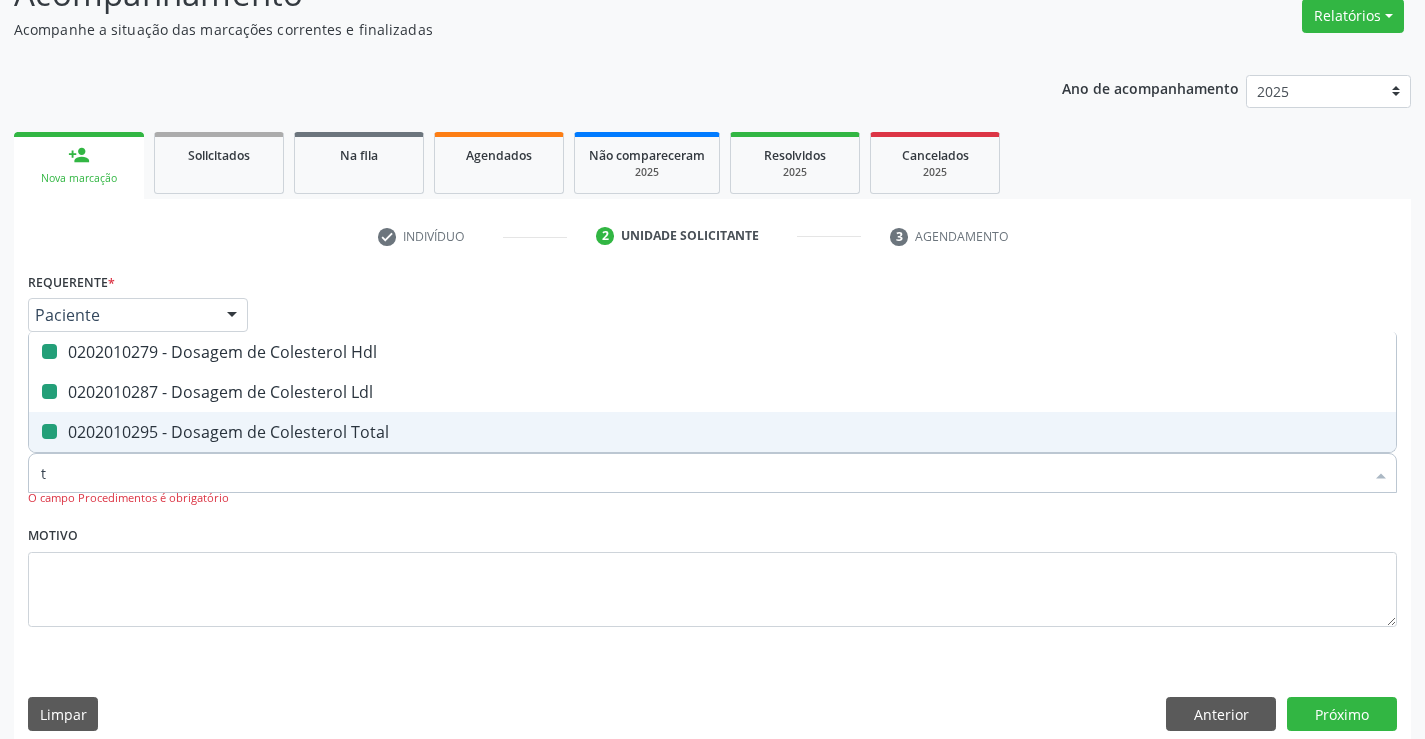 checkbox on "false" 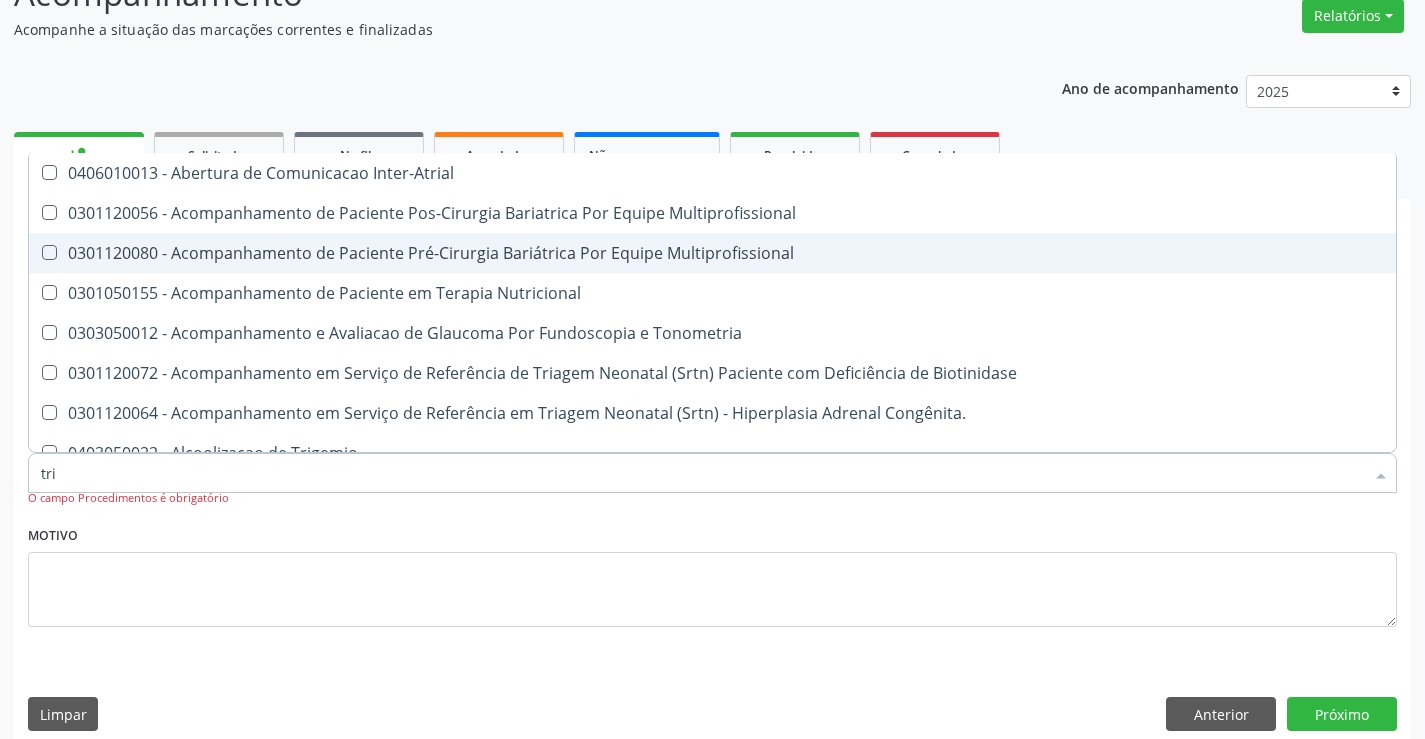type on "trig" 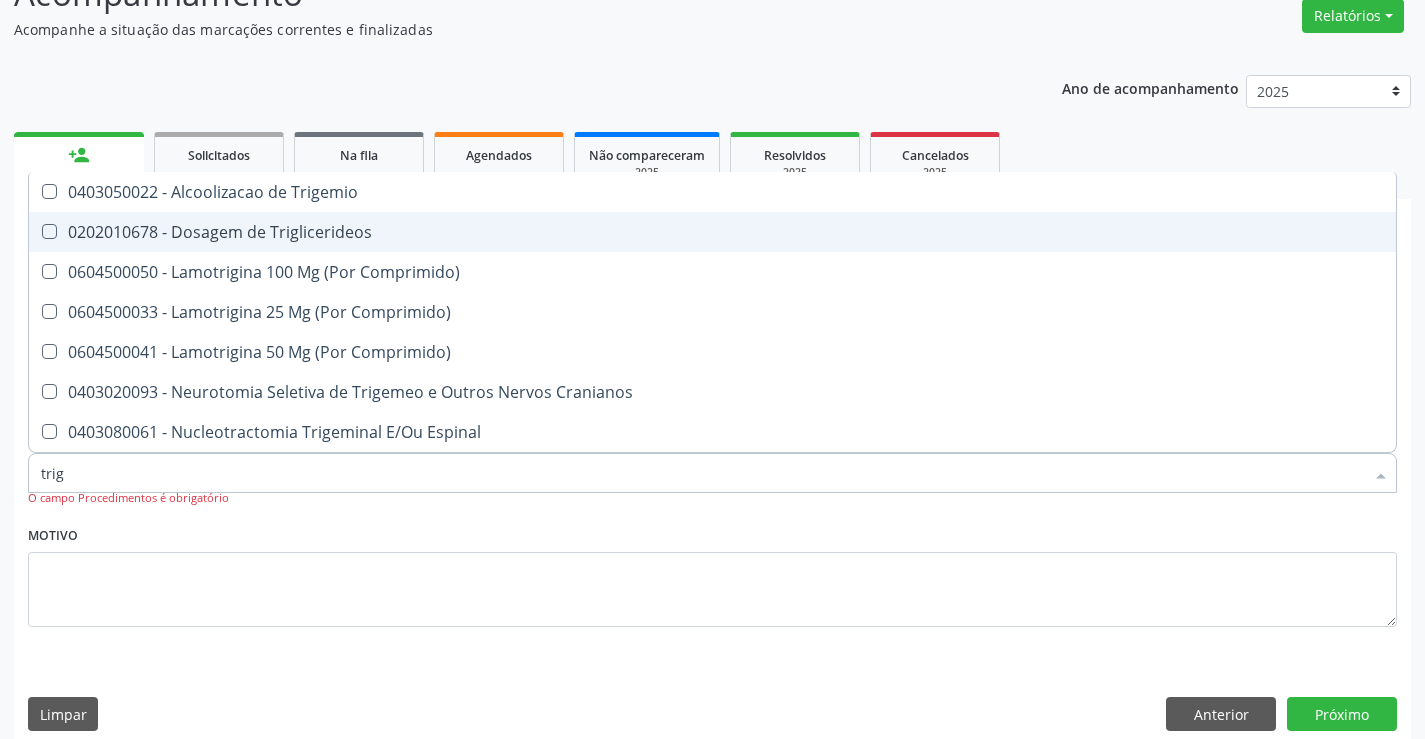 click on "0202010678 - Dosagem de Triglicerideos" at bounding box center (712, 232) 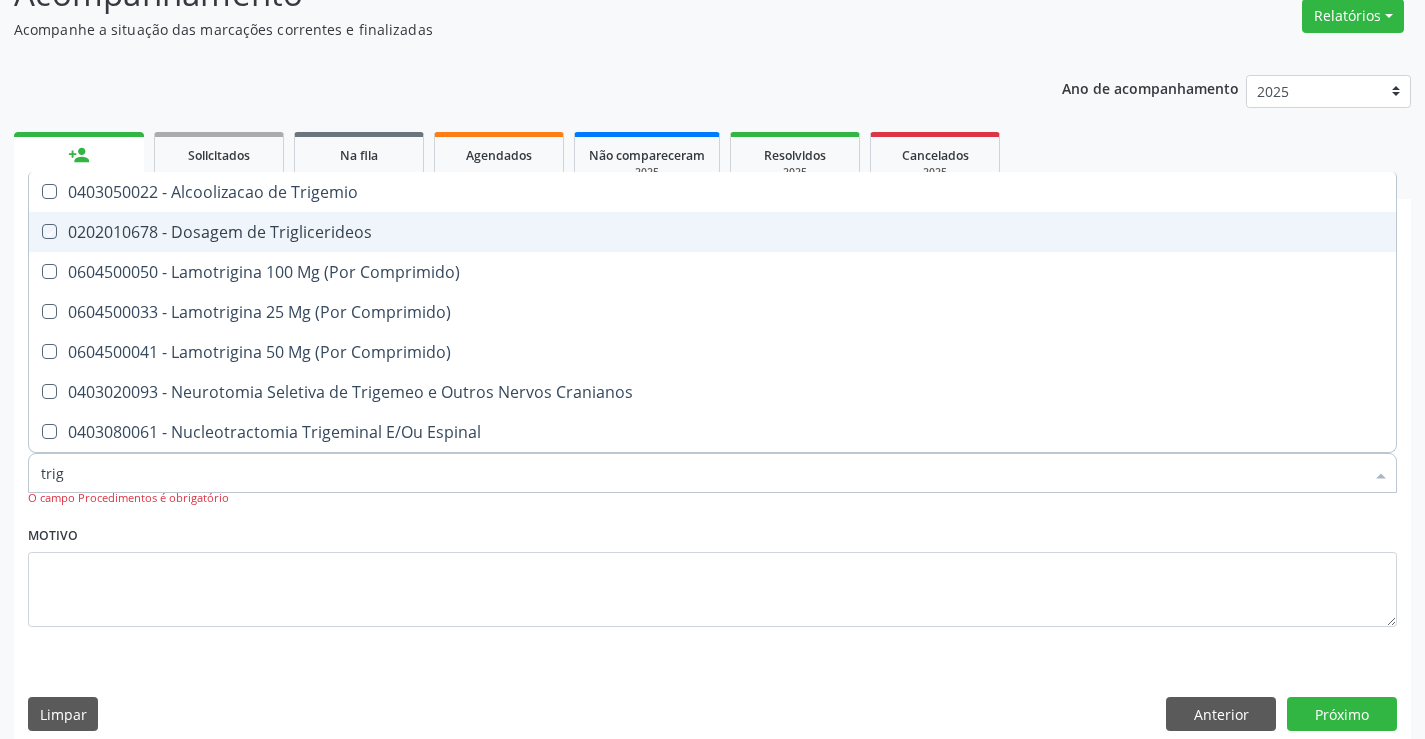 checkbox on "true" 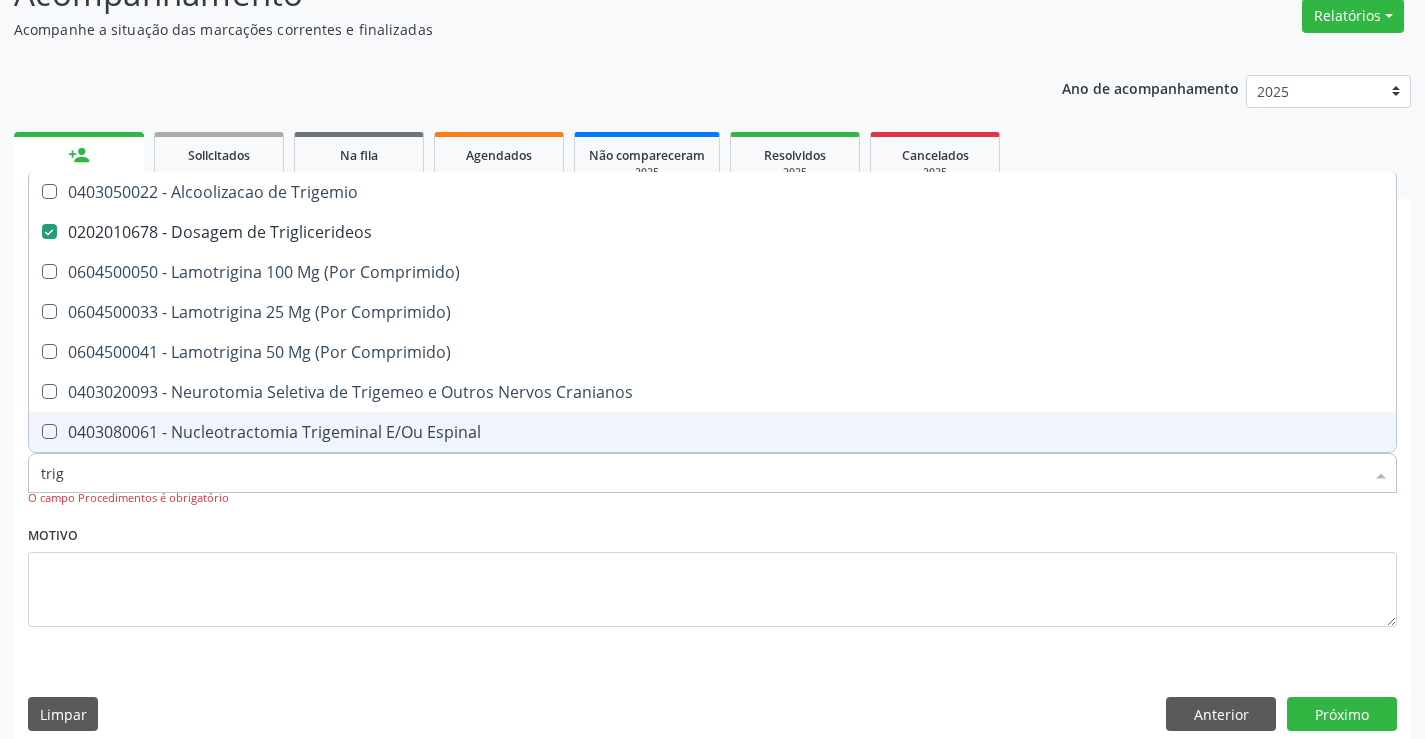 click on "trig" at bounding box center [702, 473] 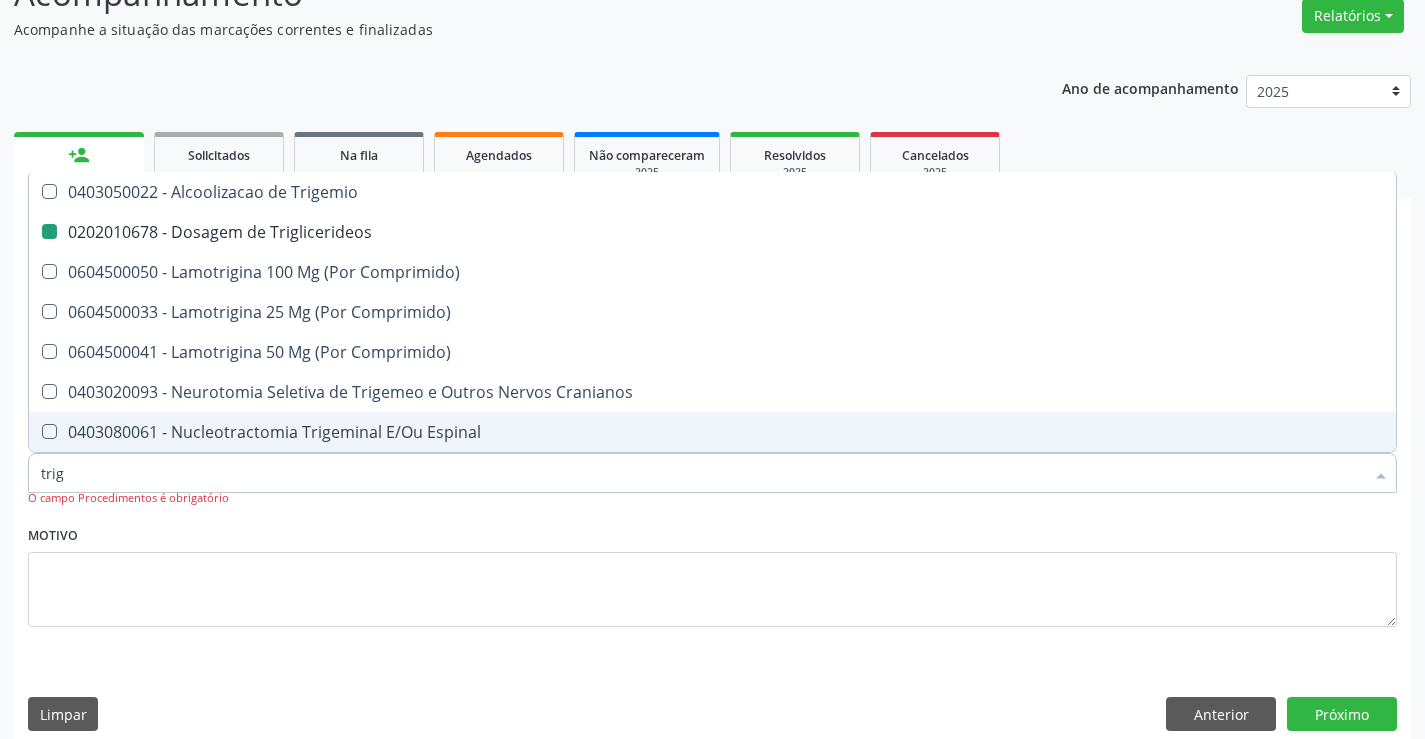 type on "t" 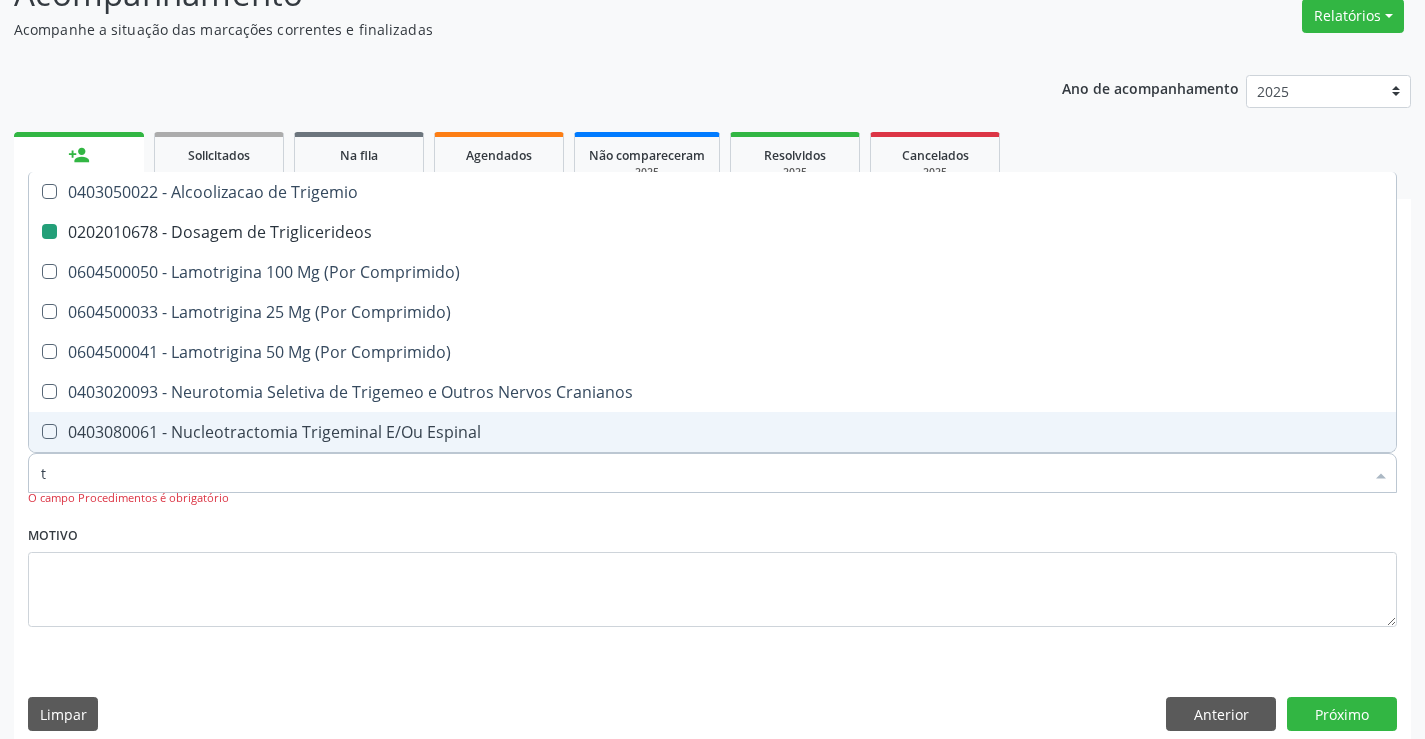 checkbox on "false" 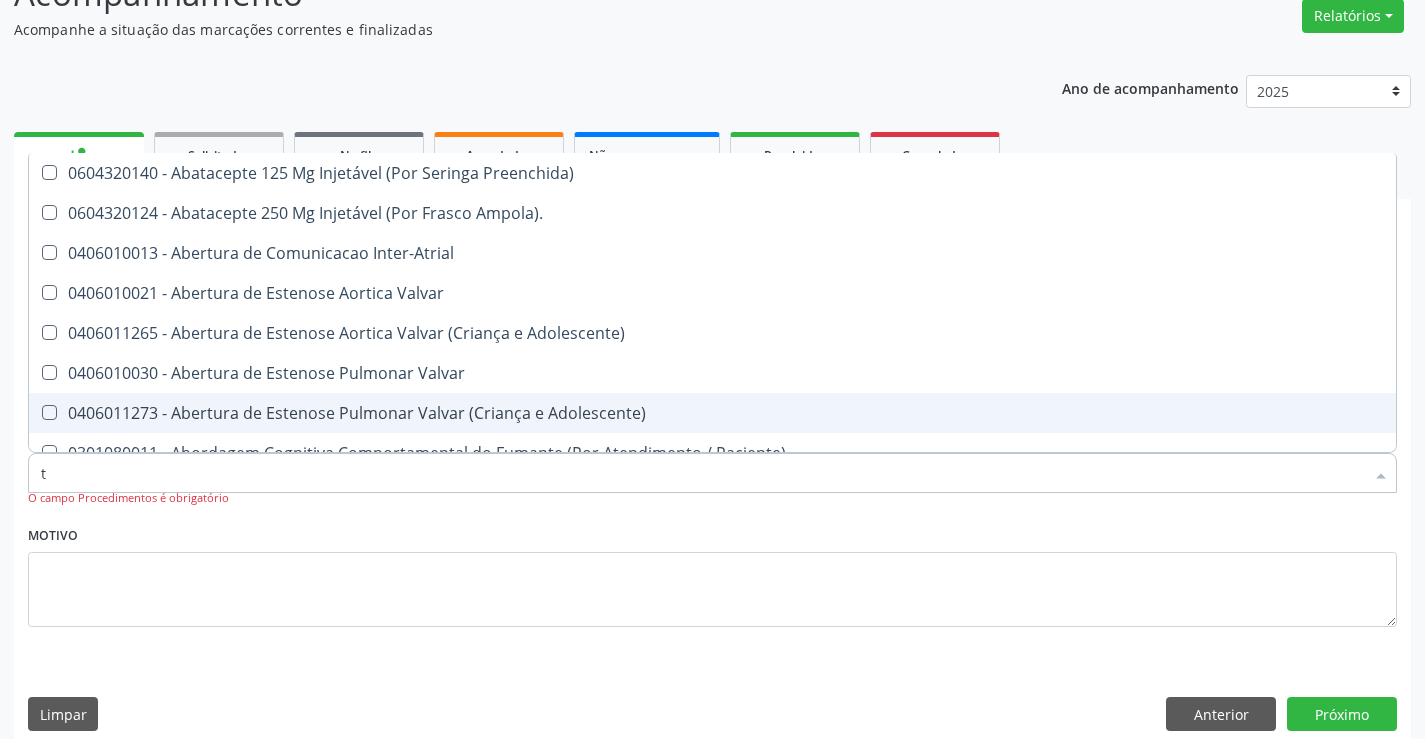 type on "tg" 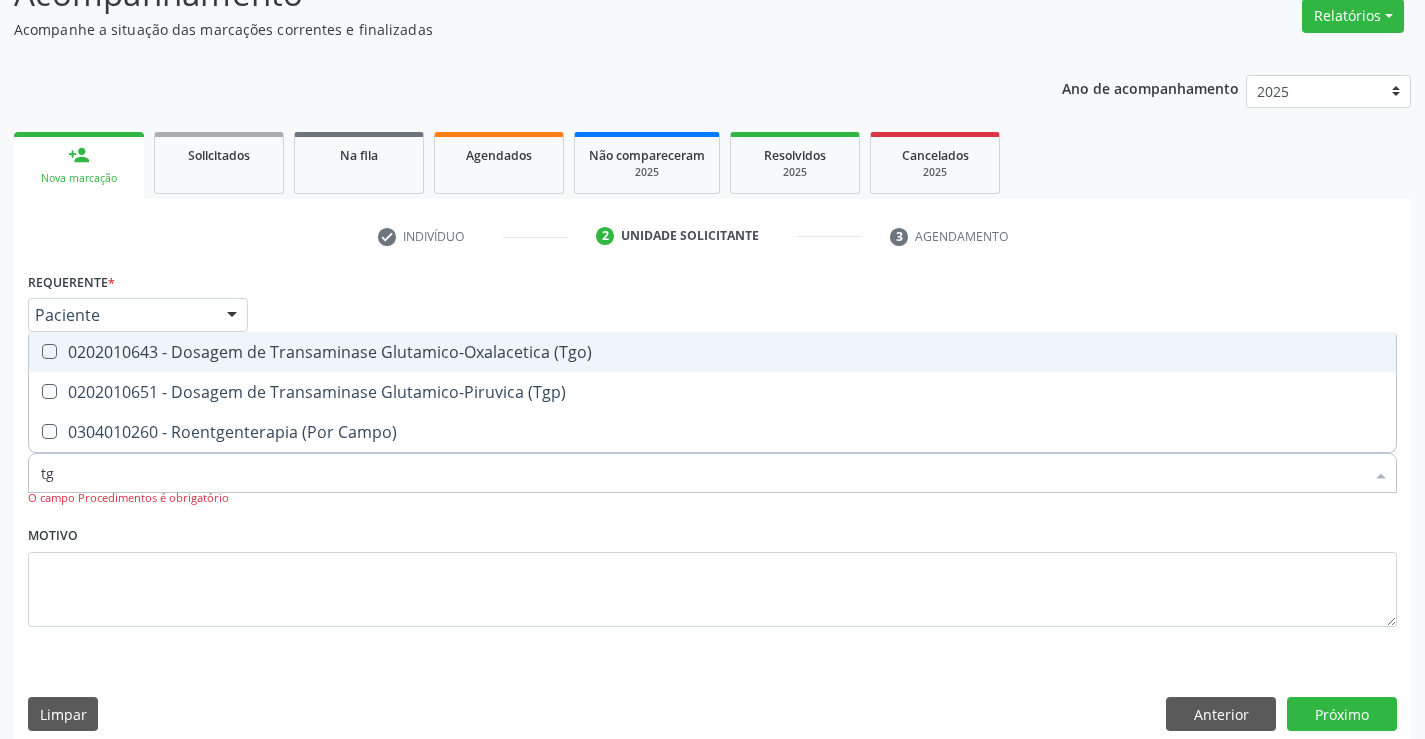 click on "0202010643 - Dosagem de Transaminase Glutamico-Oxalacetica (Tgo)" at bounding box center (712, 352) 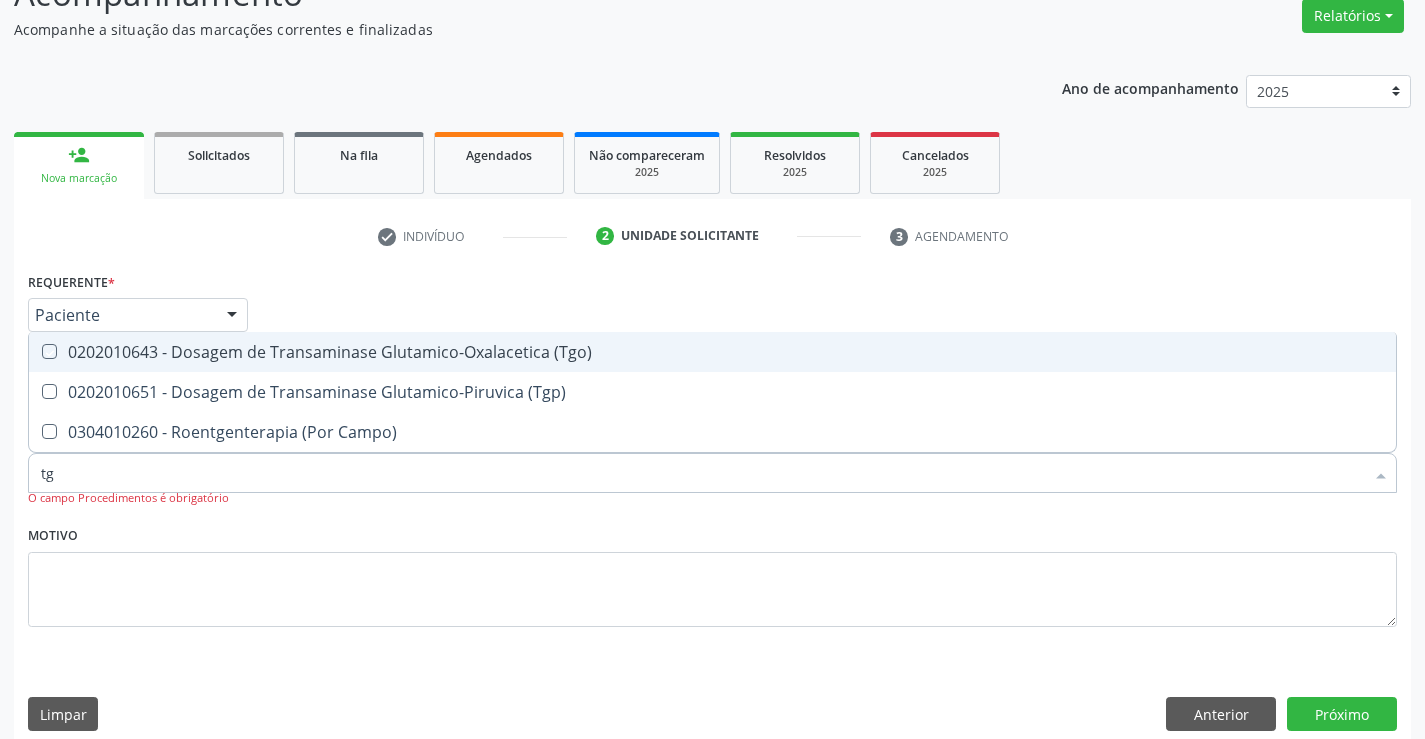 checkbox on "true" 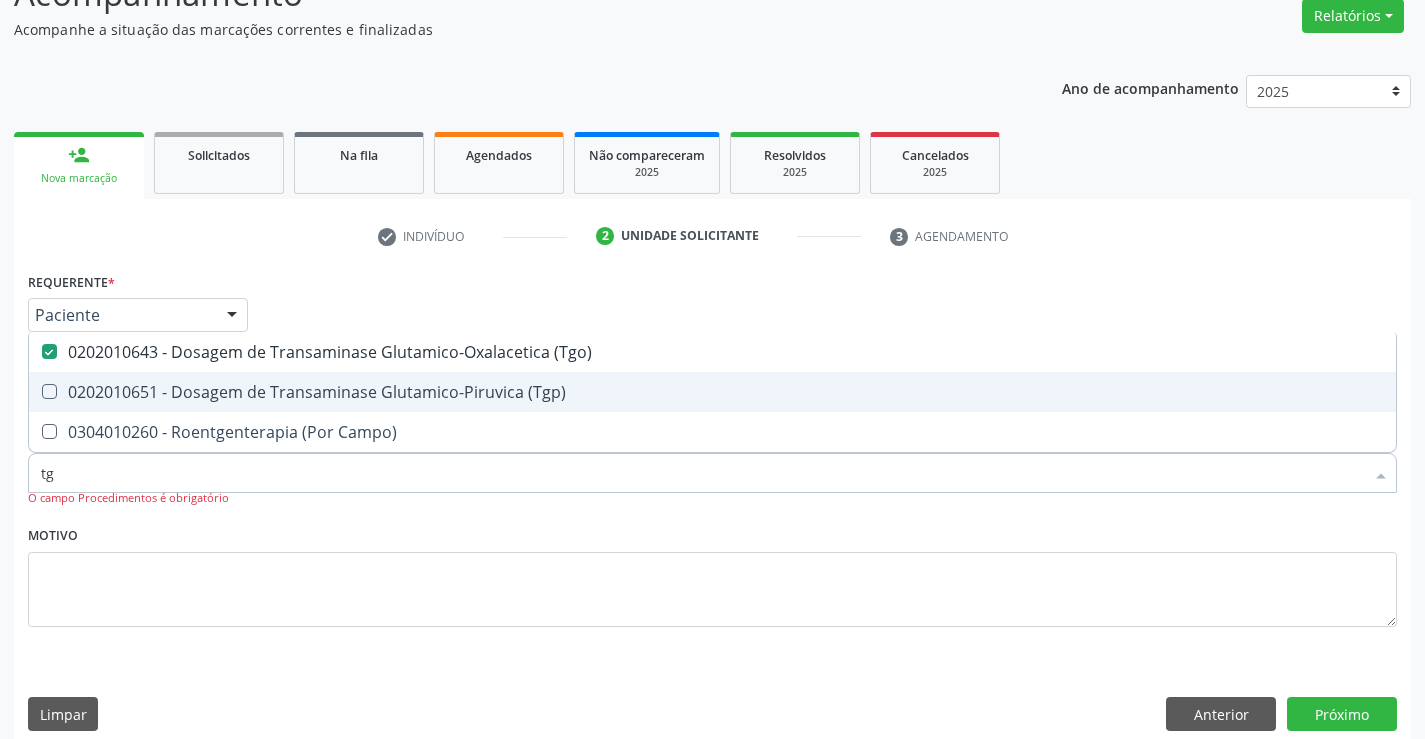 click on "0202010651 - Dosagem de Transaminase Glutamico-Piruvica (Tgp)" at bounding box center [712, 392] 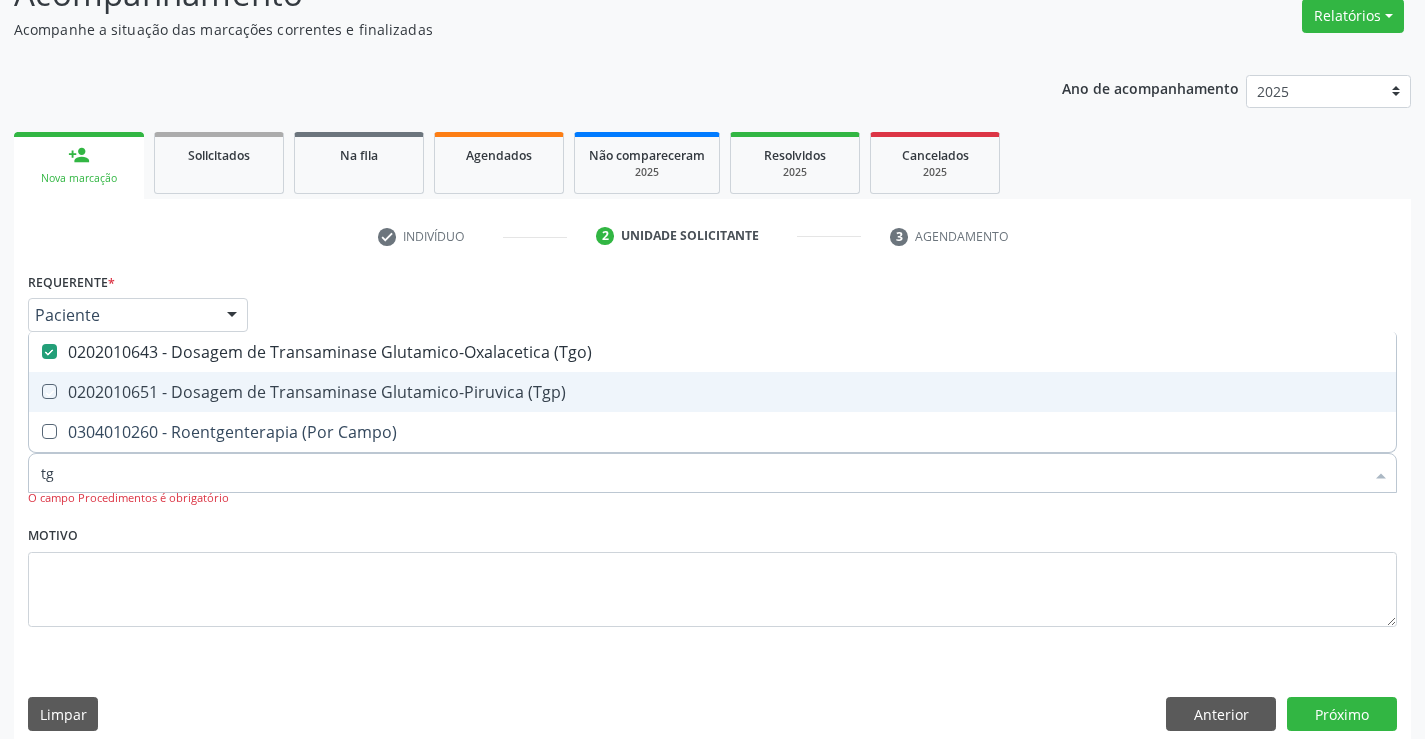 checkbox on "true" 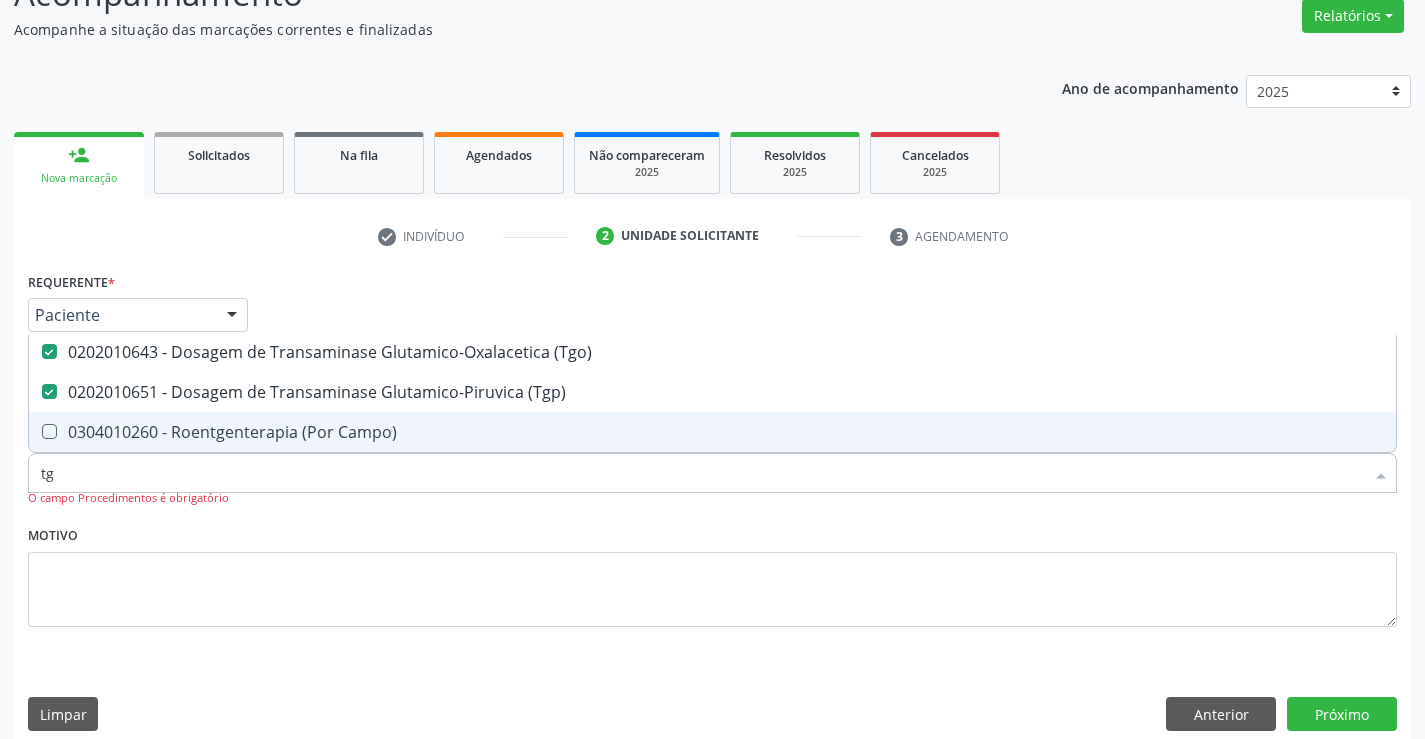 click on "tg" at bounding box center (702, 473) 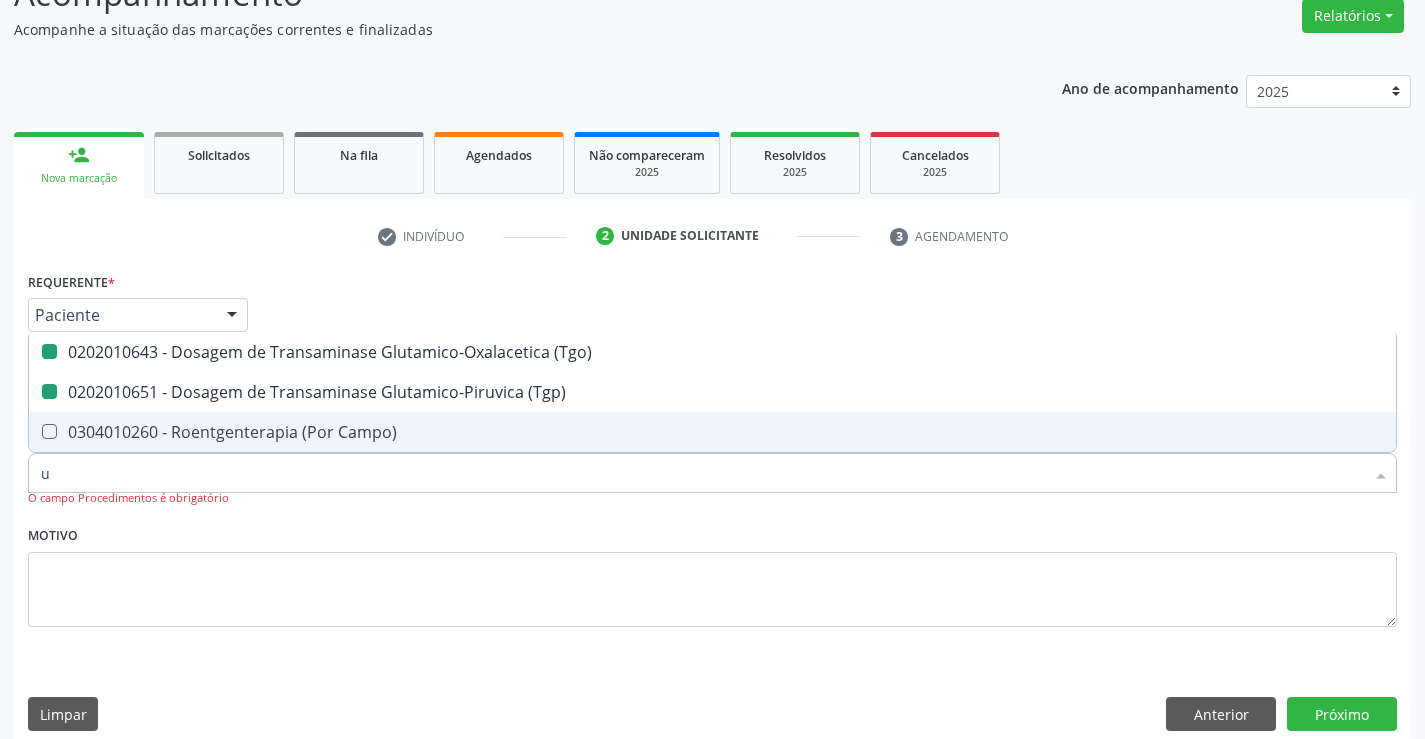 type on "ur" 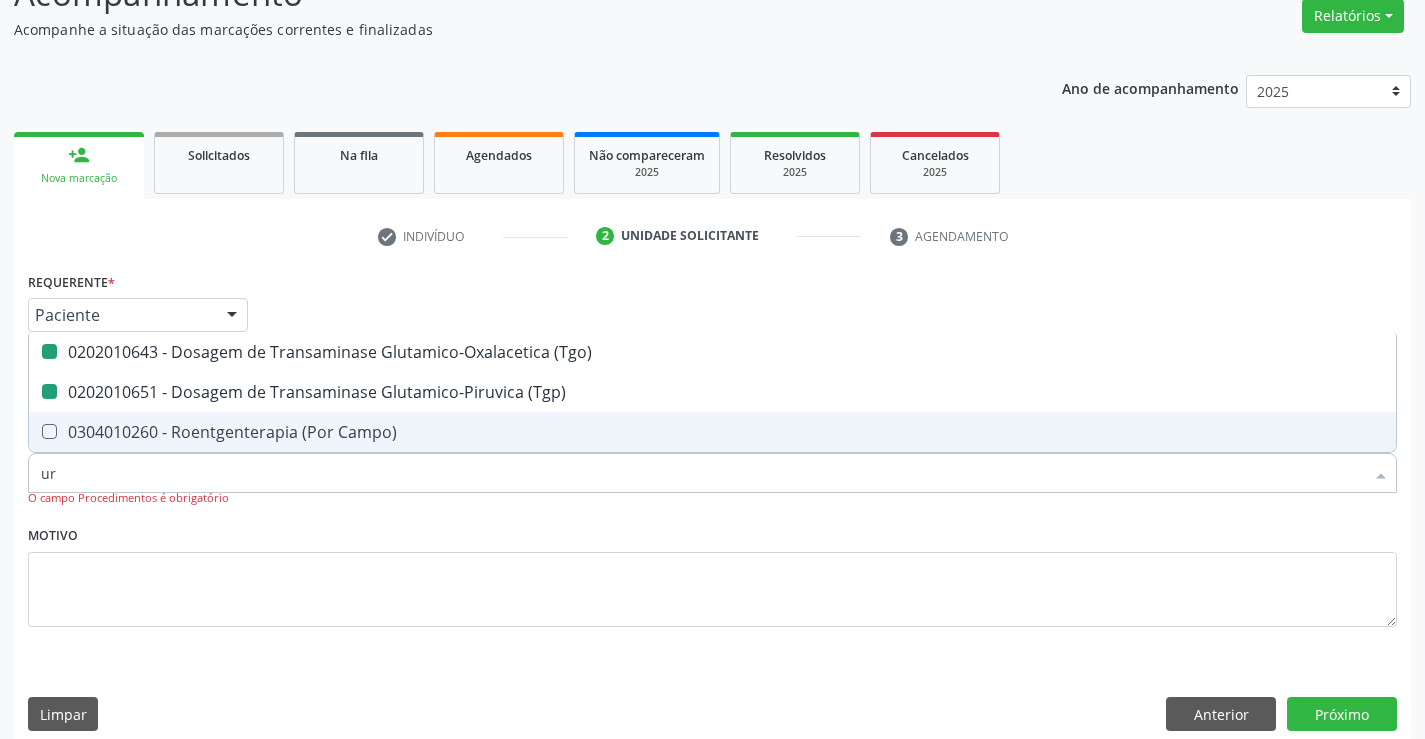 checkbox on "false" 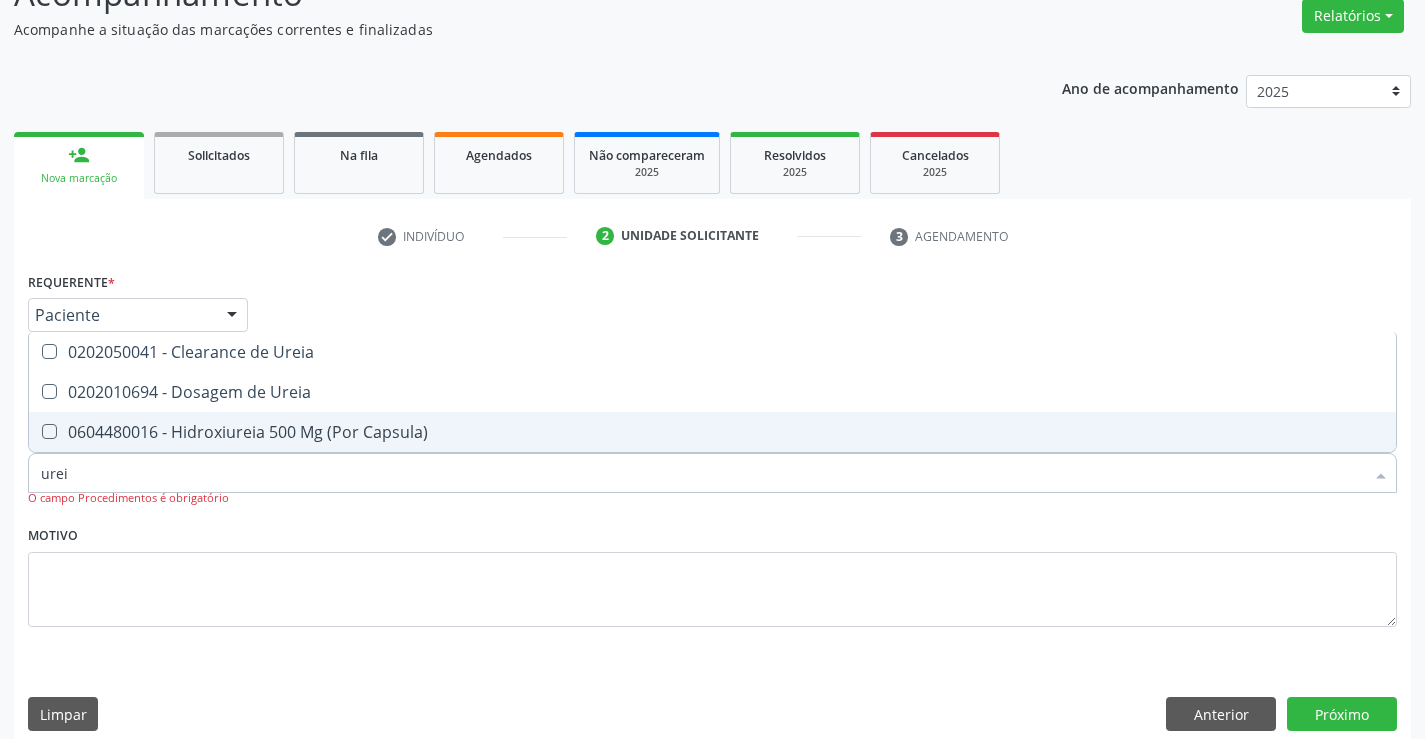 type on "ureia" 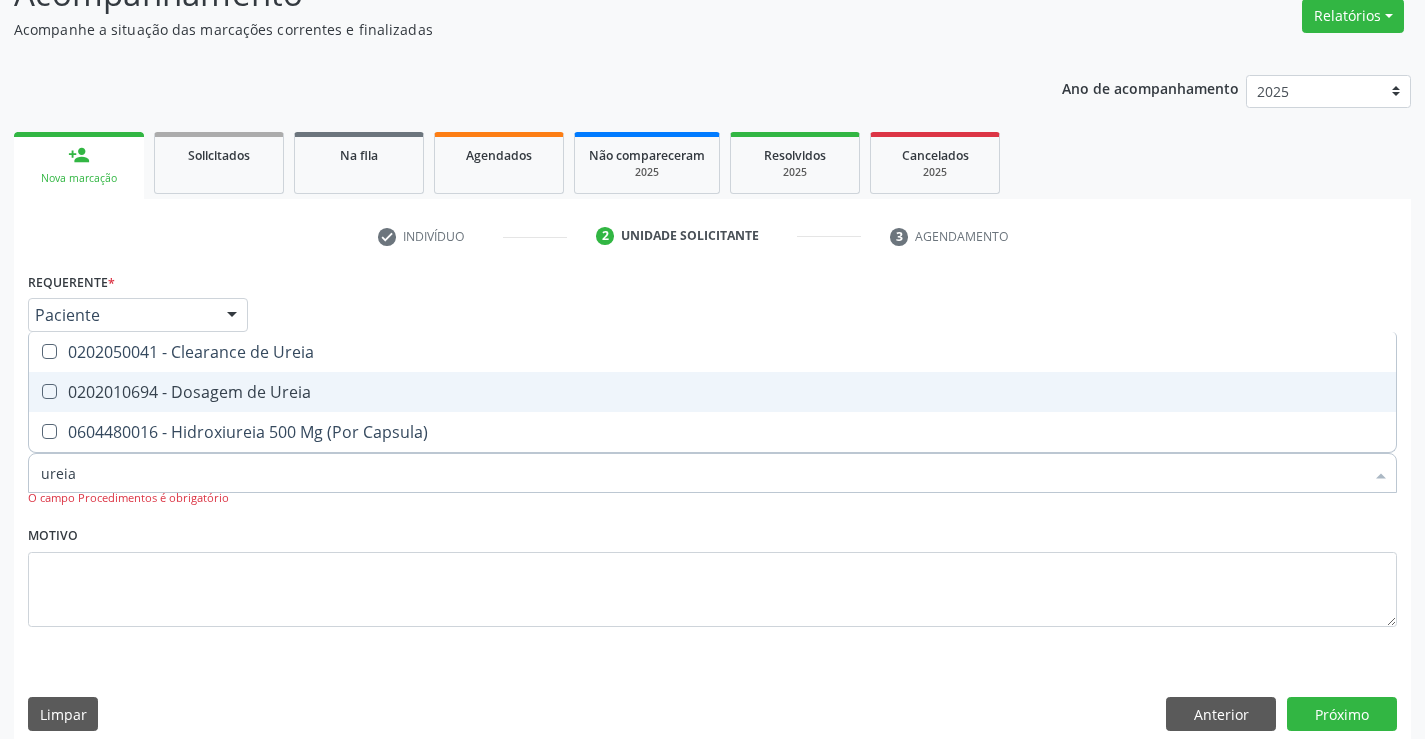 click on "0202010694 - Dosagem de Ureia" at bounding box center (712, 392) 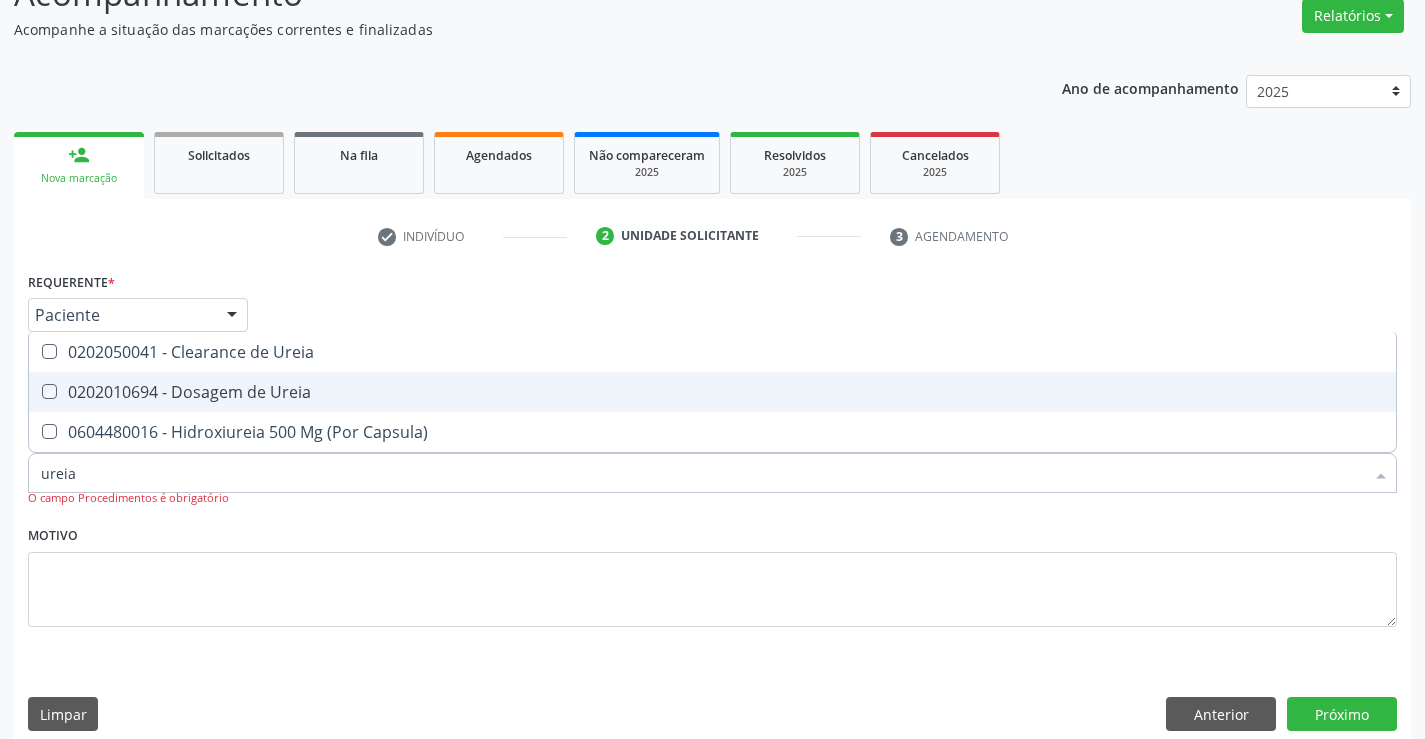 checkbox on "true" 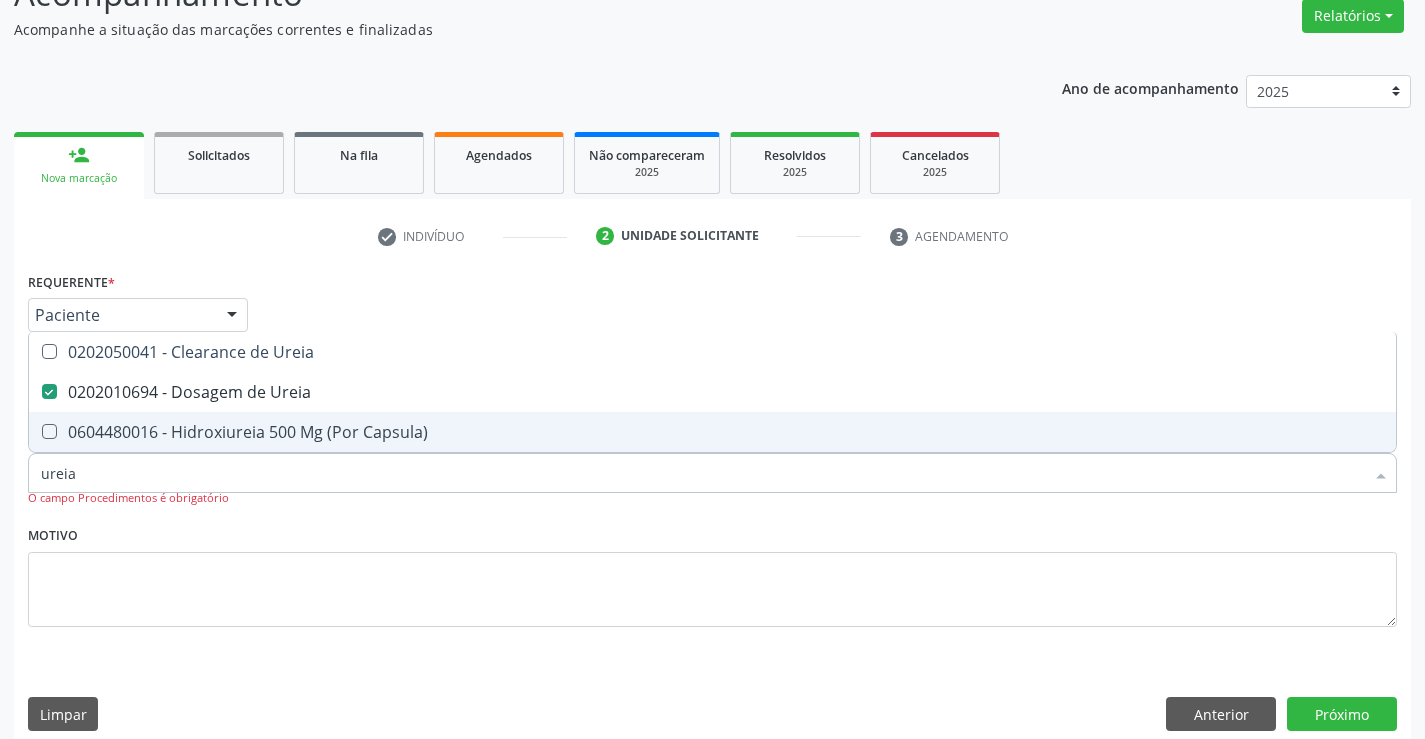 click on "ureia" at bounding box center (702, 473) 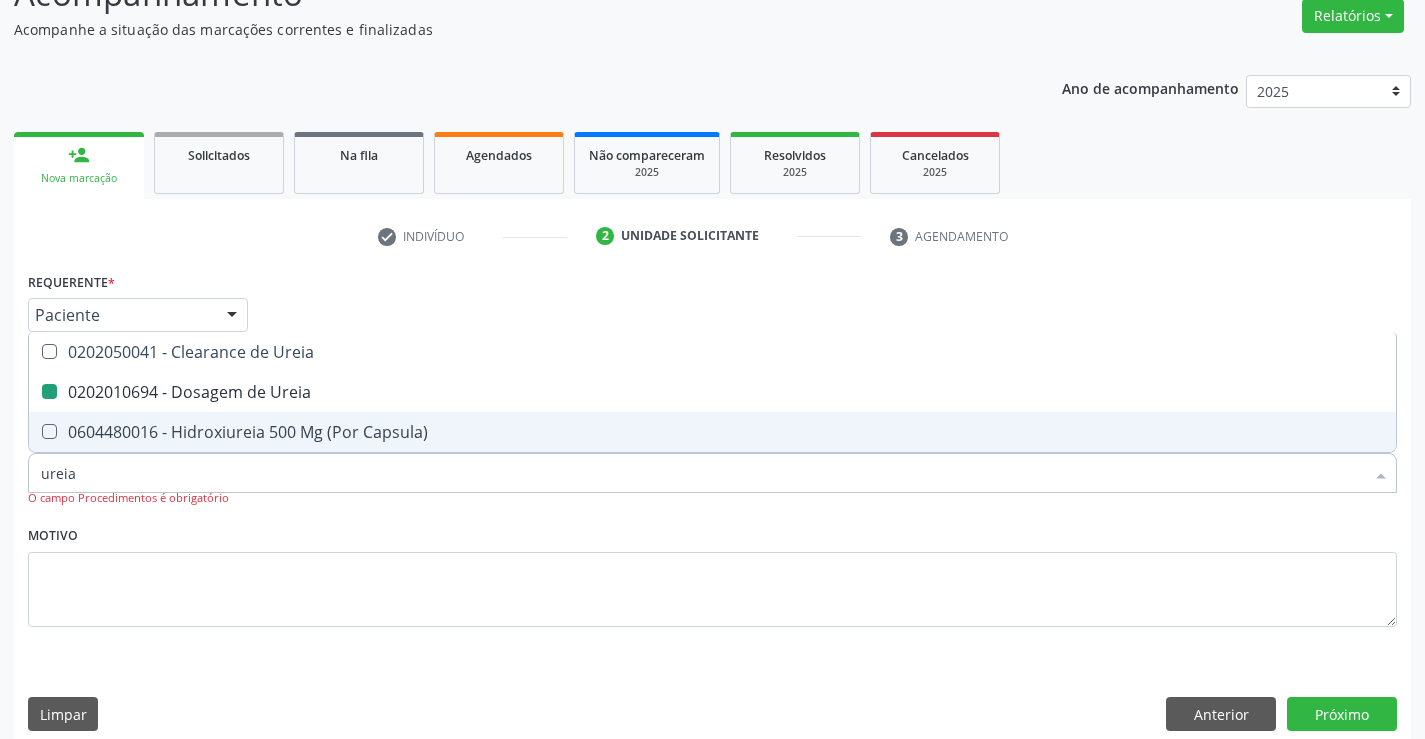 type on "c" 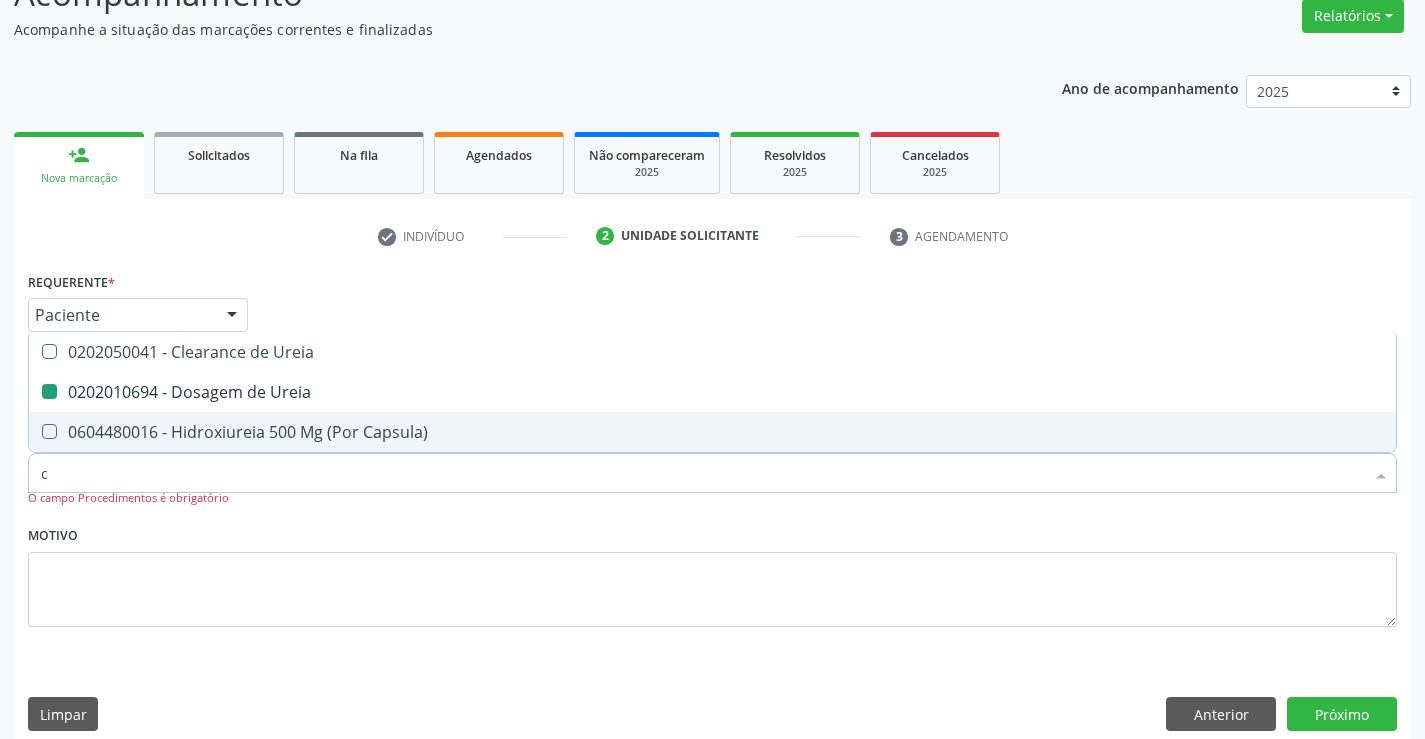 checkbox on "false" 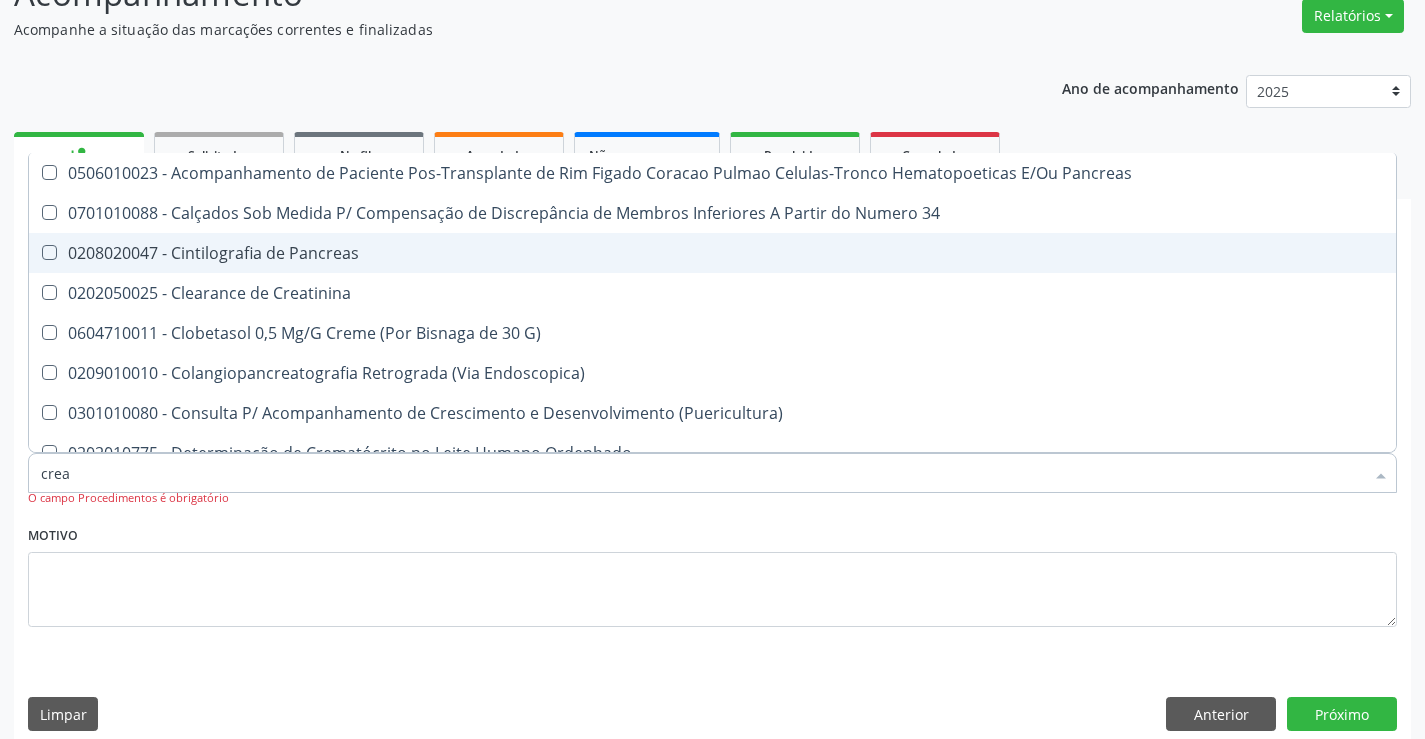 type on "creat" 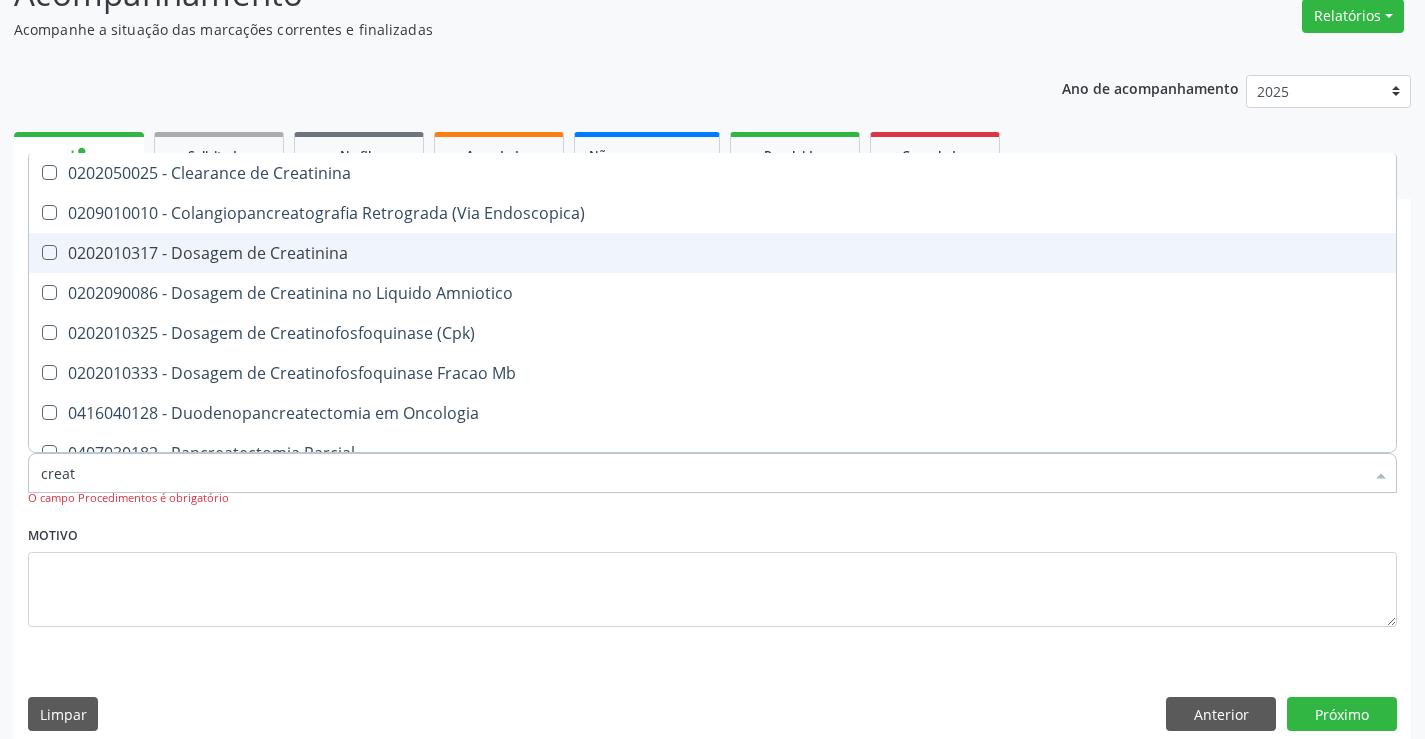 click on "0202010317 - Dosagem de Creatinina" at bounding box center (712, 253) 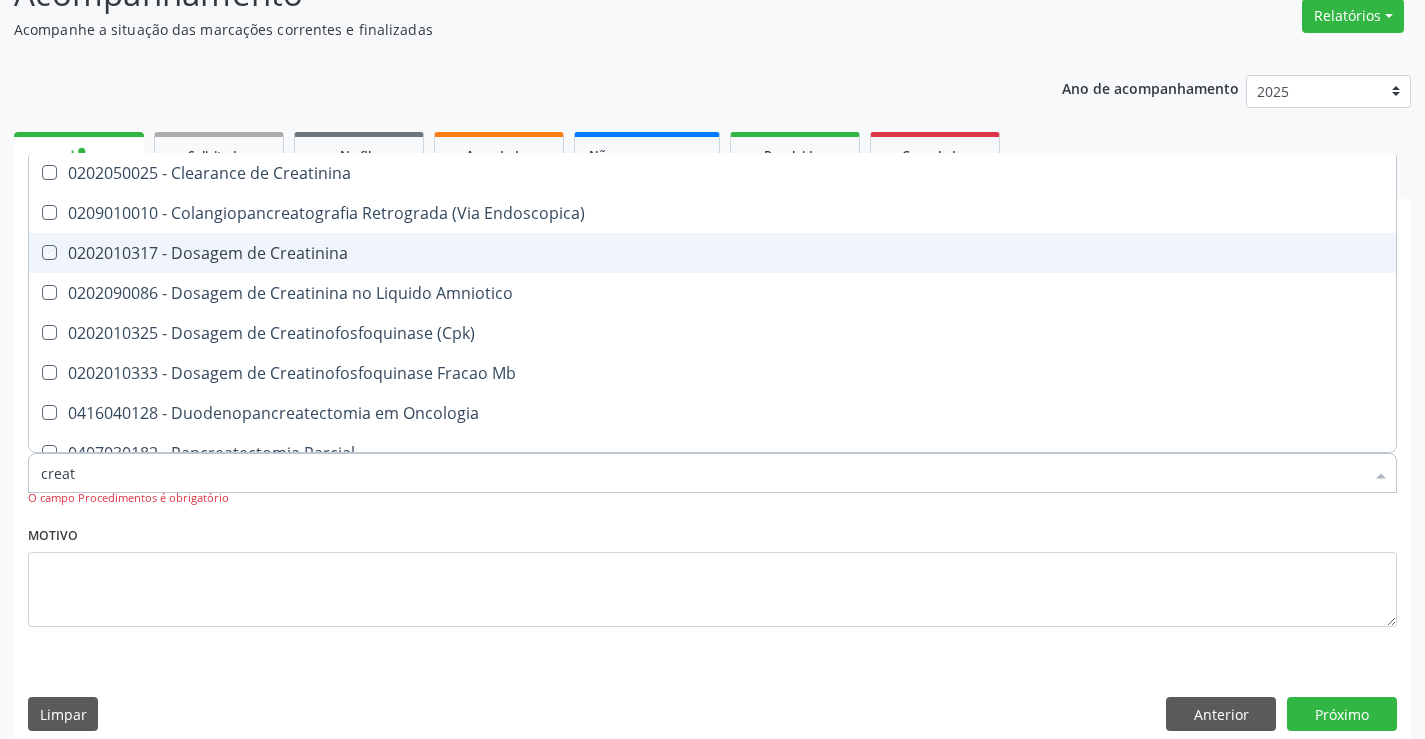 checkbox on "true" 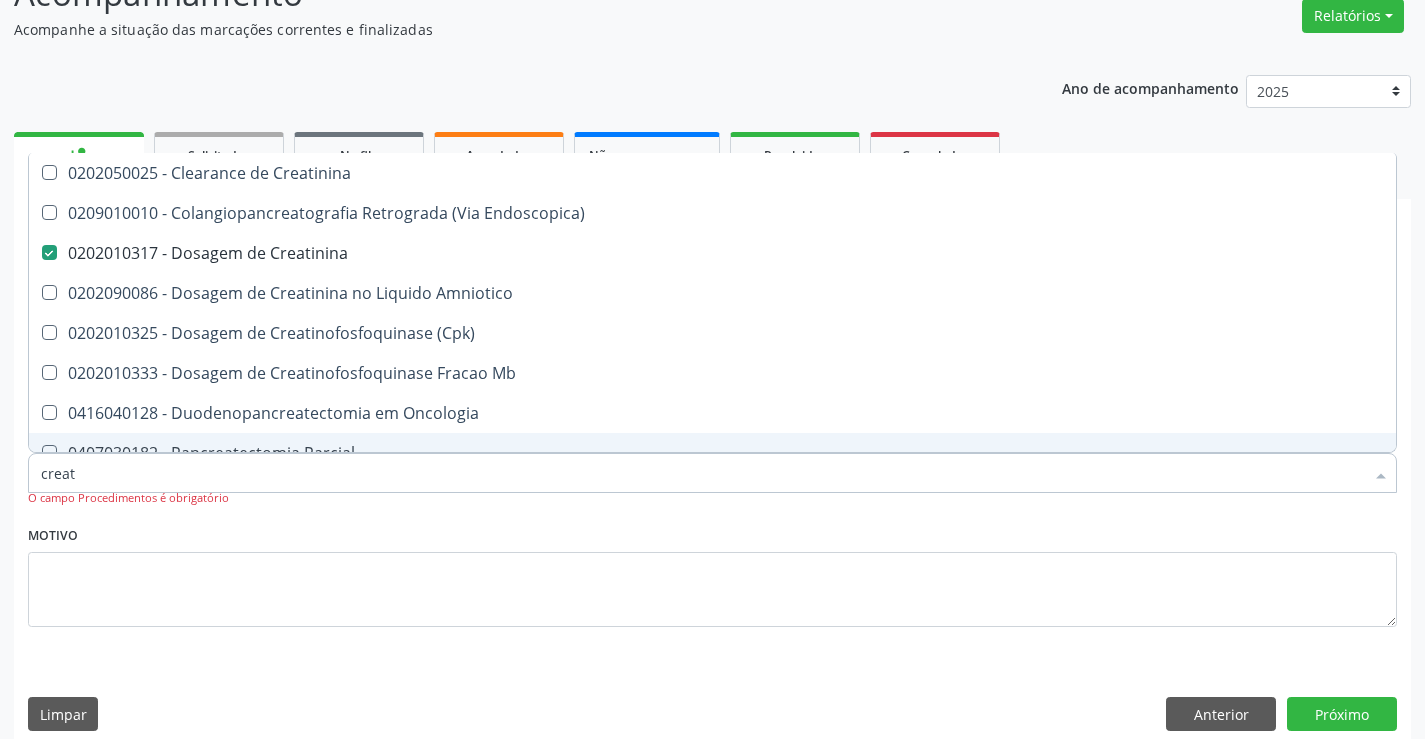 click on "creat" at bounding box center [702, 473] 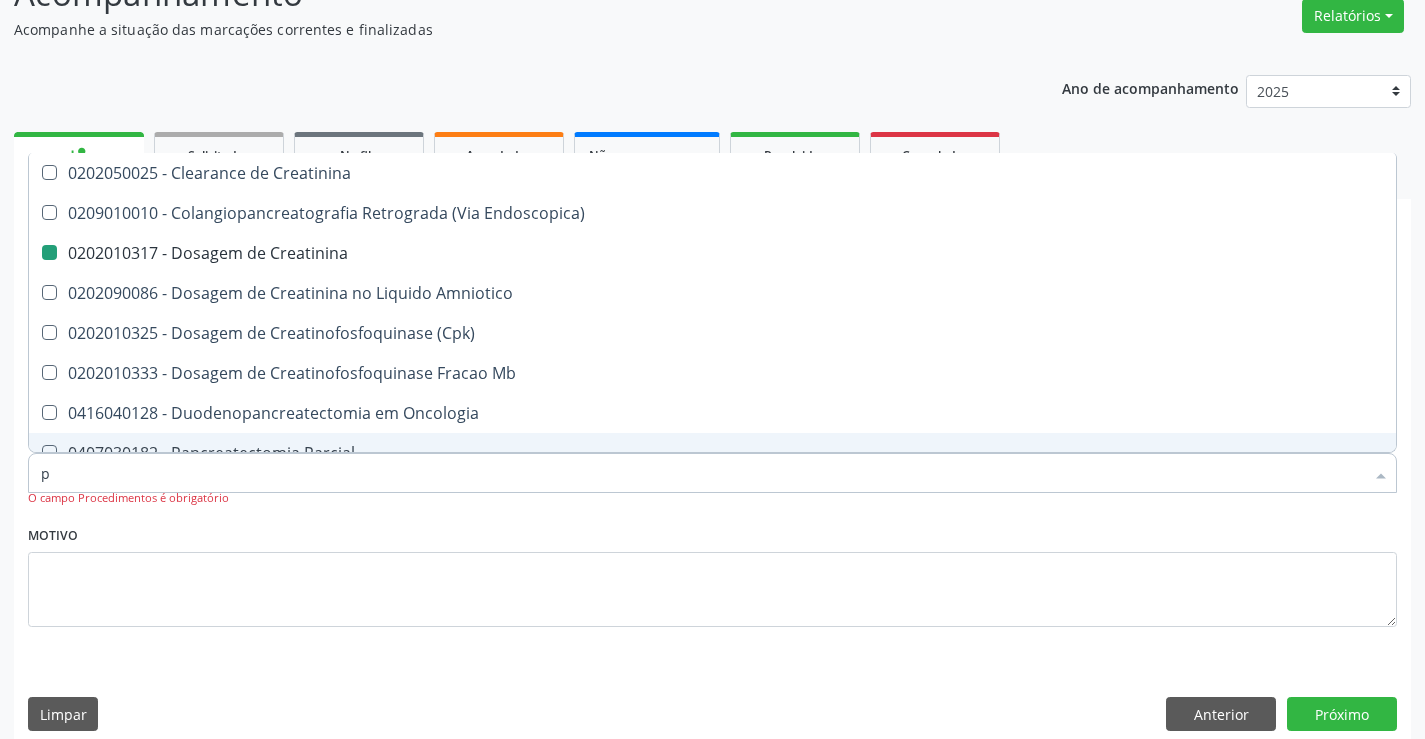 type on "po" 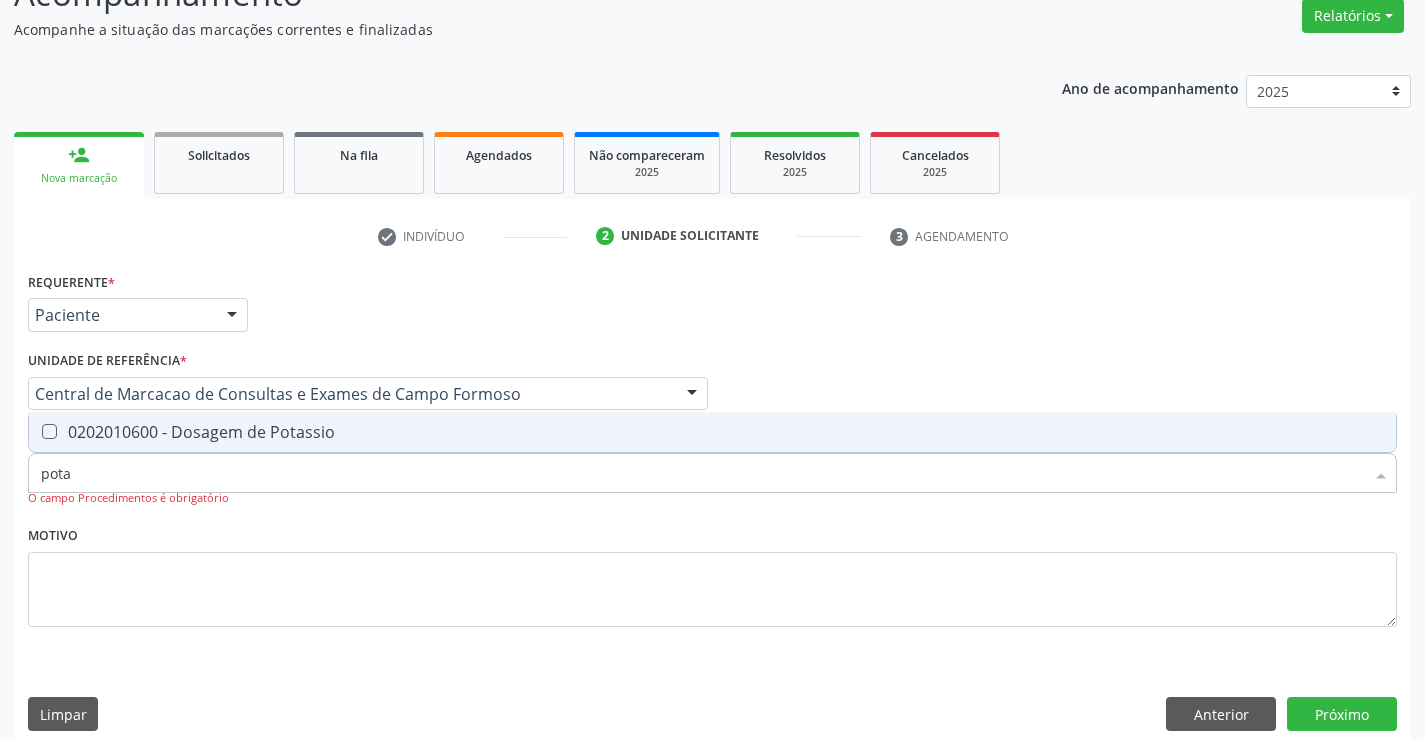 type on "potas" 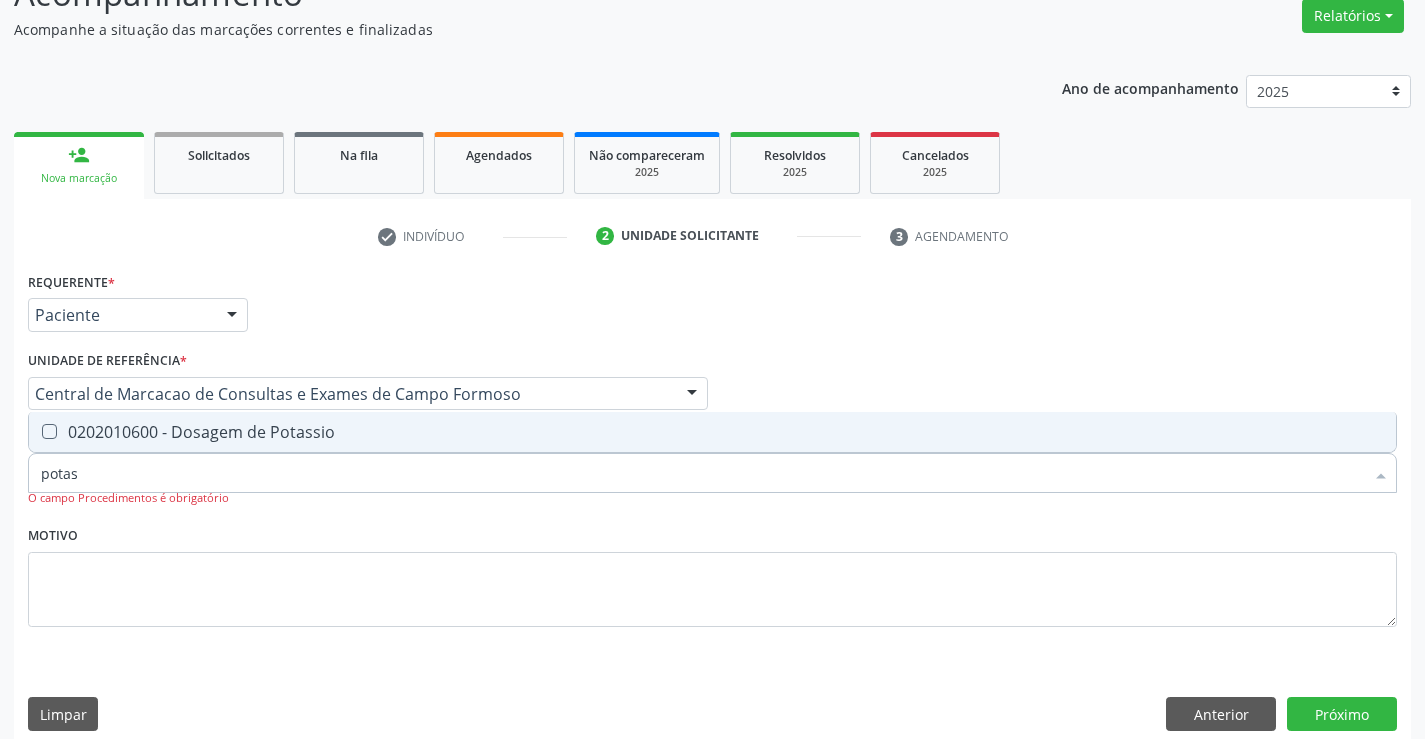 click on "0202010600 - Dosagem de Potassio" at bounding box center (712, 432) 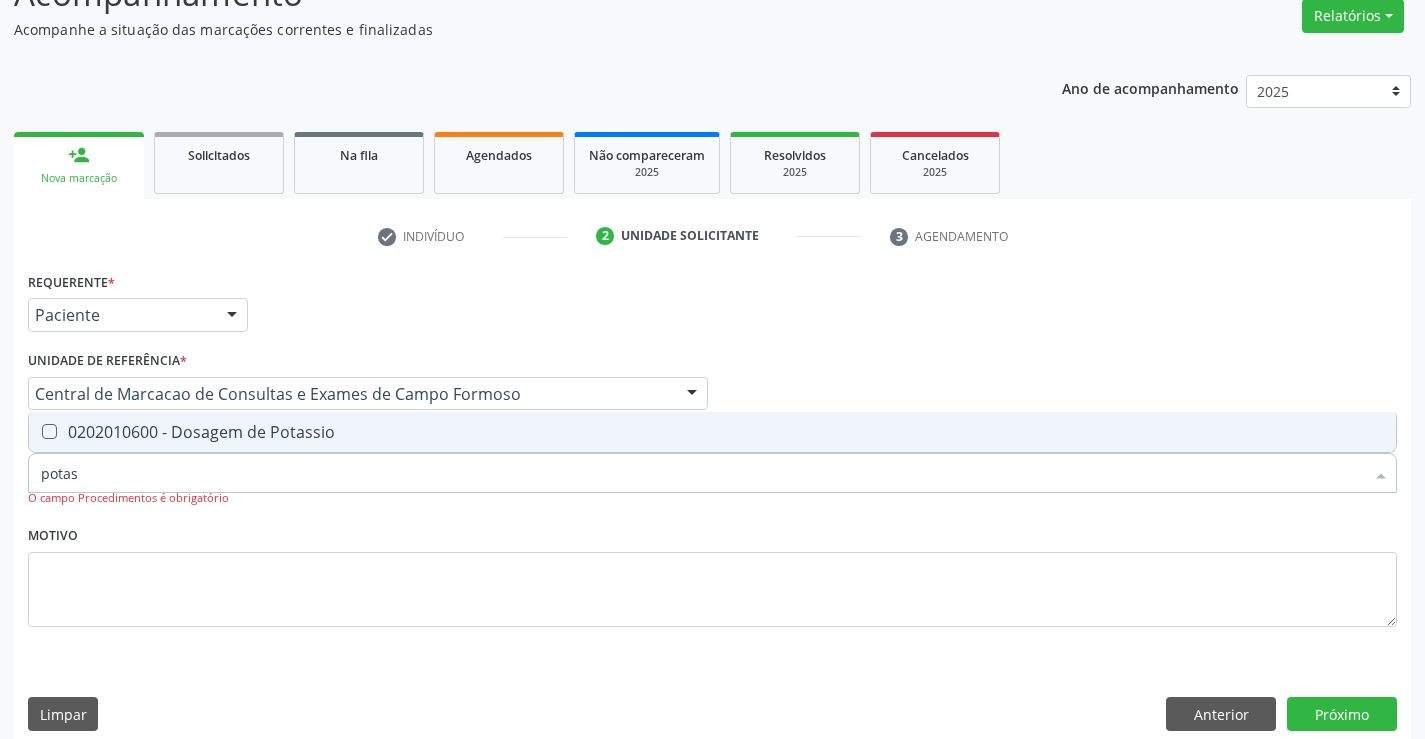 checkbox on "true" 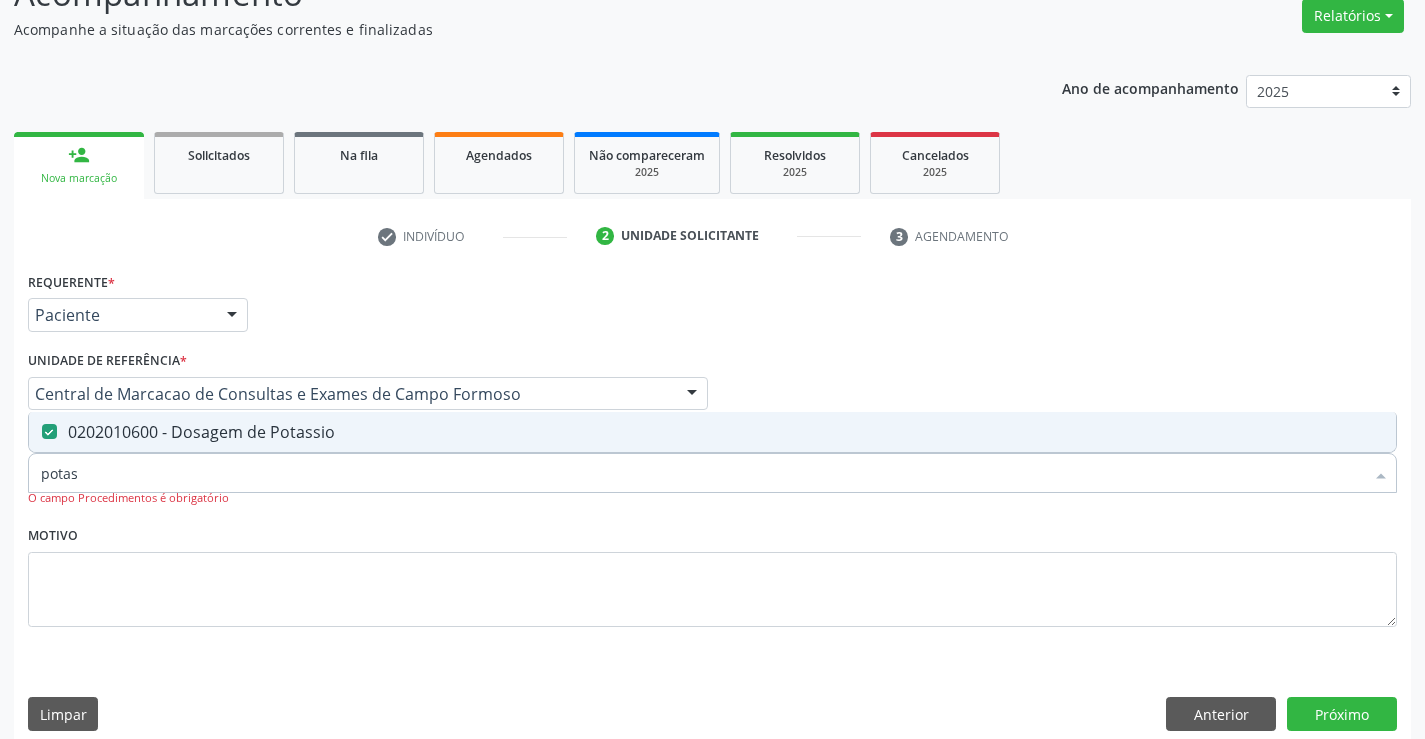click on "potas" at bounding box center (702, 473) 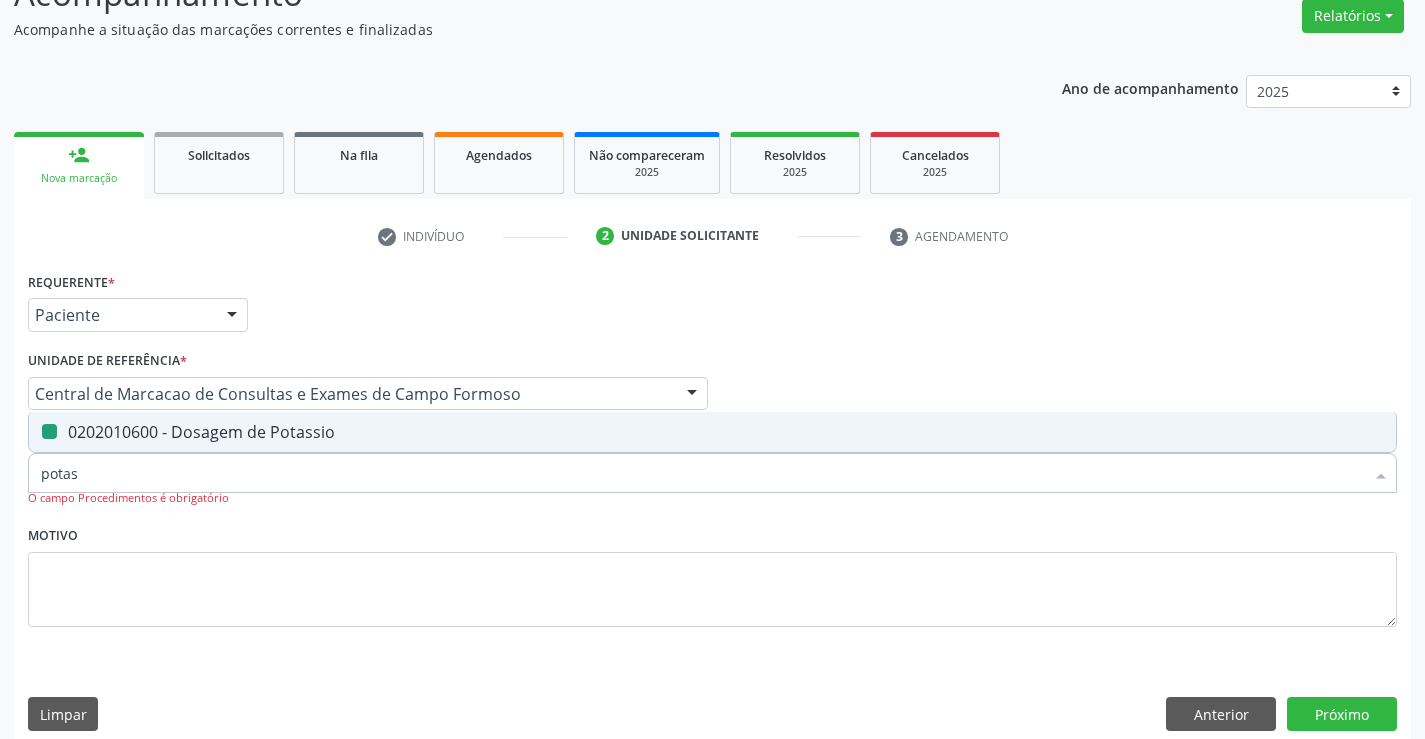 type on "s" 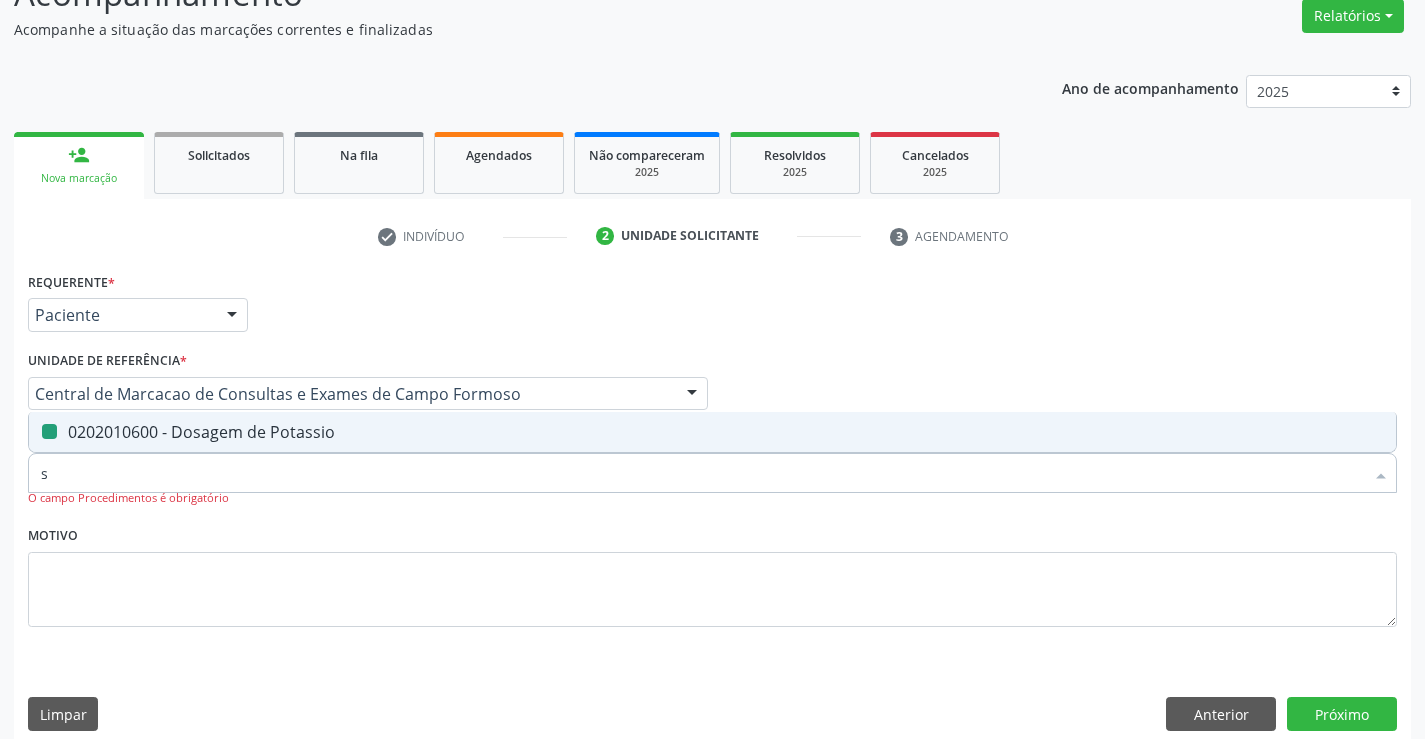 checkbox on "false" 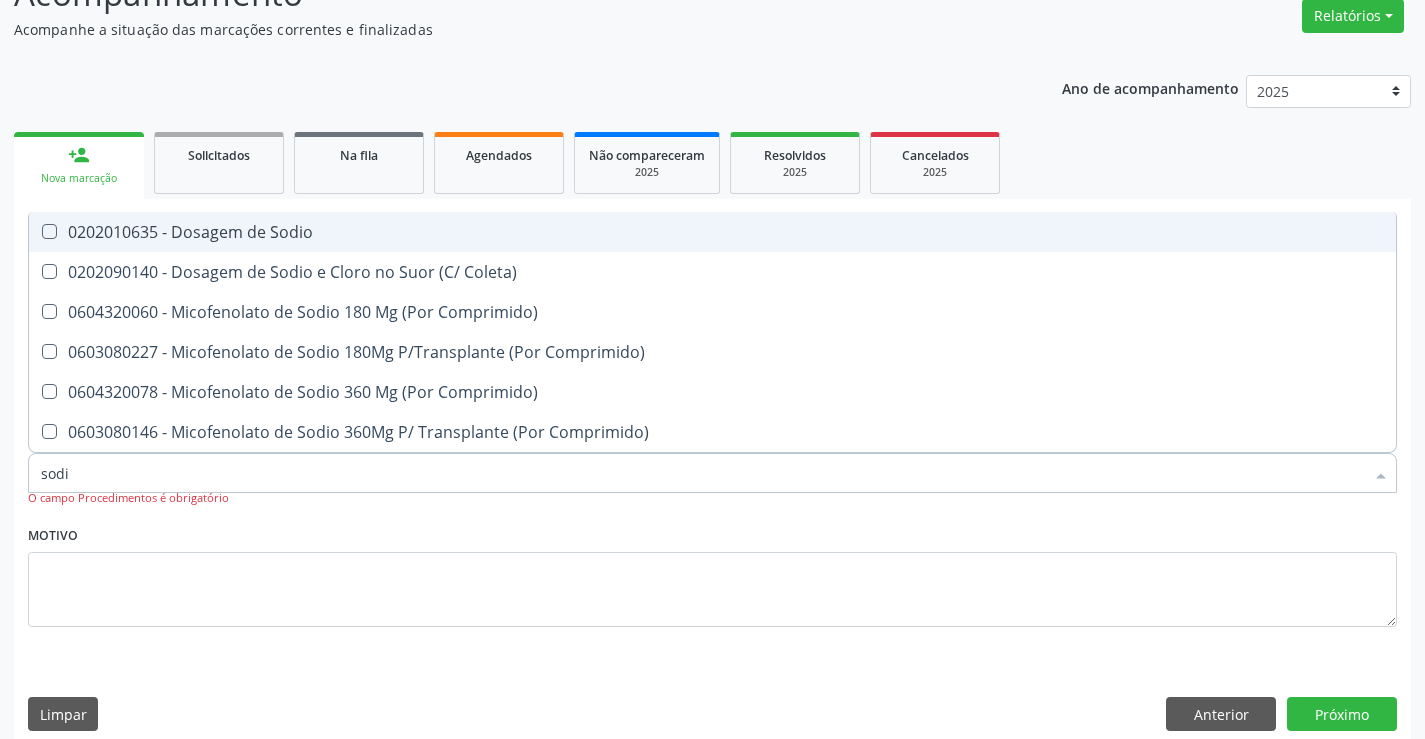 type on "sodio" 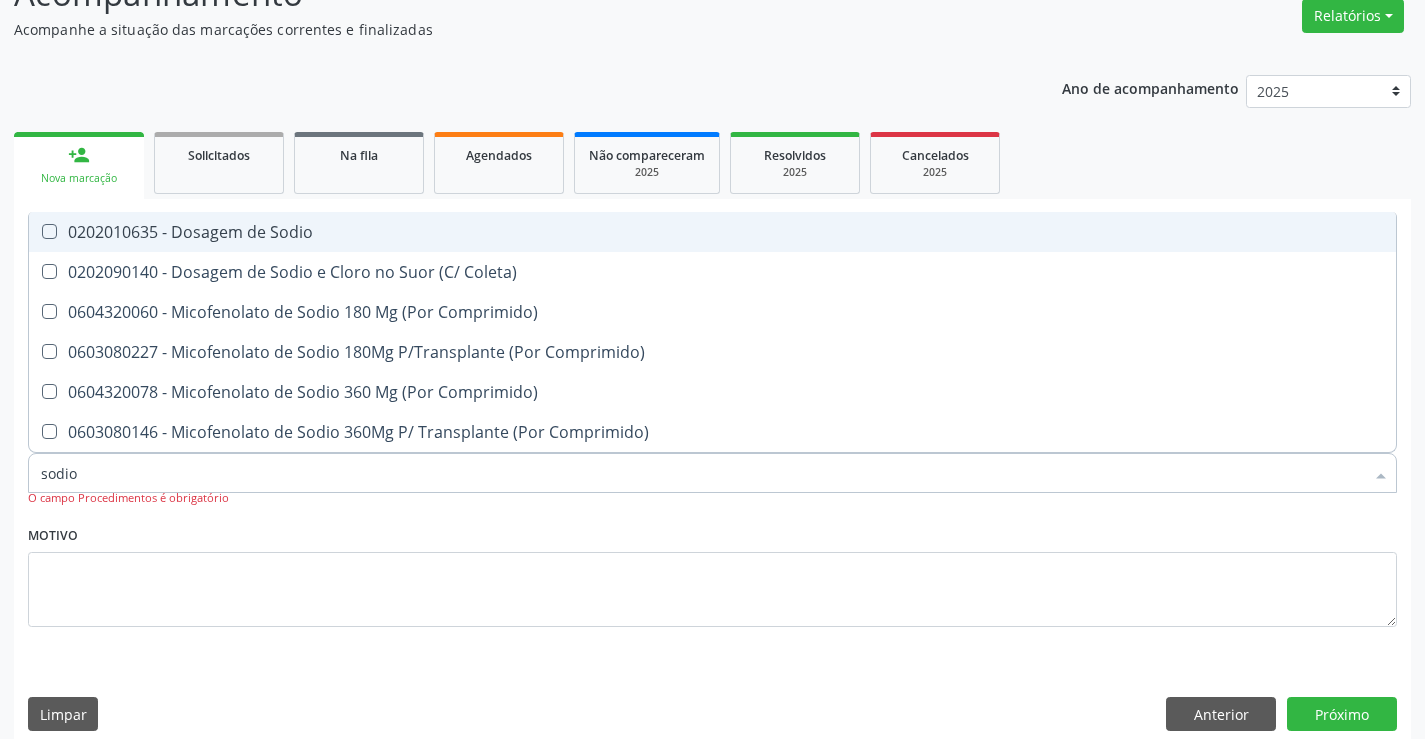 click on "0202010635 - Dosagem de Sodio" at bounding box center [712, 232] 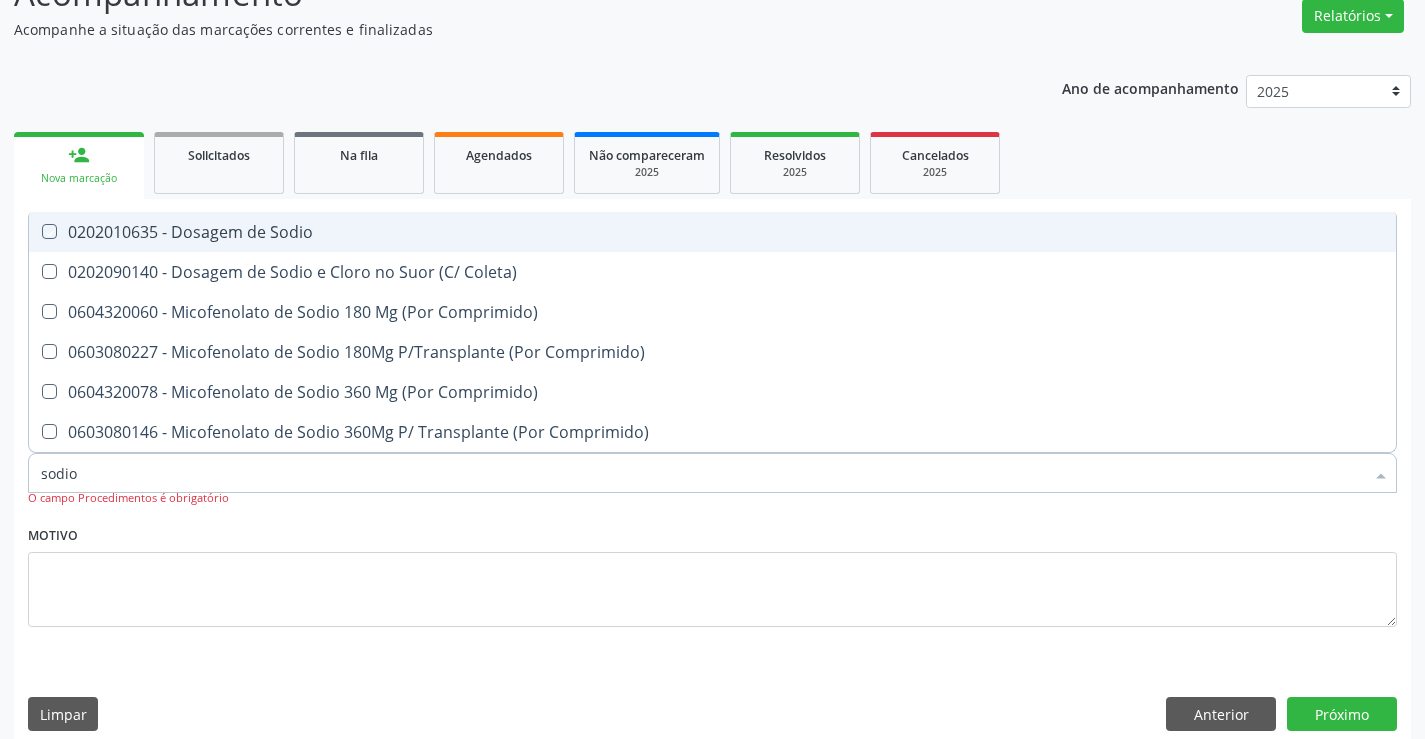 checkbox on "true" 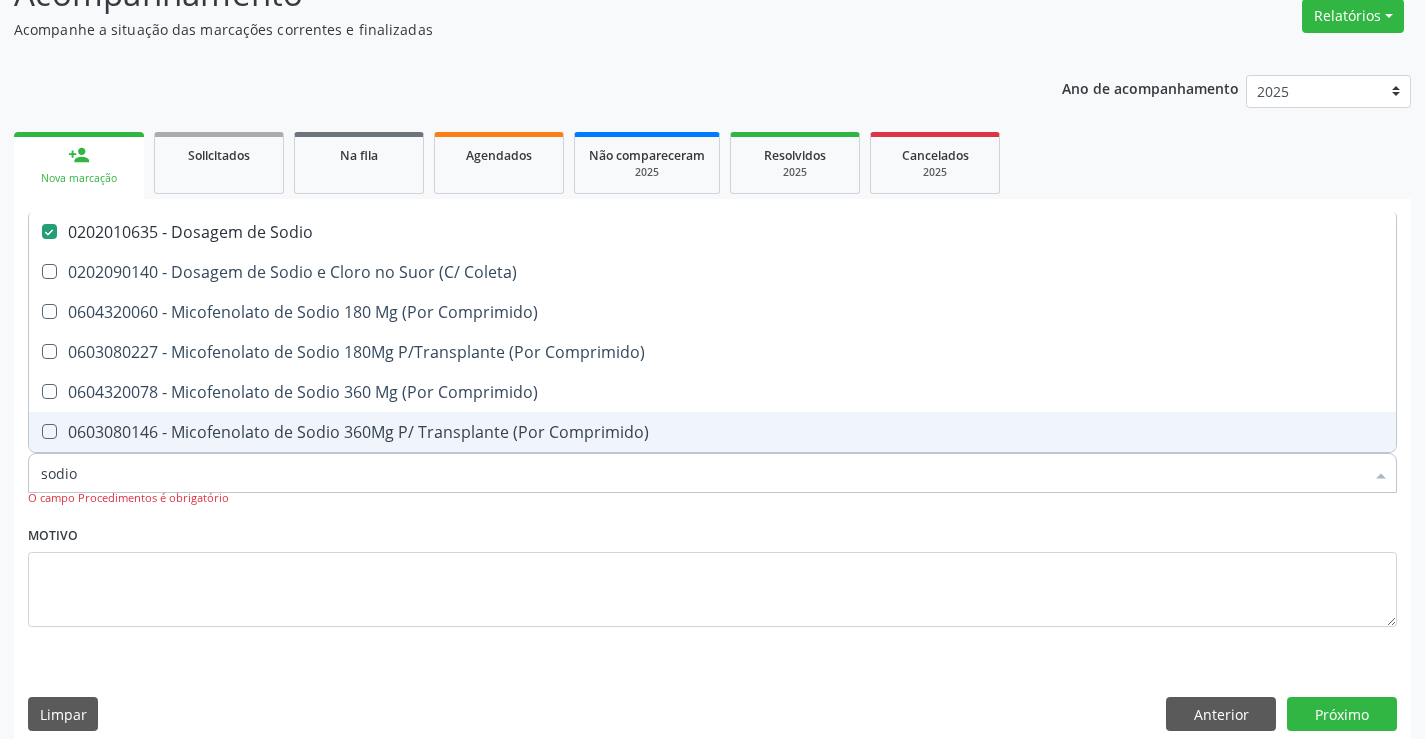 click on "sodio" at bounding box center [702, 473] 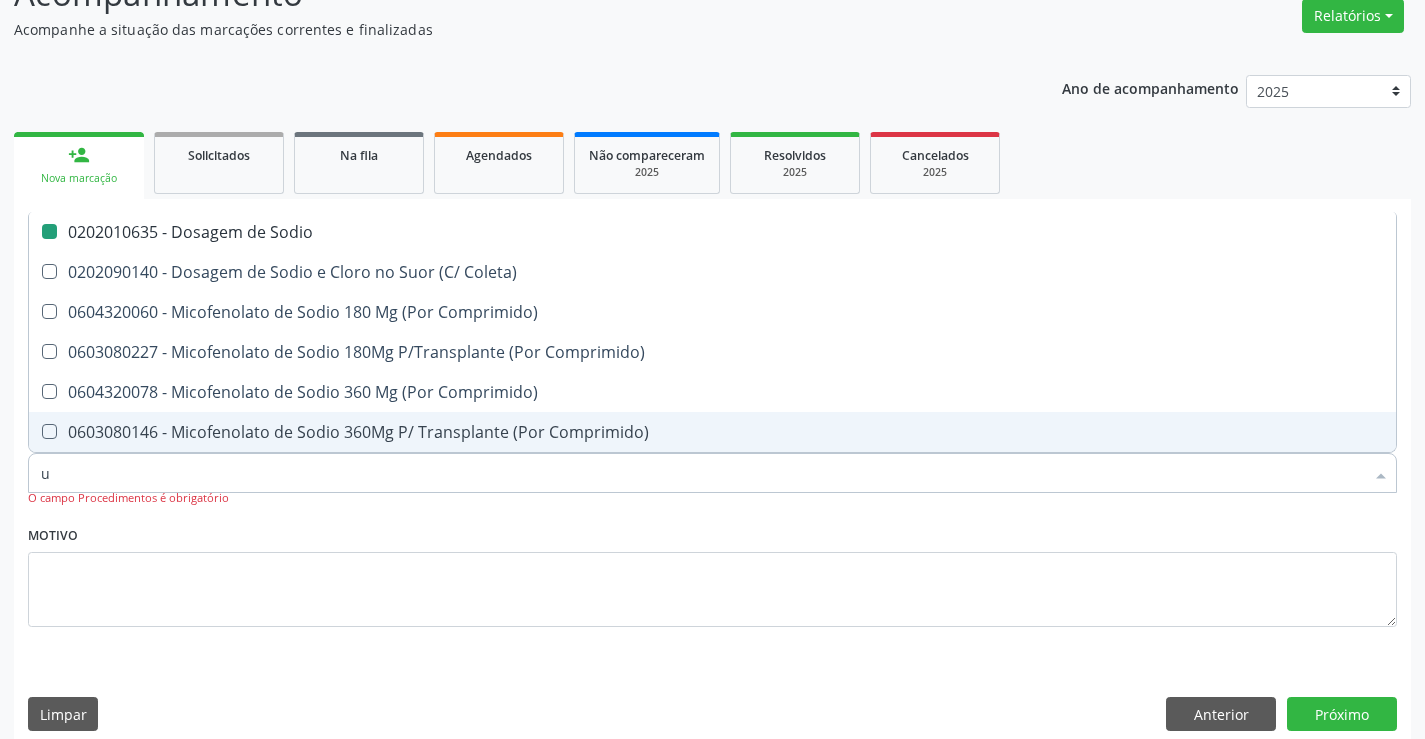 type on "ur" 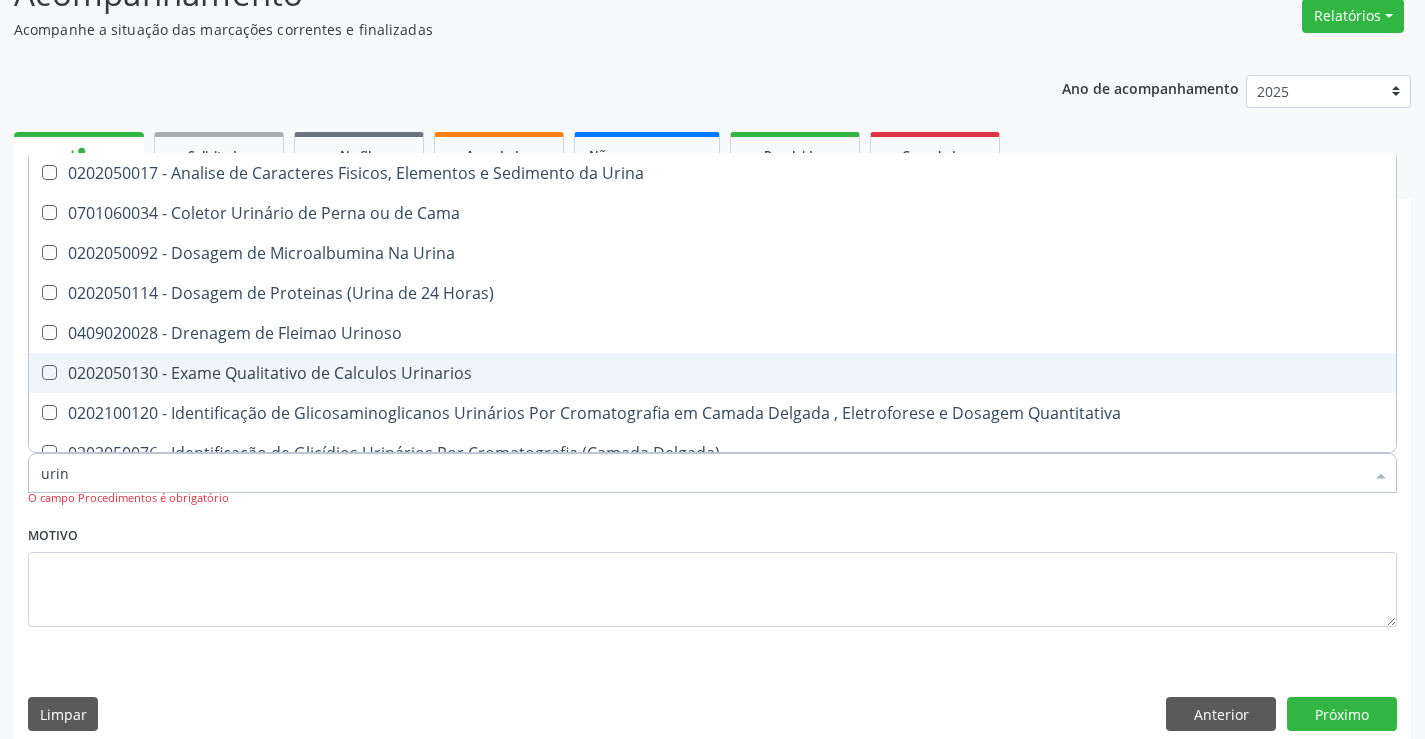 type on "urina" 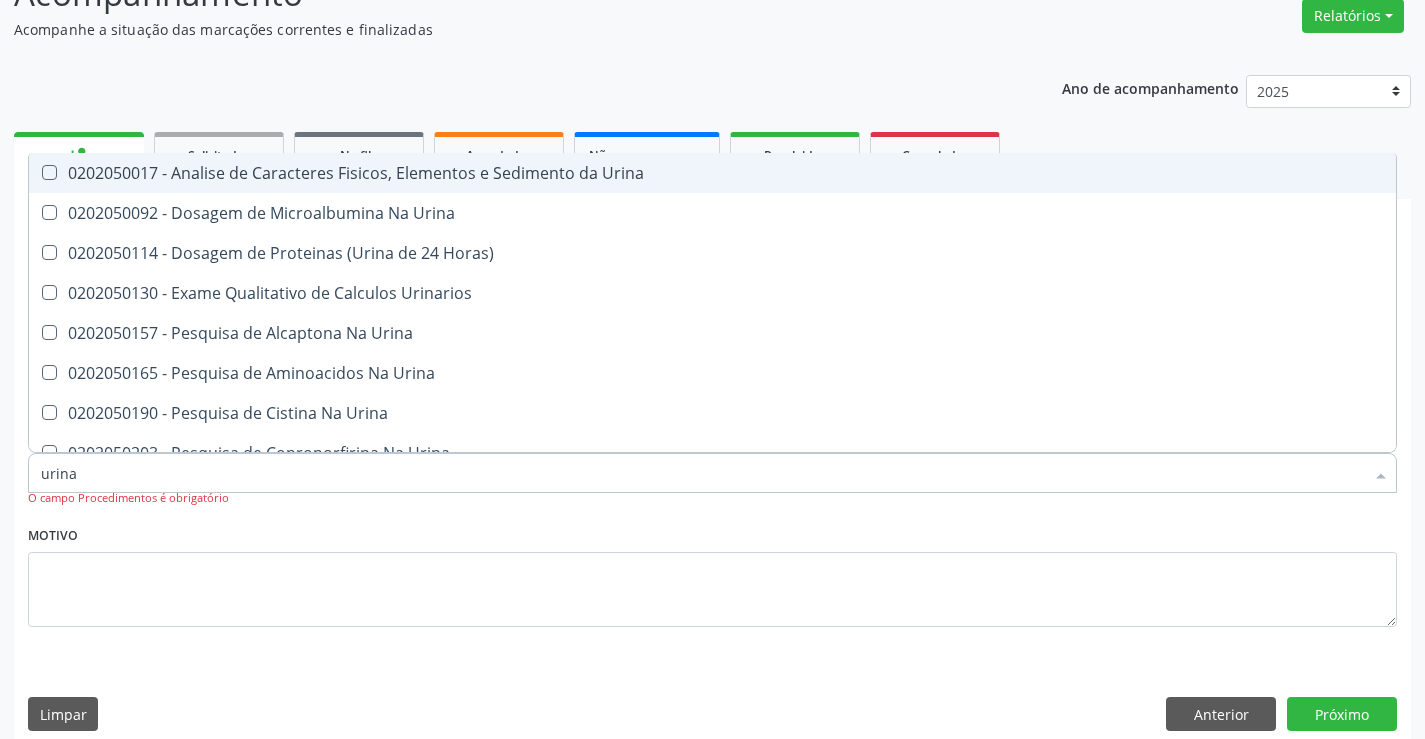 click on "0202050017 - Analise de Caracteres Fisicos, Elementos e Sedimento da Urina" at bounding box center [712, 173] 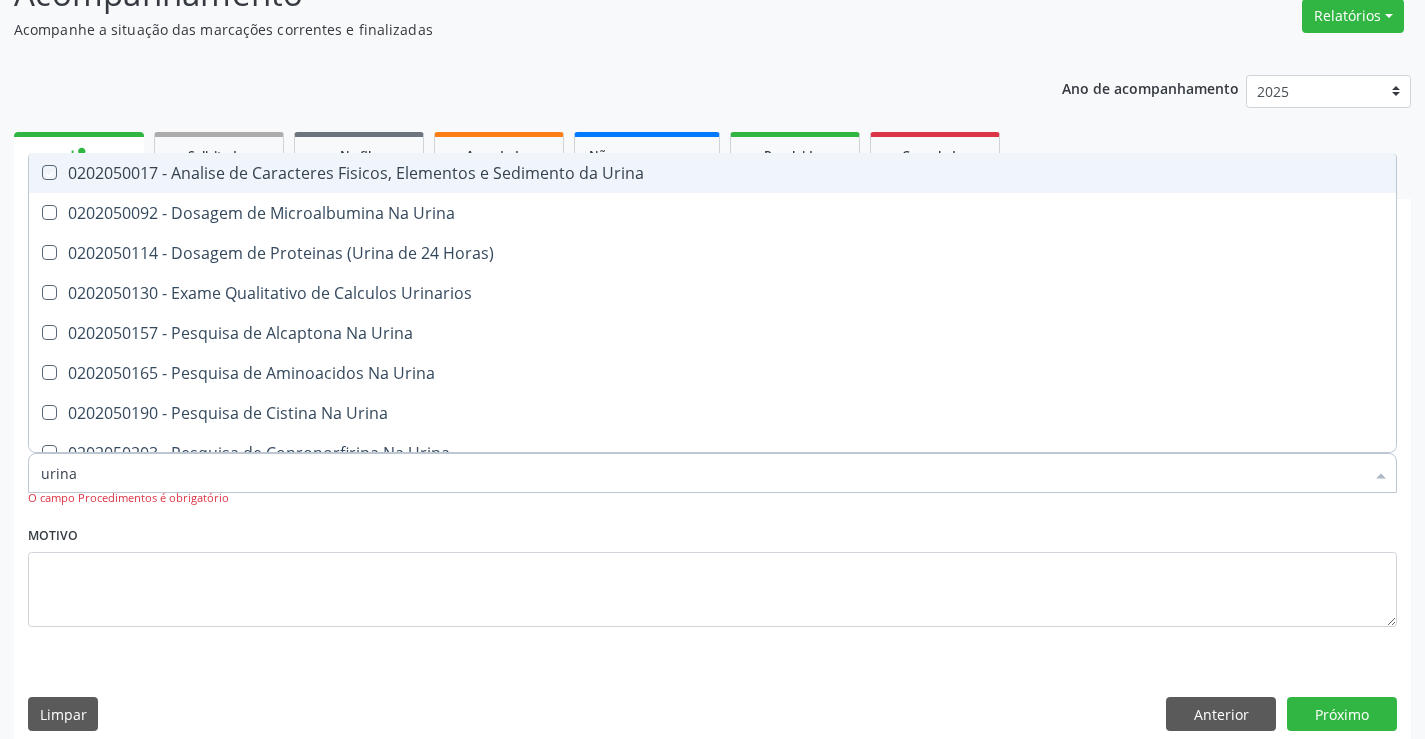 checkbox on "true" 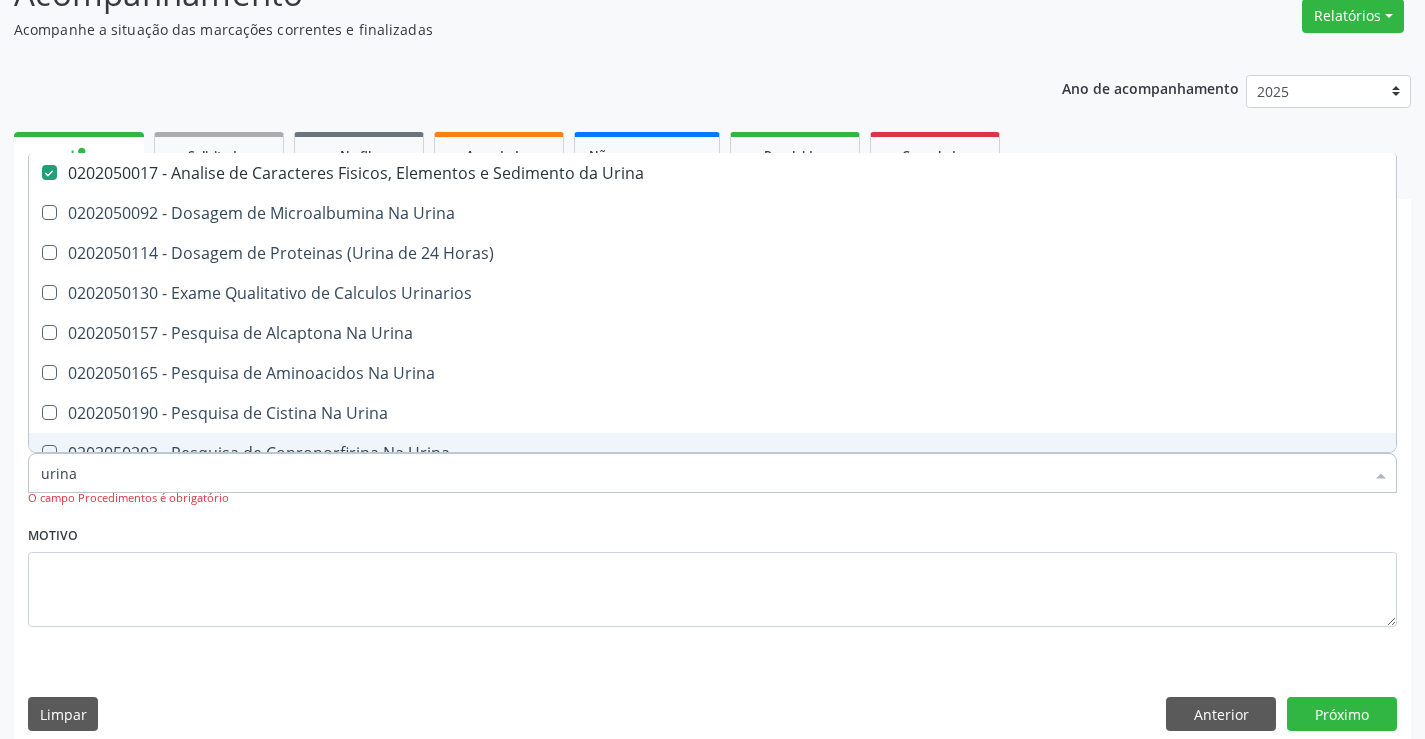 click on "urina" at bounding box center (702, 473) 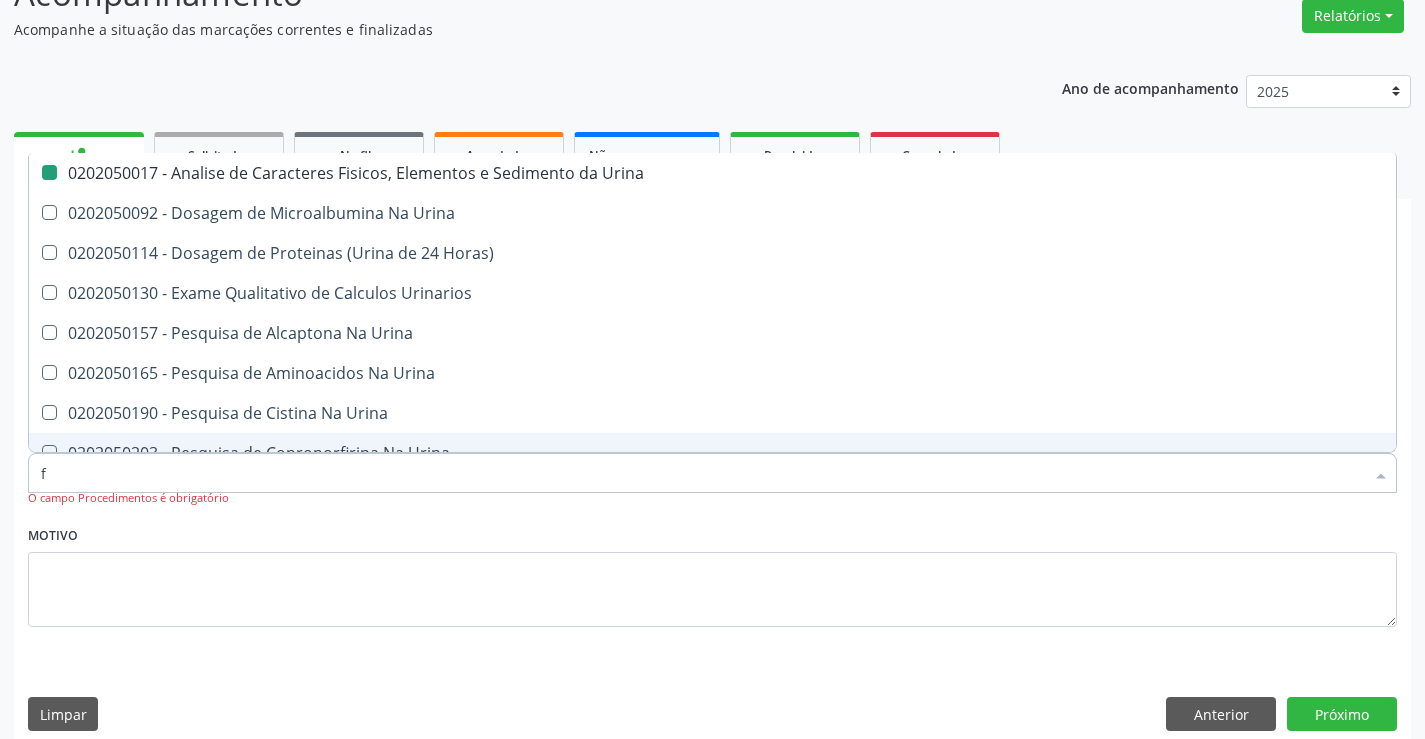 type on "fe" 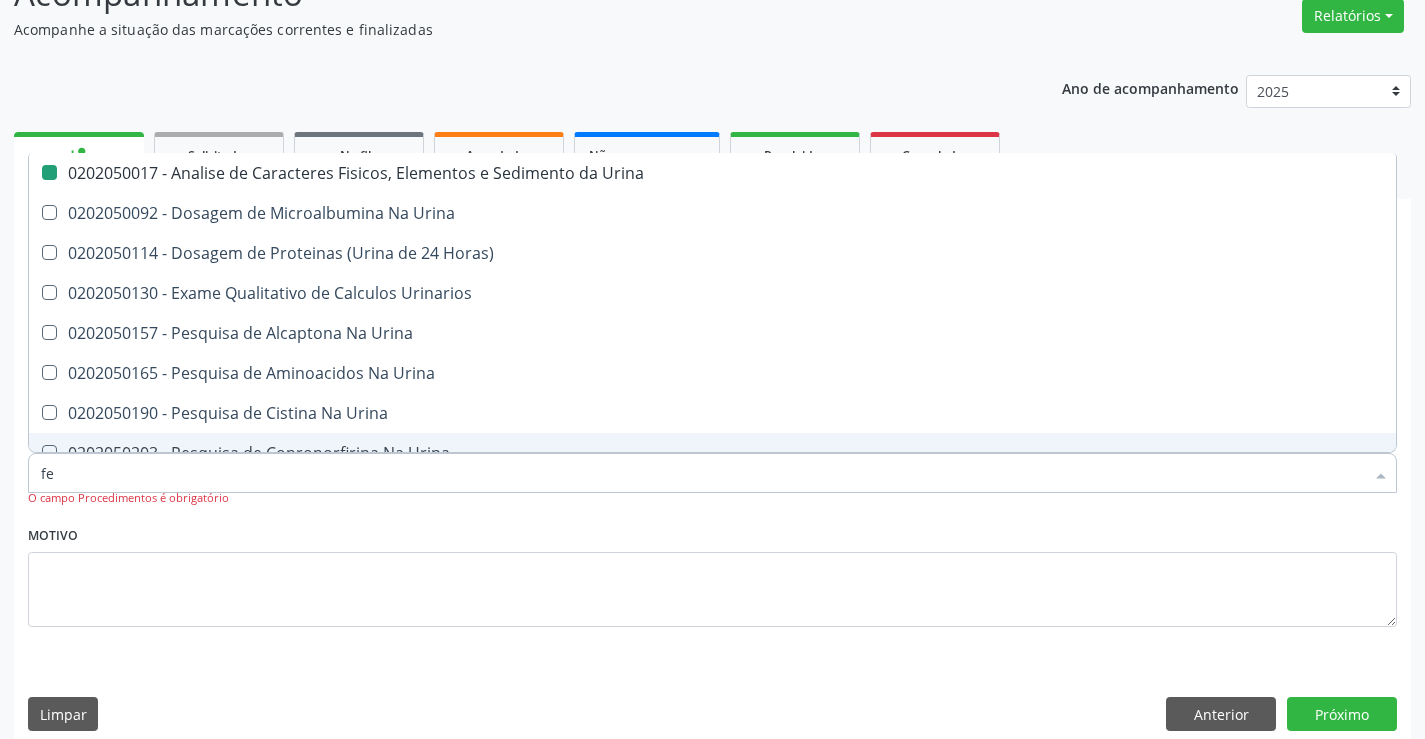 checkbox on "false" 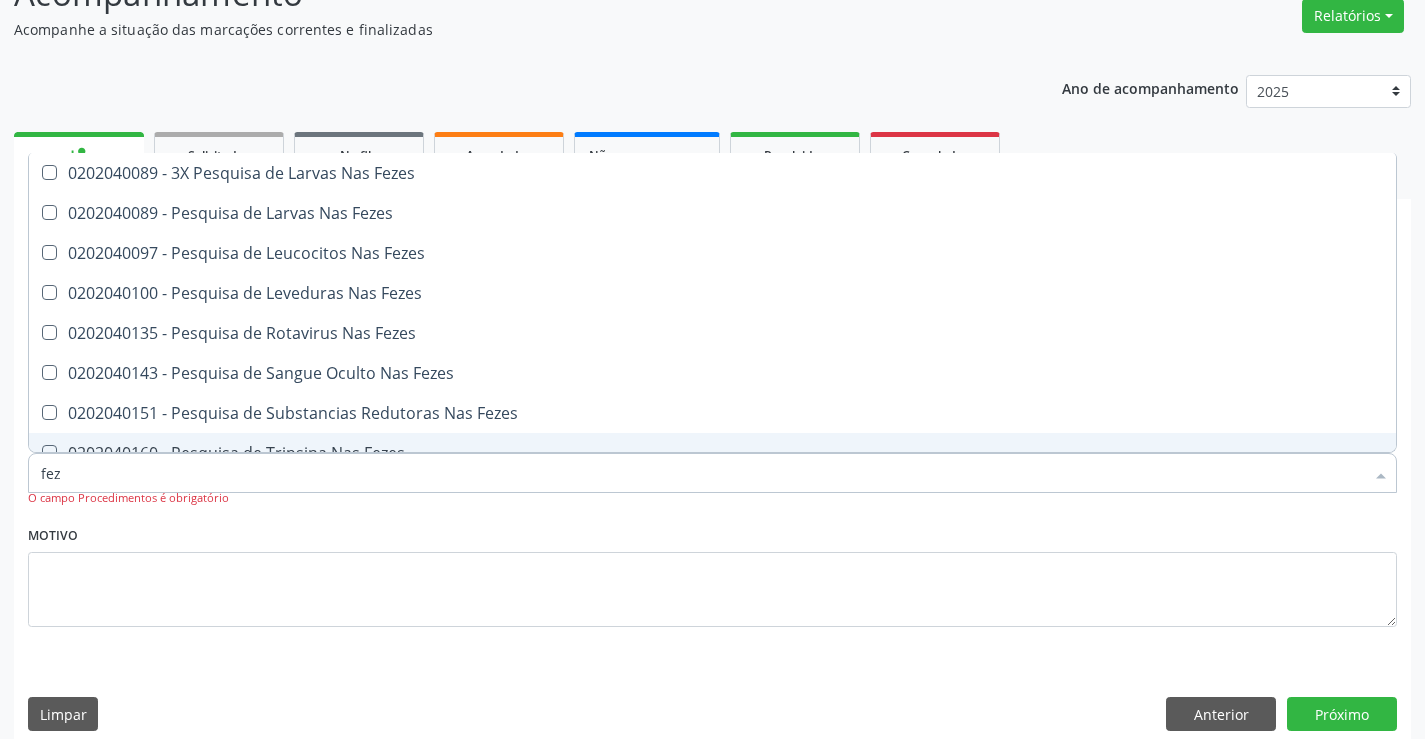 type on "feze" 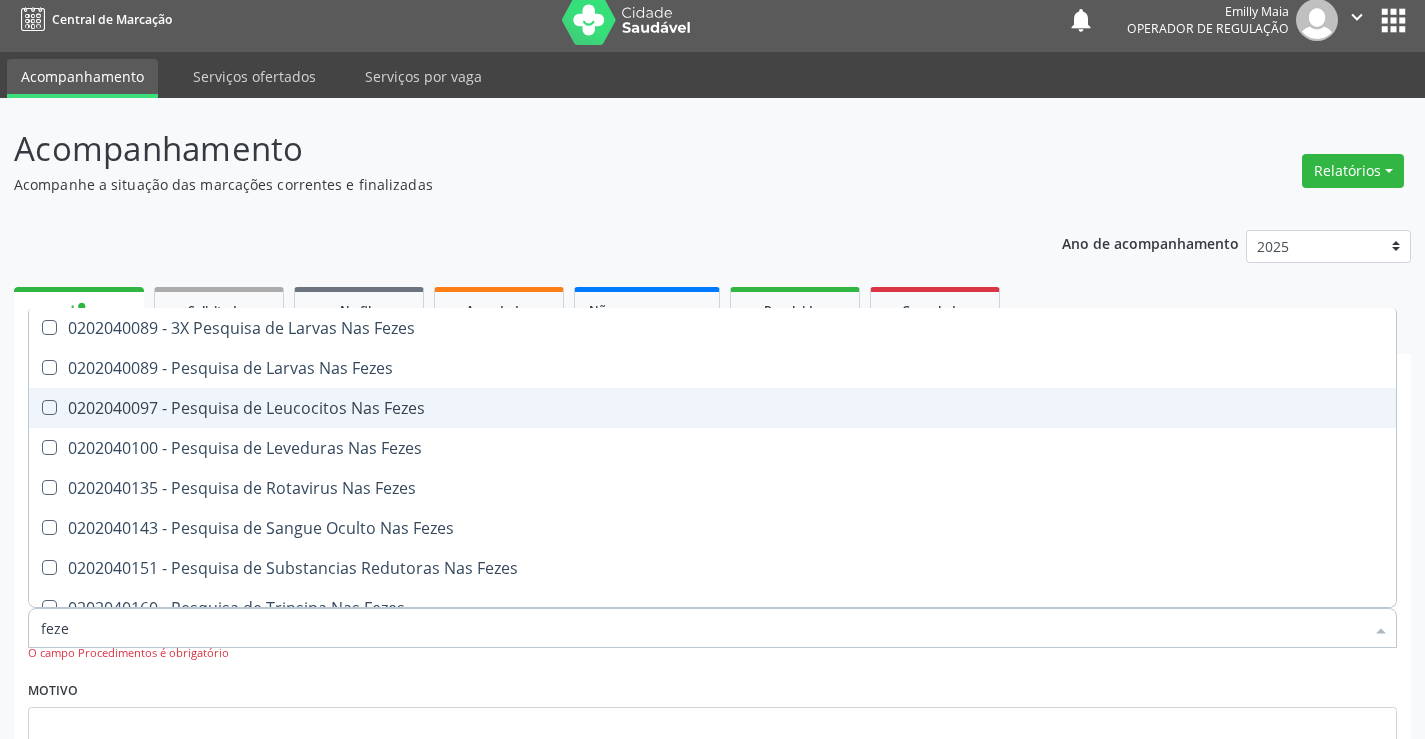 scroll, scrollTop: 0, scrollLeft: 0, axis: both 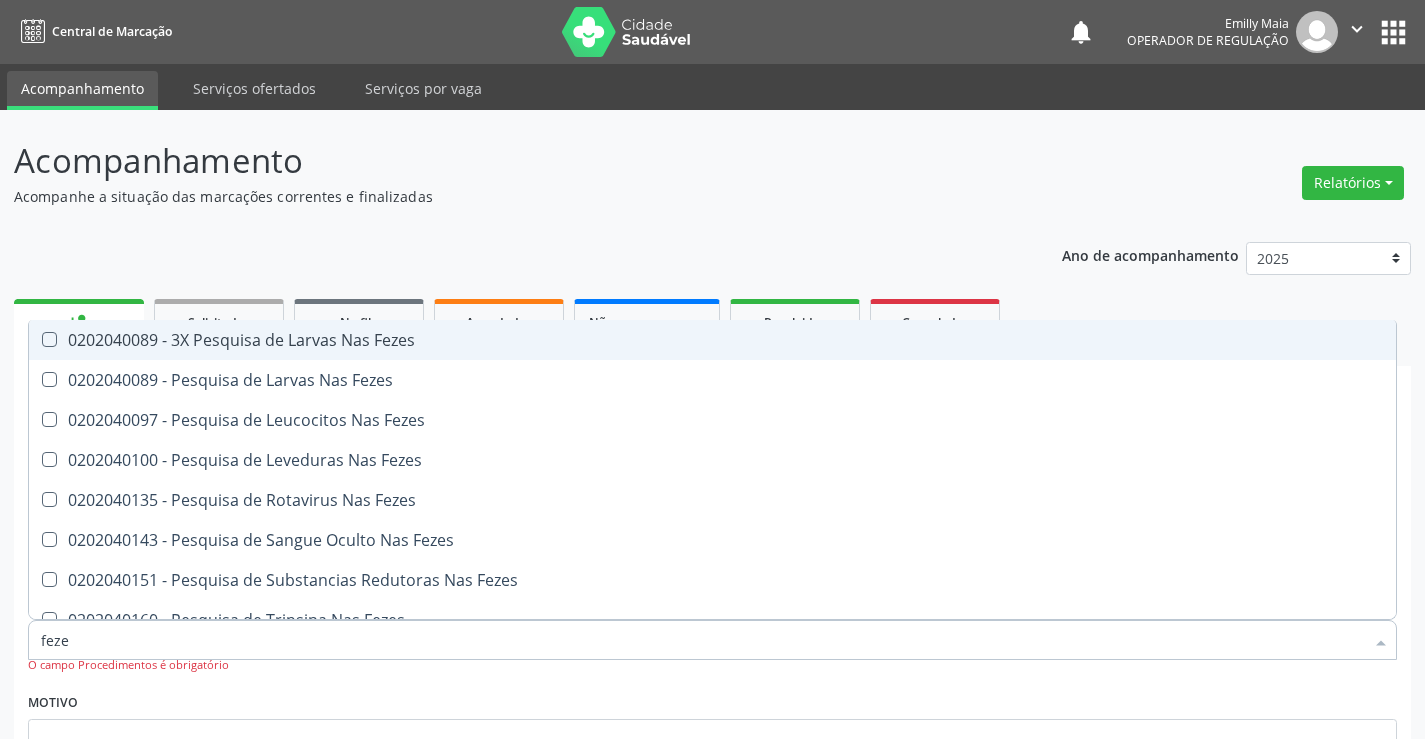 click on "0202040089 - 3X Pesquisa de Larvas Nas Fezes" at bounding box center (712, 340) 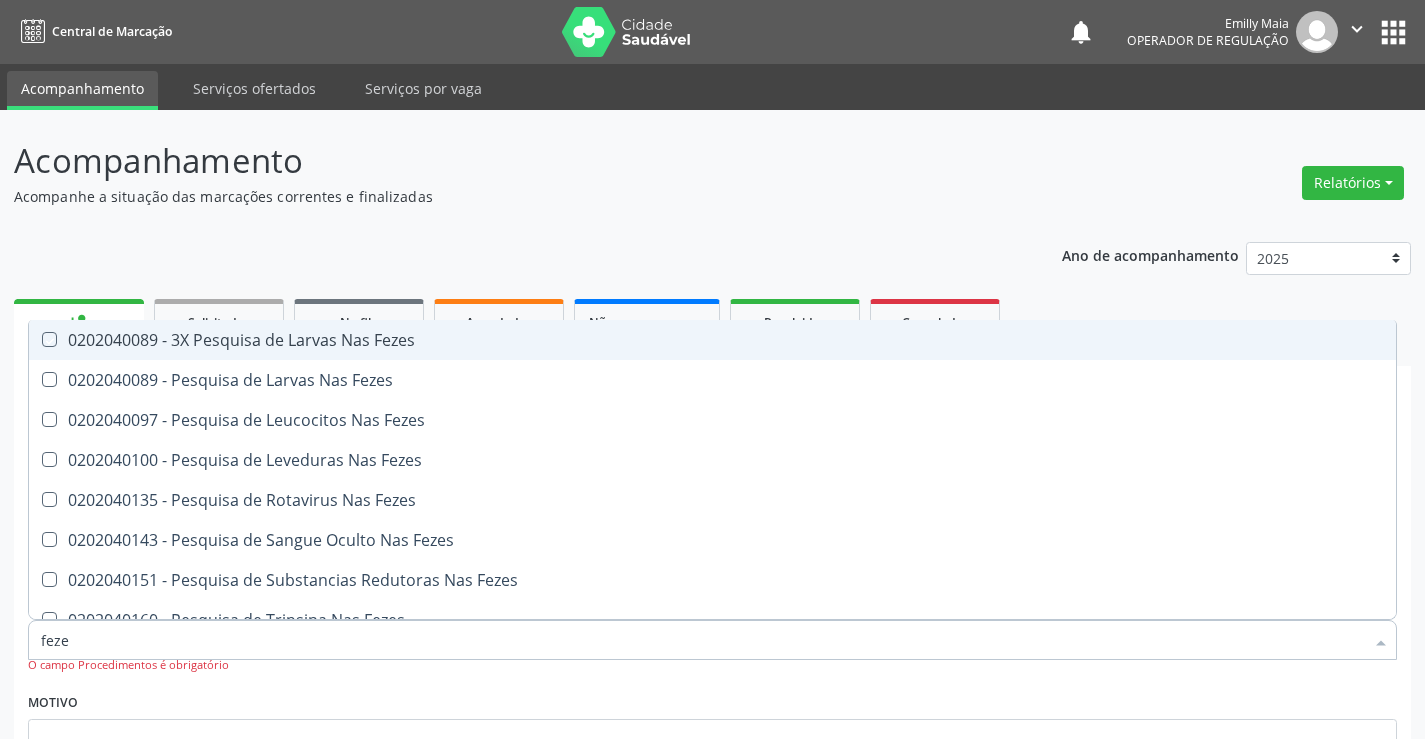 checkbox on "true" 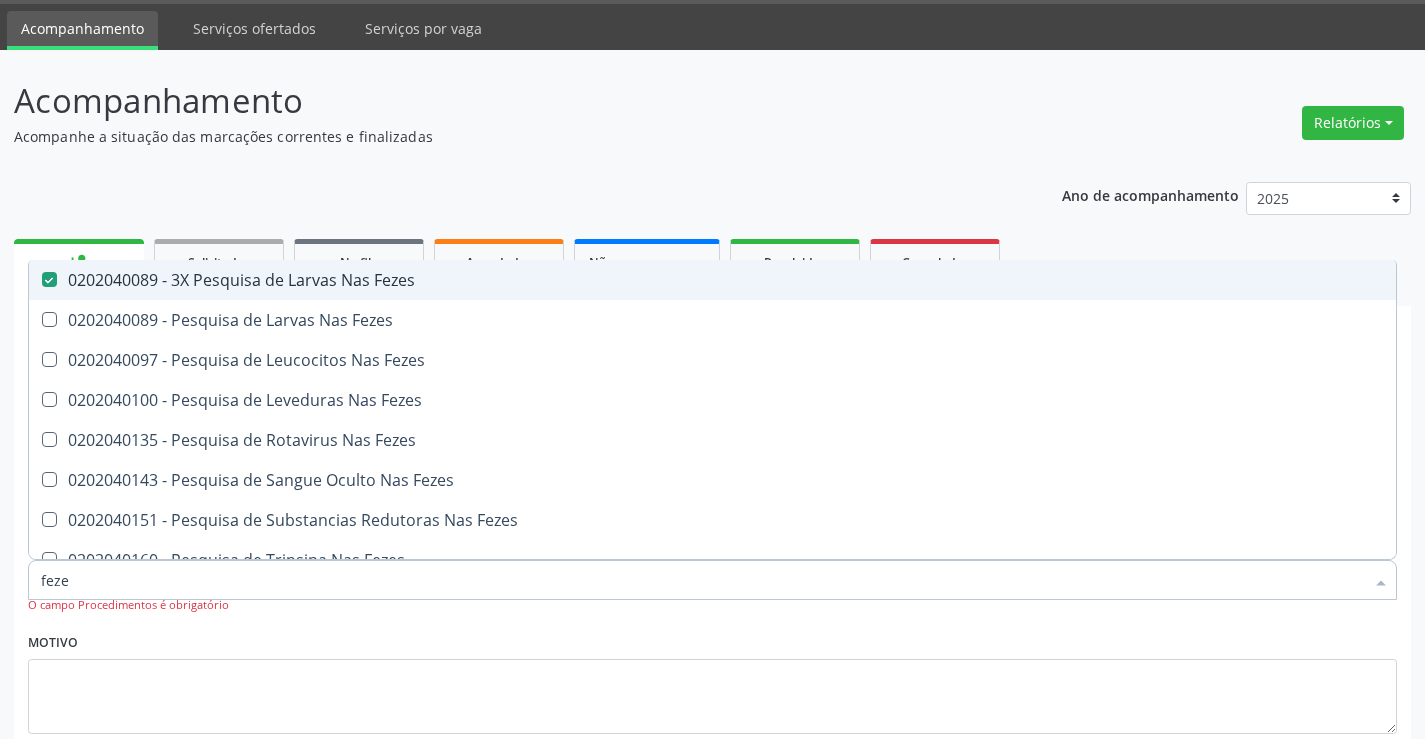 scroll, scrollTop: 187, scrollLeft: 0, axis: vertical 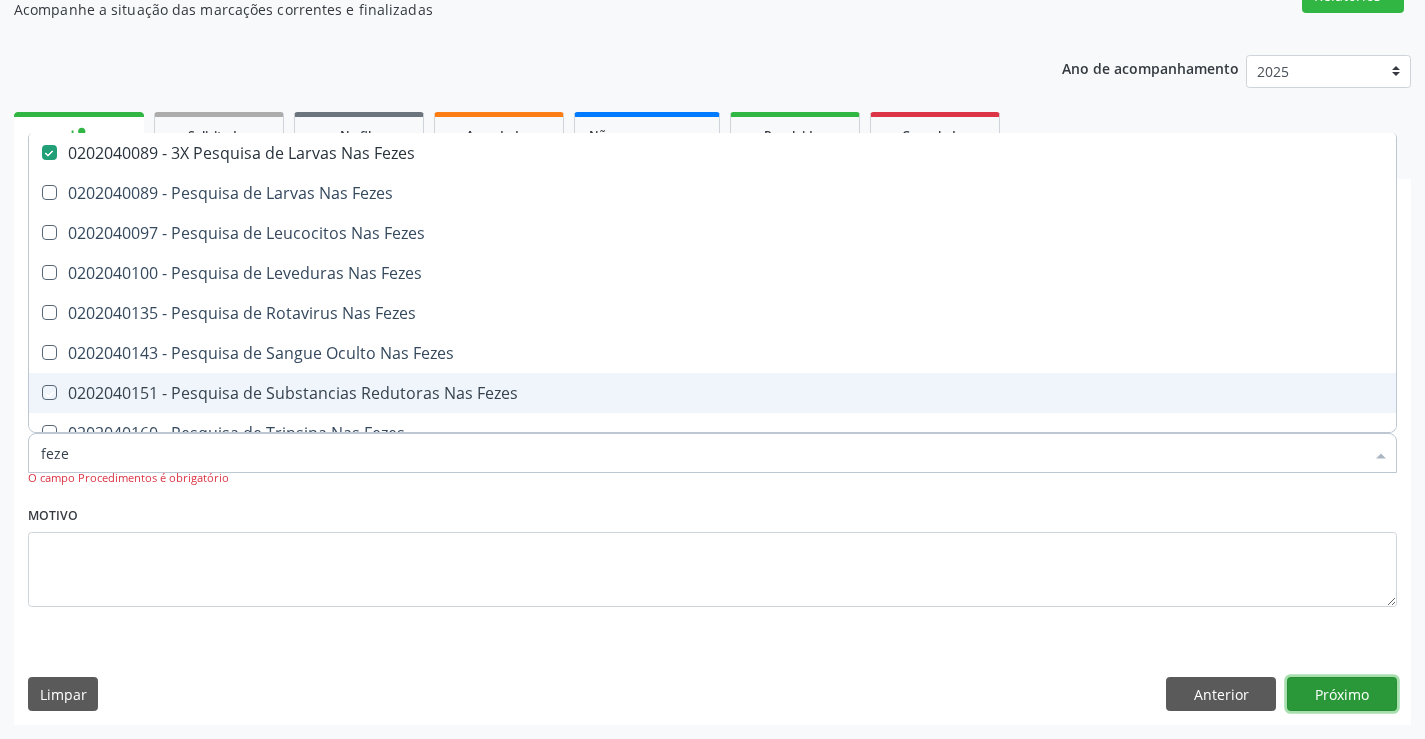 click on "Próximo" at bounding box center (1342, 694) 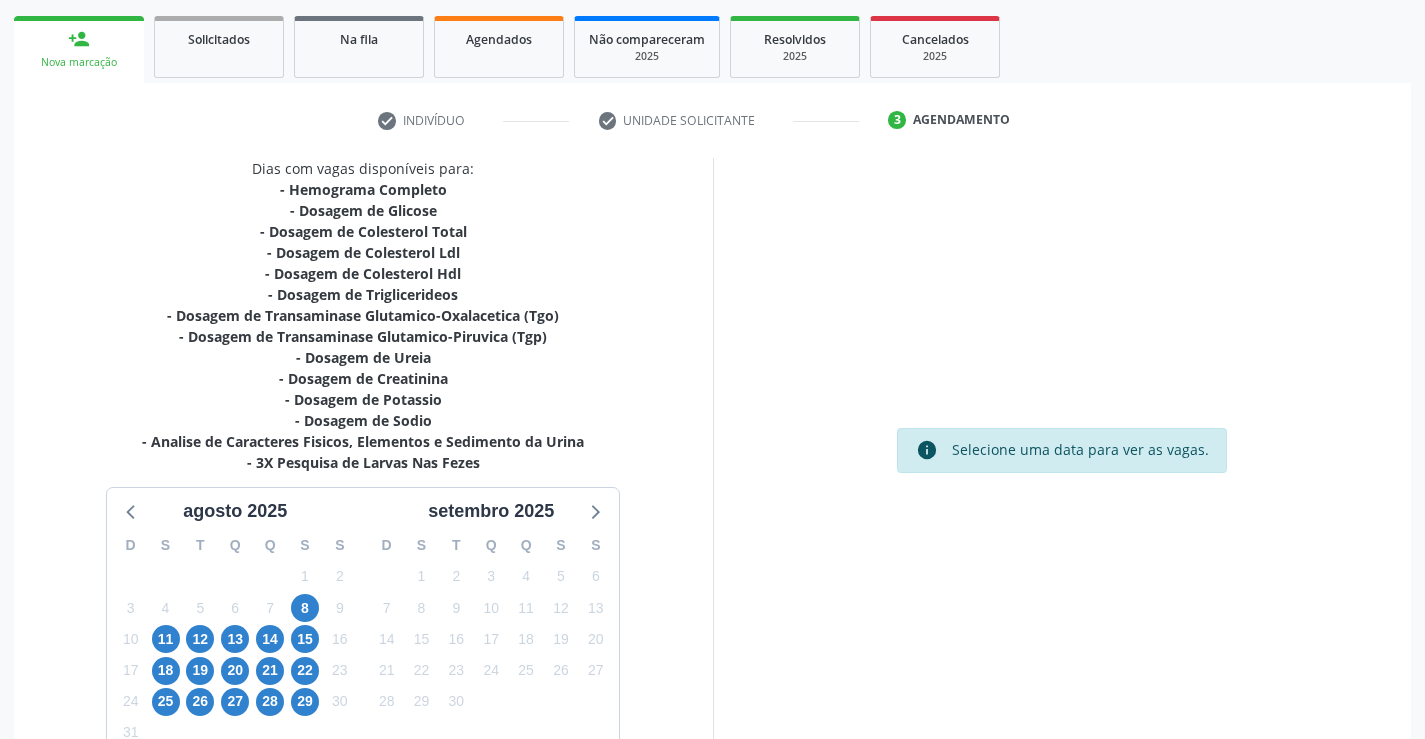 scroll, scrollTop: 404, scrollLeft: 0, axis: vertical 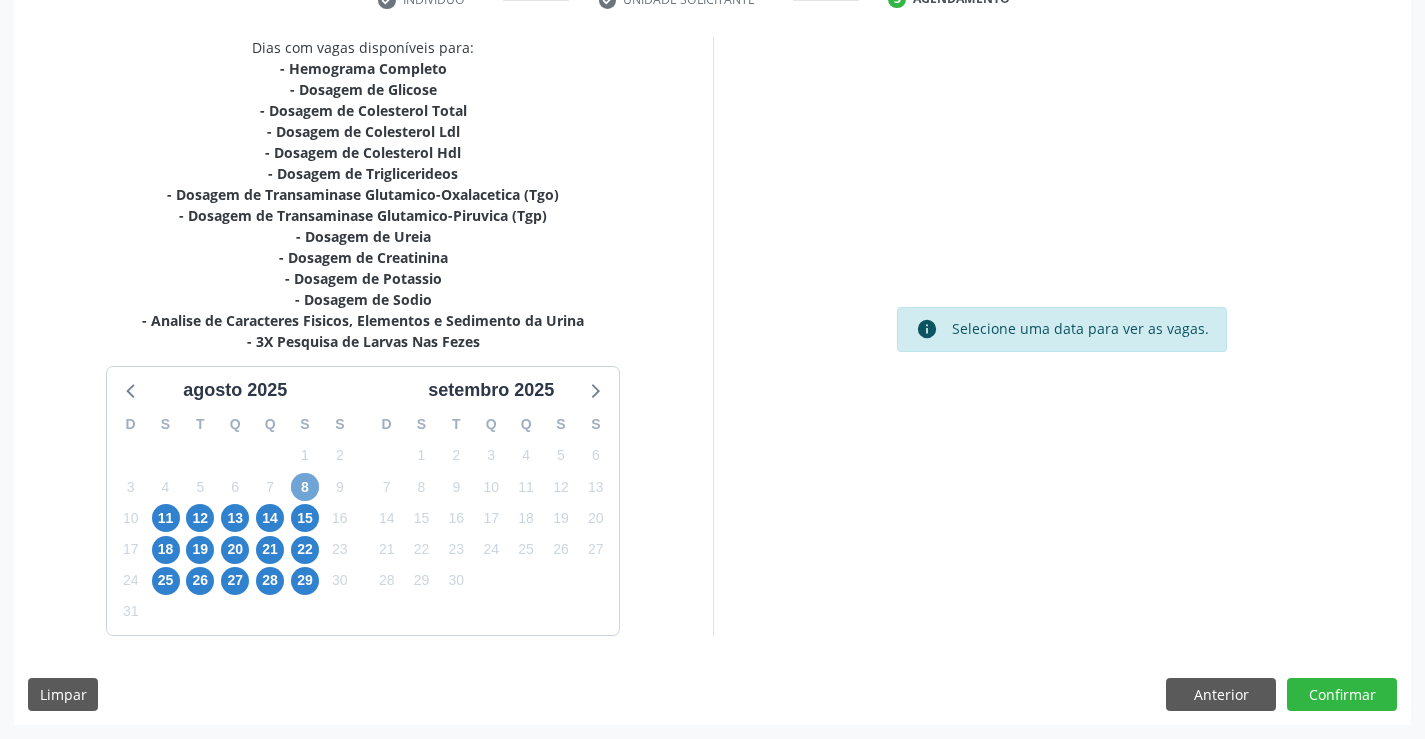 click on "8" at bounding box center [305, 487] 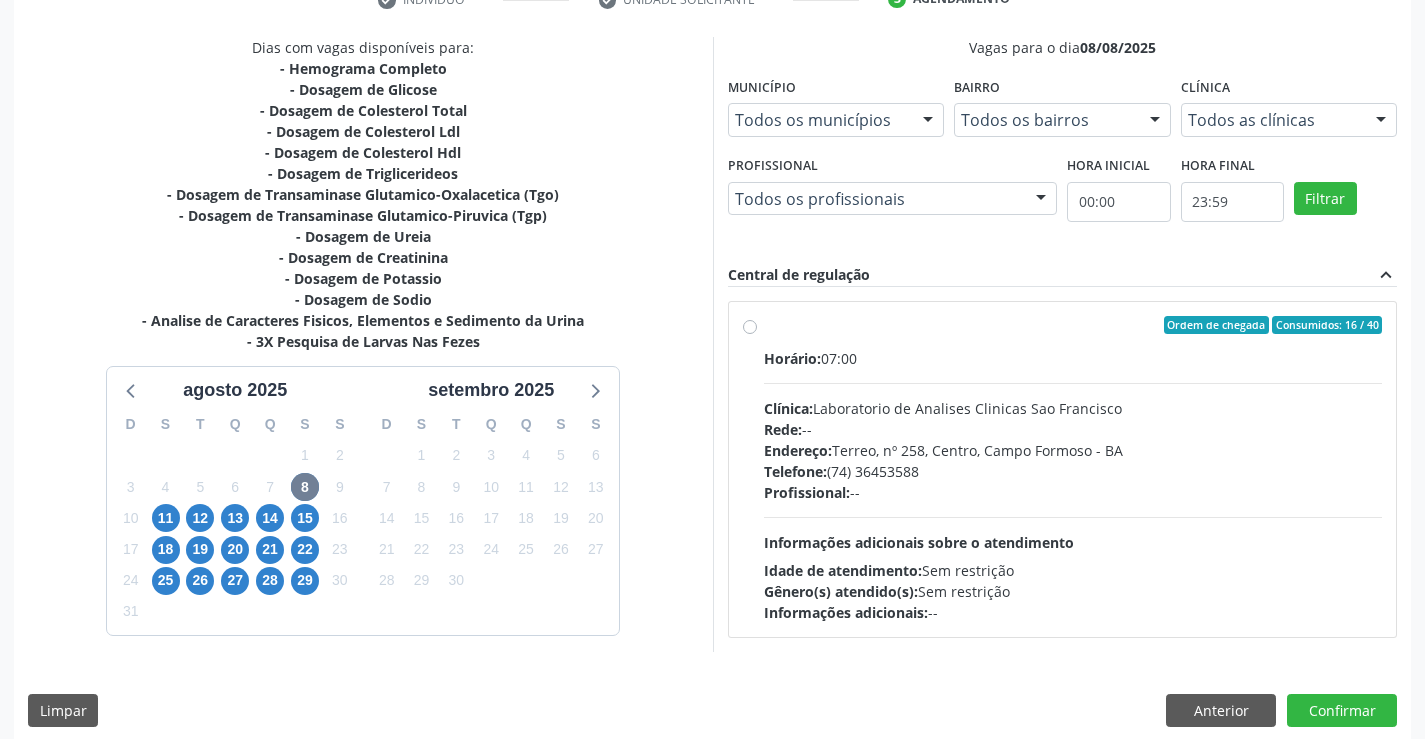 click on "Horário:   07:00
Clínica:  Laboratorio de Analises Clinicas Sao Francisco
Rede:
--
Endereço:   Terreo, nº 258, Centro, Campo Formoso - BA
Telefone:   (74) 36453588
Profissional:
--
Informações adicionais sobre o atendimento
Idade de atendimento:
Sem restrição
Gênero(s) atendido(s):
Sem restrição
Informações adicionais:
--" at bounding box center (1073, 485) 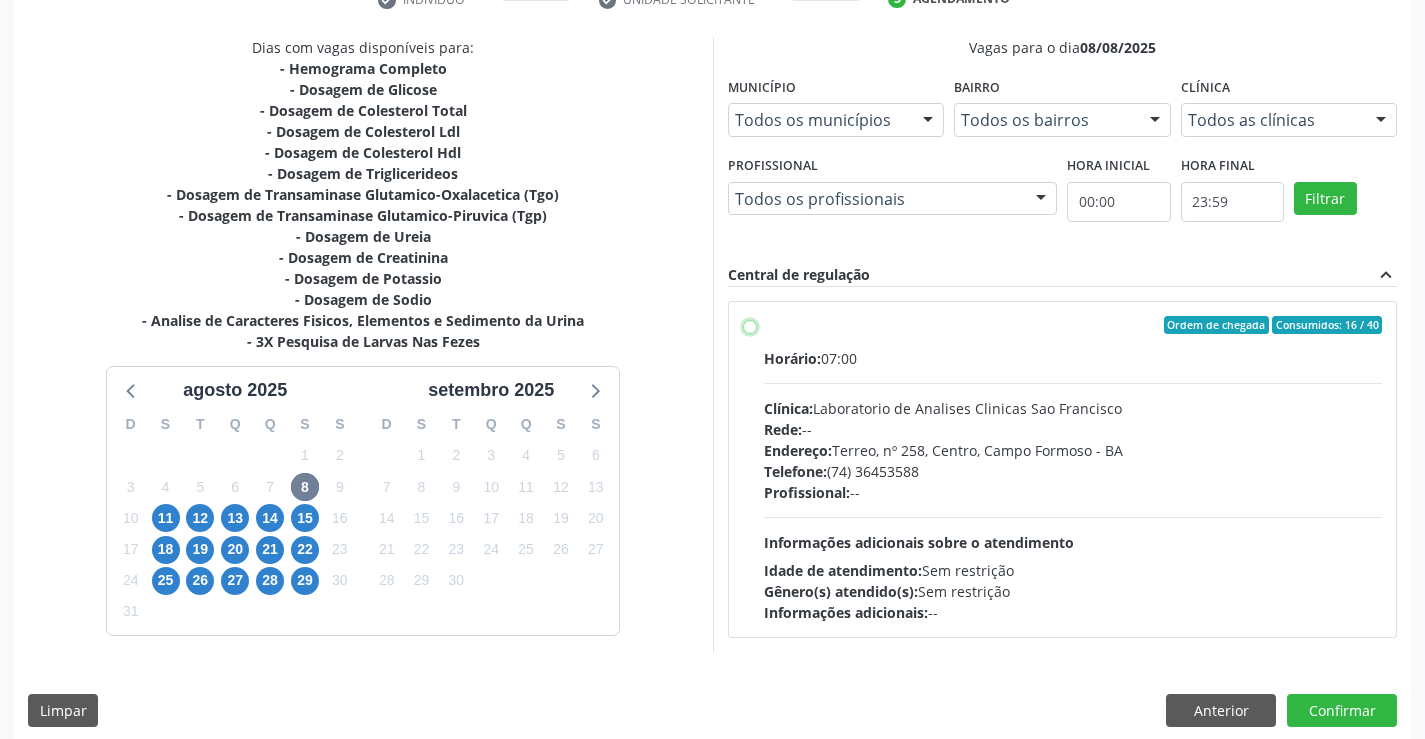 click on "Ordem de chegada
Consumidos: 16 / 40
Horário:   07:00
Clínica:  Laboratorio de Analises Clinicas Sao Francisco
Rede:
--
Endereço:   Terreo, nº 258, Centro, Campo Formoso - BA
Telefone:   (74) 36453588
Profissional:
--
Informações adicionais sobre o atendimento
Idade de atendimento:
Sem restrição
Gênero(s) atendido(s):
Sem restrição
Informações adicionais:
--" at bounding box center [750, 325] 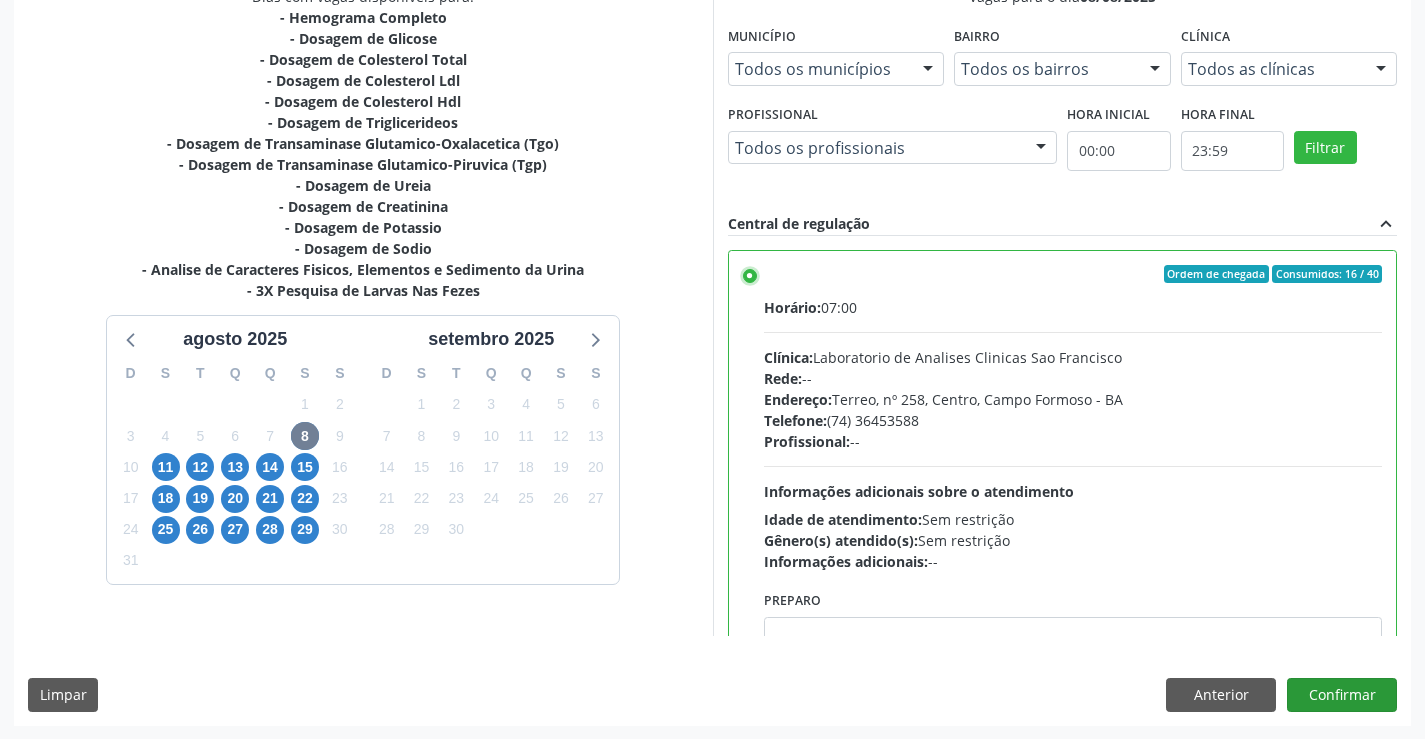 scroll, scrollTop: 456, scrollLeft: 0, axis: vertical 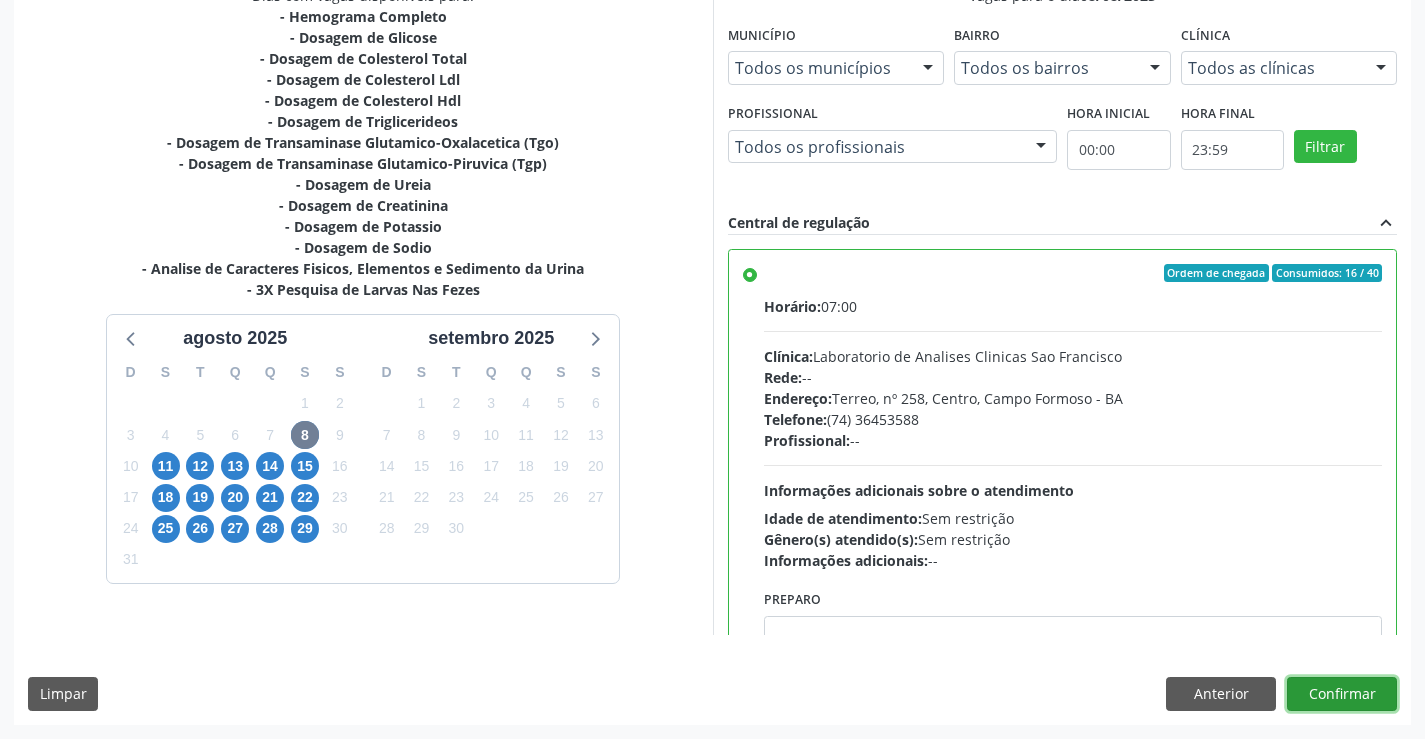 click on "Confirmar" at bounding box center (1342, 694) 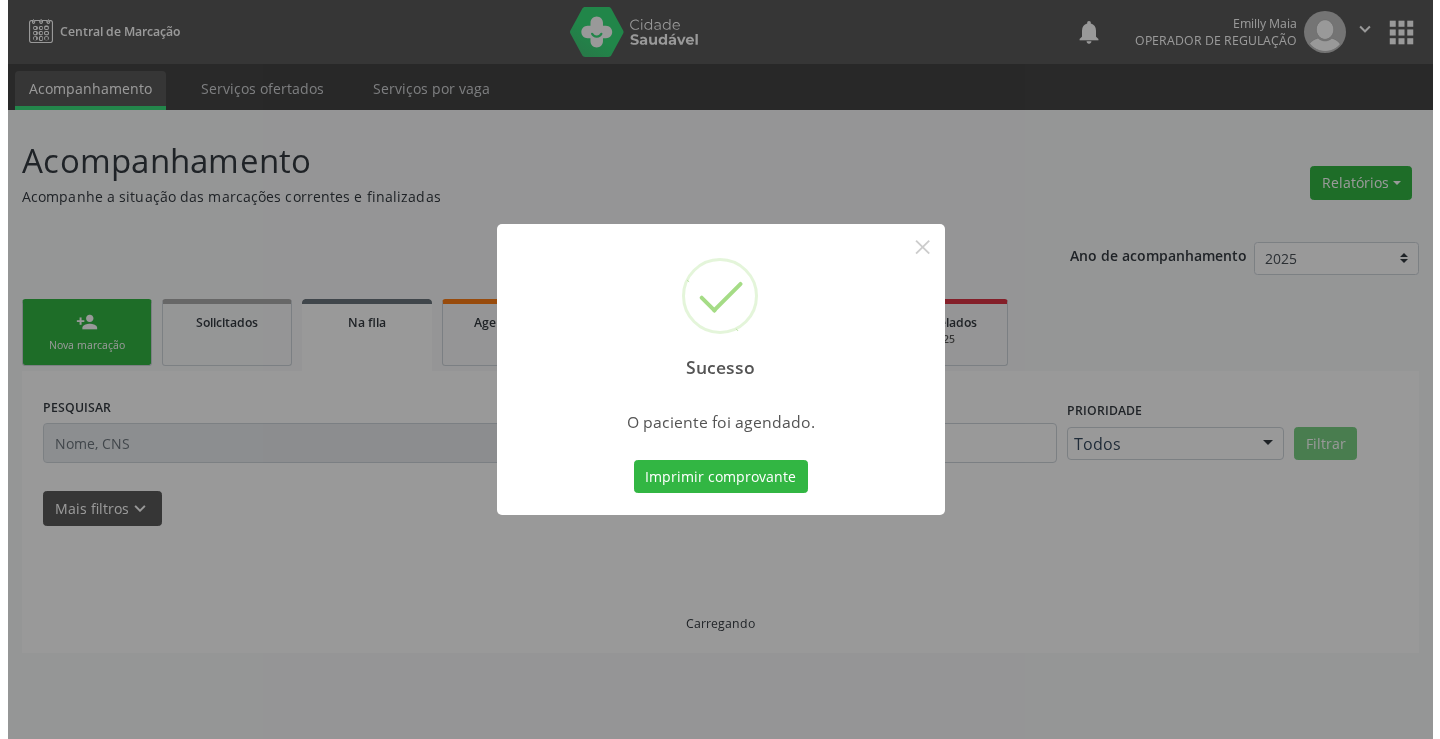 scroll, scrollTop: 0, scrollLeft: 0, axis: both 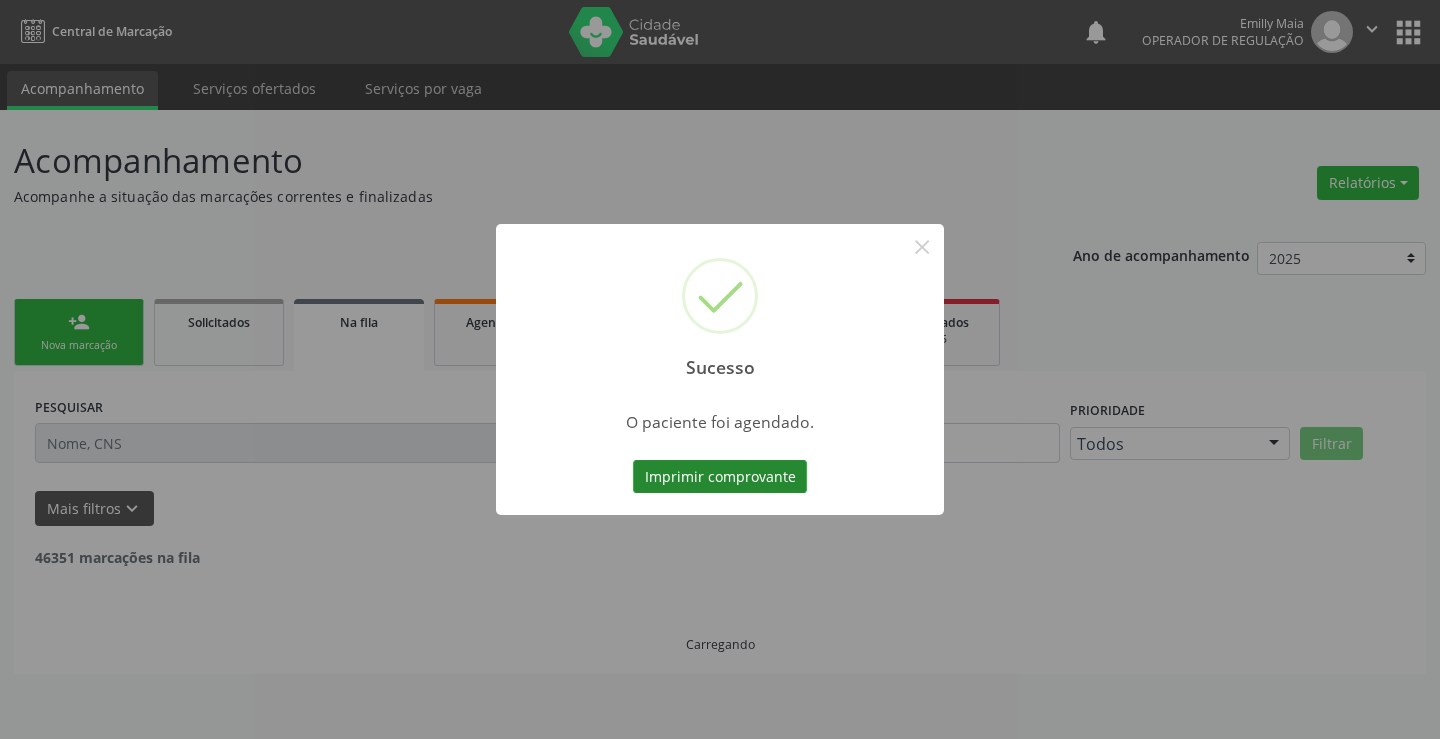 click on "Imprimir comprovante" at bounding box center (720, 477) 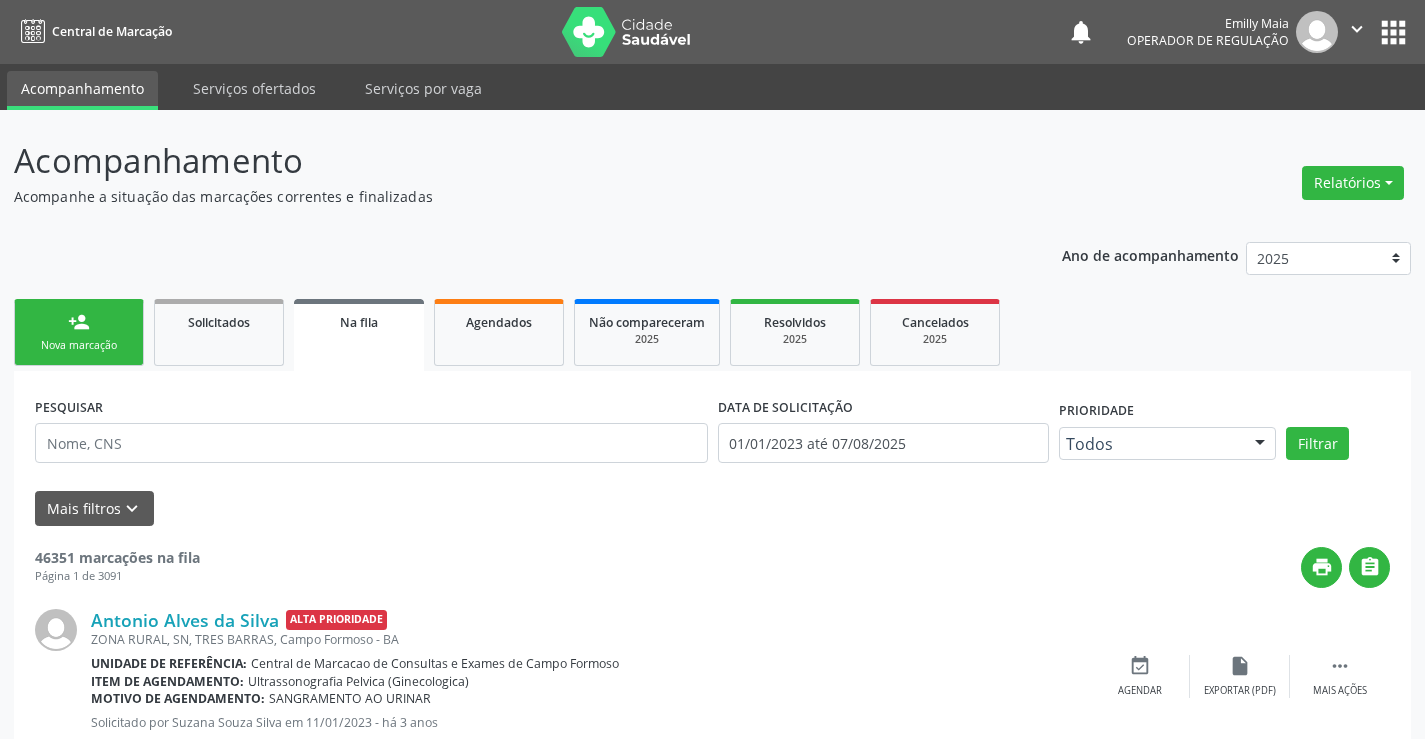 scroll, scrollTop: 0, scrollLeft: 0, axis: both 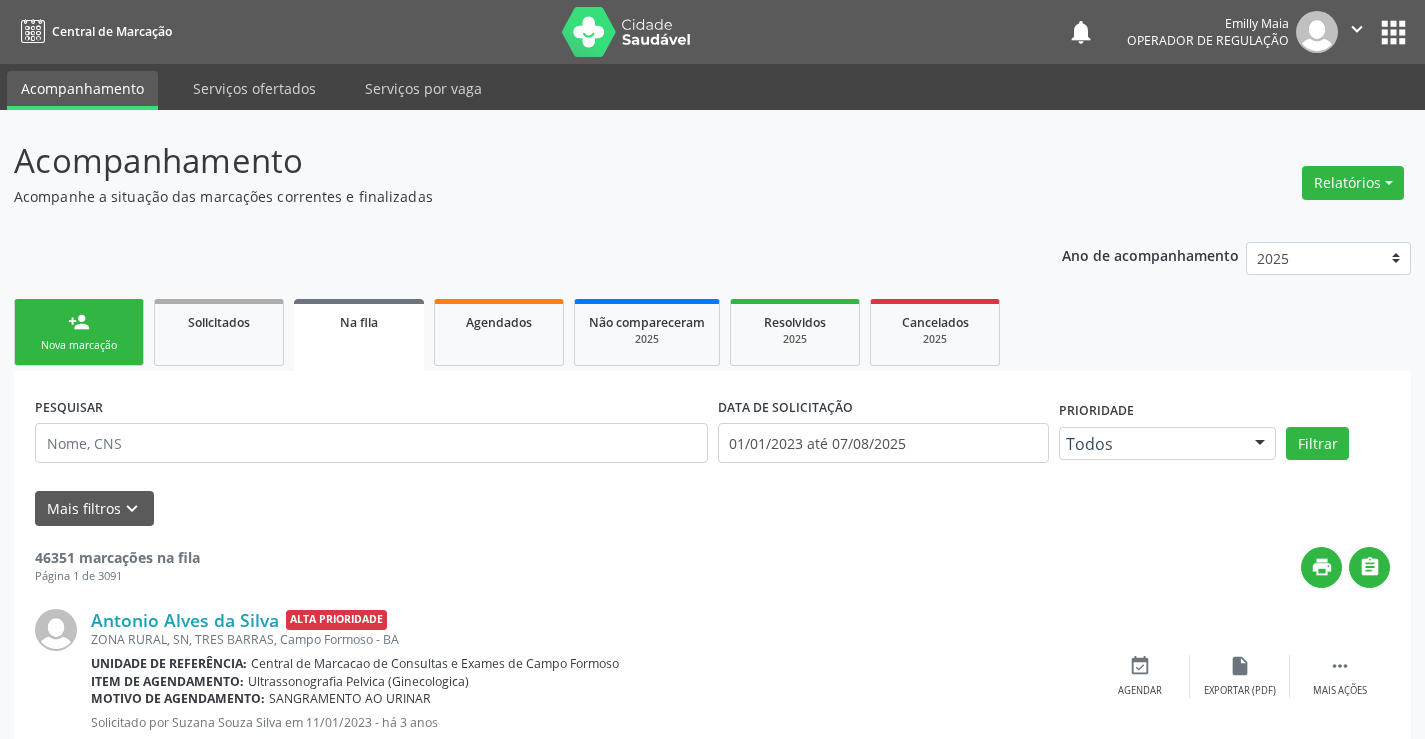 click on "person_add" at bounding box center [79, 322] 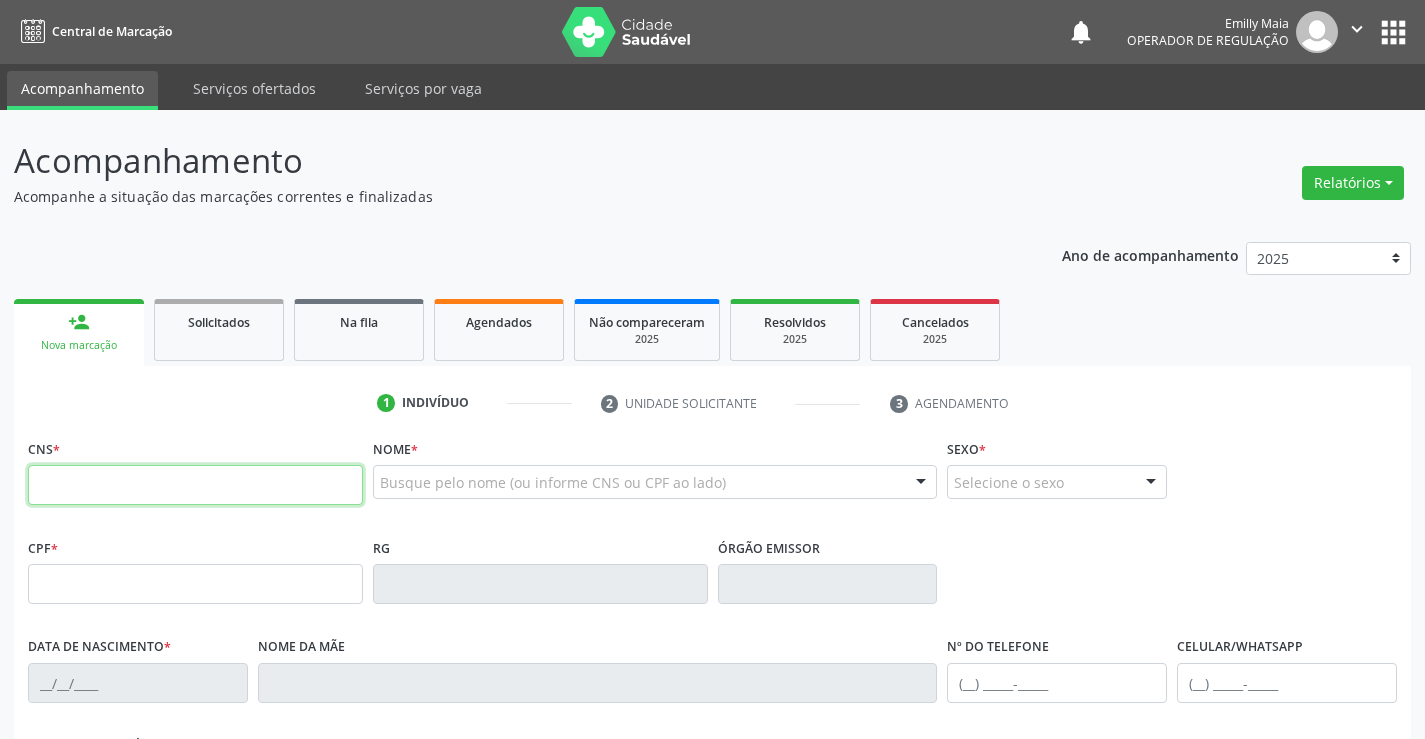 click at bounding box center (195, 485) 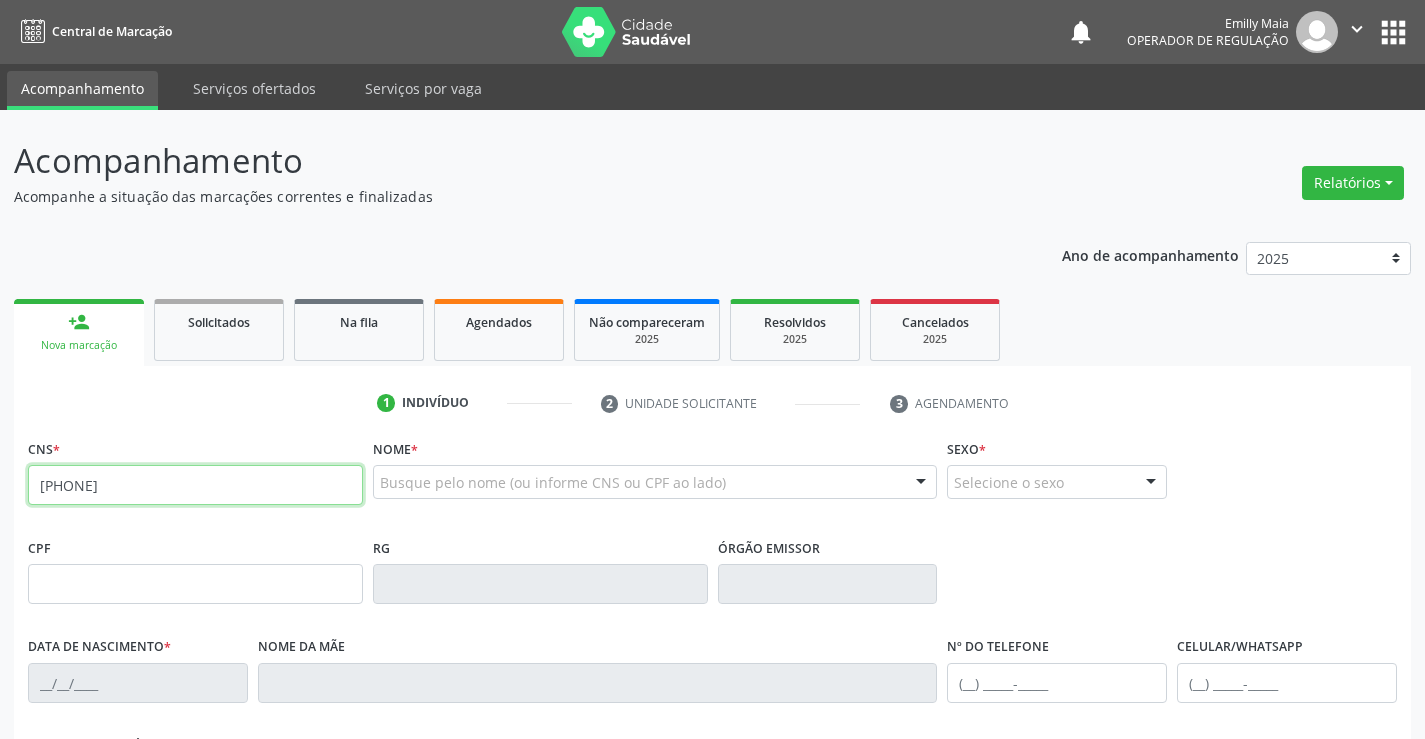 type on "[PHONE]" 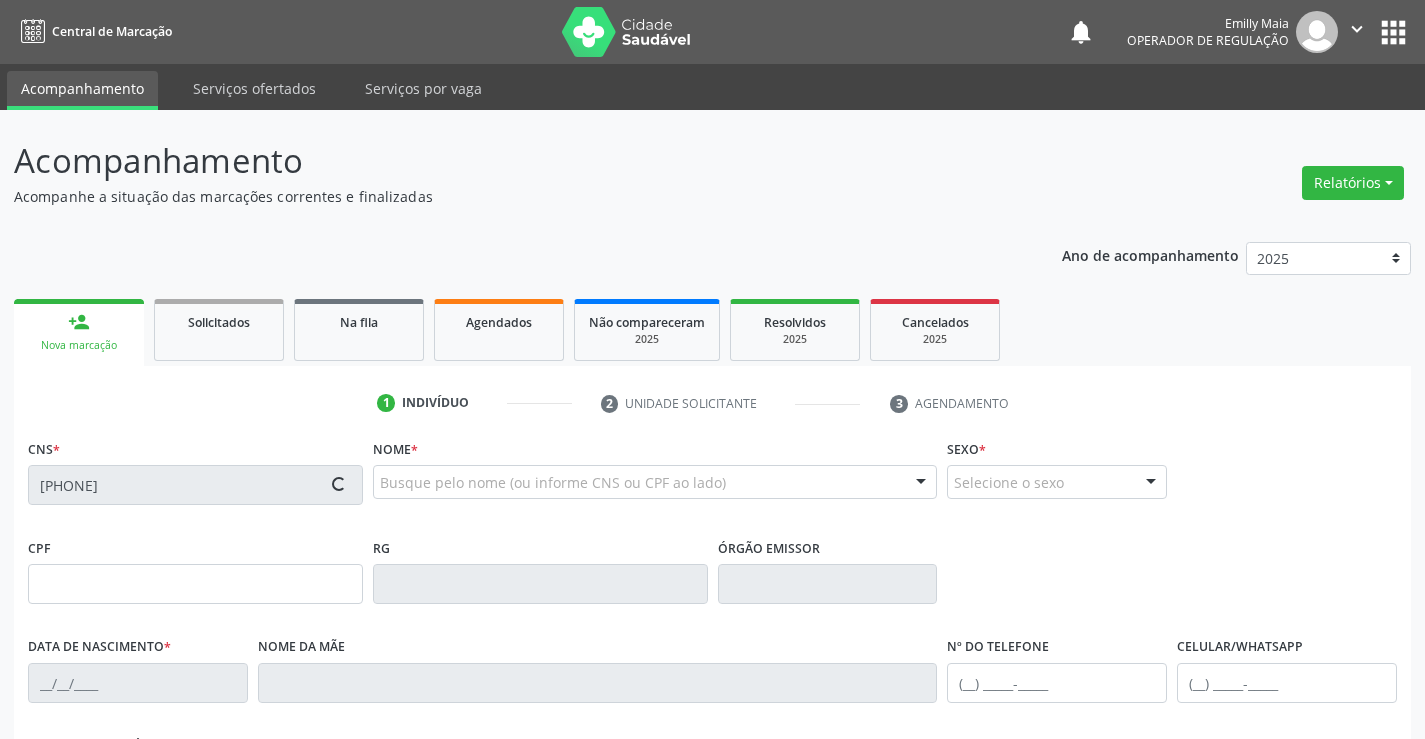 type on "[PHONE]" 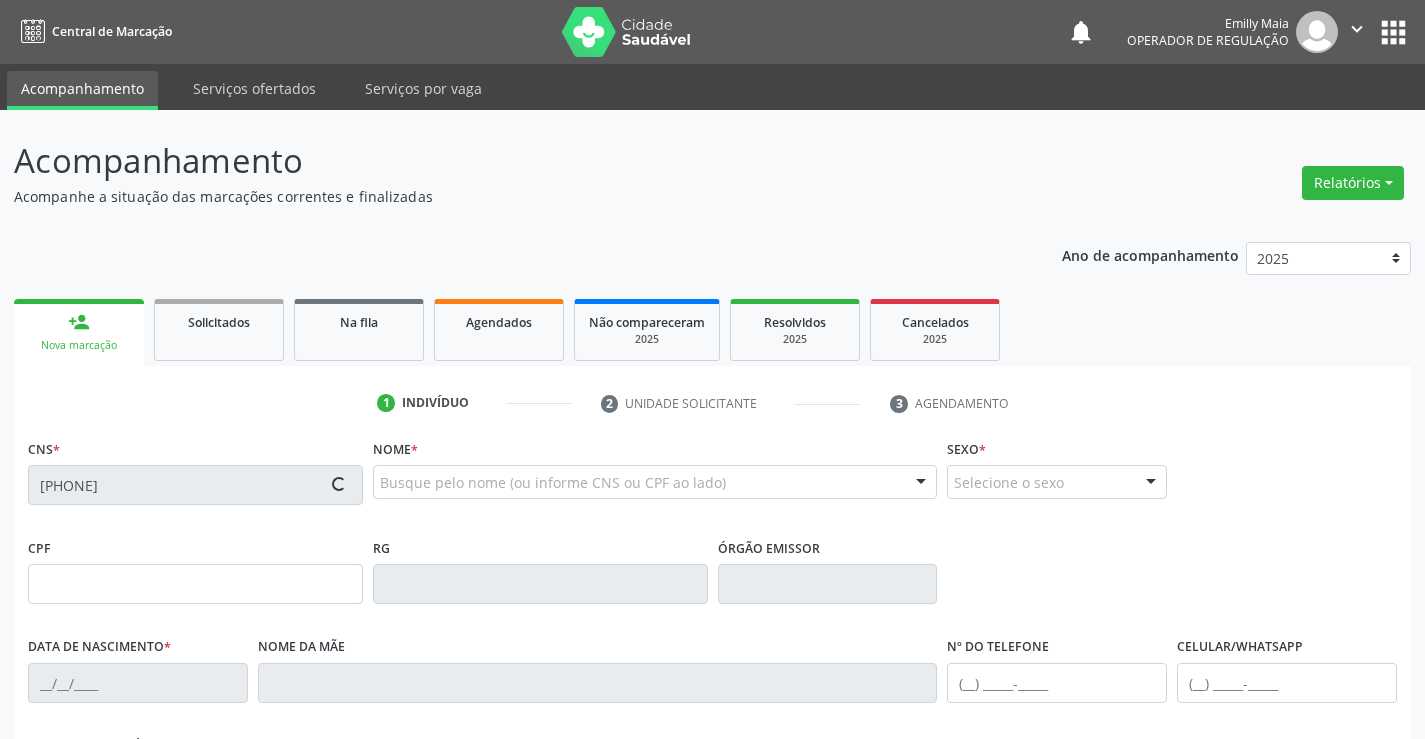 type on "[DATE]" 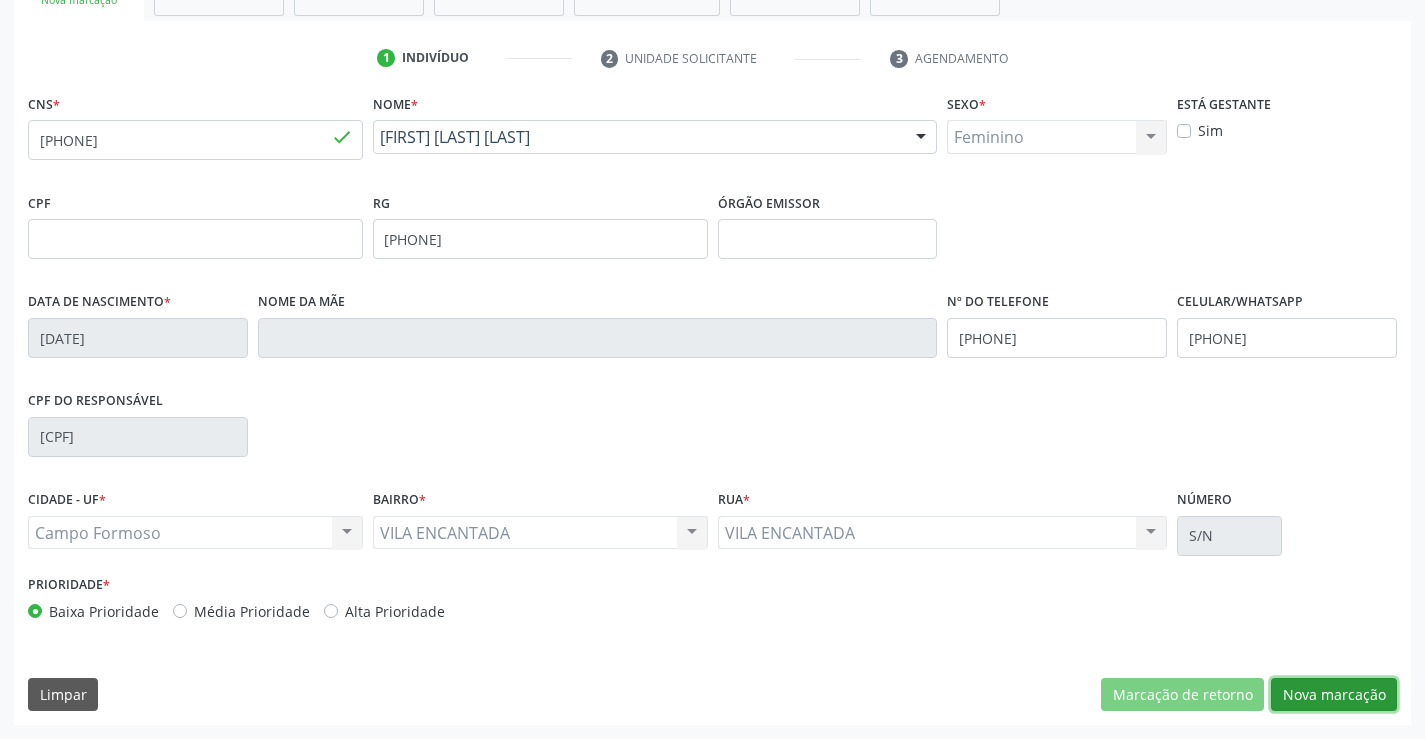click on "Nova marcação" at bounding box center (1334, 695) 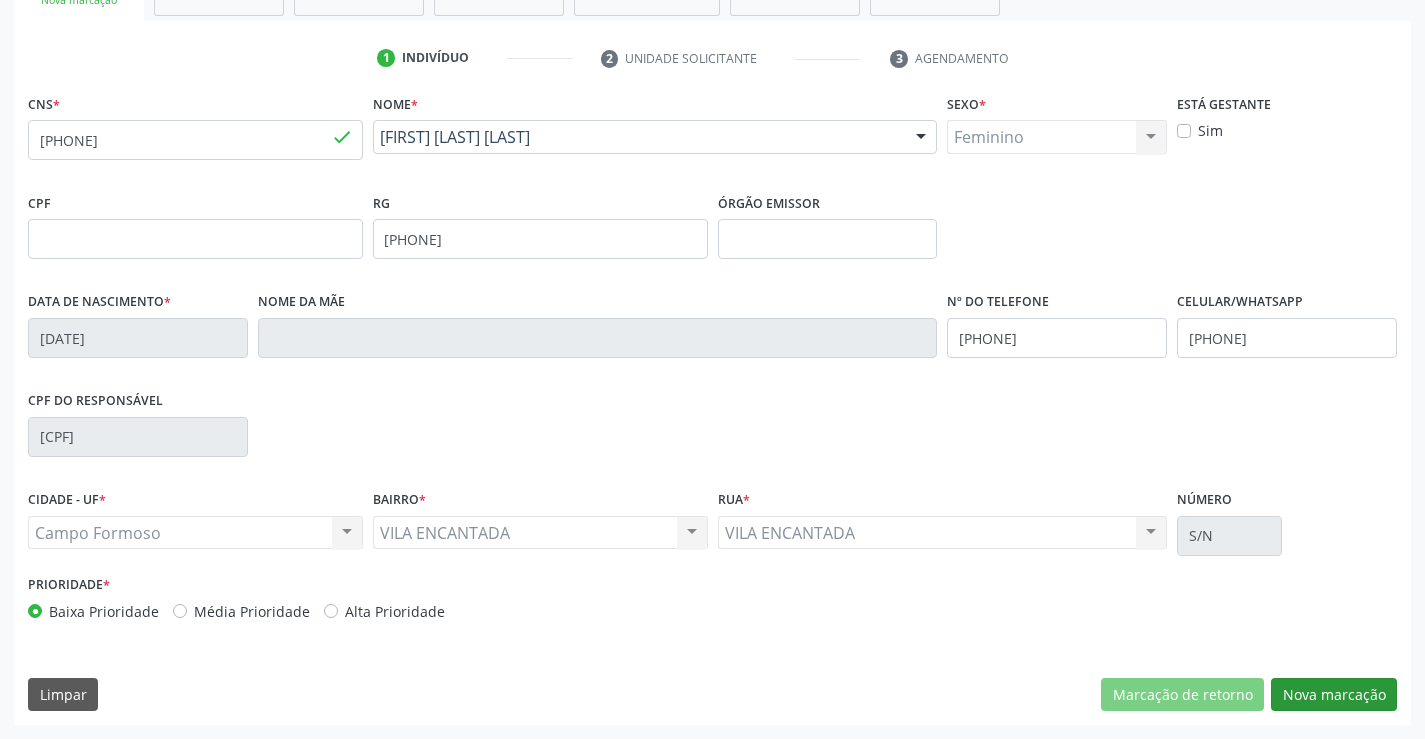 scroll, scrollTop: 167, scrollLeft: 0, axis: vertical 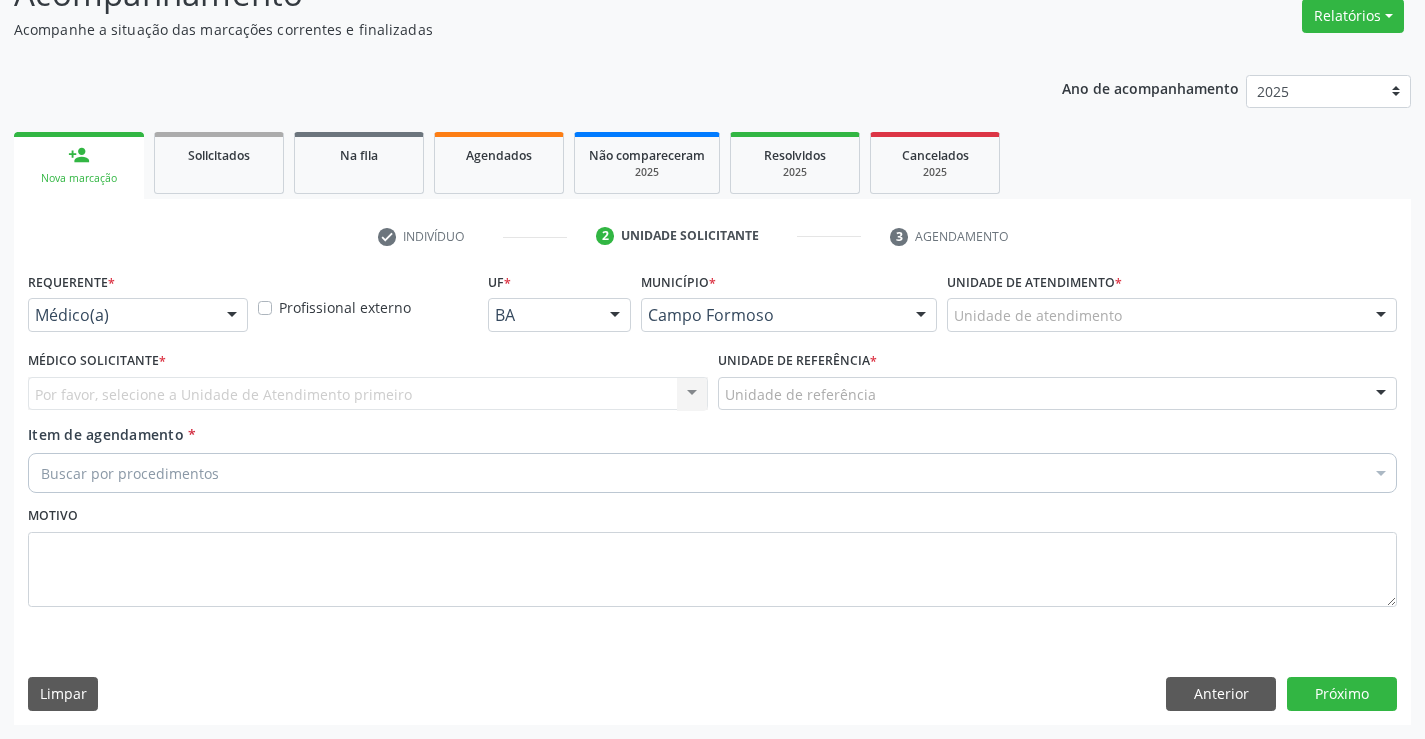 click at bounding box center [232, 316] 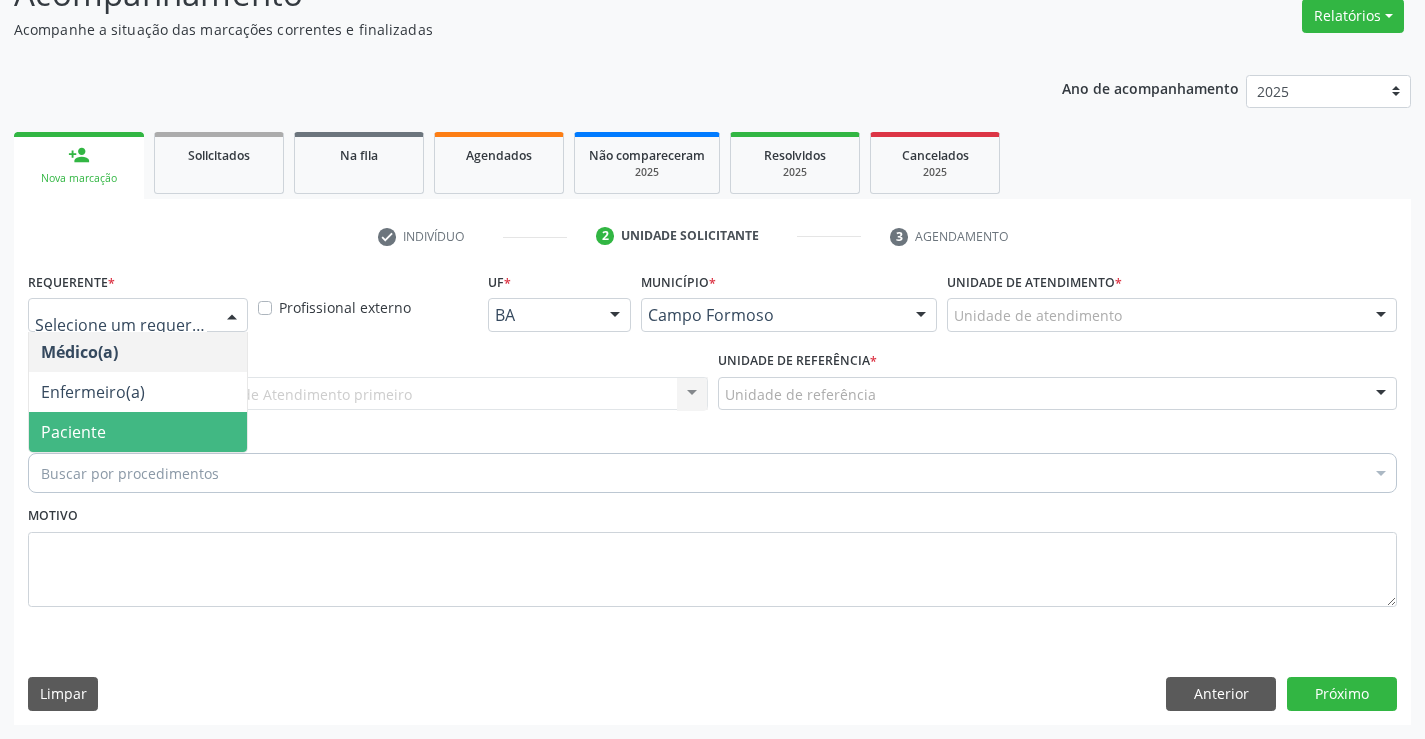 click on "Paciente" at bounding box center (138, 432) 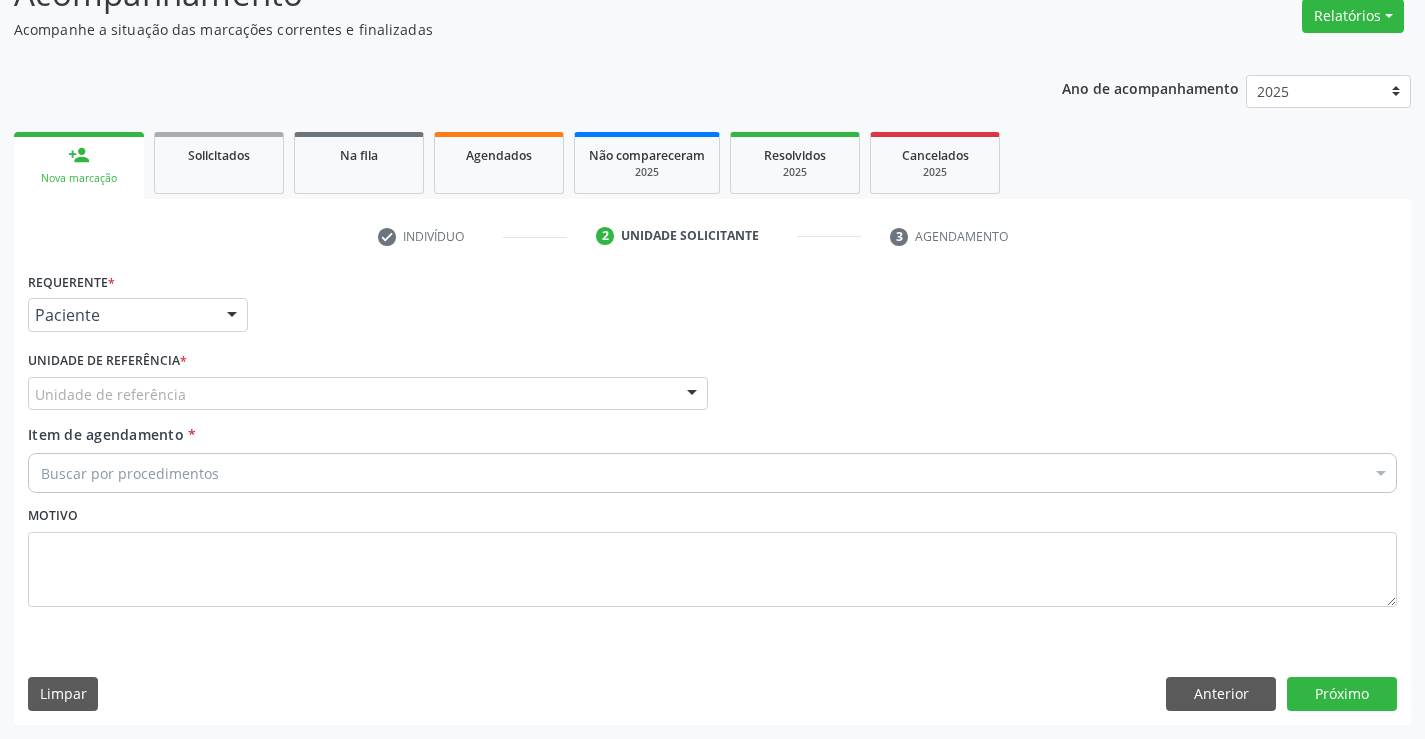 click on "Unidade de referência" at bounding box center [368, 394] 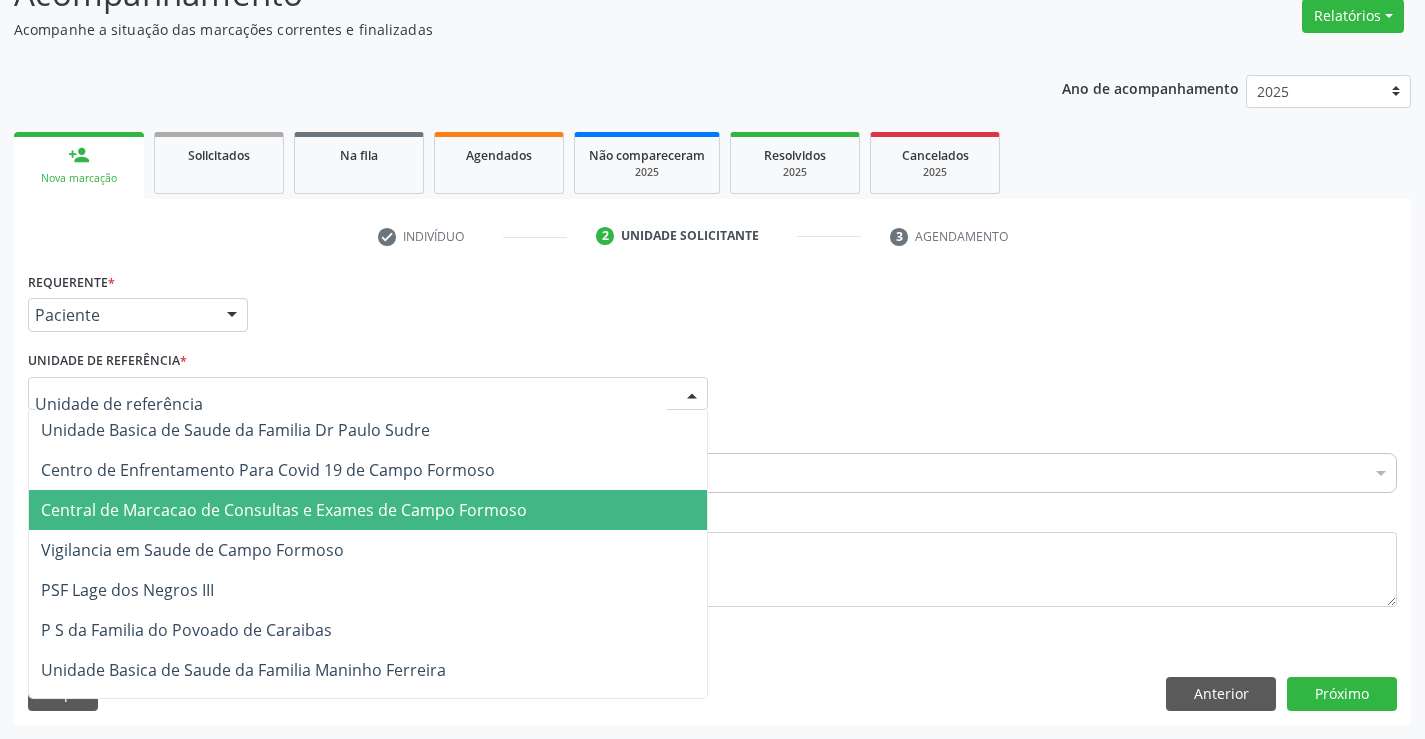 click on "Central de Marcacao de Consultas e Exames de Campo Formoso" at bounding box center (284, 510) 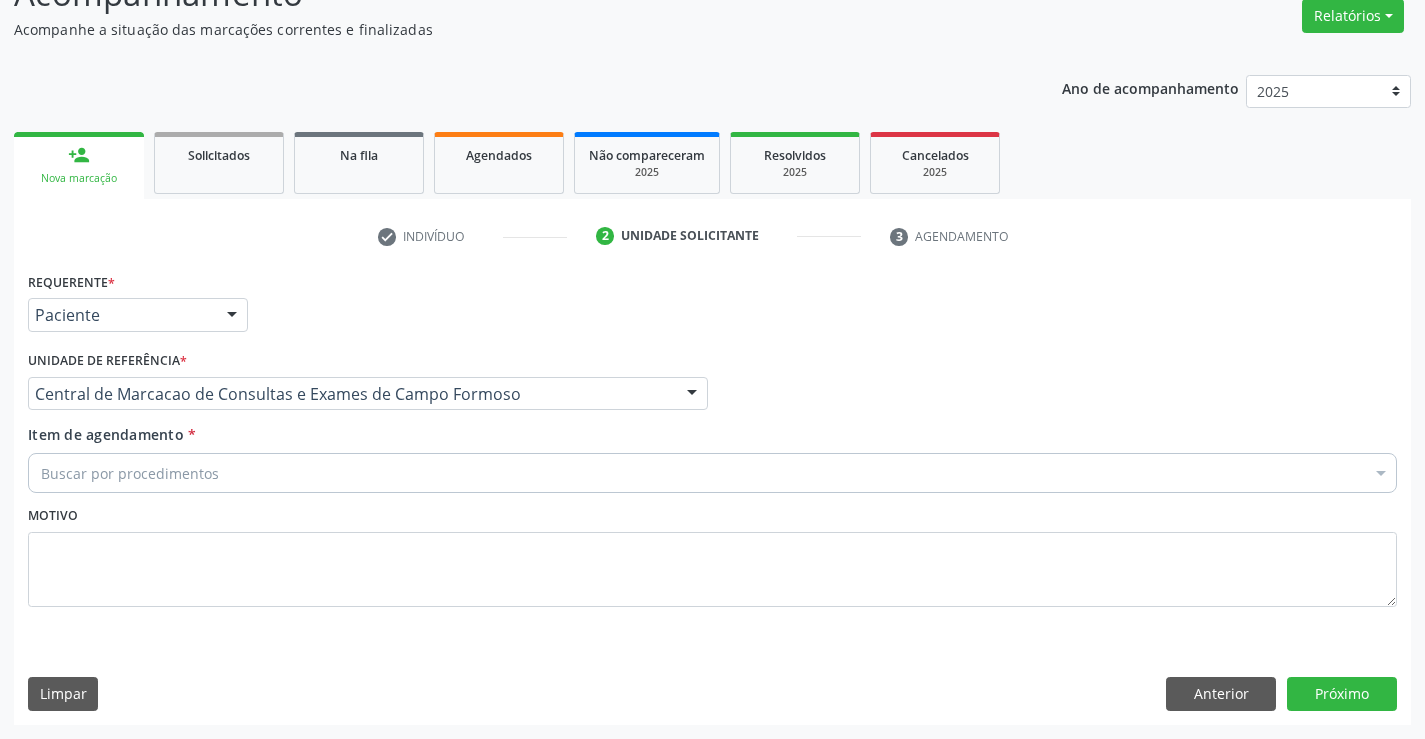 click on "Buscar por procedimentos" at bounding box center [712, 473] 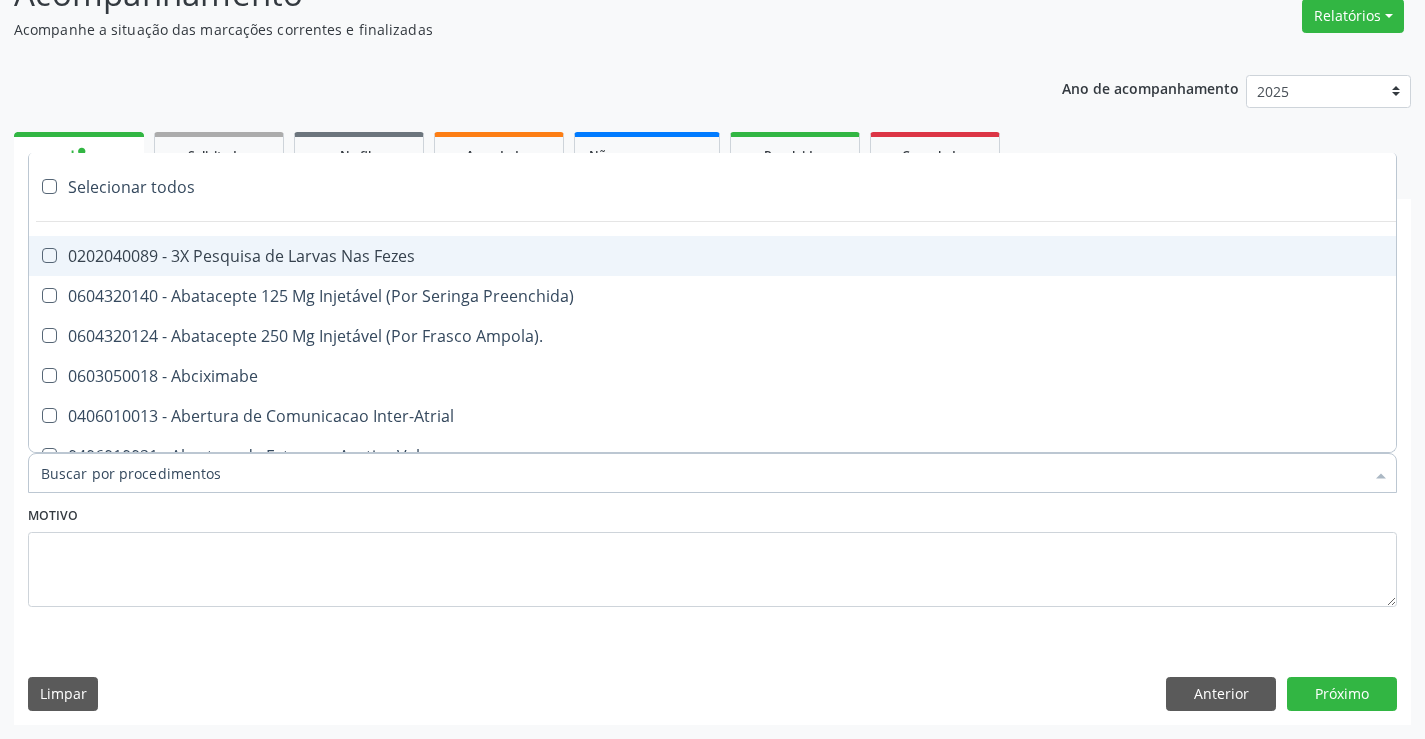 type on "g" 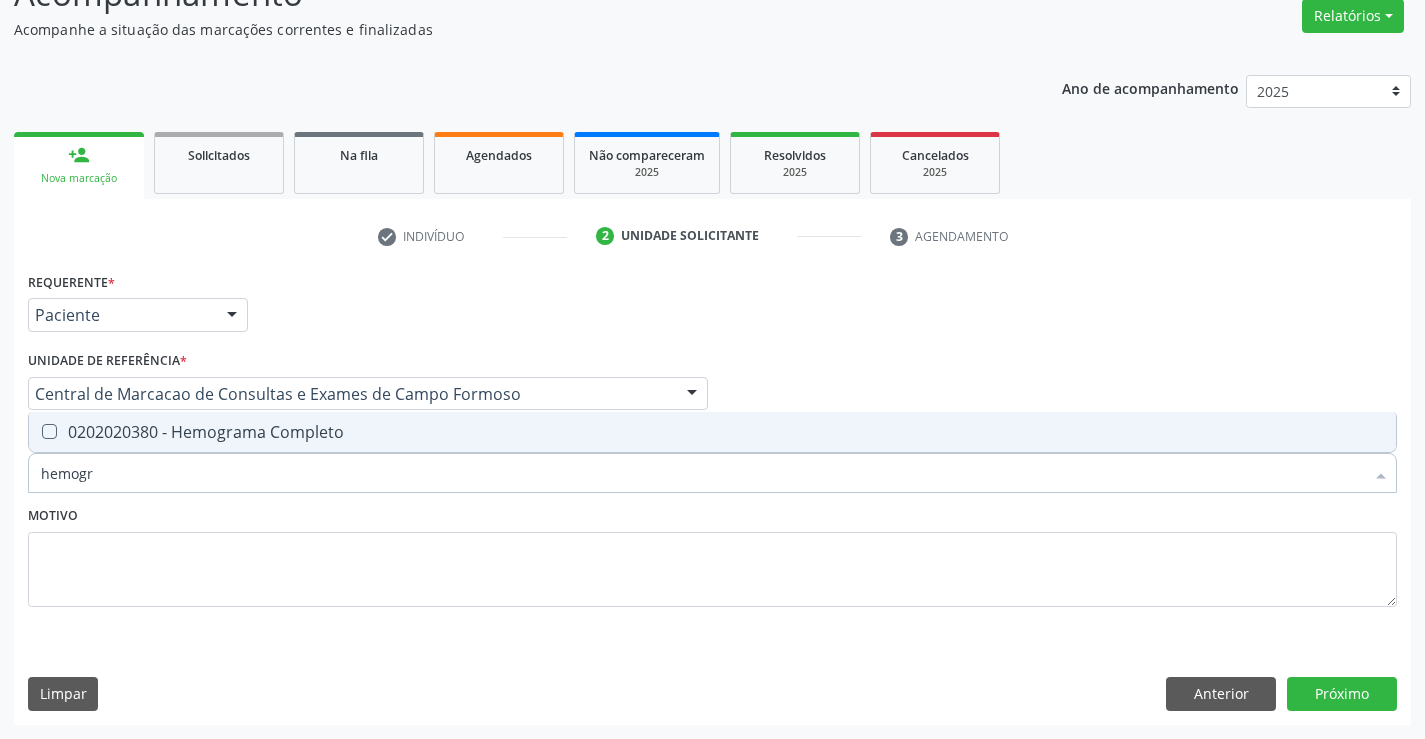 type on "hemogra" 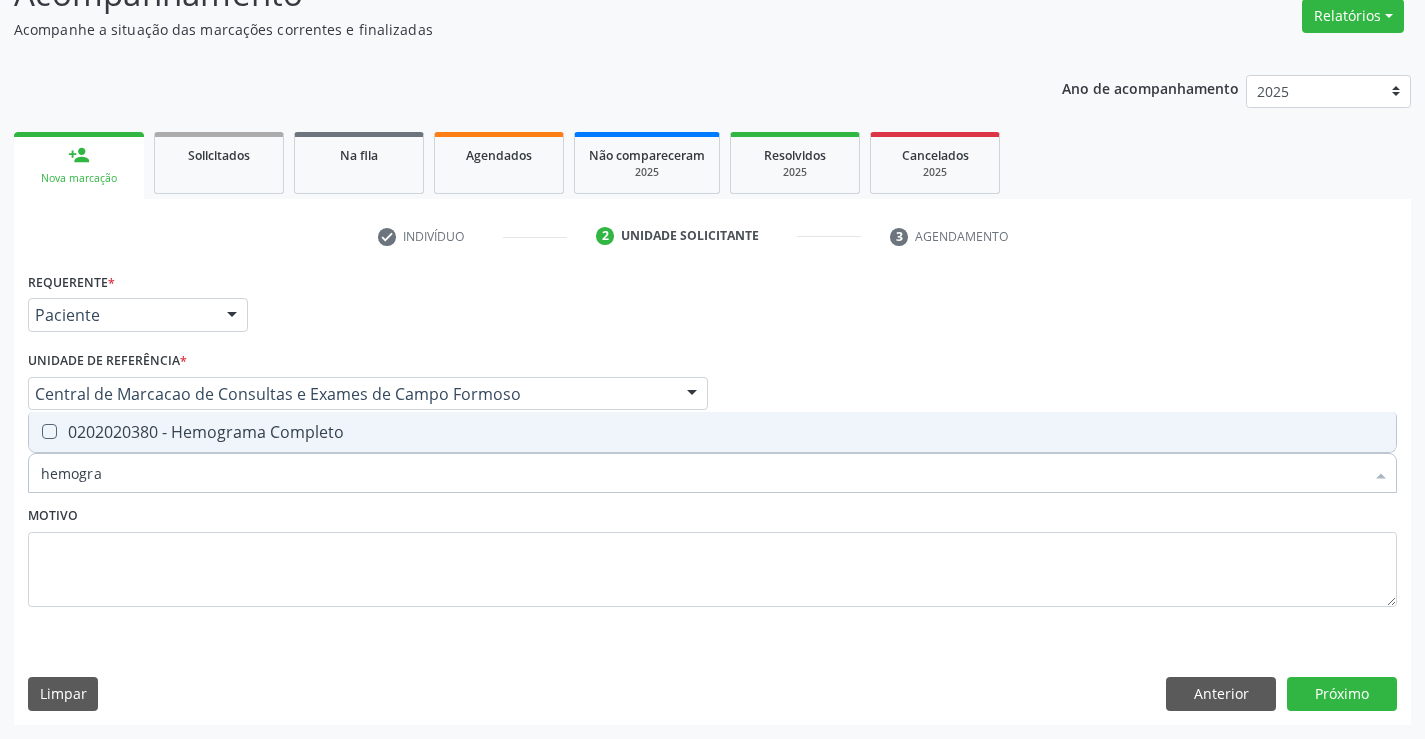 click on "0202020380 - Hemograma Completo" at bounding box center (712, 432) 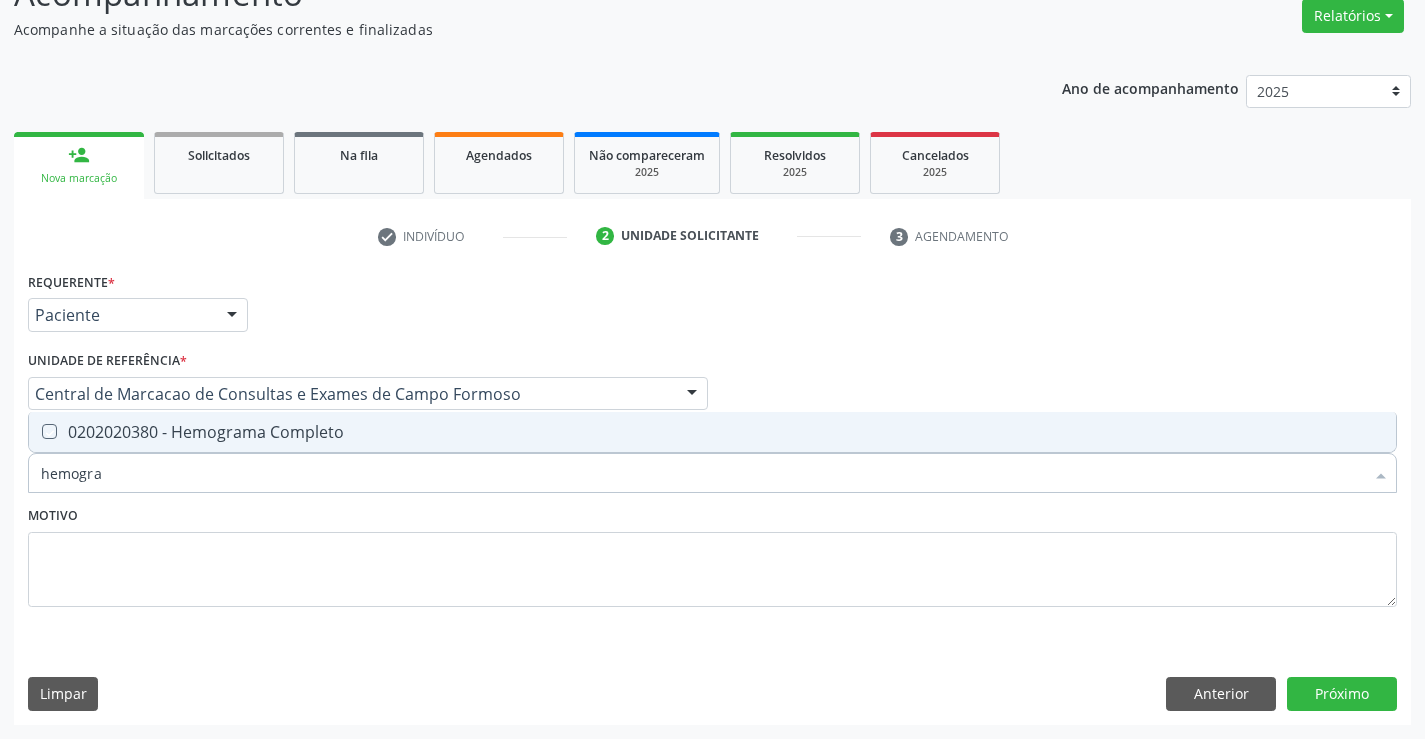 checkbox on "true" 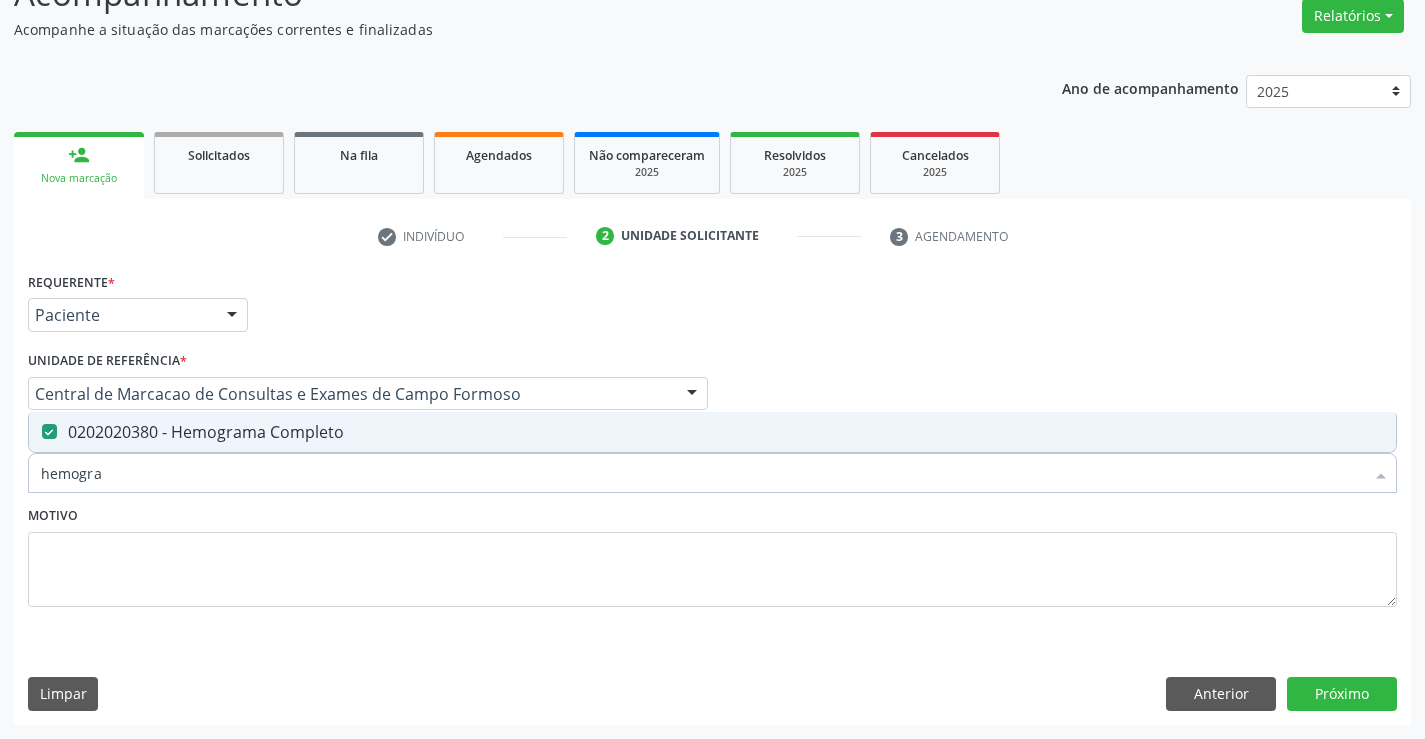 click on "hemogra" at bounding box center [702, 473] 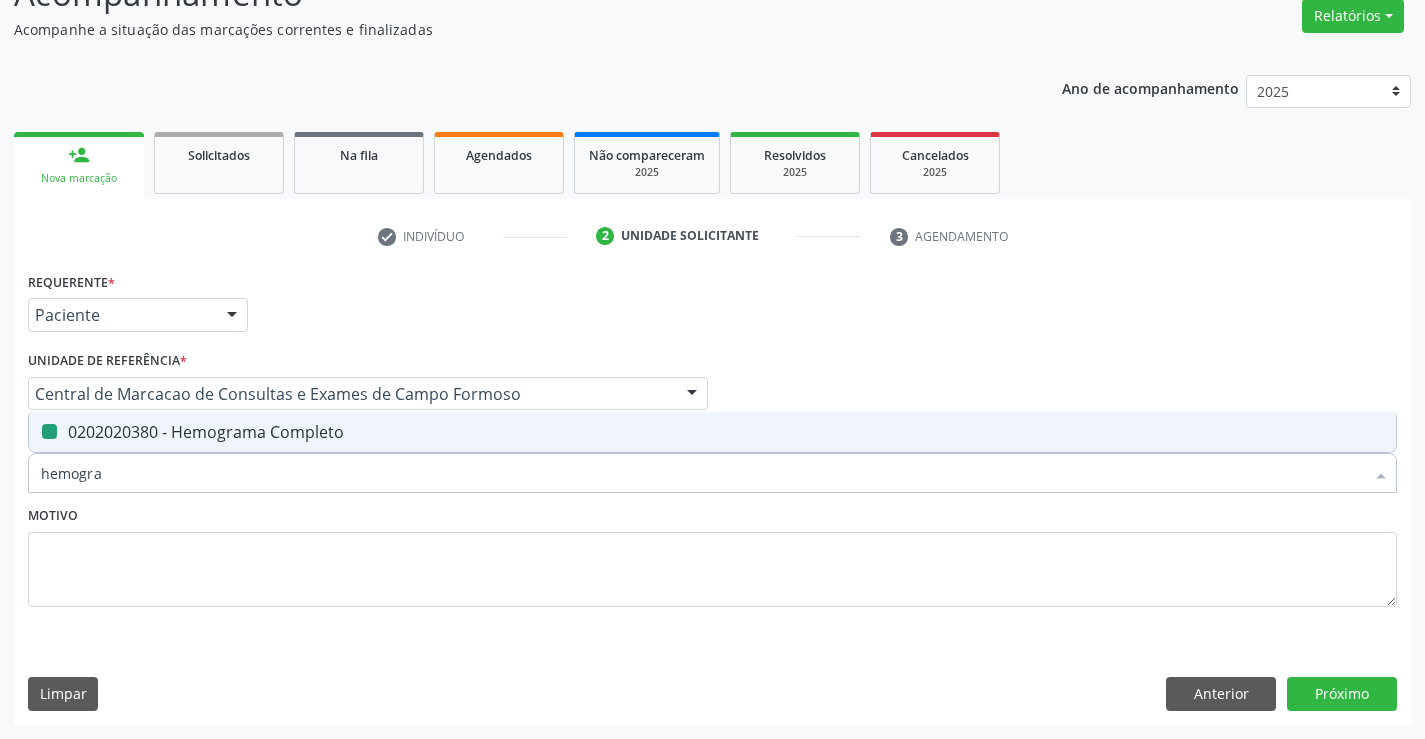 type on "g" 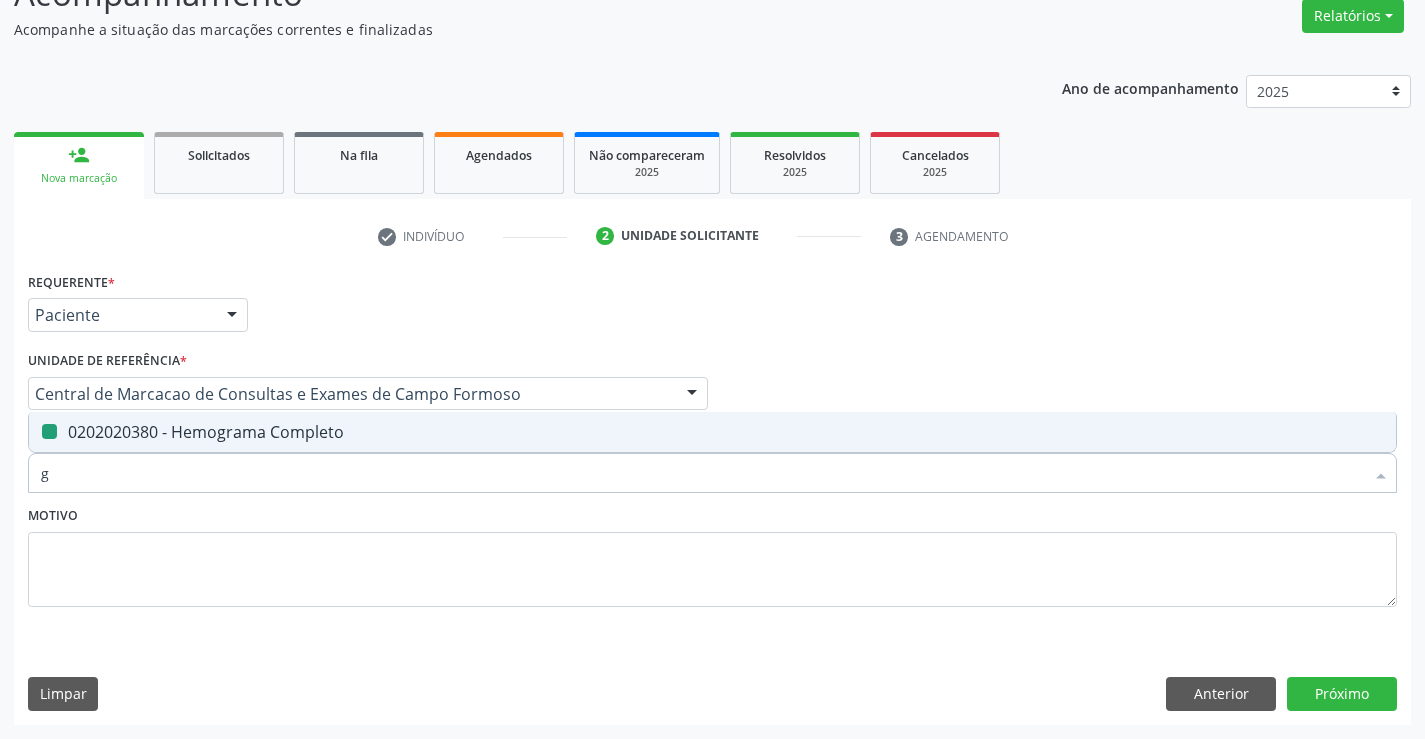 checkbox on "false" 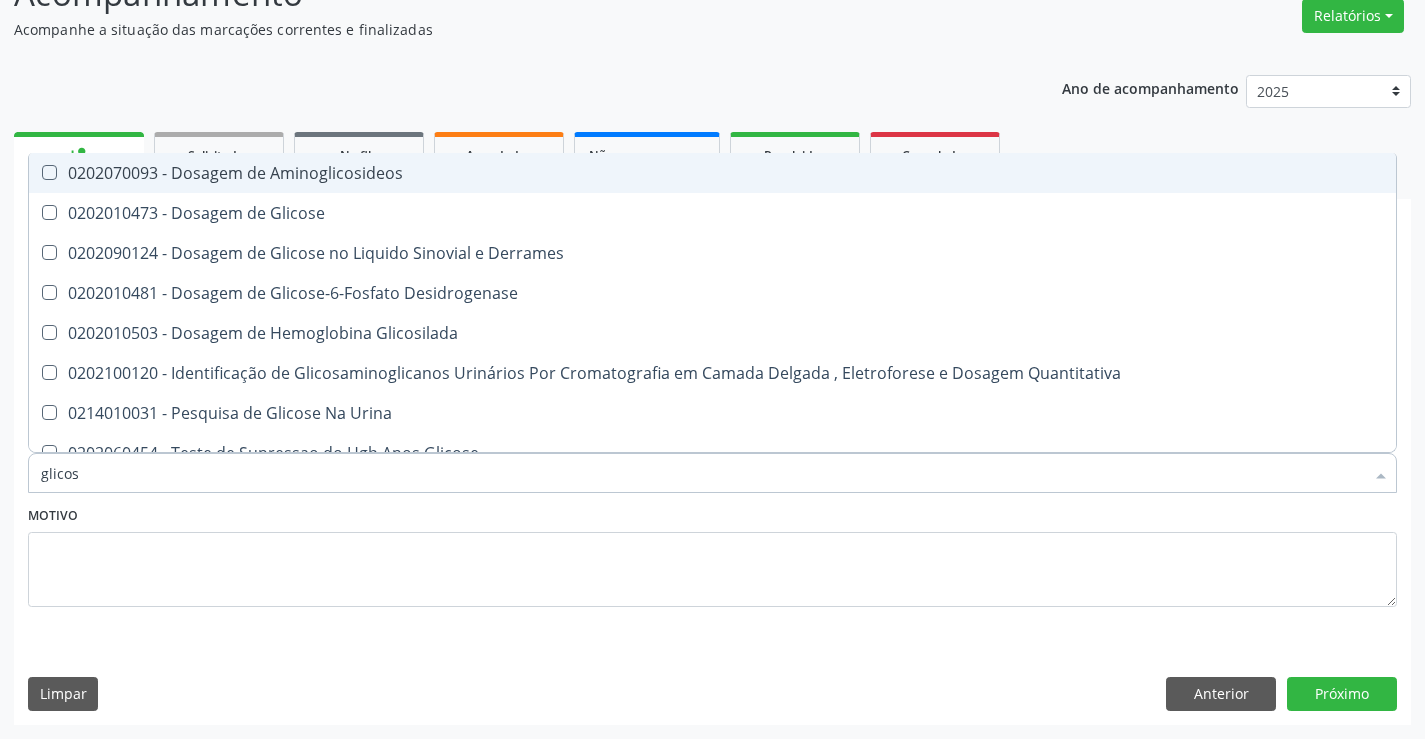 type on "glicose" 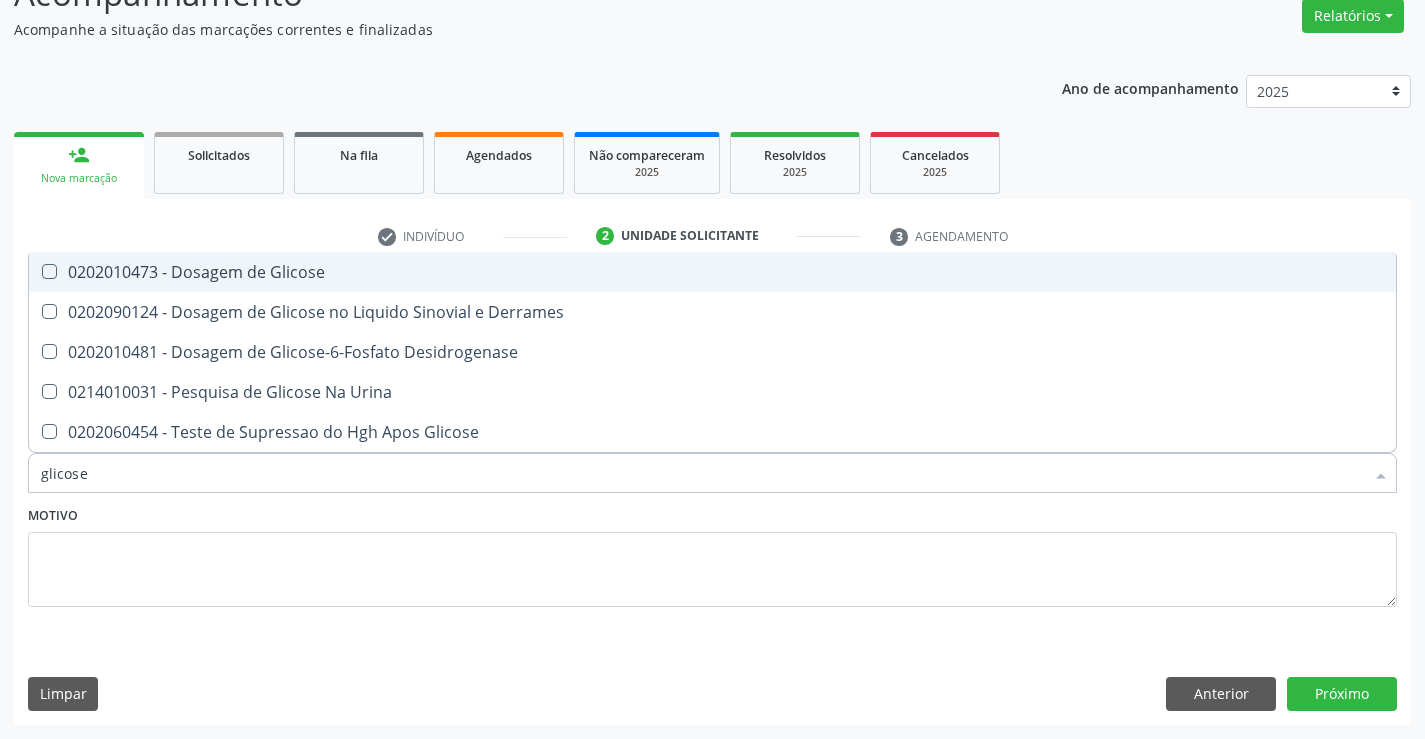 click on "0202010473 - Dosagem de Glicose" at bounding box center (712, 272) 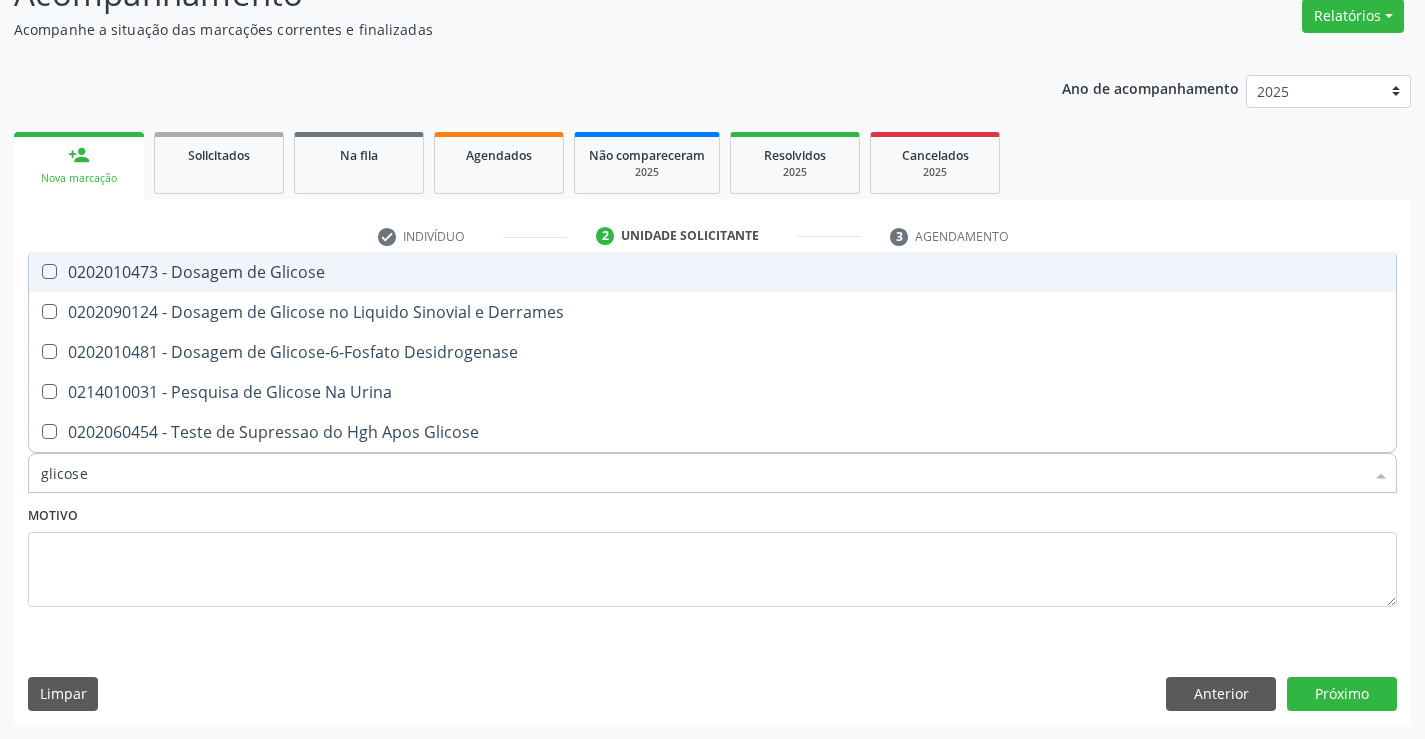 checkbox on "true" 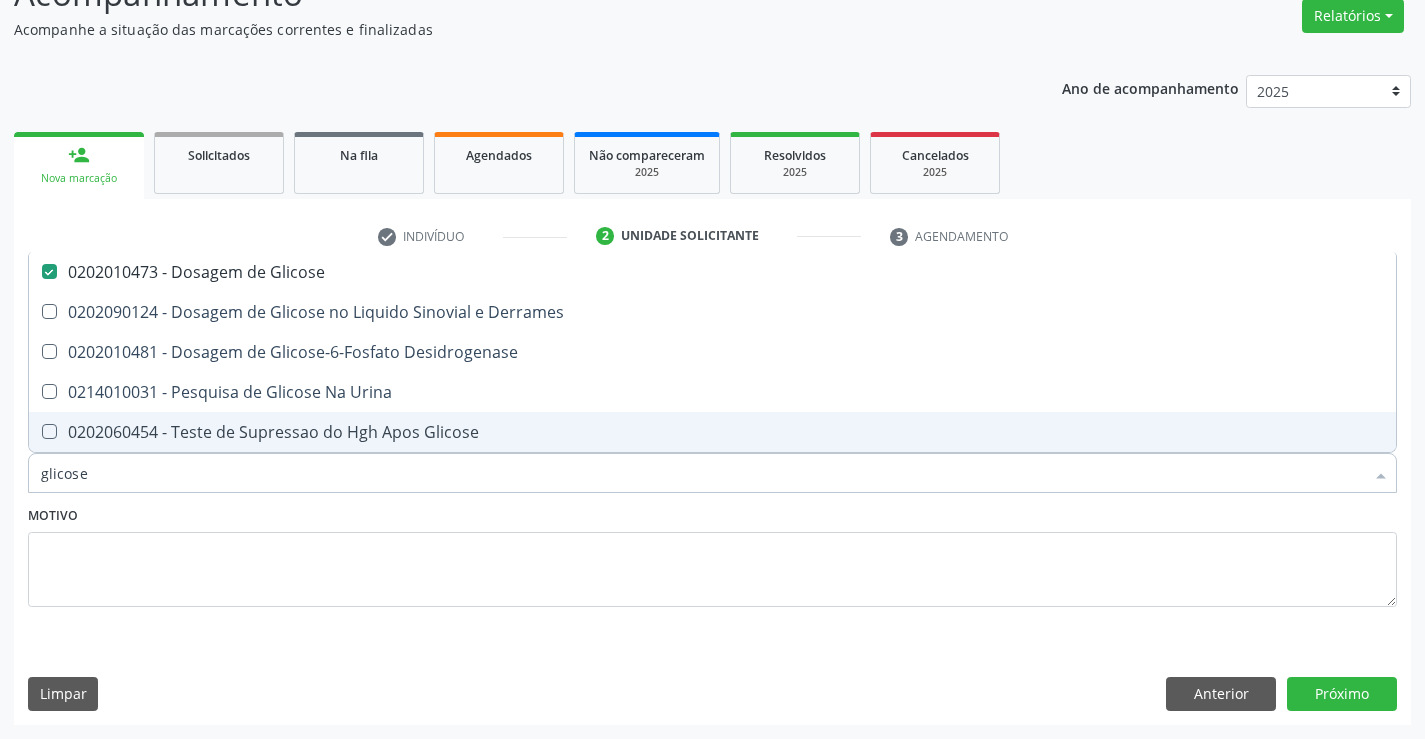 click on "glicose" at bounding box center [702, 473] 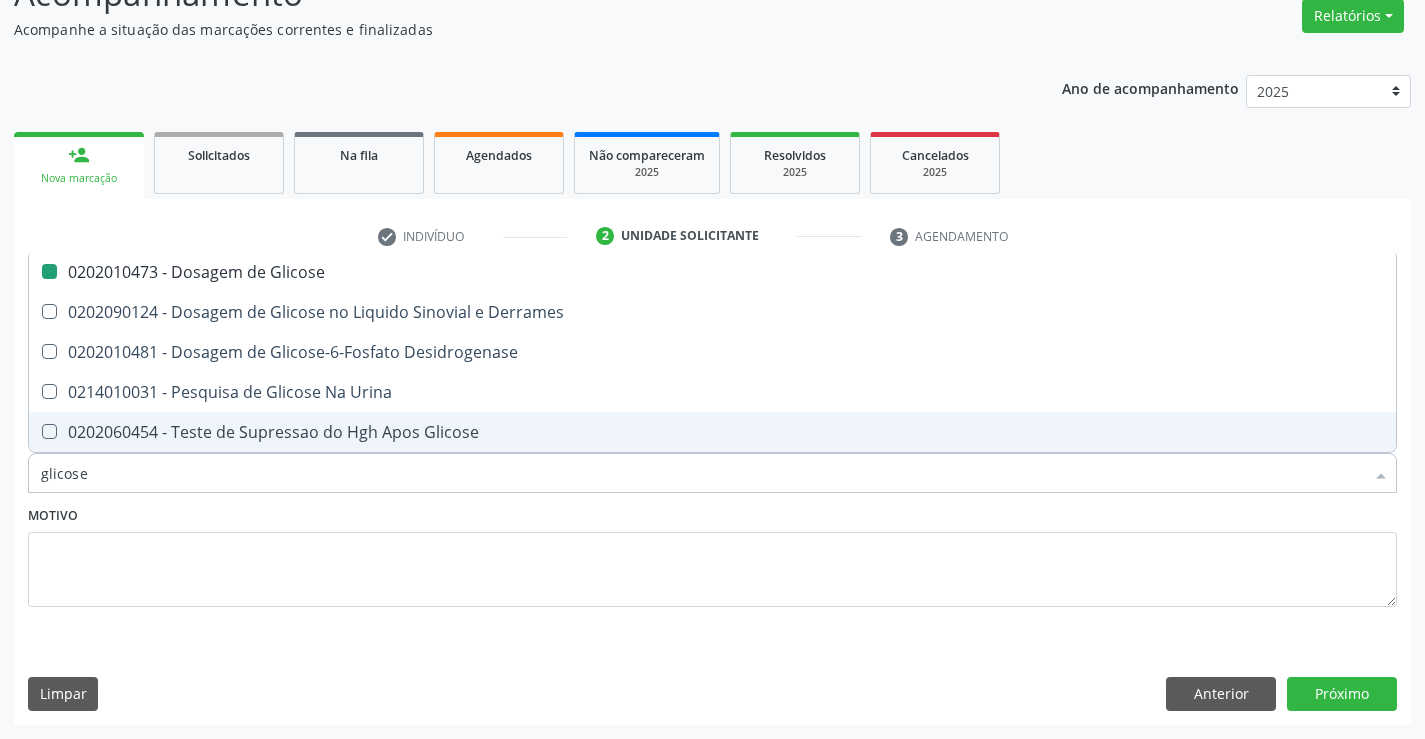type on "c" 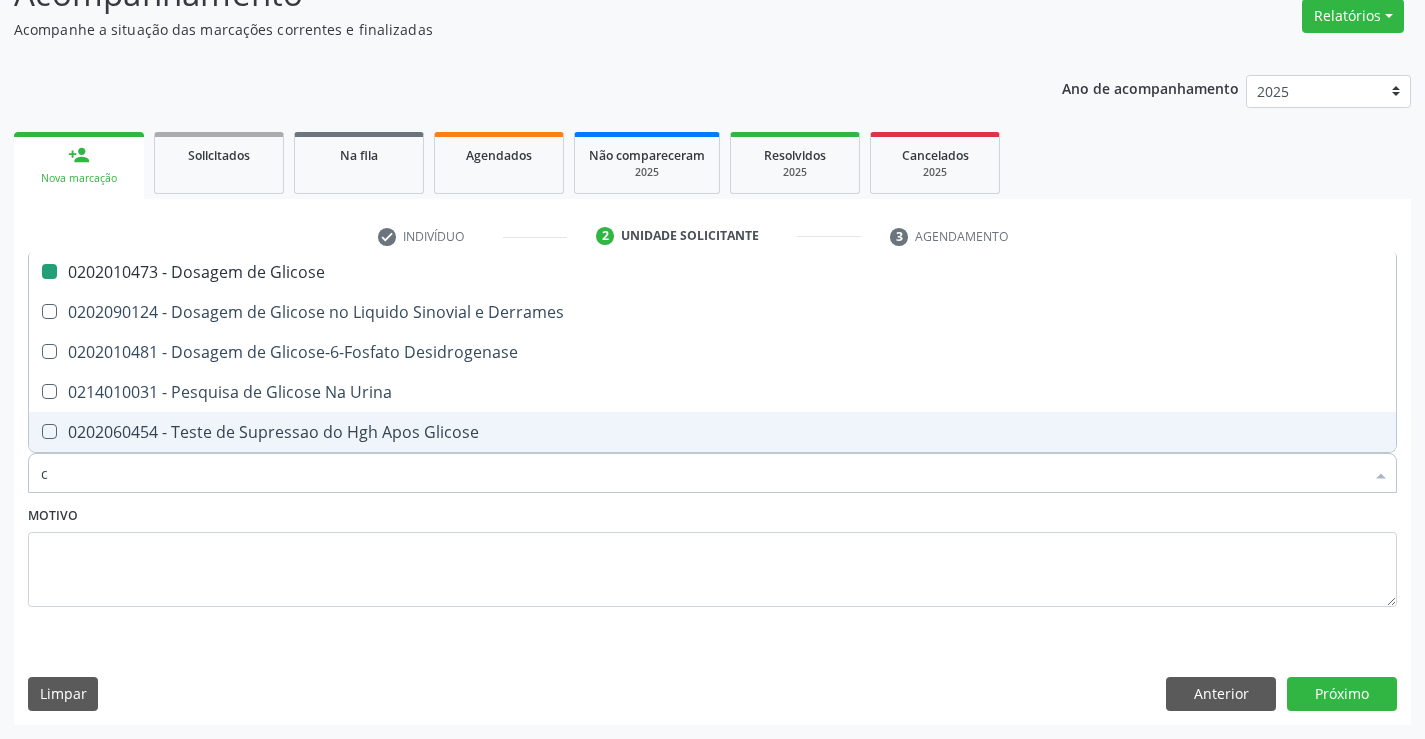 checkbox on "false" 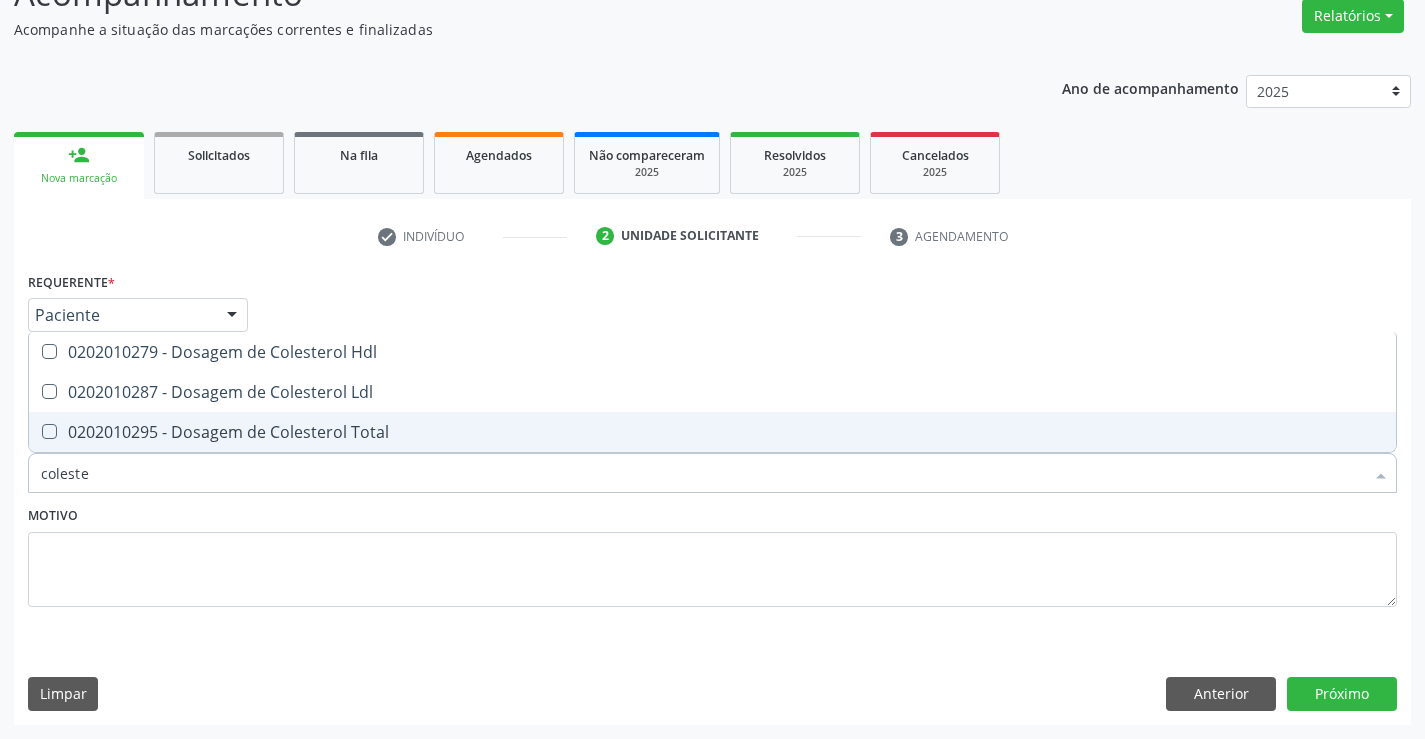 type on "colester" 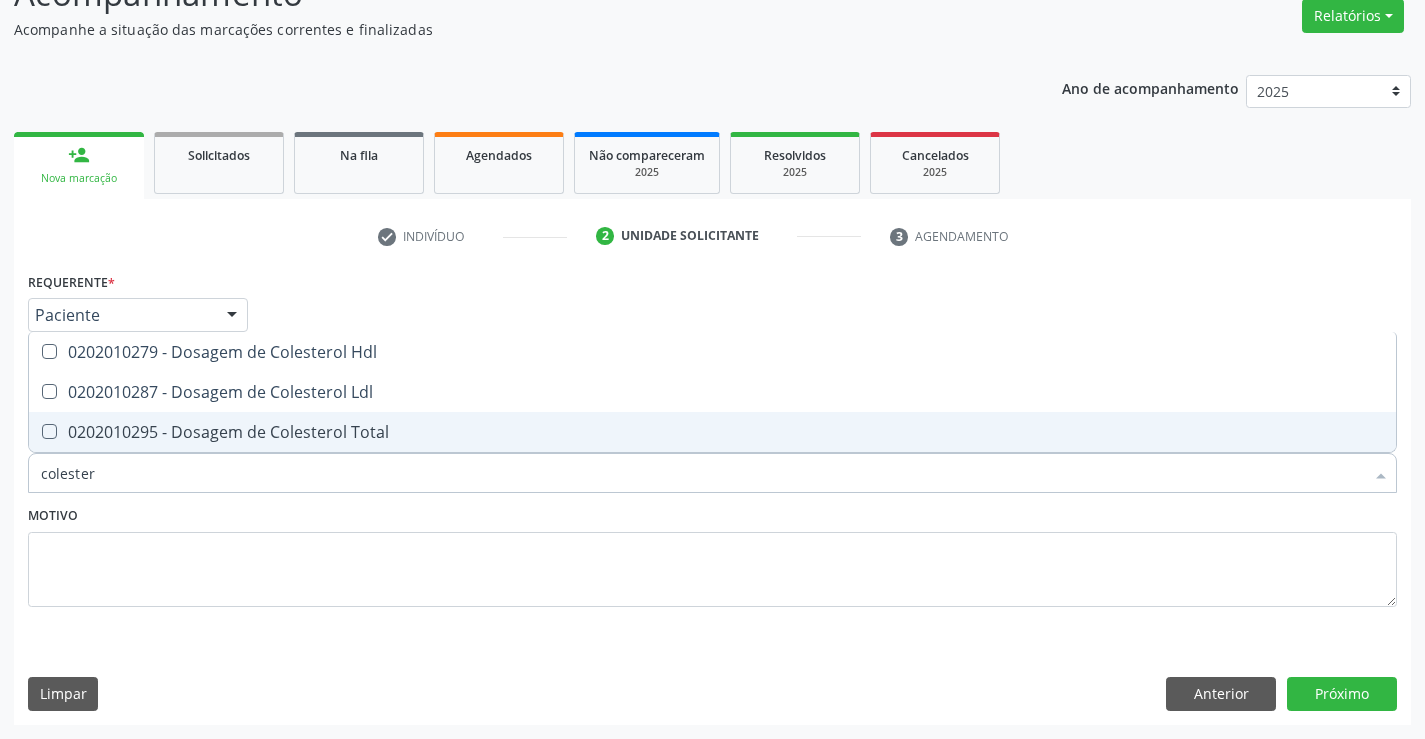 click on "0202010295 - Dosagem de Colesterol Total" at bounding box center [712, 432] 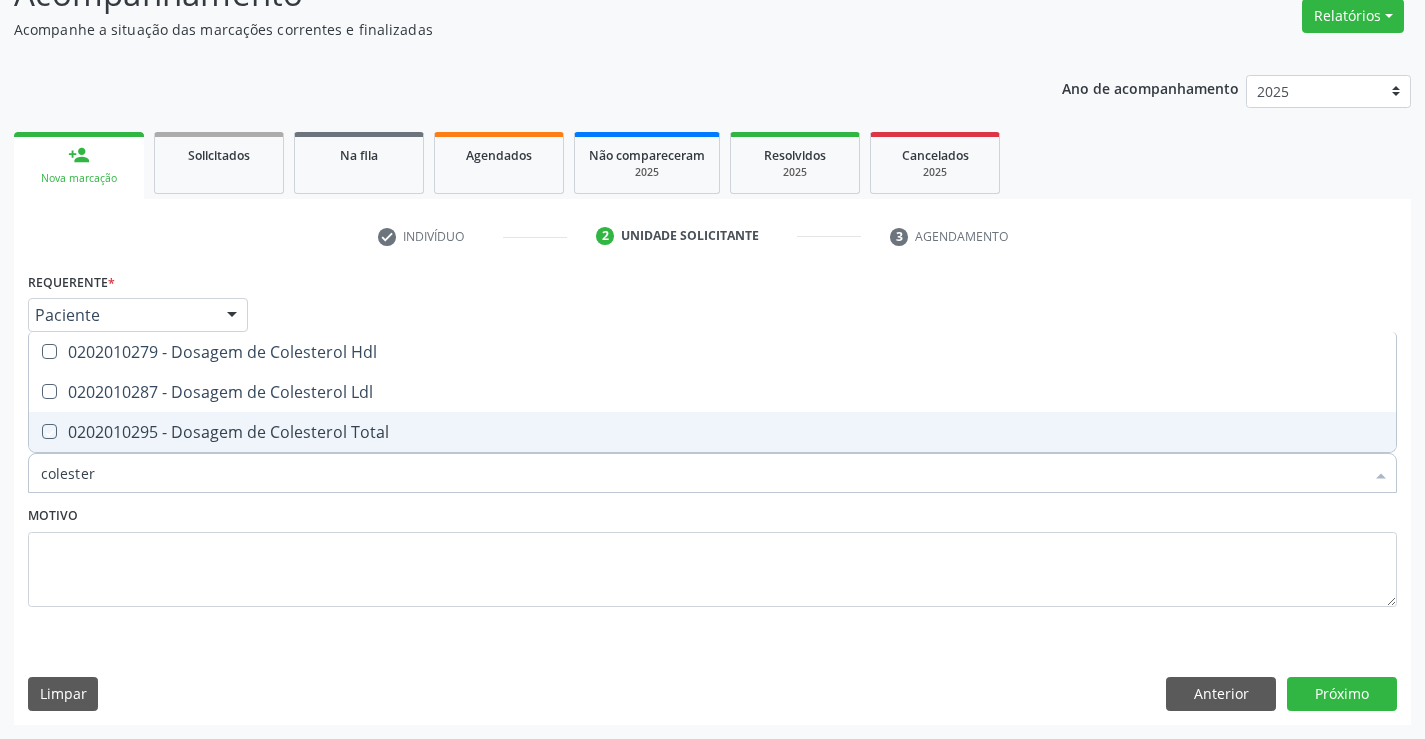 checkbox on "true" 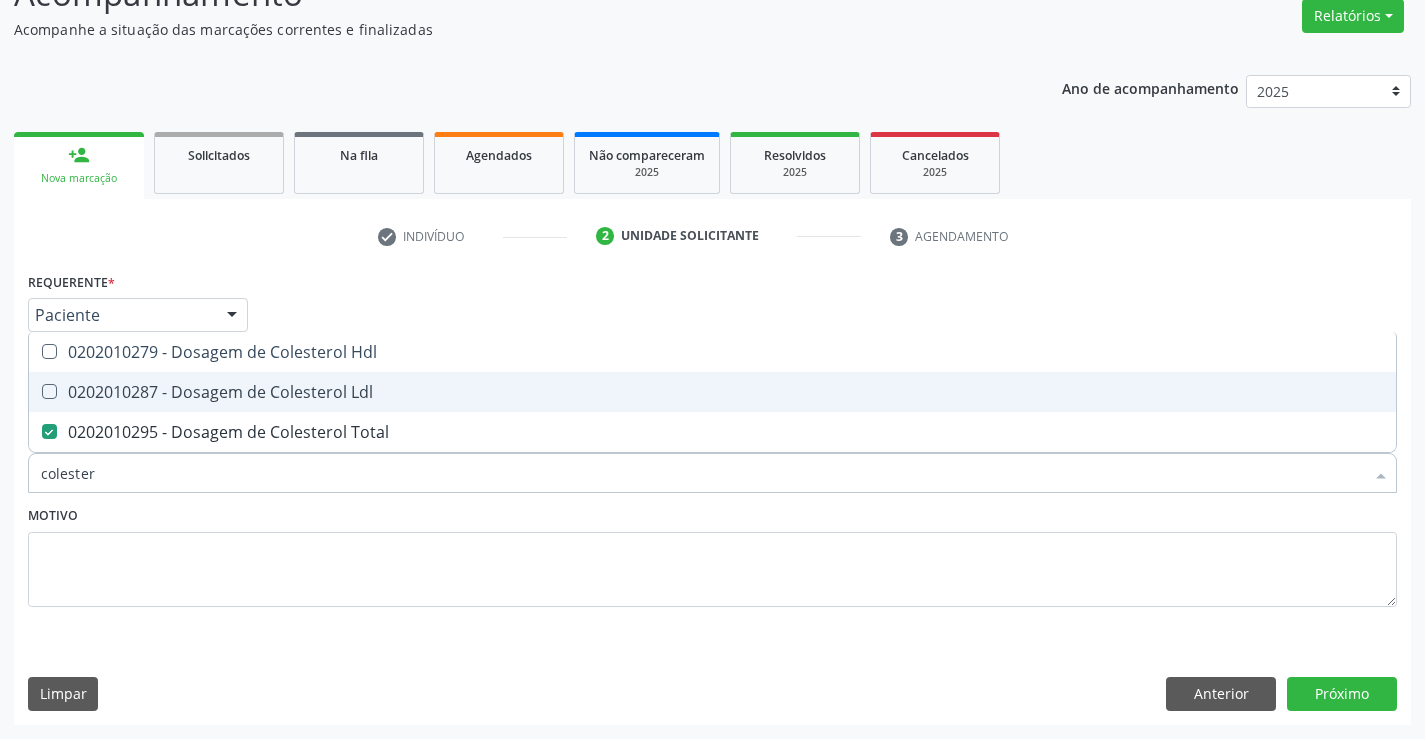 click on "0202010287 - Dosagem de Colesterol Ldl" at bounding box center [712, 392] 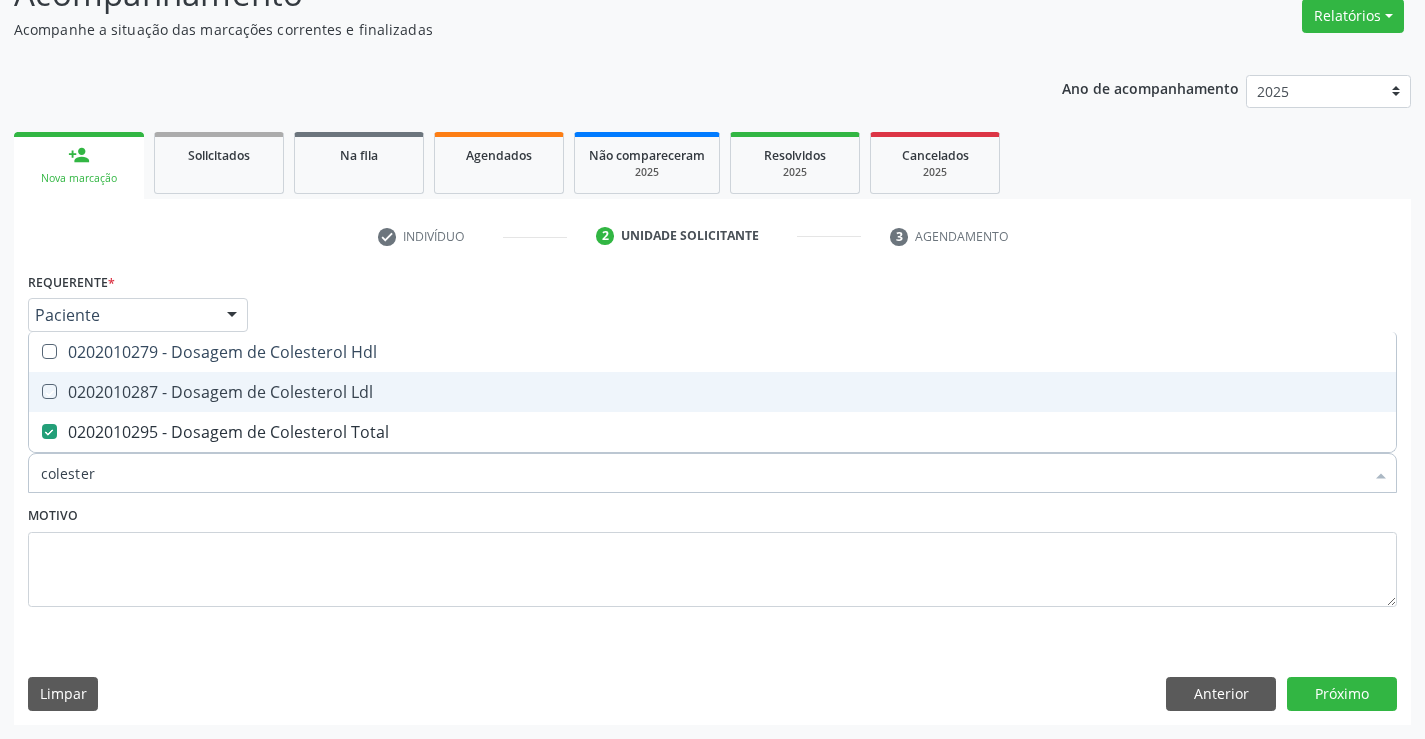 checkbox on "true" 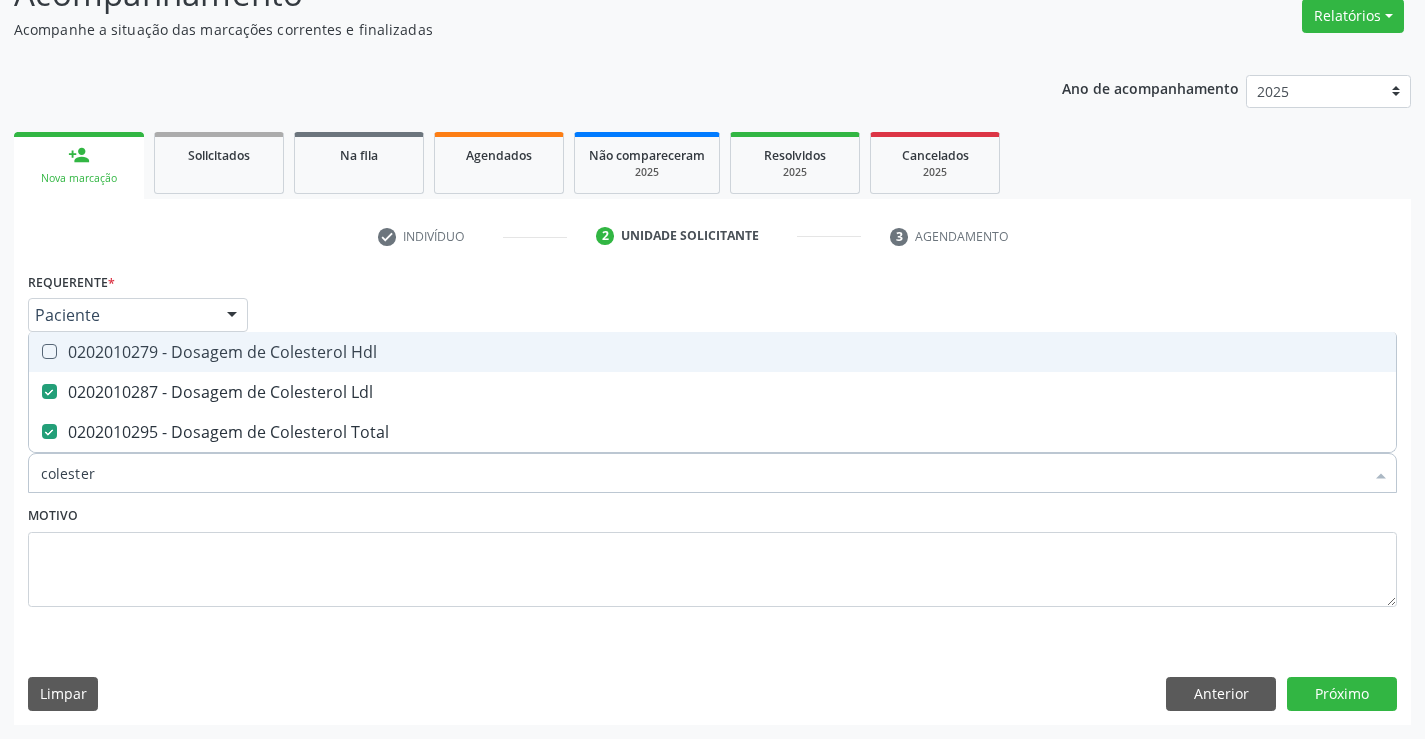 click on "0202010279 - Dosagem de Colesterol Hdl" at bounding box center [712, 352] 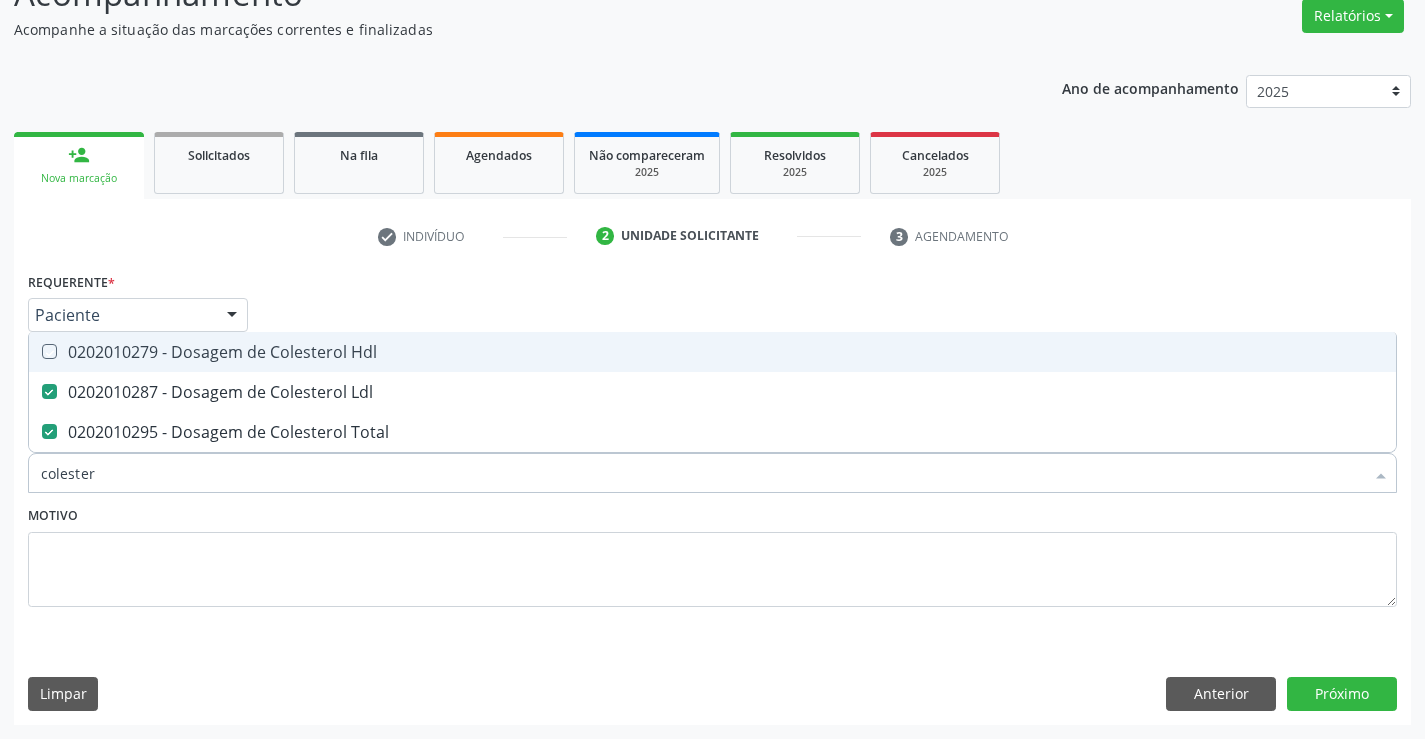 checkbox on "true" 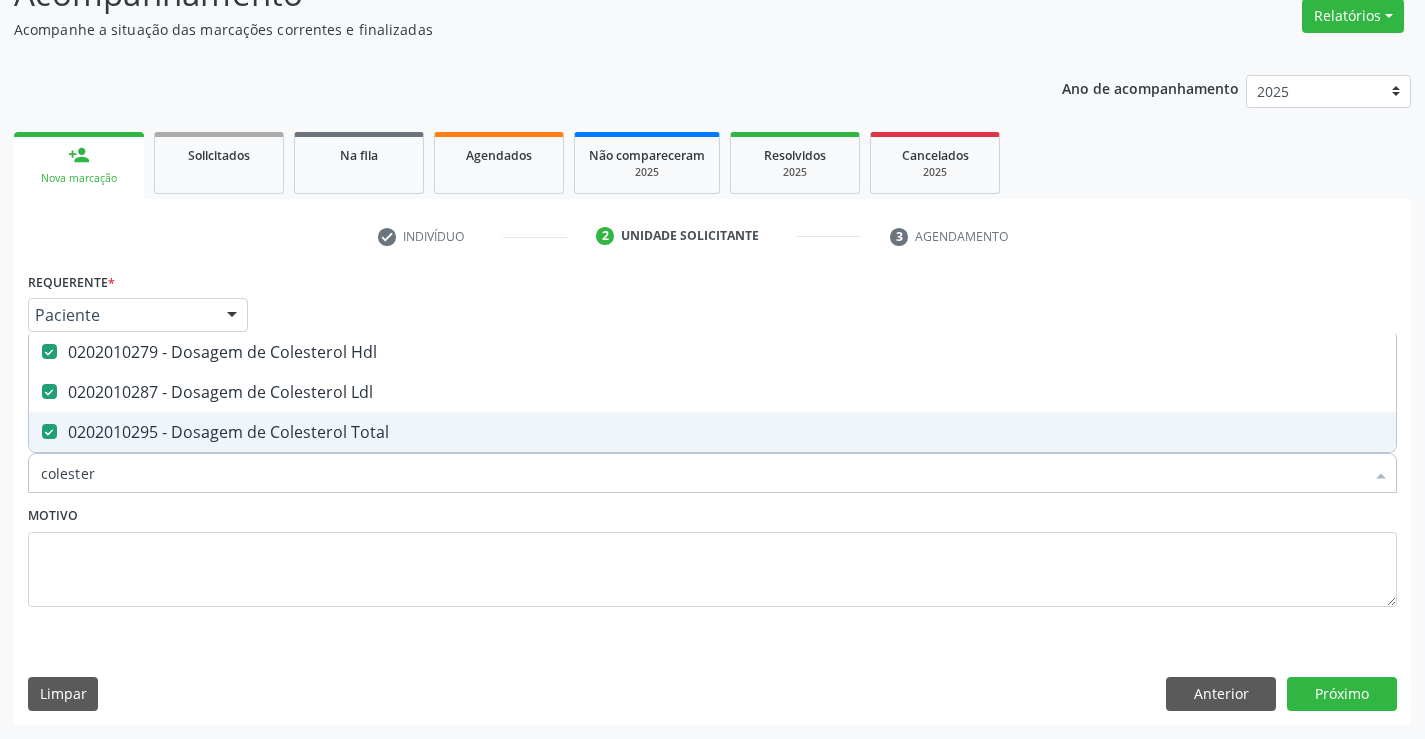 click on "colester" at bounding box center [702, 473] 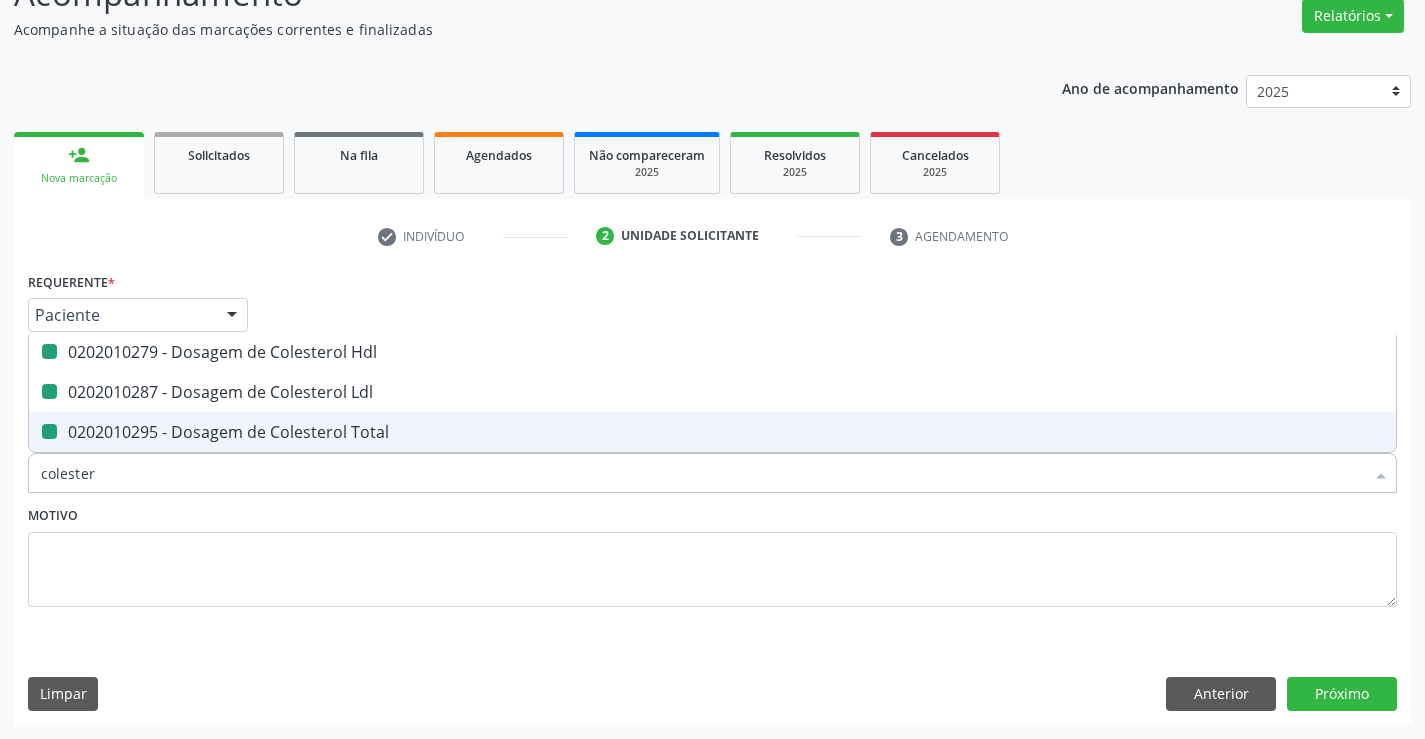 type on "t" 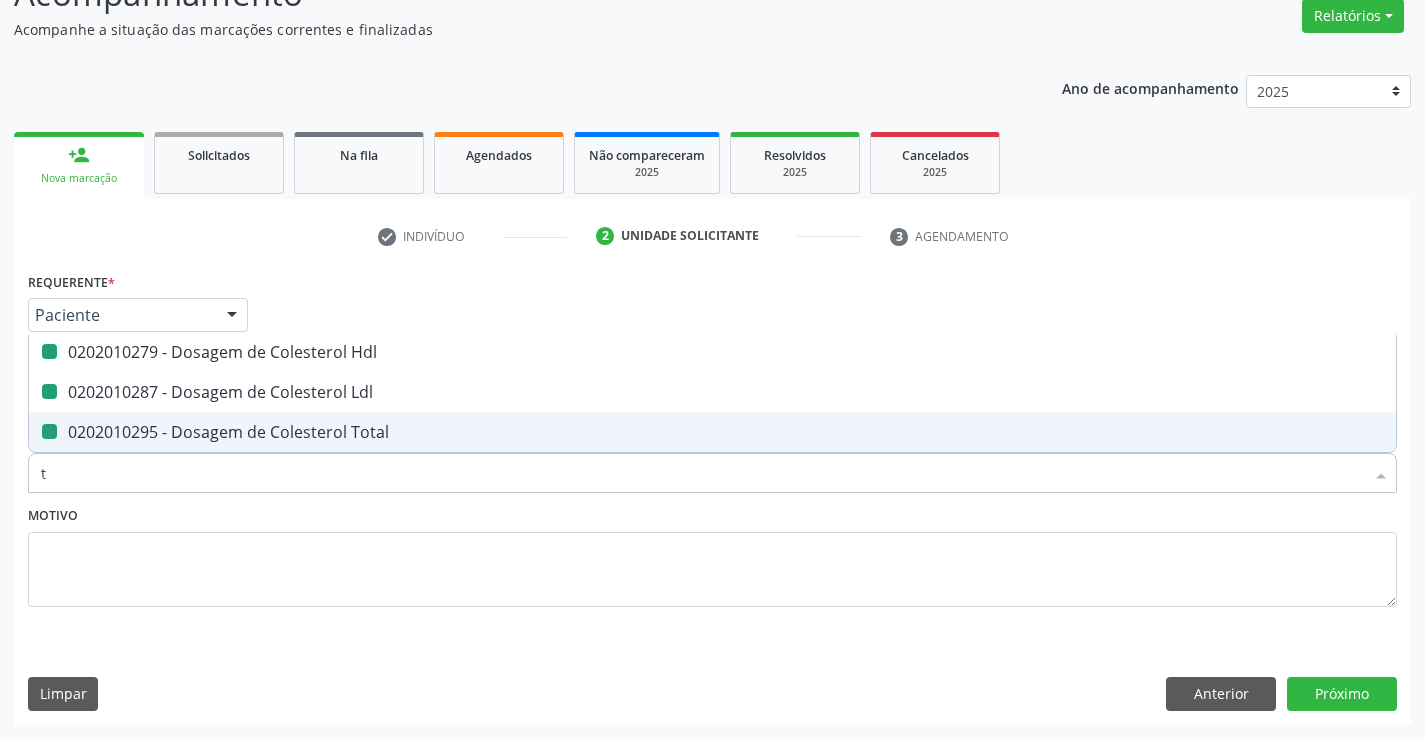 checkbox on "false" 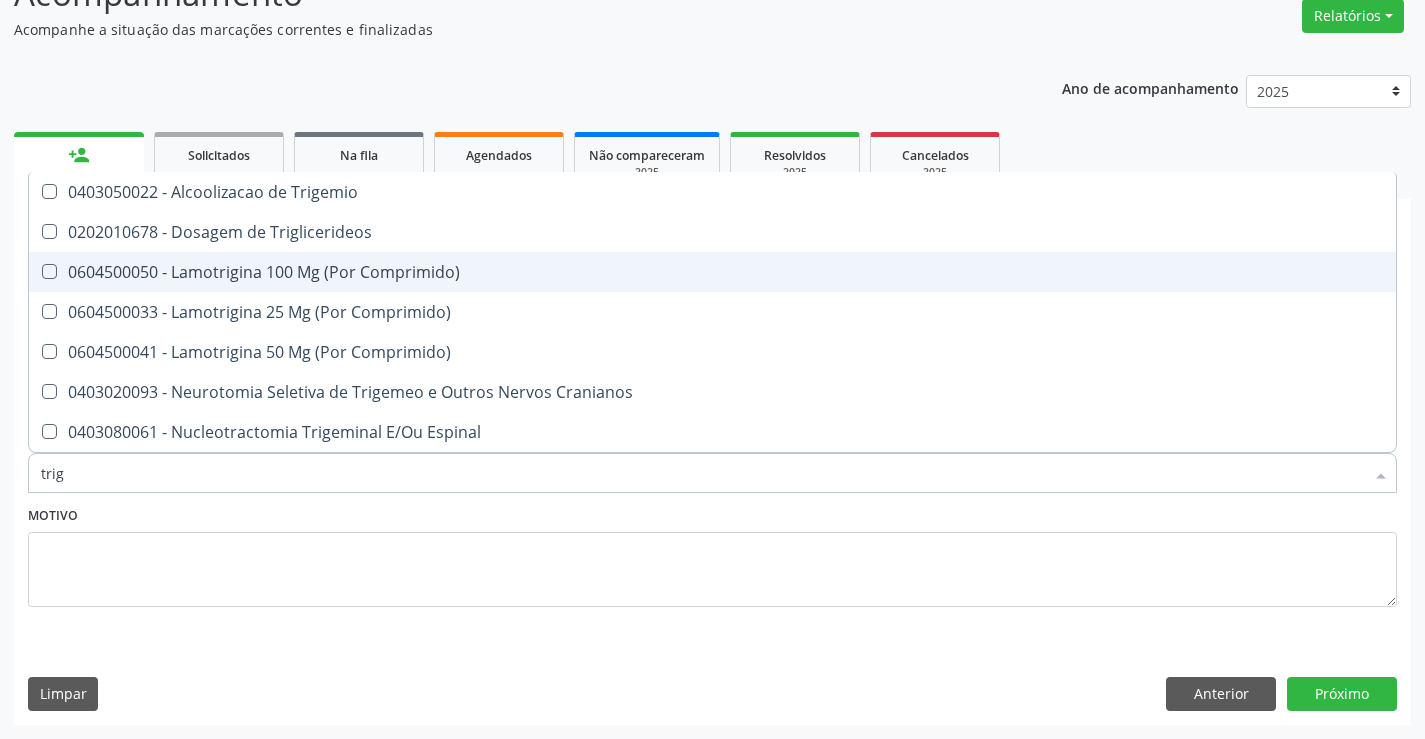 type on "trigl" 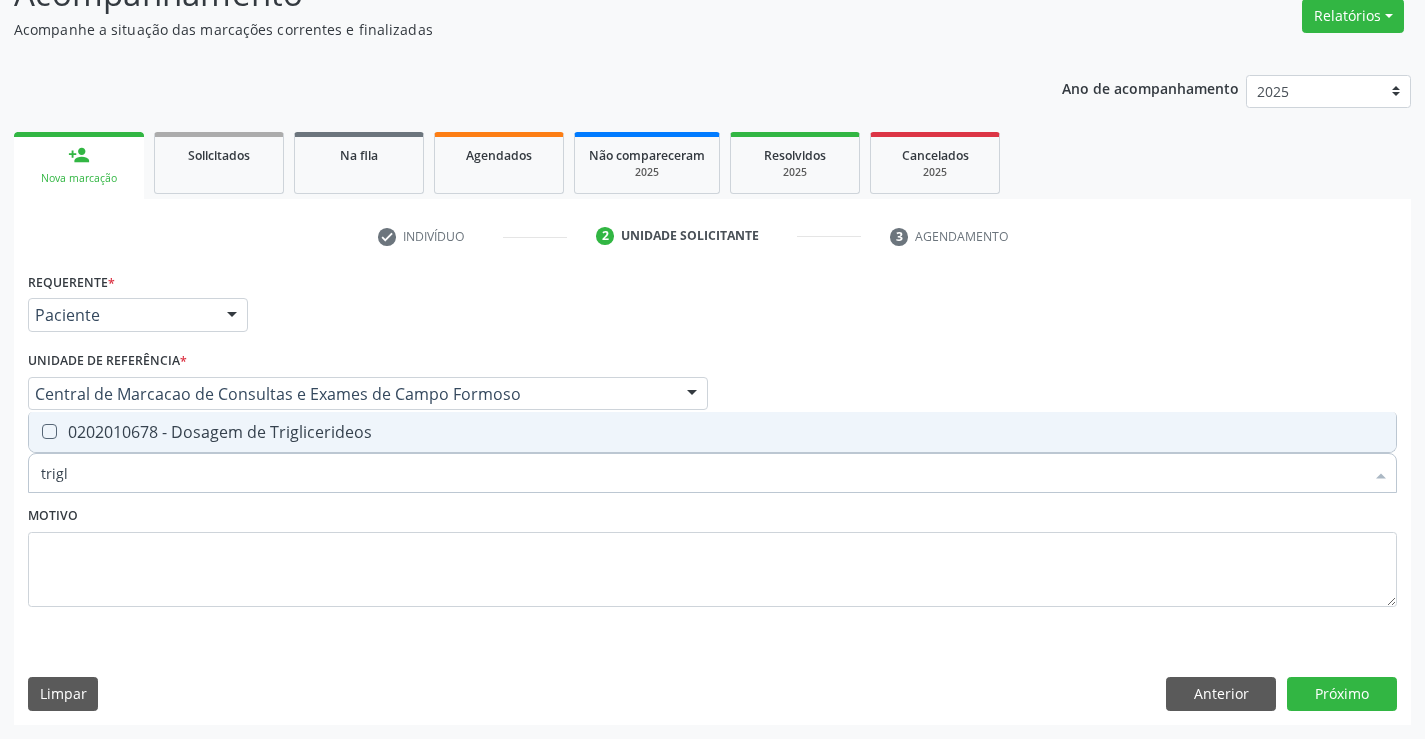 click on "trigl" at bounding box center [702, 473] 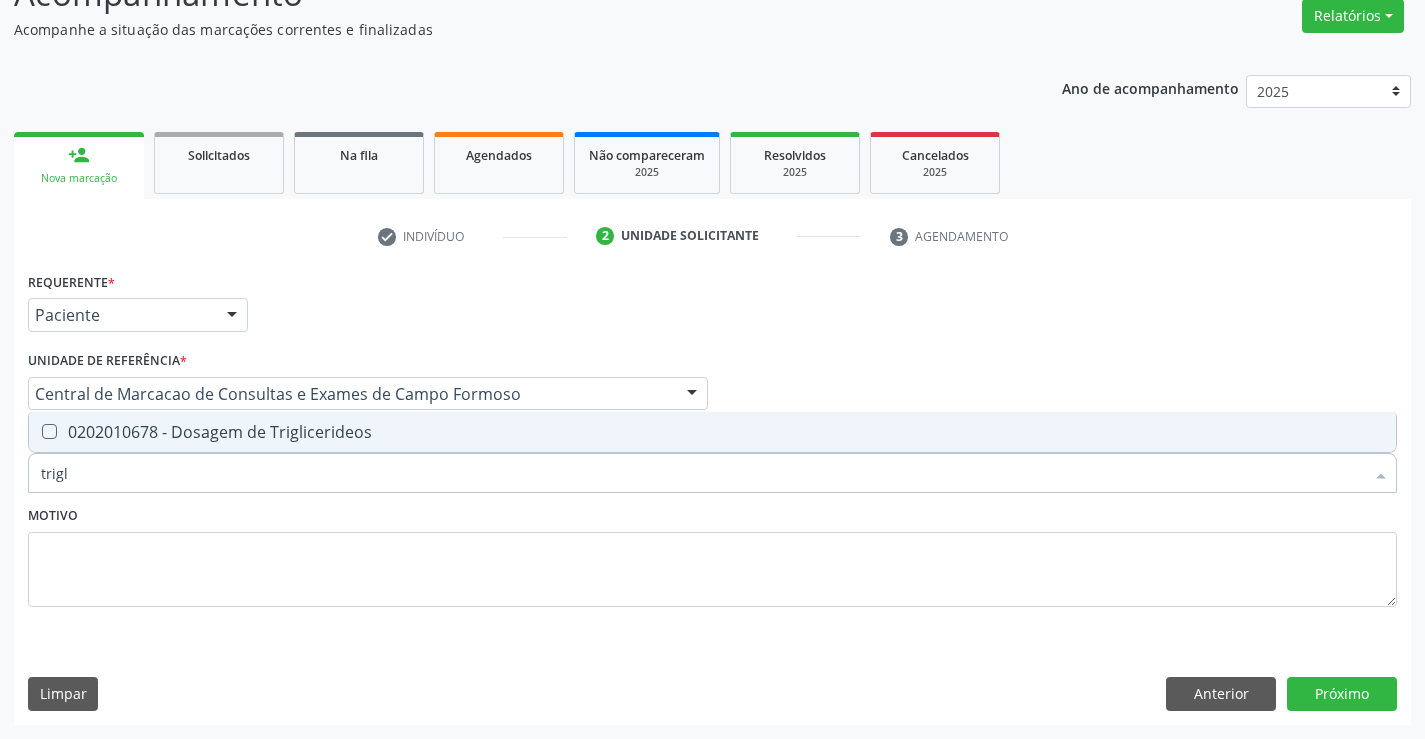 checkbox on "true" 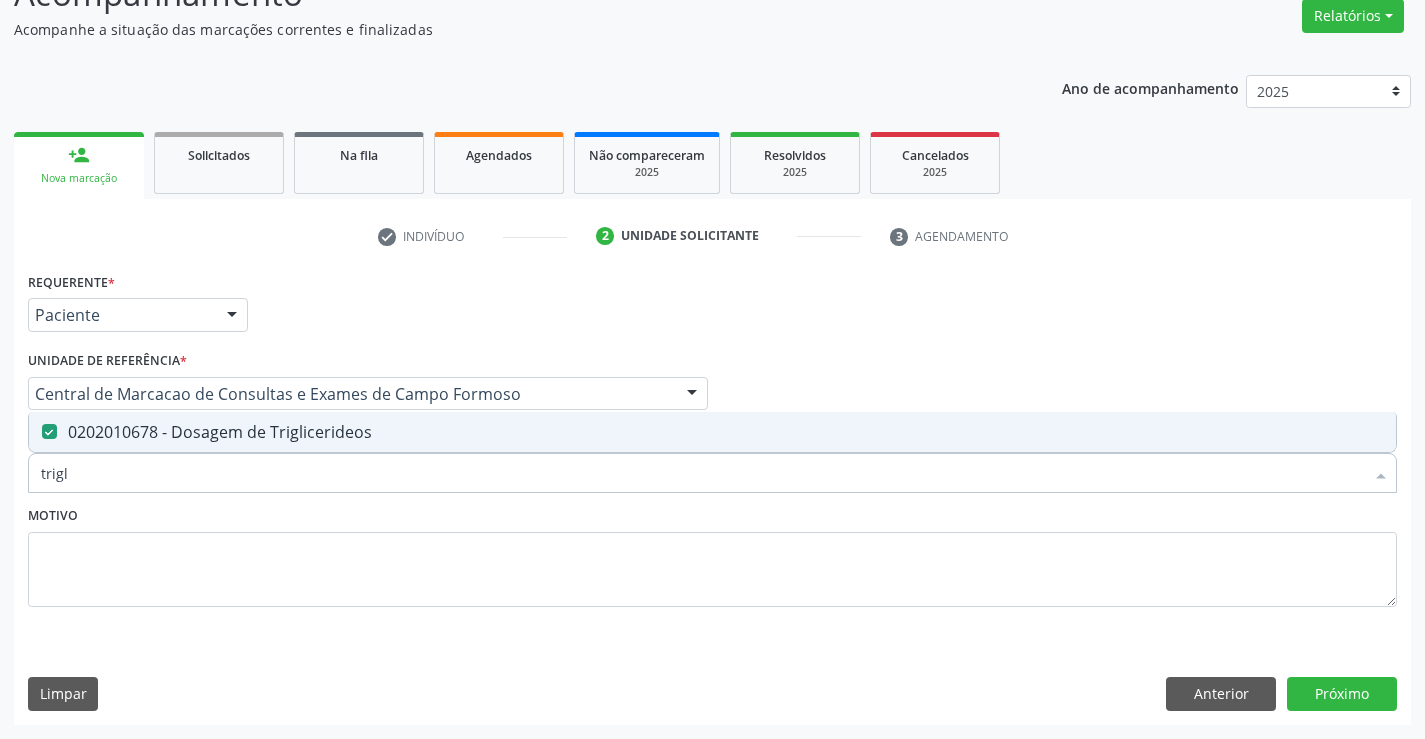 click on "trigl" at bounding box center [702, 473] 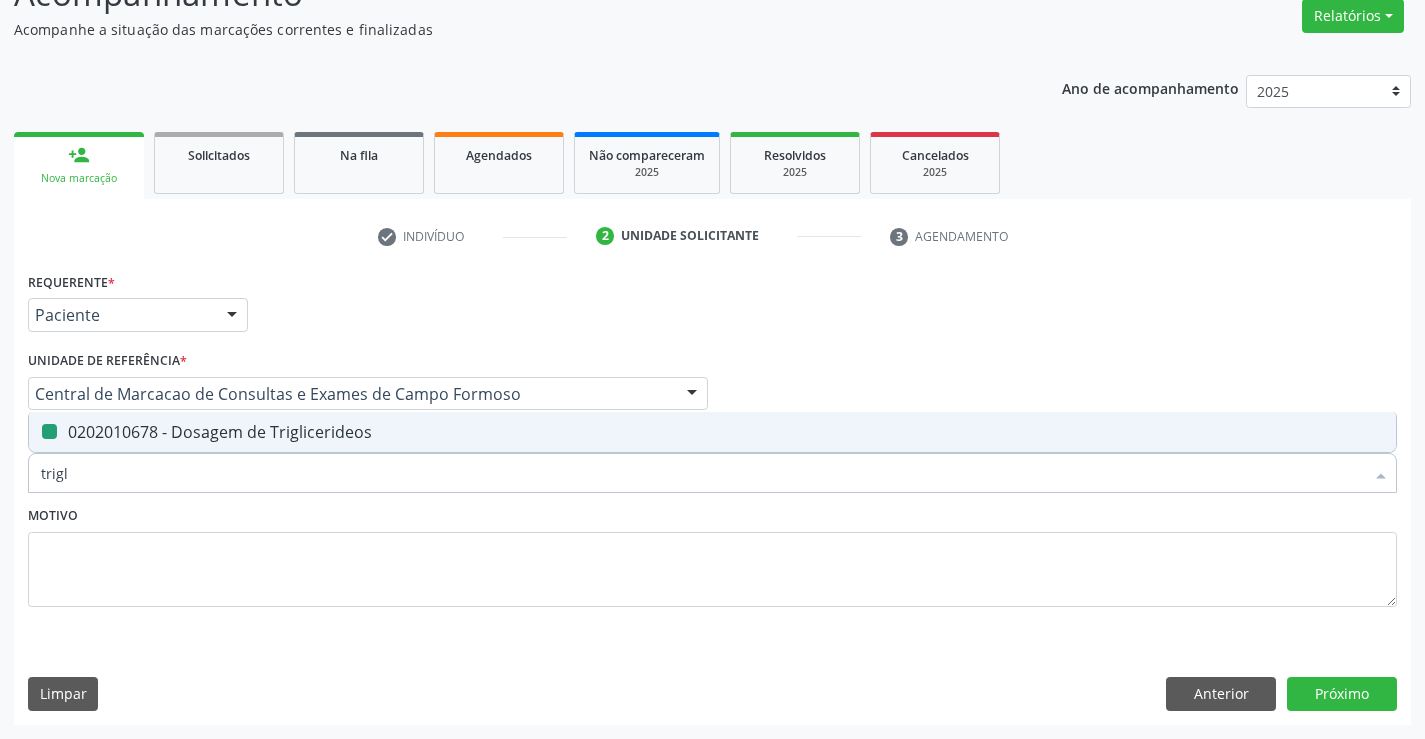 type on "t" 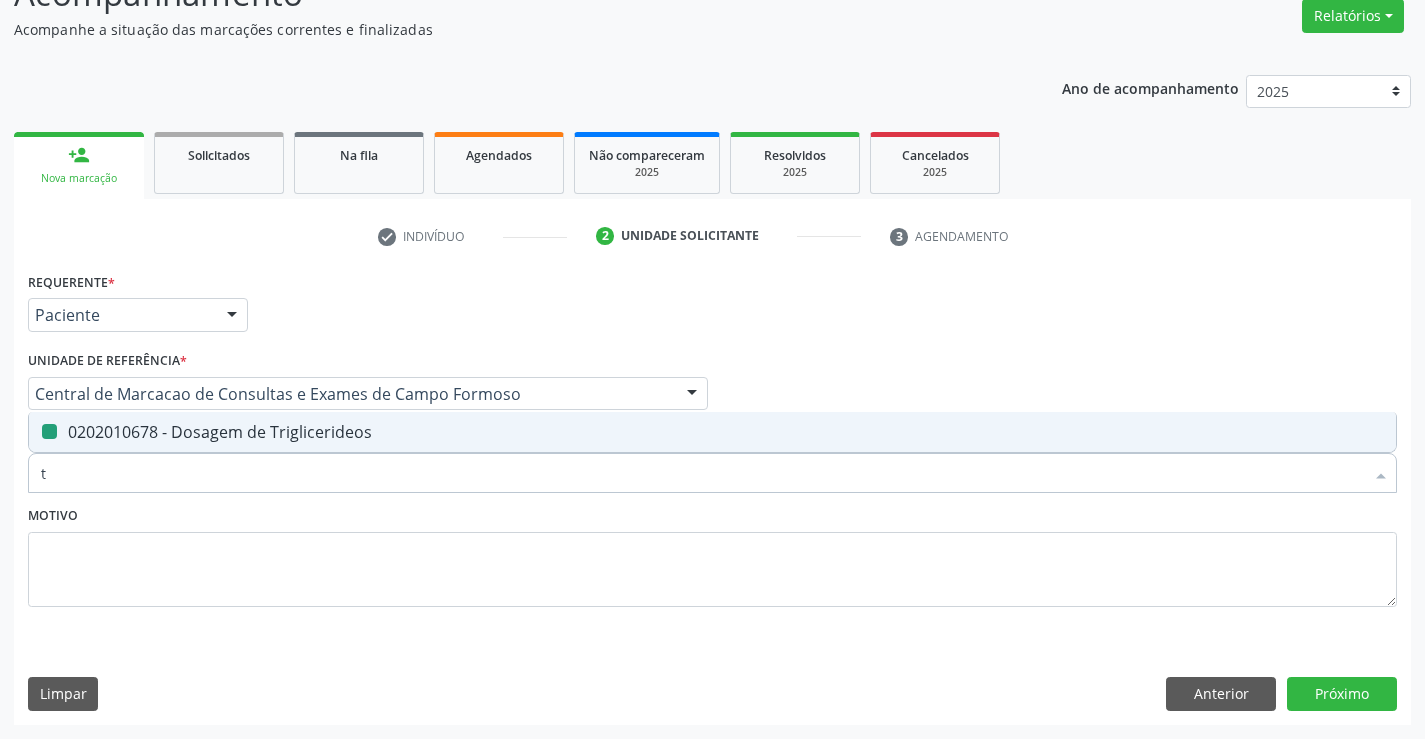 checkbox on "false" 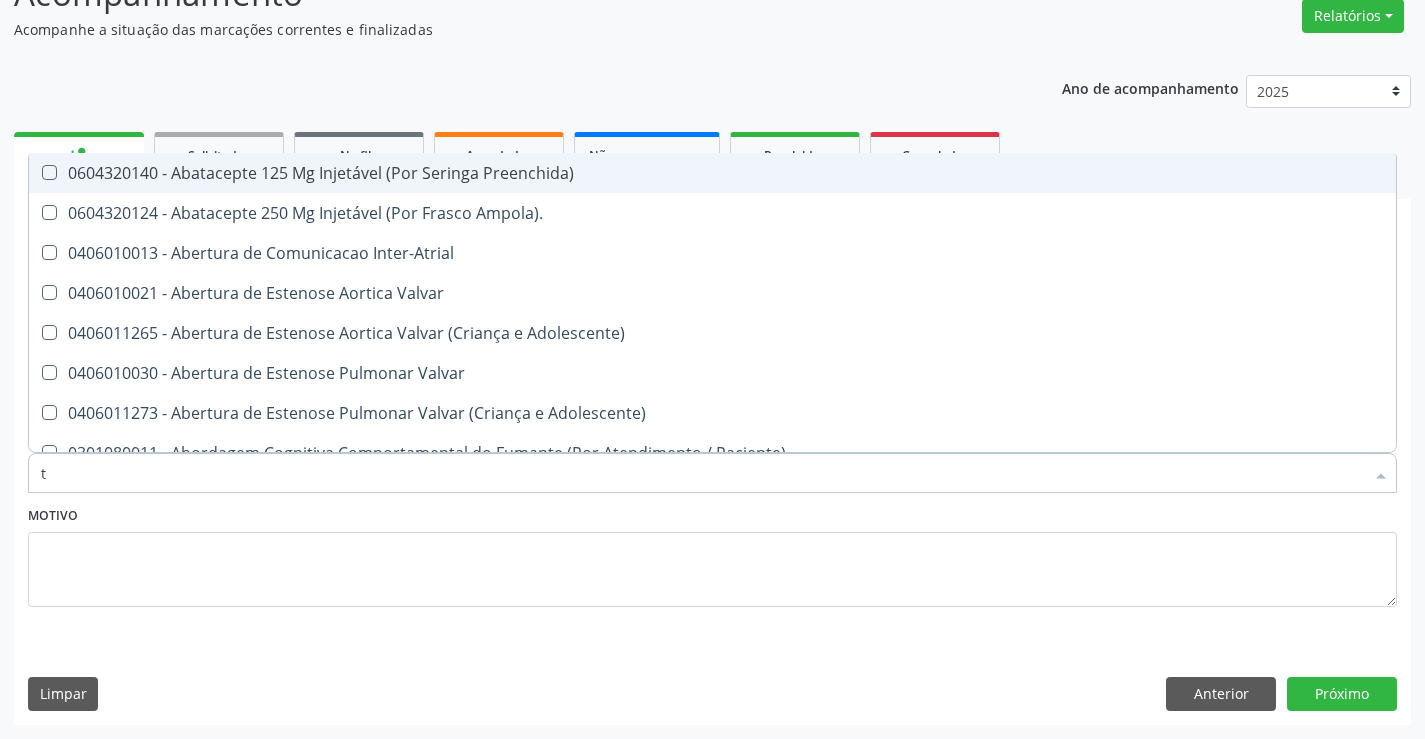 type on "tg" 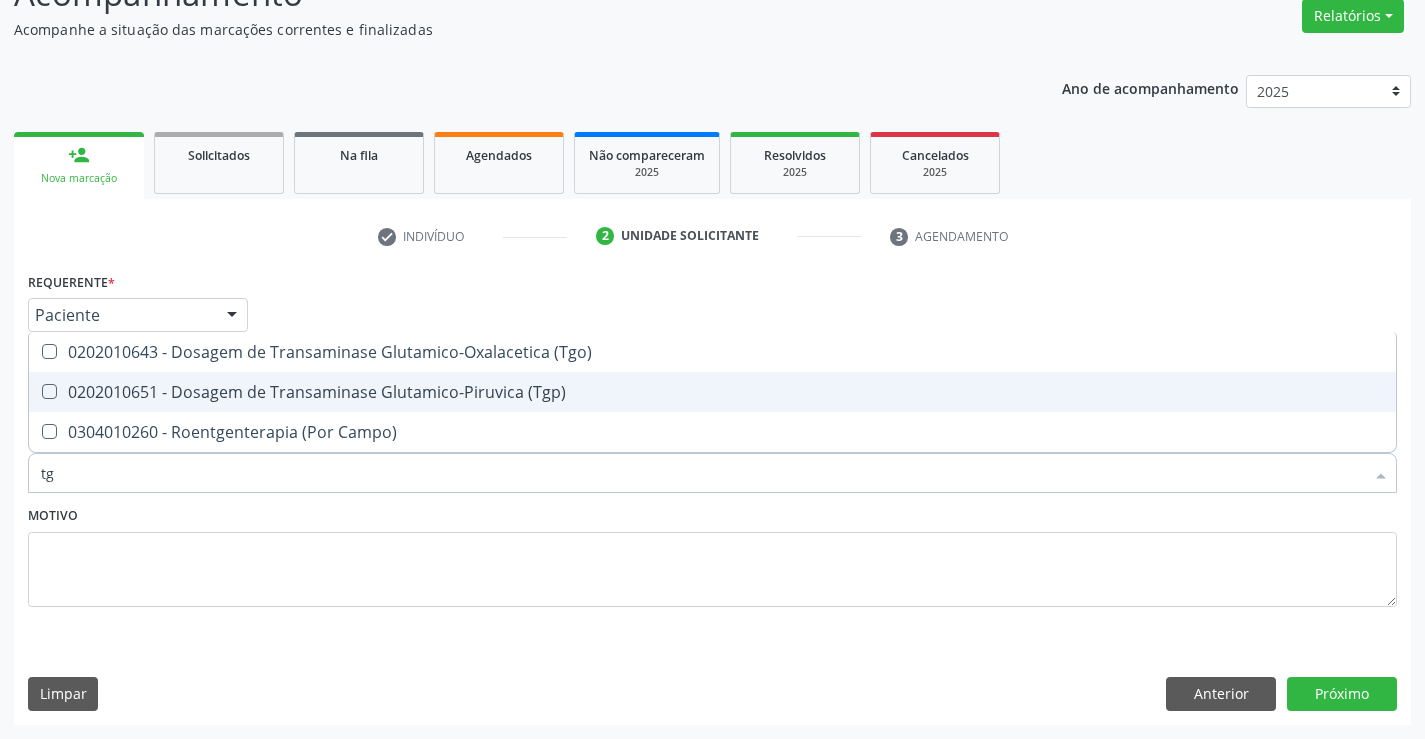 click on "0202010651 - Dosagem de Transaminase Glutamico-Piruvica (Tgp)" at bounding box center [712, 392] 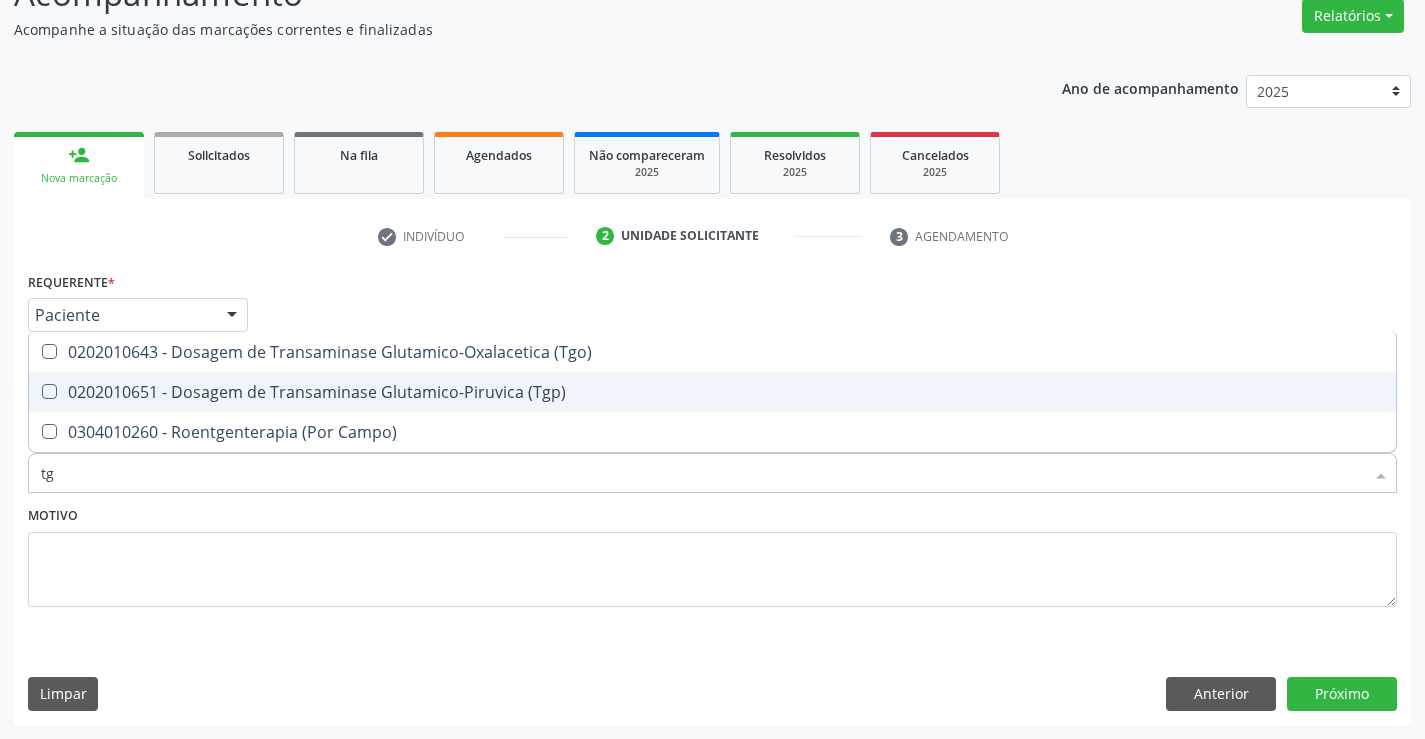 checkbox on "true" 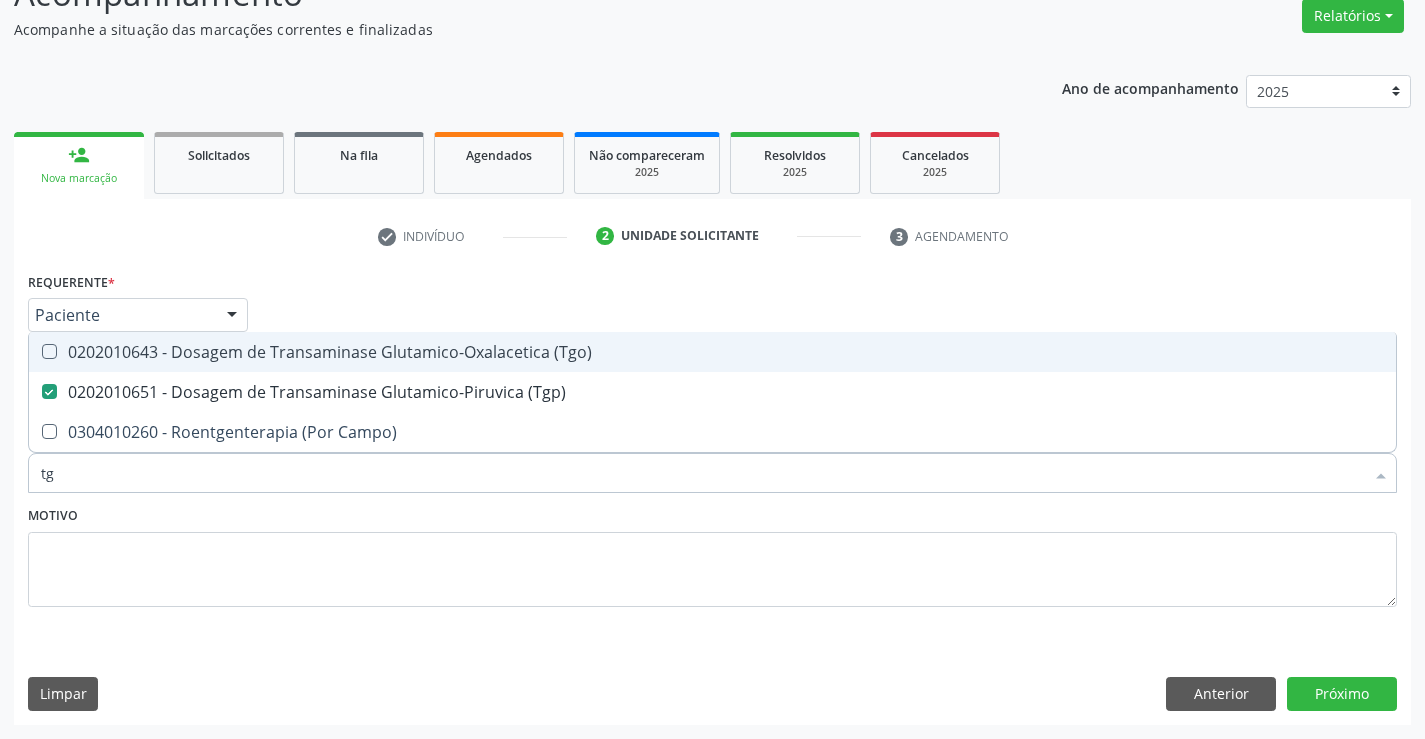 click on "0202010643 - Dosagem de Transaminase Glutamico-Oxalacetica (Tgo)" at bounding box center [712, 352] 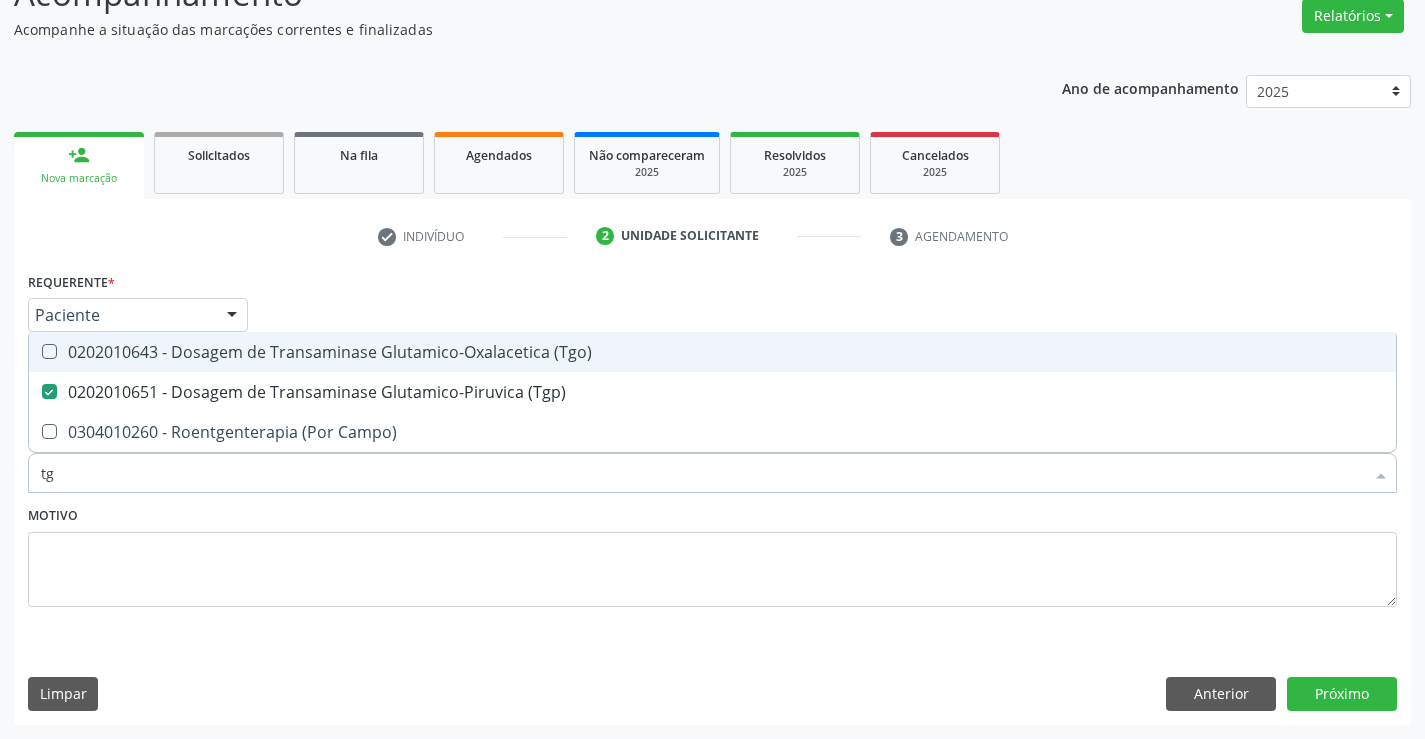 checkbox on "true" 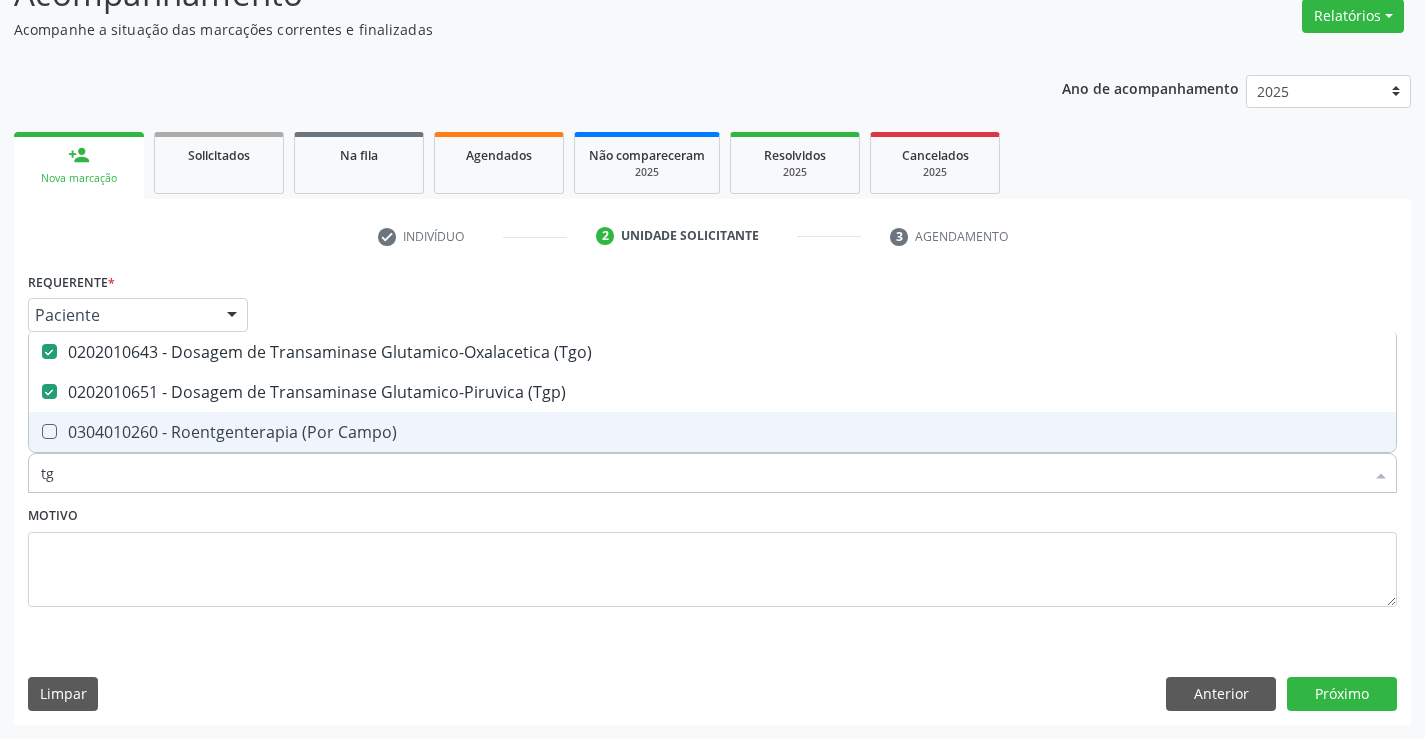 click on "tg" at bounding box center [702, 473] 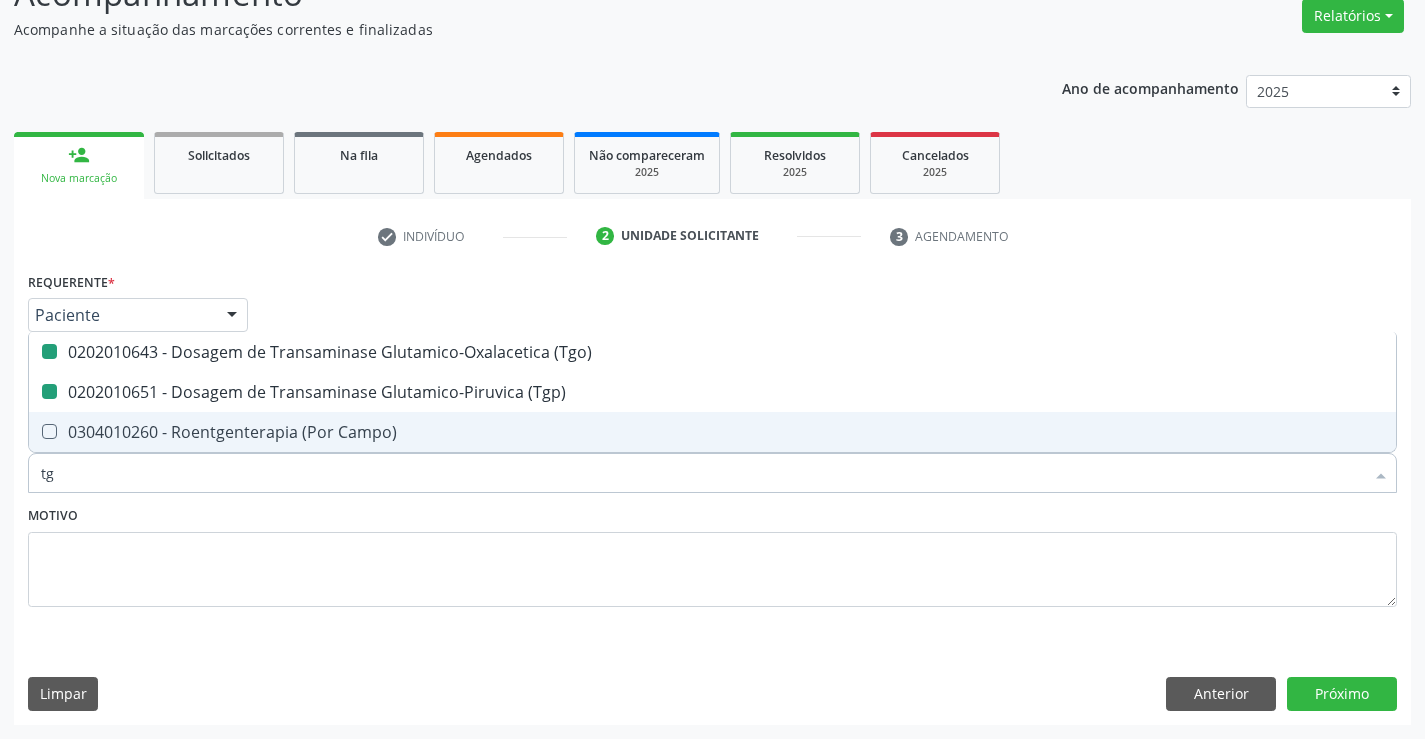 type on "u" 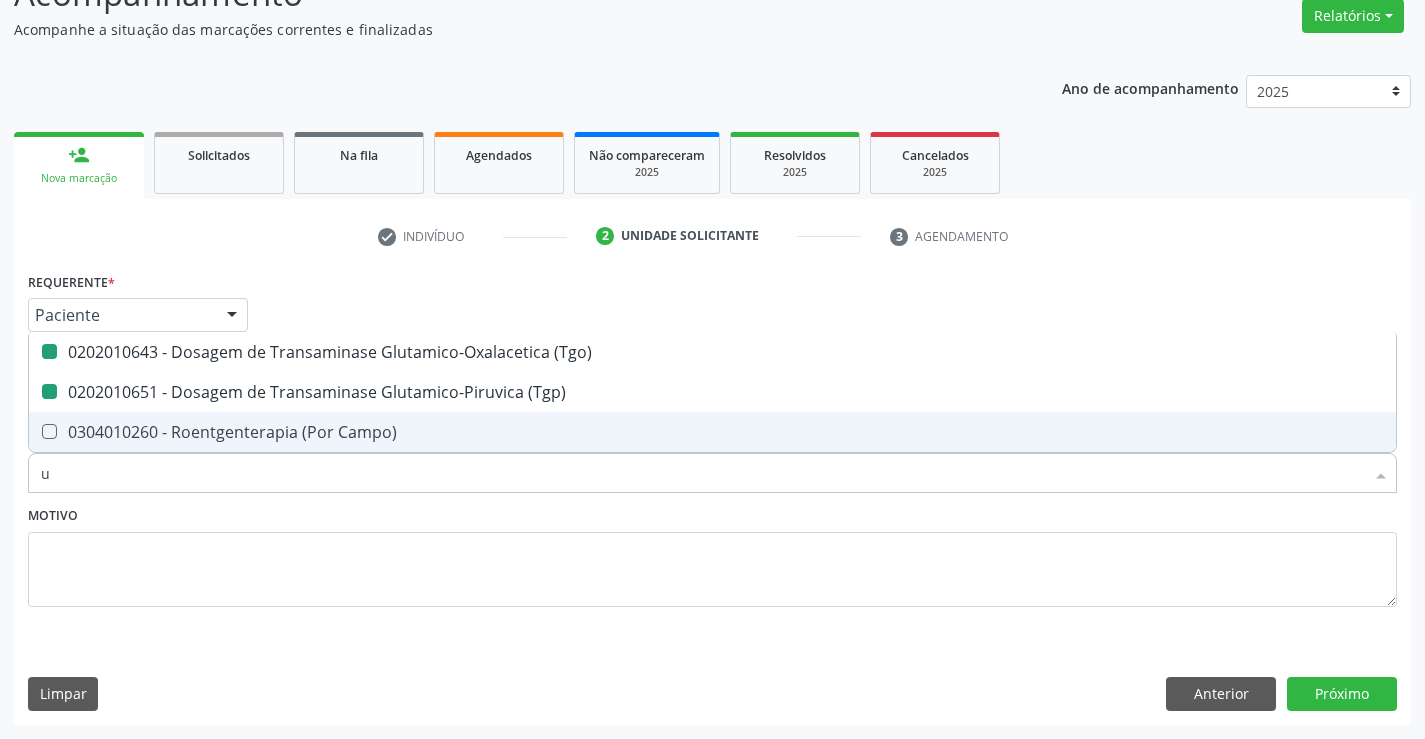 checkbox on "false" 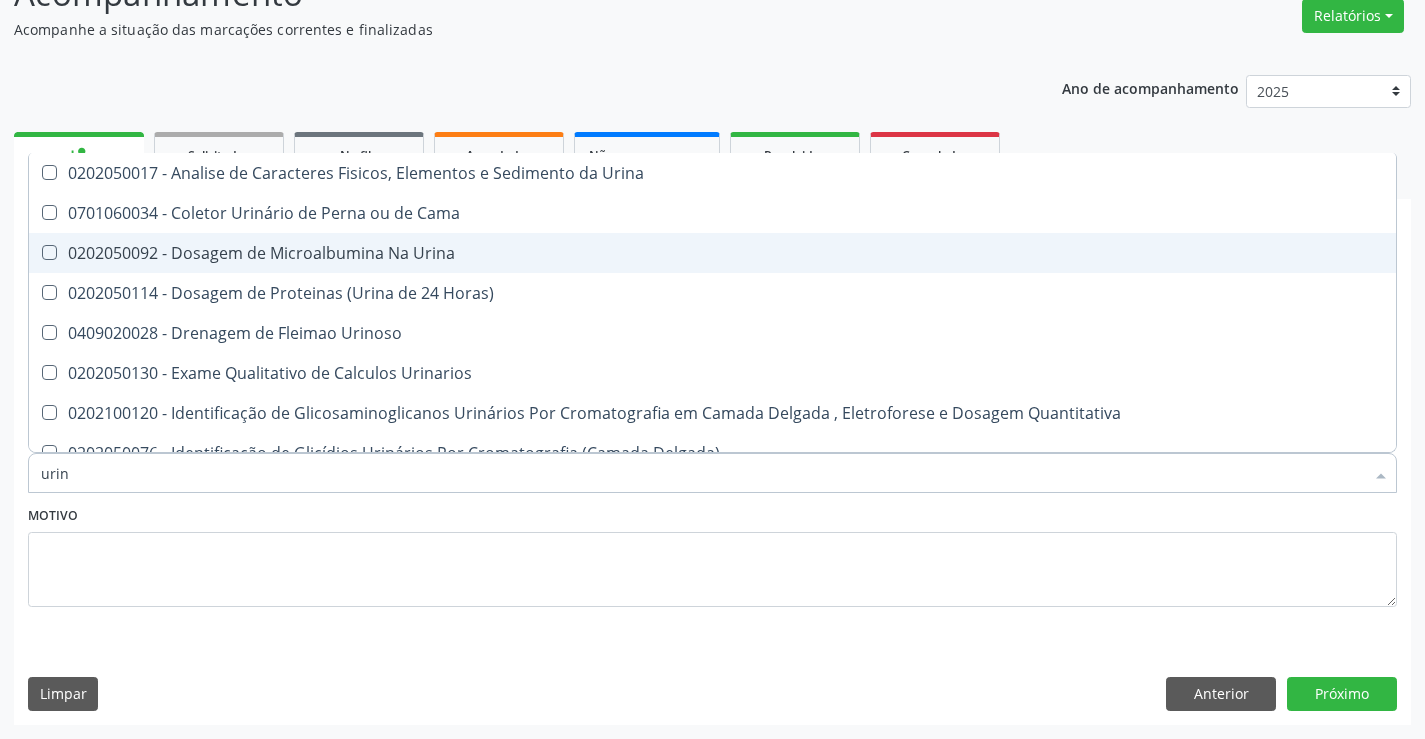 type on "urina" 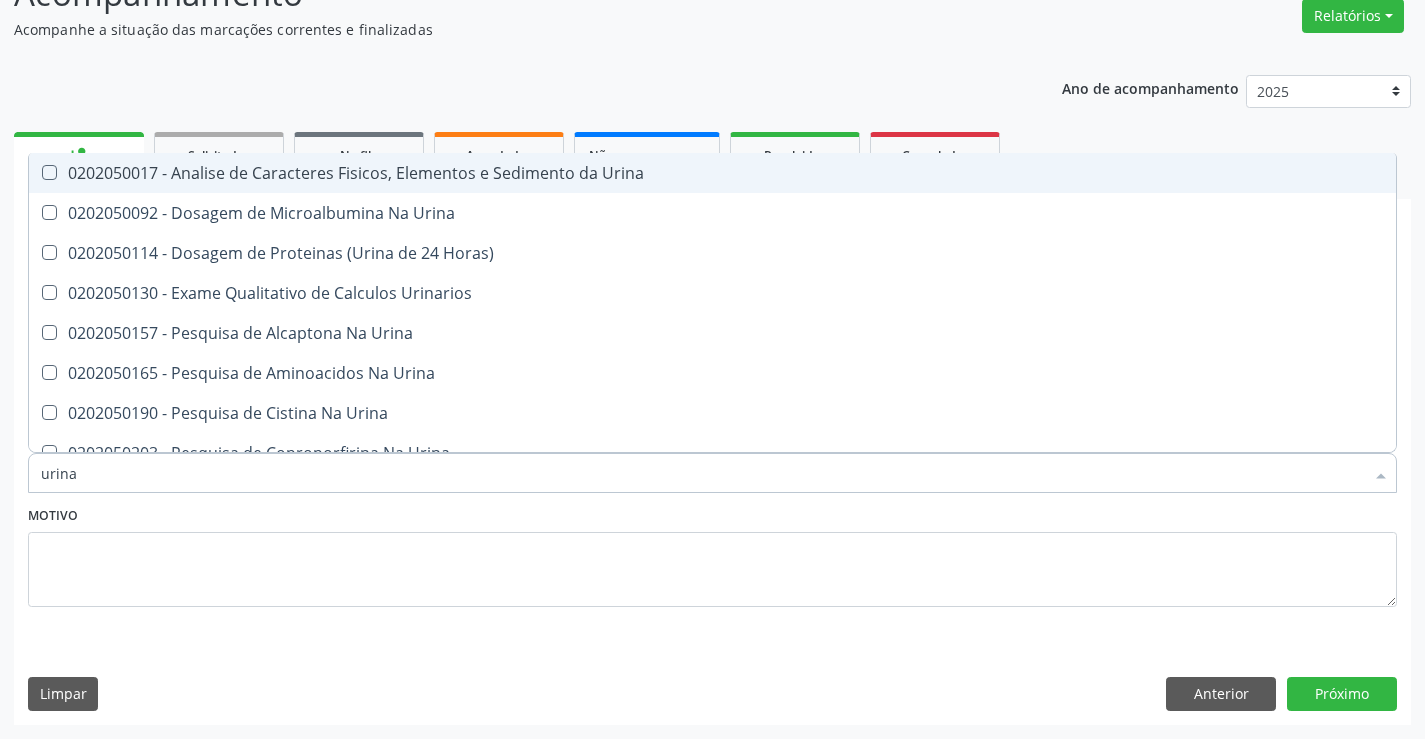 click on "0202050017 - Analise de Caracteres Fisicos, Elementos e Sedimento da Urina" at bounding box center (712, 173) 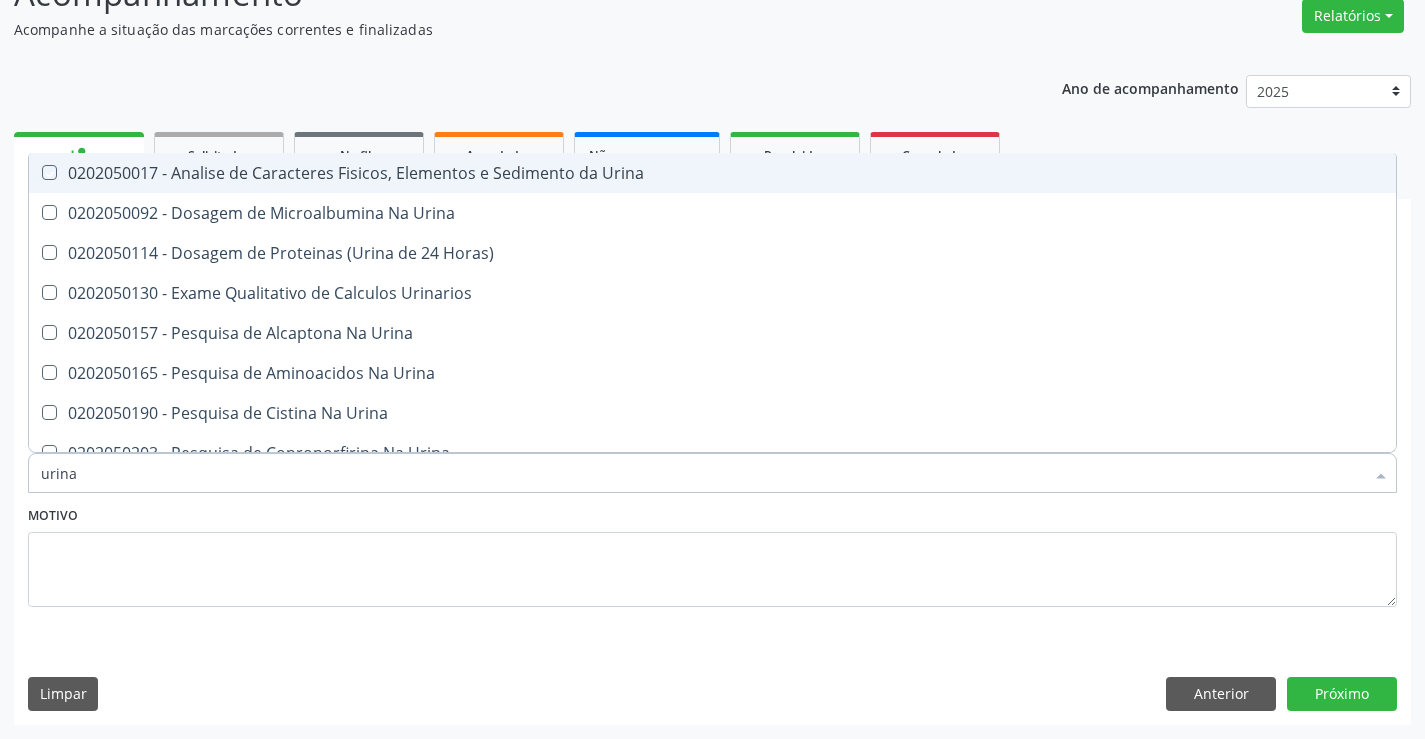 checkbox on "true" 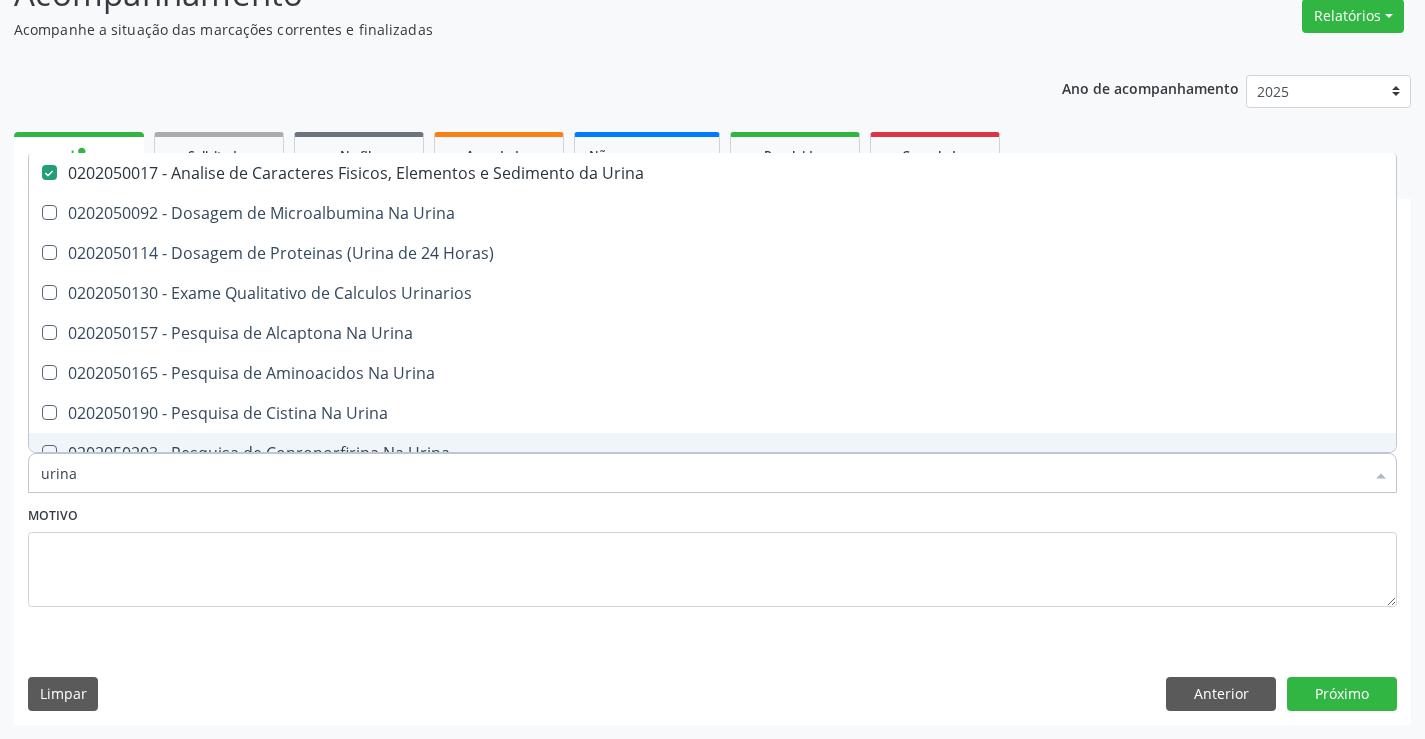 click on "urina" at bounding box center [702, 473] 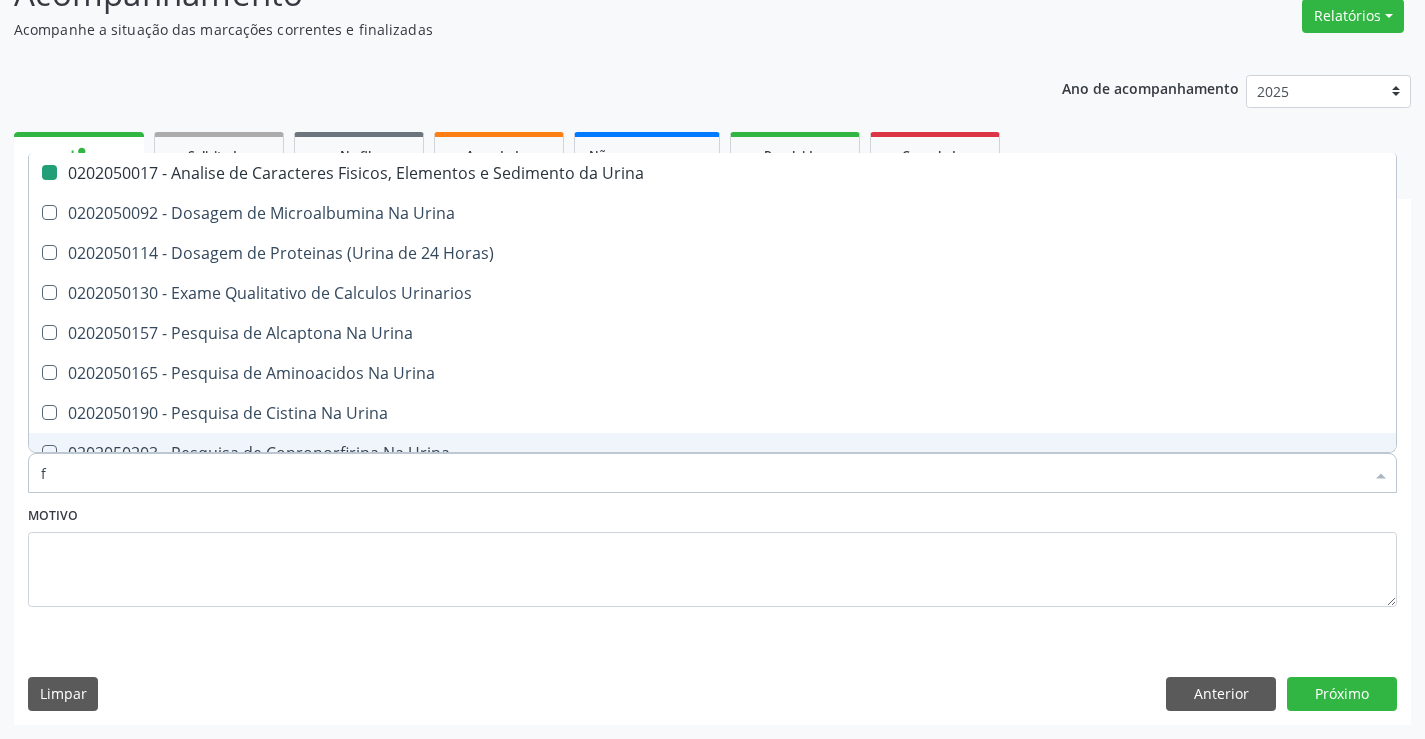 type on "fe" 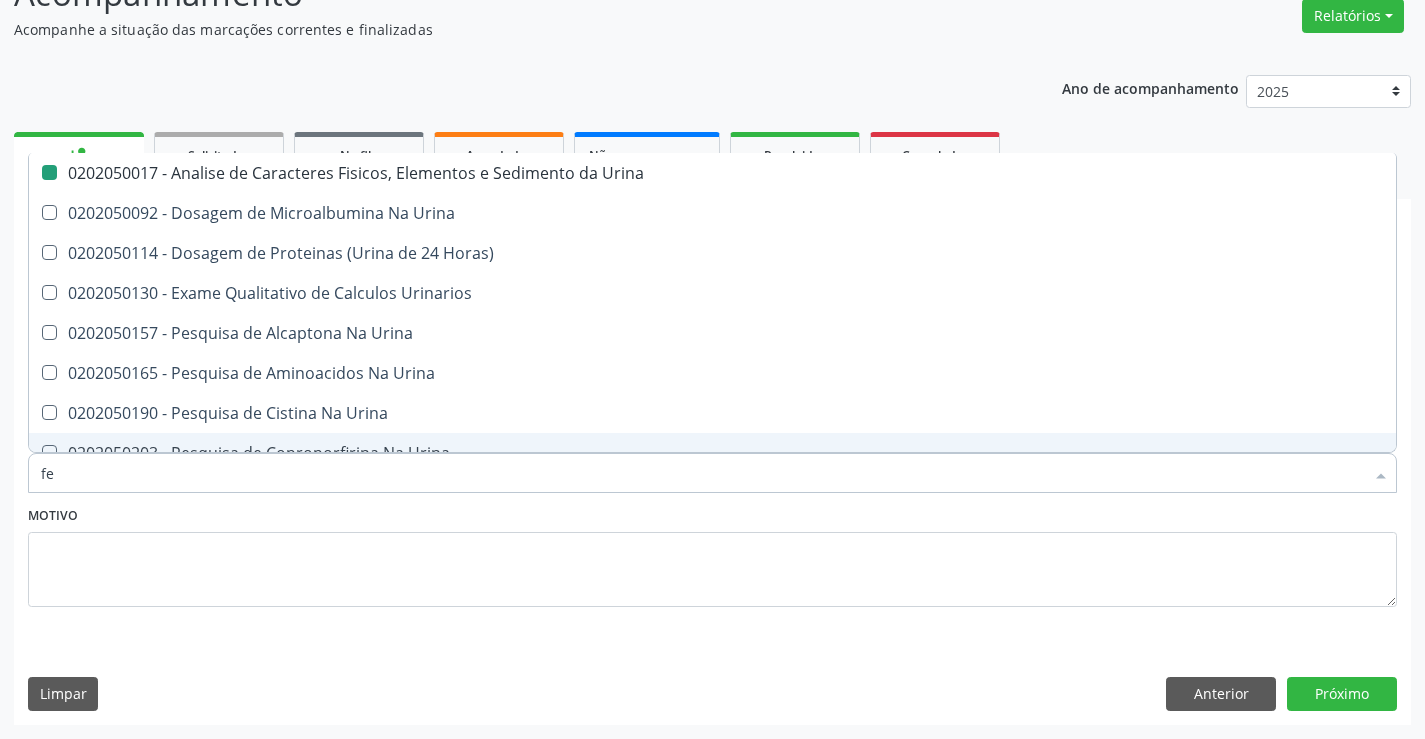 checkbox on "false" 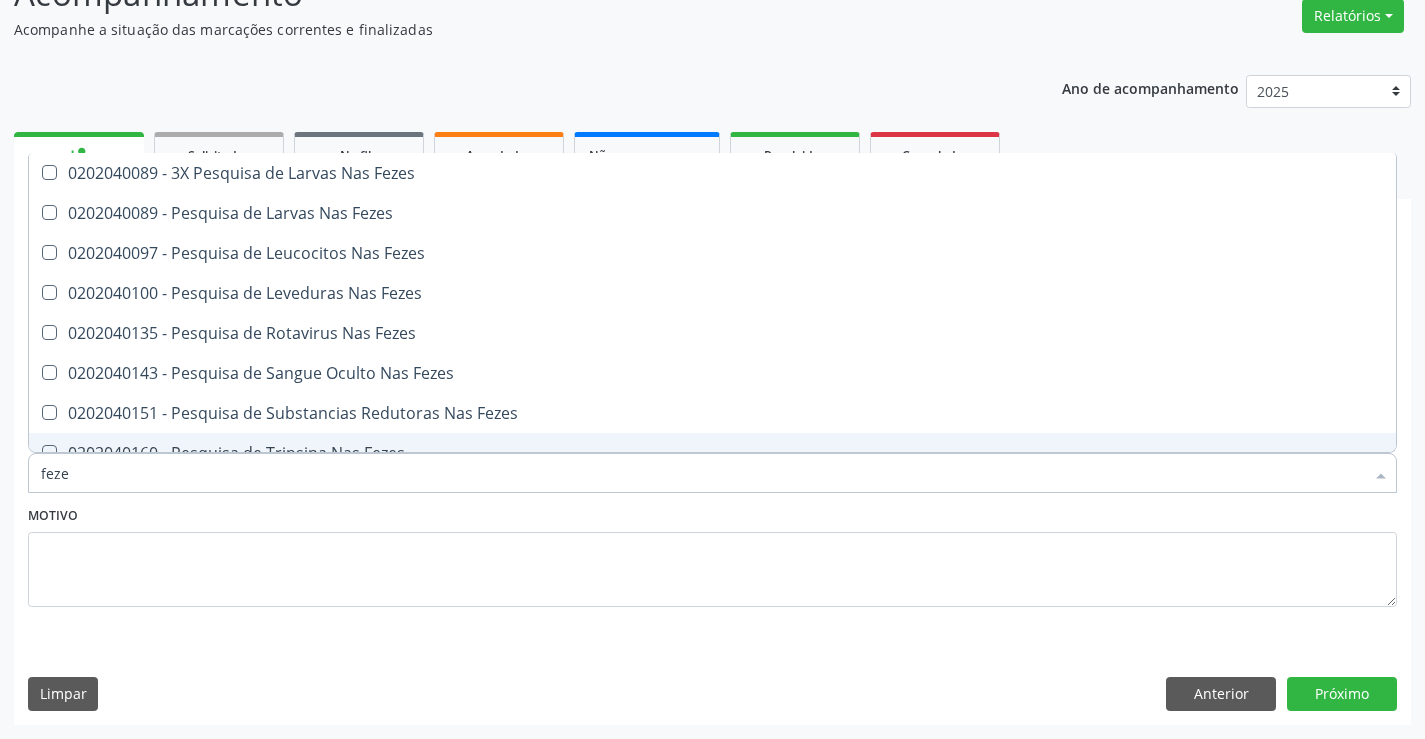 type on "fezes" 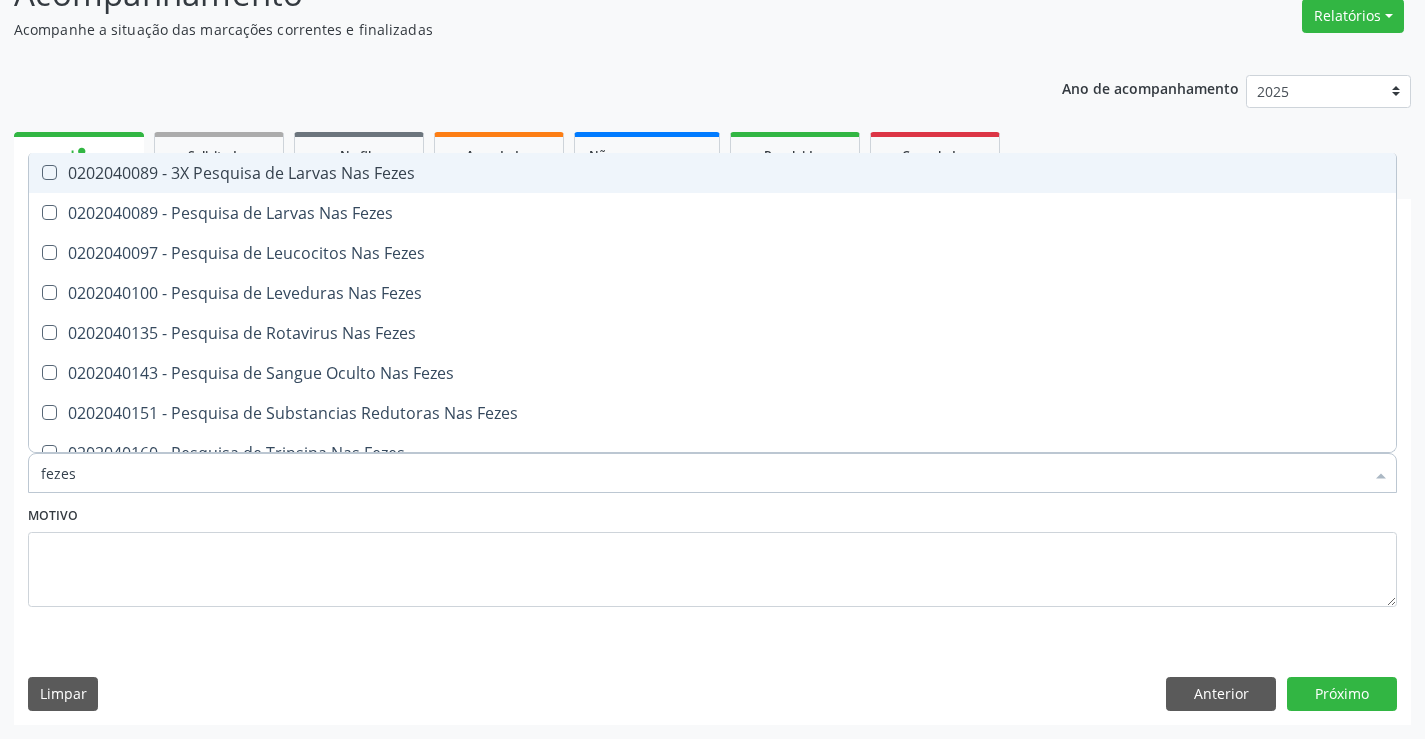 click on "0202040089 - 3X Pesquisa de Larvas Nas Fezes" at bounding box center (712, 173) 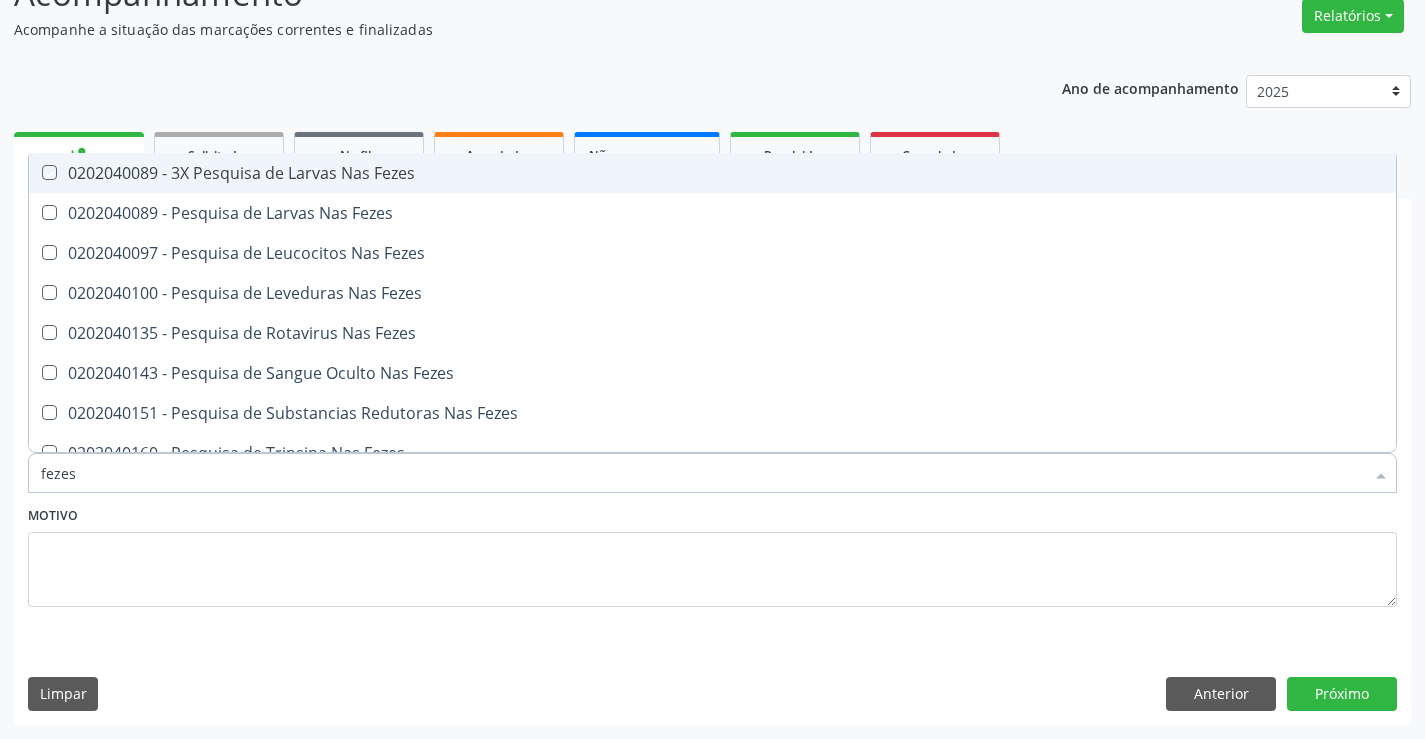 checkbox on "true" 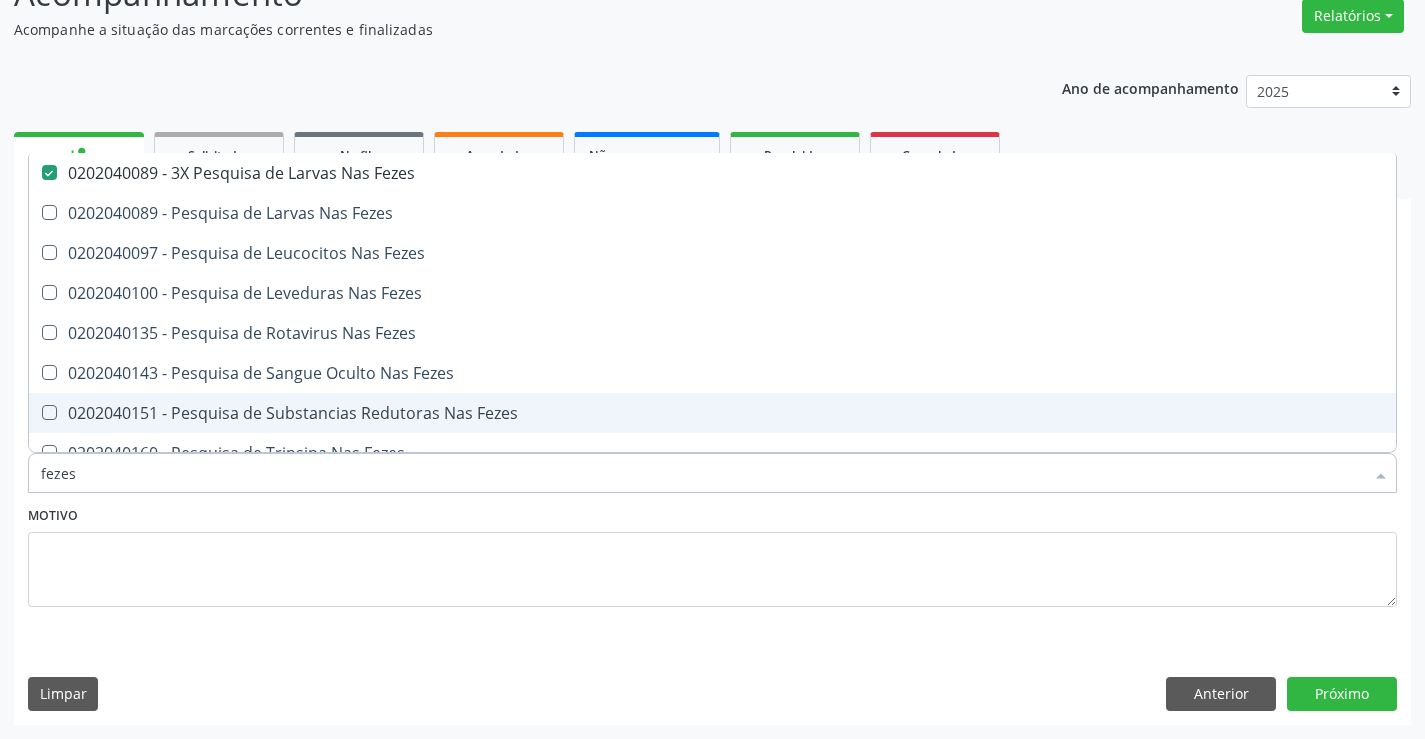 click on "fezes" at bounding box center [702, 473] 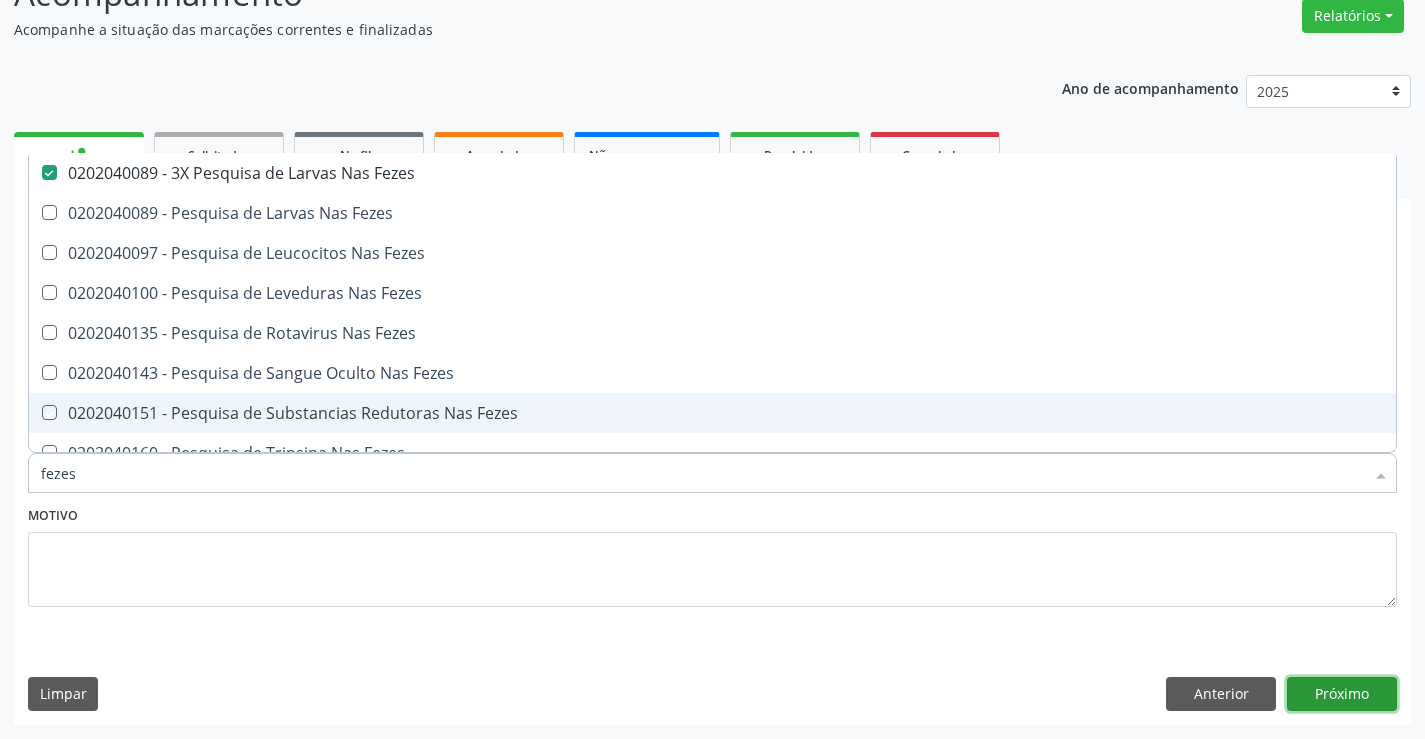 click on "Próximo" at bounding box center (1342, 694) 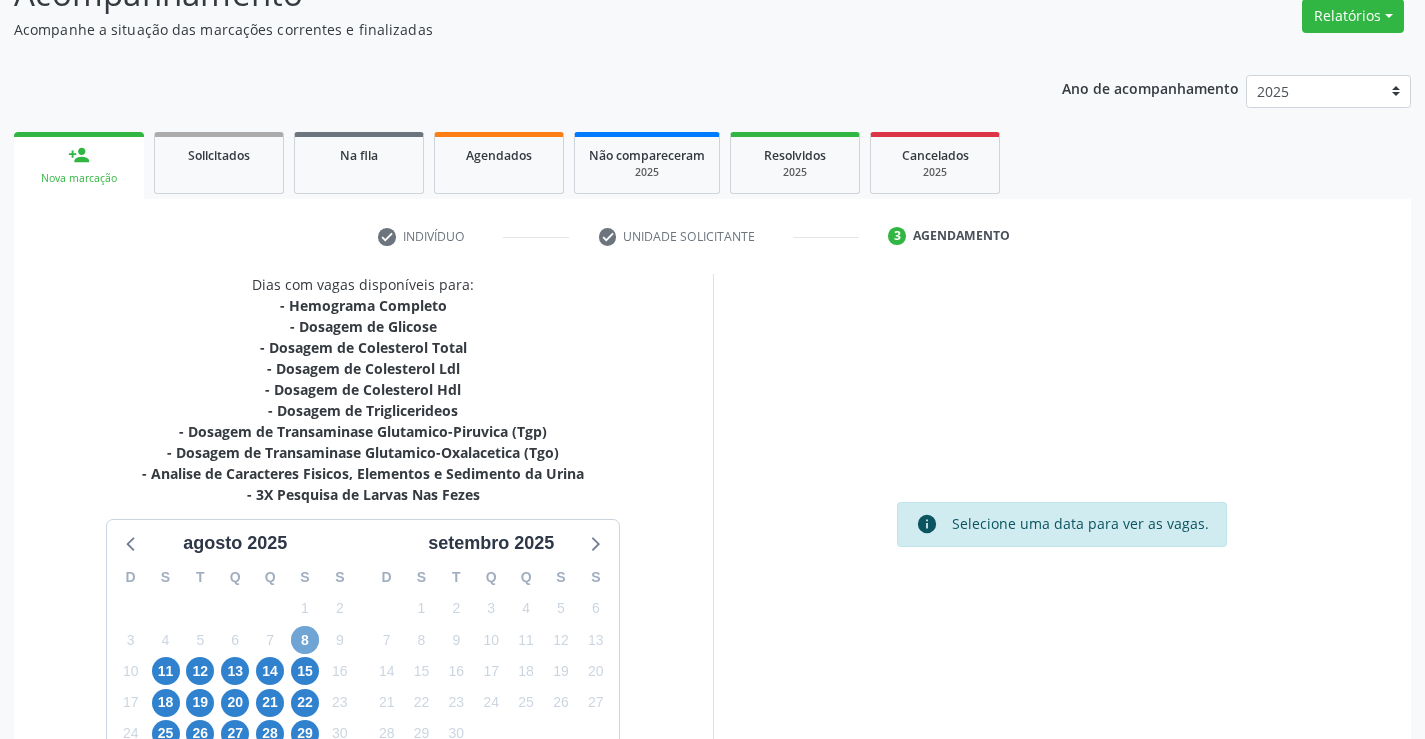 click on "8" at bounding box center [305, 640] 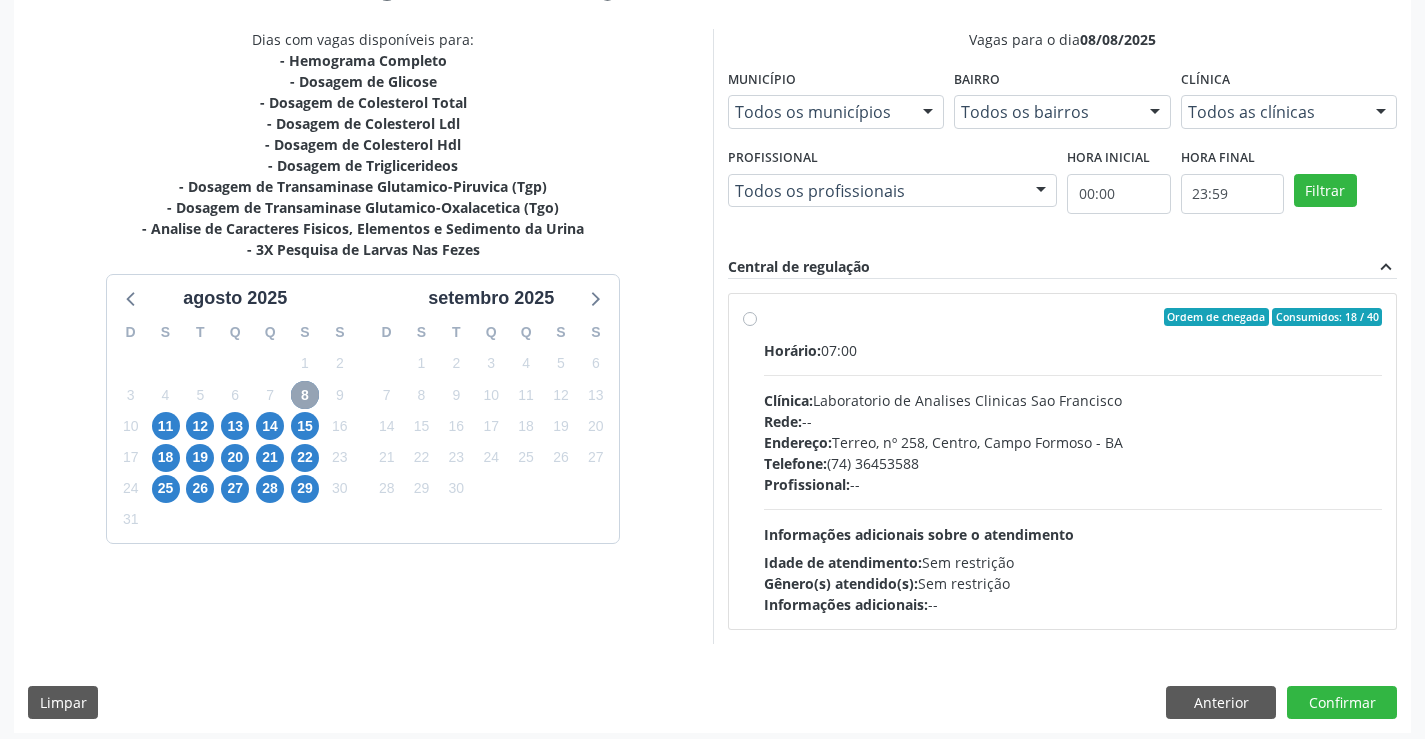 scroll, scrollTop: 420, scrollLeft: 0, axis: vertical 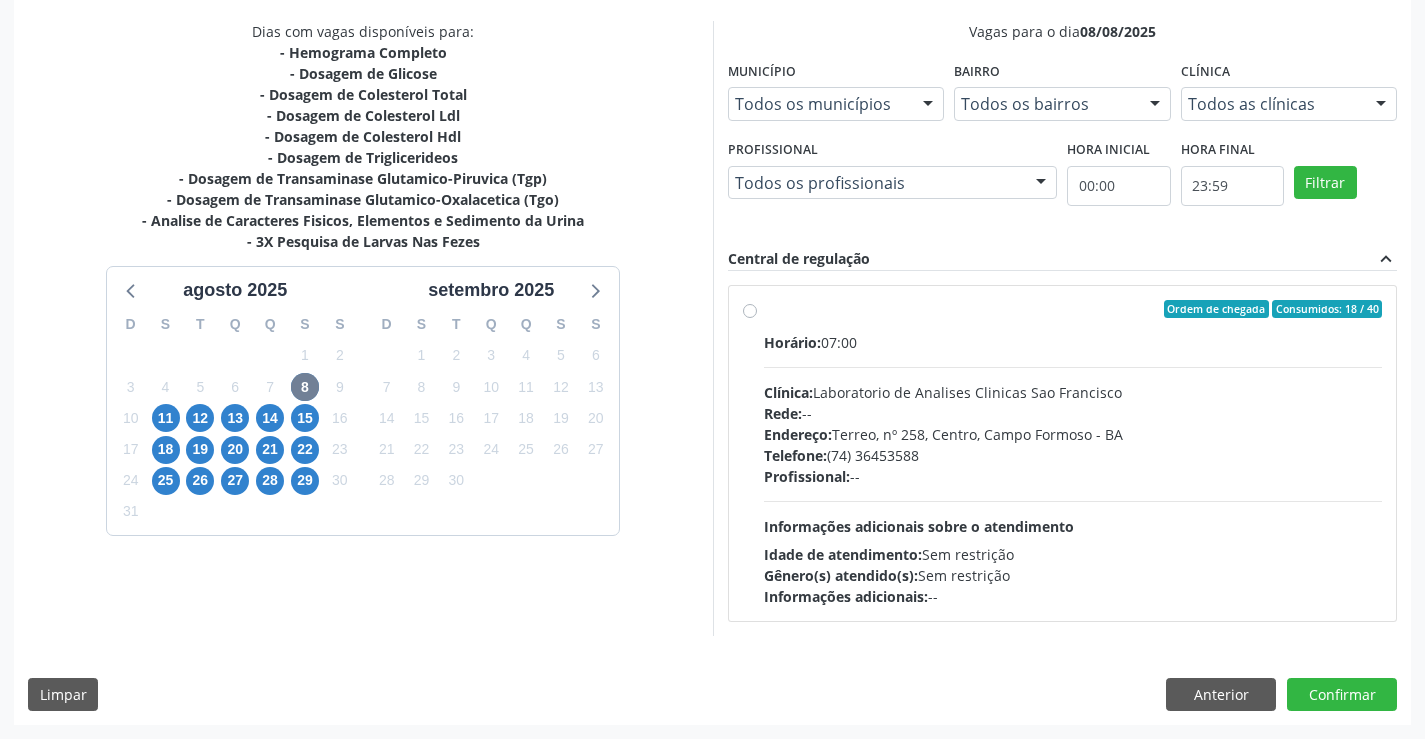 click on "Rede:
--" at bounding box center [1073, 413] 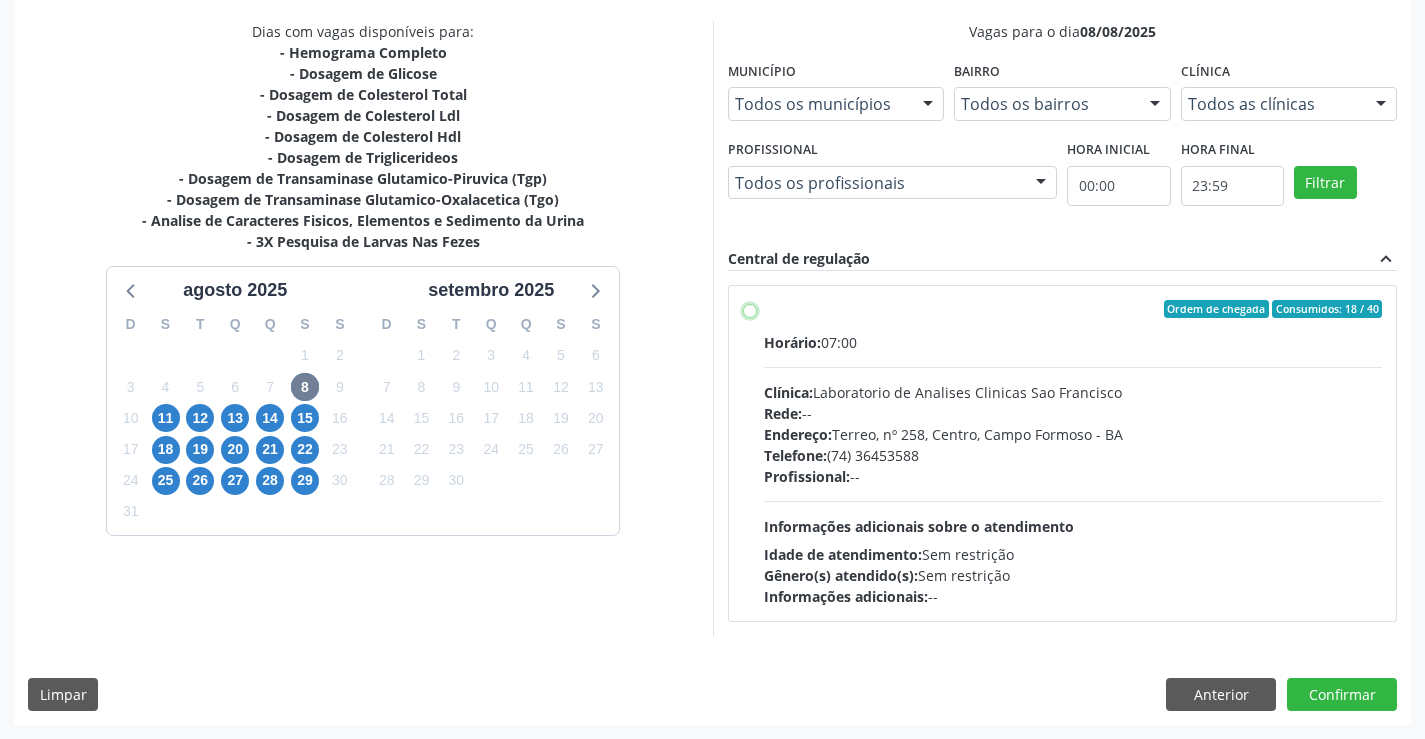 click on "Ordem de chegada
Consumidos: 18 / 40
Horário:   07:00
Clínica:  Laboratorio de Analises Clinicas Sao Francisco
Rede:
--
Endereço:   Terreo, nº 258, Centro, Campo Formoso - BA
Telefone:   (74) 36453588
Profissional:
--
Informações adicionais sobre o atendimento
Idade de atendimento:
Sem restrição
Gênero(s) atendido(s):
Sem restrição
Informações adicionais:
--" at bounding box center (750, 309) 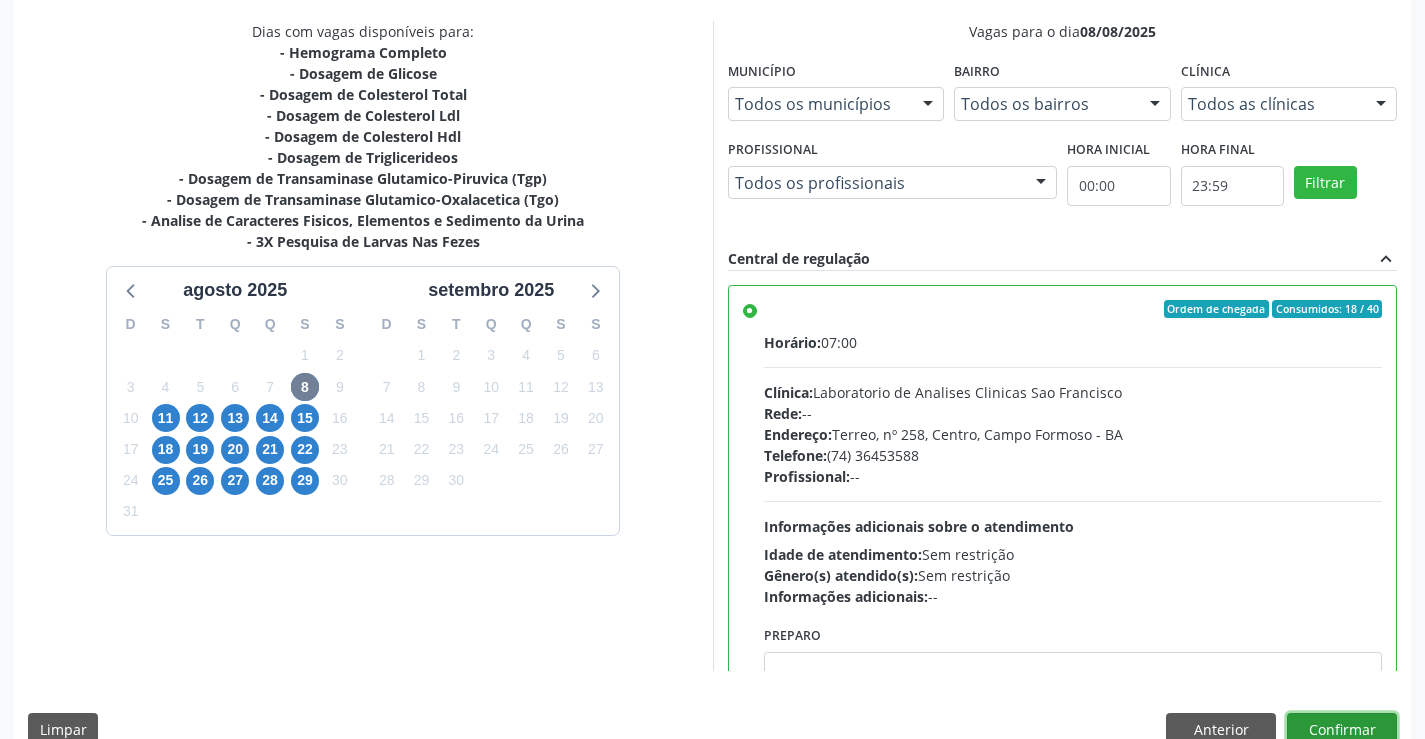 click on "Confirmar" at bounding box center [1342, 730] 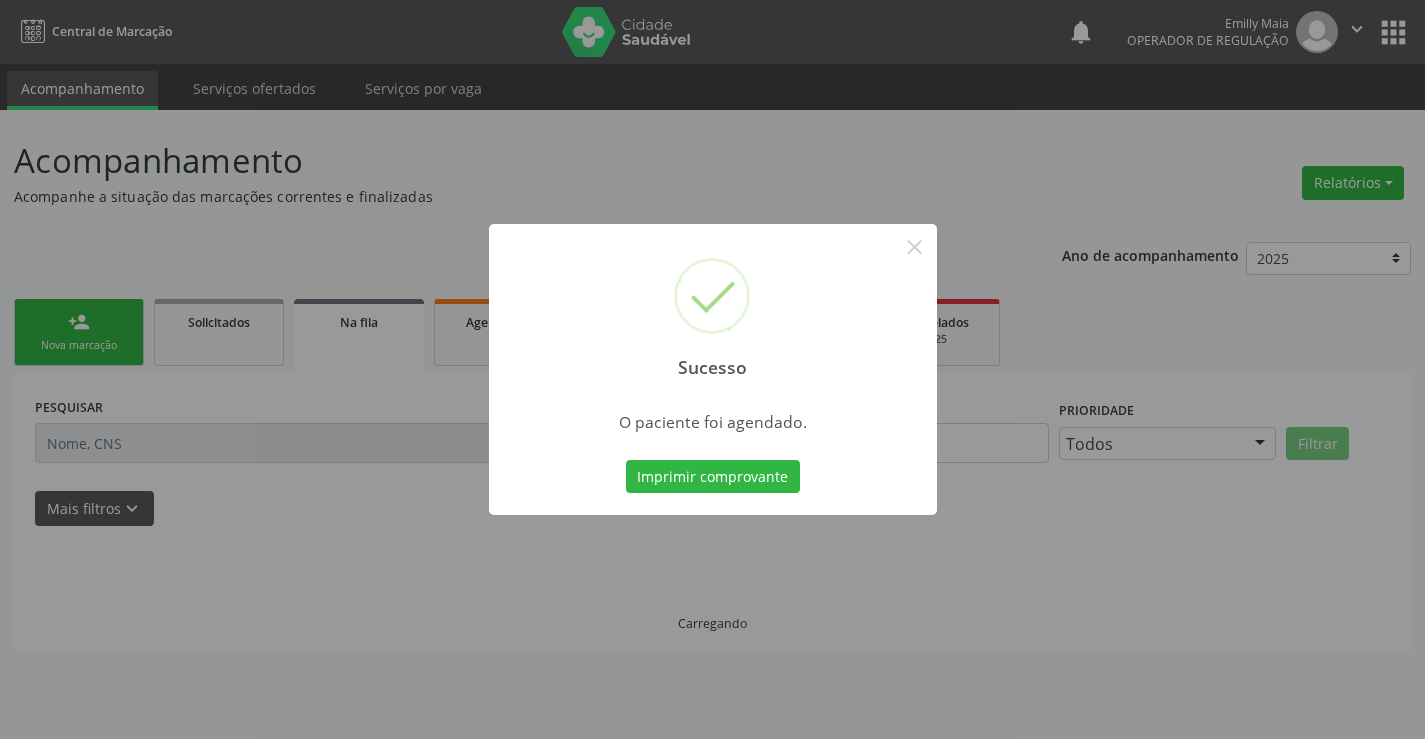 scroll, scrollTop: 0, scrollLeft: 0, axis: both 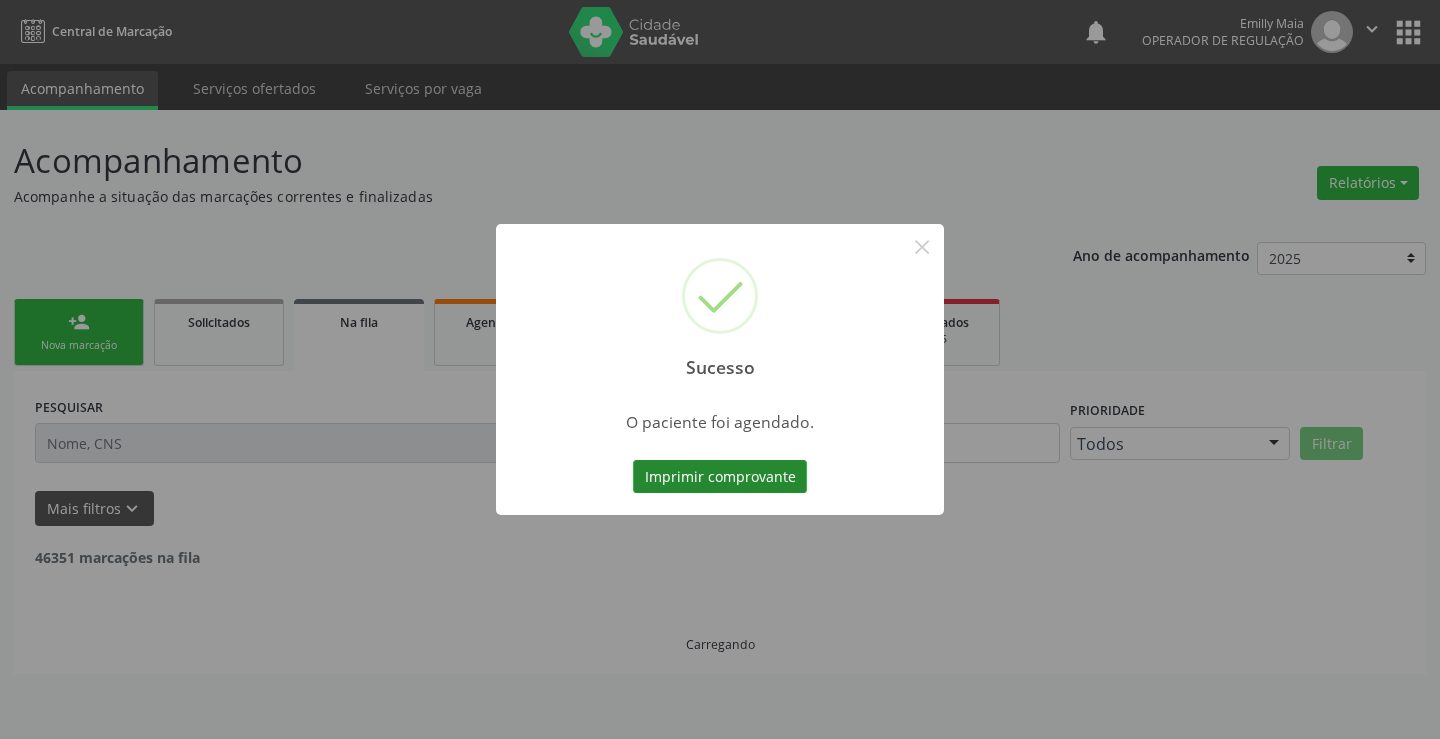 click on "Imprimir comprovante" at bounding box center (720, 477) 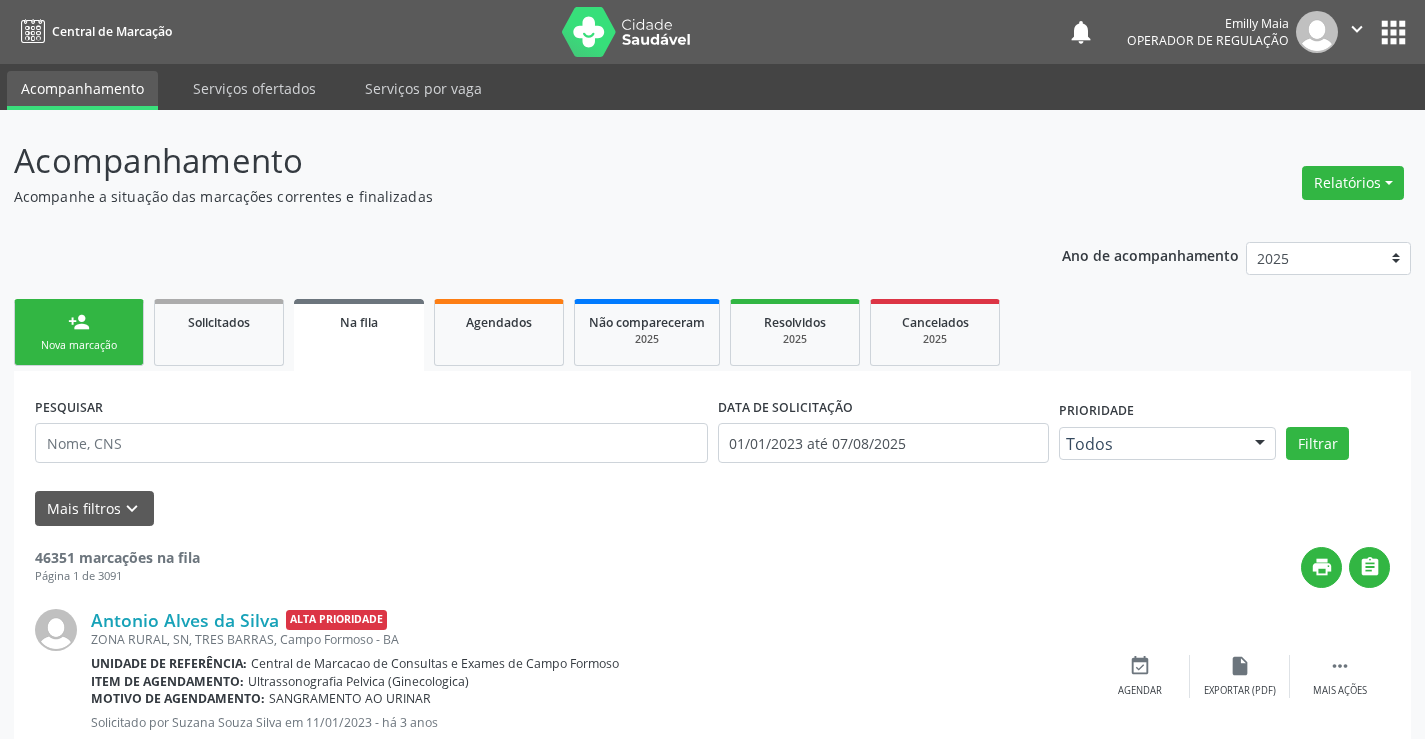 click on "Nova marcação" at bounding box center (79, 345) 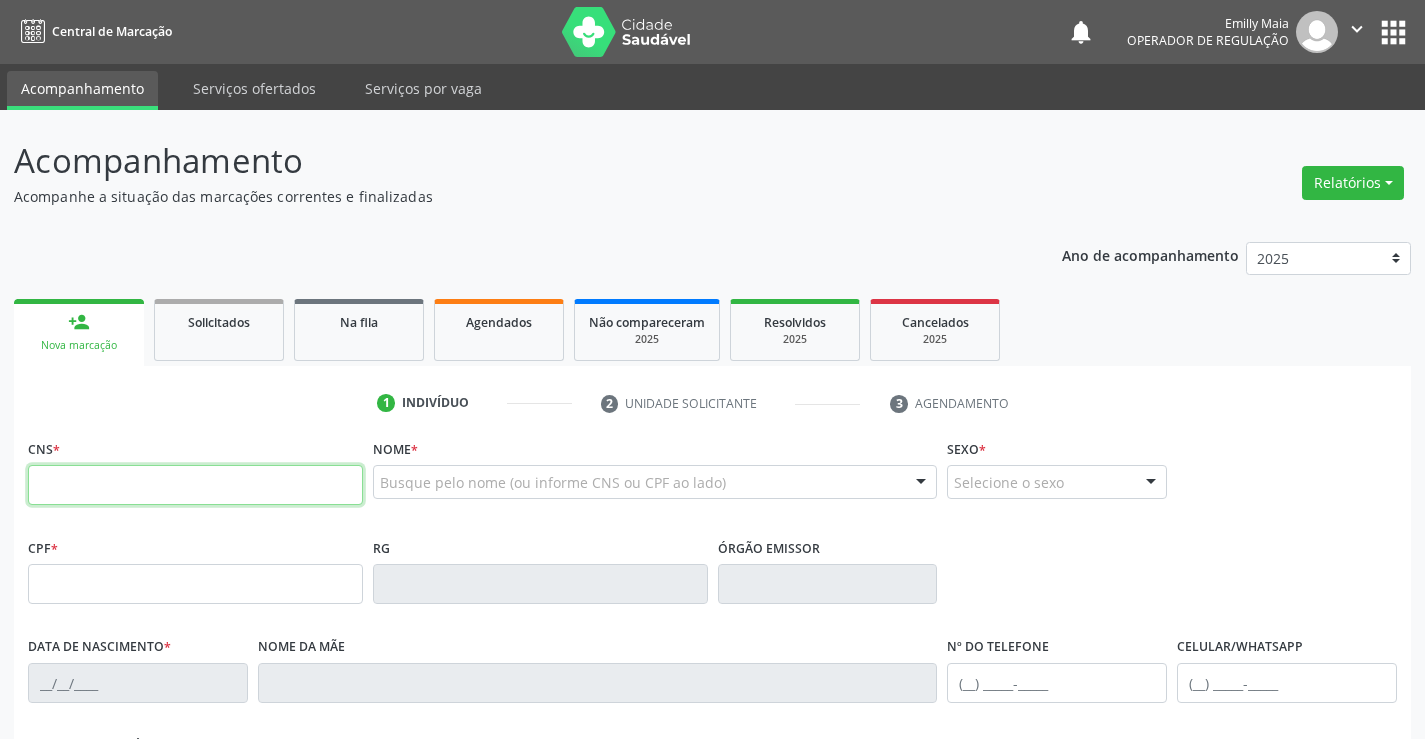 click at bounding box center [195, 485] 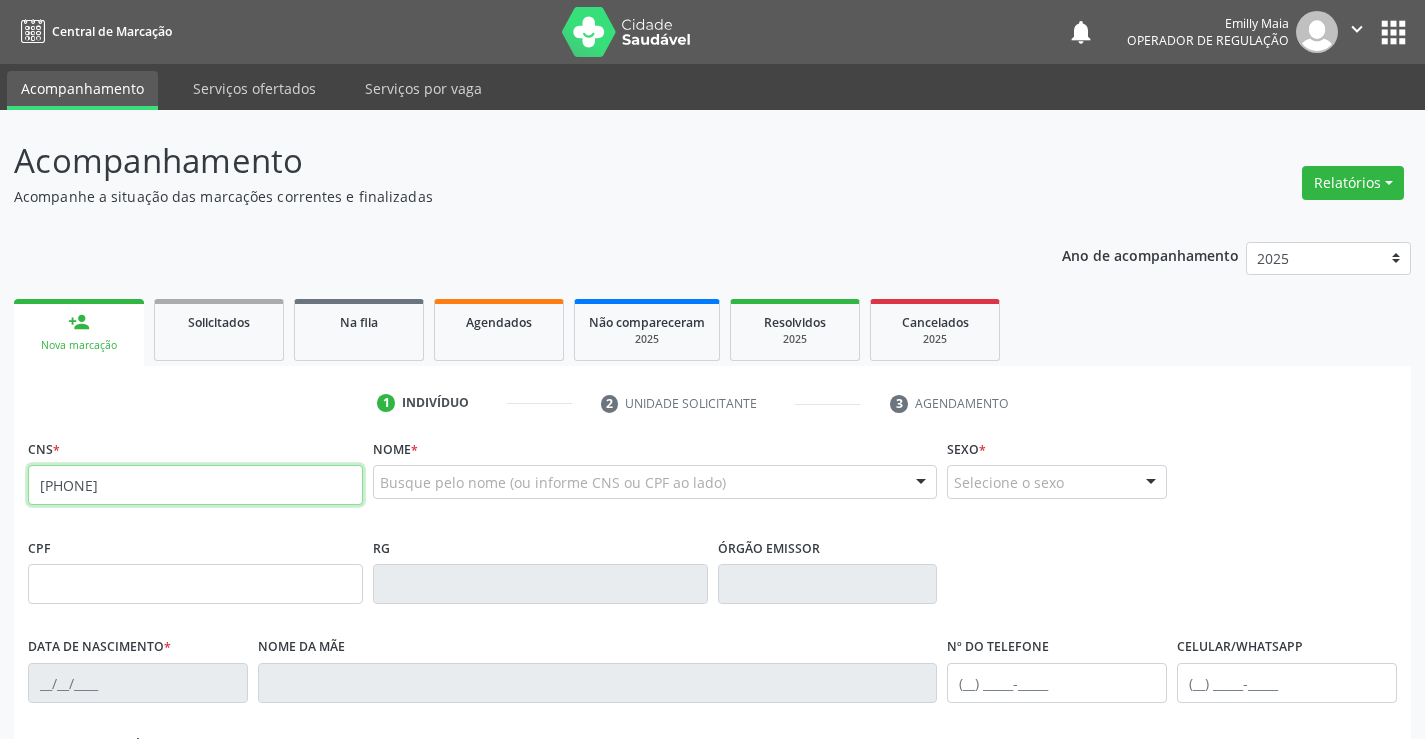 type on "708 6005 7144 1283" 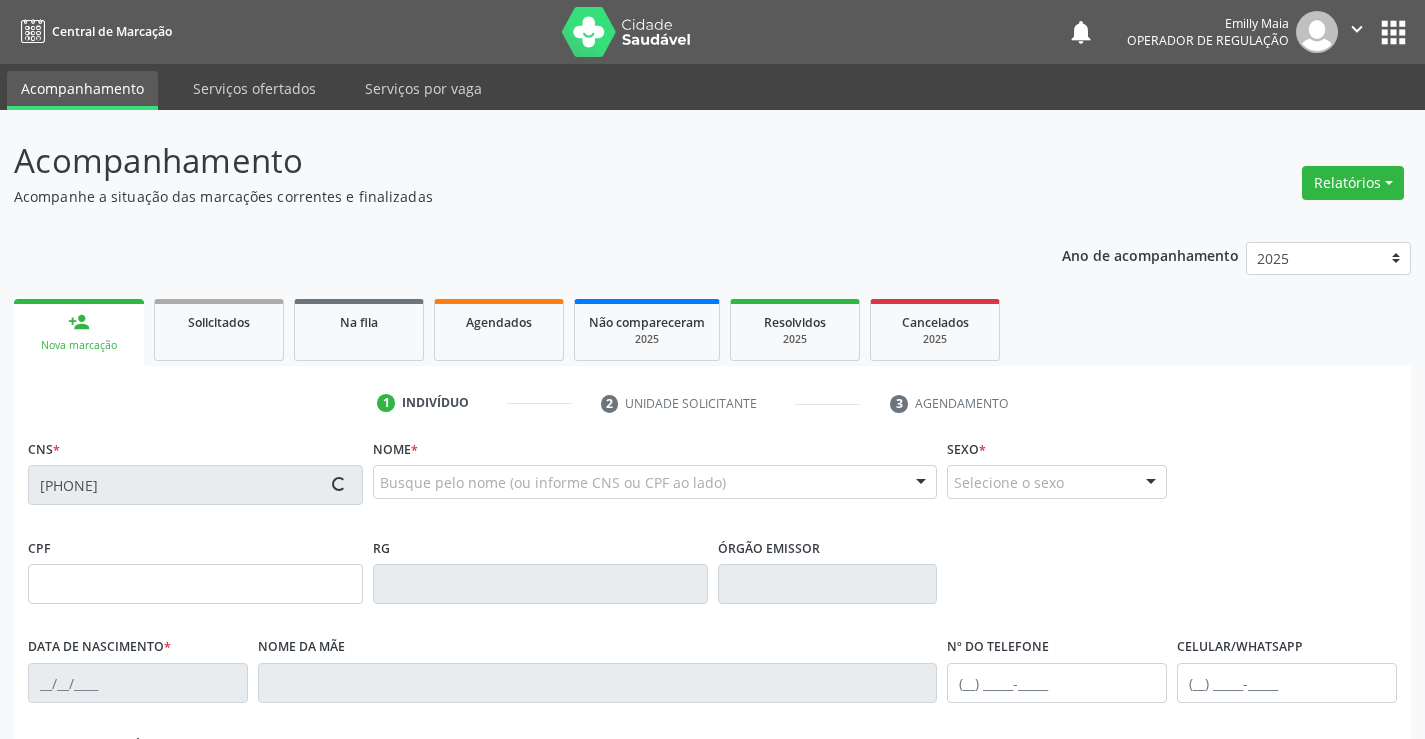 type on "17/07/2020" 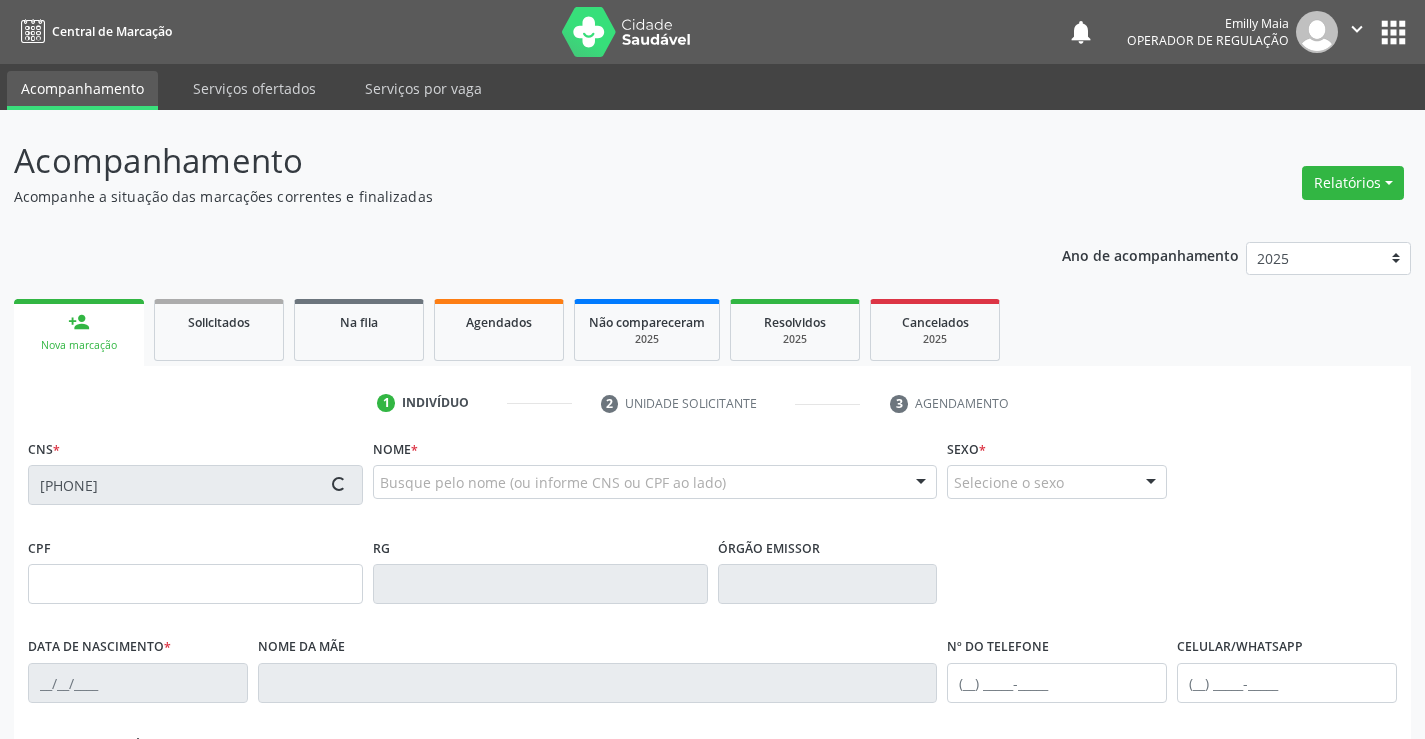 type on "S/N" 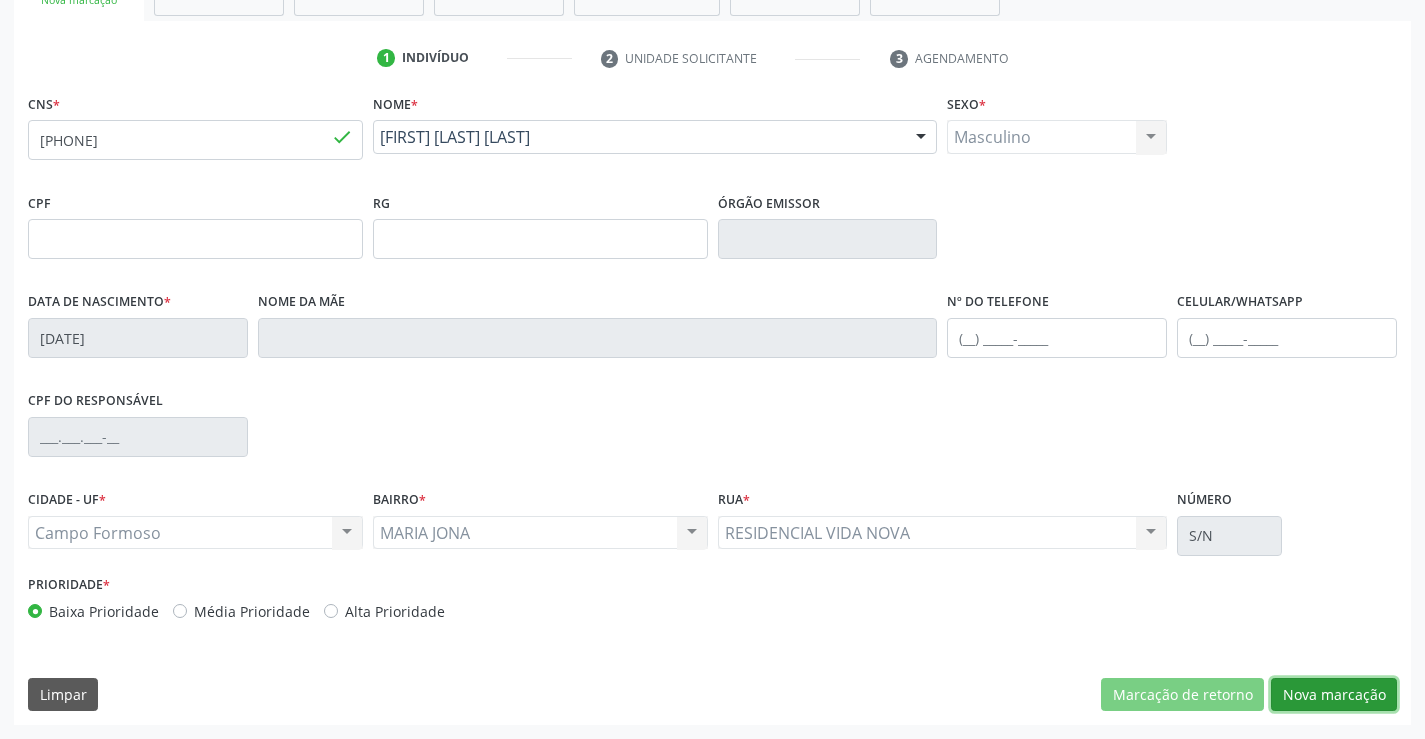 click on "Nova marcação" at bounding box center [1334, 695] 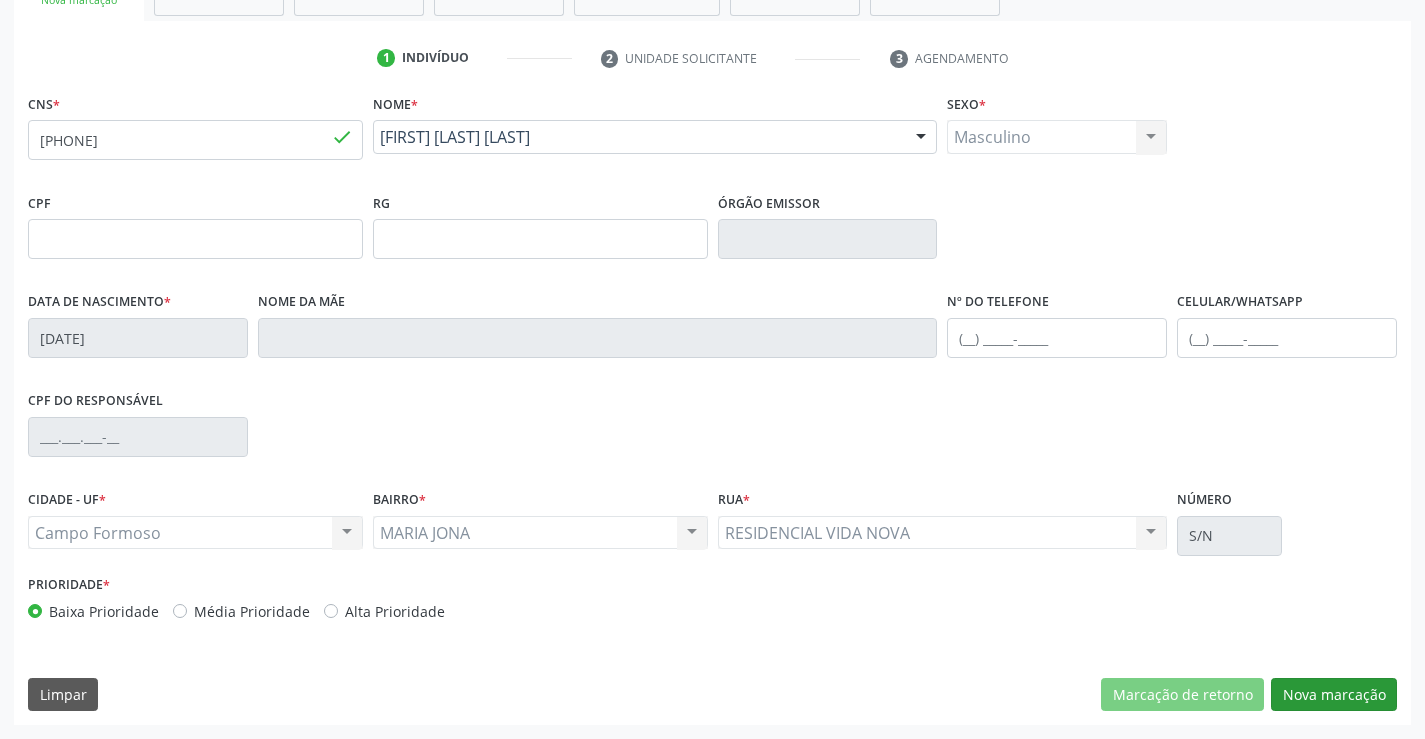 scroll, scrollTop: 167, scrollLeft: 0, axis: vertical 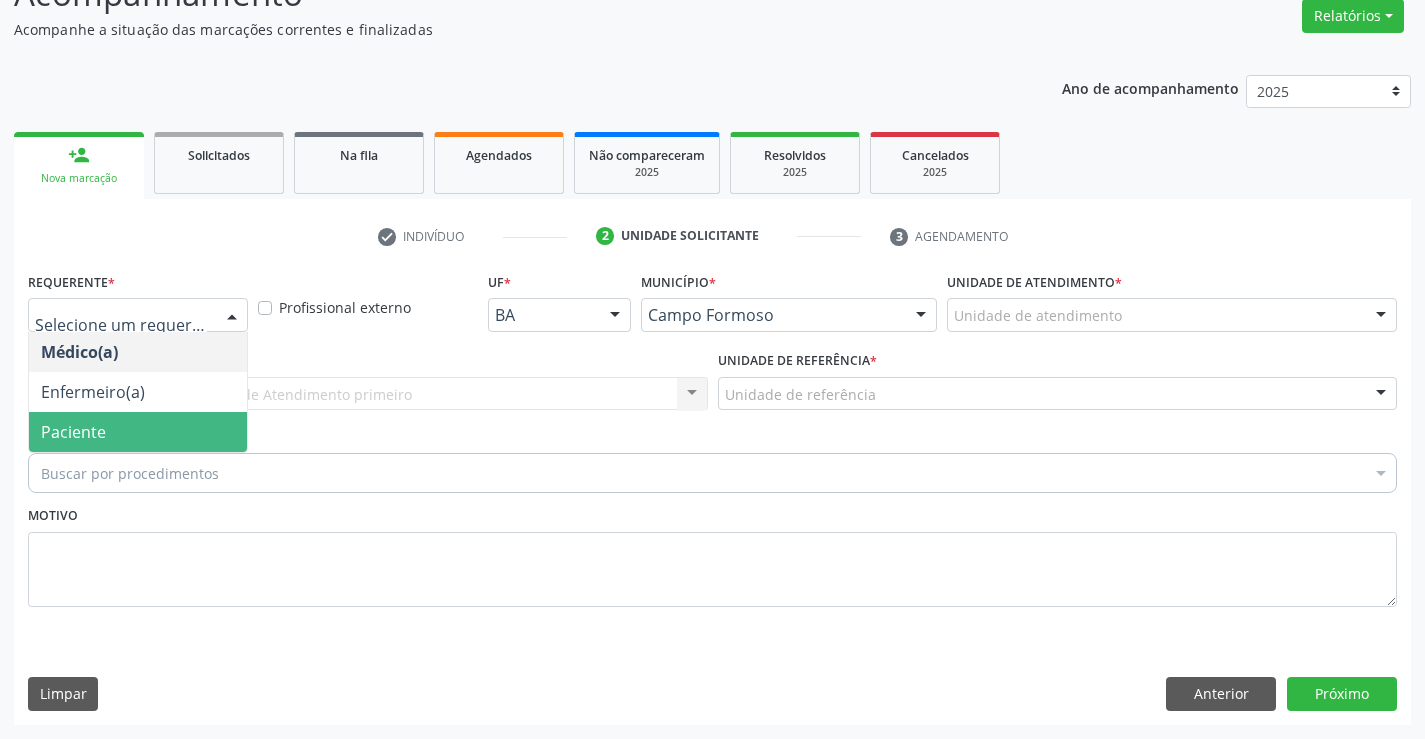 click on "Paciente" at bounding box center (138, 432) 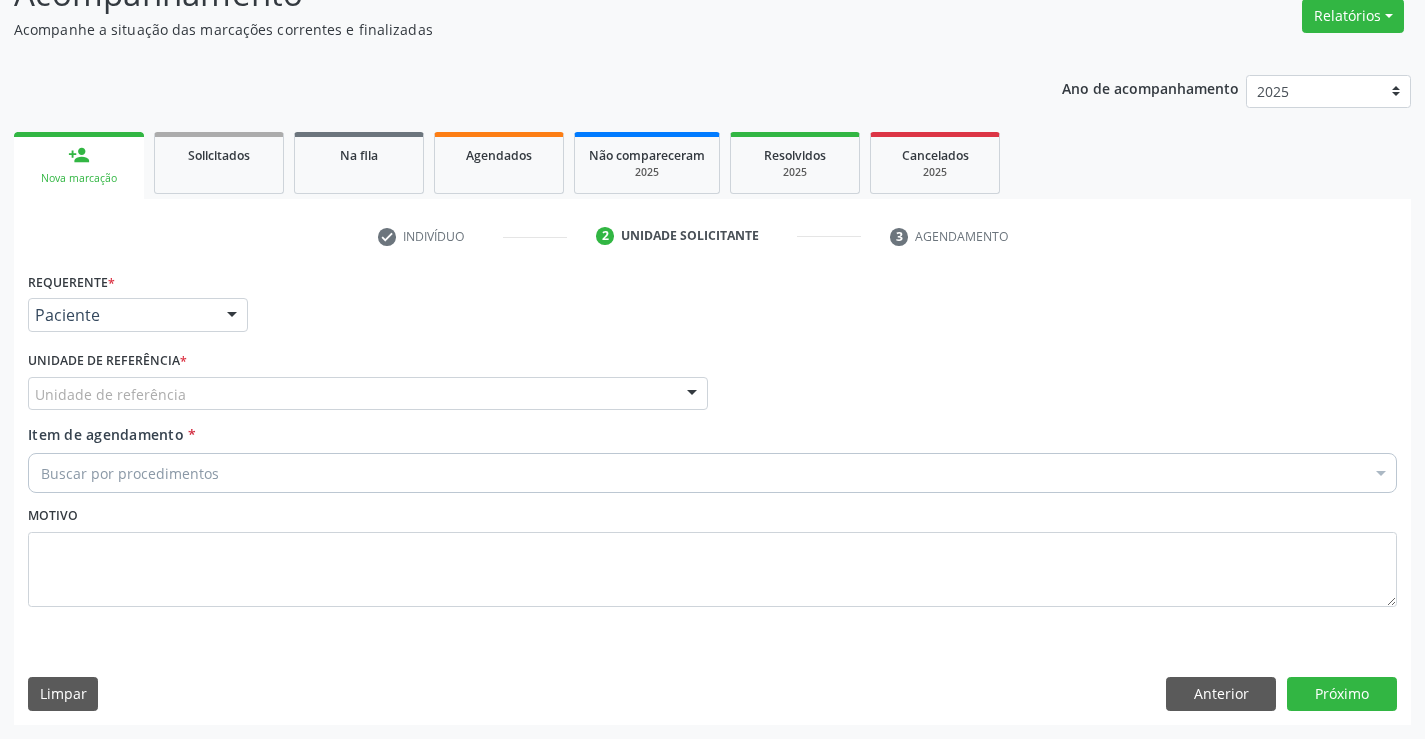click on "Unidade de referência" at bounding box center [368, 394] 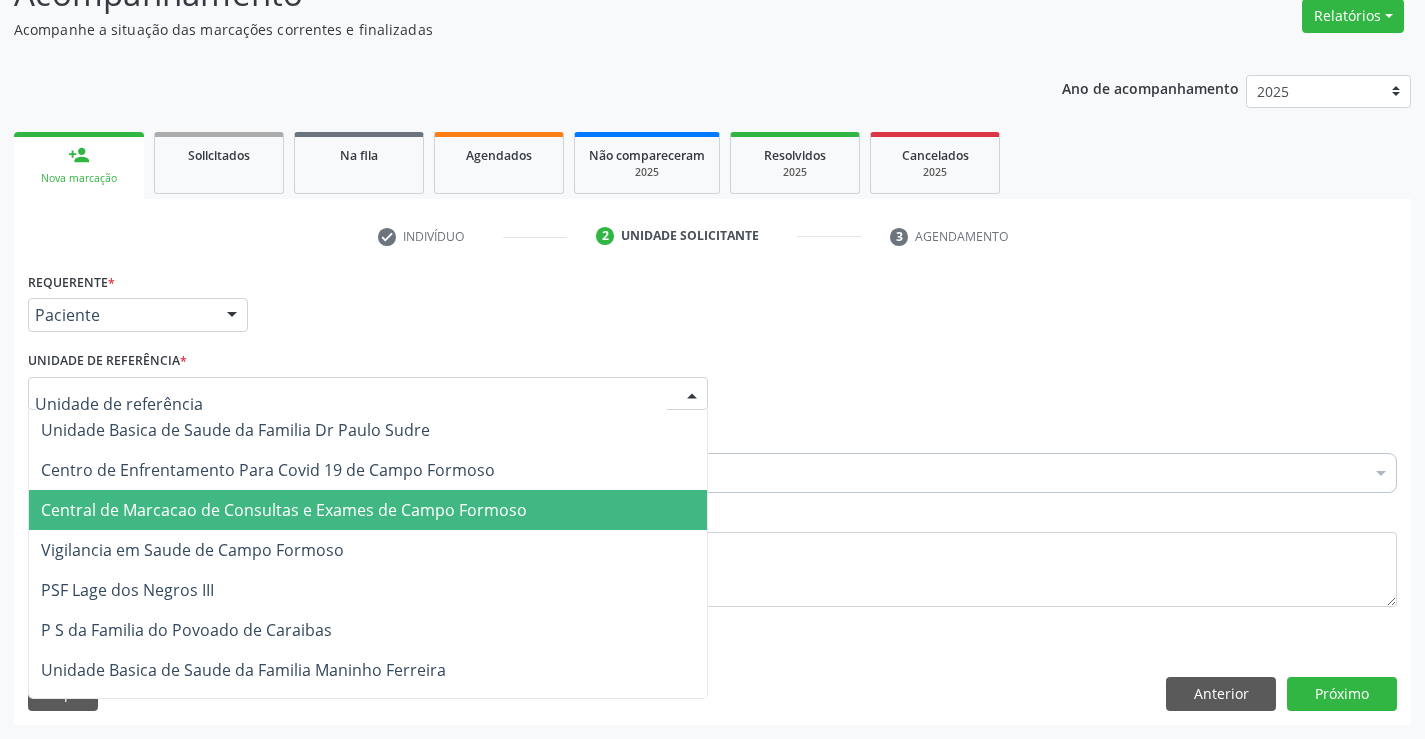 click on "Central de Marcacao de Consultas e Exames de Campo Formoso" at bounding box center [284, 510] 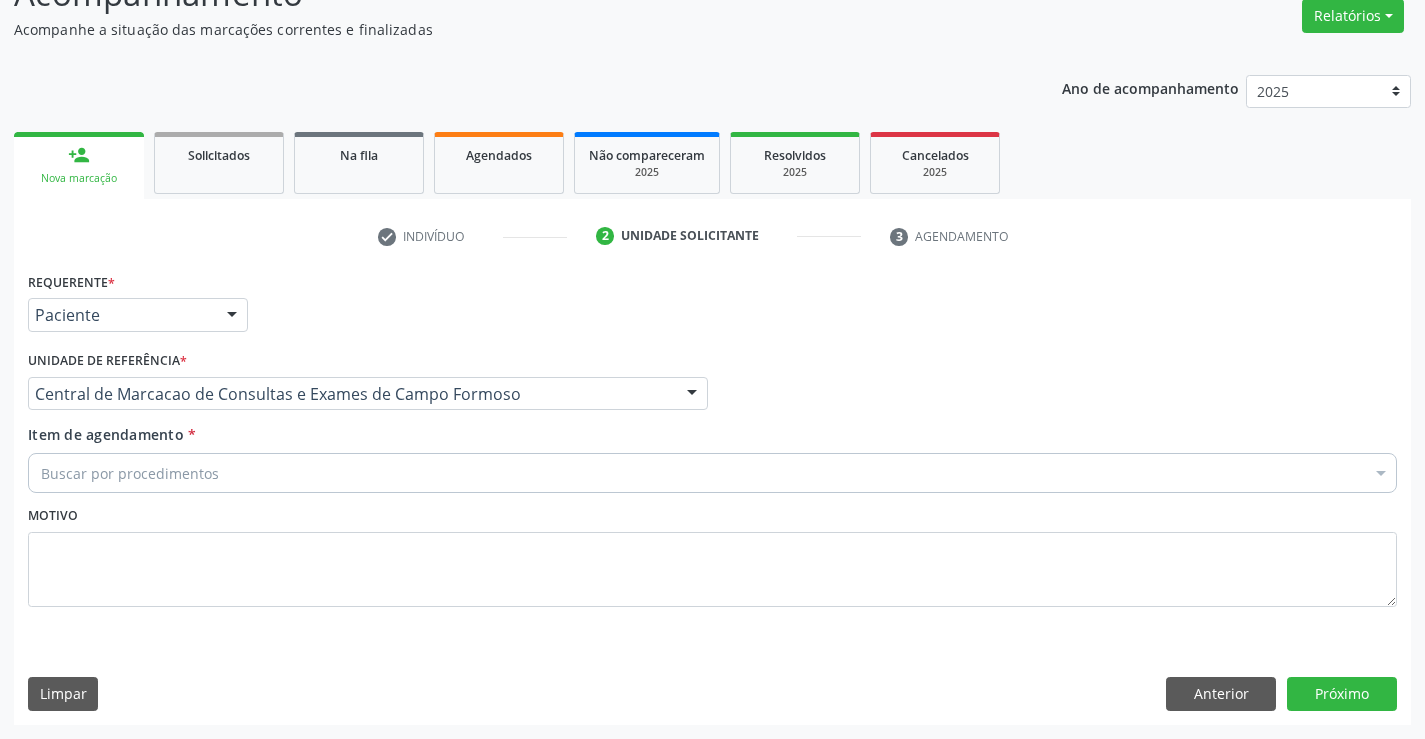 click on "Buscar por procedimentos" at bounding box center [712, 473] 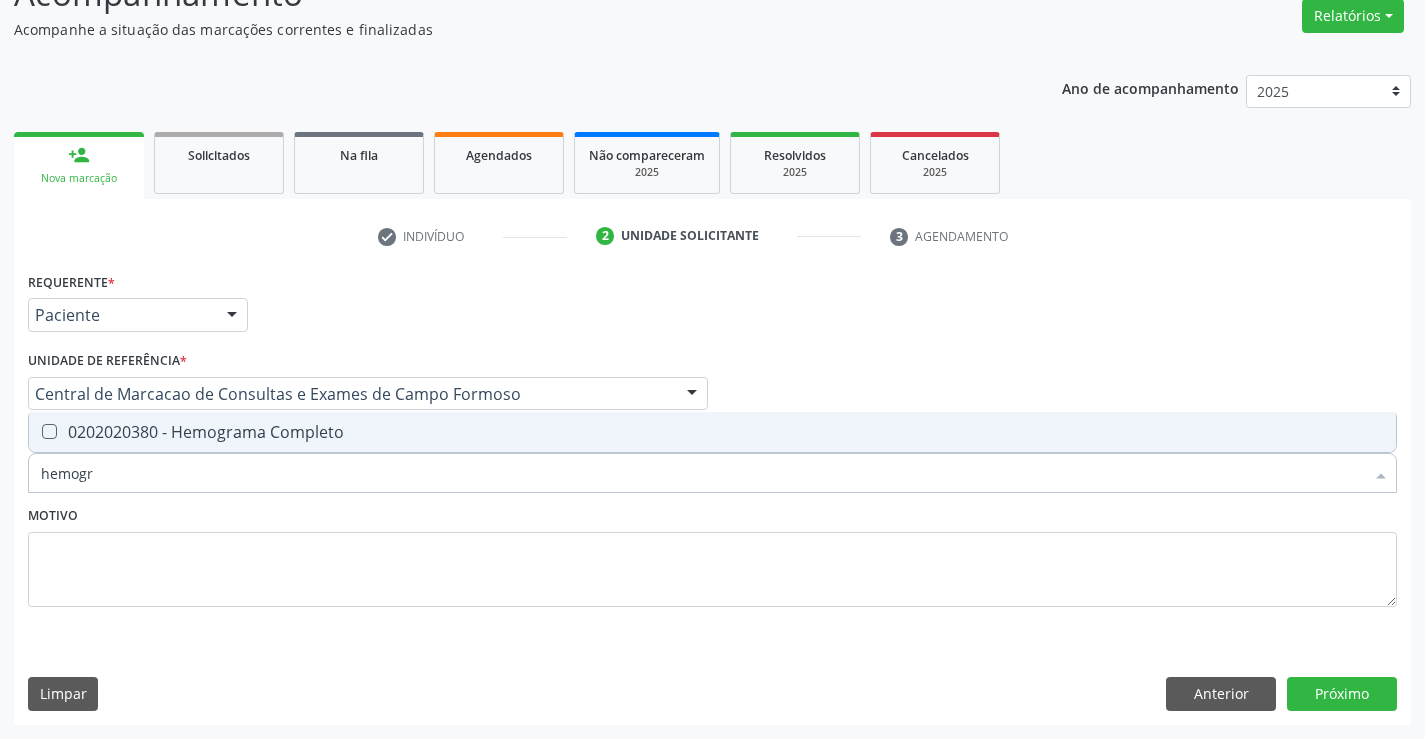 type on "hemogra" 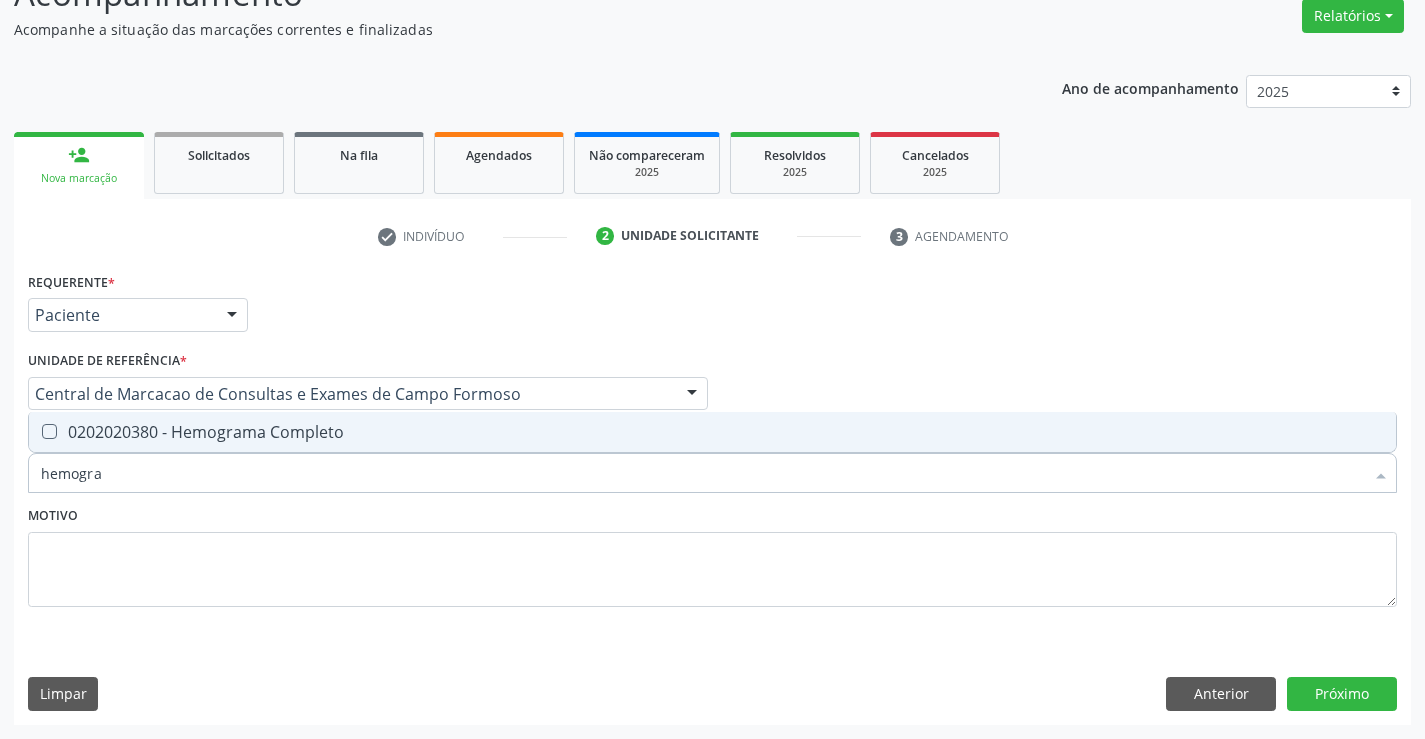 click on "0202020380 - Hemograma Completo" at bounding box center [712, 432] 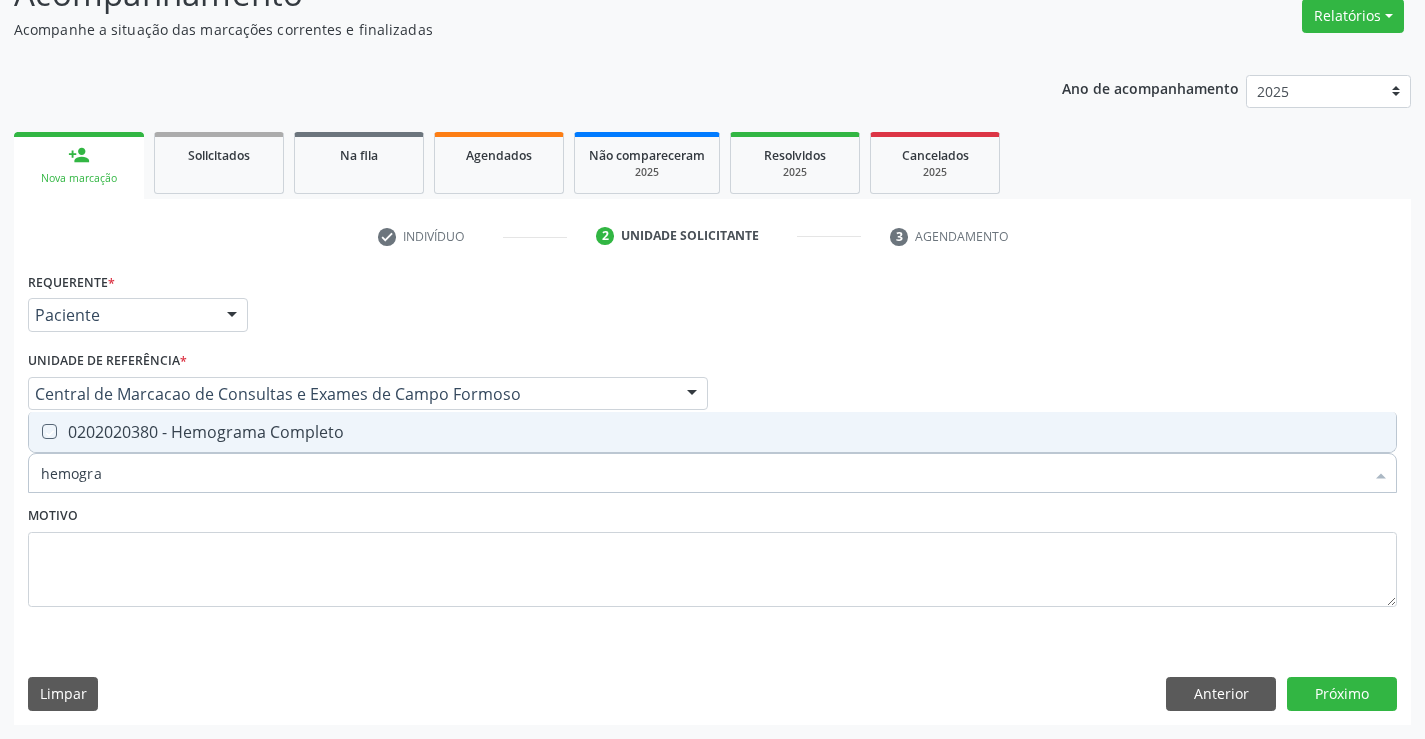 checkbox on "true" 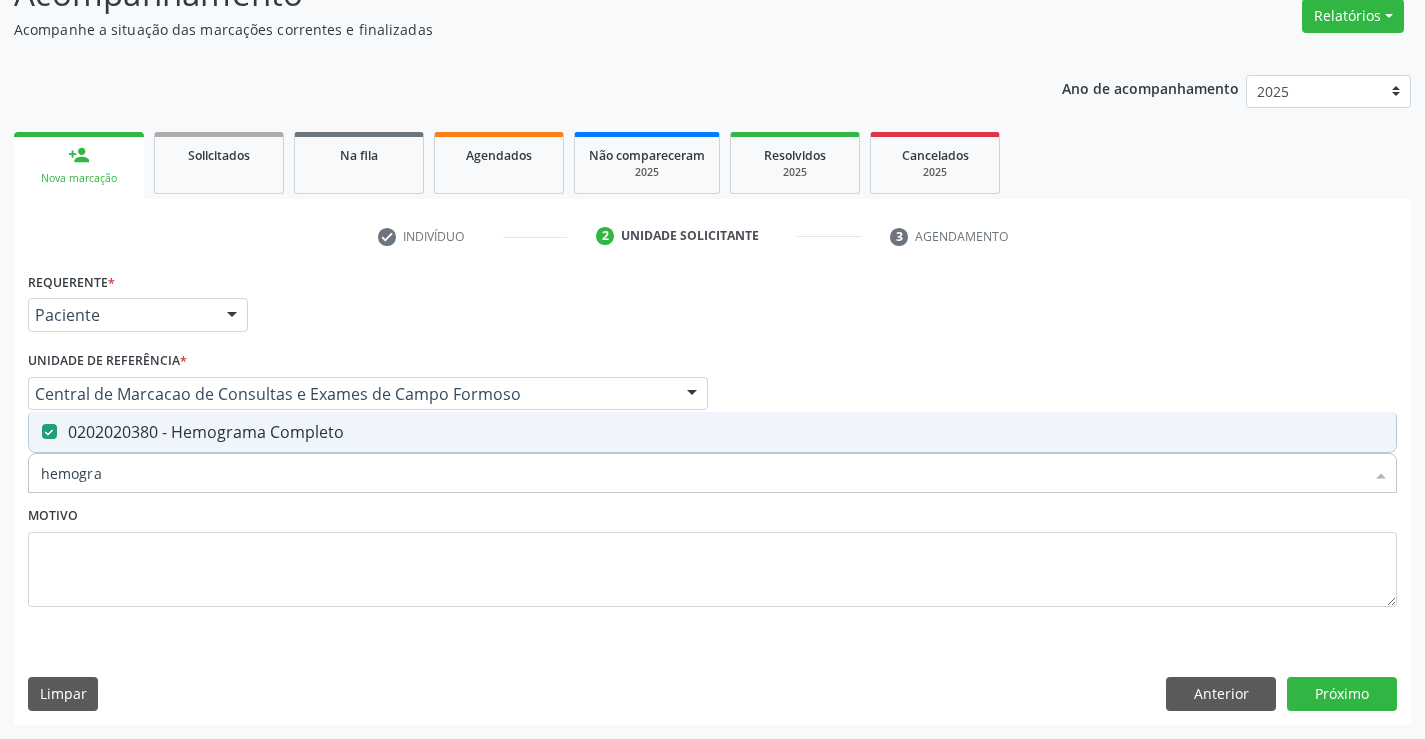 click on "hemogra" at bounding box center (702, 473) 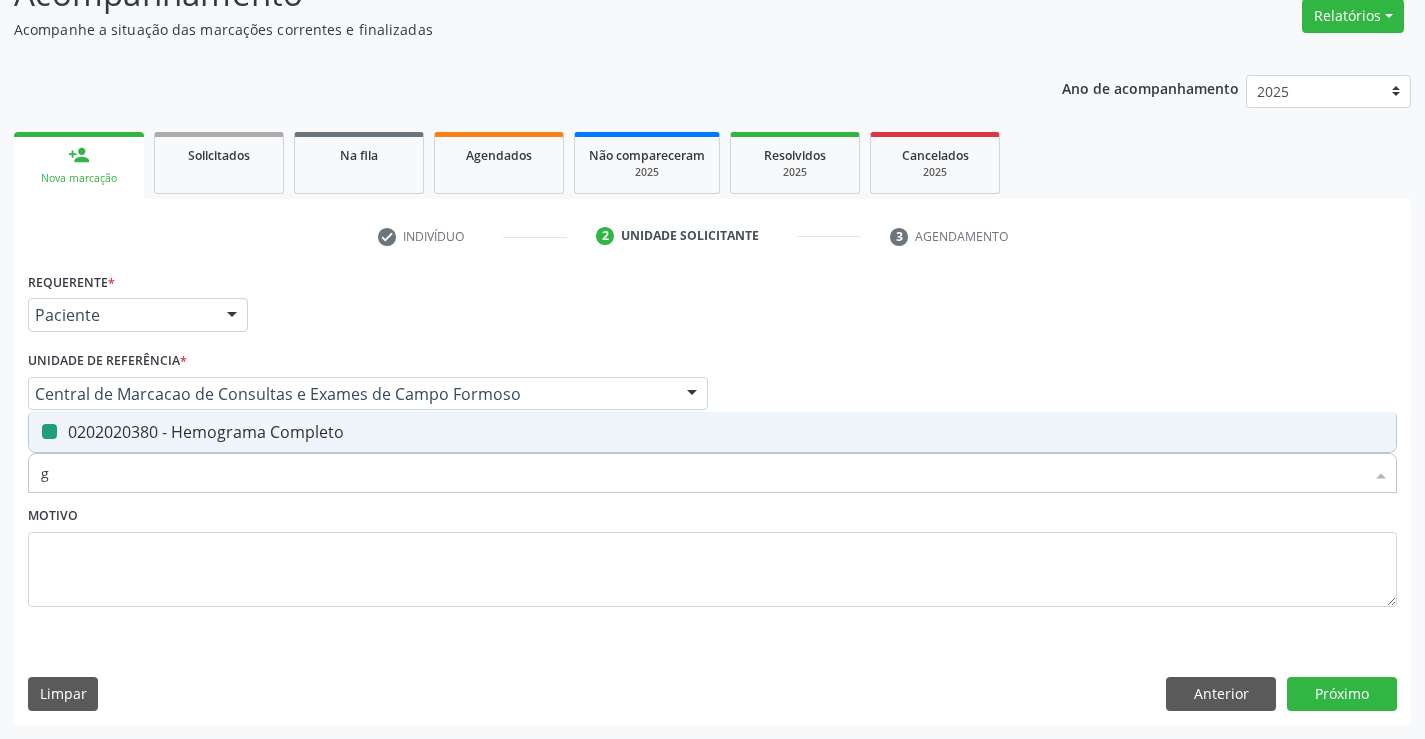 type on "gl" 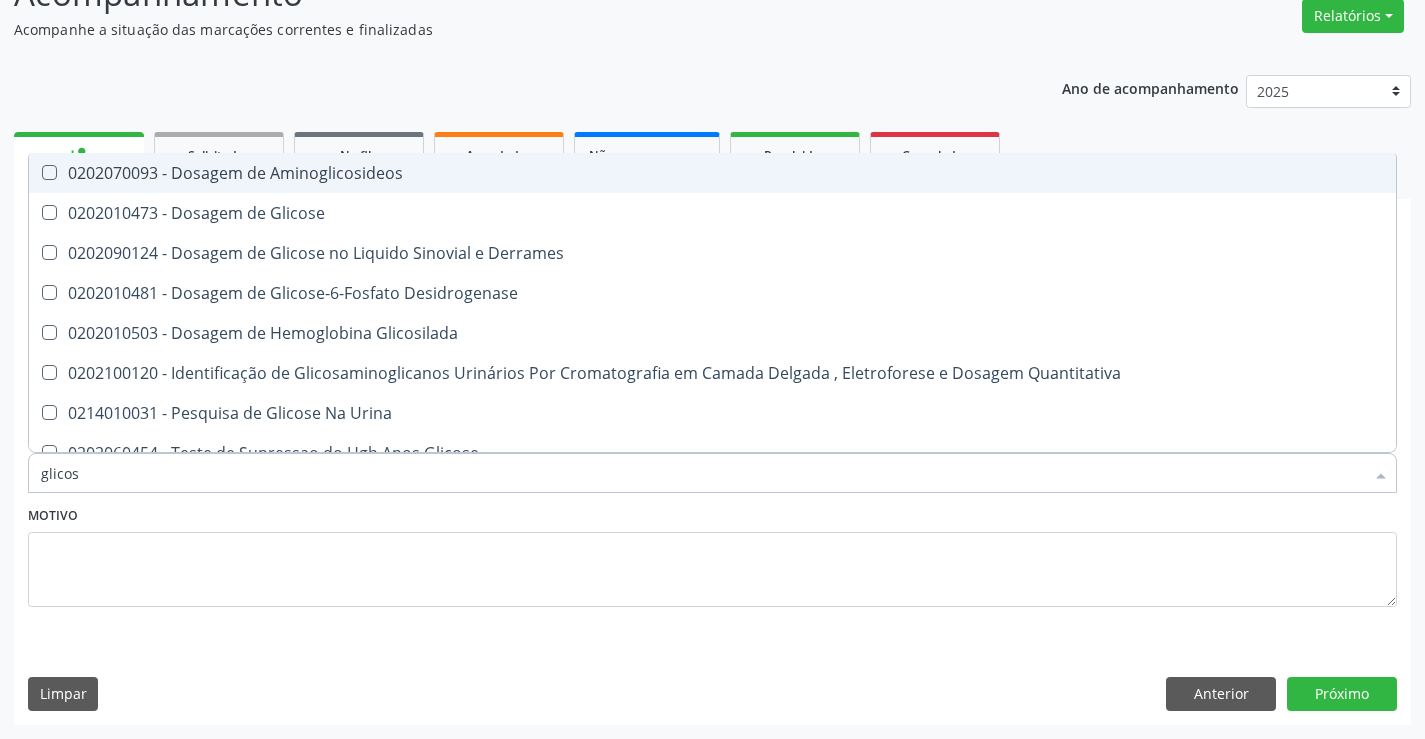 type on "glicose" 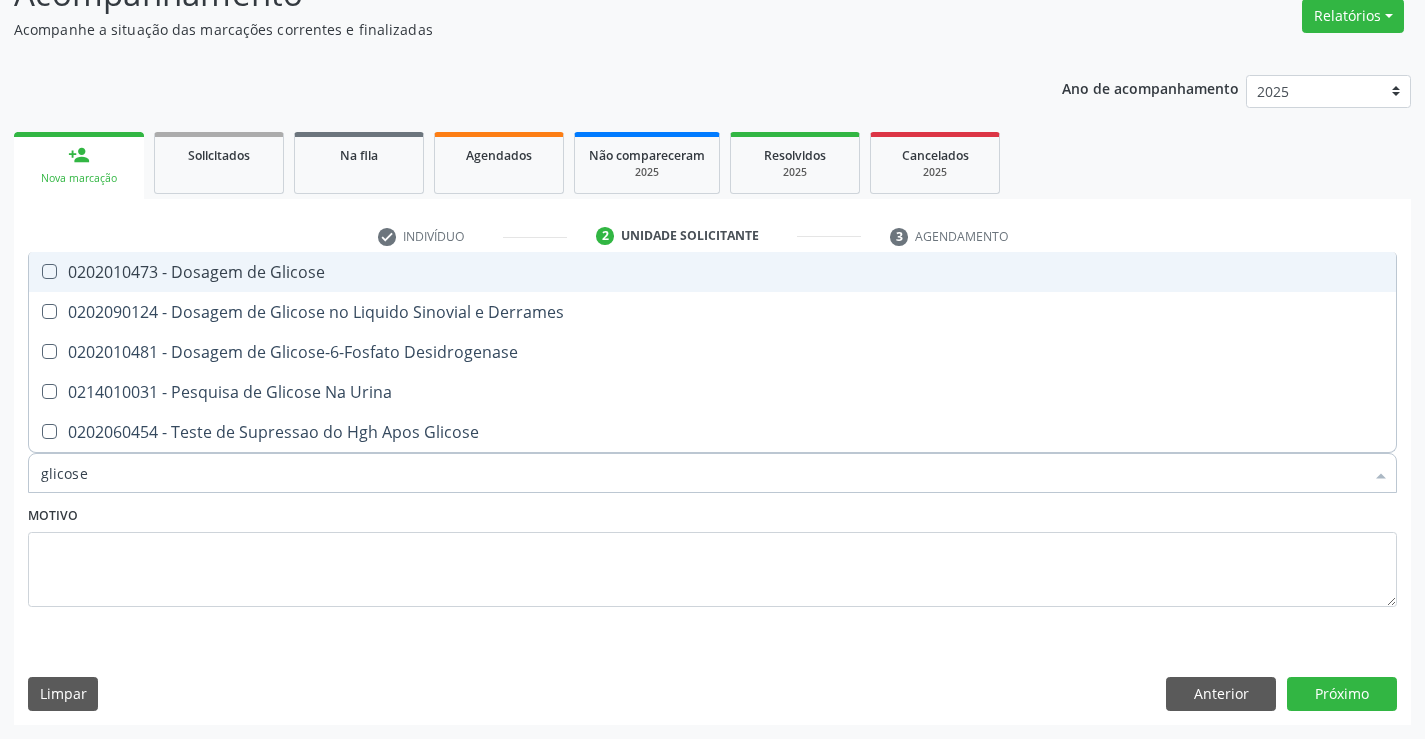 click on "0202010473 - Dosagem de Glicose" at bounding box center (712, 272) 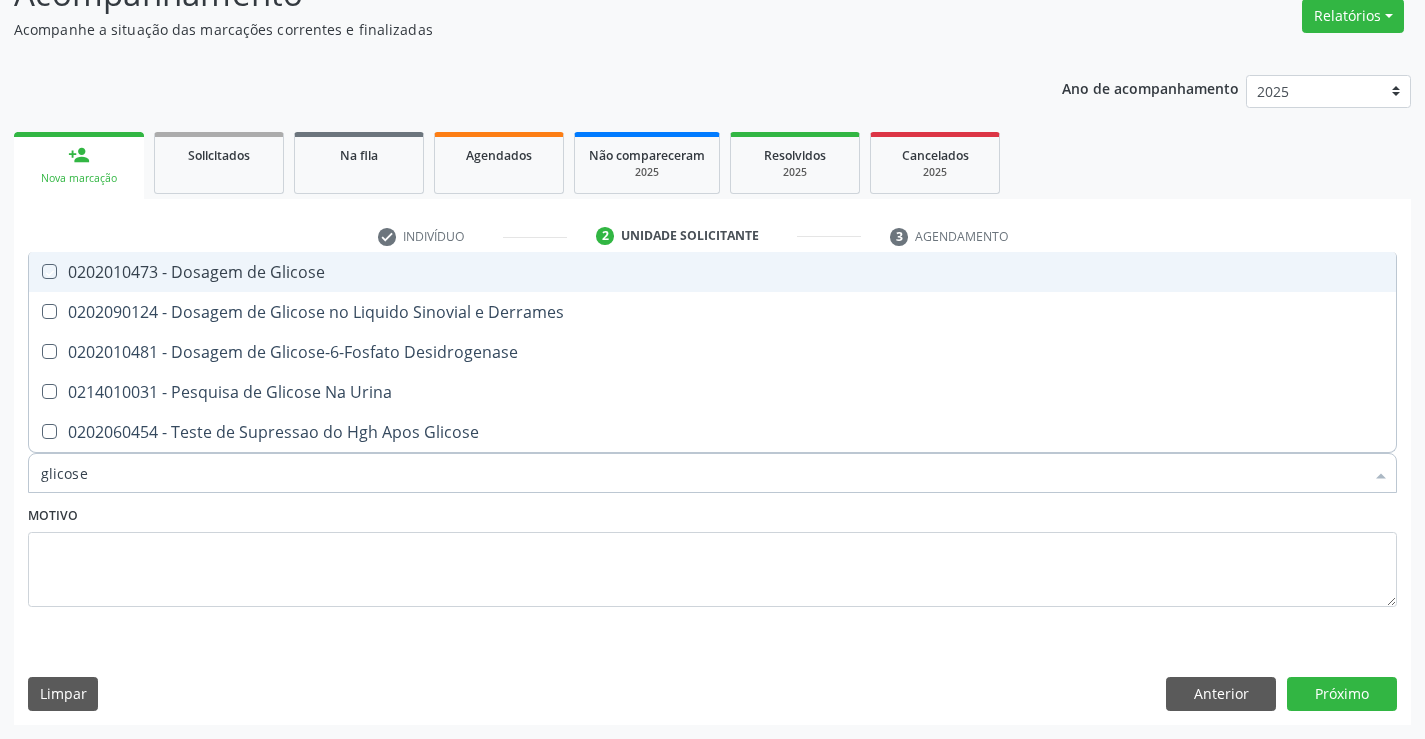 checkbox on "true" 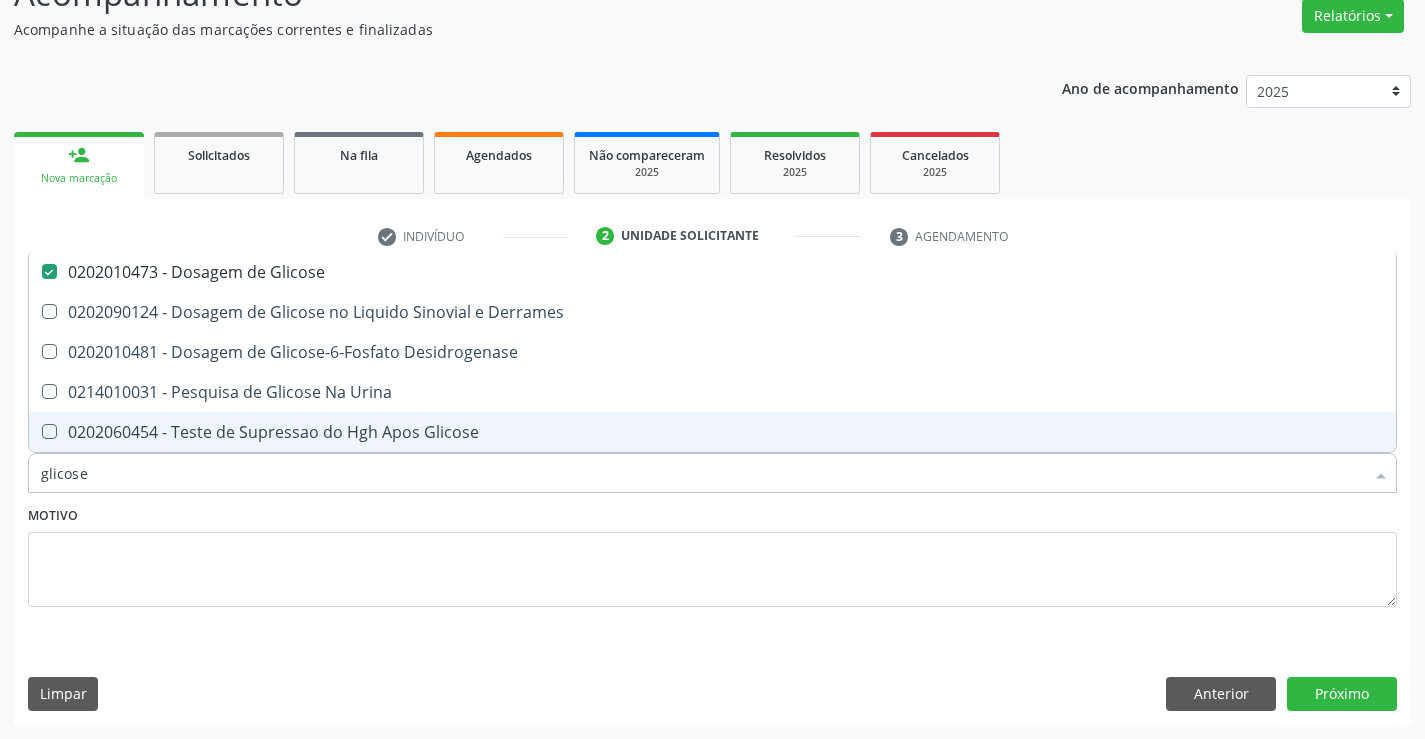 click on "glicose" at bounding box center (702, 473) 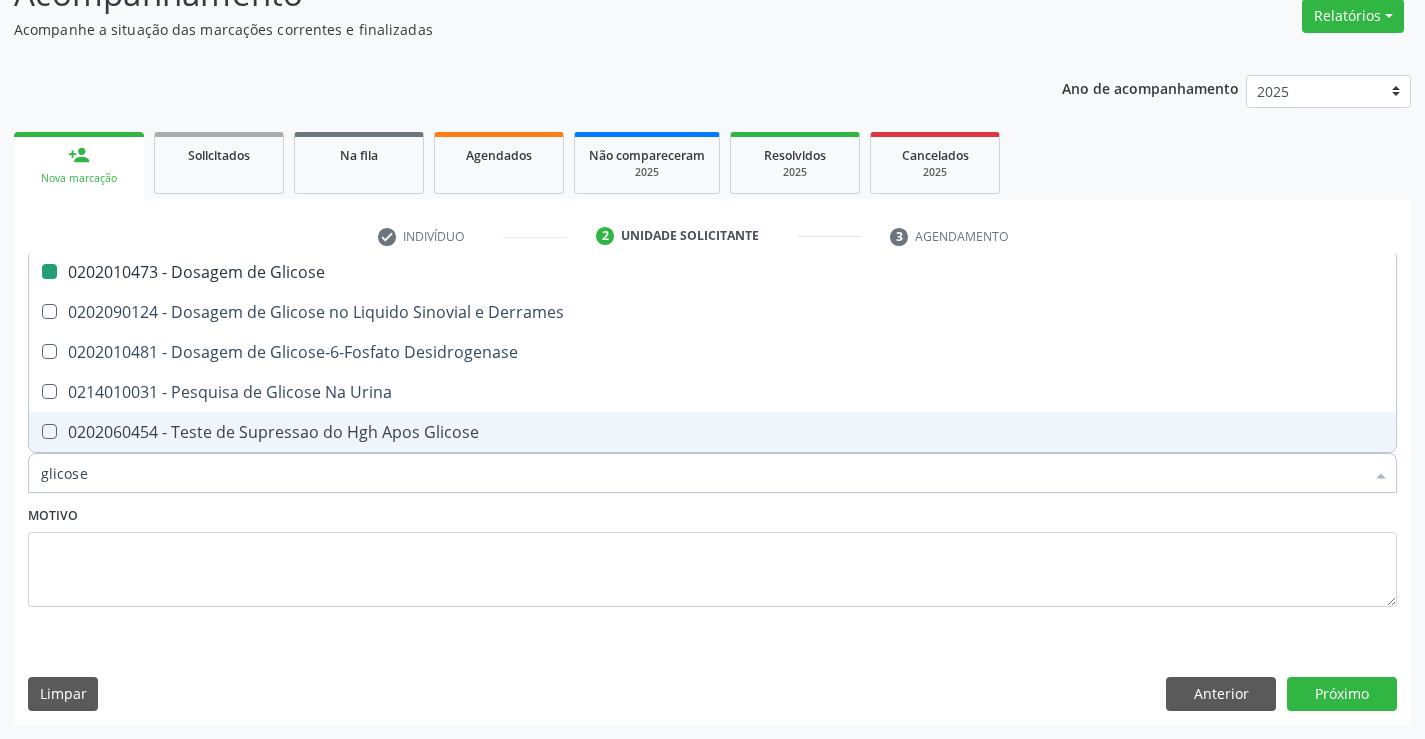 type on "c" 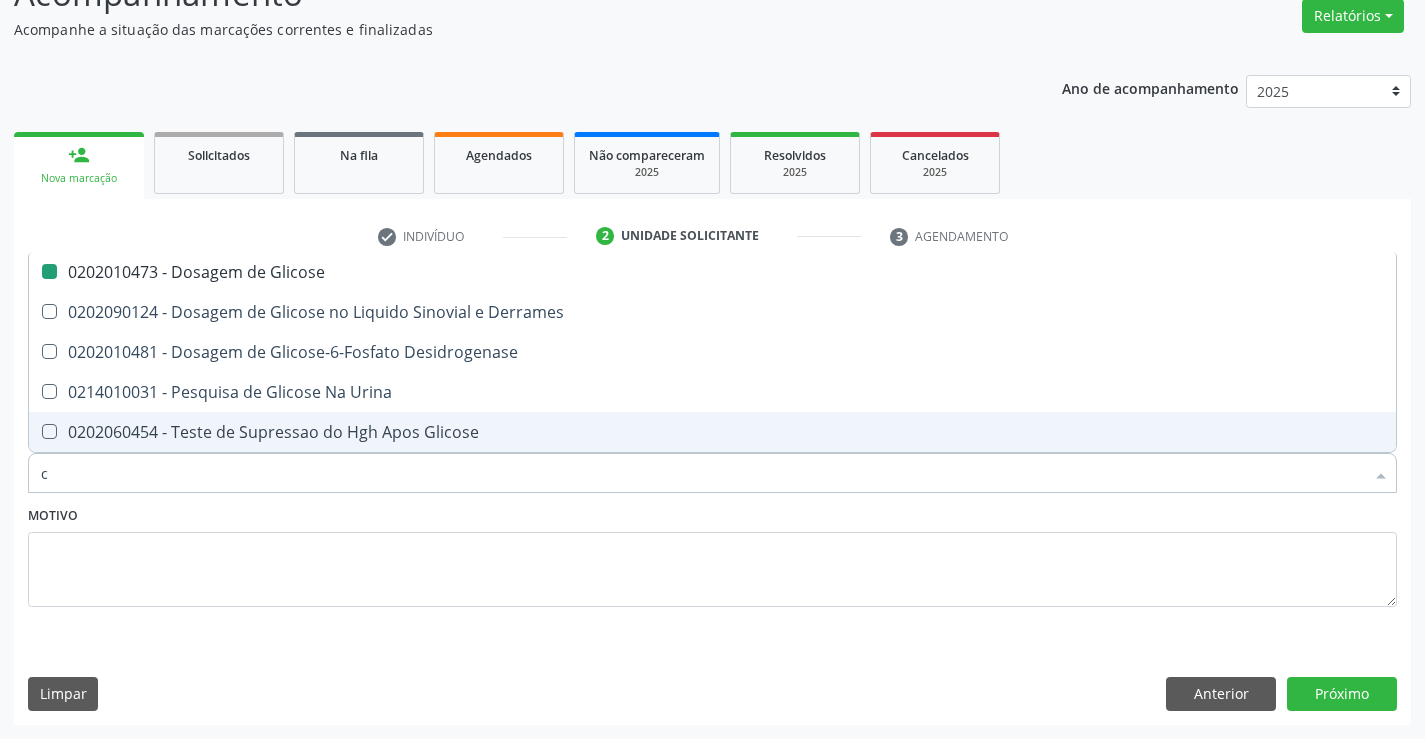 checkbox on "false" 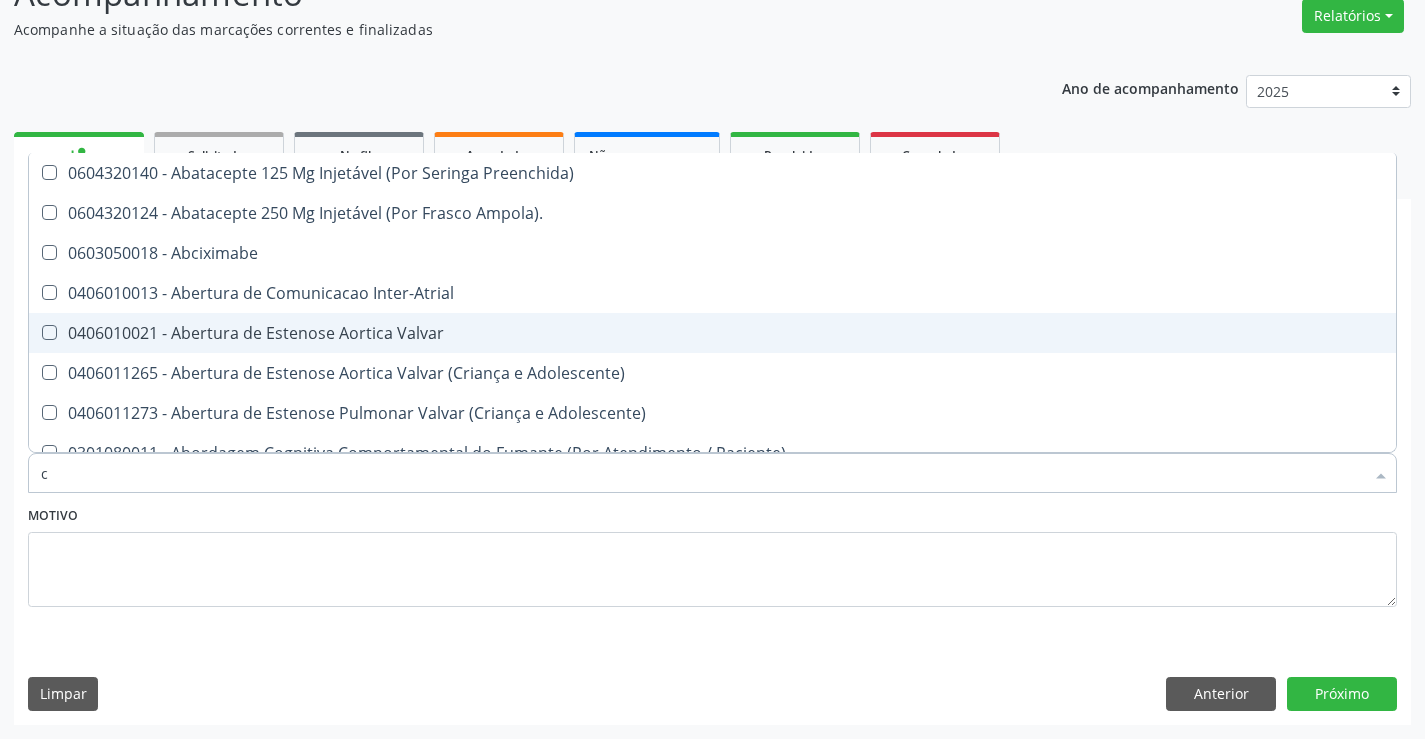 type on "co" 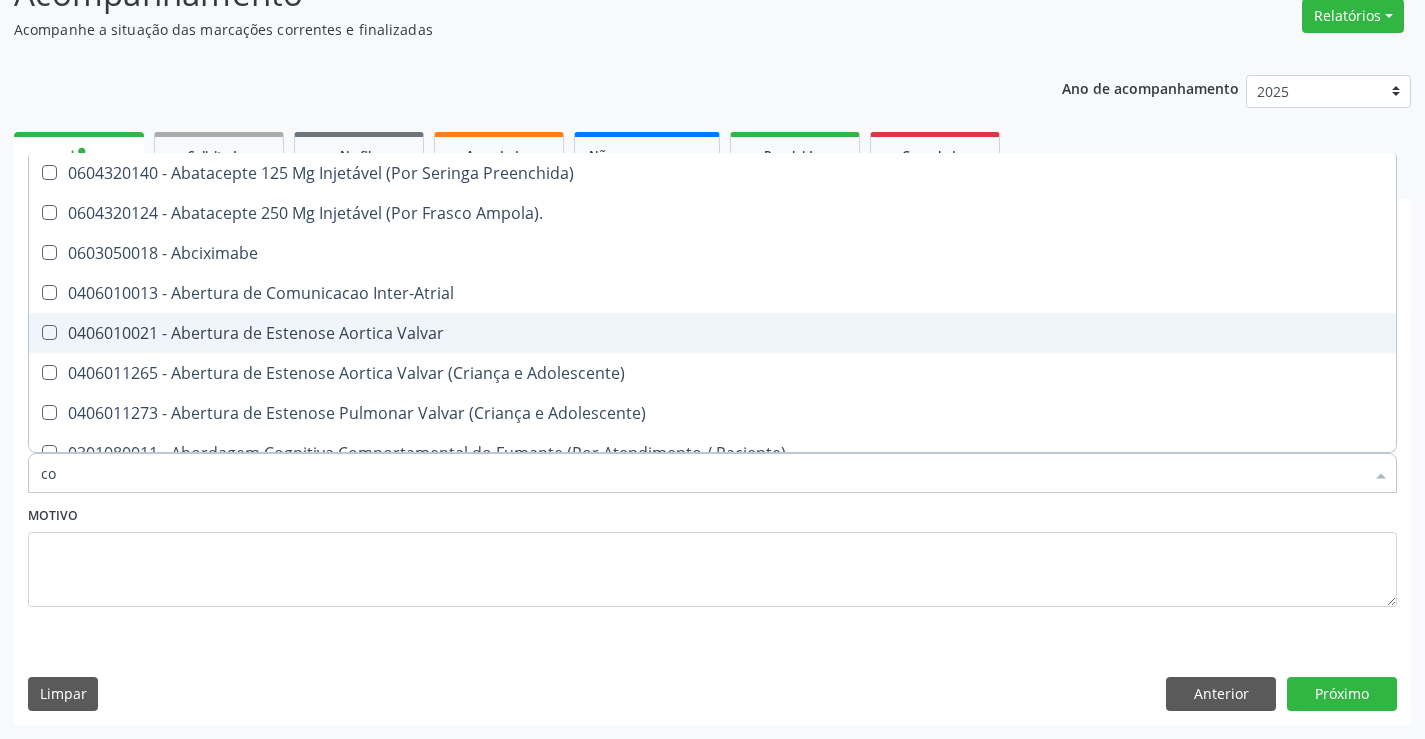 checkbox on "true" 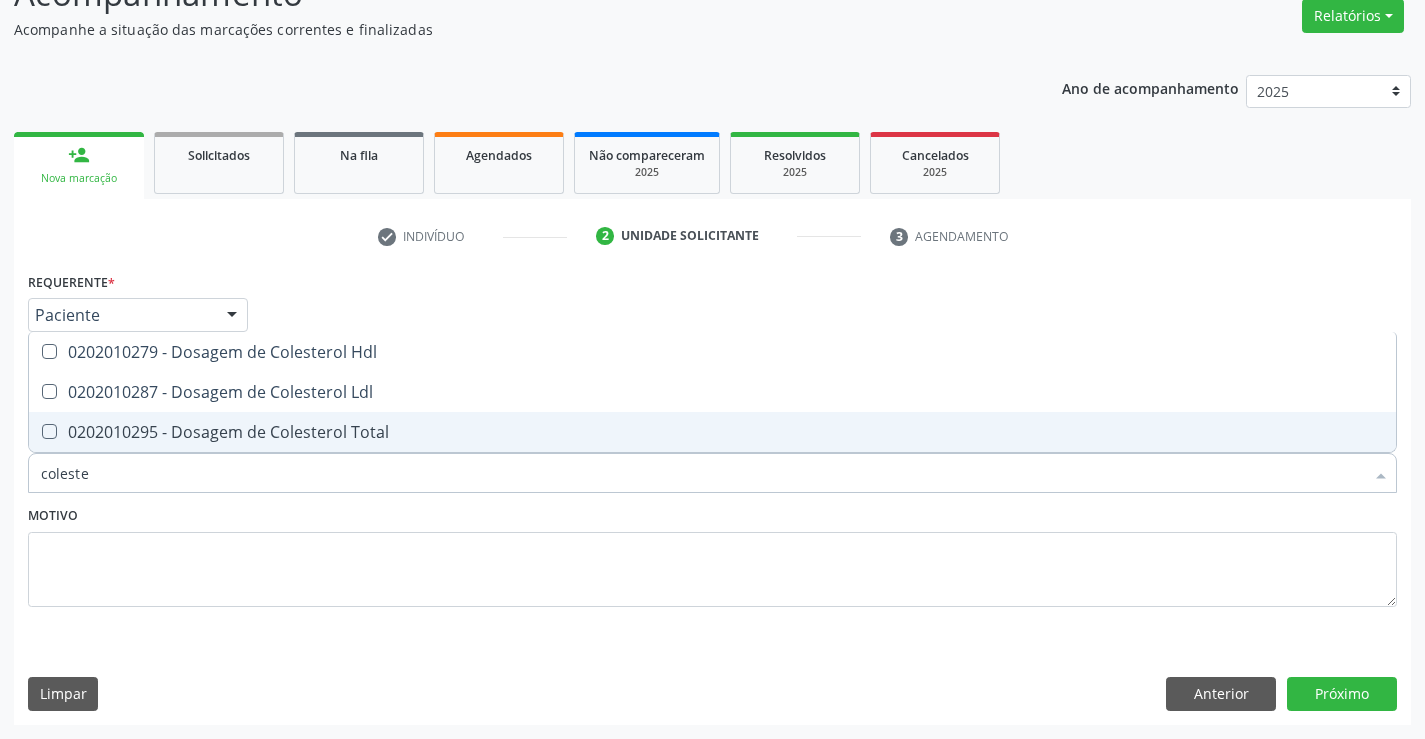 type on "colester" 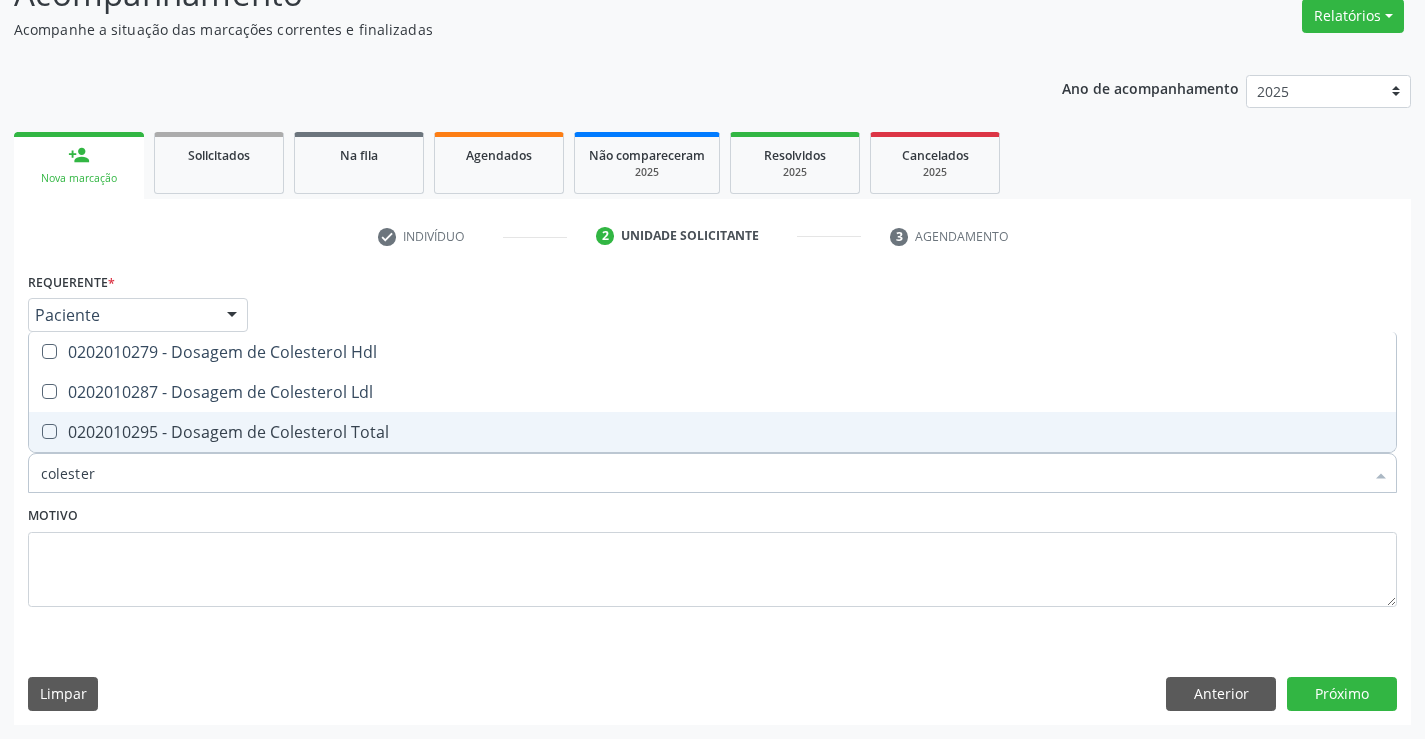 click on "0202010295 - Dosagem de Colesterol Total" at bounding box center (712, 432) 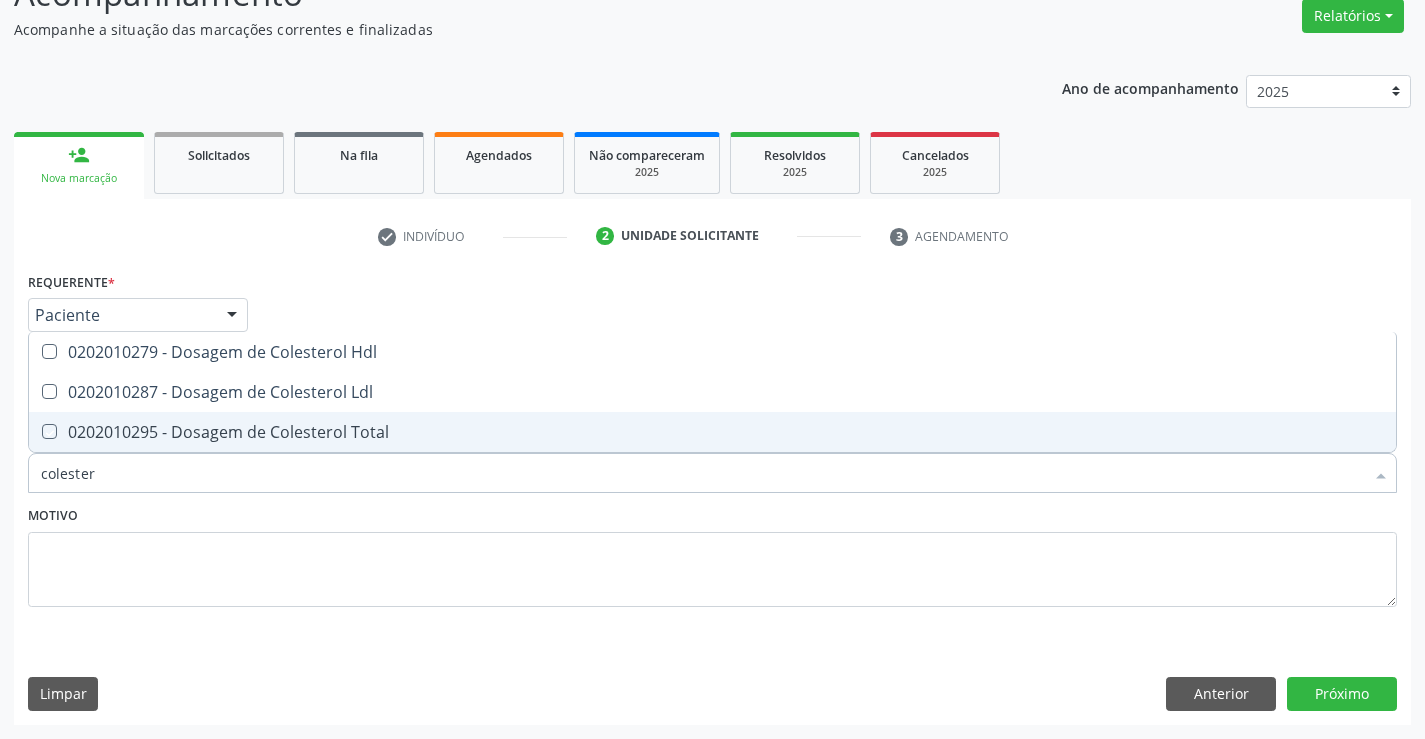 checkbox on "true" 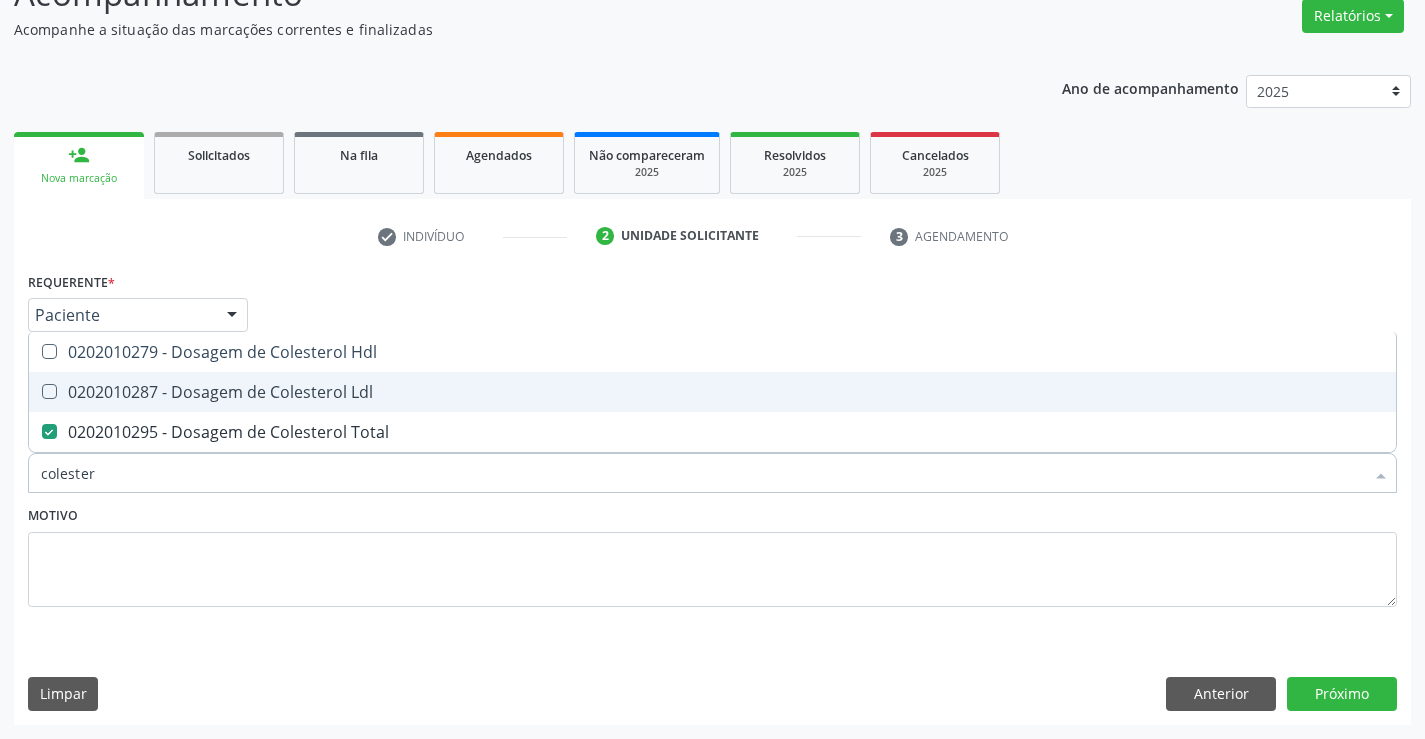 click on "0202010287 - Dosagem de Colesterol Ldl" at bounding box center (712, 392) 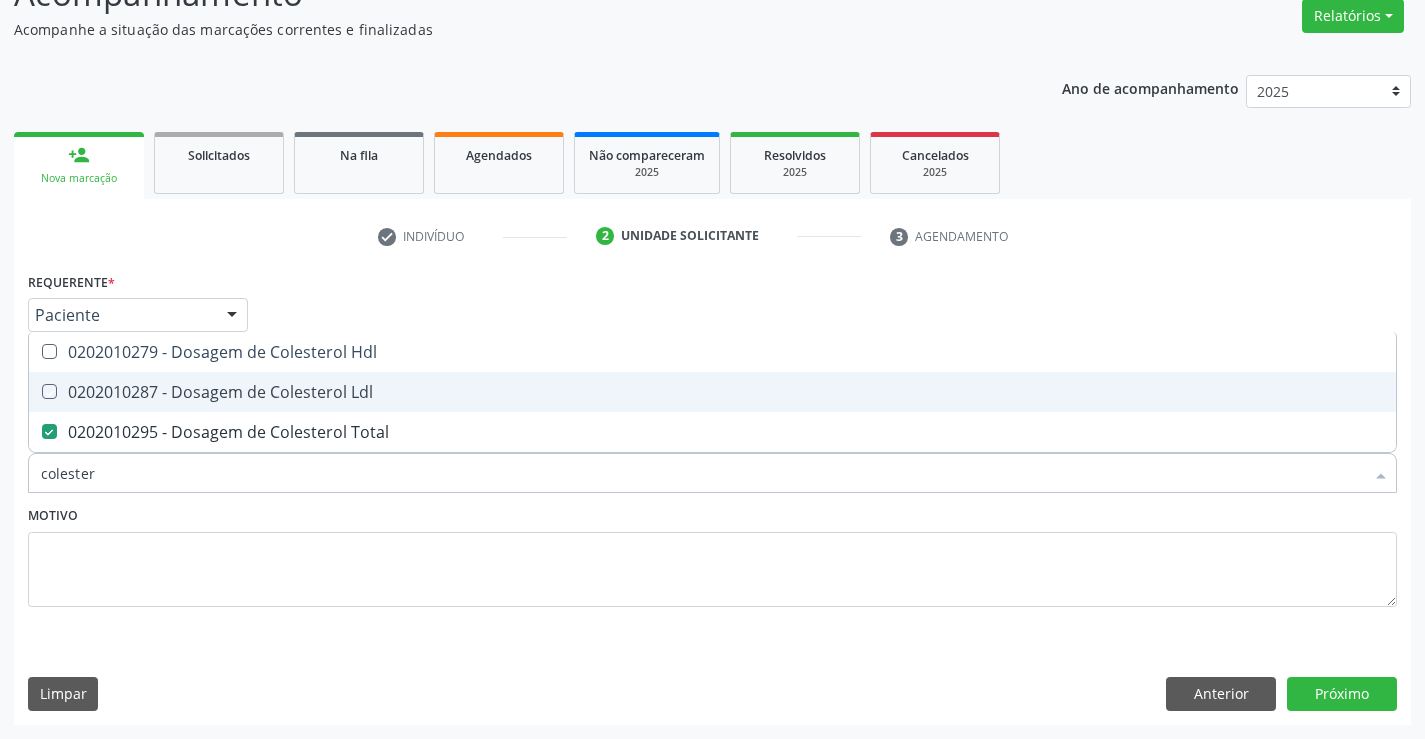checkbox on "true" 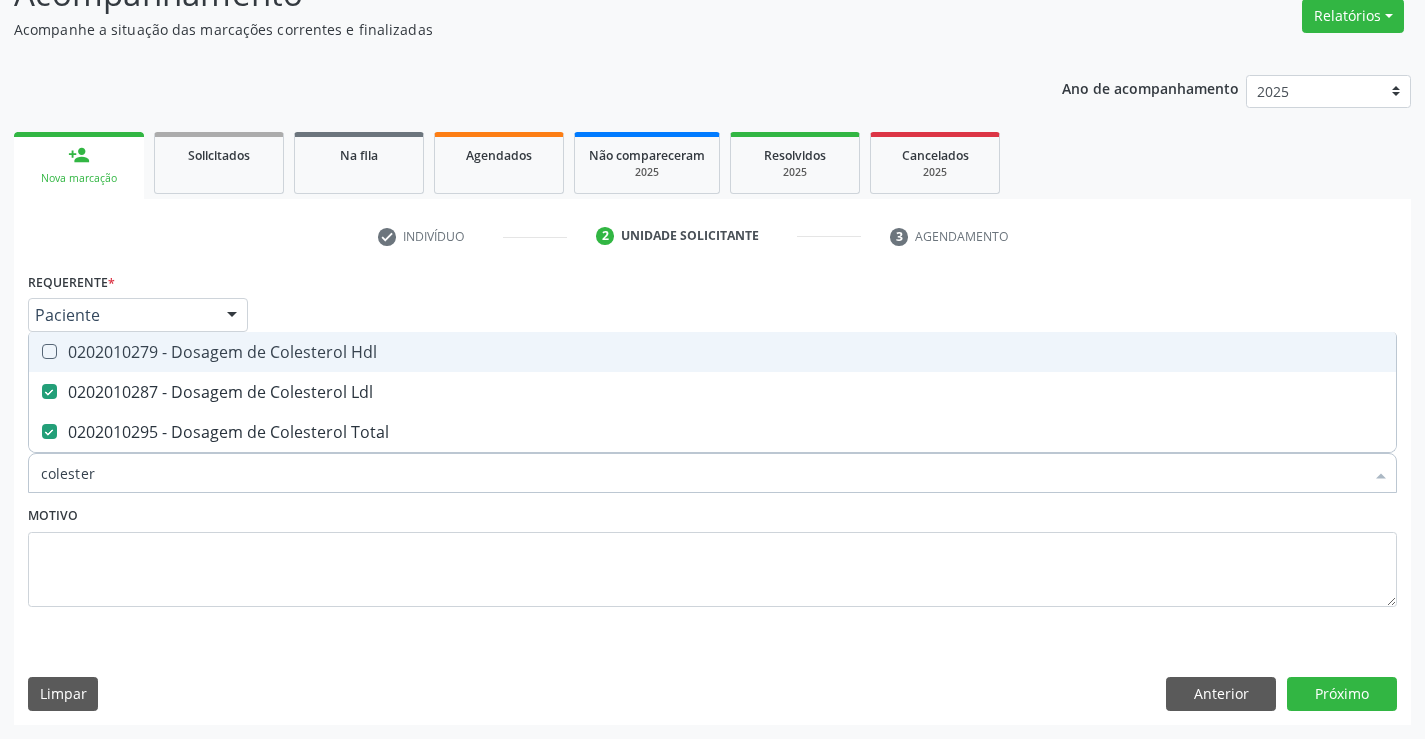 click on "0202010279 - Dosagem de Colesterol Hdl" at bounding box center [712, 352] 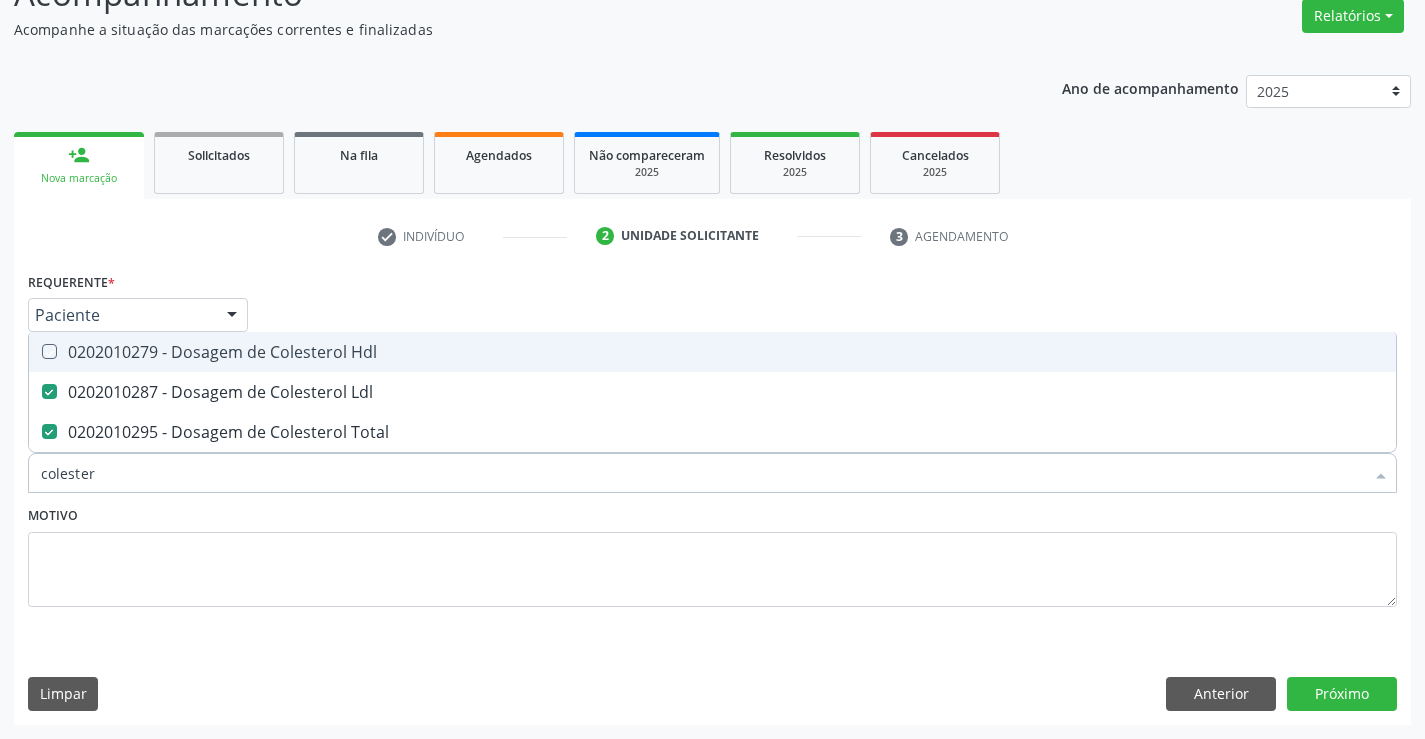 checkbox on "true" 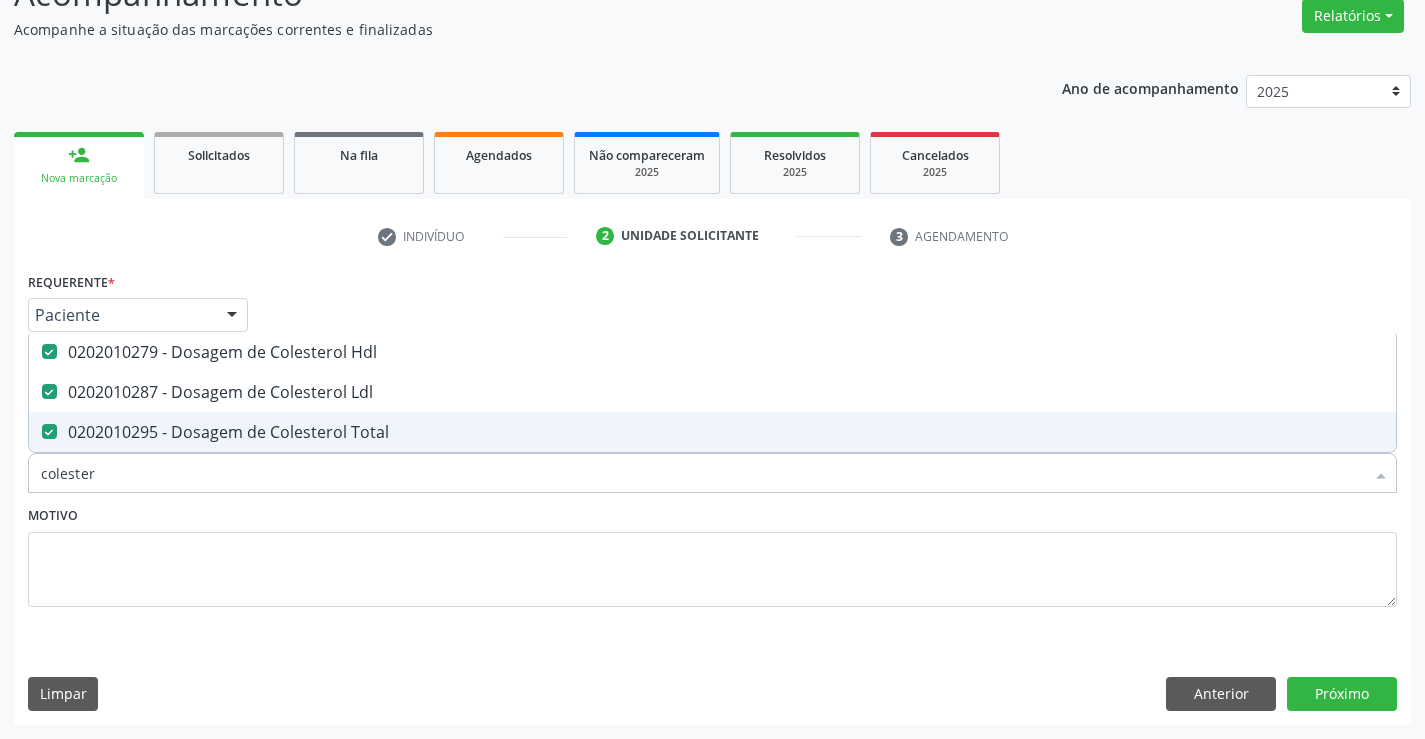 click on "colester" at bounding box center [702, 473] 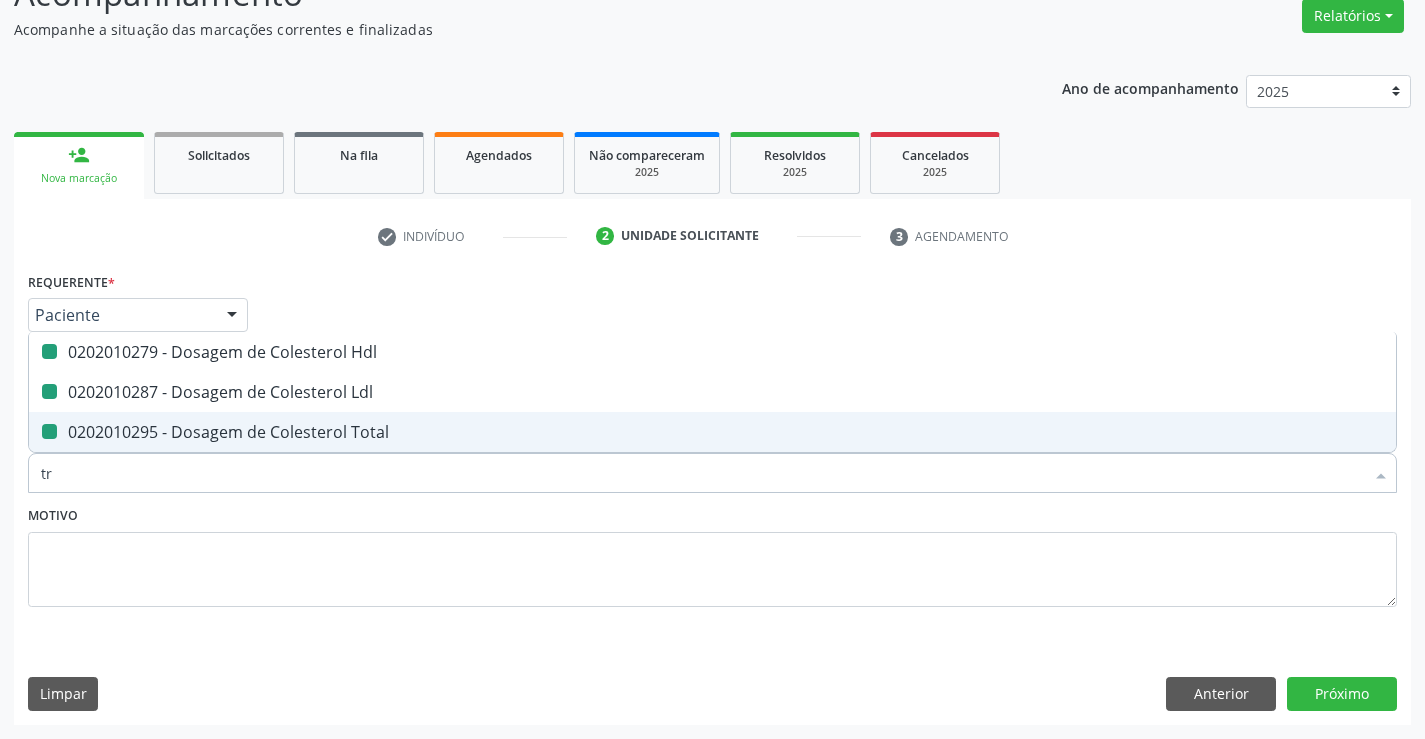 type on "tri" 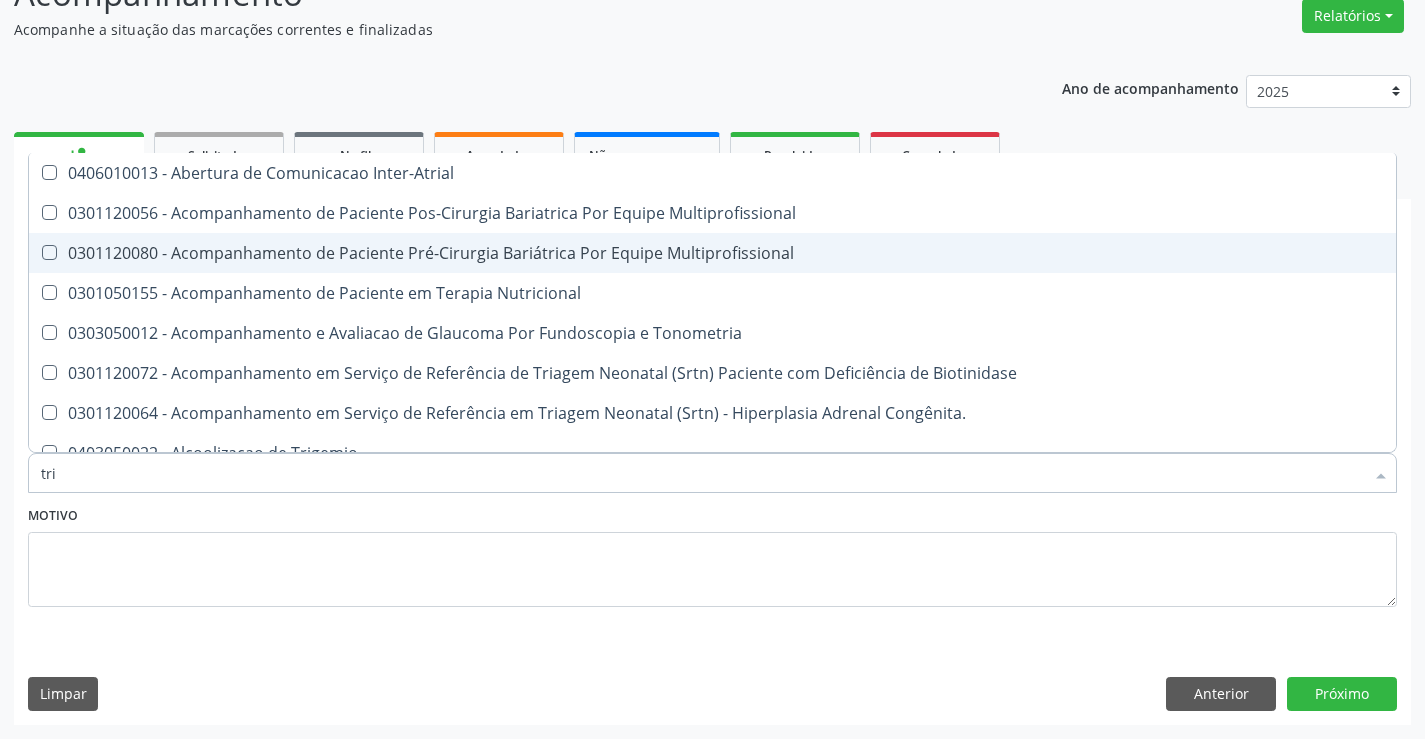 checkbox on "false" 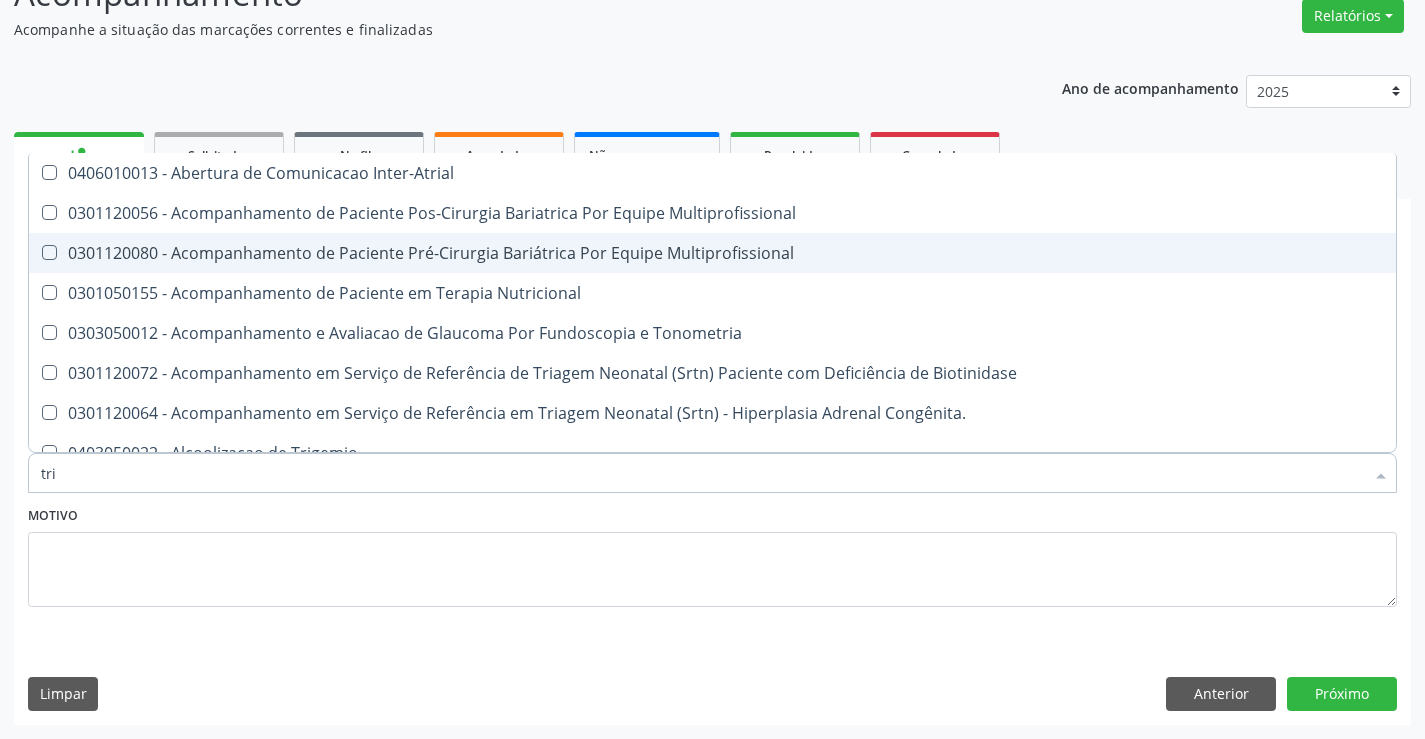 checkbox on "false" 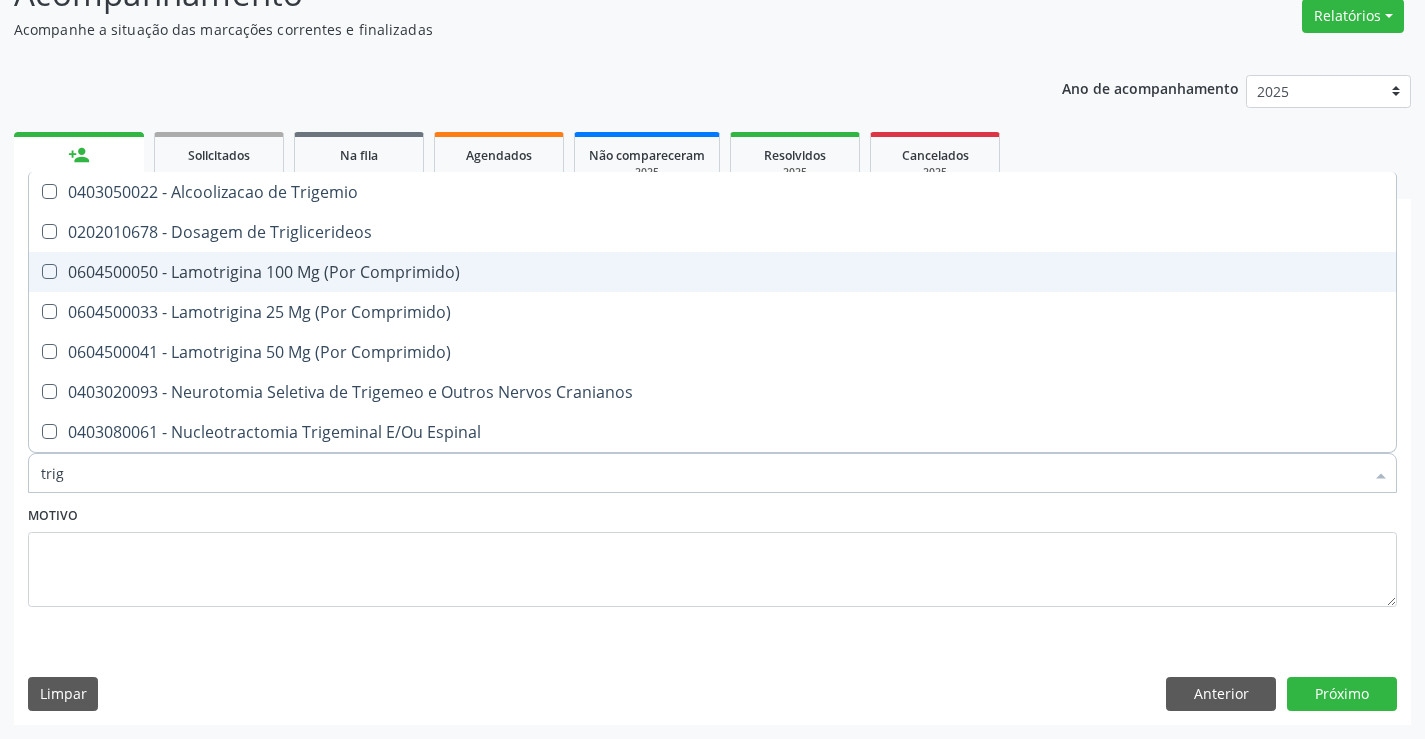 type on "trigl" 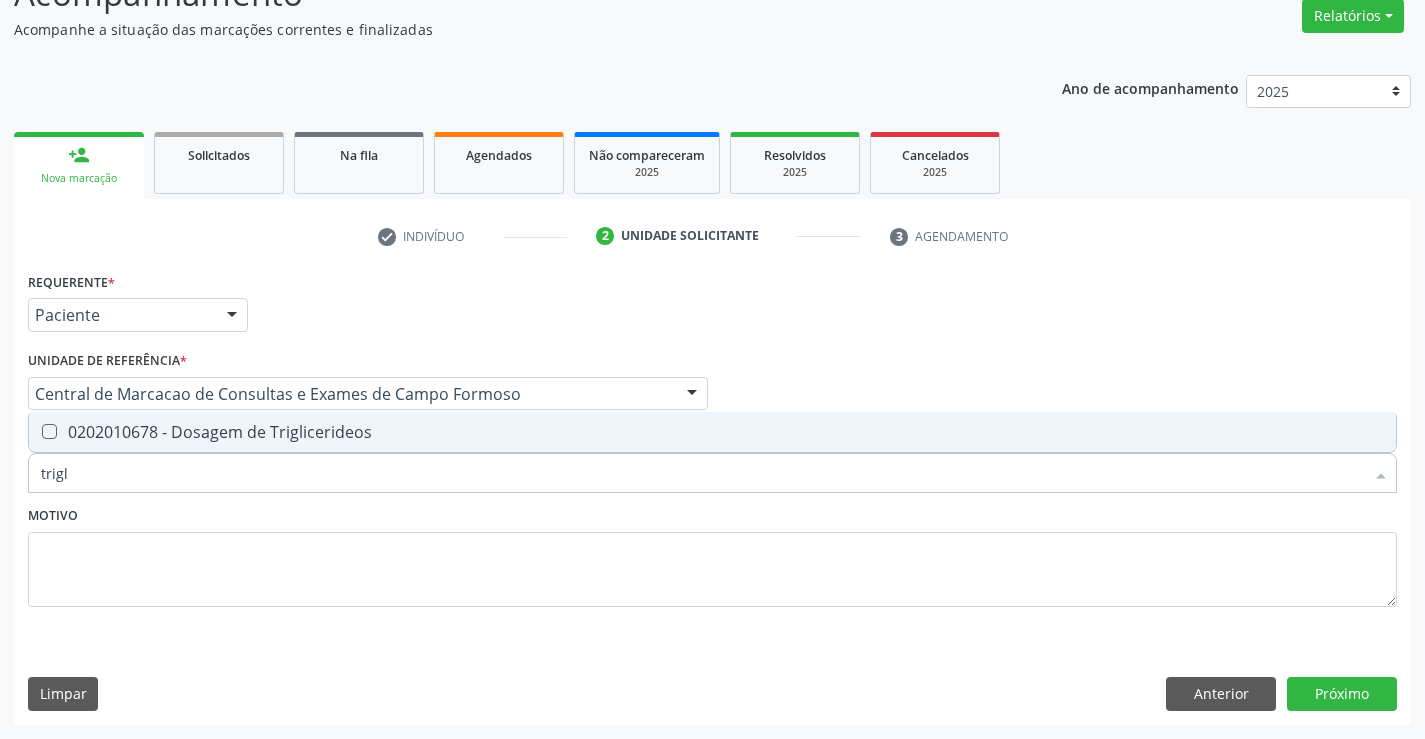 click on "0202010678 - Dosagem de Triglicerideos" at bounding box center [712, 432] 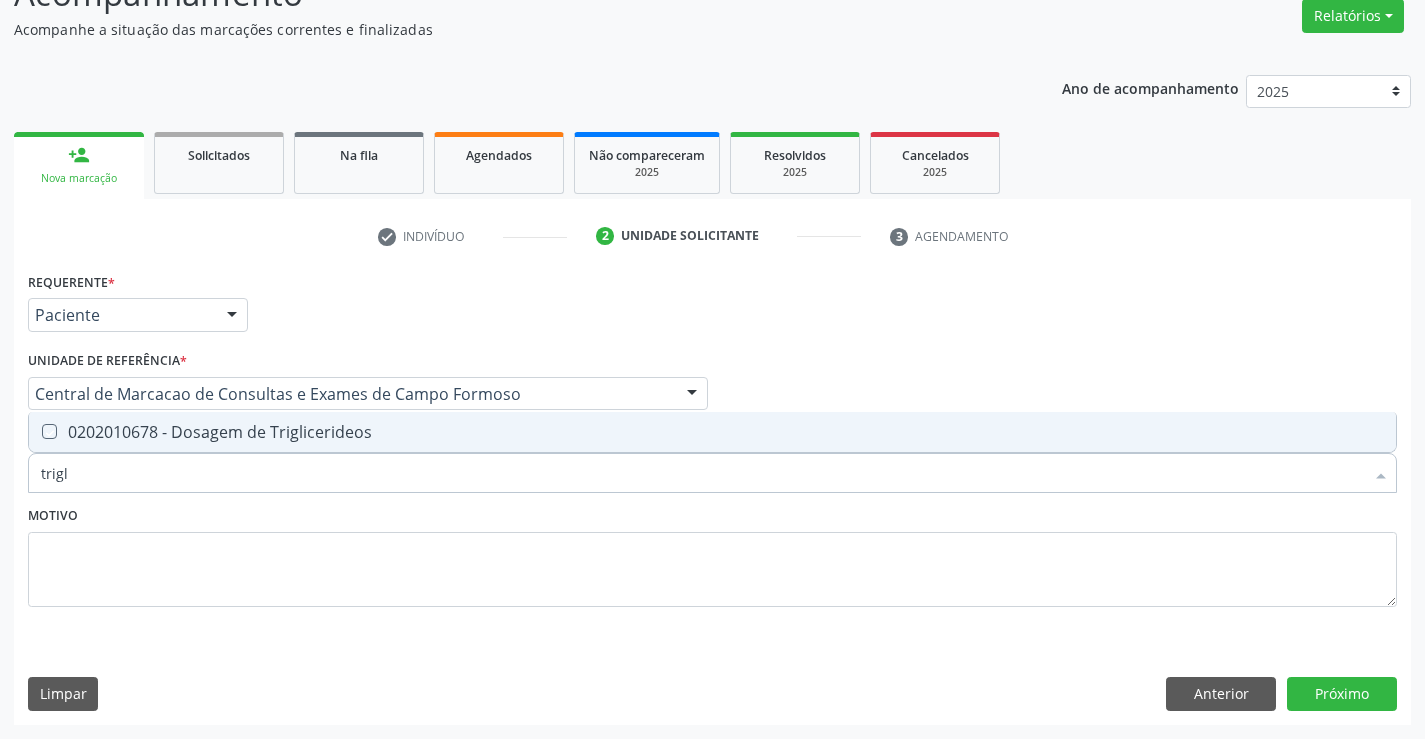 checkbox on "true" 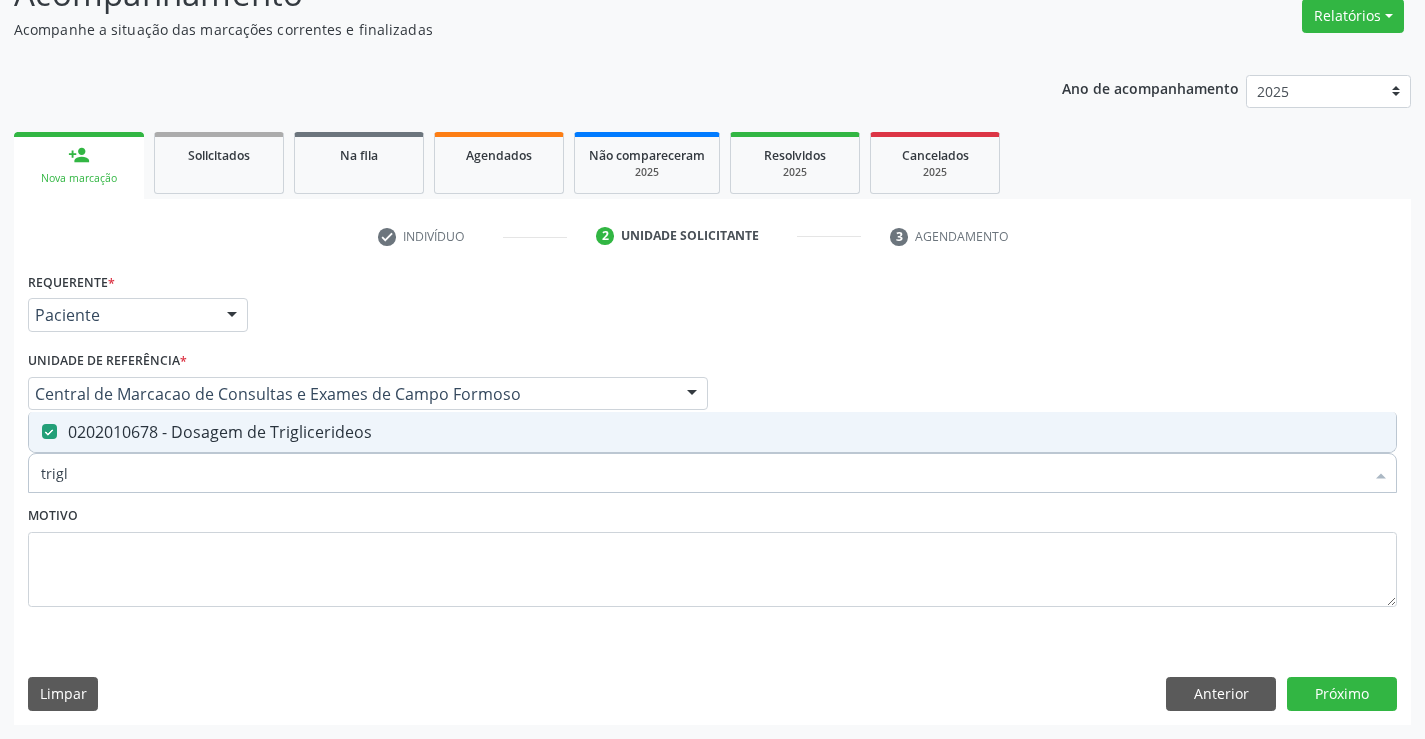 click on "trigl" at bounding box center [702, 473] 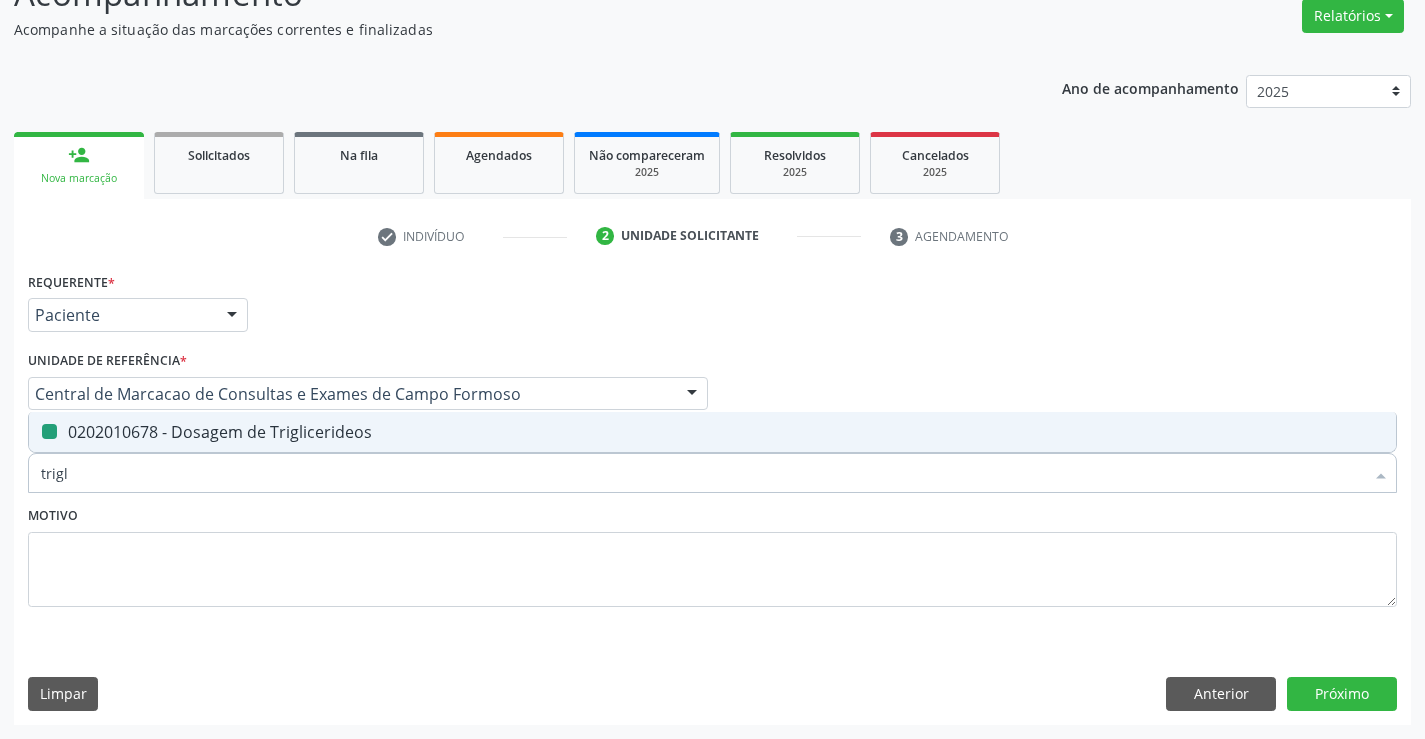 type on "t" 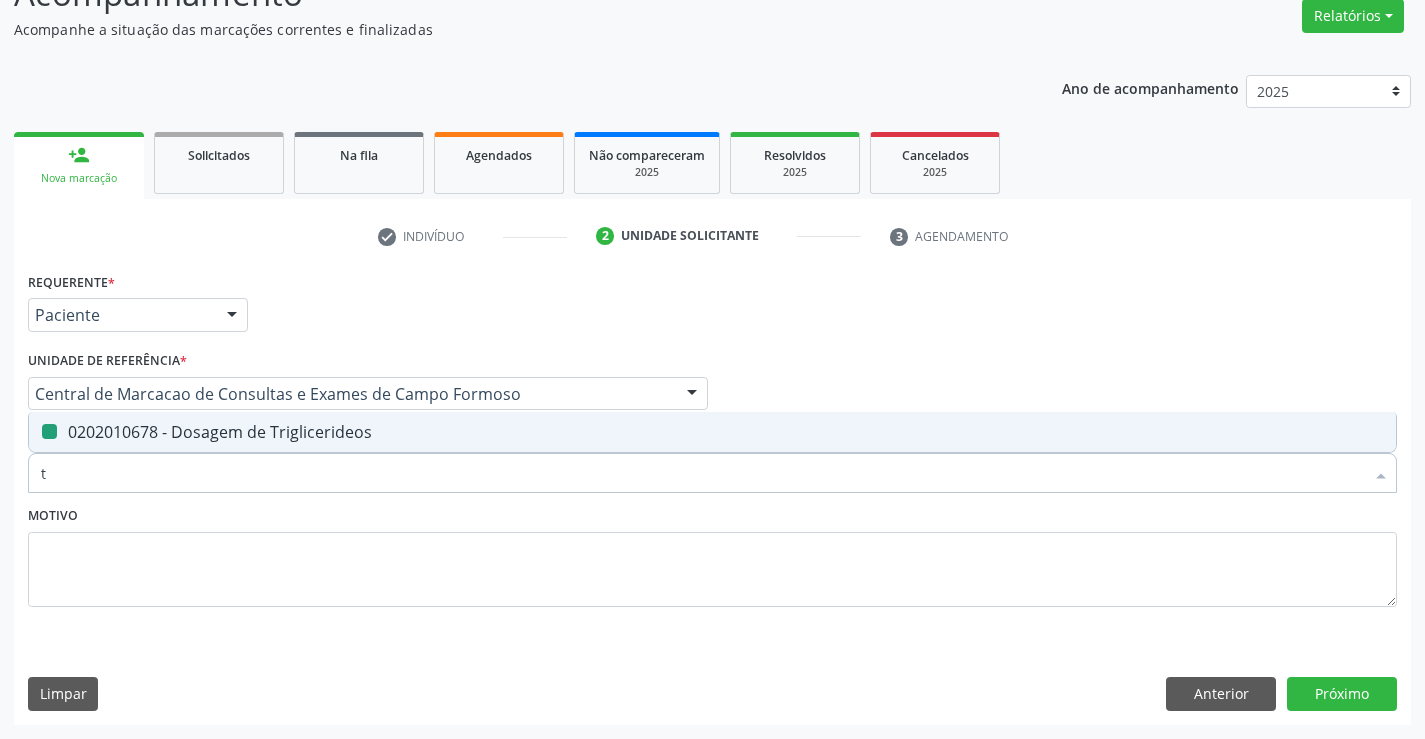 checkbox on "false" 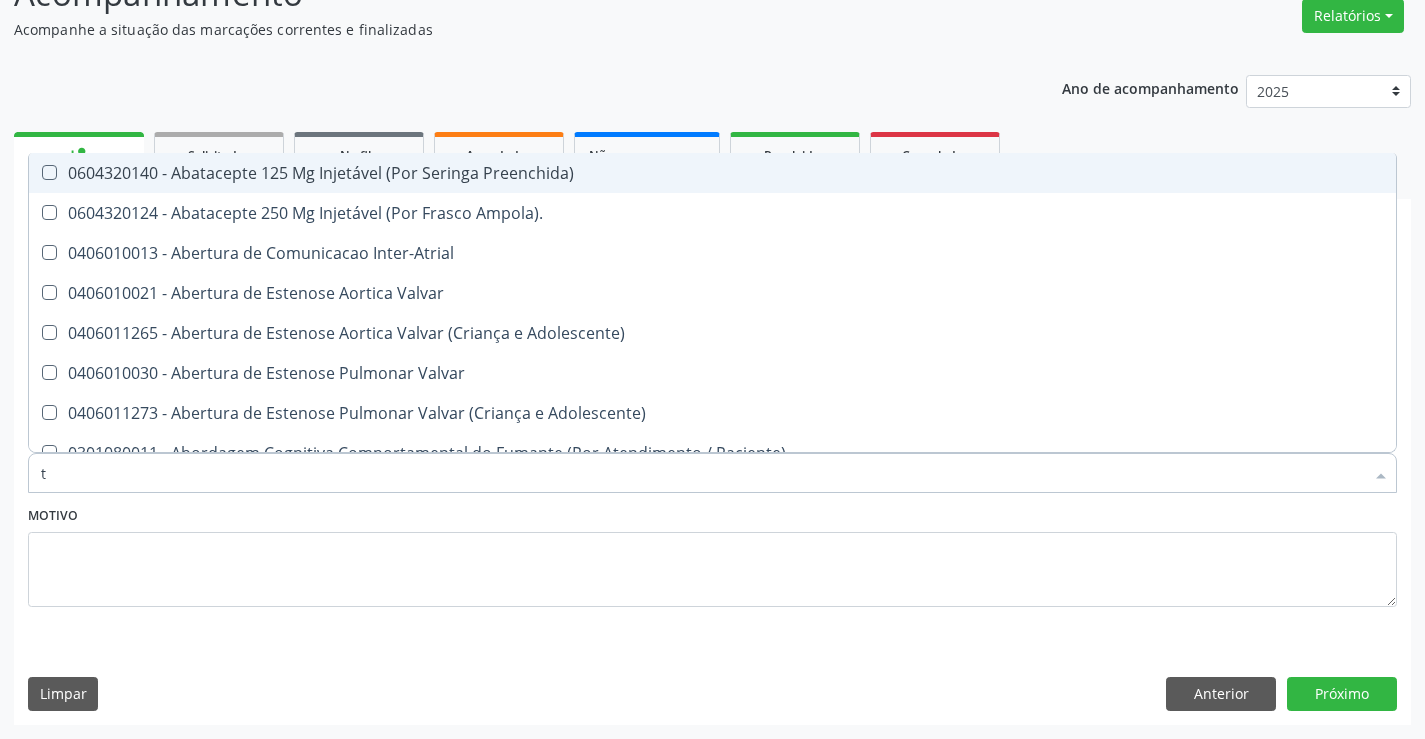 type on "tg" 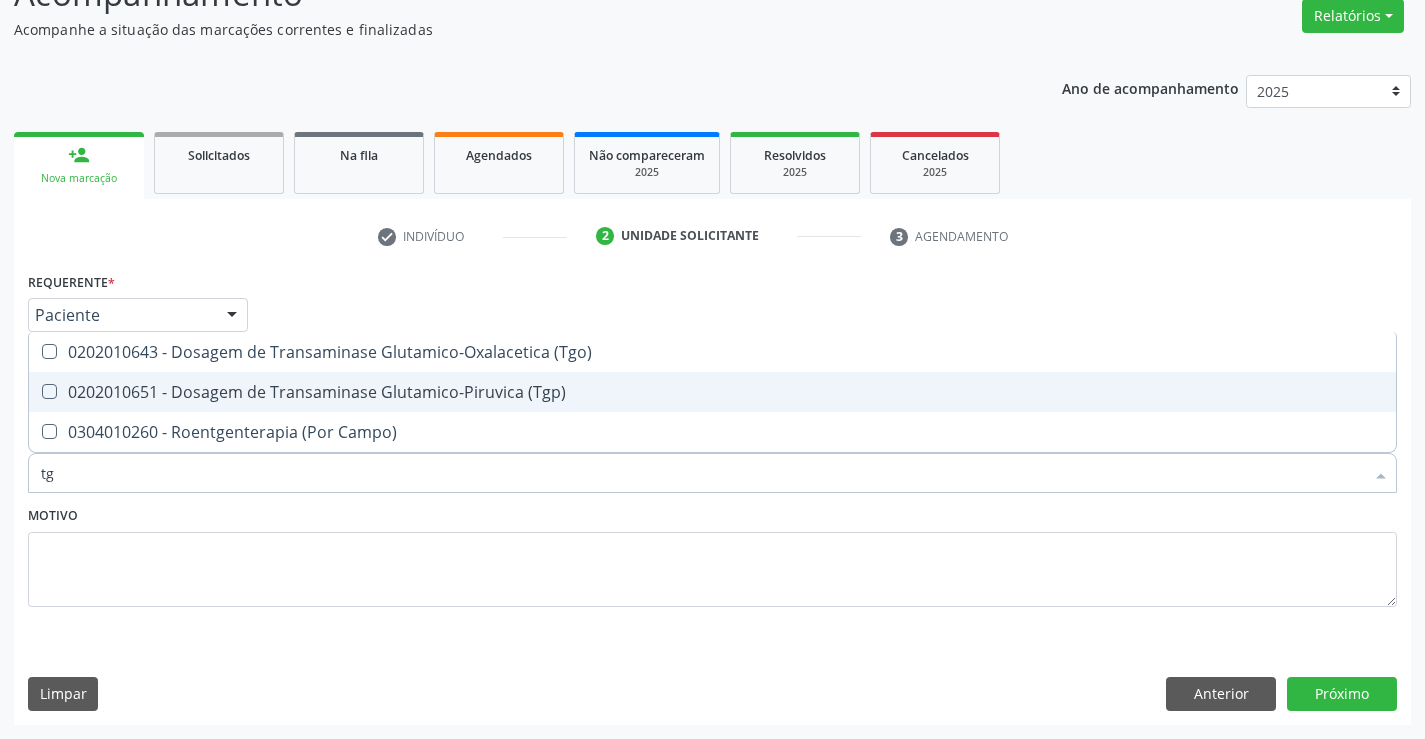 click on "0202010651 - Dosagem de Transaminase Glutamico-Piruvica (Tgp)" at bounding box center [712, 392] 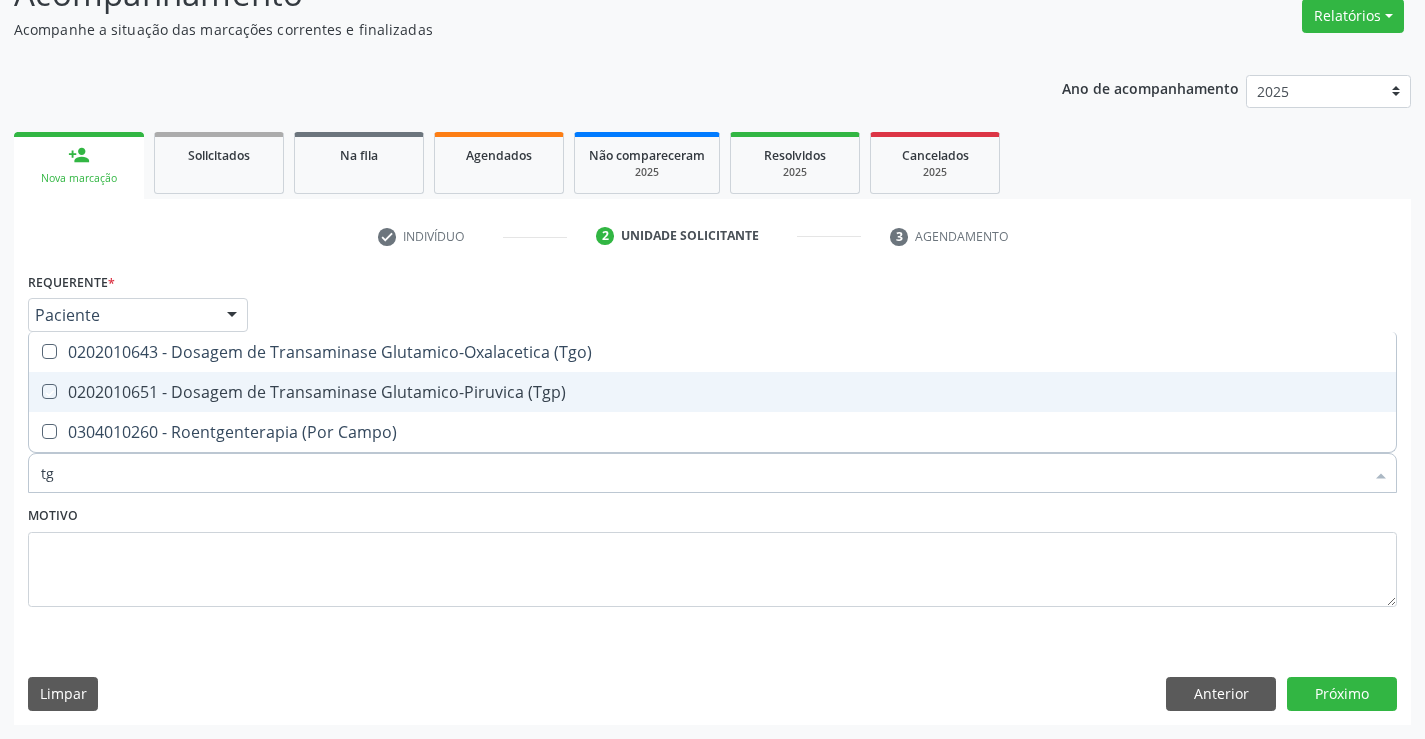 checkbox on "true" 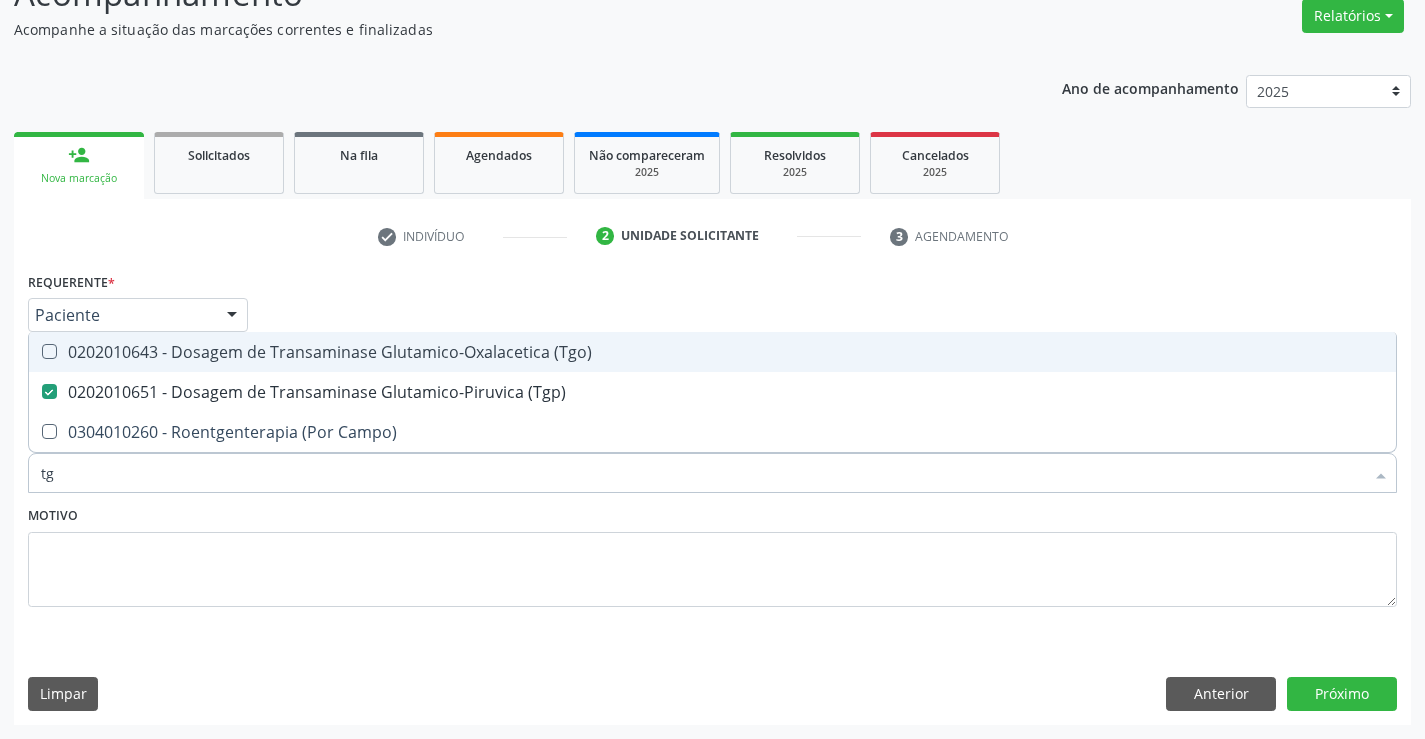click on "0202010643 - Dosagem de Transaminase Glutamico-Oxalacetica (Tgo)" at bounding box center [712, 352] 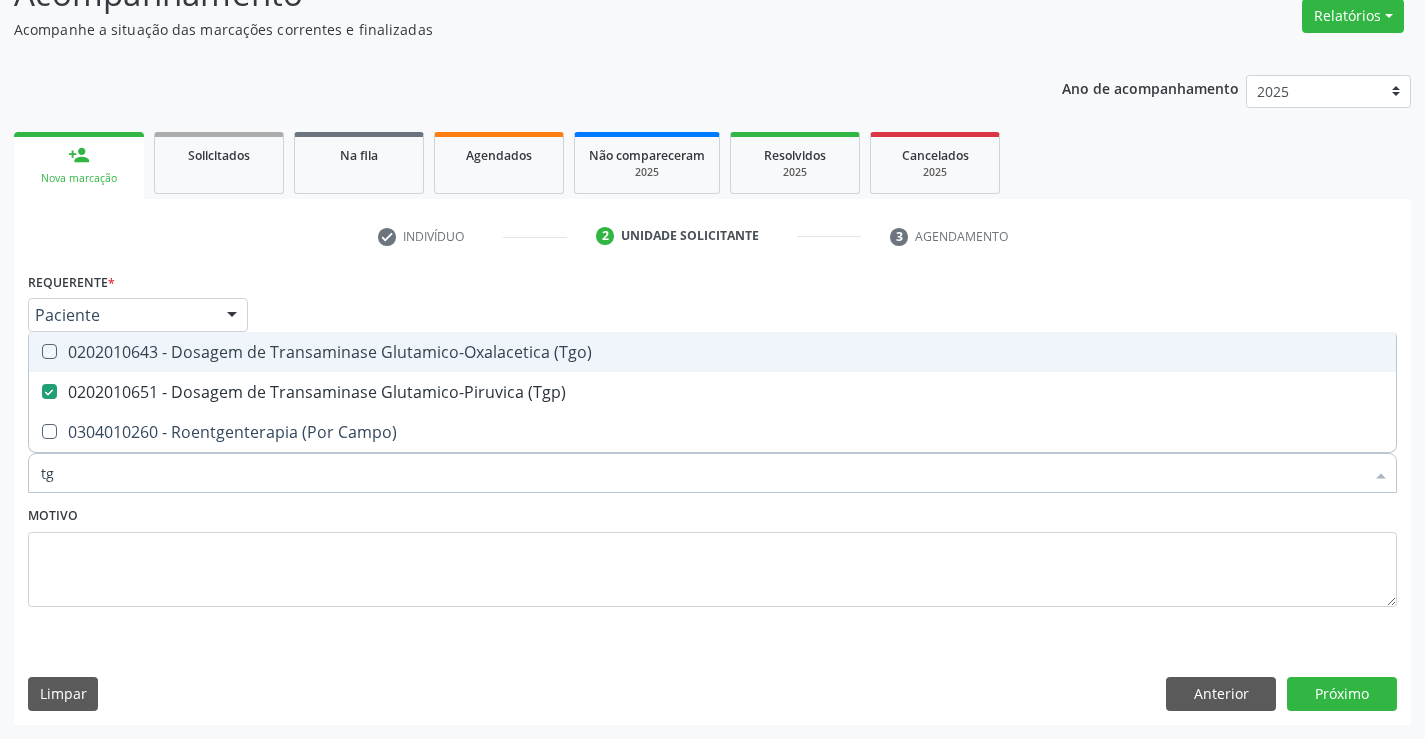checkbox on "true" 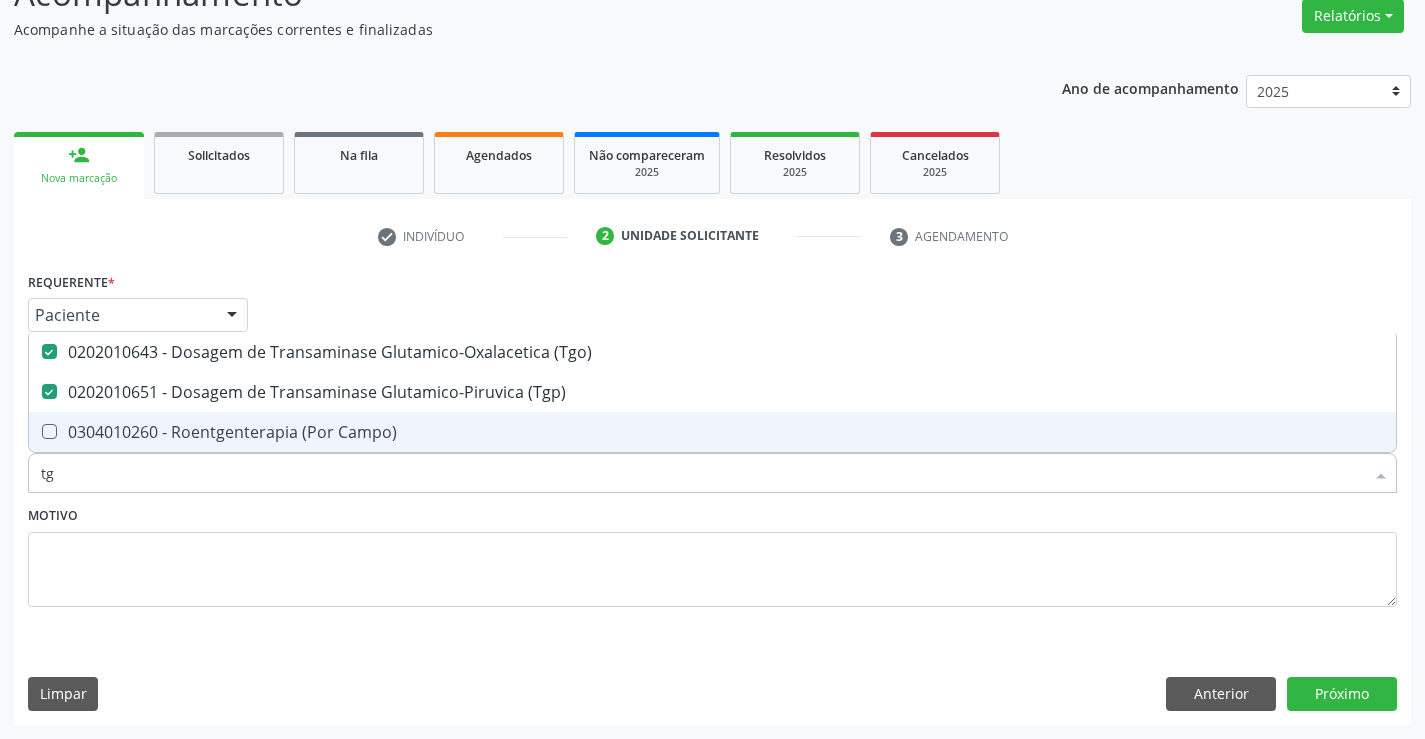 click on "tg" at bounding box center [702, 473] 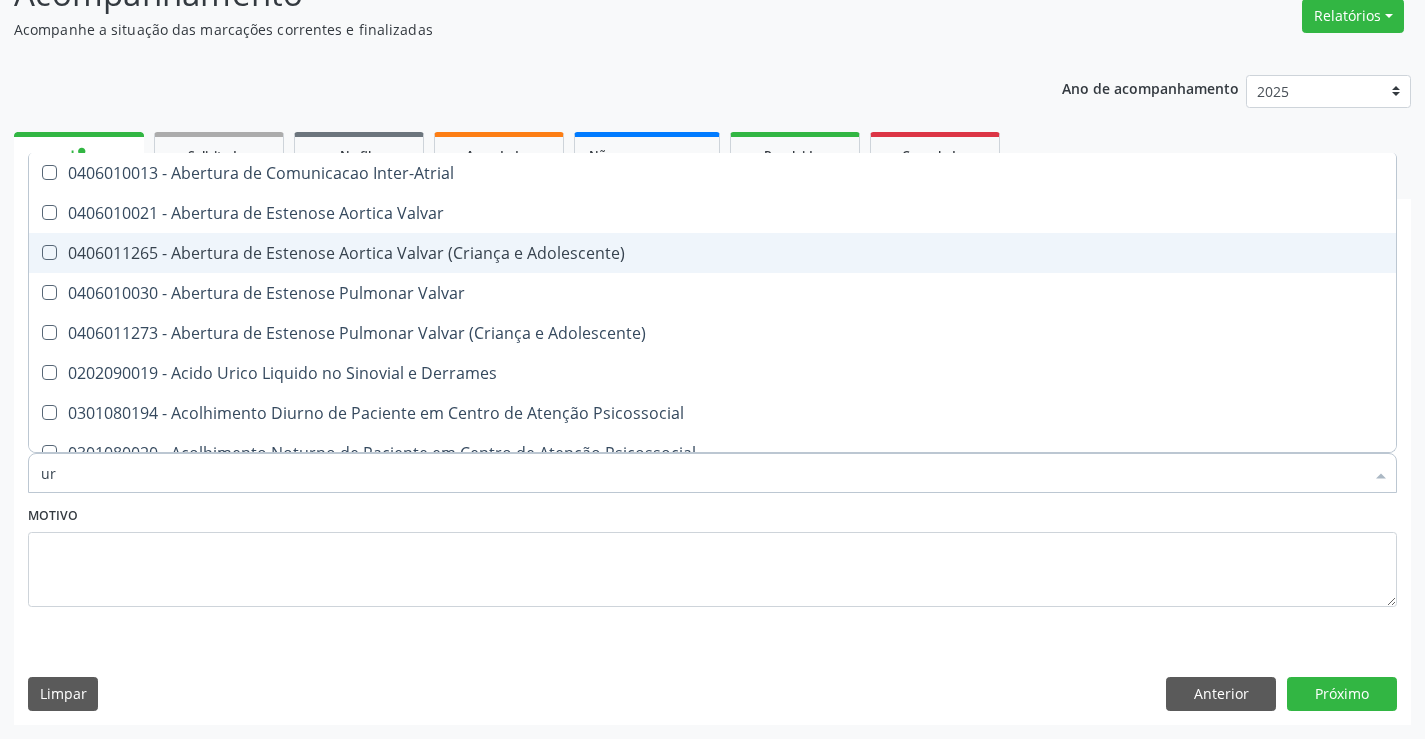 type on "uri" 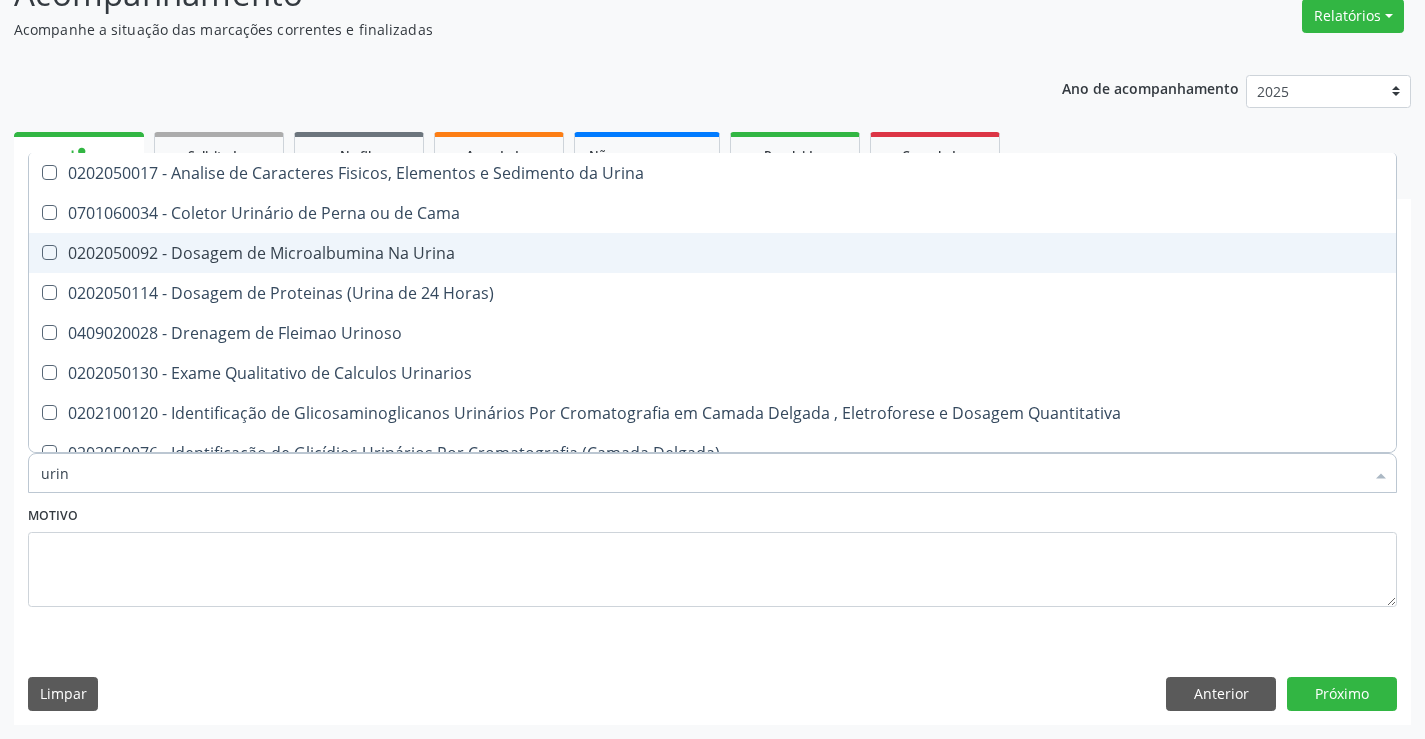 type on "urina" 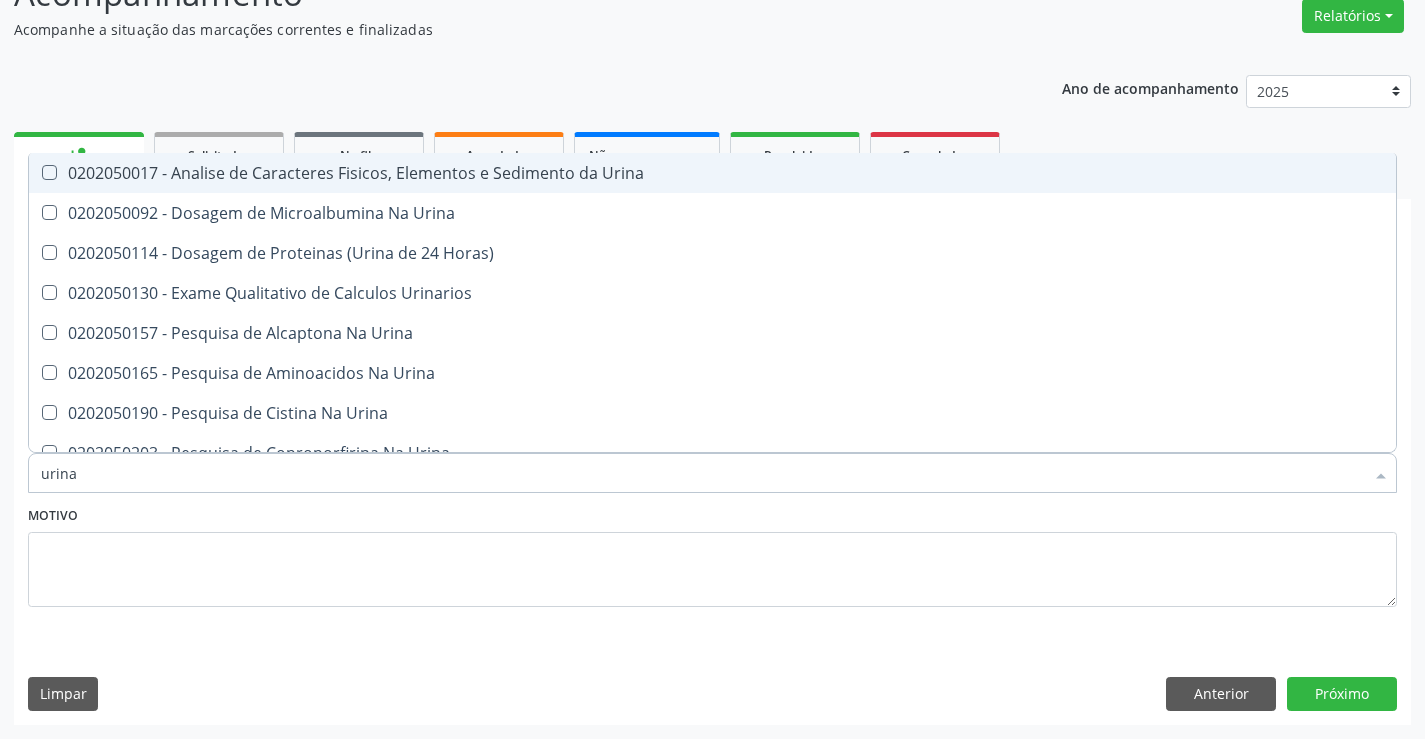 click on "0202050017 - Analise de Caracteres Fisicos, Elementos e Sedimento da Urina" at bounding box center [712, 173] 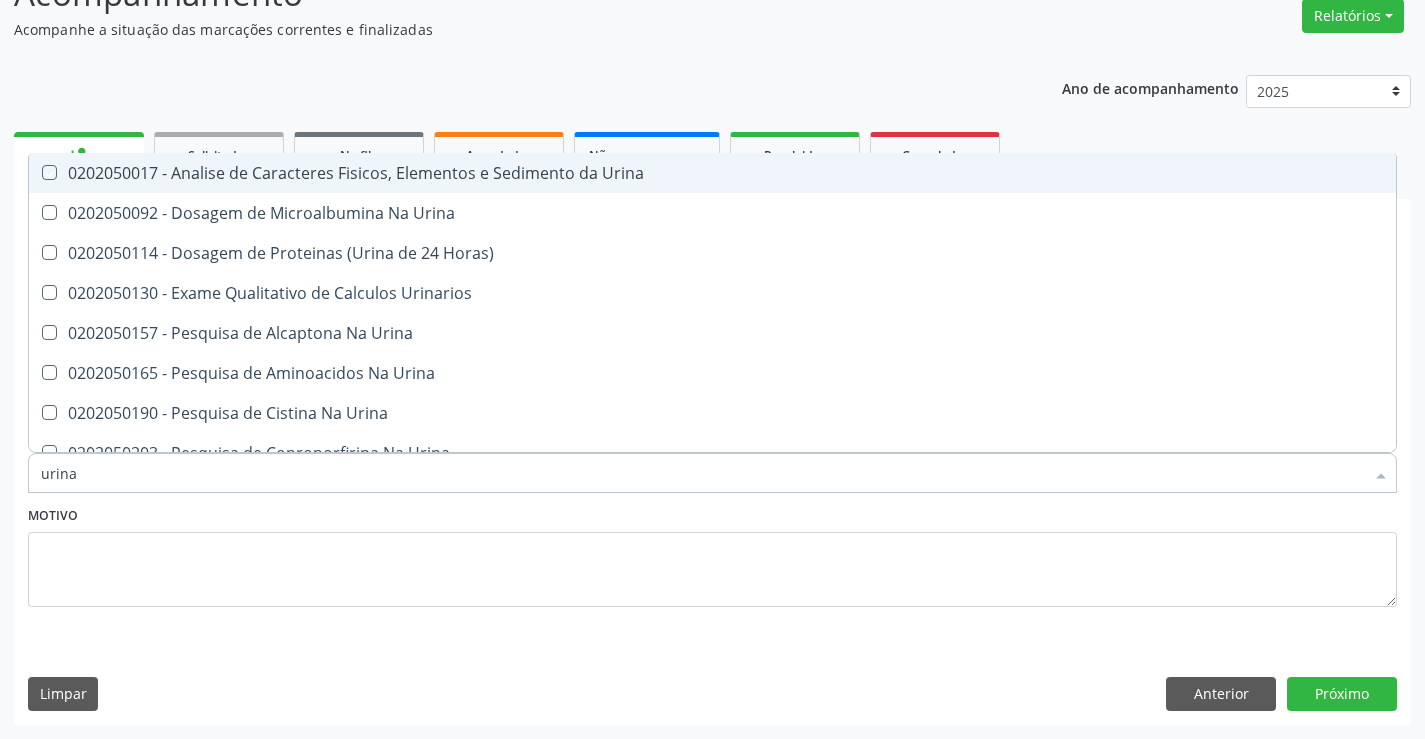 checkbox on "true" 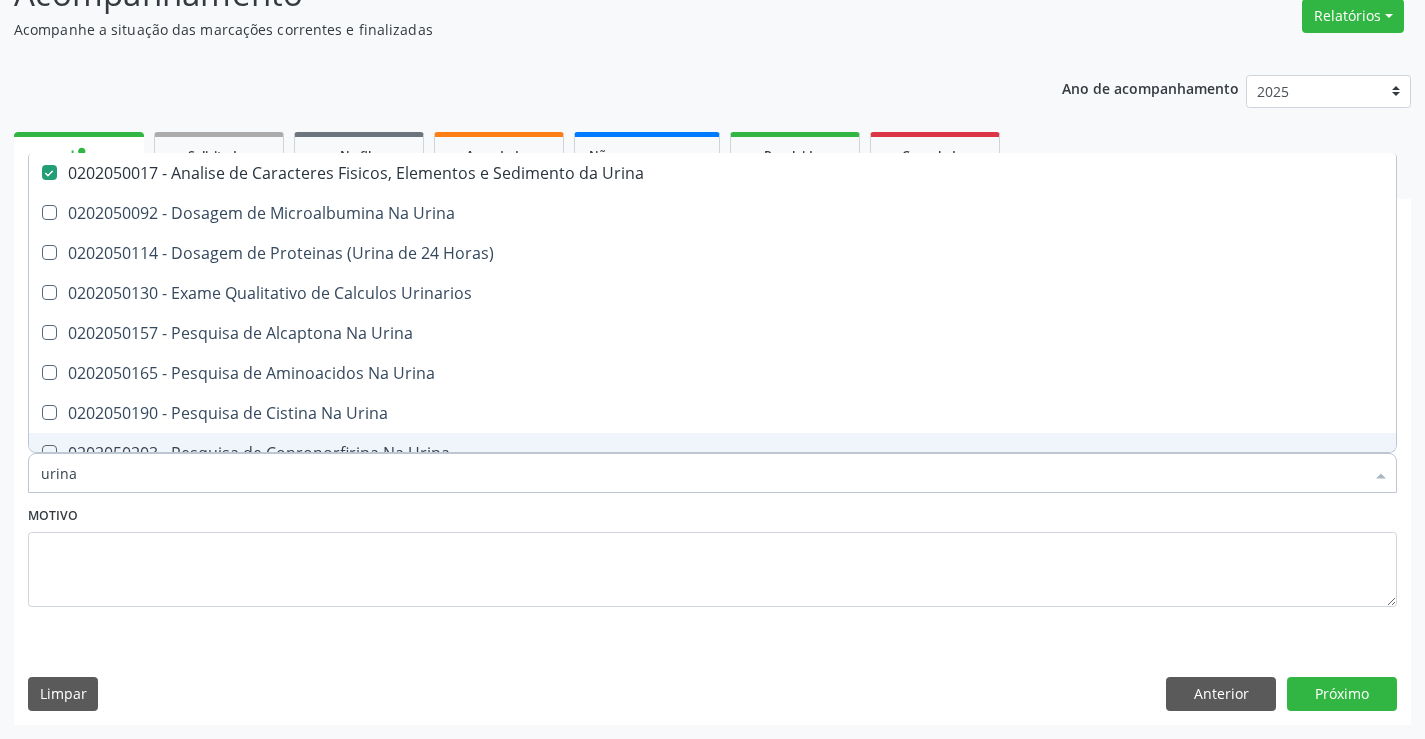 click on "urina" at bounding box center (702, 473) 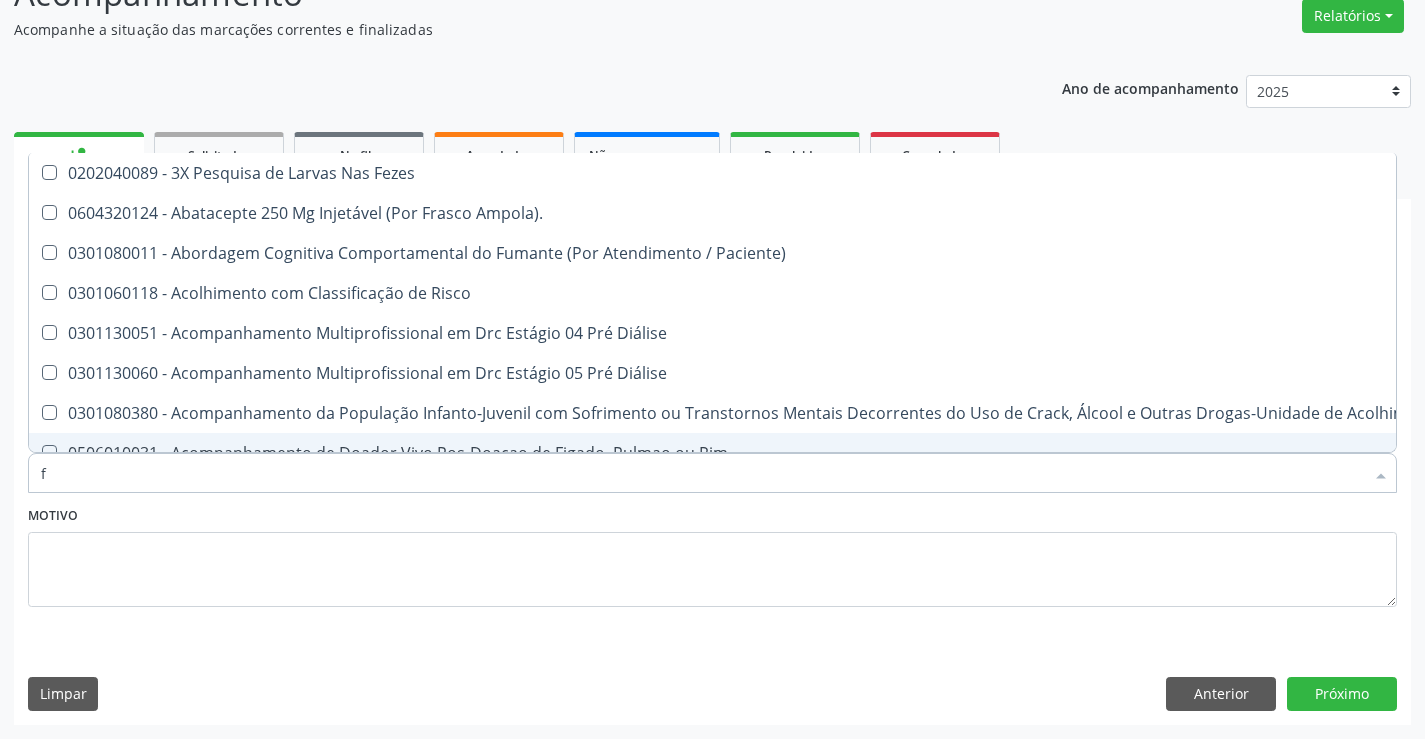 type on "fe" 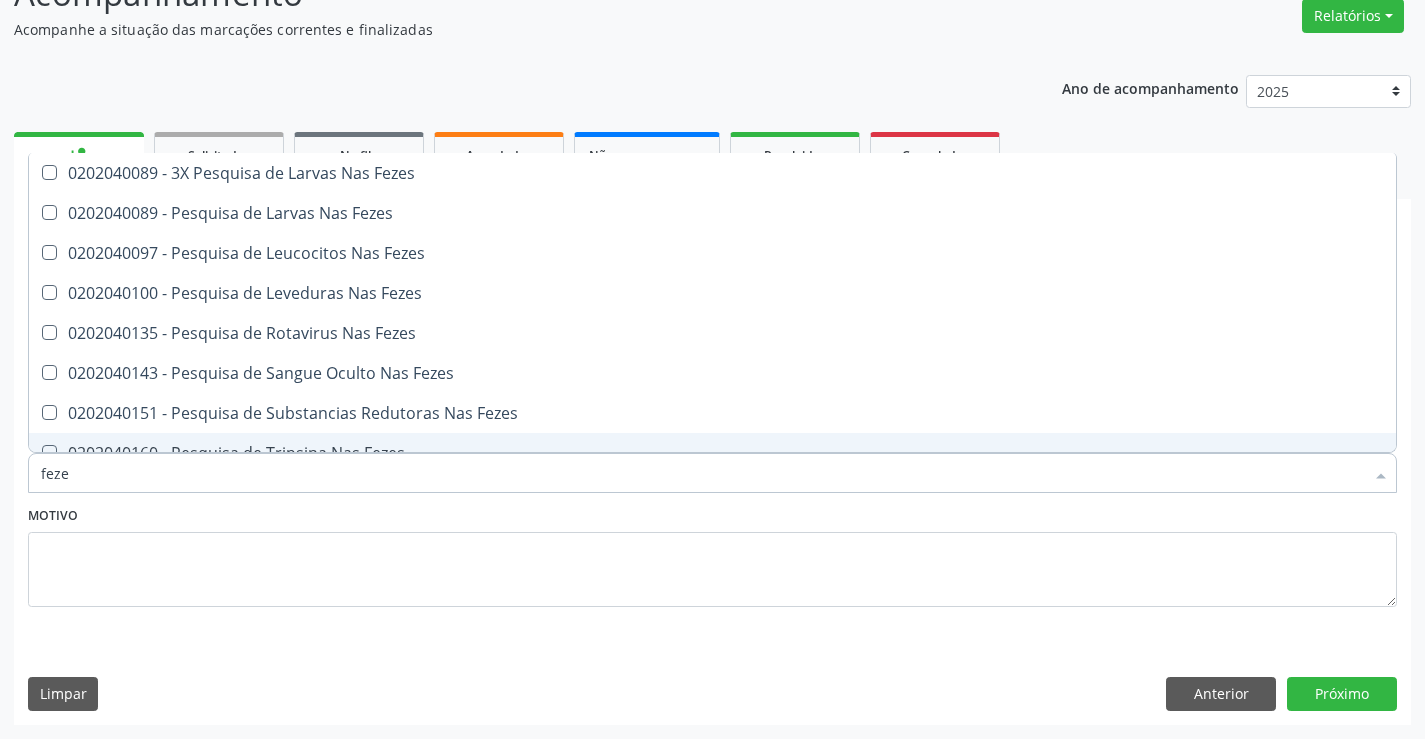 type on "fezes" 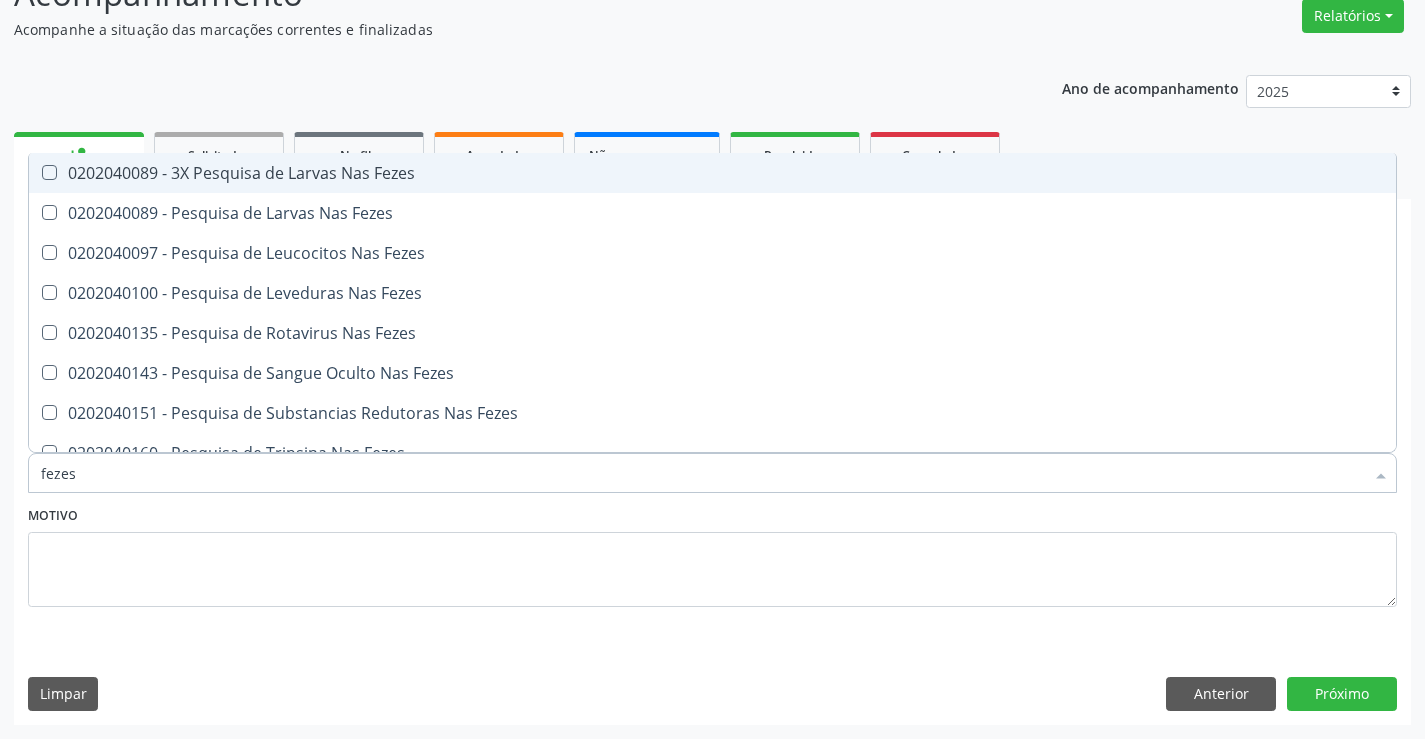 click on "0202040089 - 3X Pesquisa de Larvas Nas Fezes" at bounding box center [712, 173] 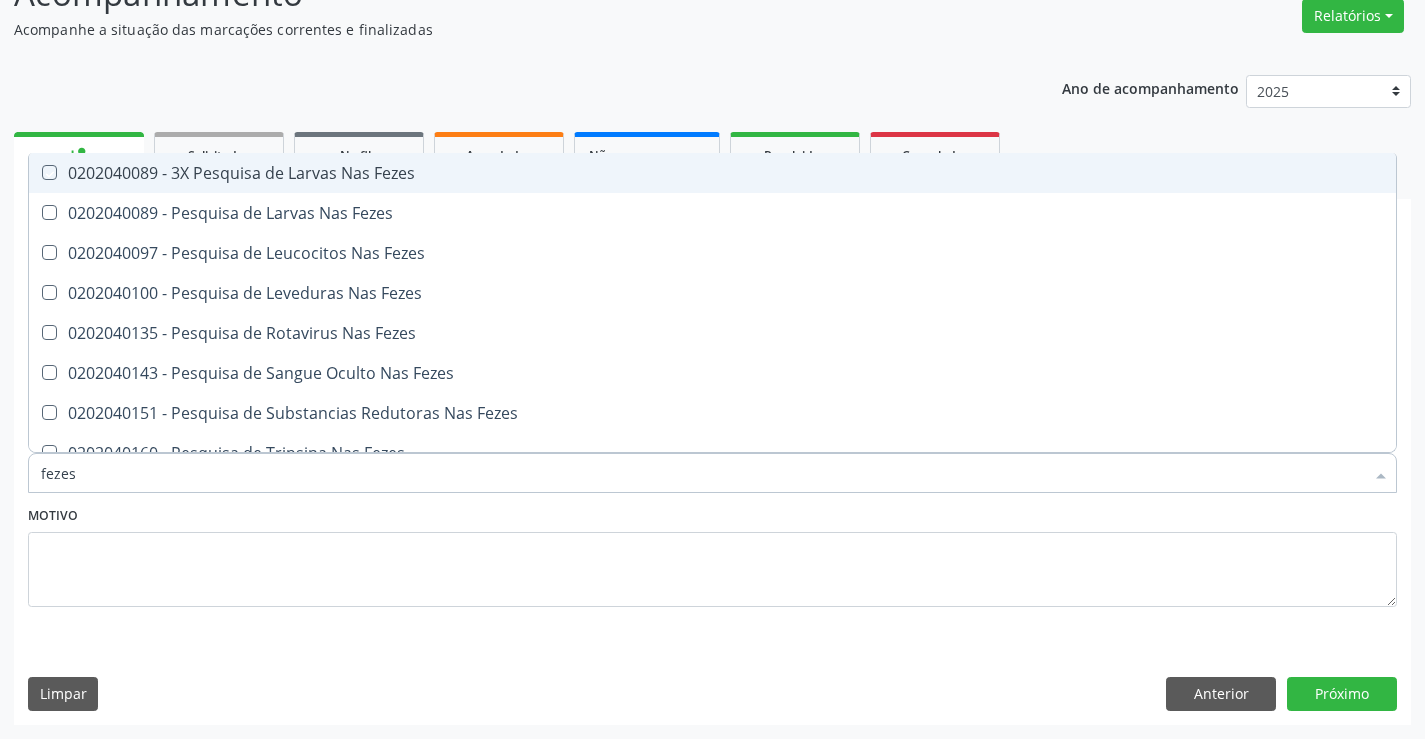 checkbox on "true" 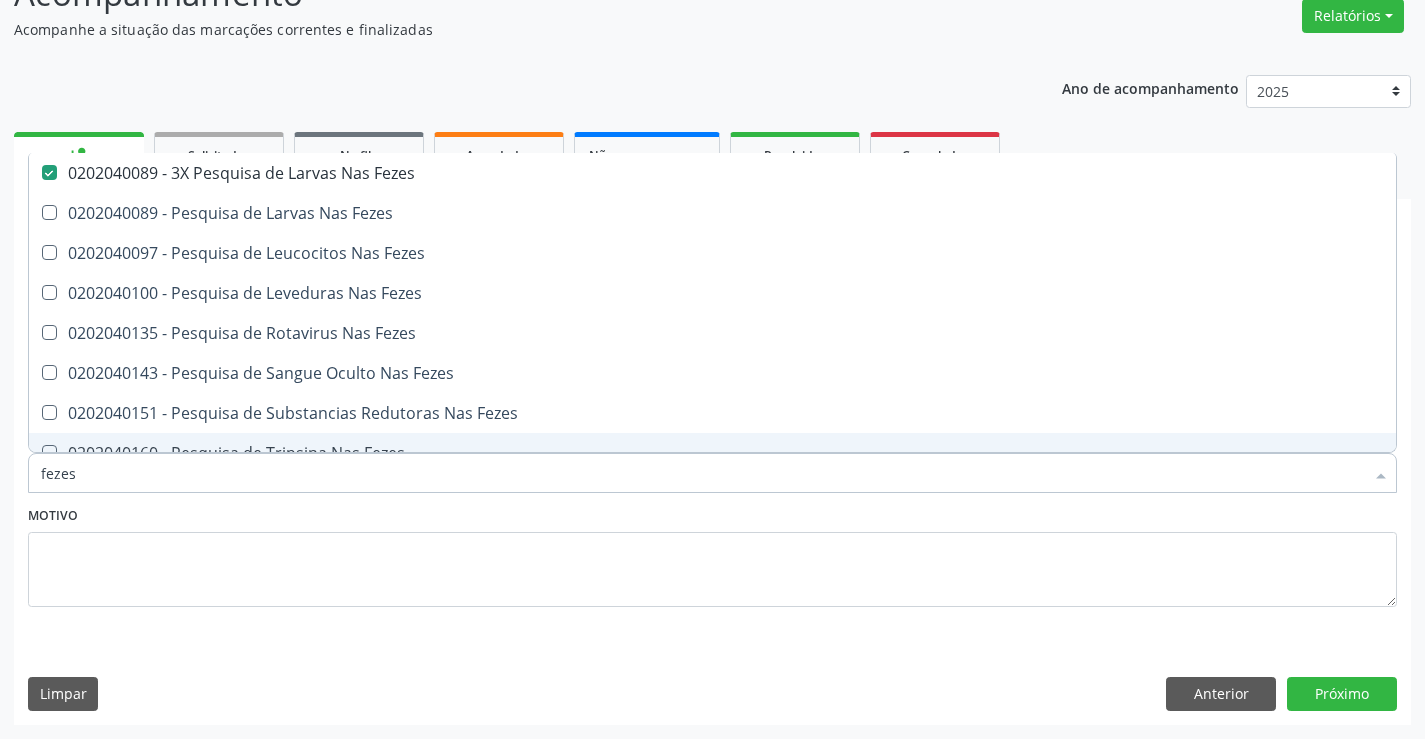 click on "fezes" at bounding box center [702, 473] 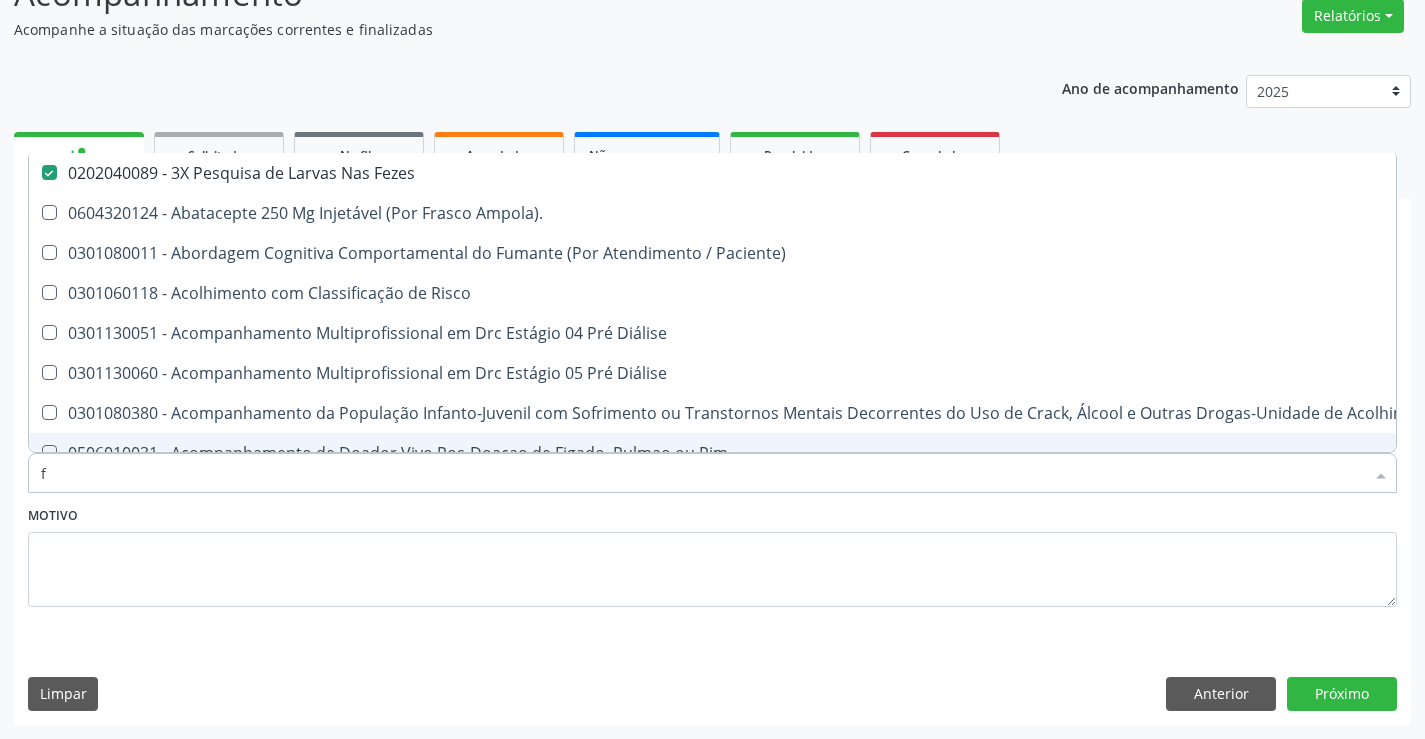 type on "fe" 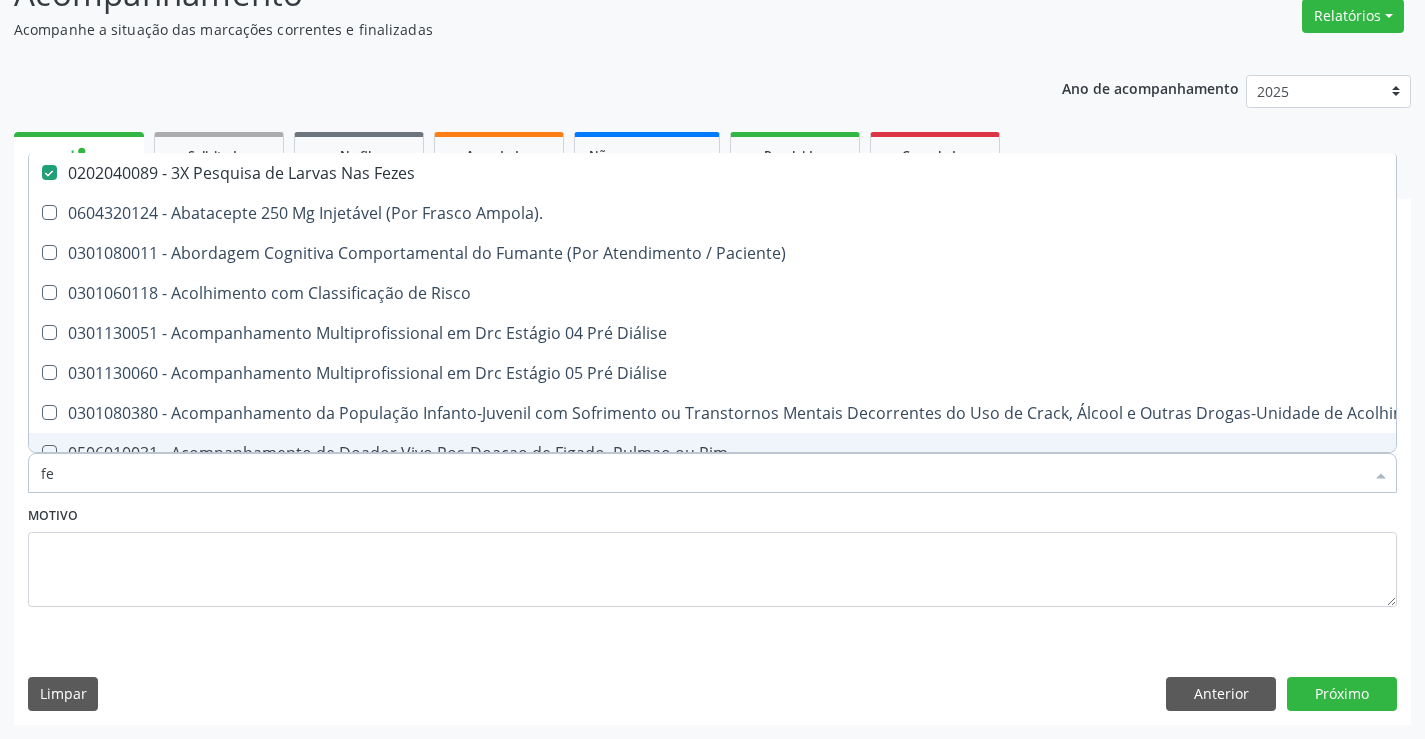 checkbox on "false" 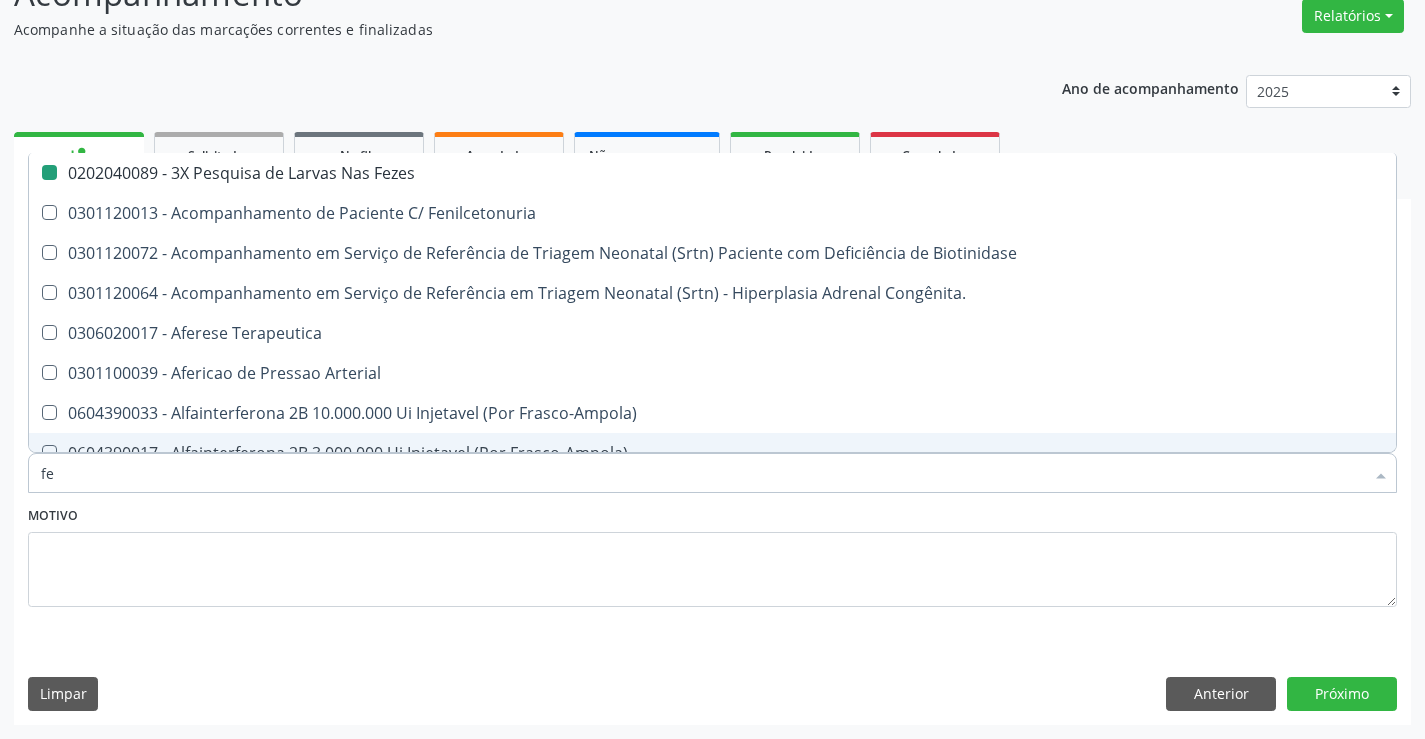 type on "fer" 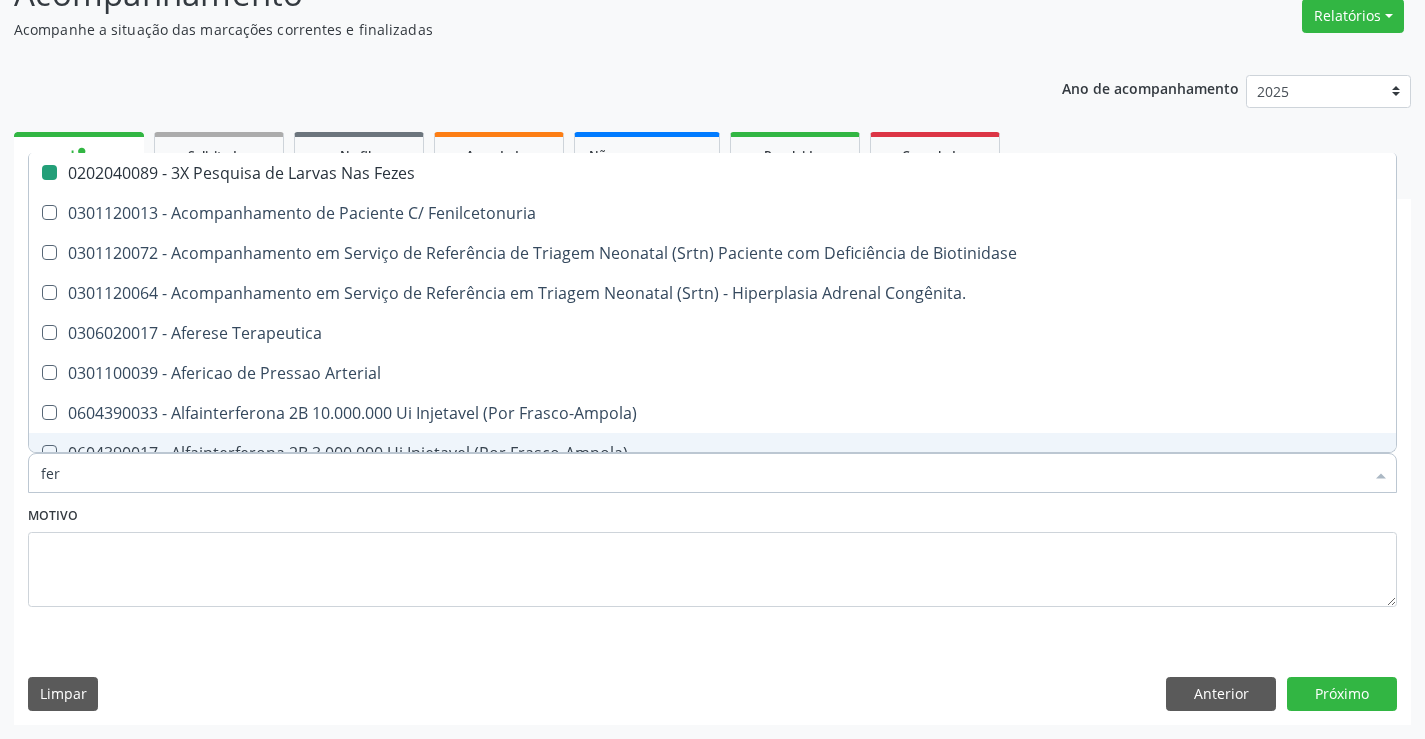 type on "ferr" 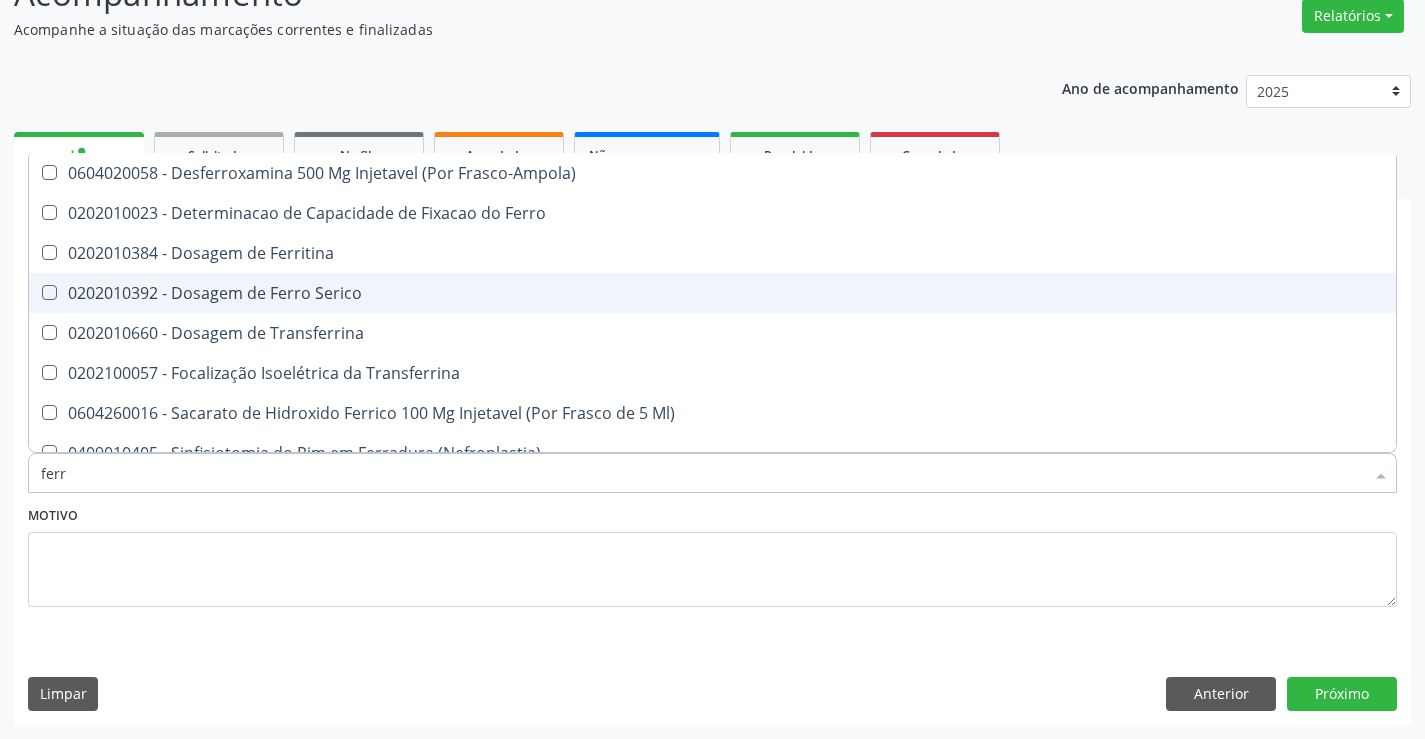 click on "0202010392 - Dosagem de Ferro Serico" at bounding box center (712, 293) 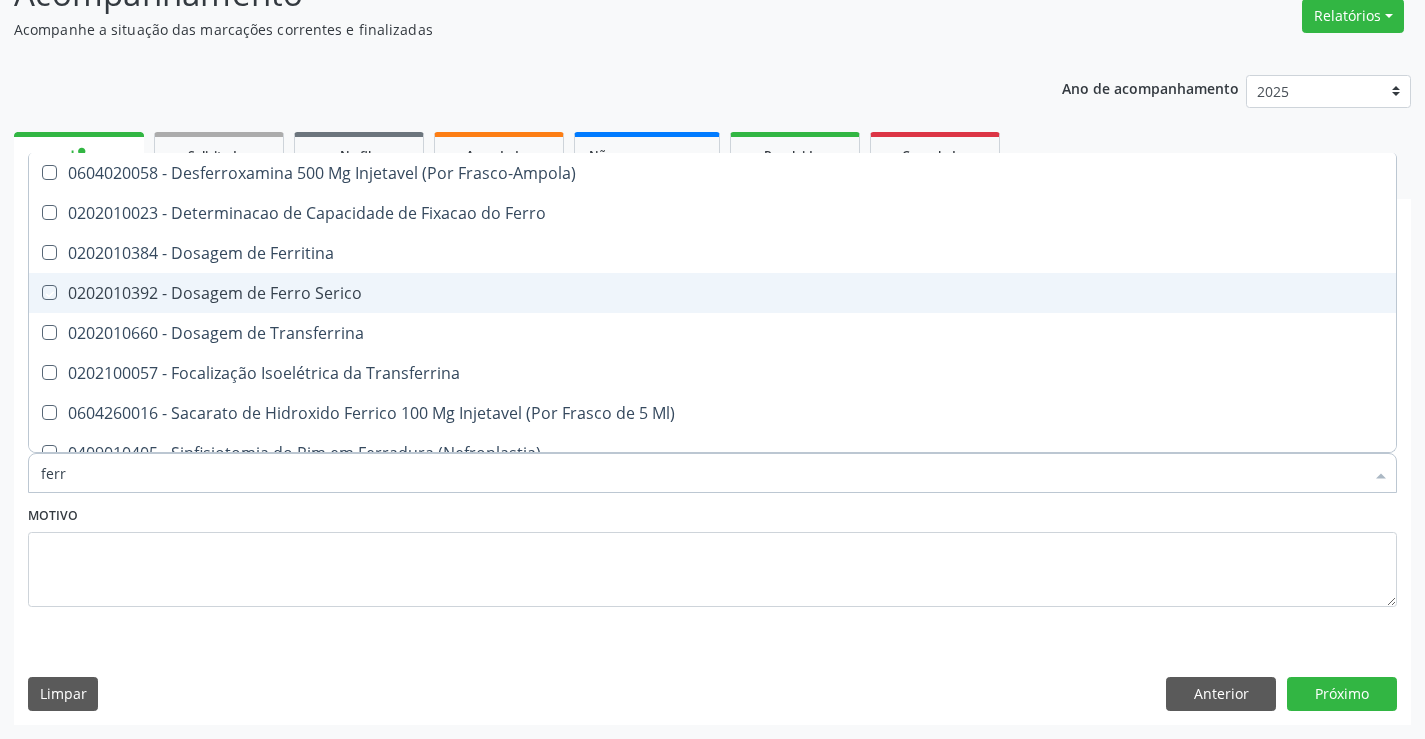 checkbox on "true" 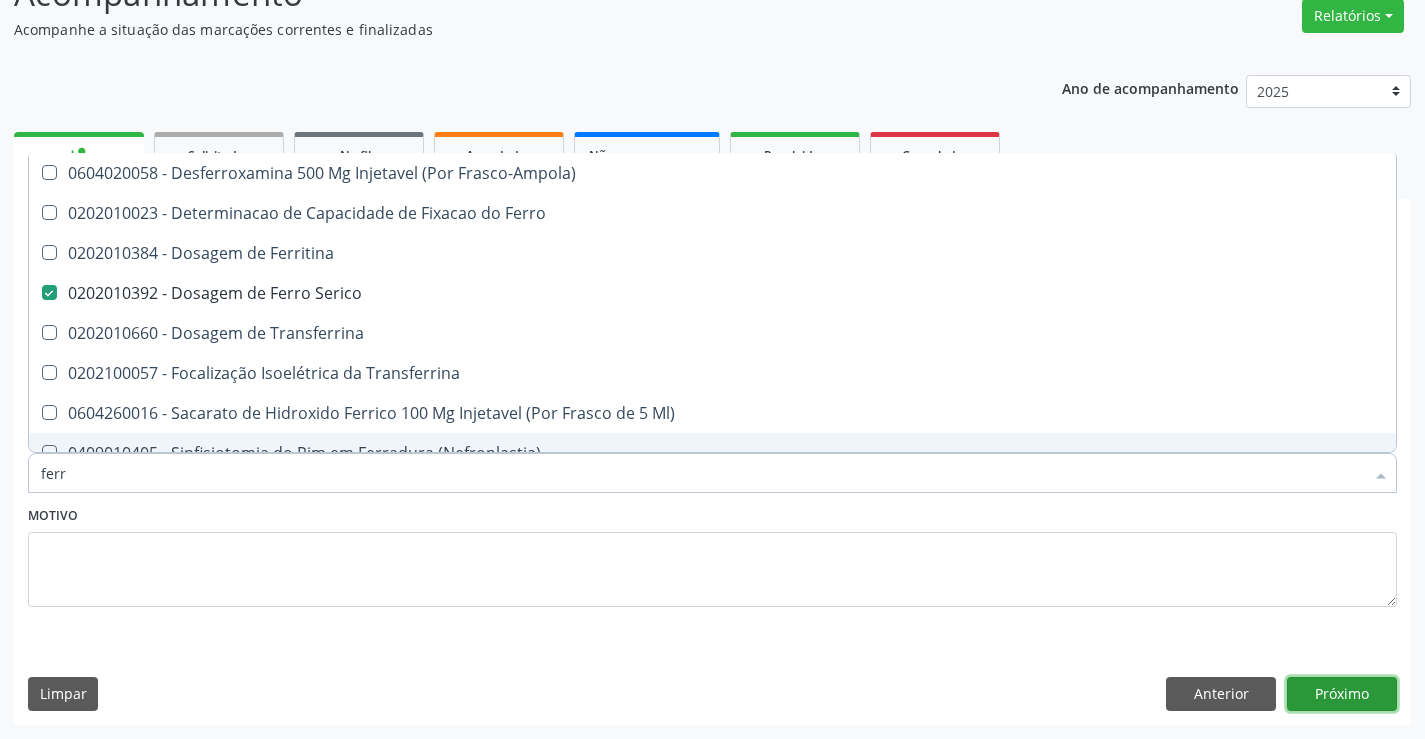 click on "Próximo" at bounding box center (1342, 694) 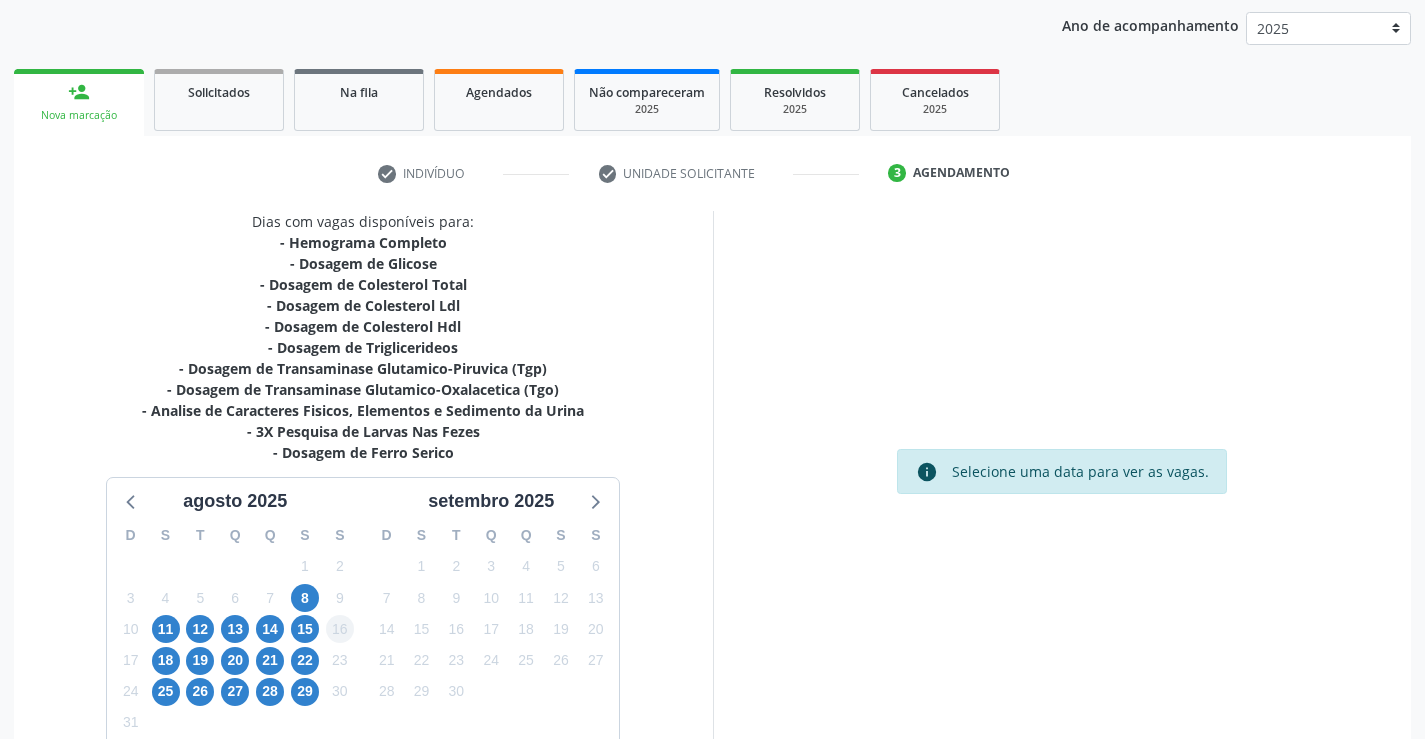 scroll, scrollTop: 341, scrollLeft: 0, axis: vertical 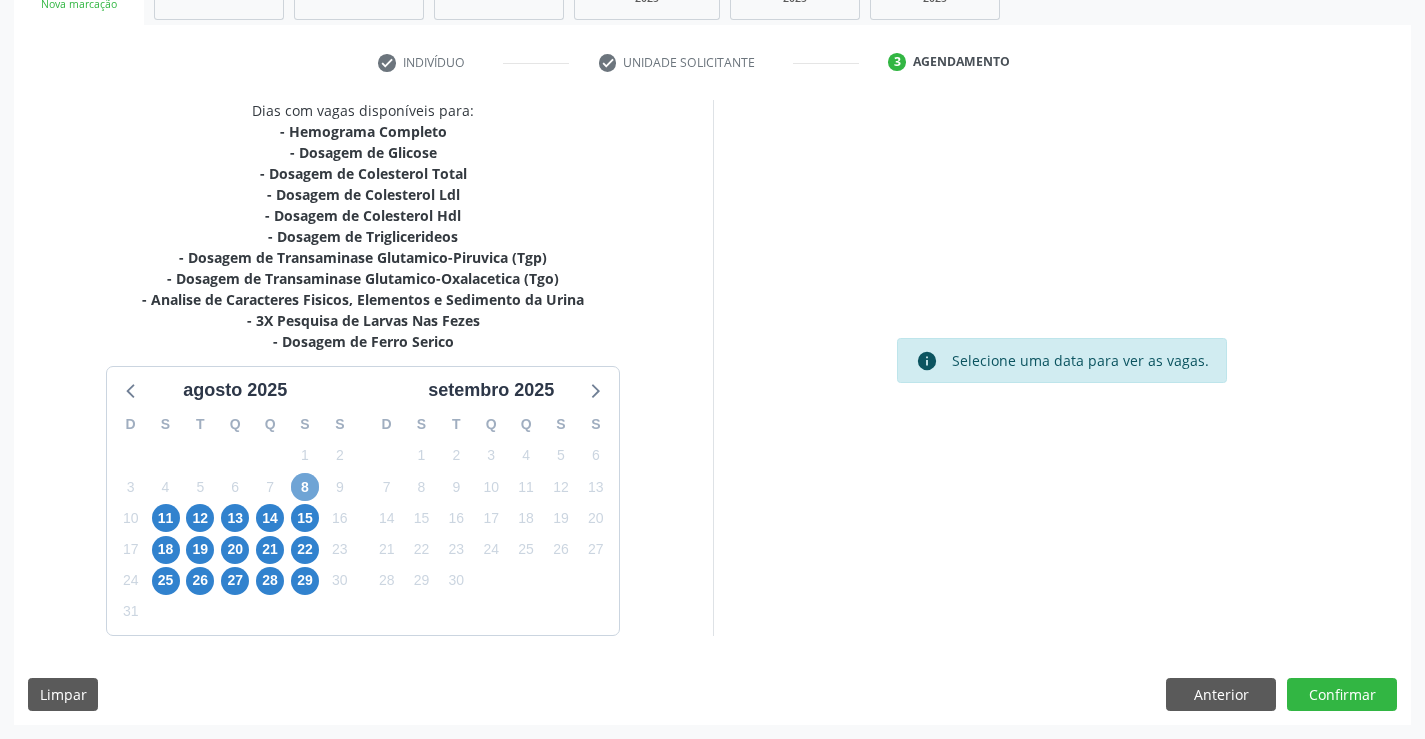 click on "8" at bounding box center [305, 487] 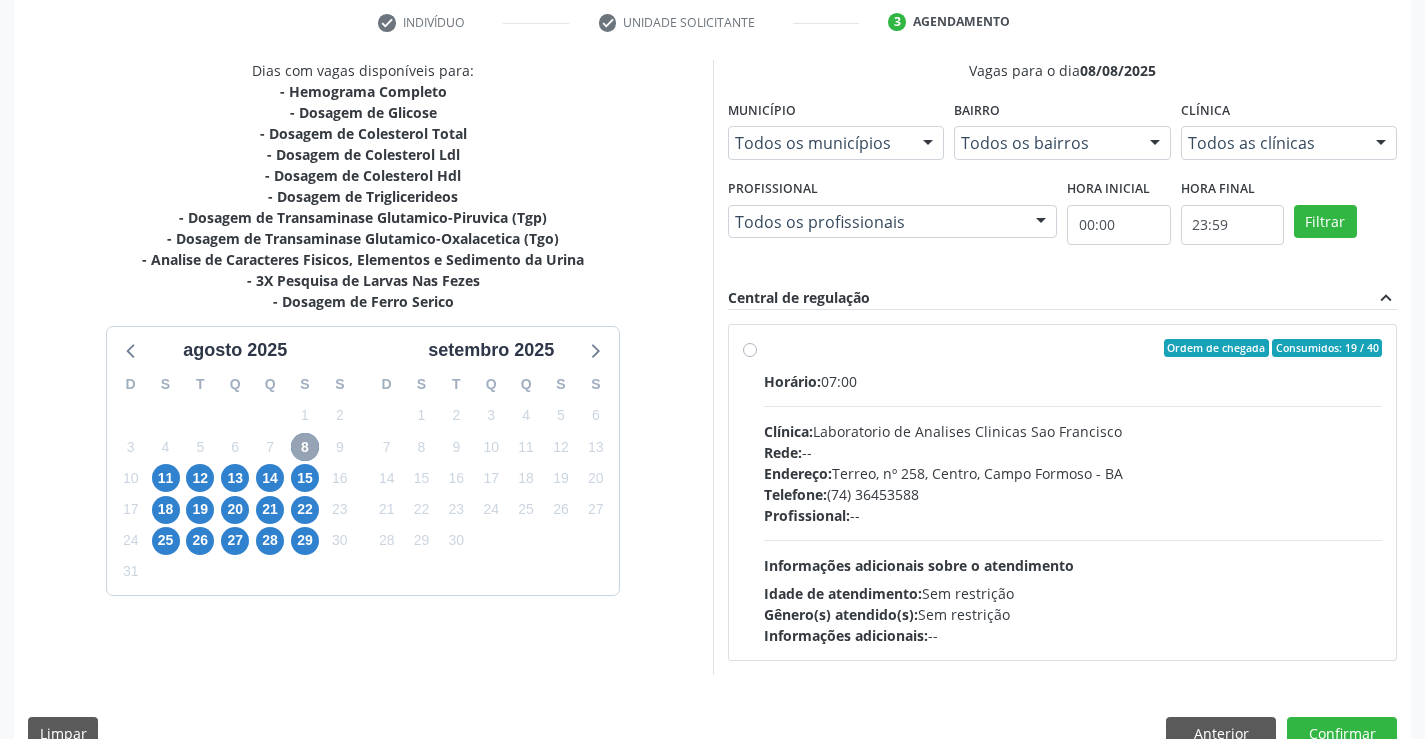 scroll, scrollTop: 420, scrollLeft: 0, axis: vertical 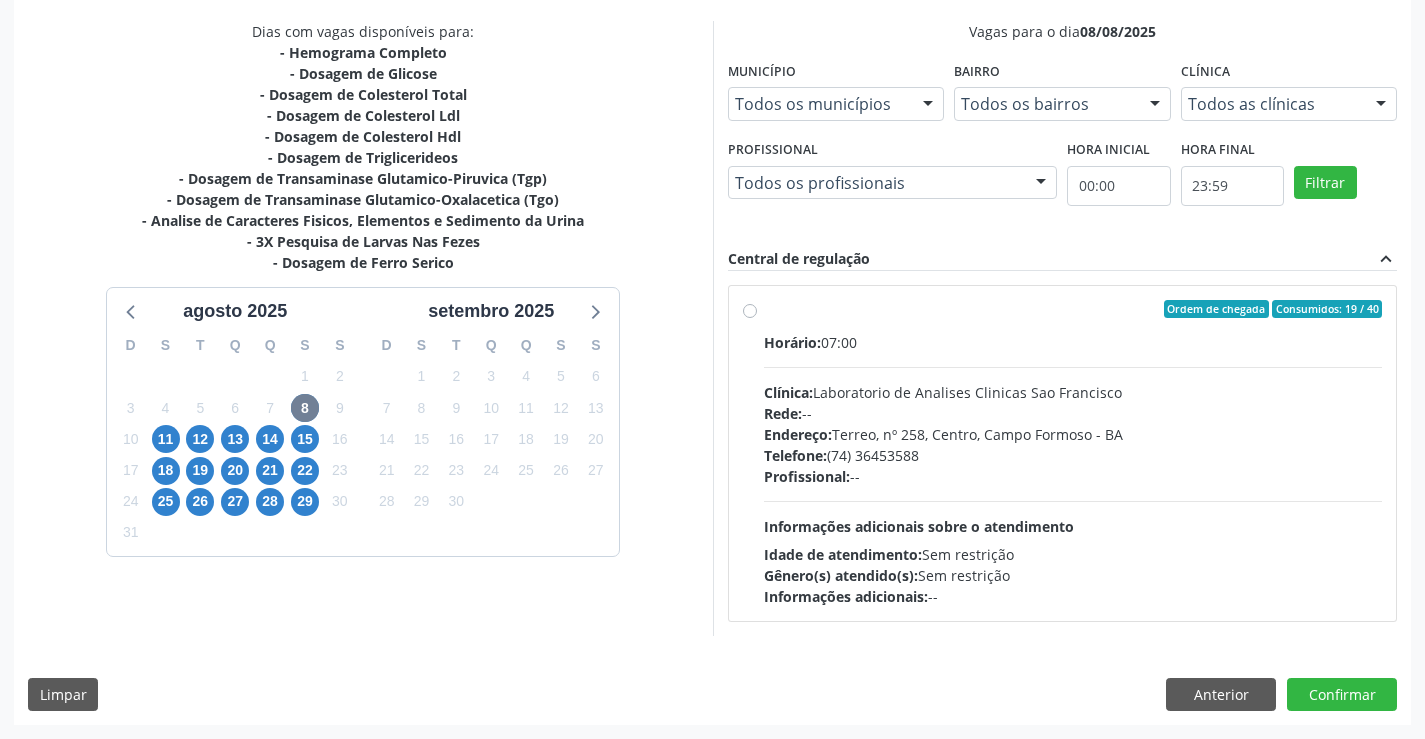 click on "Horário:   07:00
Clínica:  Laboratorio de Analises Clinicas Sao Francisco
Rede:
--
Endereço:   Terreo, nº 258, Centro, Campo Formoso - BA
Telefone:   (74) 36453588
Profissional:
--
Informações adicionais sobre o atendimento
Idade de atendimento:
Sem restrição
Gênero(s) atendido(s):
Sem restrição
Informações adicionais:
--" at bounding box center [1073, 469] 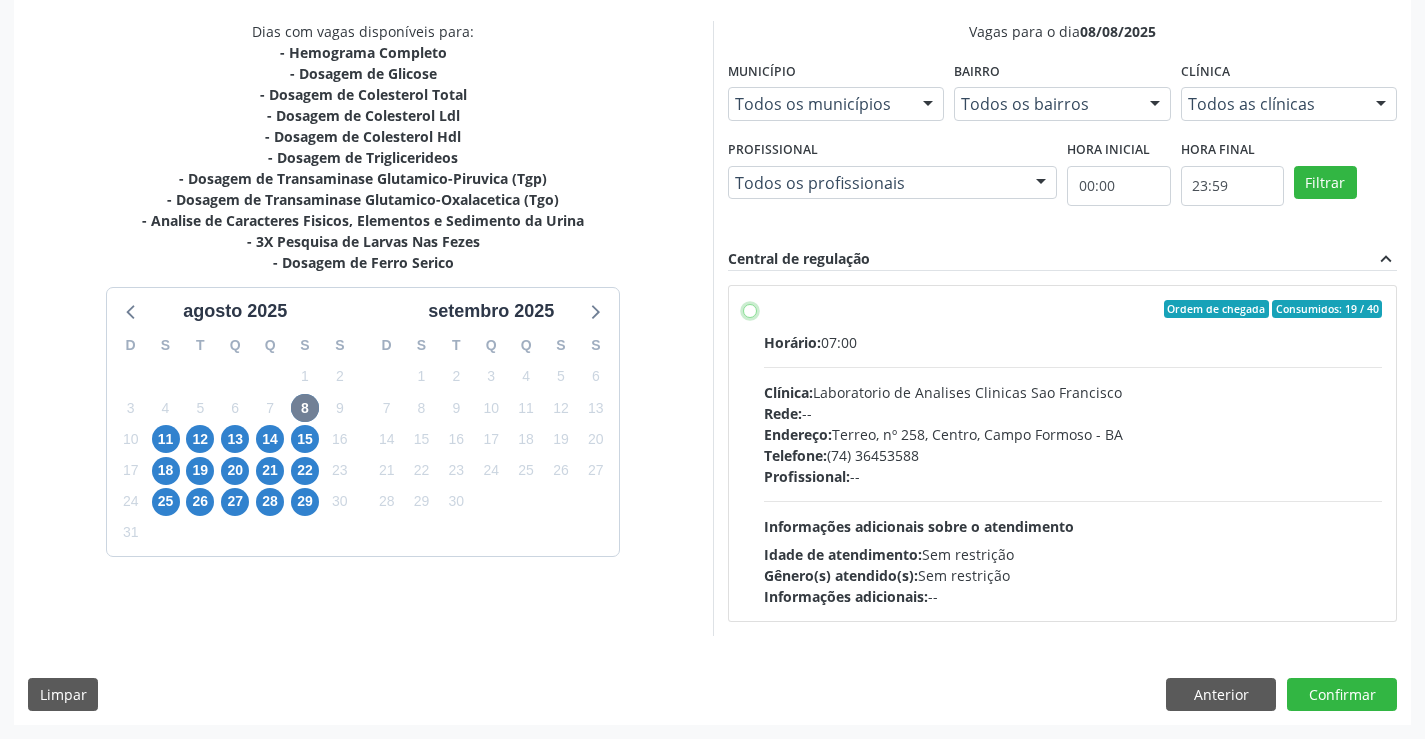 click on "Ordem de chegada
Consumidos: 19 / 40
Horário:   07:00
Clínica:  Laboratorio de Analises Clinicas Sao Francisco
Rede:
--
Endereço:   Terreo, nº 258, Centro, Campo Formoso - BA
Telefone:   (74) 36453588
Profissional:
--
Informações adicionais sobre o atendimento
Idade de atendimento:
Sem restrição
Gênero(s) atendido(s):
Sem restrição
Informações adicionais:
--" at bounding box center (750, 309) 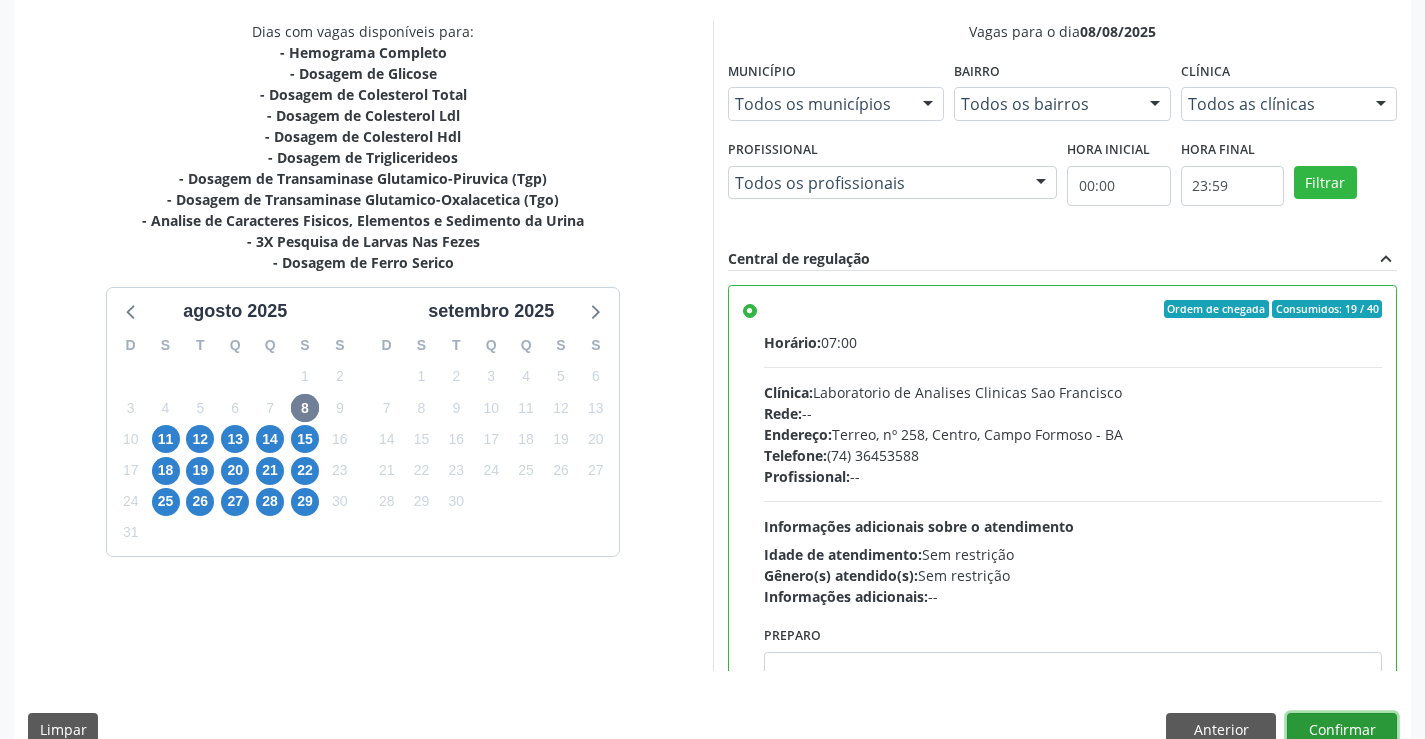 click on "Confirmar" at bounding box center [1342, 730] 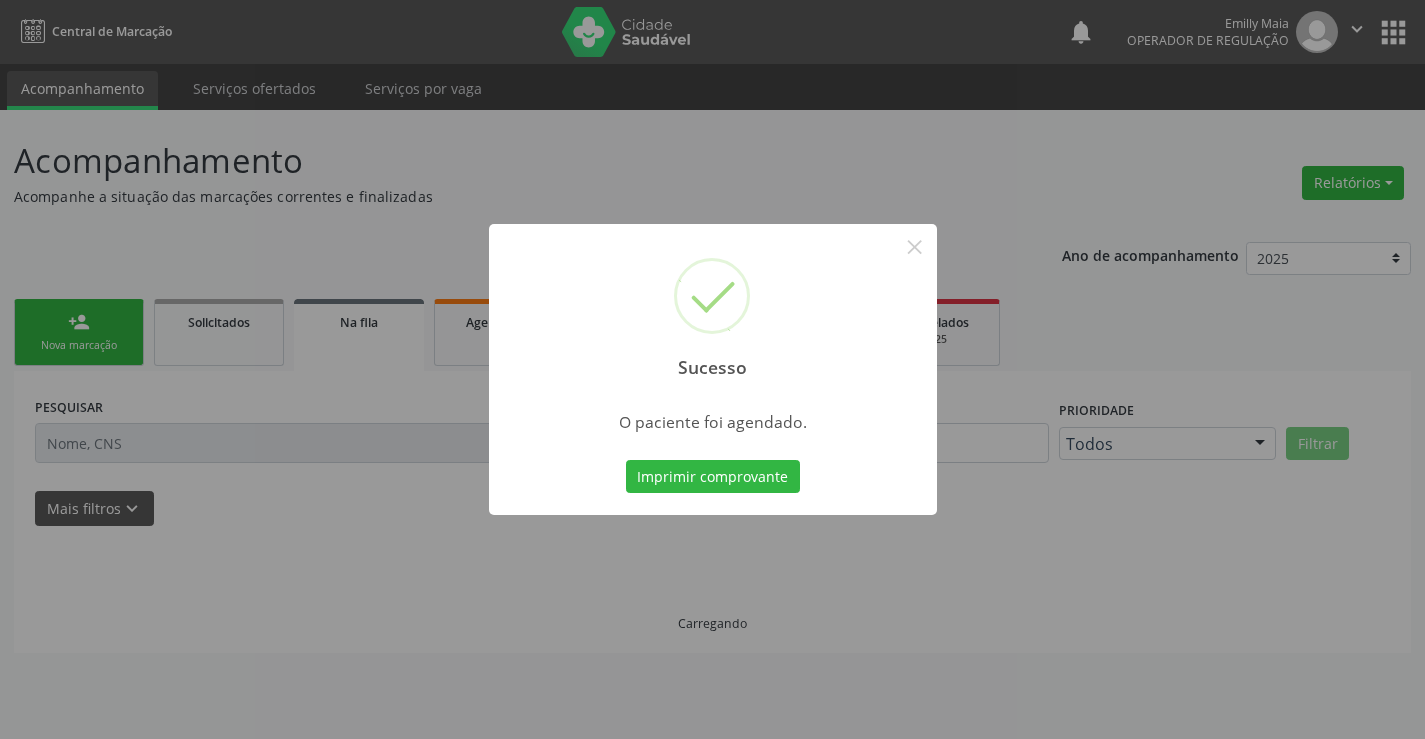 scroll, scrollTop: 0, scrollLeft: 0, axis: both 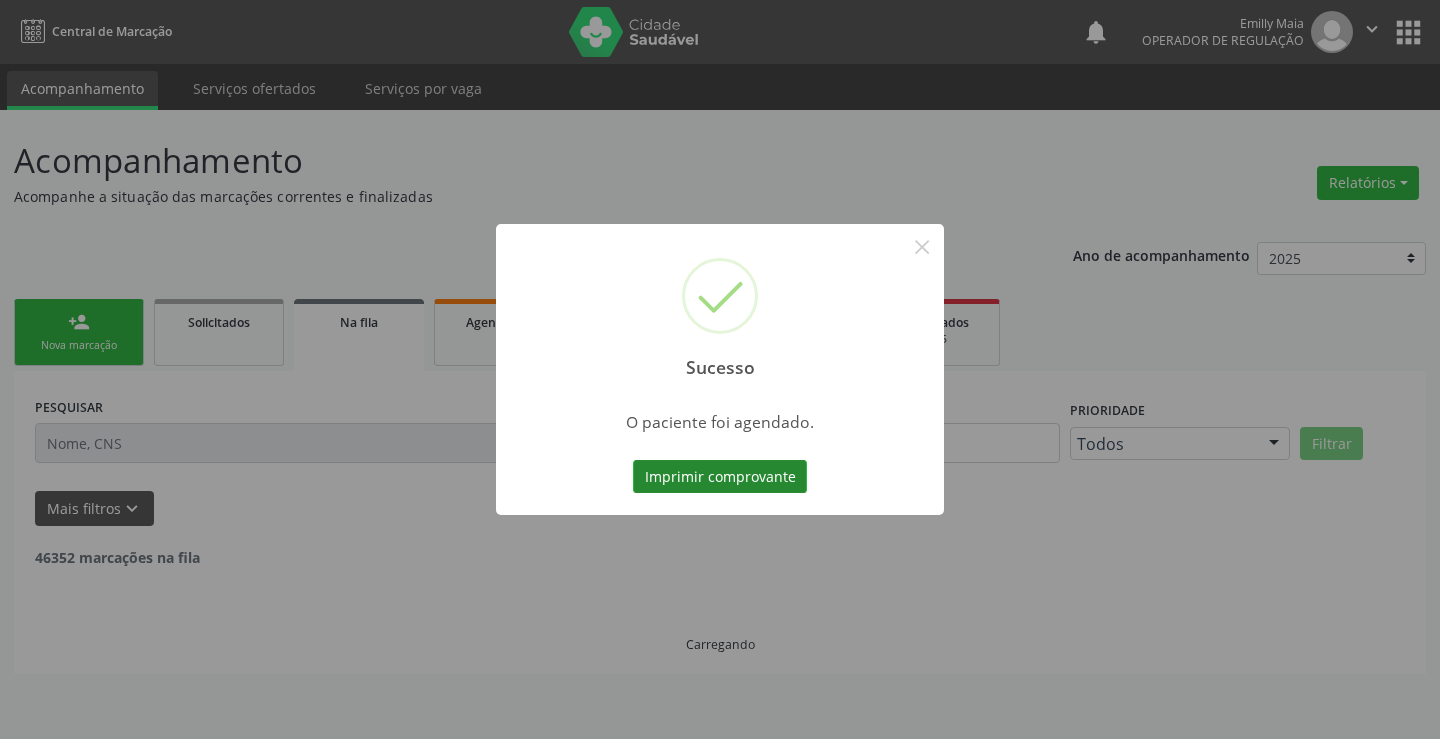 click on "Imprimir comprovante" at bounding box center (720, 477) 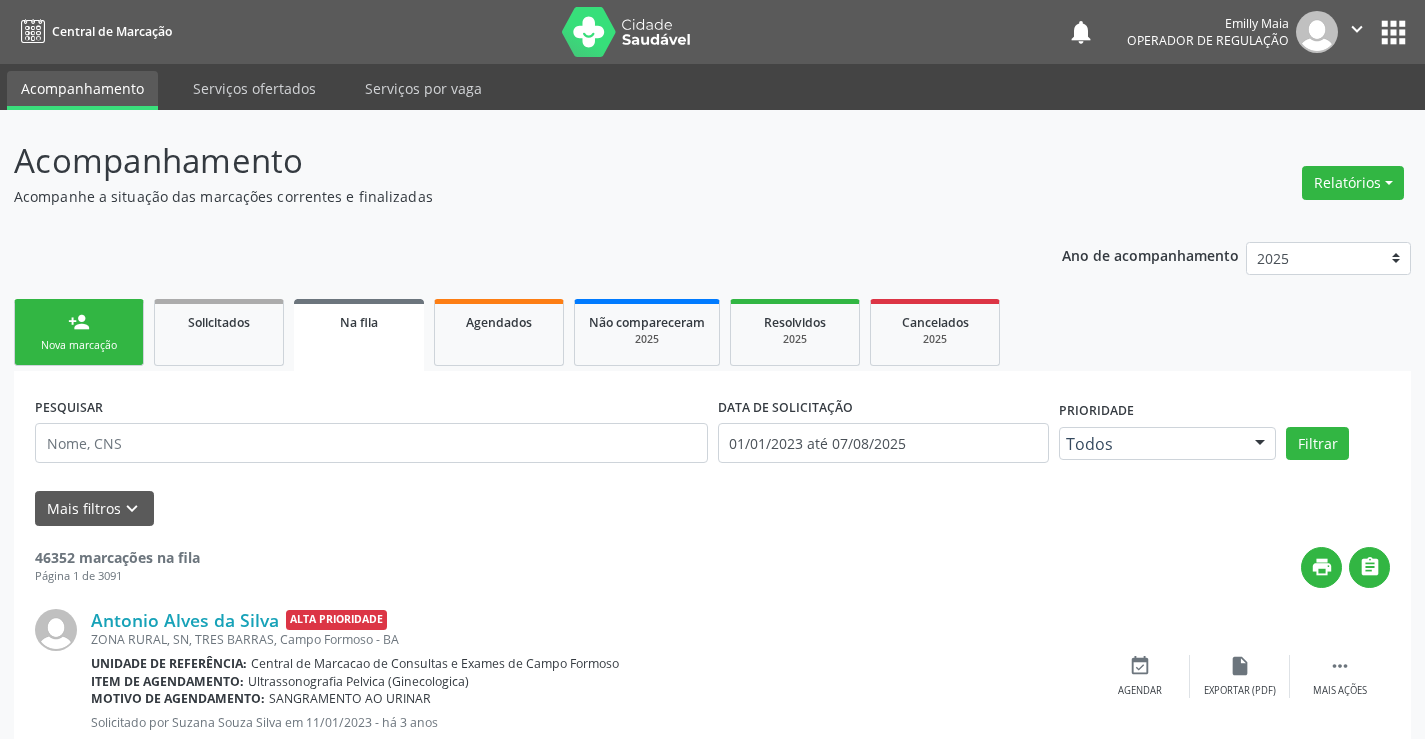 click on "person_add
Nova marcação" at bounding box center (79, 332) 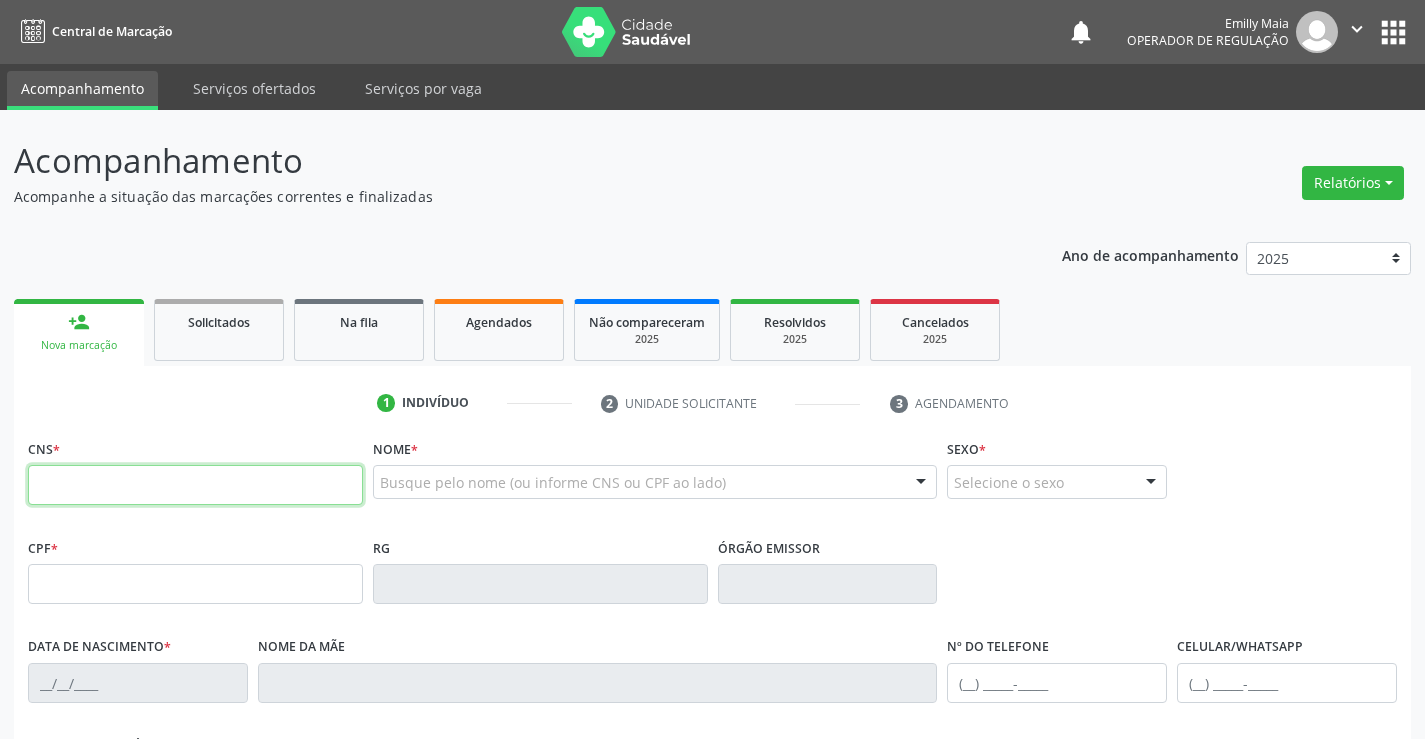 click at bounding box center [195, 485] 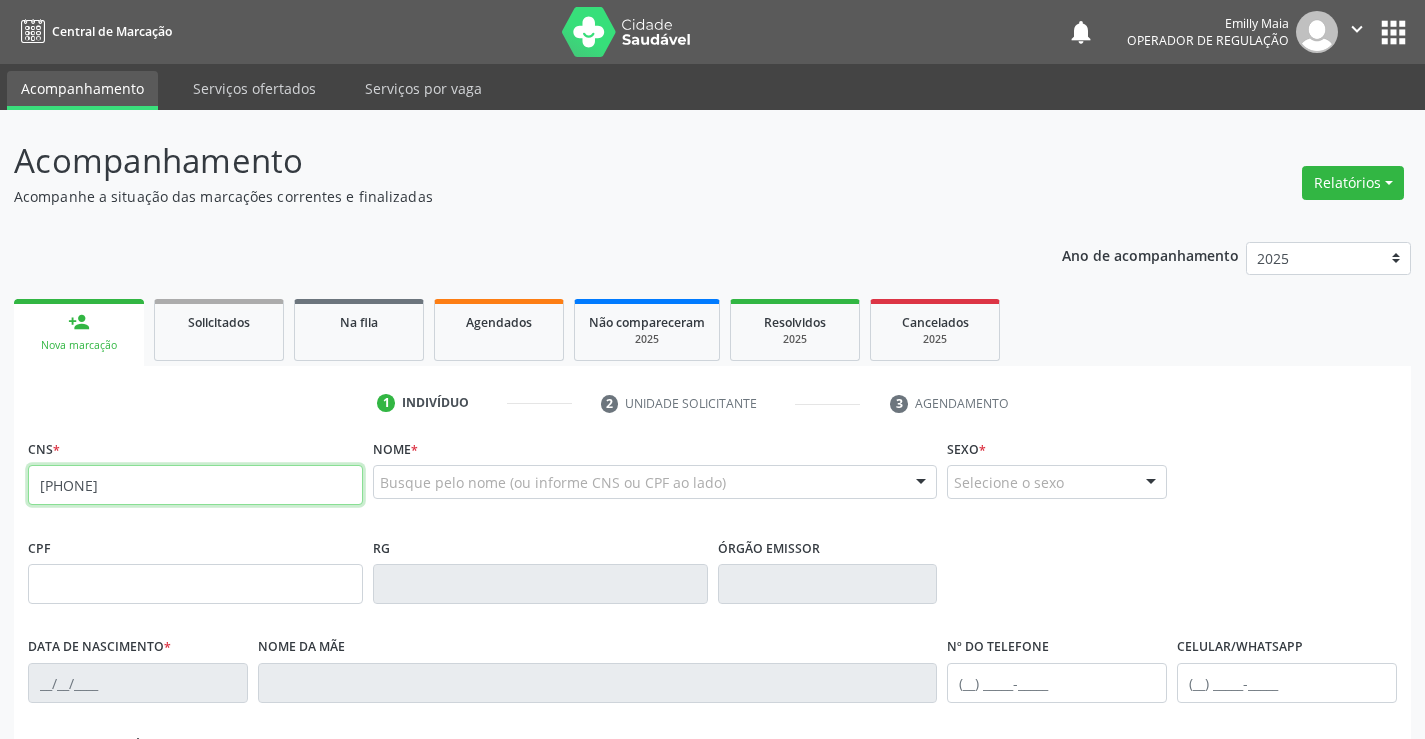 type on "[PHONE]" 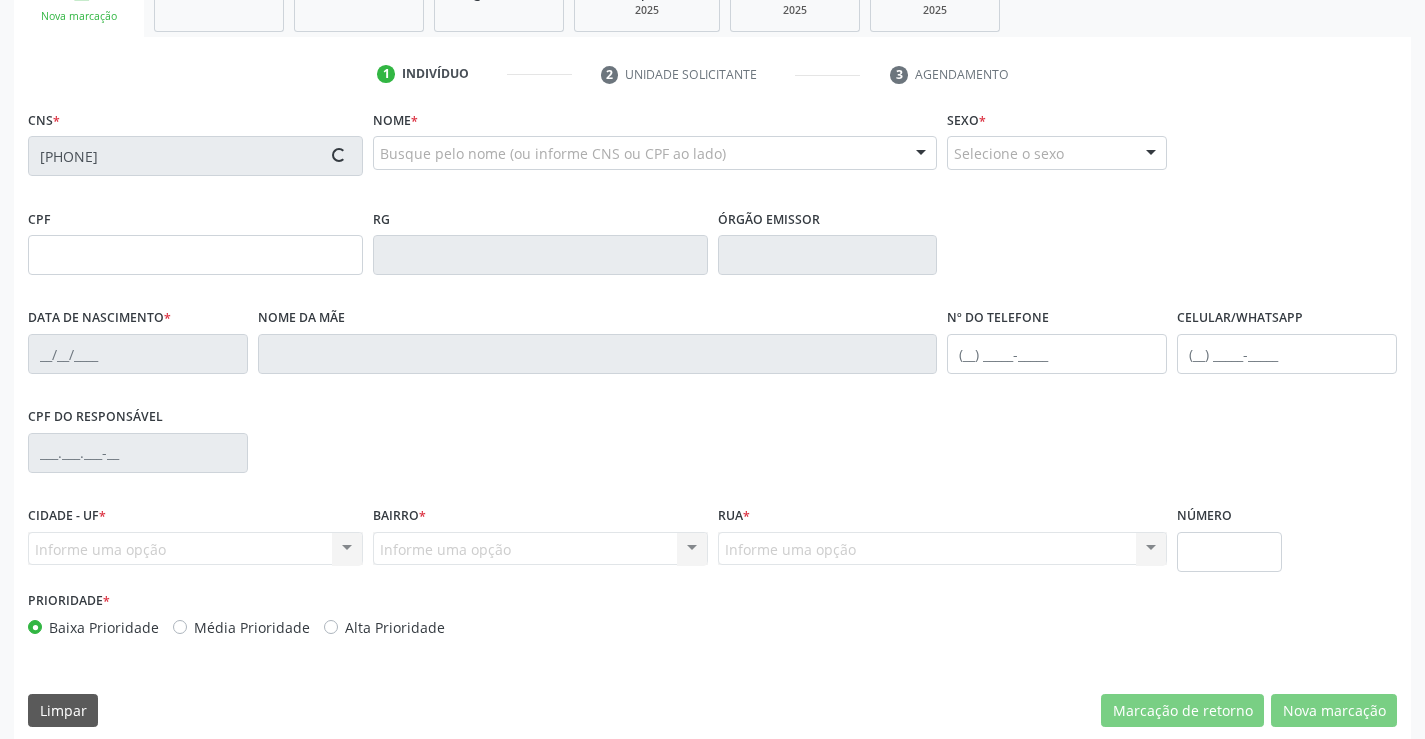 scroll, scrollTop: 345, scrollLeft: 0, axis: vertical 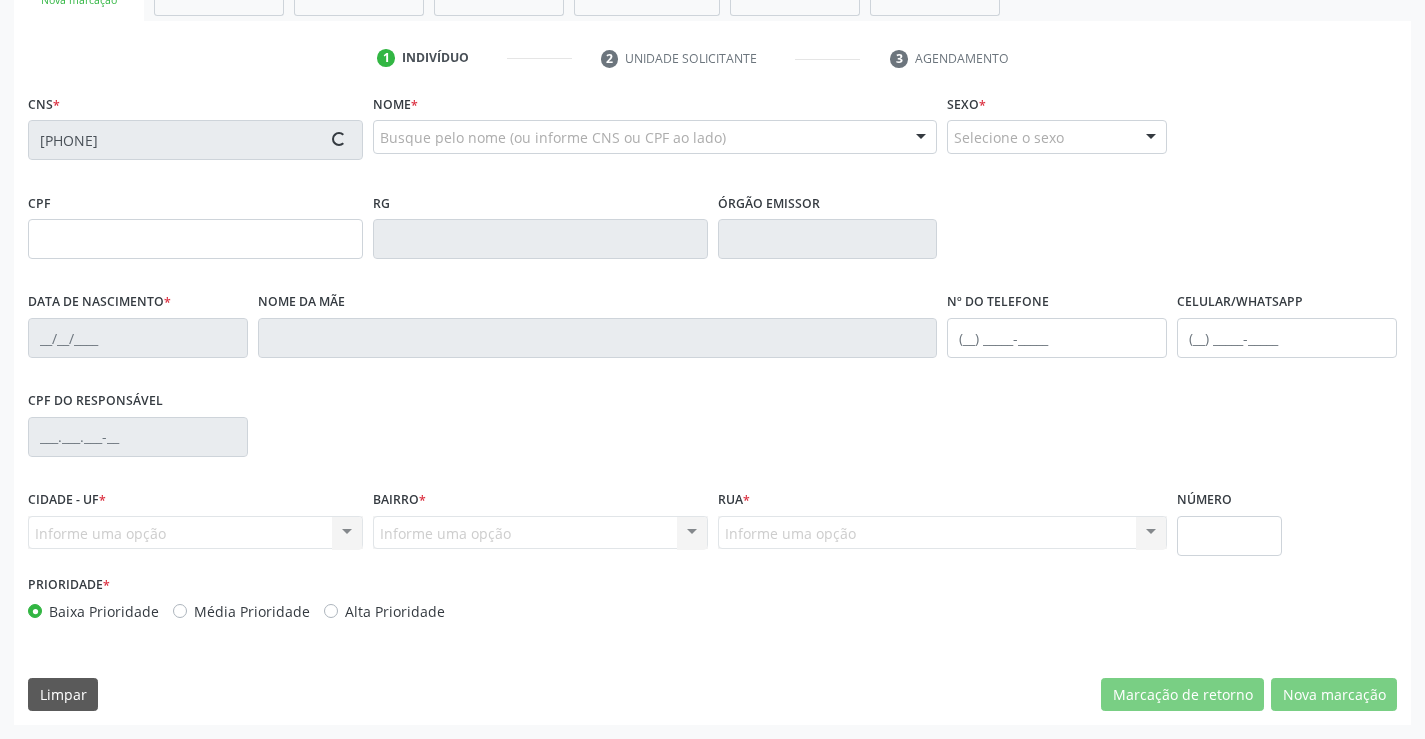 type on "[NUMBER]" 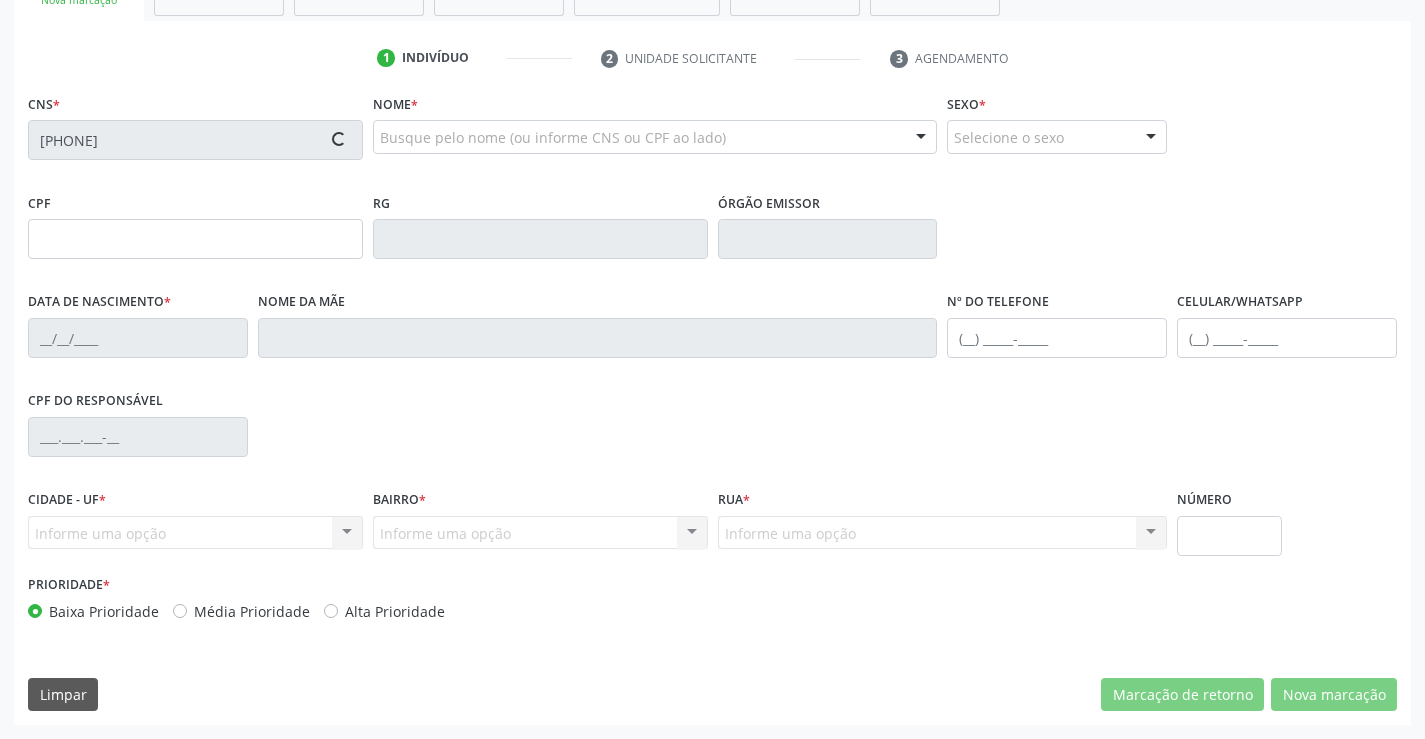 type on "[PHONE]" 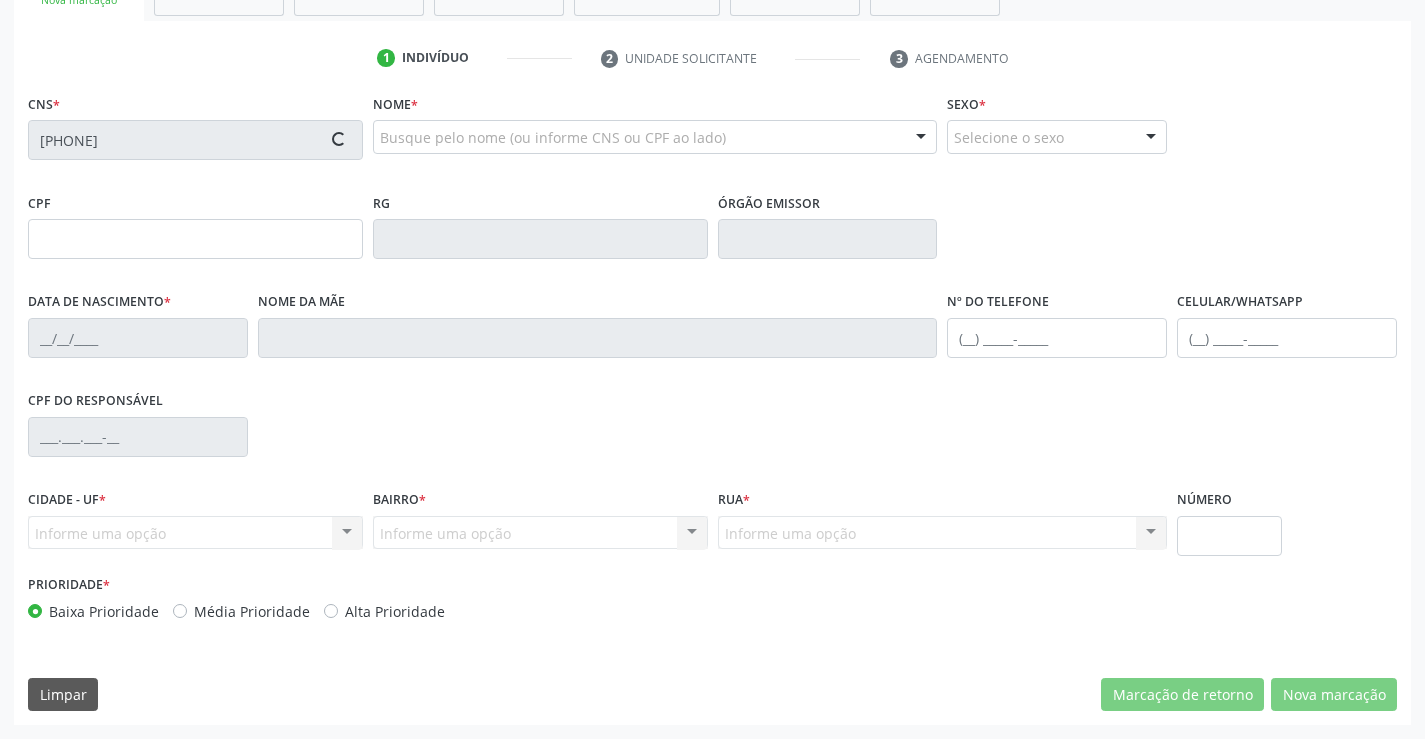type on "[PHONE]" 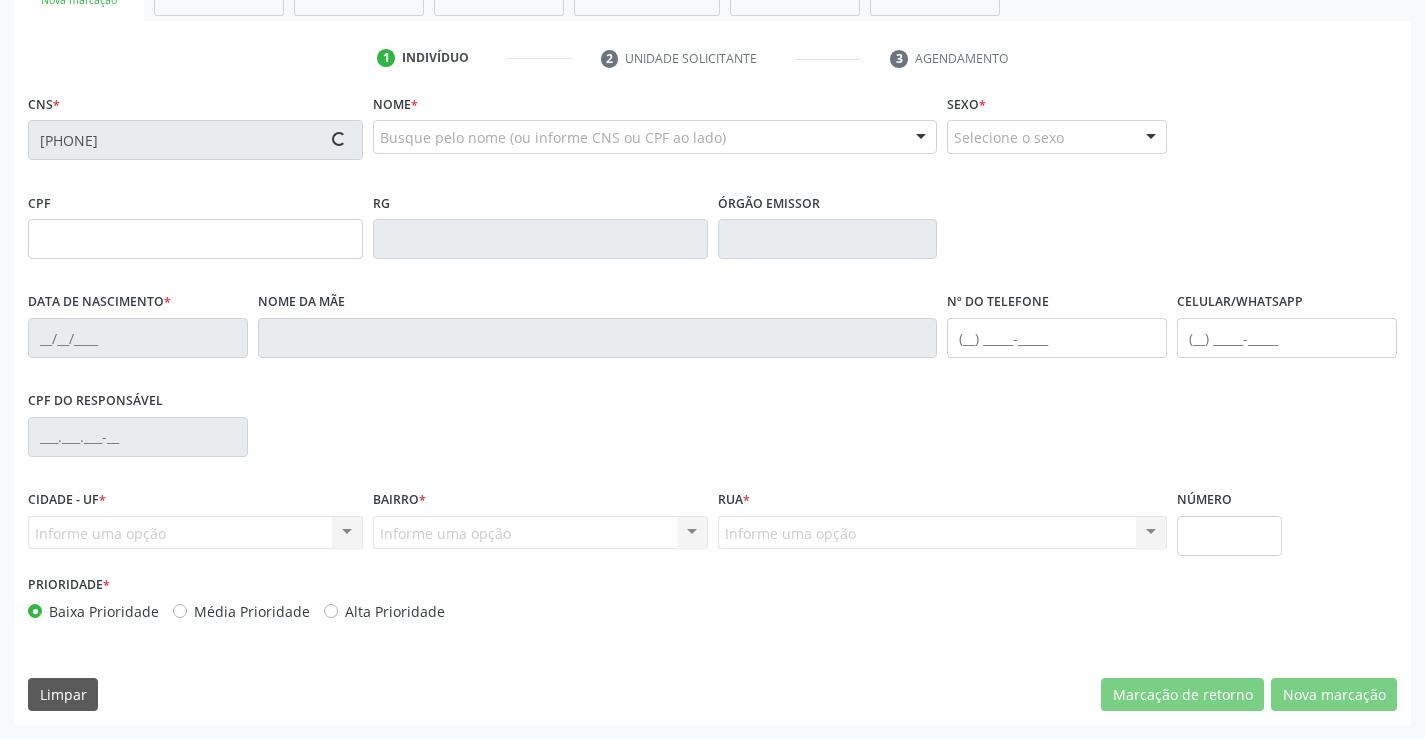 type on "[SSN]" 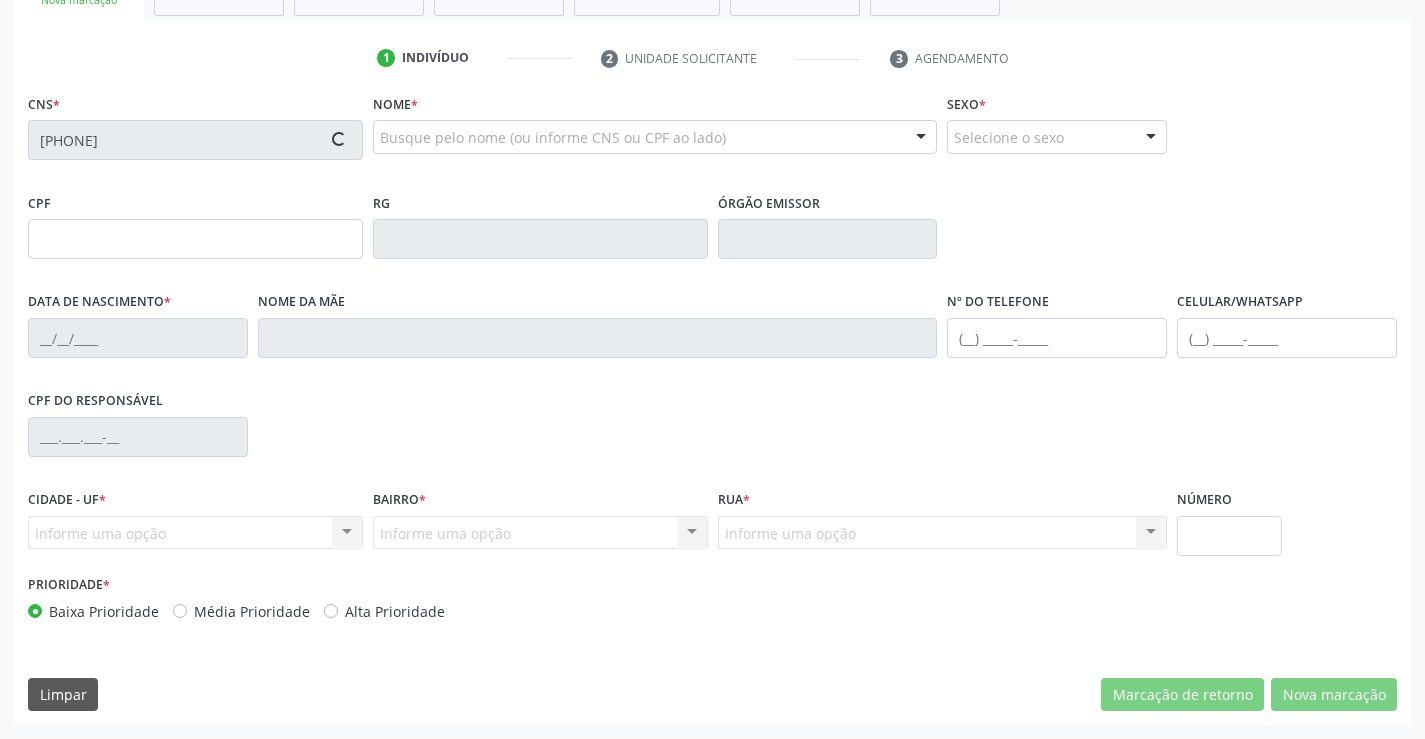 type on "143" 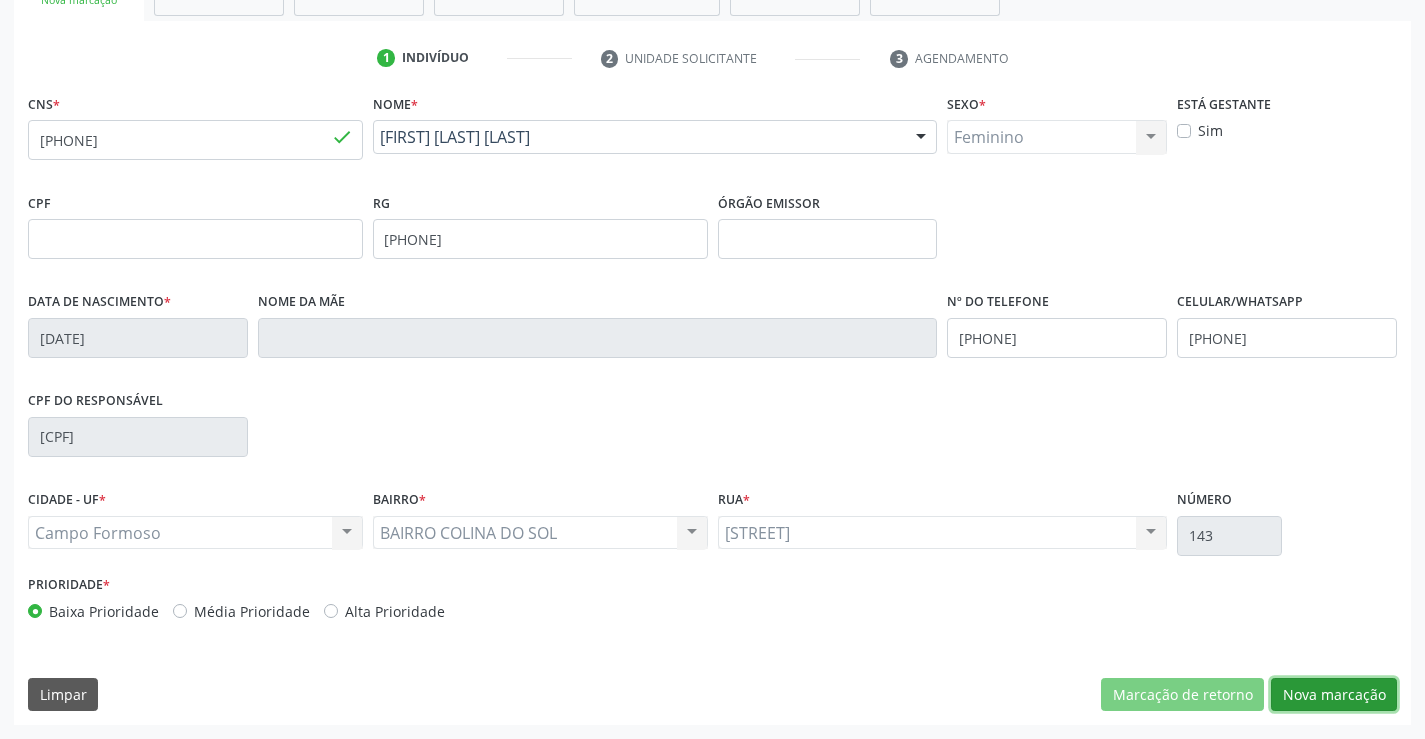 click on "Nova marcação" at bounding box center (1334, 695) 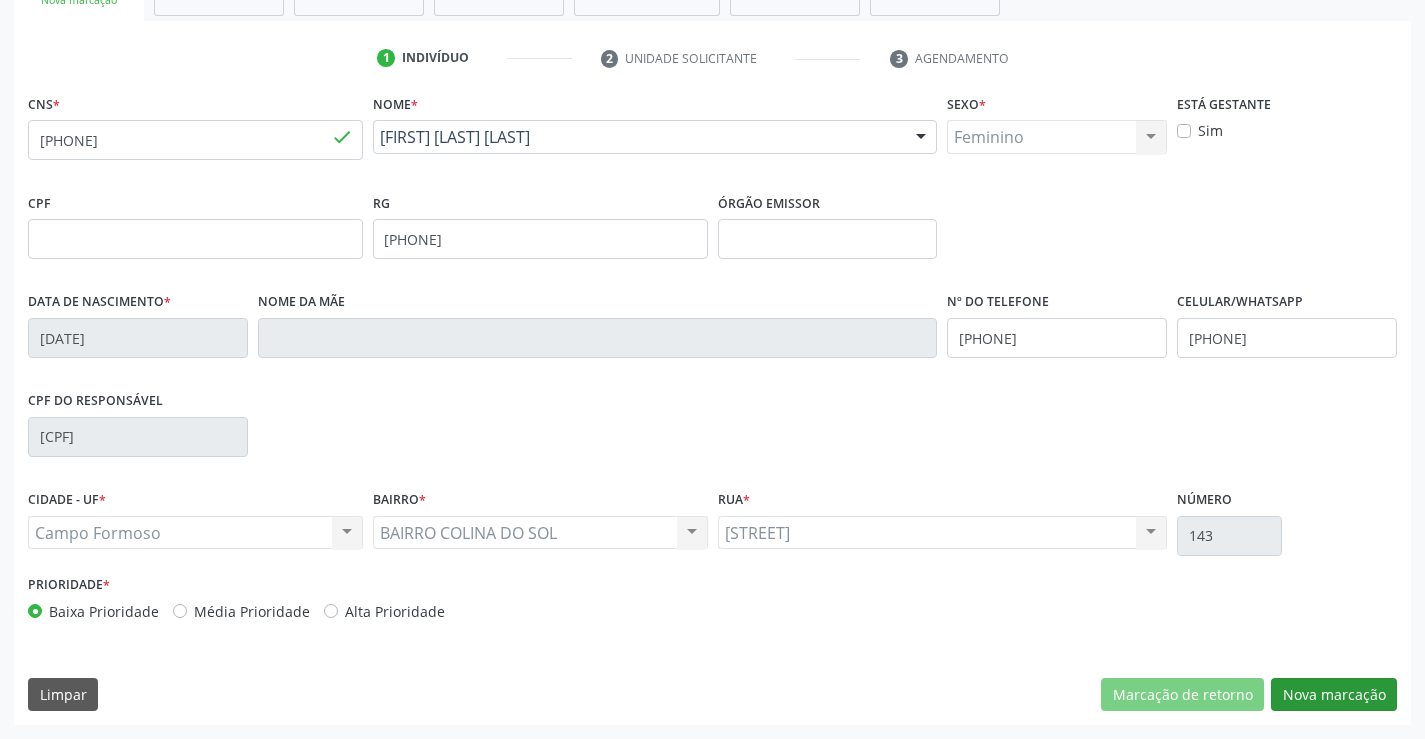 scroll, scrollTop: 167, scrollLeft: 0, axis: vertical 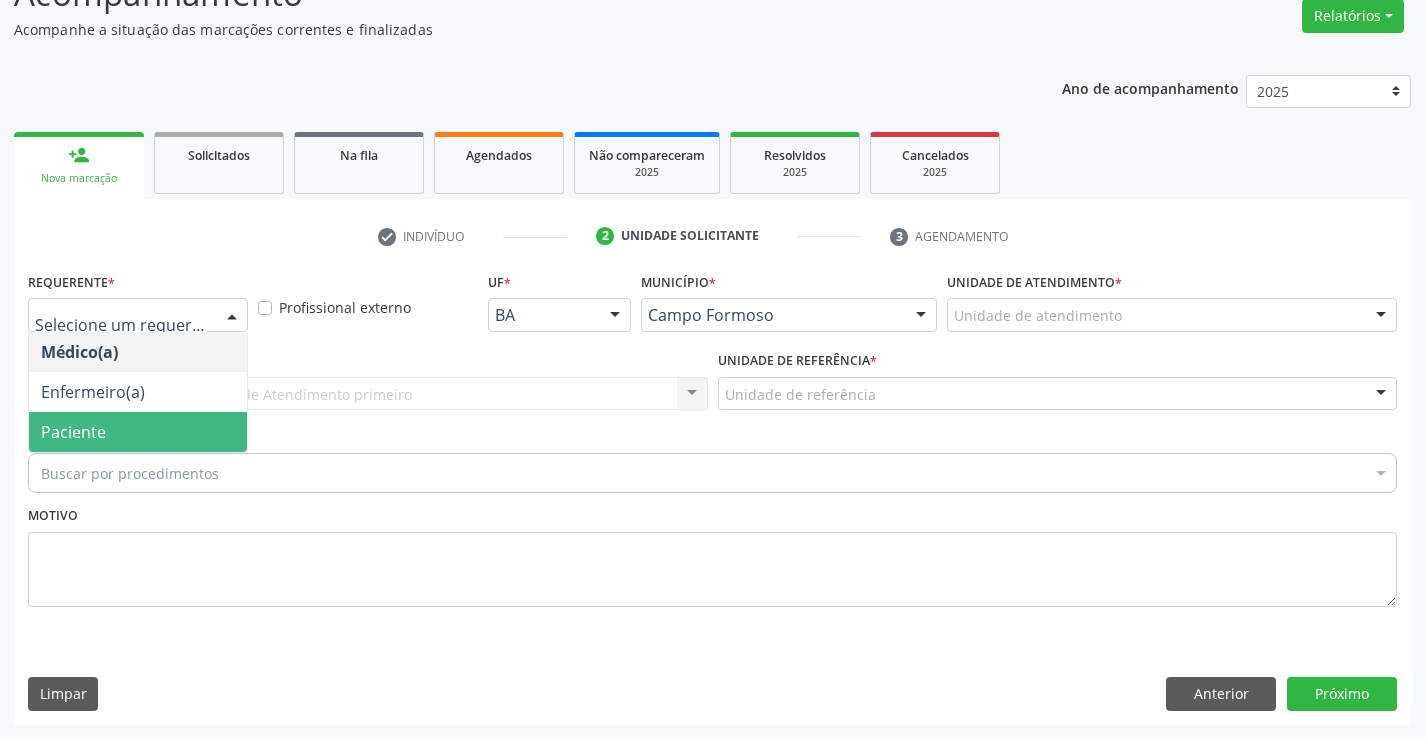click on "Paciente" at bounding box center (138, 432) 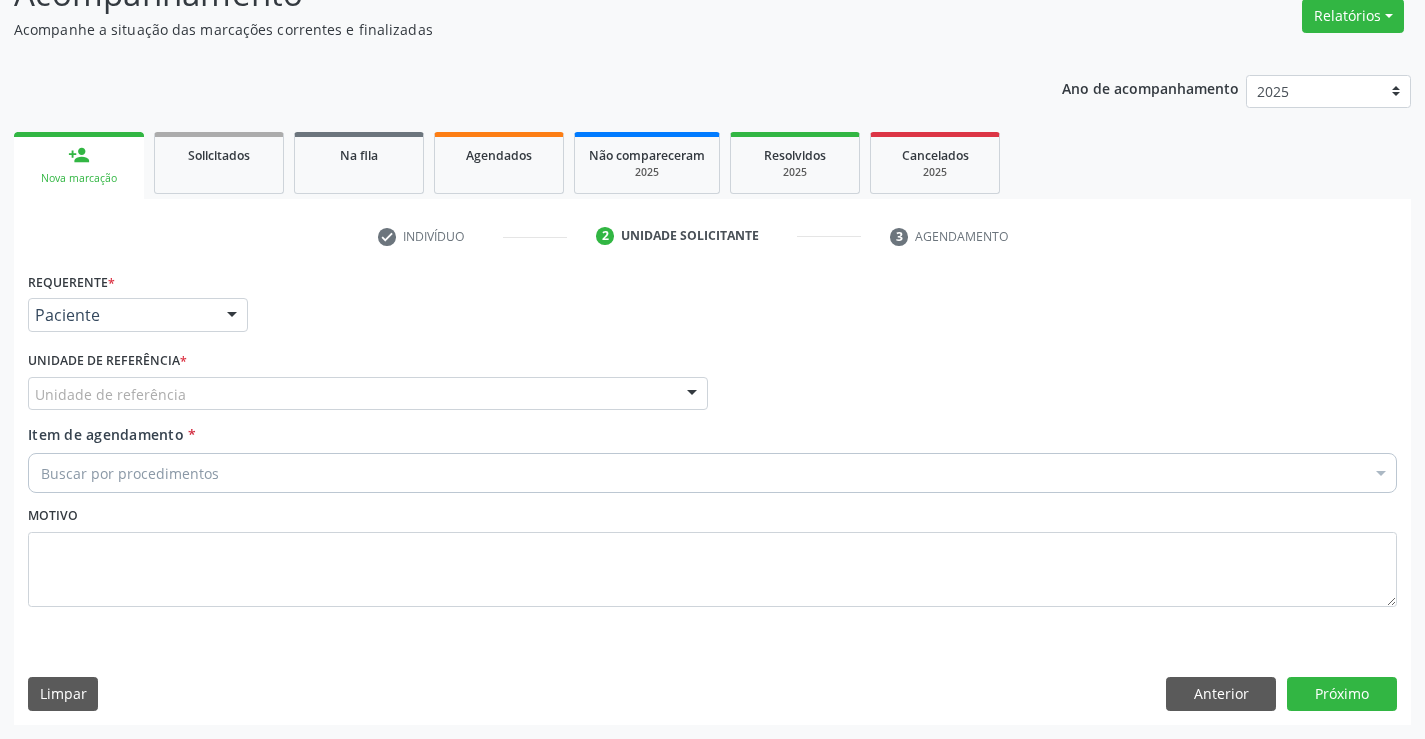 click on "Unidade de referência" at bounding box center [368, 394] 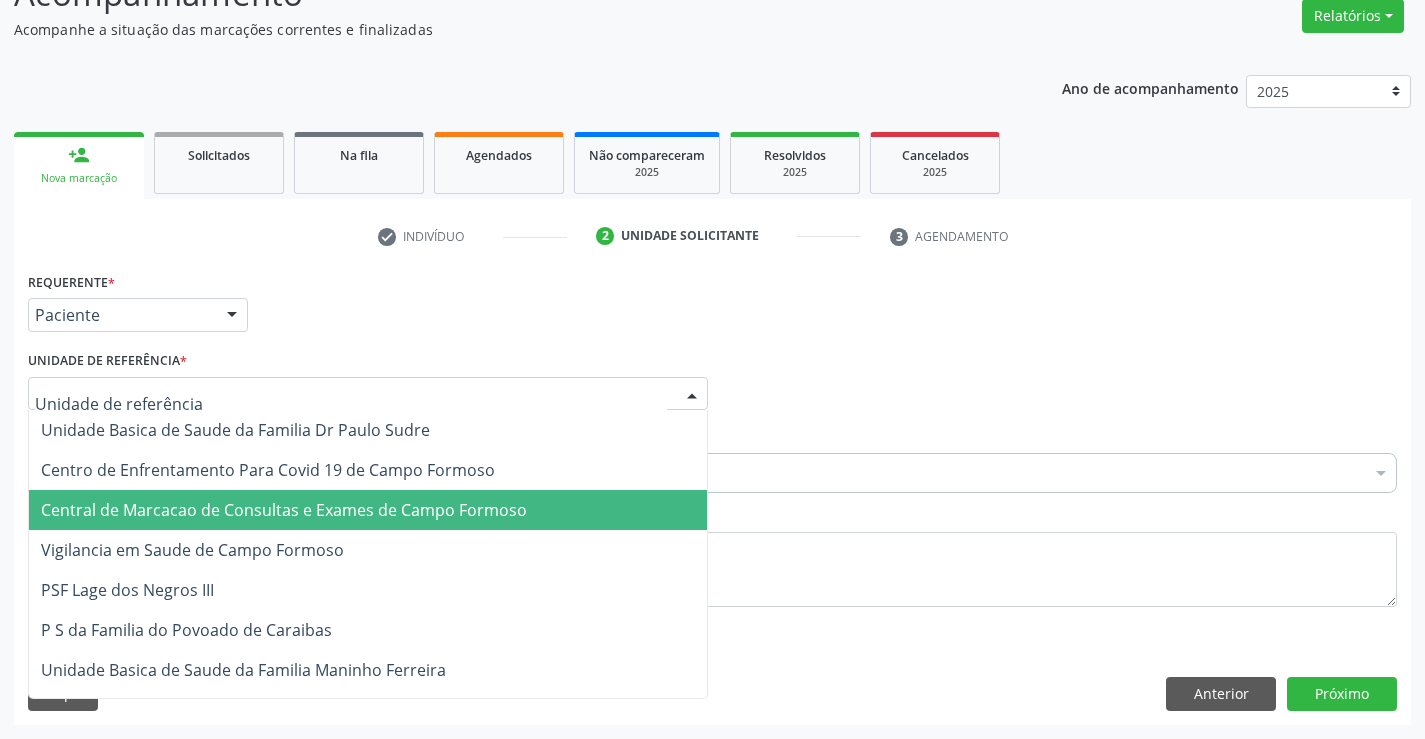 click on "Central de Marcacao de Consultas e Exames de Campo Formoso" at bounding box center [284, 510] 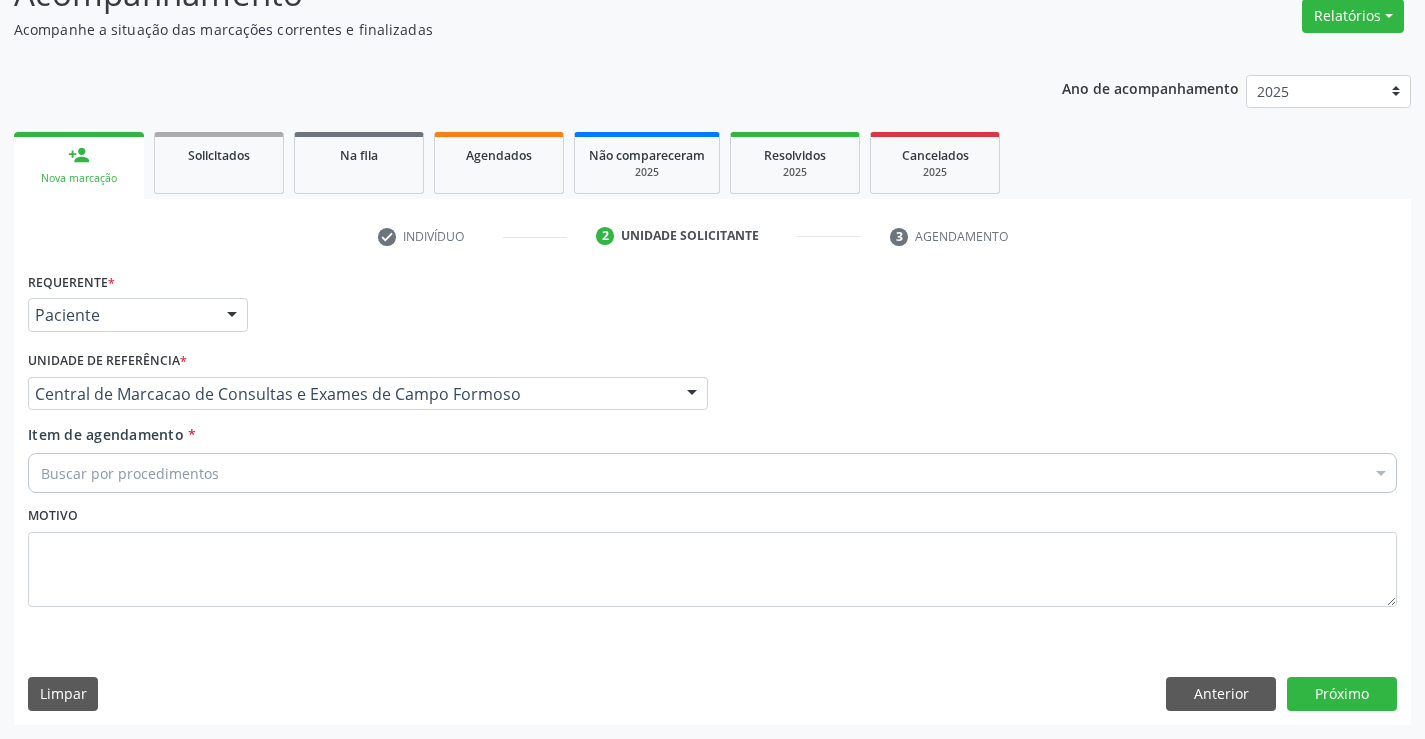 click on "Buscar por procedimentos" at bounding box center [712, 473] 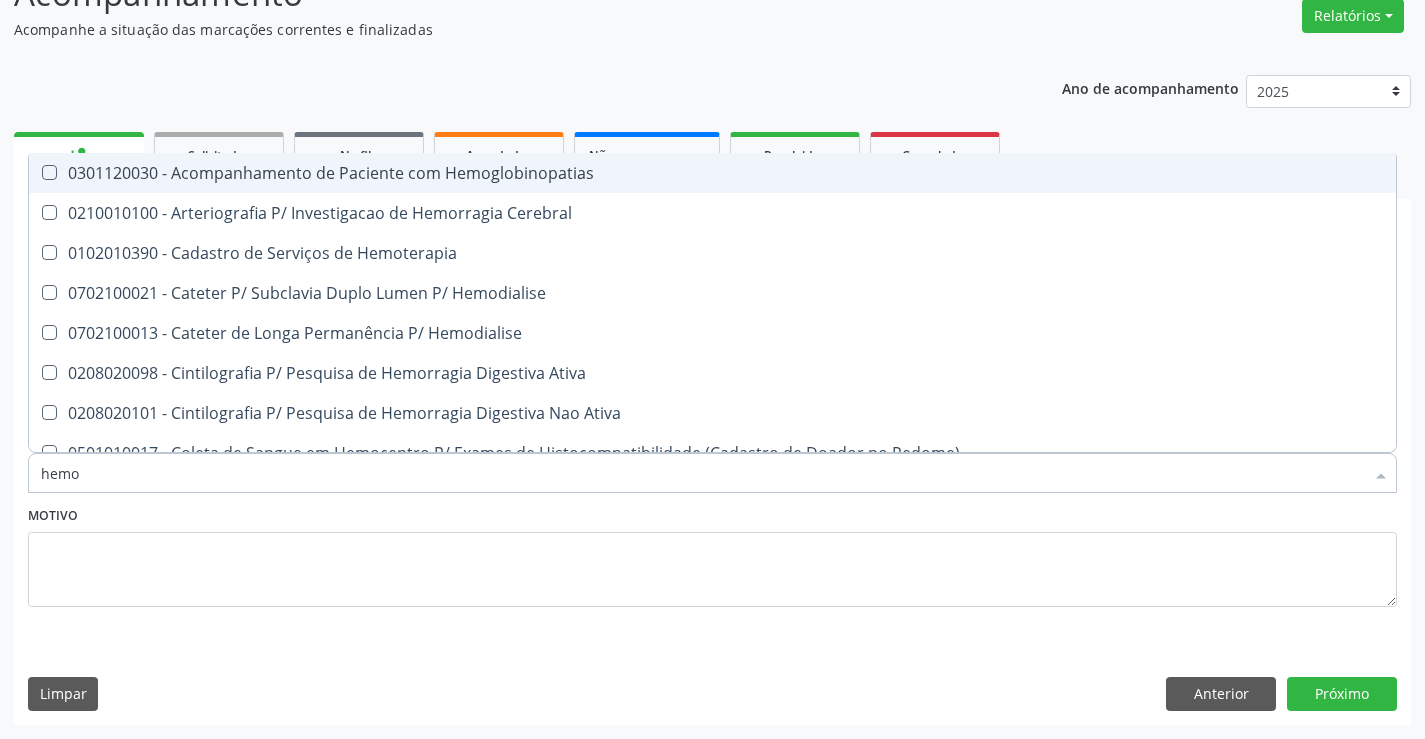 type on "hemog" 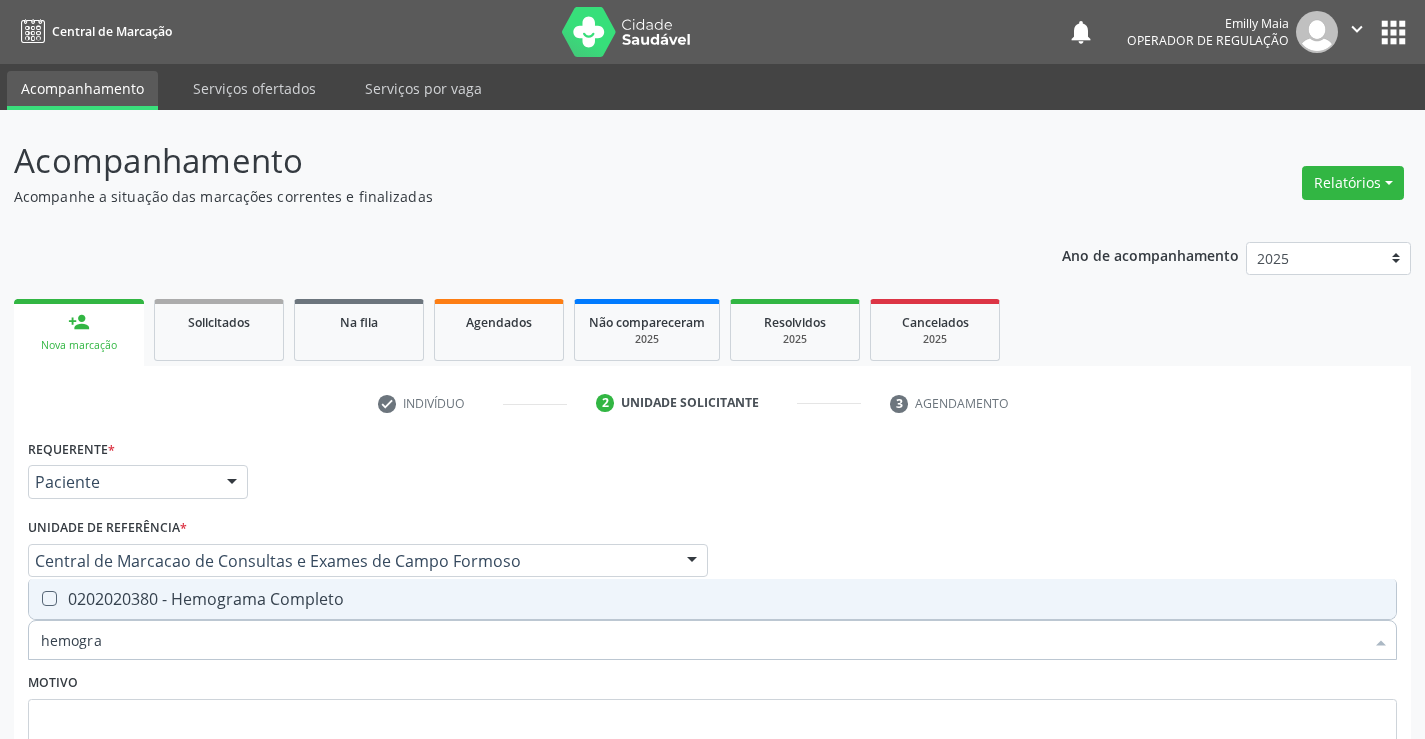 scroll, scrollTop: 167, scrollLeft: 0, axis: vertical 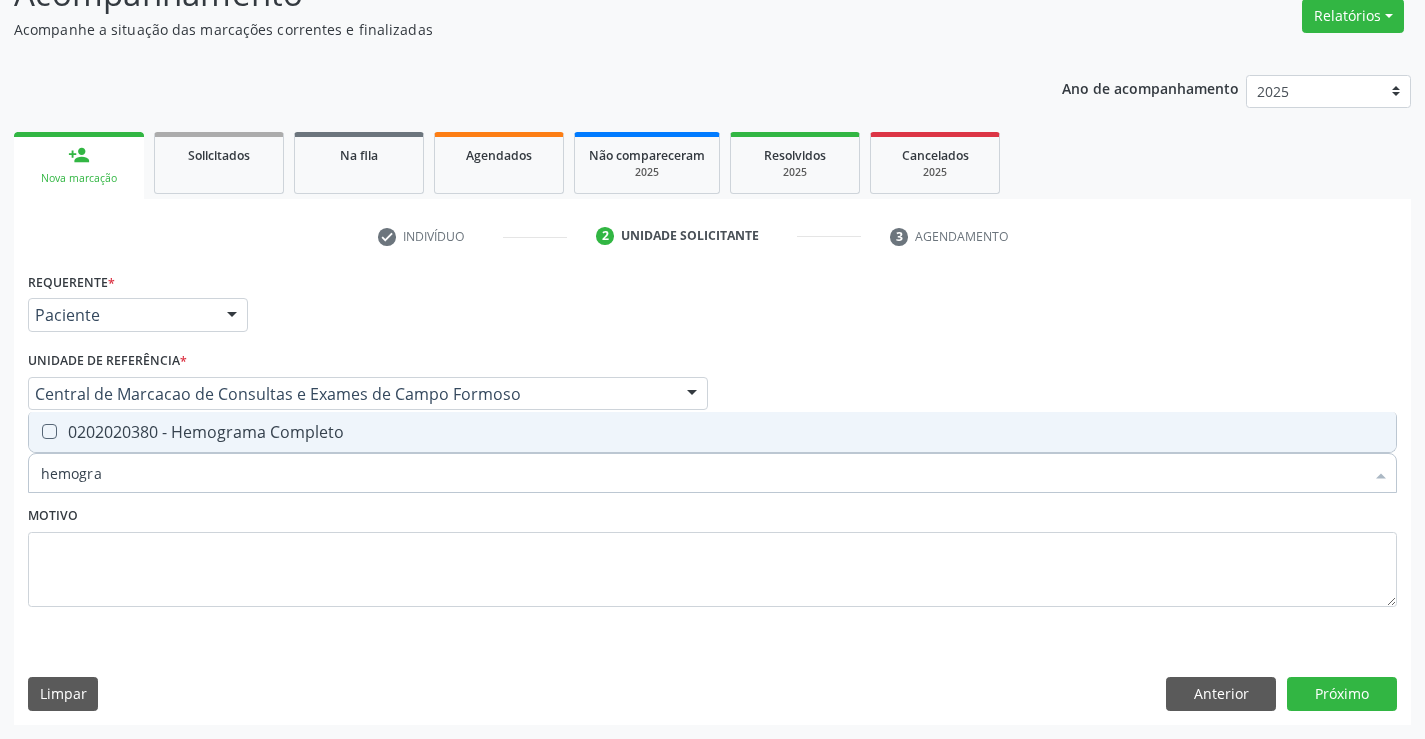 click on "0202020380 - Hemograma Completo" at bounding box center [712, 432] 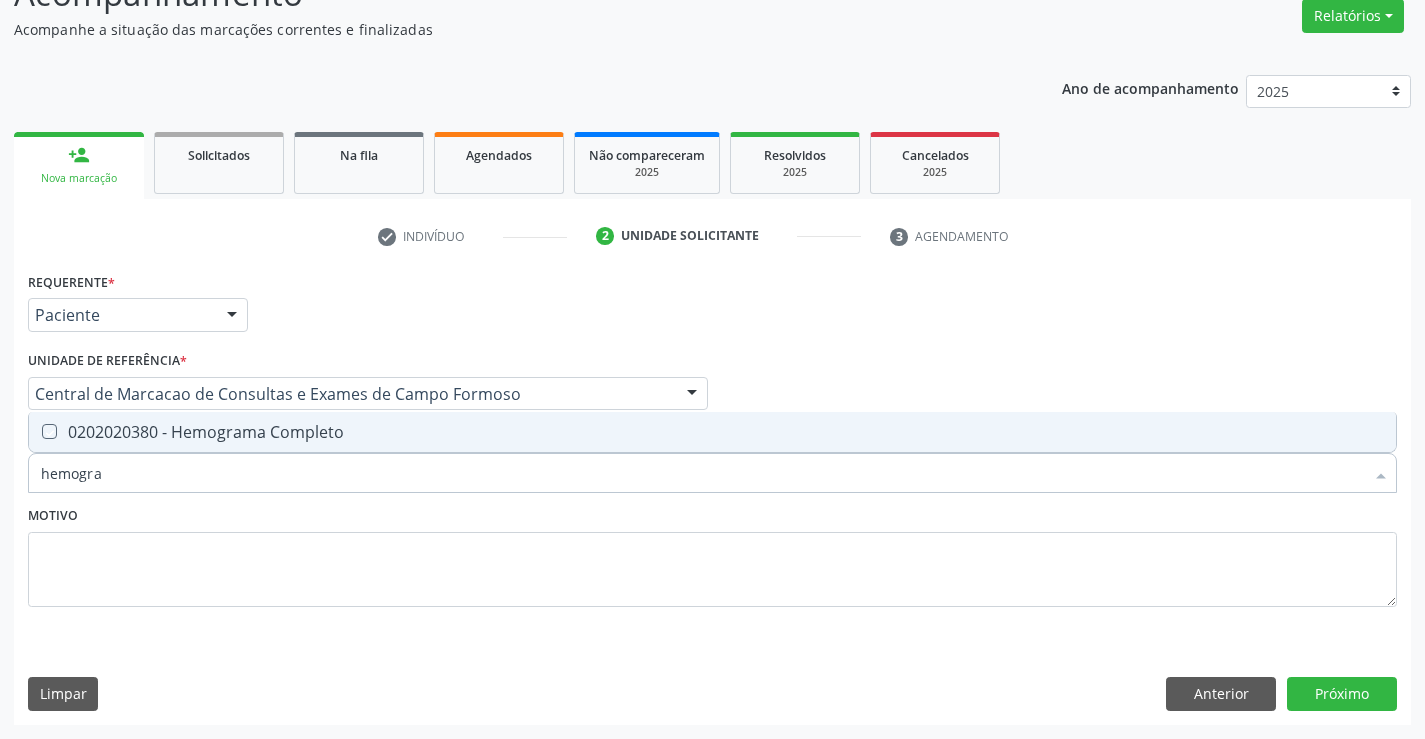 checkbox on "true" 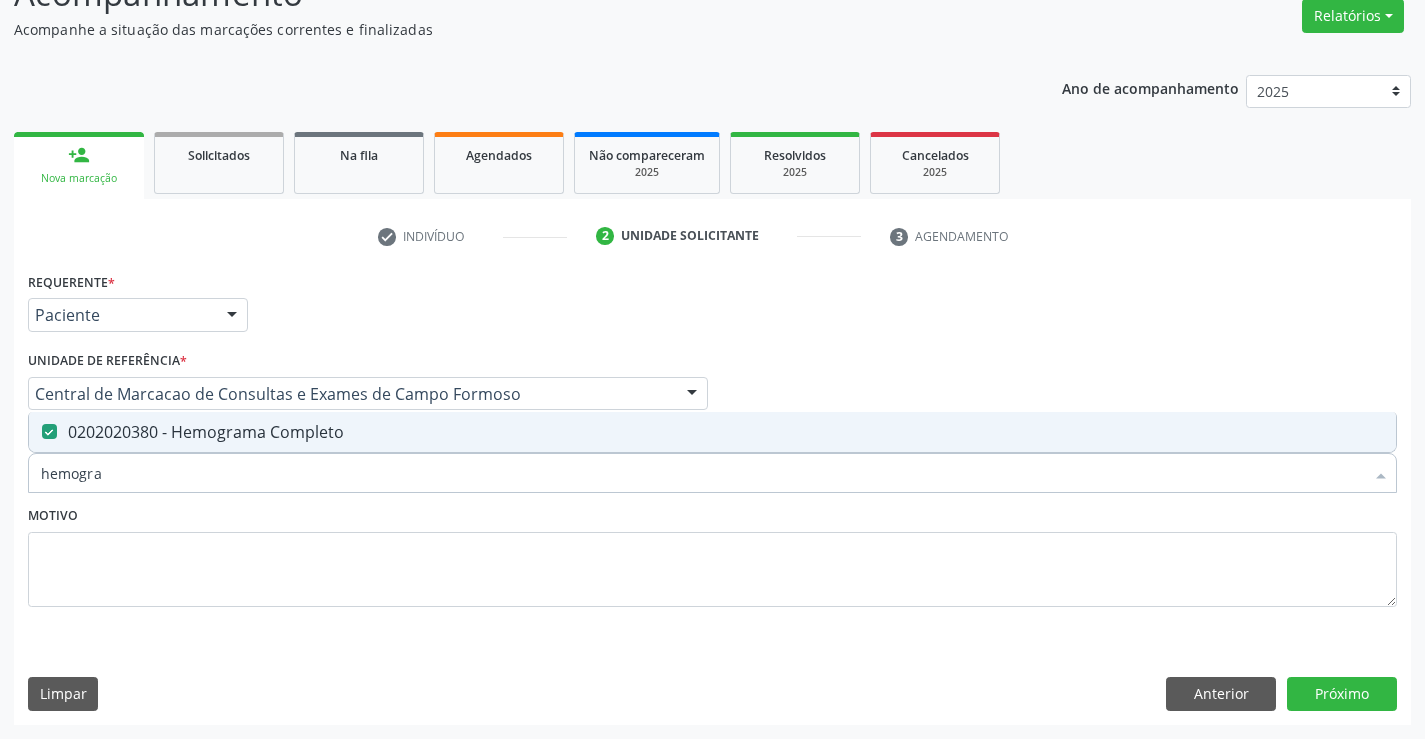 click on "hemogra" at bounding box center [702, 473] 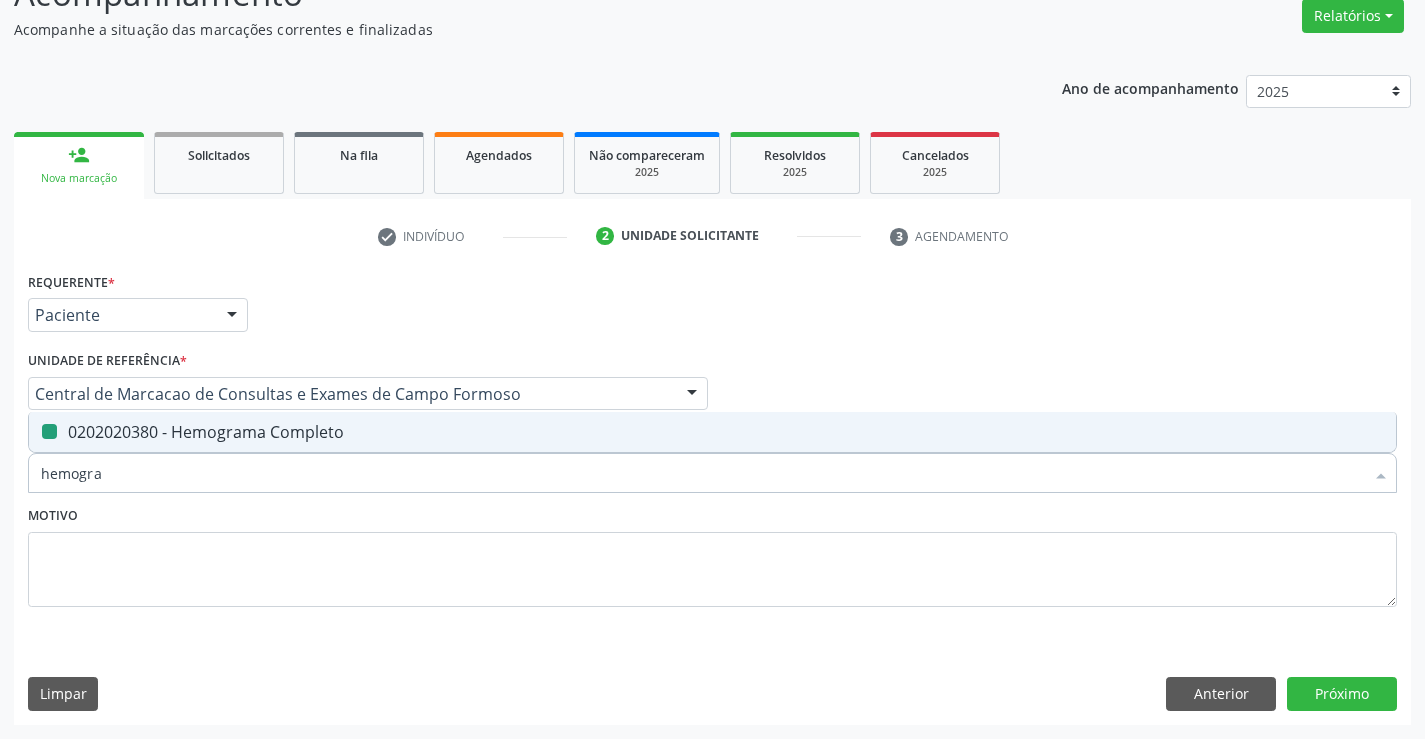 type on "d" 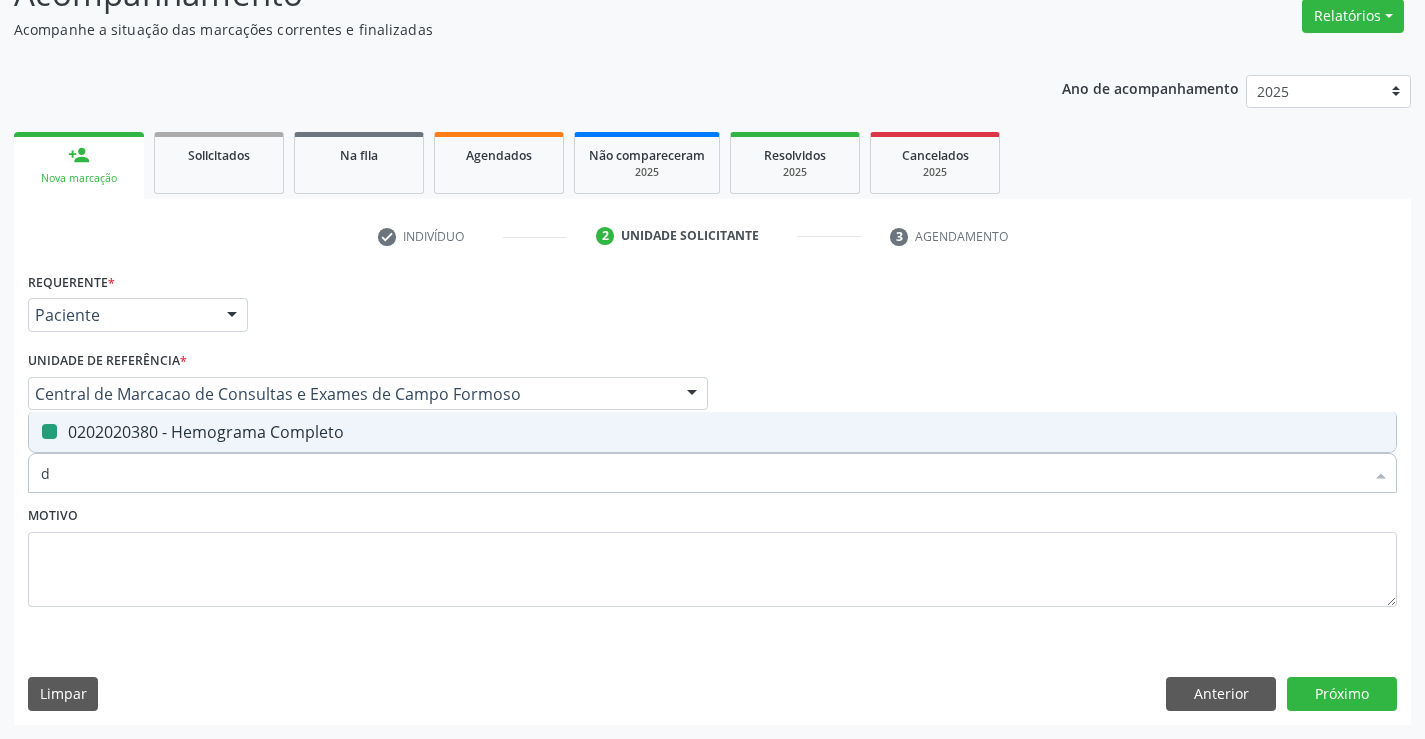 checkbox on "false" 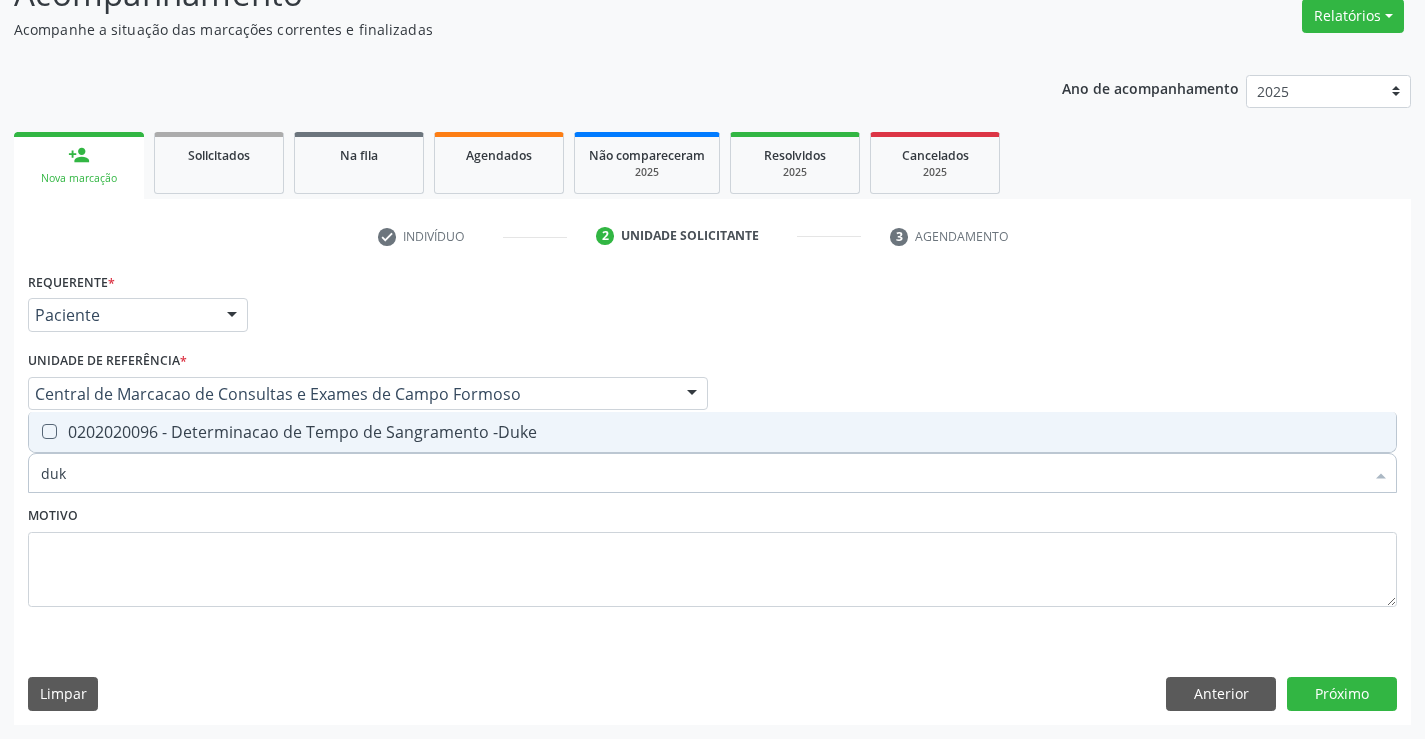 type on "duke" 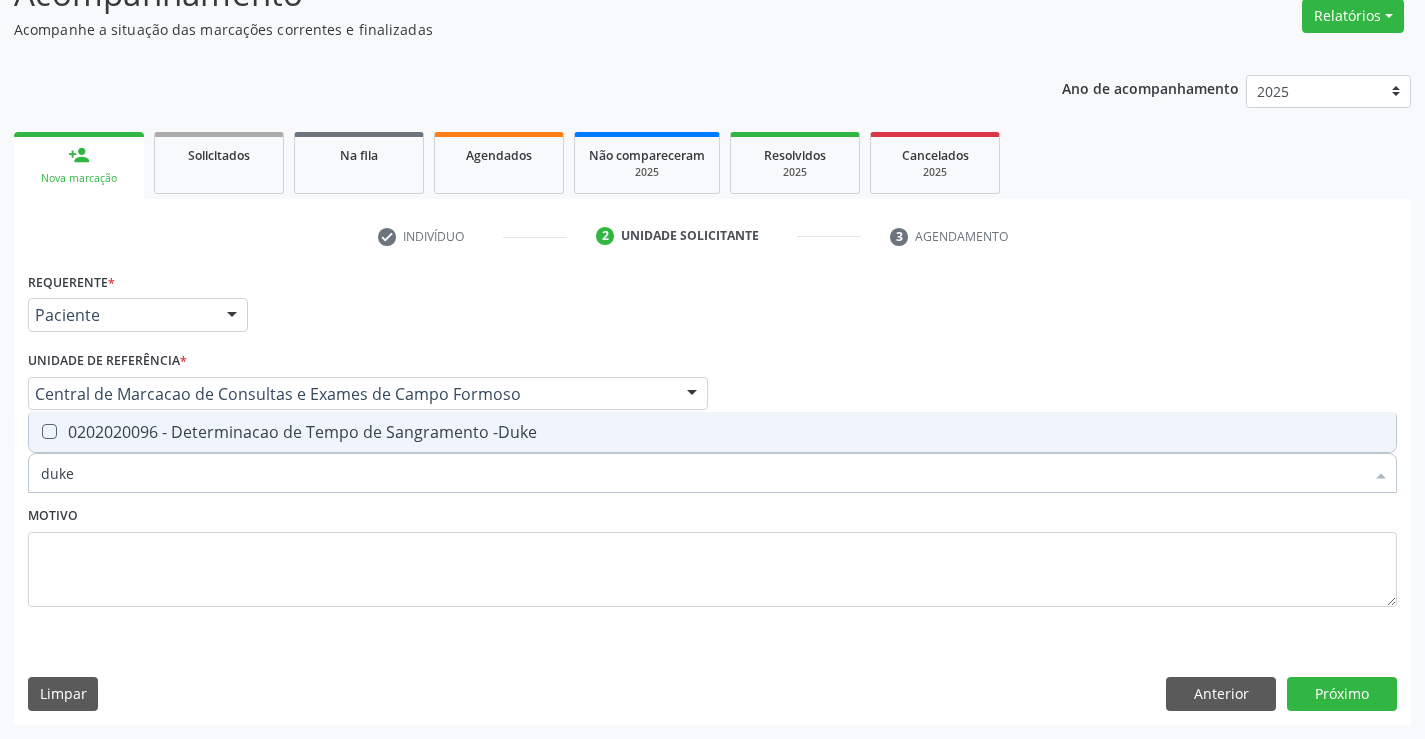 click on "0202020096 - Determinacao de Tempo de Sangramento -Duke" at bounding box center (712, 432) 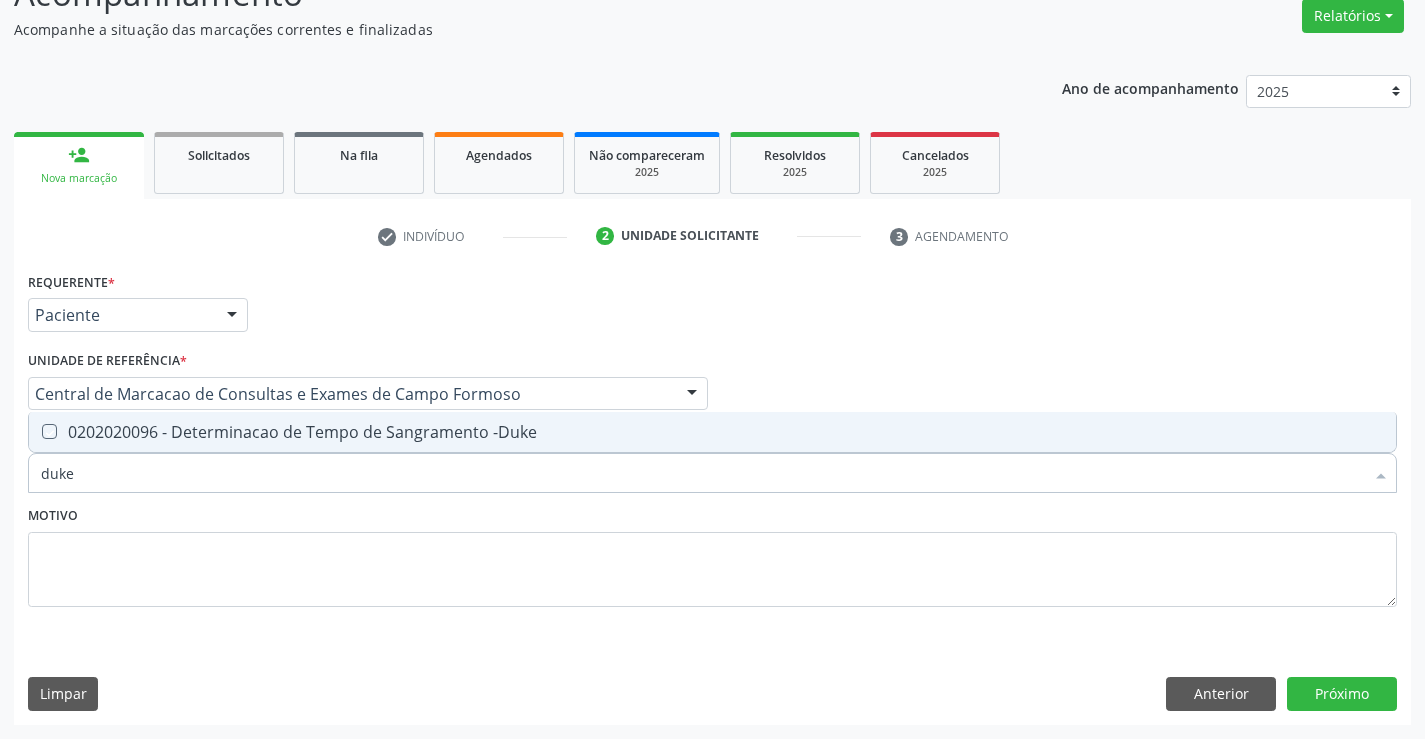 checkbox on "true" 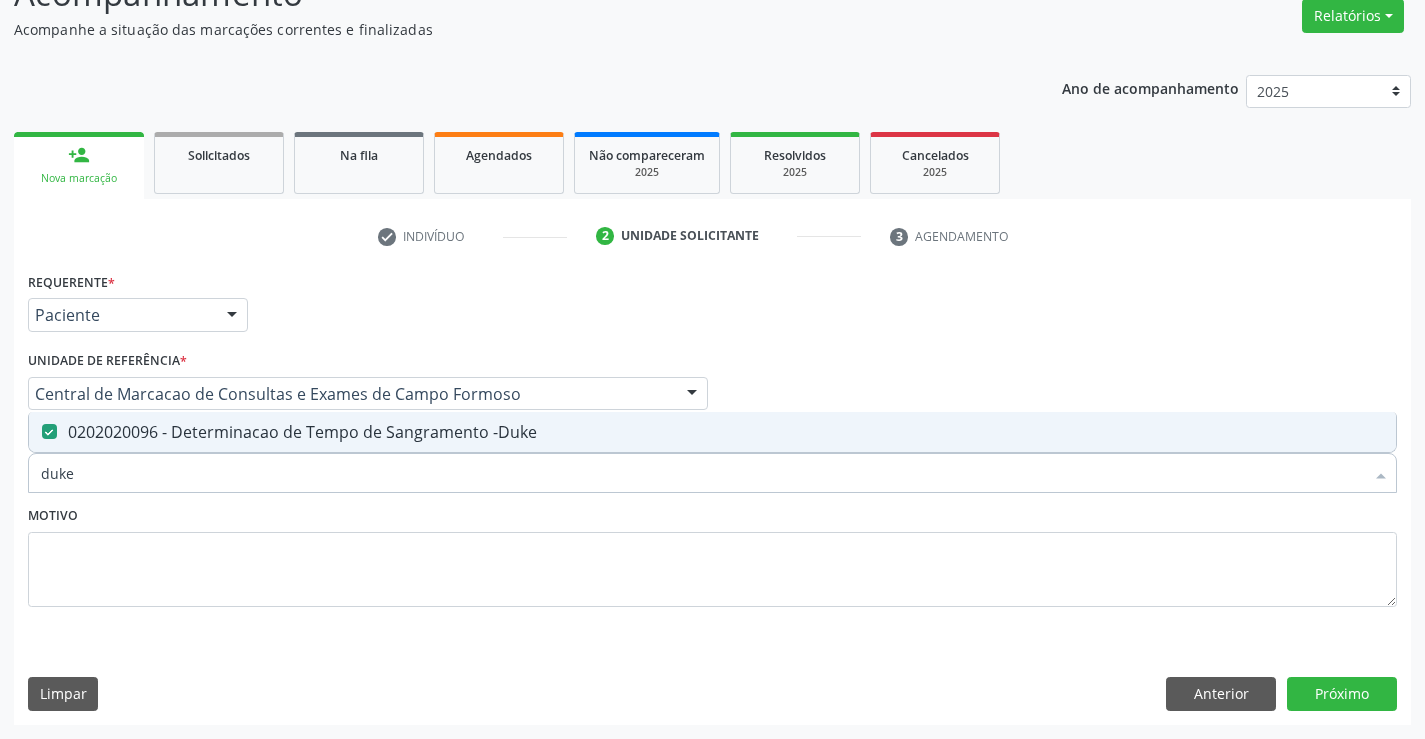 click on "duke" at bounding box center (702, 473) 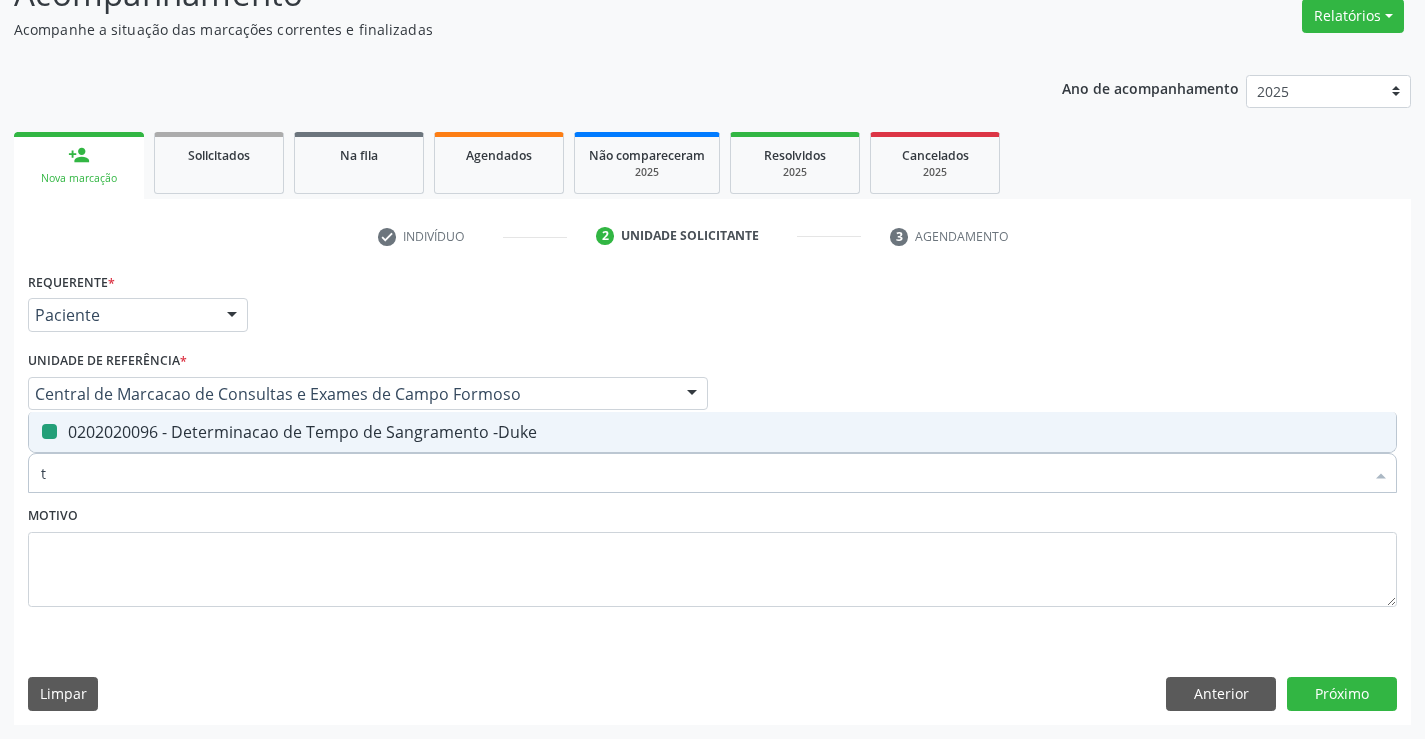 type on "te" 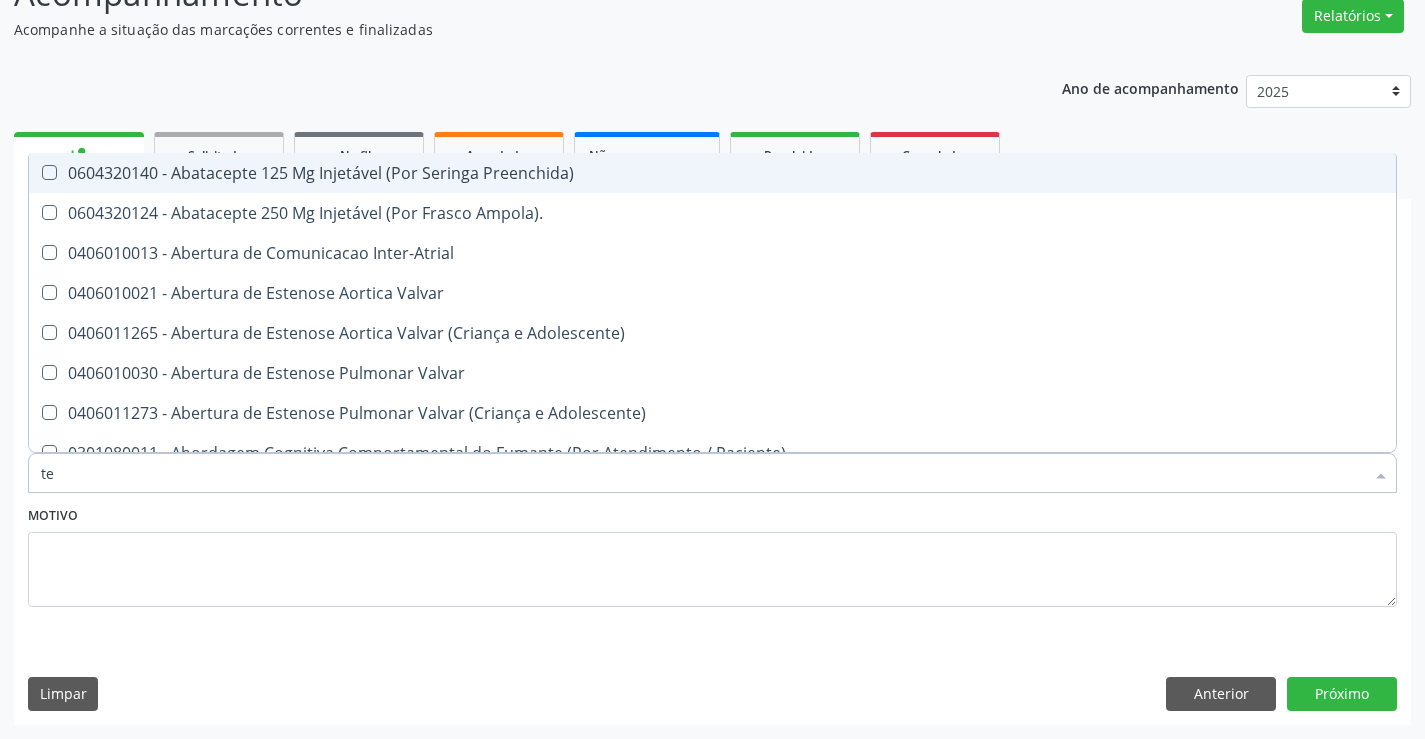 type on "tem" 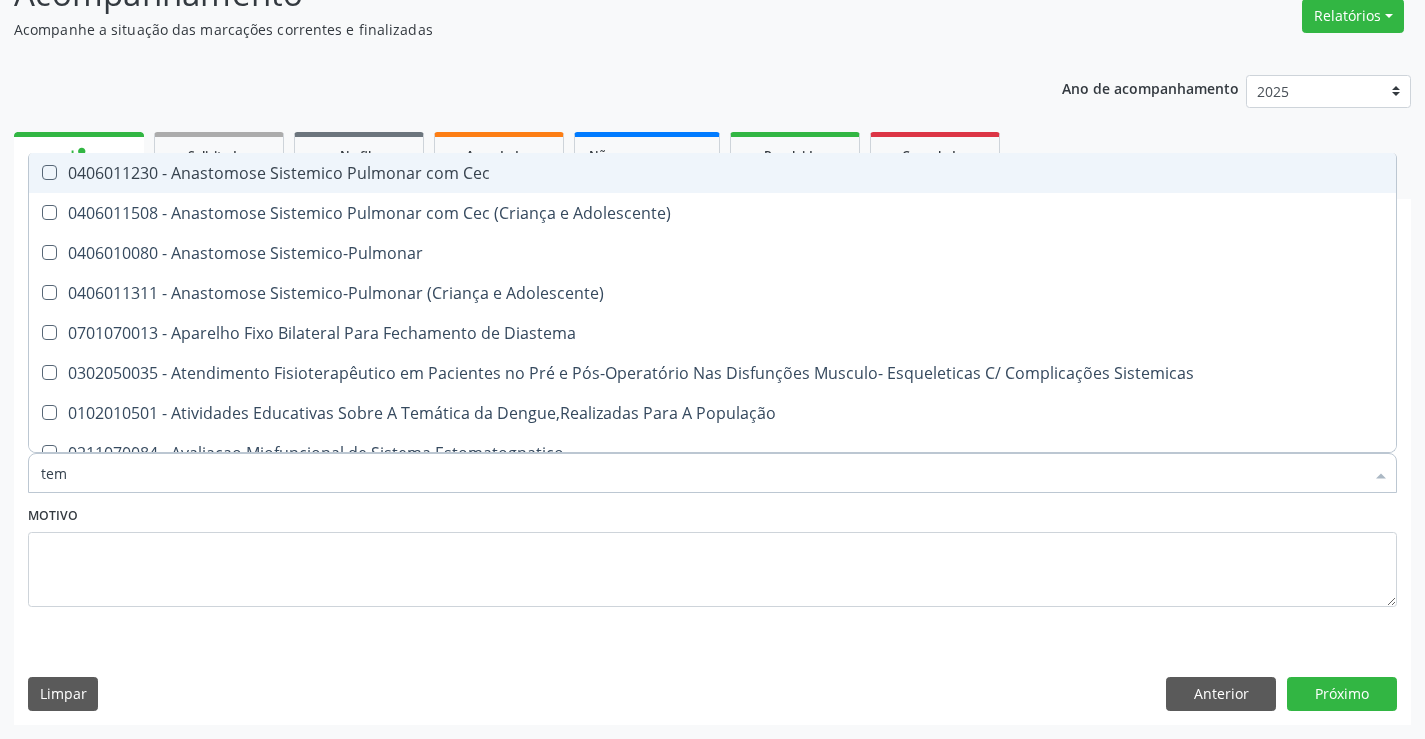 type on "temp" 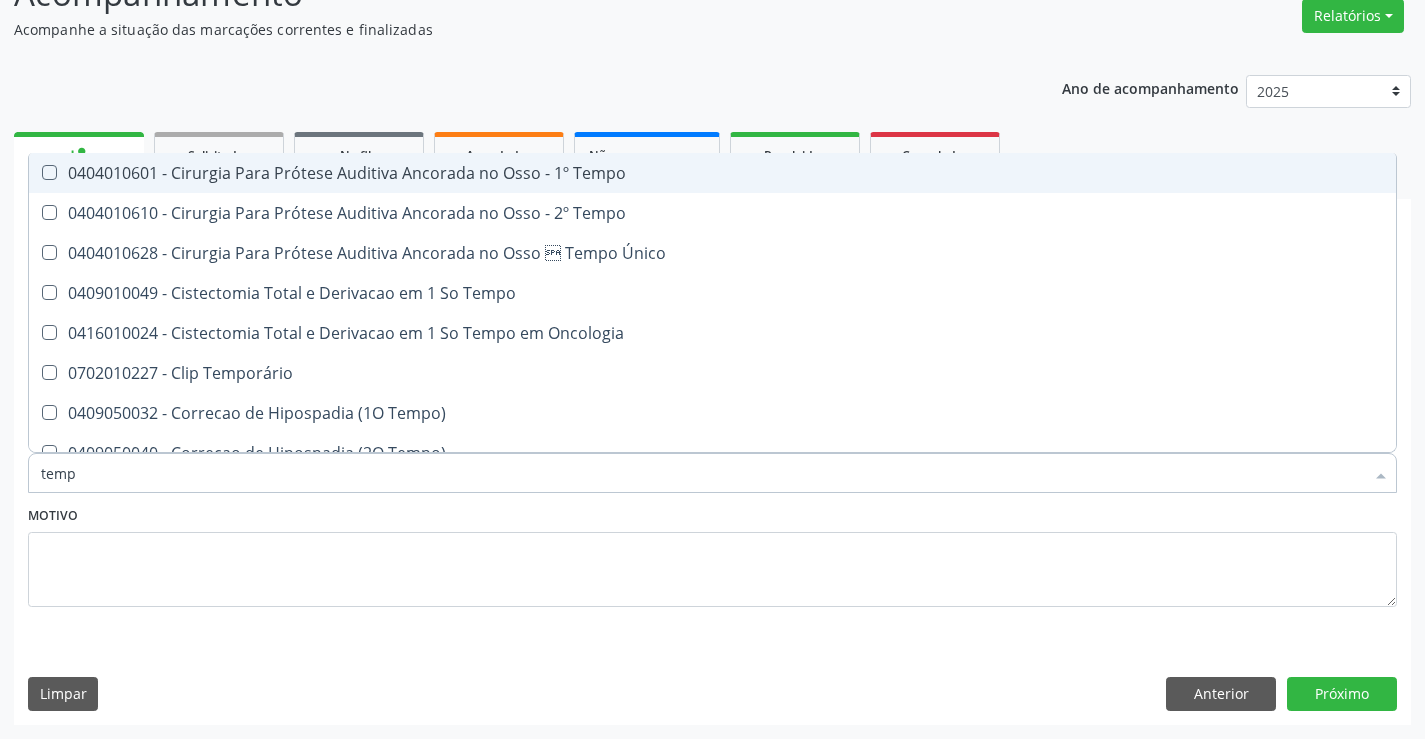 type on "tempo" 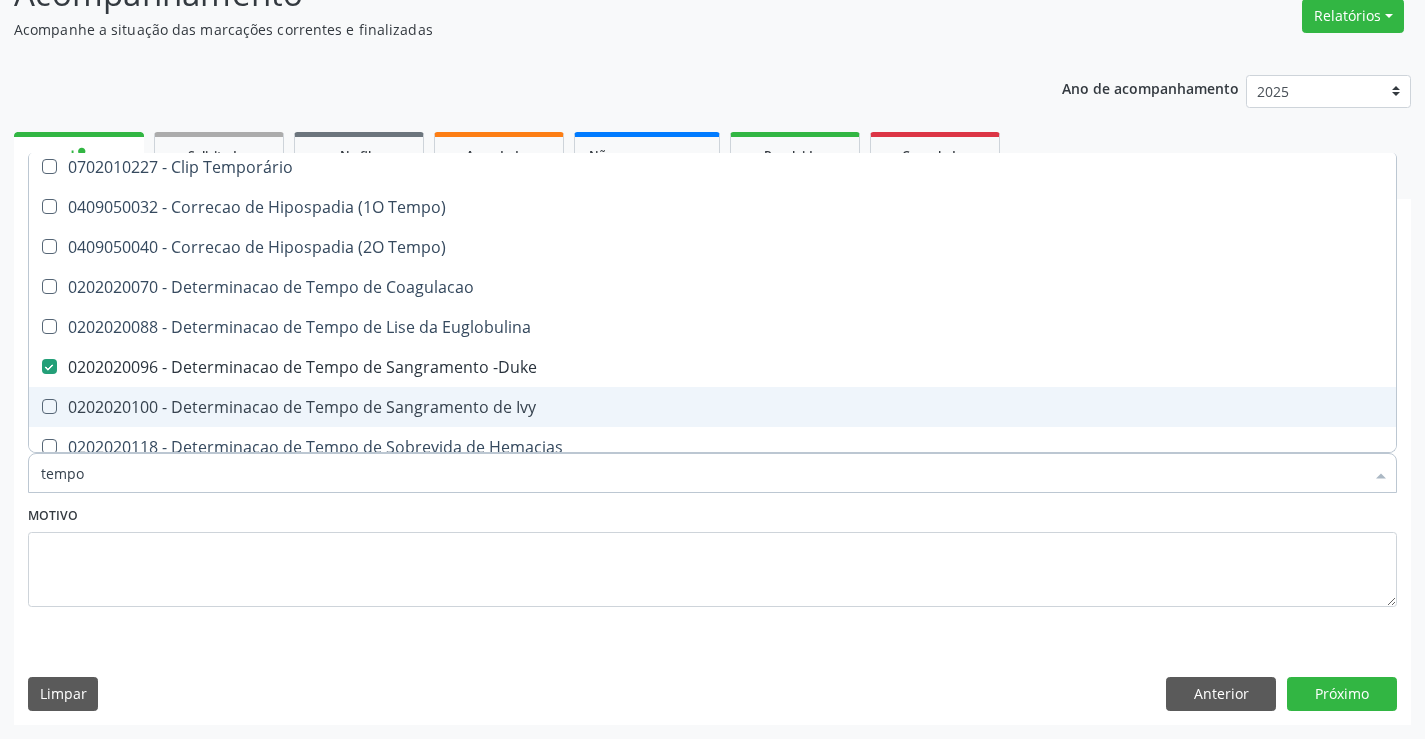 scroll, scrollTop: 100, scrollLeft: 0, axis: vertical 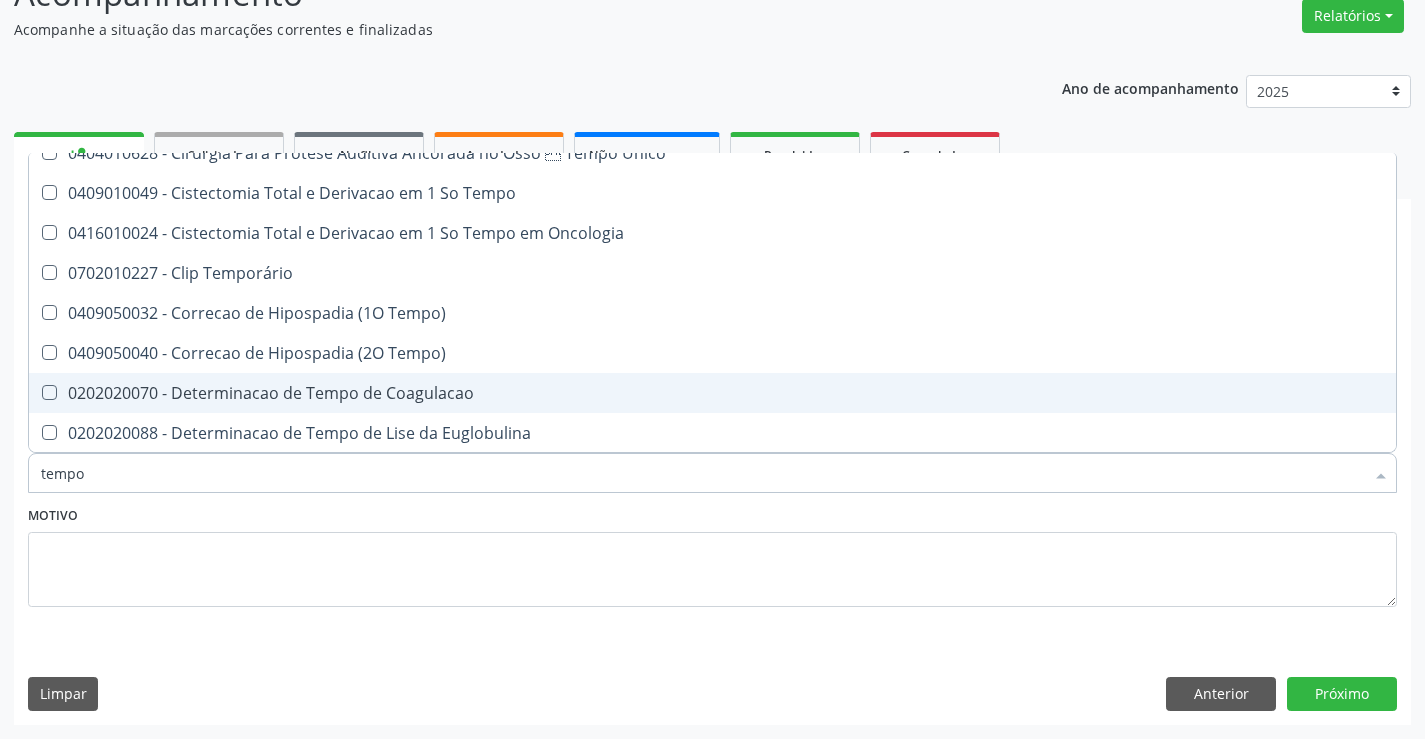 click on "0202020070 - Determinacao de Tempo de Coagulacao" at bounding box center [756, 393] 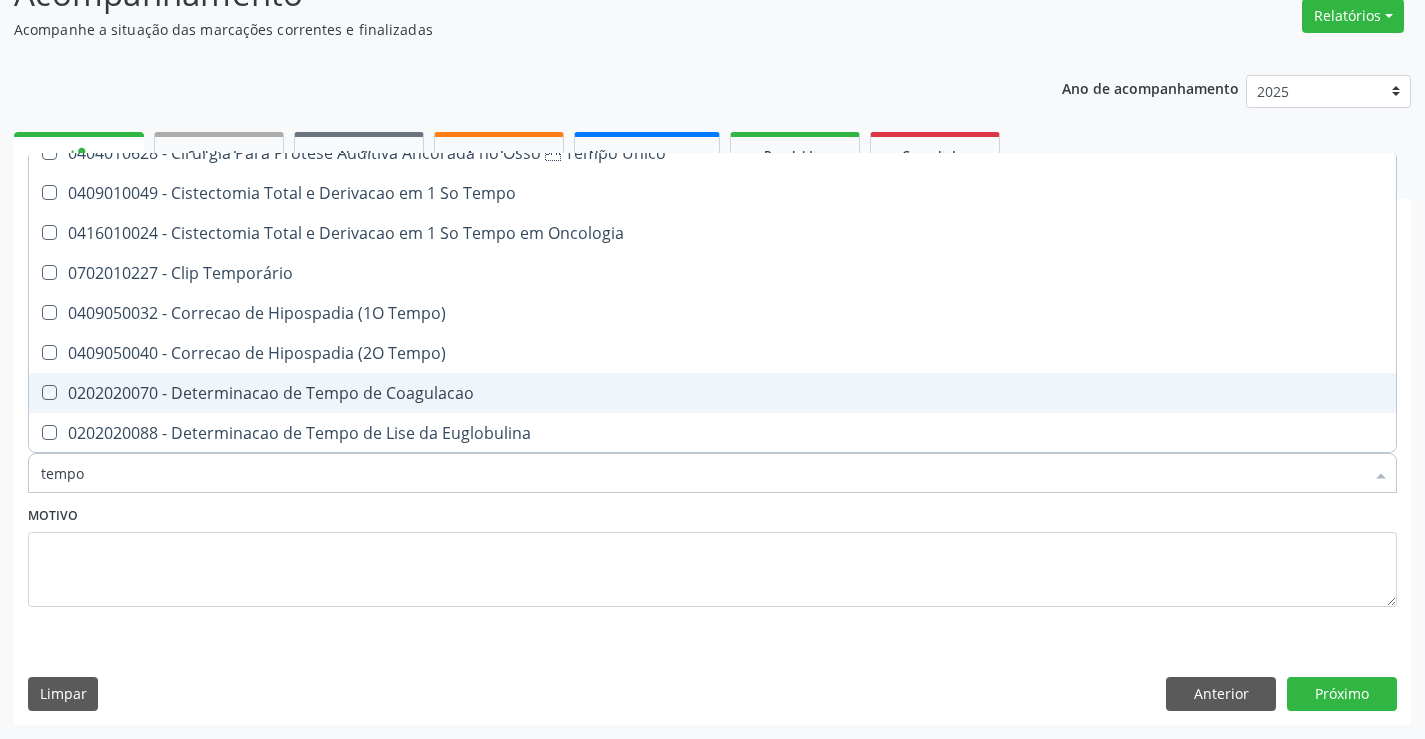 checkbox on "true" 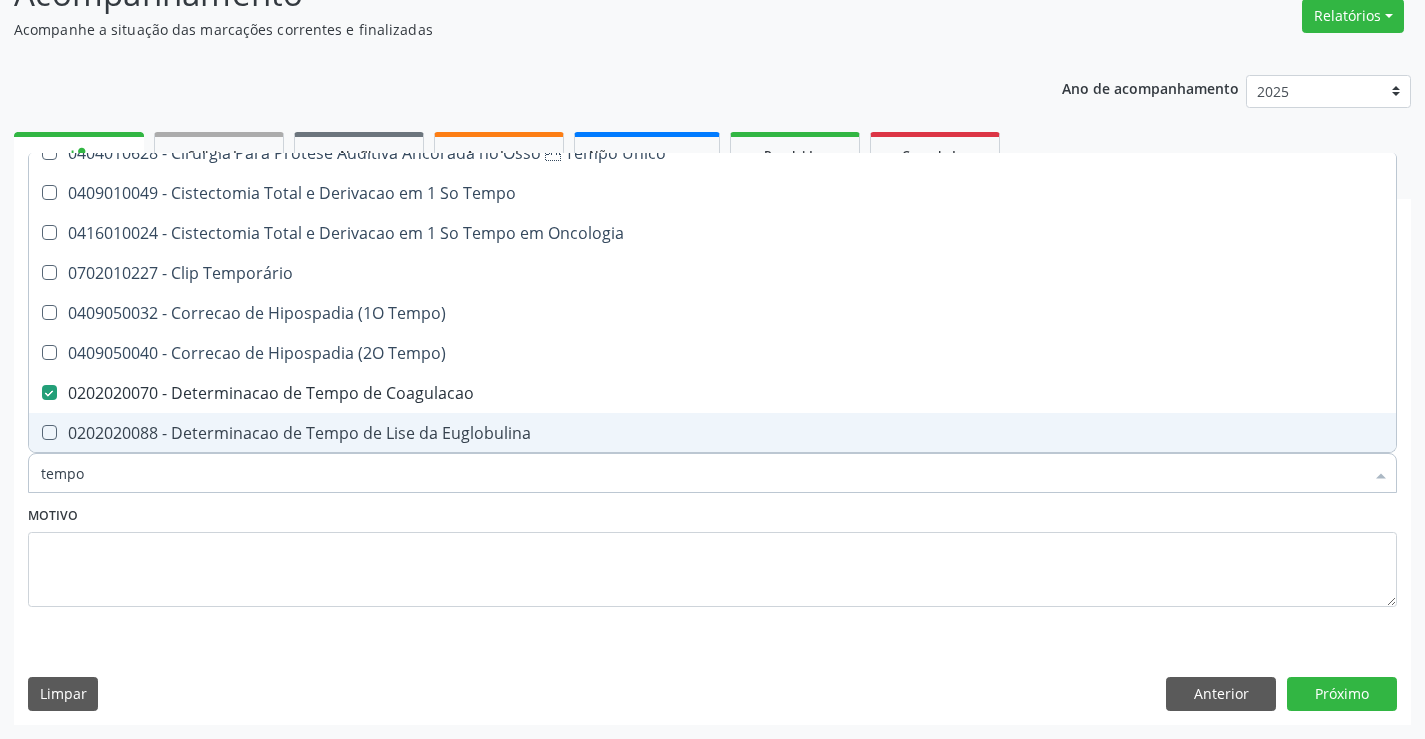click on "tempo" at bounding box center [702, 473] 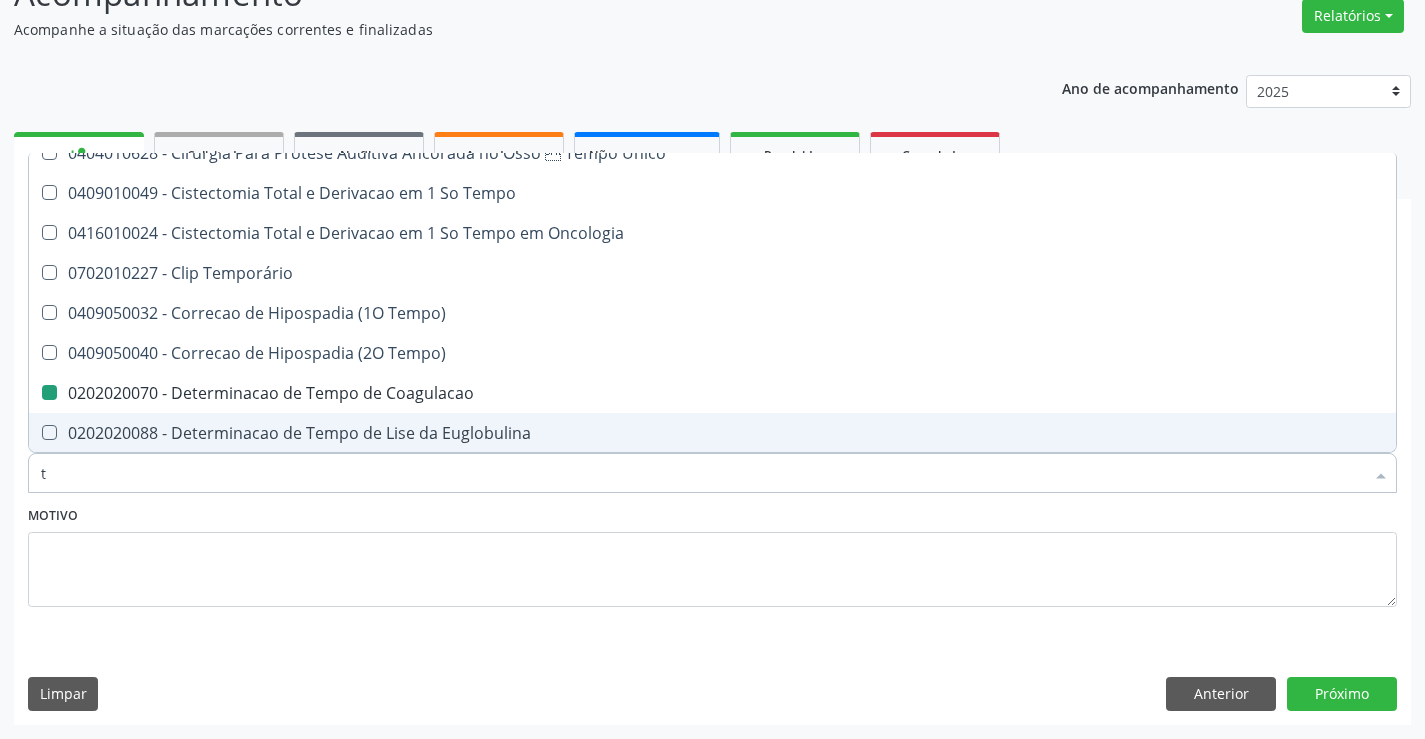 type on "tt" 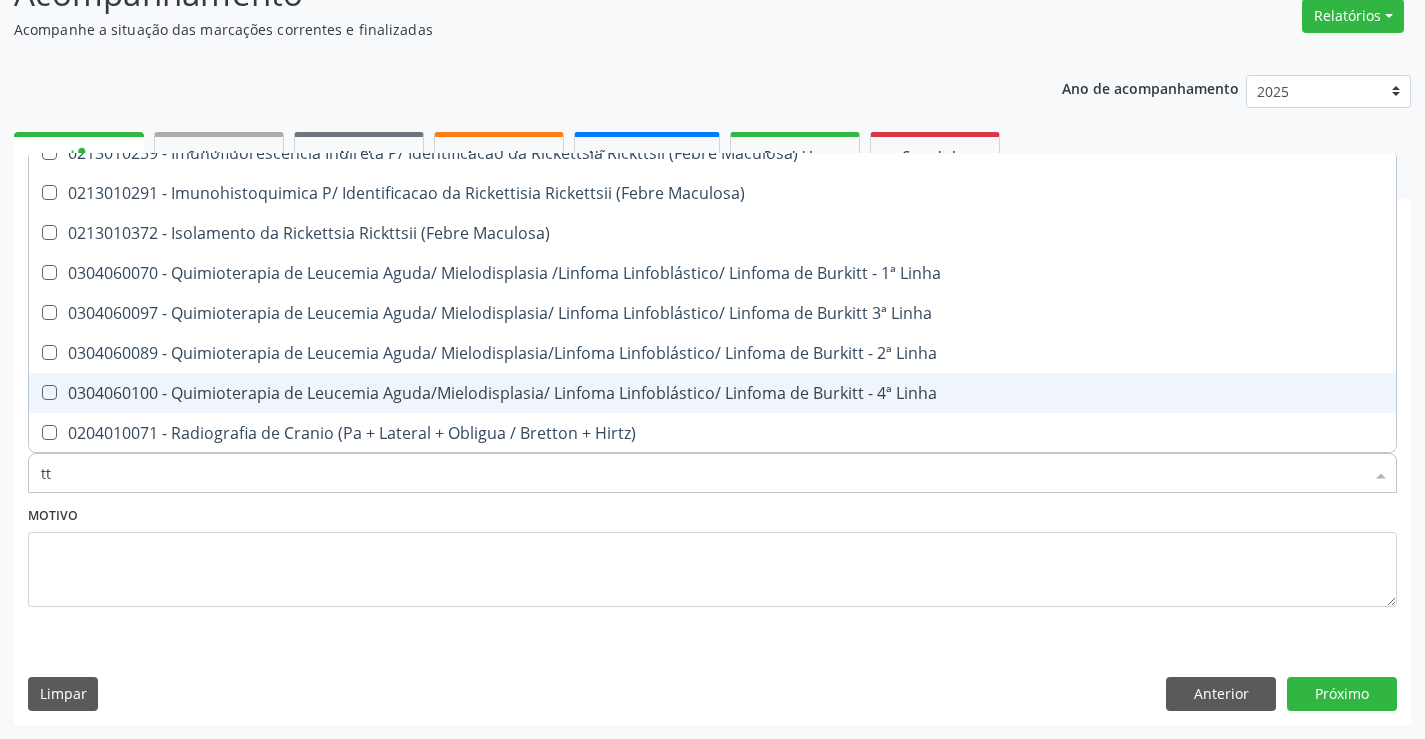 type on "ttp" 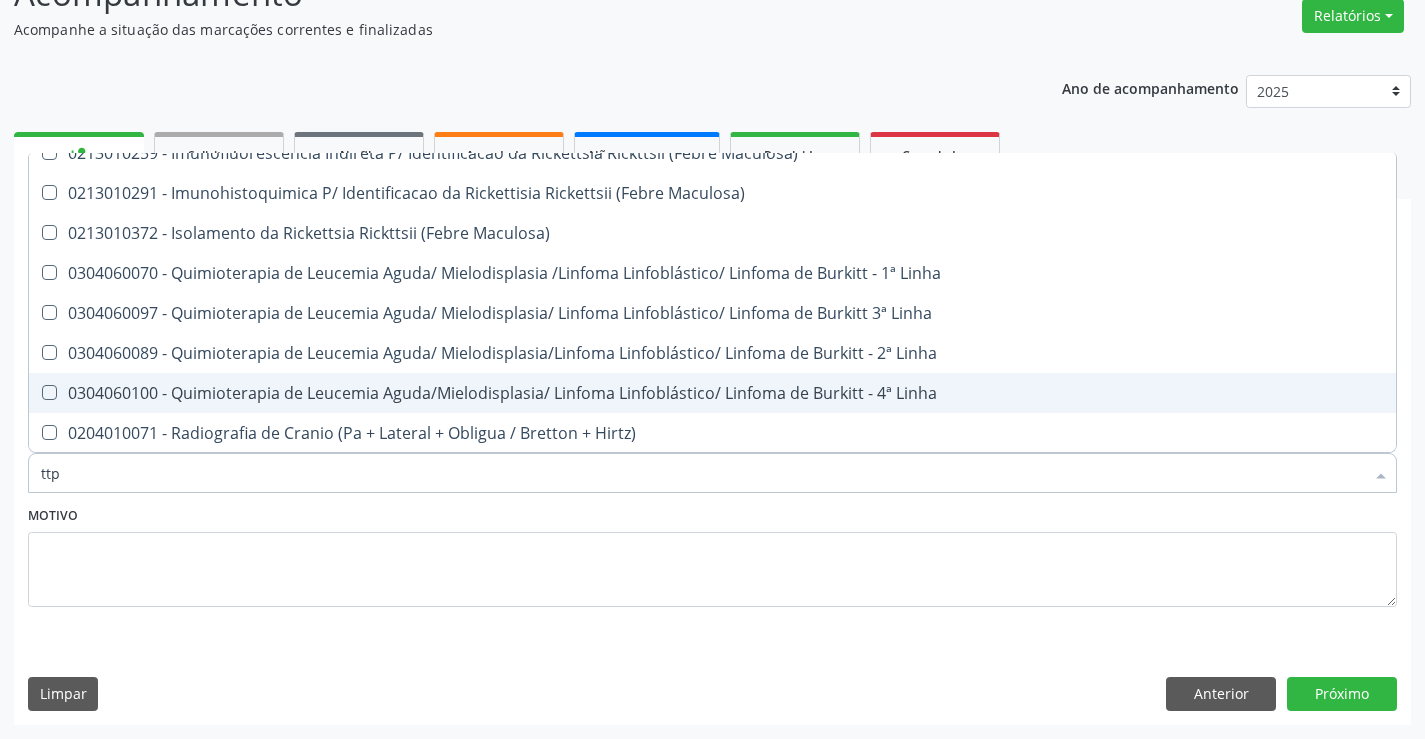 scroll, scrollTop: 0, scrollLeft: 0, axis: both 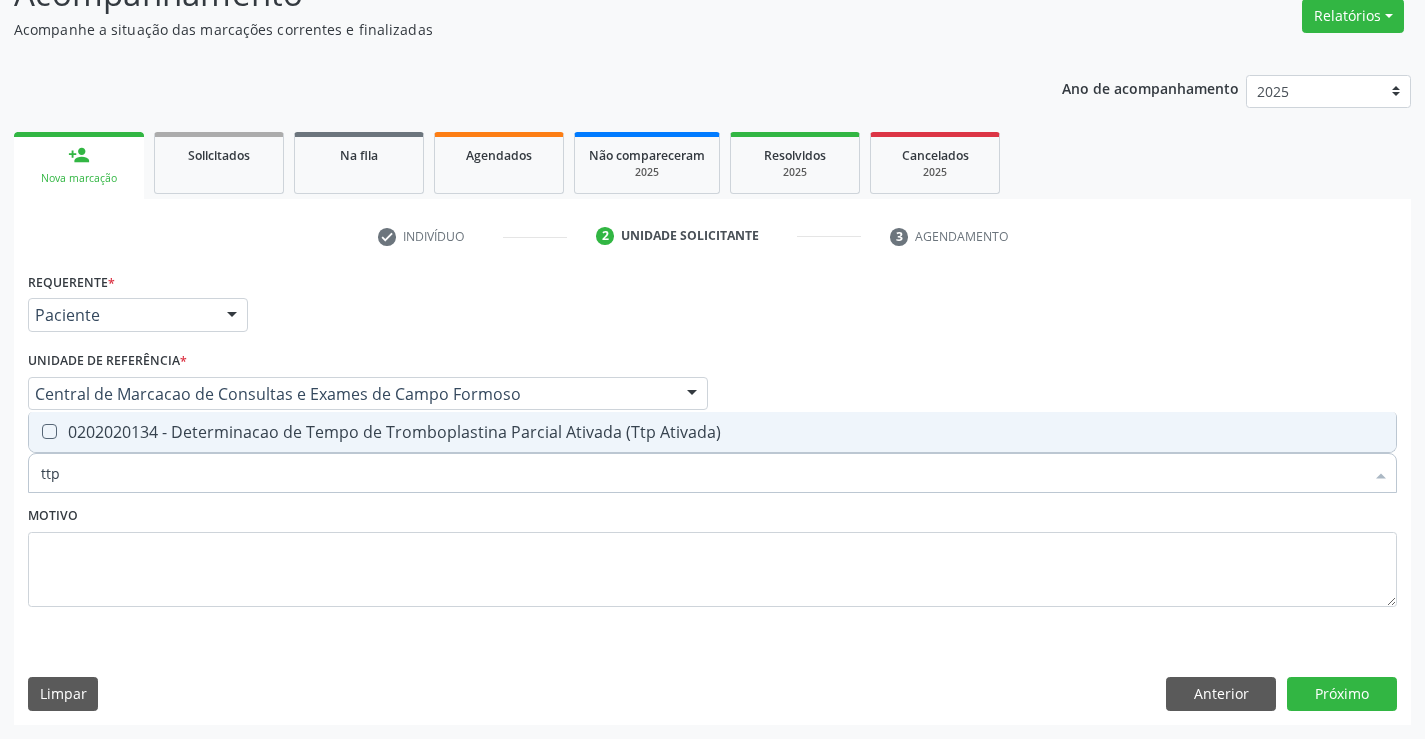 click on "0202020134 - Determinacao de Tempo de Tromboplastina Parcial Ativada (Ttp Ativada)" at bounding box center (712, 432) 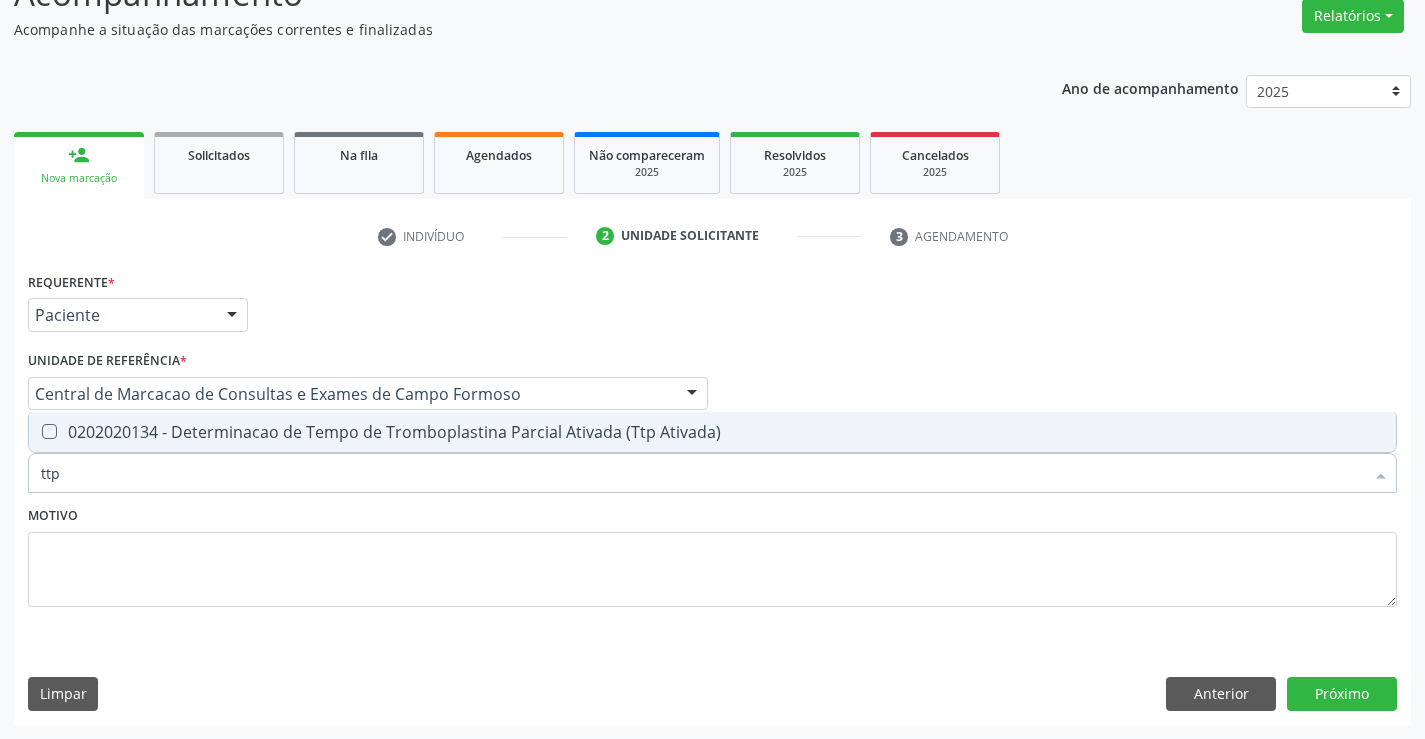 checkbox on "true" 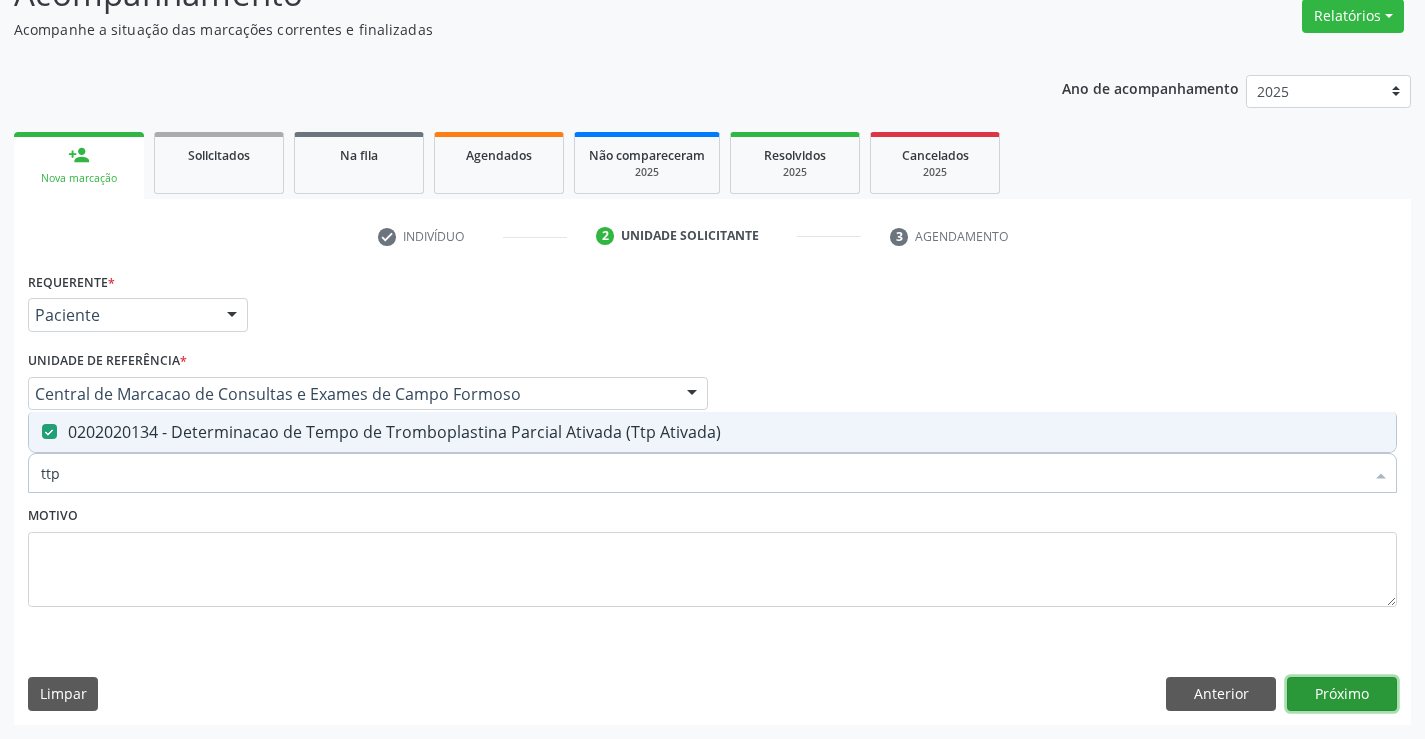 click on "Próximo" at bounding box center (1342, 694) 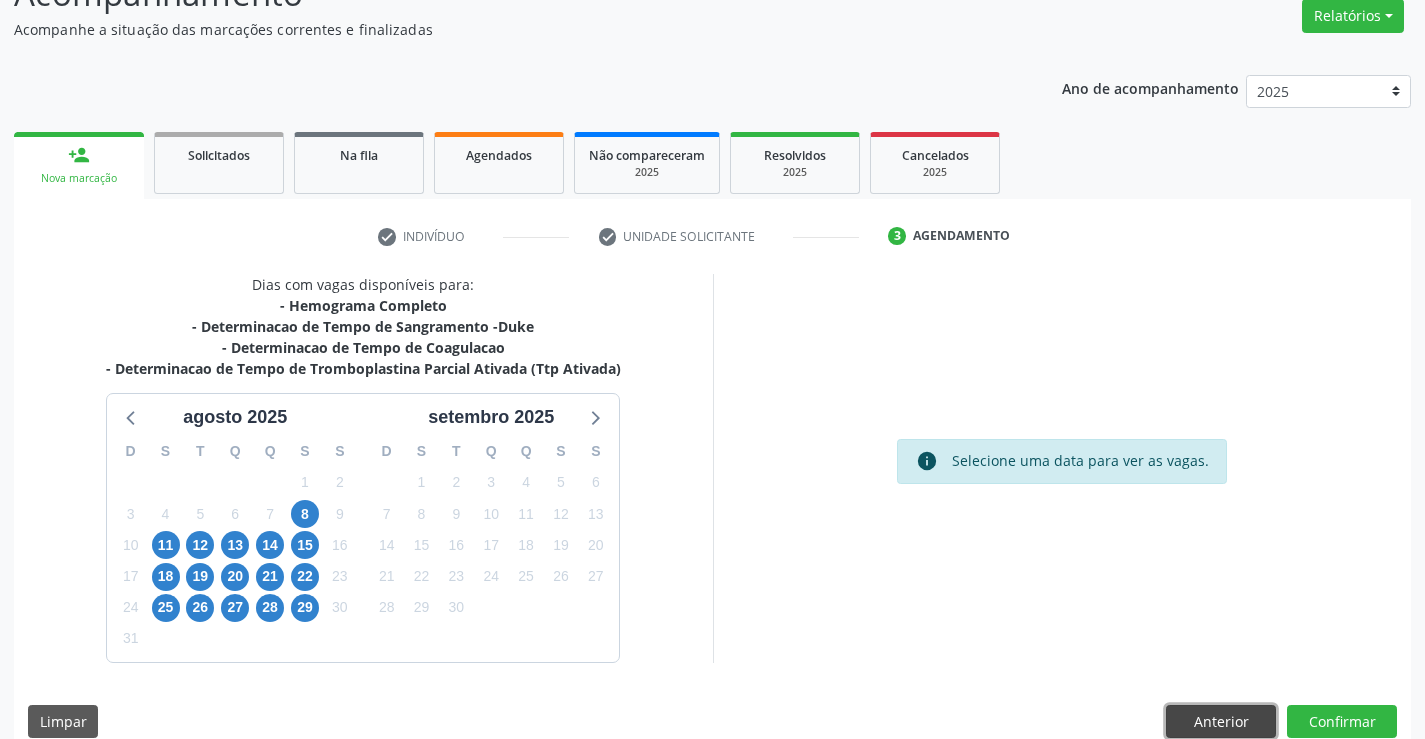 click on "Anterior" at bounding box center [1221, 722] 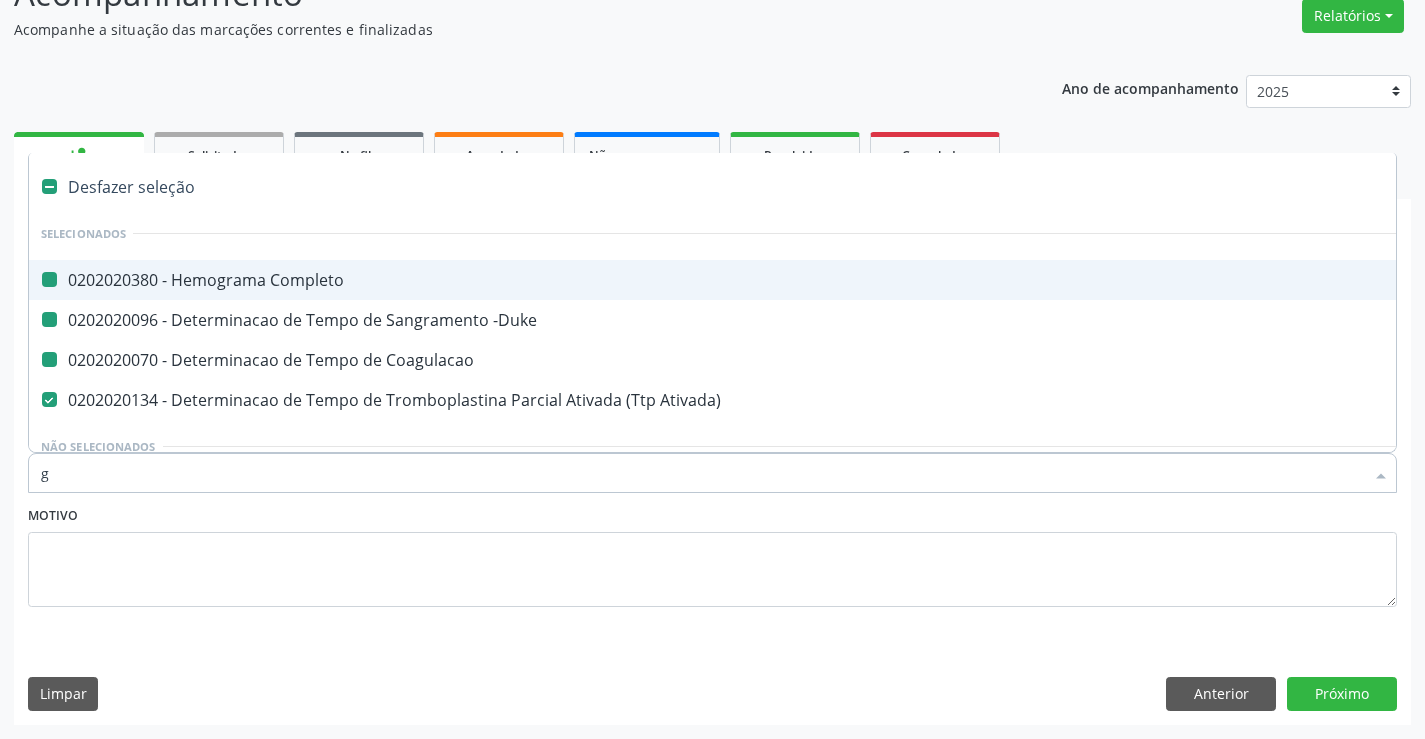 type on "gl" 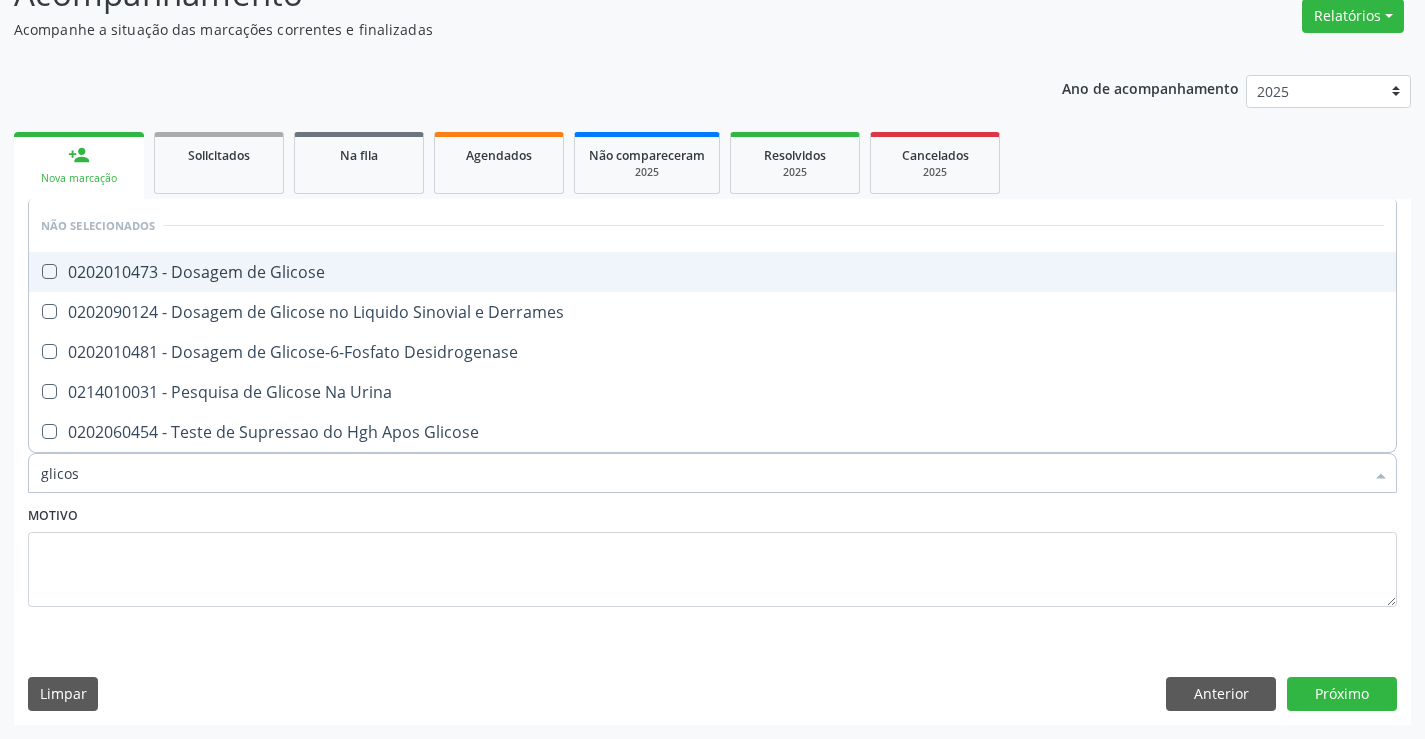 type on "glicose" 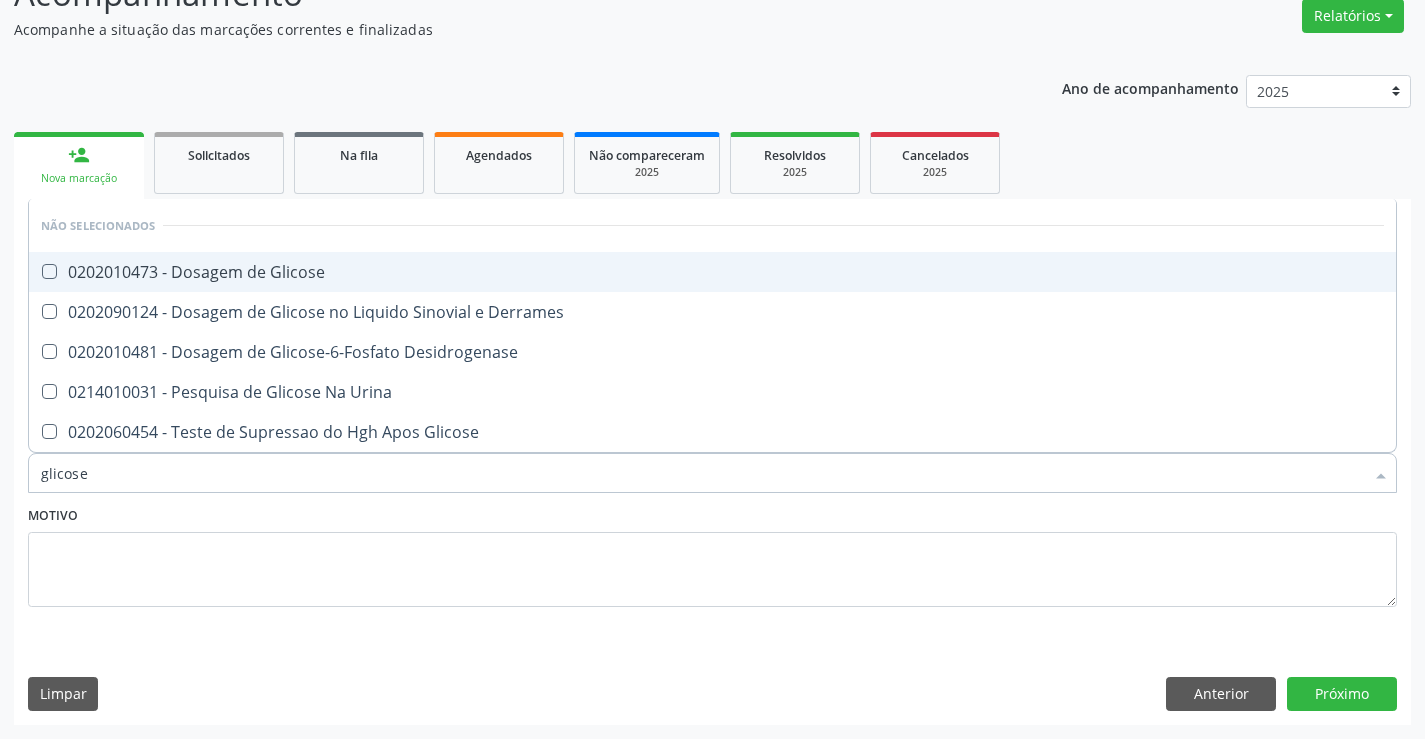 click on "0202010473 - Dosagem de Glicose" at bounding box center [712, 272] 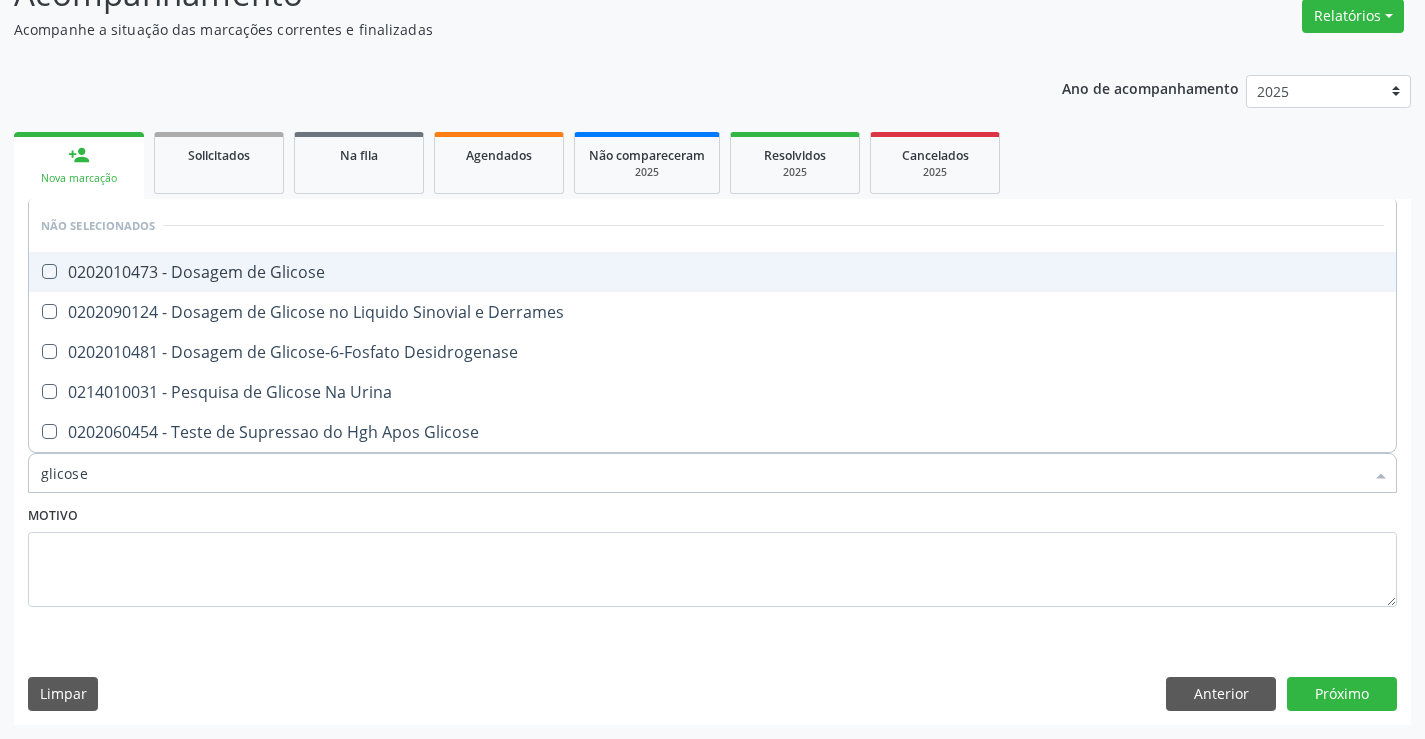 checkbox on "true" 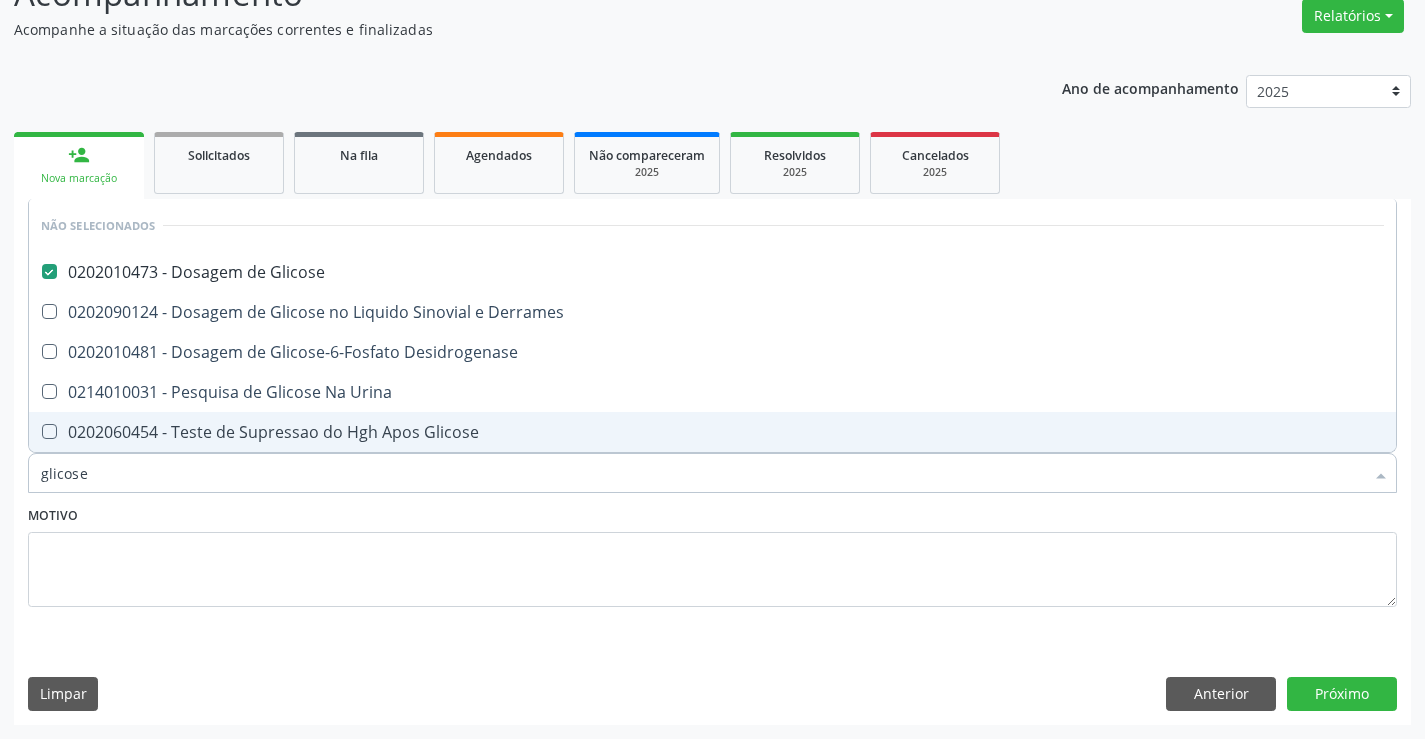 click on "glicose" at bounding box center [702, 473] 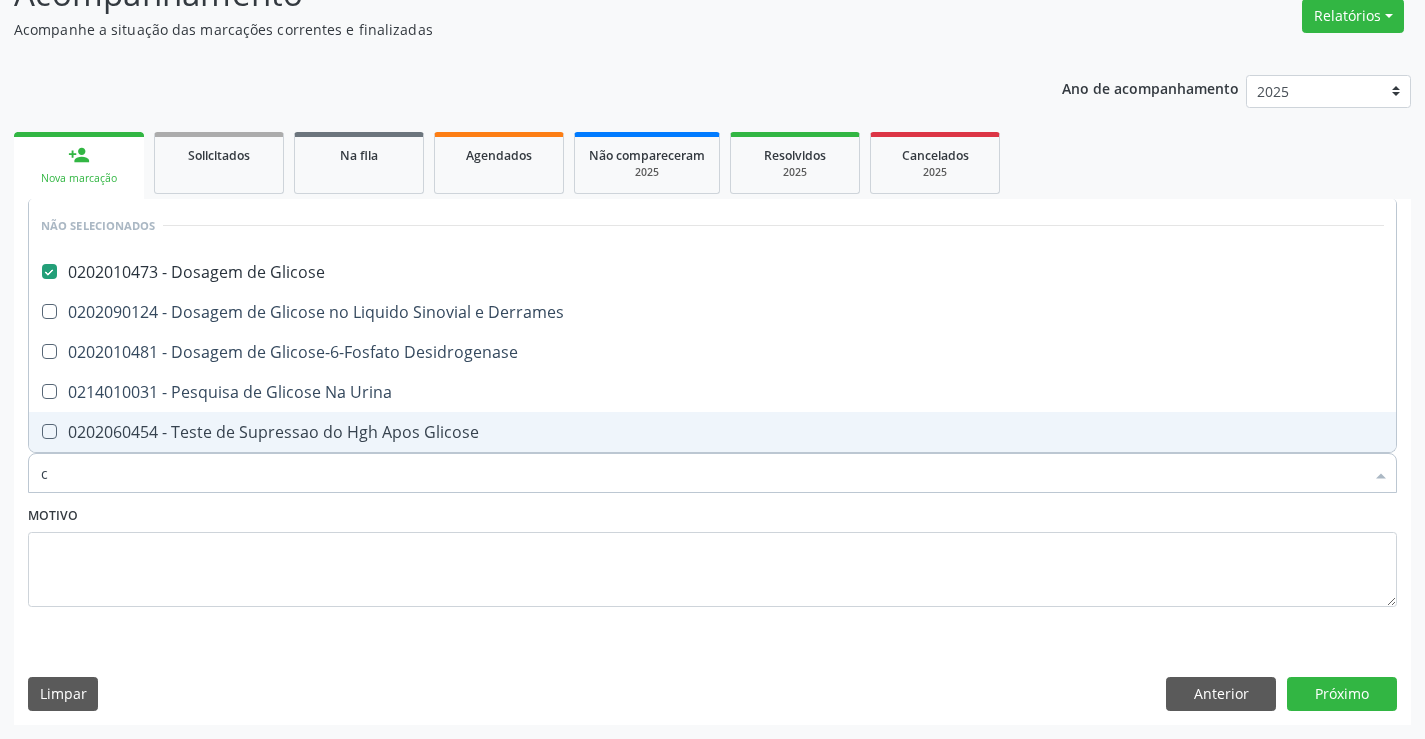 type on "co" 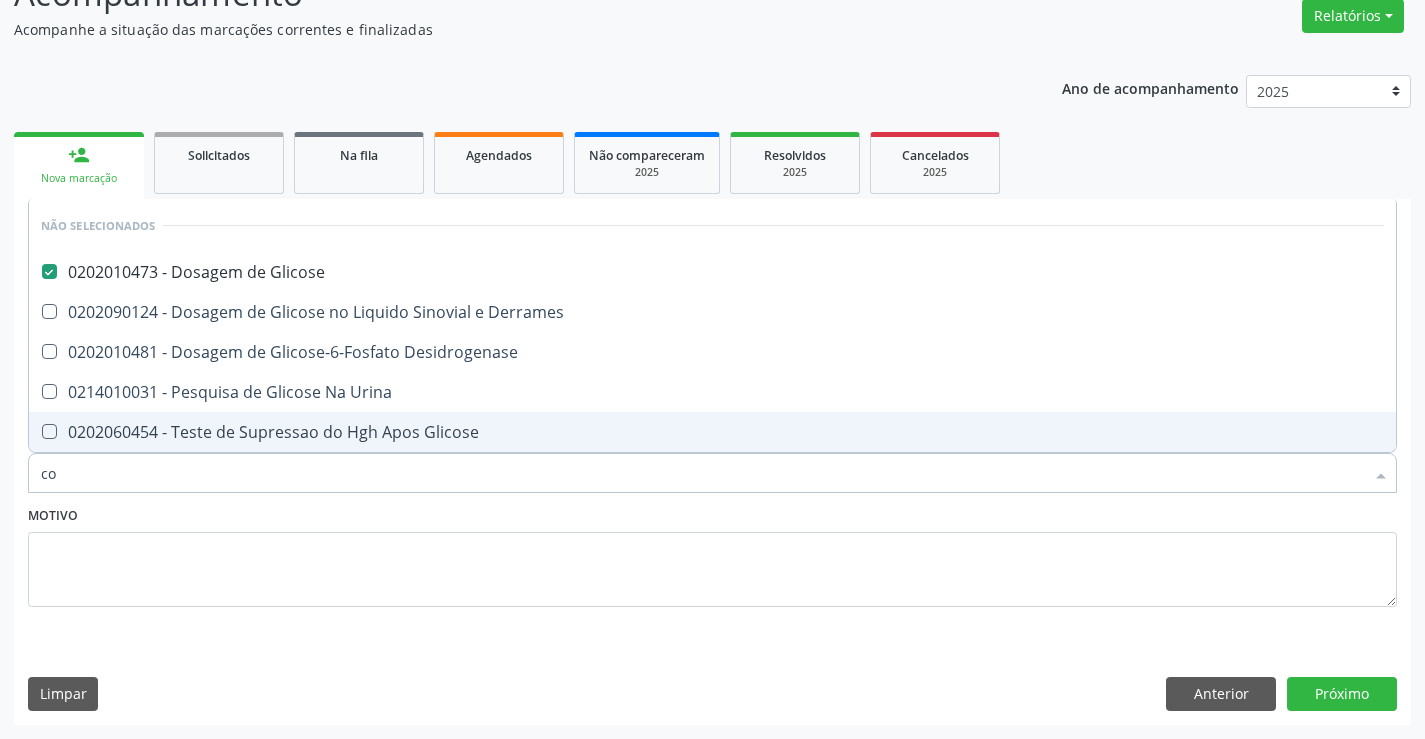 checkbox on "true" 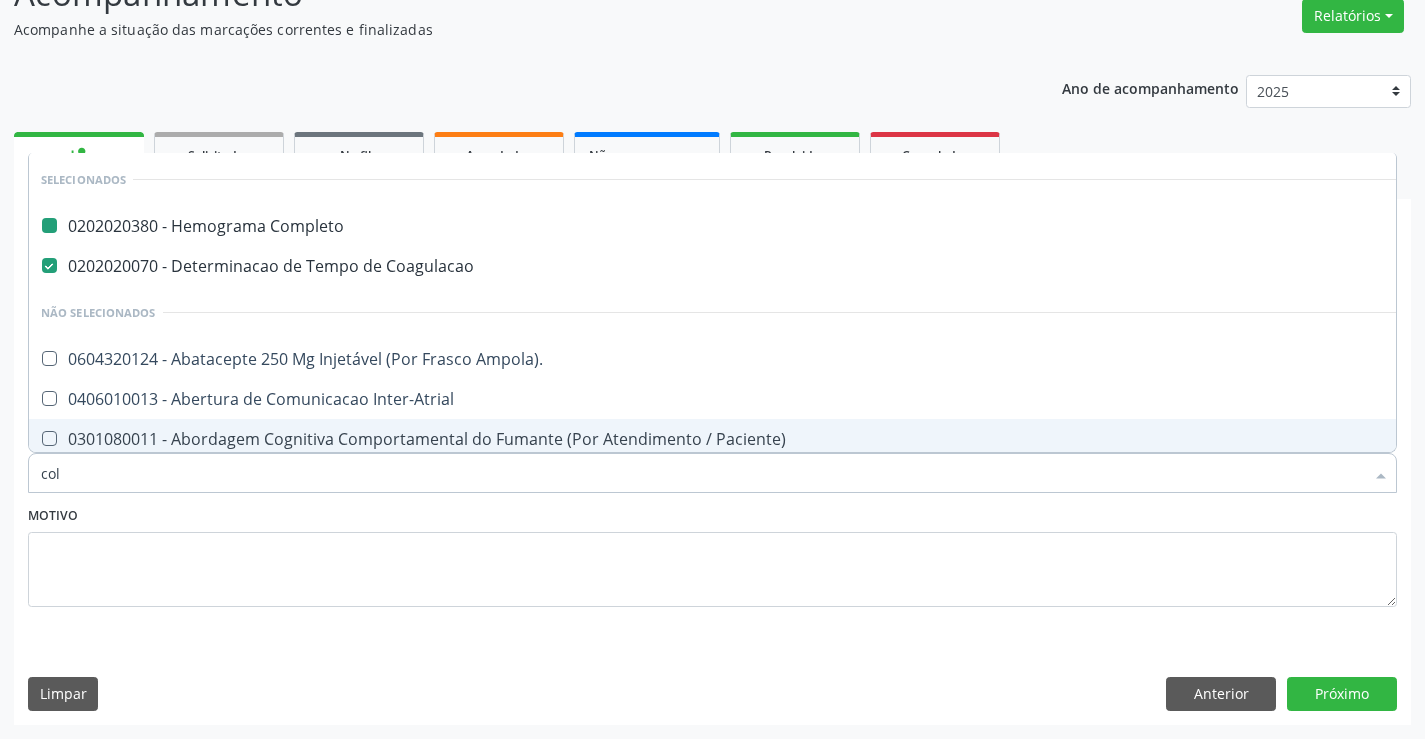 type on "cole" 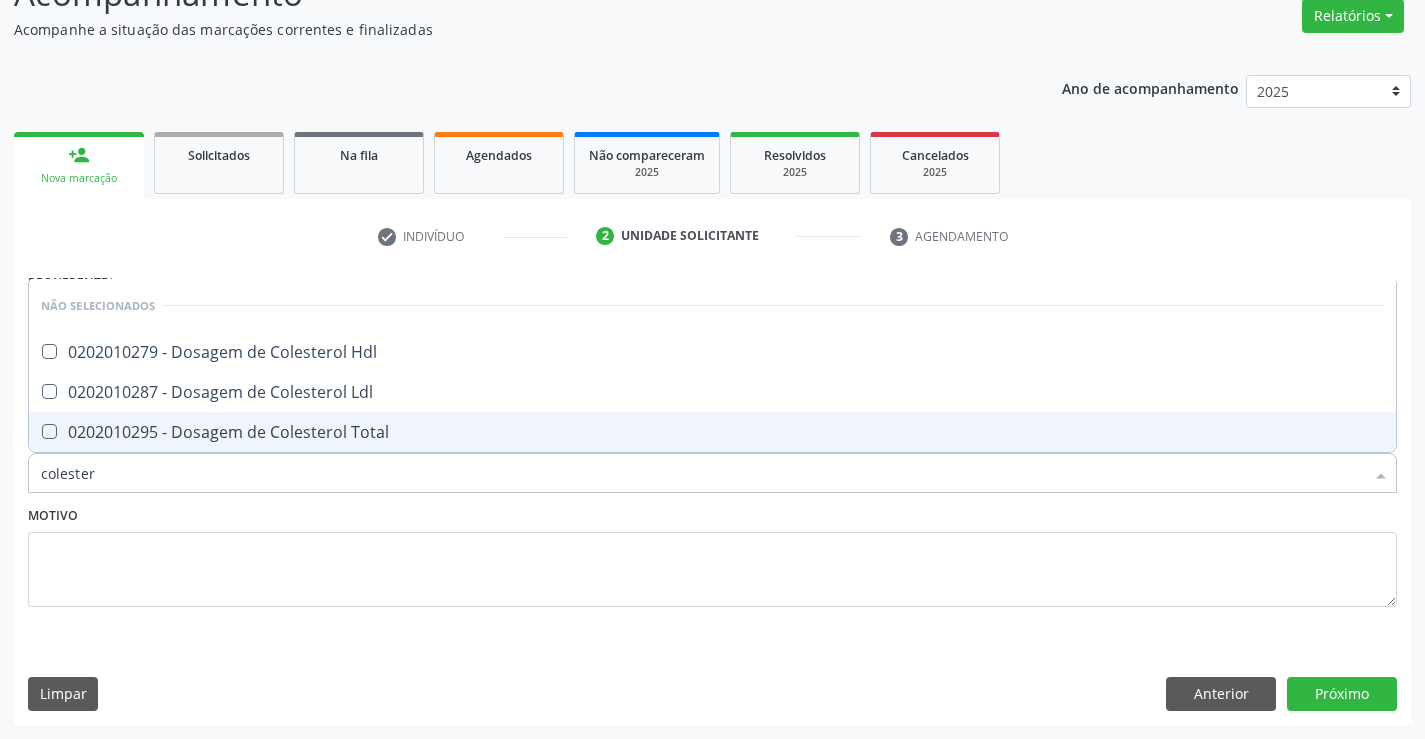 type on "colestero" 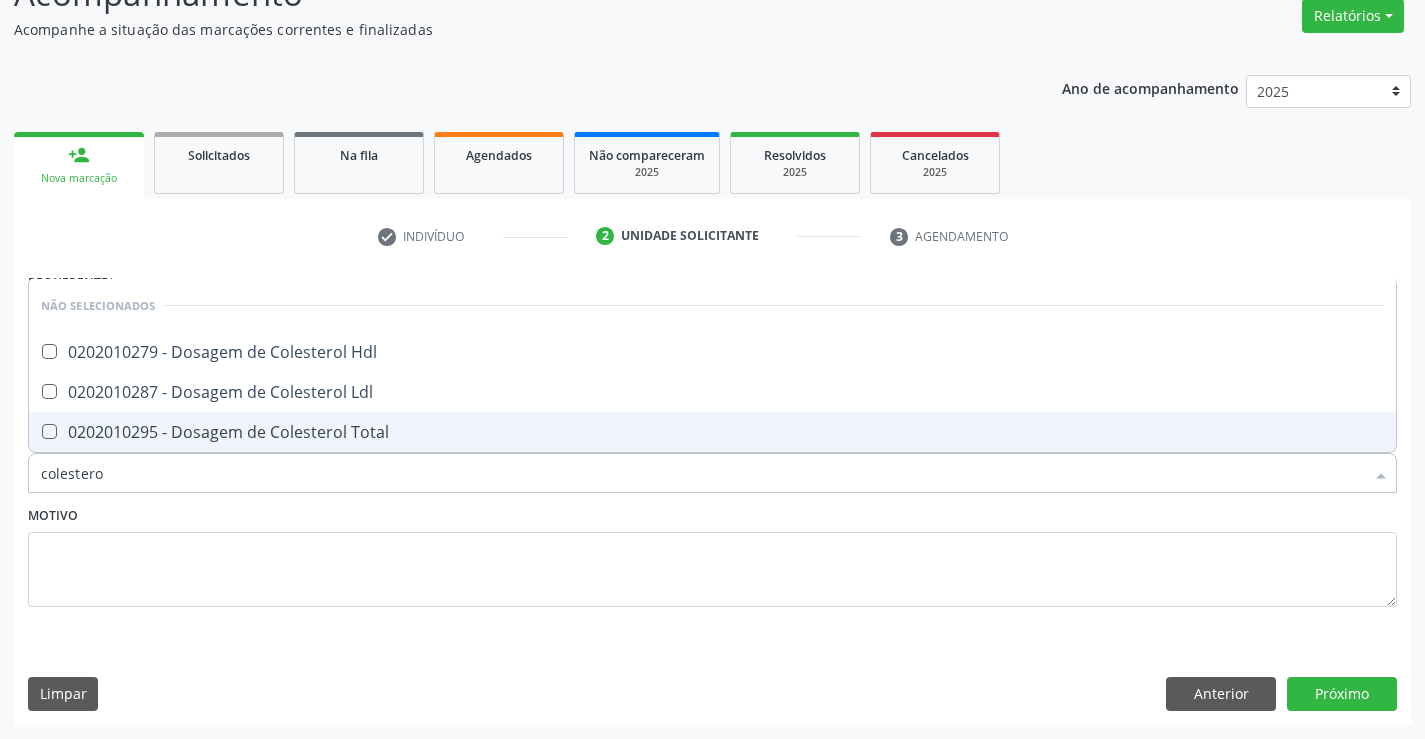 click on "0202010295 - Dosagem de Colesterol Total" at bounding box center [712, 432] 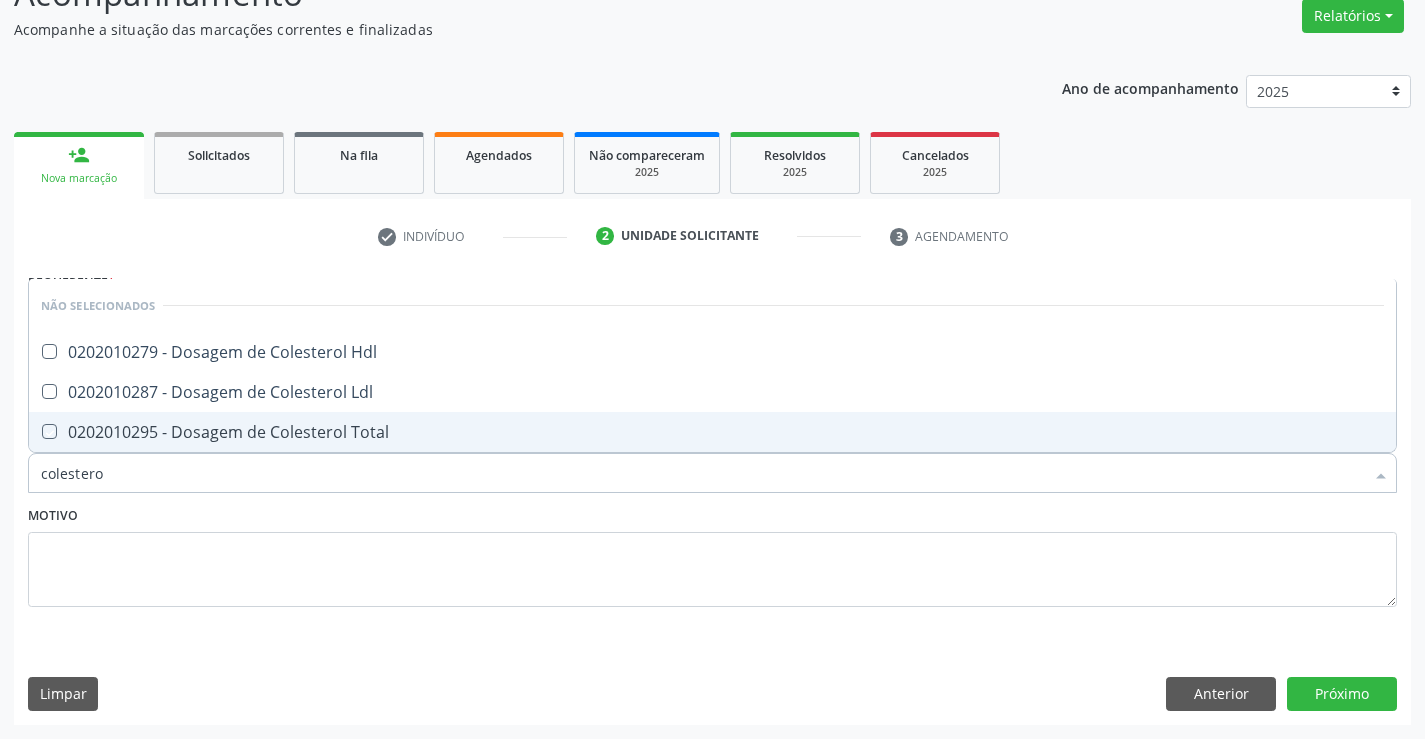 checkbox on "true" 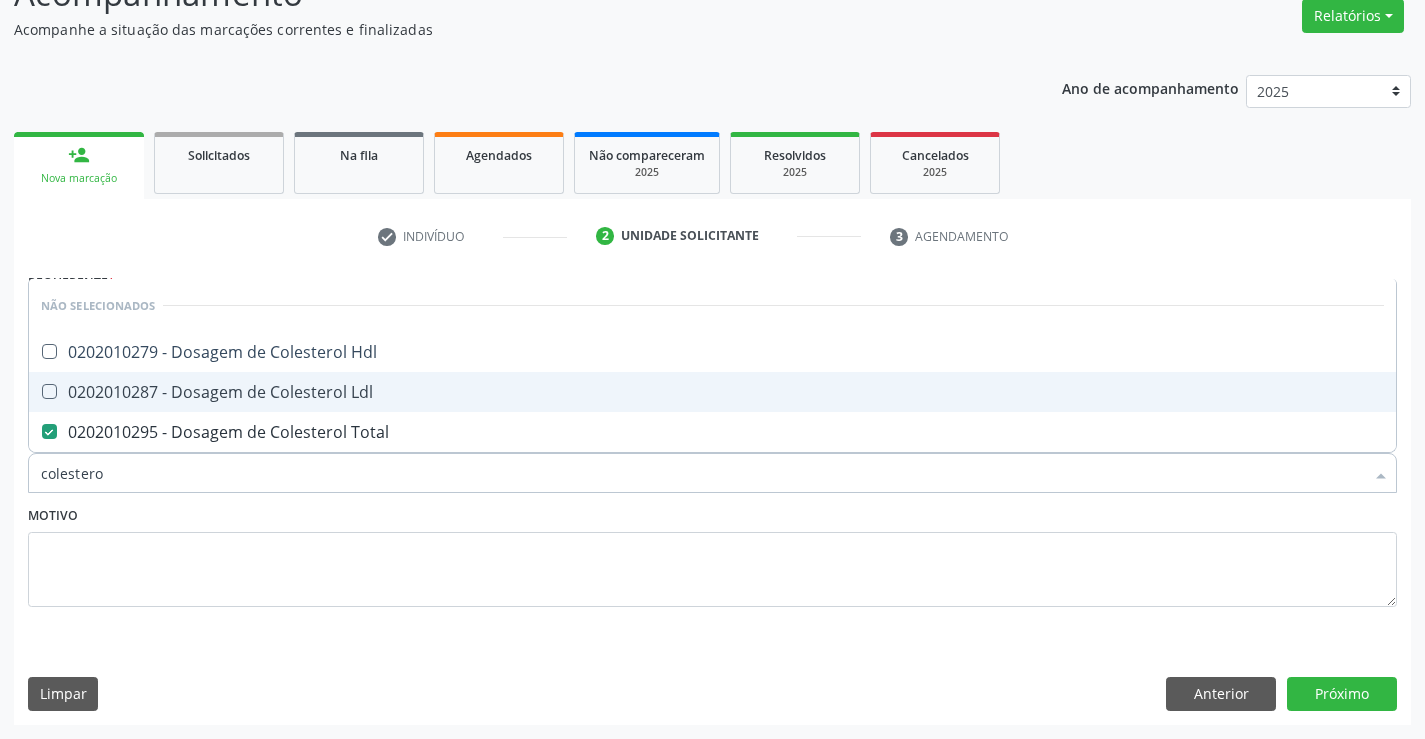 click on "0202010287 - Dosagem de Colesterol Ldl" at bounding box center (712, 392) 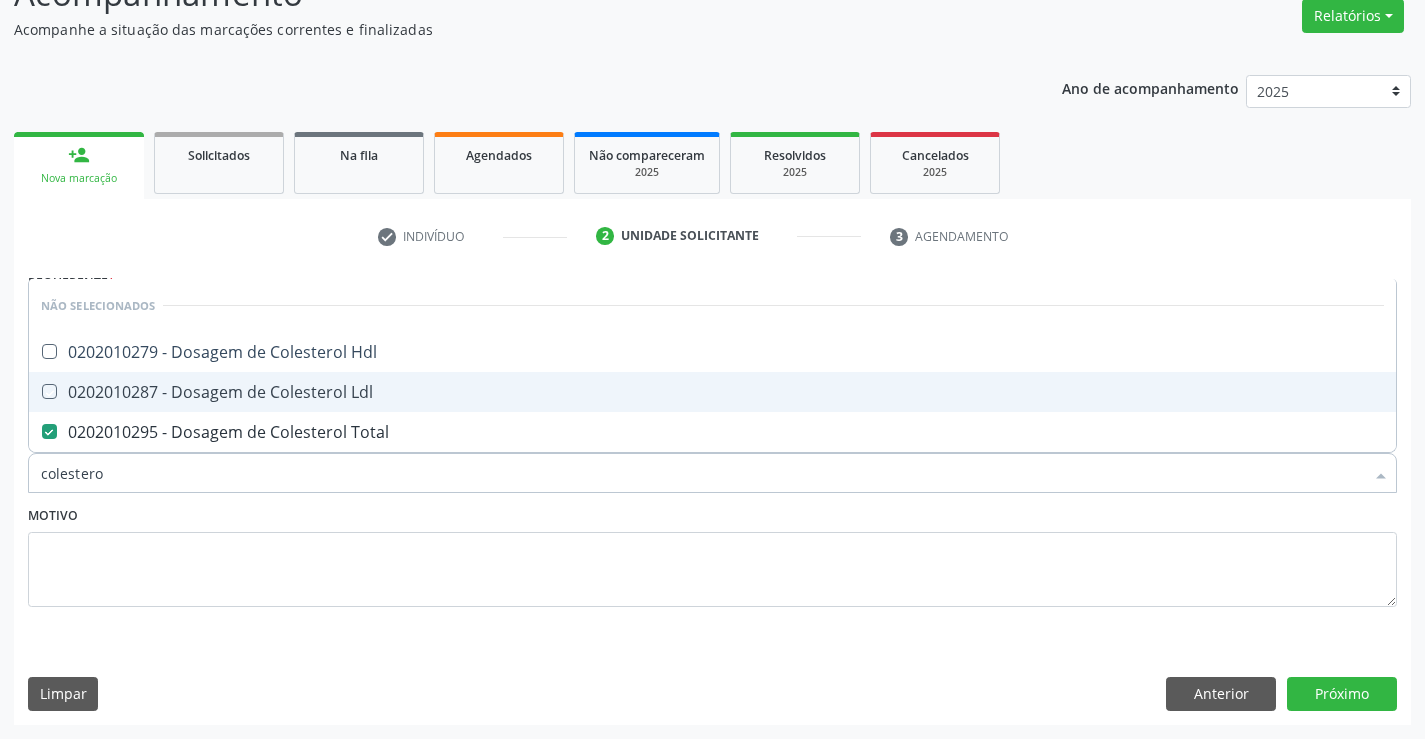 checkbox on "true" 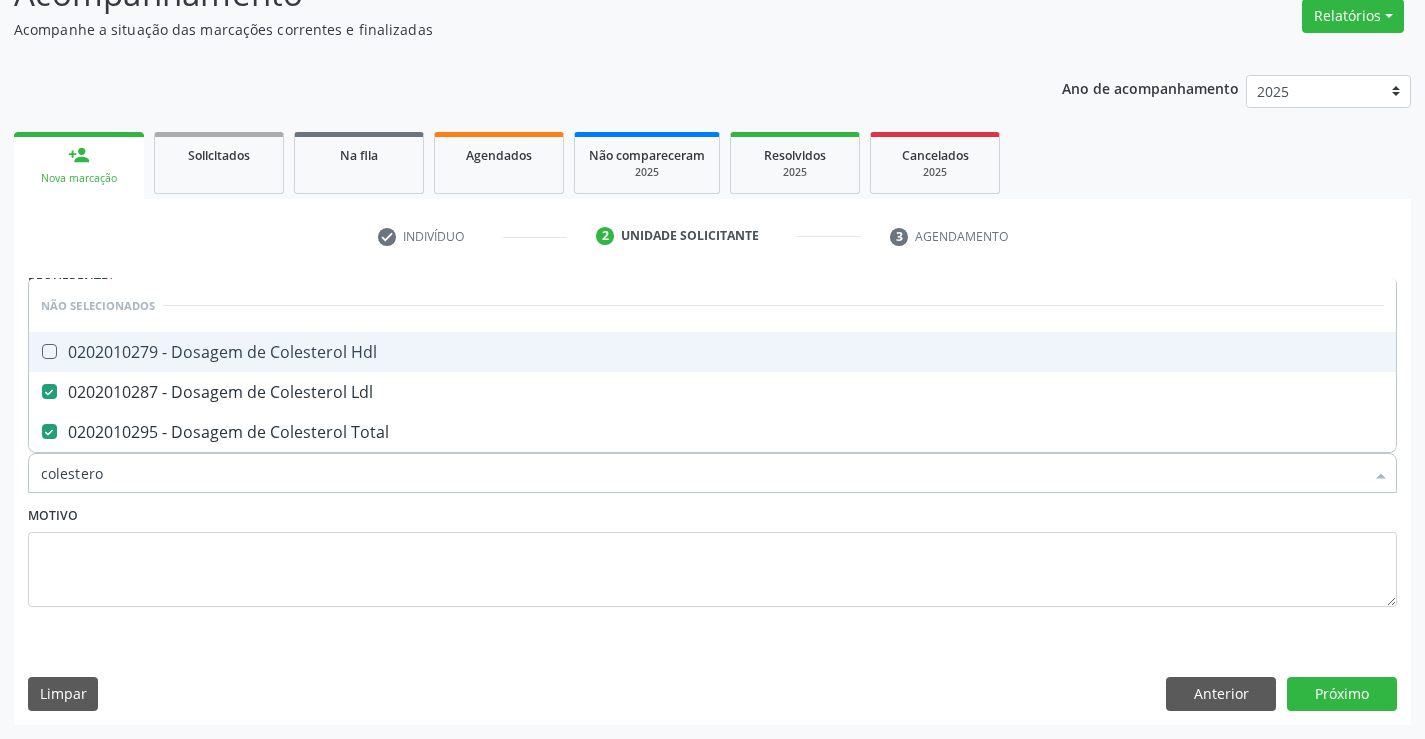 click on "0202010279 - Dosagem de Colesterol Hdl" at bounding box center (712, 352) 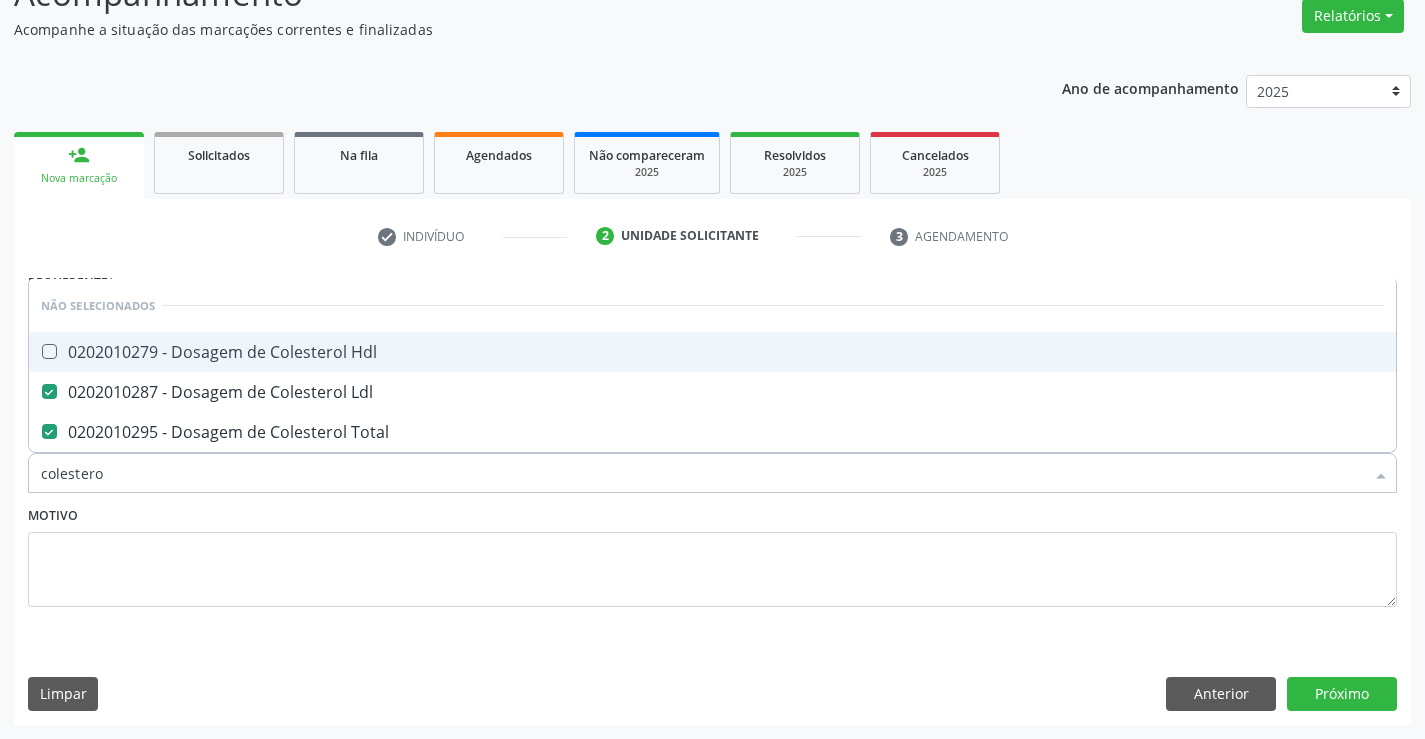 checkbox on "true" 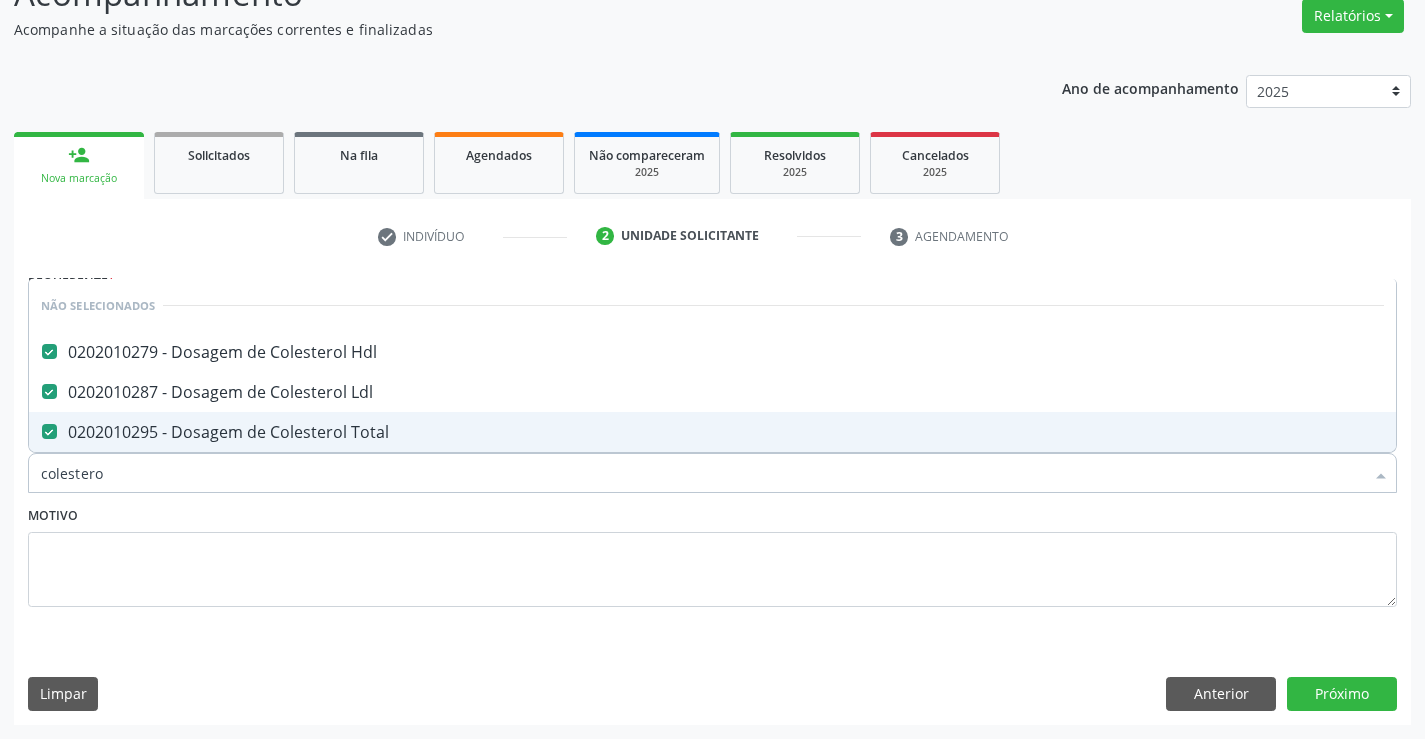 click on "colestero" at bounding box center (702, 473) 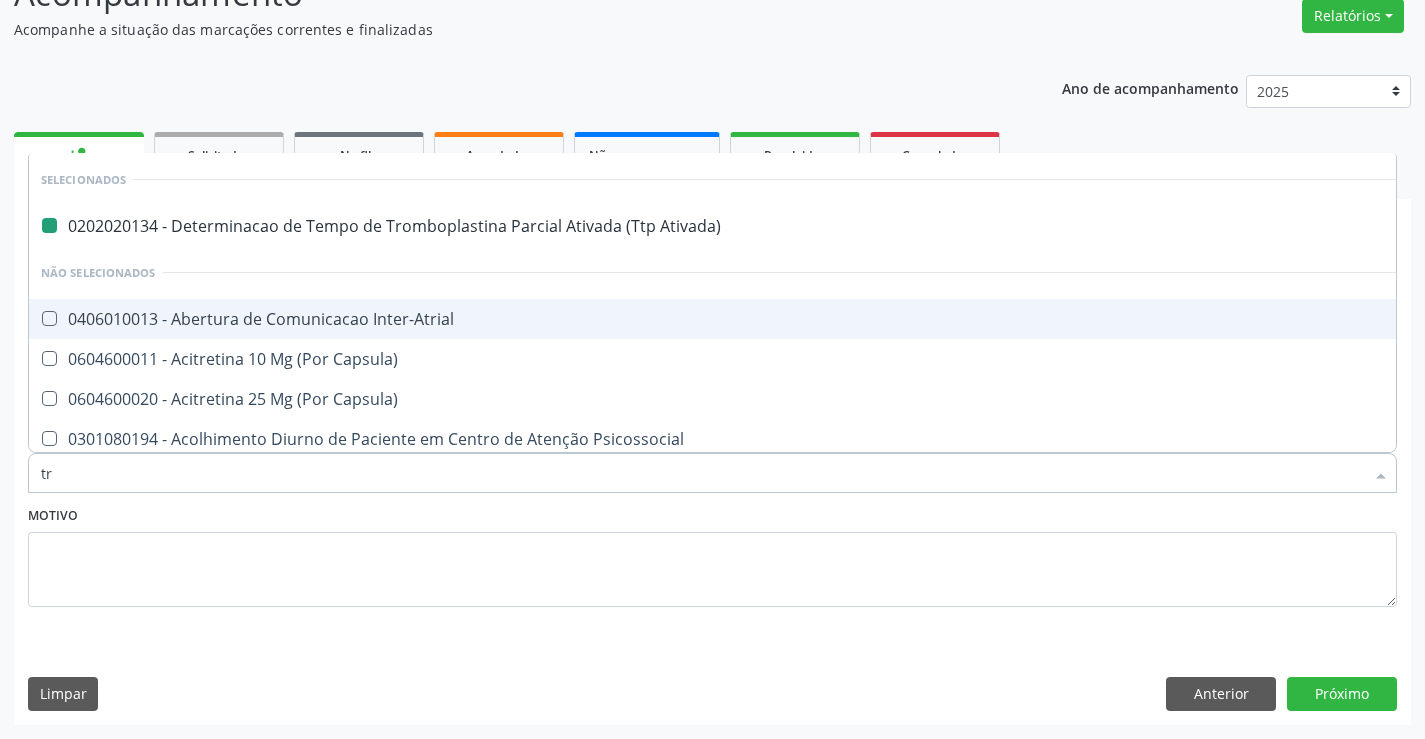 type on "tri" 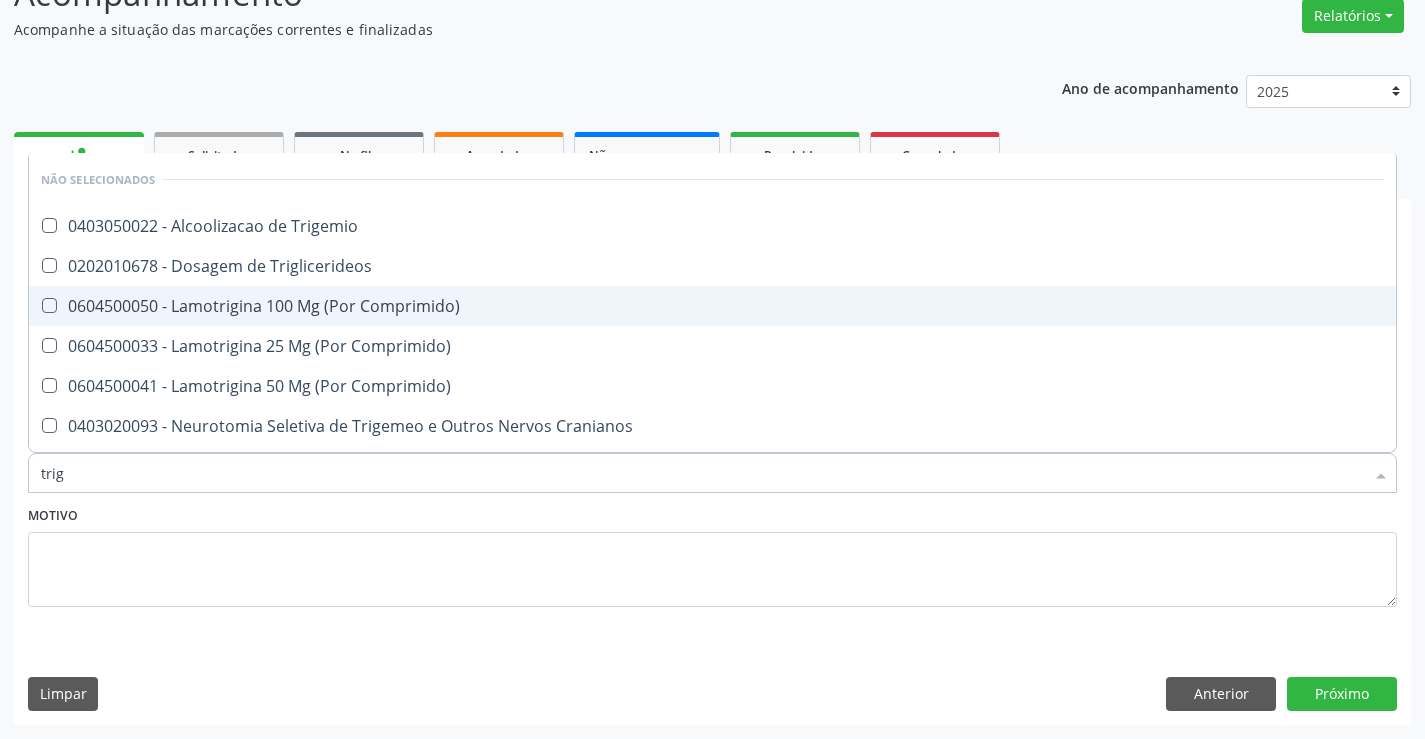 type on "trigl" 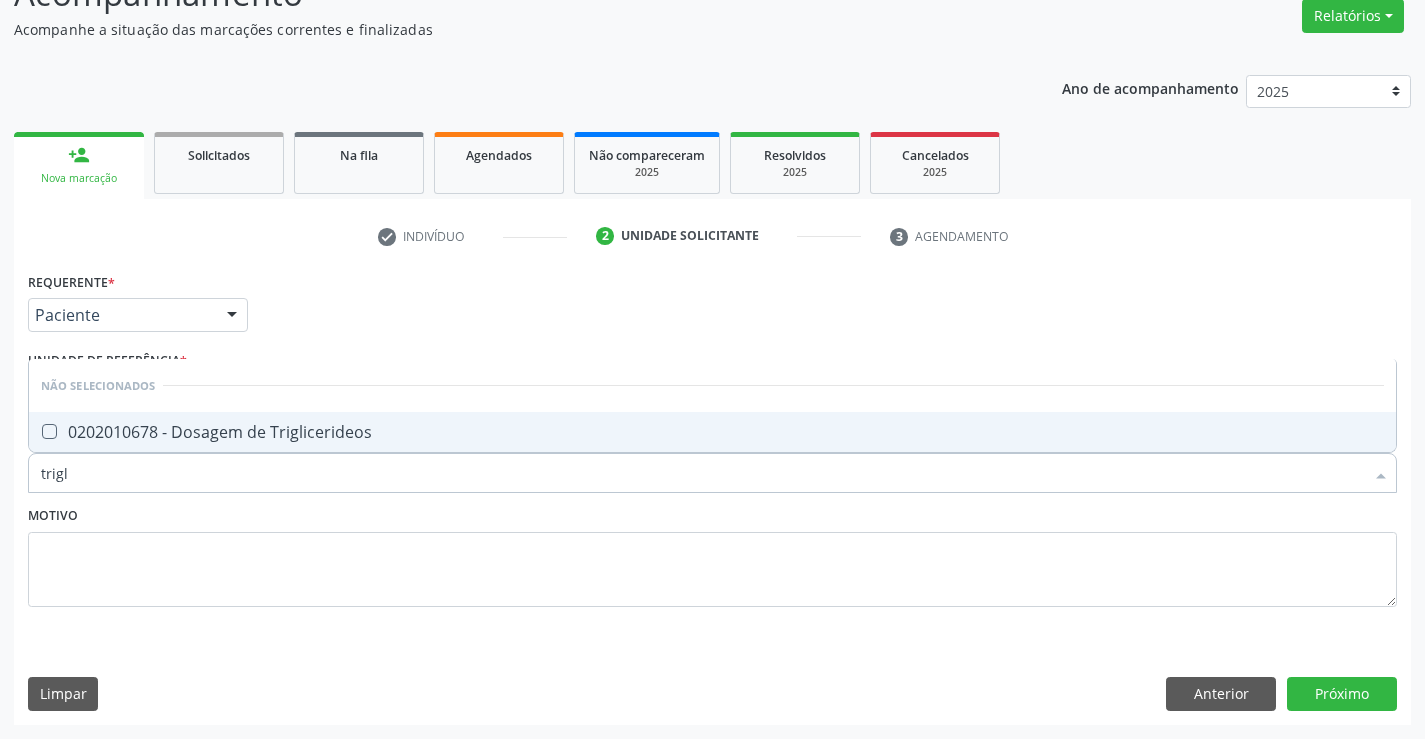 click on "0202010678 - Dosagem de Triglicerideos" at bounding box center [712, 432] 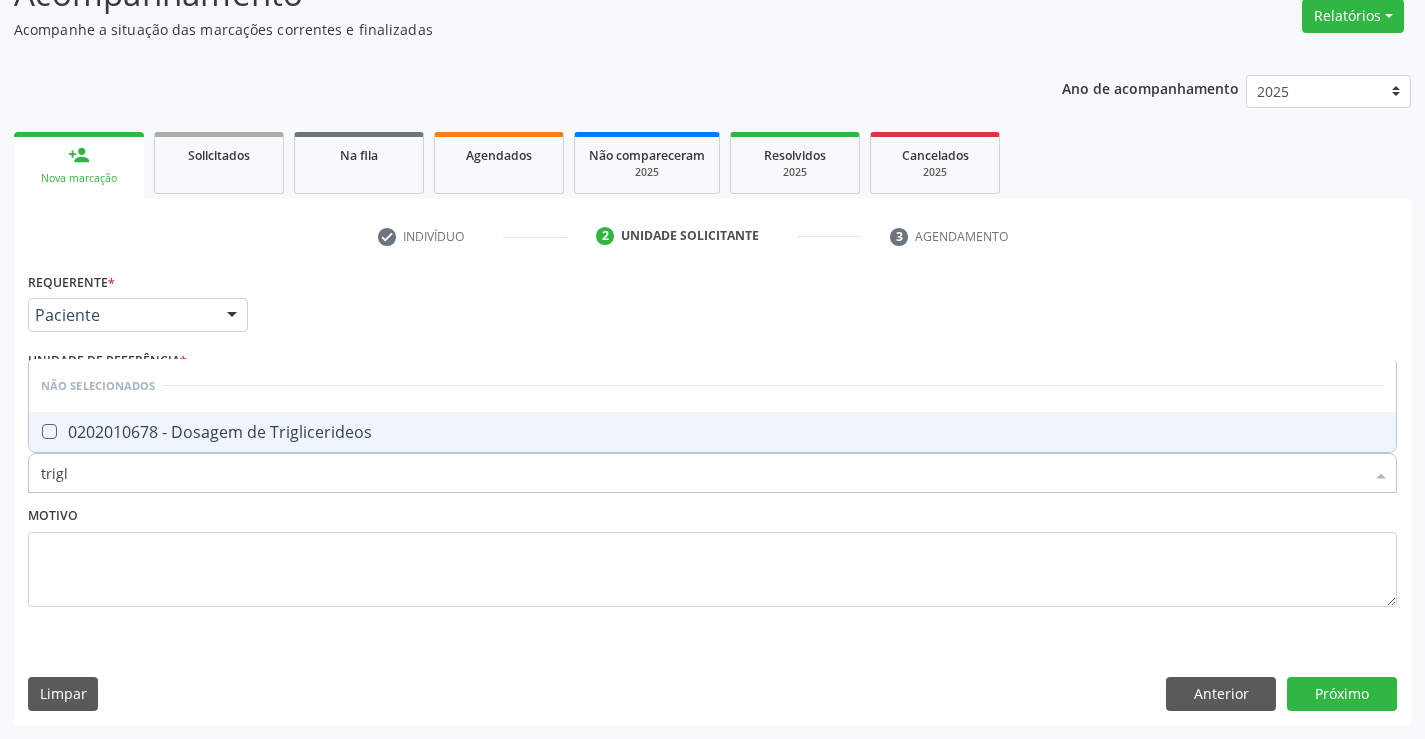 checkbox on "true" 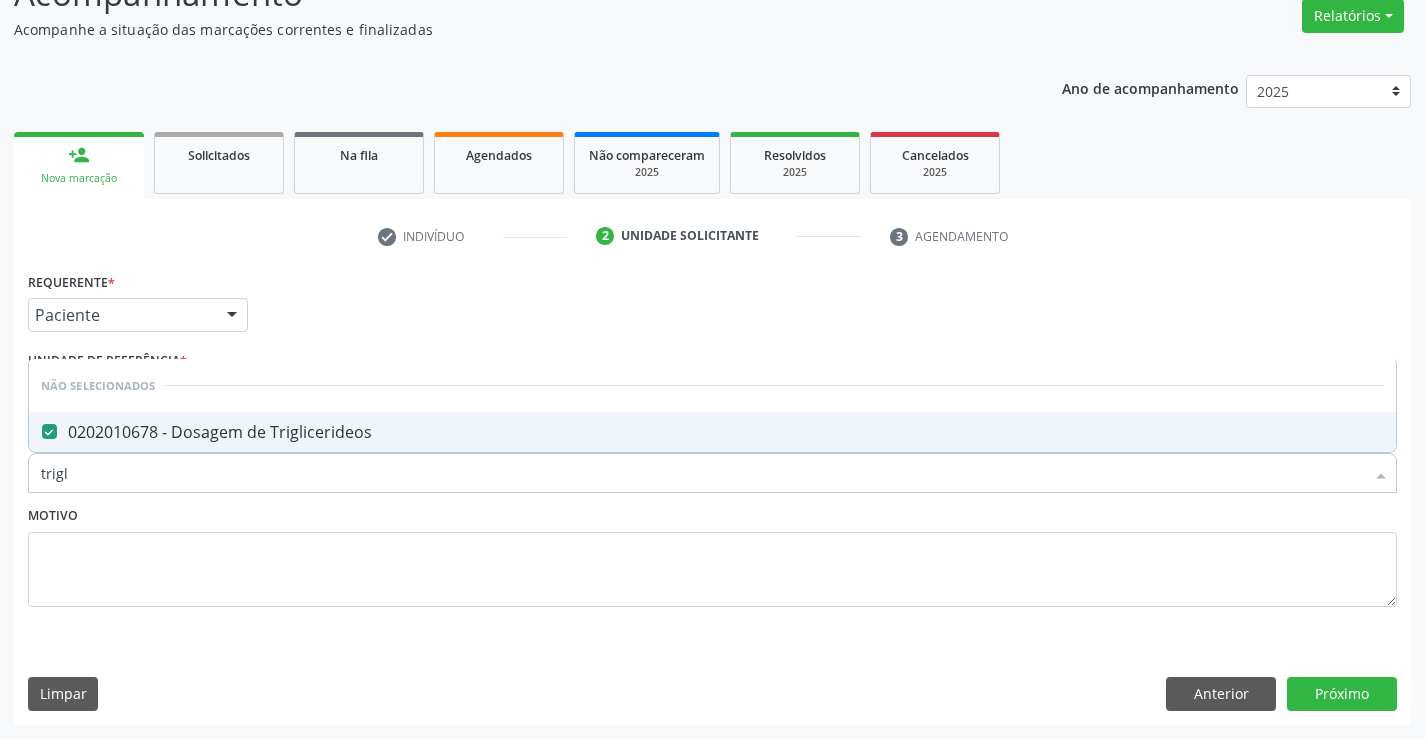 click on "trigl" at bounding box center (702, 473) 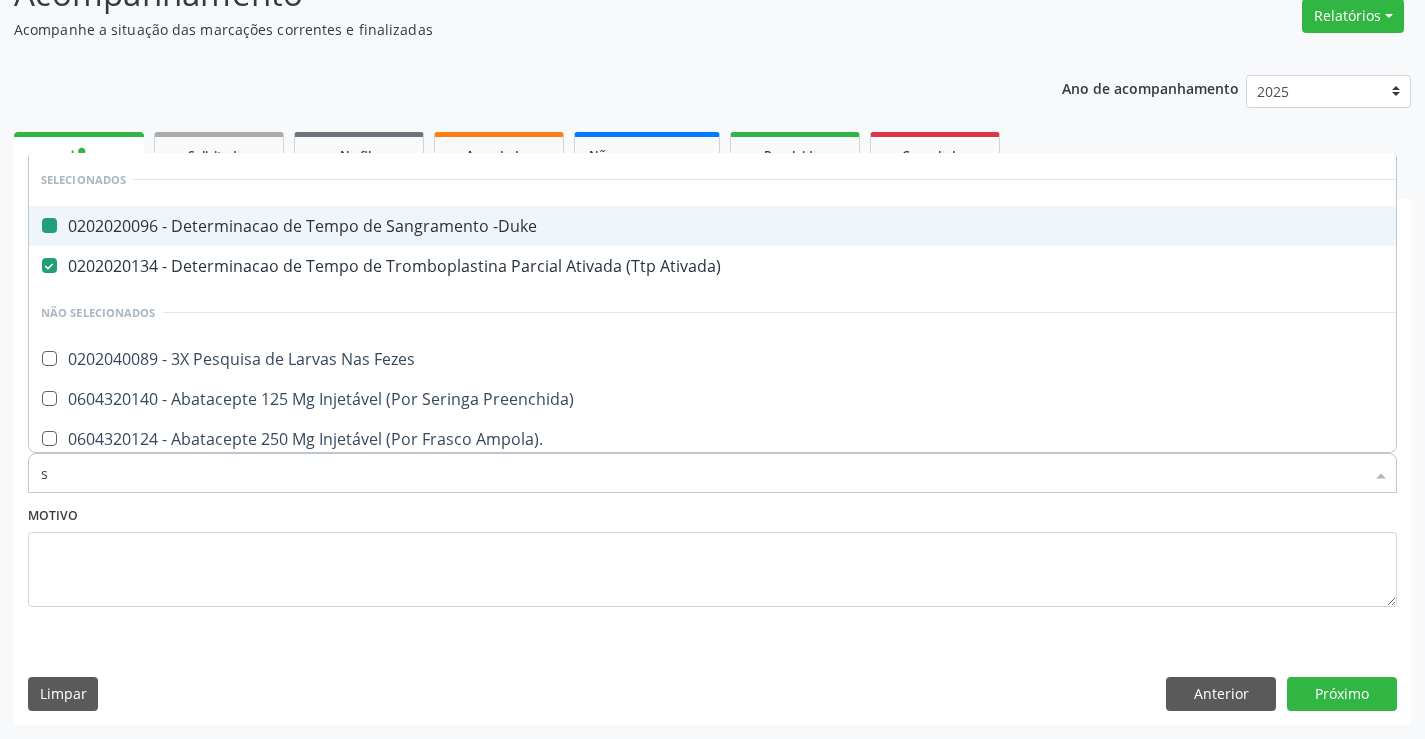type on "so" 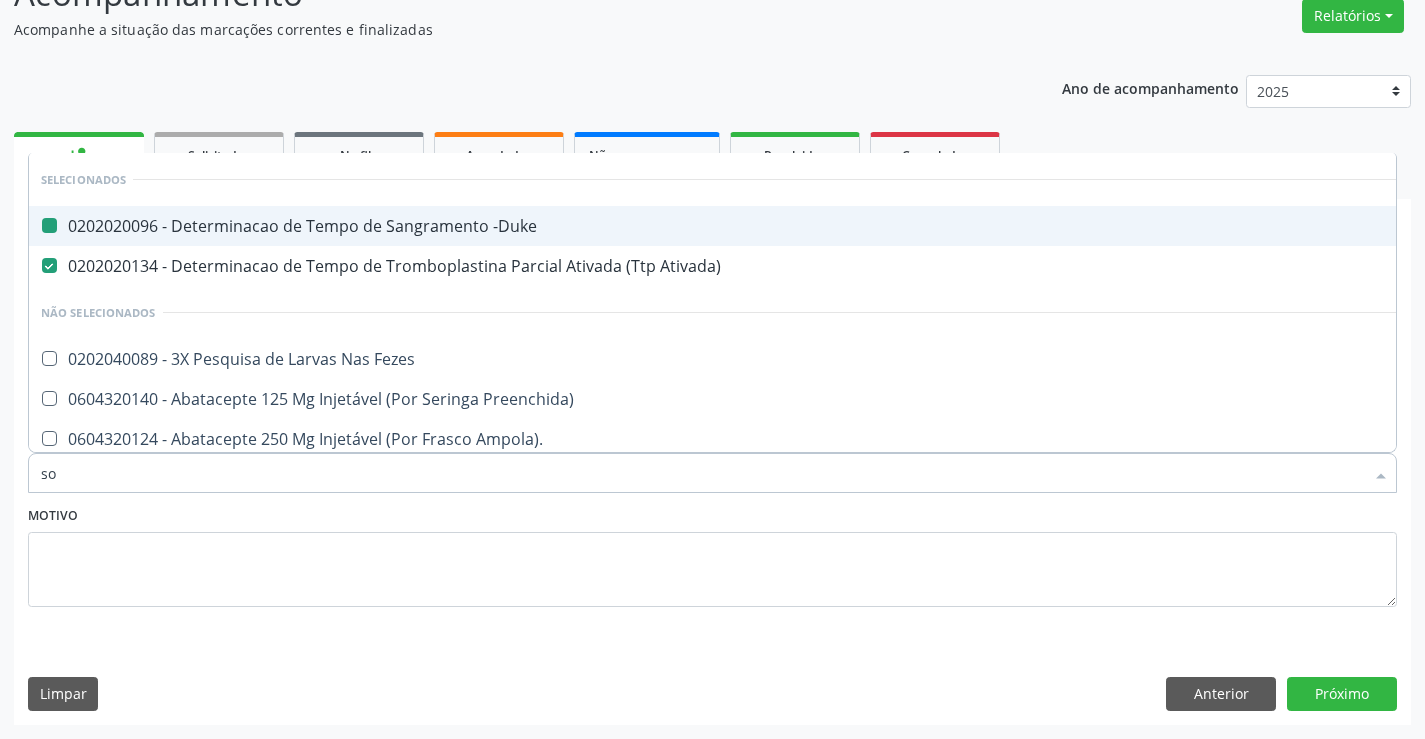checkbox on "false" 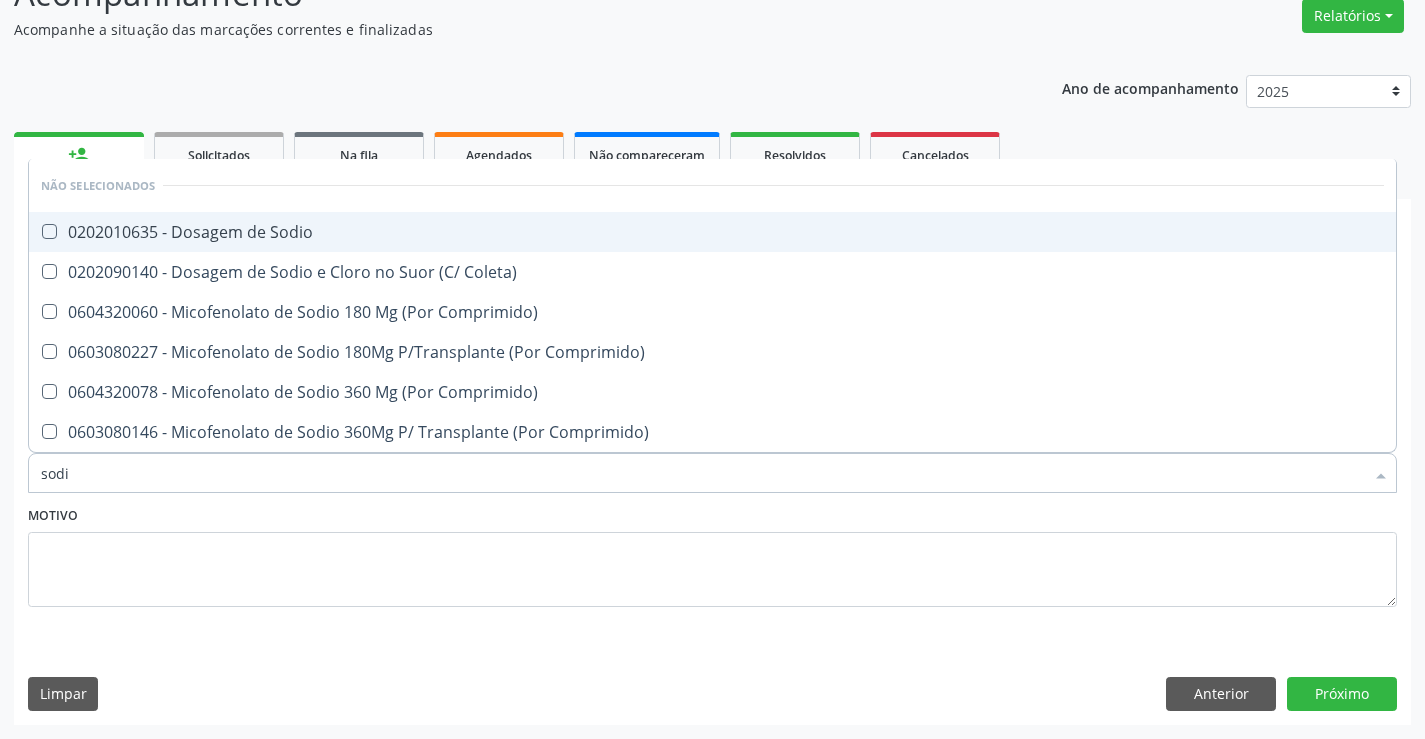 type on "sodio" 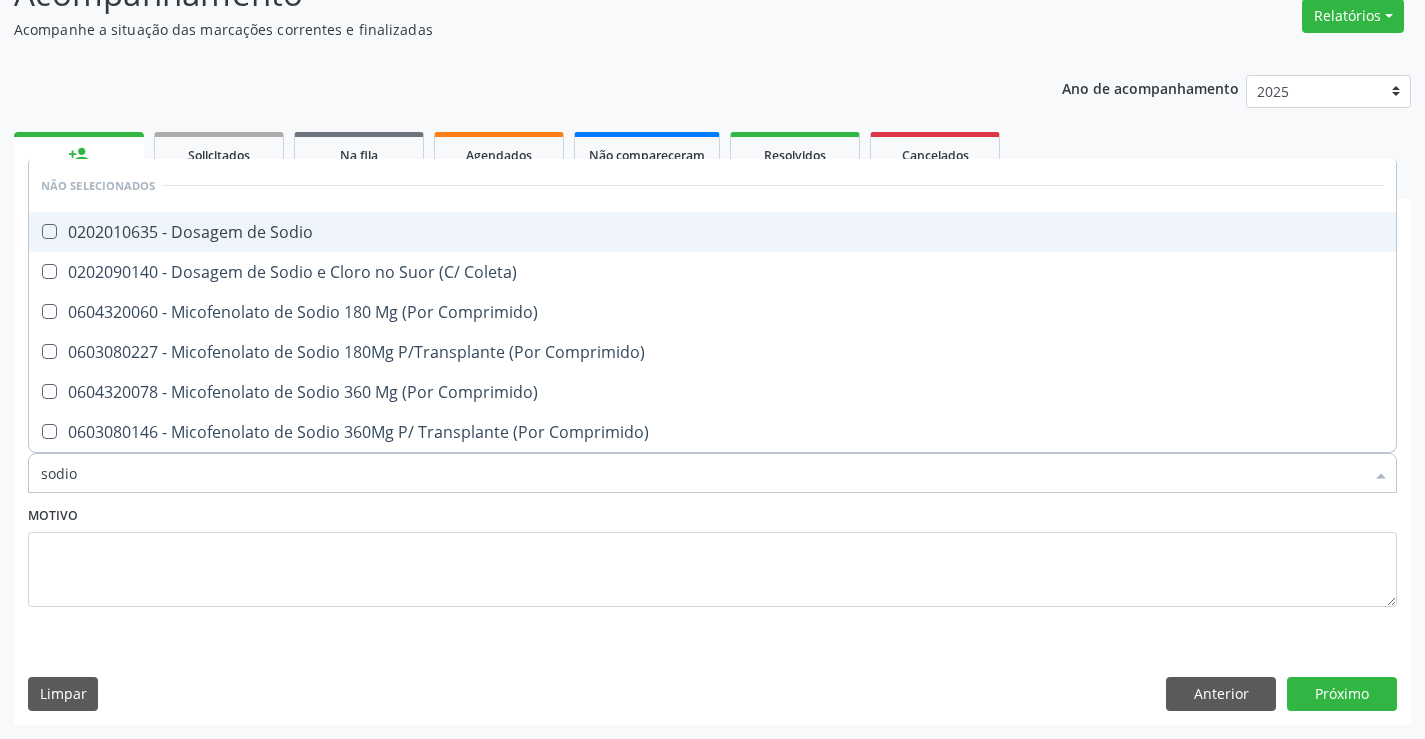 click on "0202010635 - Dosagem de Sodio" at bounding box center [712, 232] 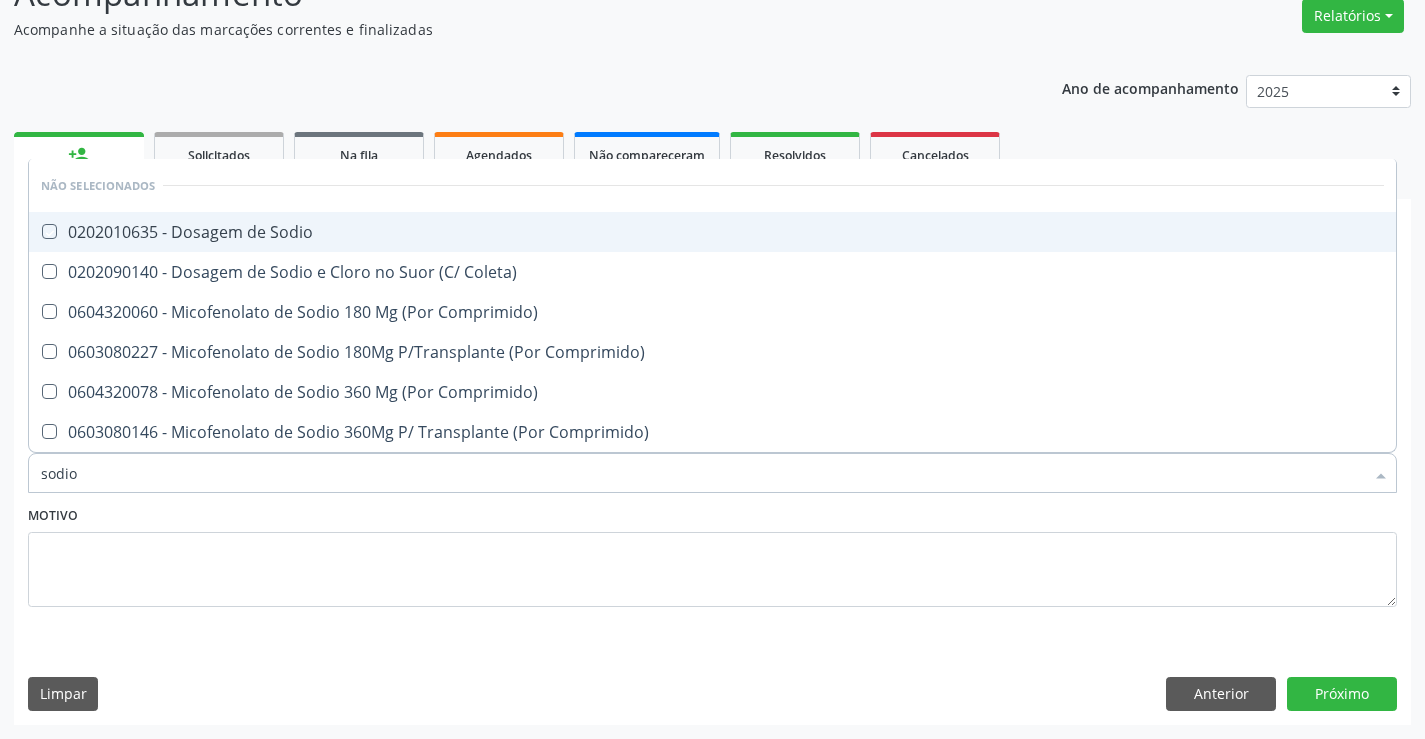 checkbox on "true" 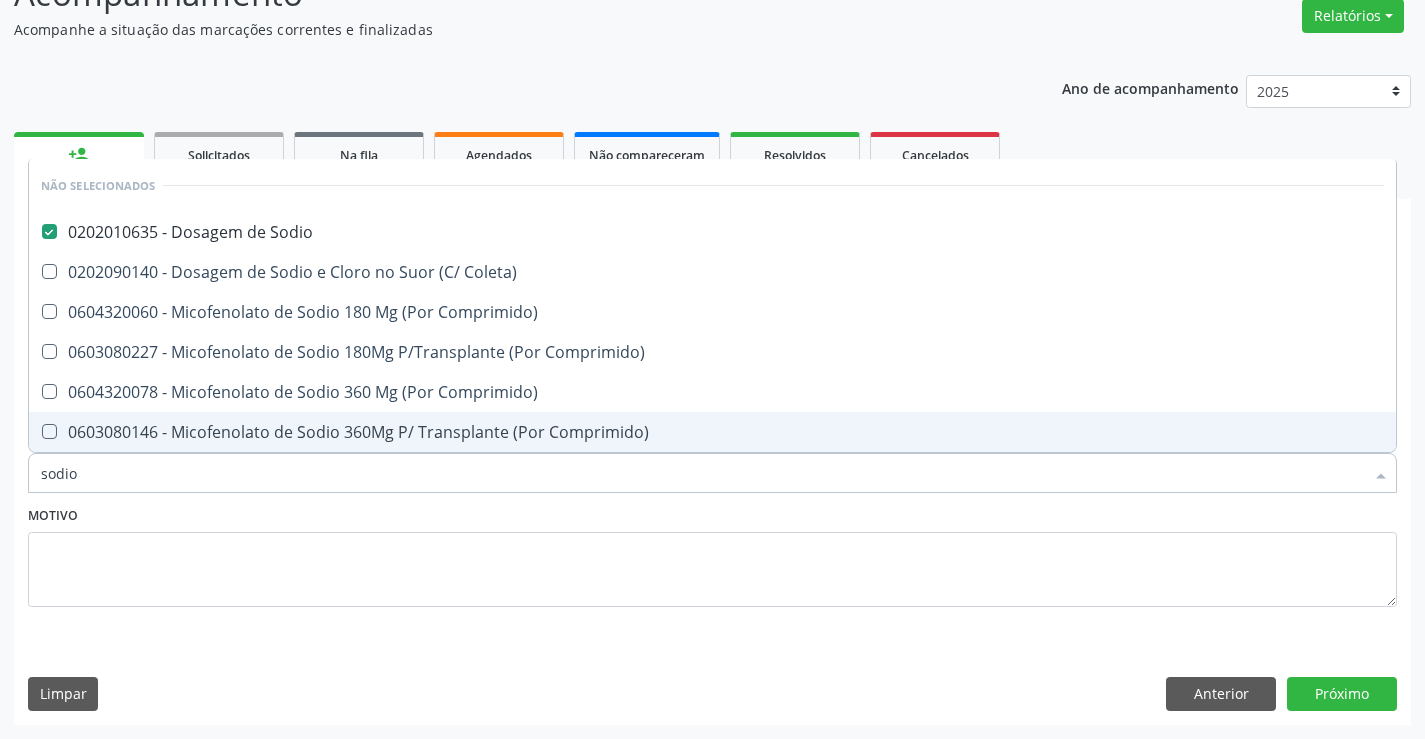 click on "sodio" at bounding box center [702, 473] 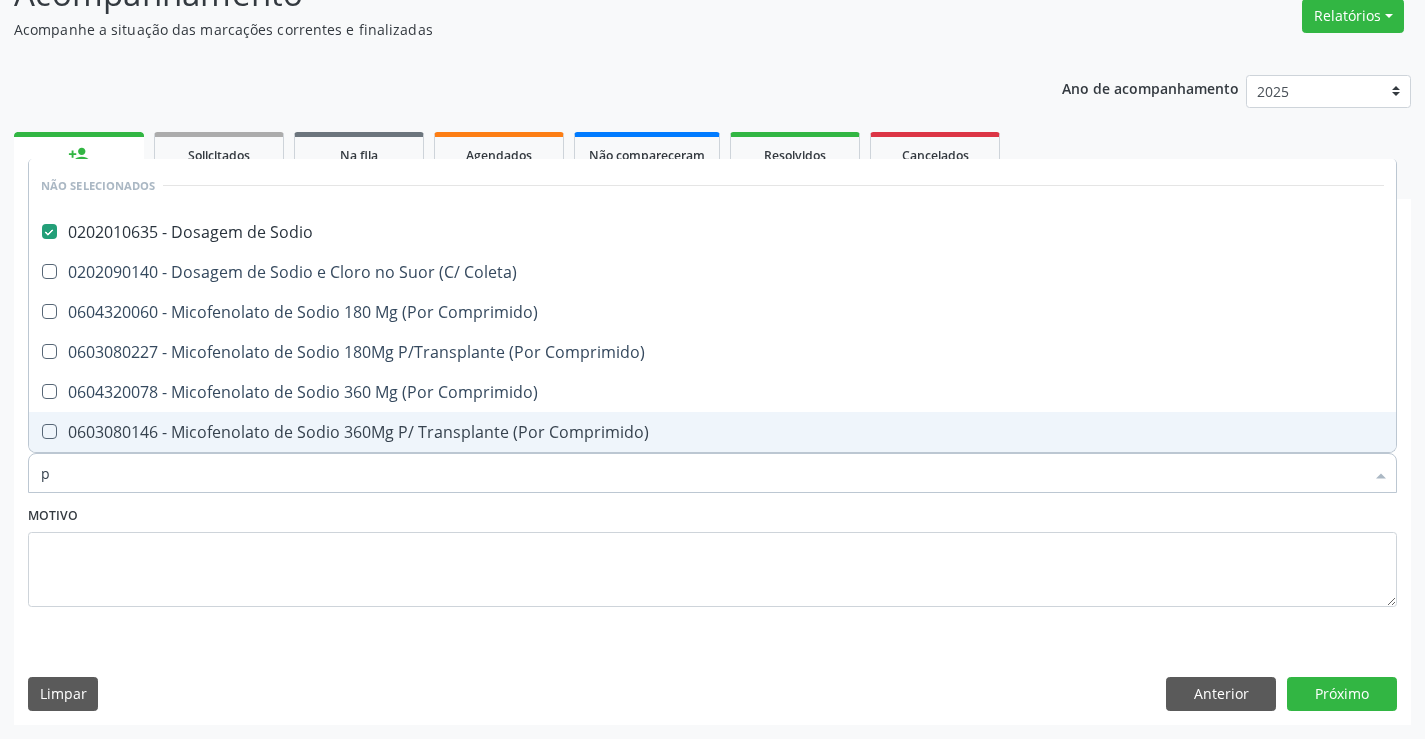 type on "po" 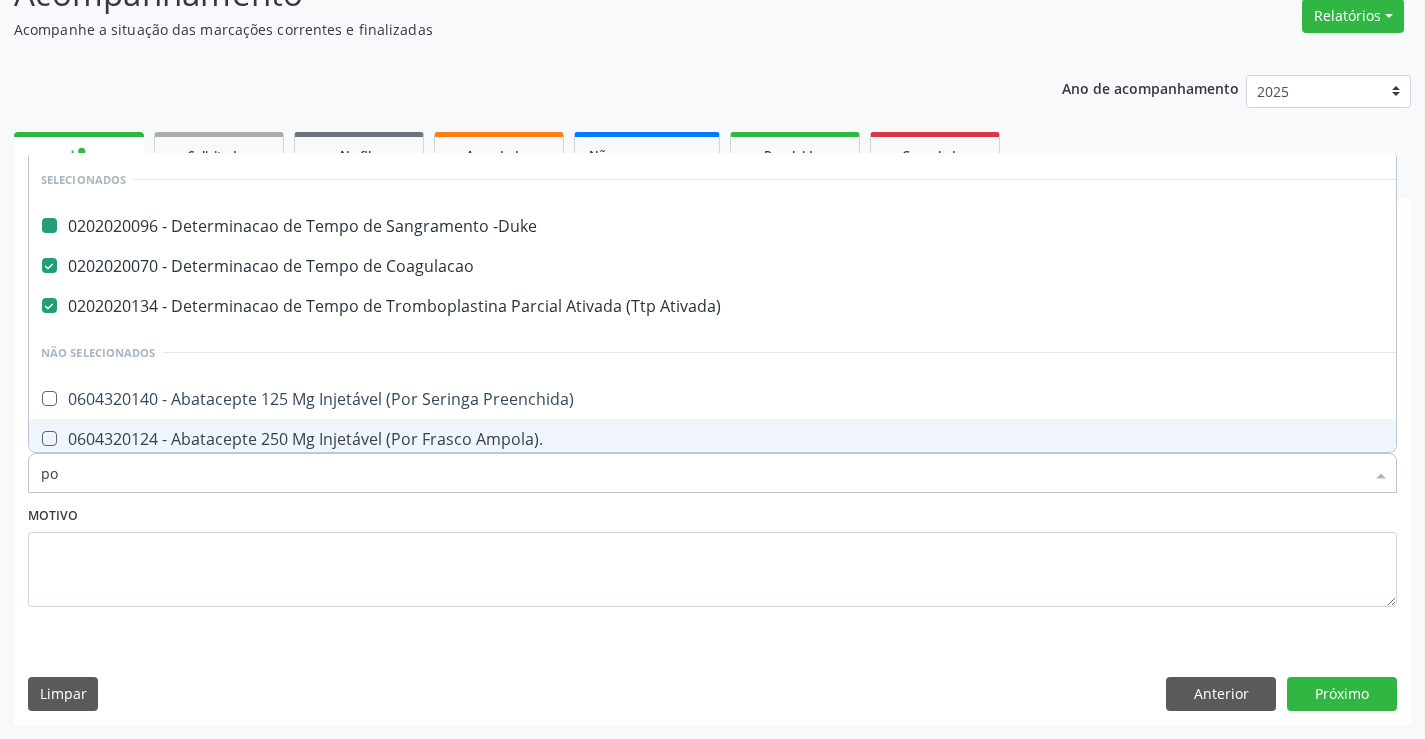 type on "pot" 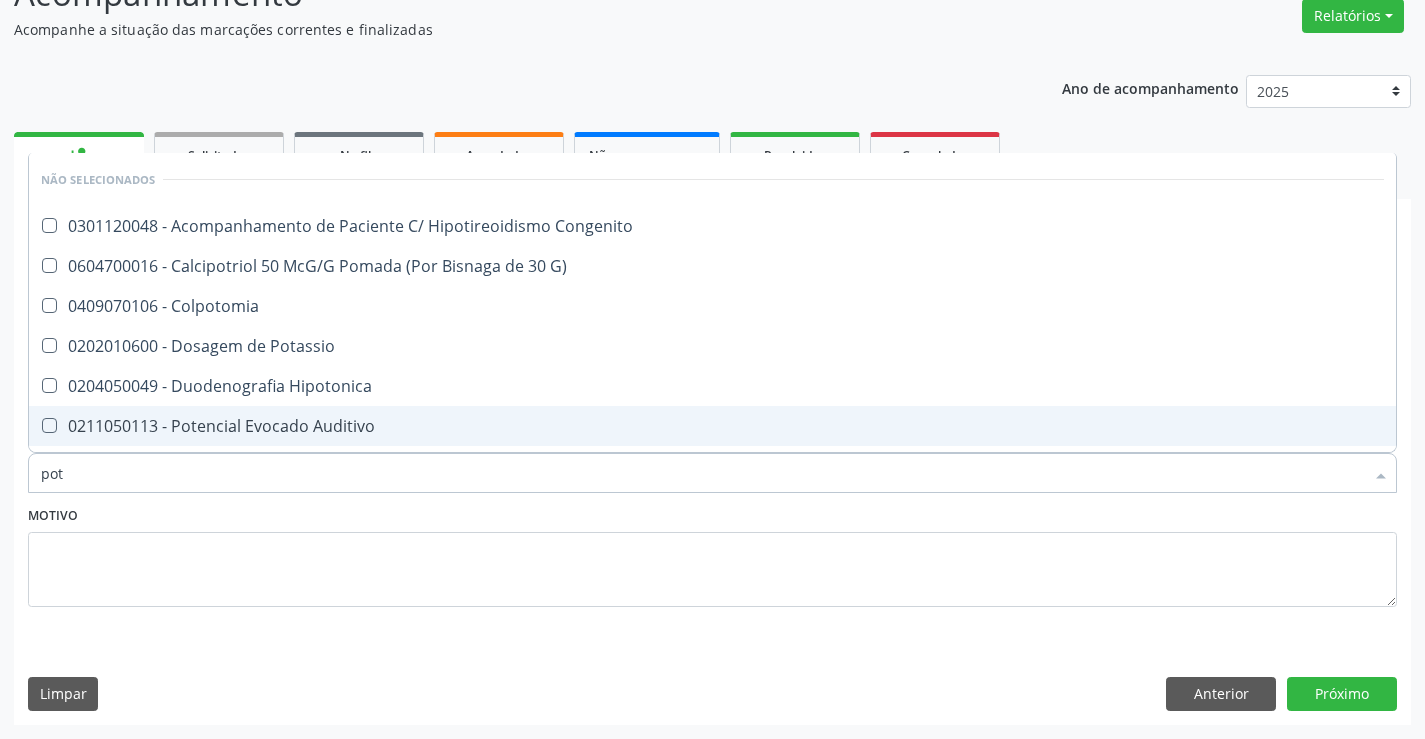 type on "pota" 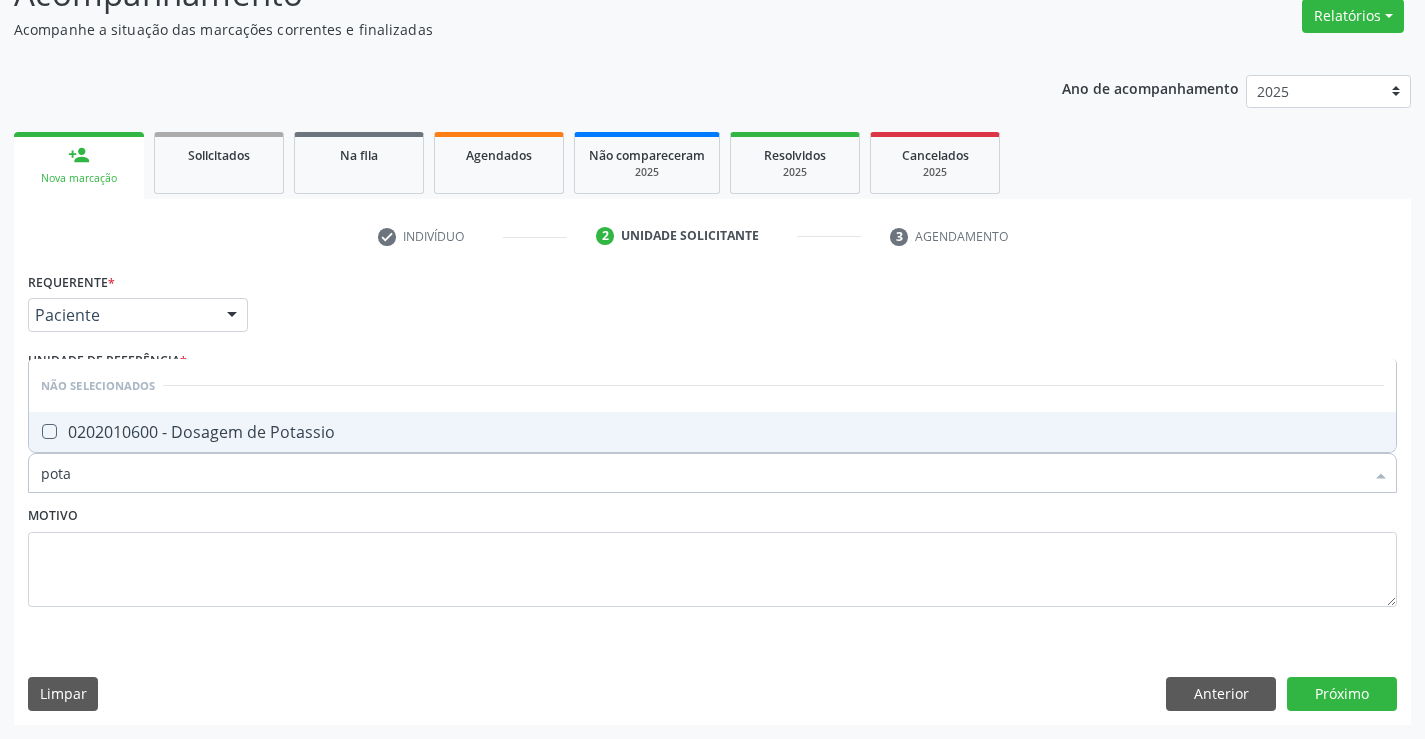 click on "0202010600 - Dosagem de Potassio" at bounding box center (712, 432) 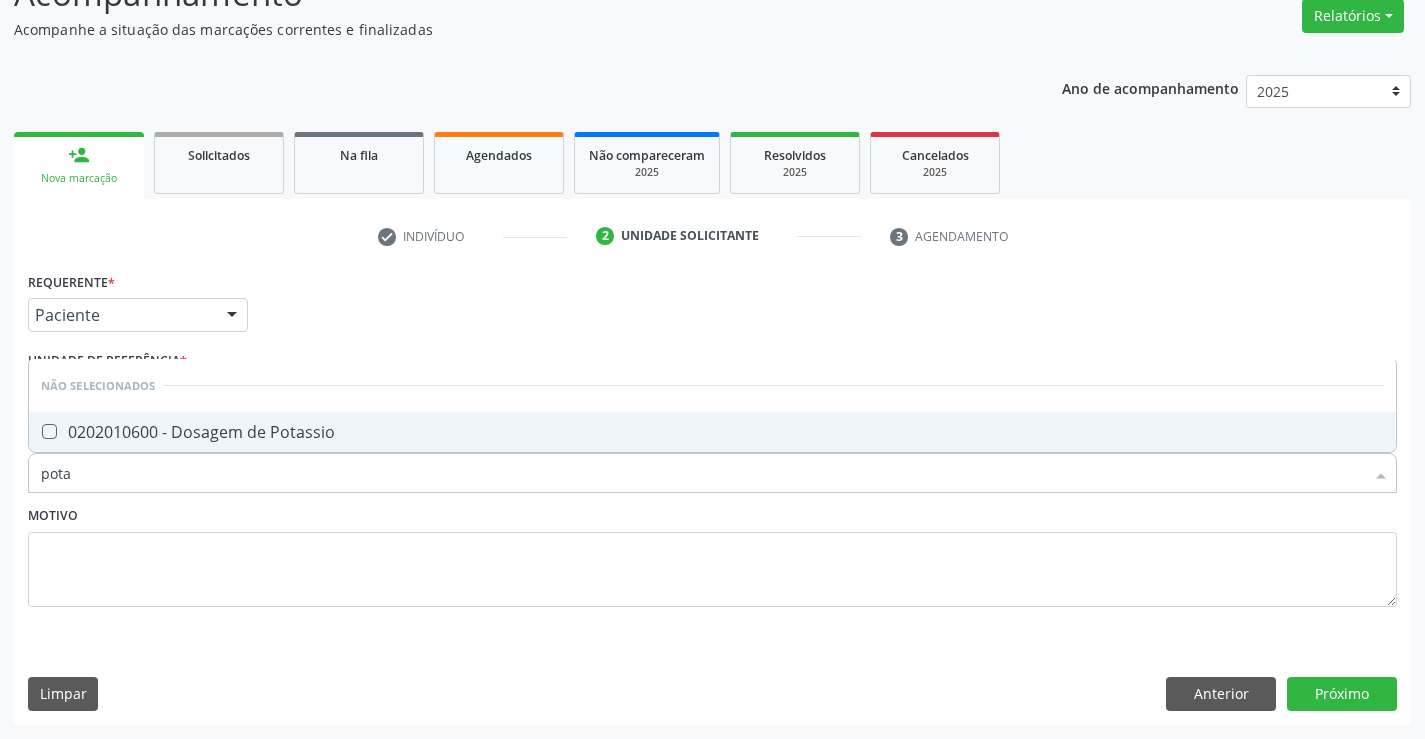 checkbox on "true" 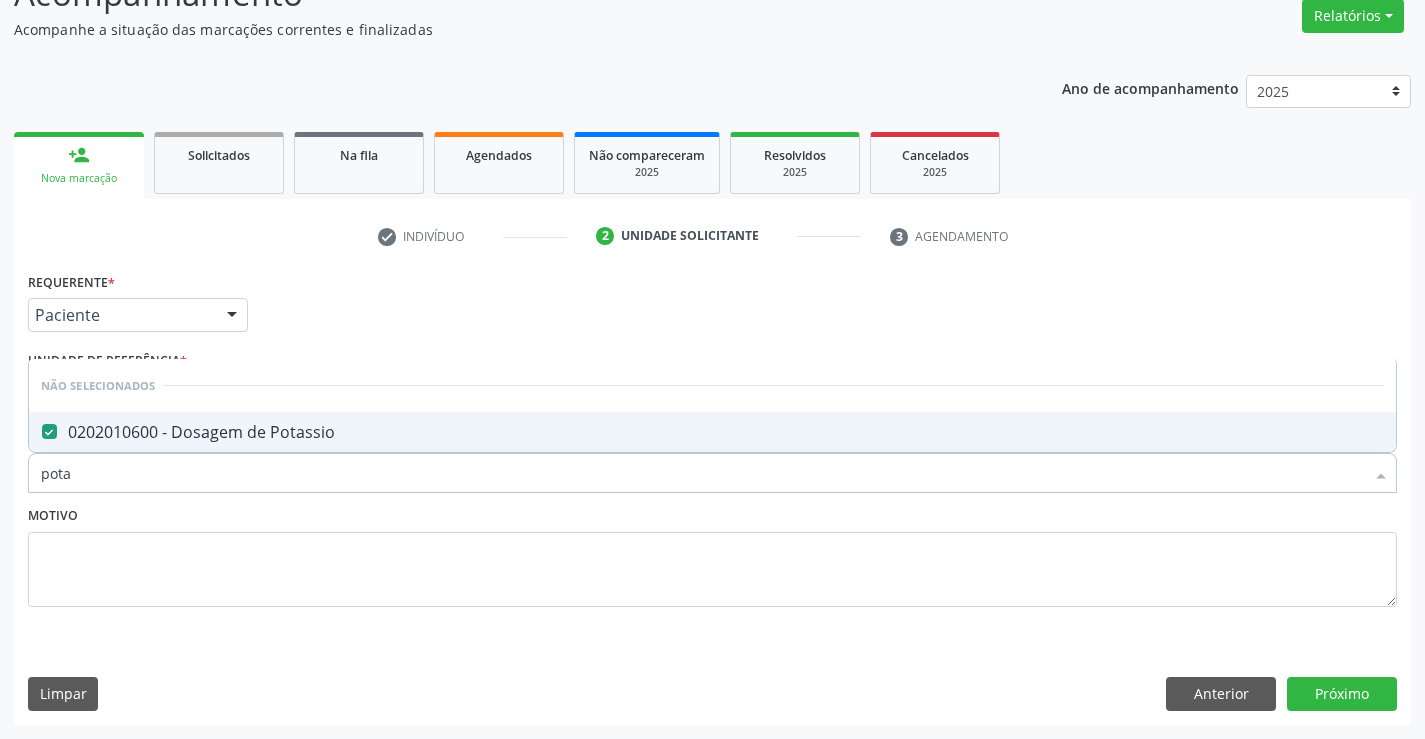 click on "pota" at bounding box center [702, 473] 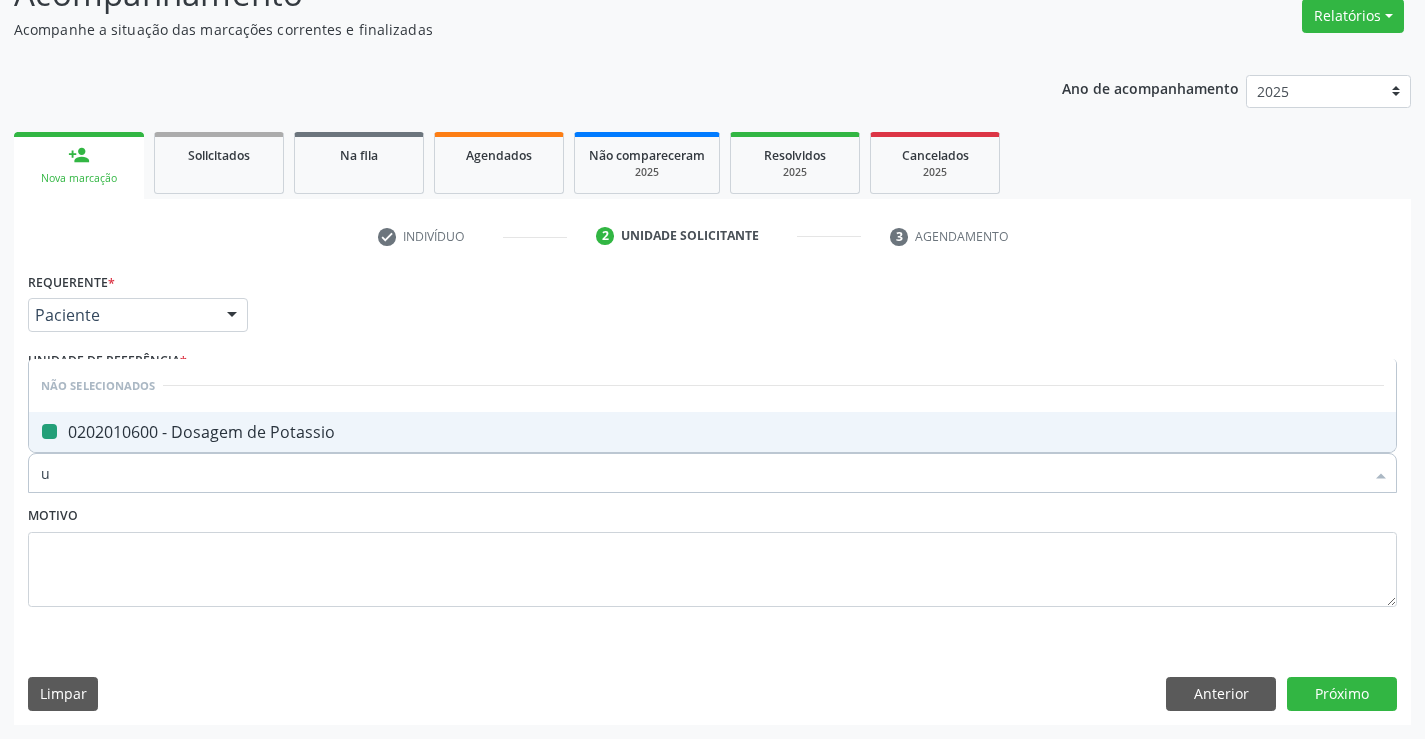 type on "ur" 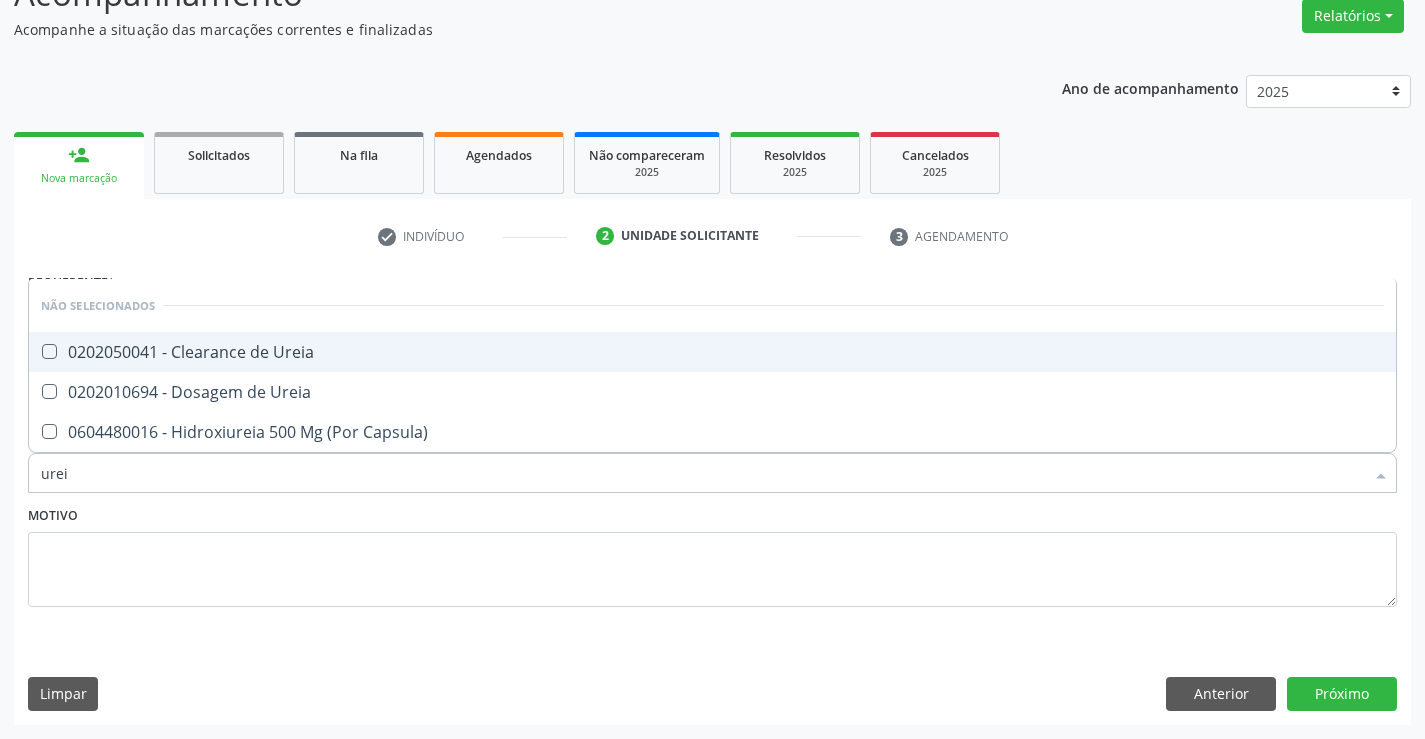 type on "ureia" 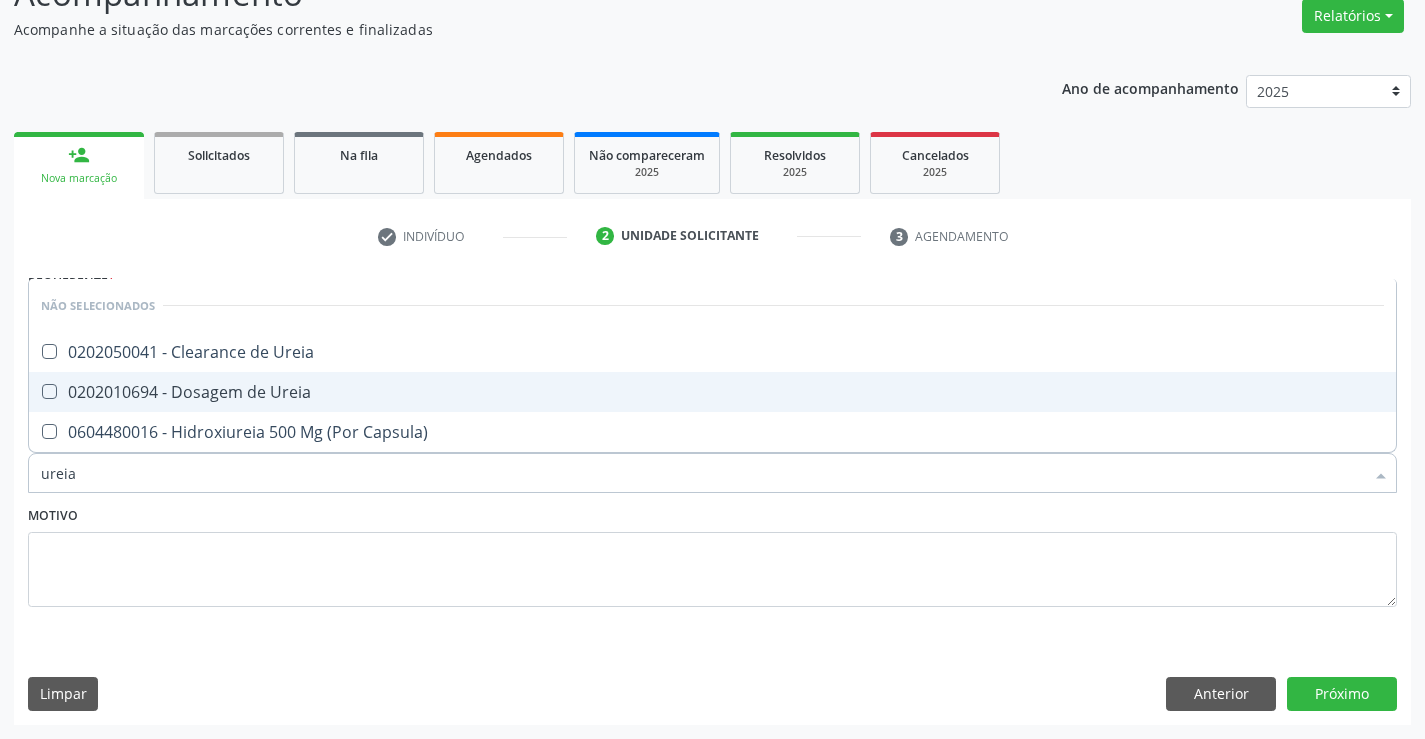 click on "0202010694 - Dosagem de Ureia" at bounding box center [712, 392] 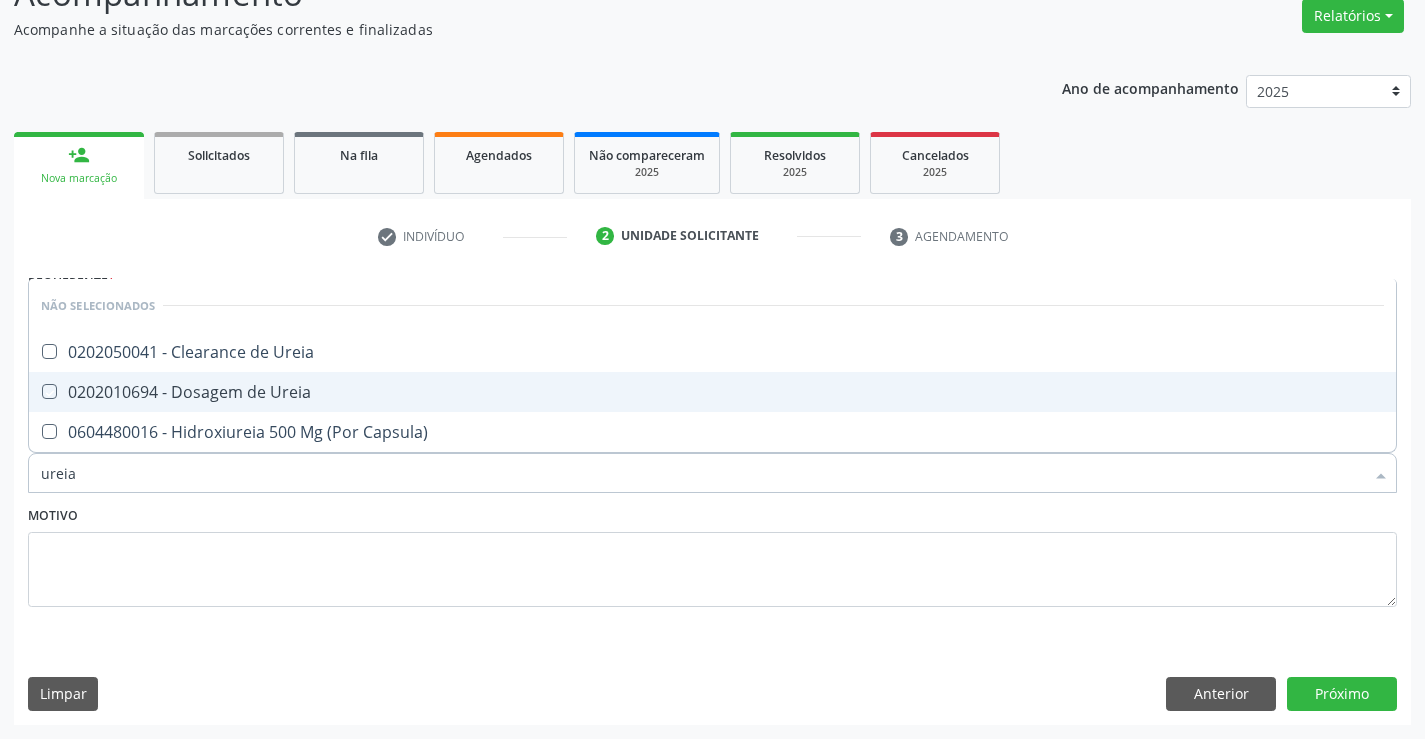 checkbox on "true" 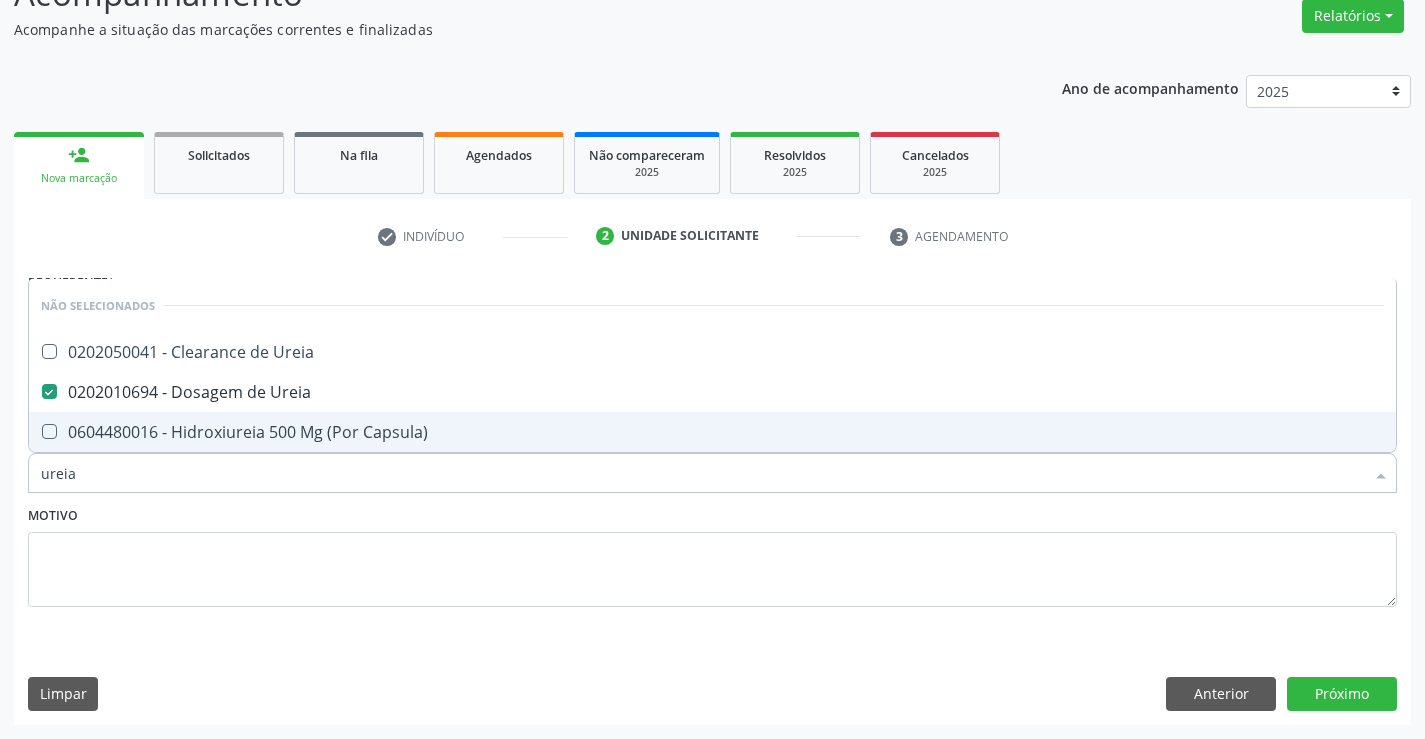 click on "ureia" at bounding box center (702, 473) 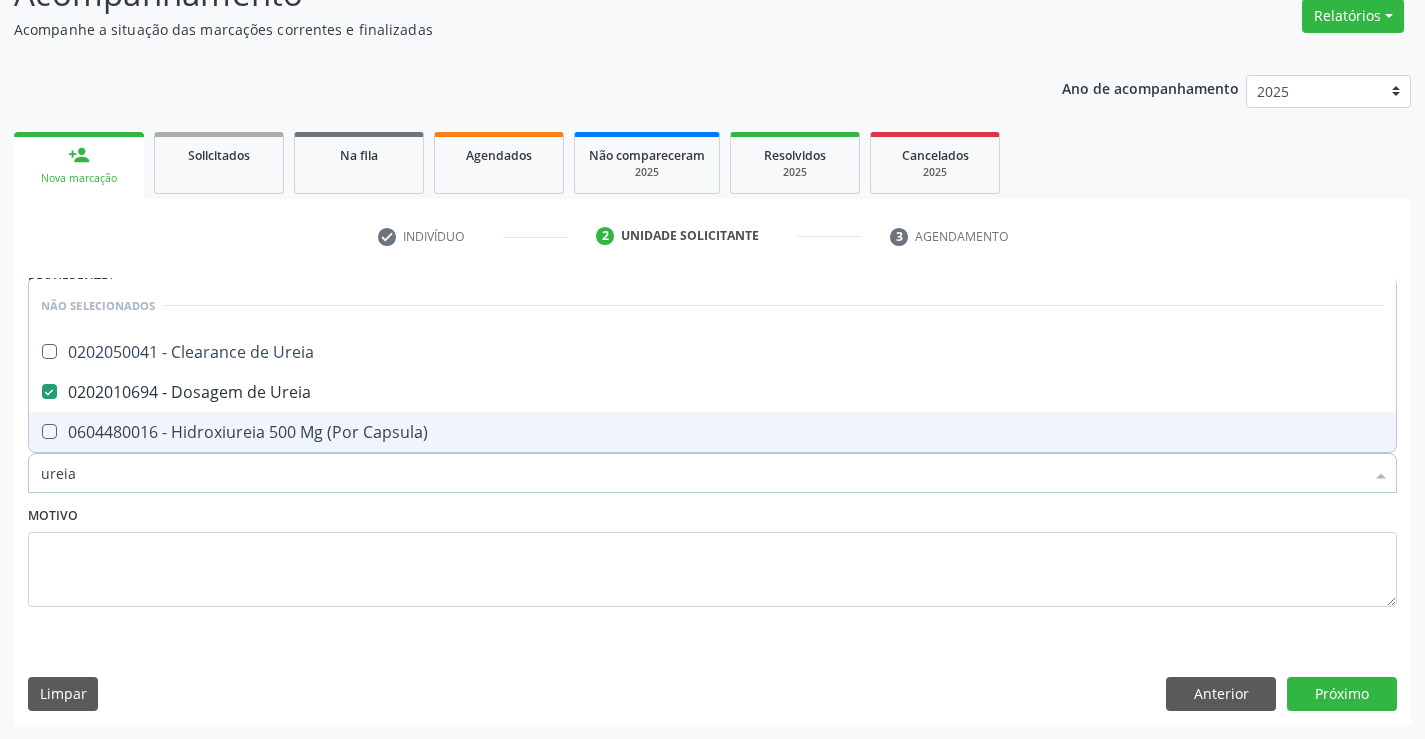 type on "c" 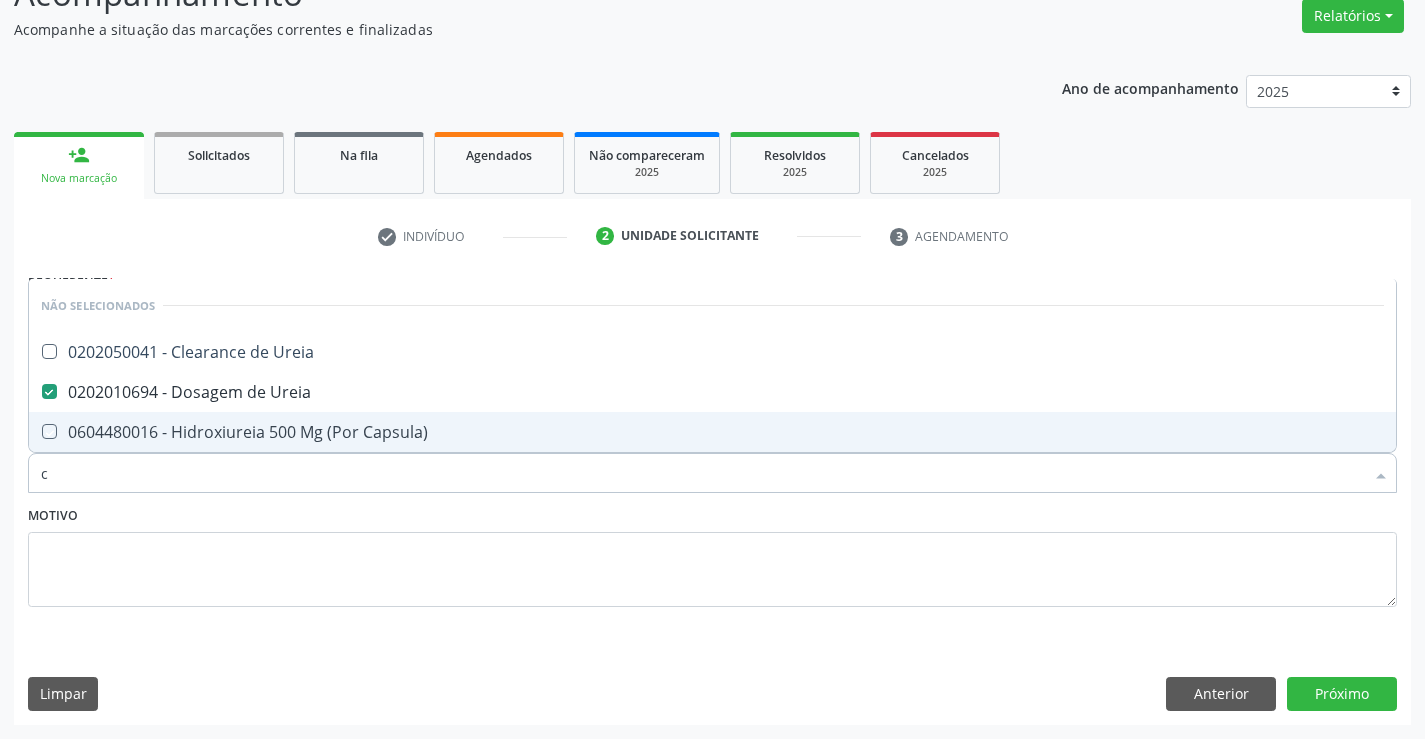 checkbox on "true" 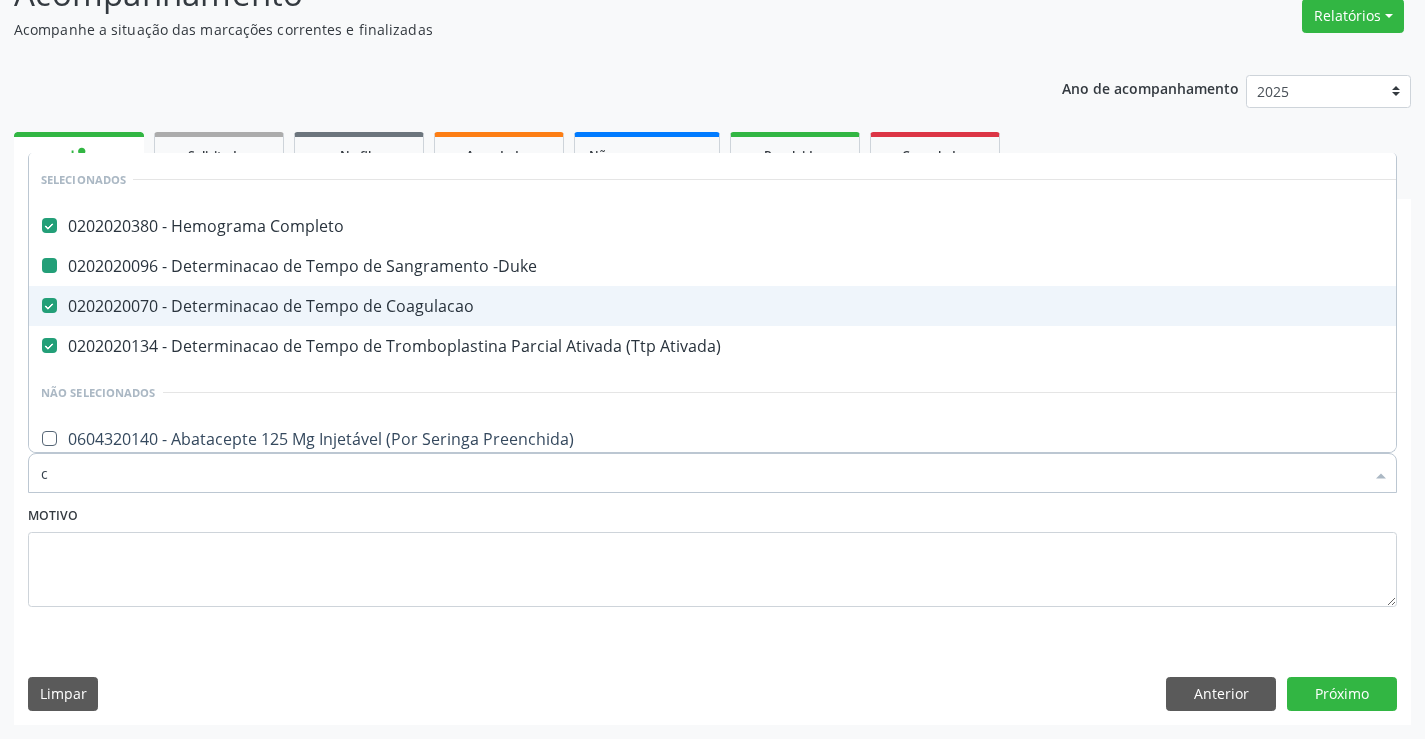 type on "cr" 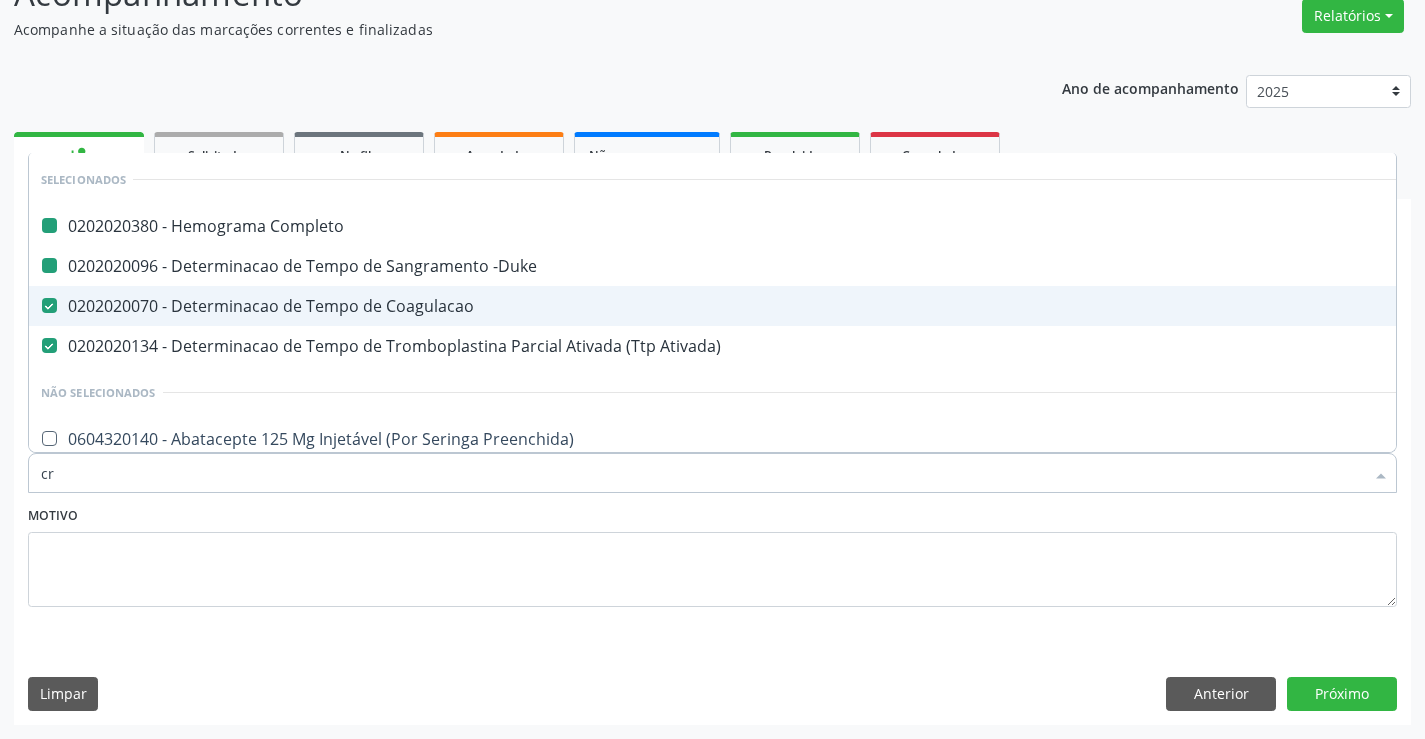 checkbox on "false" 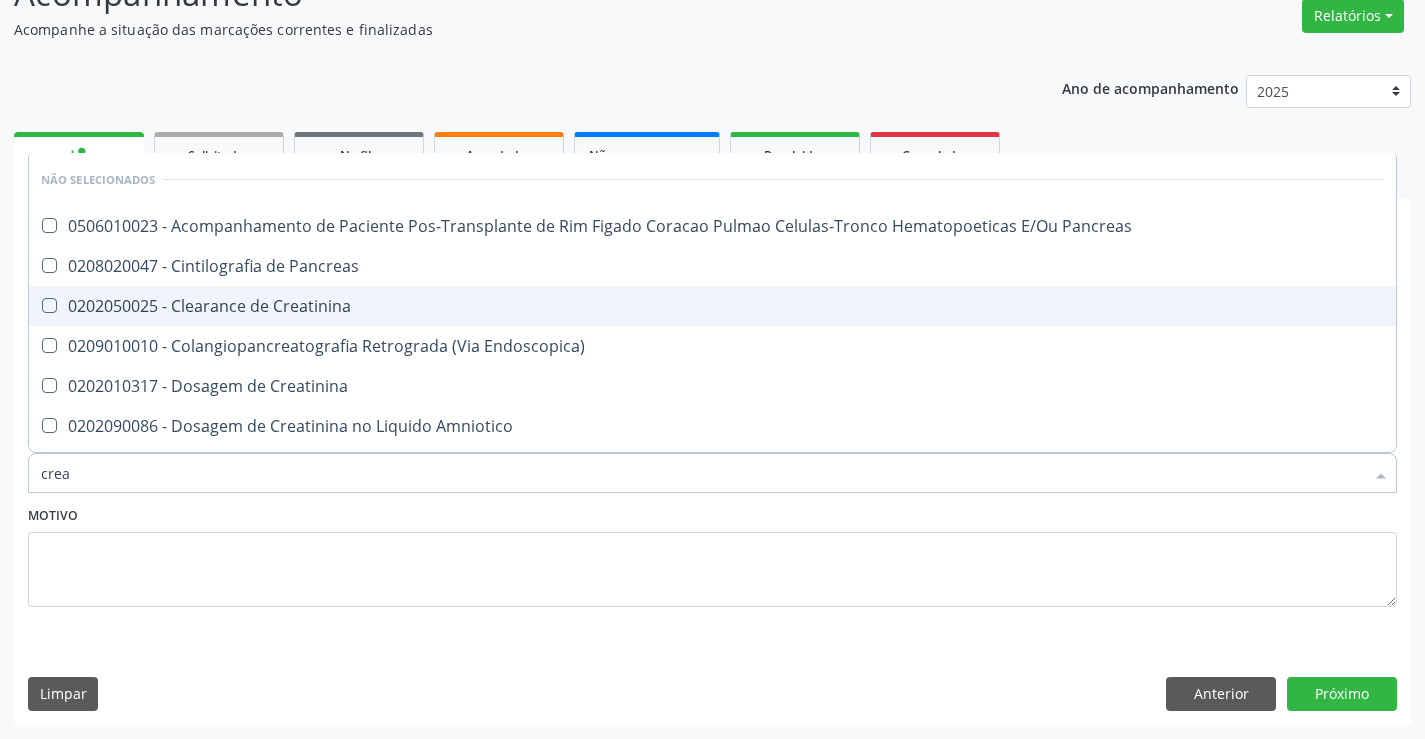 type on "creat" 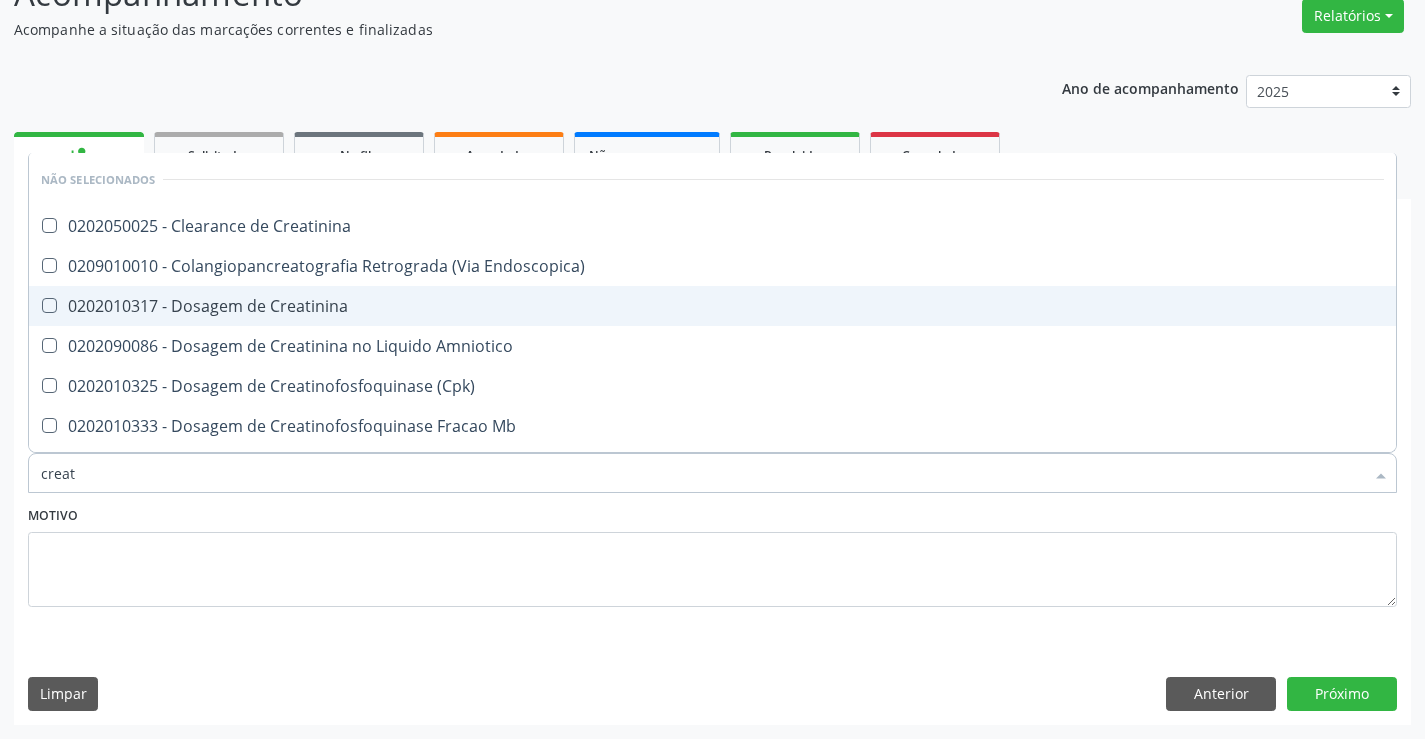 click on "0202010317 - Dosagem de Creatinina" at bounding box center (712, 306) 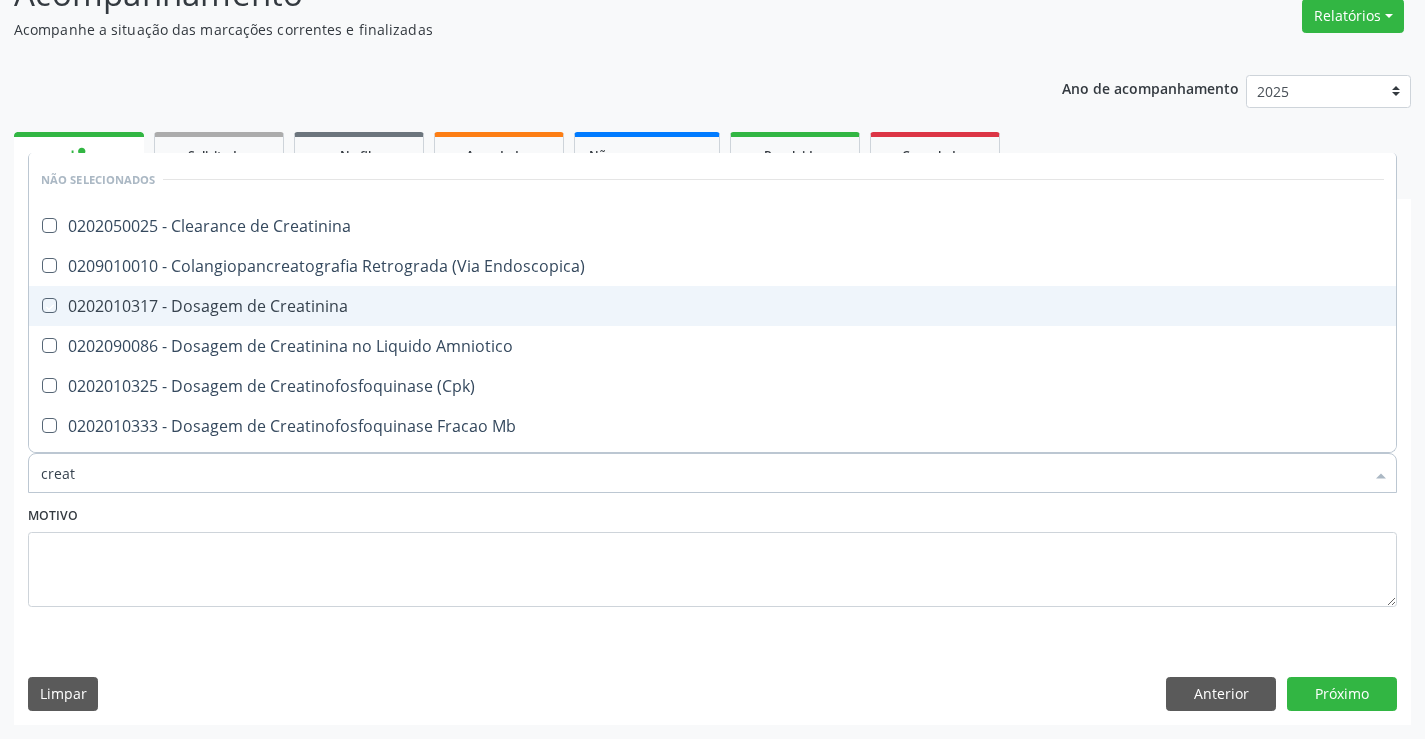 checkbox on "true" 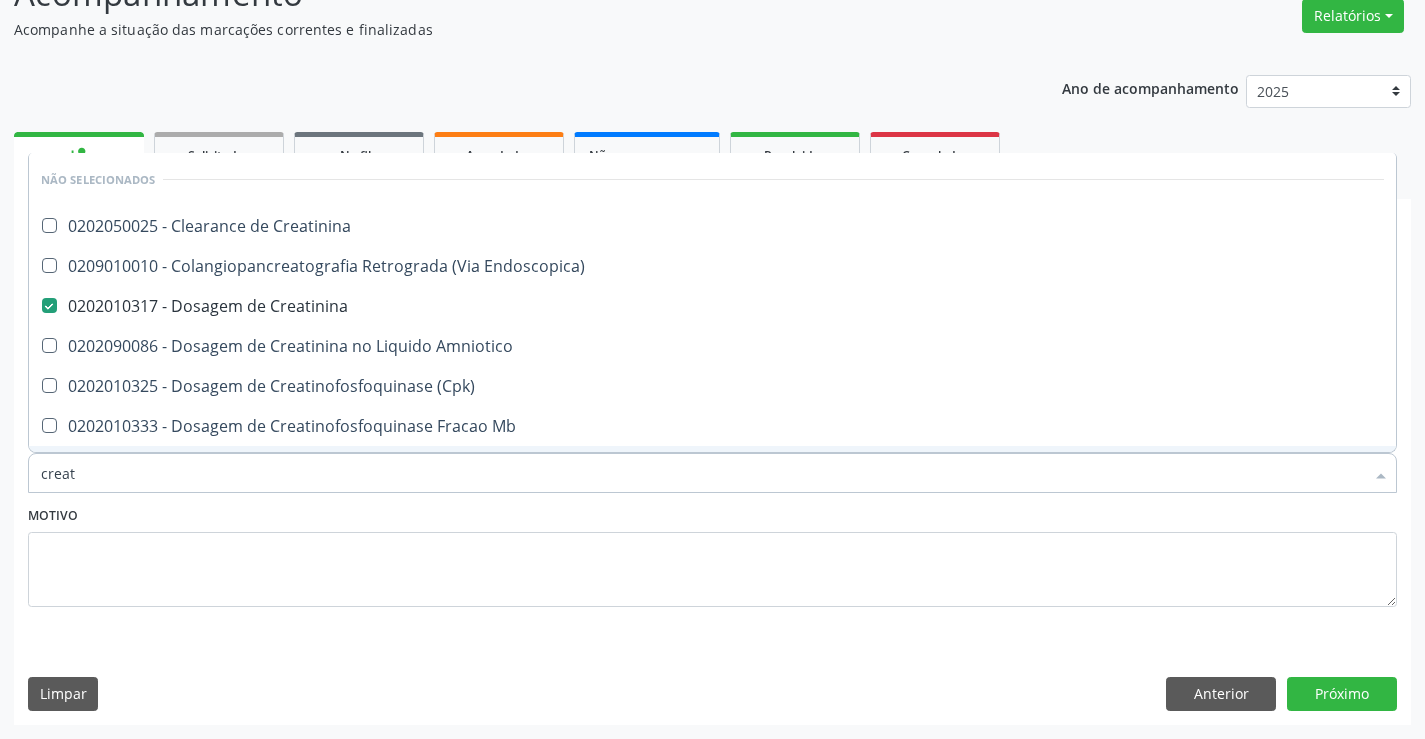 click on "creat" at bounding box center (702, 473) 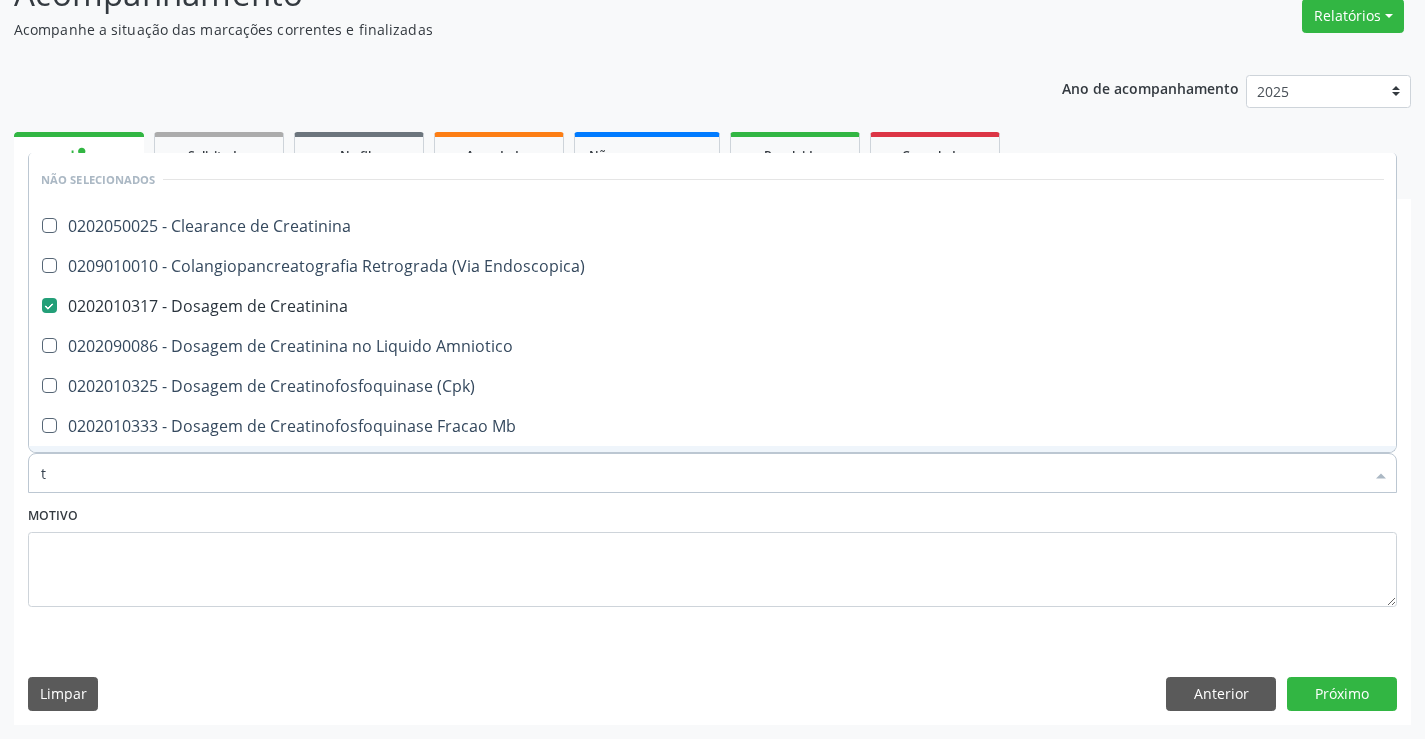 checkbox on "true" 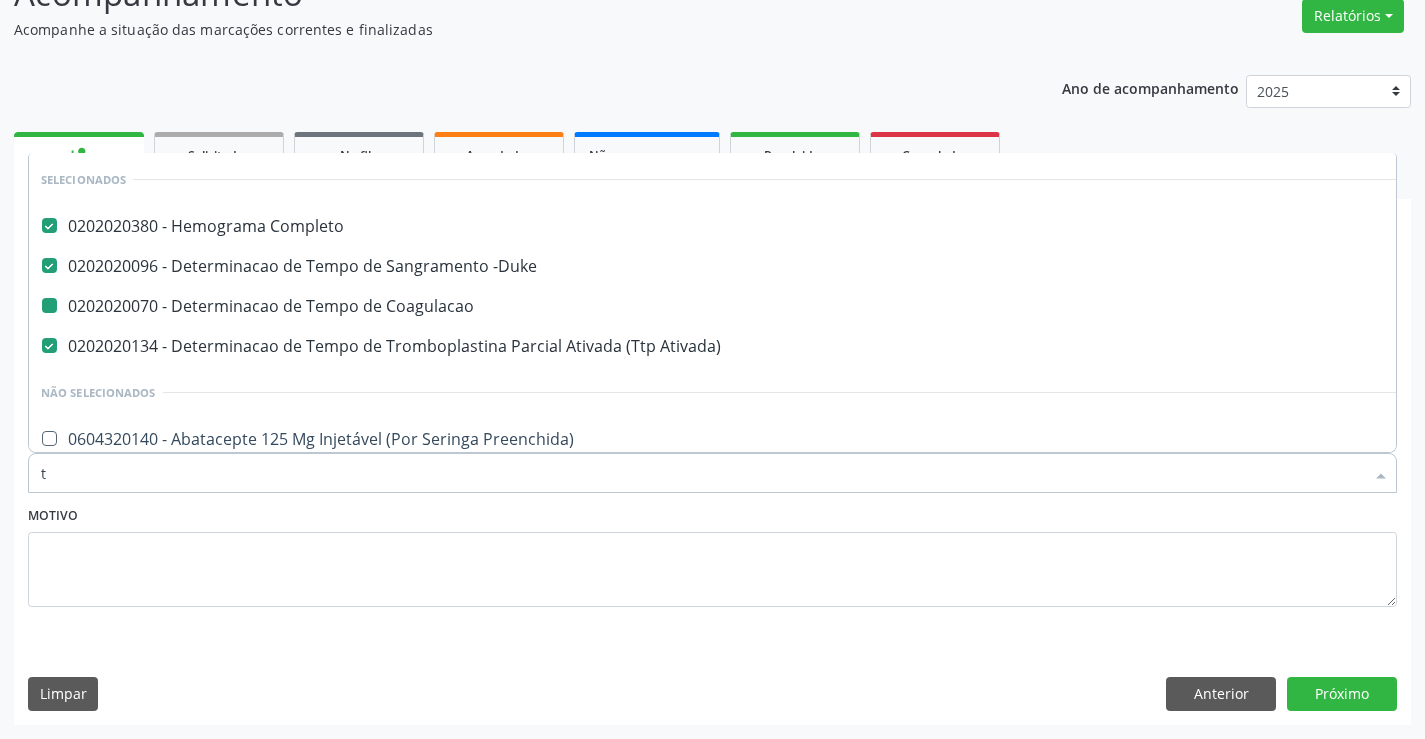 type on "tg" 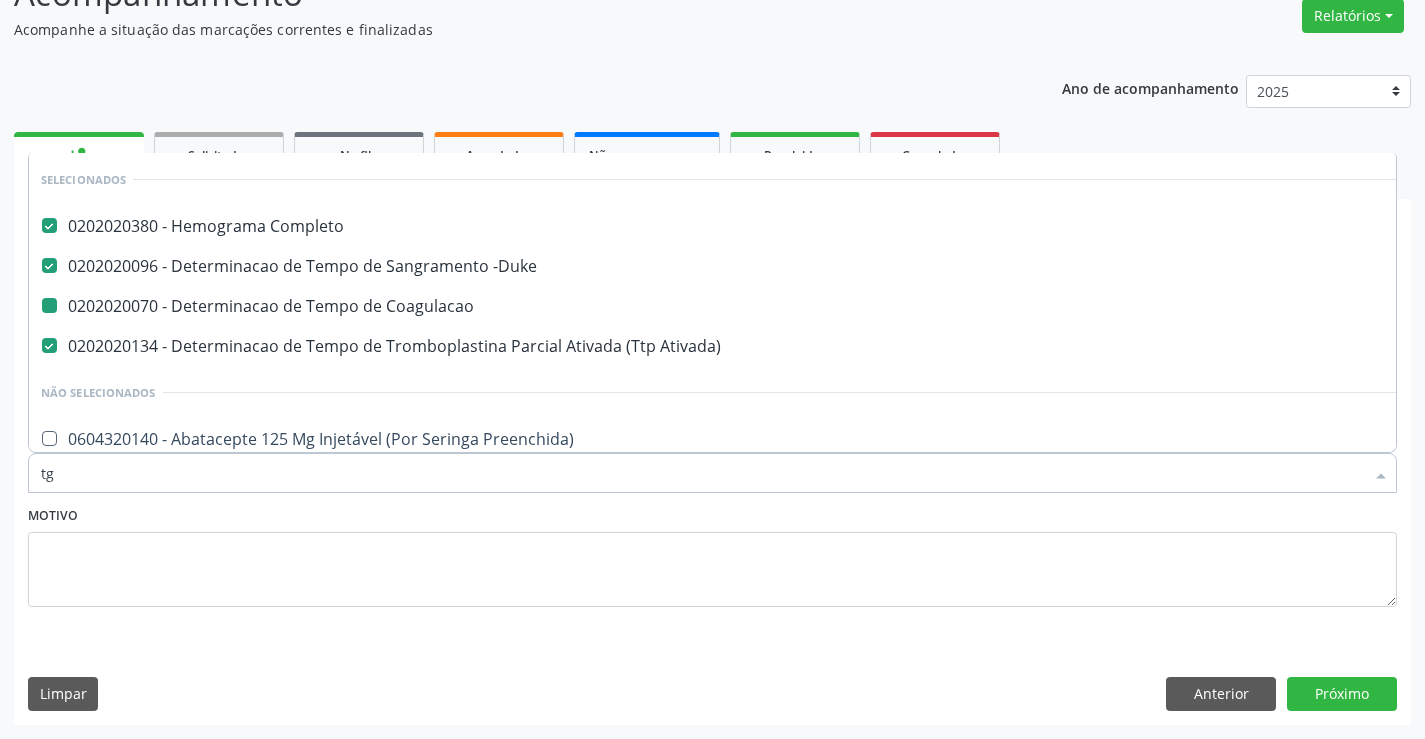 checkbox on "false" 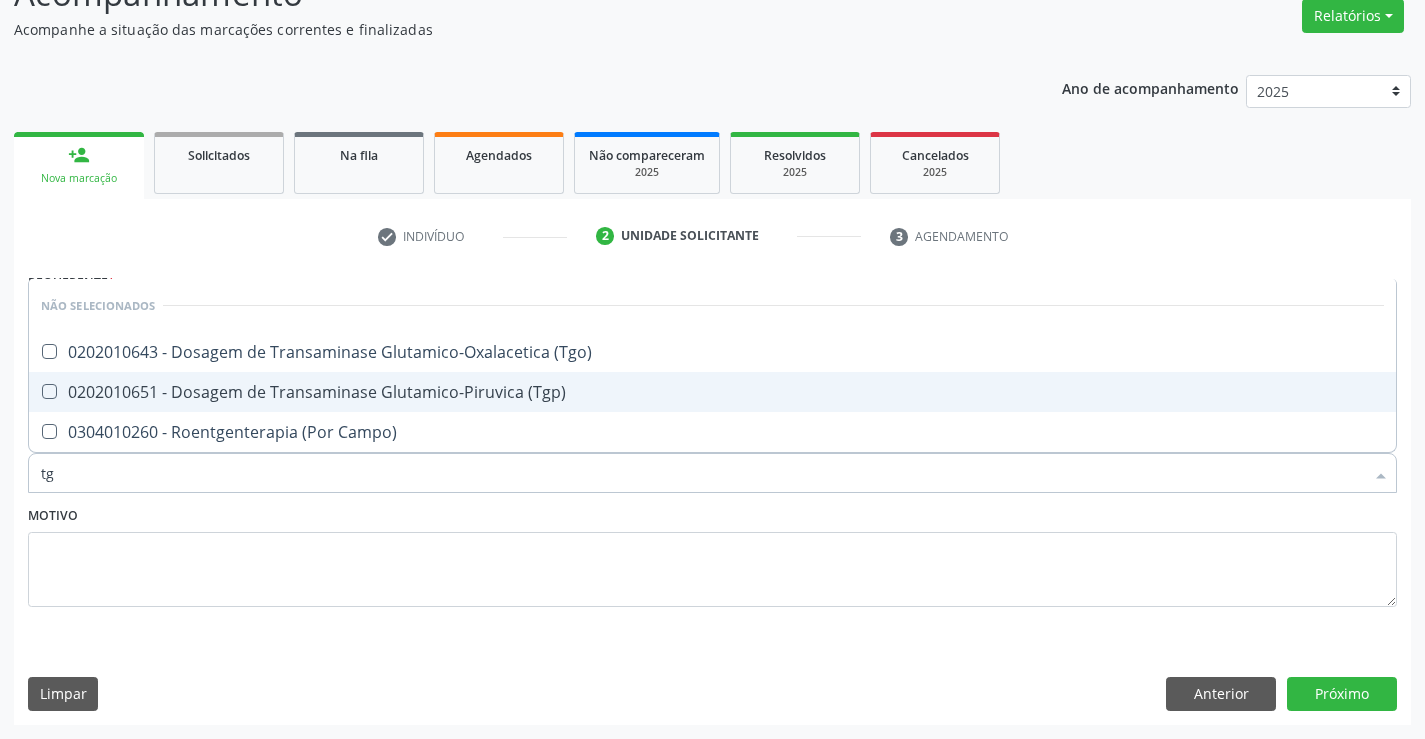 click on "0202010651 - Dosagem de Transaminase Glutamico-Piruvica (Tgp)" at bounding box center (712, 392) 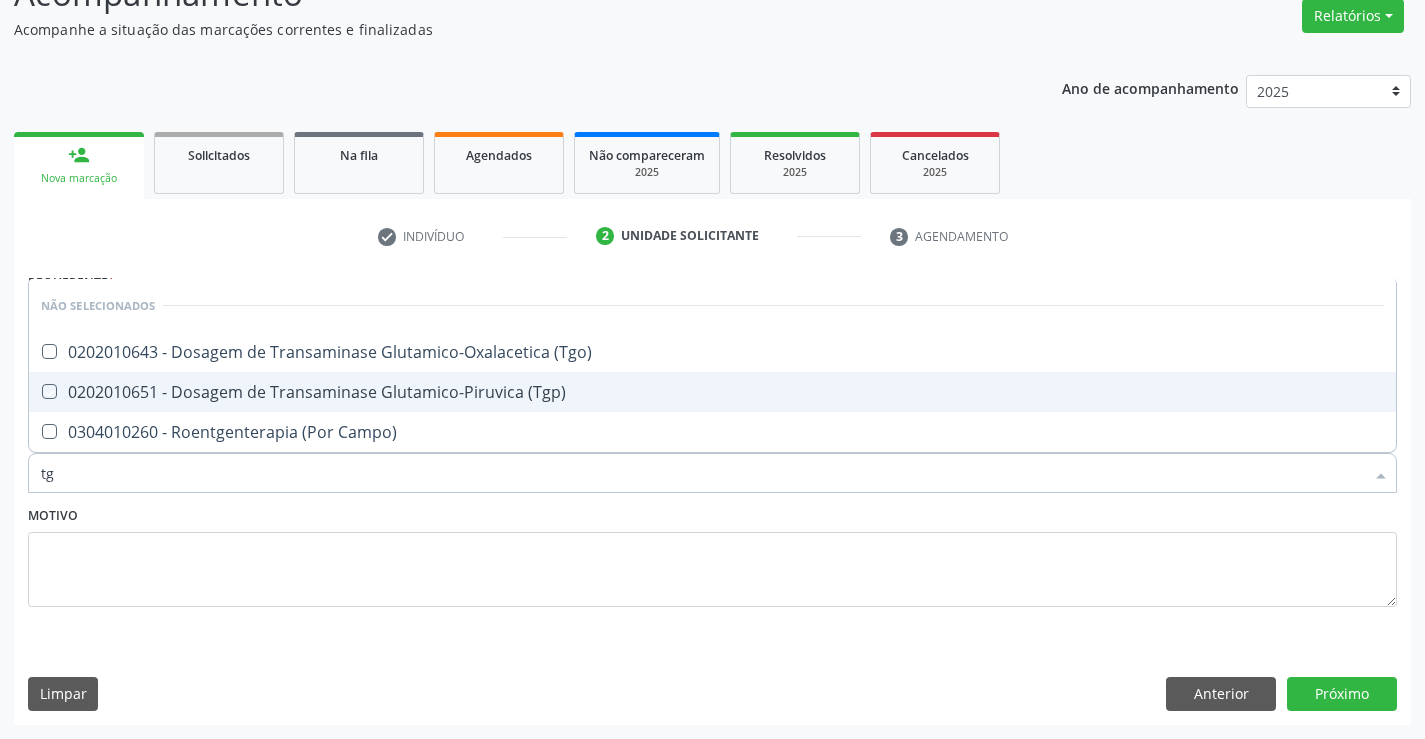 checkbox on "true" 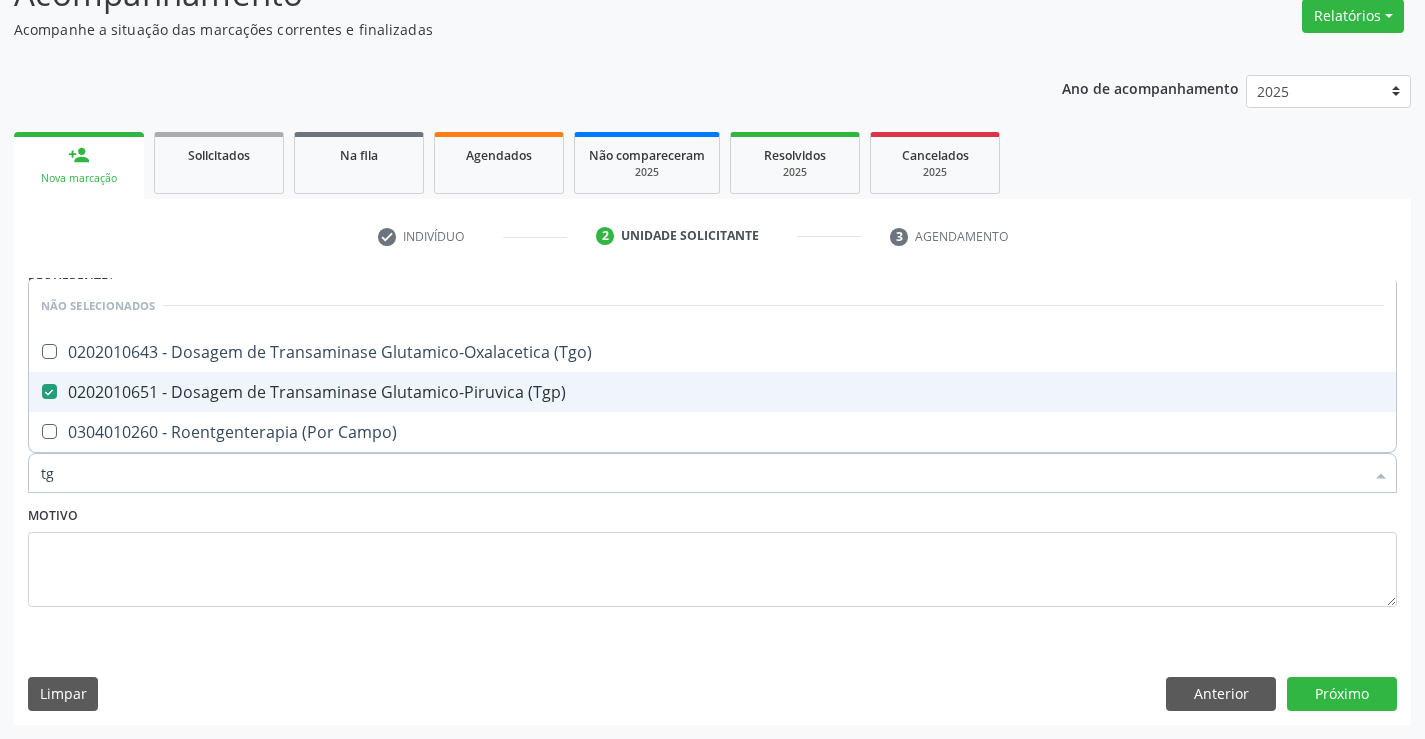 click on "0202010643 - Dosagem de Transaminase Glutamico-Oxalacetica (Tgo)" at bounding box center [712, 352] 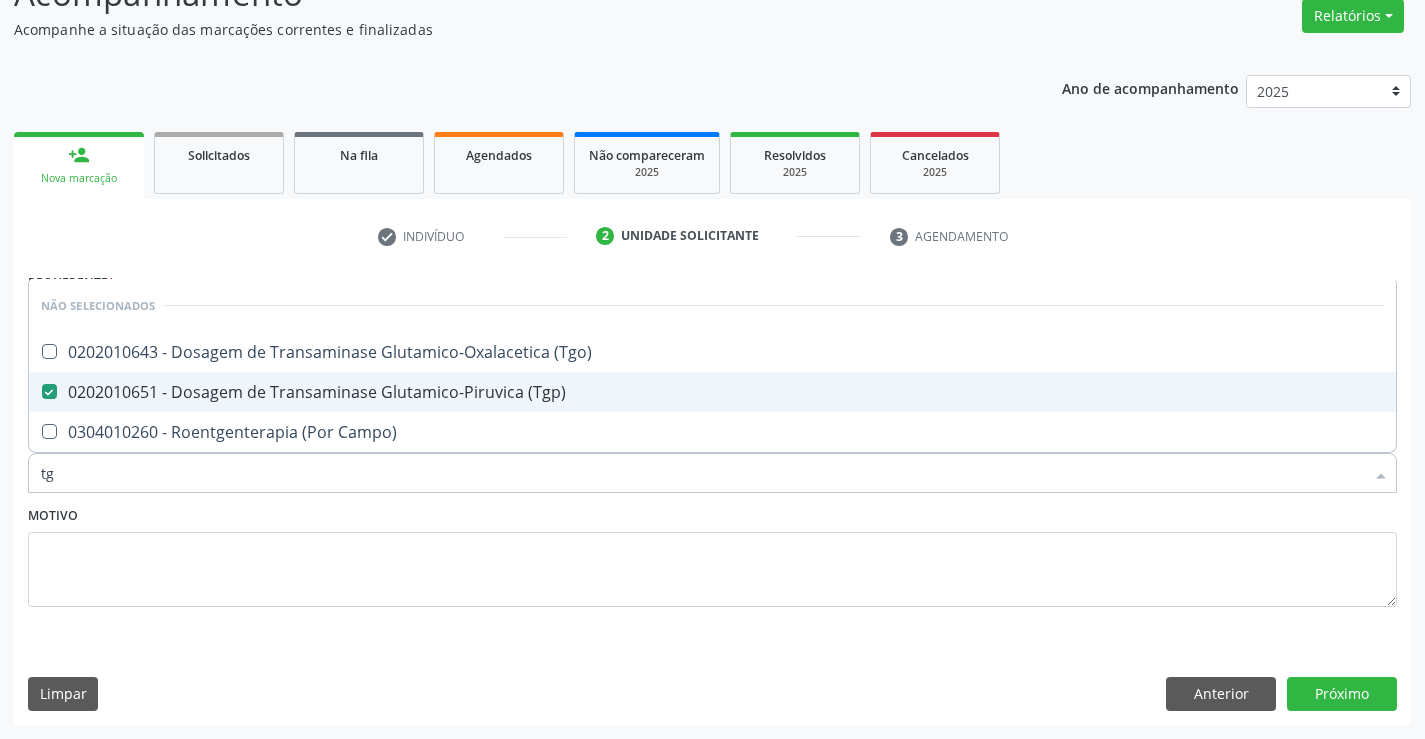 checkbox on "true" 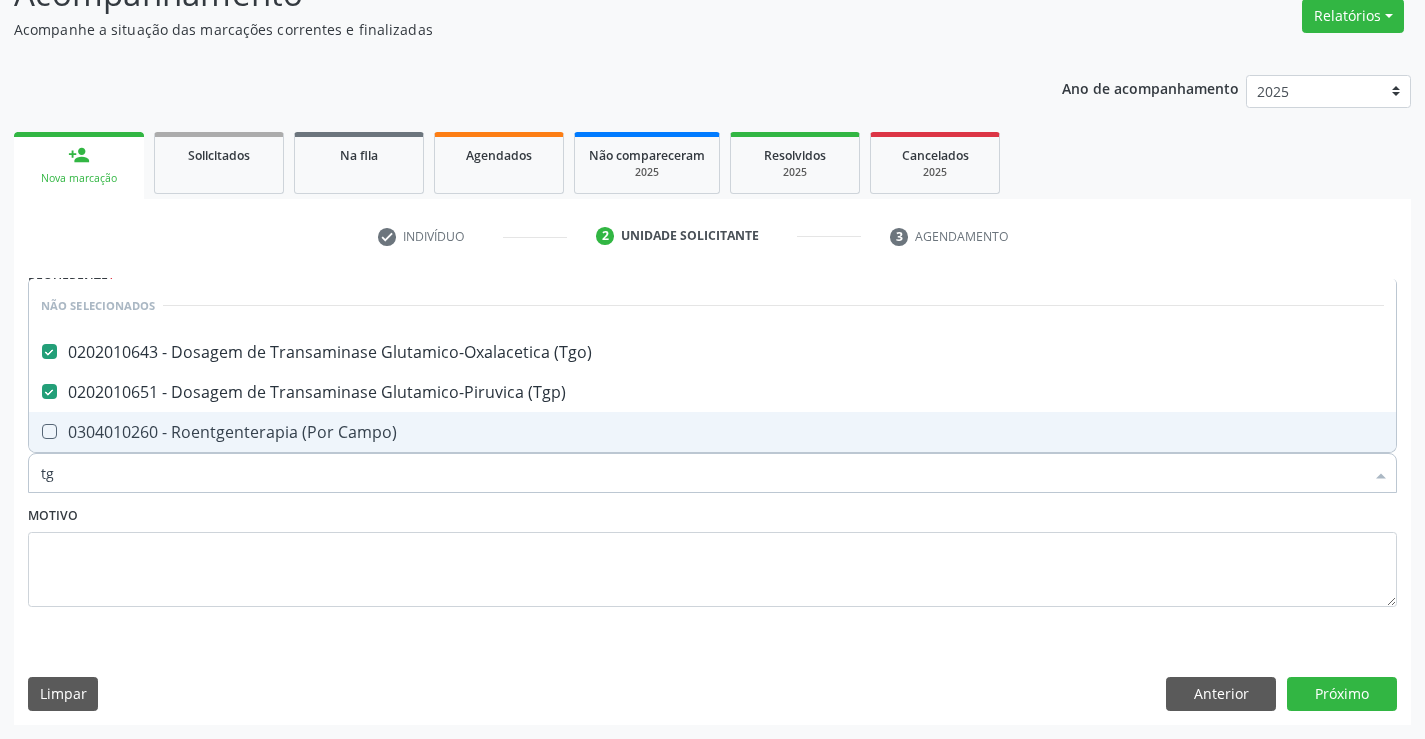 click on "tg" at bounding box center (702, 473) 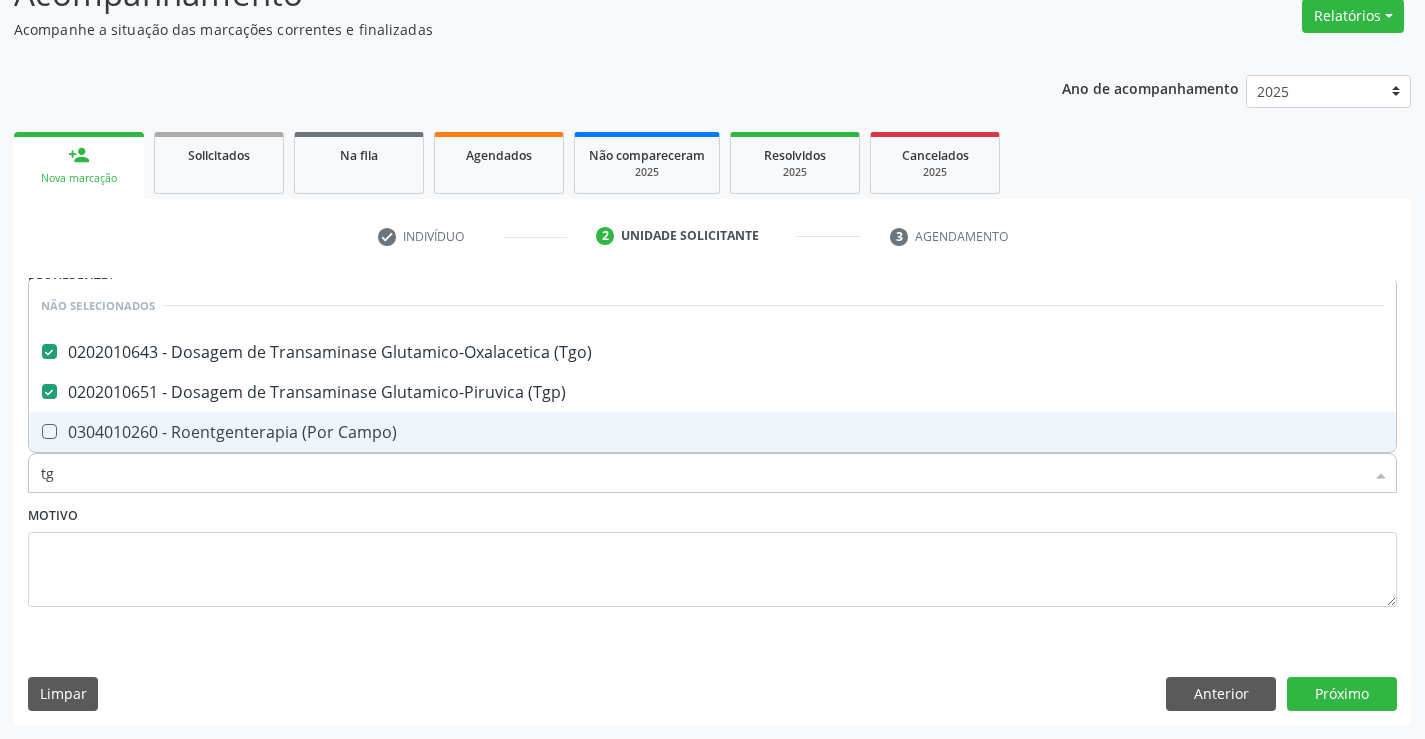 type on "a" 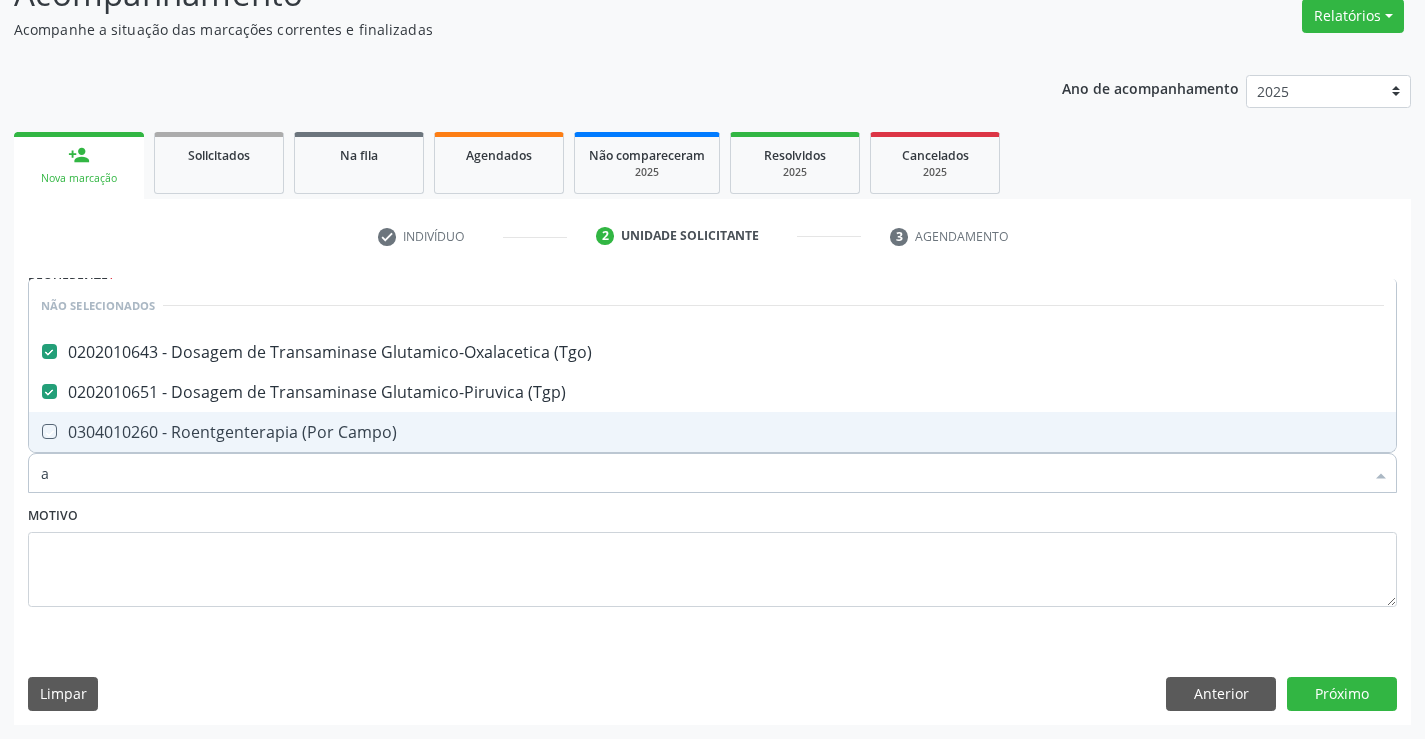 checkbox on "true" 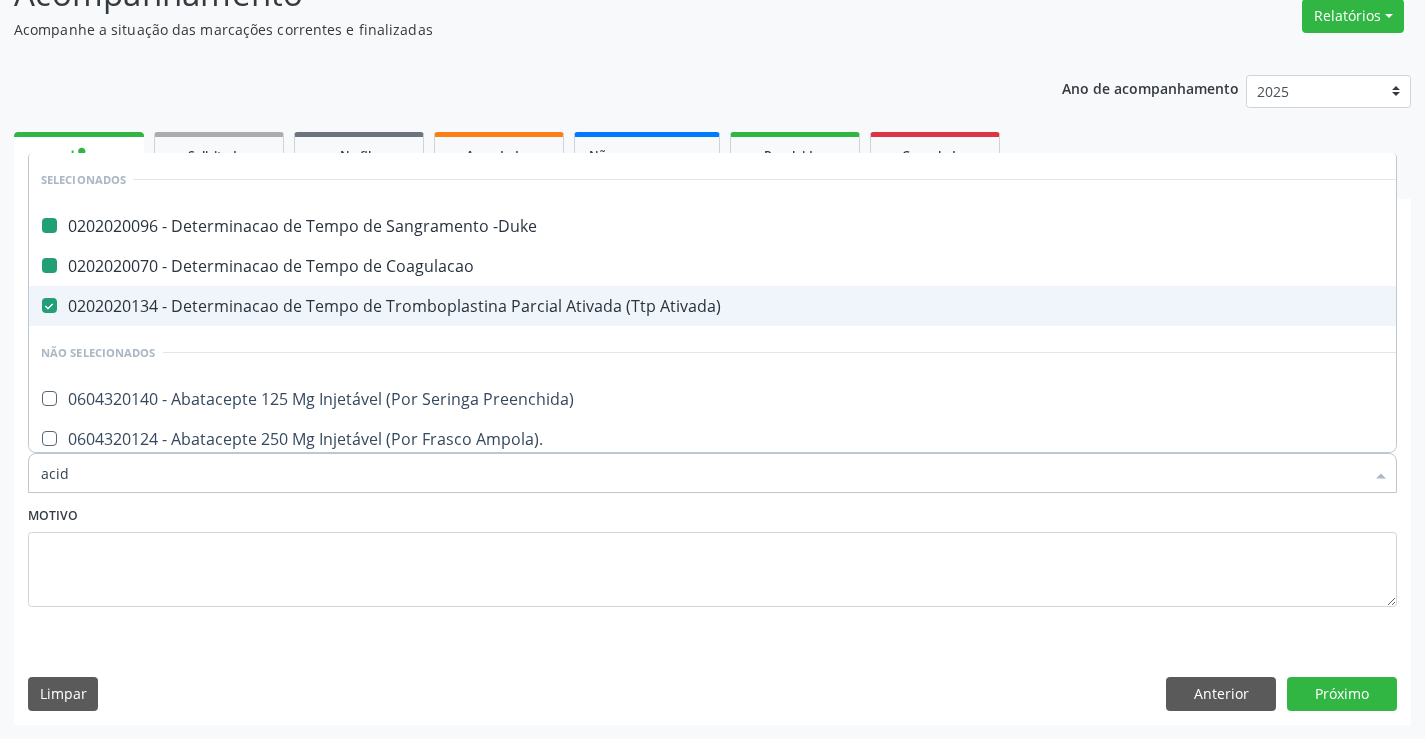 type on "acido" 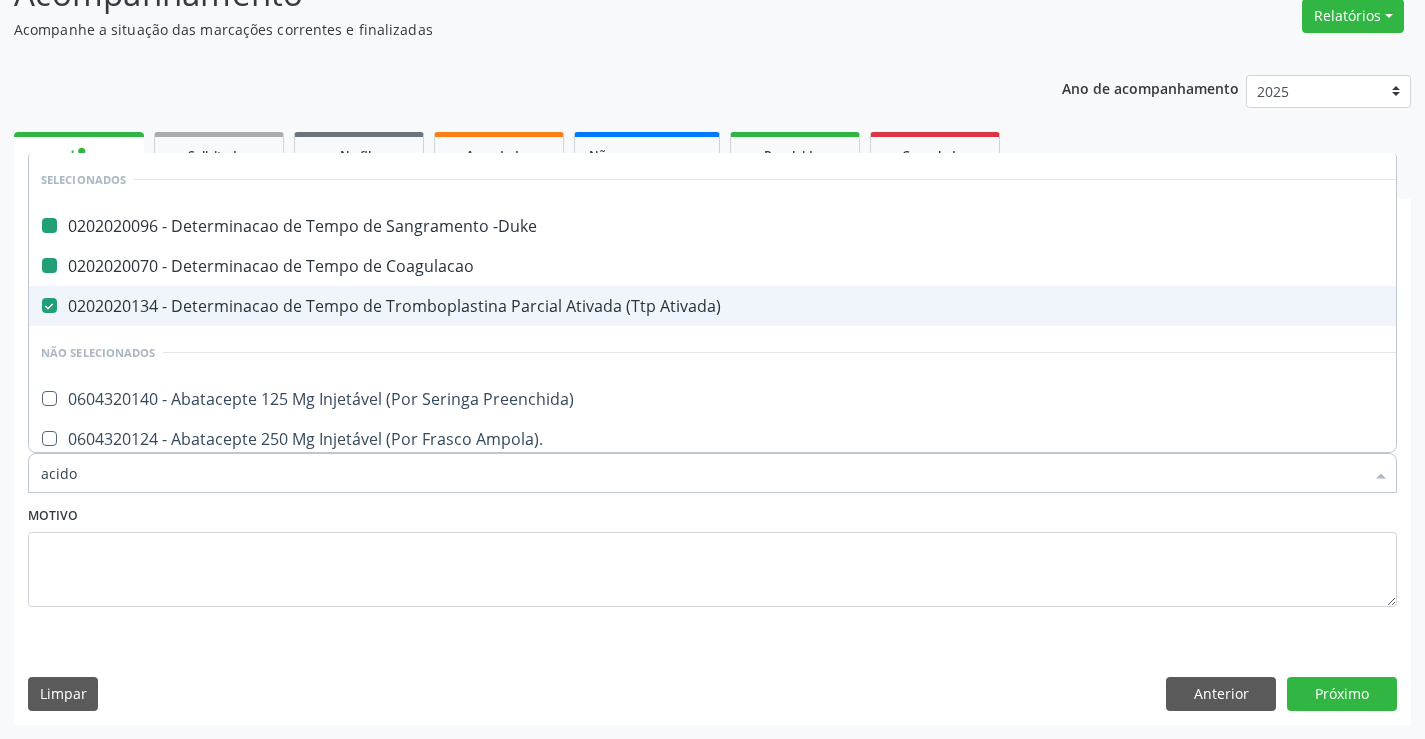 checkbox on "false" 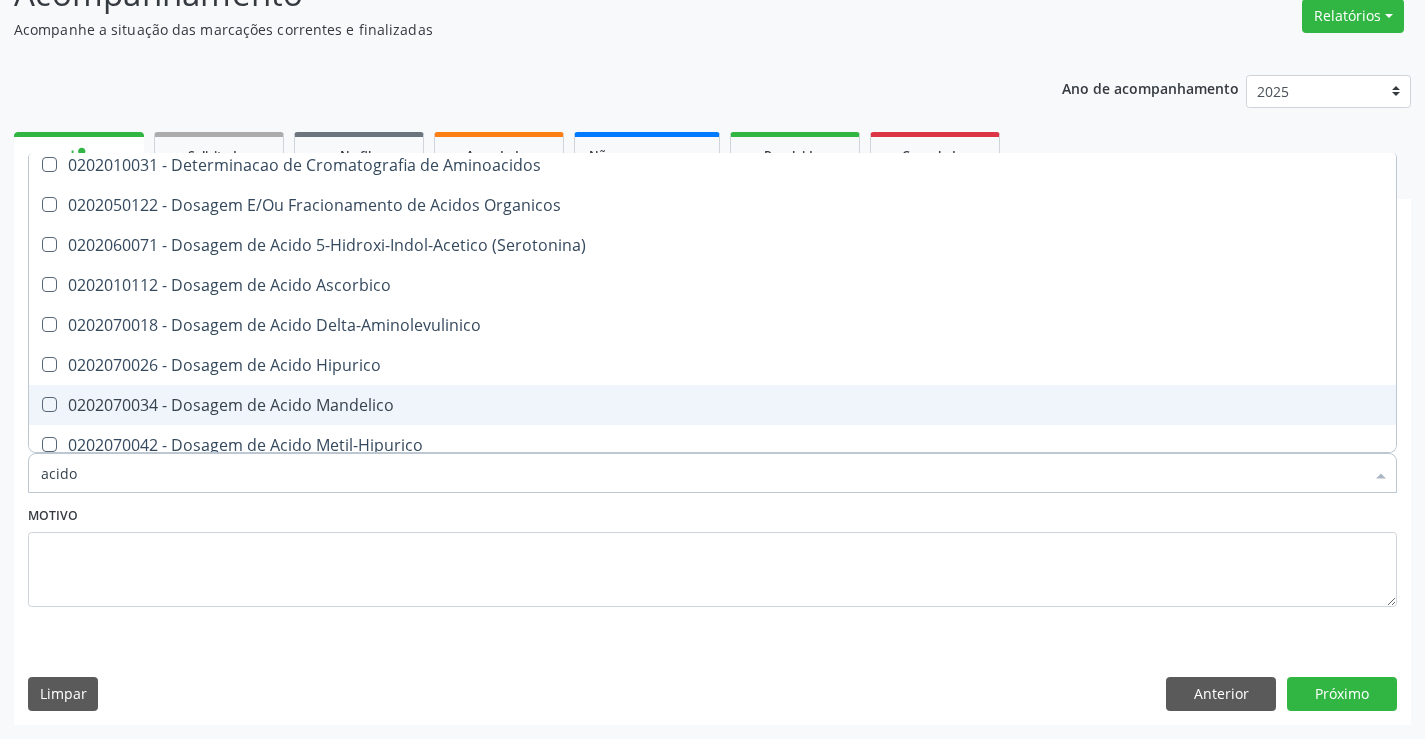 scroll, scrollTop: 200, scrollLeft: 0, axis: vertical 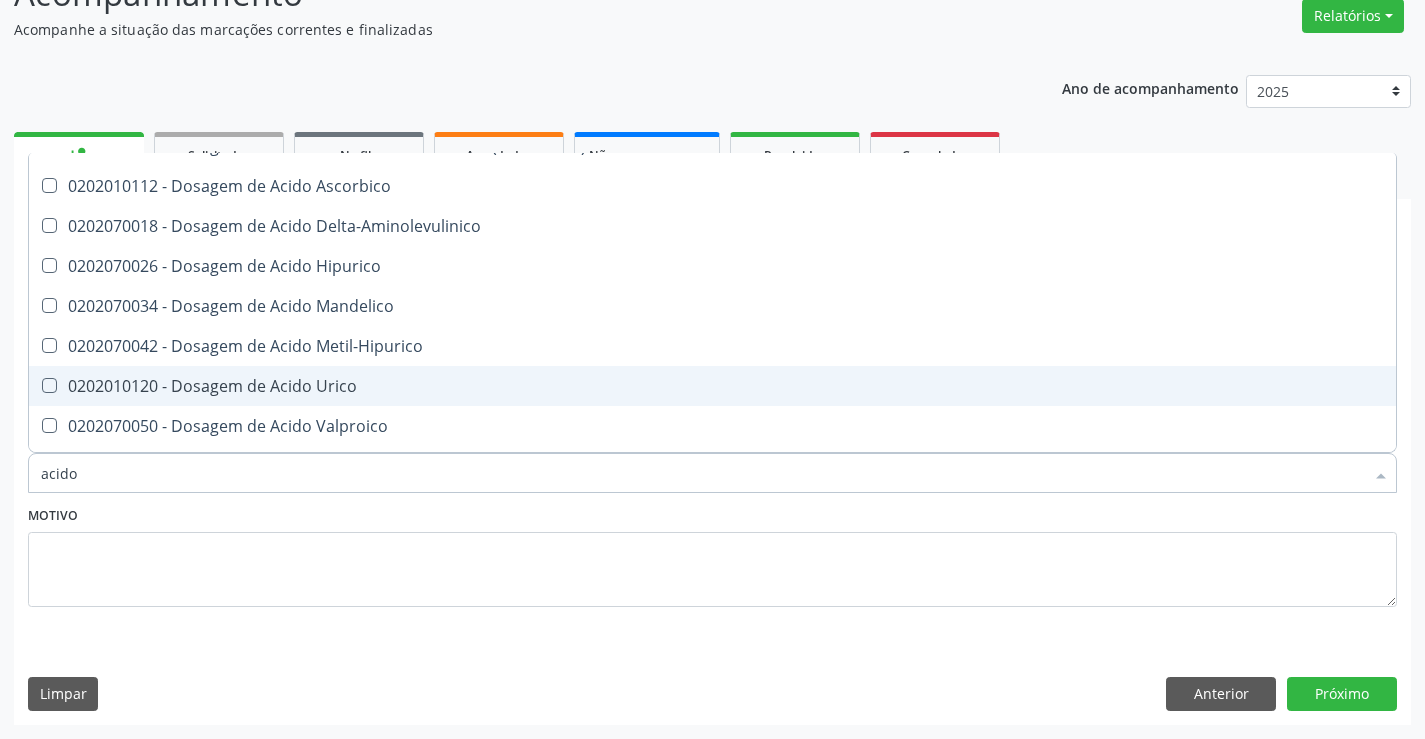 click on "0202010120 - Dosagem de Acido Urico" at bounding box center (712, 386) 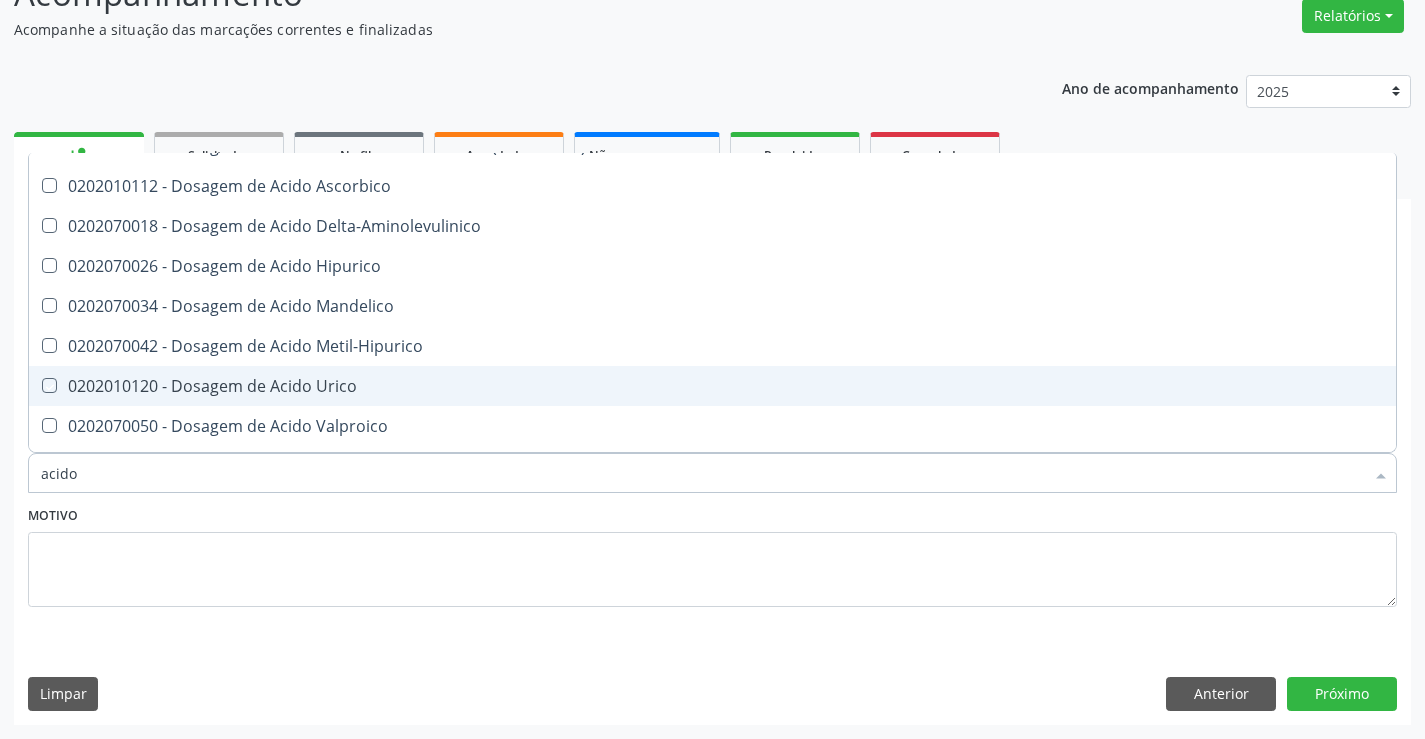 checkbox on "true" 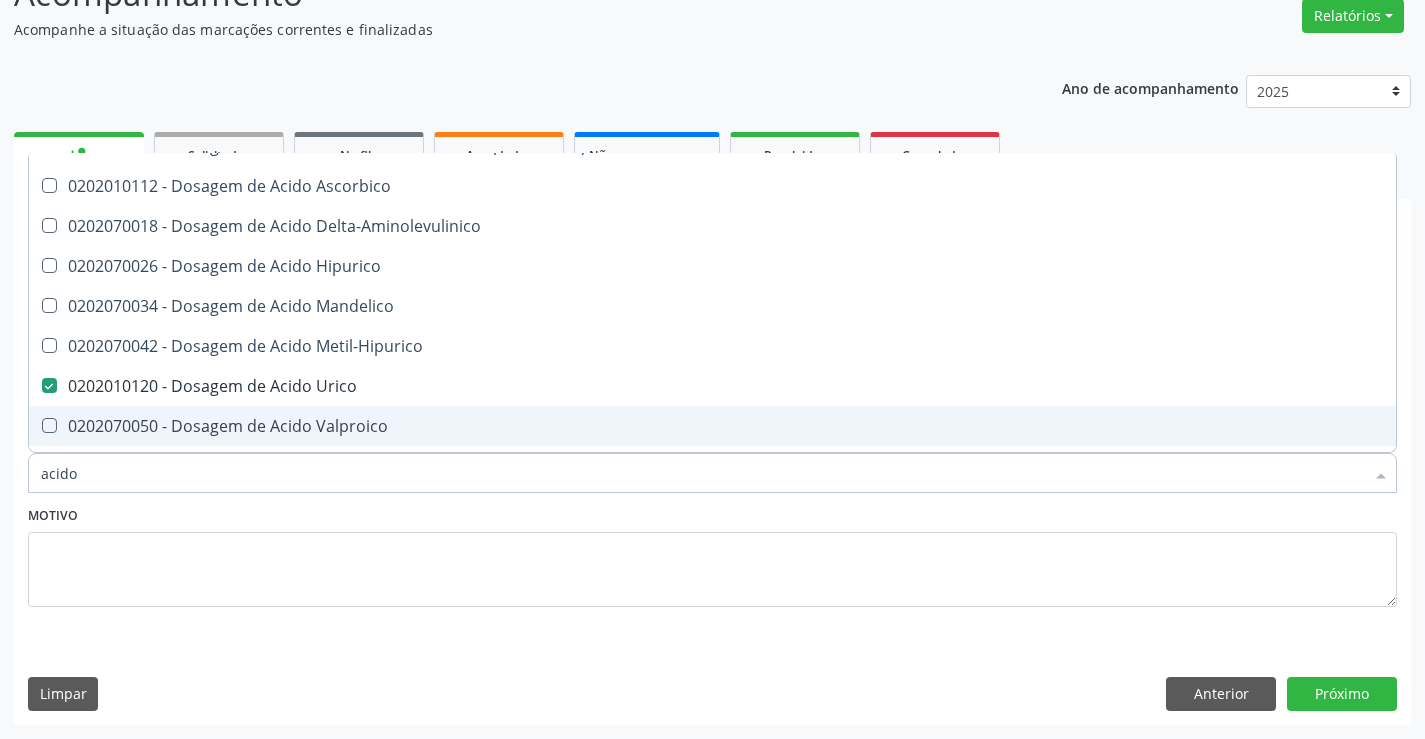 click on "acido" at bounding box center (702, 473) 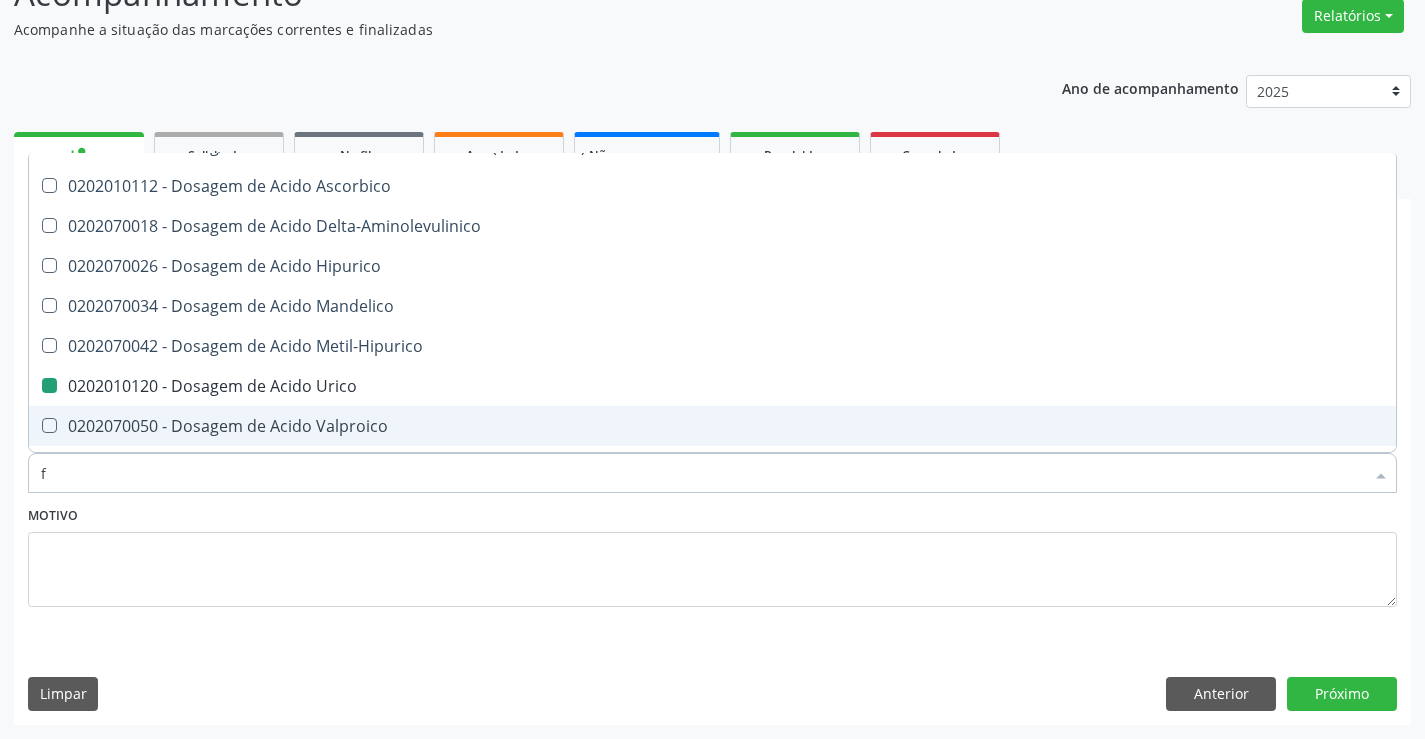 type on "fe" 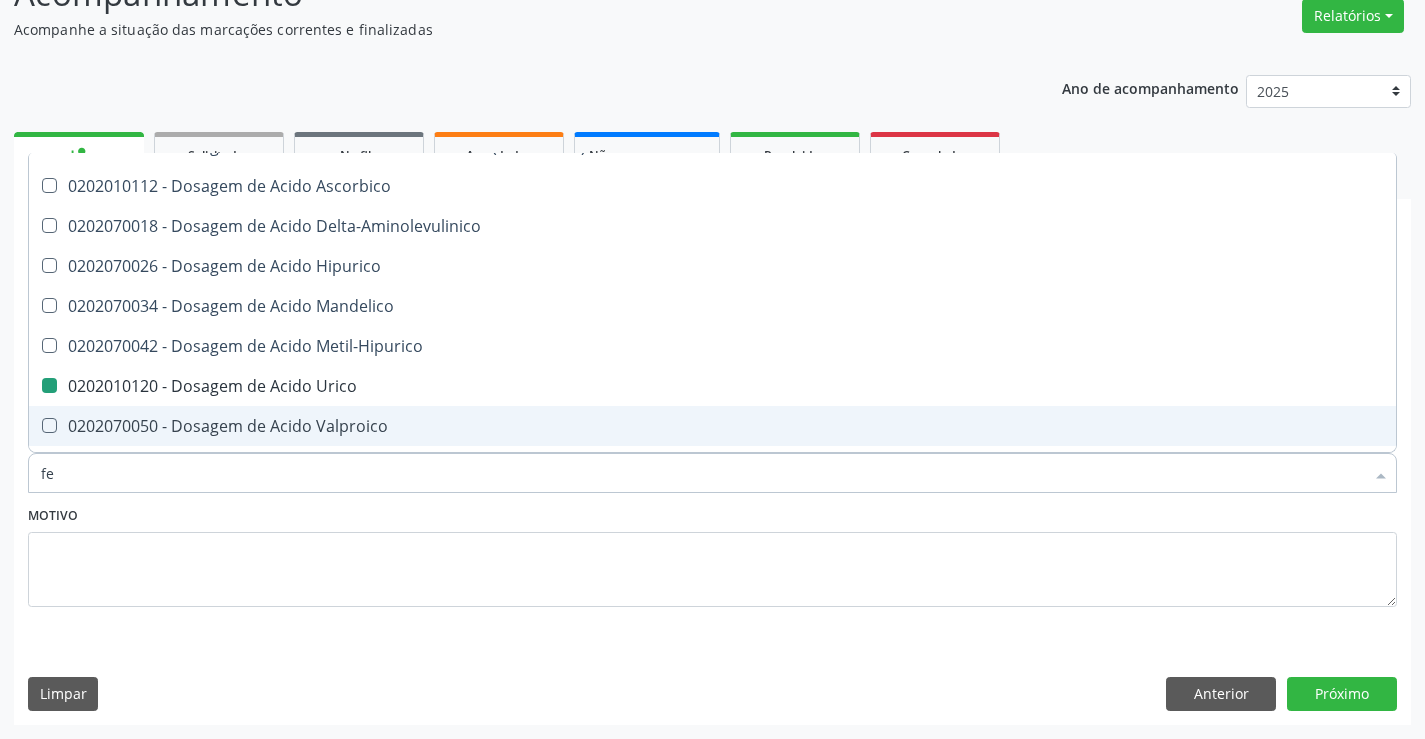 checkbox on "false" 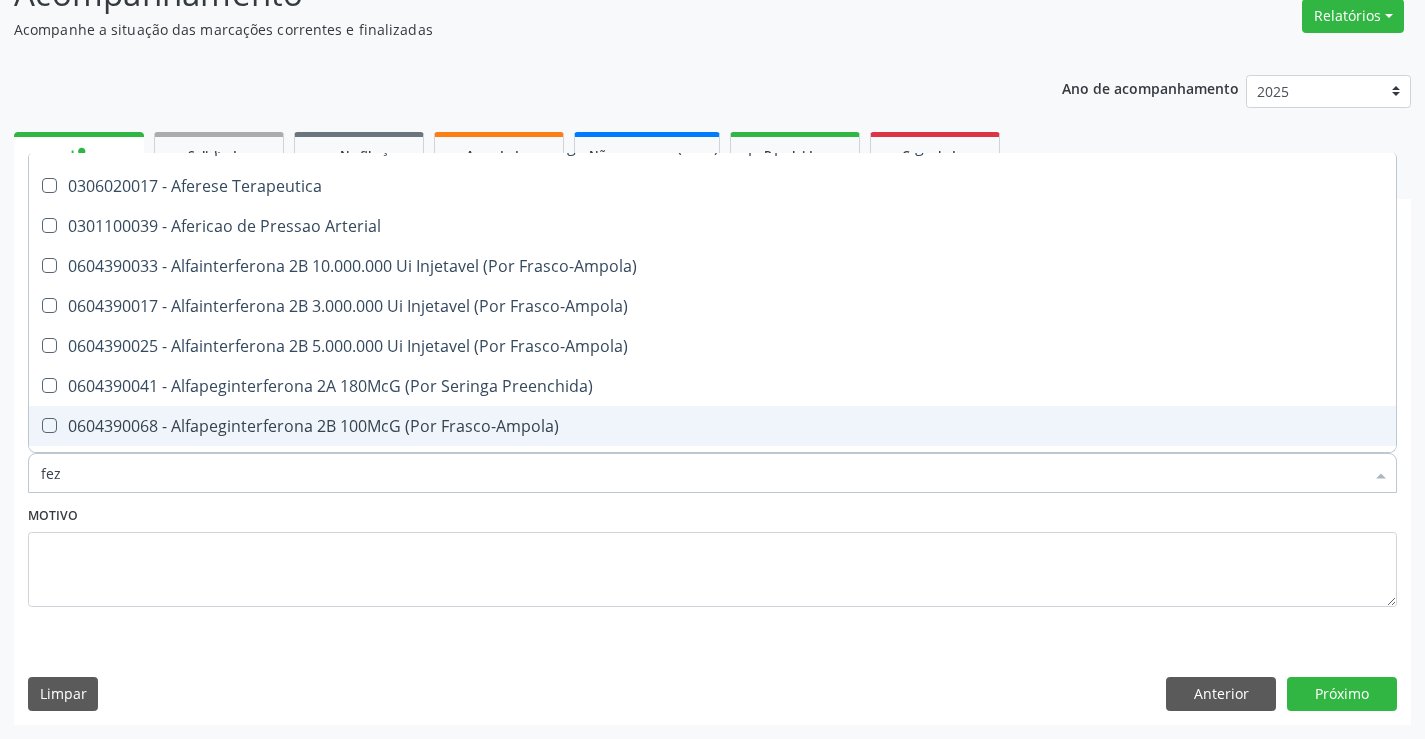 scroll, scrollTop: 114, scrollLeft: 0, axis: vertical 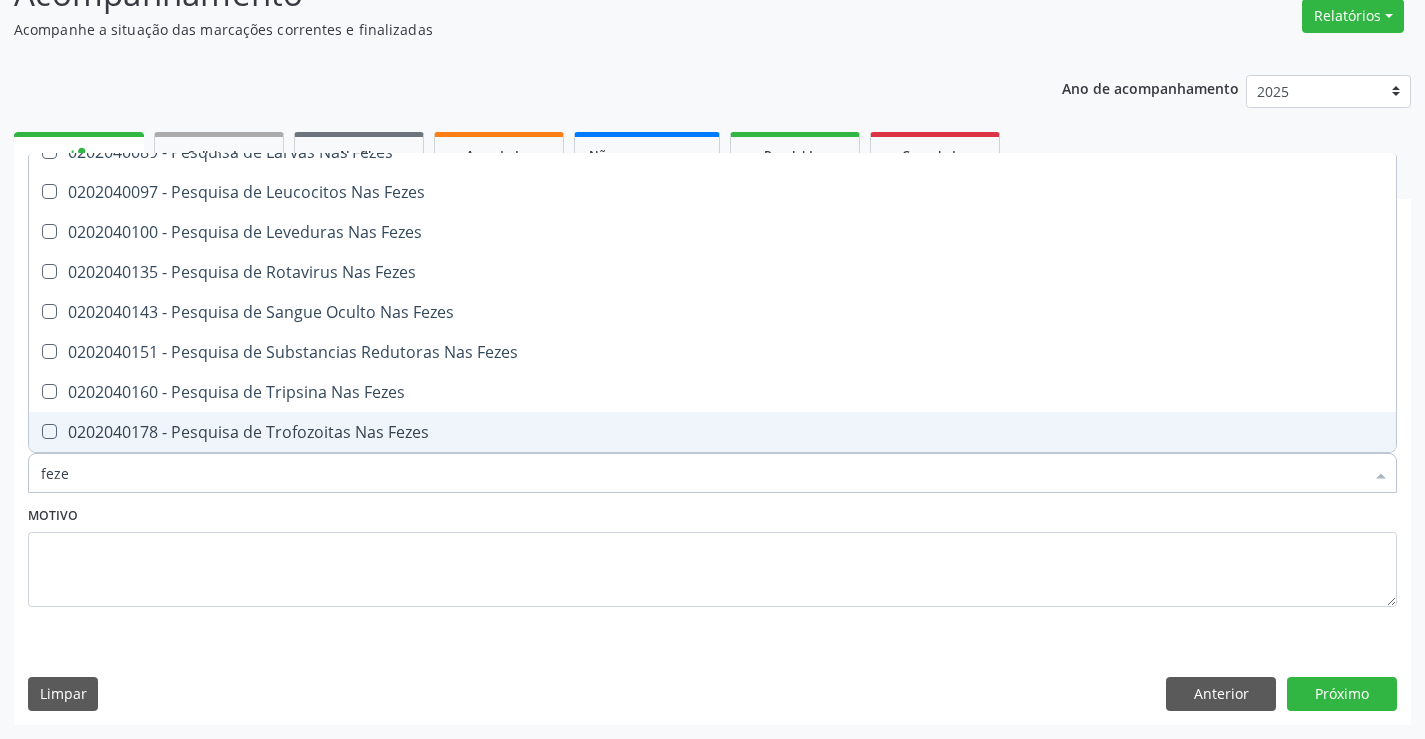 type on "fezes" 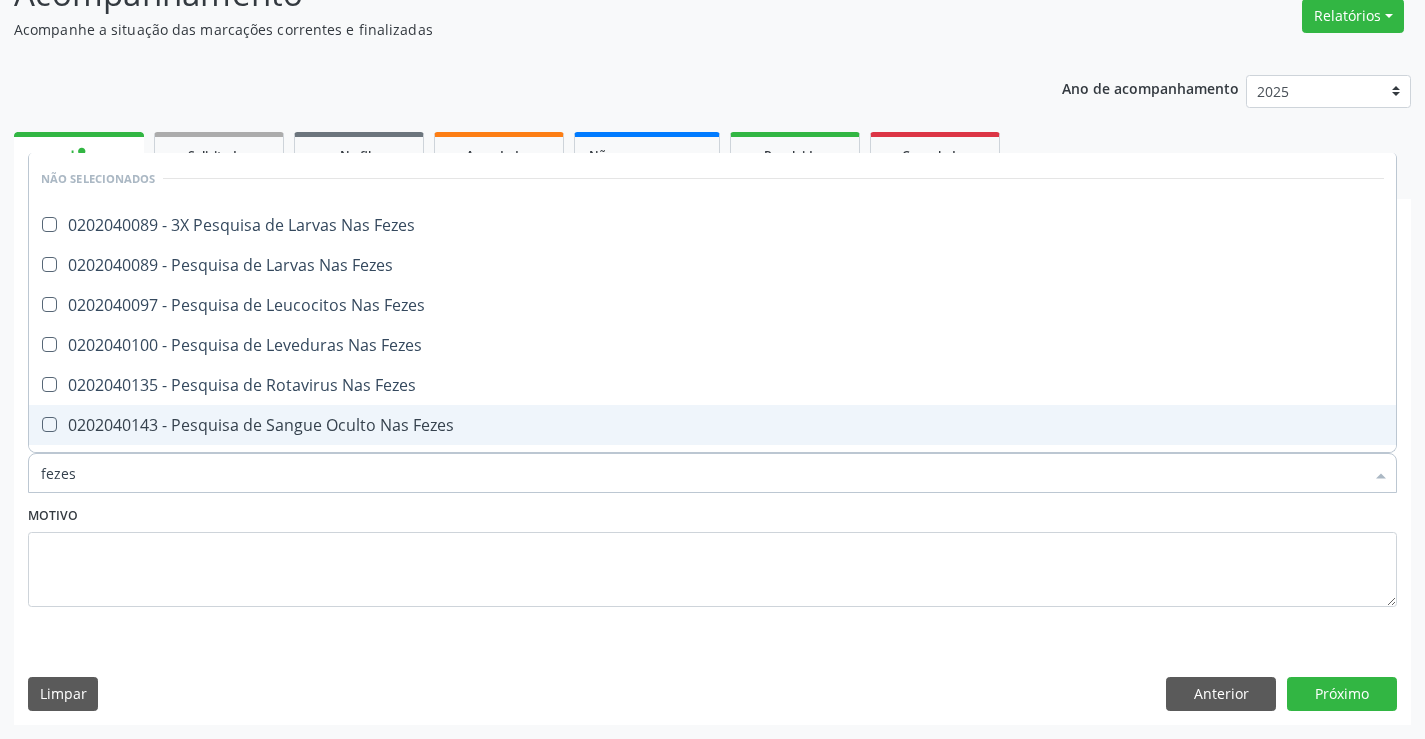 scroll, scrollTop: 0, scrollLeft: 0, axis: both 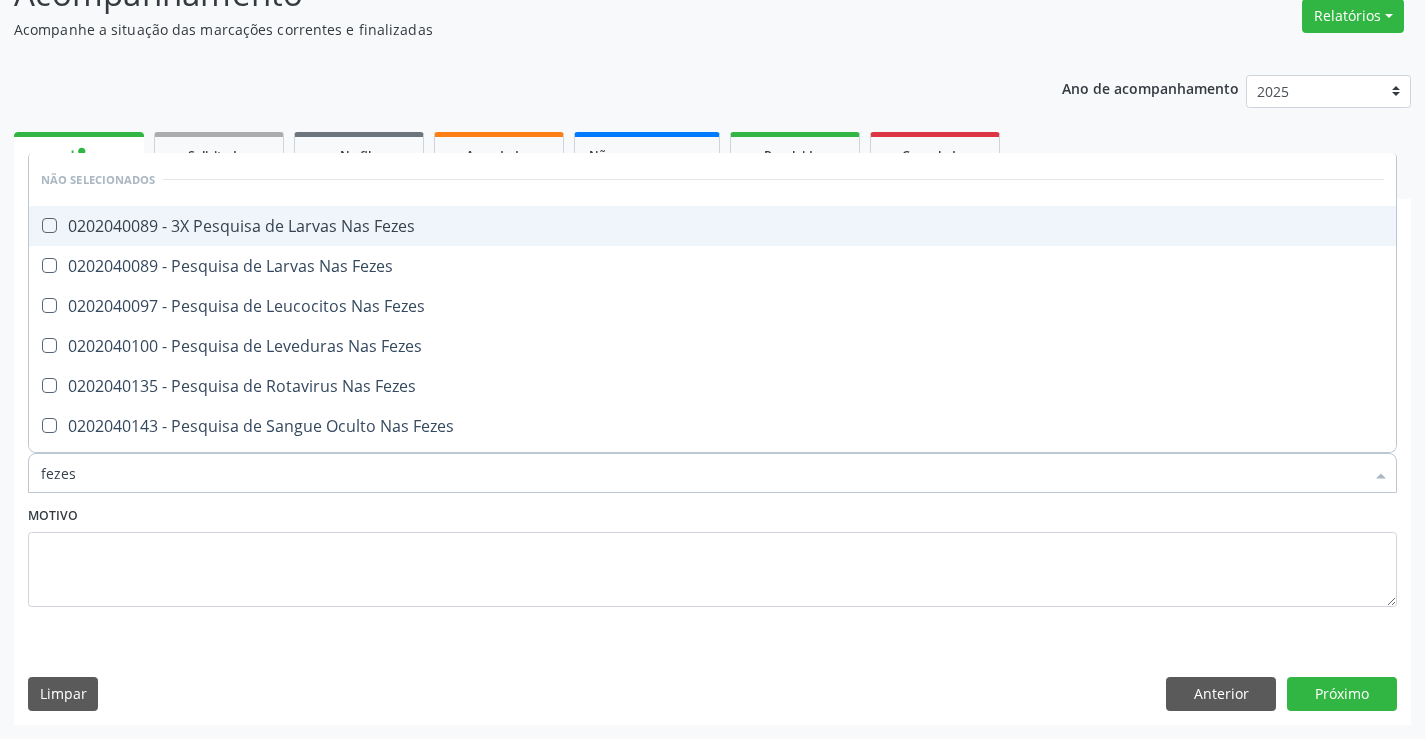 click on "0202040089 - 3X Pesquisa de Larvas Nas Fezes" at bounding box center (712, 226) 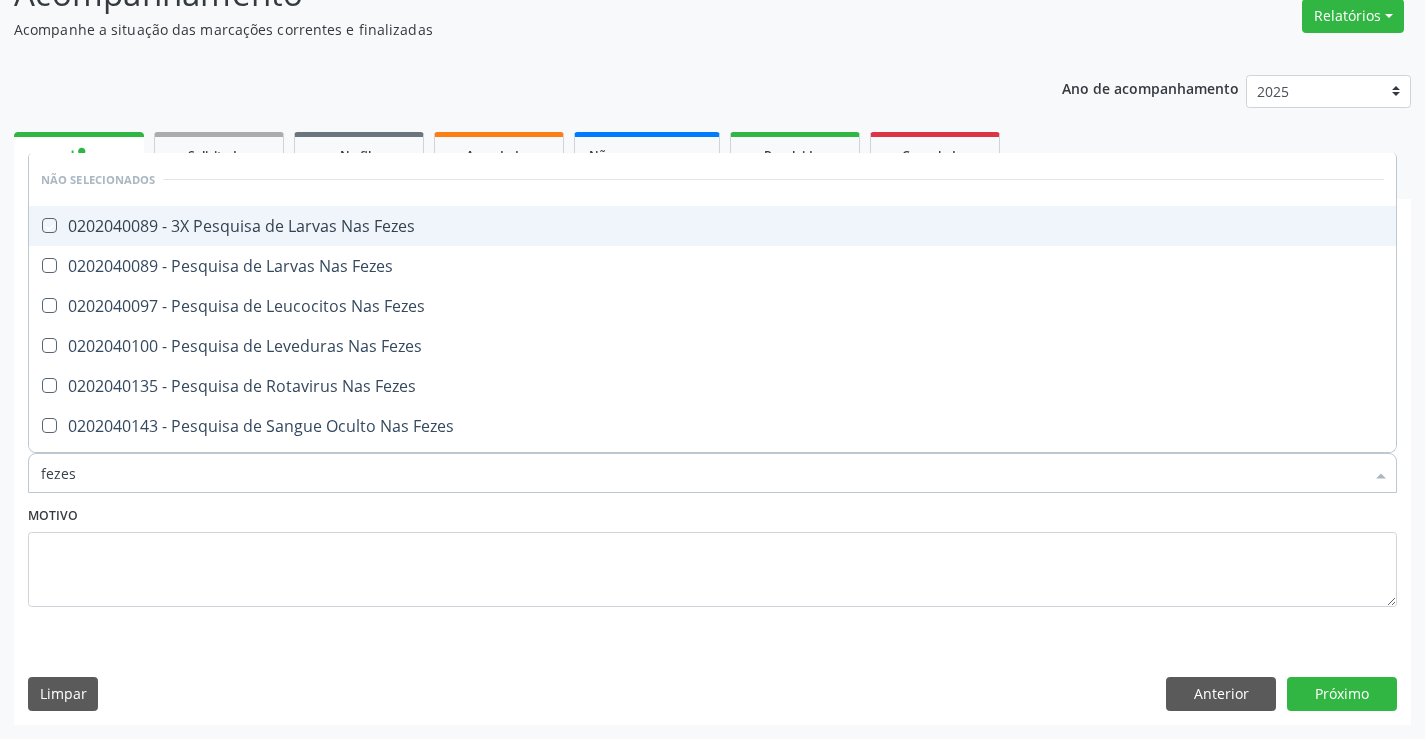 checkbox on "true" 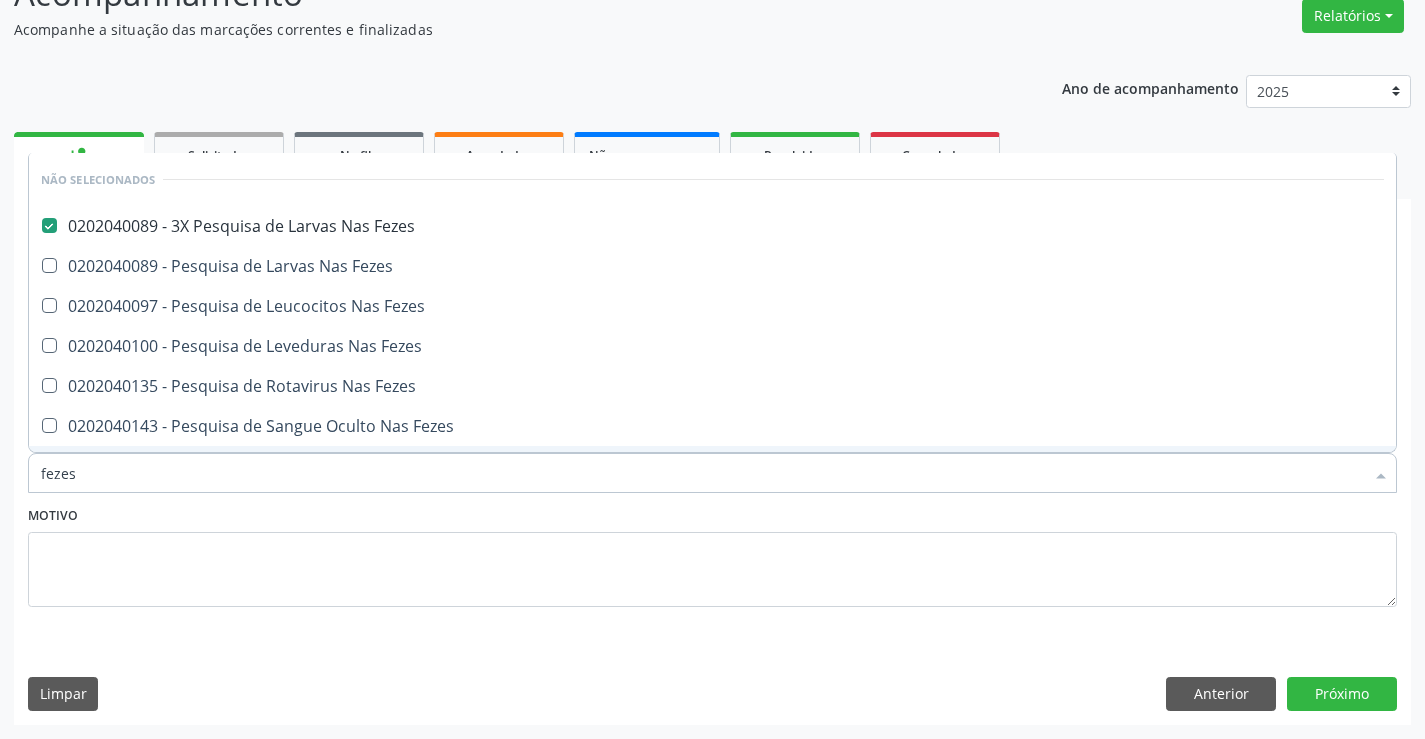 click on "fezes" at bounding box center [702, 473] 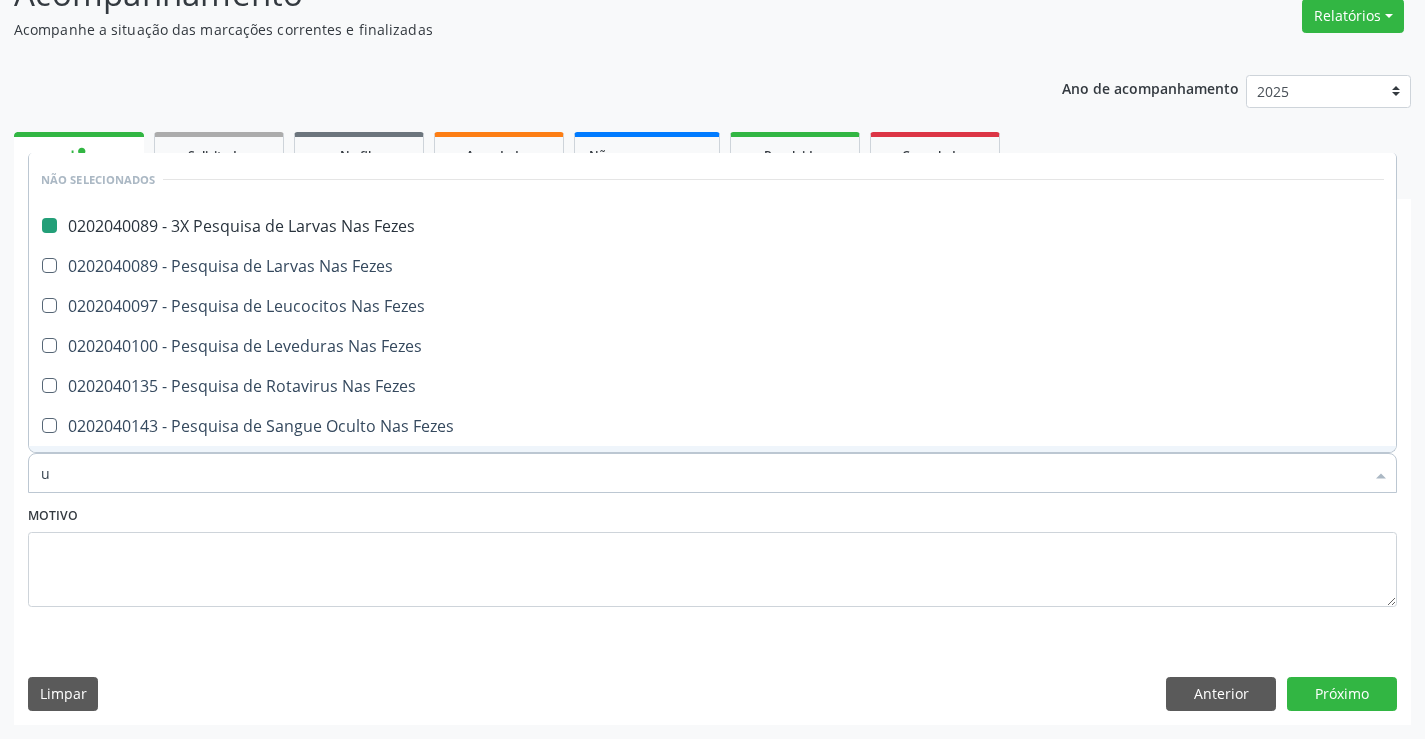 type on "ur" 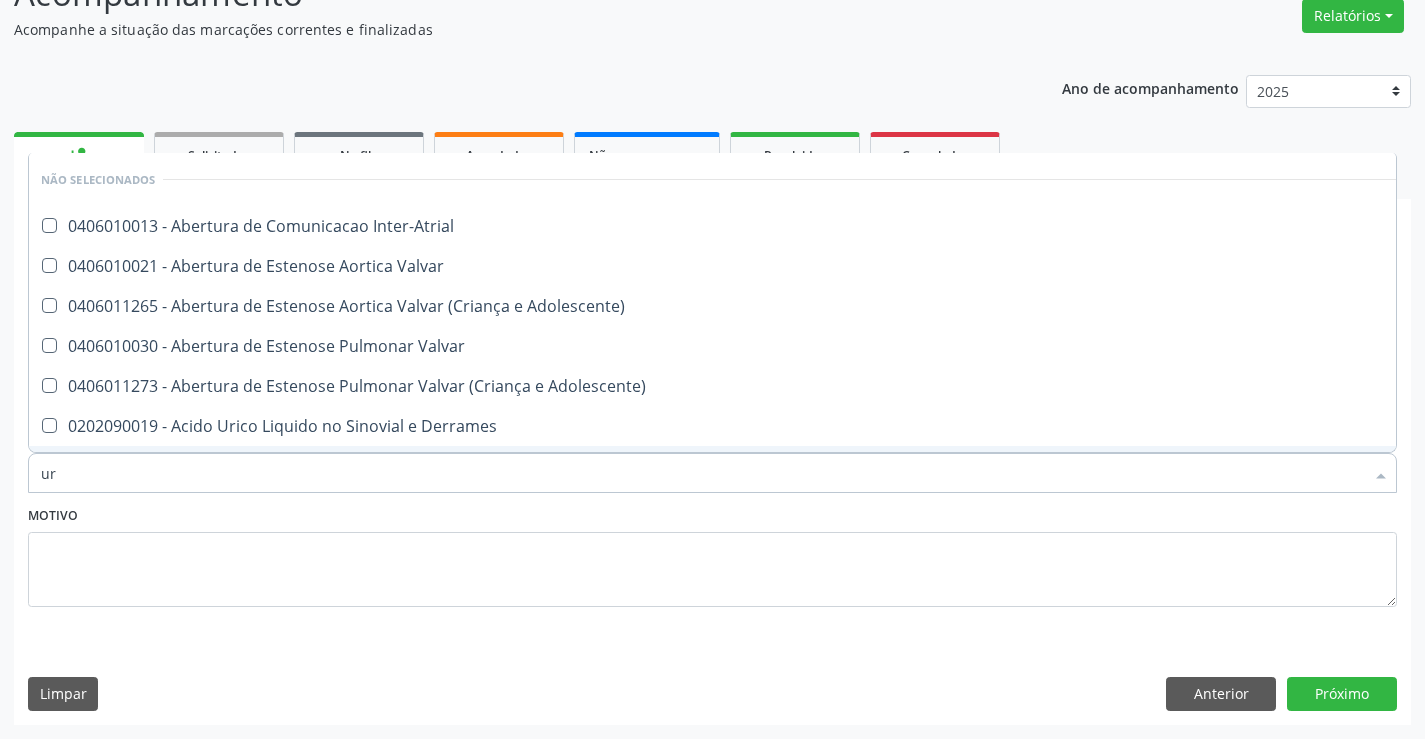 type on "uri" 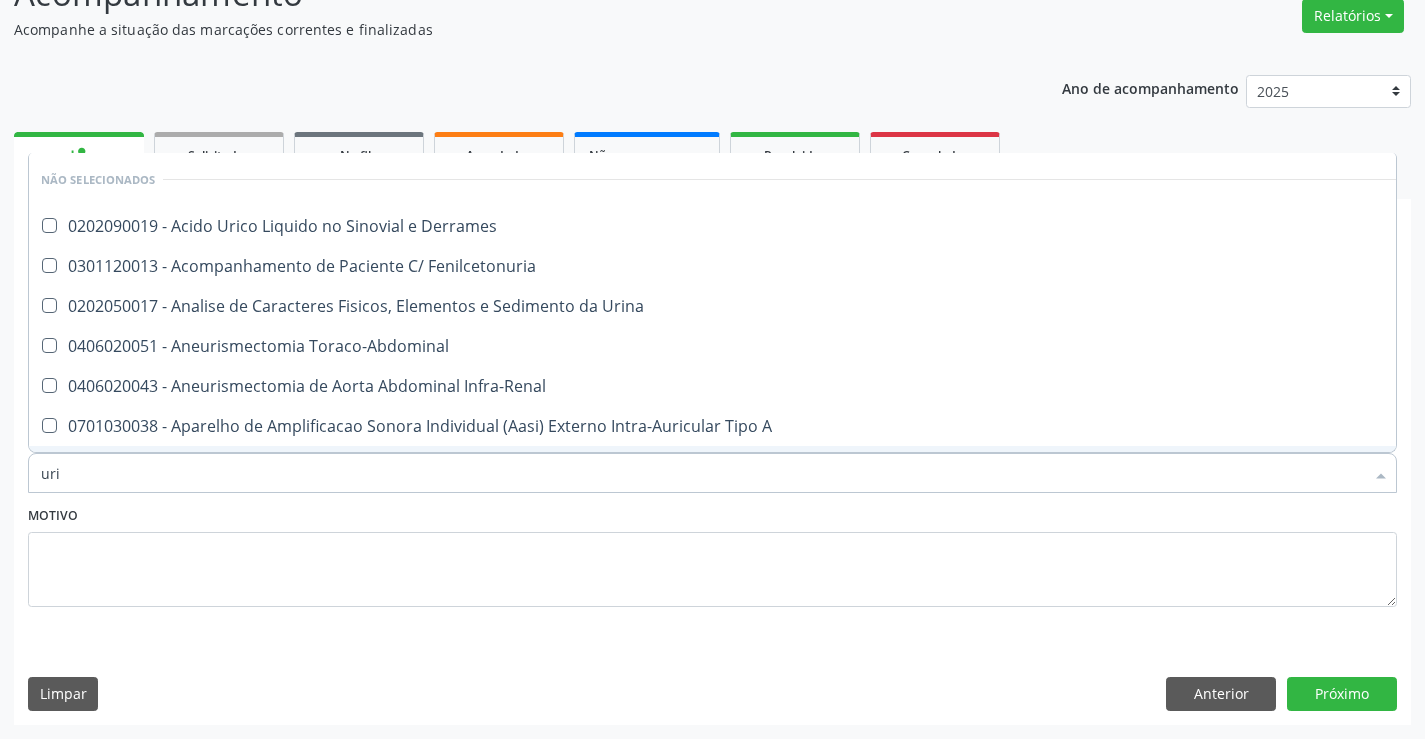 type on "urin" 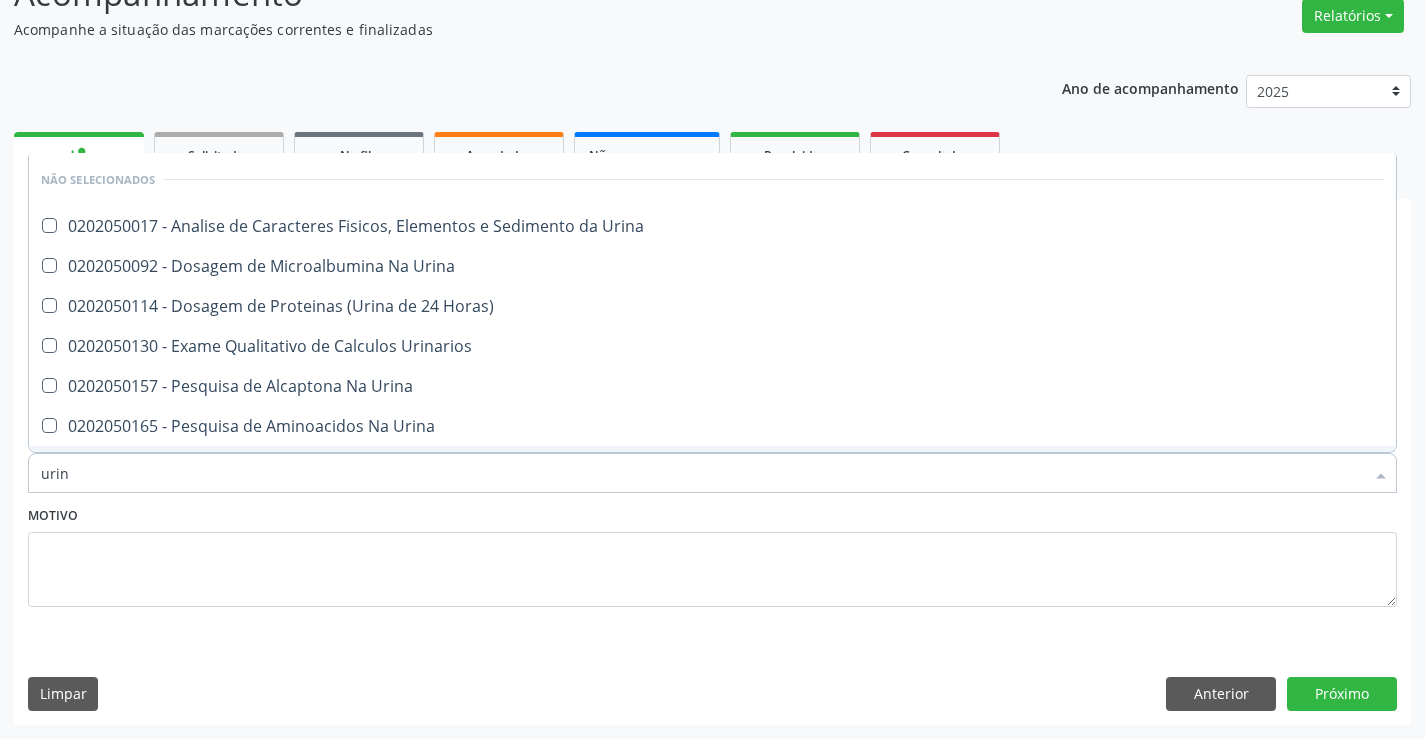 type on "urina" 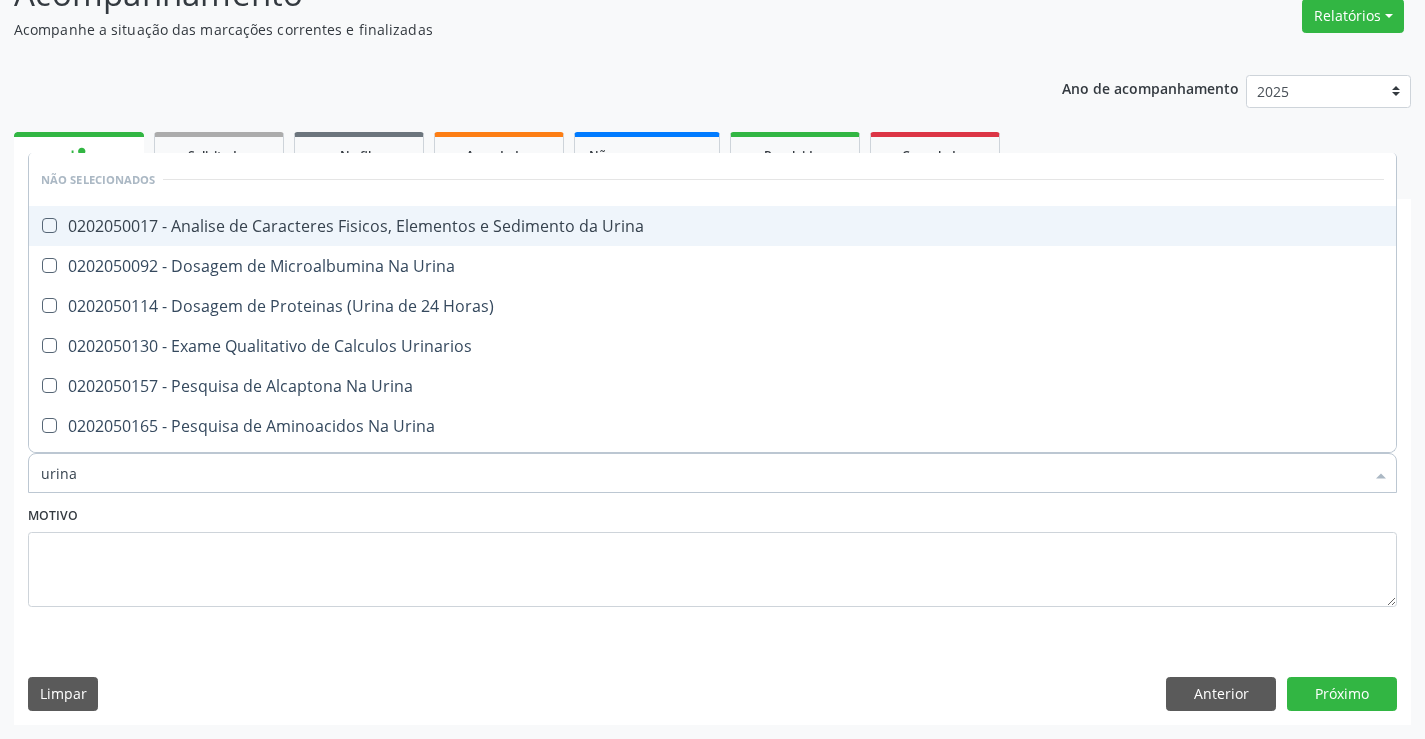 click on "0202050017 - Analise de Caracteres Fisicos, Elementos e Sedimento da Urina" at bounding box center (712, 226) 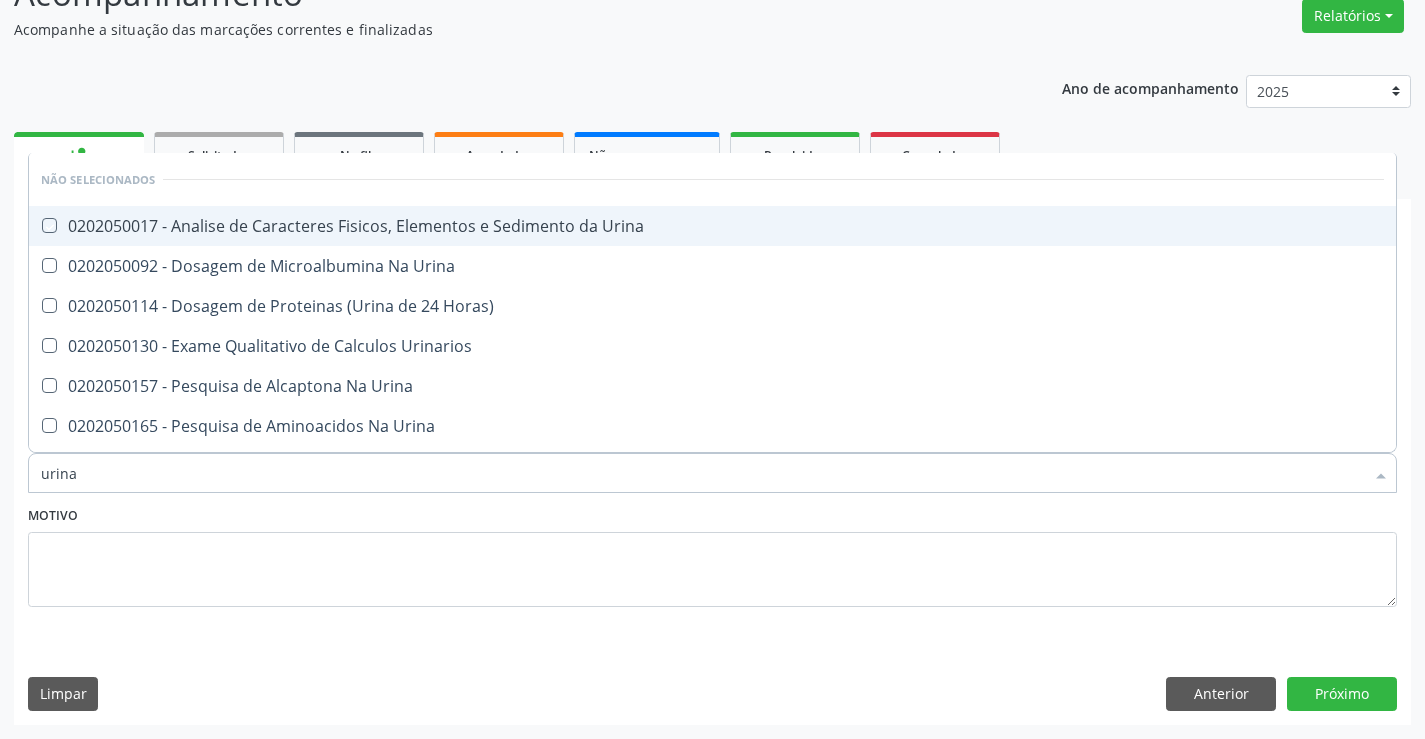 checkbox on "true" 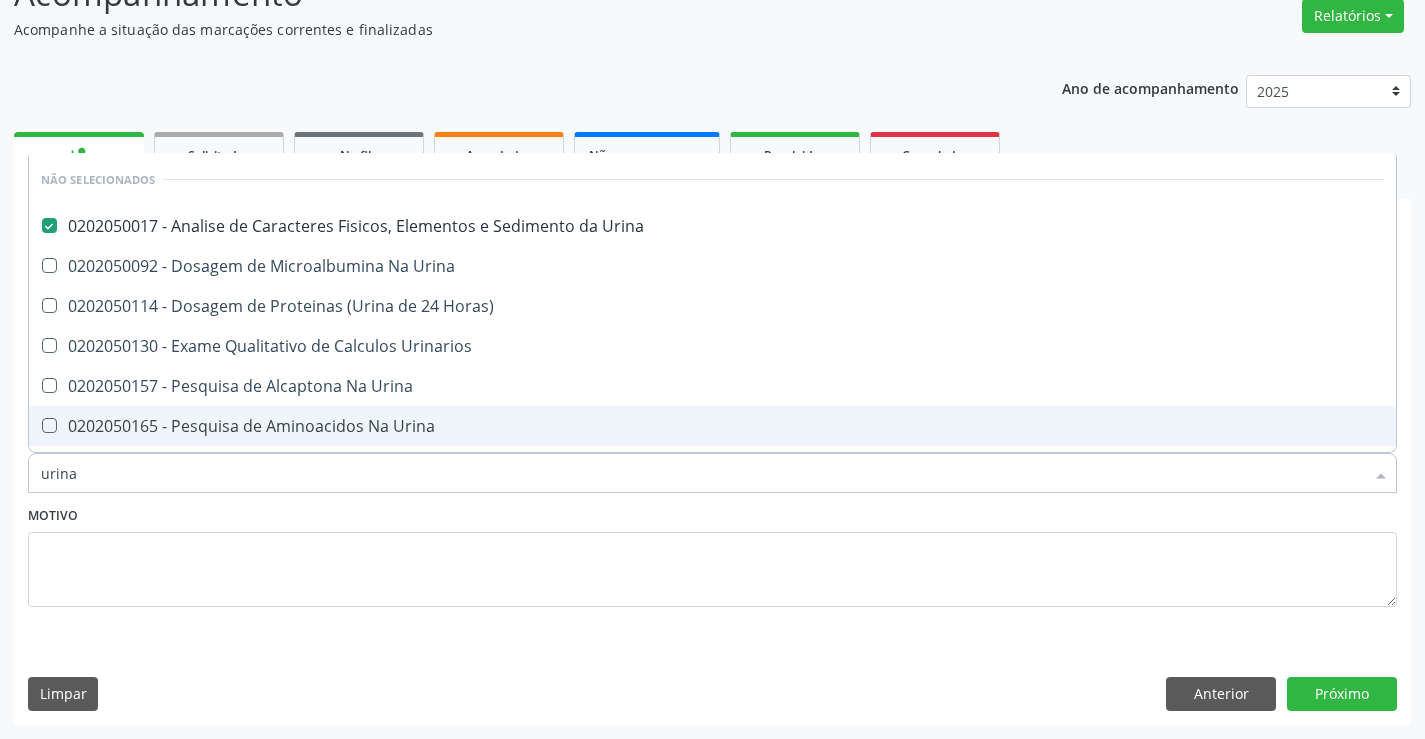 click on "urina" at bounding box center (702, 473) 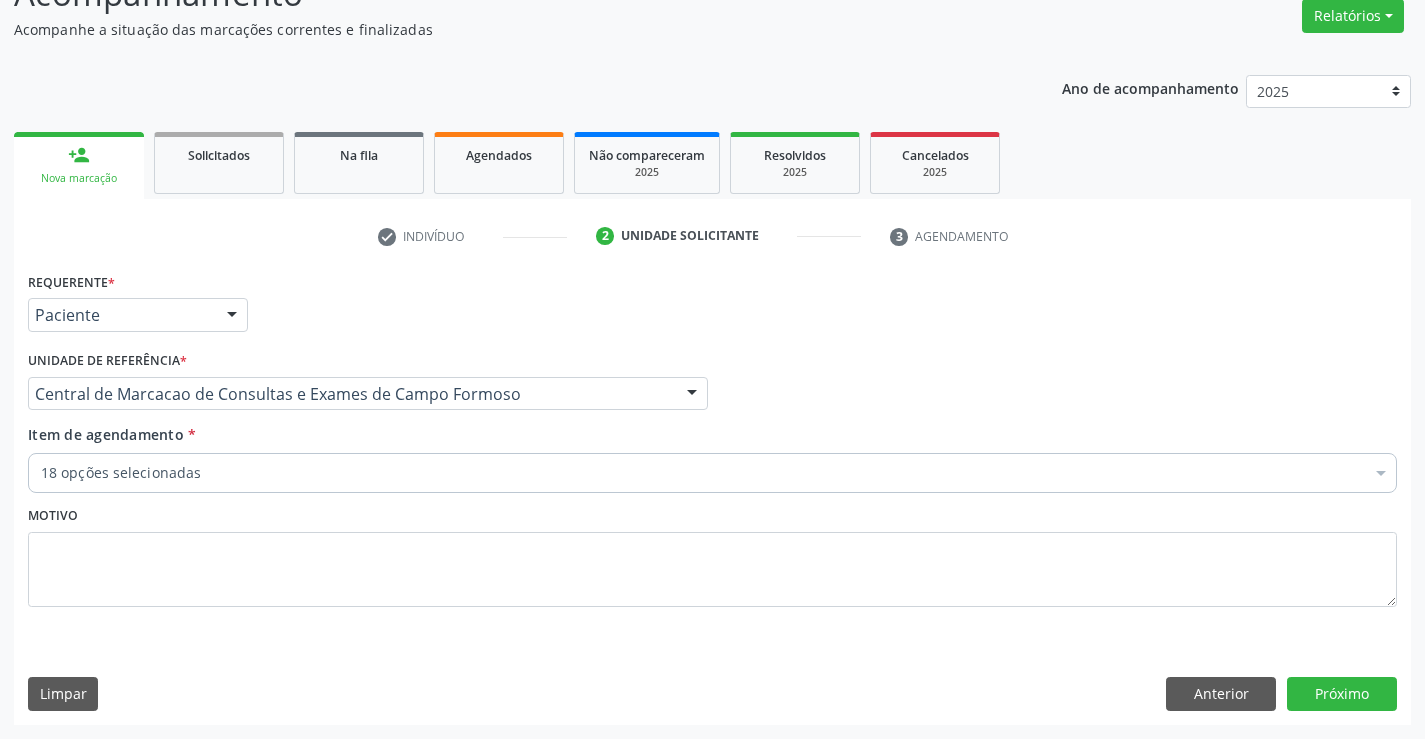 checkbox on "true" 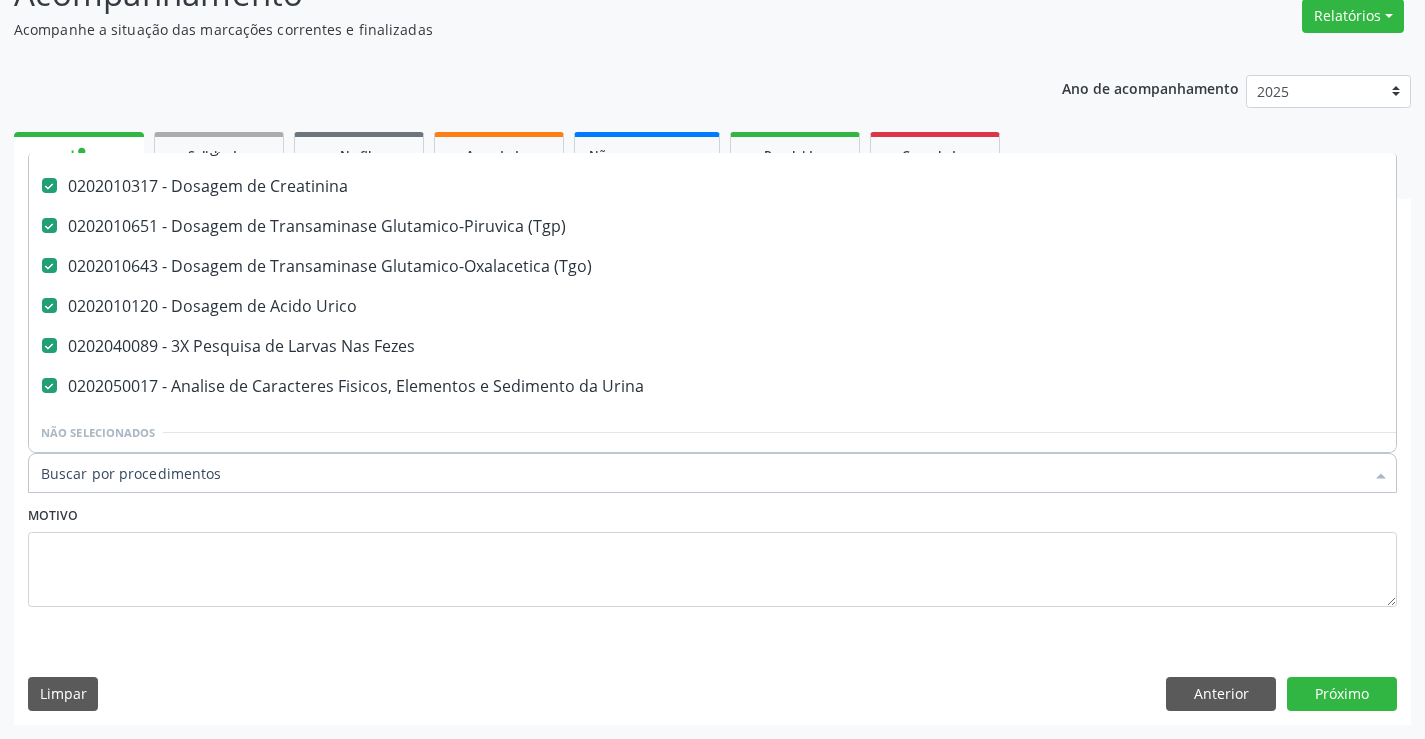 scroll, scrollTop: 600, scrollLeft: 0, axis: vertical 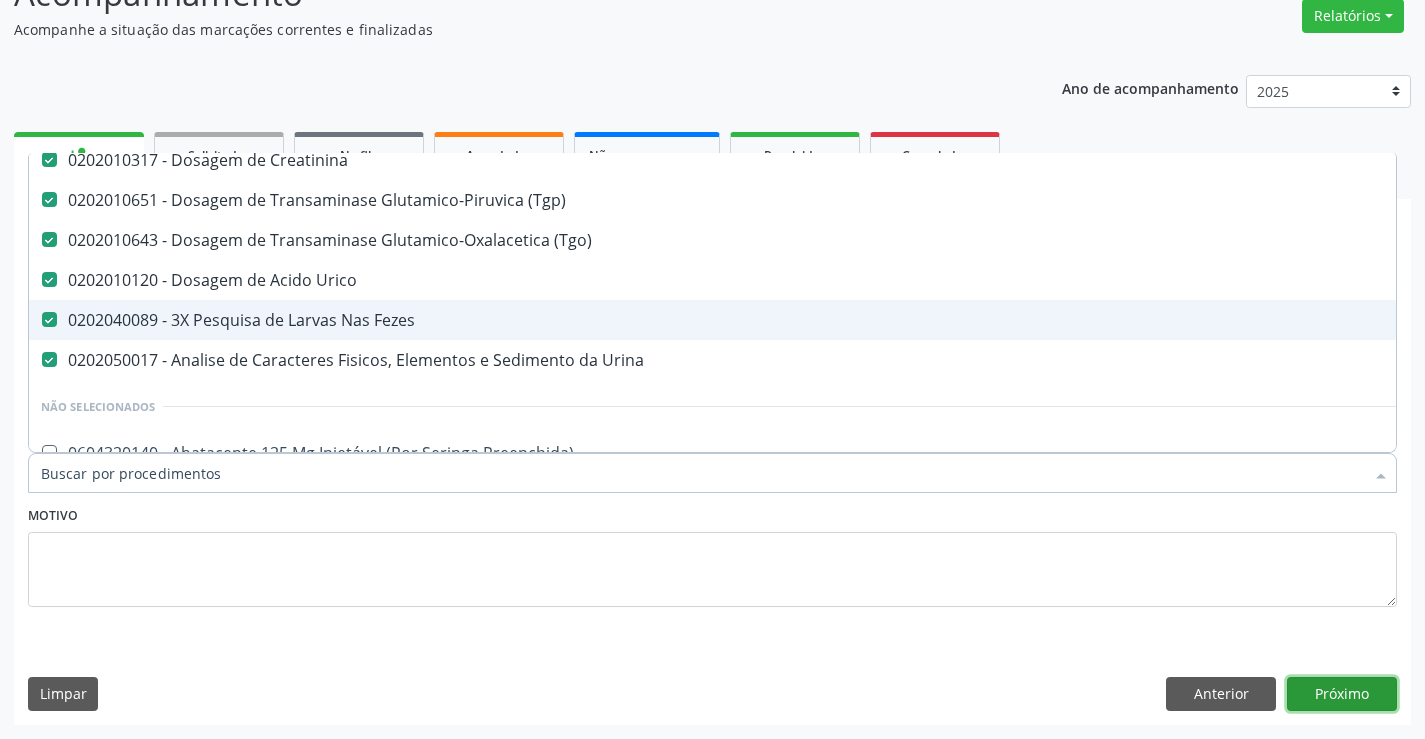 click on "Próximo" at bounding box center (1342, 694) 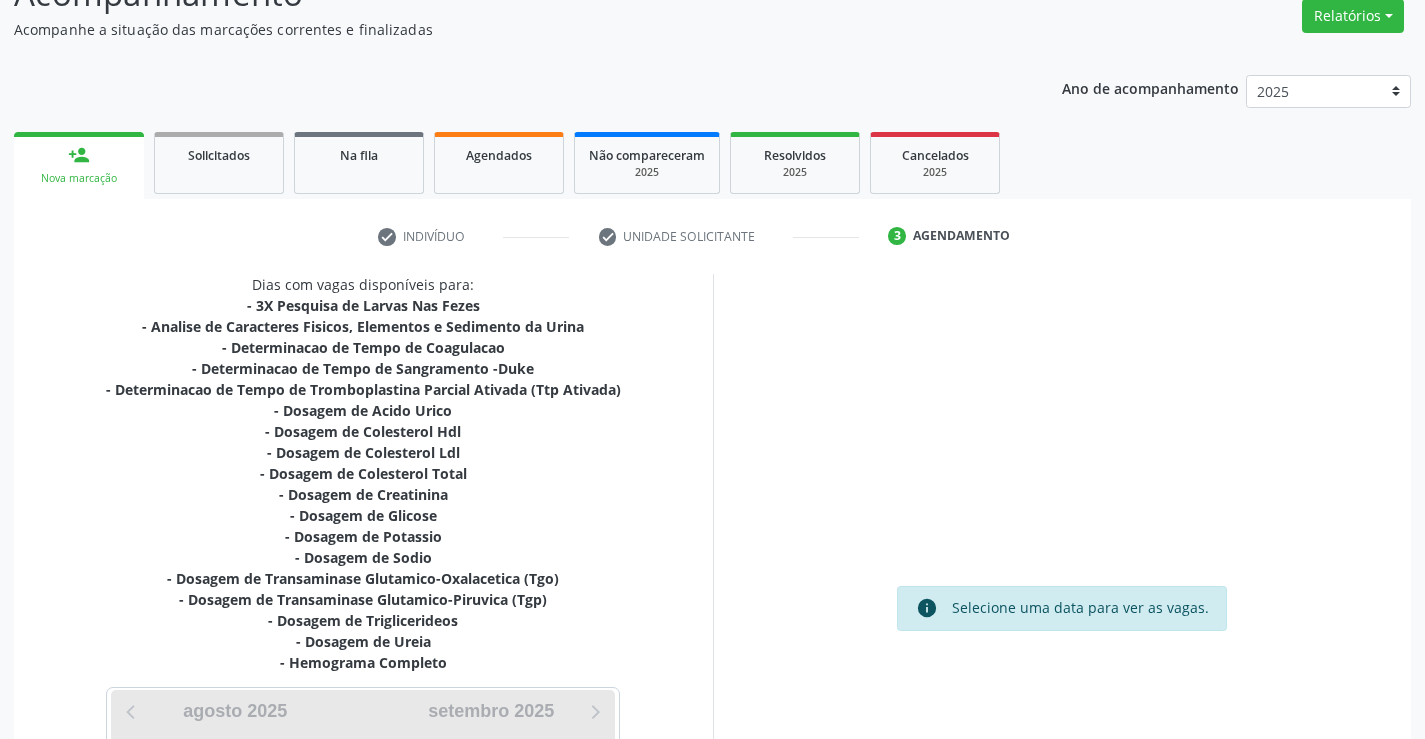scroll, scrollTop: 0, scrollLeft: 0, axis: both 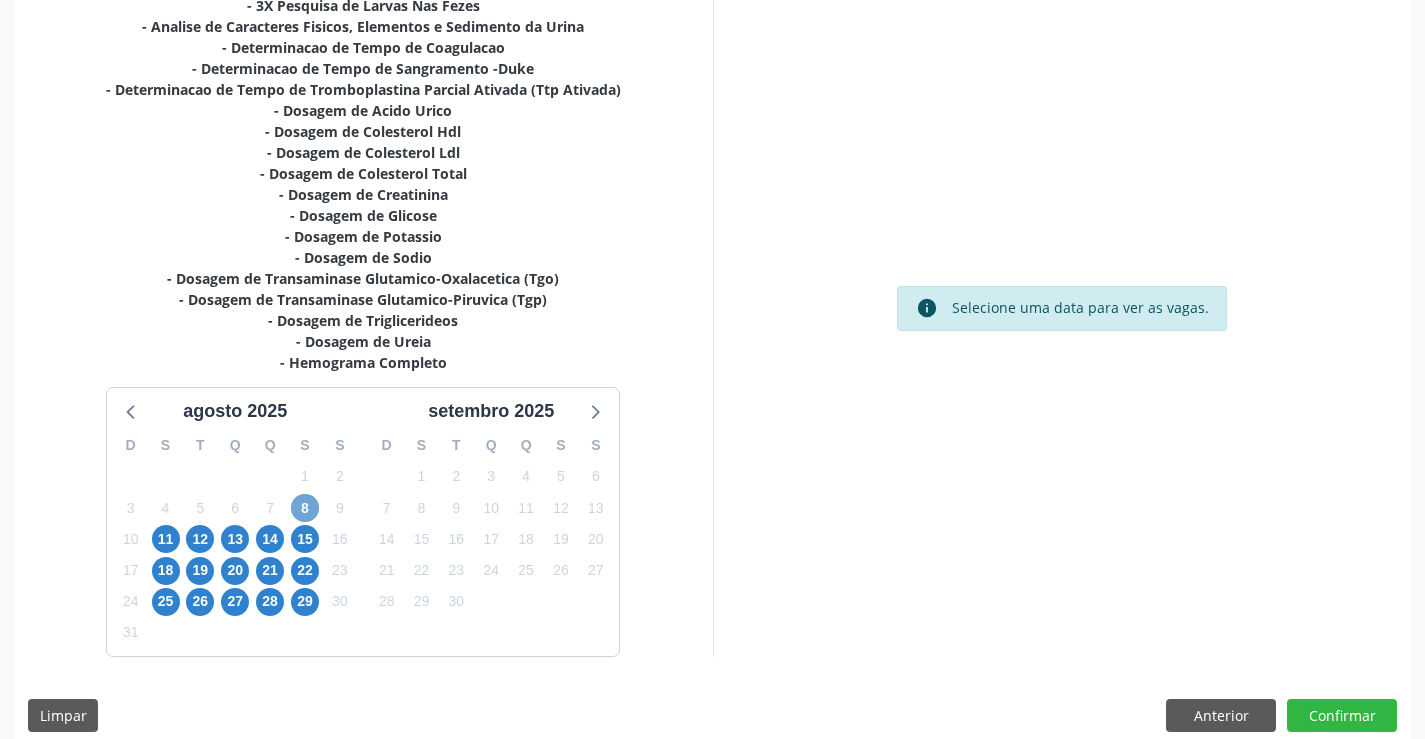 click on "8" at bounding box center [305, 508] 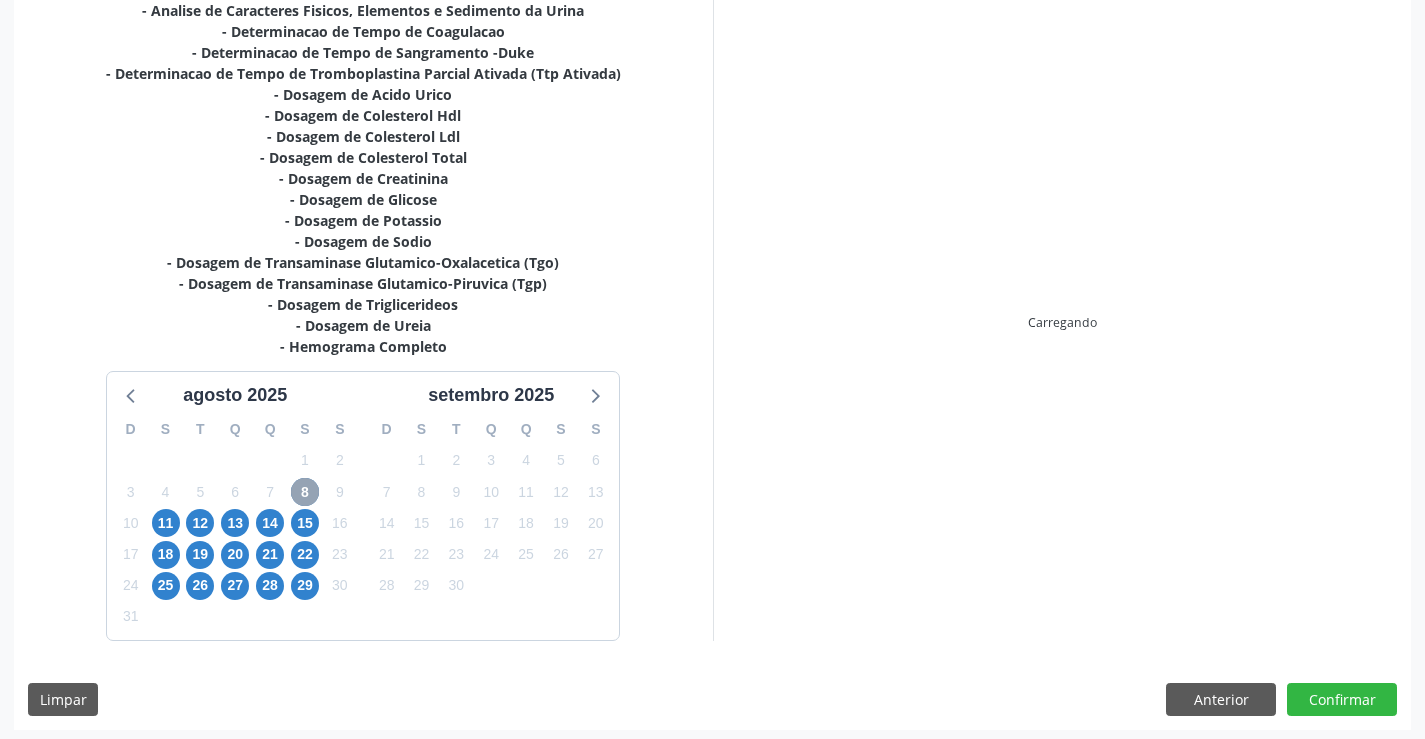 scroll, scrollTop: 488, scrollLeft: 0, axis: vertical 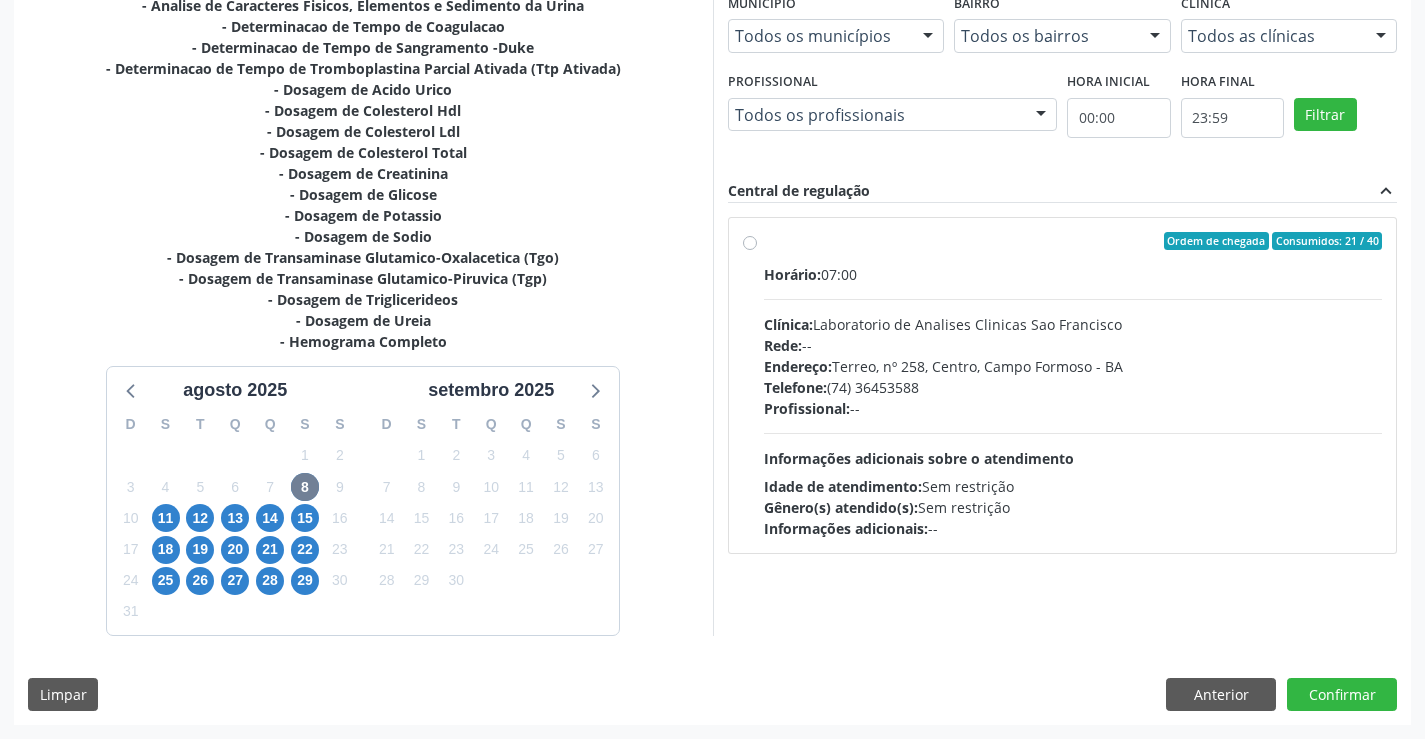 drag, startPoint x: 835, startPoint y: 363, endPoint x: 956, endPoint y: 451, distance: 149.61618 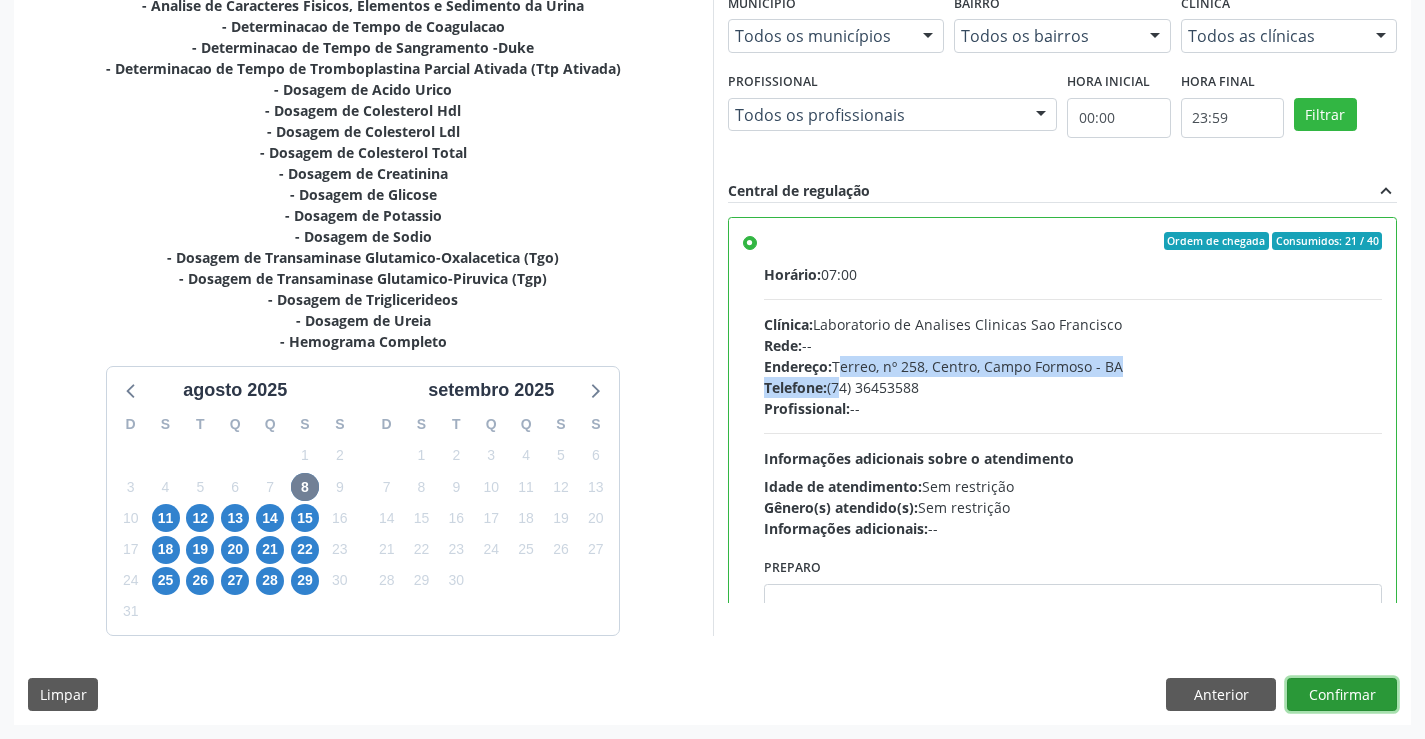 click on "Confirmar" at bounding box center (1342, 695) 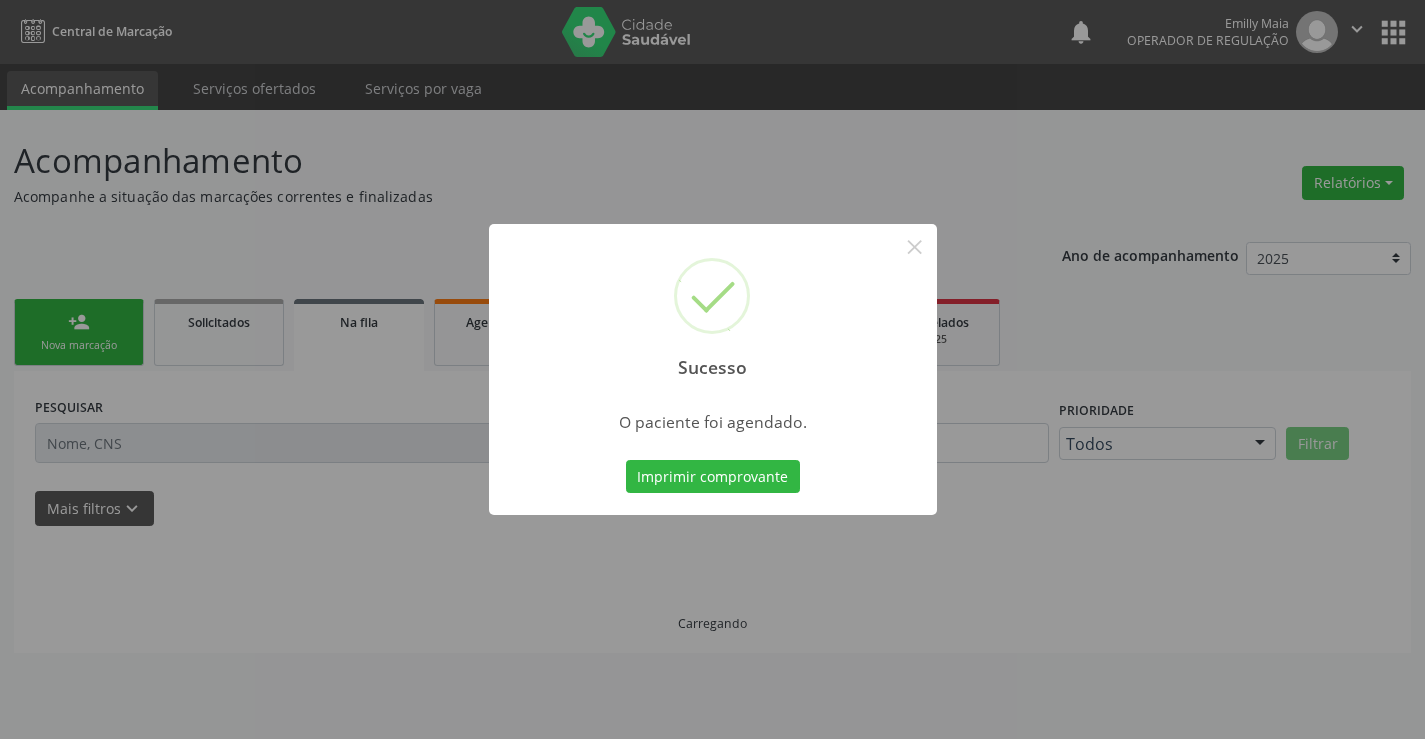 scroll, scrollTop: 0, scrollLeft: 0, axis: both 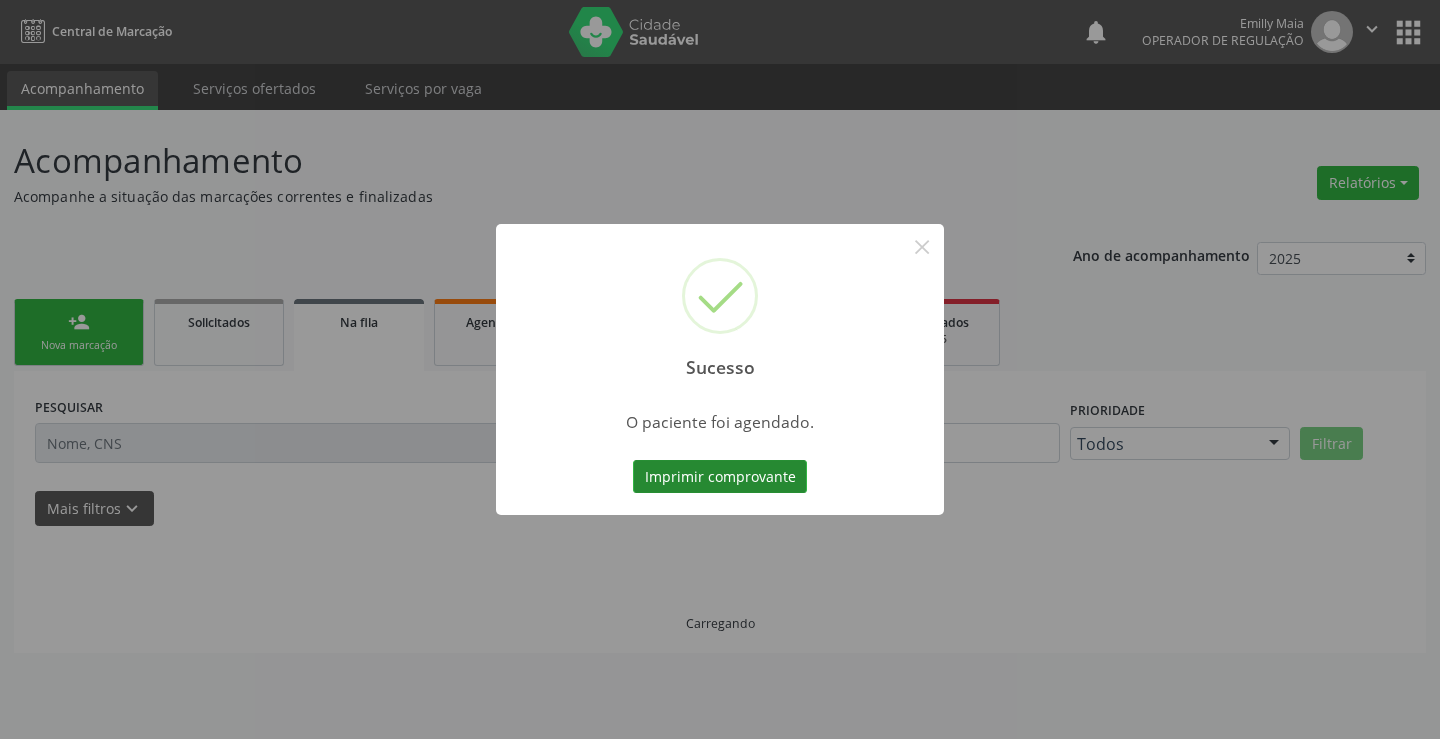 click on "Imprimir comprovante" at bounding box center [720, 477] 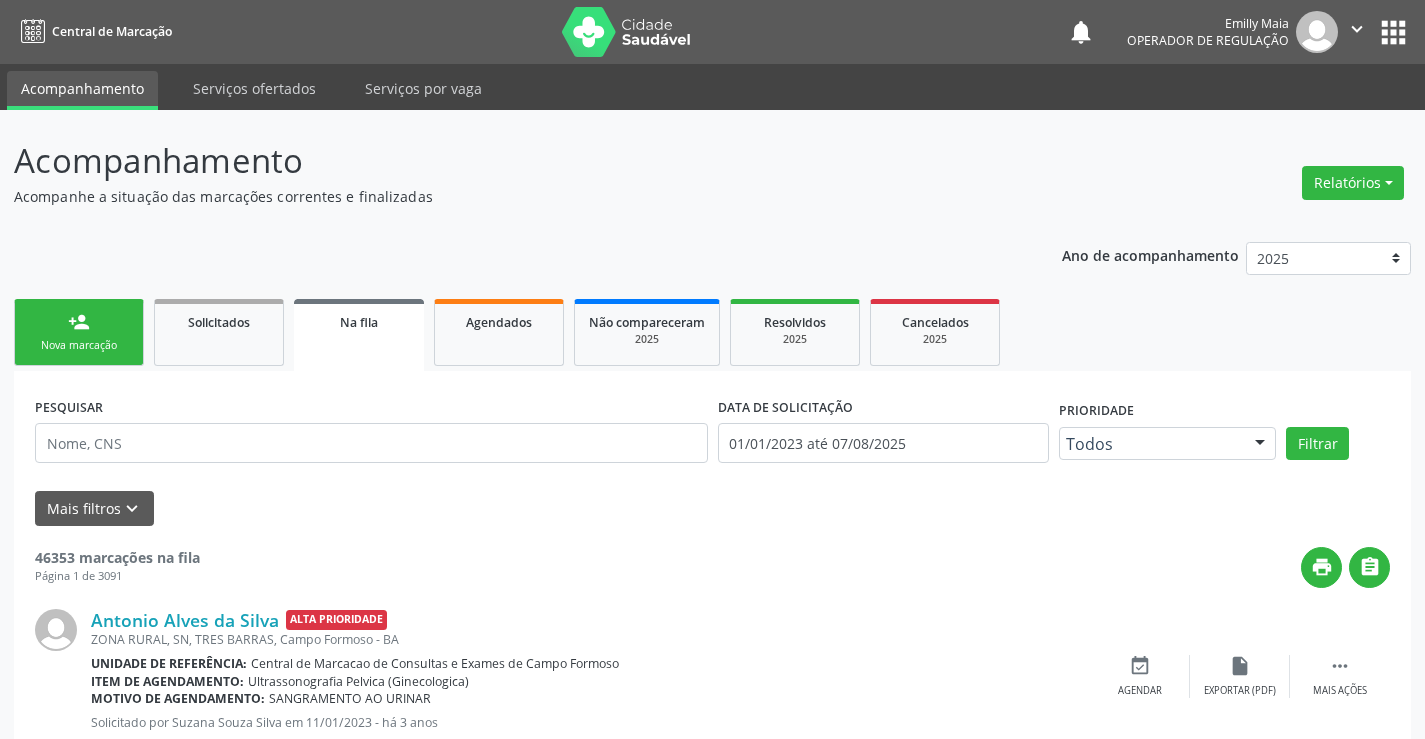 click on "" at bounding box center (1357, 32) 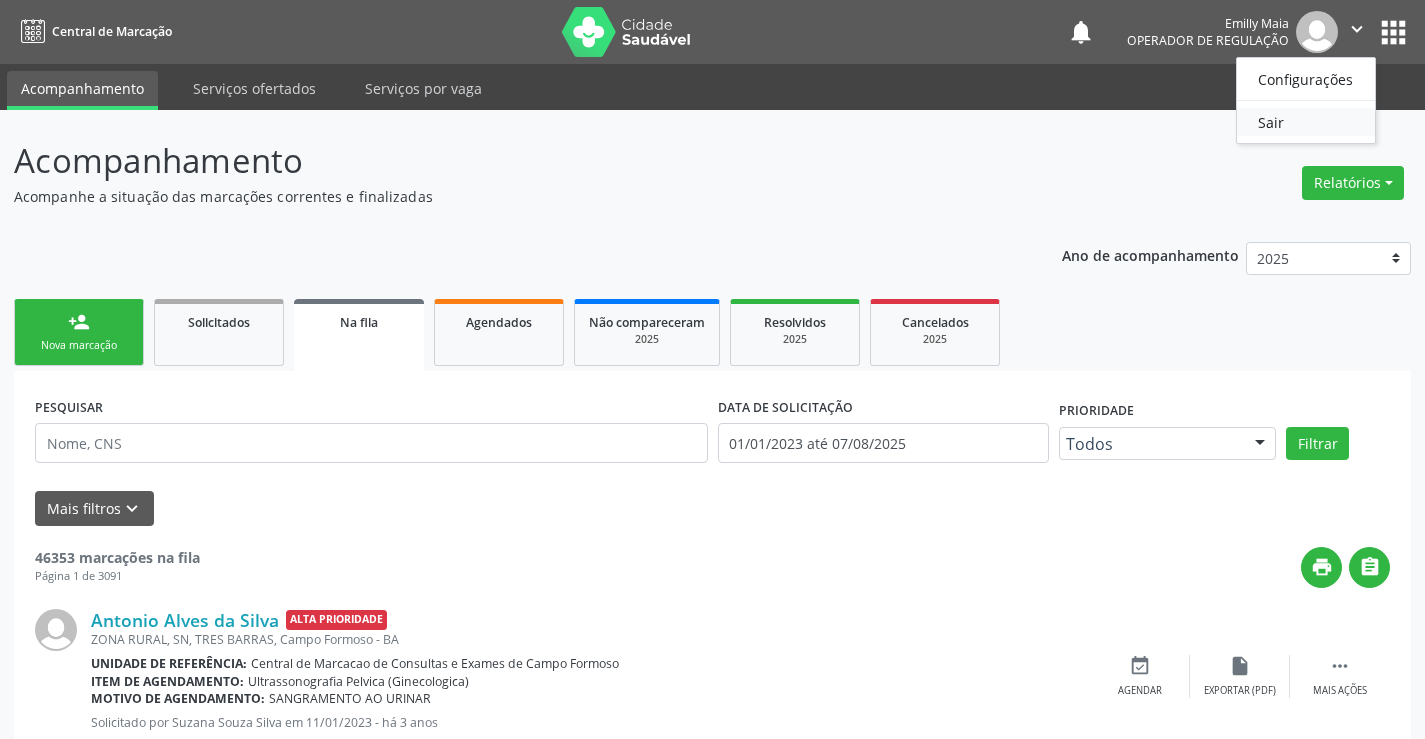 click on "Sair" at bounding box center [1306, 122] 